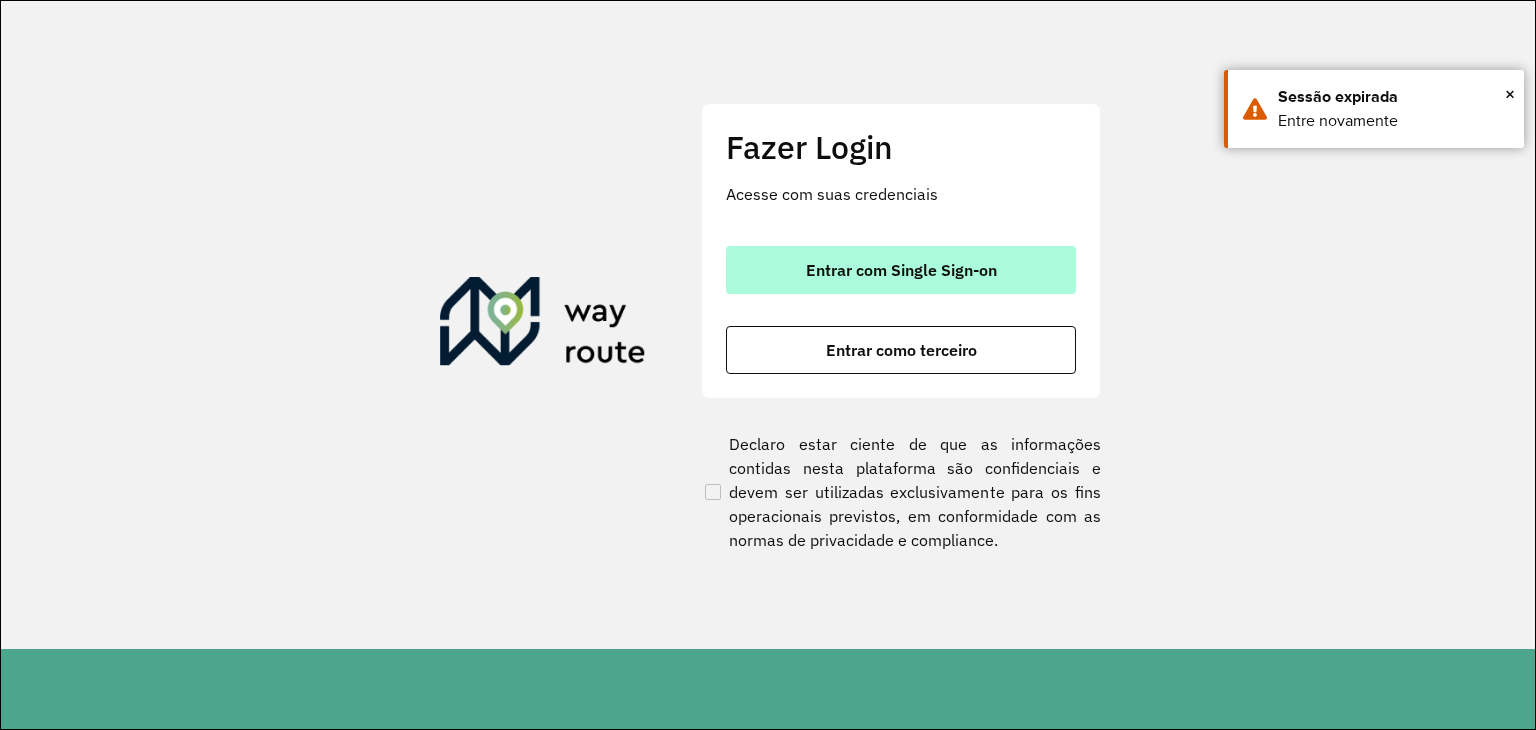 scroll, scrollTop: 0, scrollLeft: 0, axis: both 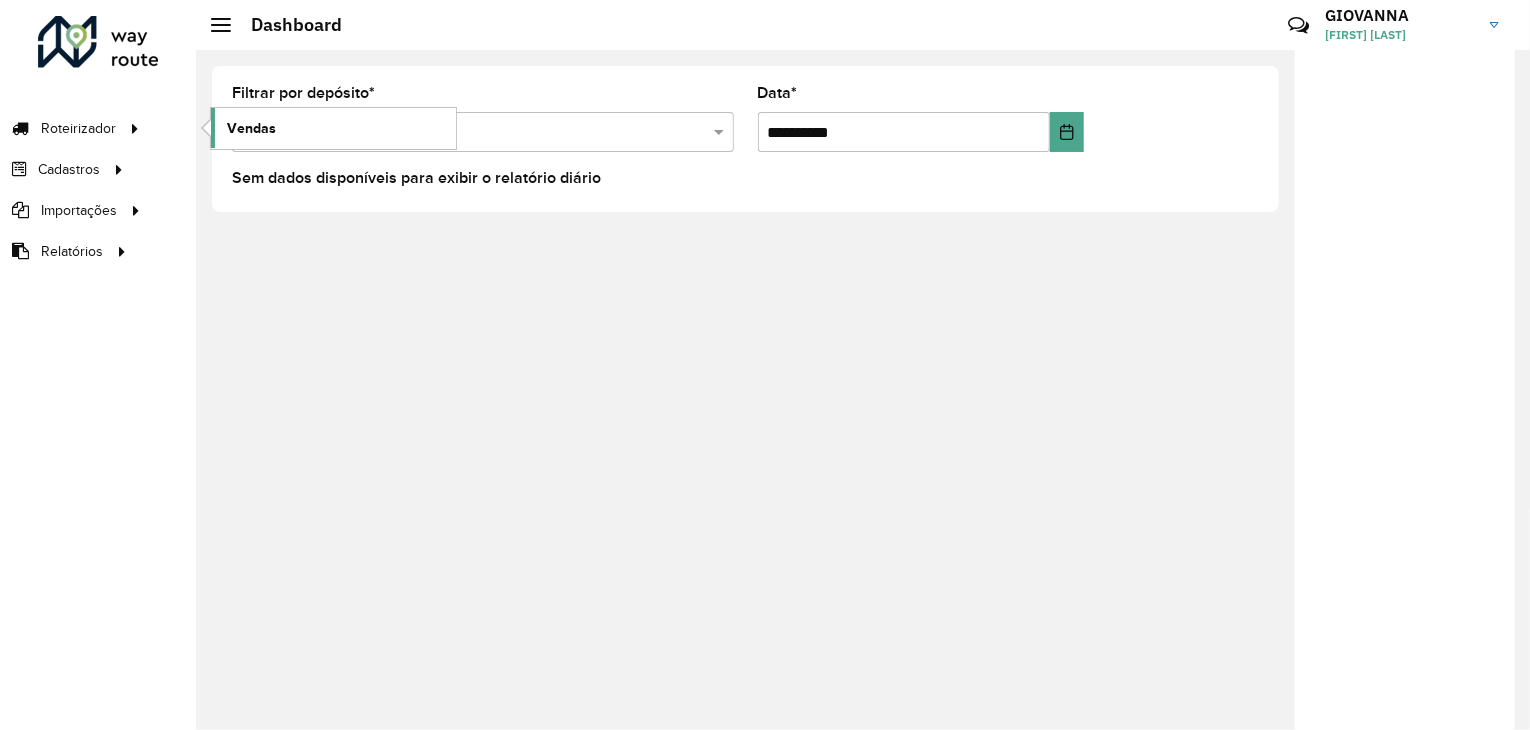 click on "Vendas" 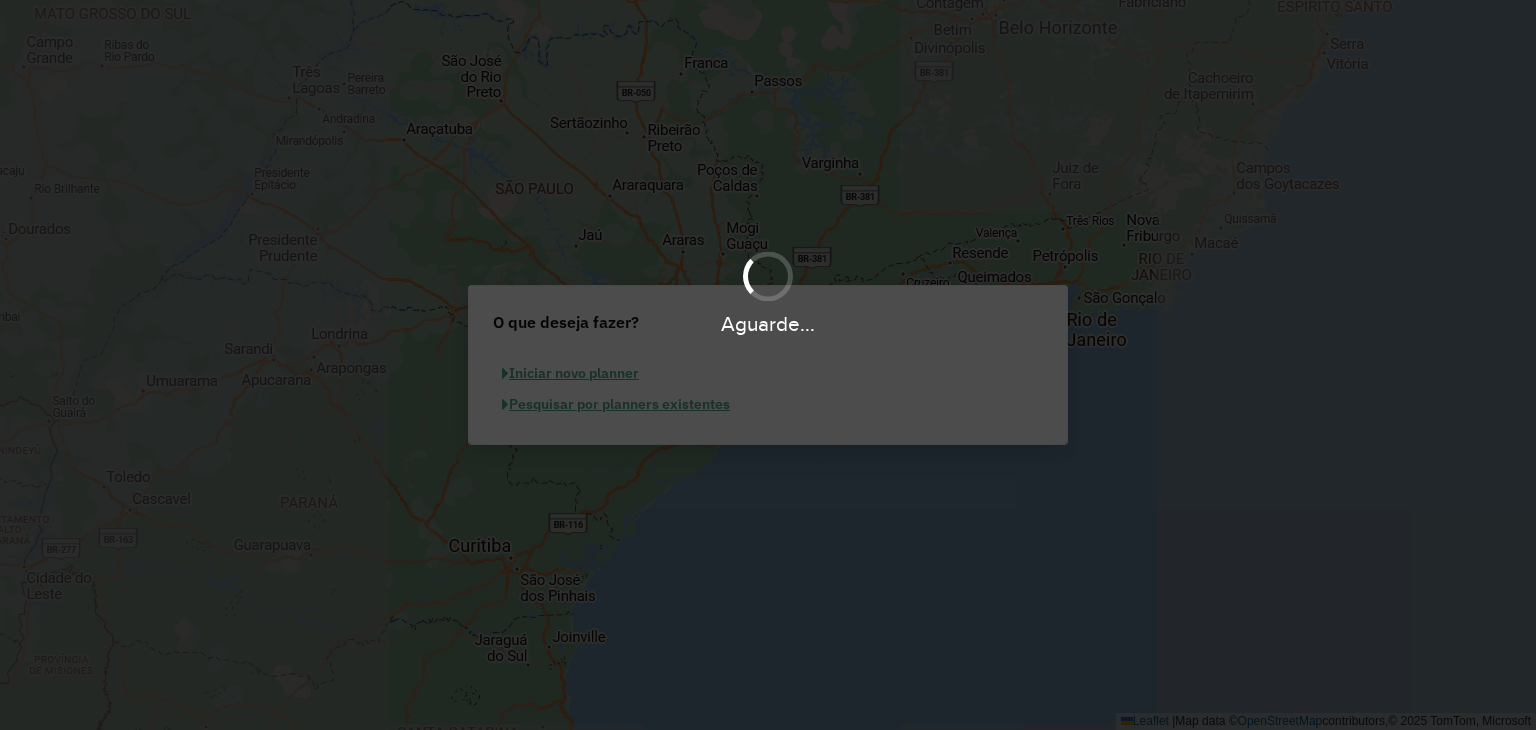 scroll, scrollTop: 0, scrollLeft: 0, axis: both 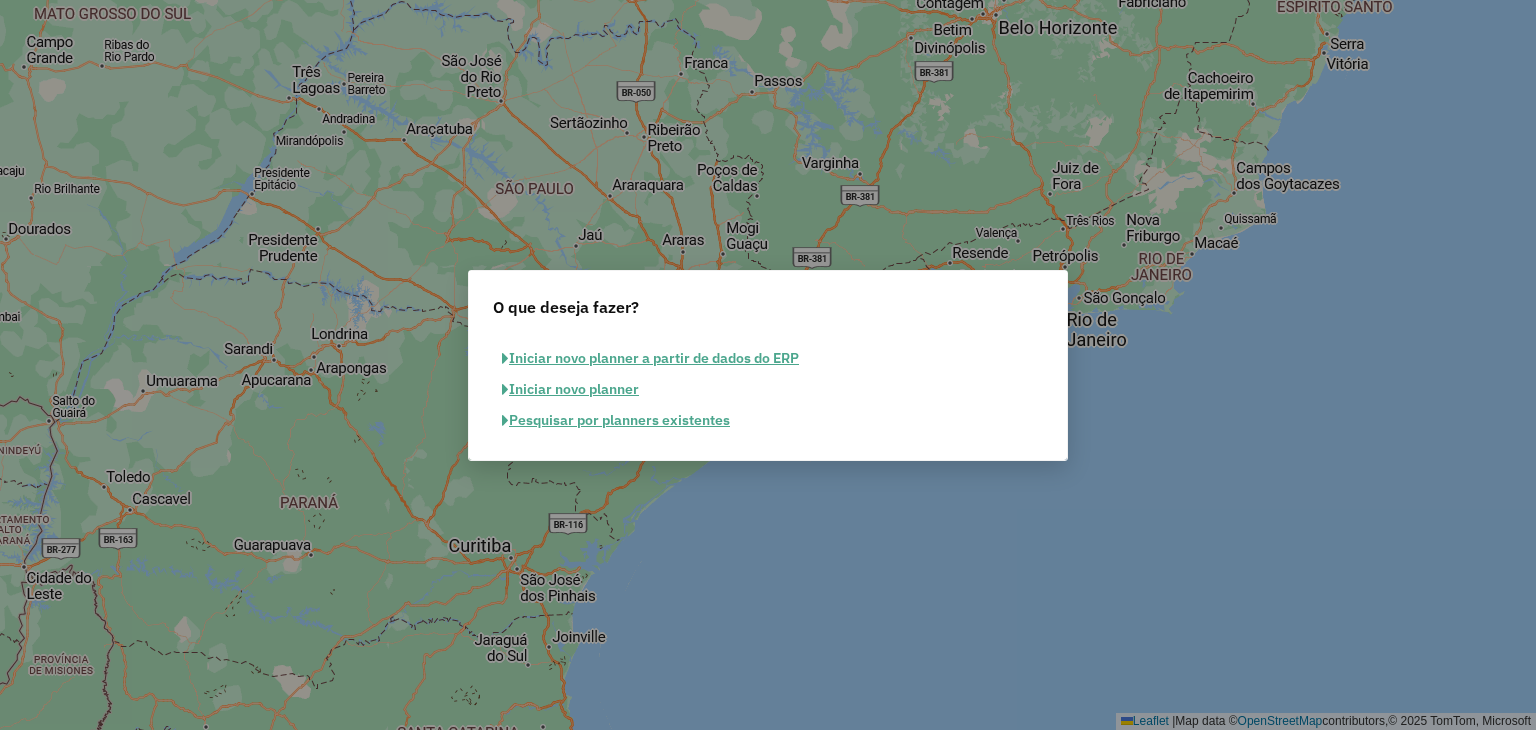 click on "Pesquisar por planners existentes" 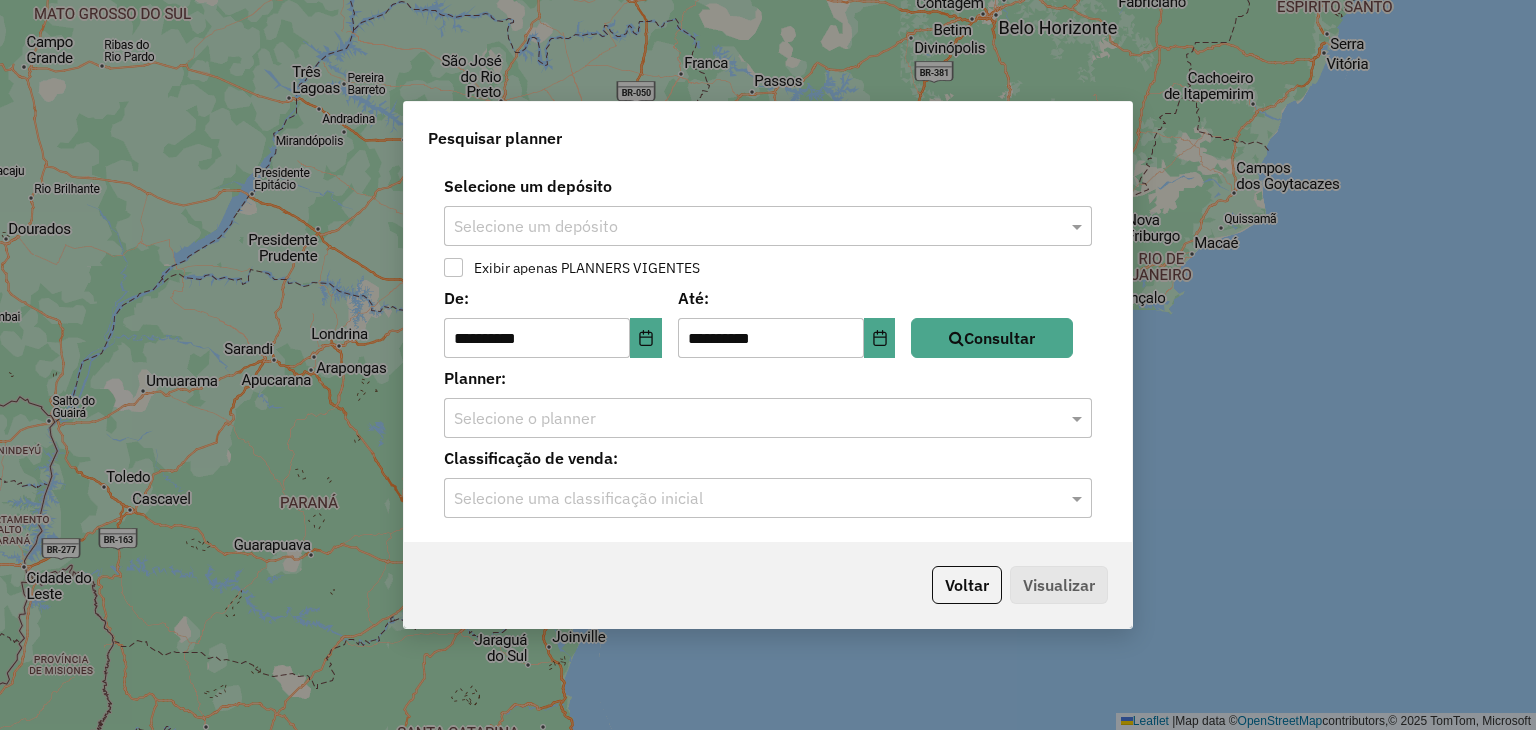 drag, startPoint x: 766, startPoint y: 255, endPoint x: 772, endPoint y: 237, distance: 18.973665 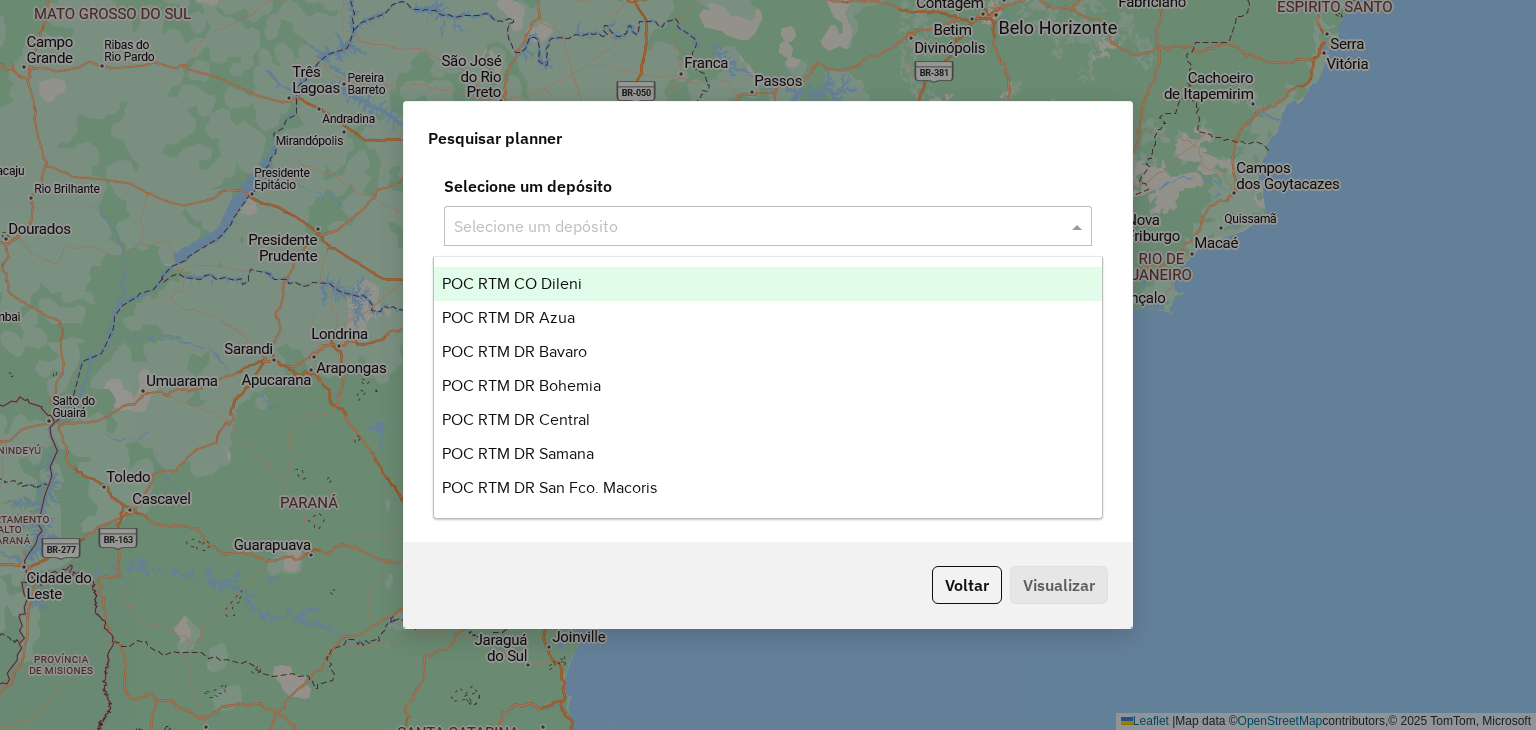 click 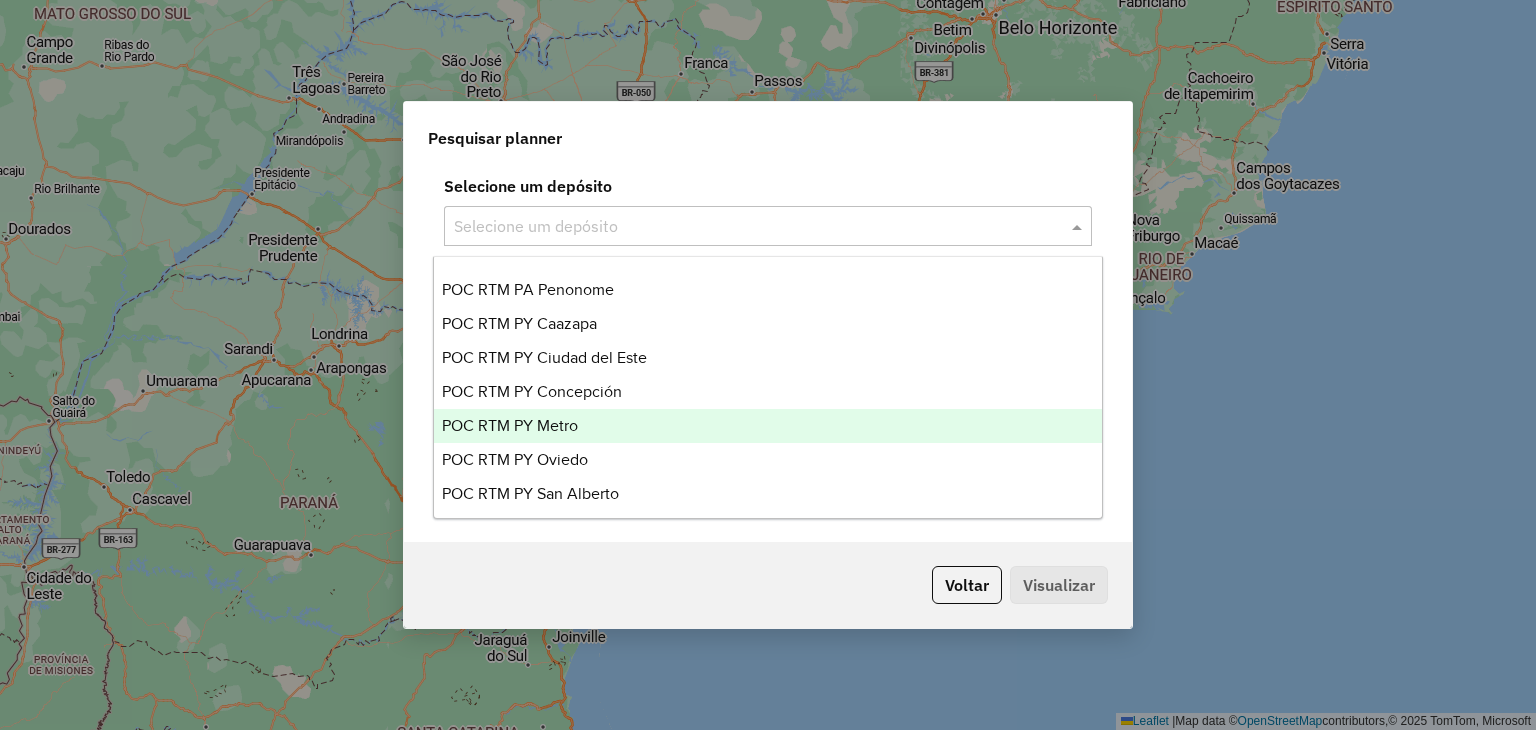 scroll, scrollTop: 600, scrollLeft: 0, axis: vertical 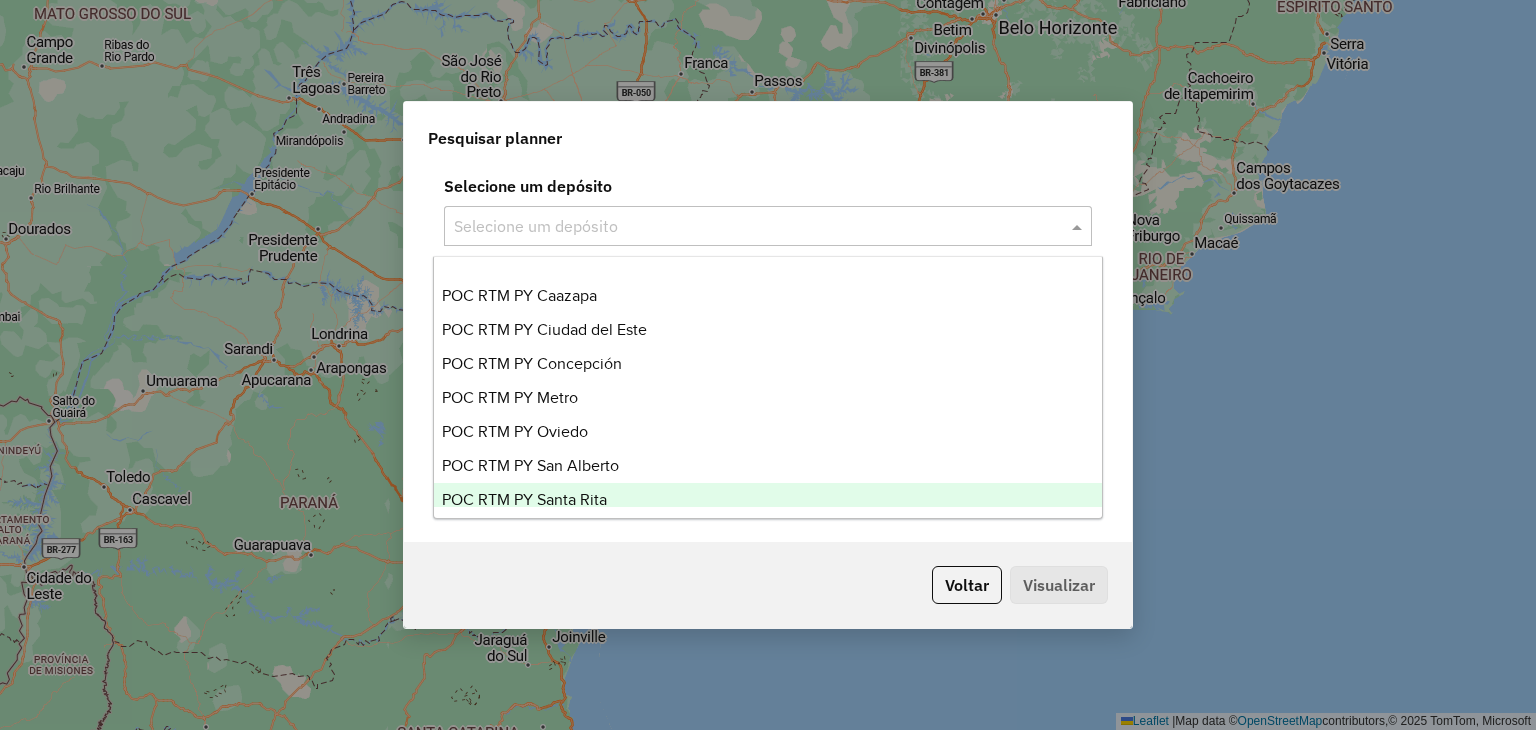 click on "POC RTM PY Santa Rita" at bounding box center [768, 500] 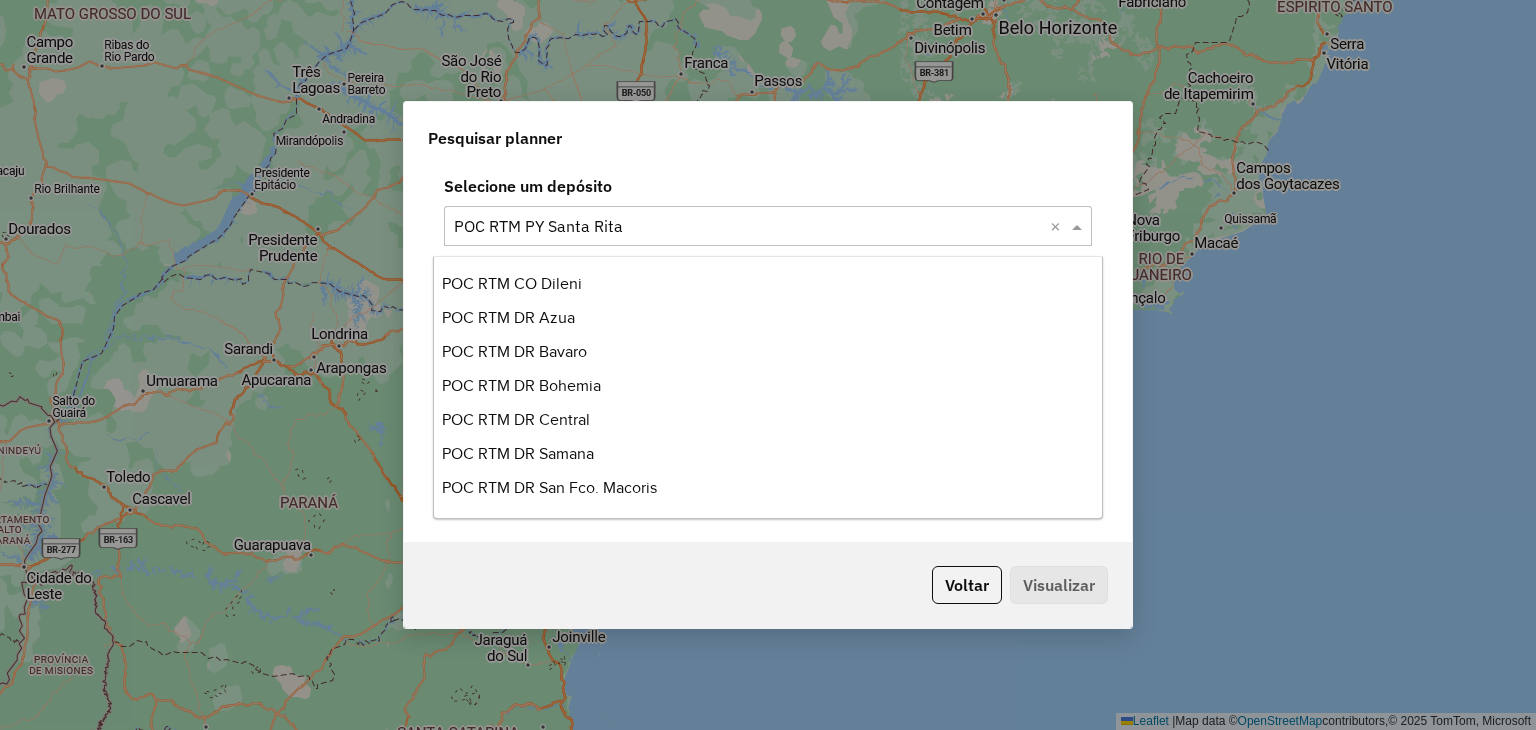 click on "Selecione um depósito × POC RTM PY Santa Rita ×" 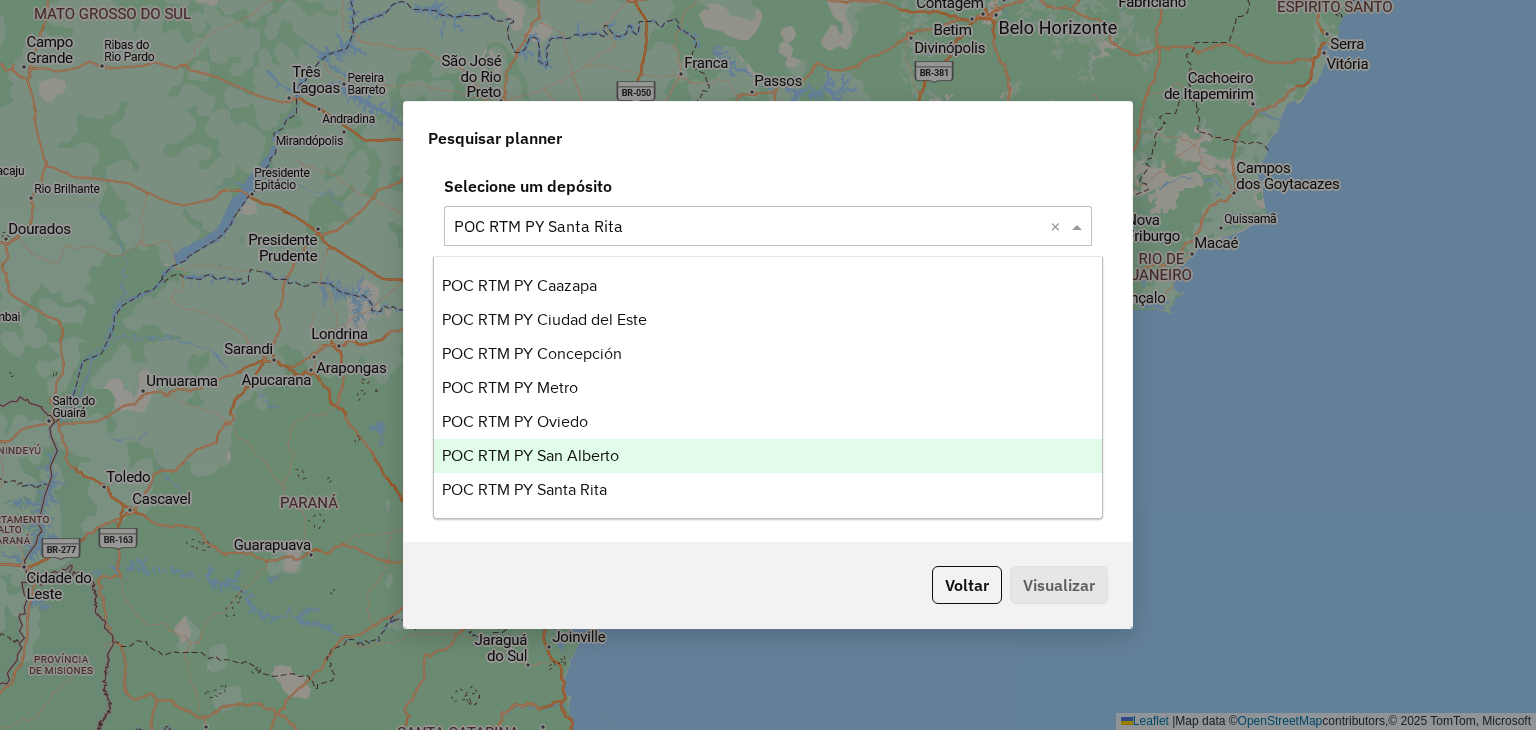 click on "POC RTM PY San Alberto" at bounding box center [768, 456] 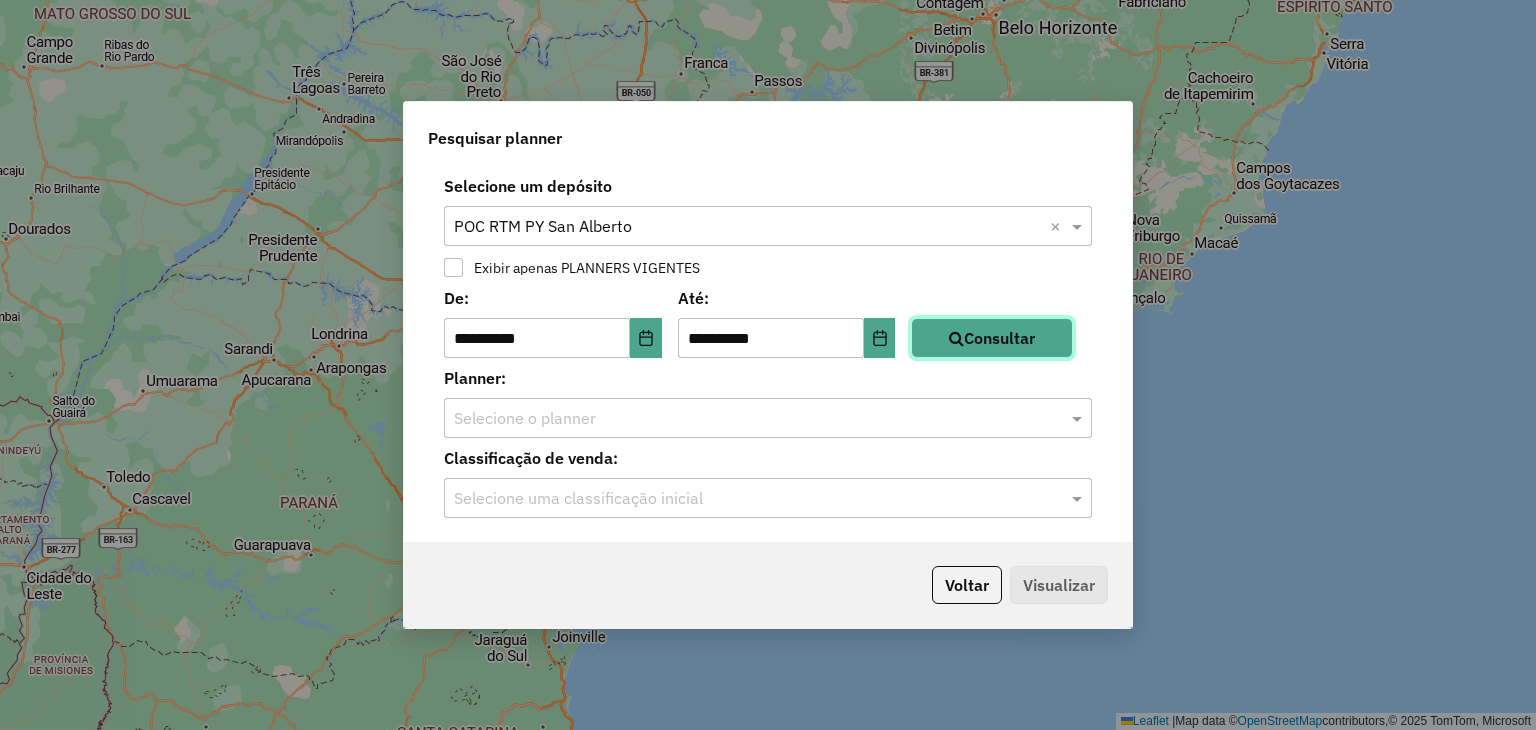 click on "Consultar" 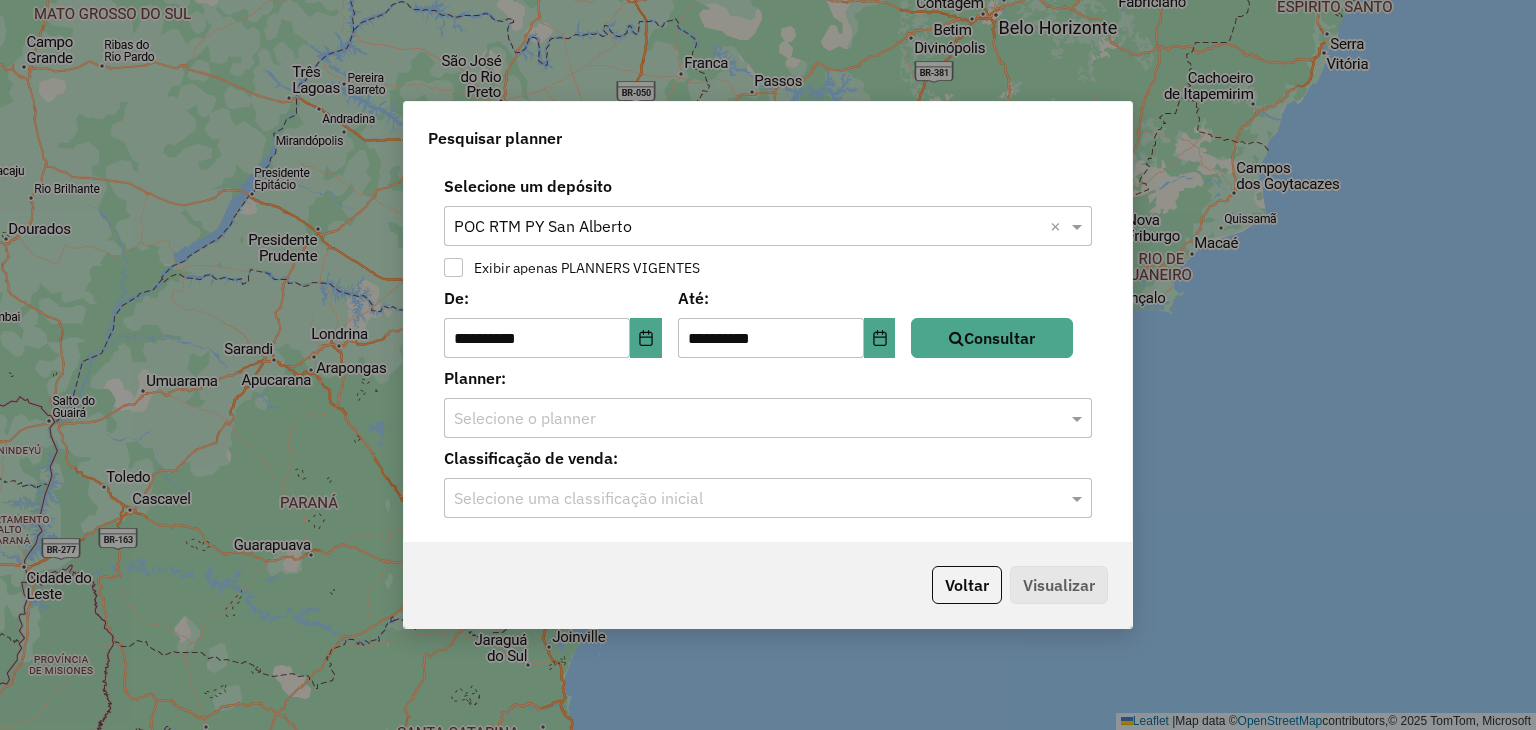 click 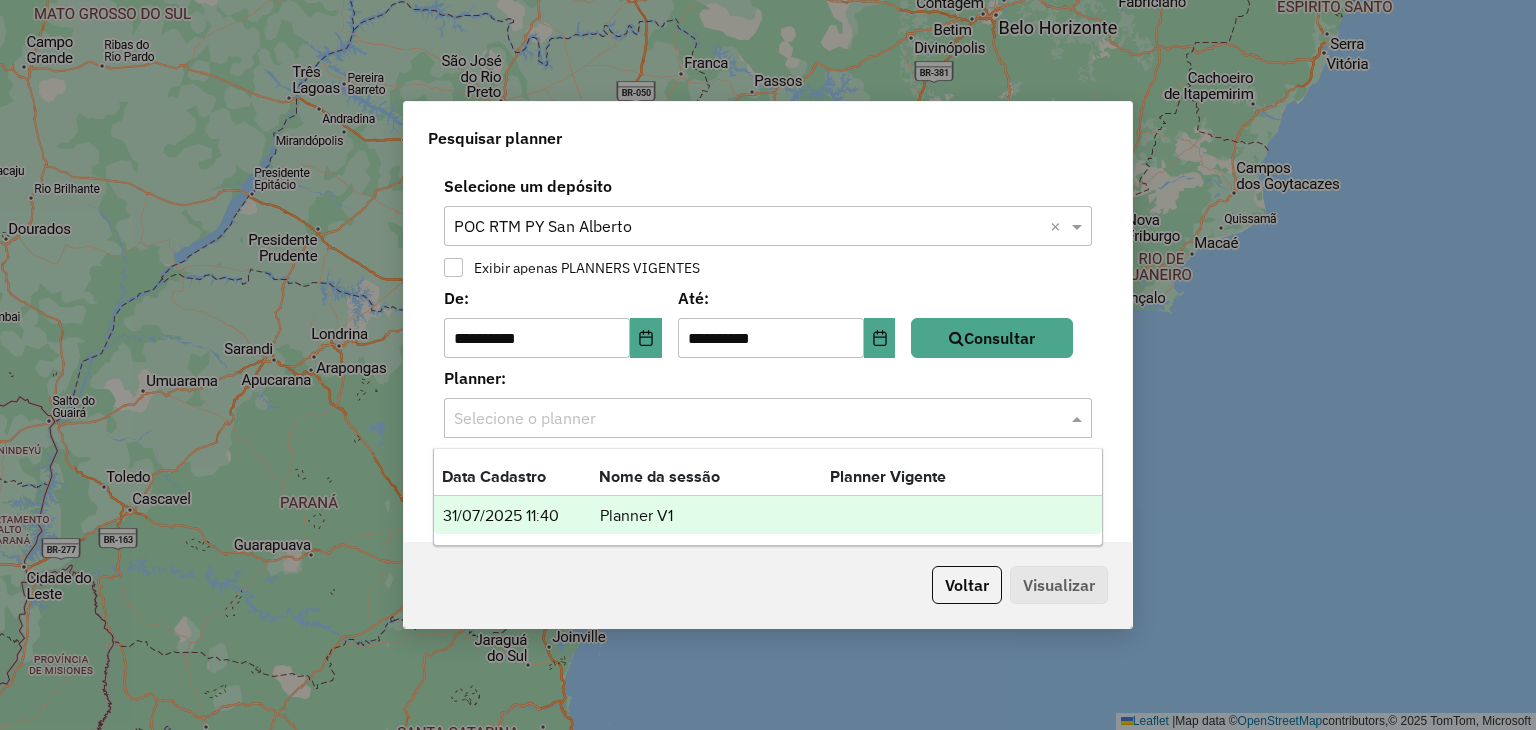 click on "Planner V1" at bounding box center (714, 516) 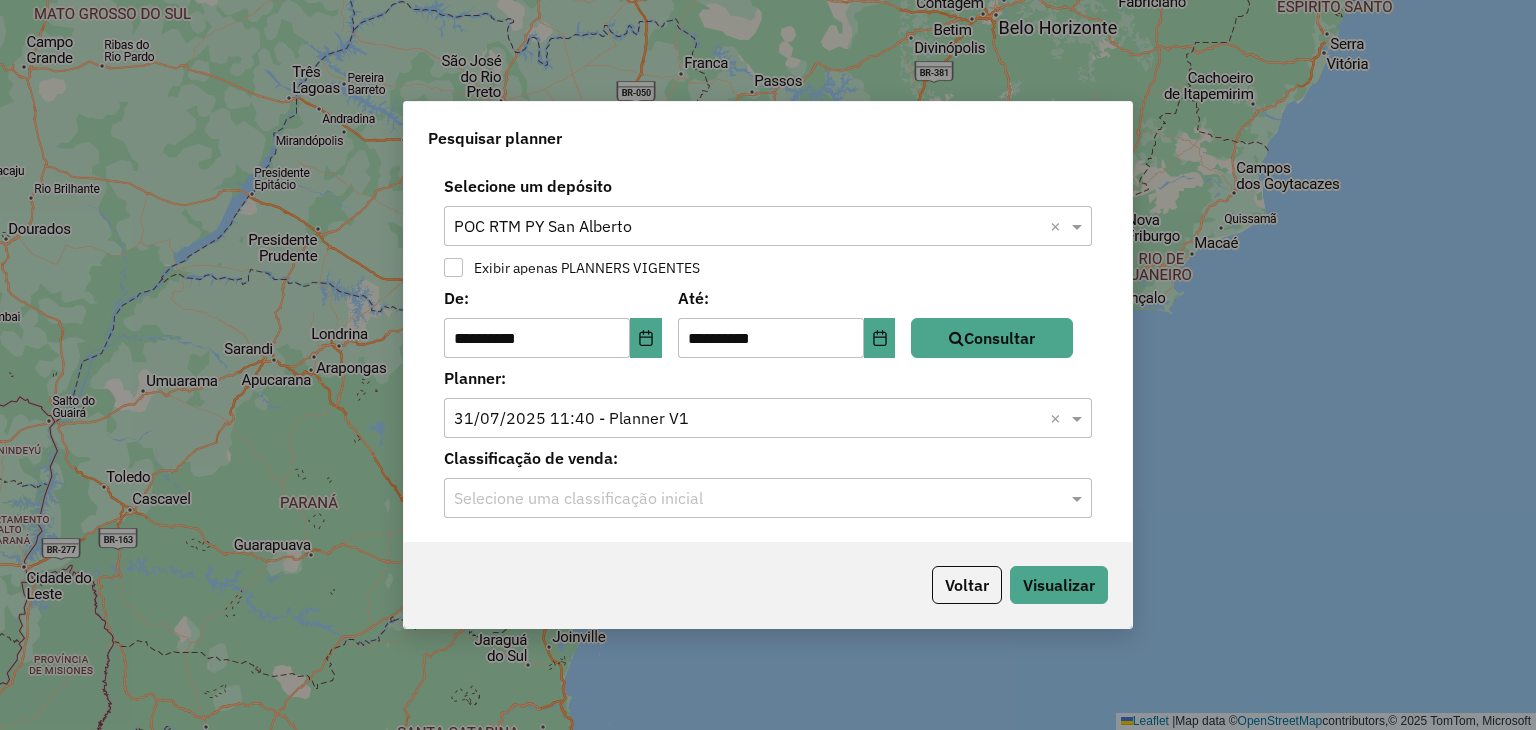 click on "Classificação de venda: Selecione uma classificação inicial" 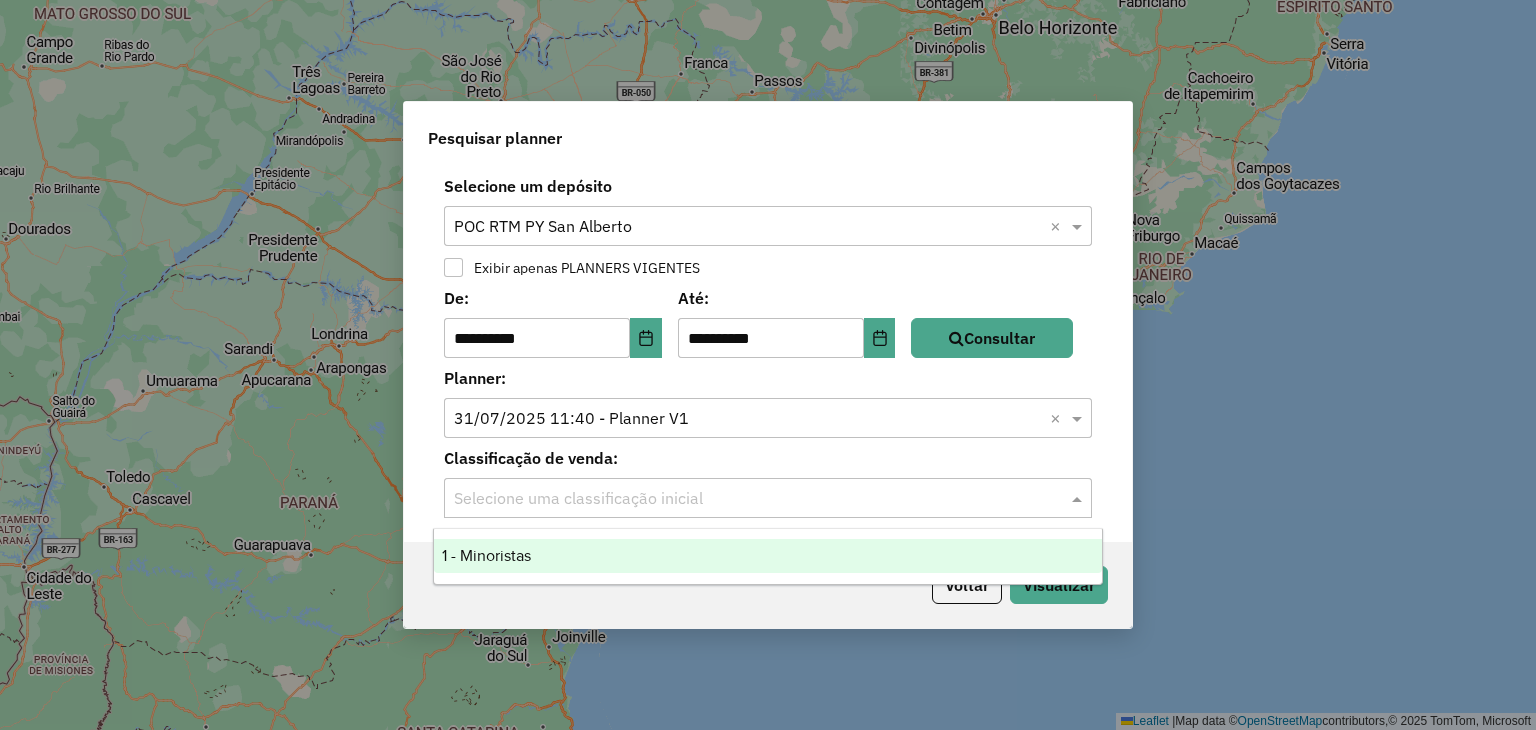 click 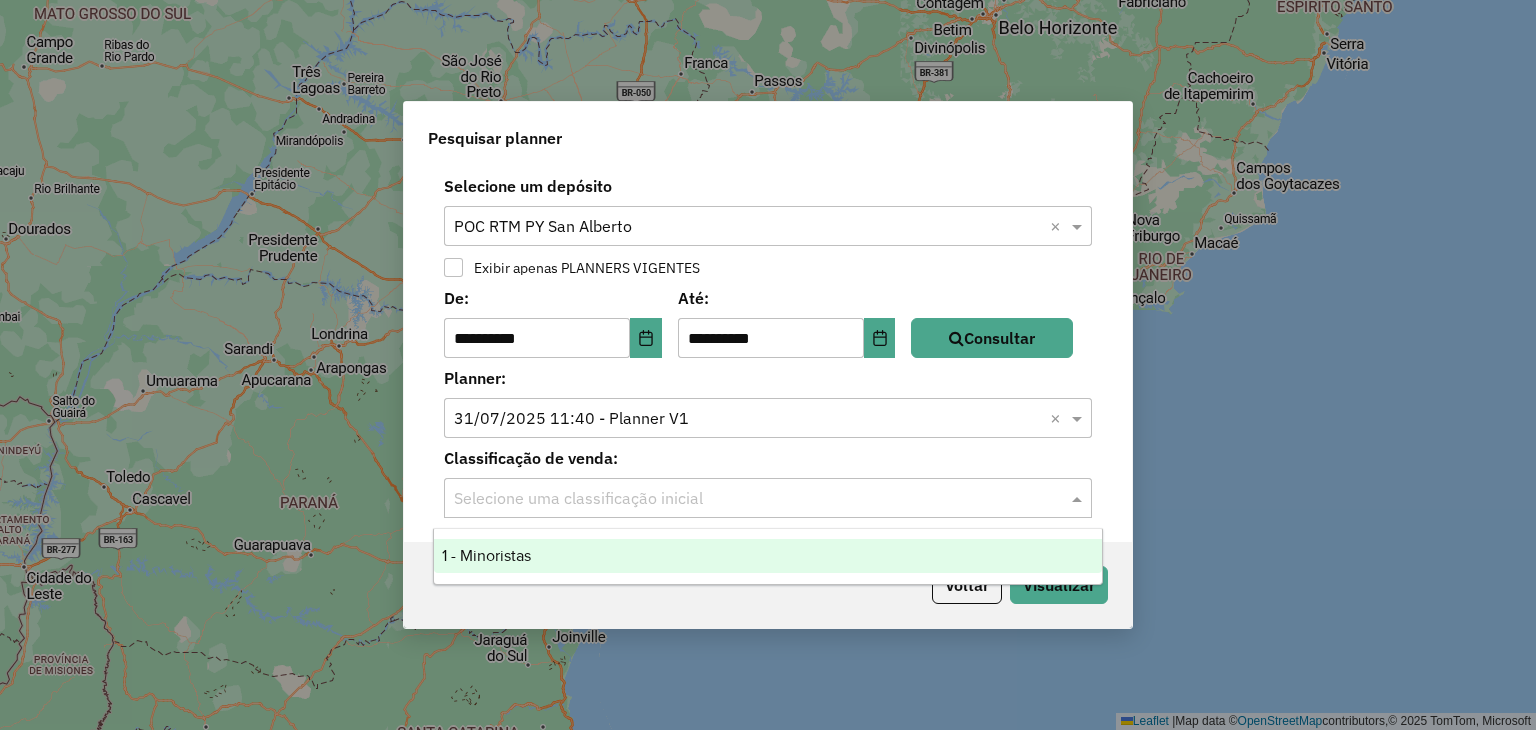 click on "1 - Minoristas" at bounding box center [768, 556] 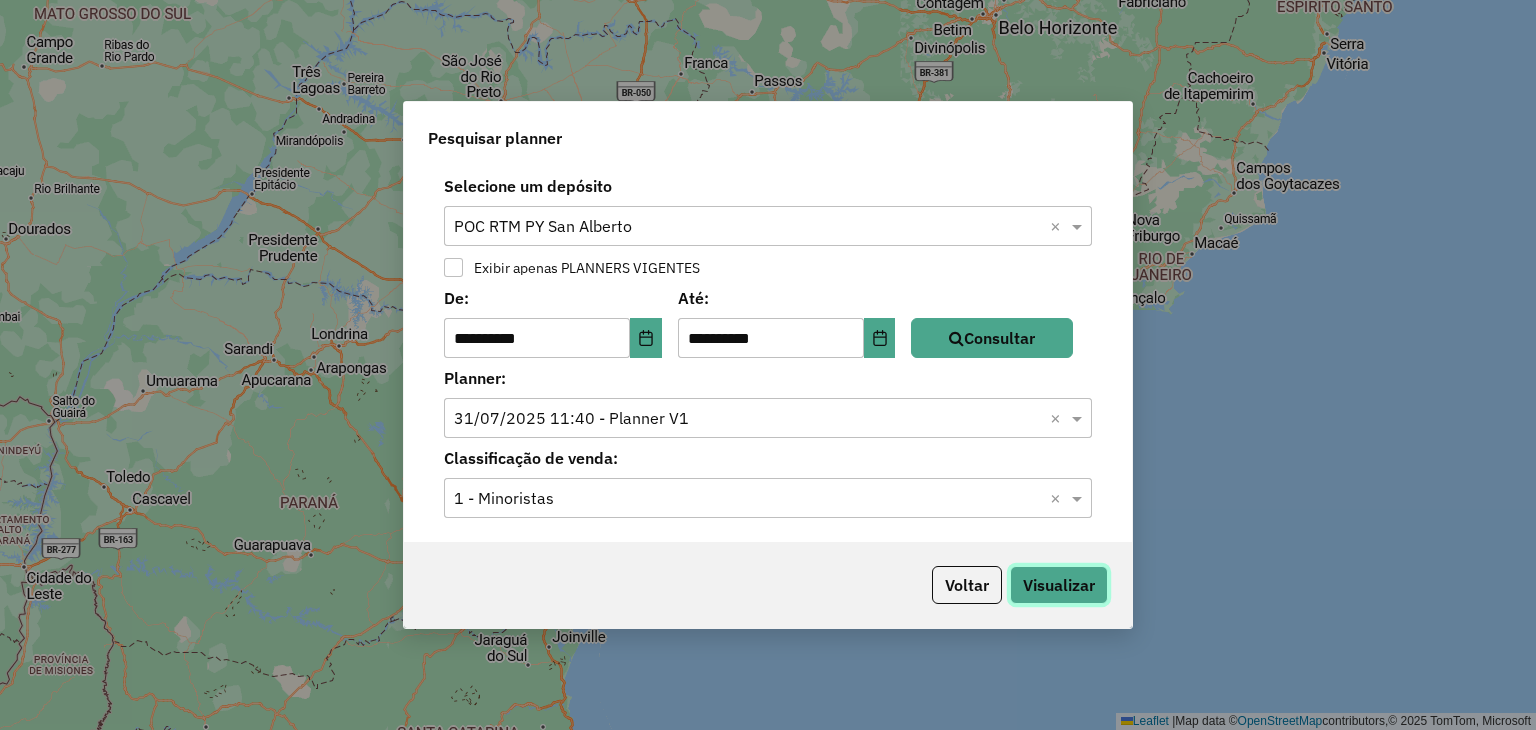 click on "Visualizar" 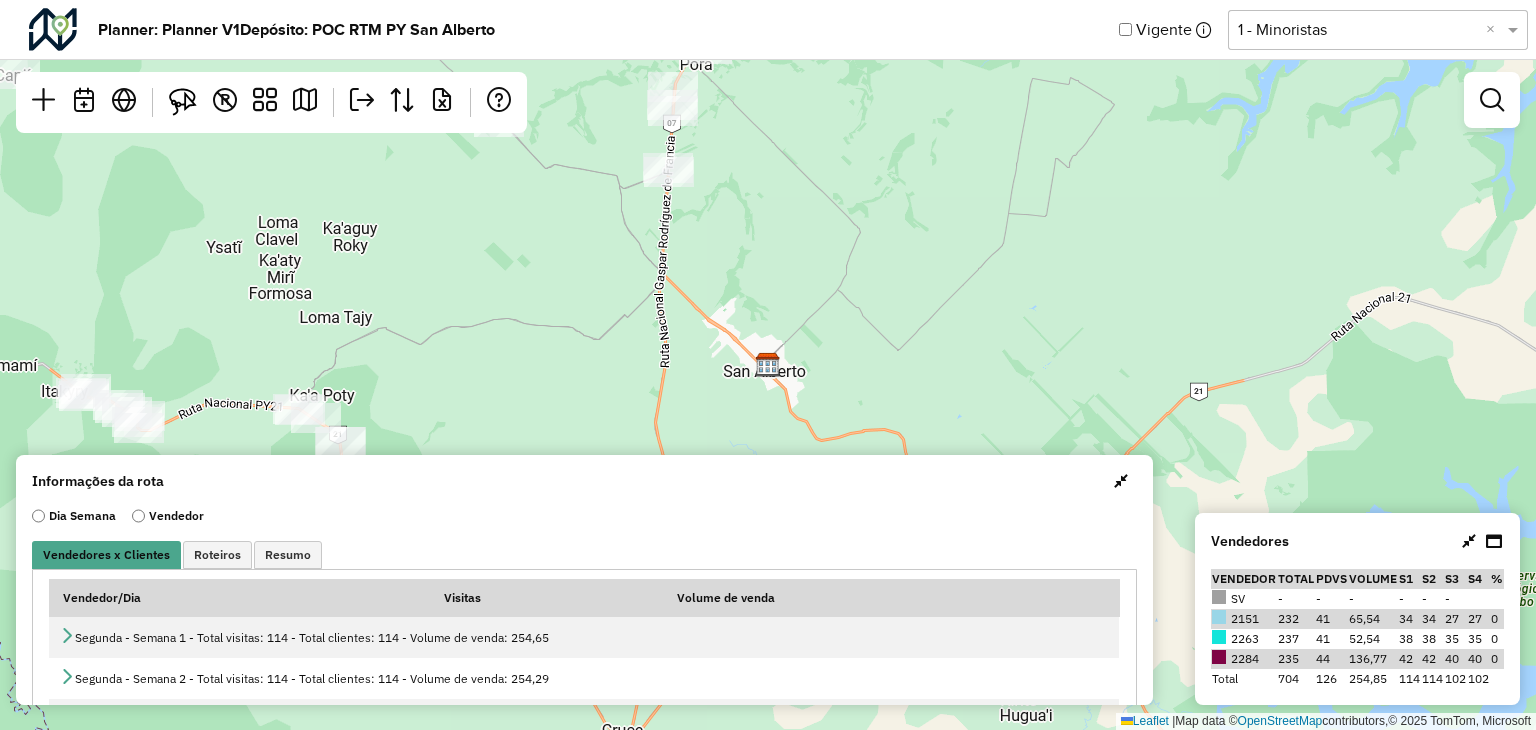 click at bounding box center [1121, 481] 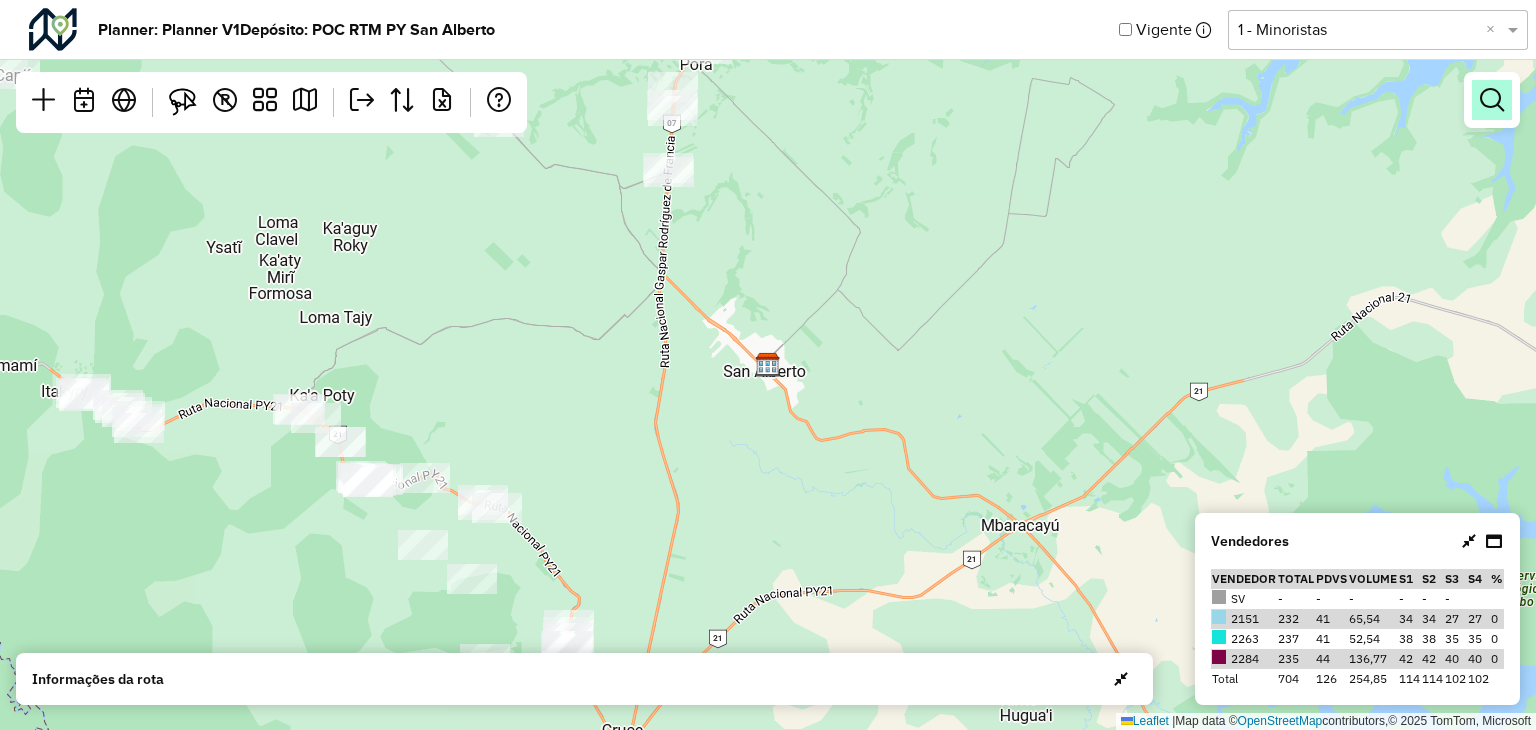 click at bounding box center (1492, 100) 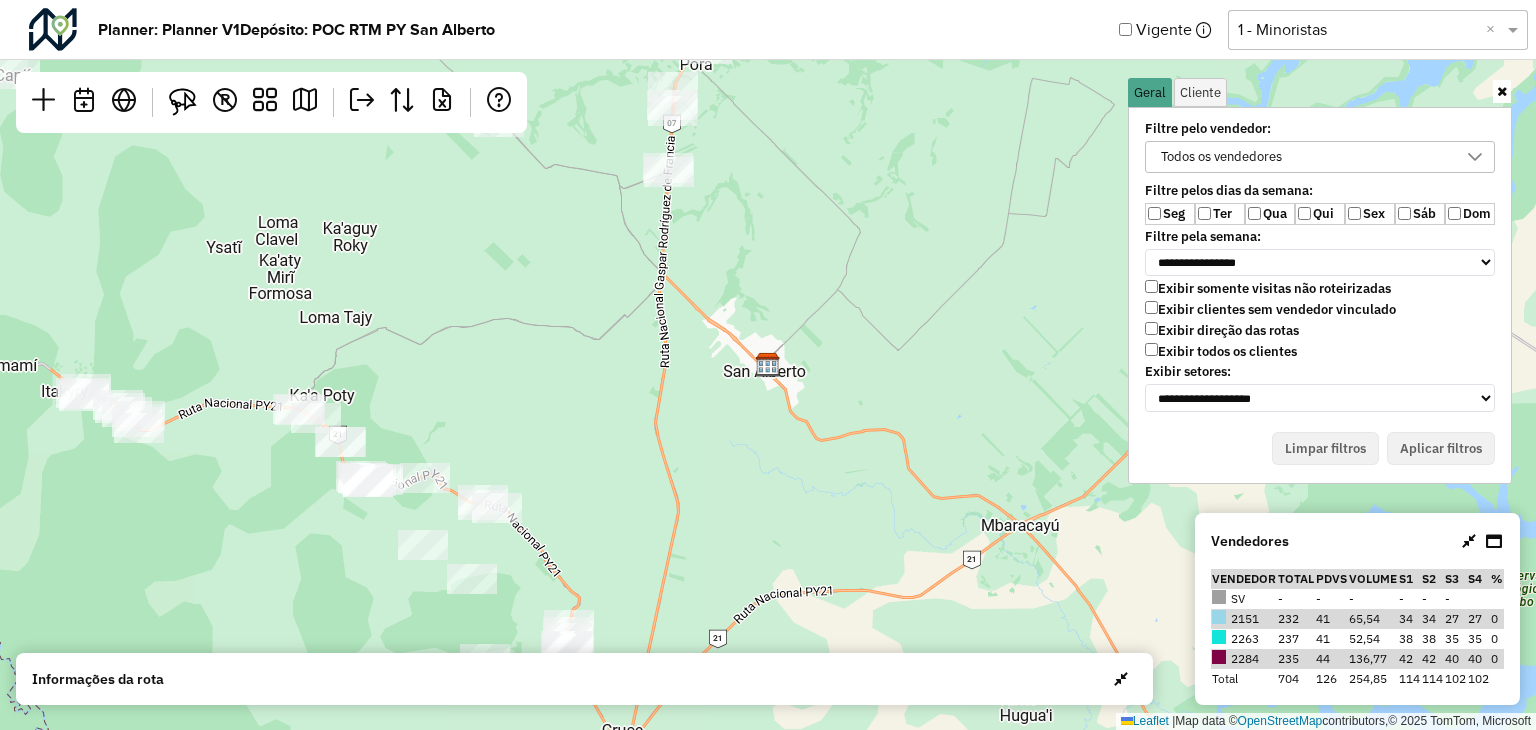 click on "Exibir todos os clientes" at bounding box center [1221, 351] 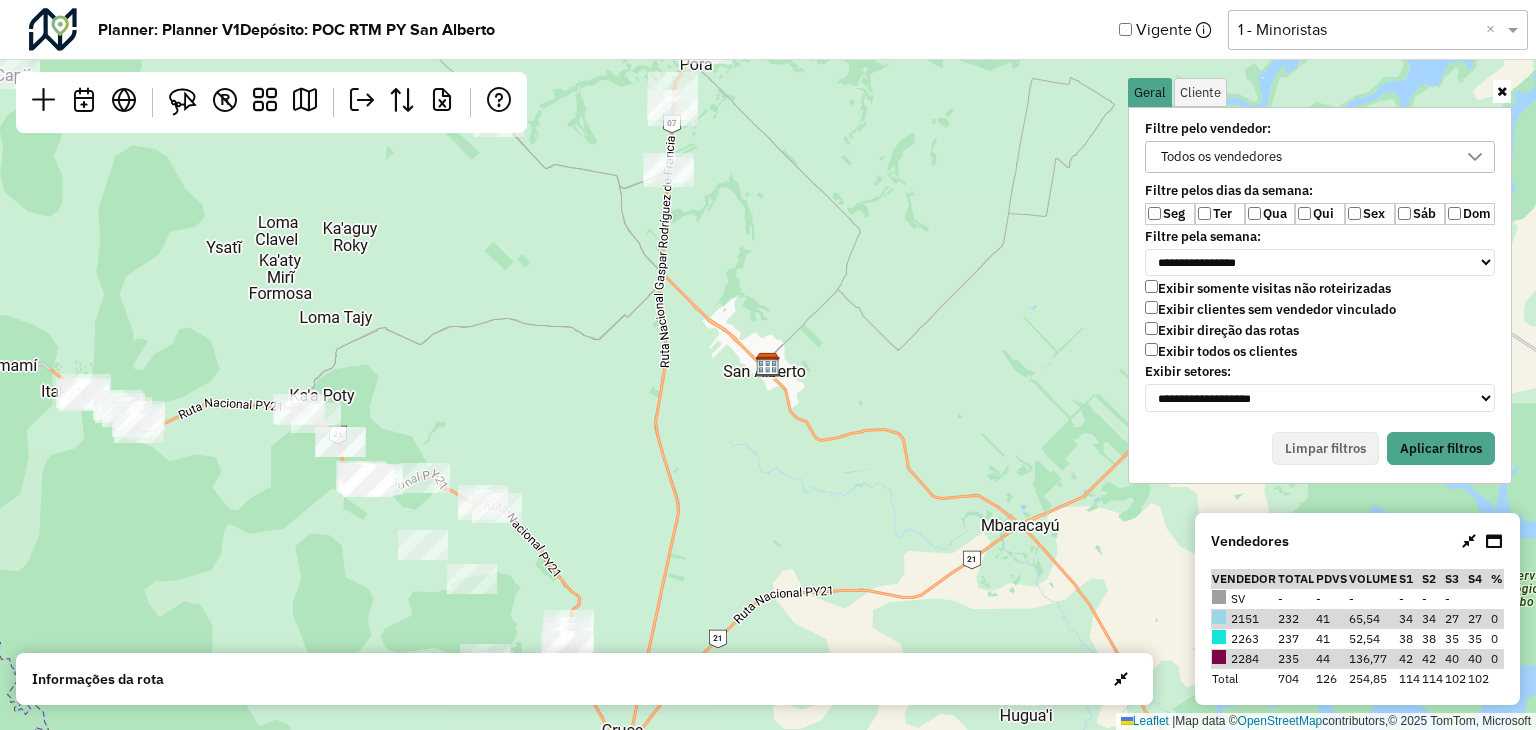 click on "Filtre pela semana:" at bounding box center [1320, 237] 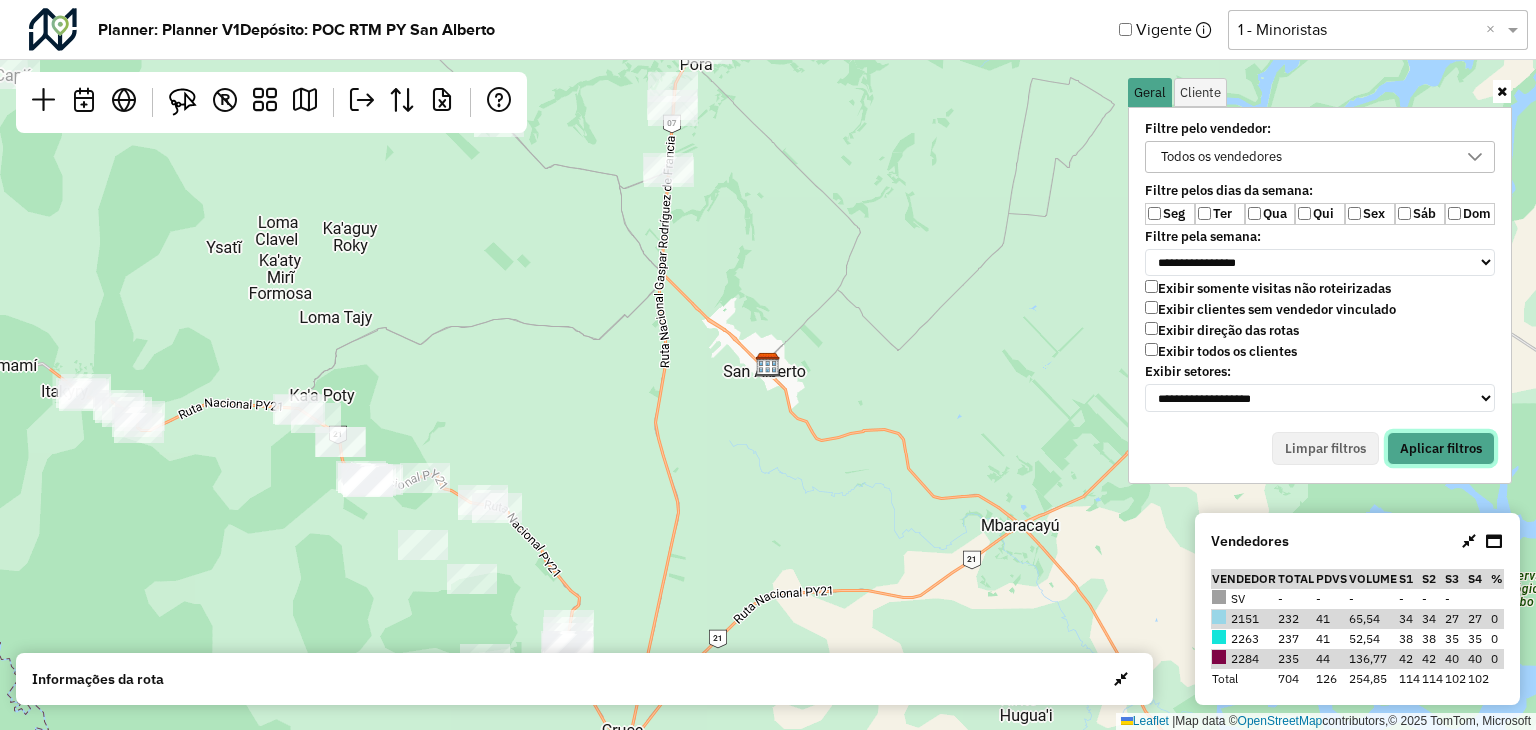 drag, startPoint x: 1461, startPoint y: 436, endPoint x: 1180, endPoint y: 372, distance: 288.1961 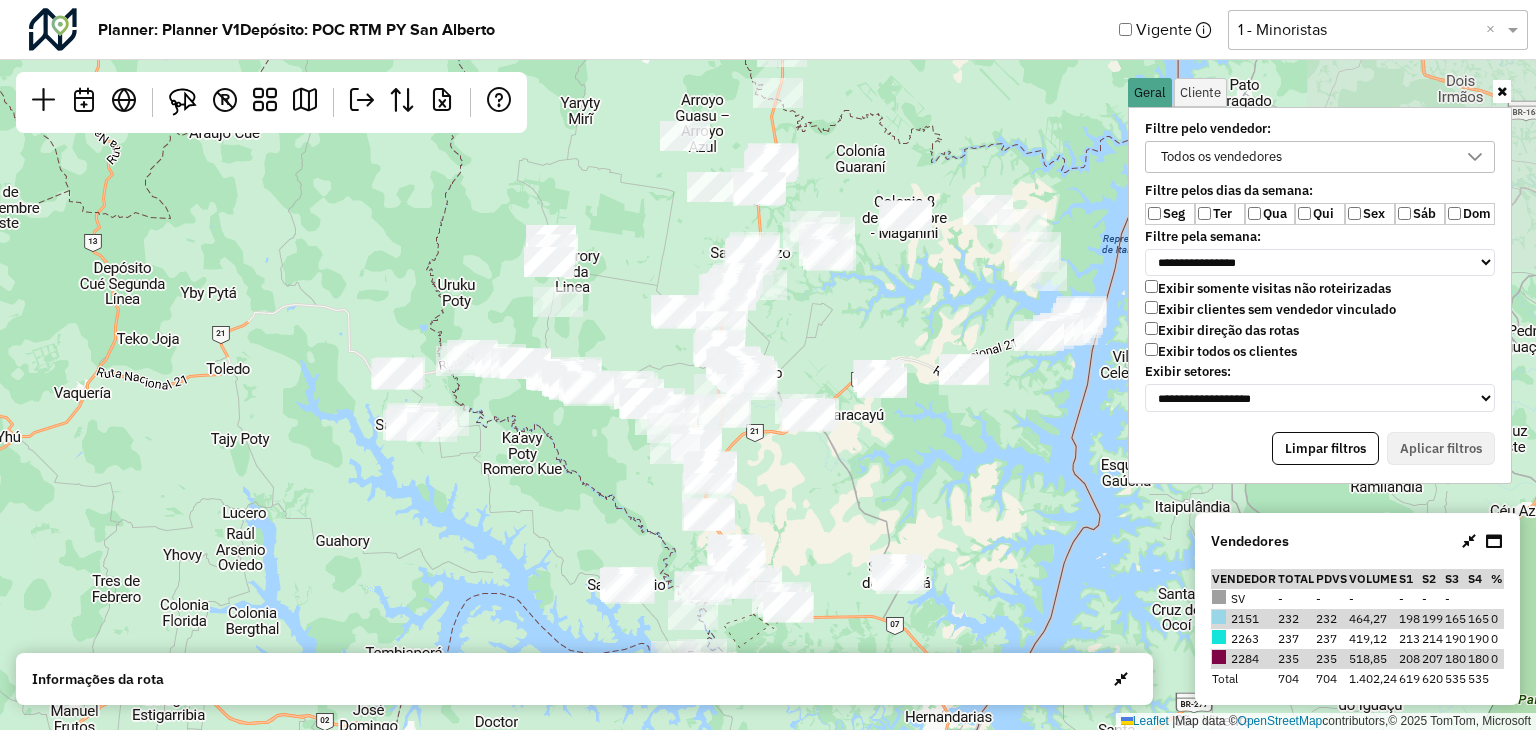 drag, startPoint x: 520, startPoint y: 316, endPoint x: 451, endPoint y: 311, distance: 69.18092 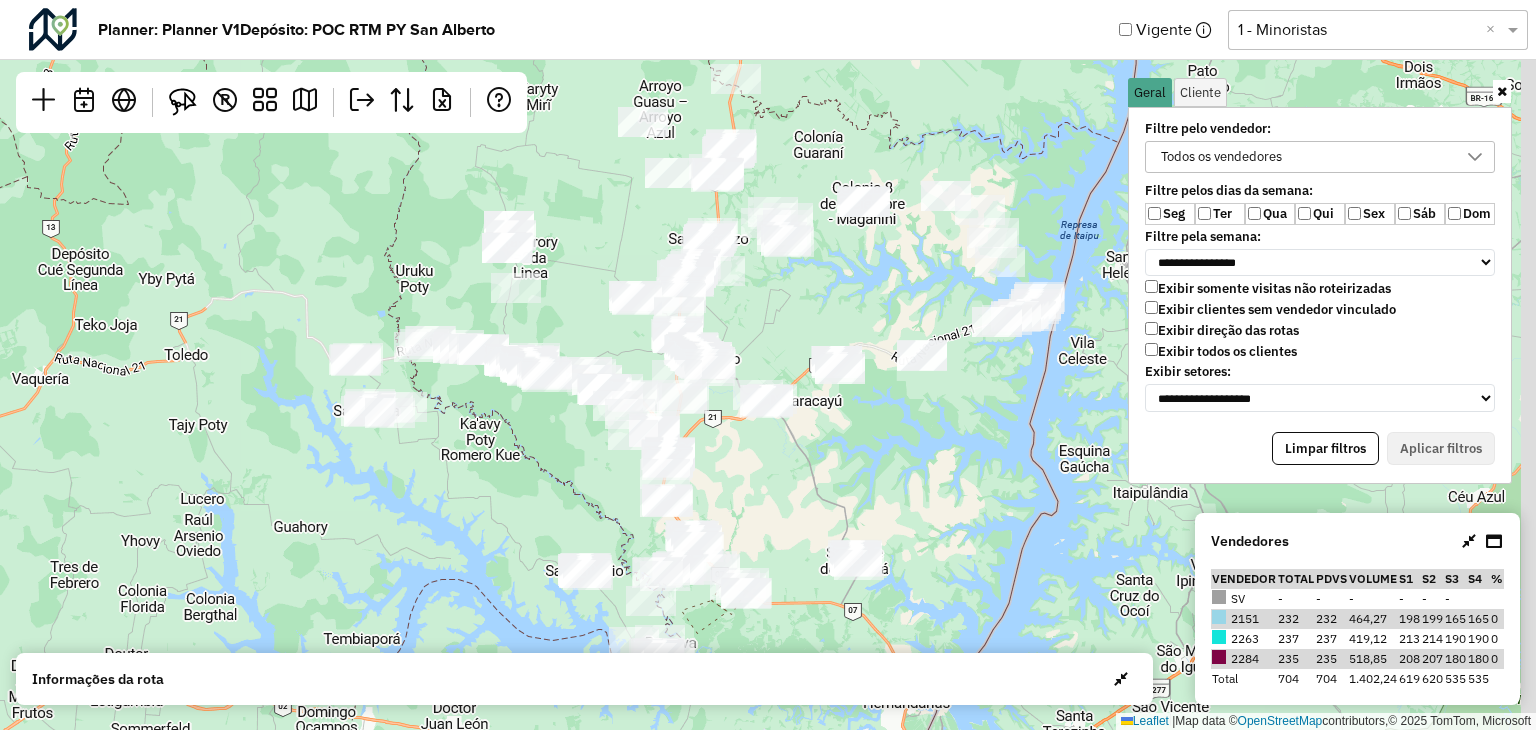 drag, startPoint x: 894, startPoint y: 328, endPoint x: 842, endPoint y: 310, distance: 55.027267 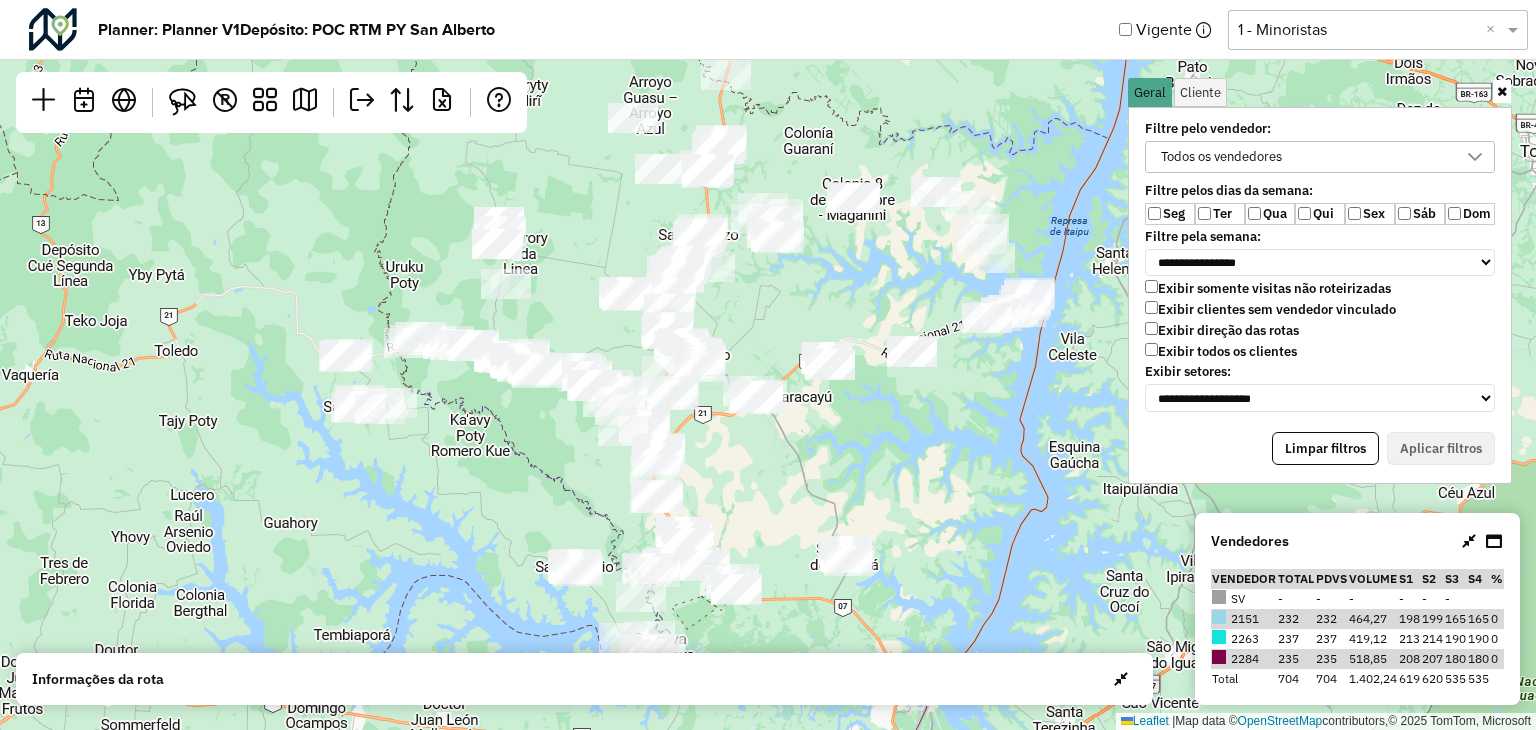 drag, startPoint x: 1501, startPoint y: 93, endPoint x: 1436, endPoint y: 196, distance: 121.79491 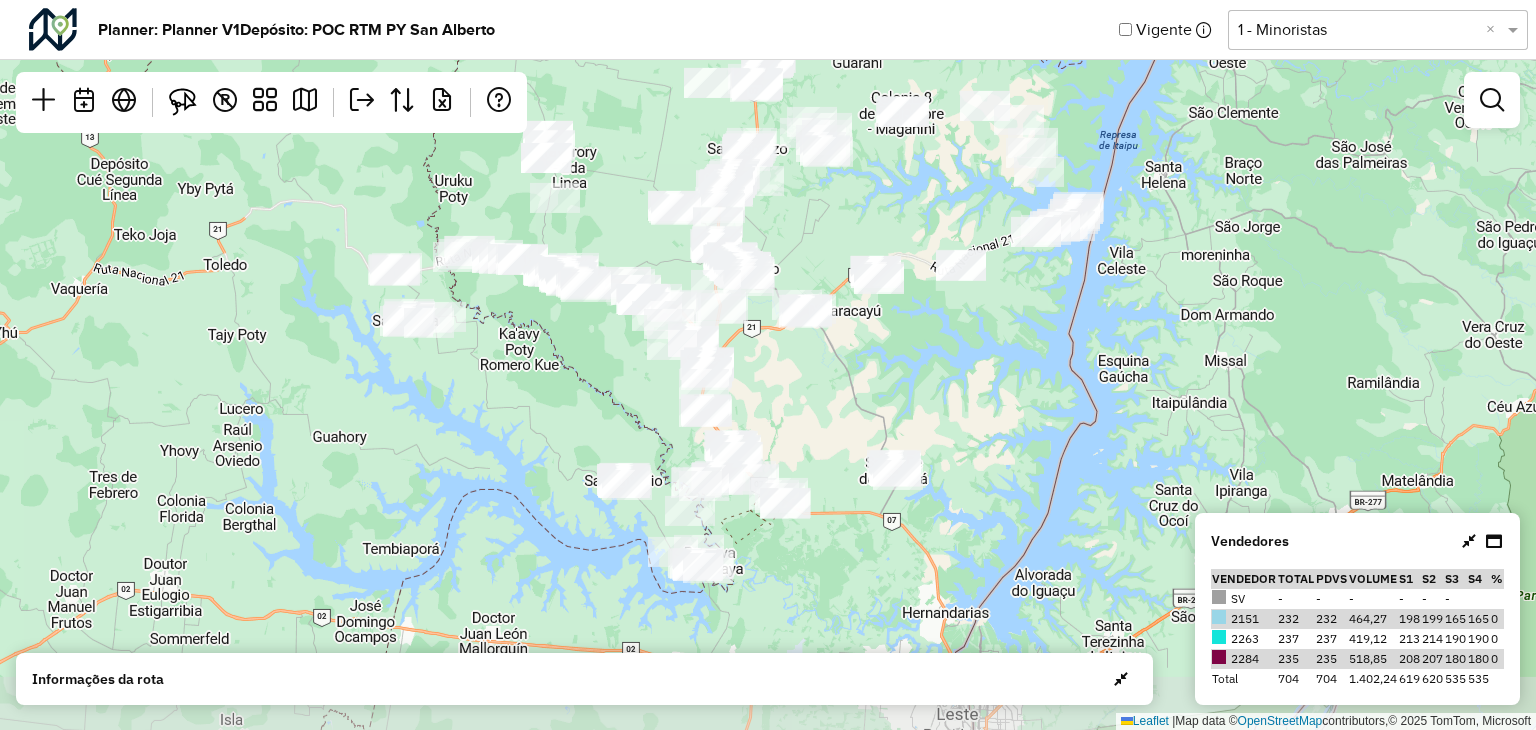 drag, startPoint x: 796, startPoint y: 423, endPoint x: 829, endPoint y: 363, distance: 68.47627 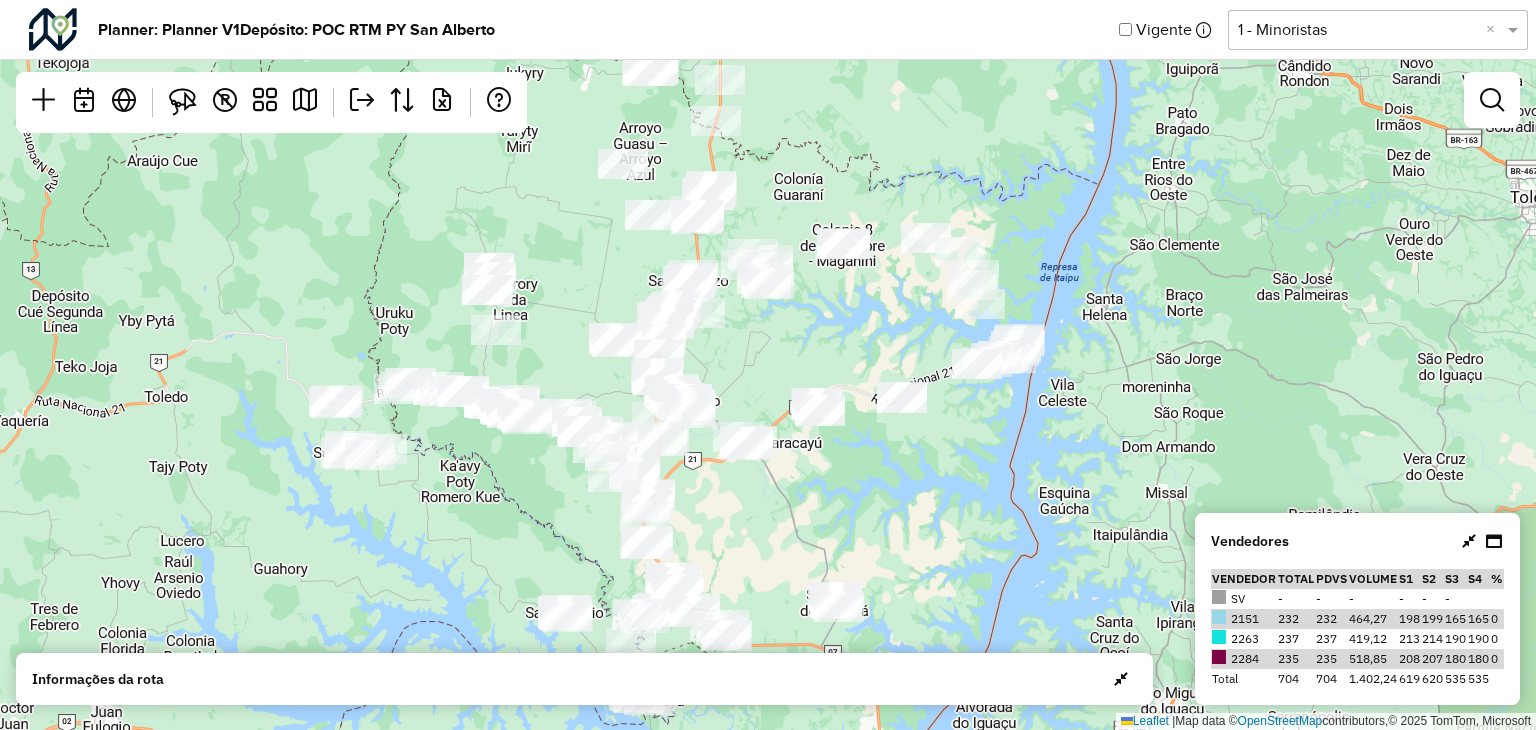 drag, startPoint x: 1026, startPoint y: 432, endPoint x: 967, endPoint y: 564, distance: 144.58562 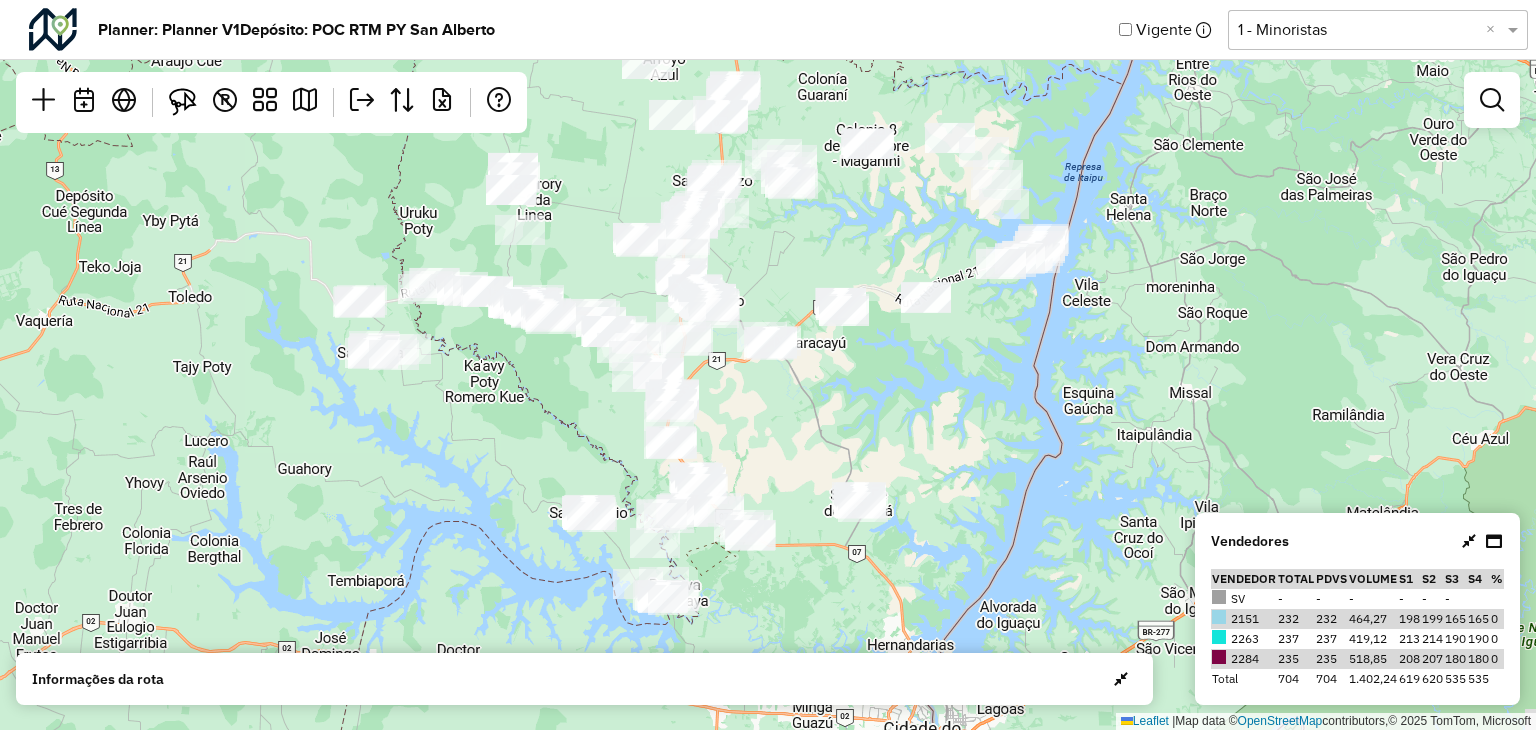 drag, startPoint x: 1108, startPoint y: 358, endPoint x: 1132, endPoint y: 258, distance: 102.83968 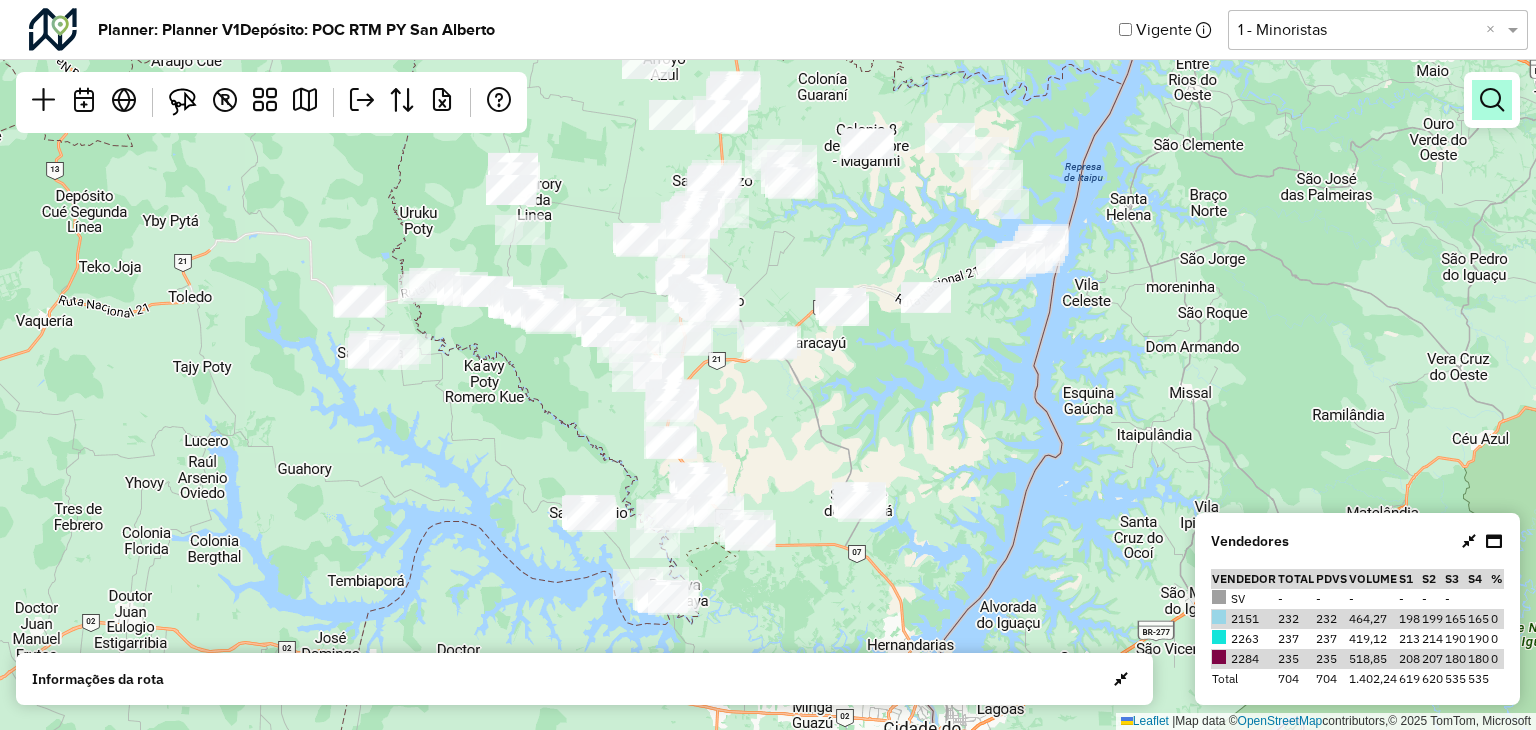 click at bounding box center [1492, 100] 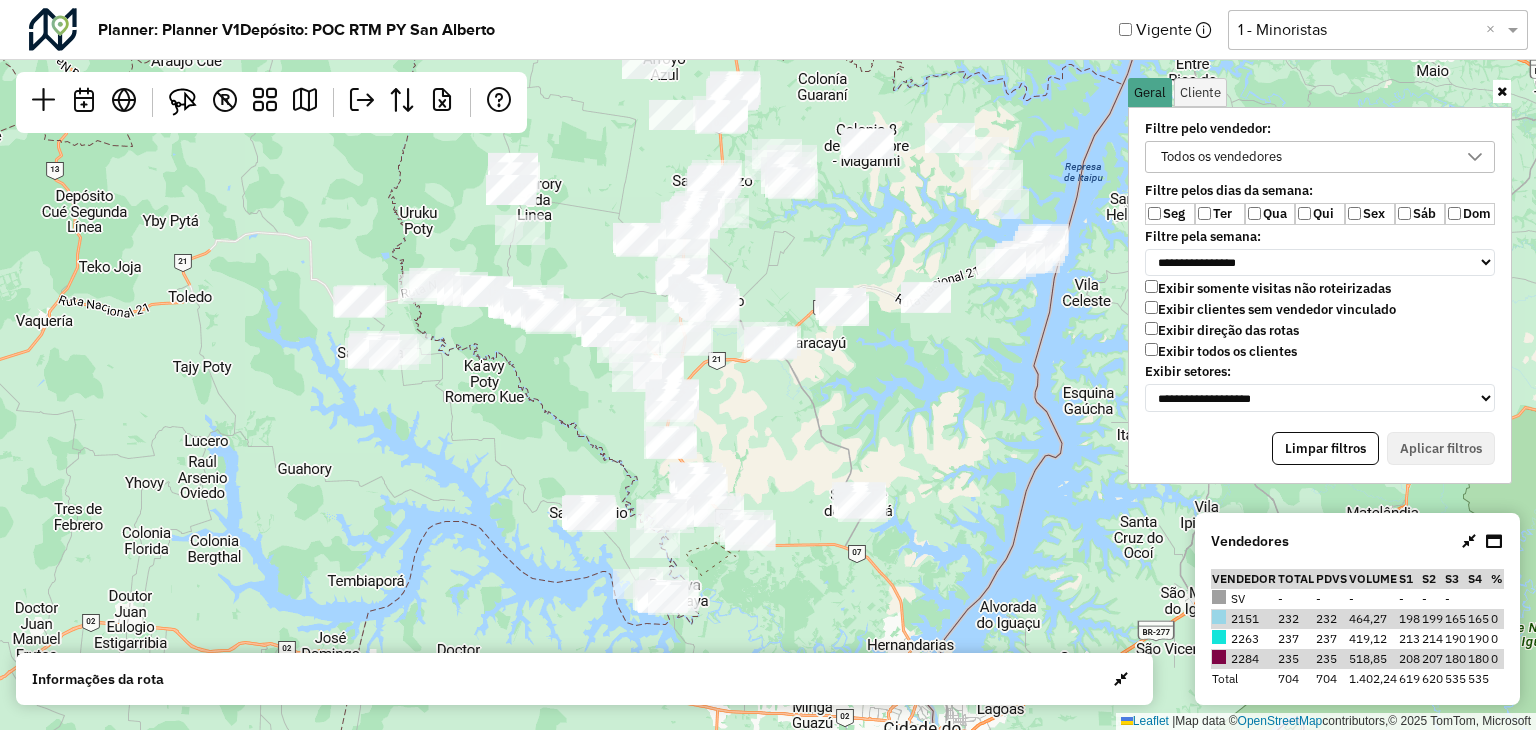 click on "Todos os vendedores" at bounding box center [1221, 157] 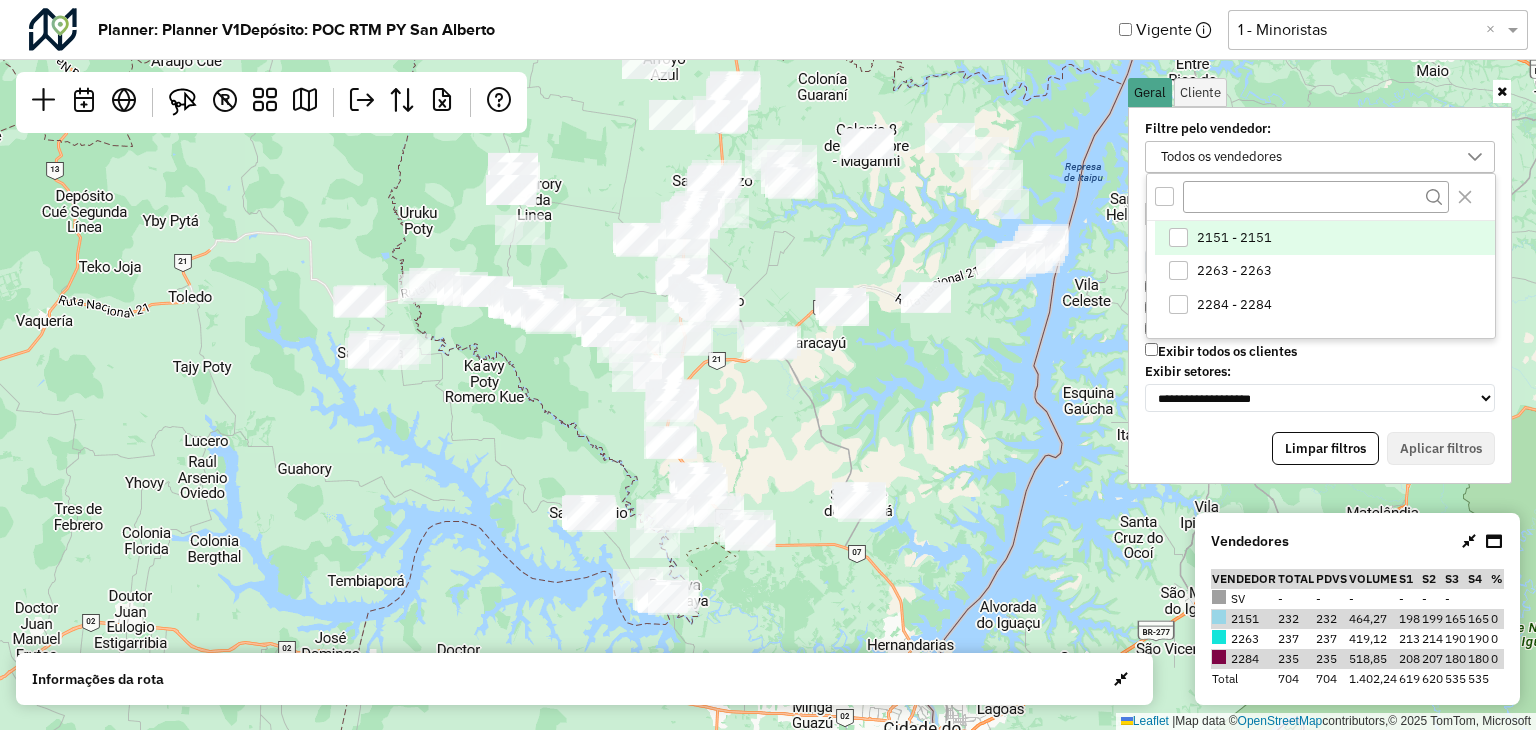 click on "Leaflet   |  Map data ©  OpenStreetMap  contributors,© 2025 TomTom, Microsoft" 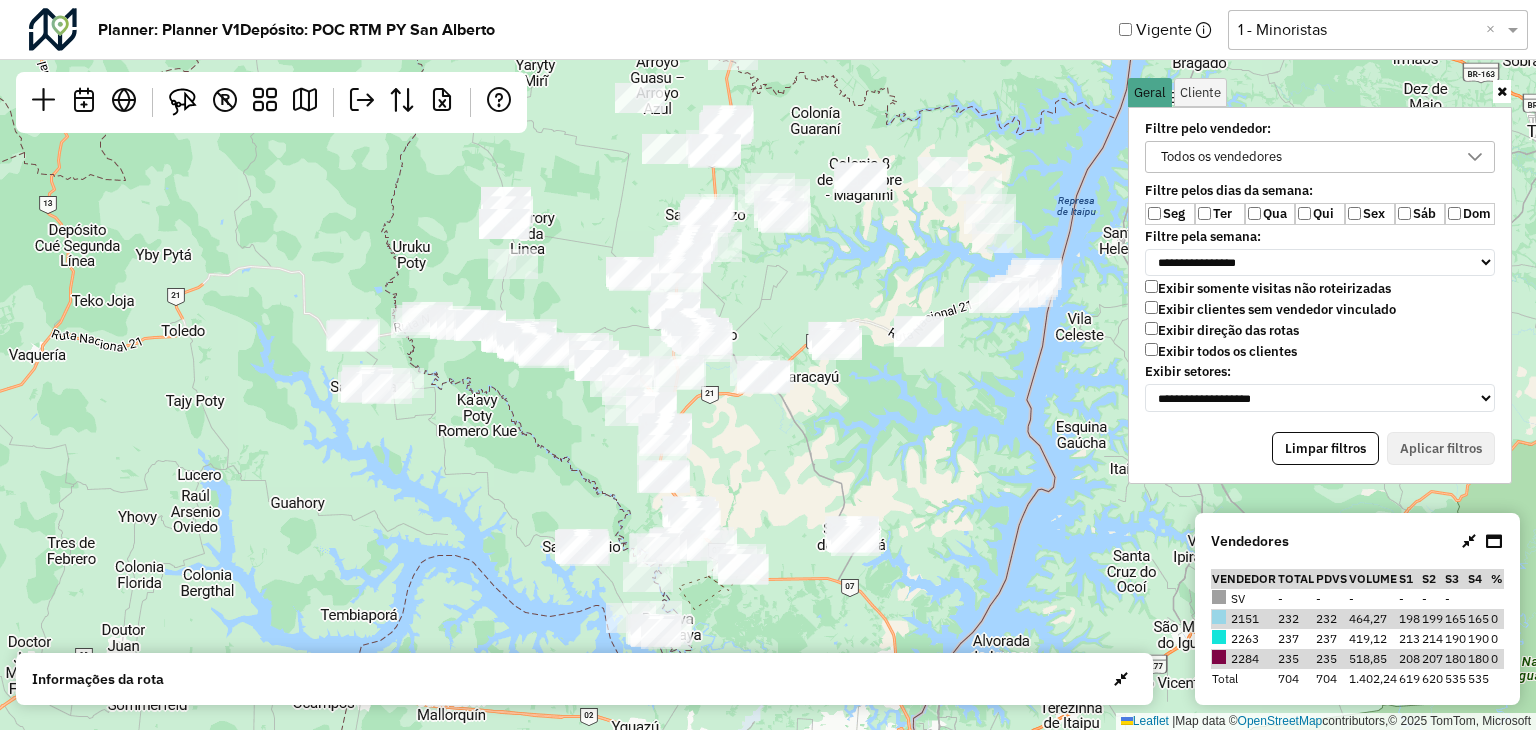 drag, startPoint x: 881, startPoint y: 253, endPoint x: 876, endPoint y: 273, distance: 20.615528 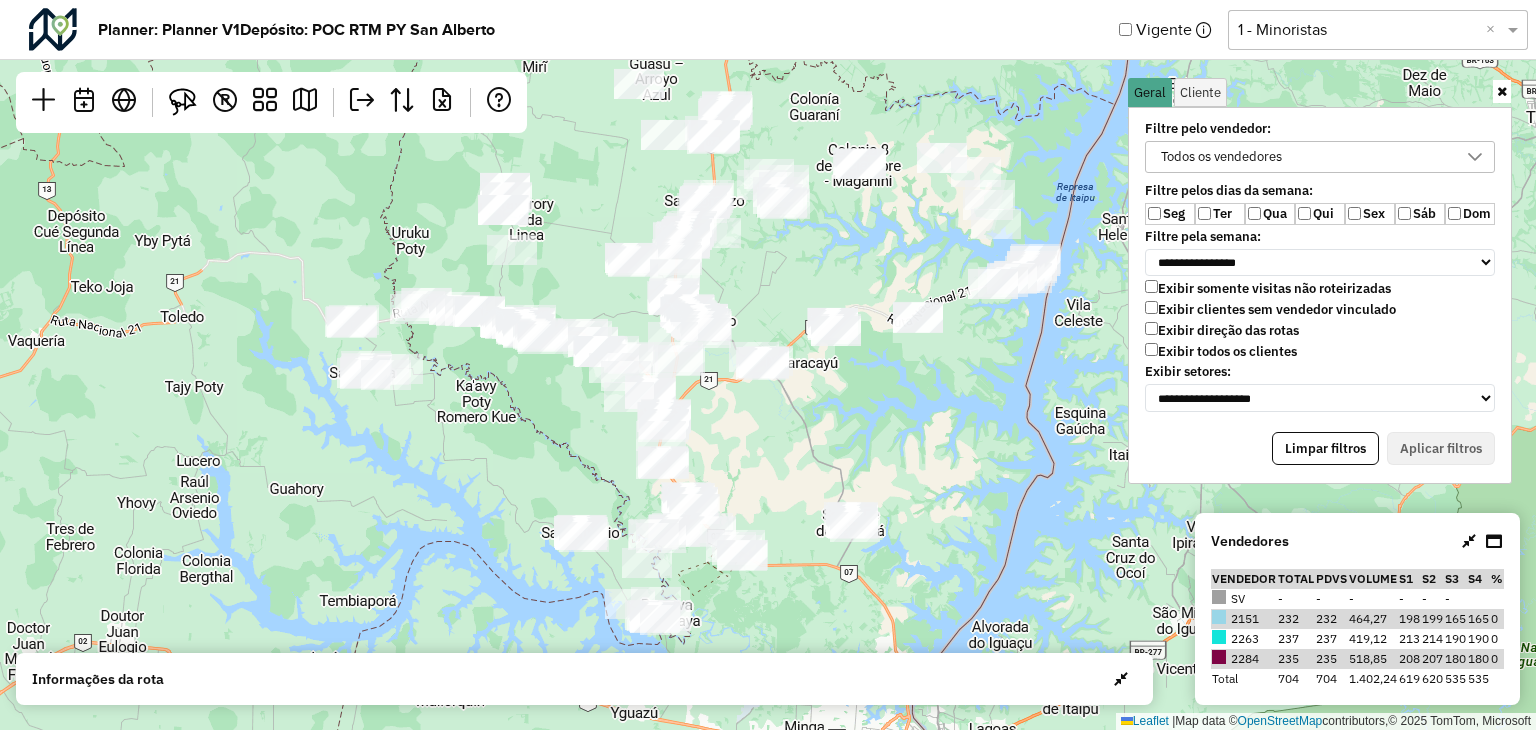 drag, startPoint x: 921, startPoint y: 273, endPoint x: 922, endPoint y: 257, distance: 16.03122 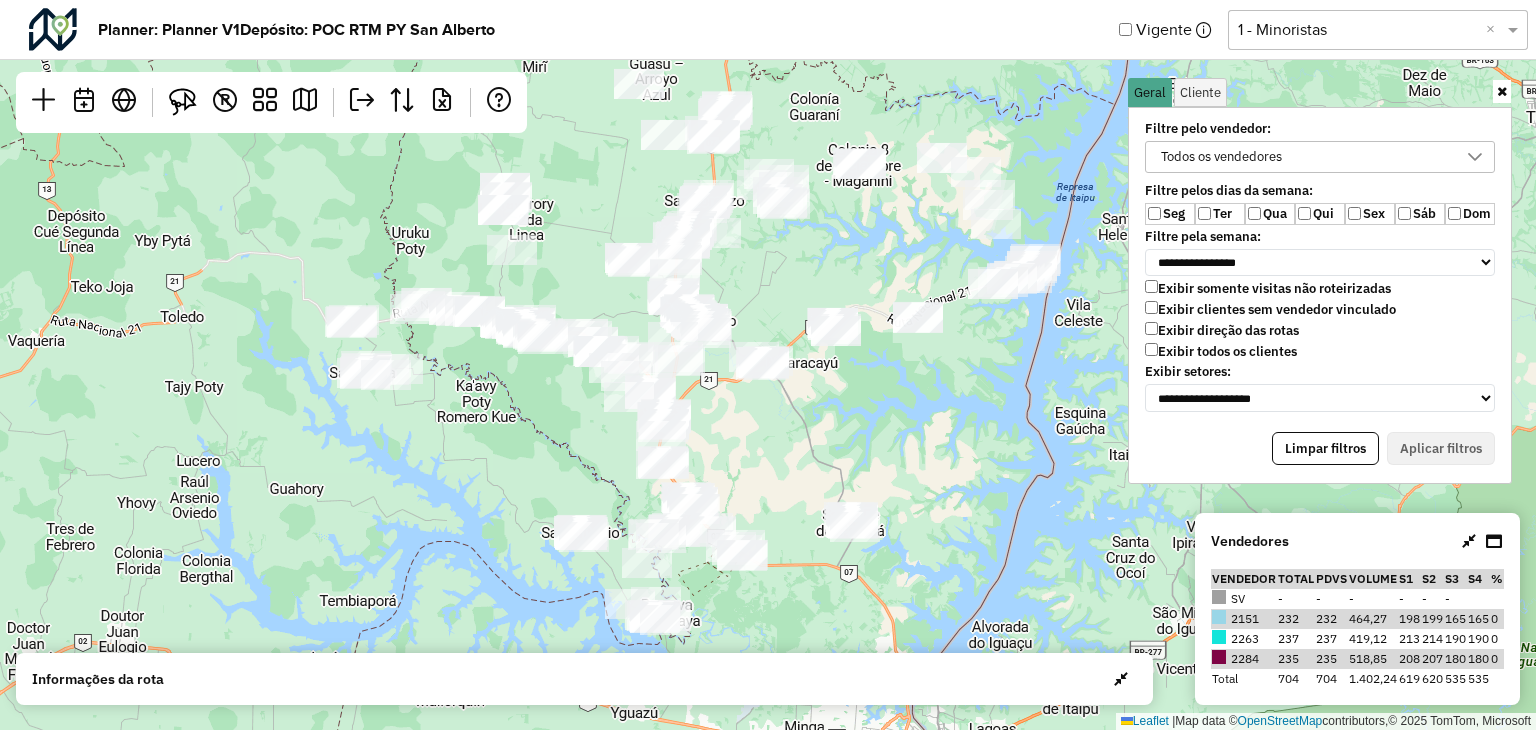 click on "**********" at bounding box center [1320, 266] 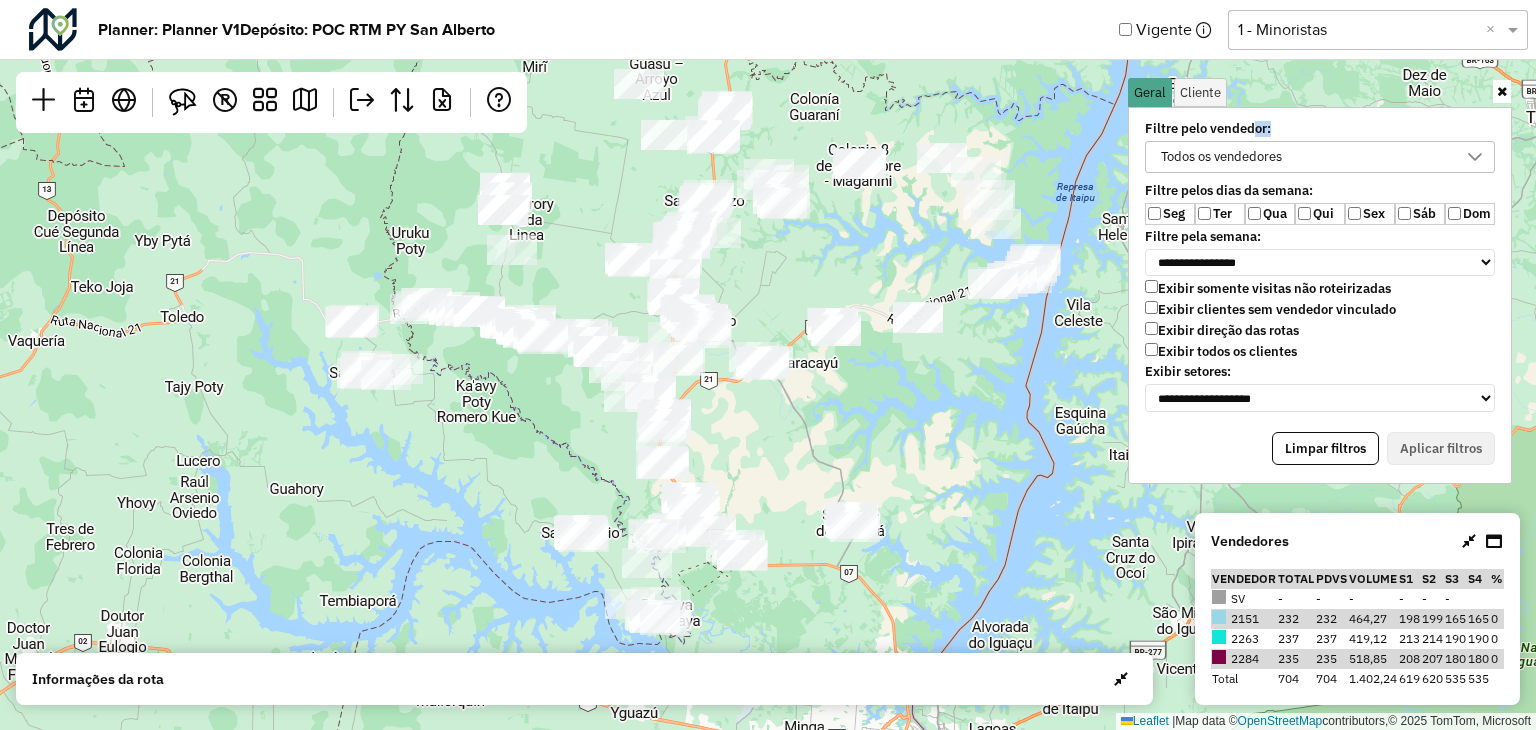 click on "Todos os vendedores" at bounding box center (1221, 157) 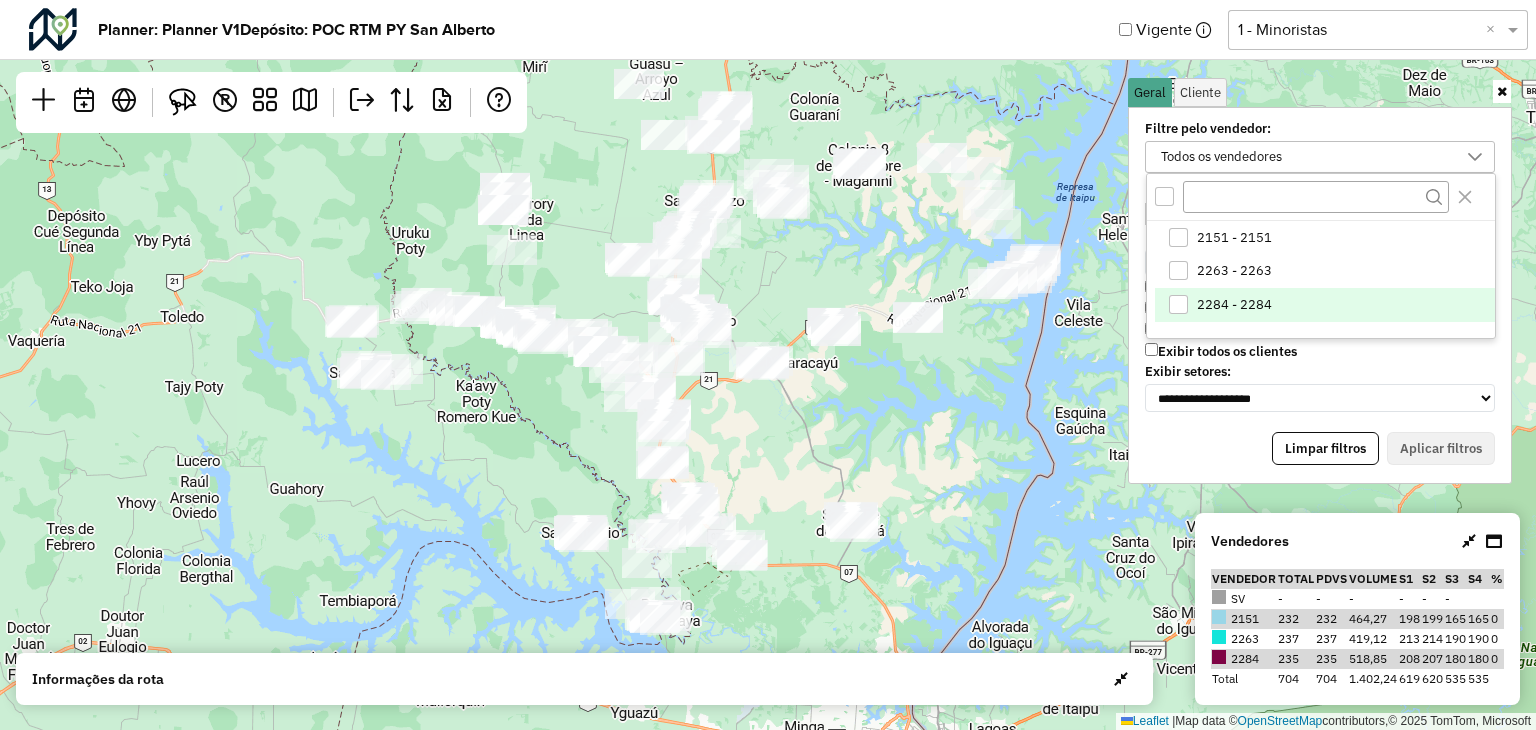click on "2284 - 2284" at bounding box center [1234, 305] 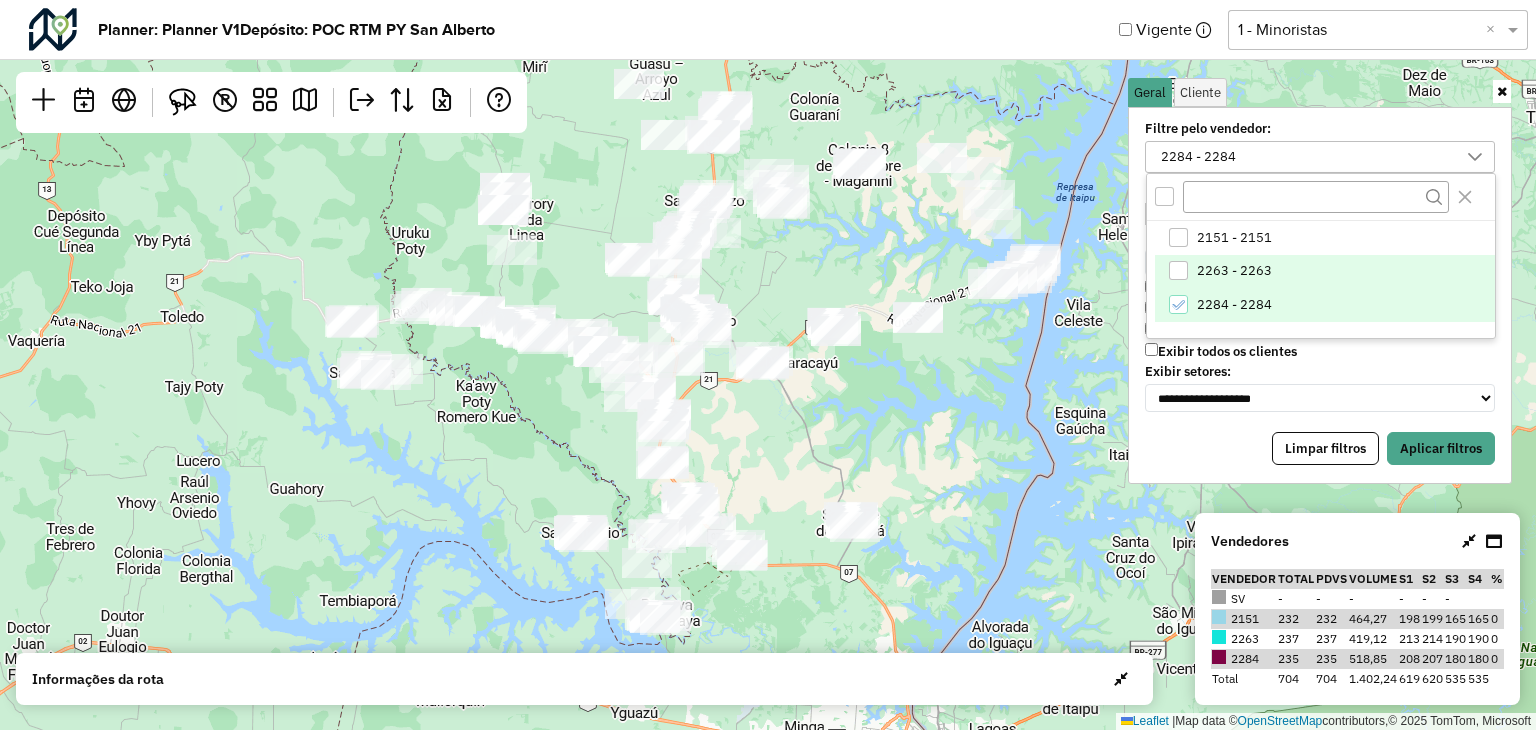 click on "2263 - 2263" at bounding box center [1325, 272] 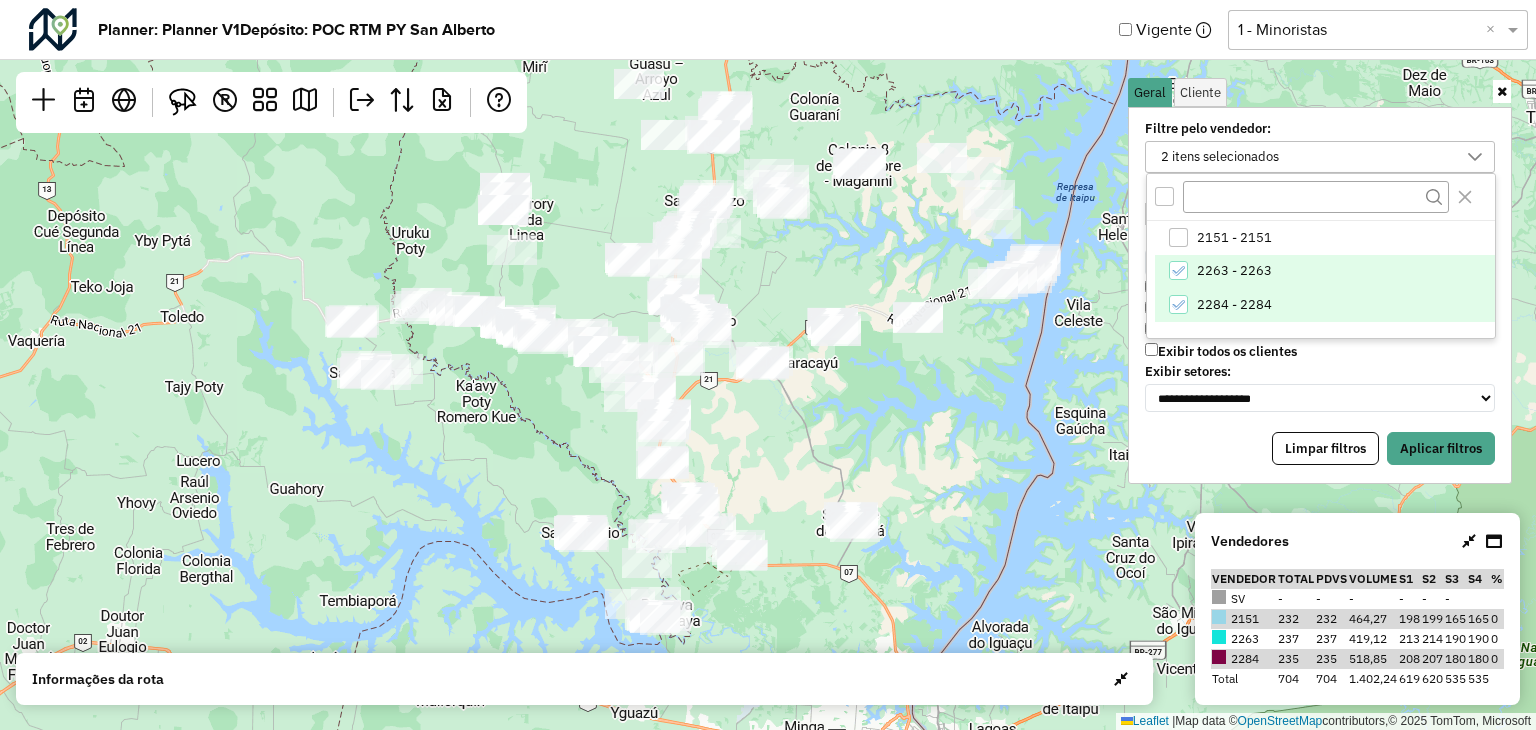 click on "2284 - 2284" at bounding box center [1234, 305] 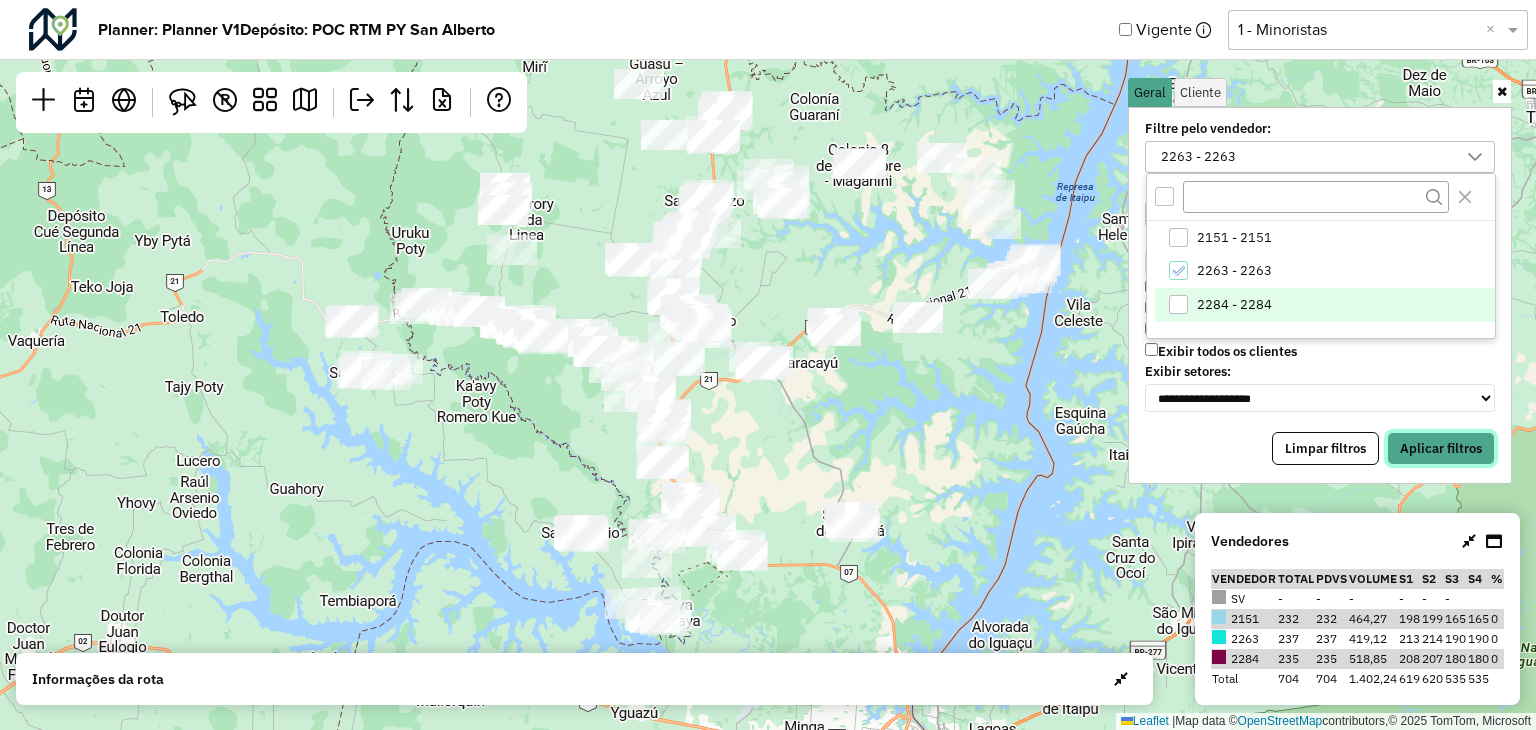 click on "Aplicar filtros" at bounding box center (1441, 449) 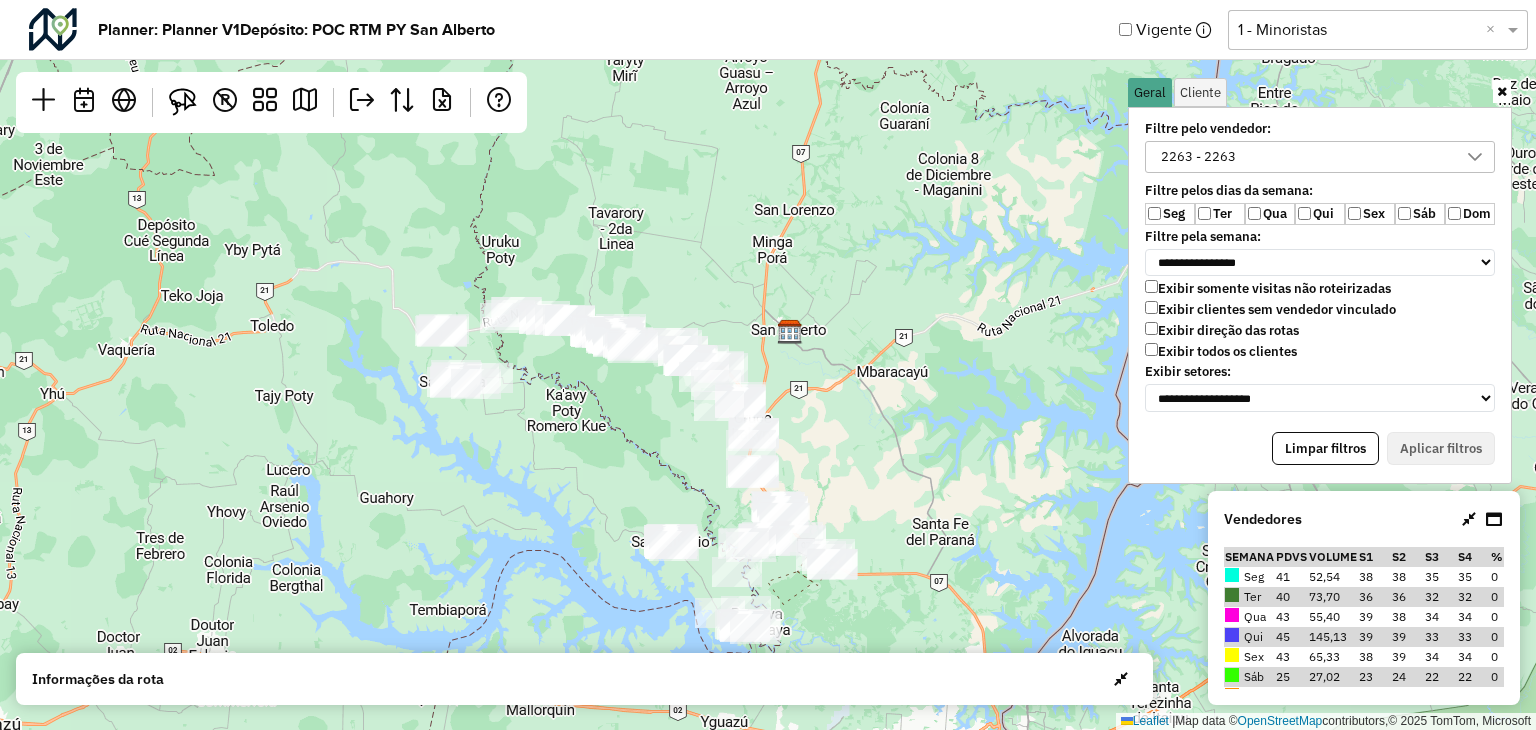 drag, startPoint x: 819, startPoint y: 433, endPoint x: 858, endPoint y: 429, distance: 39.20459 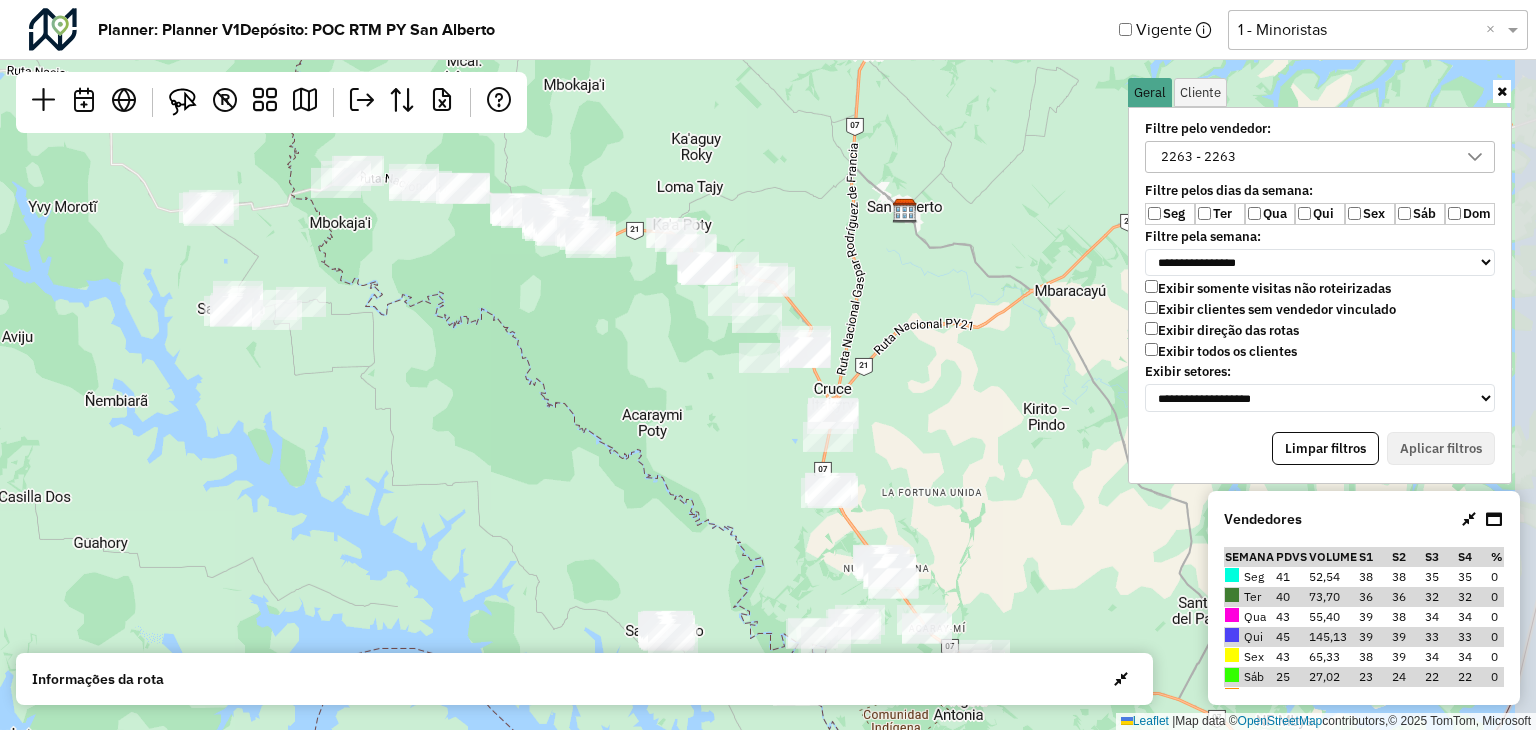 drag, startPoint x: 918, startPoint y: 201, endPoint x: 880, endPoint y: 163, distance: 53.740116 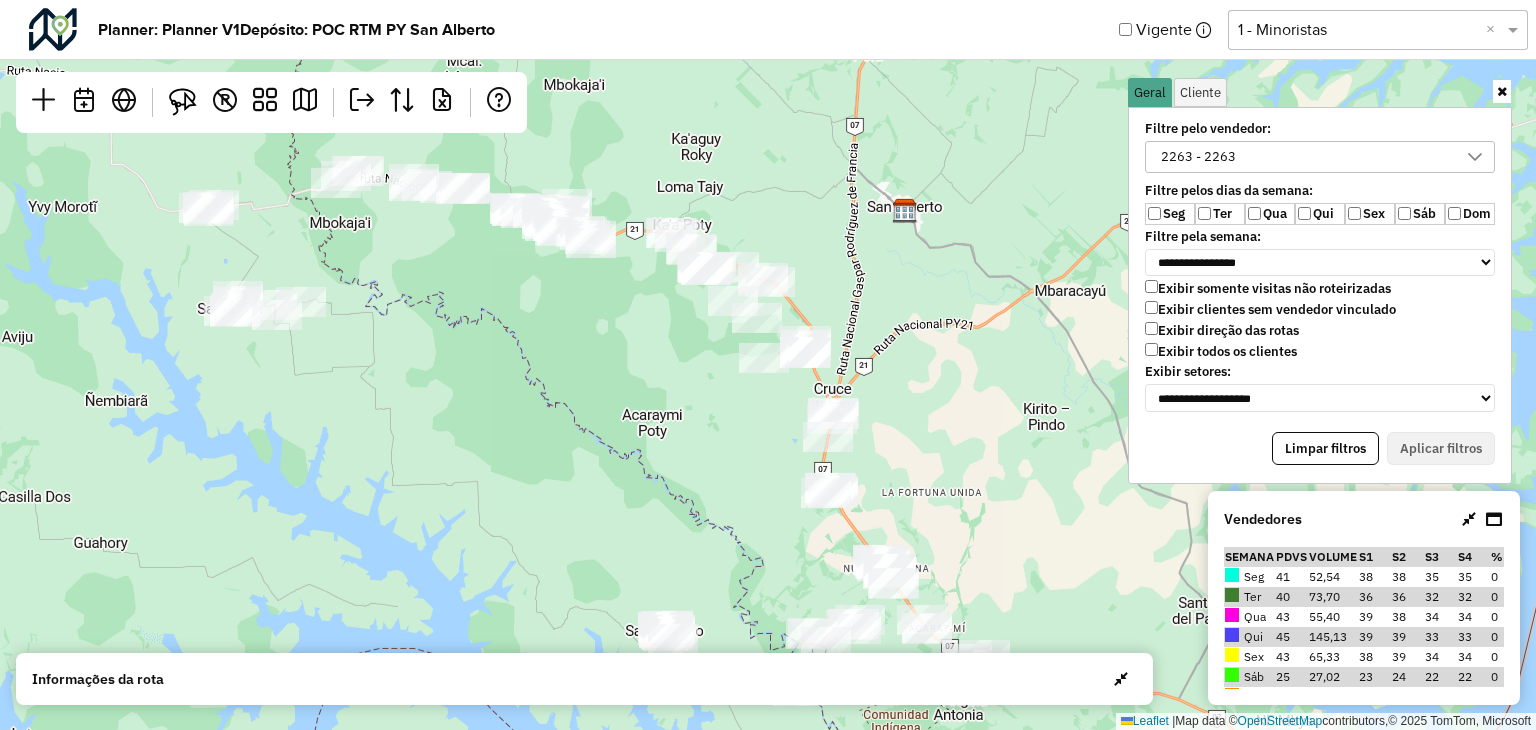 click at bounding box center [1502, 91] 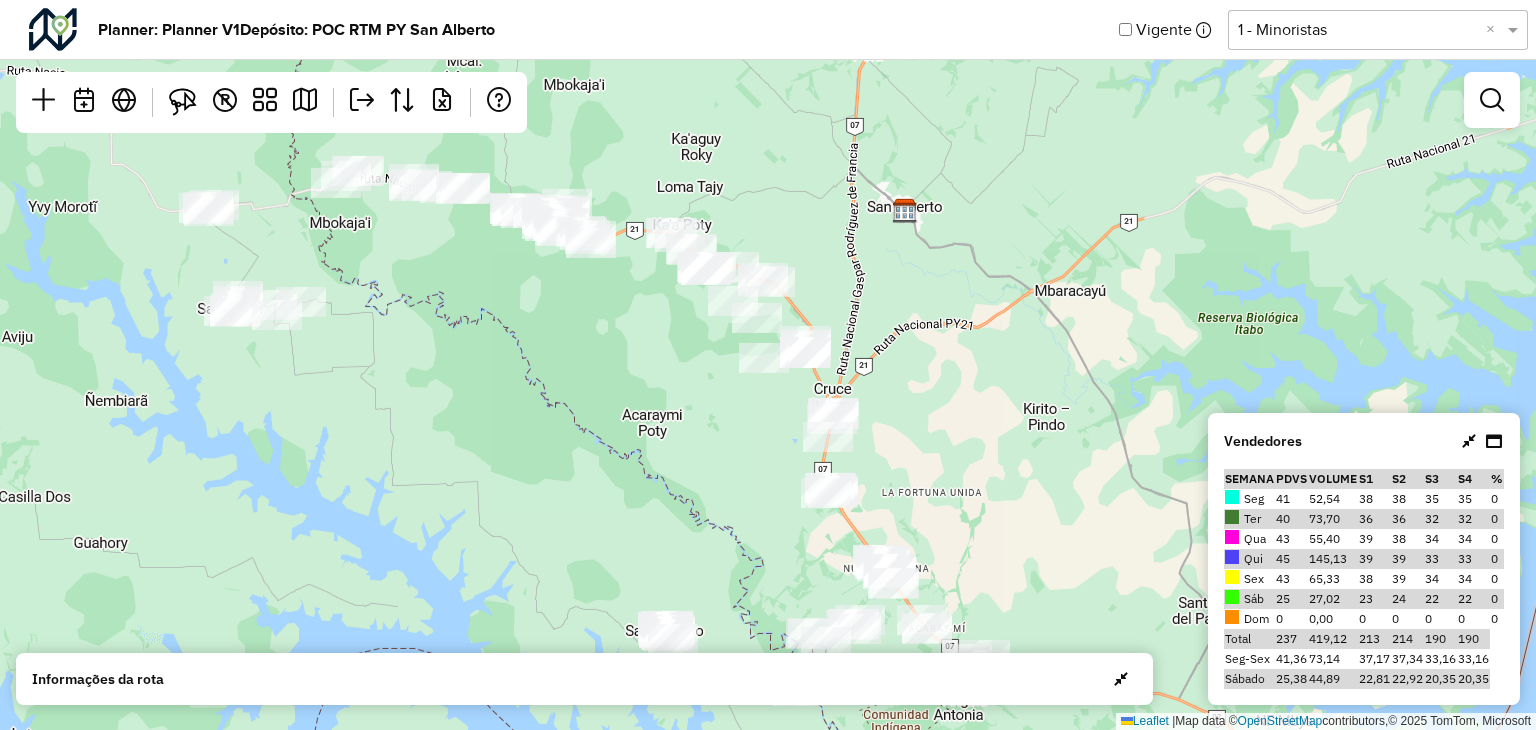 click at bounding box center (1469, 441) 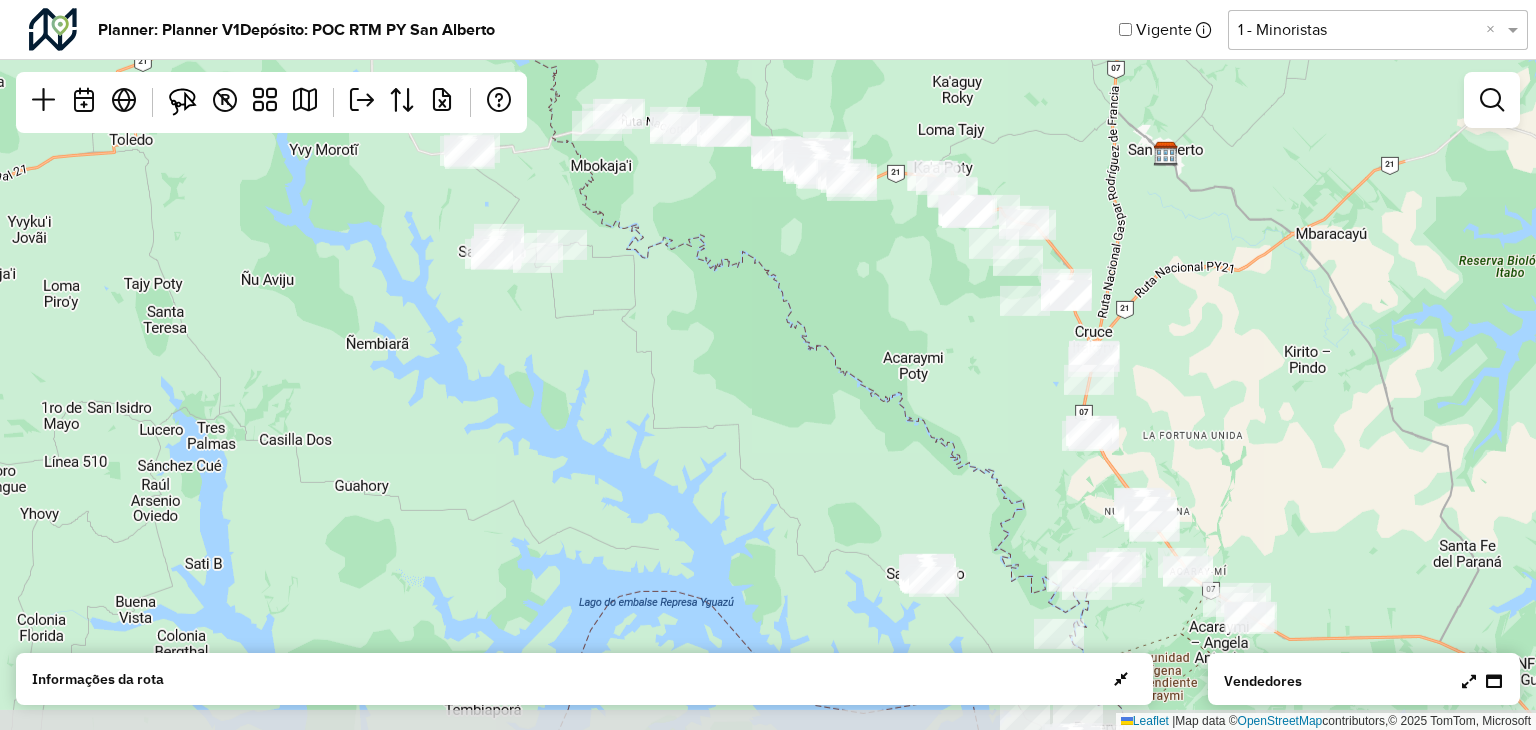 drag, startPoint x: 1076, startPoint y: 336, endPoint x: 1314, endPoint y: 296, distance: 241.33794 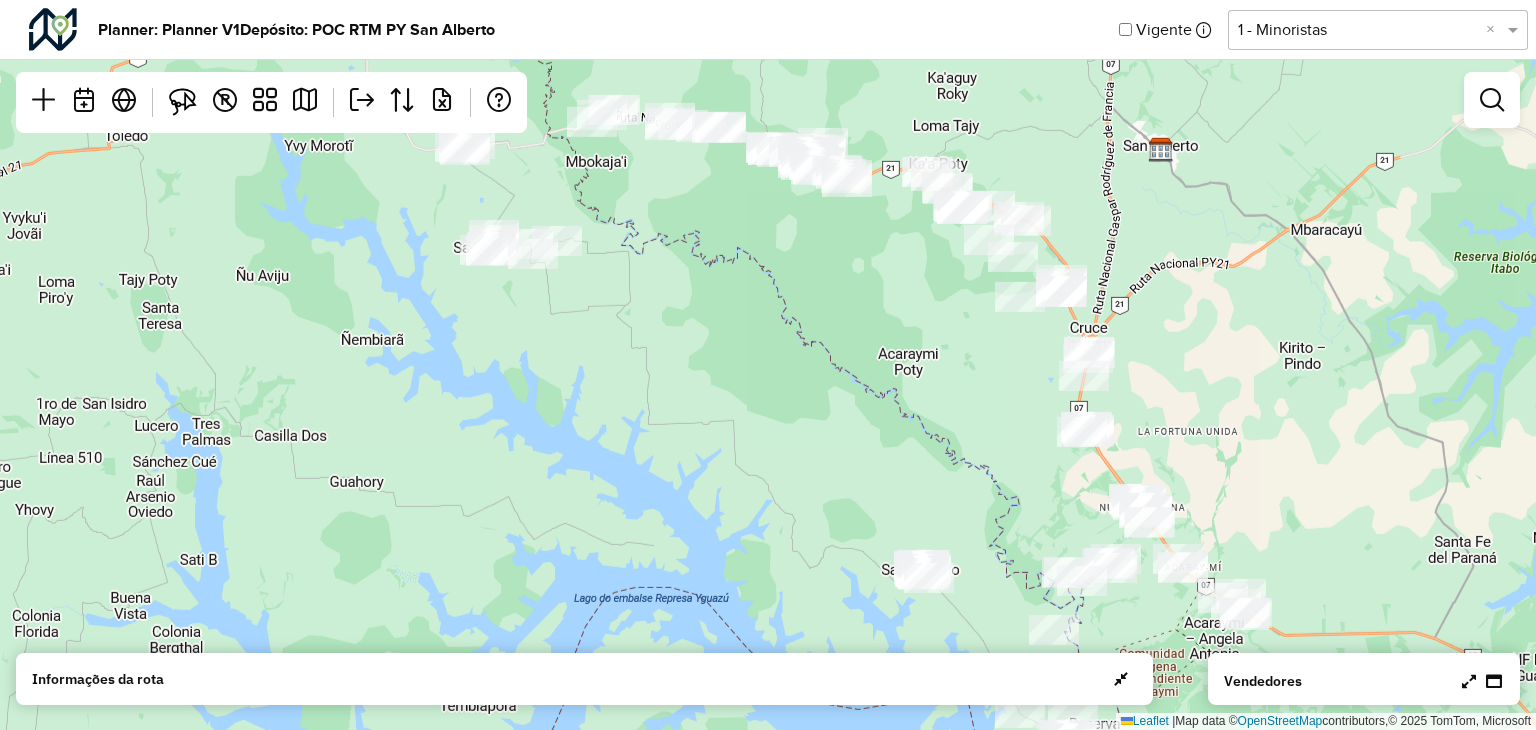 click on "Leaflet   |  Map data ©  OpenStreetMap  contributors,© 2025 TomTom, Microsoft" 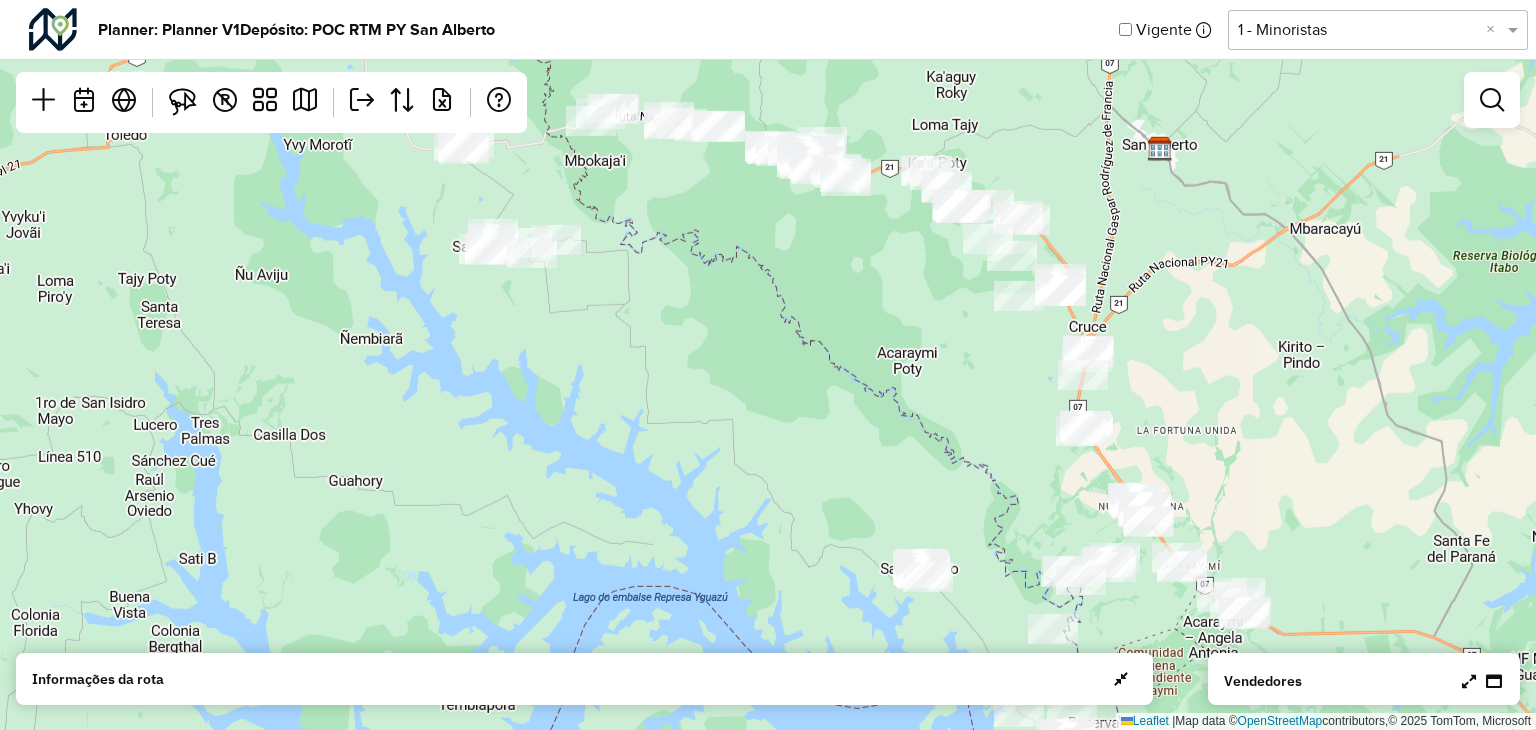 click at bounding box center (1482, 681) 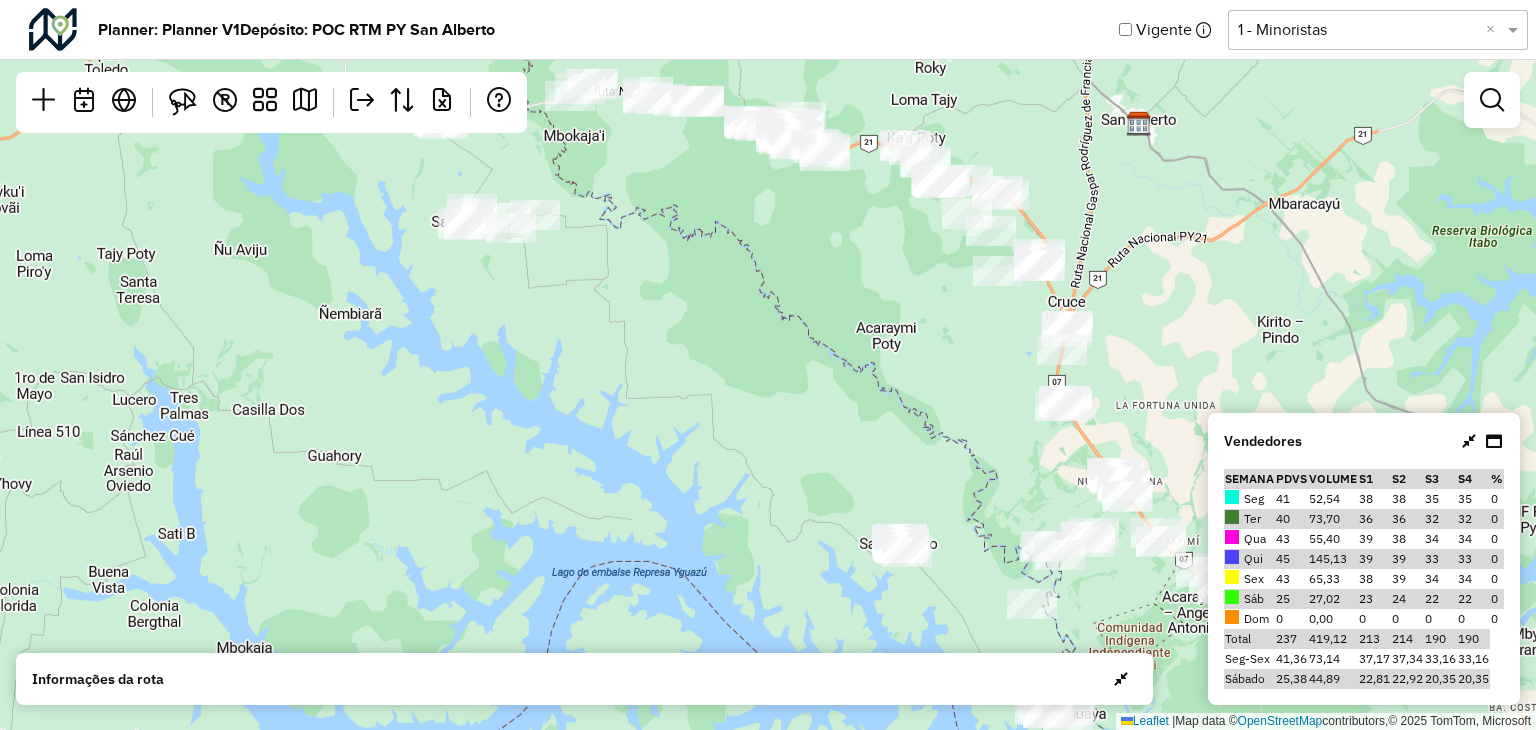 drag, startPoint x: 1354, startPoint y: 286, endPoint x: 1335, endPoint y: 261, distance: 31.400637 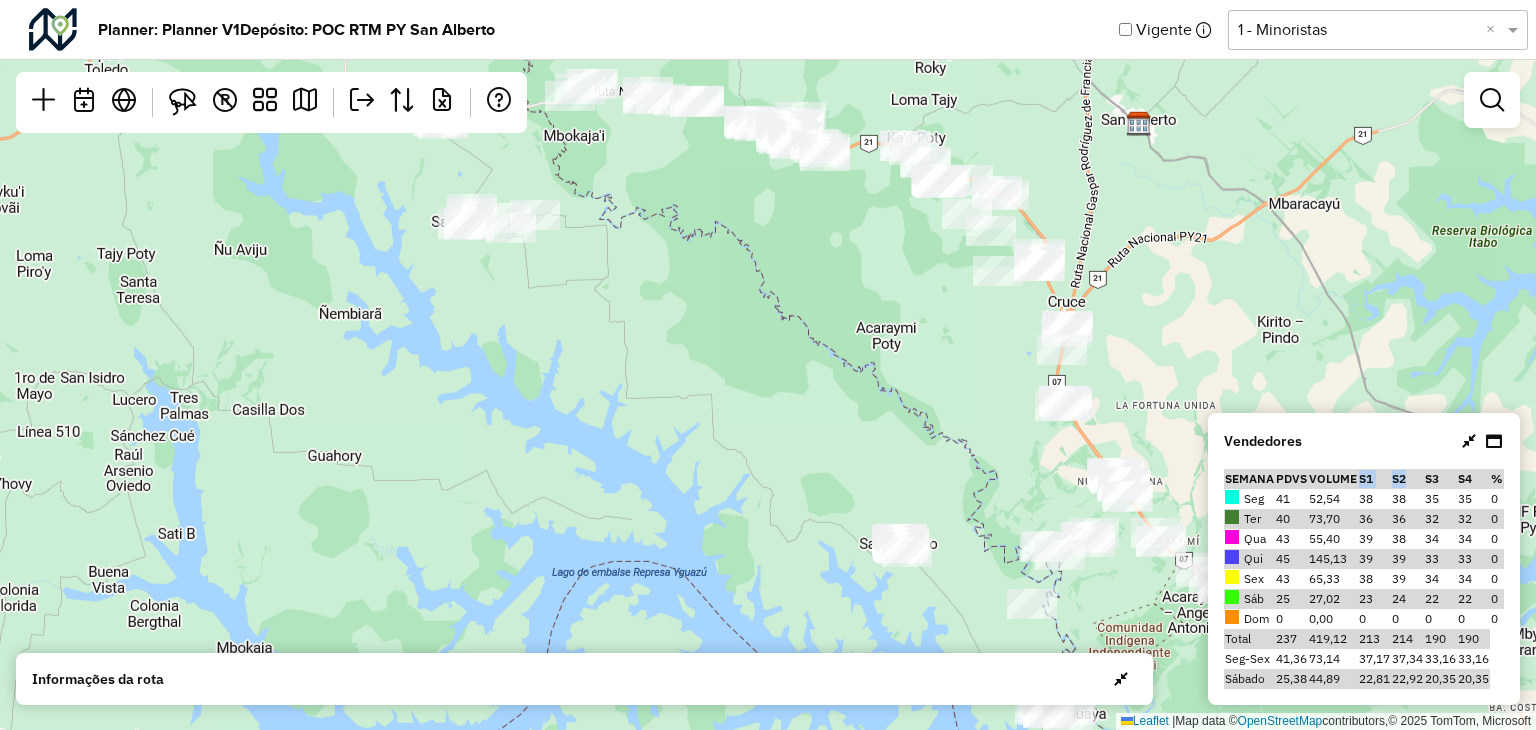 drag, startPoint x: 1358, startPoint y: 473, endPoint x: 1403, endPoint y: 473, distance: 45 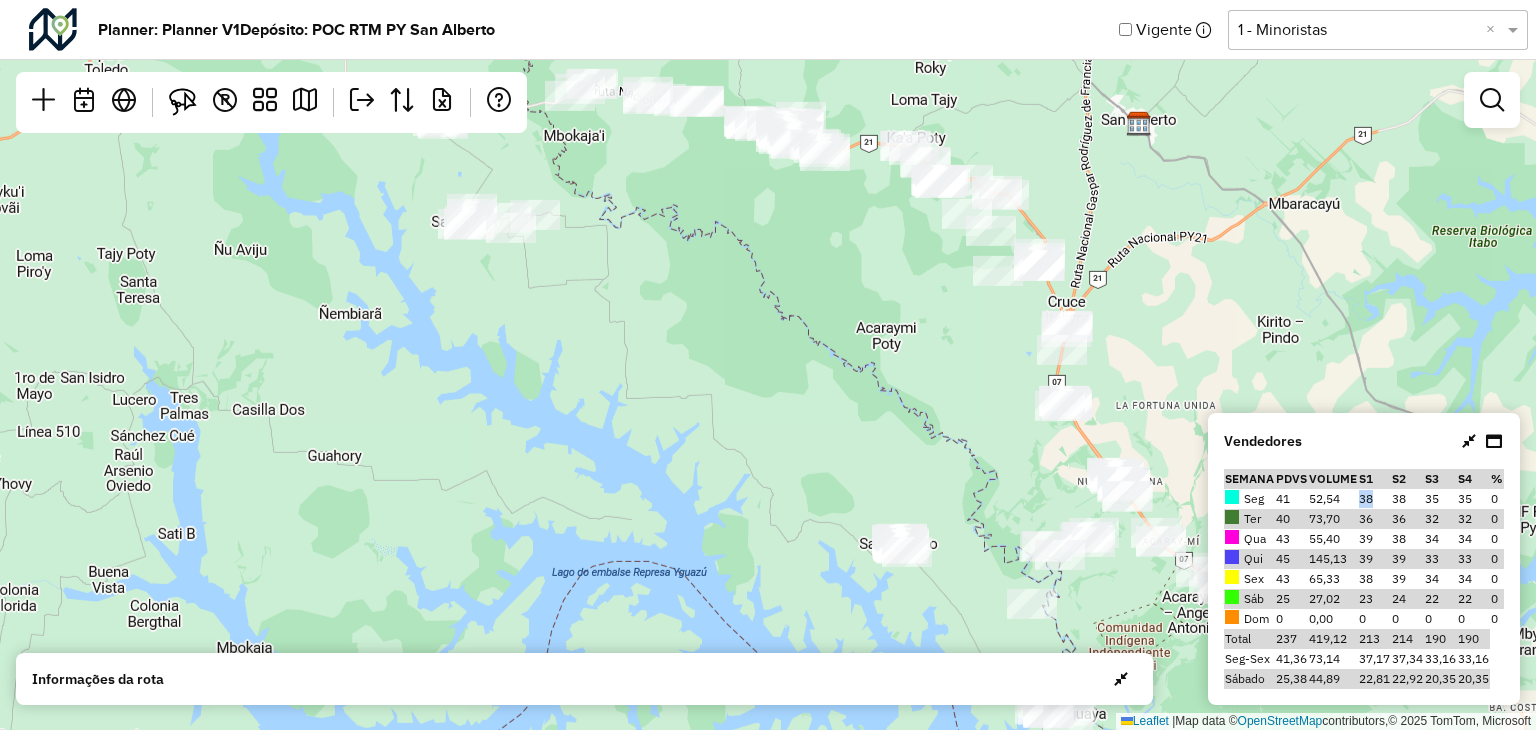 drag, startPoint x: 1356, startPoint y: 495, endPoint x: 1369, endPoint y: 495, distance: 13 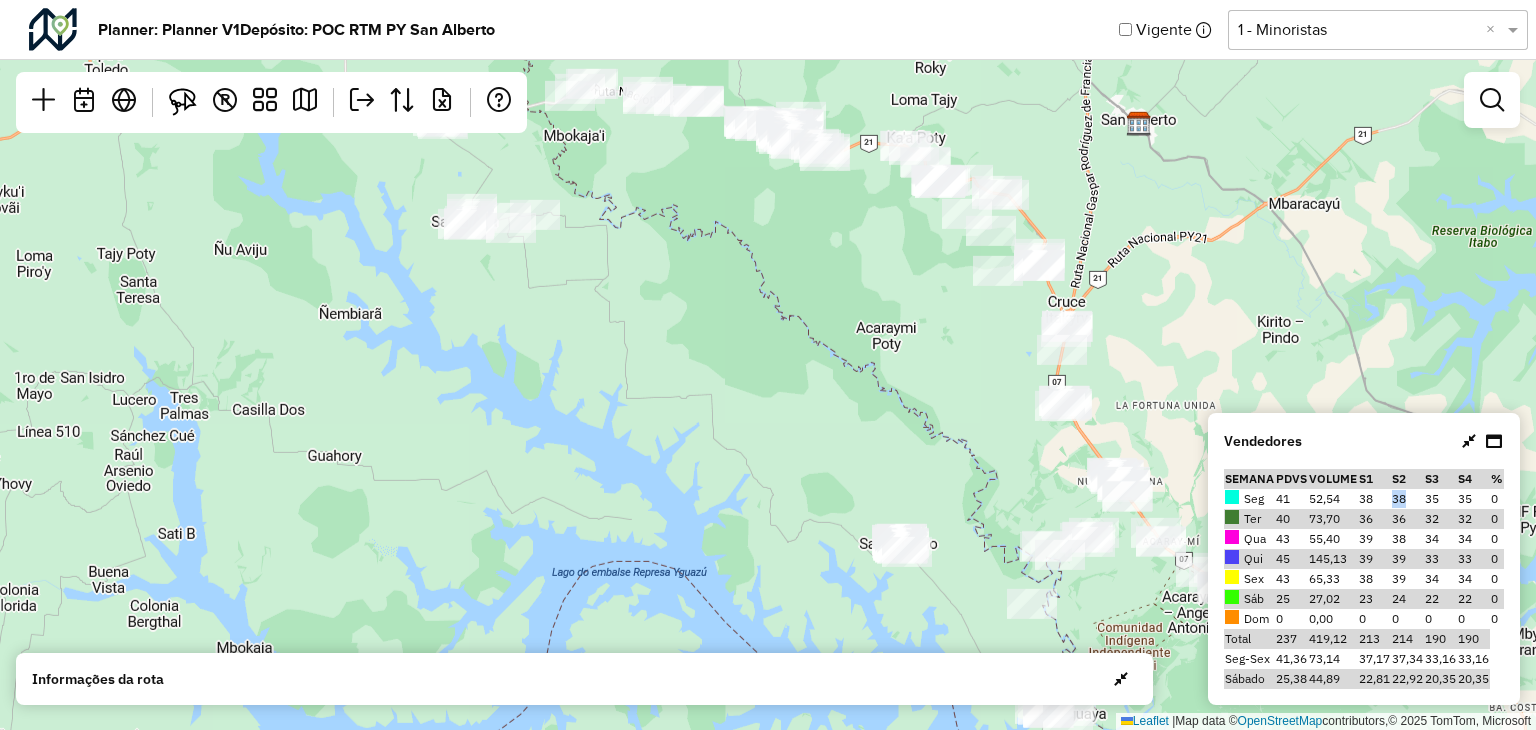 click on "38" at bounding box center [1407, 499] 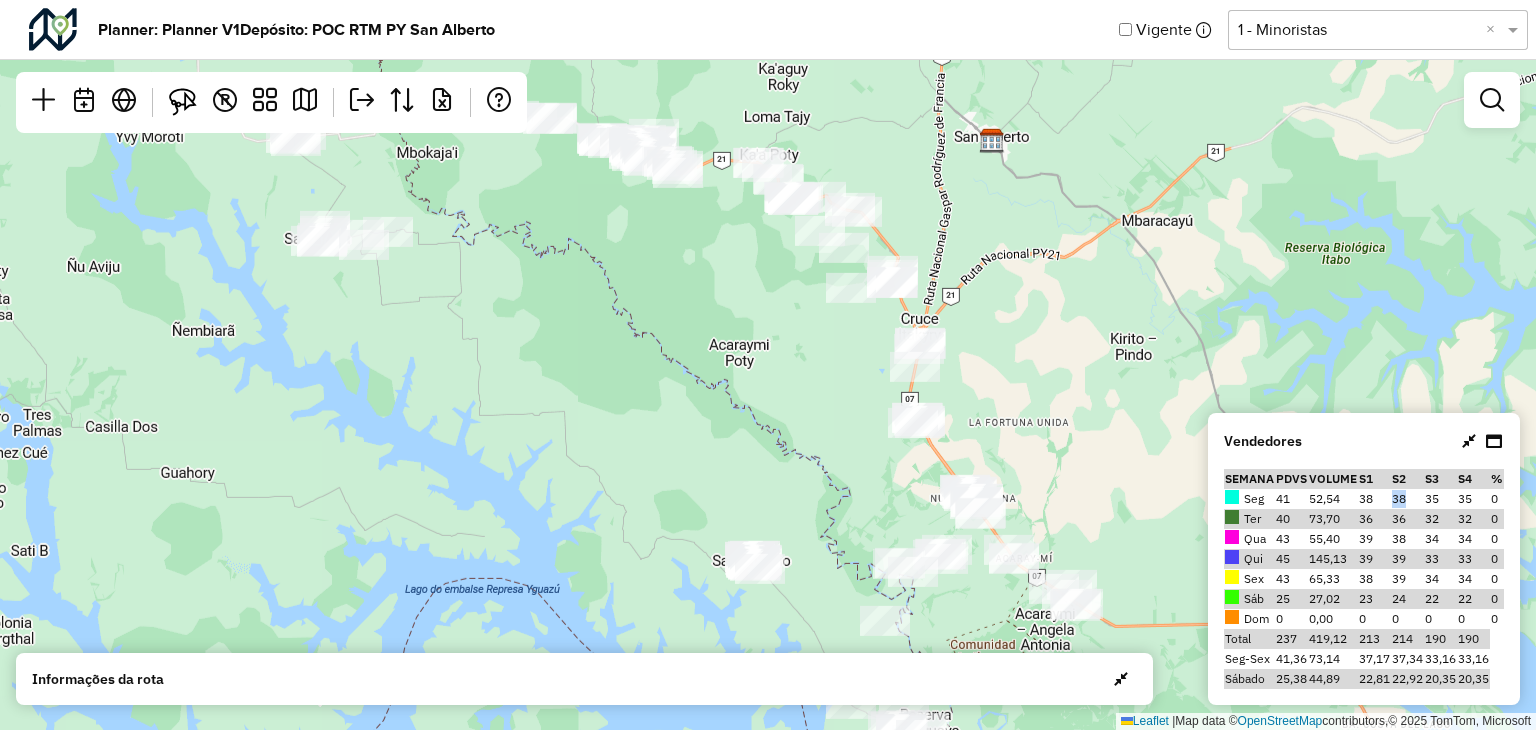 drag, startPoint x: 1196, startPoint y: 276, endPoint x: 1049, endPoint y: 293, distance: 147.97972 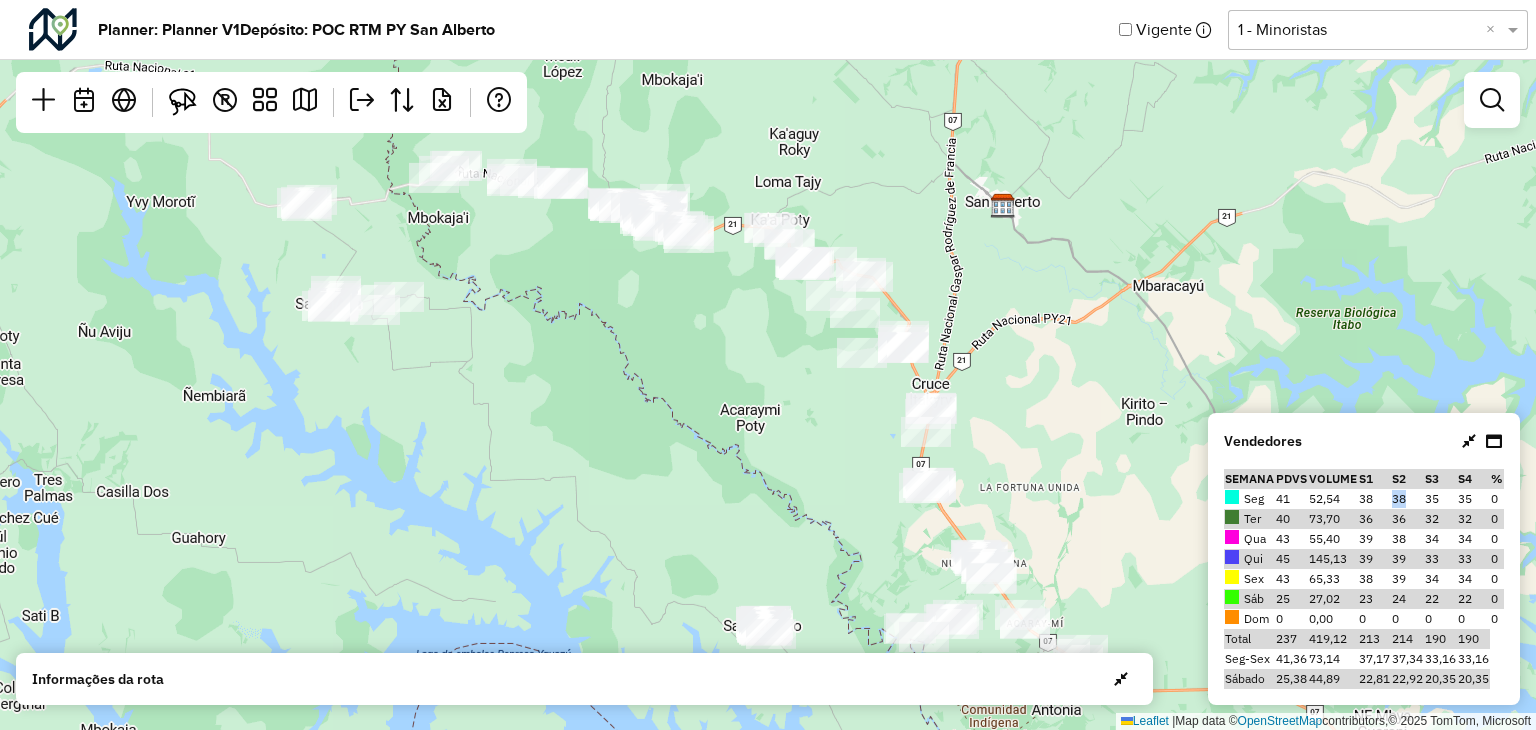 drag, startPoint x: 1105, startPoint y: 373, endPoint x: 1103, endPoint y: 428, distance: 55.03635 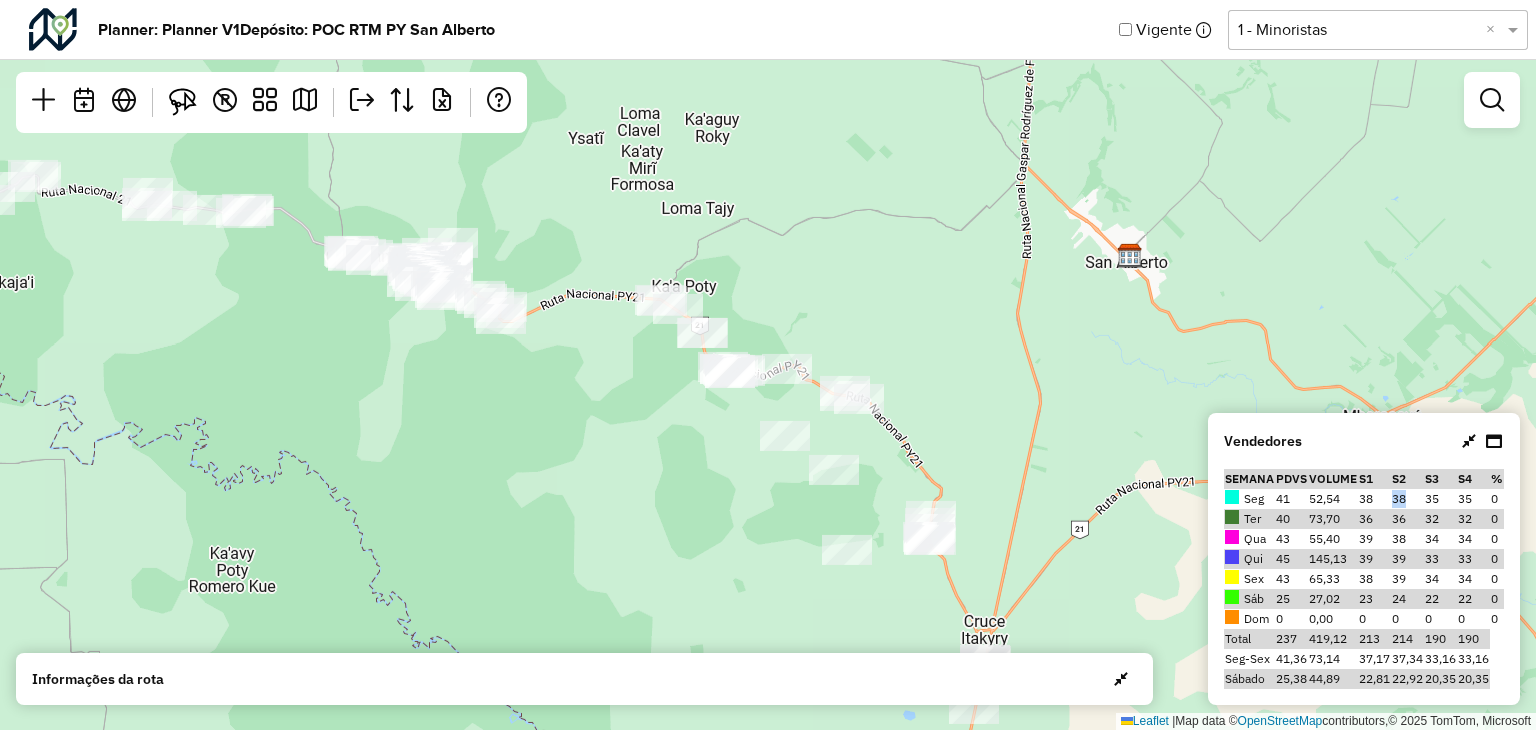 drag, startPoint x: 1053, startPoint y: 273, endPoint x: 935, endPoint y: 342, distance: 136.69308 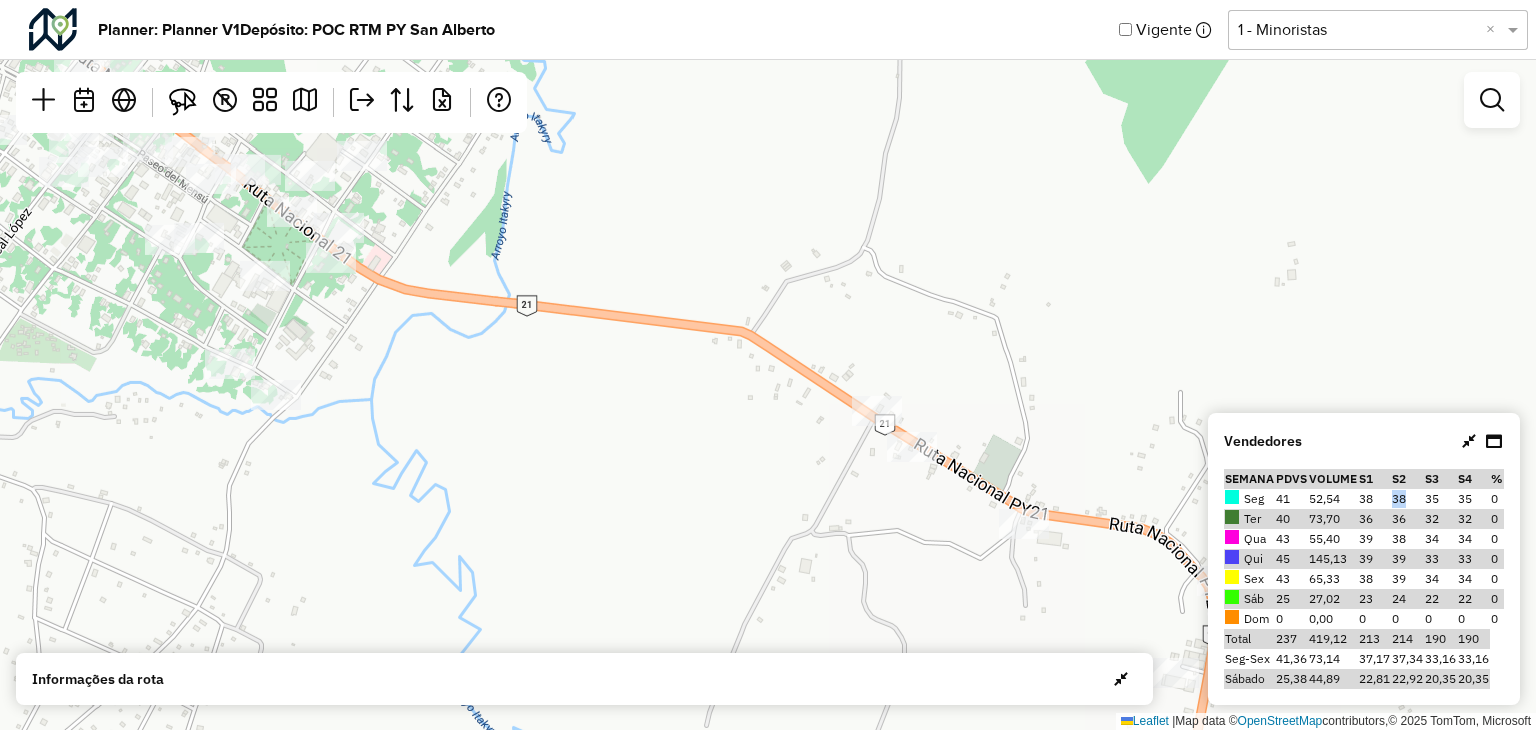 drag, startPoint x: 722, startPoint y: 385, endPoint x: 552, endPoint y: 329, distance: 178.98604 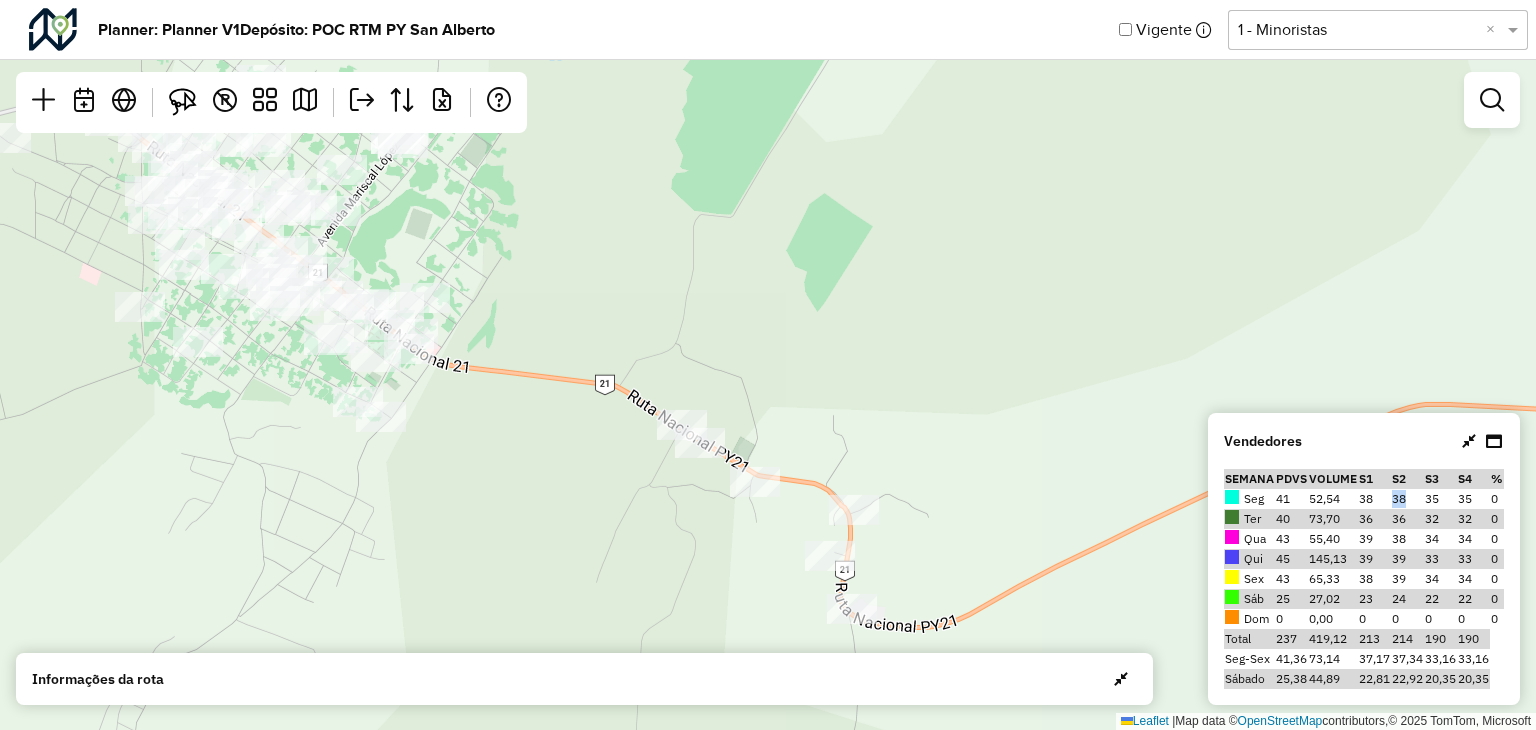 drag, startPoint x: 740, startPoint y: 292, endPoint x: 708, endPoint y: 346, distance: 62.76942 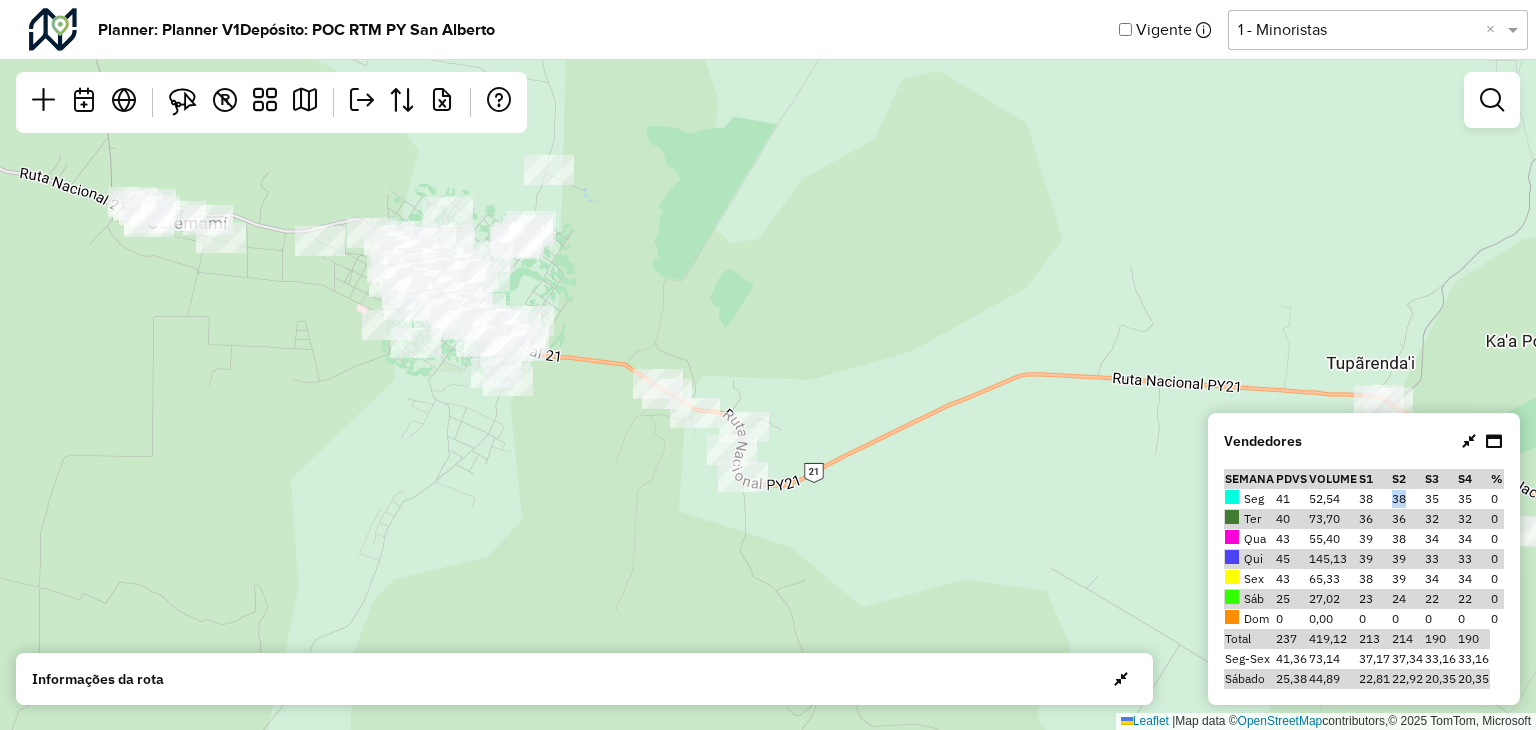 drag, startPoint x: 858, startPoint y: 359, endPoint x: 536, endPoint y: 345, distance: 322.3042 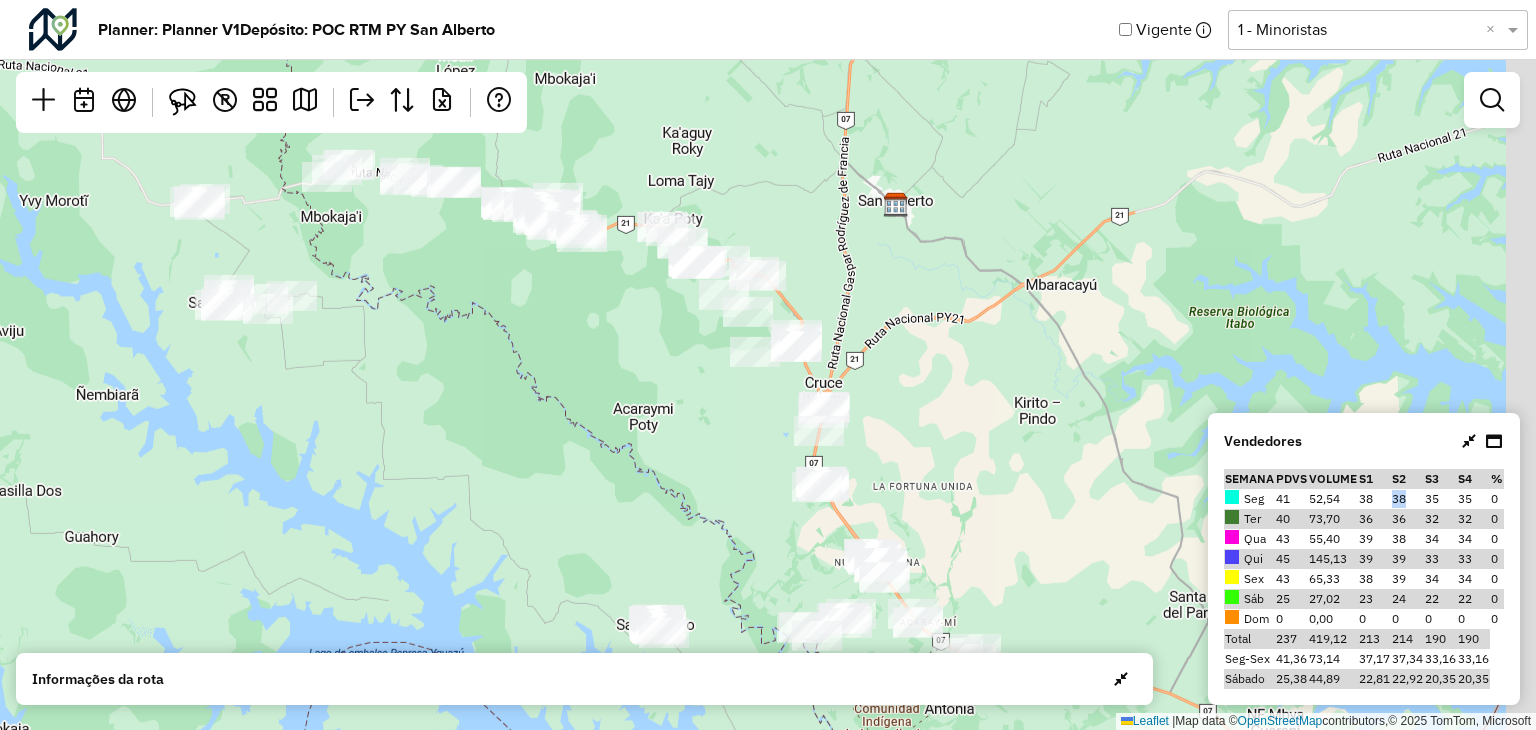 drag, startPoint x: 865, startPoint y: 384, endPoint x: 810, endPoint y: 172, distance: 219.01826 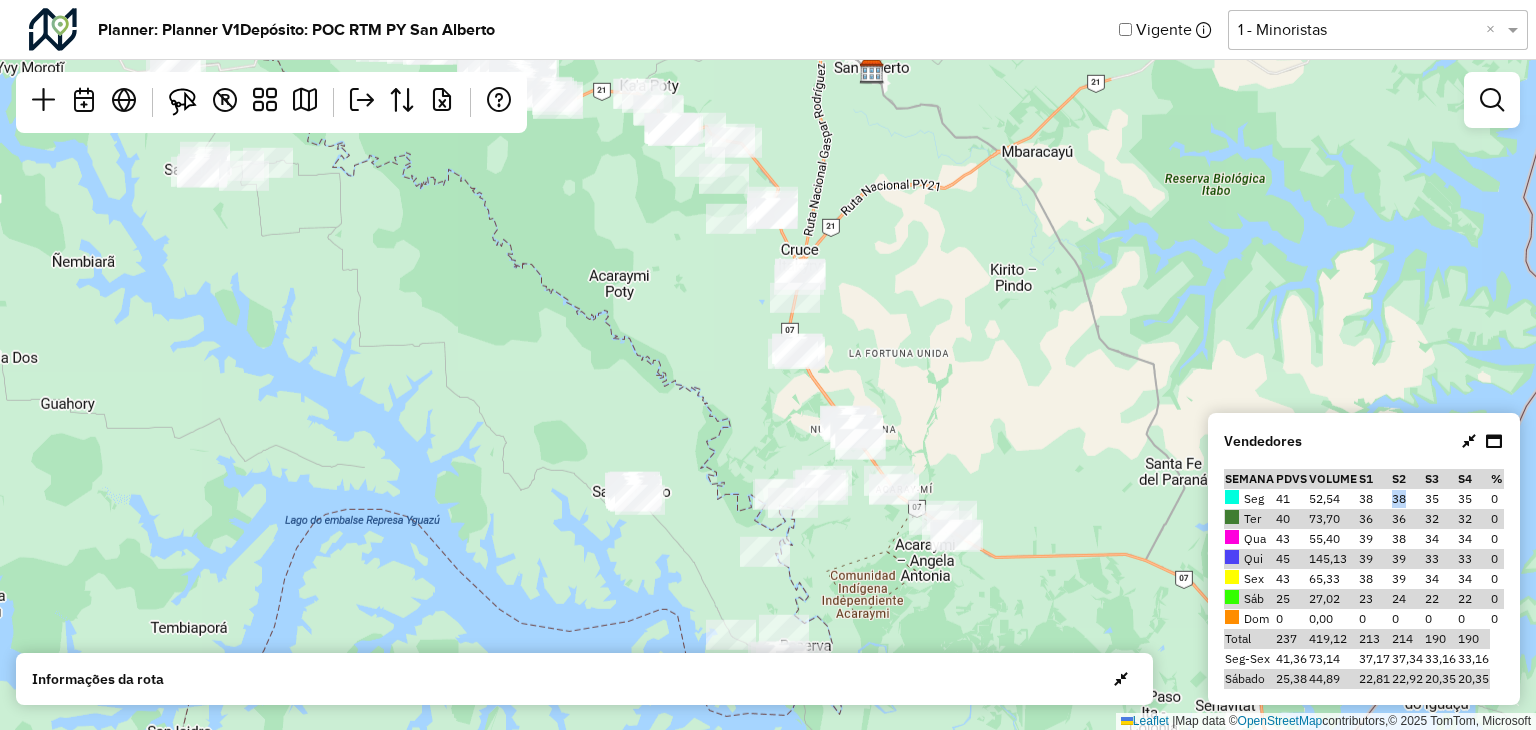 drag, startPoint x: 864, startPoint y: 355, endPoint x: 843, endPoint y: 216, distance: 140.57738 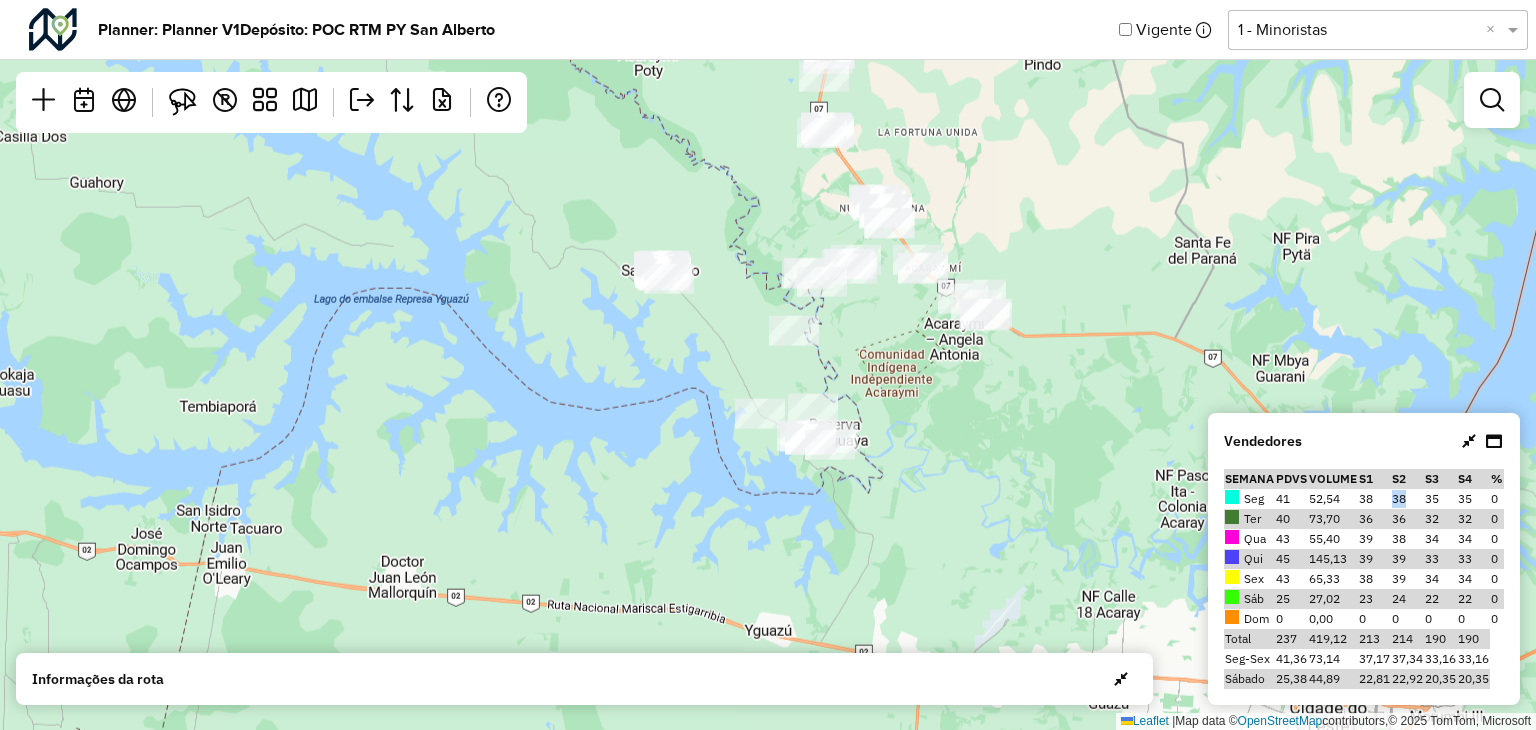 drag, startPoint x: 941, startPoint y: 393, endPoint x: 993, endPoint y: 361, distance: 61.05735 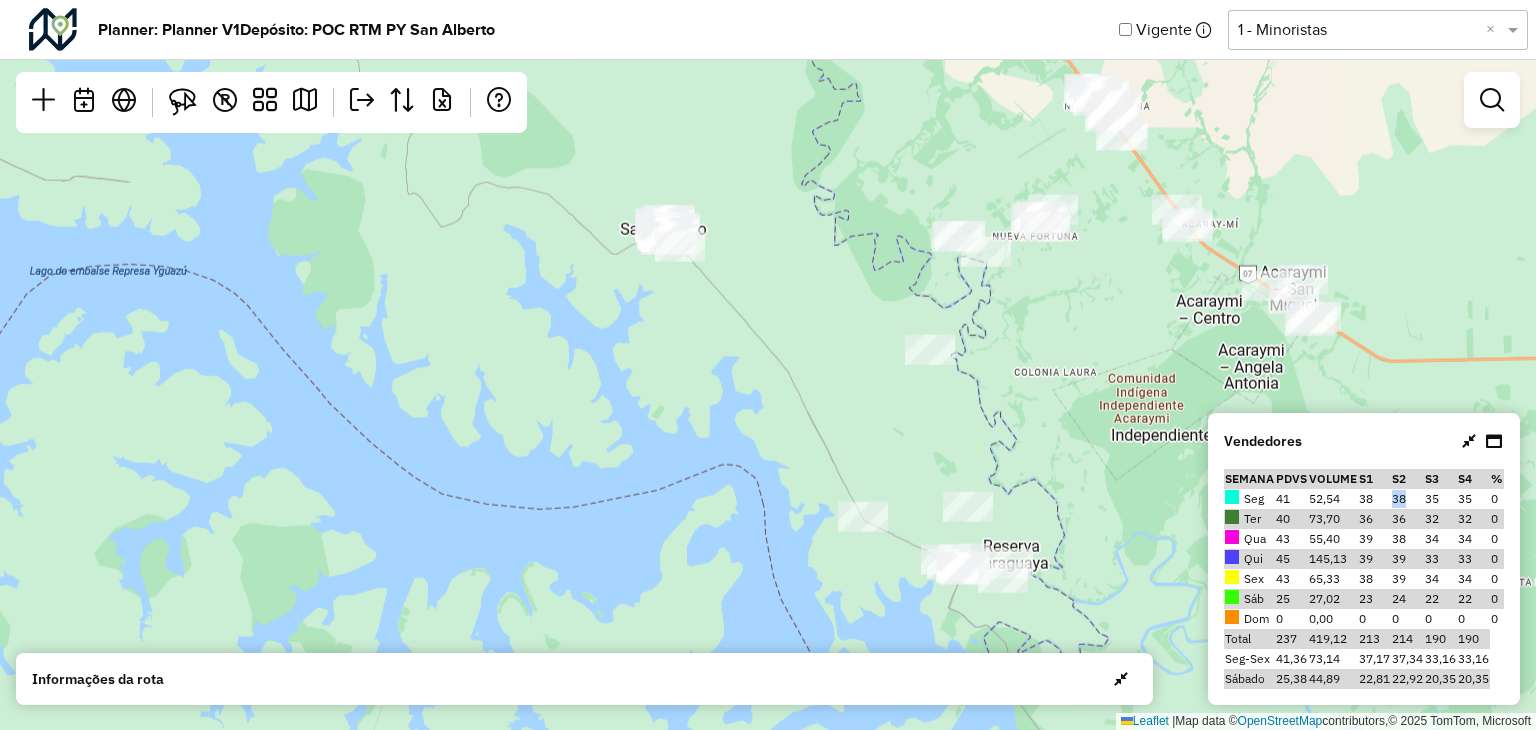 drag, startPoint x: 1135, startPoint y: 395, endPoint x: 1125, endPoint y: 365, distance: 31.622776 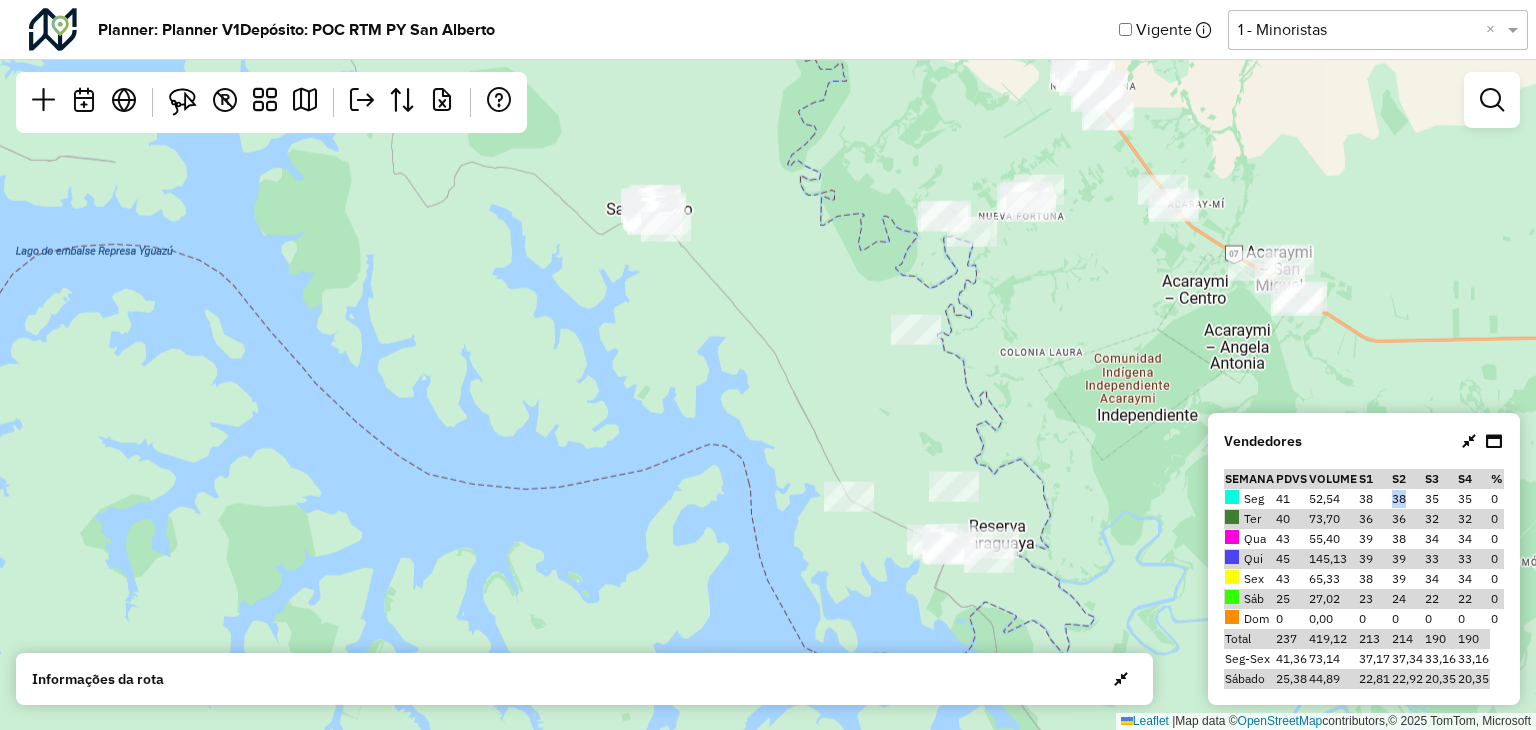 drag, startPoint x: 814, startPoint y: 308, endPoint x: 796, endPoint y: 276, distance: 36.71512 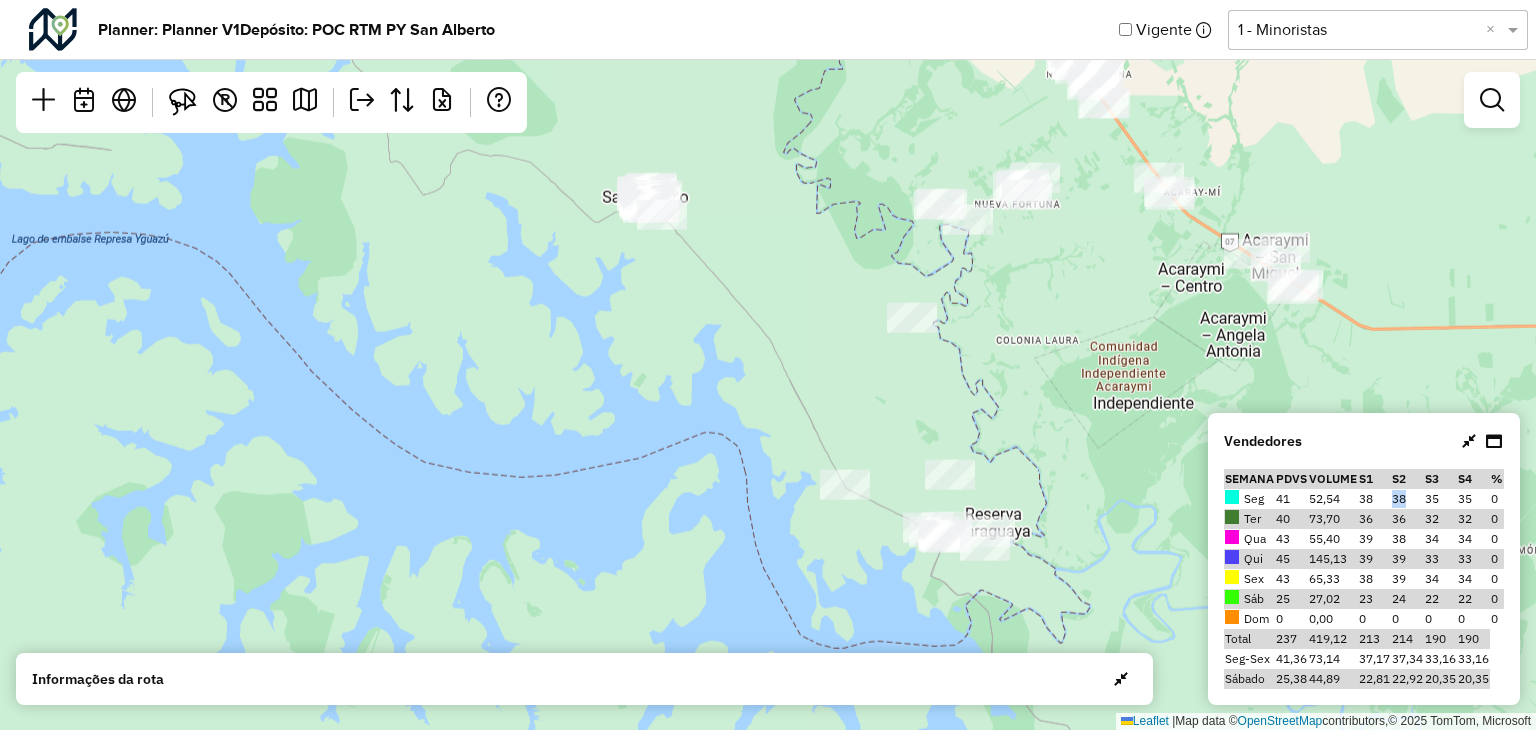 click on "Leaflet   |  Map data ©  OpenStreetMap  contributors,© 2025 TomTom, Microsoft" 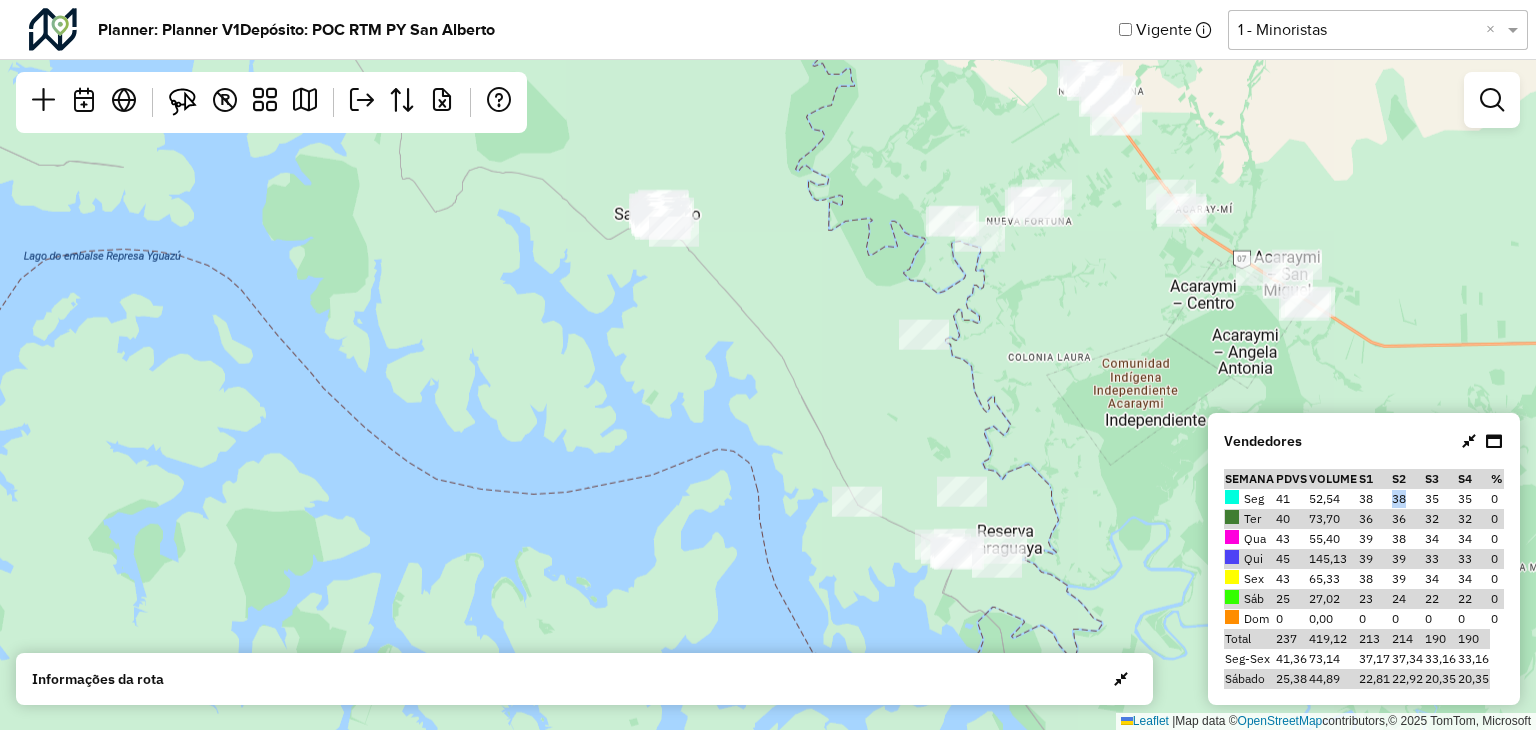 drag, startPoint x: 900, startPoint y: 176, endPoint x: 908, endPoint y: 225, distance: 49.648766 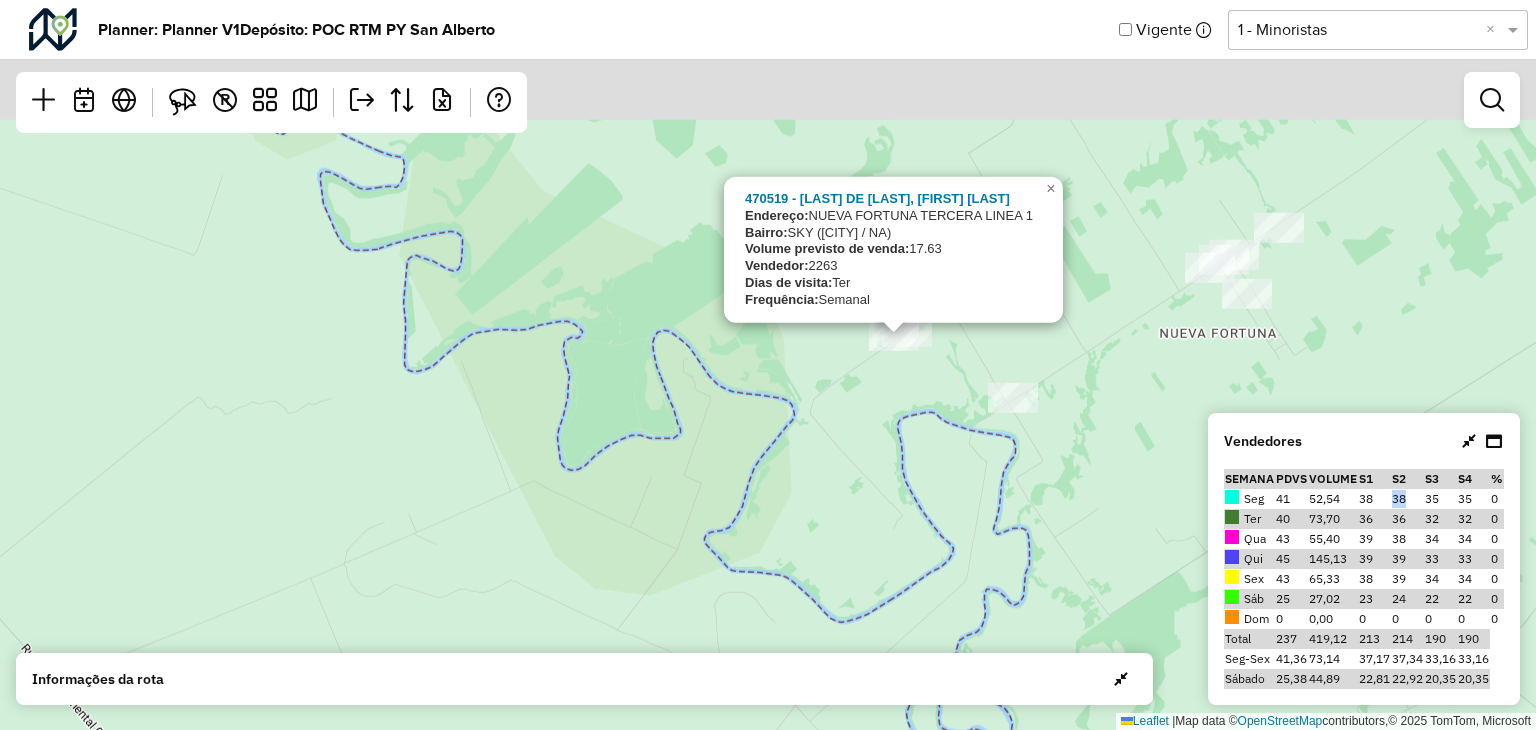 drag, startPoint x: 920, startPoint y: 344, endPoint x: 866, endPoint y: 404, distance: 80.72174 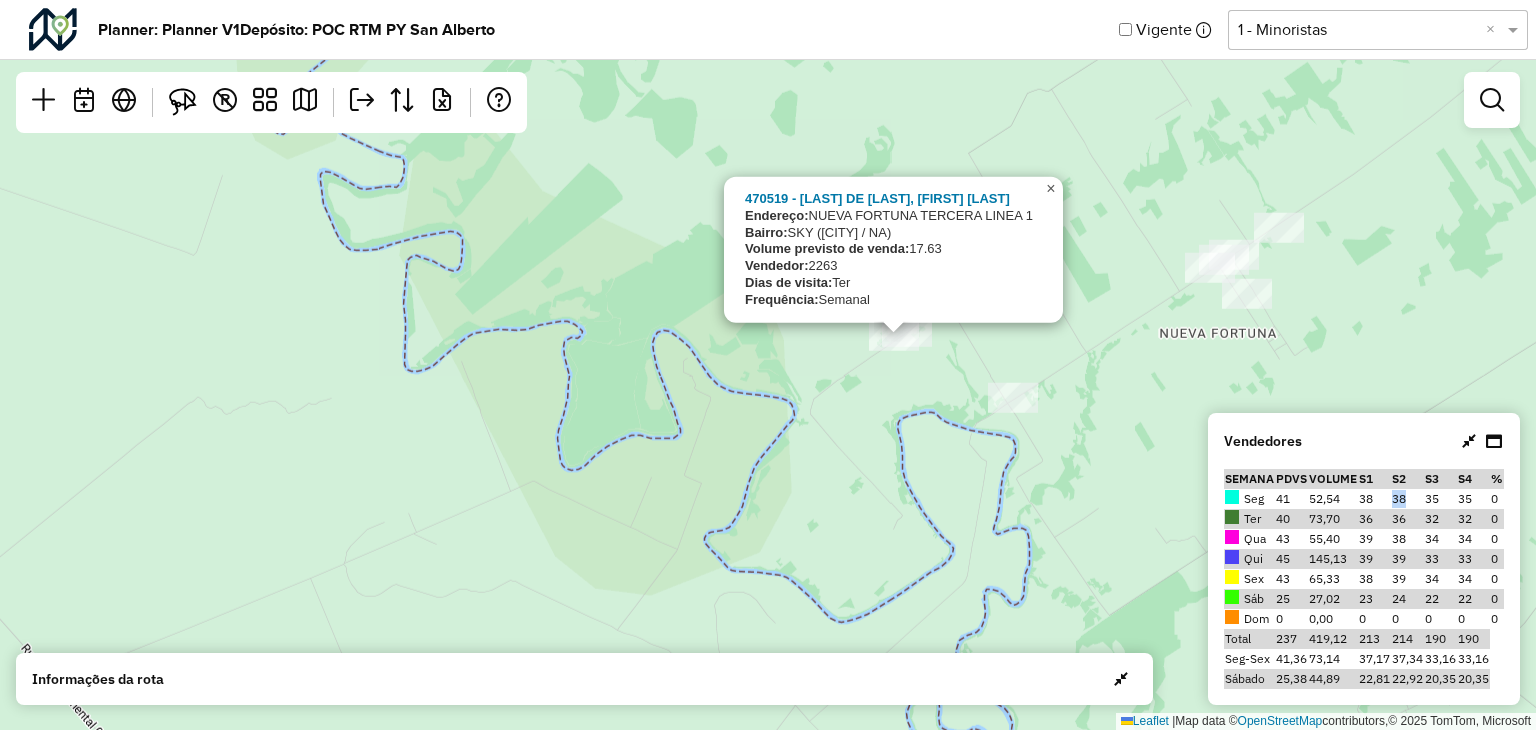 click on "×" 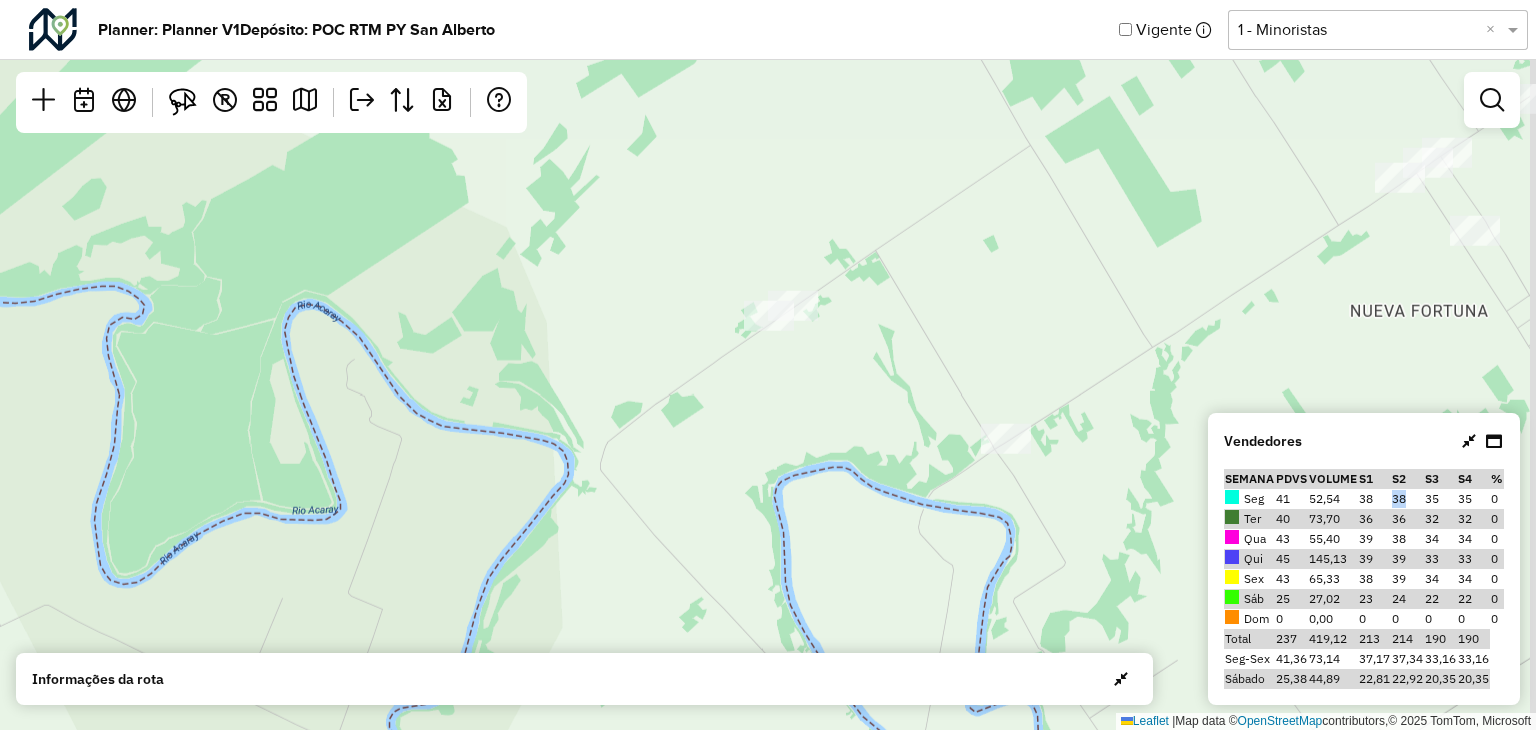 click on "Leaflet   |  Map data ©  OpenStreetMap  contributors,© 2025 TomTom, Microsoft" 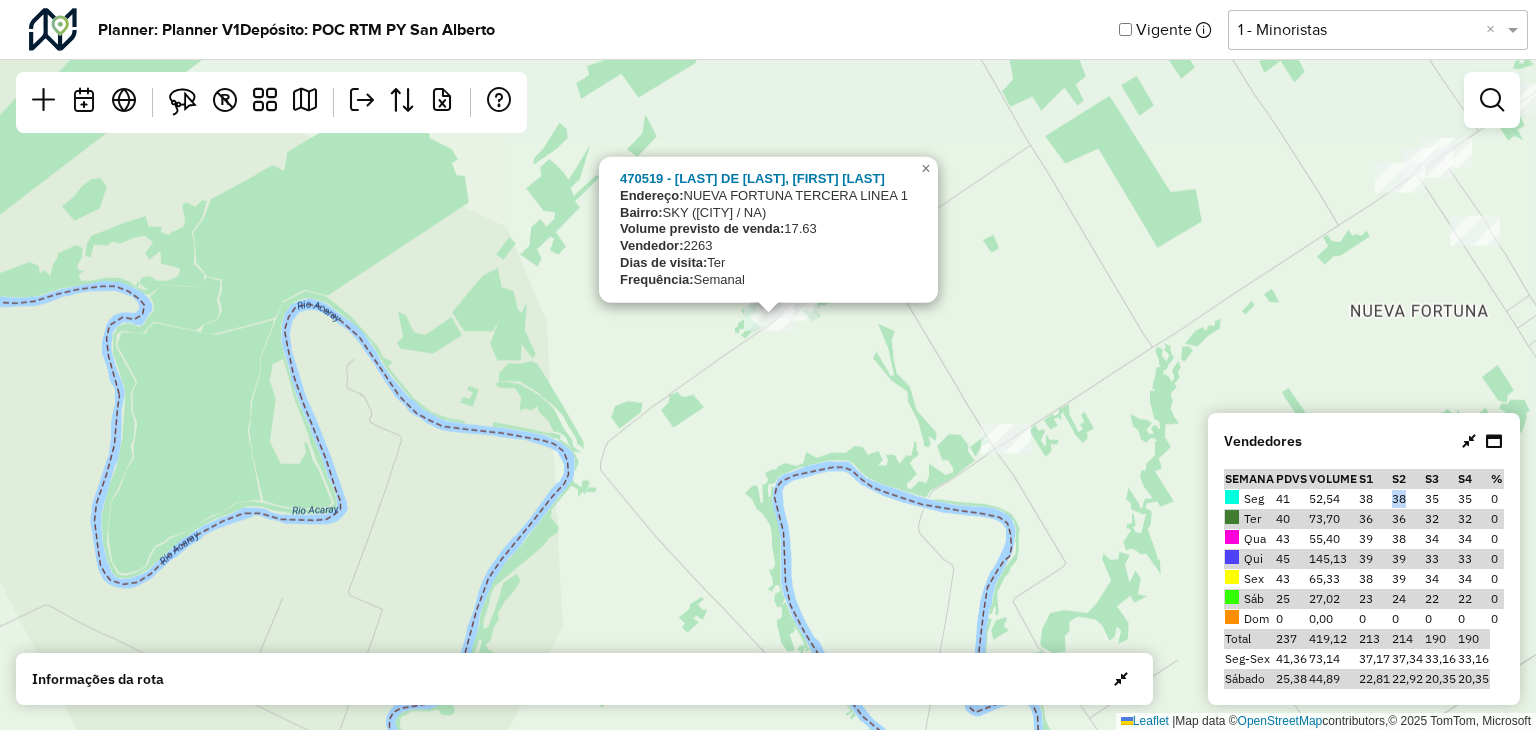 click on "[NUMBER] - [LAST_NAME] [LAST_NAME], [FIRST_NAME]
Endereço:  [STREET] [NUMBER]
Bairro:  SKY ([CITY] / NA)
Volume previsto de venda:  [NUMBER]
Vendedor:  [NUMBER]
Dias de visita:  [DAY]
Frequência:  Semanal
×  Leaflet   |  Map data ©  OpenStreetMap  contributors,© 2025 TomTom, Microsoft" 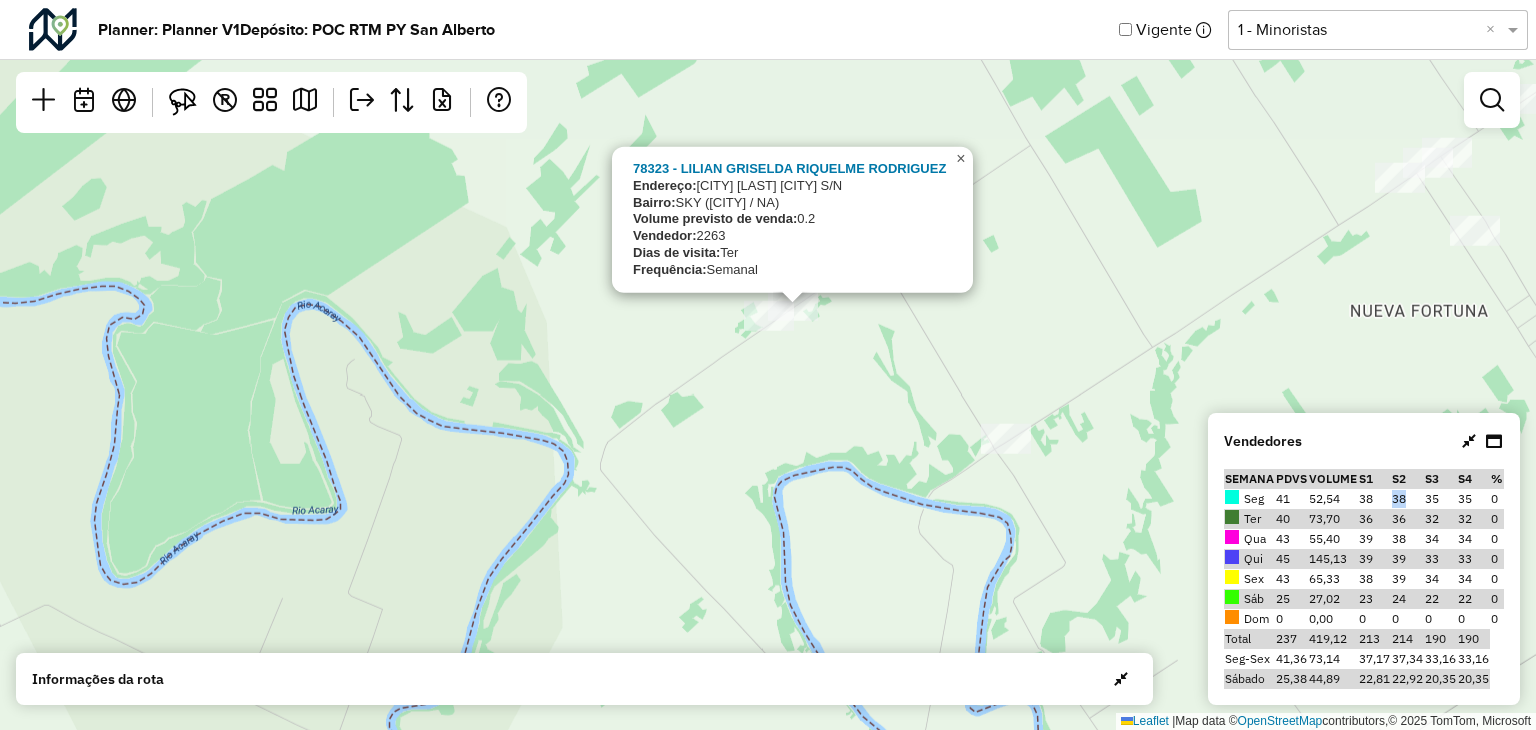 click on "×" 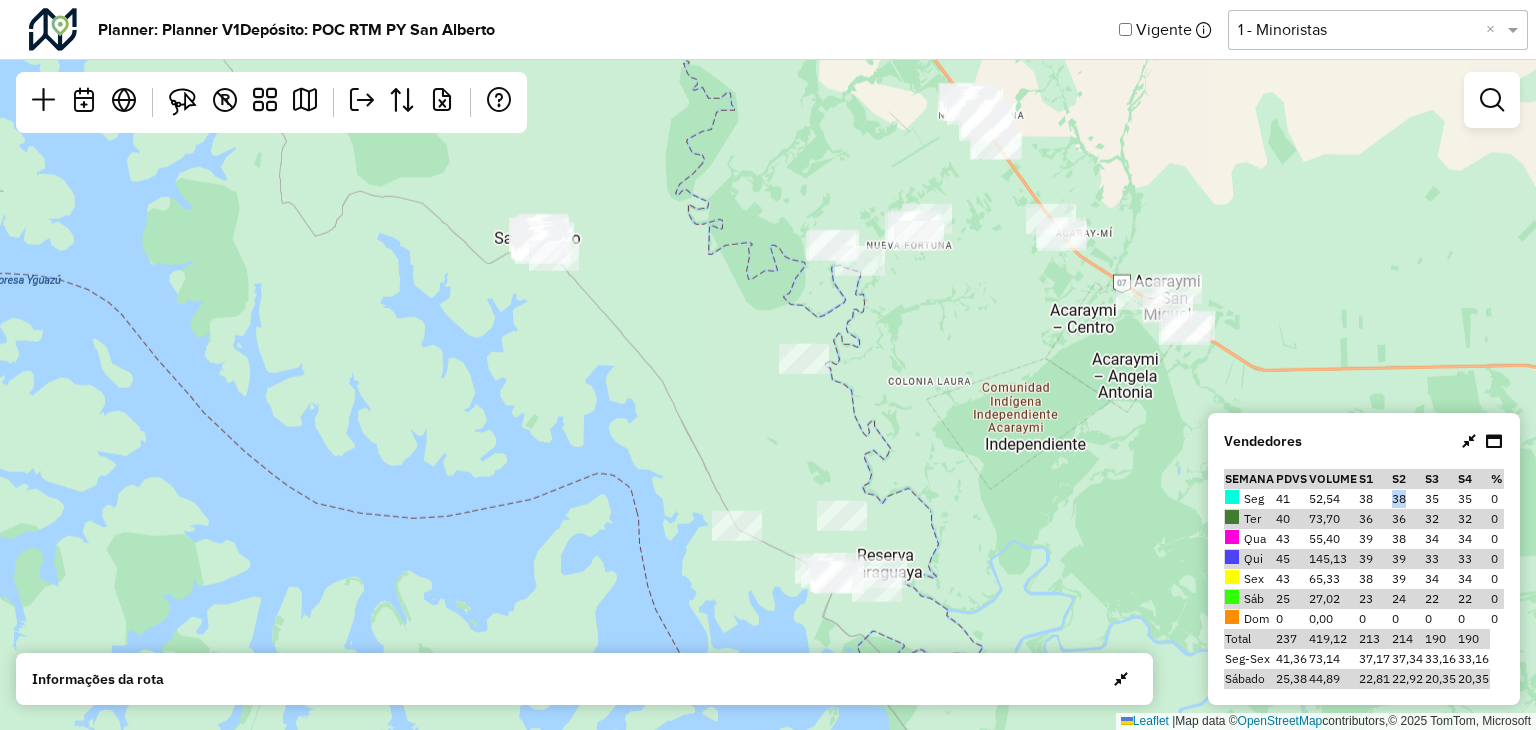 drag, startPoint x: 896, startPoint y: 298, endPoint x: 898, endPoint y: 263, distance: 35.057095 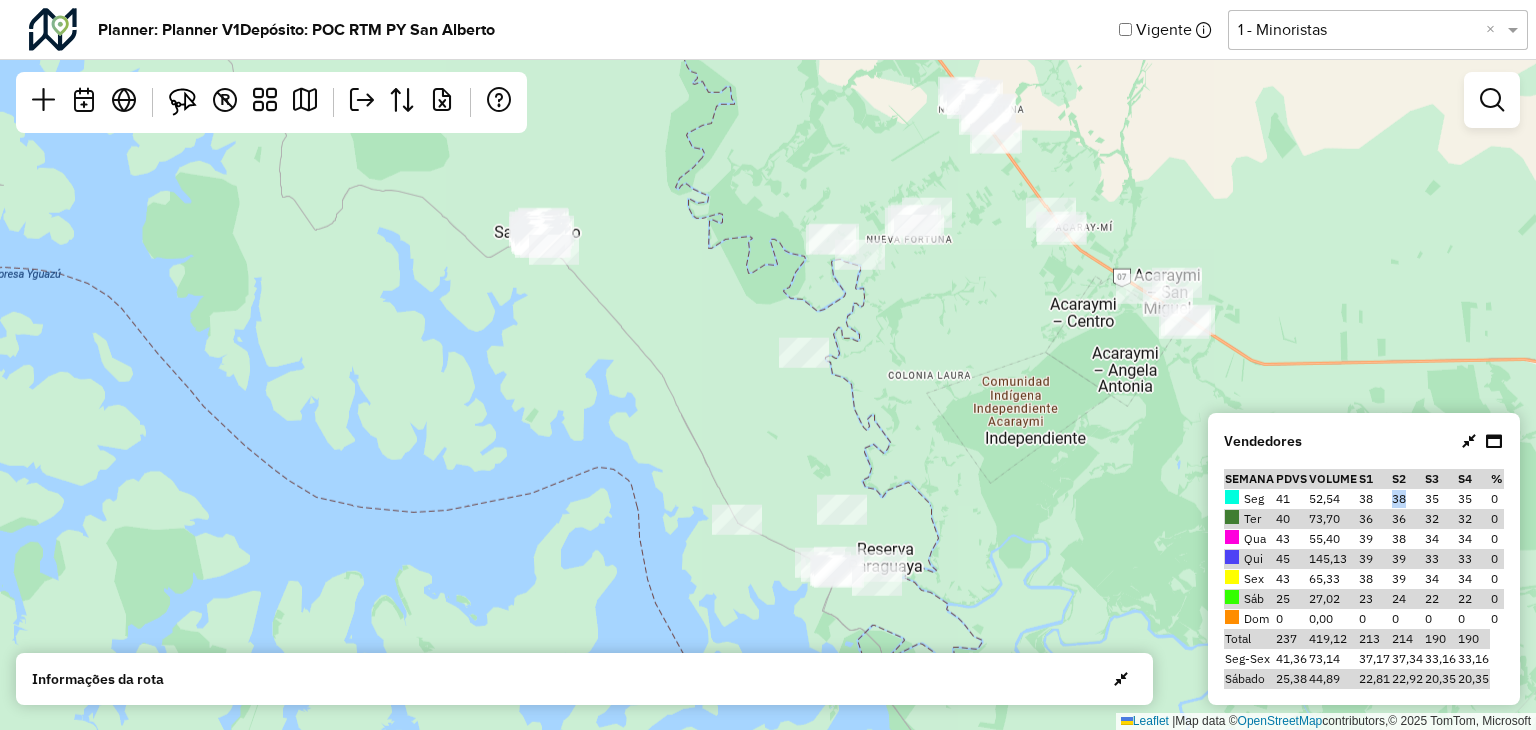 click on "Leaflet   |  Map data ©  OpenStreetMap  contributors,© 2025 TomTom, Microsoft" 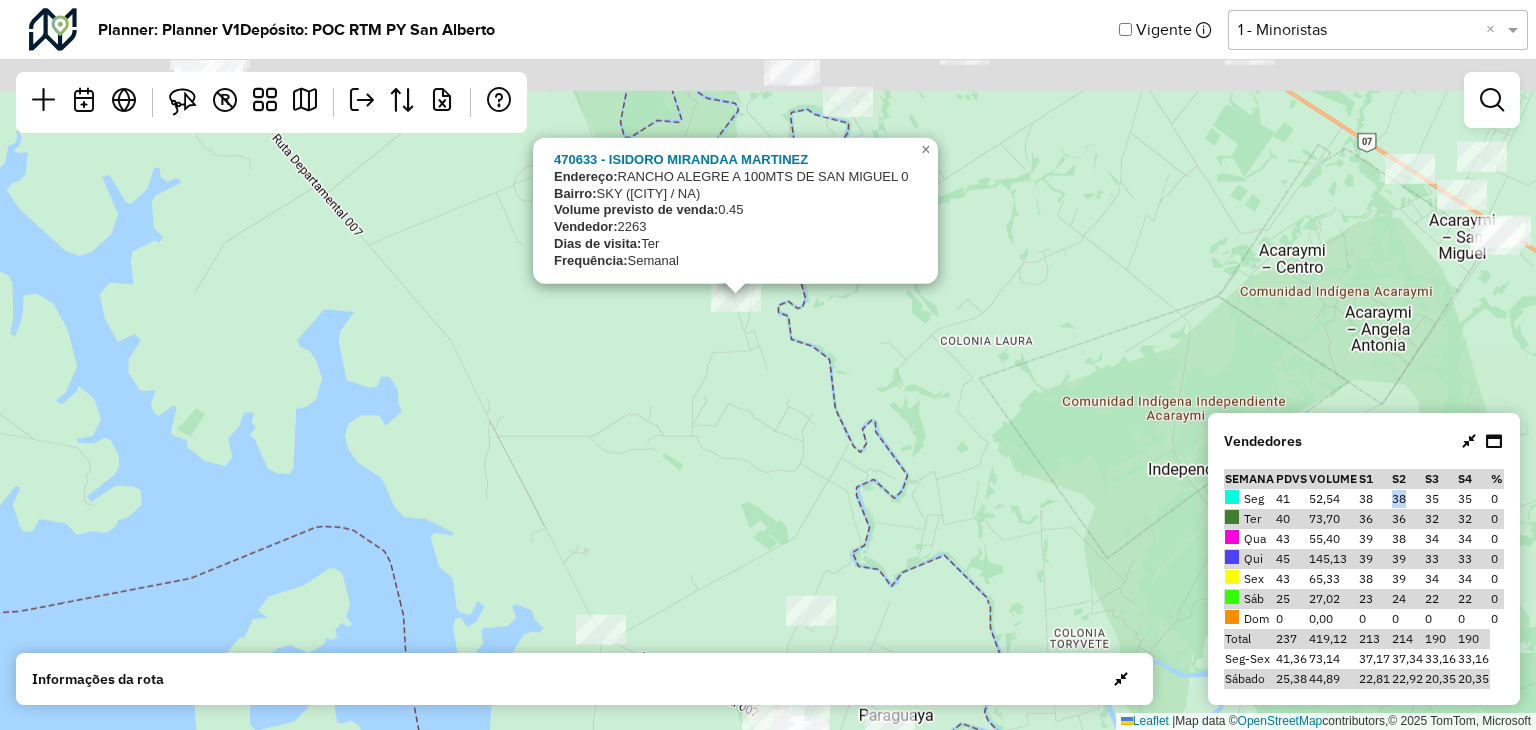 drag, startPoint x: 829, startPoint y: 300, endPoint x: 824, endPoint y: 400, distance: 100.12492 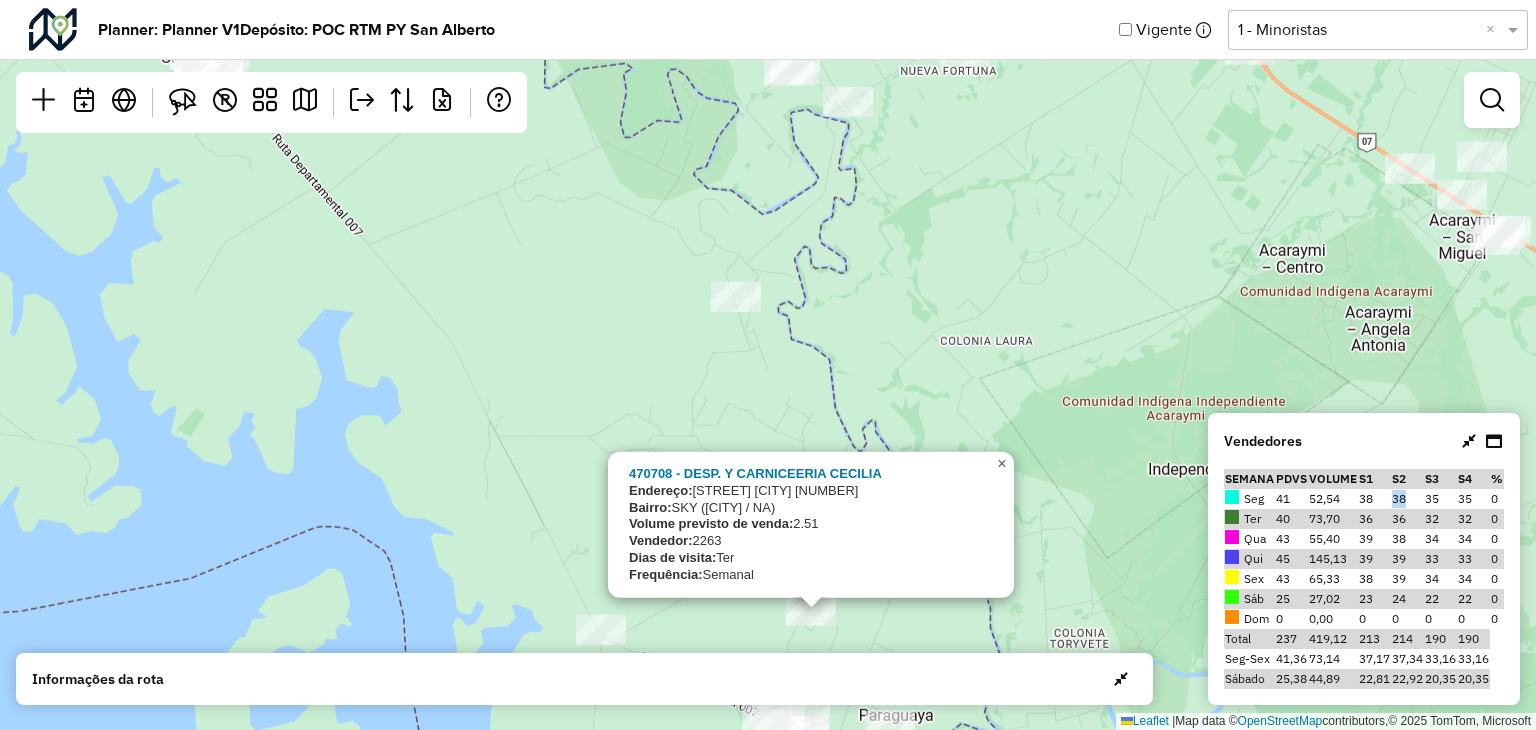 click on "×" 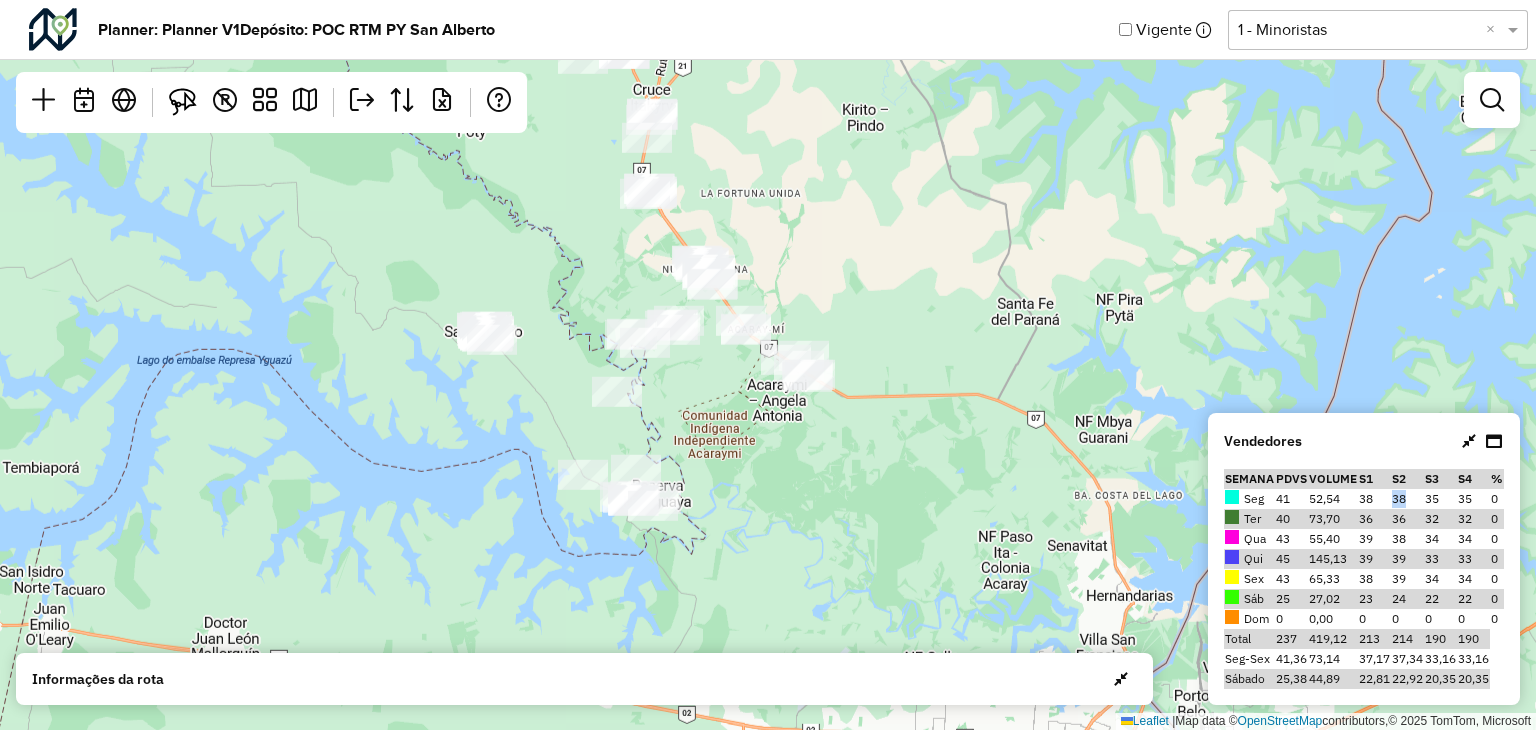 drag, startPoint x: 756, startPoint y: 449, endPoint x: 756, endPoint y: 473, distance: 24 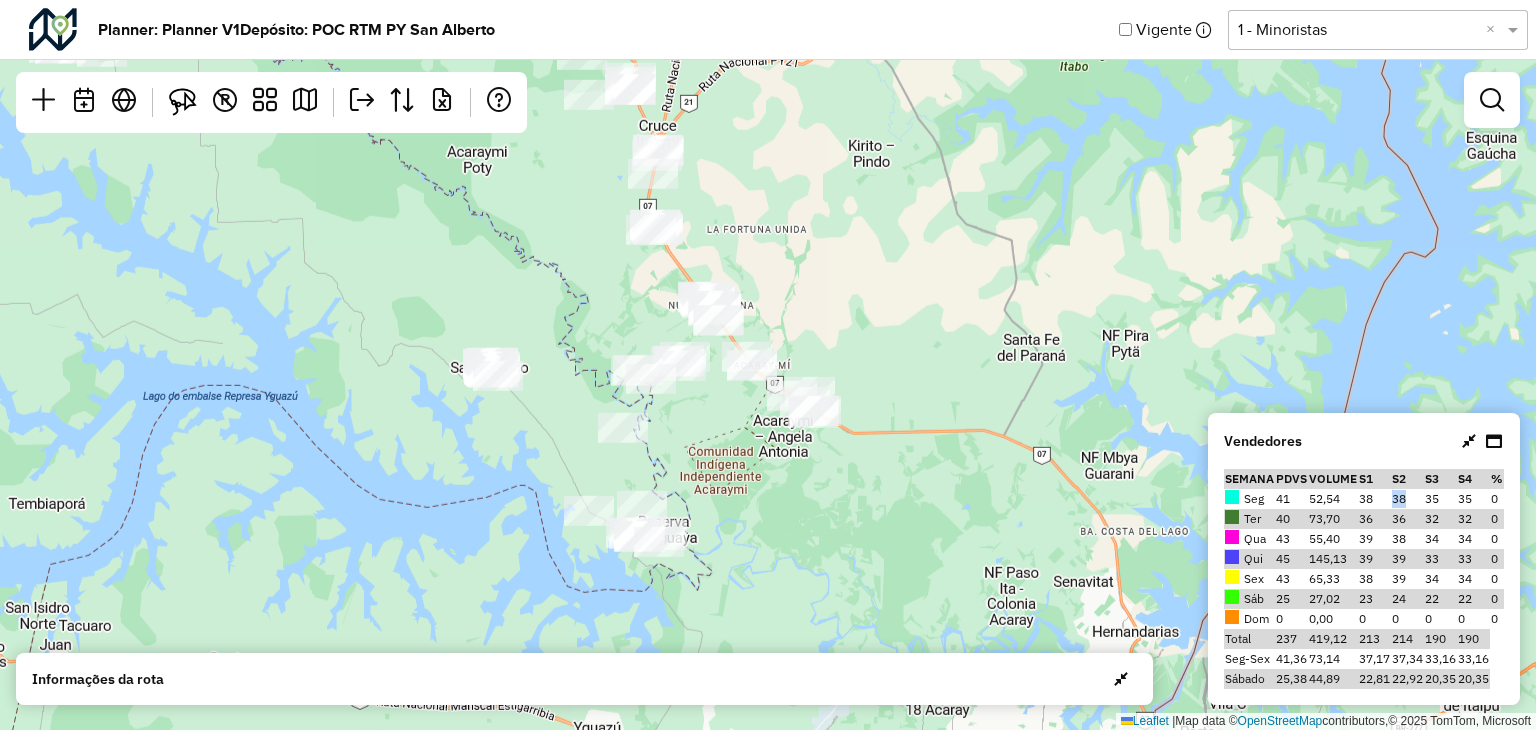 drag, startPoint x: 722, startPoint y: 349, endPoint x: 728, endPoint y: 385, distance: 36.496574 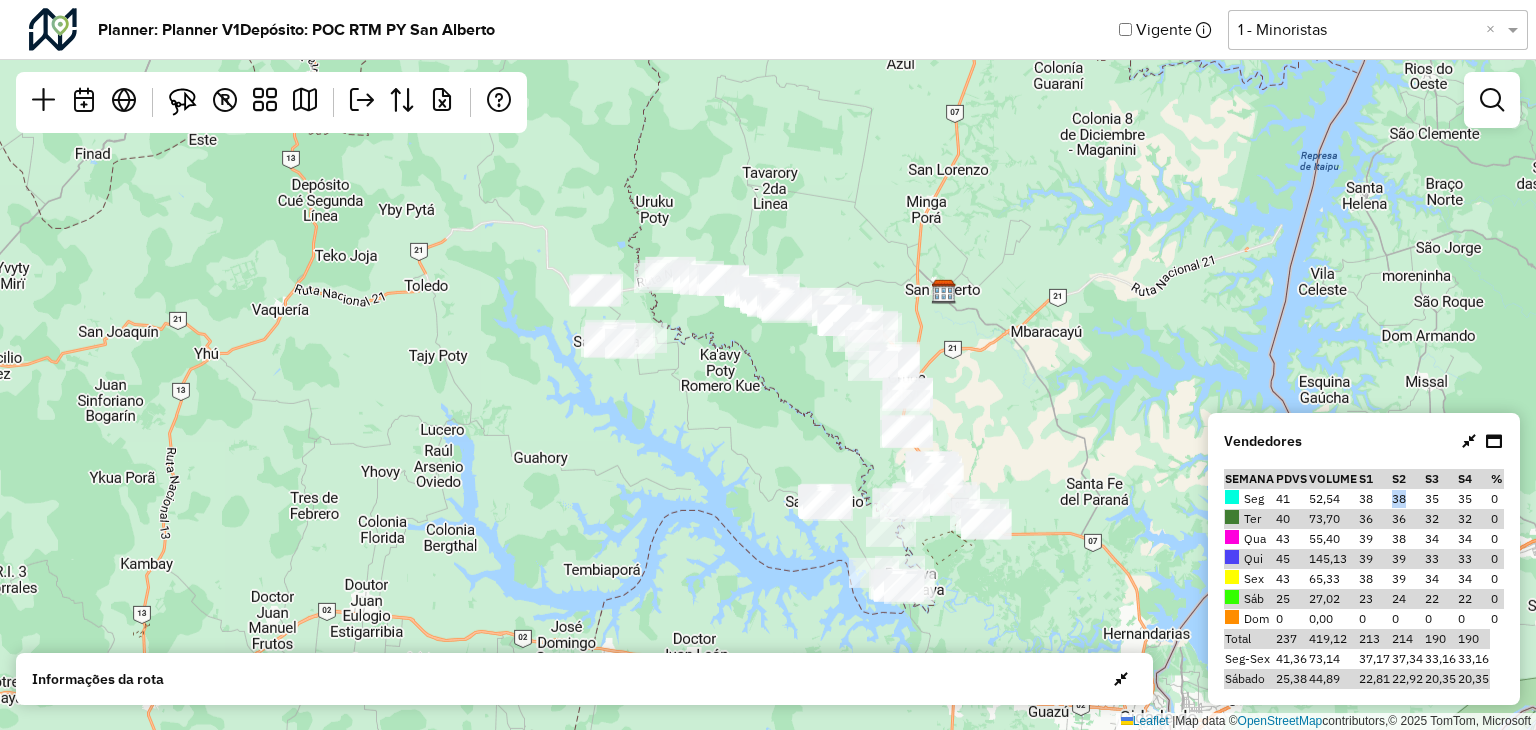 drag, startPoint x: 711, startPoint y: 244, endPoint x: 925, endPoint y: 343, distance: 235.79016 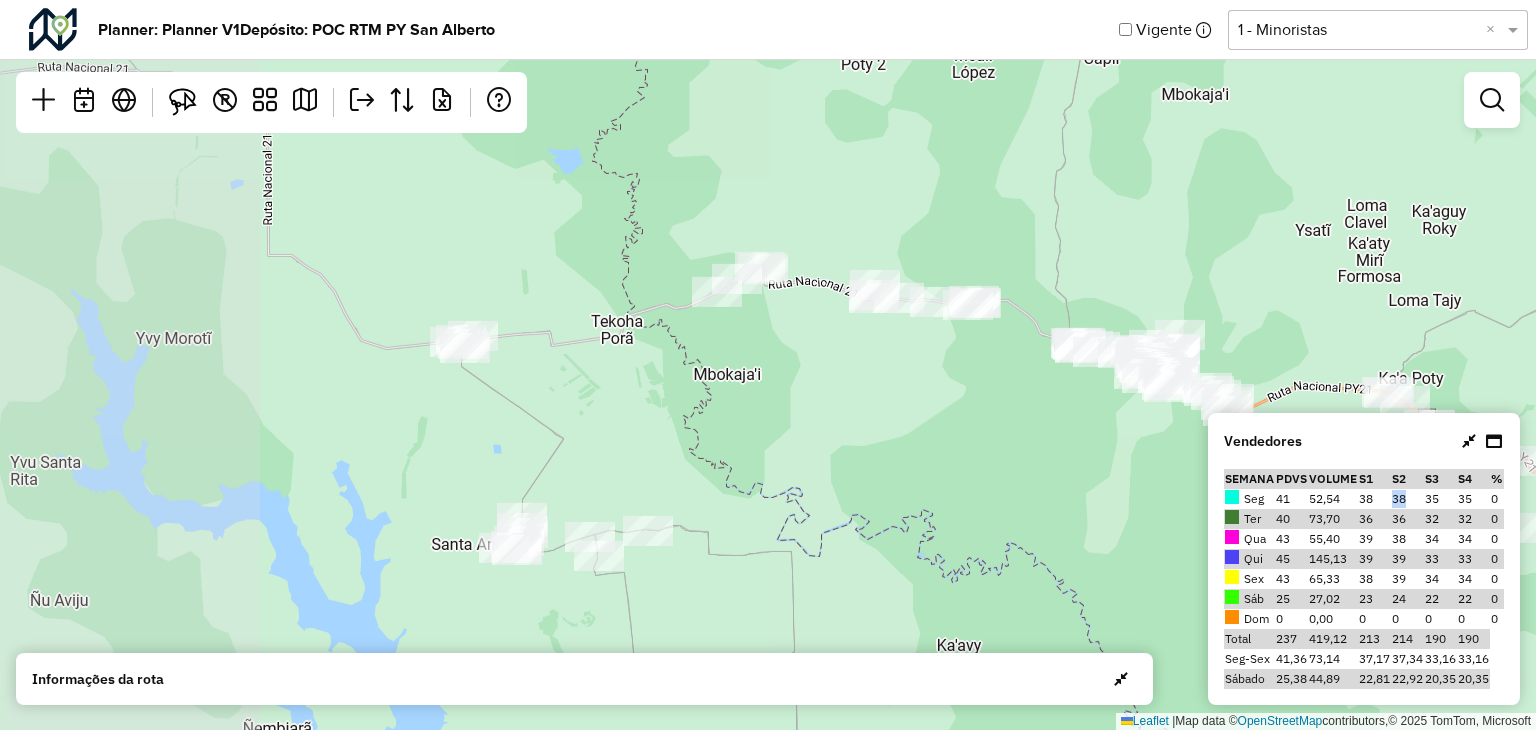 drag, startPoint x: 833, startPoint y: 377, endPoint x: 1112, endPoint y: 415, distance: 281.57593 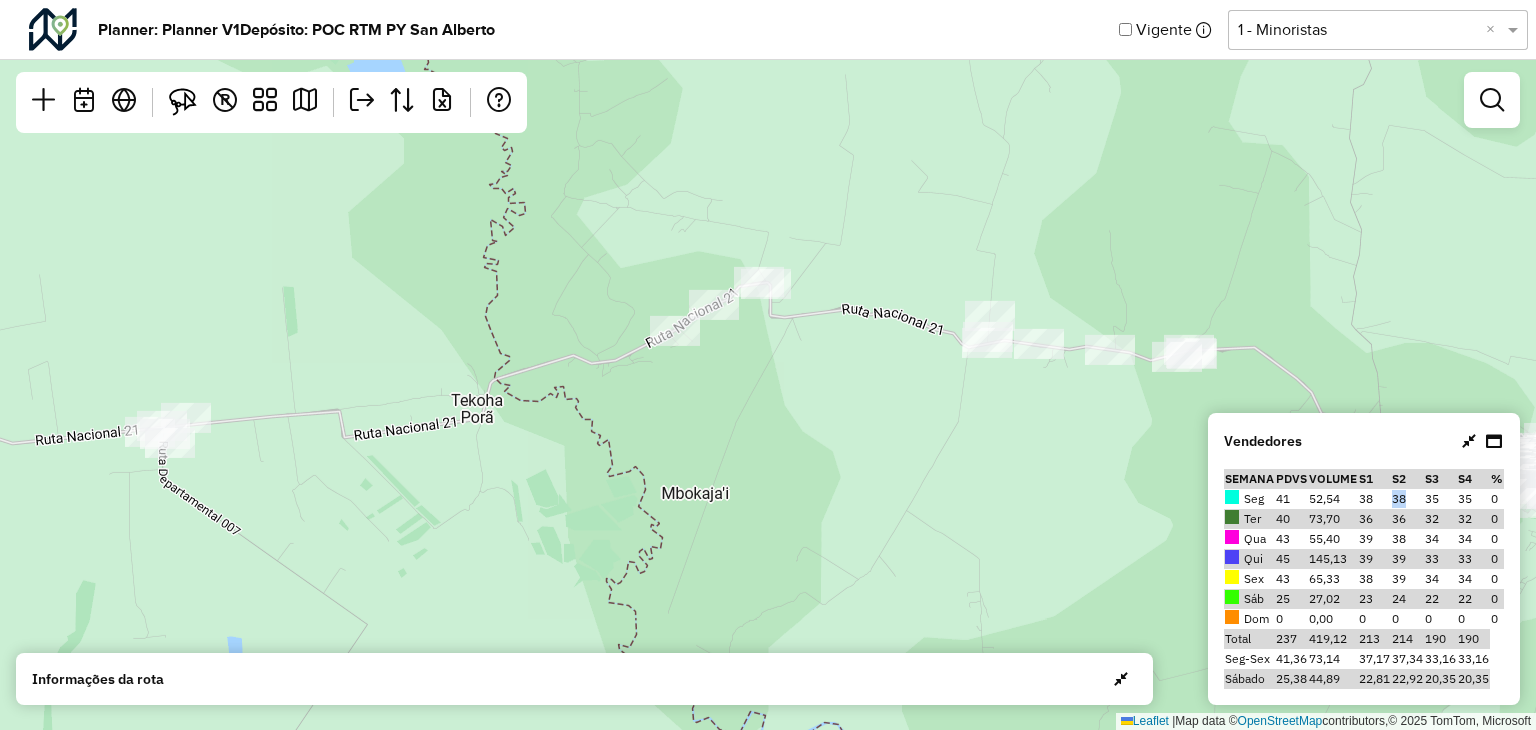 drag, startPoint x: 188, startPoint y: 108, endPoint x: 390, endPoint y: 218, distance: 230.0087 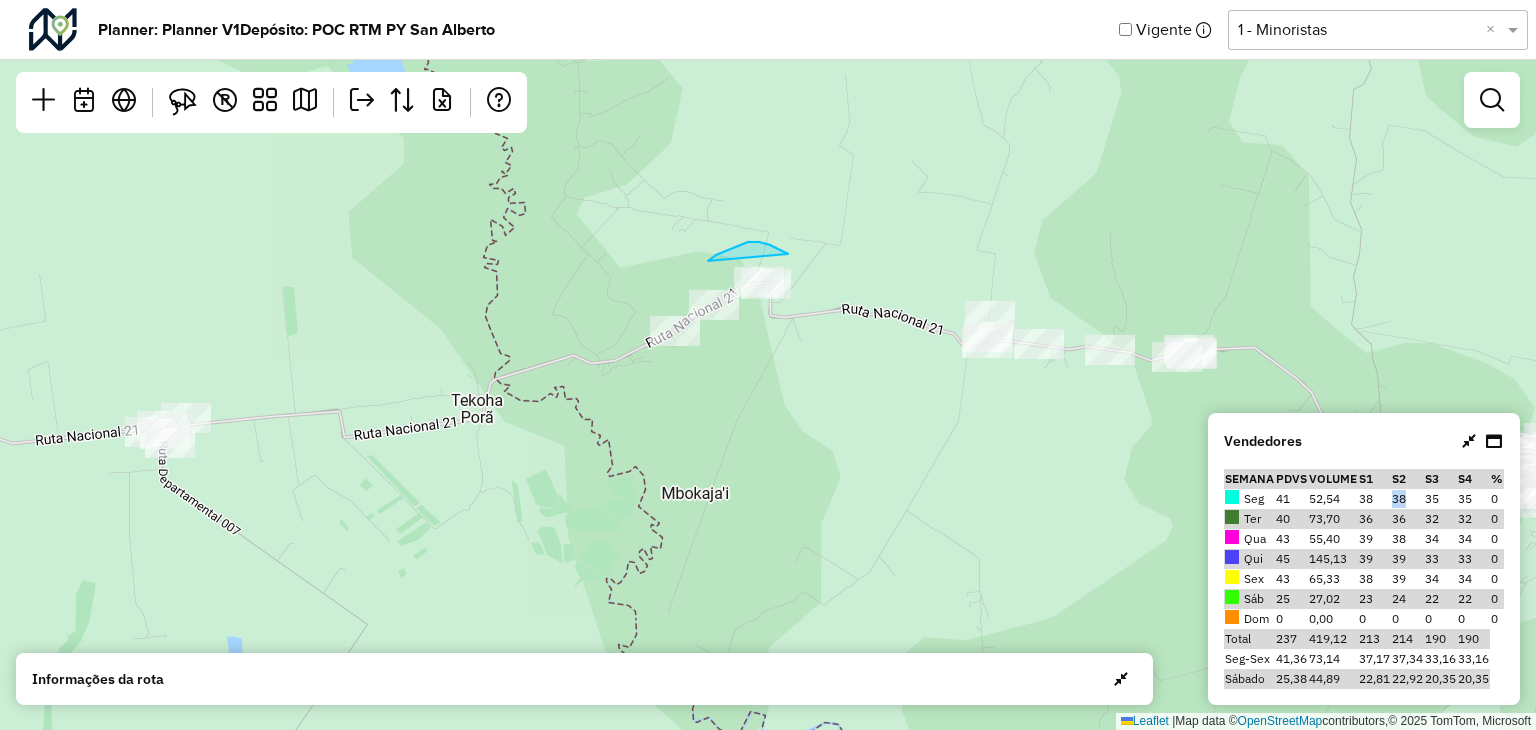 drag, startPoint x: 770, startPoint y: 245, endPoint x: 806, endPoint y: 310, distance: 74.30343 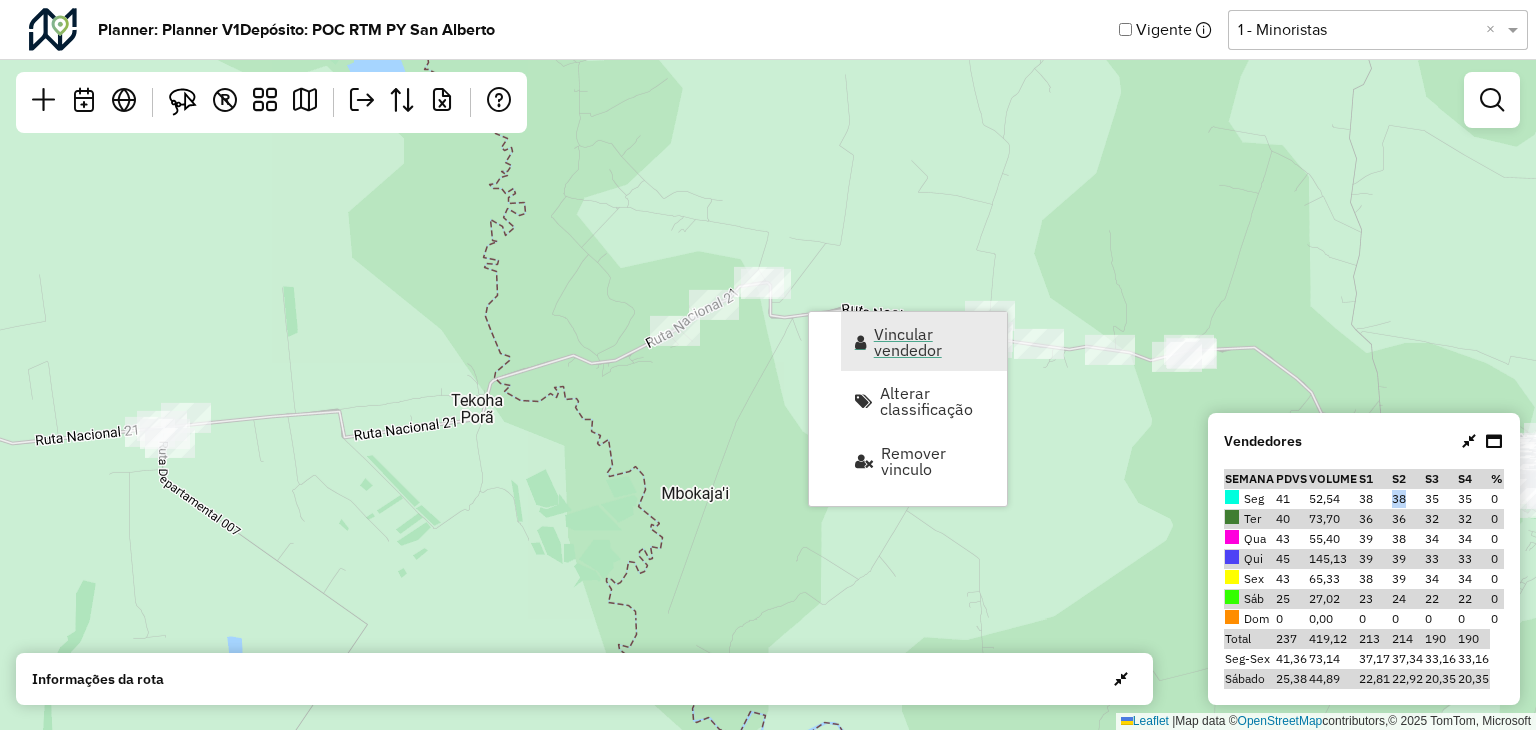click on "Vincular vendedor" at bounding box center [934, 342] 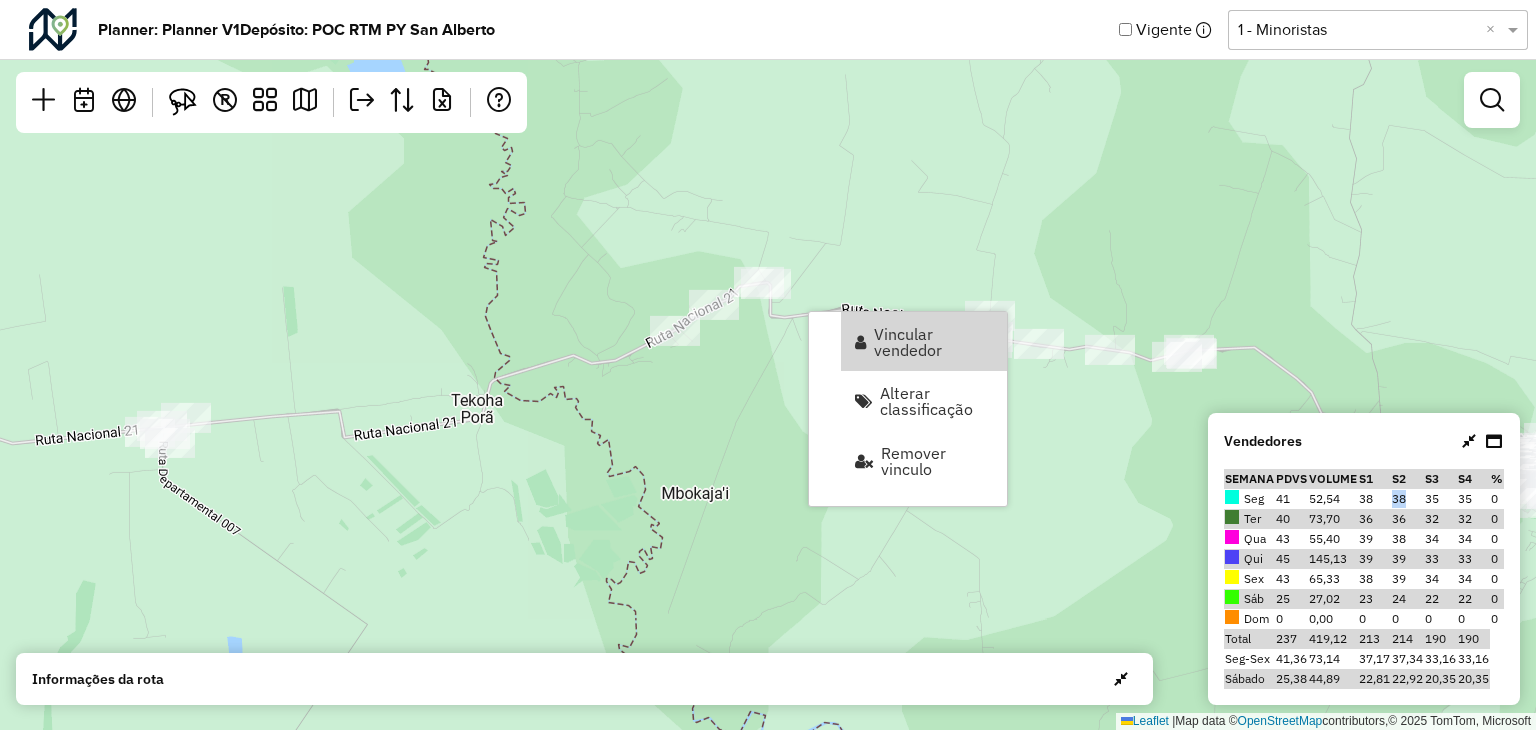 select on "********" 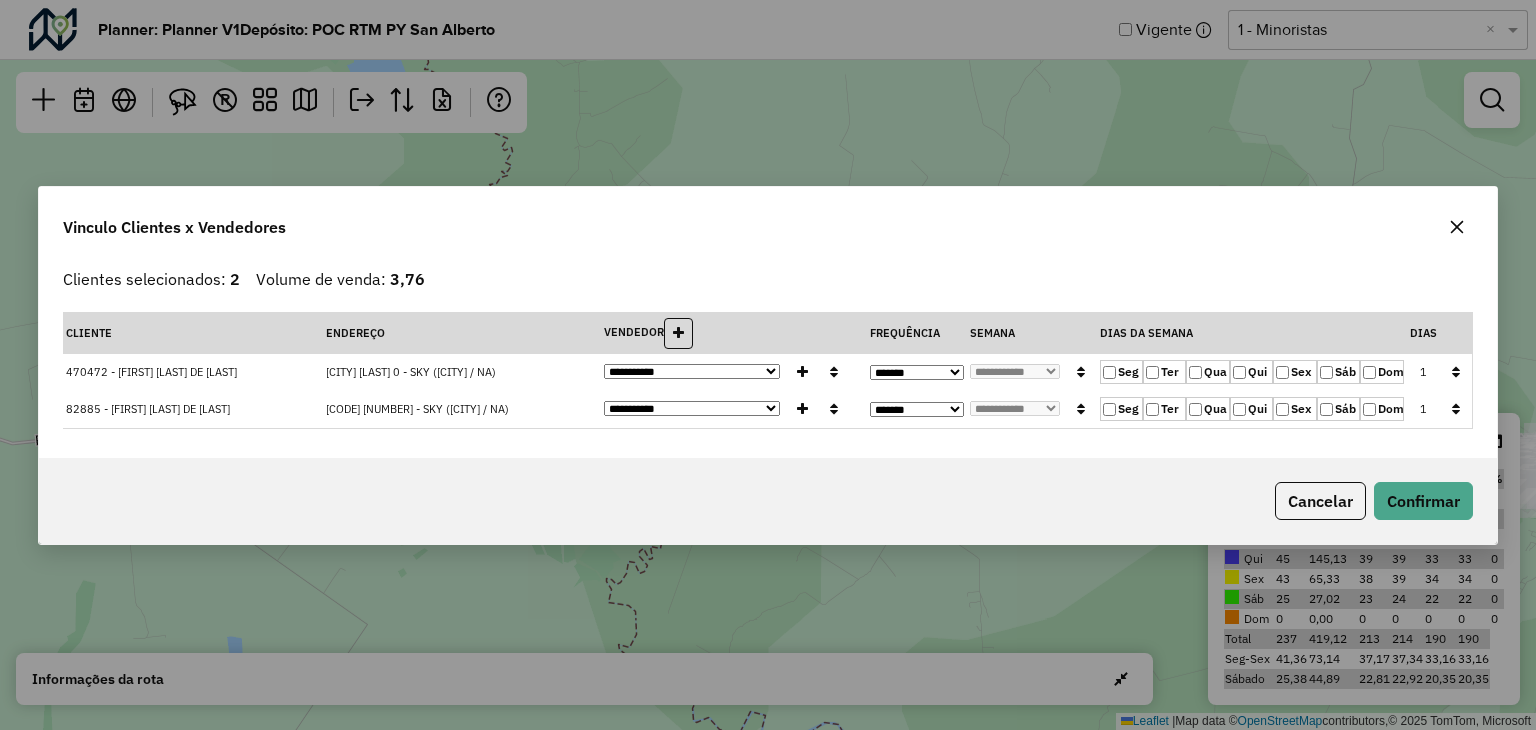 click 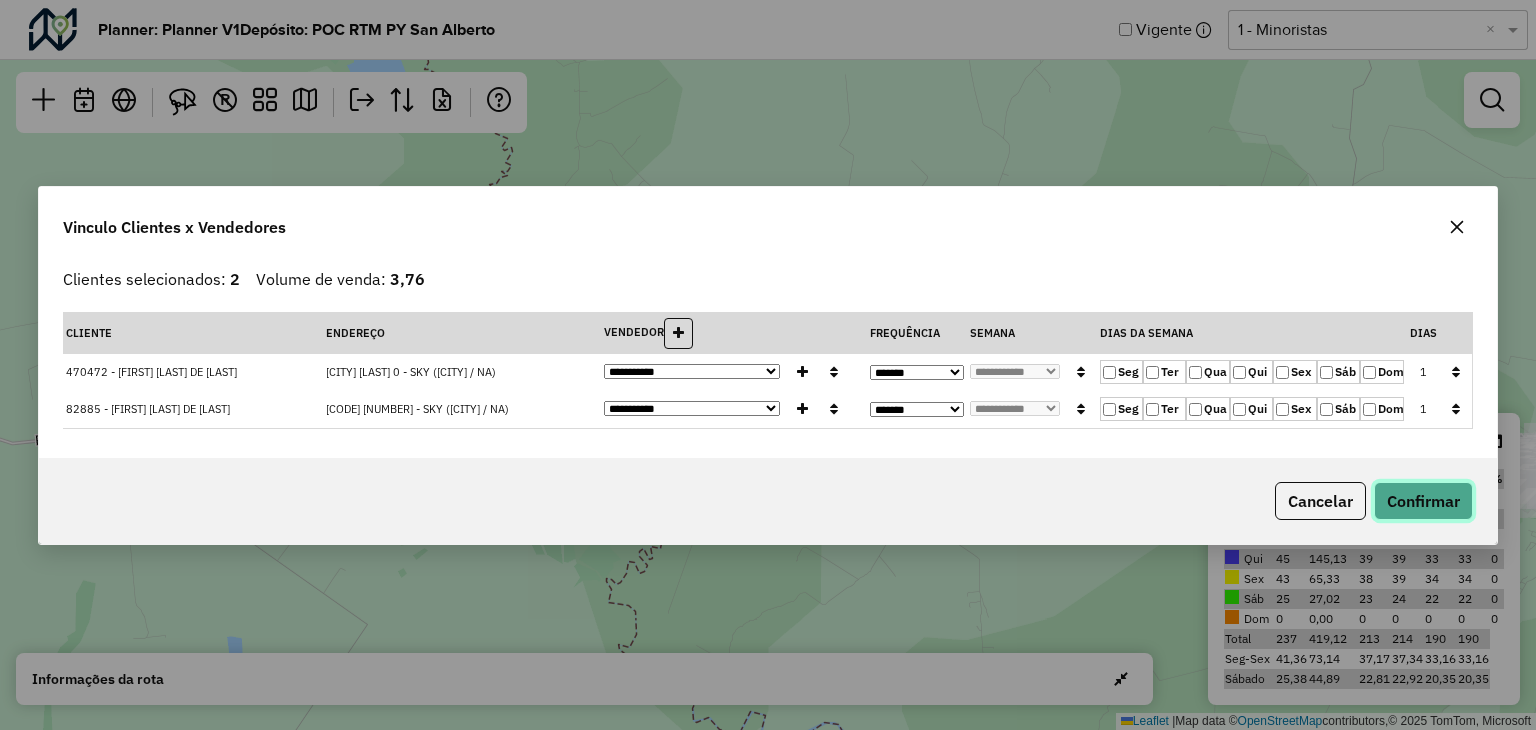 click on "Confirmar" 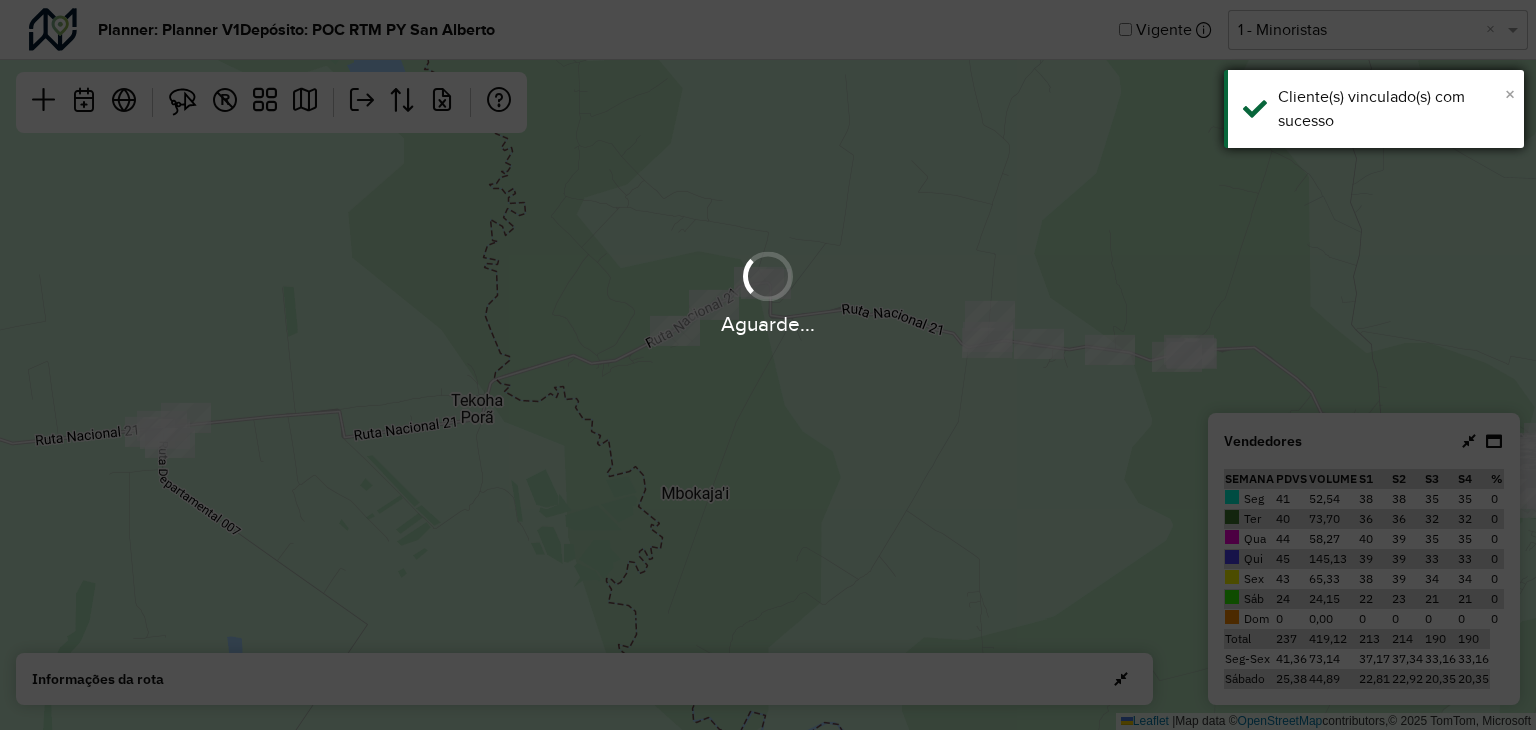 click on "×" at bounding box center (1510, 94) 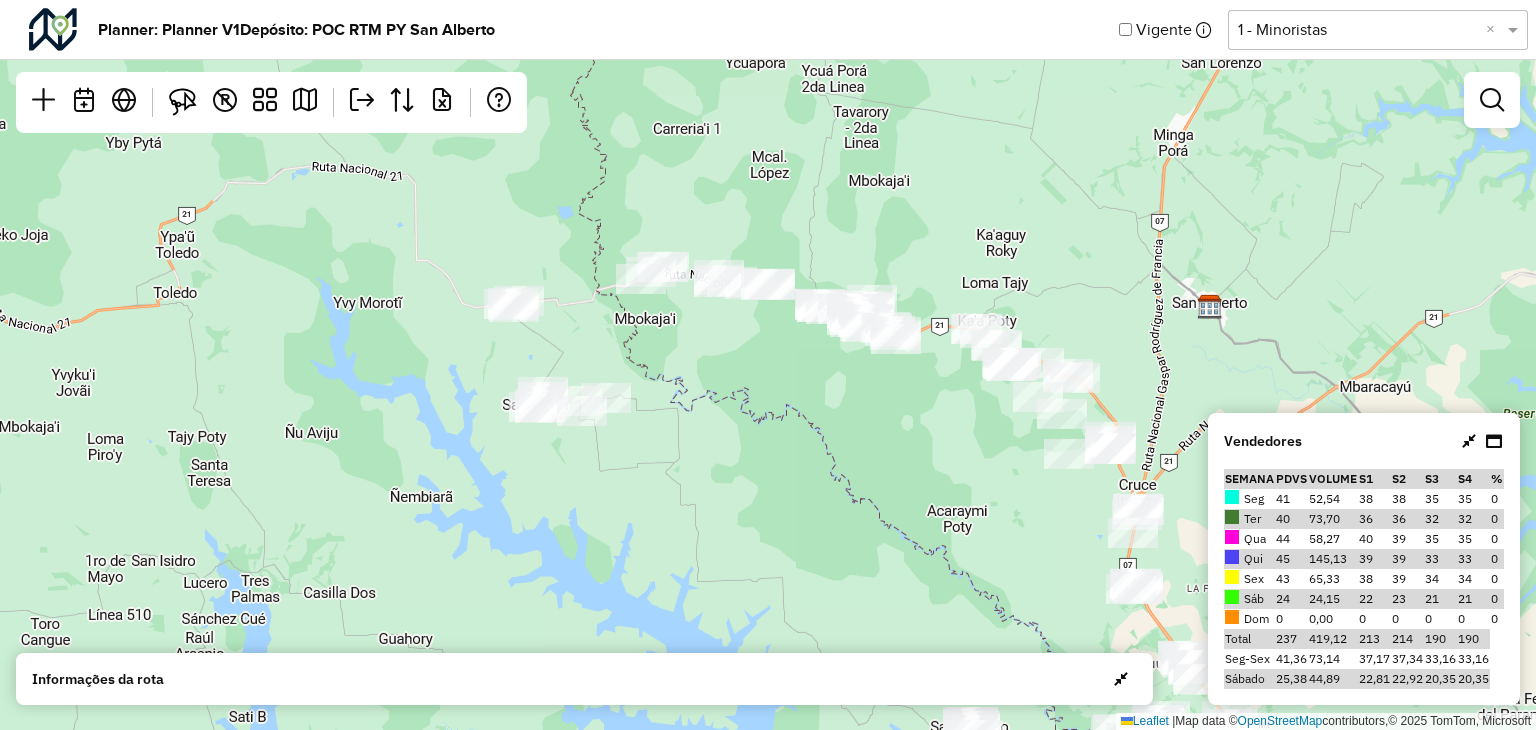 click on "Leaflet   |  Map data ©  OpenStreetMap  contributors,© 2025 TomTom, Microsoft" 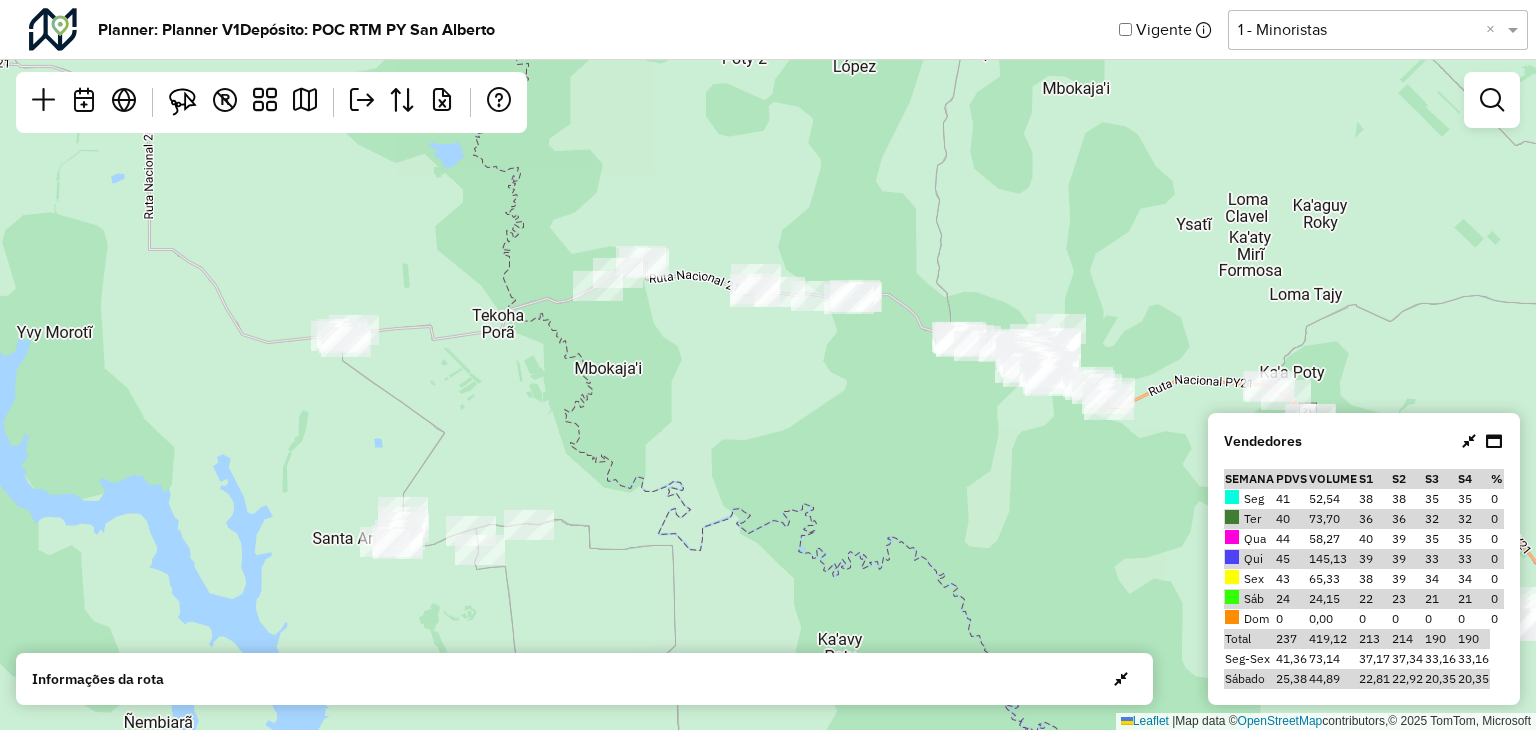 drag, startPoint x: 751, startPoint y: 417, endPoint x: 714, endPoint y: 425, distance: 37.85499 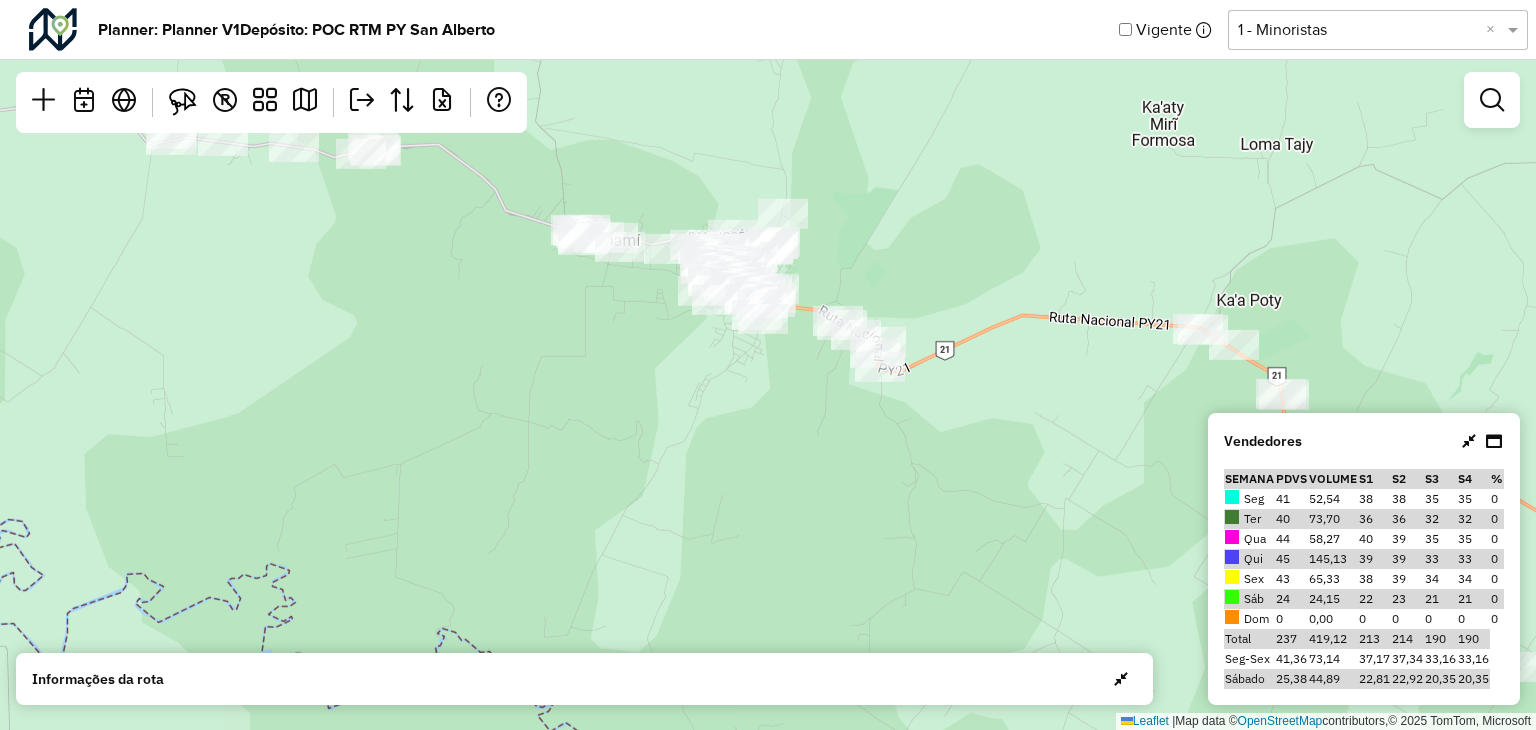 drag, startPoint x: 1157, startPoint y: 336, endPoint x: 842, endPoint y: 261, distance: 323.8055 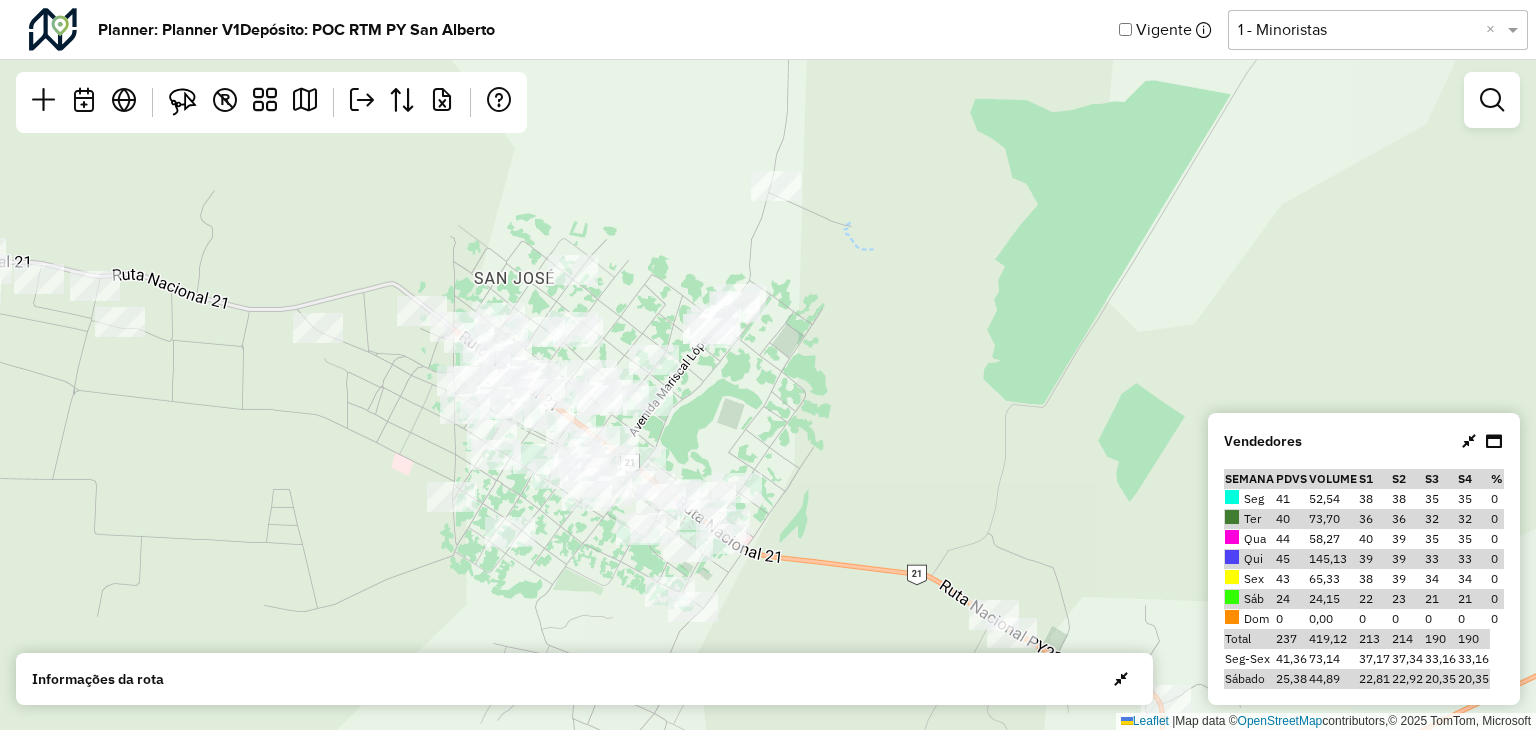 drag, startPoint x: 857, startPoint y: 313, endPoint x: 936, endPoint y: 449, distance: 157.28 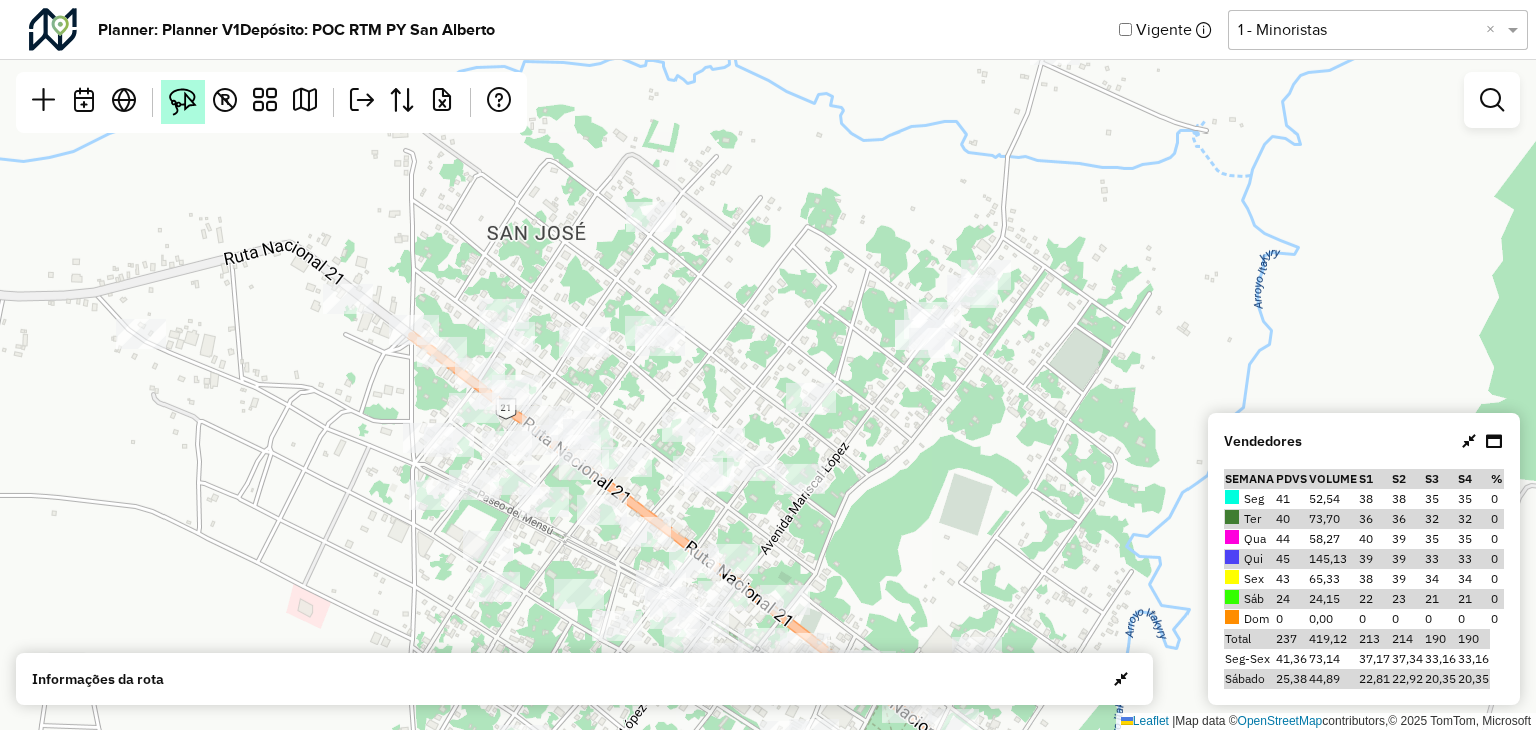 click at bounding box center [183, 102] 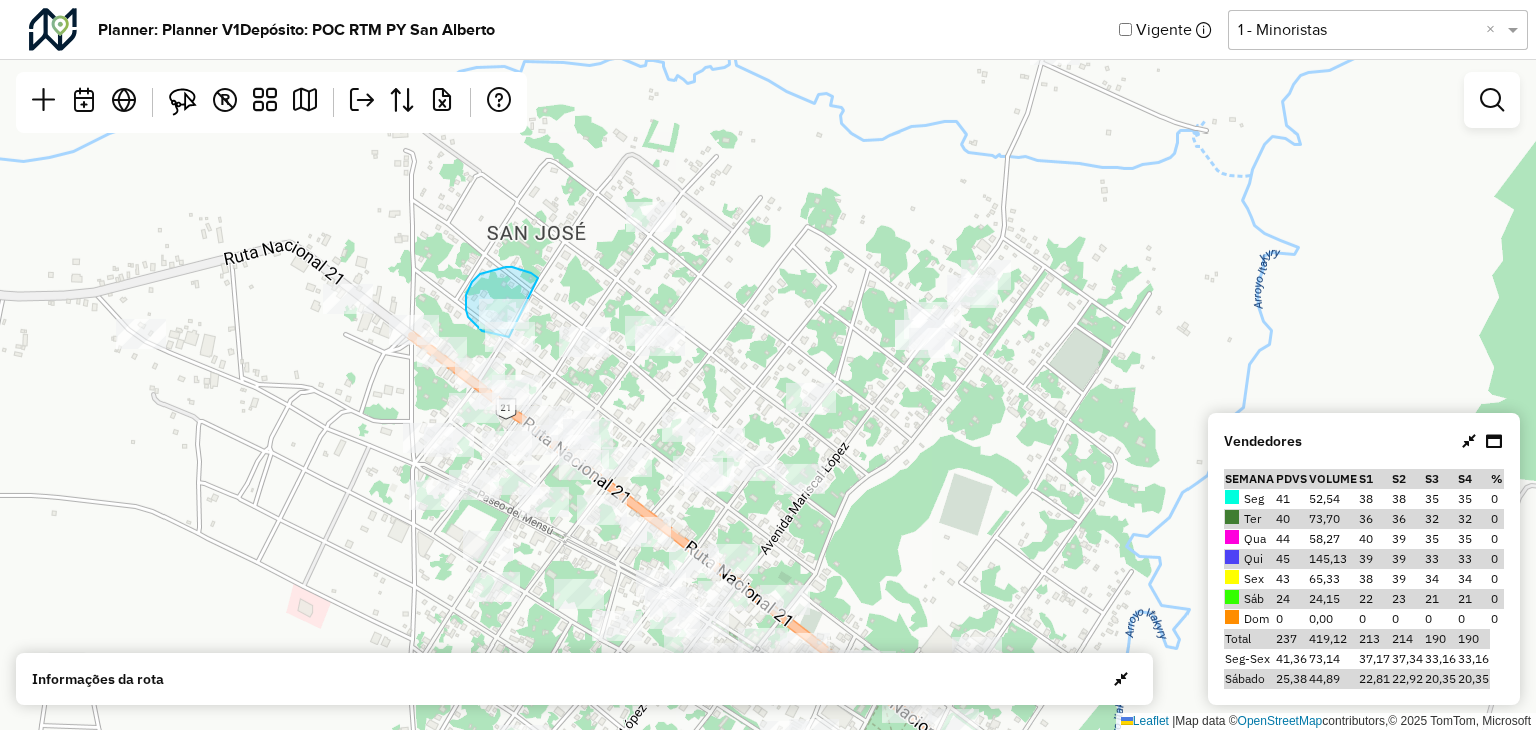 click on "Leaflet   |  Map data ©  OpenStreetMap  contributors,© 2025 TomTom, Microsoft" 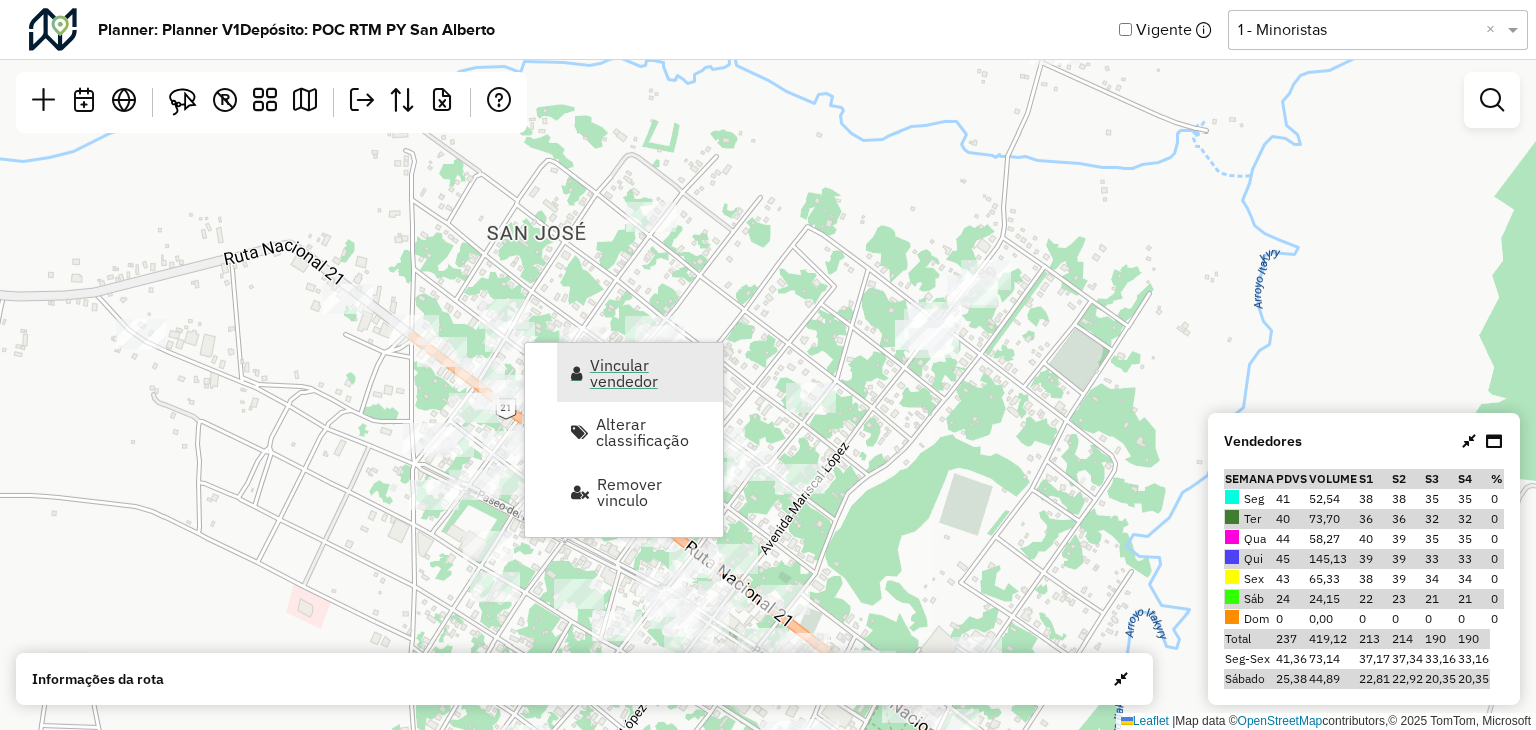 click on "Vincular vendedor" at bounding box center (650, 373) 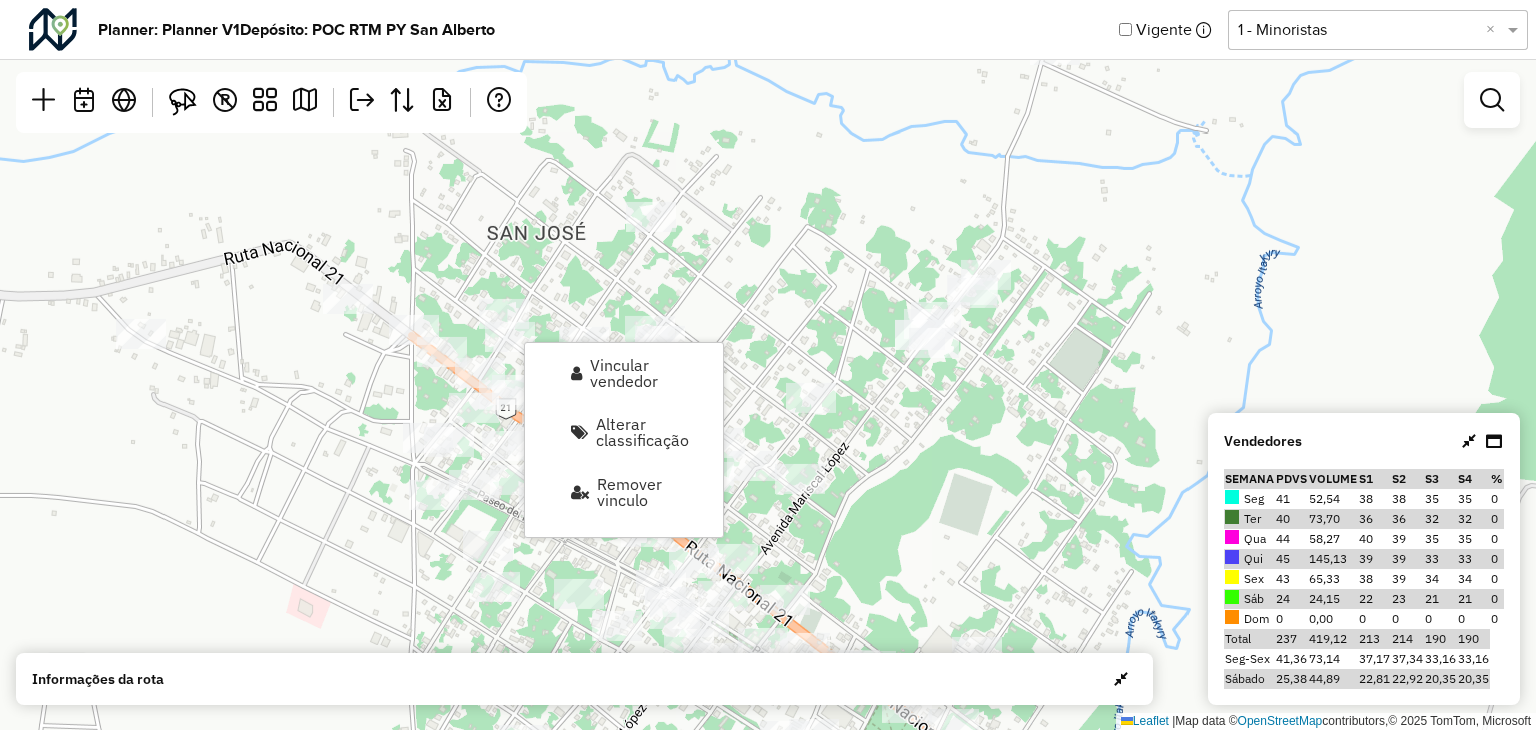 select on "********" 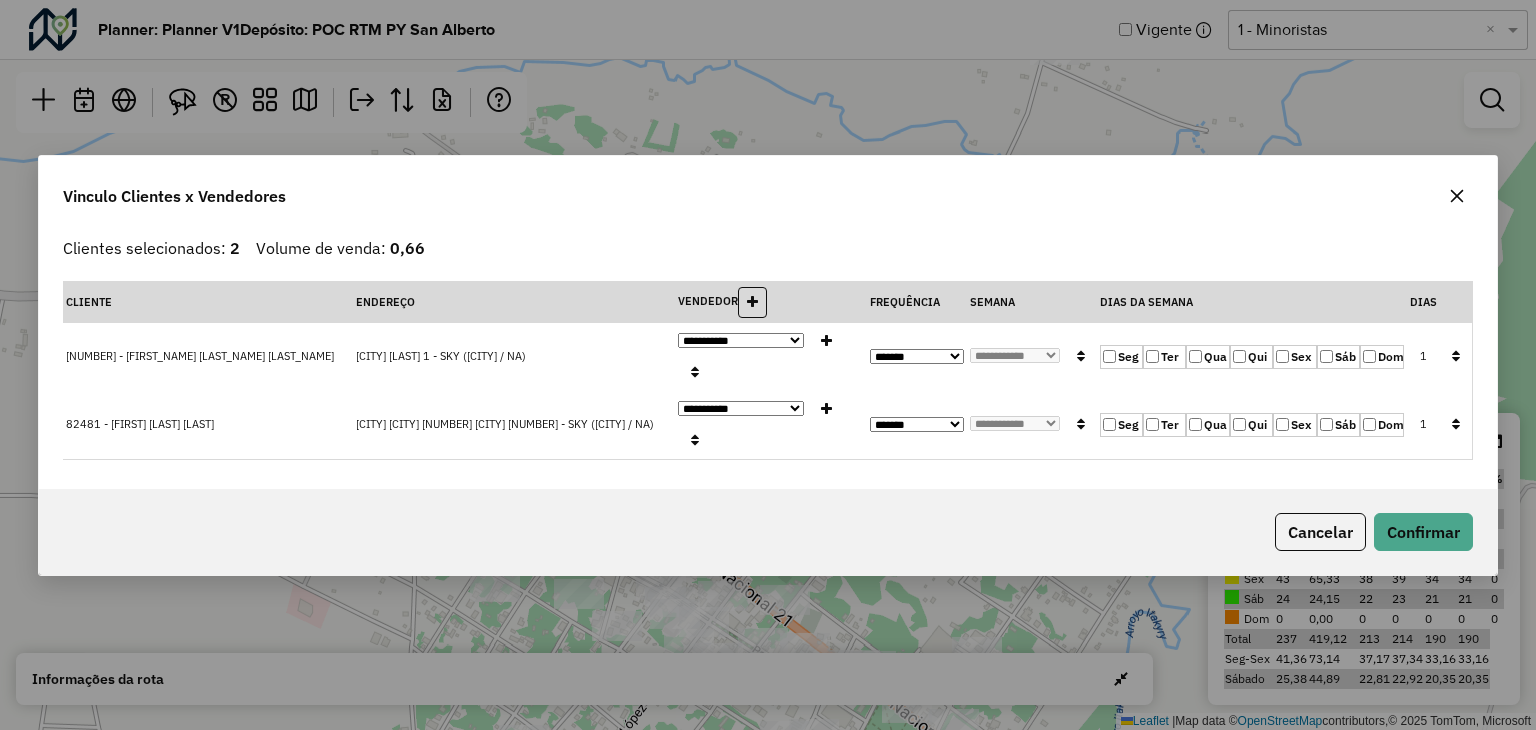 drag, startPoint x: 1448, startPoint y: 414, endPoint x: 1440, endPoint y: 429, distance: 17 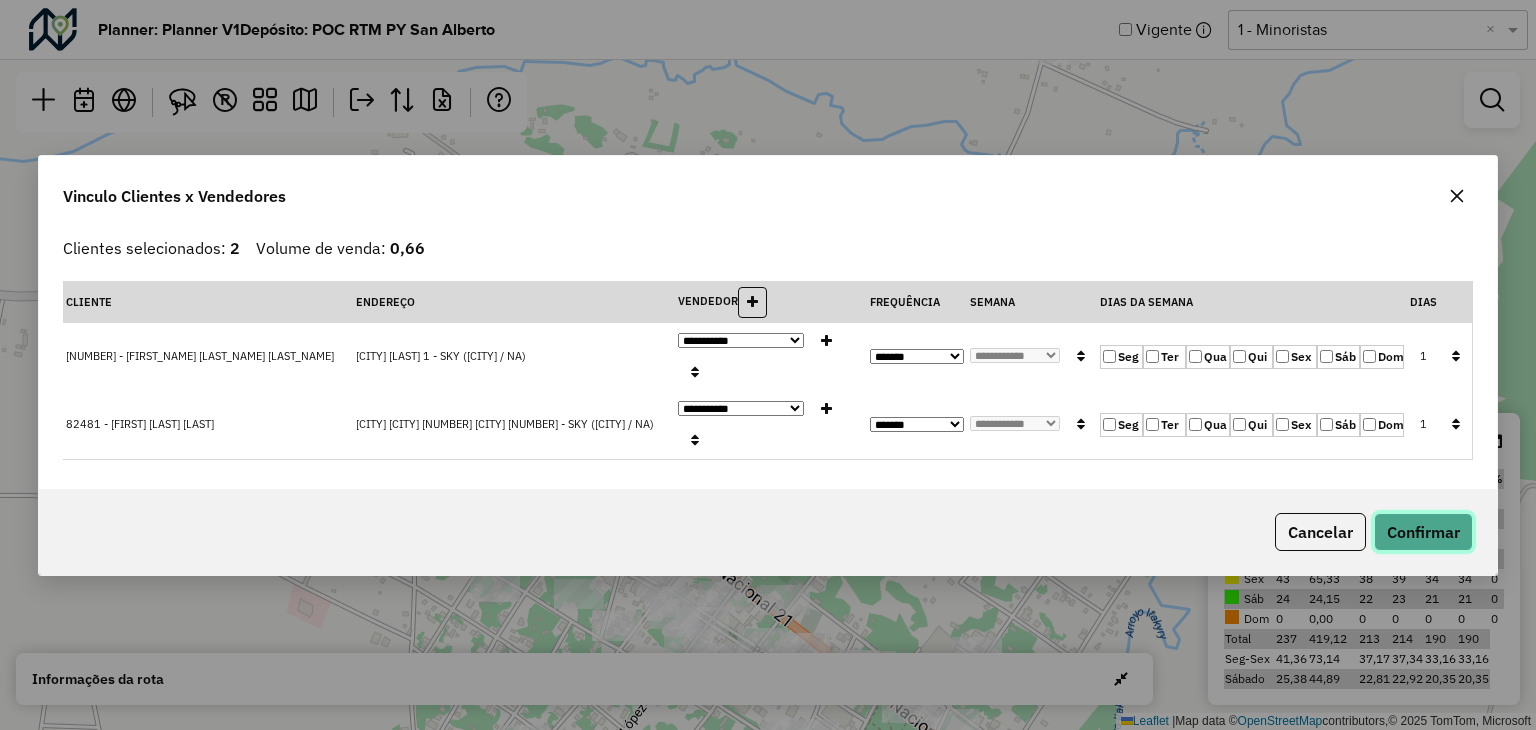 click on "Confirmar" 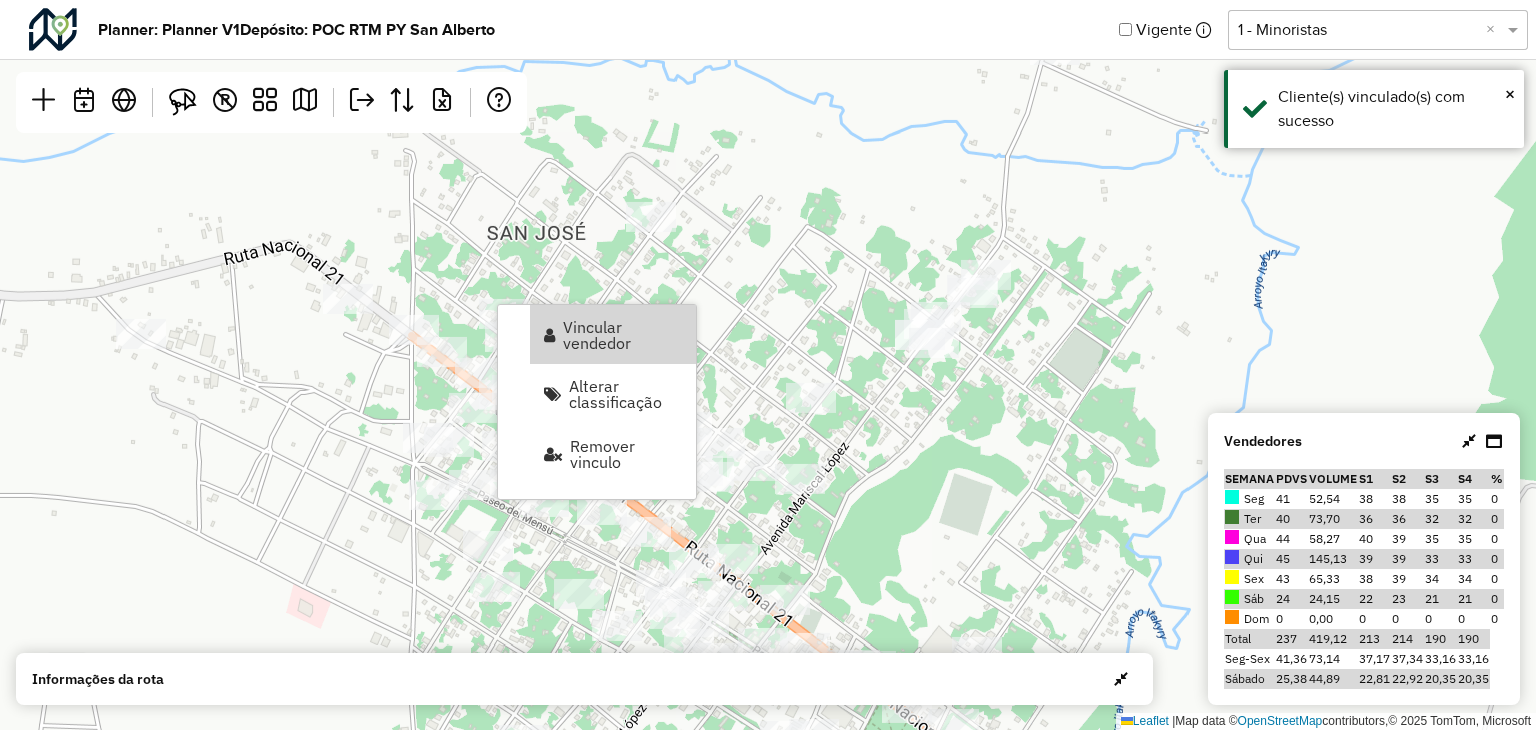 drag, startPoint x: 582, startPoint y: 325, endPoint x: 1179, endPoint y: 400, distance: 601.6926 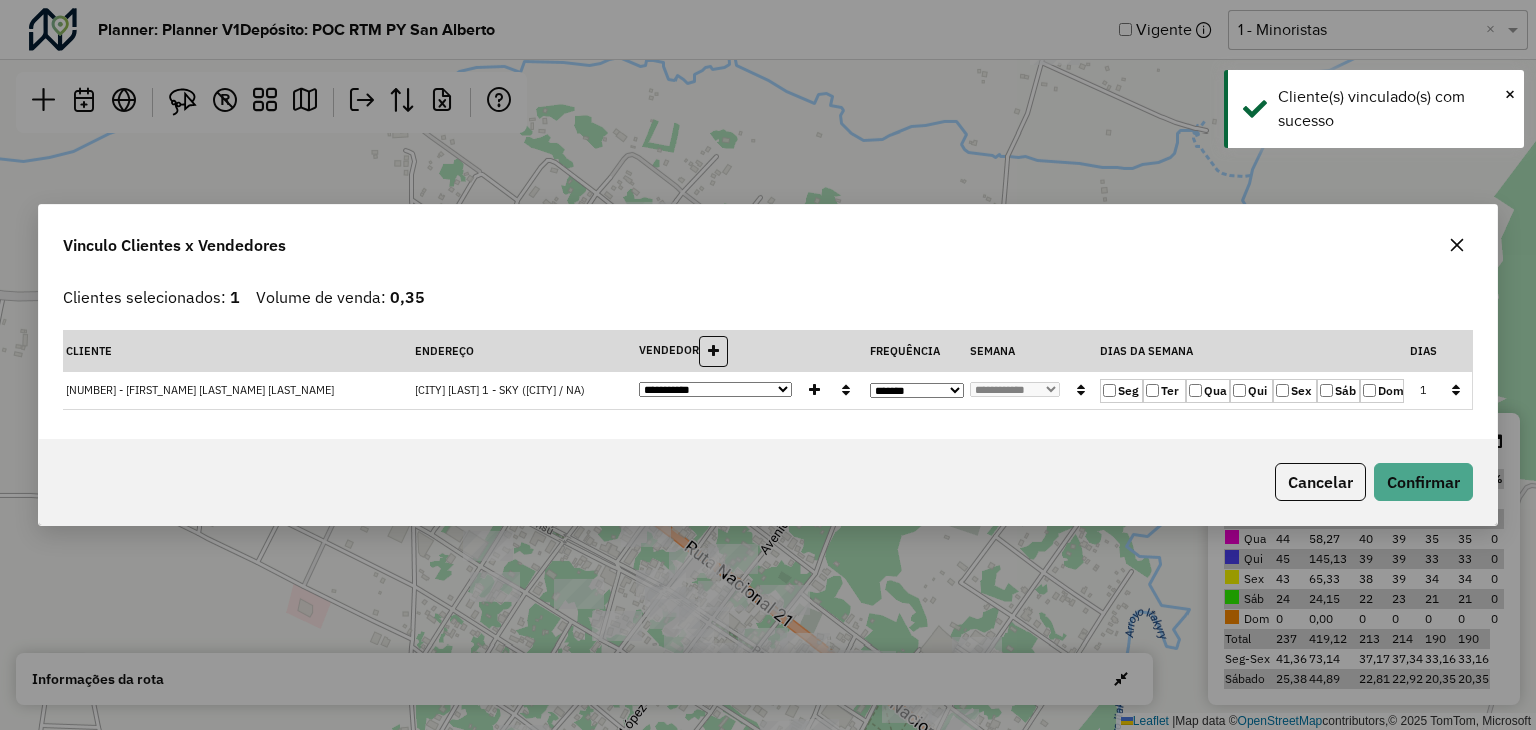 click on "Qui" 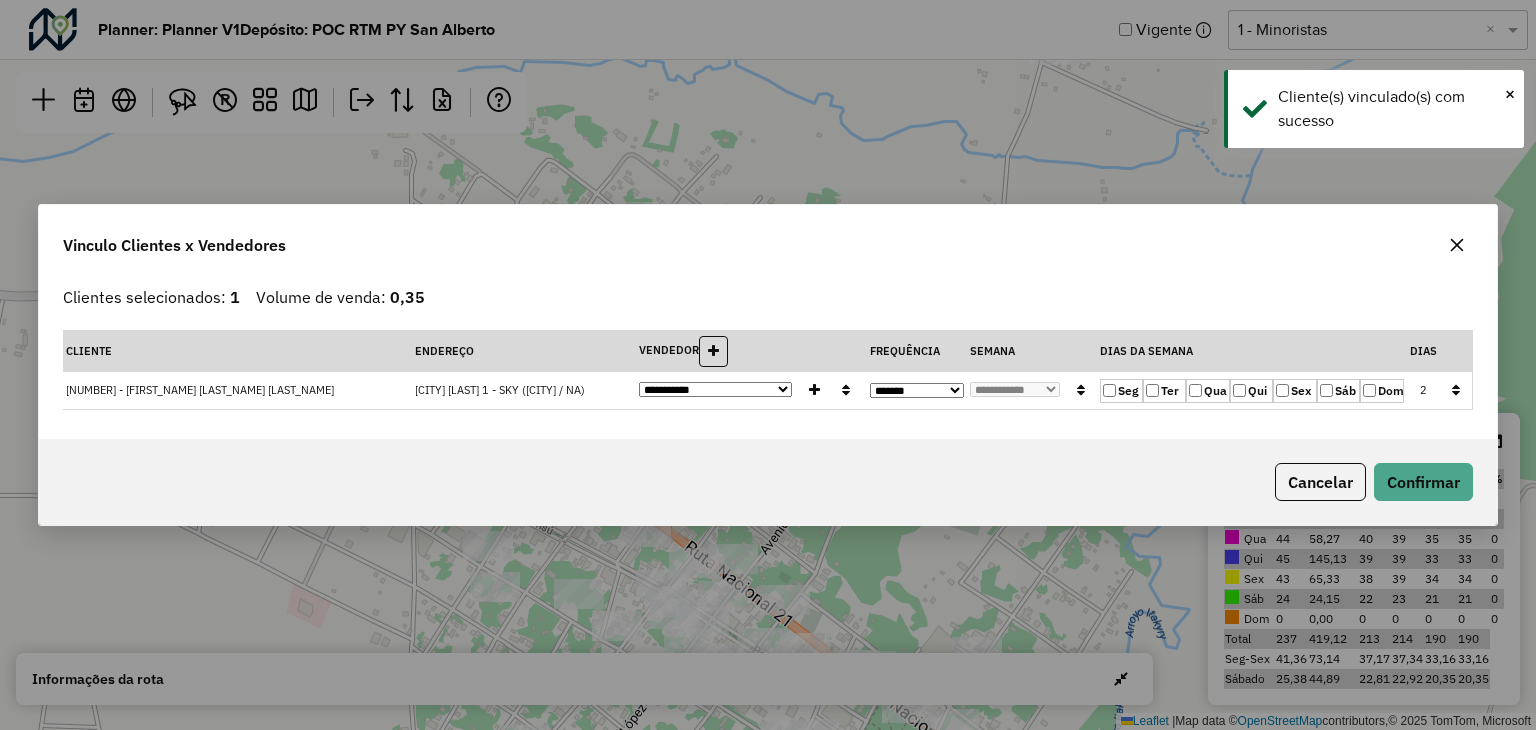 click on "Qua" 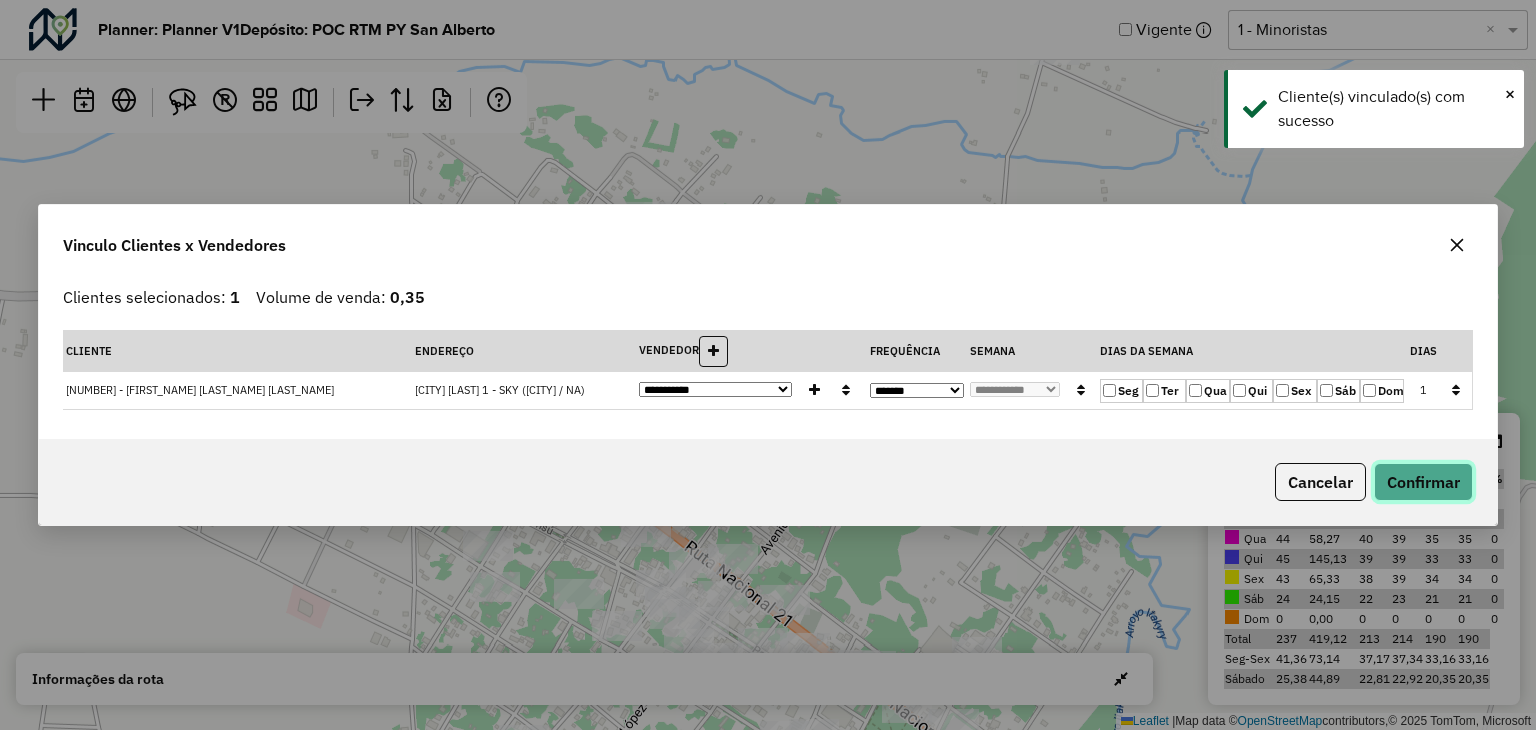 drag, startPoint x: 1410, startPoint y: 474, endPoint x: 1304, endPoint y: 463, distance: 106.56923 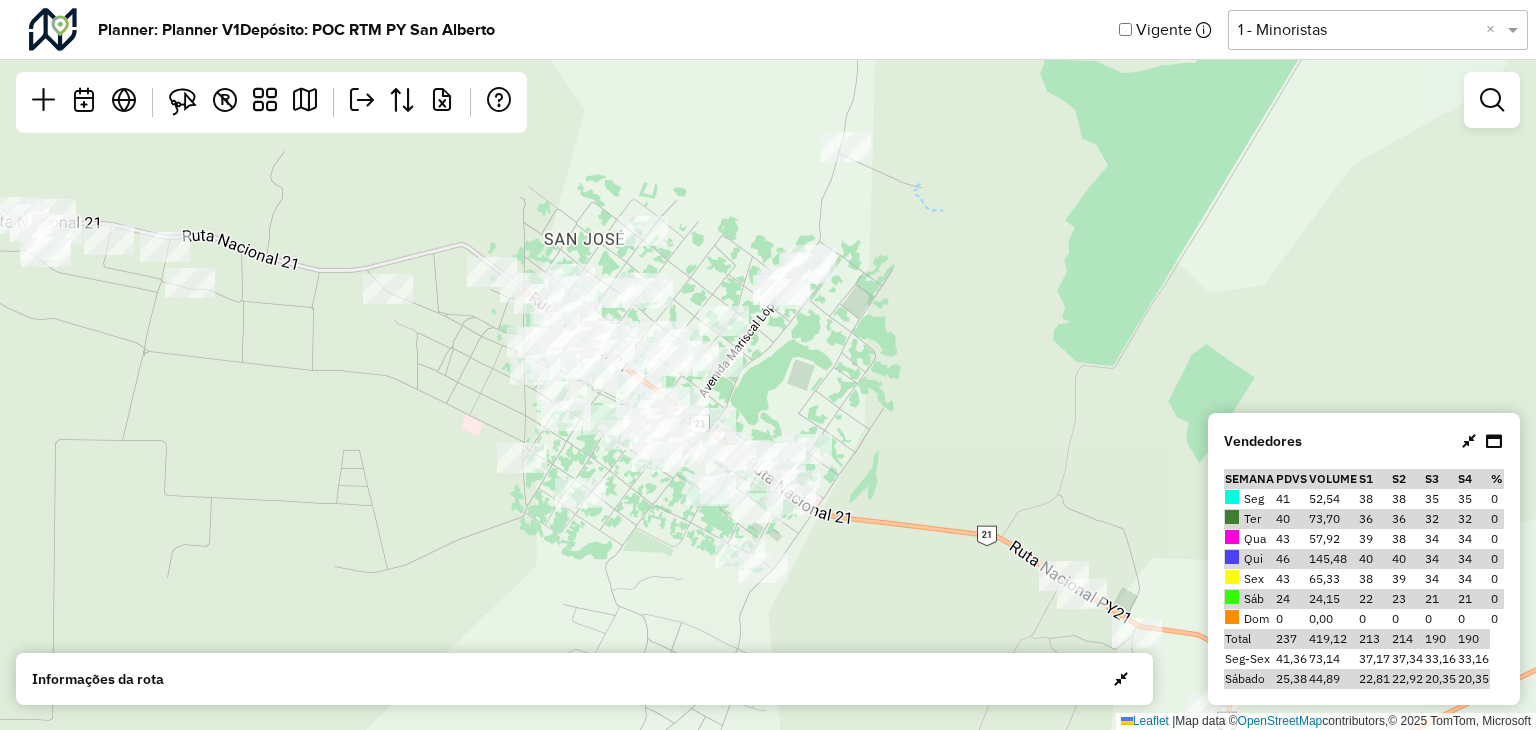 drag, startPoint x: 834, startPoint y: 285, endPoint x: 824, endPoint y: 262, distance: 25.079872 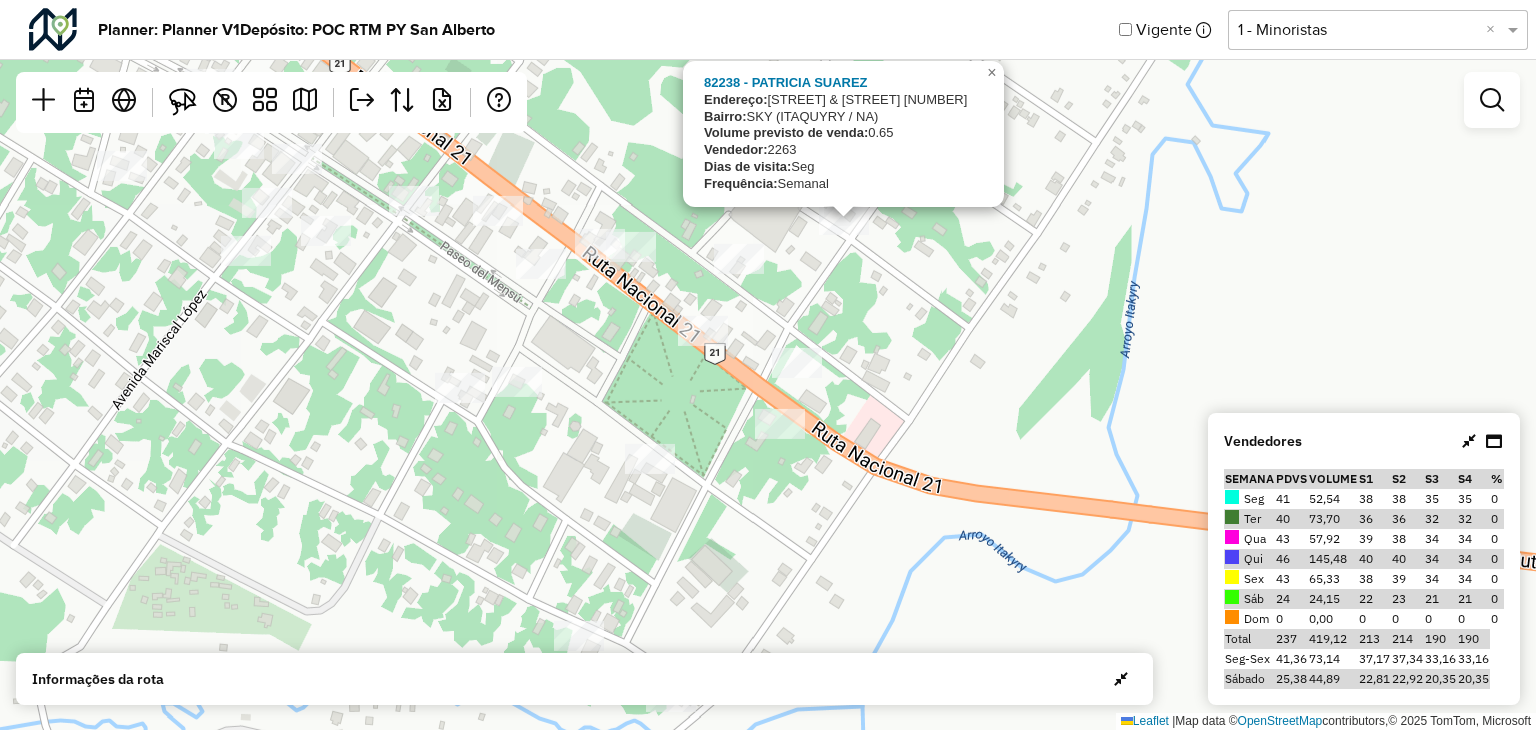 drag, startPoint x: 978, startPoint y: 273, endPoint x: 978, endPoint y: 299, distance: 26 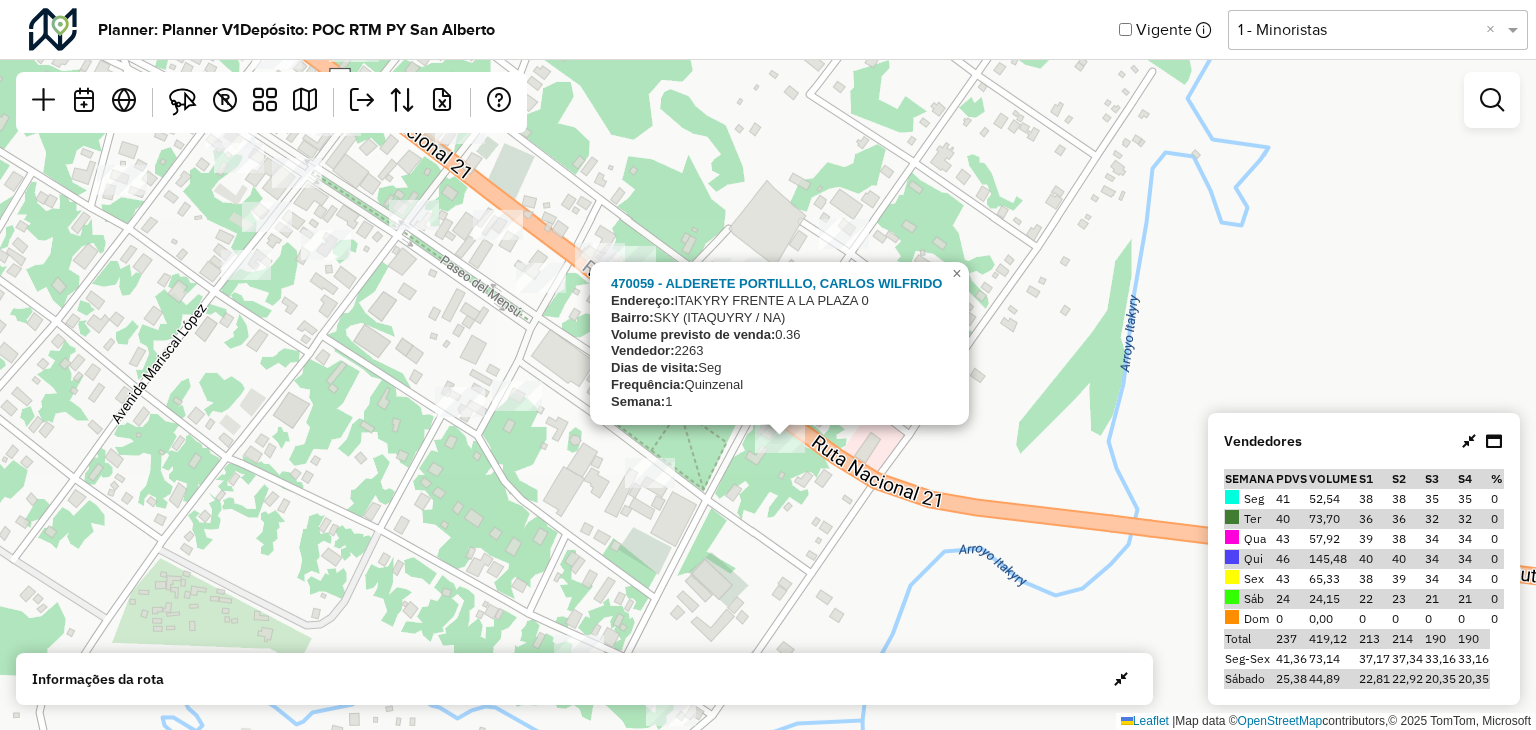 click on "470059 - [LAST] [LAST], [FIRST] [LAST]
Endereço:  [CITY] FRENTE A LA PLAZA                    0
Bairro:  SKY ([CITY] / NA)
Volume previsto de venda:  0.36
Vendedor:  2263
Dias de visita:  Seg
Frequência:  Quinzenal
Semana:  1
×  Leaflet   |  Map data ©  OpenStreetMap  contributors,© 2025 TomTom, Microsoft" 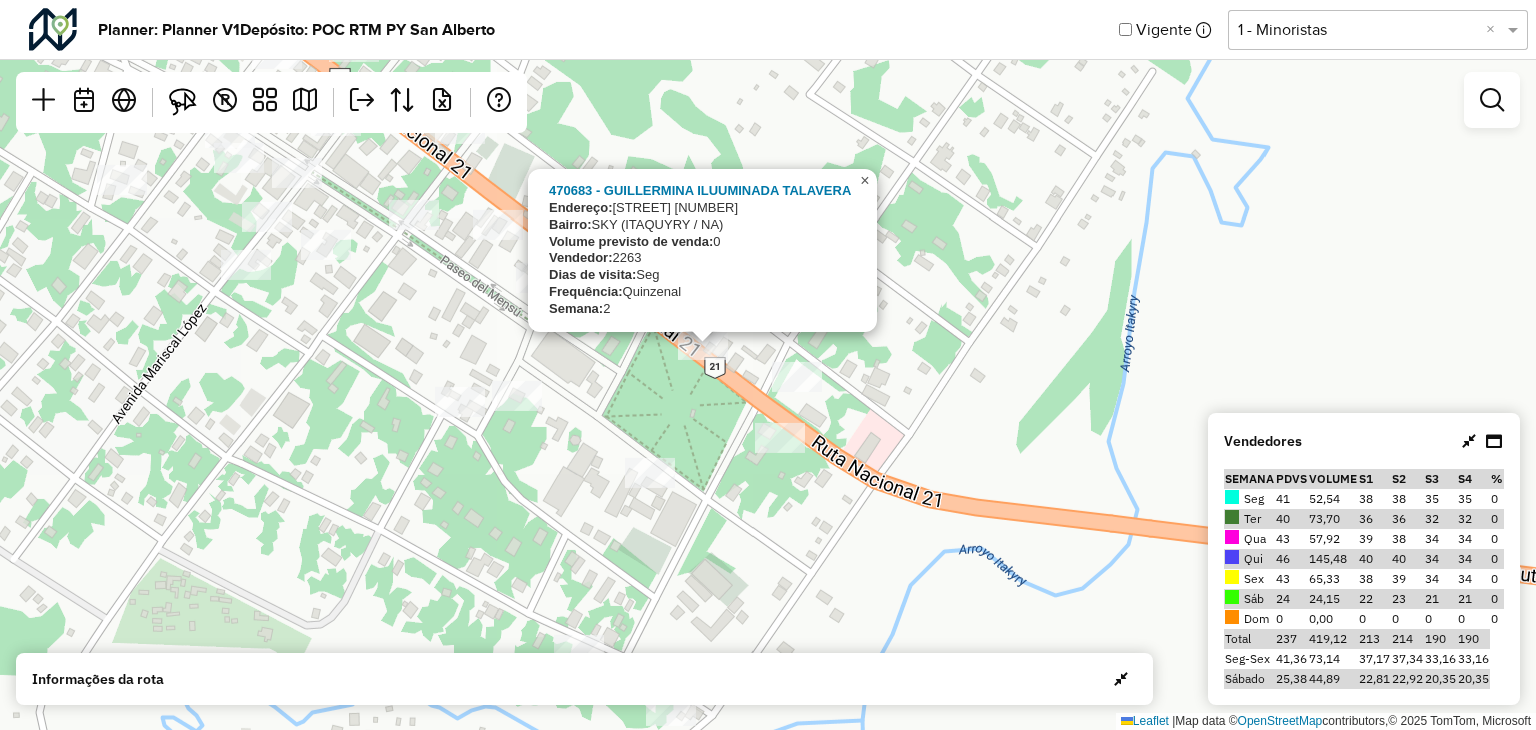 click on "×" 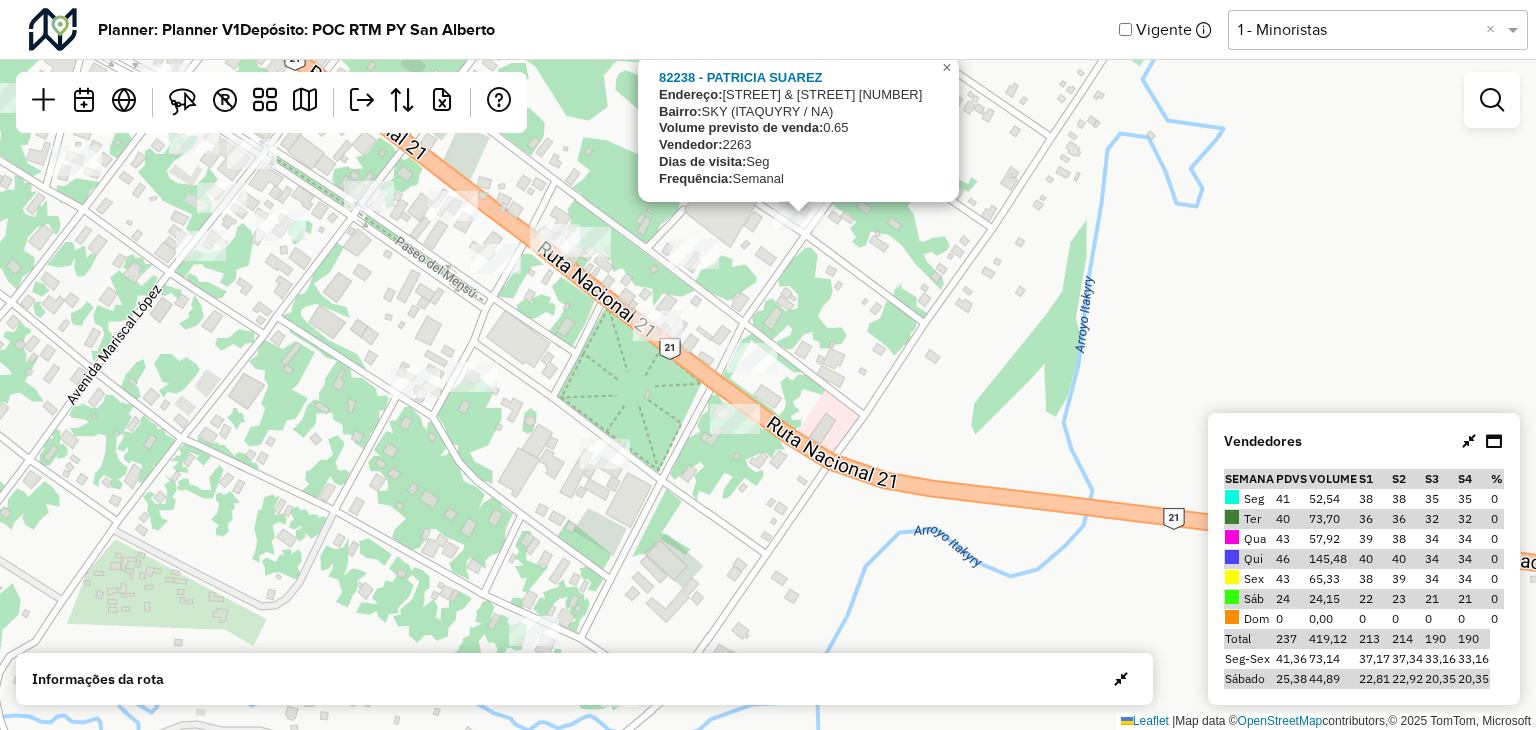 drag, startPoint x: 766, startPoint y: 325, endPoint x: 765, endPoint y: 343, distance: 18.027756 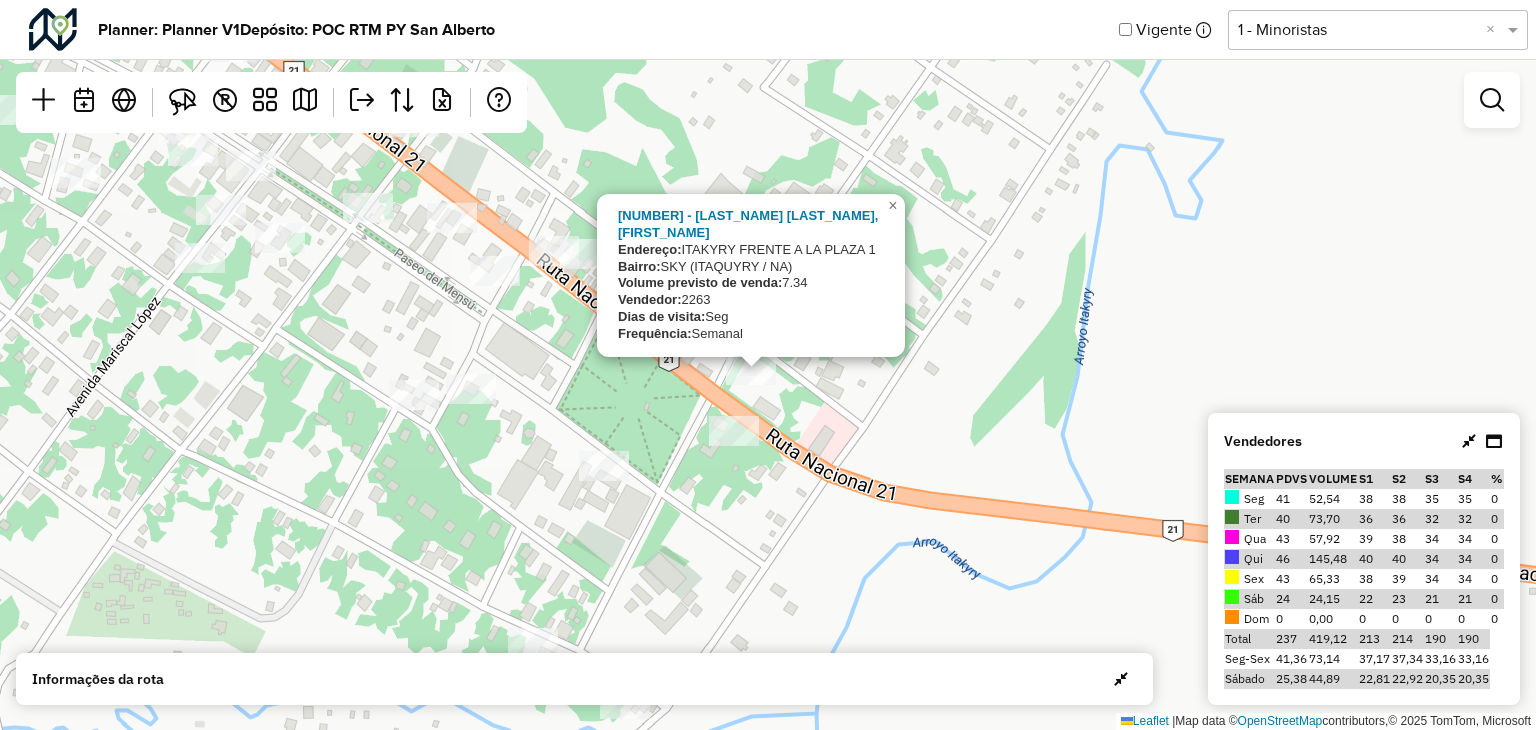 click on "470098 - [LAST] [LAST], [FIRST]
Endereço:  [CITY] FRENTE A LA PLAZA                    1
Bairro:  SKY ([CITY] / NA)
Volume previsto de venda:  7.34
Vendedor:  2263
Dias de visita:  Seg
Frequência:  Semanal
×  Leaflet   |  Map data ©  OpenStreetMap  contributors,© 2025 TomTom, Microsoft" 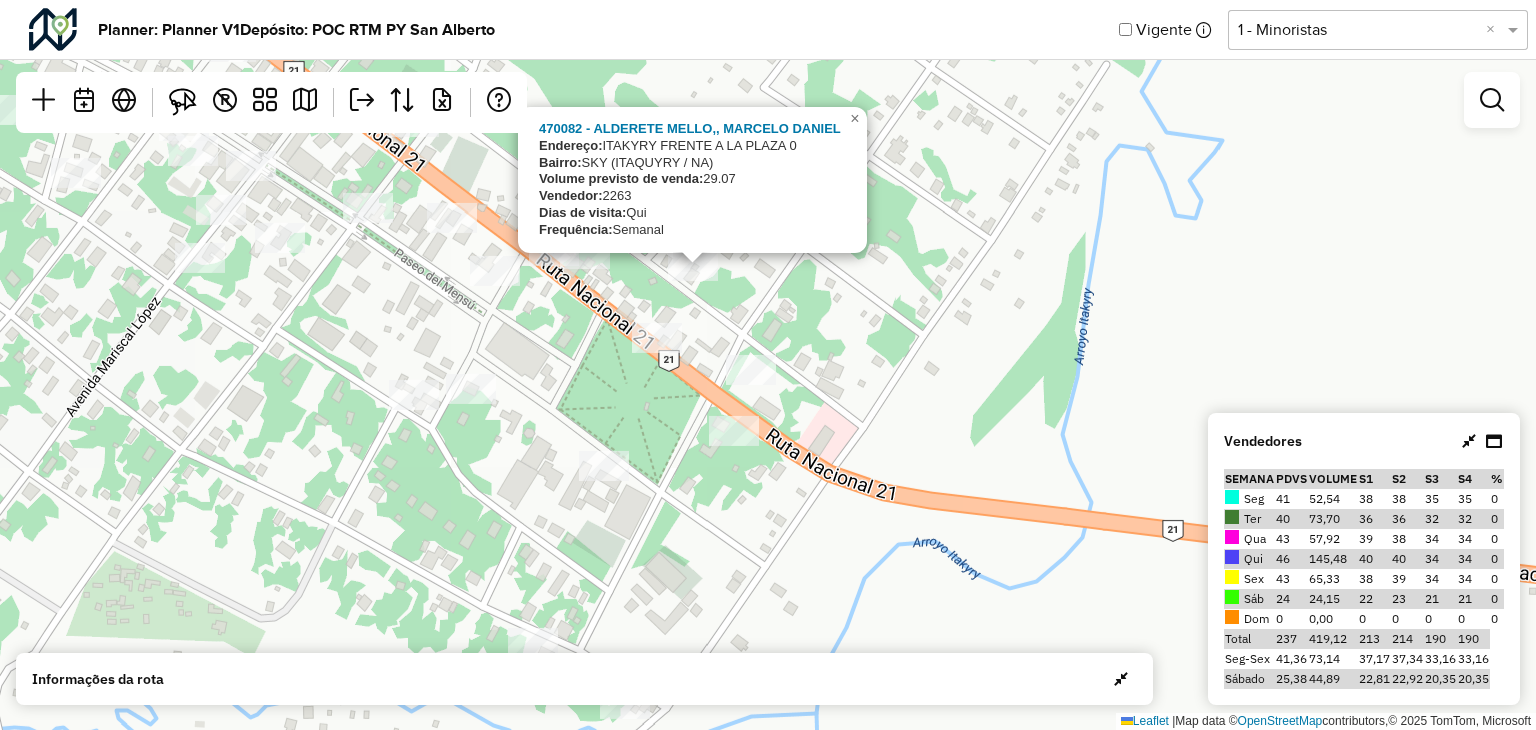 click on "470082 - [LAST] [LAST], [FIRST] [LAST]
Endereço:  [CITY] FRENTE A LA PLAZA                    0
Bairro:  SKY ([CITY] / NA)
Volume previsto de venda:  29.07
Vendedor:  2263
Dias de visita:  Qui
Frequência:  Semanal
×  Leaflet   |  Map data ©  OpenStreetMap  contributors,© 2025 TomTom, Microsoft" 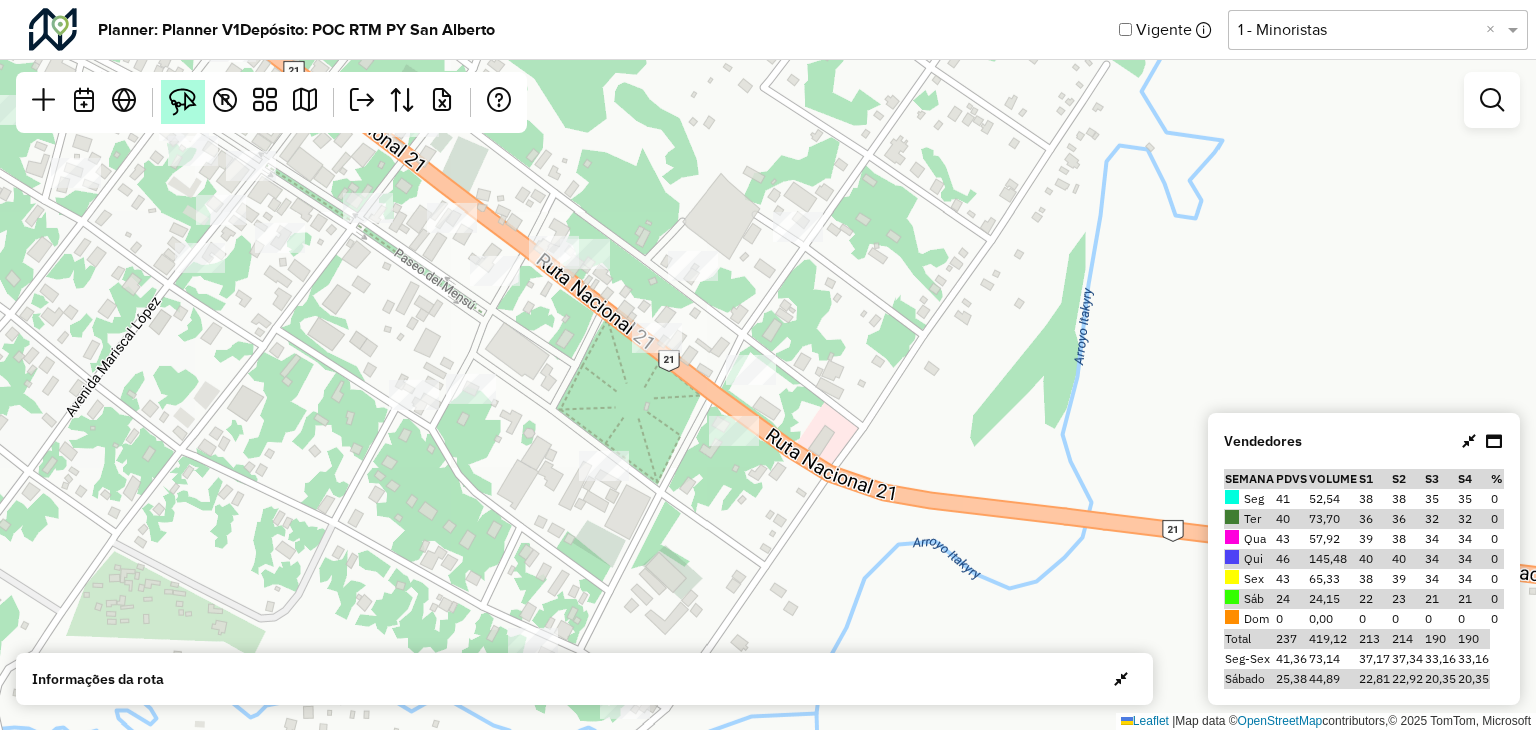 click at bounding box center [183, 102] 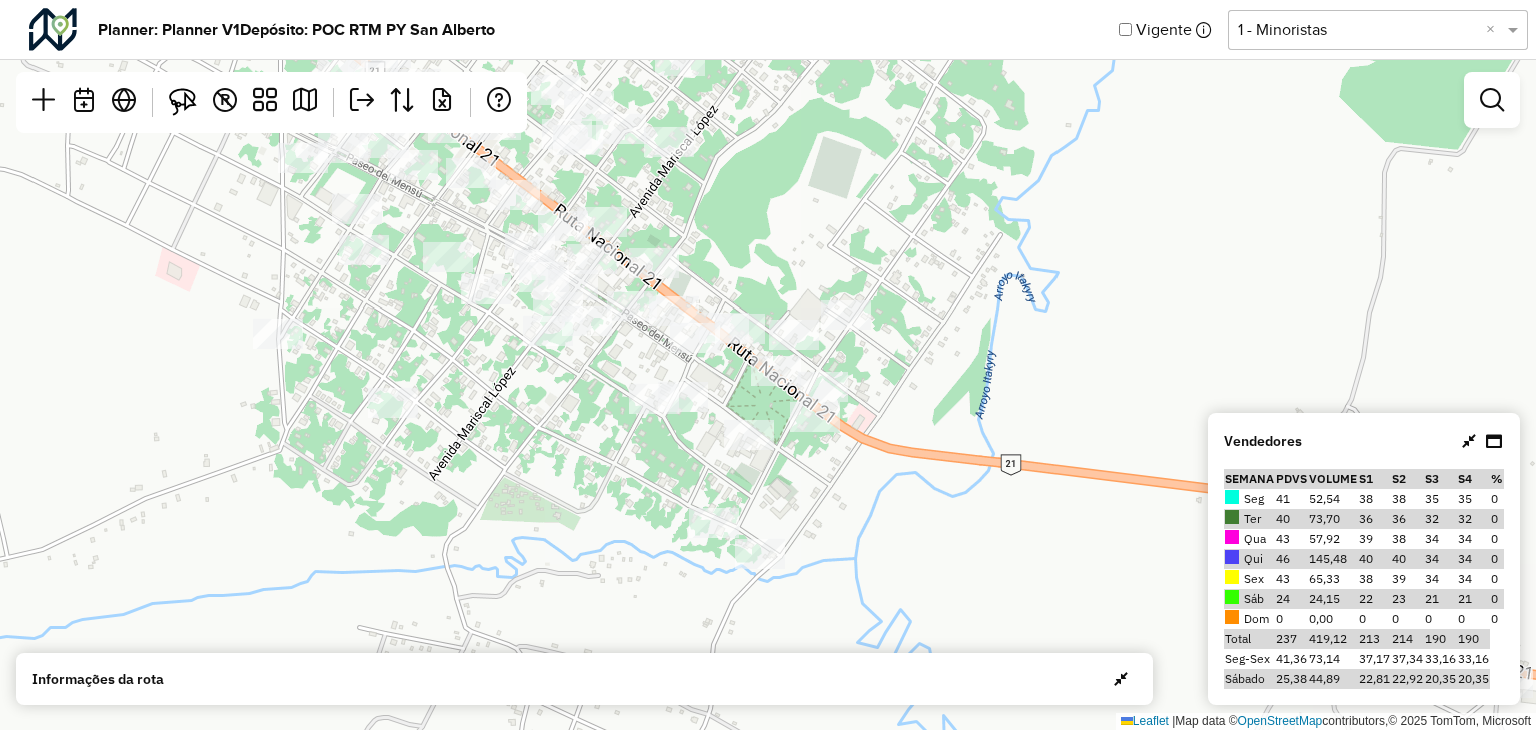 drag, startPoint x: 848, startPoint y: 417, endPoint x: 861, endPoint y: 462, distance: 46.840153 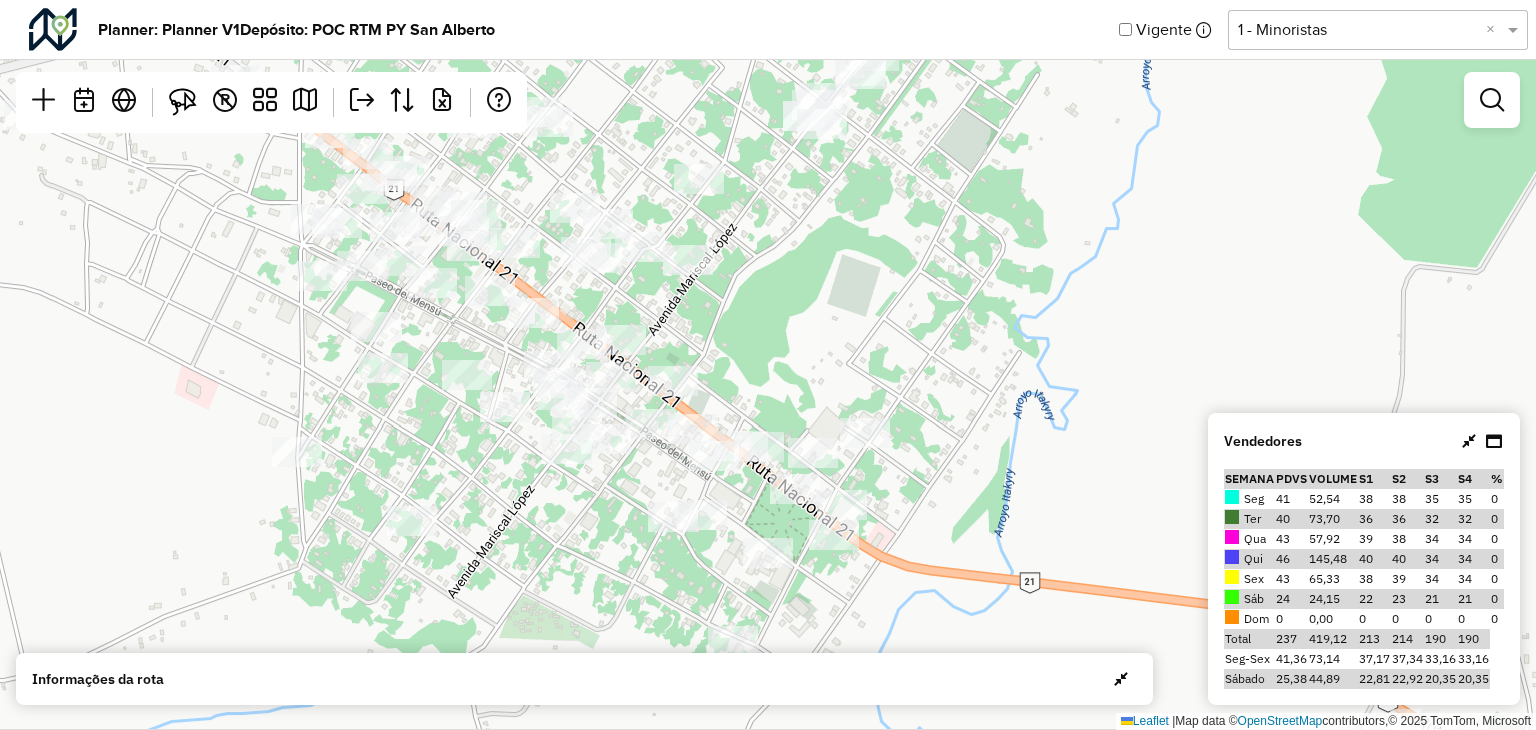 drag, startPoint x: 908, startPoint y: 254, endPoint x: 927, endPoint y: 372, distance: 119.519875 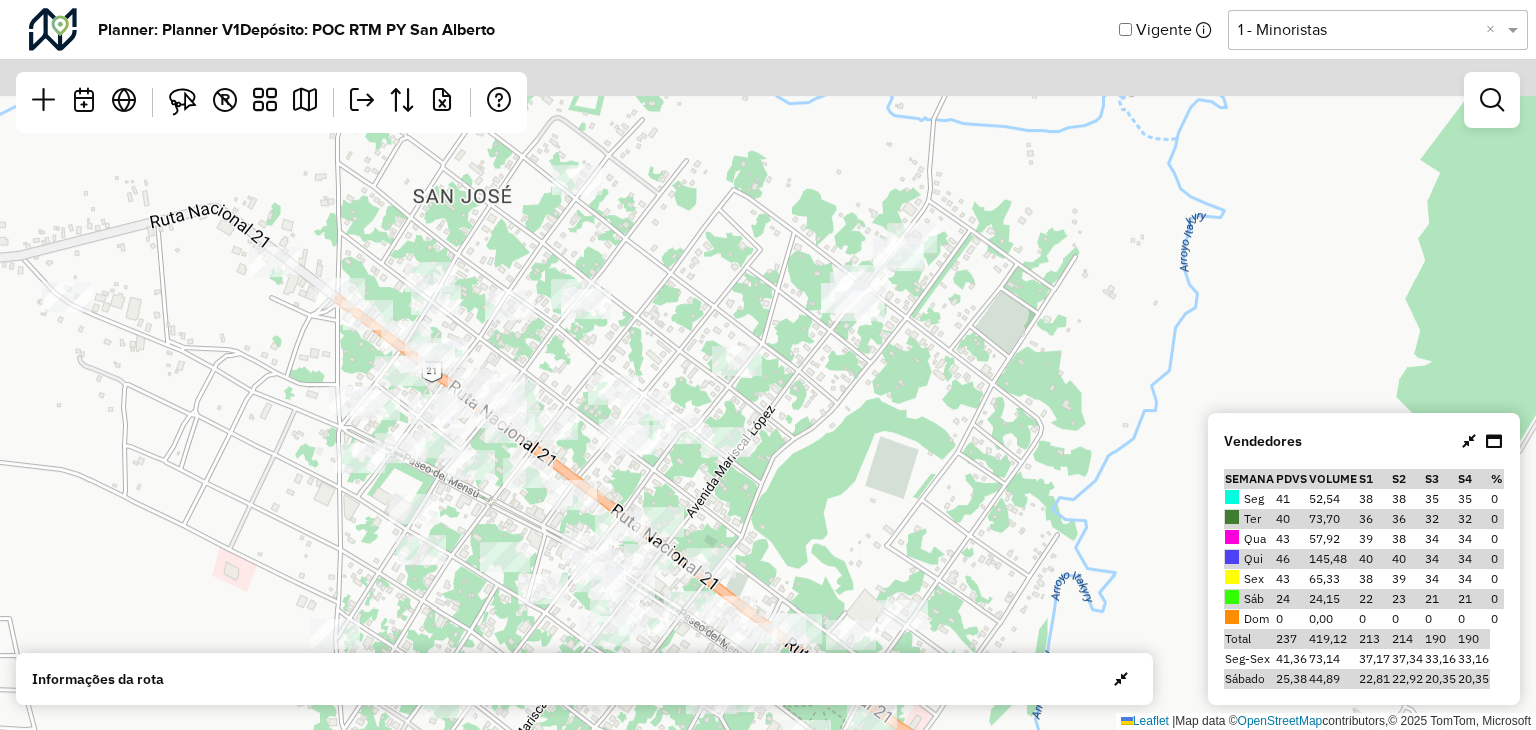 drag, startPoint x: 856, startPoint y: 362, endPoint x: 894, endPoint y: 553, distance: 194.74342 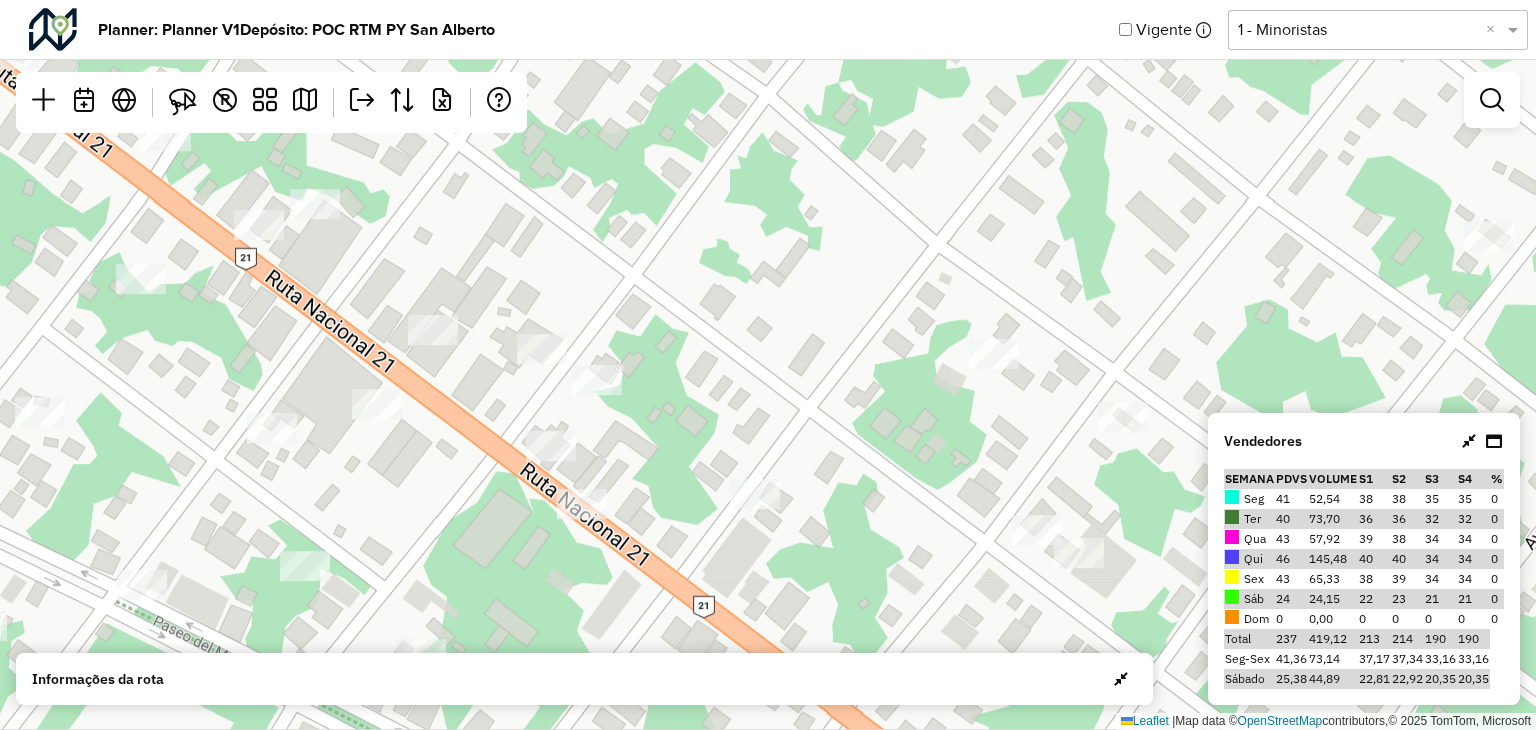 drag, startPoint x: 666, startPoint y: 380, endPoint x: 587, endPoint y: 445, distance: 102.30347 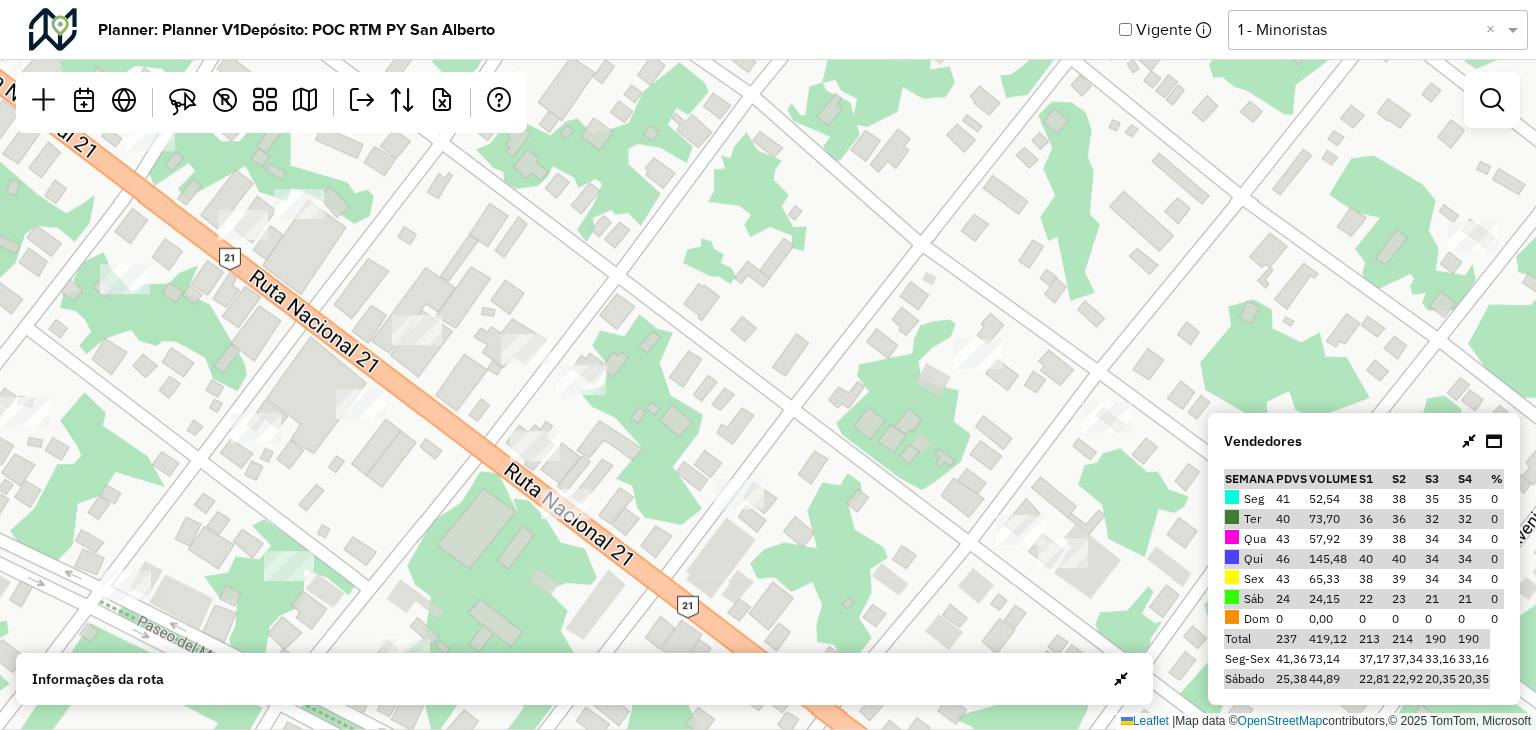drag, startPoint x: 922, startPoint y: 318, endPoint x: 906, endPoint y: 318, distance: 16 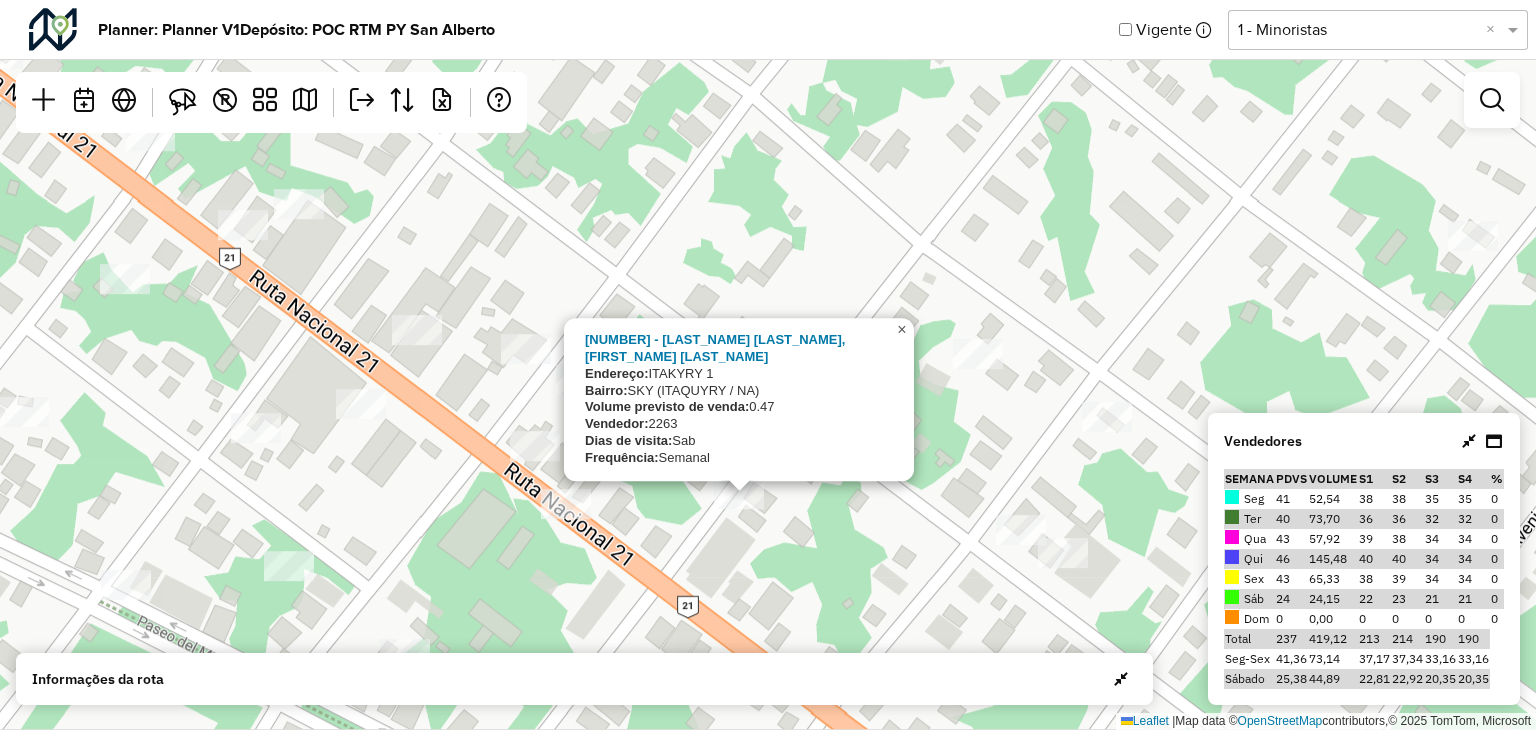click on "×" 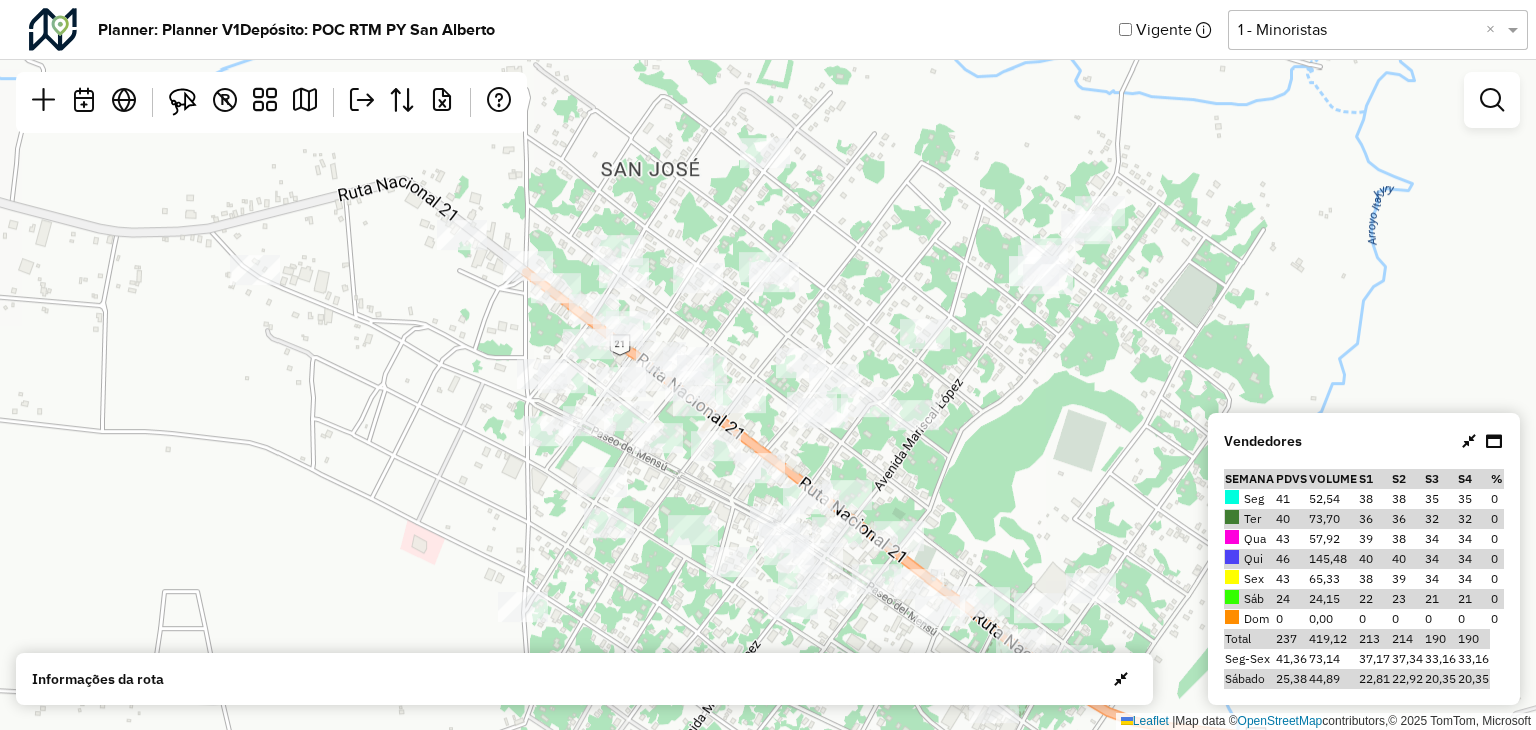 drag, startPoint x: 786, startPoint y: 337, endPoint x: 780, endPoint y: 325, distance: 13.416408 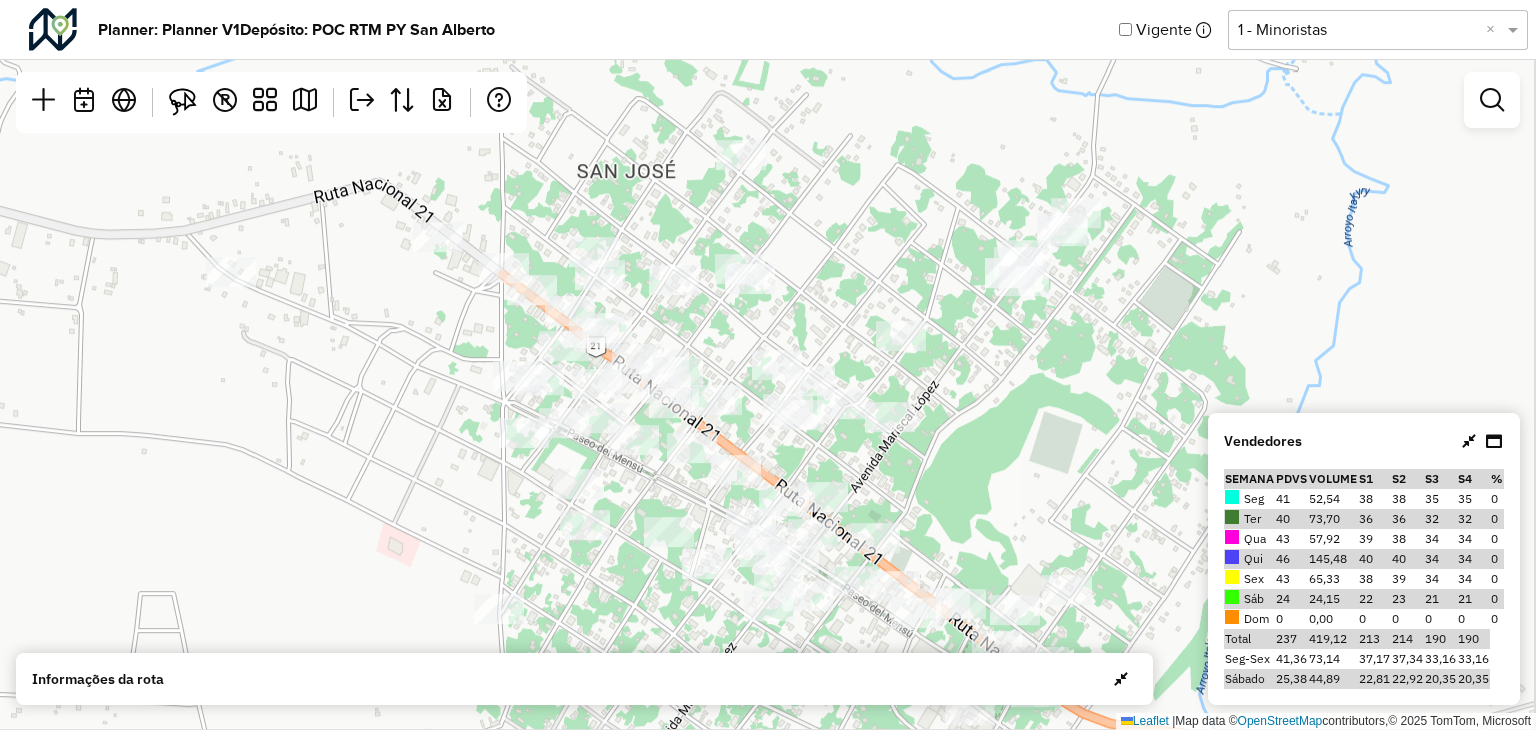 drag, startPoint x: 864, startPoint y: 281, endPoint x: 838, endPoint y: 281, distance: 26 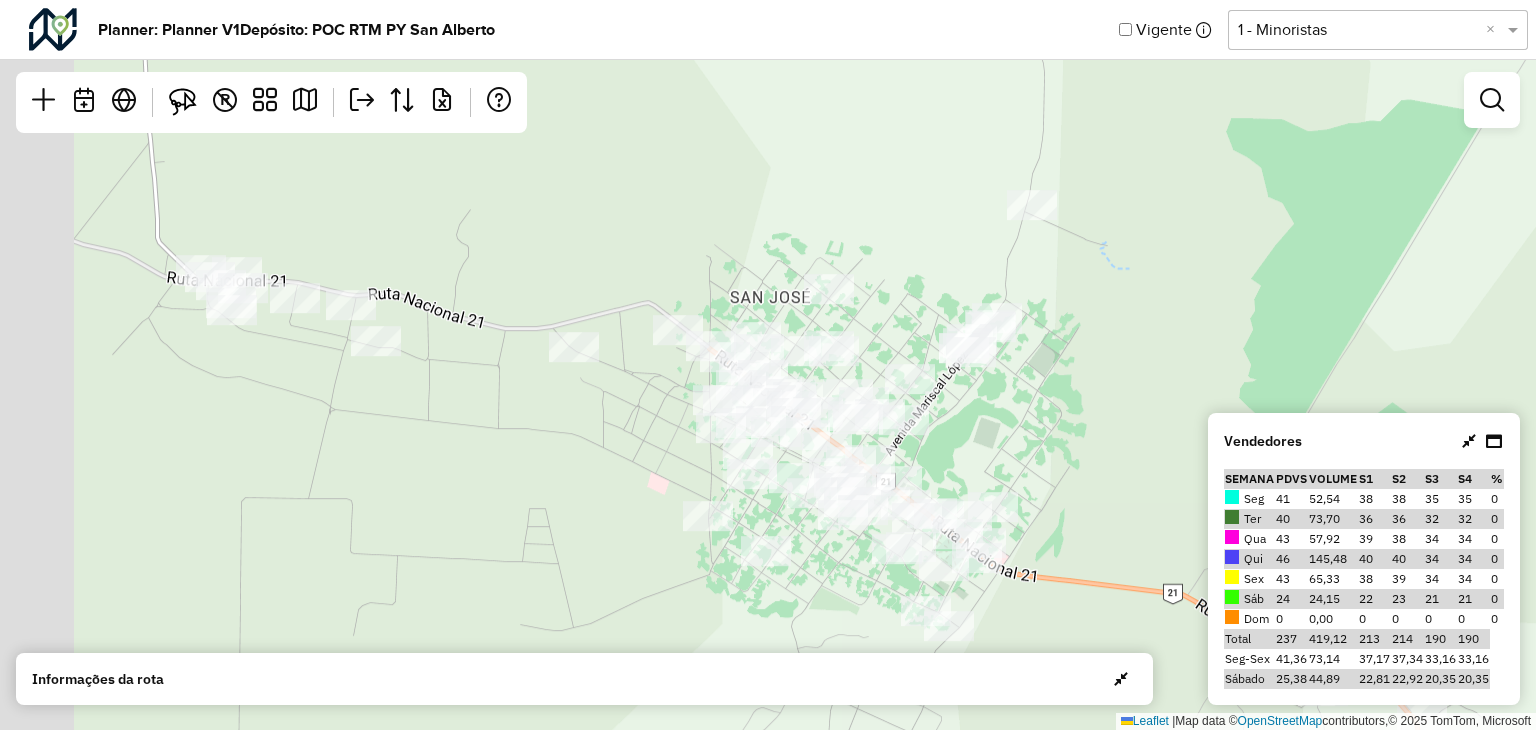 drag, startPoint x: 615, startPoint y: 365, endPoint x: 689, endPoint y: 390, distance: 78.1089 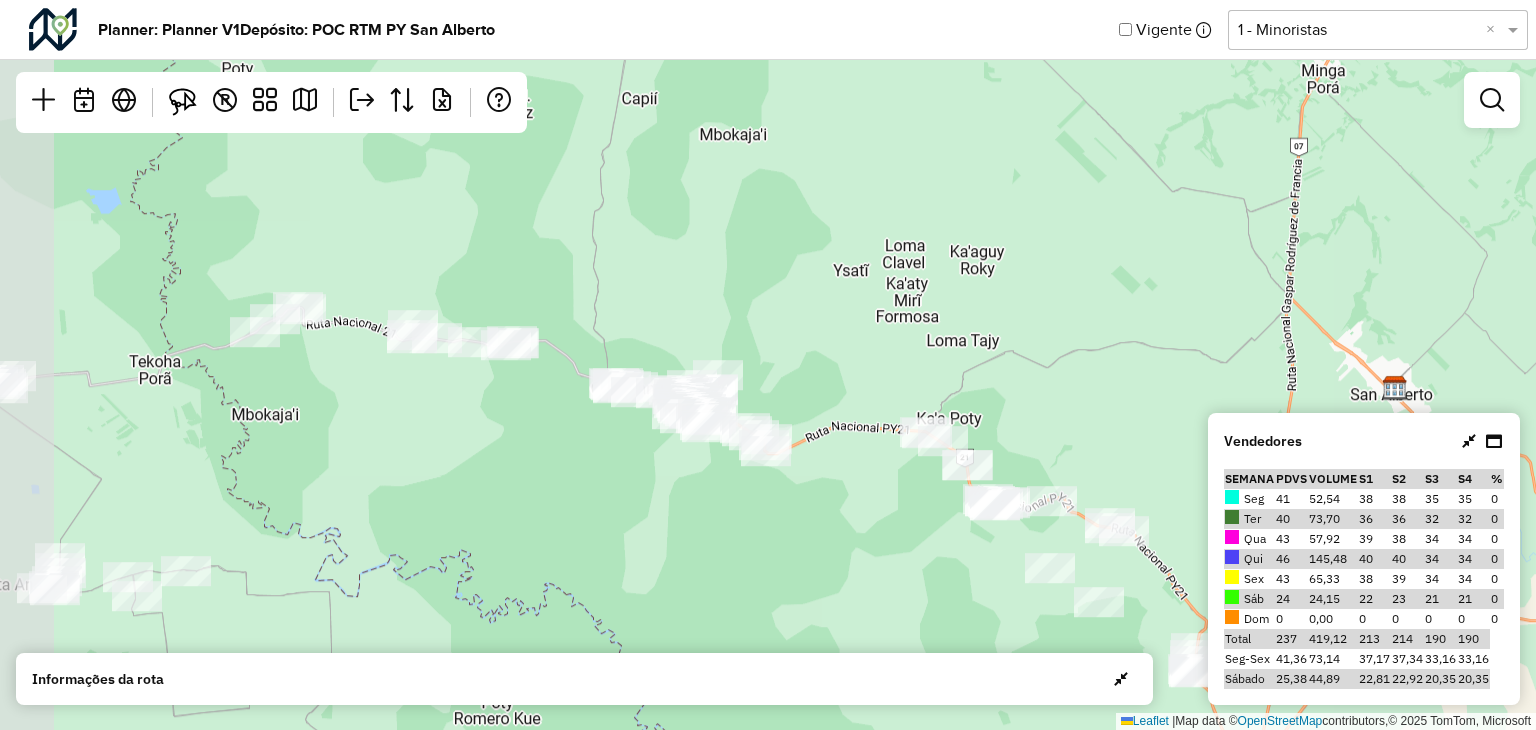drag, startPoint x: 380, startPoint y: 369, endPoint x: 528, endPoint y: 369, distance: 148 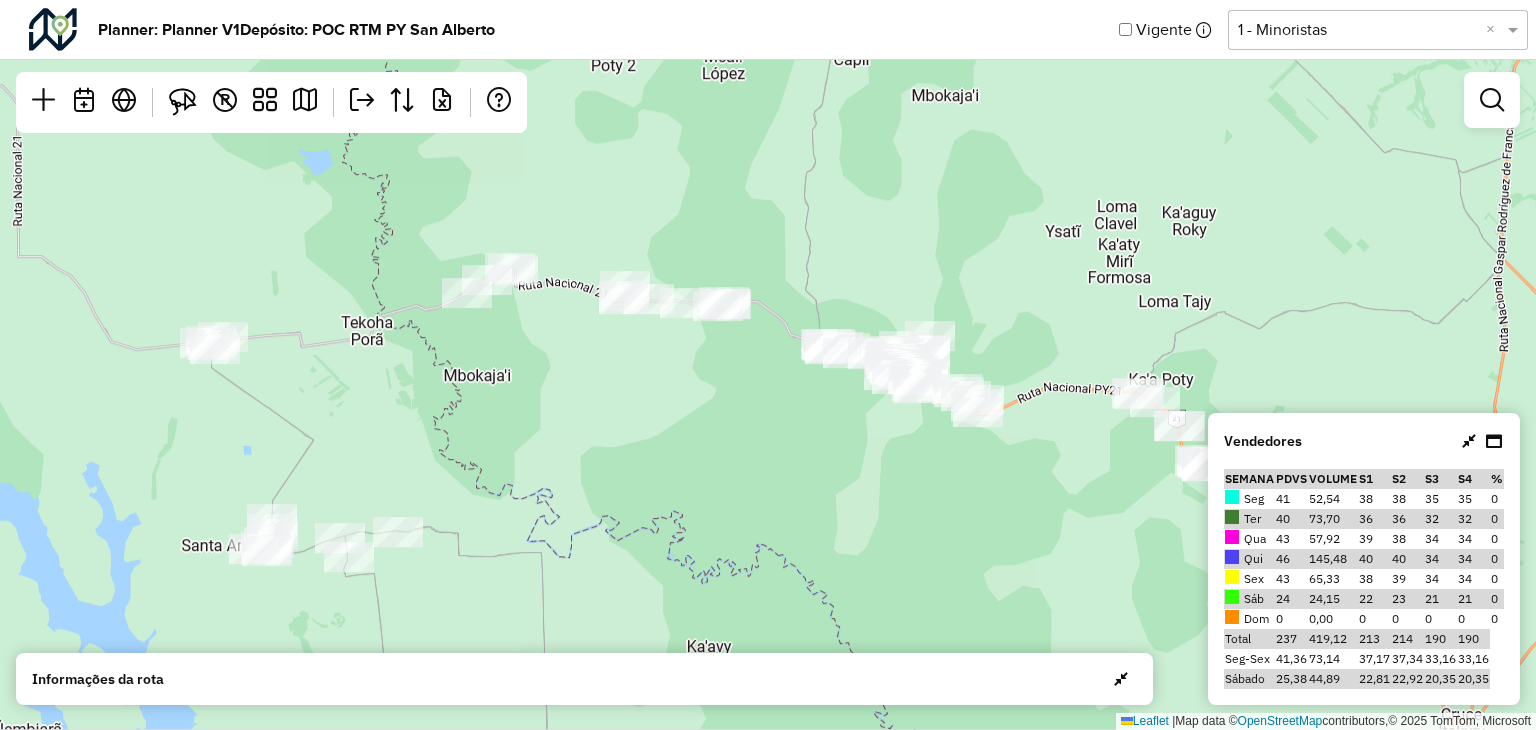 drag, startPoint x: 424, startPoint y: 436, endPoint x: 636, endPoint y: 397, distance: 215.55742 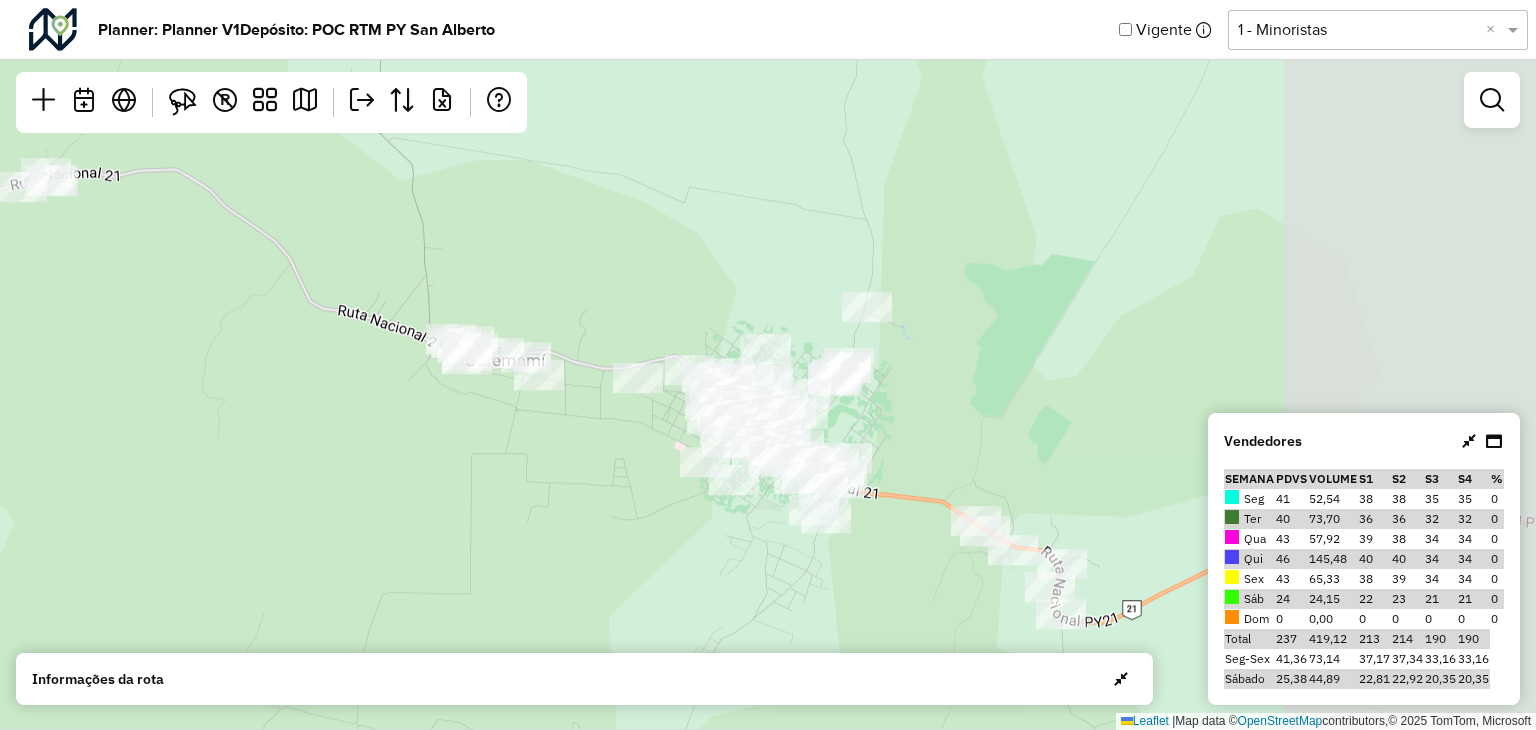 drag, startPoint x: 1036, startPoint y: 356, endPoint x: 689, endPoint y: 398, distance: 349.53253 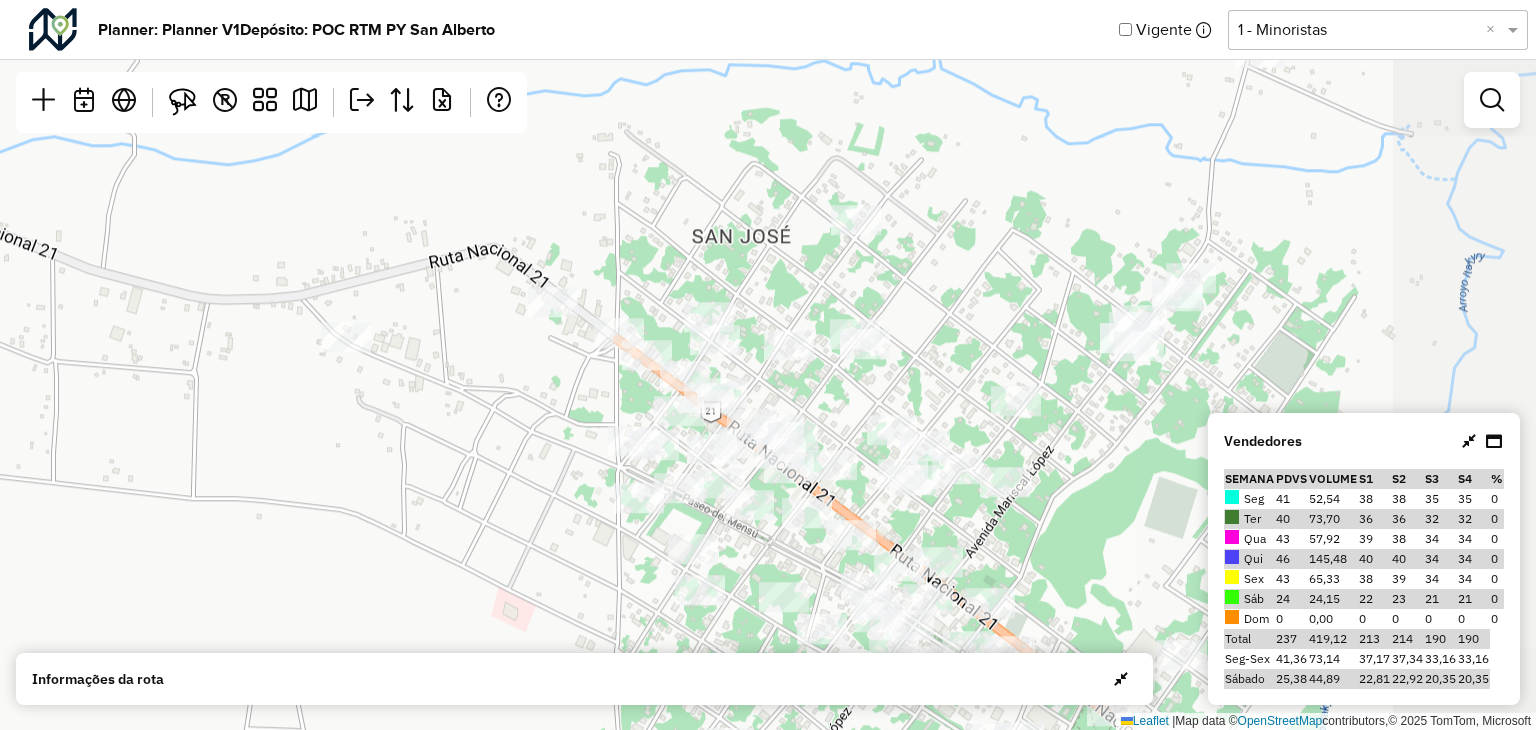 drag, startPoint x: 540, startPoint y: 478, endPoint x: 529, endPoint y: 483, distance: 12.083046 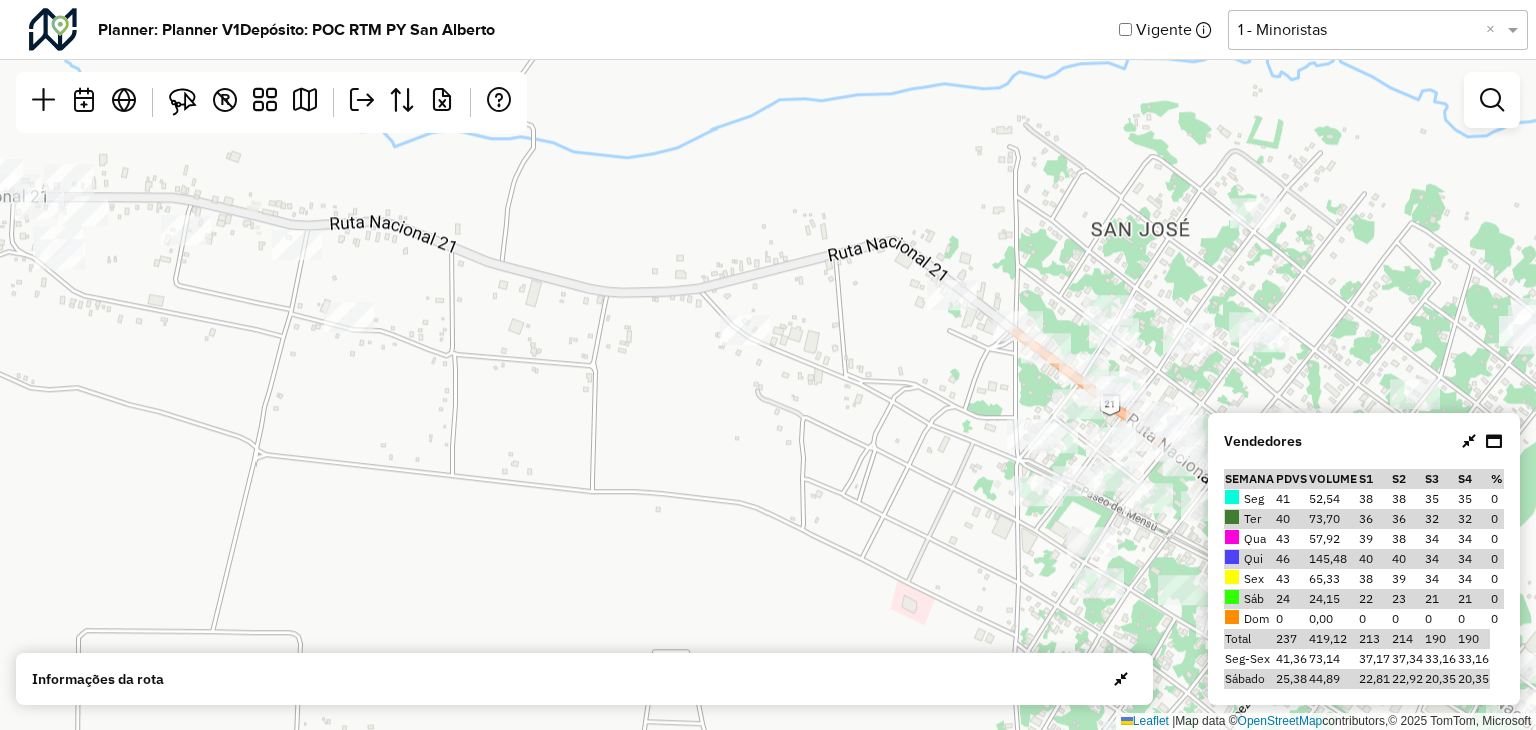drag, startPoint x: 692, startPoint y: 465, endPoint x: 920, endPoint y: 437, distance: 229.71286 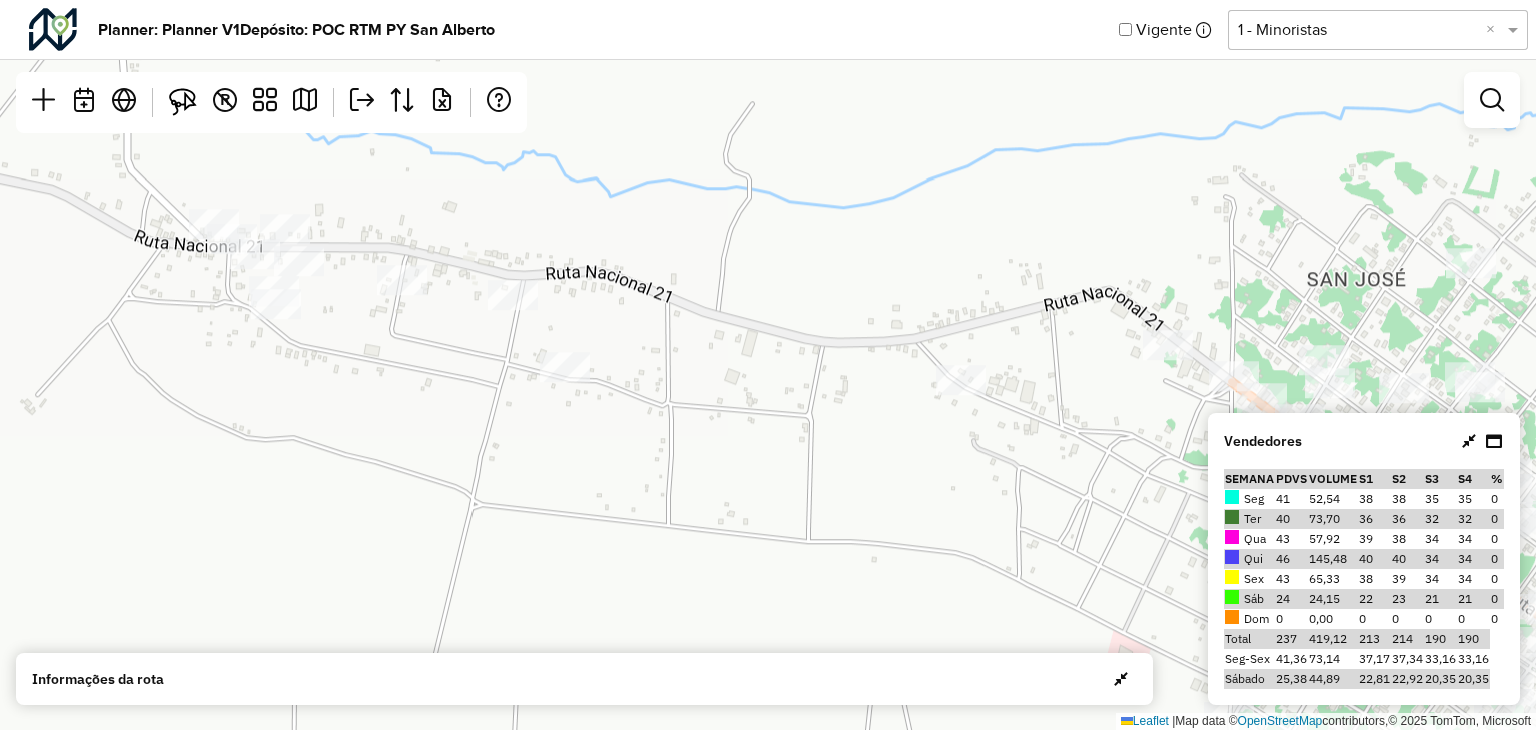 drag, startPoint x: 460, startPoint y: 443, endPoint x: 676, endPoint y: 493, distance: 221.71152 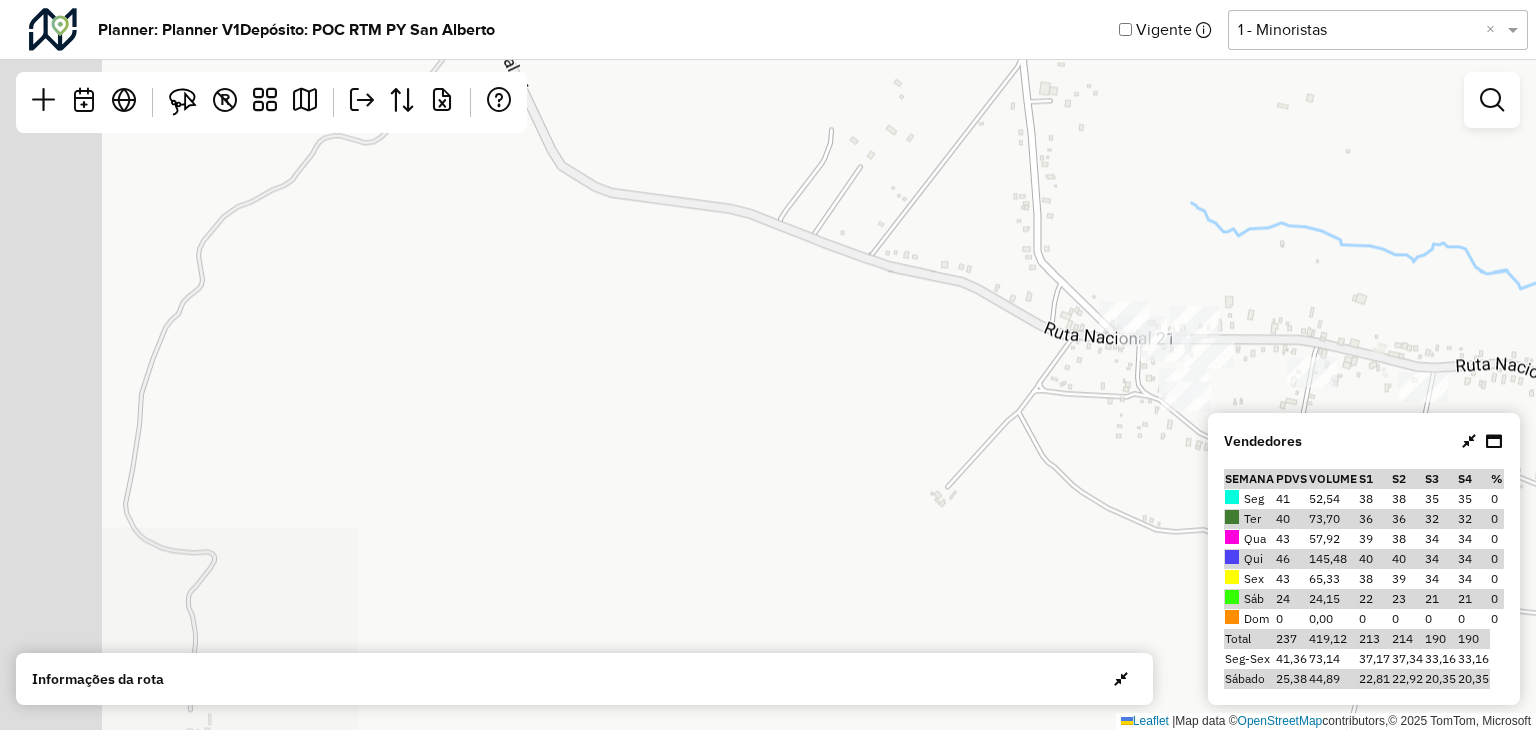 drag, startPoint x: 367, startPoint y: 450, endPoint x: 1250, endPoint y: 545, distance: 888.0957 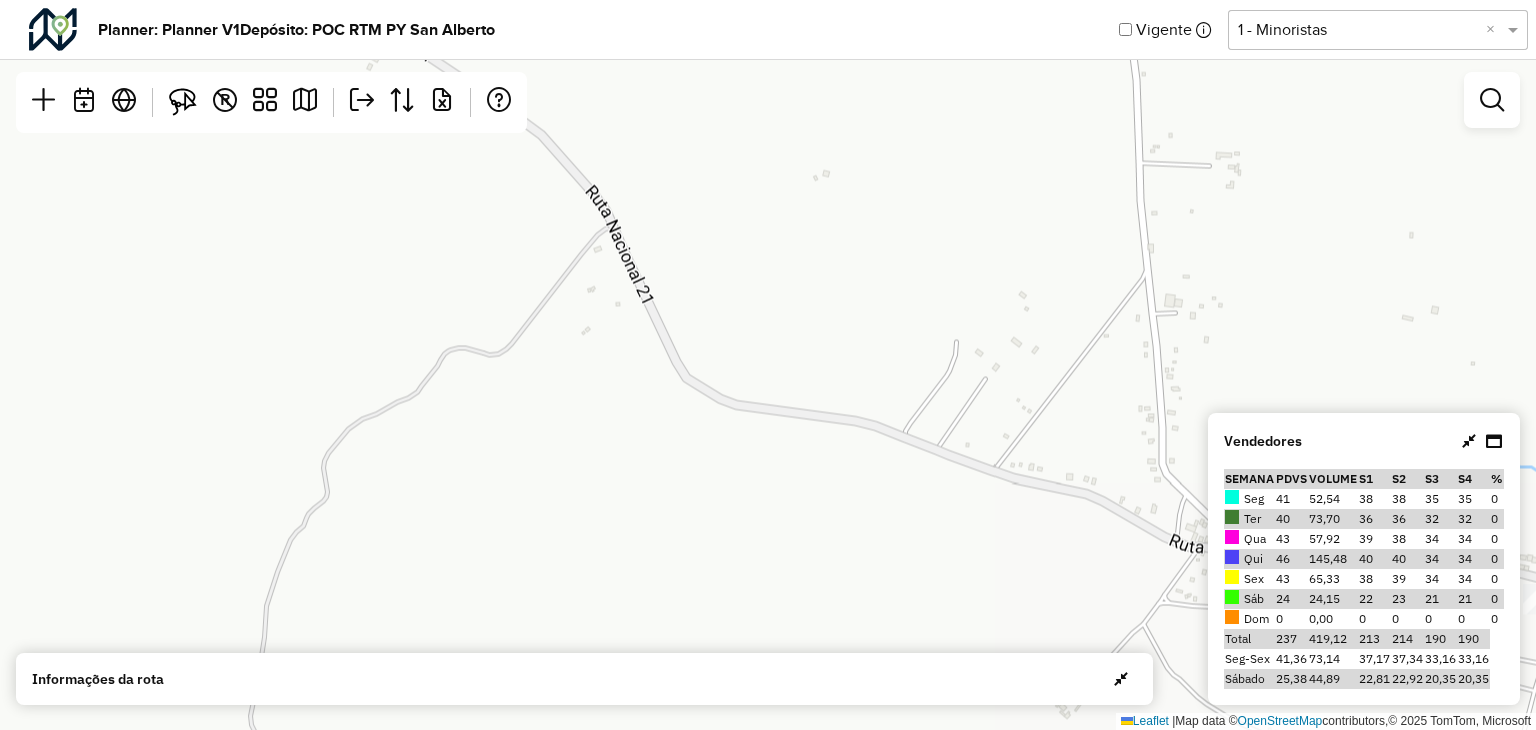 drag, startPoint x: 676, startPoint y: 394, endPoint x: 820, endPoint y: 626, distance: 273.05676 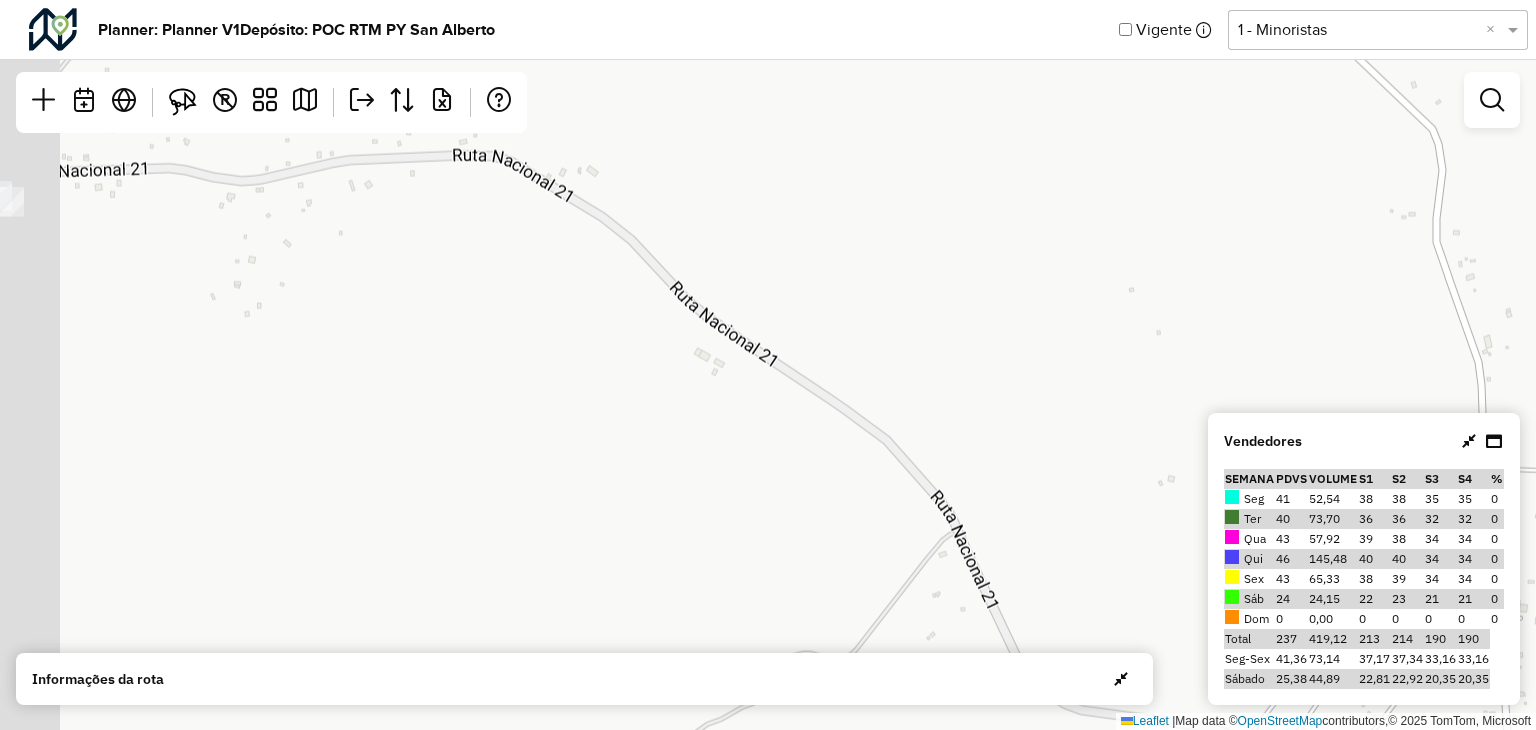 drag, startPoint x: 629, startPoint y: 301, endPoint x: 954, endPoint y: 586, distance: 432.2615 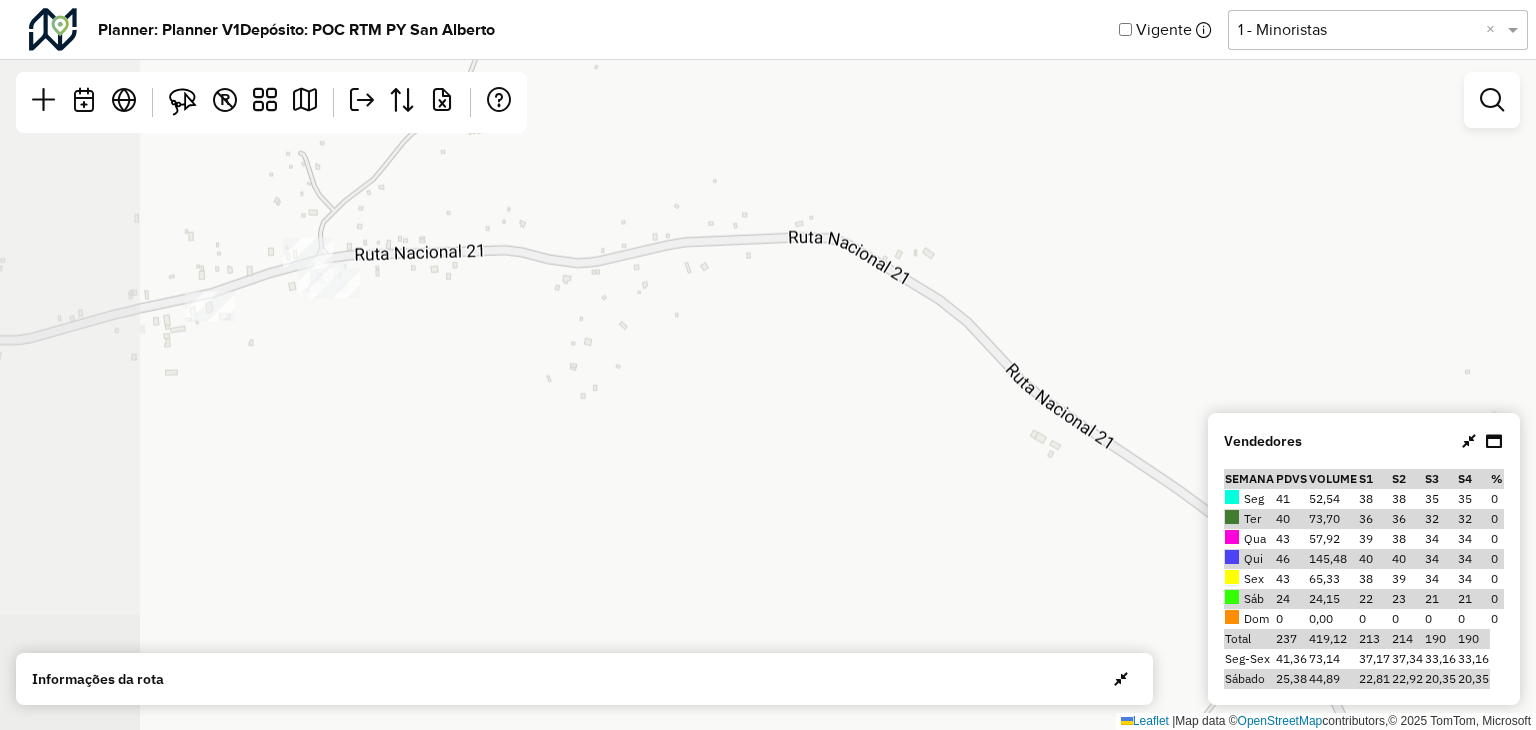 drag, startPoint x: 616, startPoint y: 273, endPoint x: 916, endPoint y: 344, distance: 308.2872 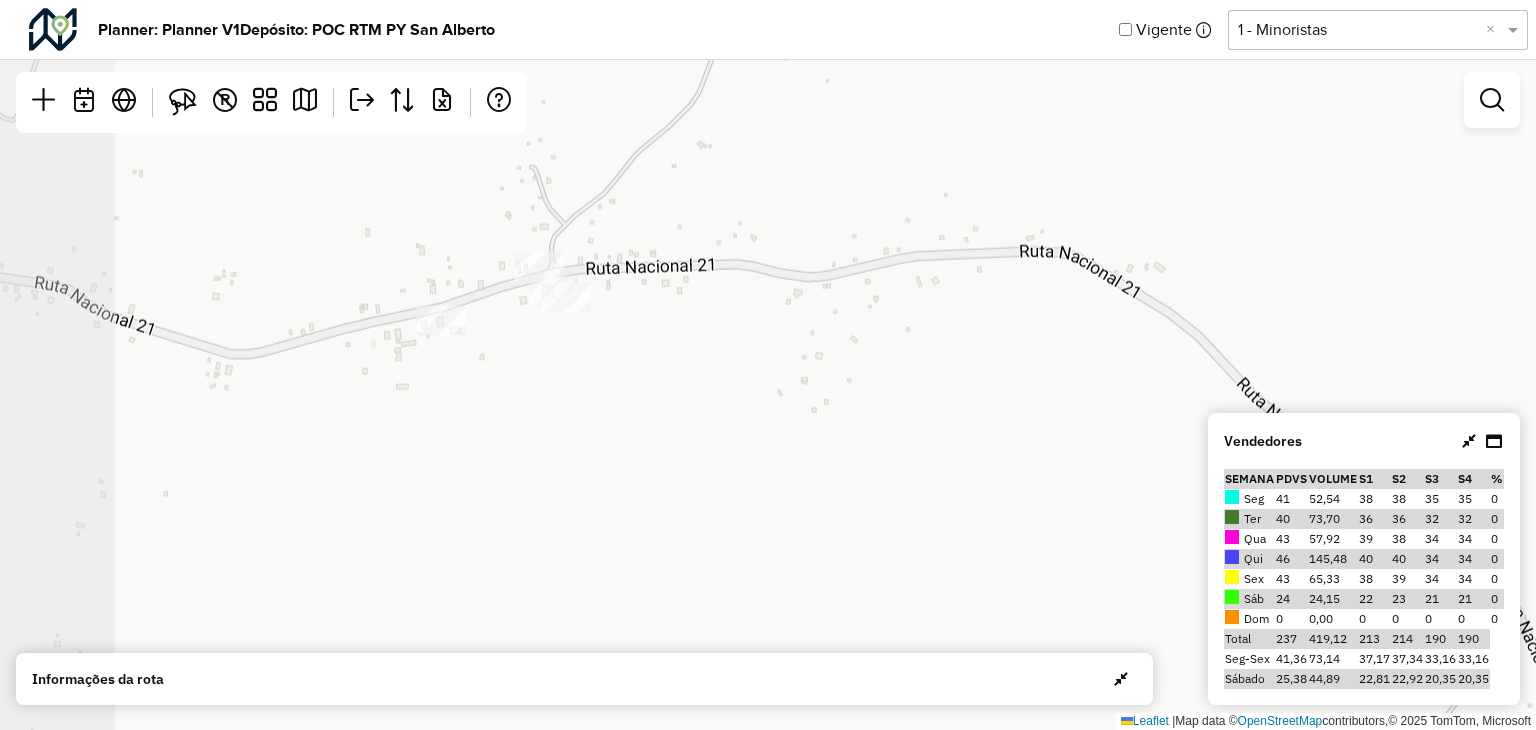 drag, startPoint x: 560, startPoint y: 347, endPoint x: 783, endPoint y: 364, distance: 223.64705 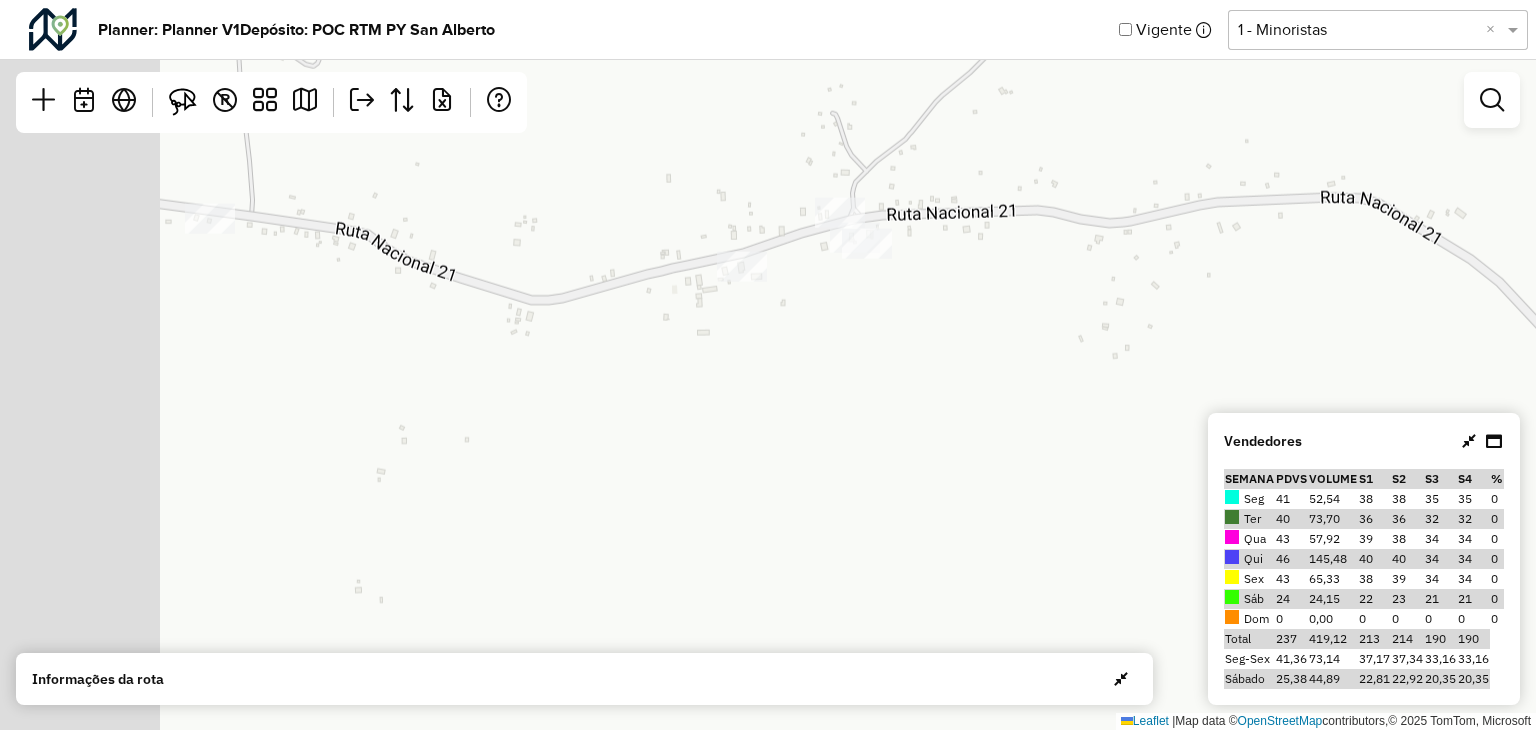 drag, startPoint x: 598, startPoint y: 401, endPoint x: 899, endPoint y: 347, distance: 305.80548 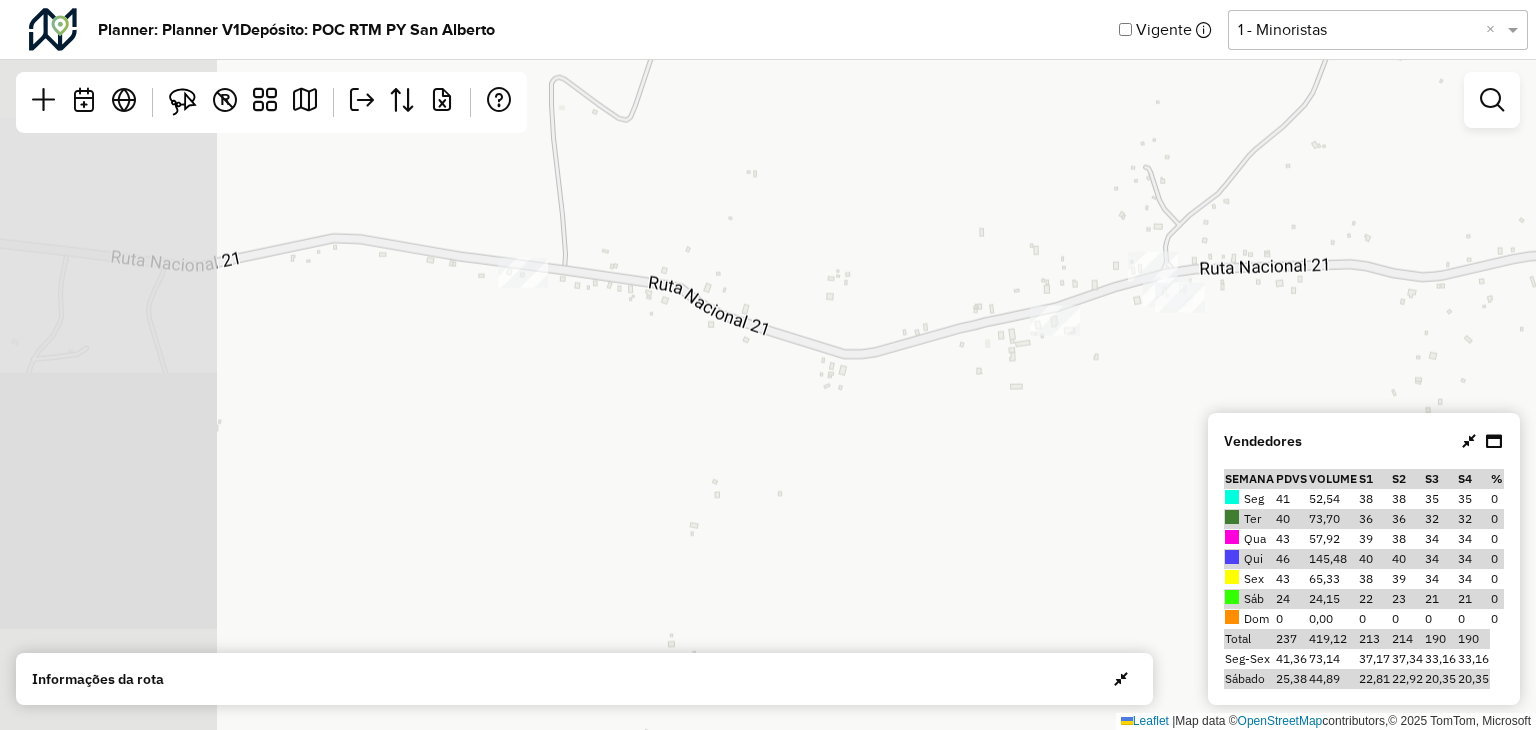 drag, startPoint x: 480, startPoint y: 359, endPoint x: 612, endPoint y: 384, distance: 134.34657 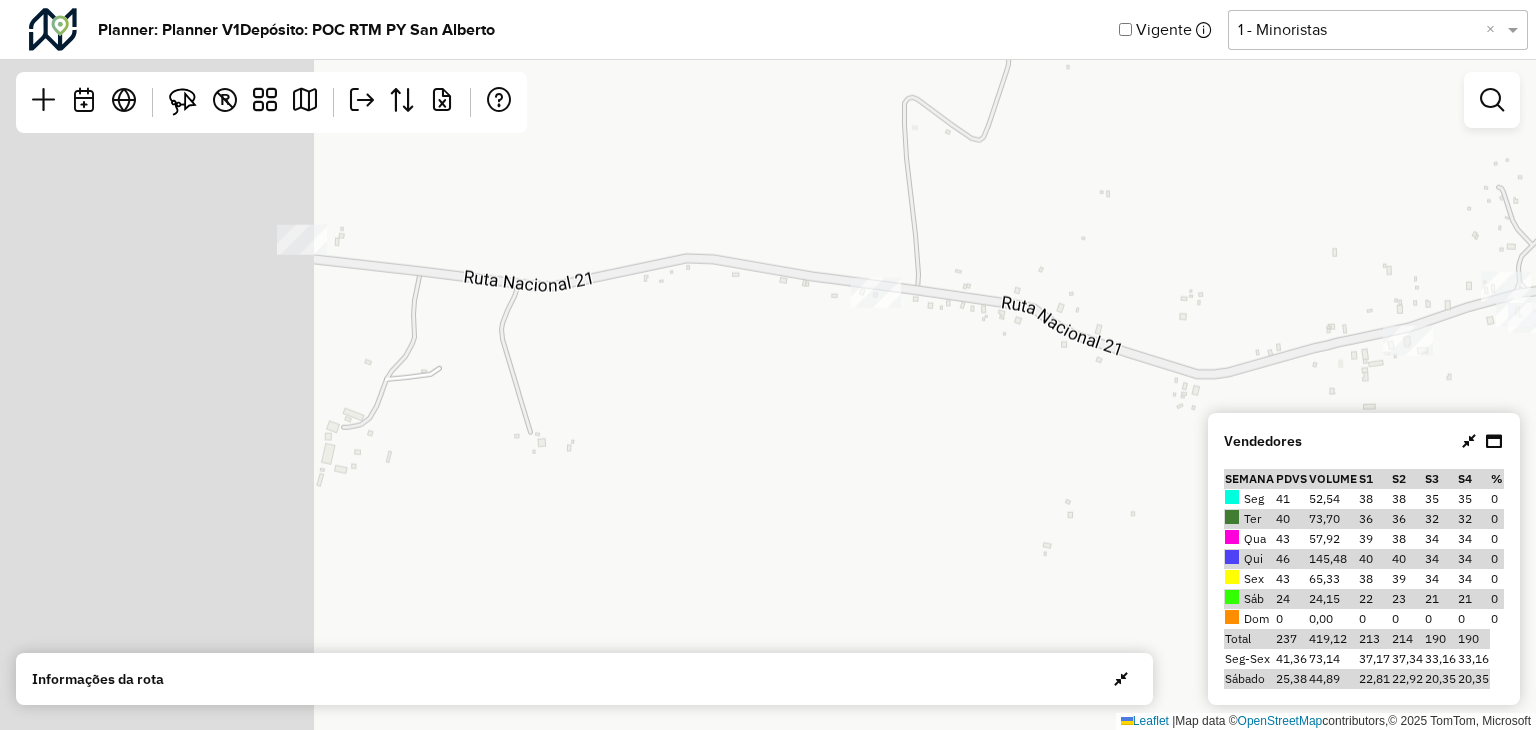 drag, startPoint x: 518, startPoint y: 369, endPoint x: 697, endPoint y: 375, distance: 179.10052 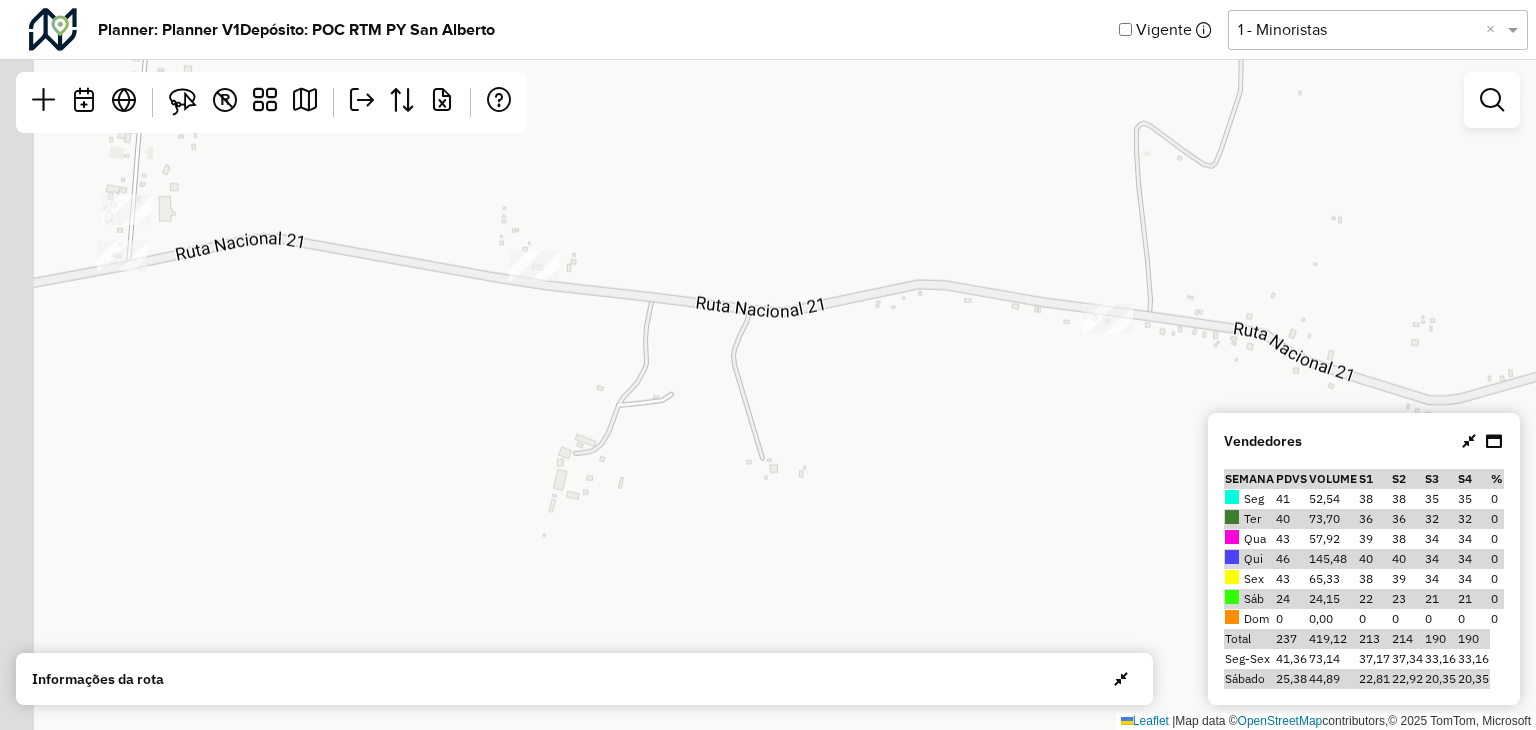 drag, startPoint x: 399, startPoint y: 337, endPoint x: 601, endPoint y: 367, distance: 204.21558 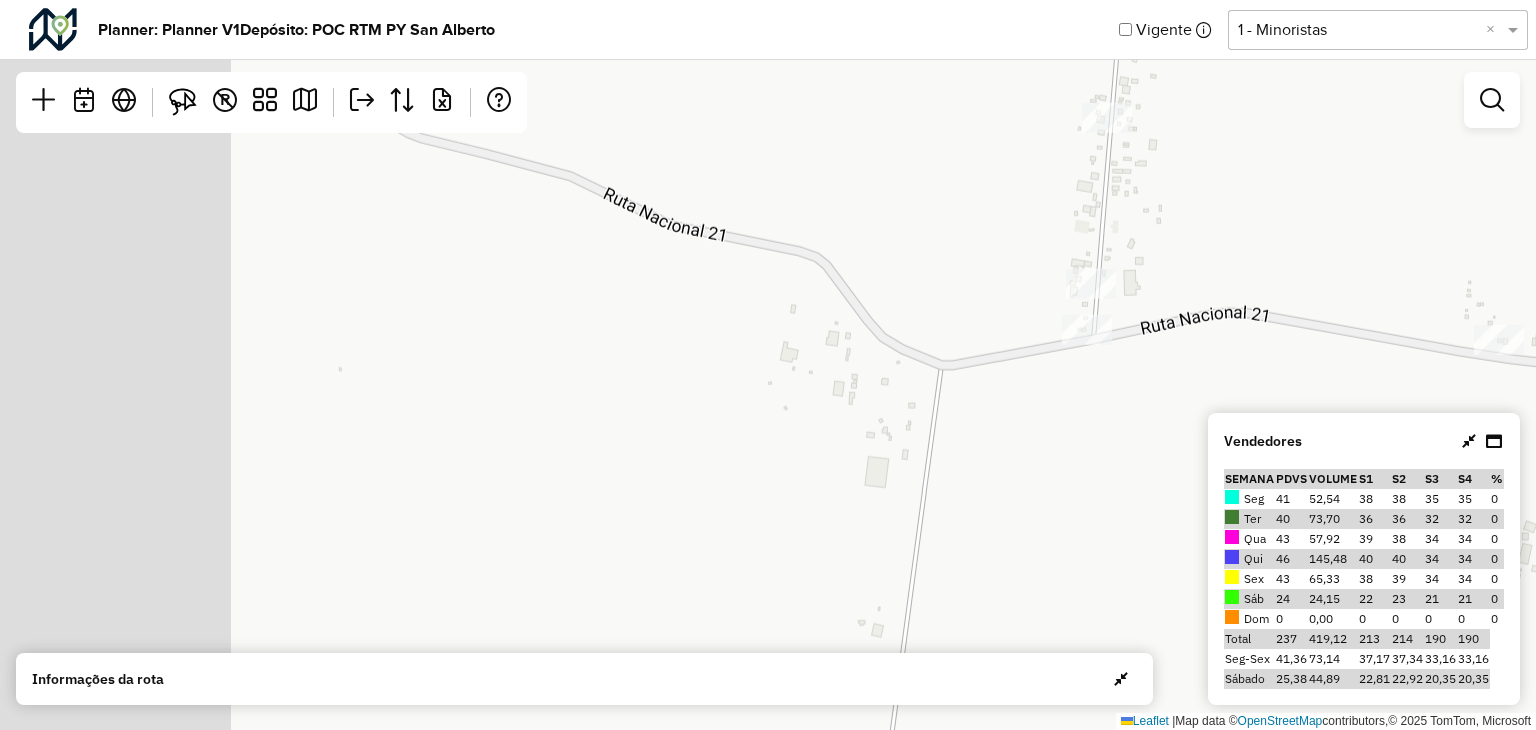 drag, startPoint x: 317, startPoint y: 359, endPoint x: 1310, endPoint y: 492, distance: 1001.86725 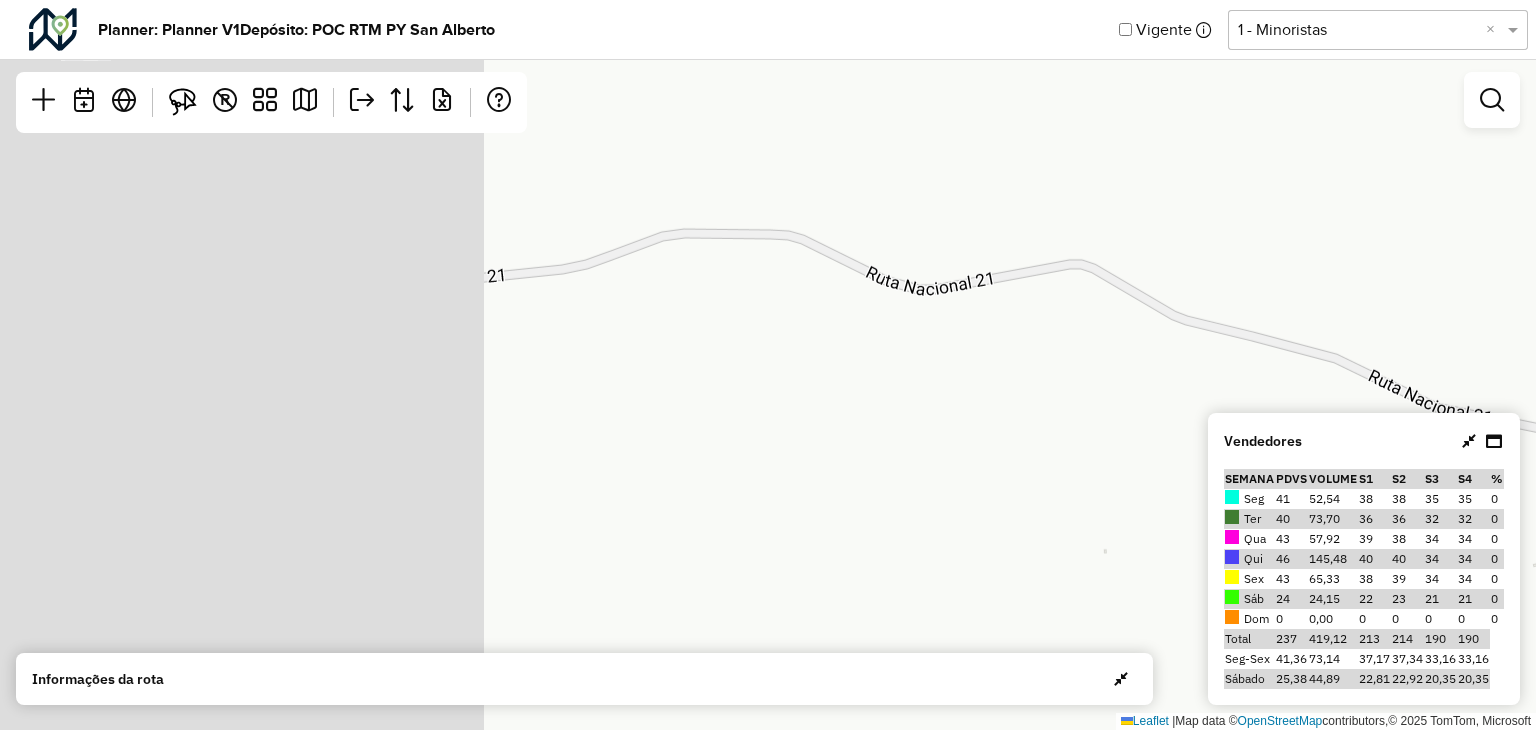 drag, startPoint x: 506, startPoint y: 306, endPoint x: 1108, endPoint y: 422, distance: 613.0742 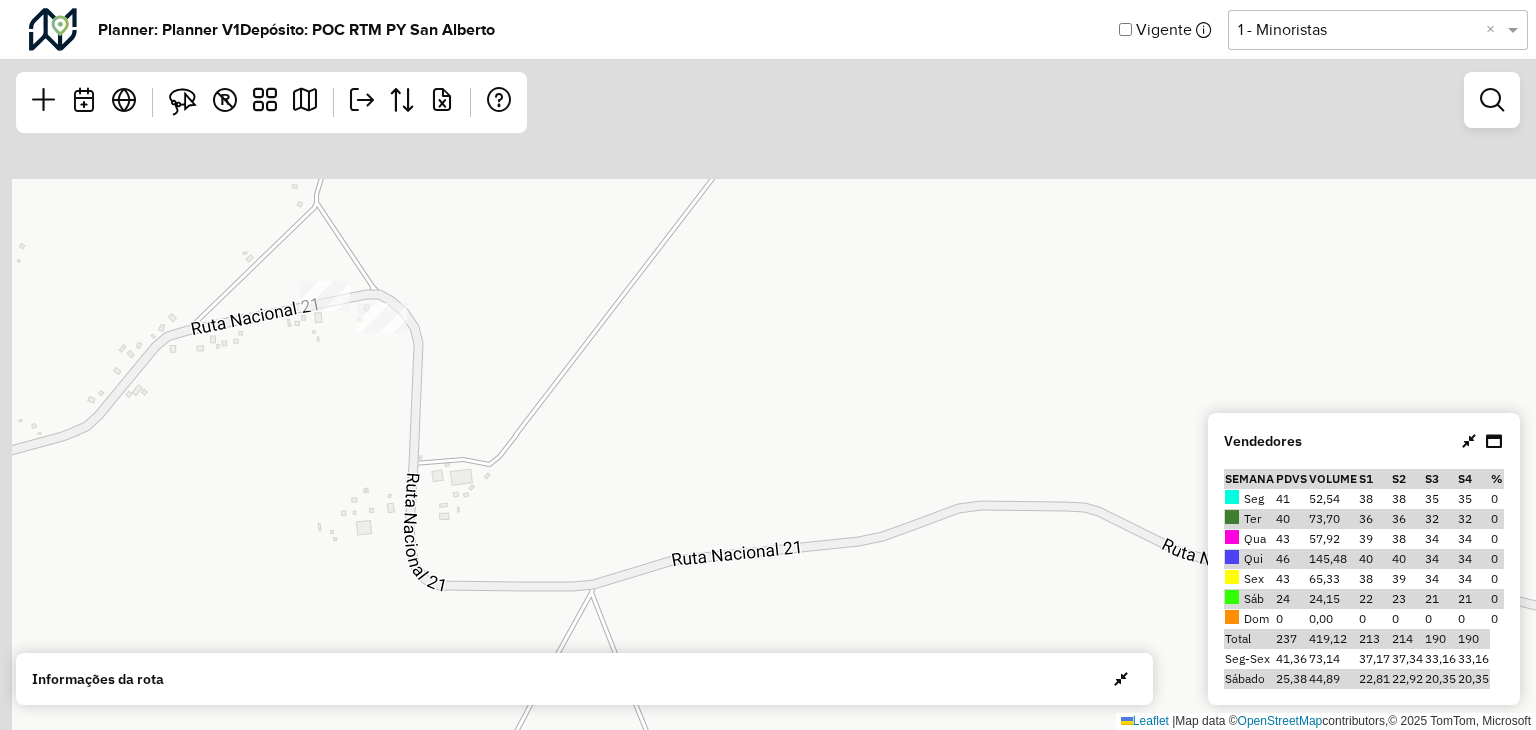 drag, startPoint x: 736, startPoint y: 561, endPoint x: 874, endPoint y: 641, distance: 159.51175 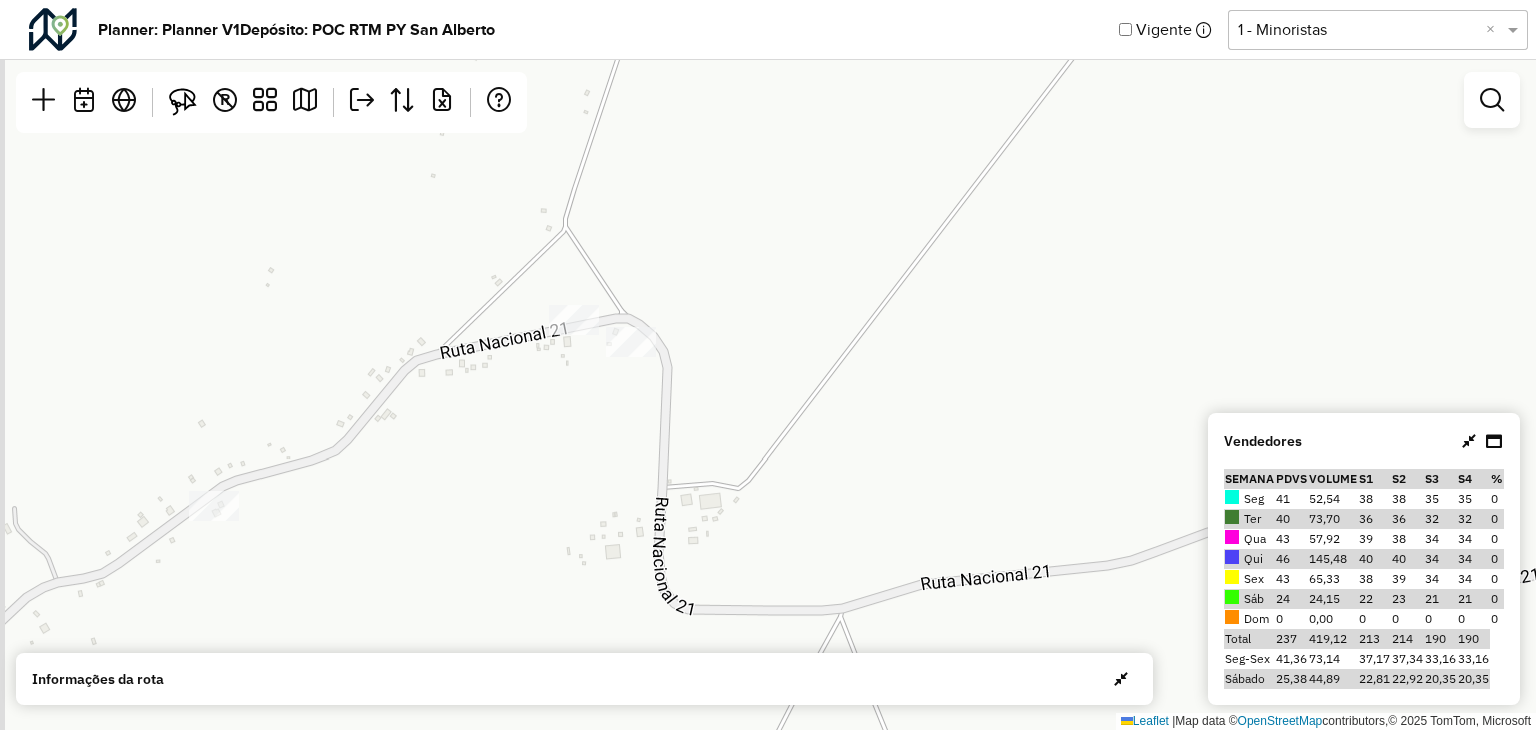drag, startPoint x: 423, startPoint y: 402, endPoint x: 841, endPoint y: 431, distance: 419.00476 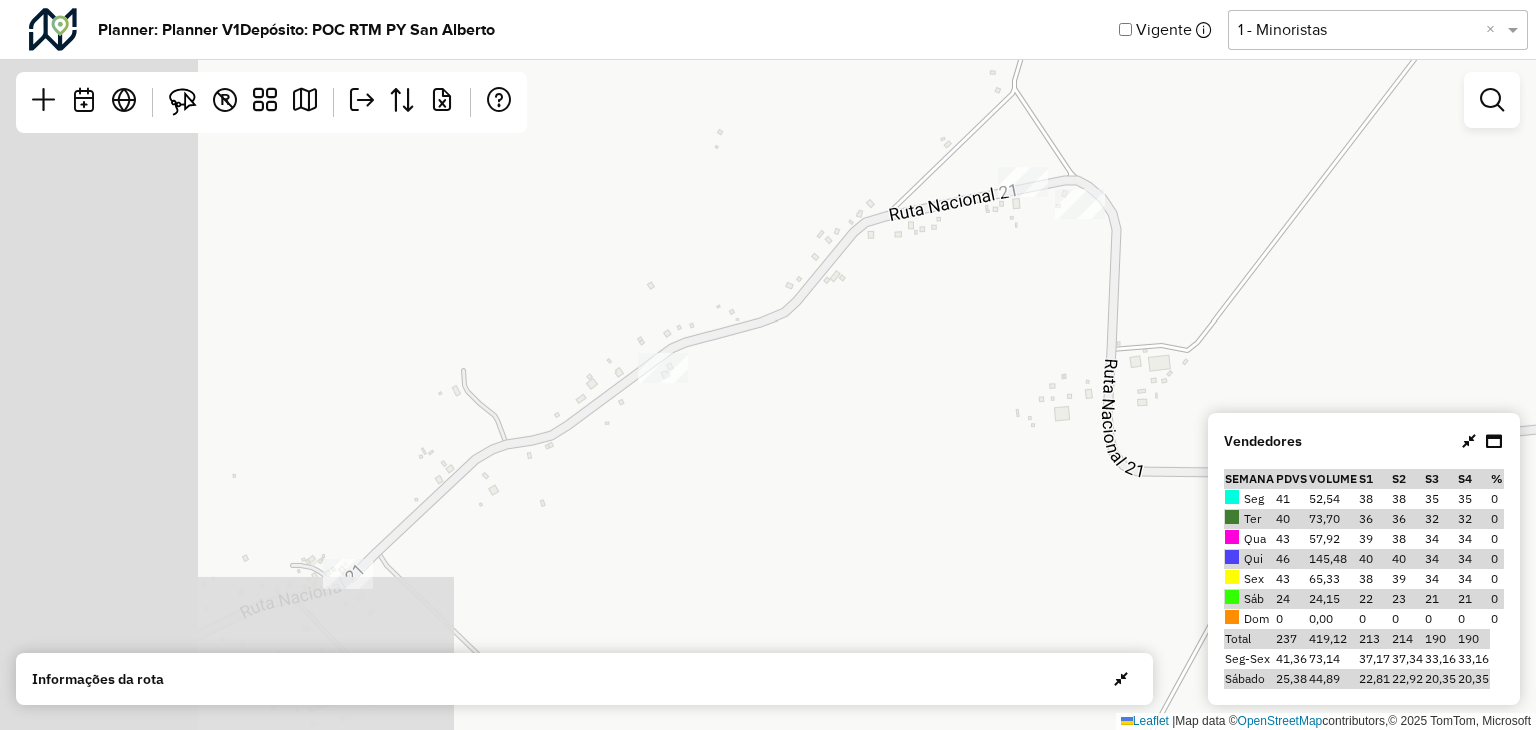 drag, startPoint x: 492, startPoint y: 525, endPoint x: 805, endPoint y: 313, distance: 378.03836 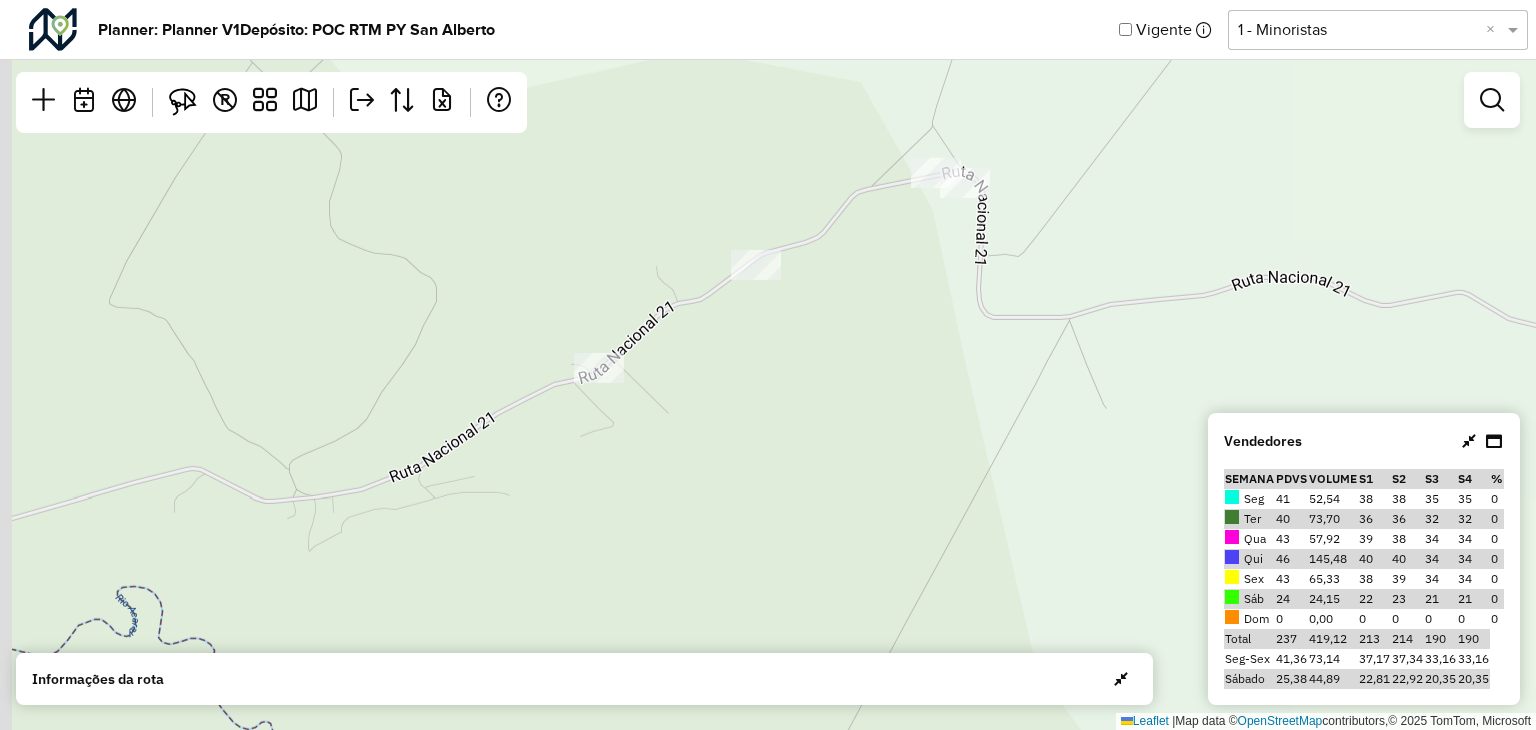 drag, startPoint x: 889, startPoint y: 418, endPoint x: 908, endPoint y: 363, distance: 58.189346 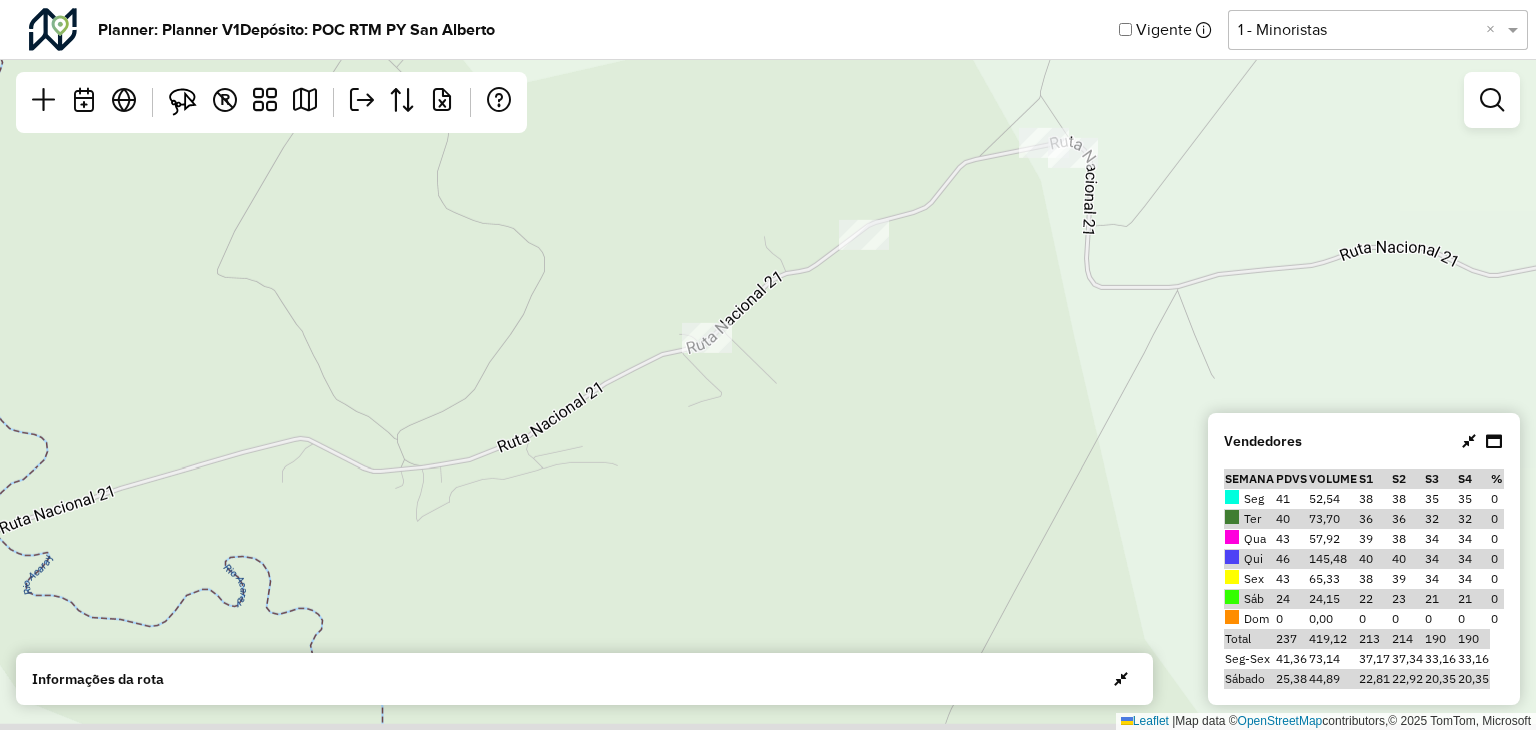 drag, startPoint x: 748, startPoint y: 449, endPoint x: 877, endPoint y: 410, distance: 134.76646 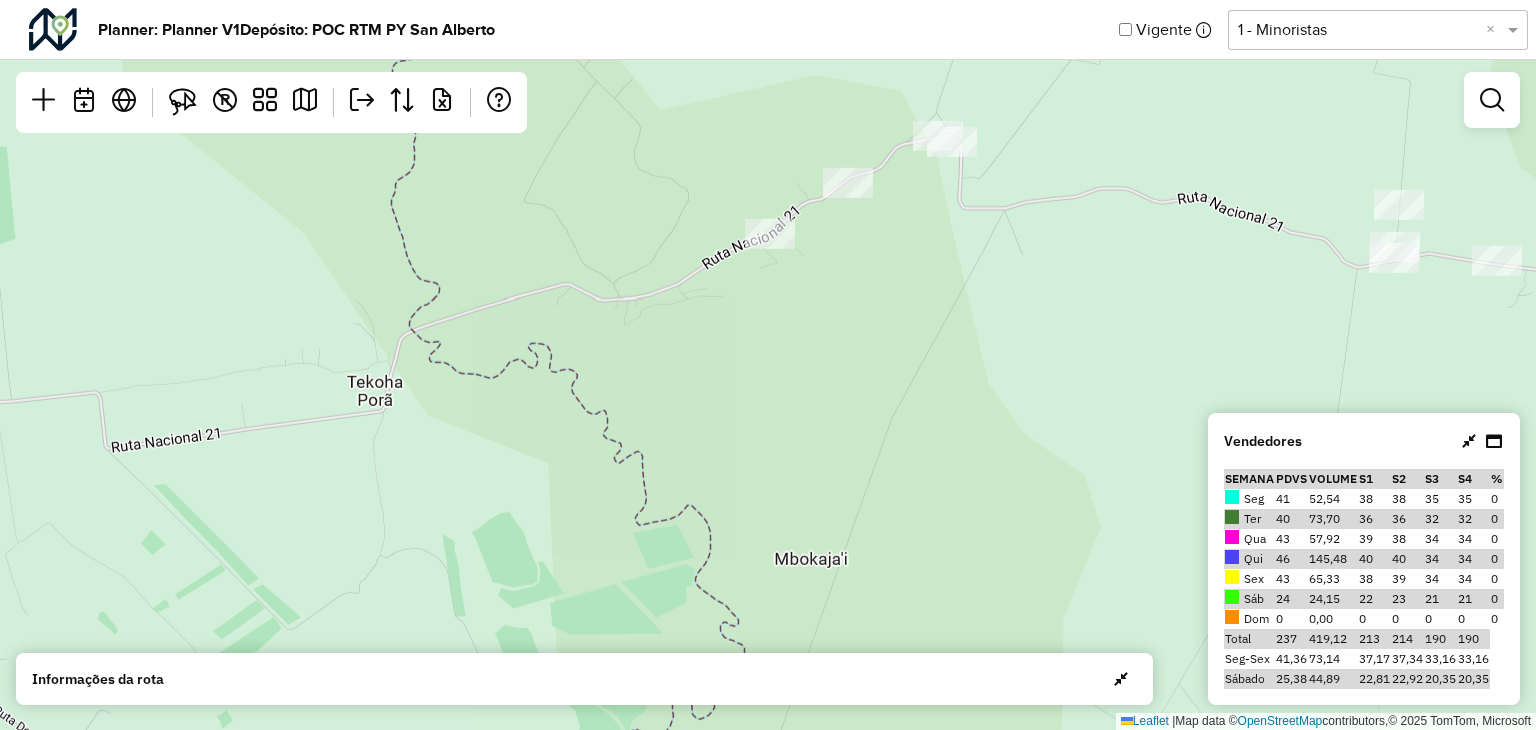 drag, startPoint x: 1053, startPoint y: 309, endPoint x: 1033, endPoint y: 225, distance: 86.34813 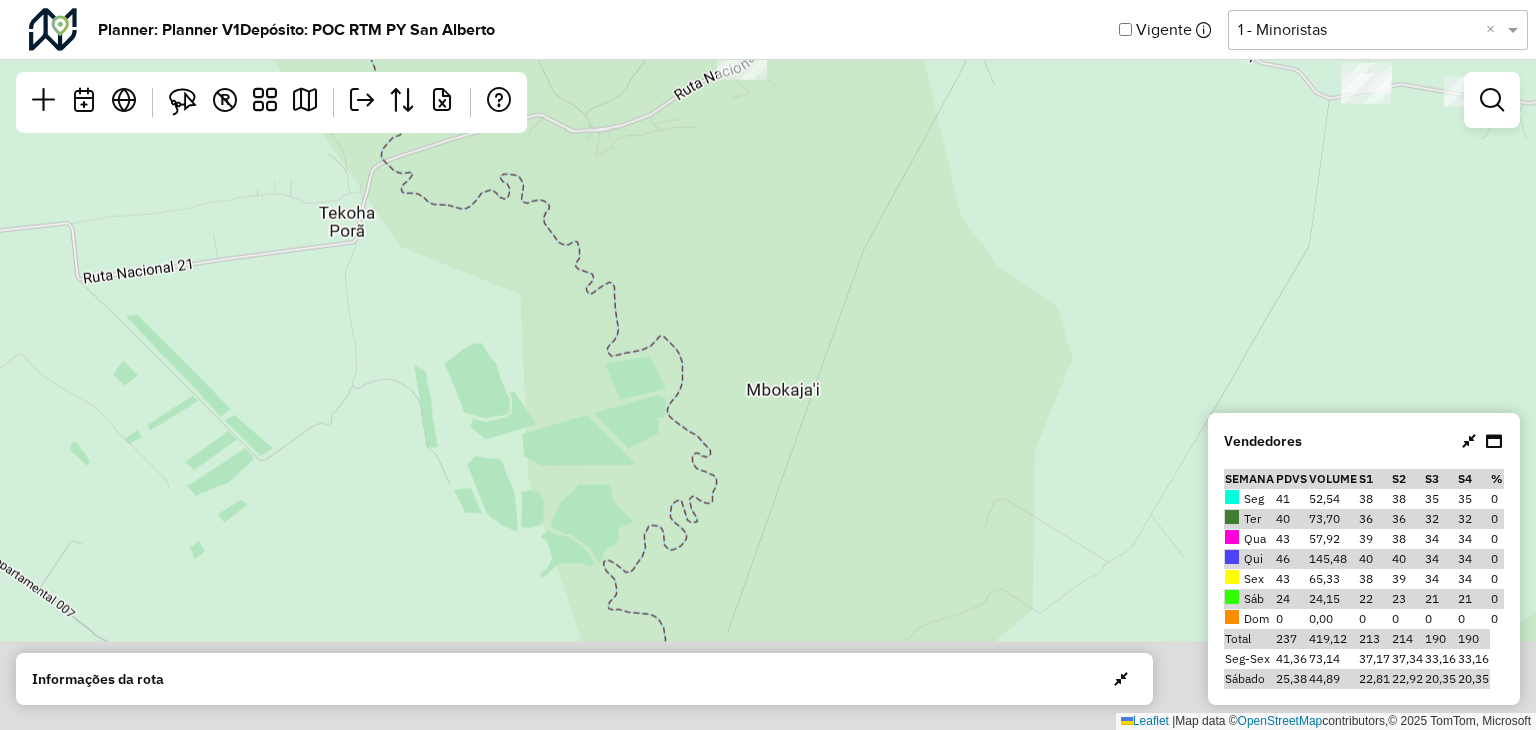 drag, startPoint x: 1044, startPoint y: 349, endPoint x: 1036, endPoint y: 253, distance: 96.332756 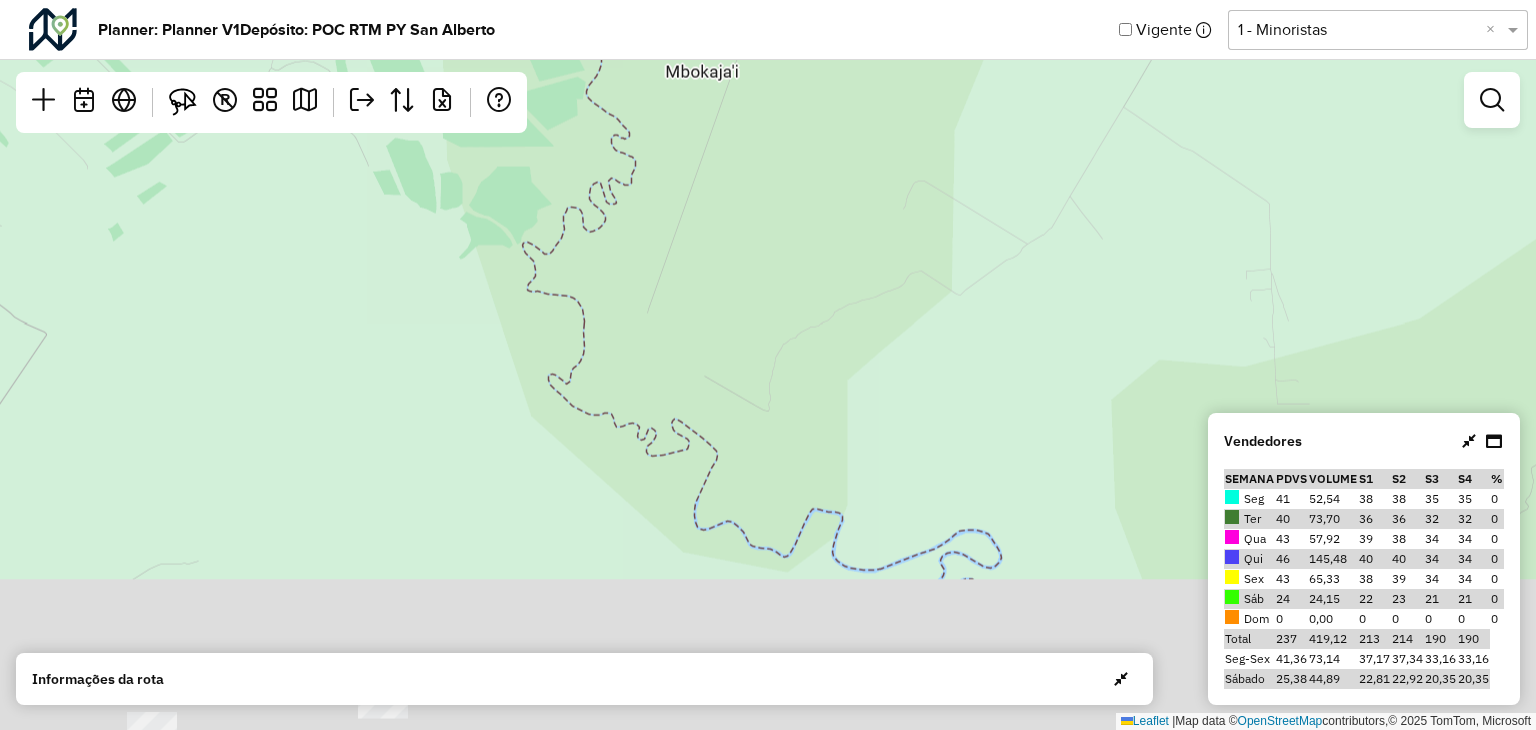 drag, startPoint x: 1060, startPoint y: 483, endPoint x: 987, endPoint y: 273, distance: 222.32634 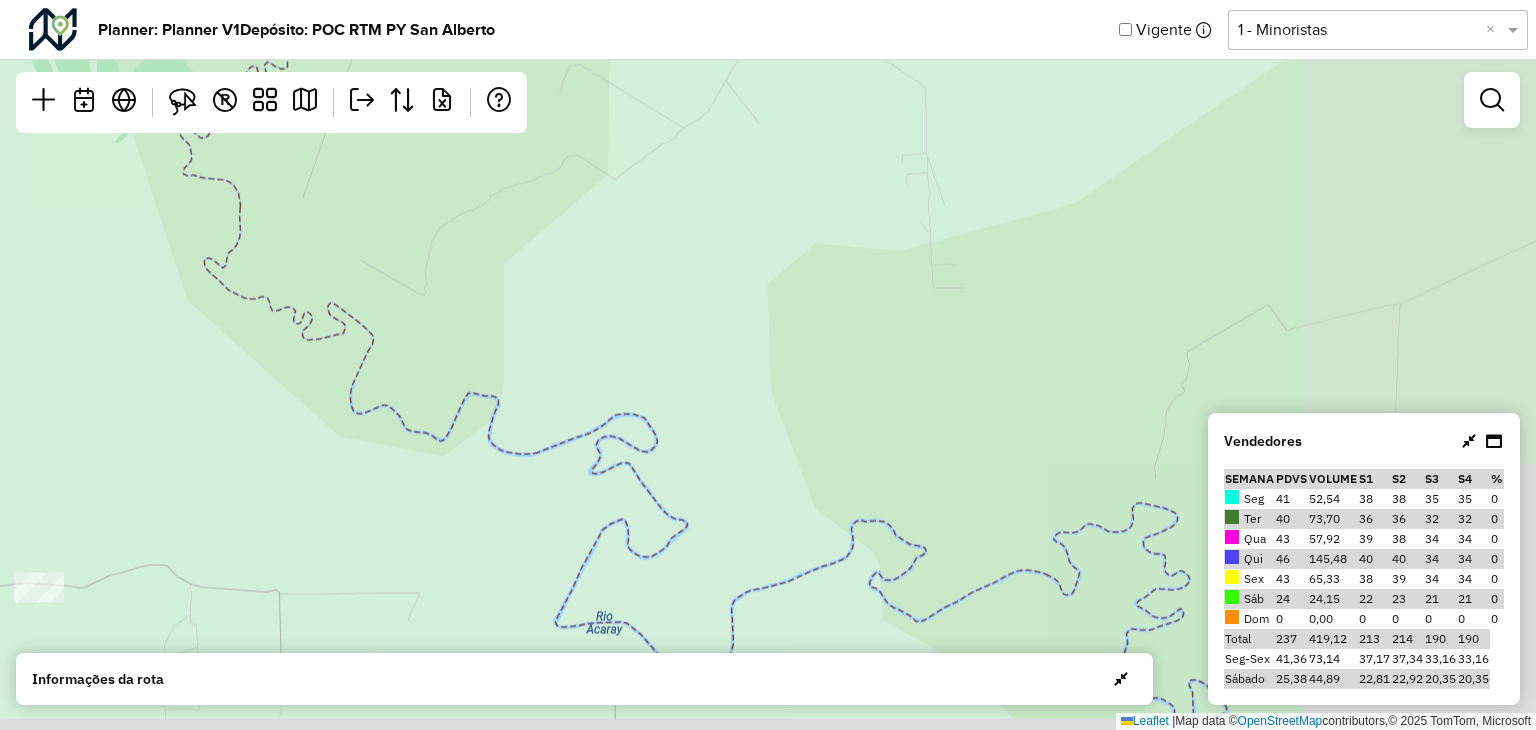 drag, startPoint x: 860, startPoint y: 360, endPoint x: 652, endPoint y: 332, distance: 209.87616 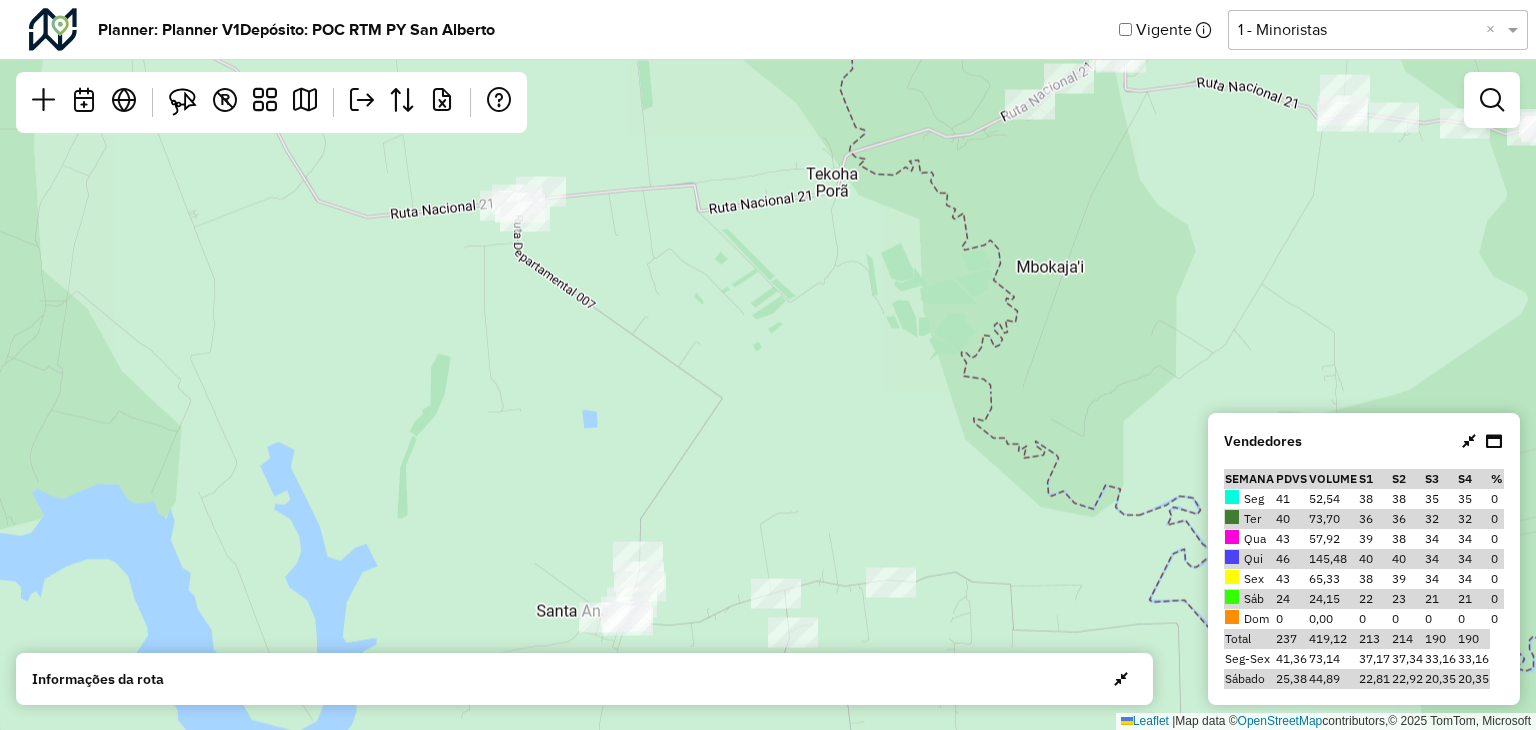 drag, startPoint x: 619, startPoint y: 407, endPoint x: 1139, endPoint y: 527, distance: 533.66656 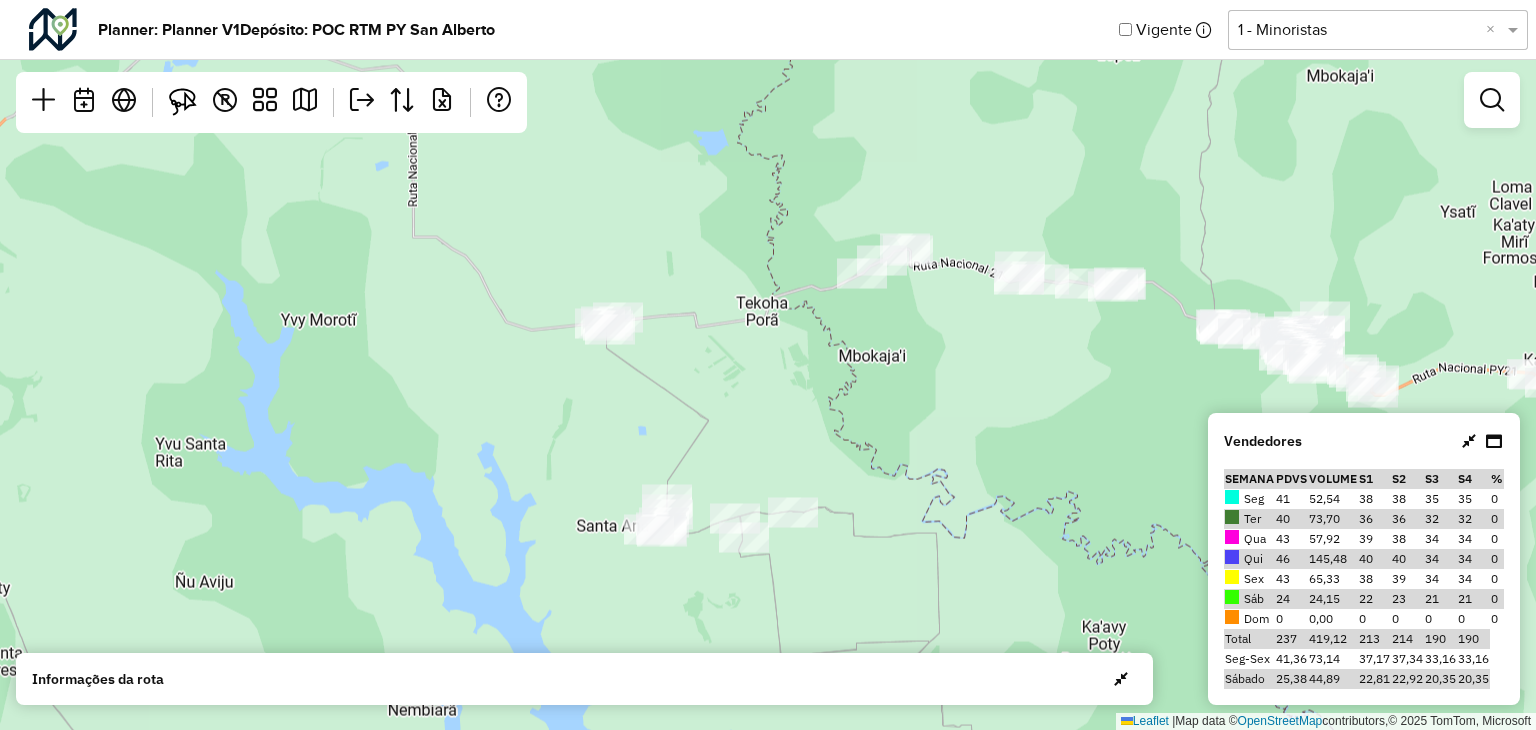 drag, startPoint x: 1110, startPoint y: 407, endPoint x: 1028, endPoint y: 387, distance: 84.40379 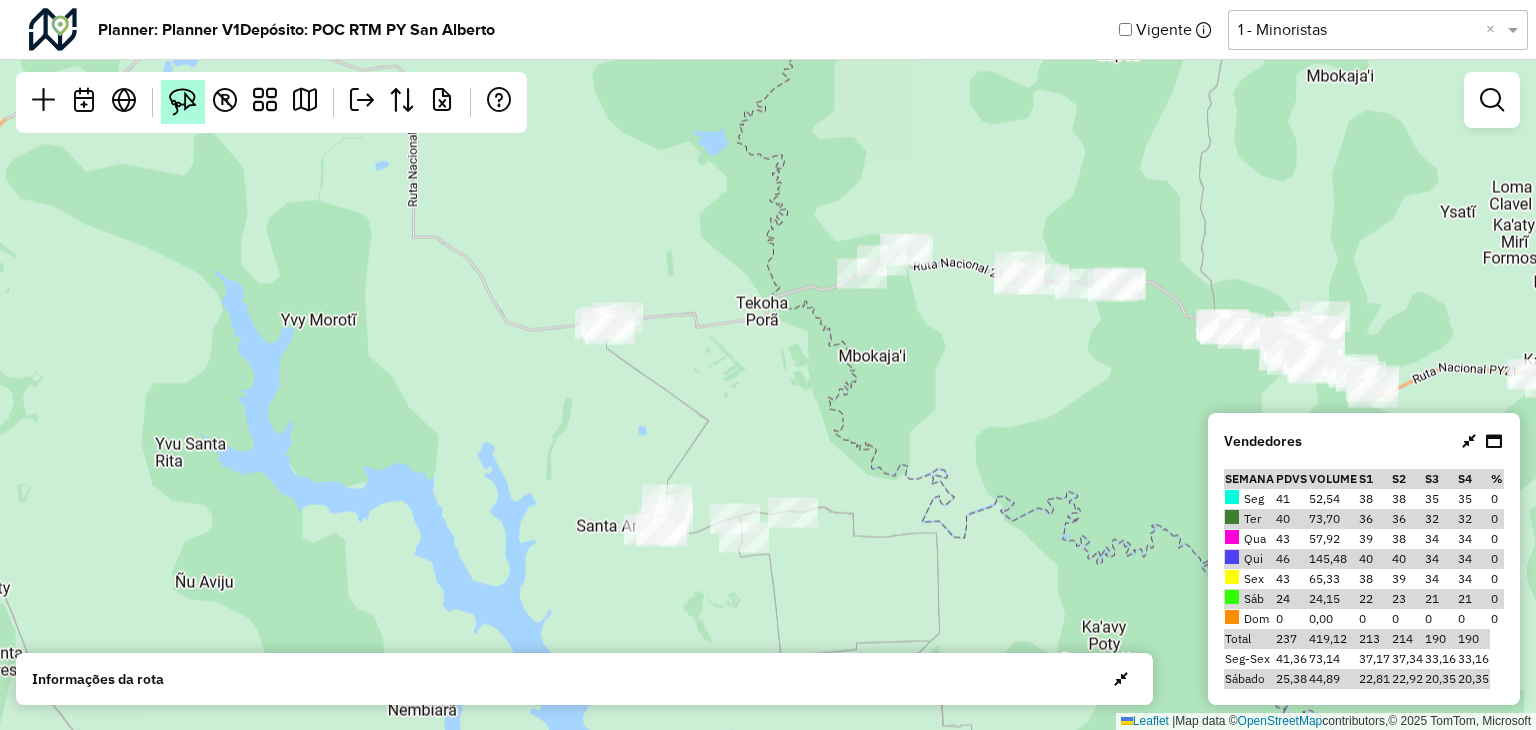 drag, startPoint x: 184, startPoint y: 98, endPoint x: 203, endPoint y: 123, distance: 31.400637 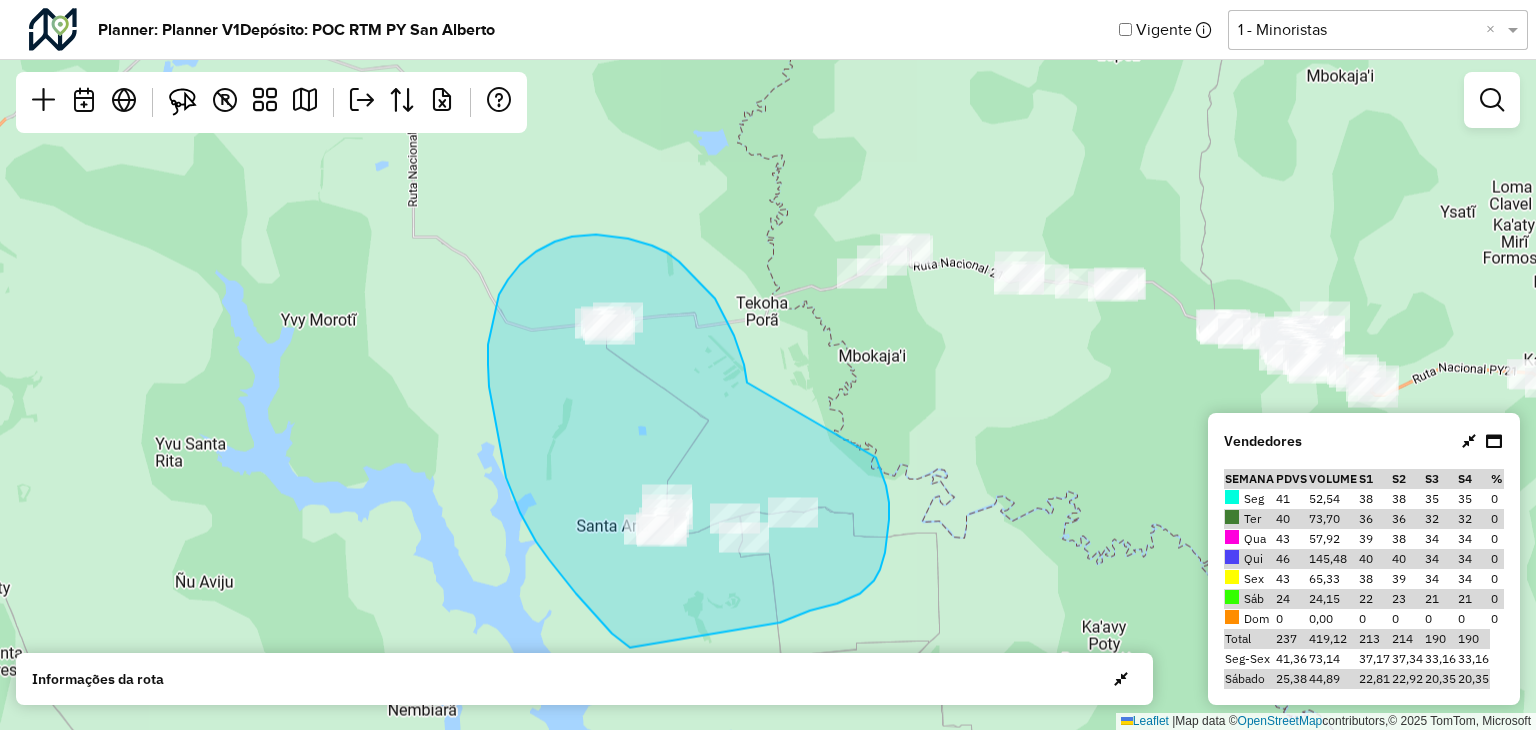 drag, startPoint x: 747, startPoint y: 382, endPoint x: 876, endPoint y: 457, distance: 149.21796 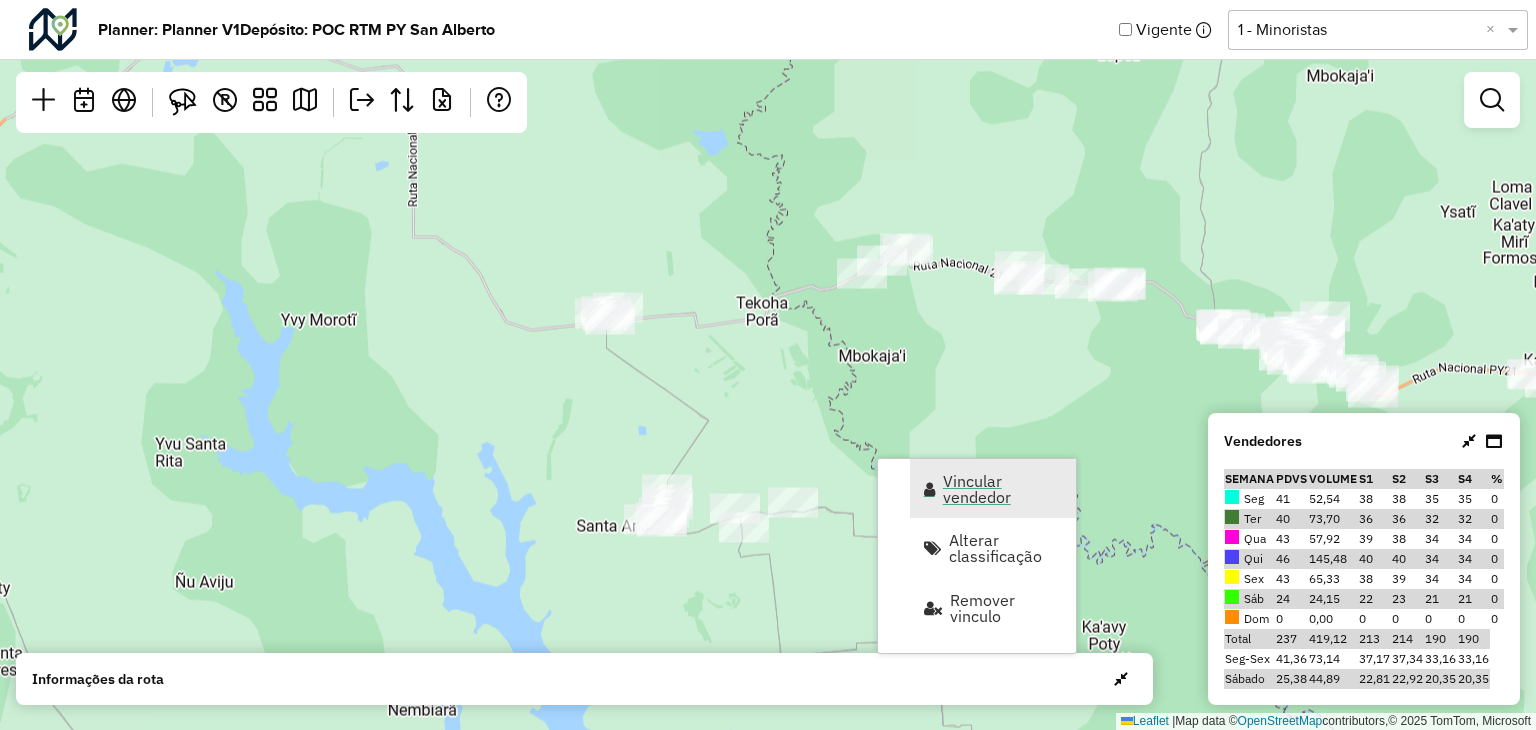 click on "Vincular vendedor" at bounding box center [1003, 489] 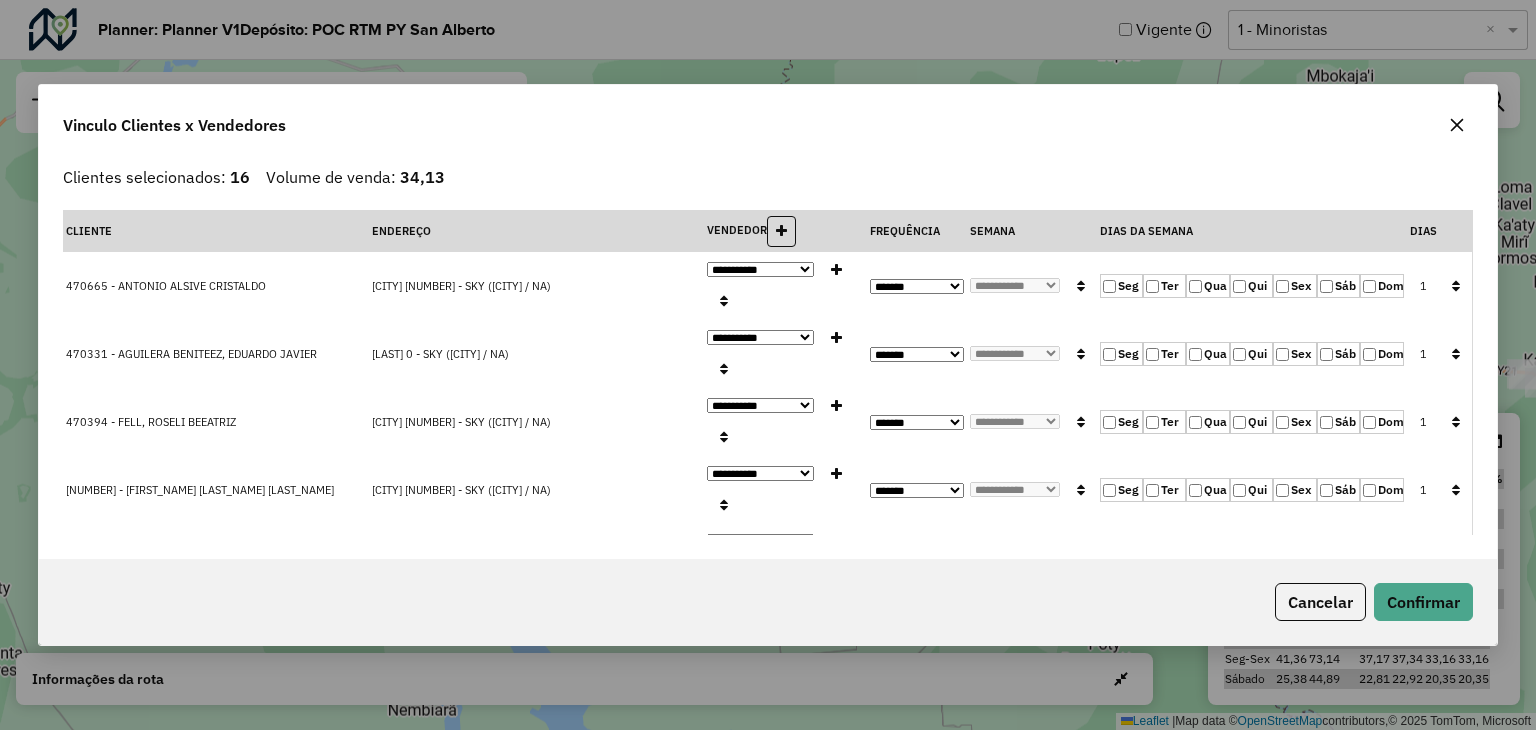 click 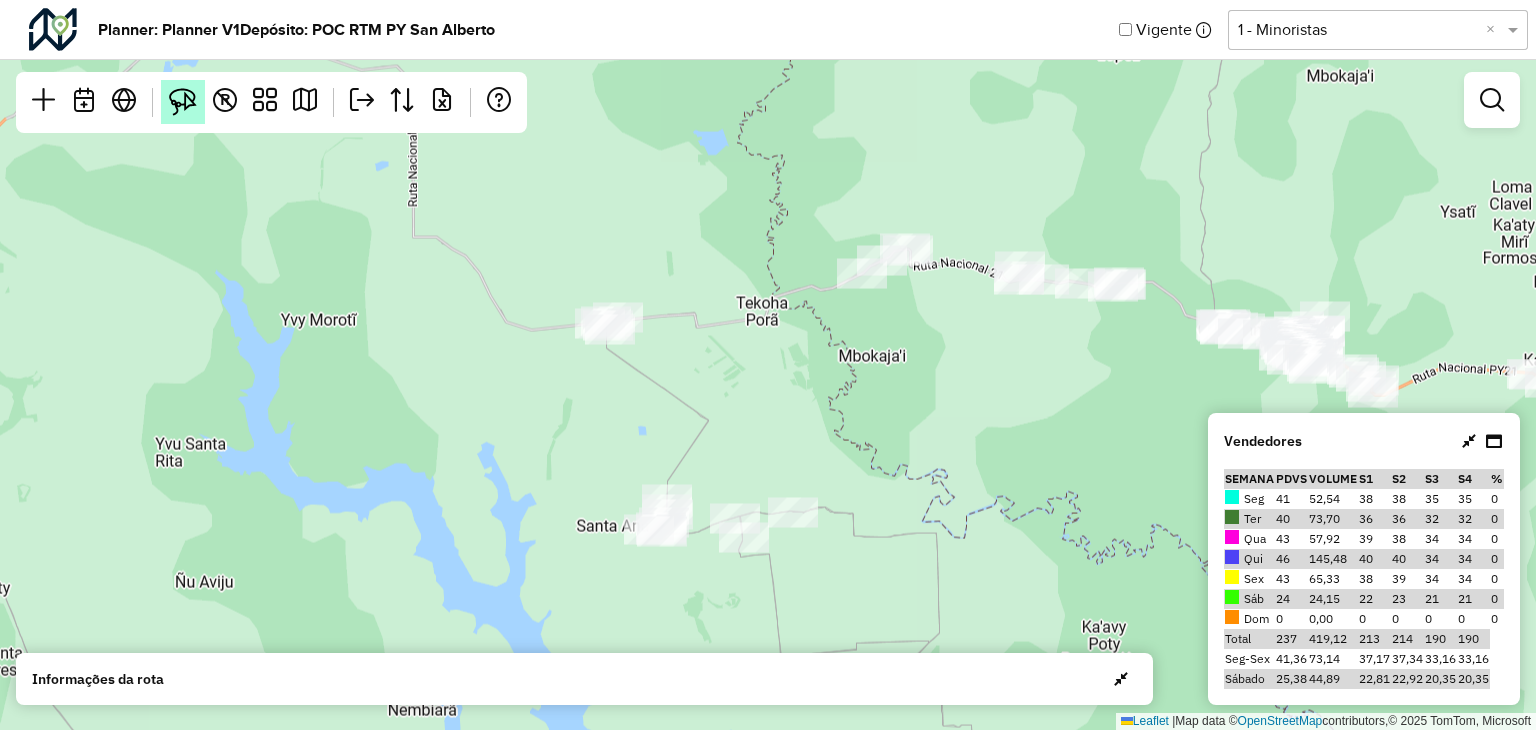 click at bounding box center (183, 102) 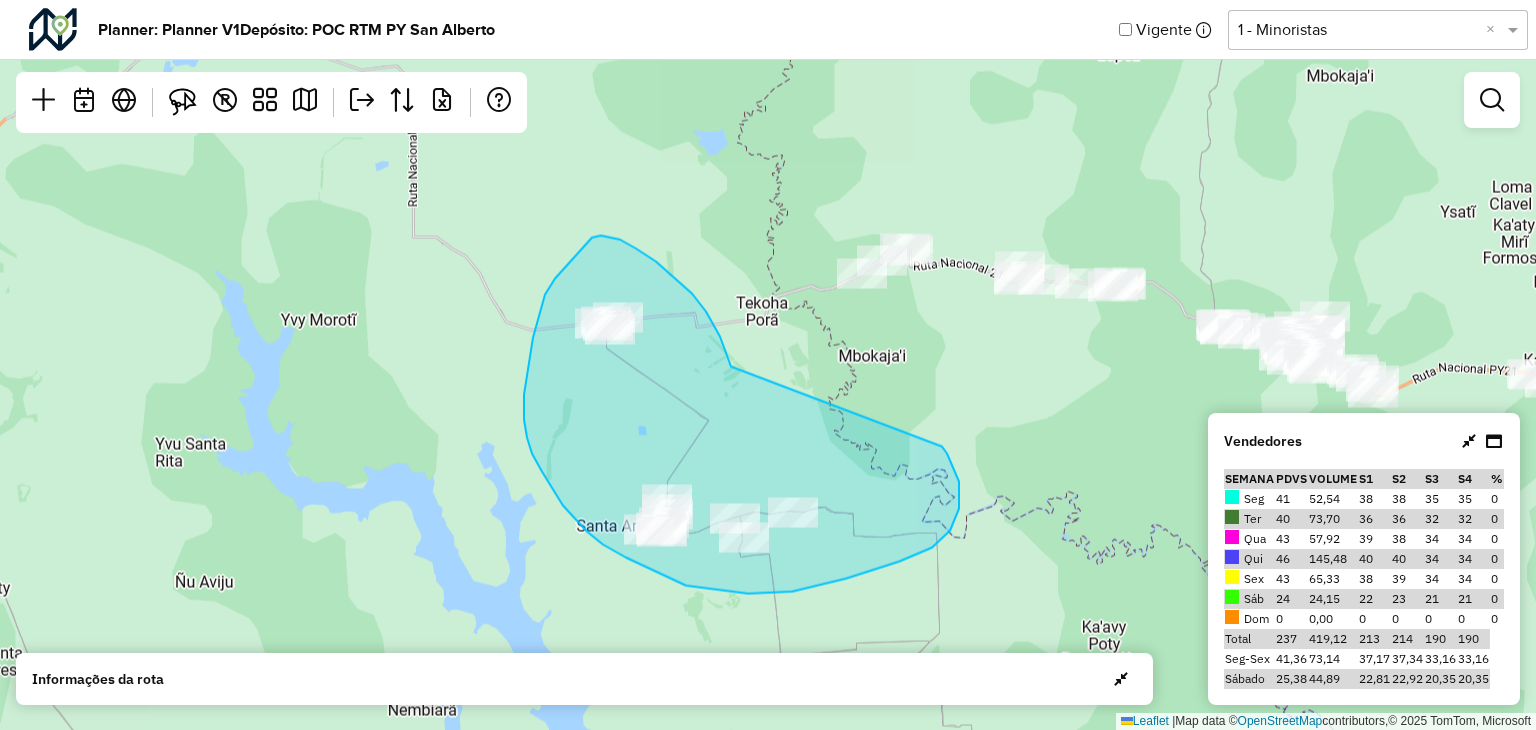 drag, startPoint x: 731, startPoint y: 366, endPoint x: 942, endPoint y: 446, distance: 225.65681 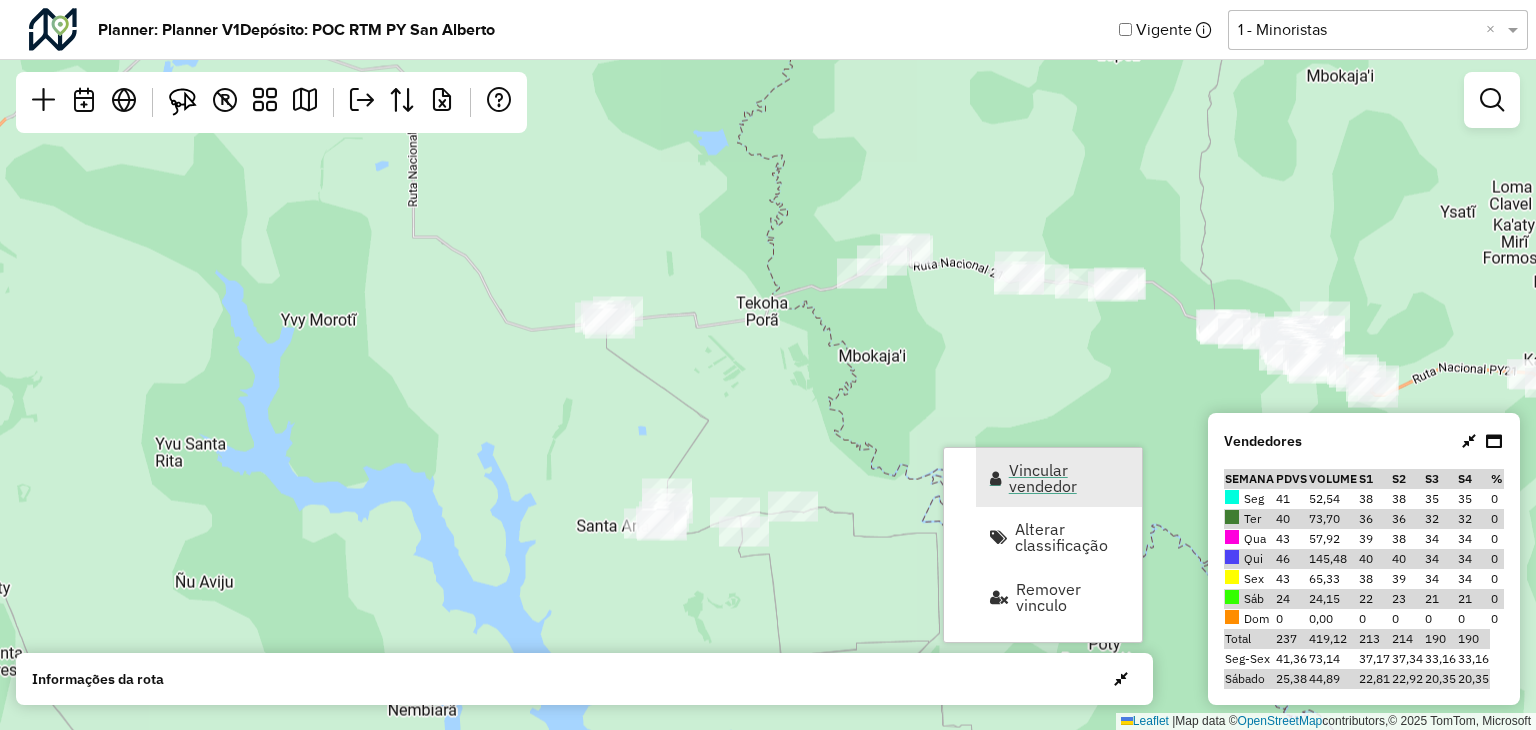 click on "Vincular vendedor" at bounding box center [1069, 478] 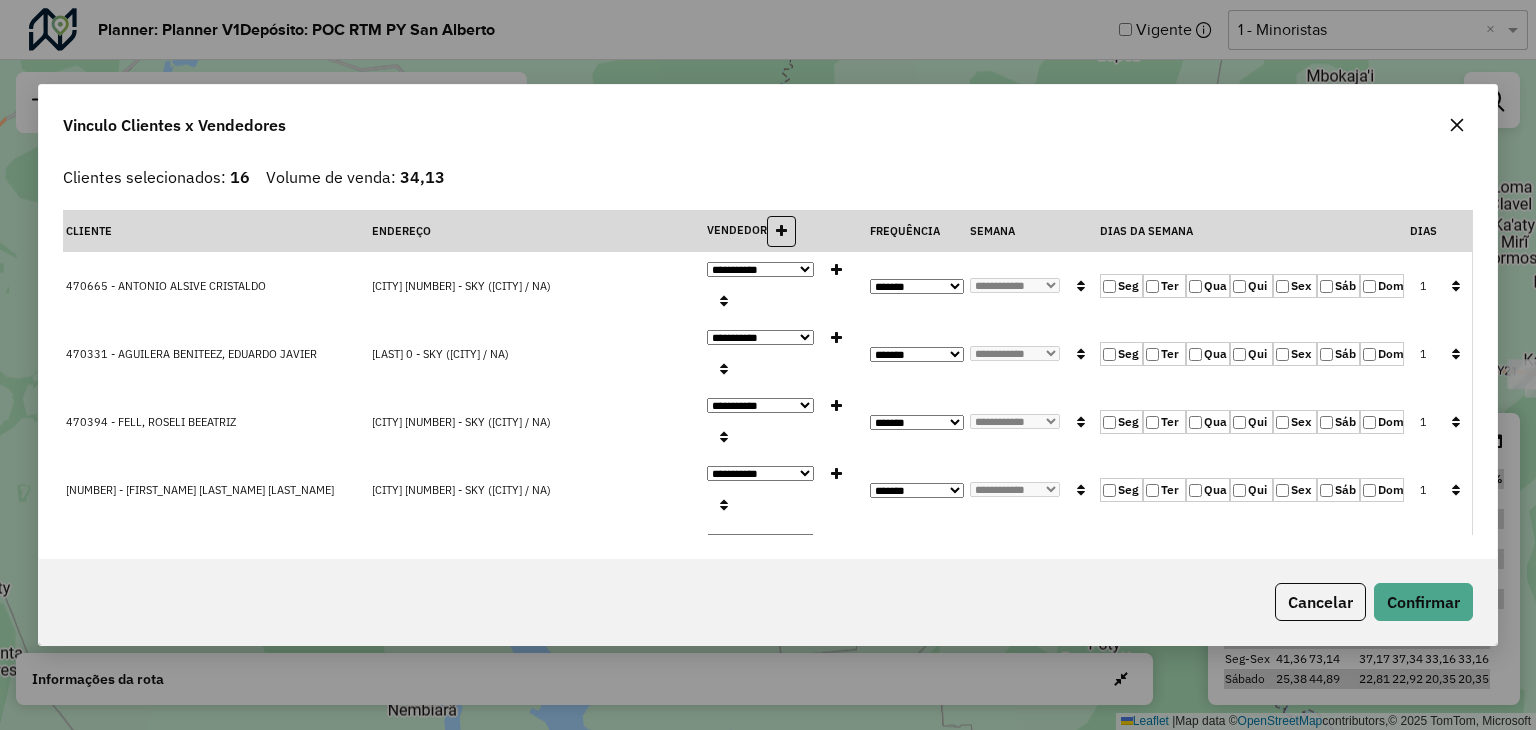 drag, startPoint x: 1447, startPoint y: 129, endPoint x: 1371, endPoint y: 153, distance: 79.69943 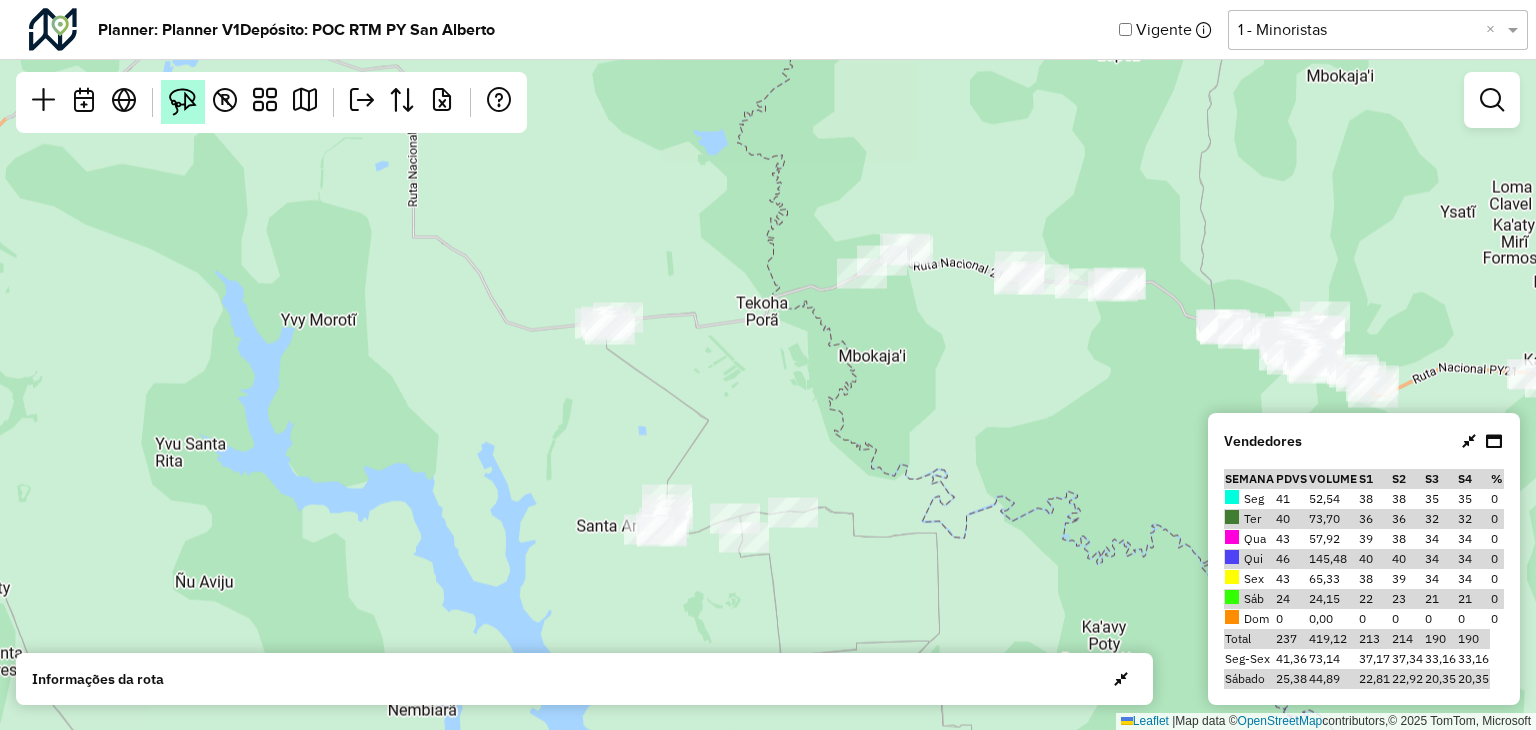 click at bounding box center (183, 102) 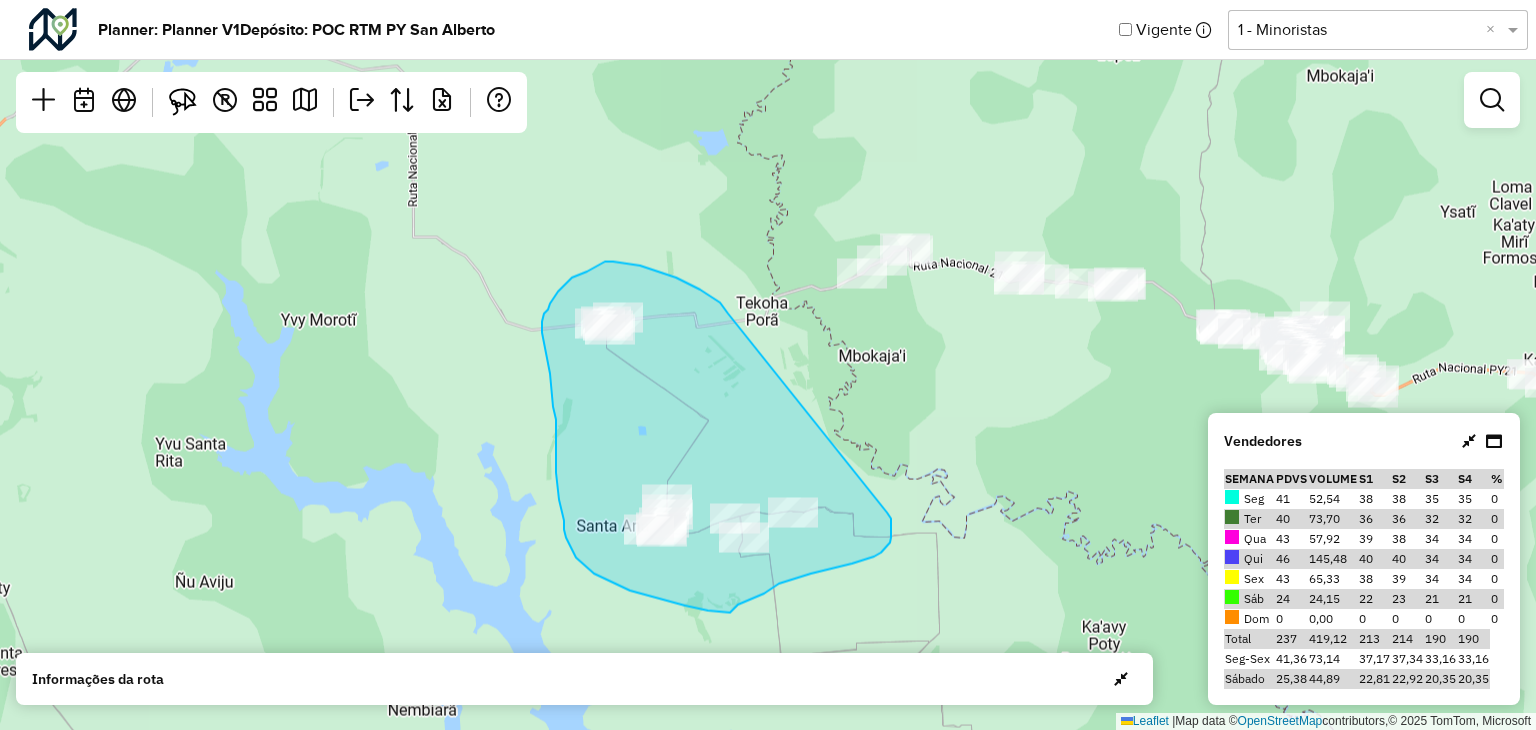 drag, startPoint x: 728, startPoint y: 313, endPoint x: 887, endPoint y: 512, distance: 254.71945 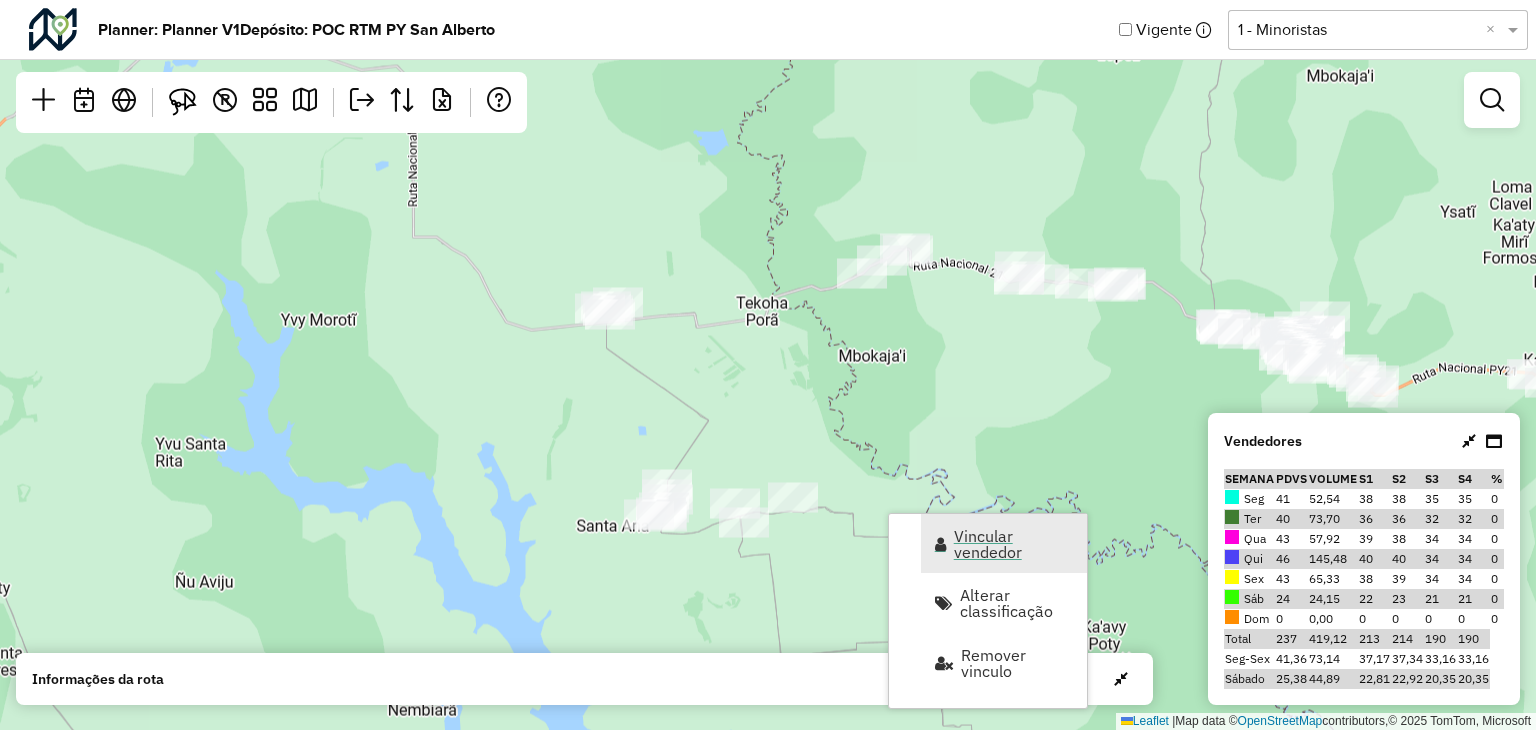 click on "Vincular vendedor" at bounding box center (1014, 544) 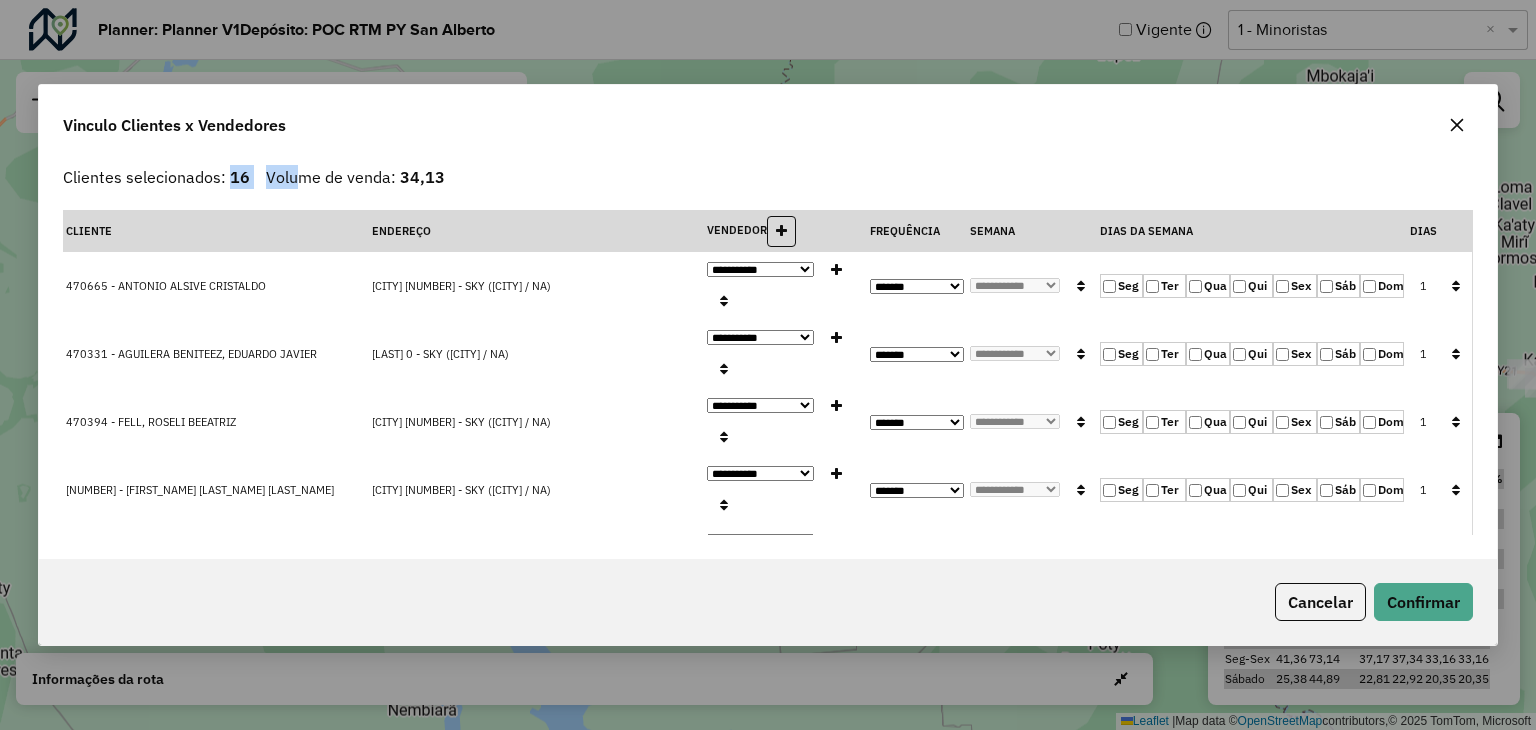 drag, startPoint x: 232, startPoint y: 179, endPoint x: 292, endPoint y: 176, distance: 60.074955 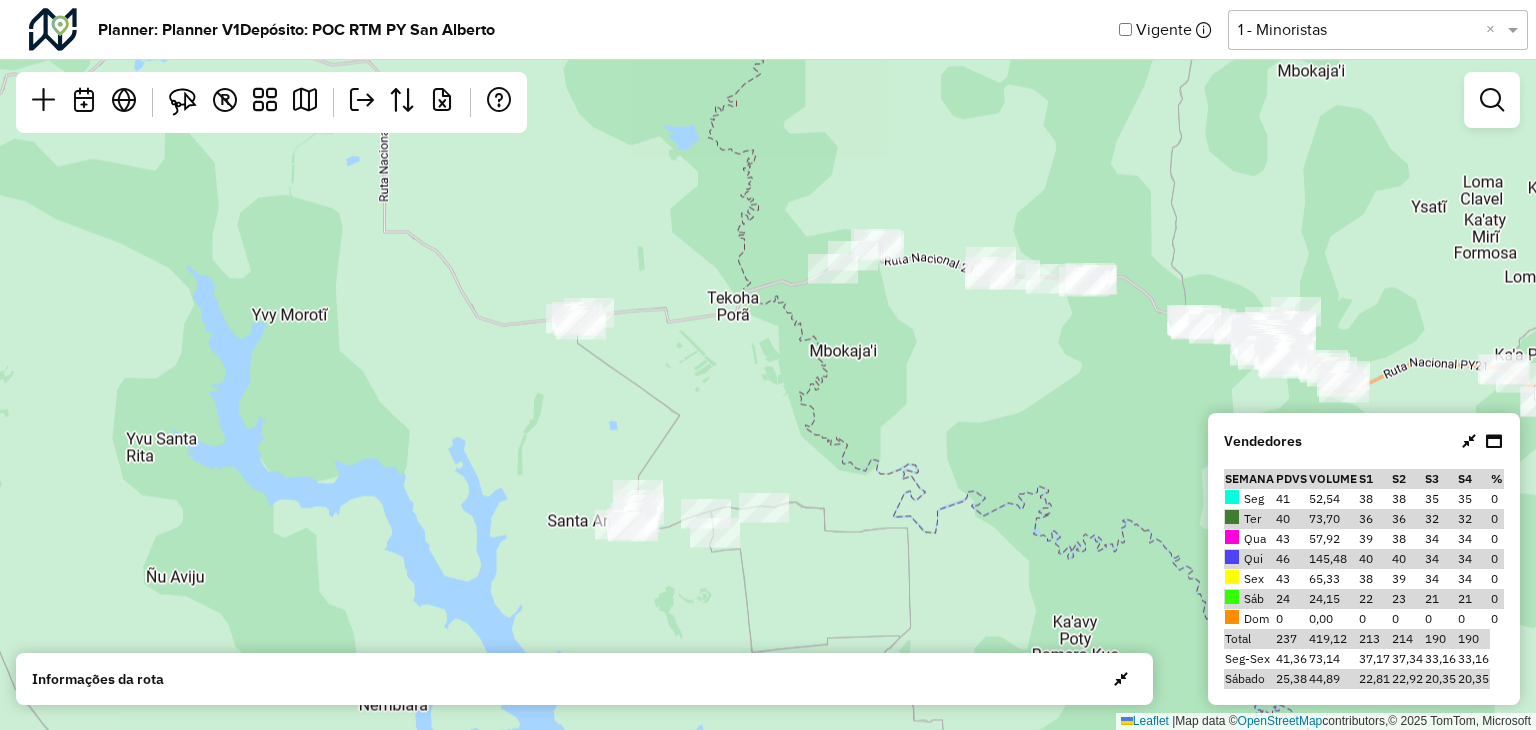 drag, startPoint x: 1012, startPoint y: 408, endPoint x: 983, endPoint y: 403, distance: 29.427877 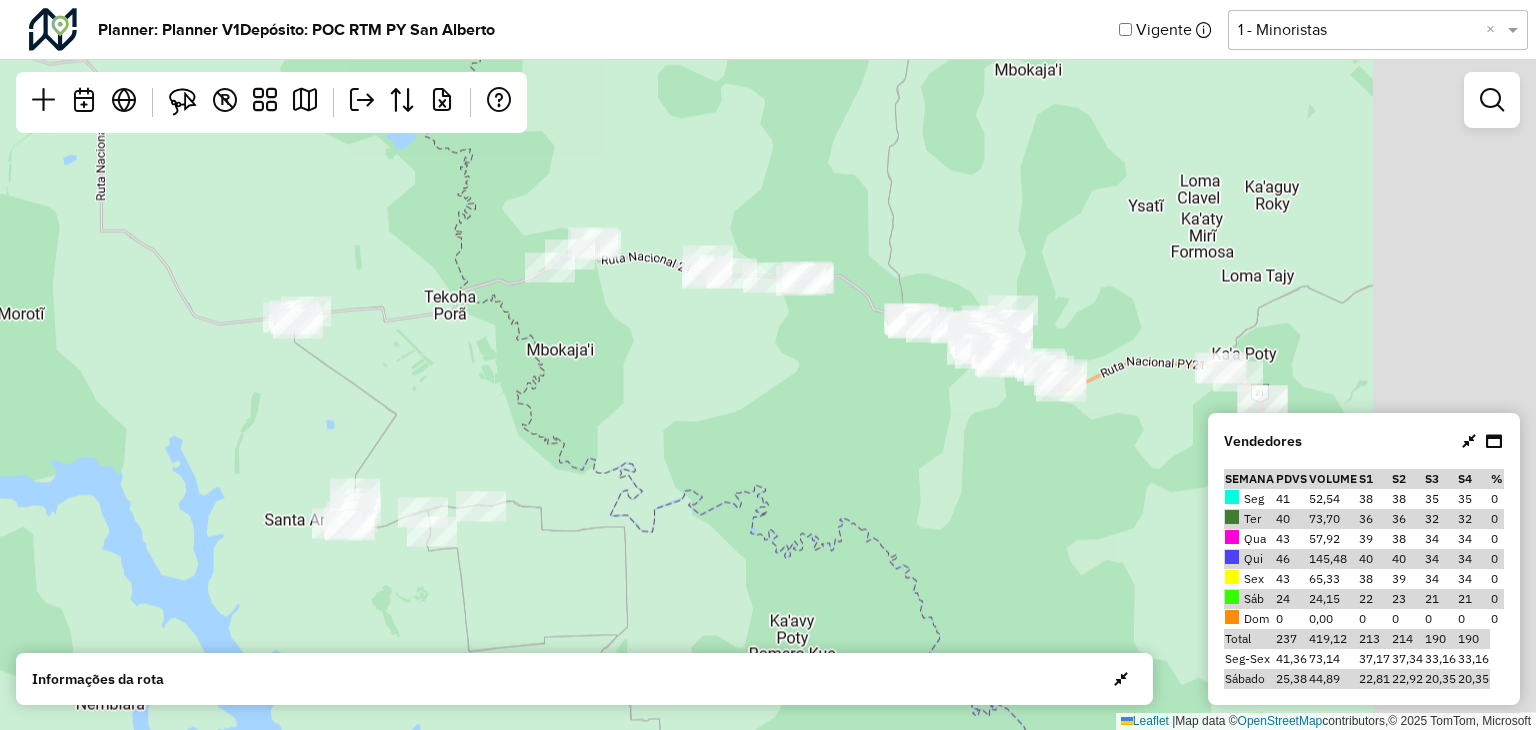 drag, startPoint x: 639, startPoint y: 409, endPoint x: 608, endPoint y: 411, distance: 31.06445 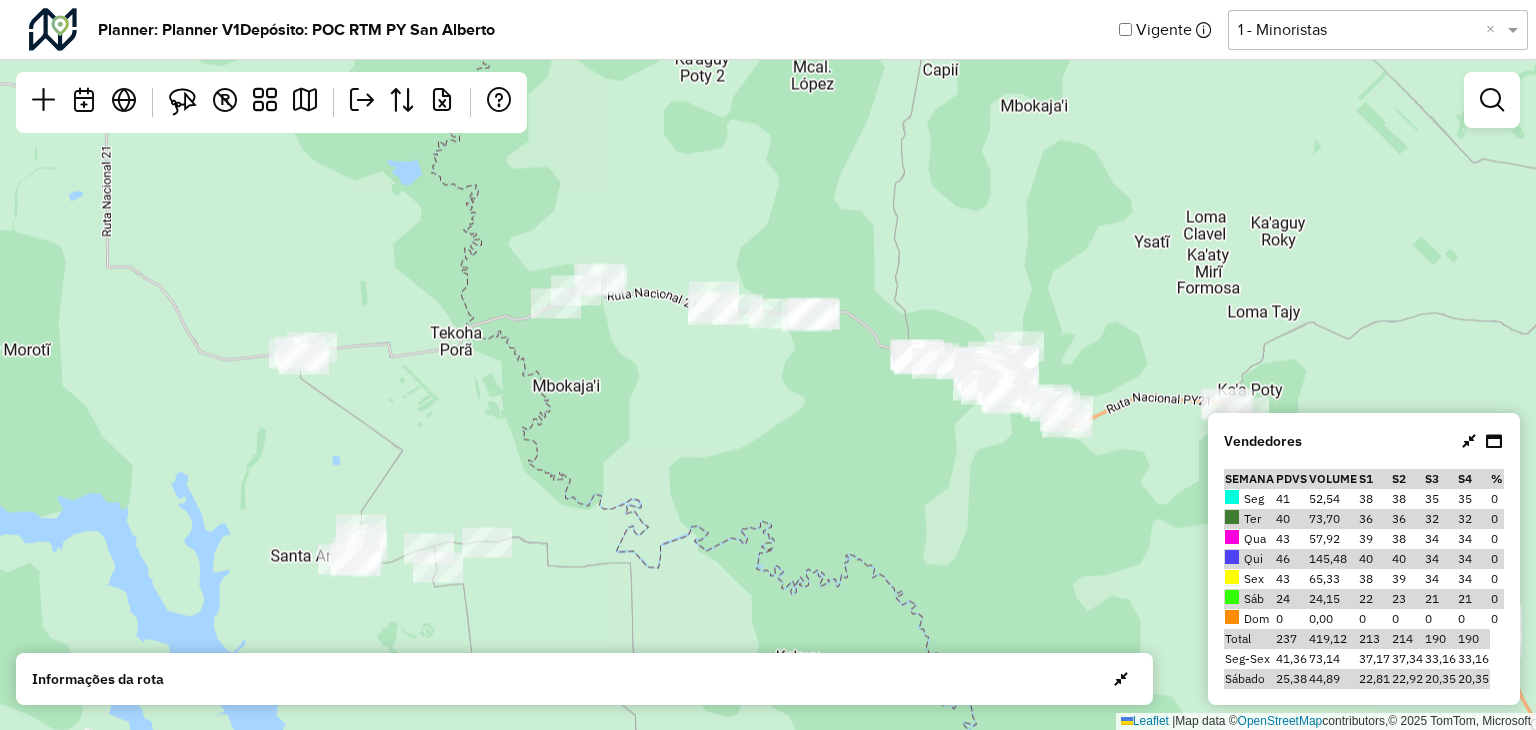 drag, startPoint x: 794, startPoint y: 415, endPoint x: 868, endPoint y: 398, distance: 75.9276 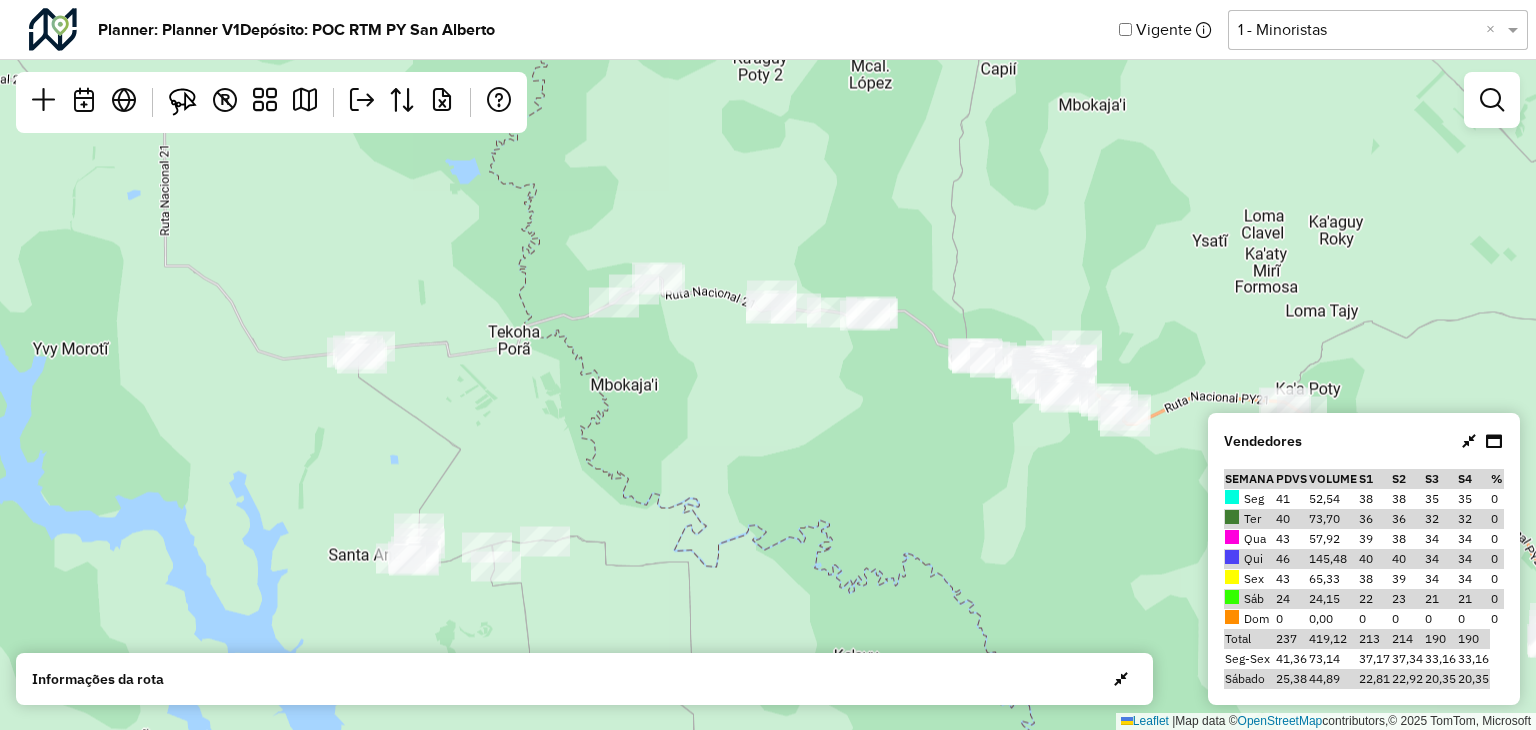drag, startPoint x: 811, startPoint y: 173, endPoint x: 804, endPoint y: 186, distance: 14.764823 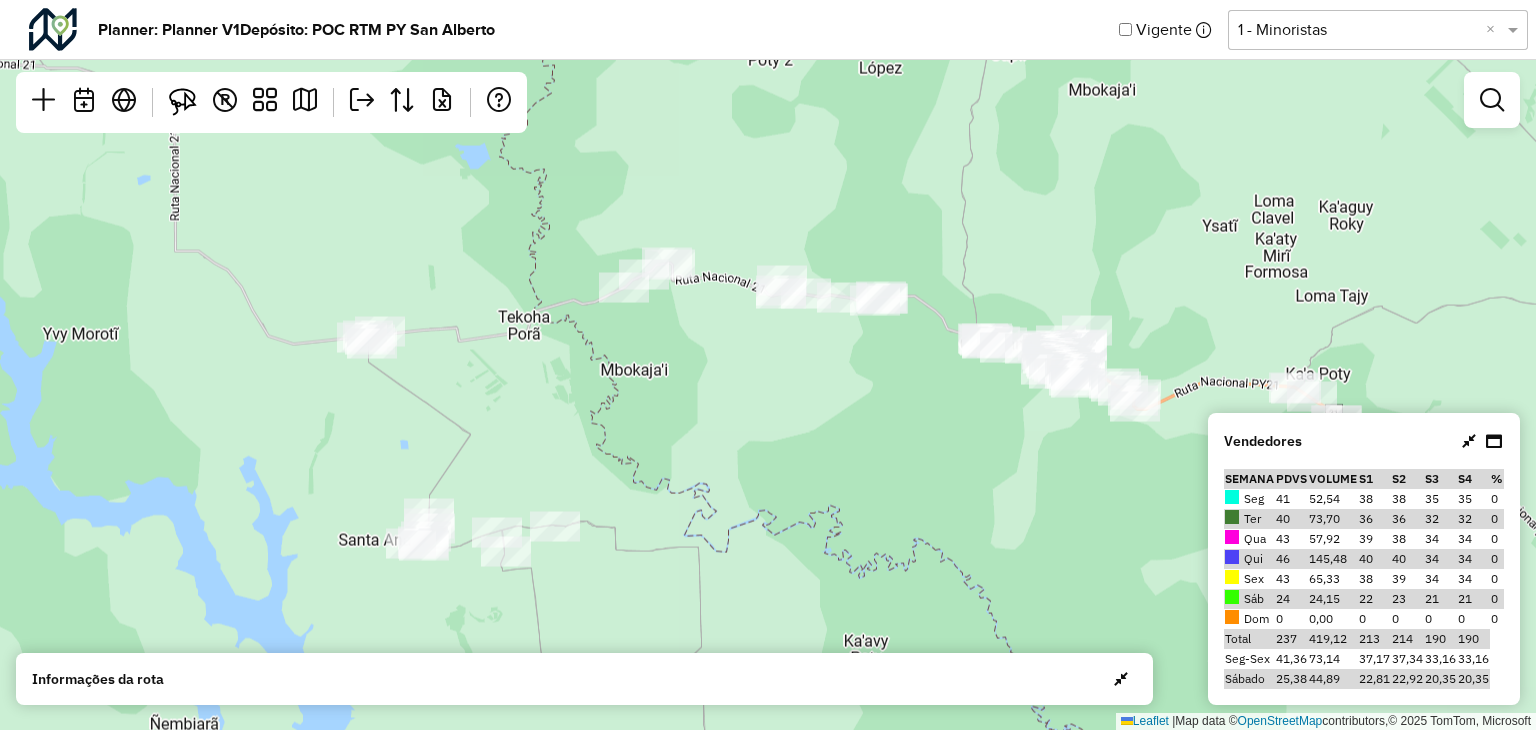 drag, startPoint x: 994, startPoint y: 257, endPoint x: 784, endPoint y: 165, distance: 229.2684 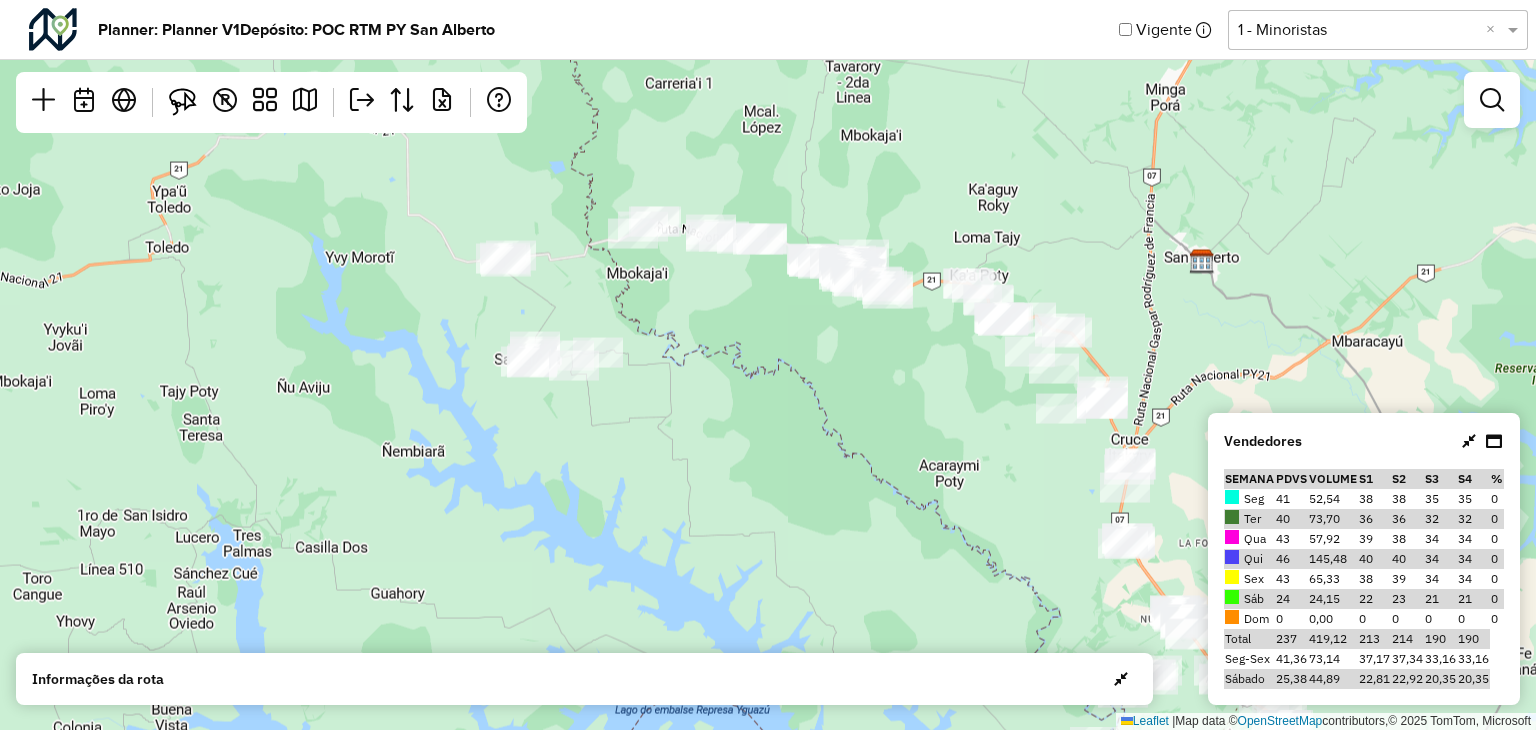 drag, startPoint x: 795, startPoint y: 305, endPoint x: 768, endPoint y: 338, distance: 42.638012 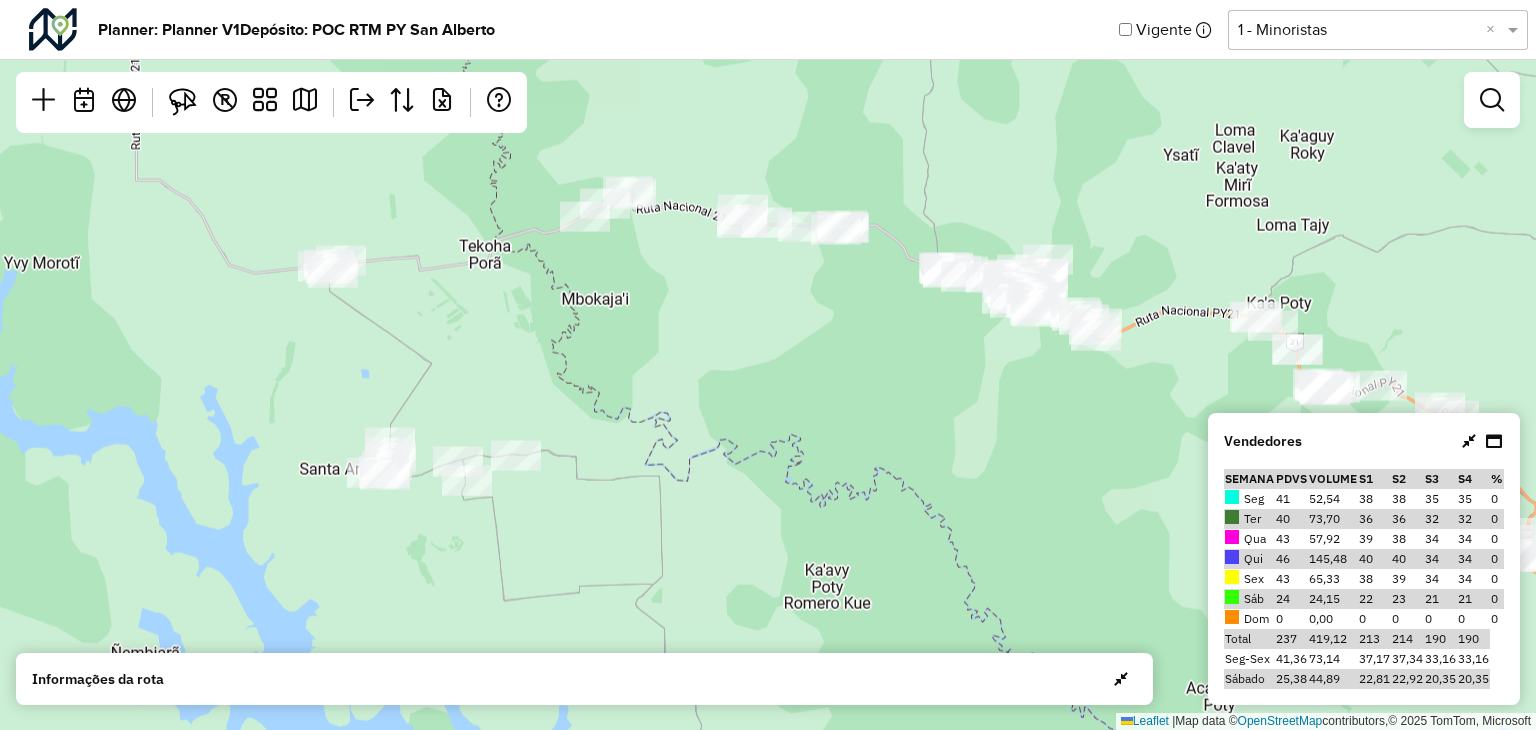 drag, startPoint x: 757, startPoint y: 297, endPoint x: 713, endPoint y: 356, distance: 73.60027 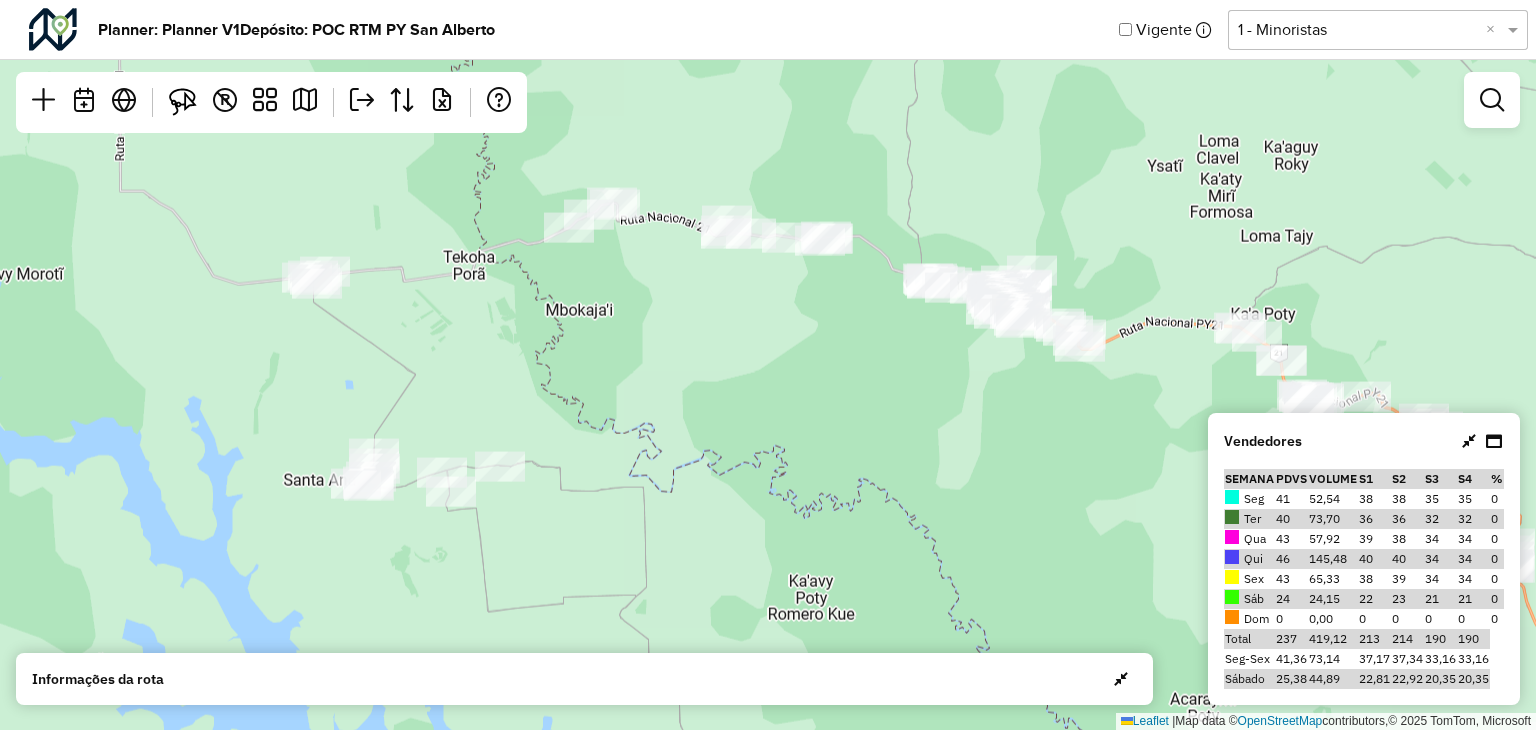 drag, startPoint x: 722, startPoint y: 339, endPoint x: 706, endPoint y: 350, distance: 19.416489 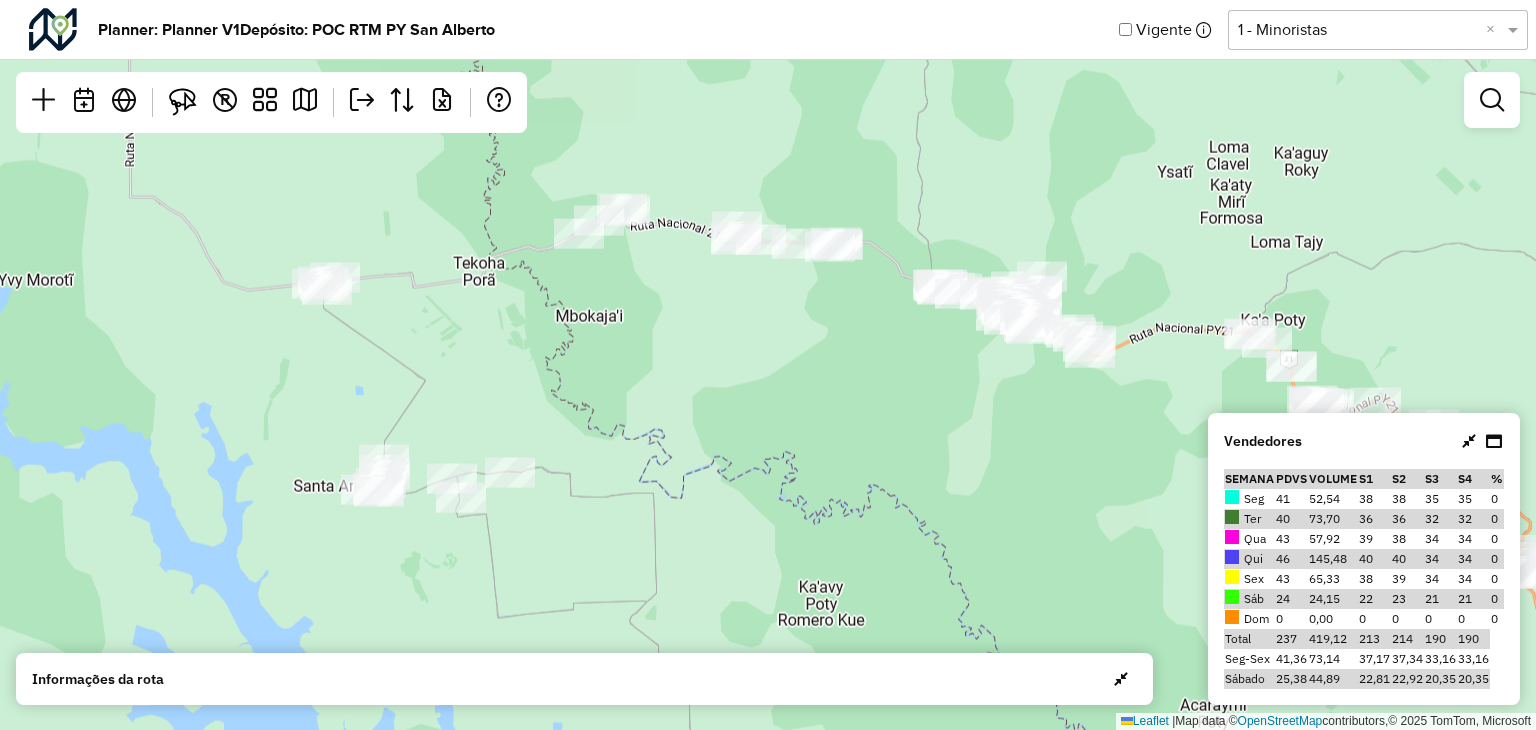 click on "Leaflet   |  Map data ©  OpenStreetMap  contributors,© 2025 TomTom, Microsoft" 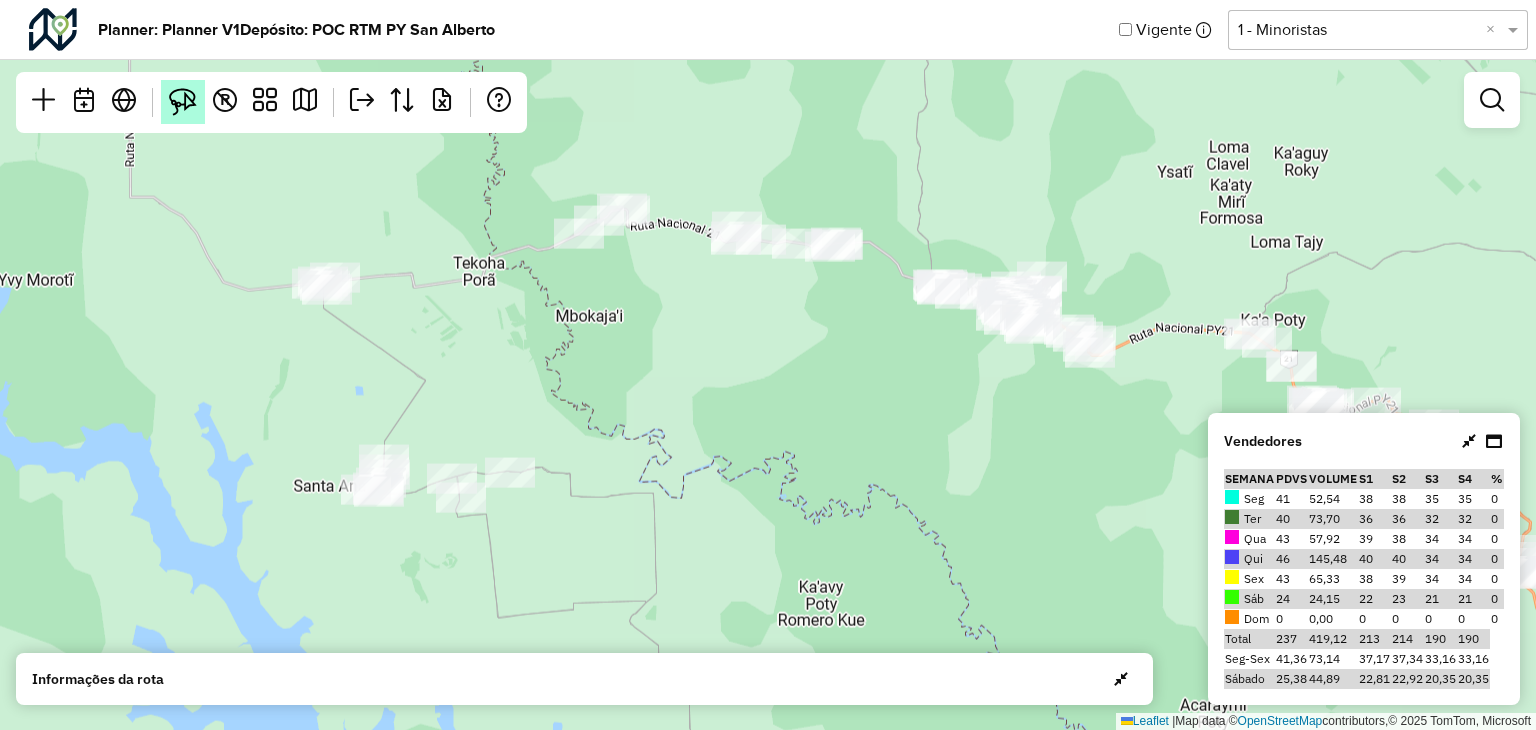 click at bounding box center [183, 102] 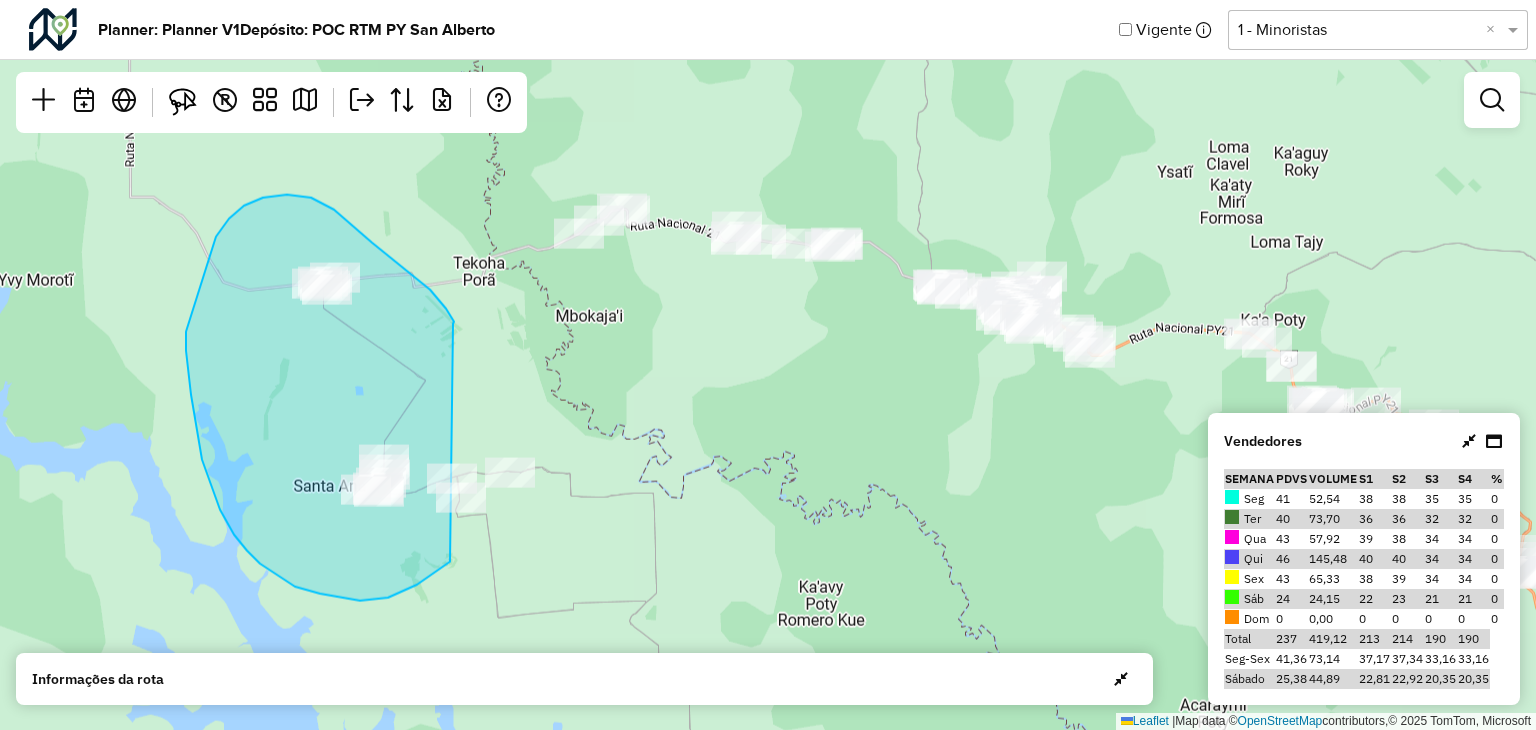 drag, startPoint x: 453, startPoint y: 323, endPoint x: 545, endPoint y: 432, distance: 142.6359 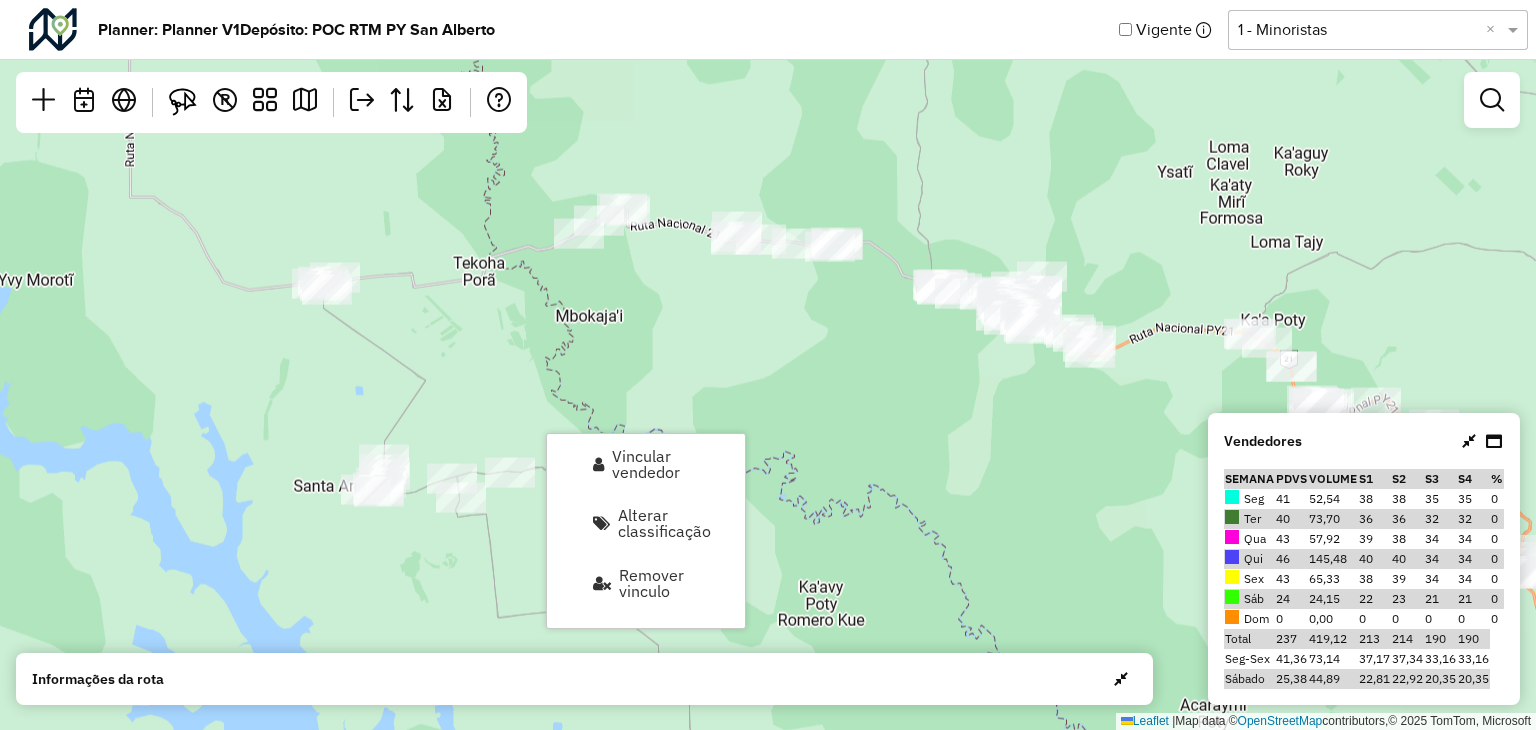 drag, startPoint x: 551, startPoint y: 381, endPoint x: 528, endPoint y: 352, distance: 37.01351 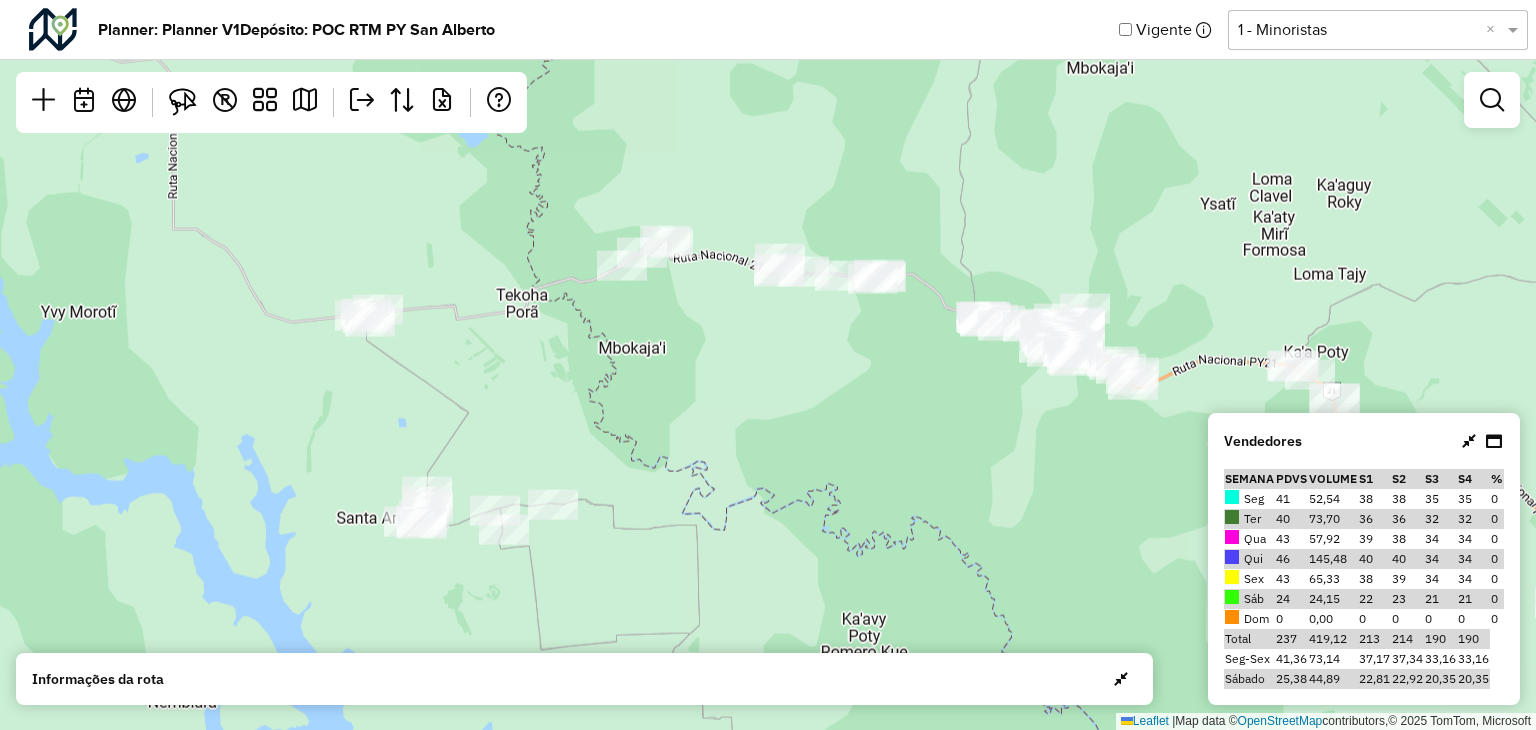 drag, startPoint x: 512, startPoint y: 312, endPoint x: 550, endPoint y: 339, distance: 46.615448 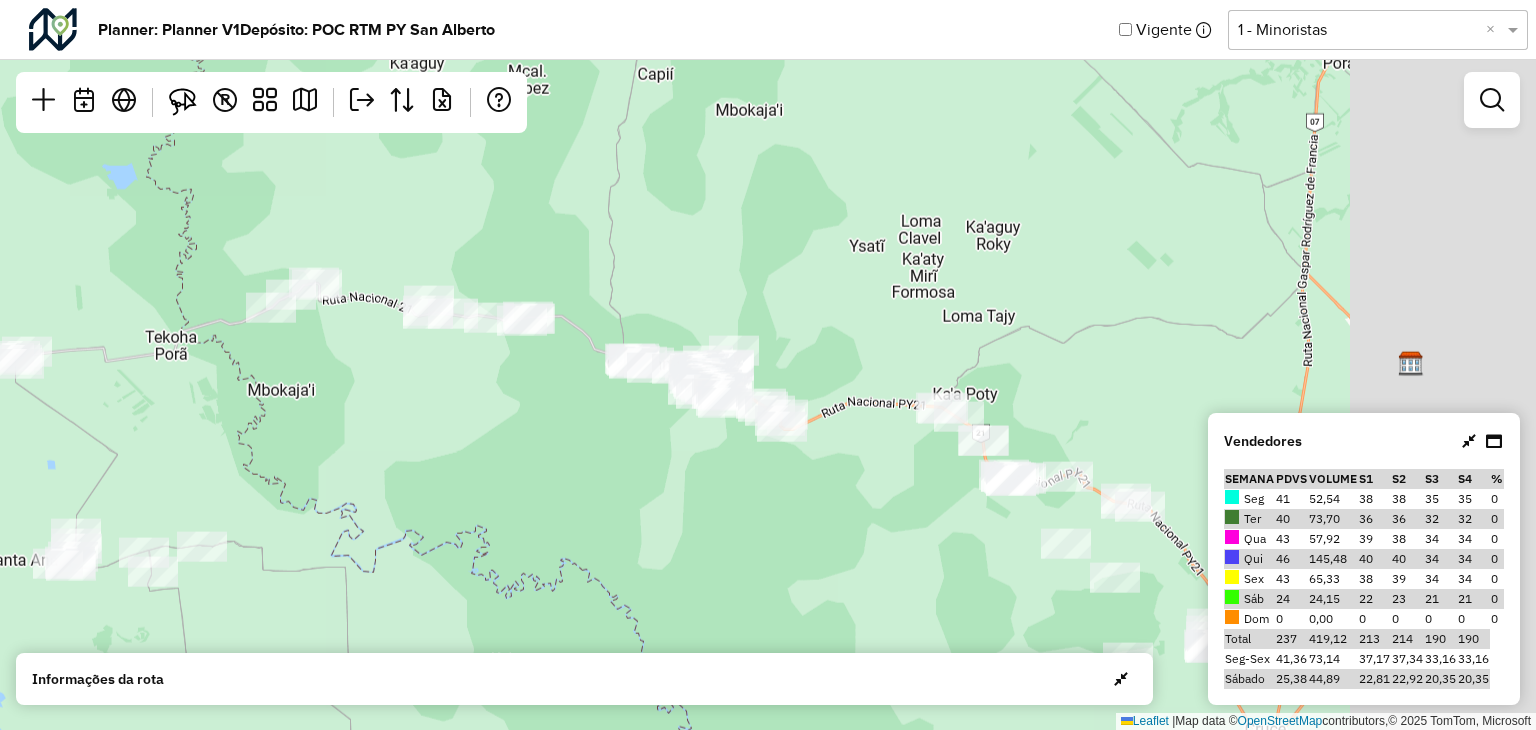 drag, startPoint x: 813, startPoint y: 357, endPoint x: 472, endPoint y: 405, distance: 344.36172 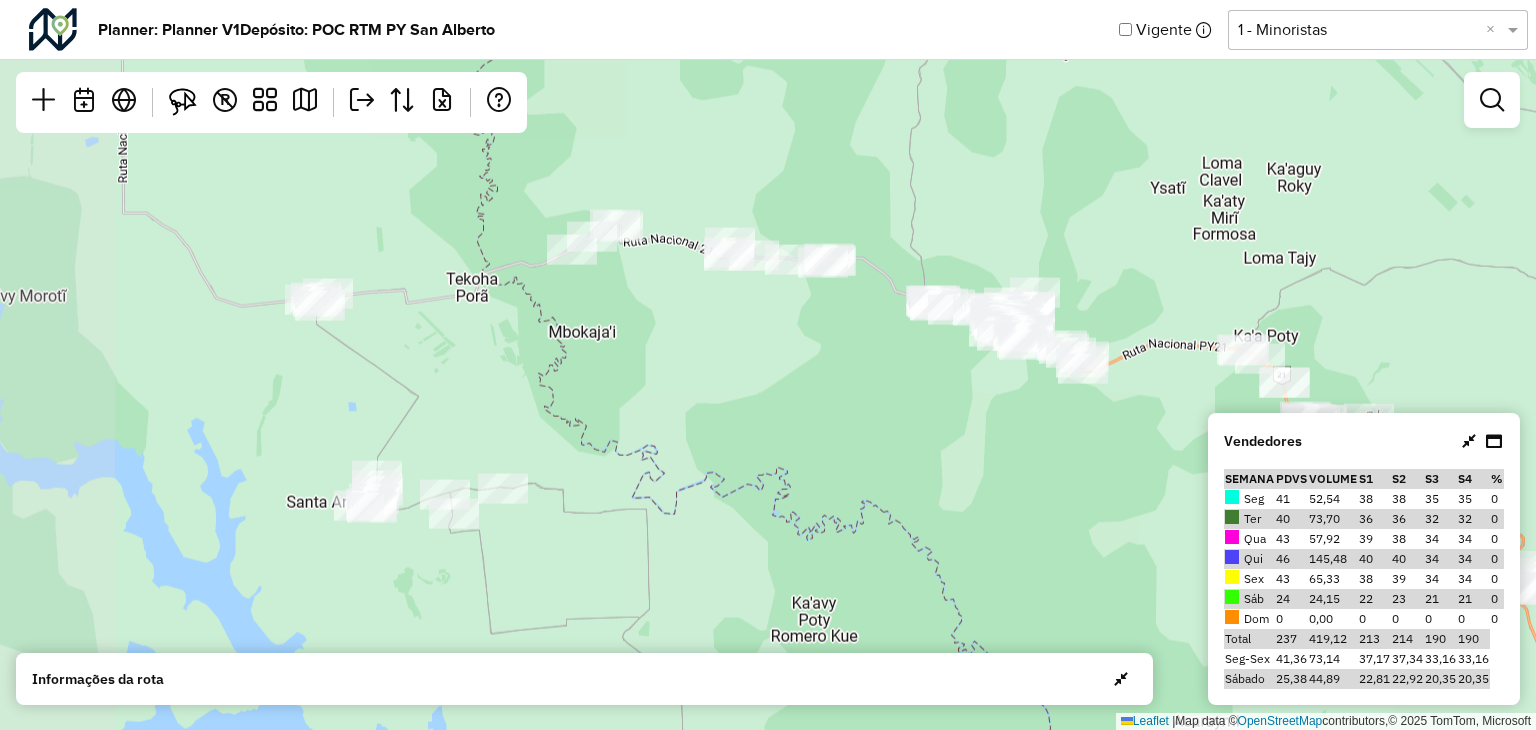 drag, startPoint x: 556, startPoint y: 412, endPoint x: 876, endPoint y: 343, distance: 327.35455 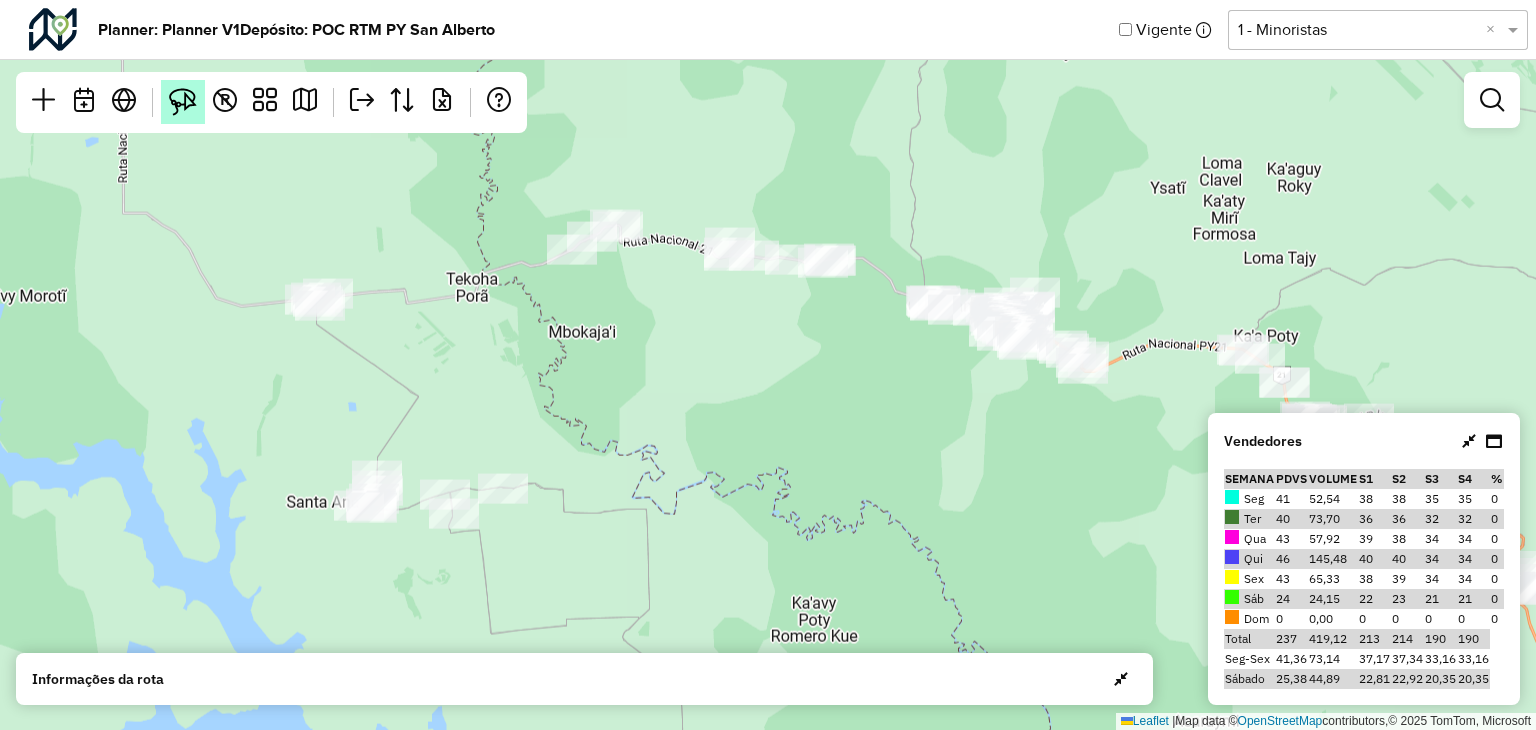 click at bounding box center [183, 102] 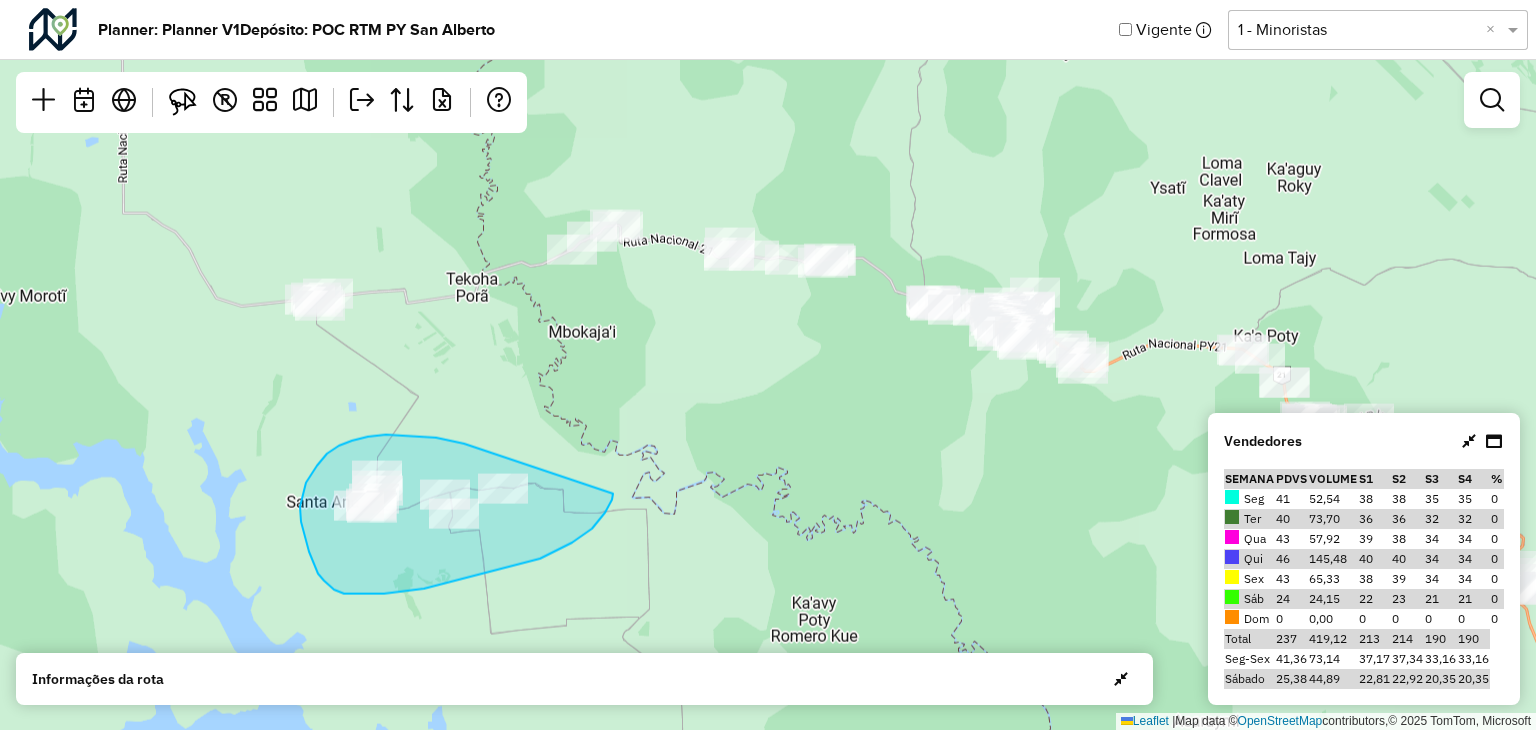 drag, startPoint x: 458, startPoint y: 441, endPoint x: 610, endPoint y: 477, distance: 156.20499 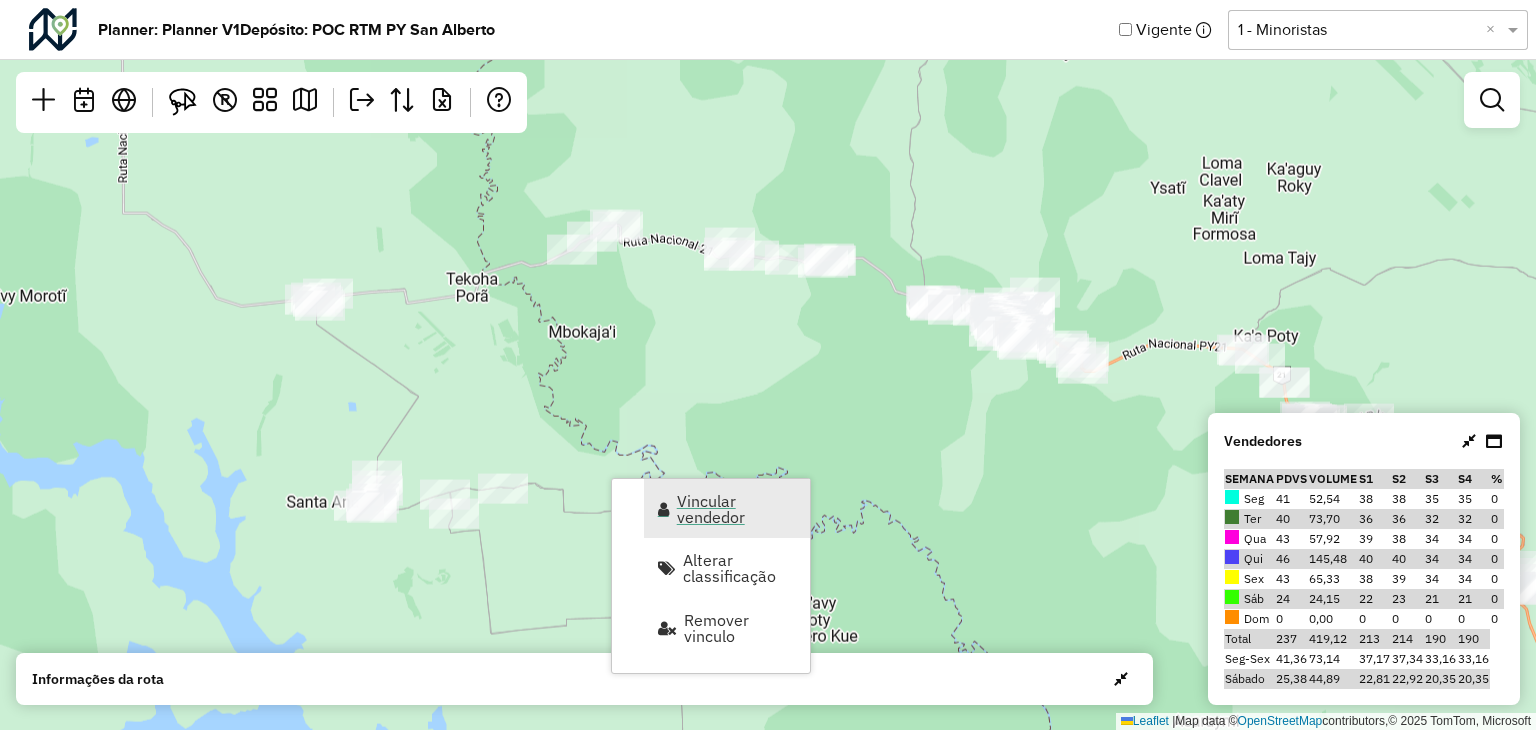 click on "Vincular vendedor" at bounding box center [727, 508] 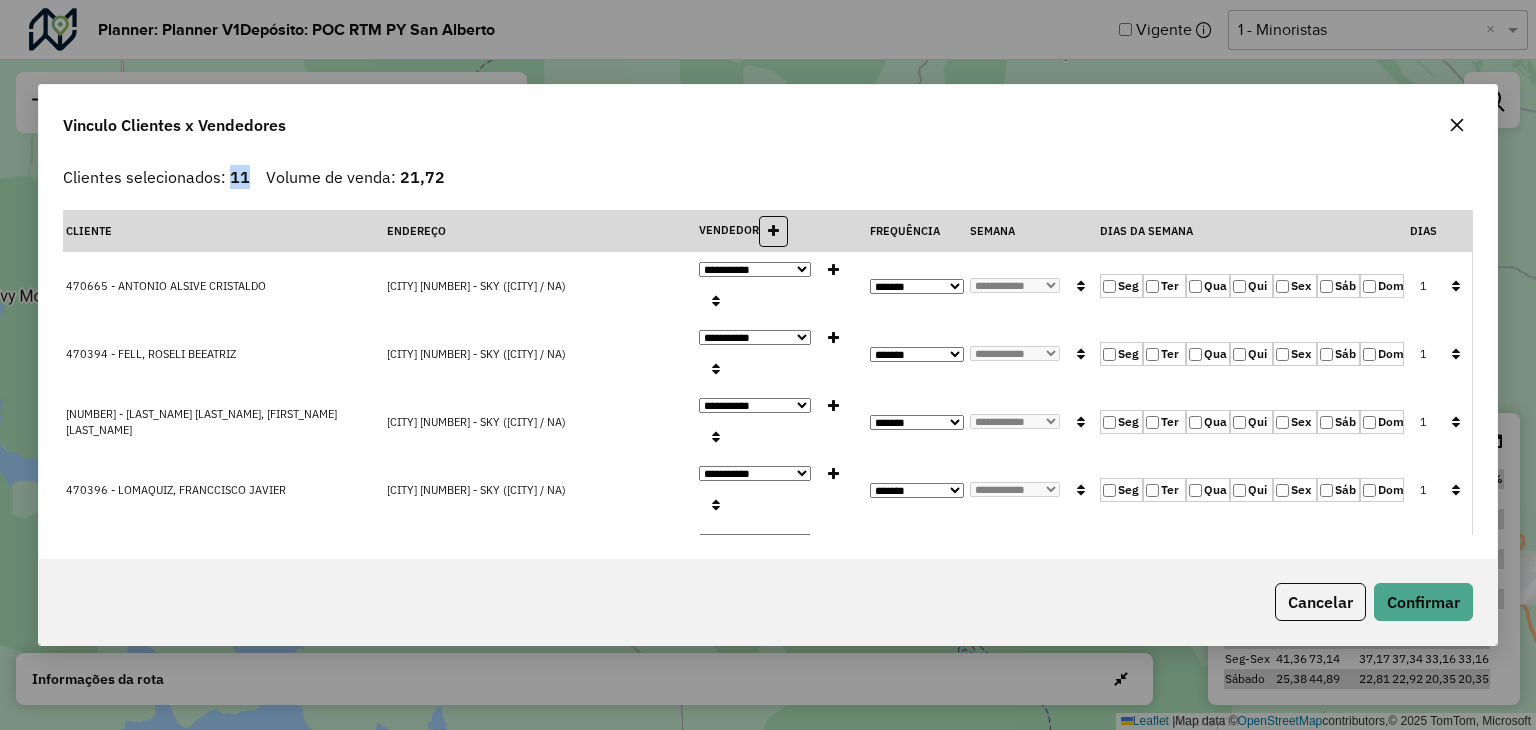 drag, startPoint x: 232, startPoint y: 179, endPoint x: 251, endPoint y: 178, distance: 19.026299 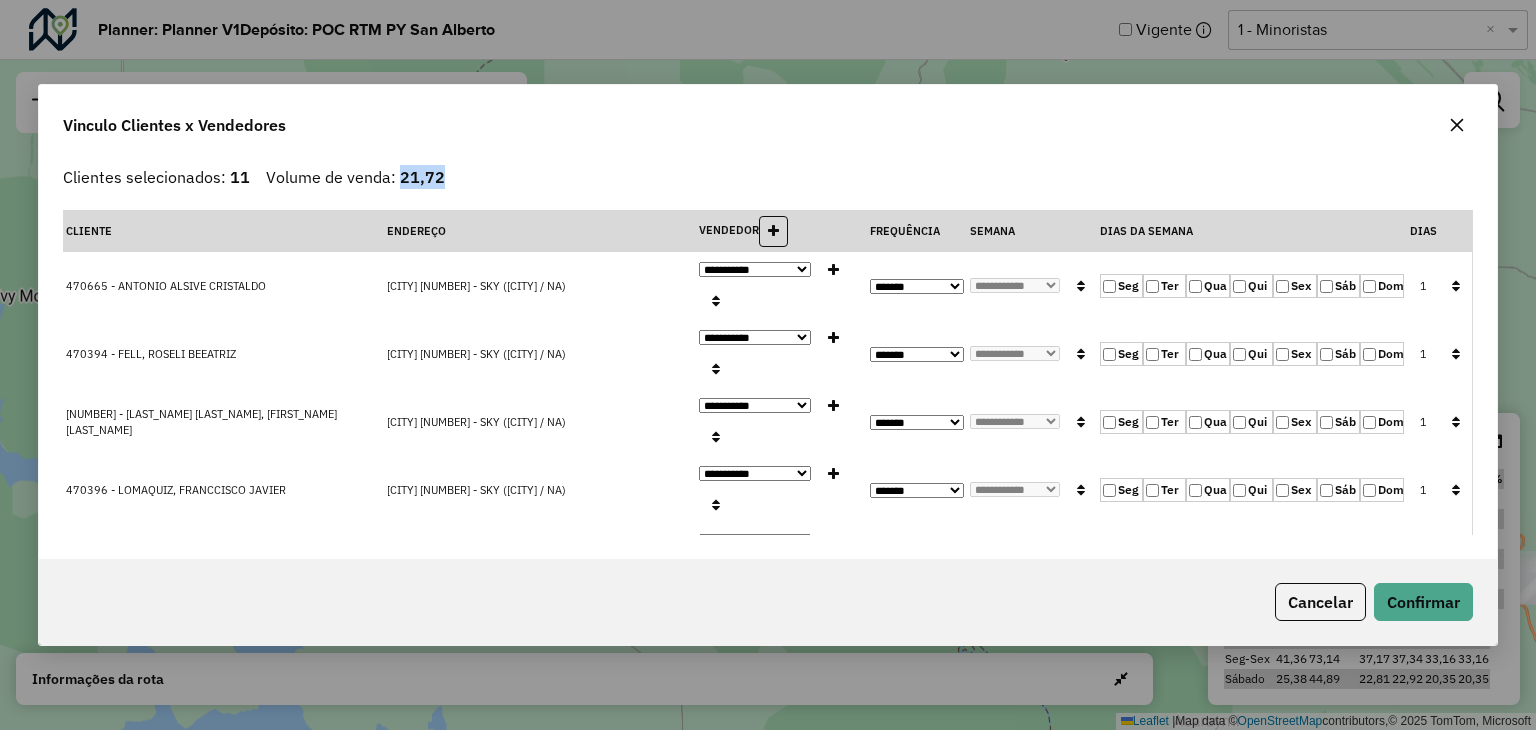drag, startPoint x: 407, startPoint y: 184, endPoint x: 451, endPoint y: 181, distance: 44.102154 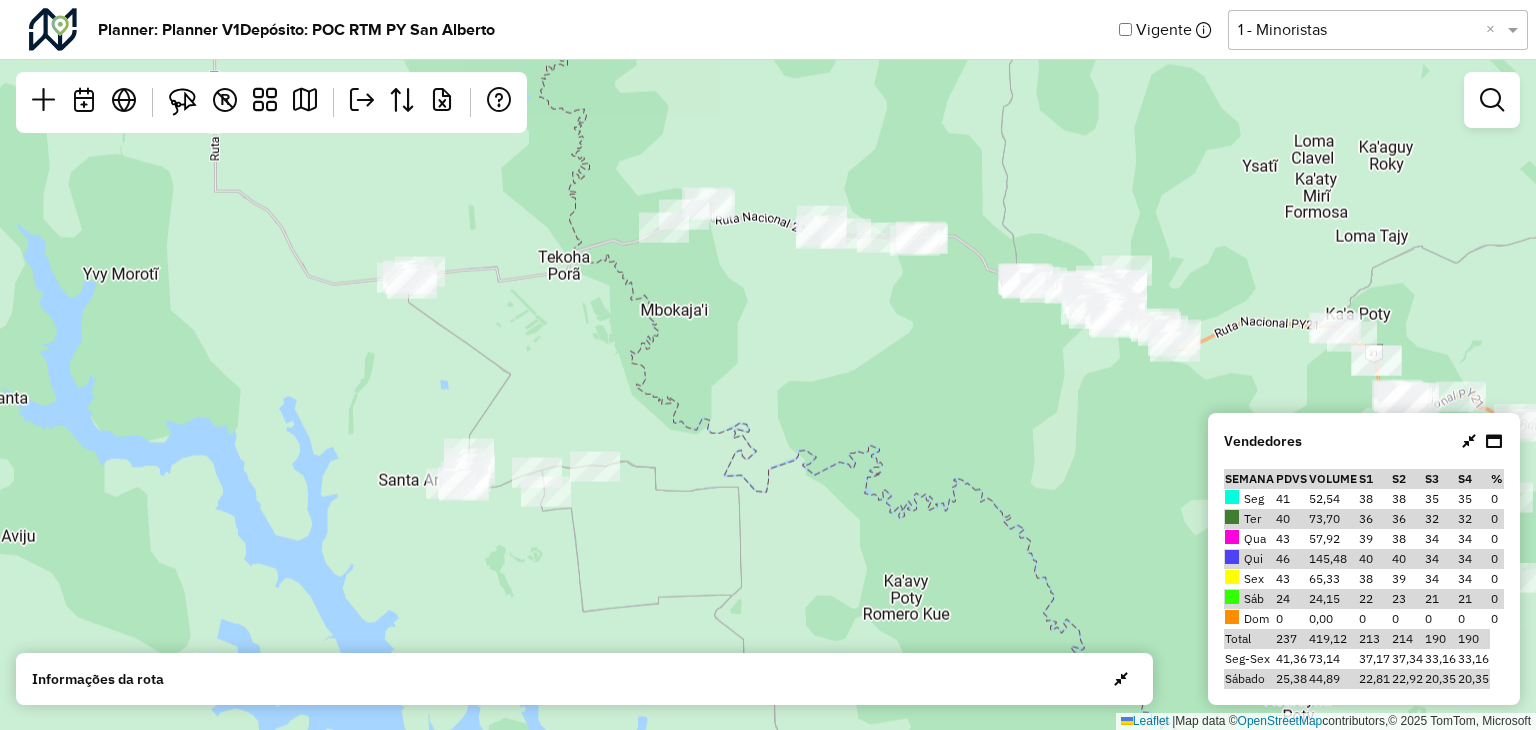 drag, startPoint x: 767, startPoint y: 413, endPoint x: 822, endPoint y: 402, distance: 56.089214 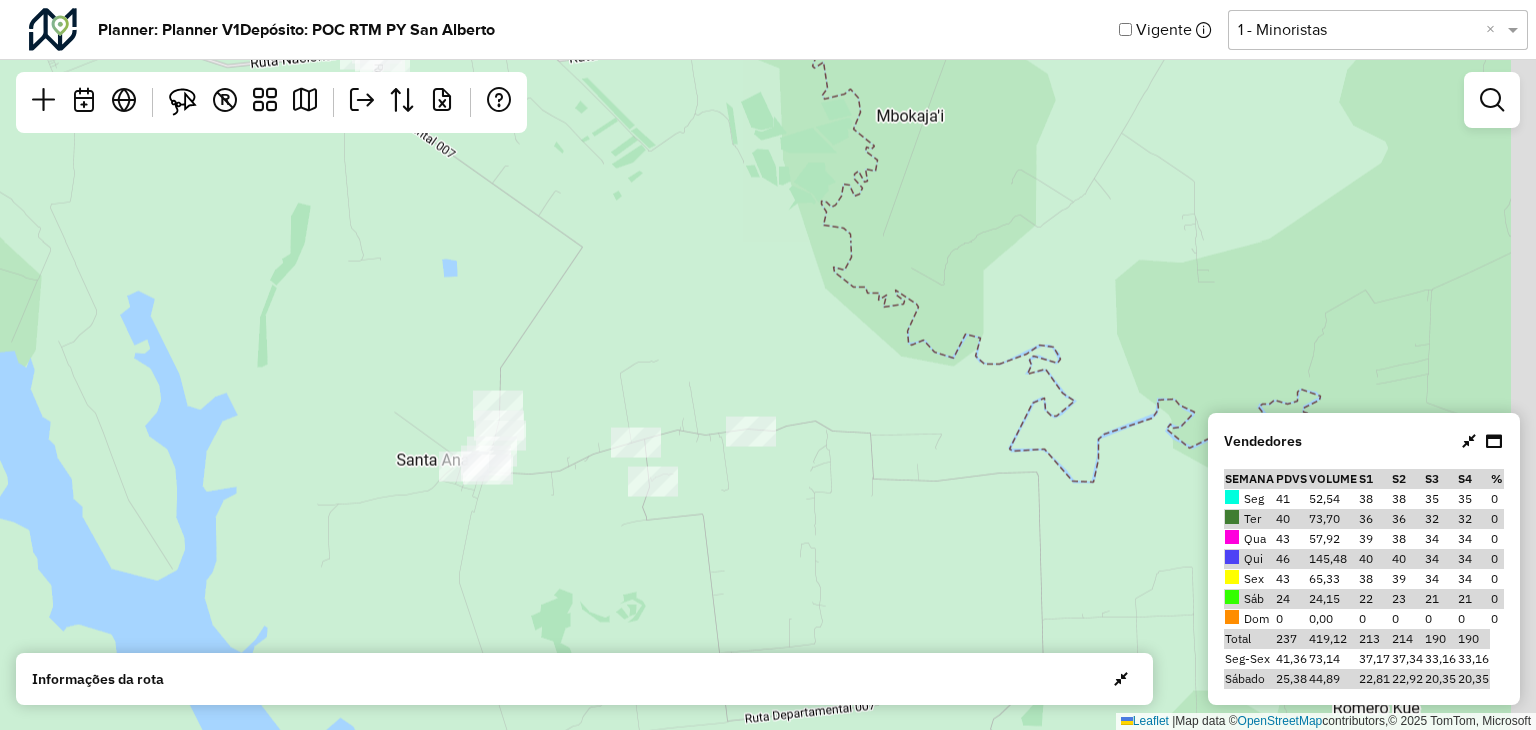 drag, startPoint x: 688, startPoint y: 447, endPoint x: 640, endPoint y: 381, distance: 81.608826 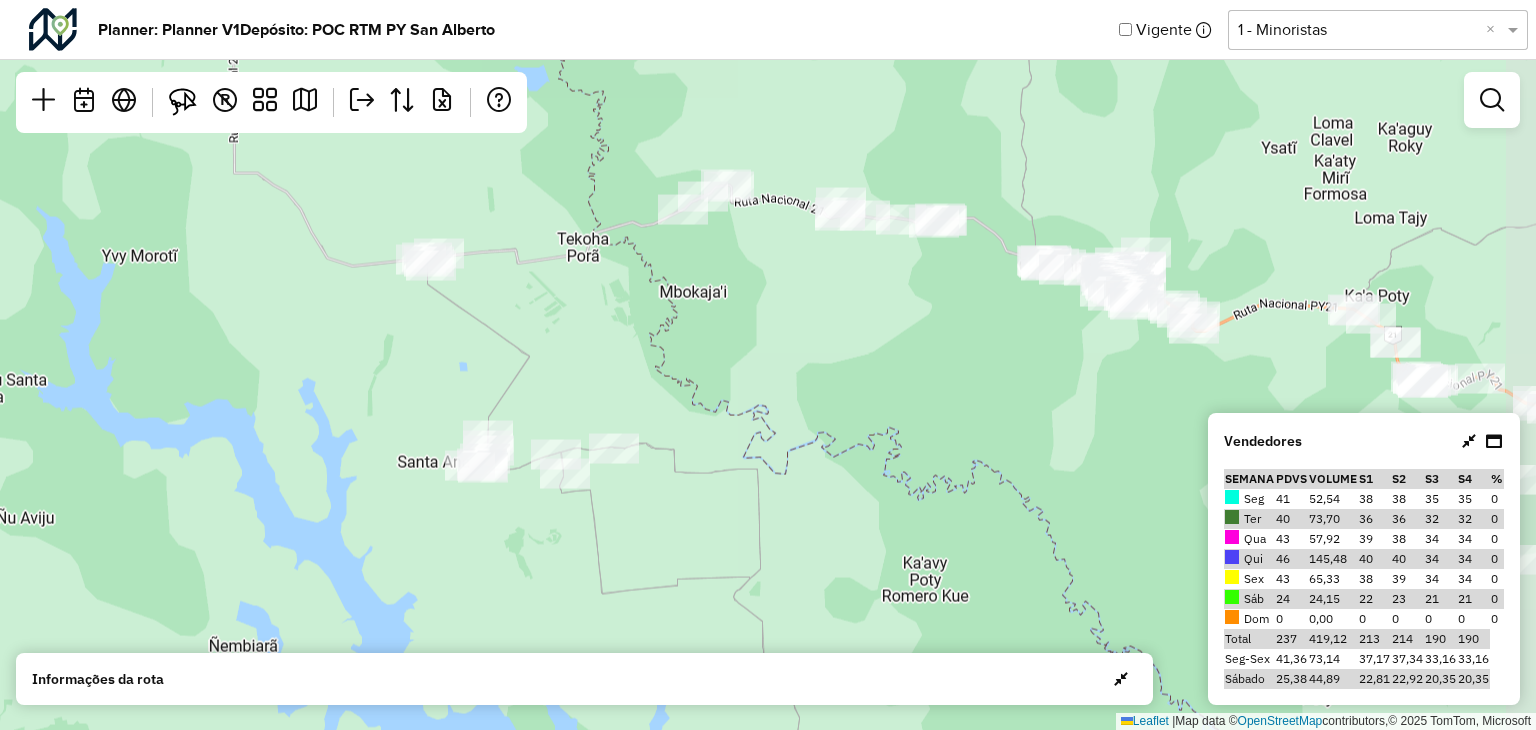 drag, startPoint x: 745, startPoint y: 356, endPoint x: 666, endPoint y: 382, distance: 83.1685 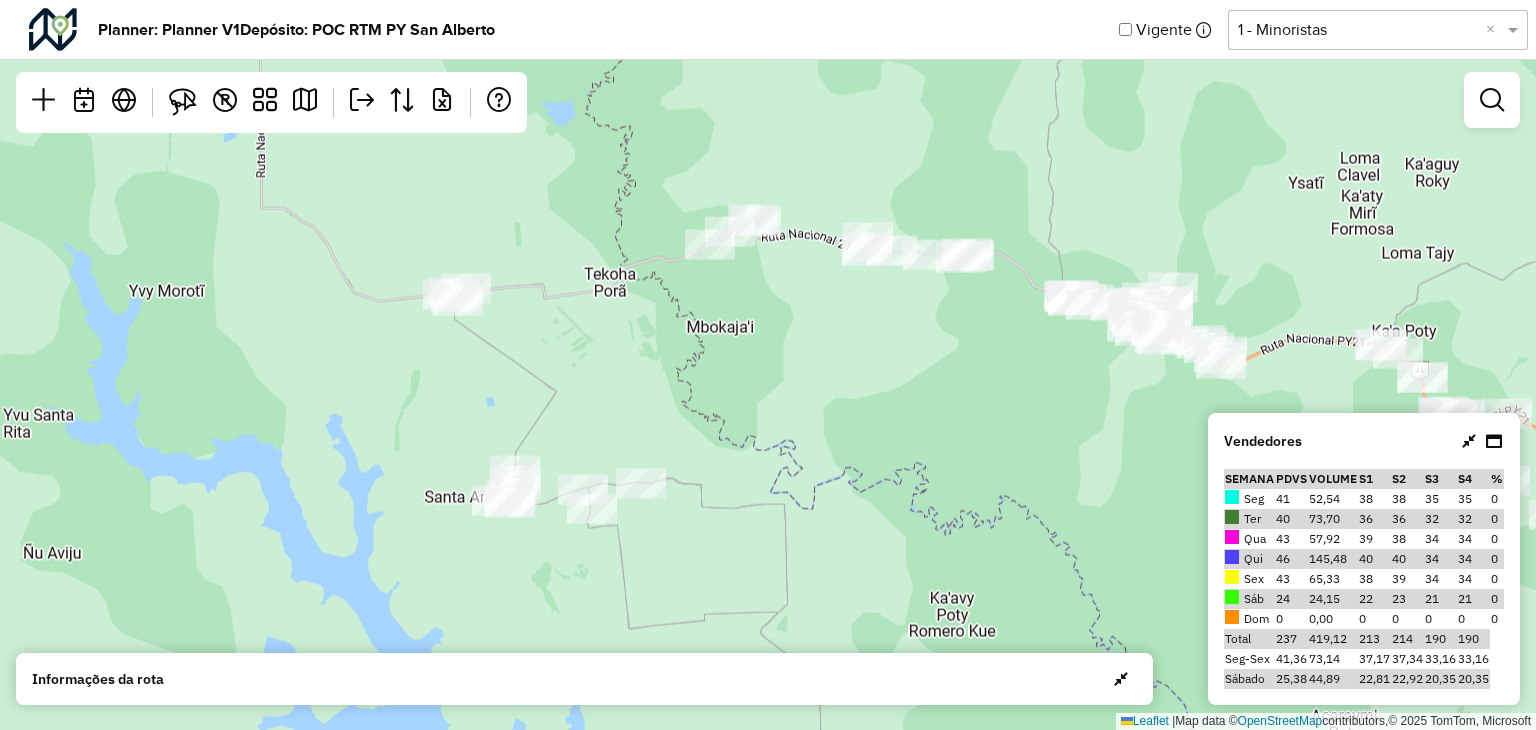 drag, startPoint x: 676, startPoint y: 391, endPoint x: 704, endPoint y: 426, distance: 44.82187 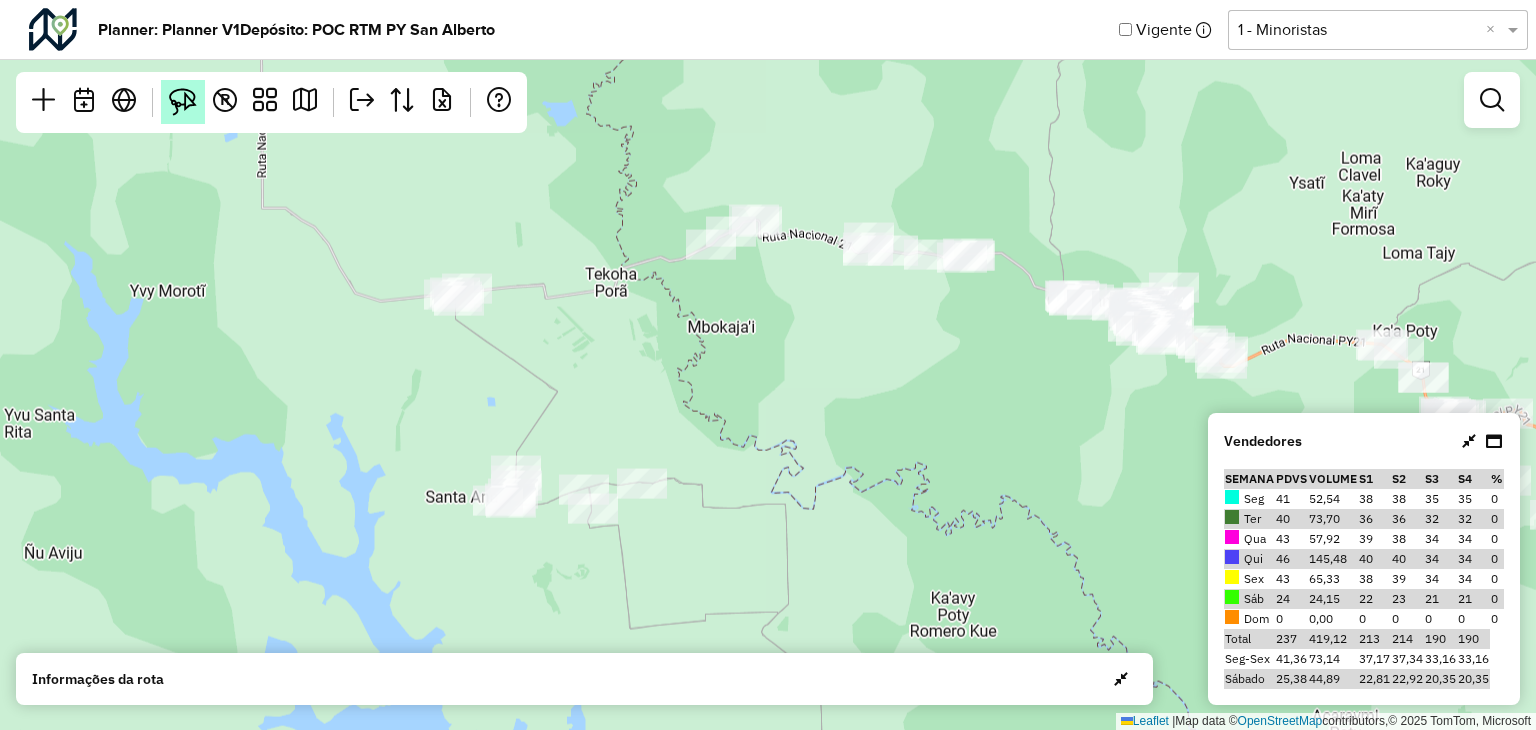 click at bounding box center [183, 102] 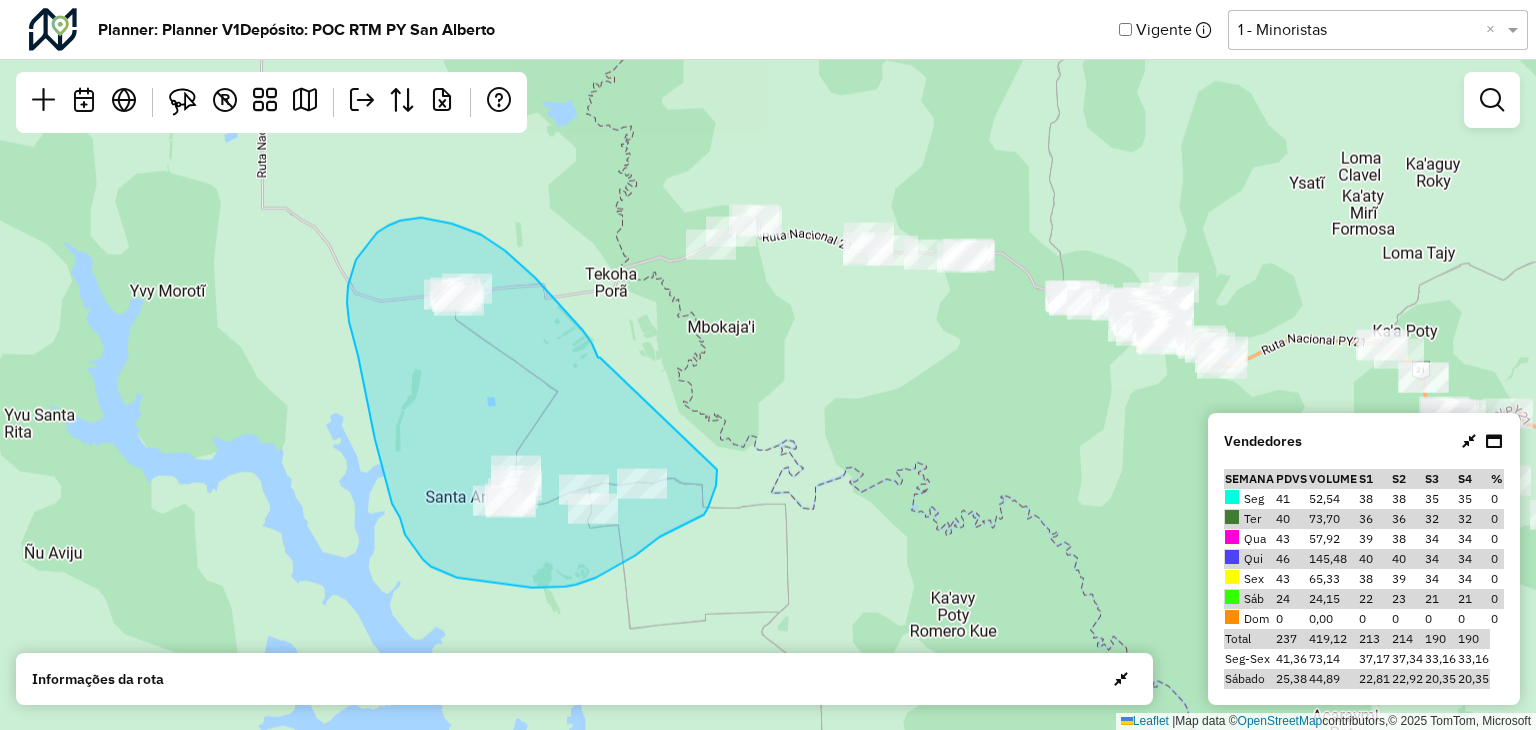 drag, startPoint x: 600, startPoint y: 357, endPoint x: 717, endPoint y: 469, distance: 161.96605 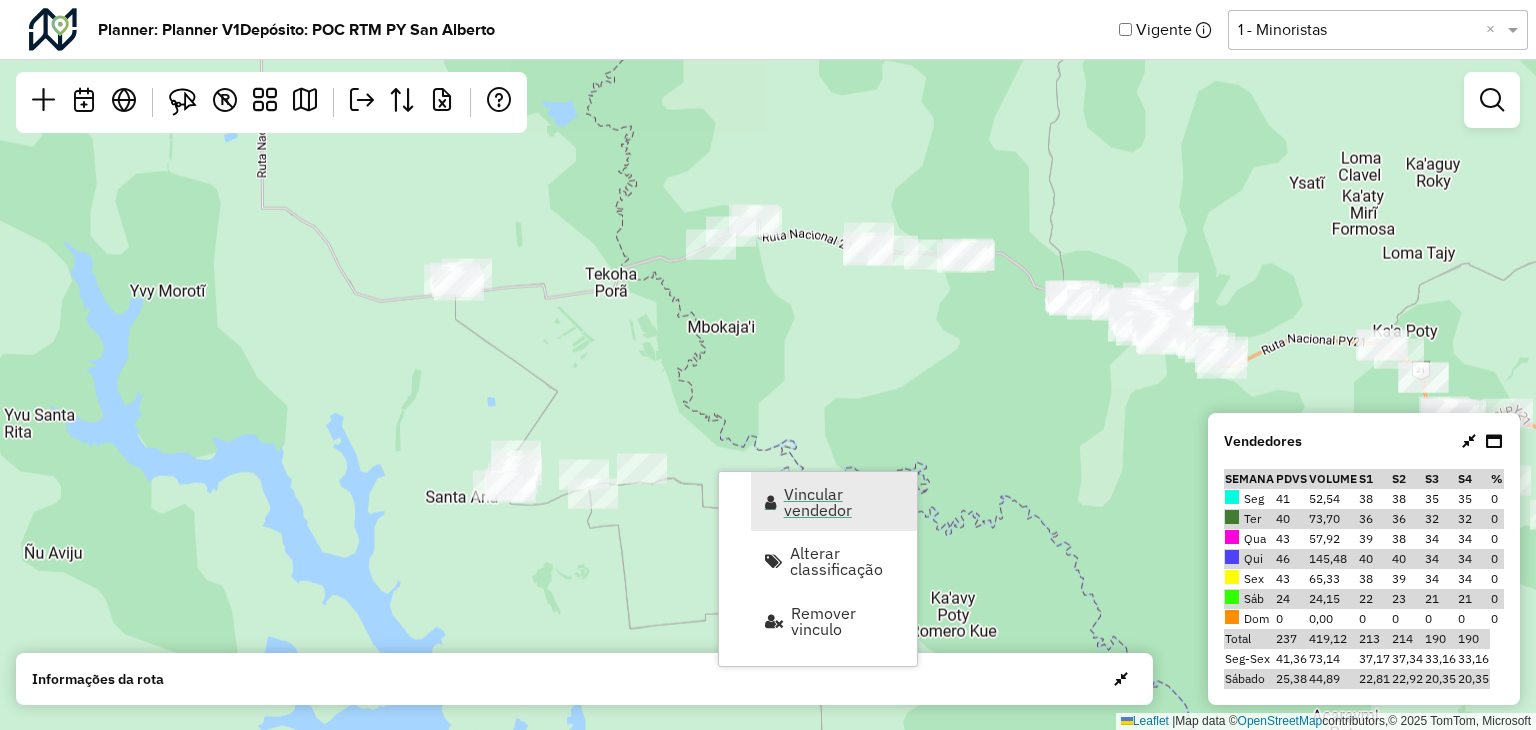 click on "Vincular vendedor" at bounding box center (844, 502) 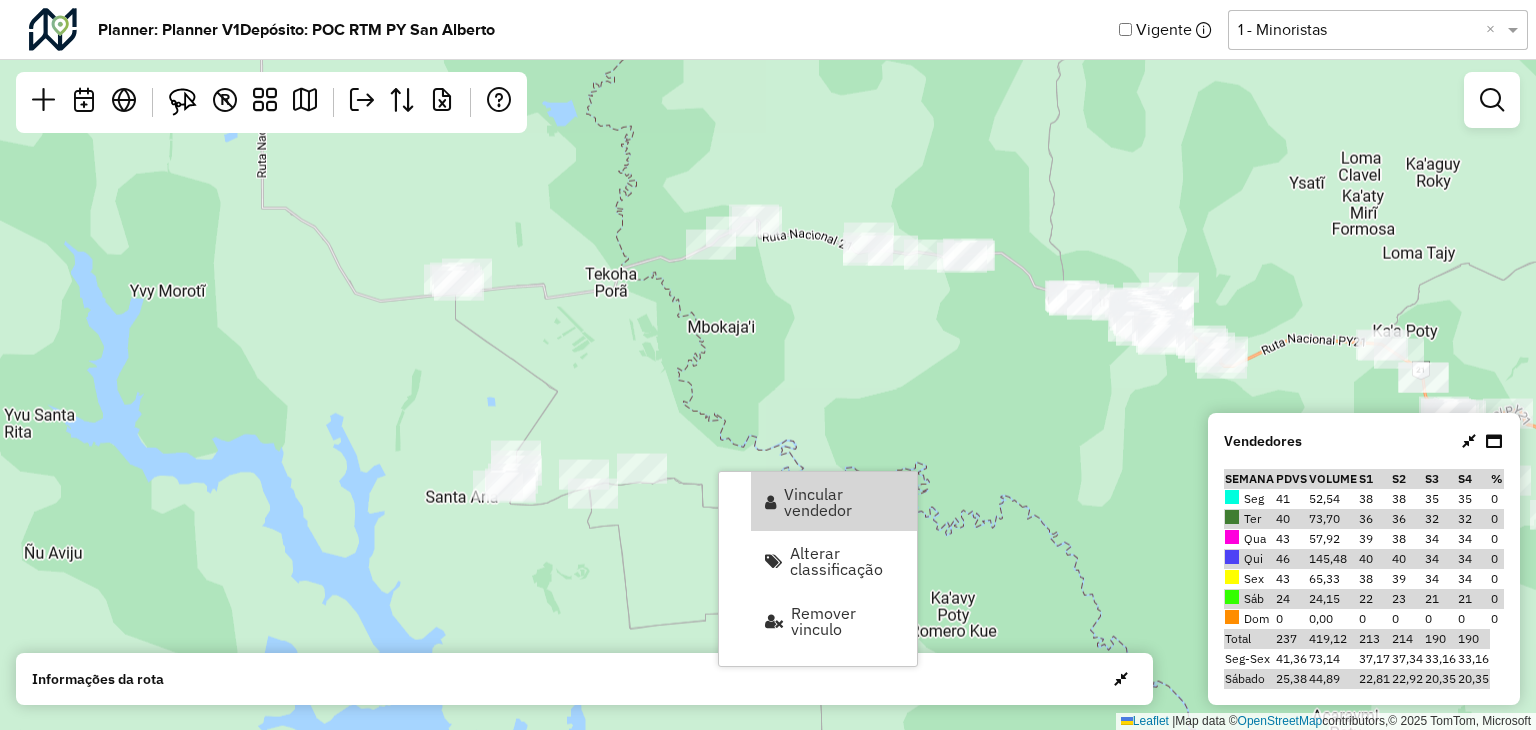 select on "********" 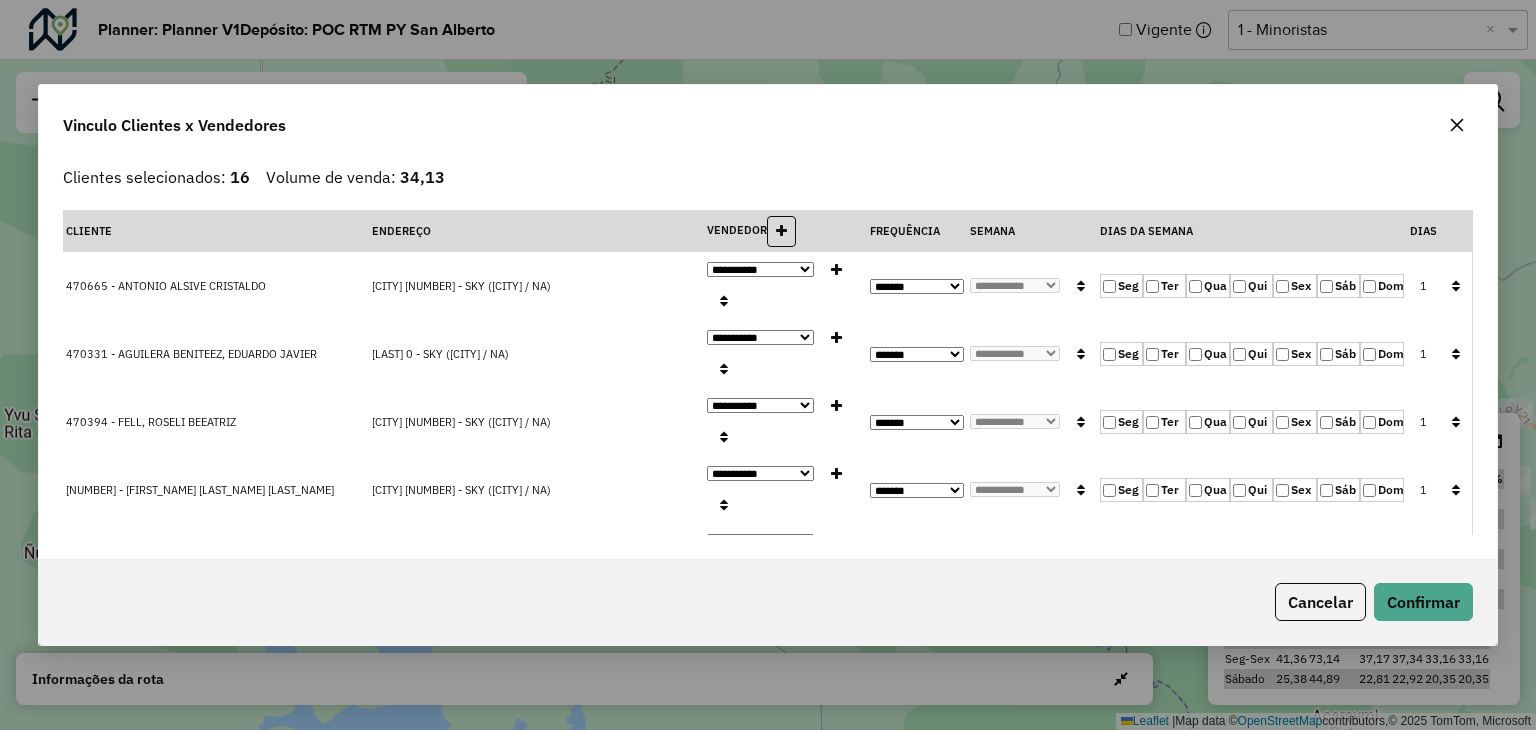 click on "Qua" 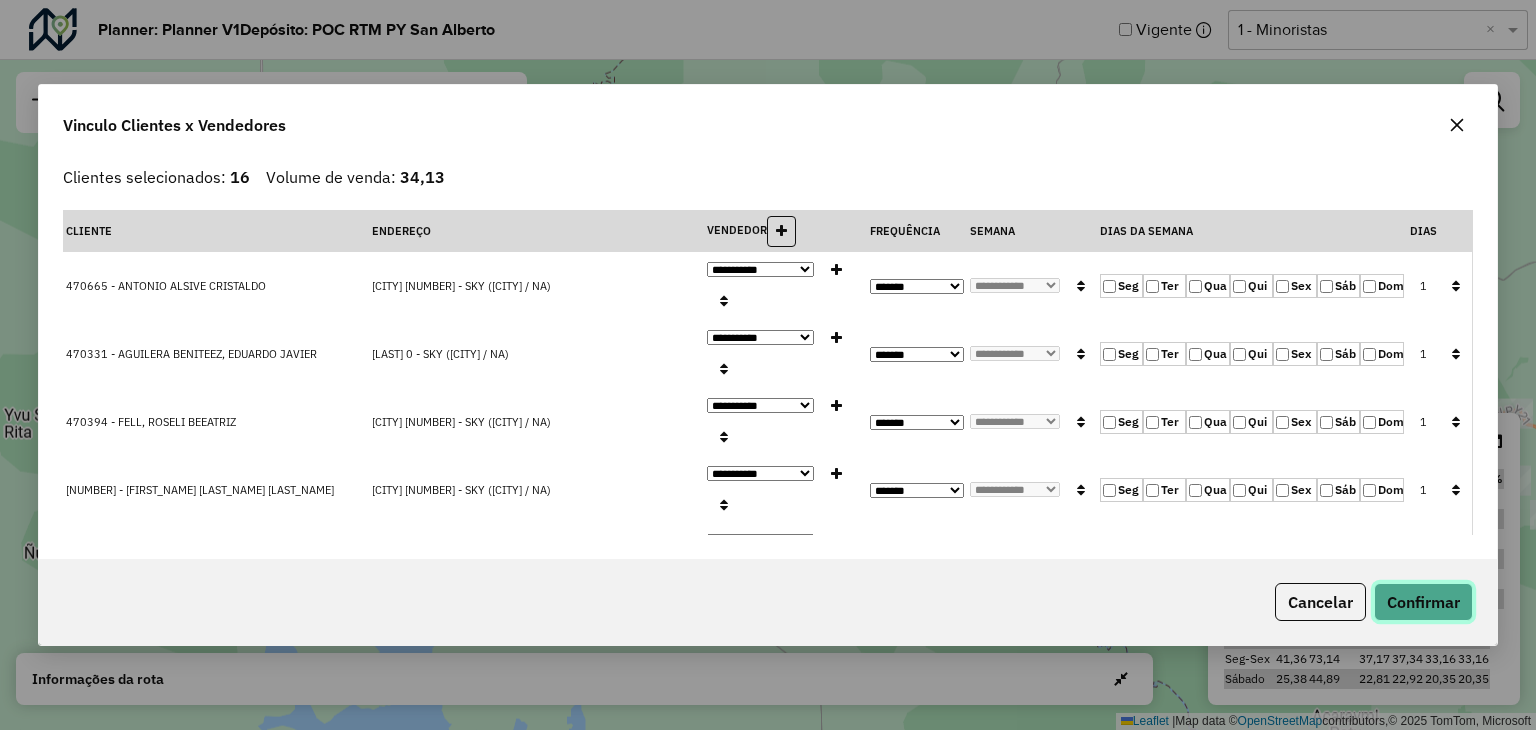 click on "Confirmar" 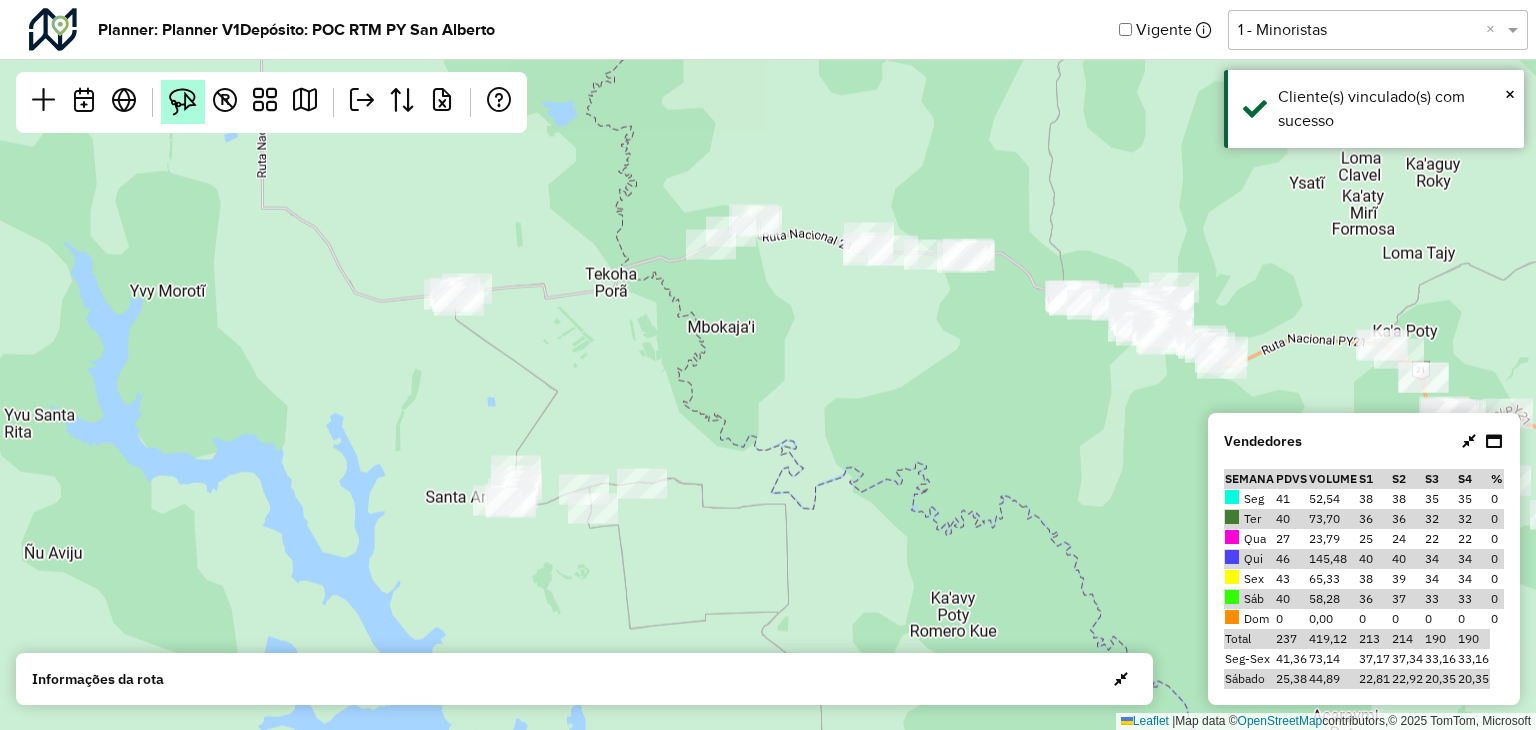 click at bounding box center [183, 102] 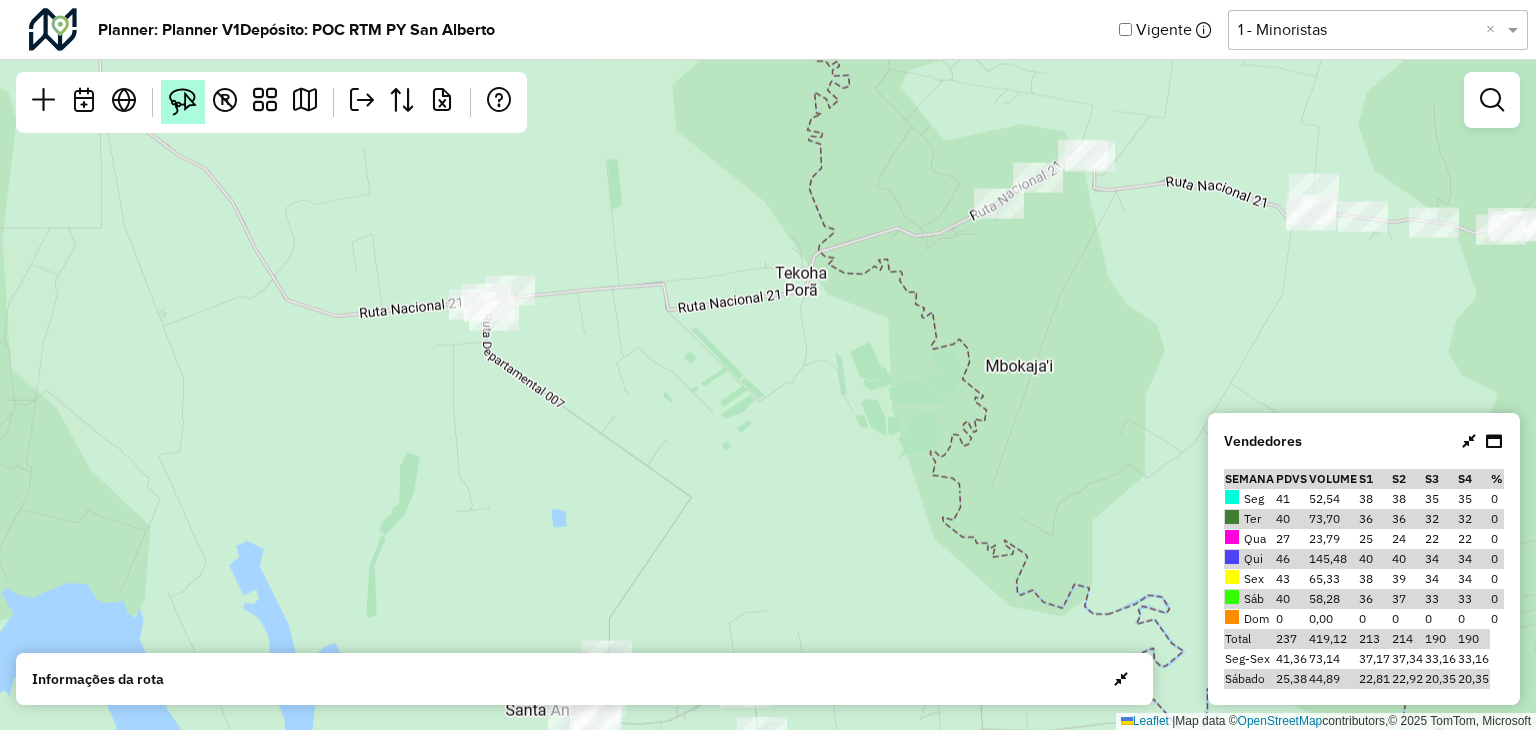click at bounding box center [183, 102] 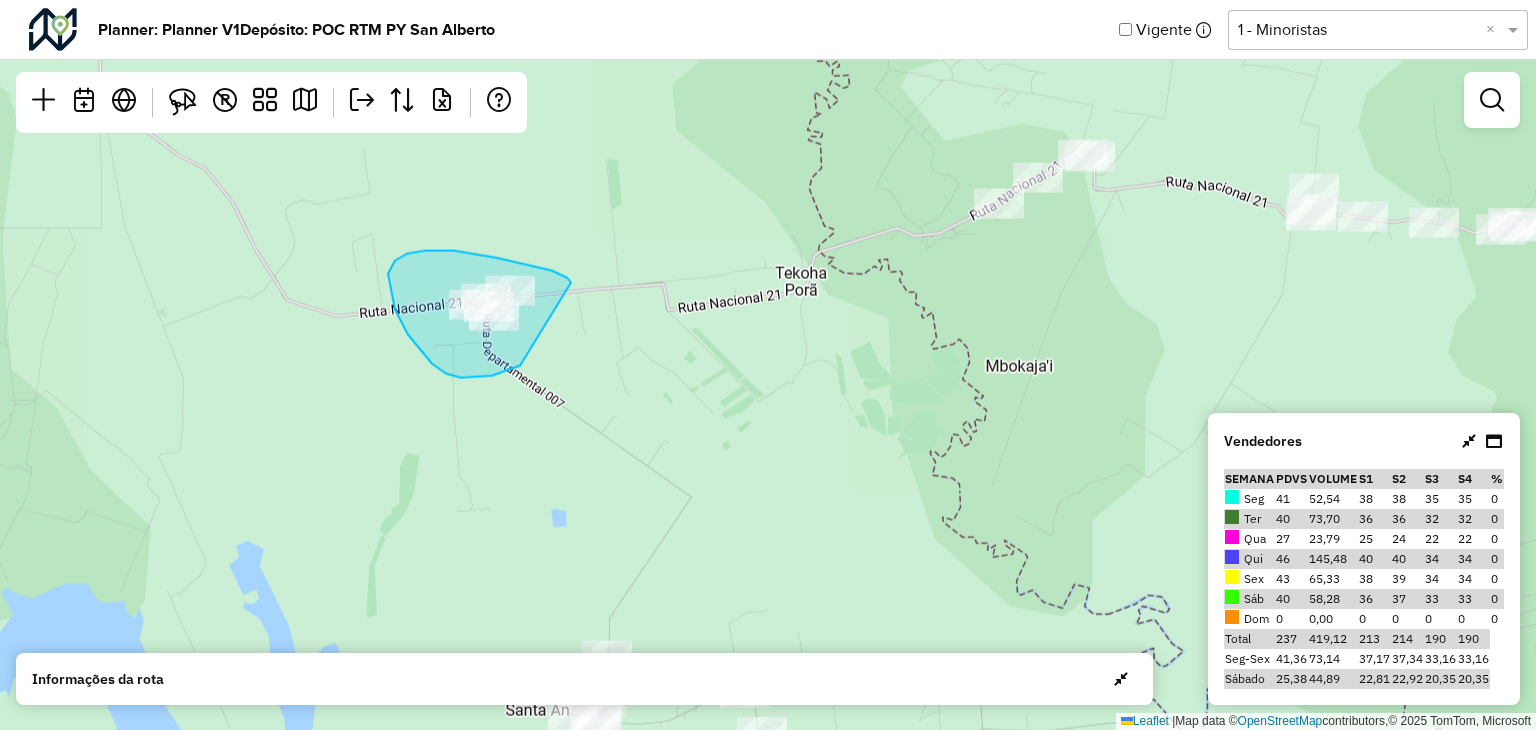 drag, startPoint x: 571, startPoint y: 282, endPoint x: 597, endPoint y: 321, distance: 46.872166 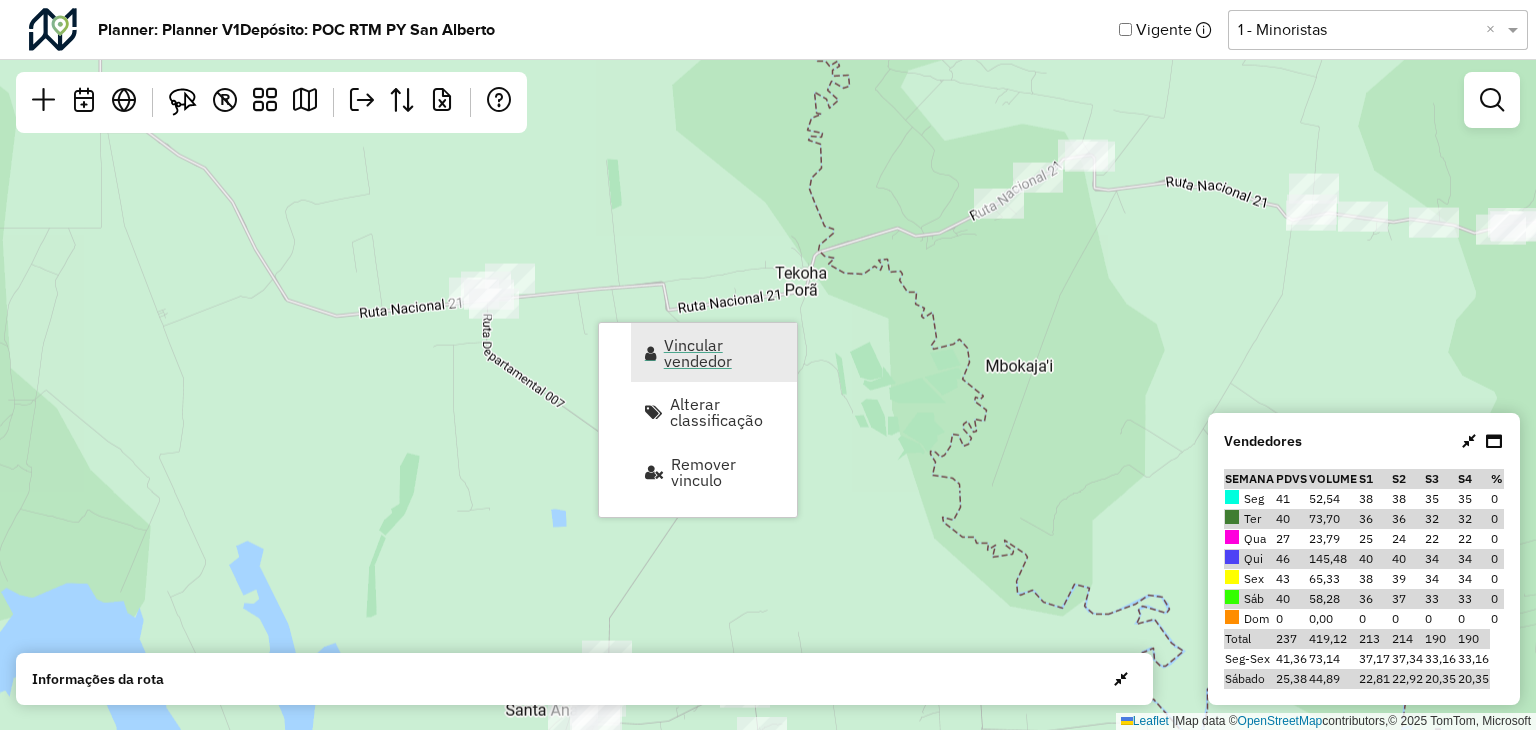 click at bounding box center [650, 353] 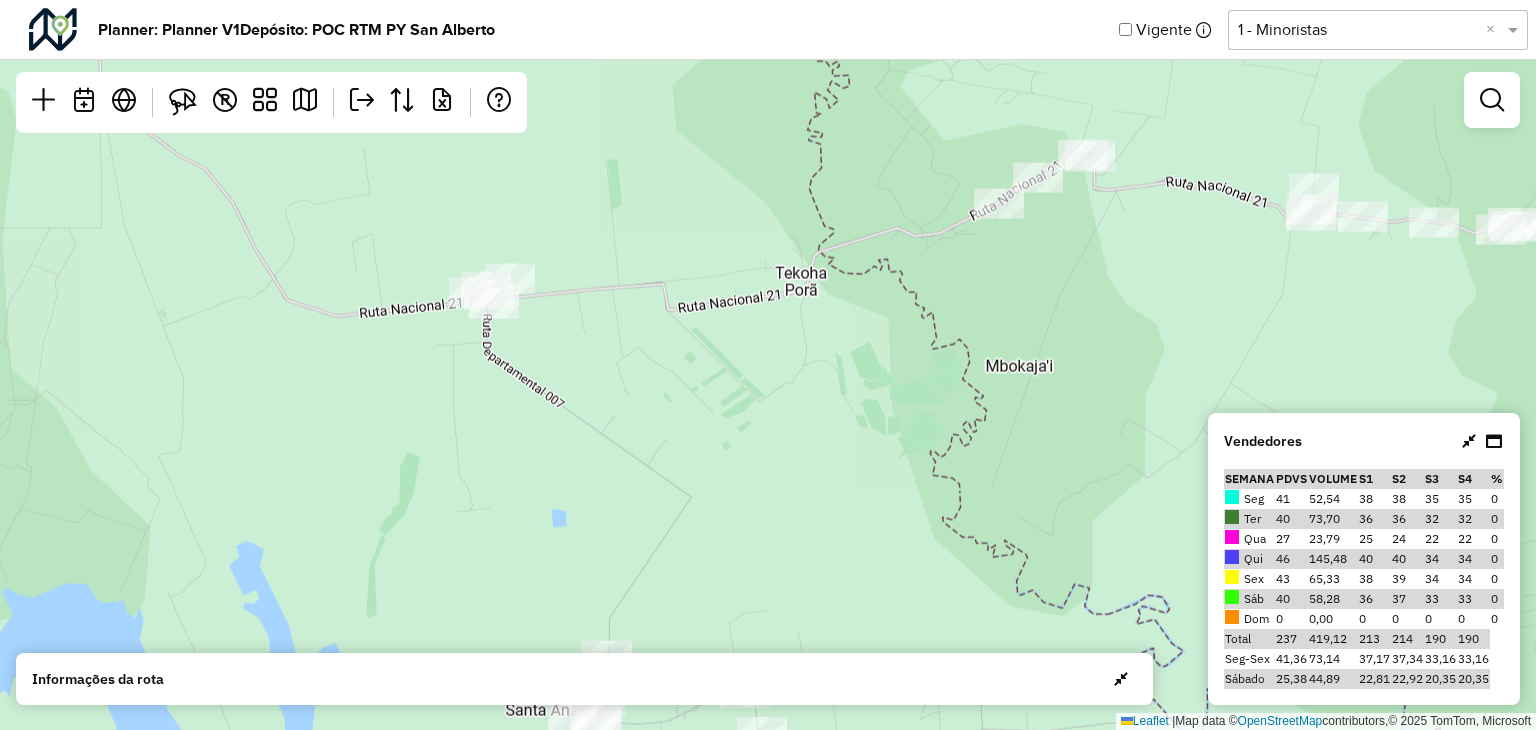 select on "********" 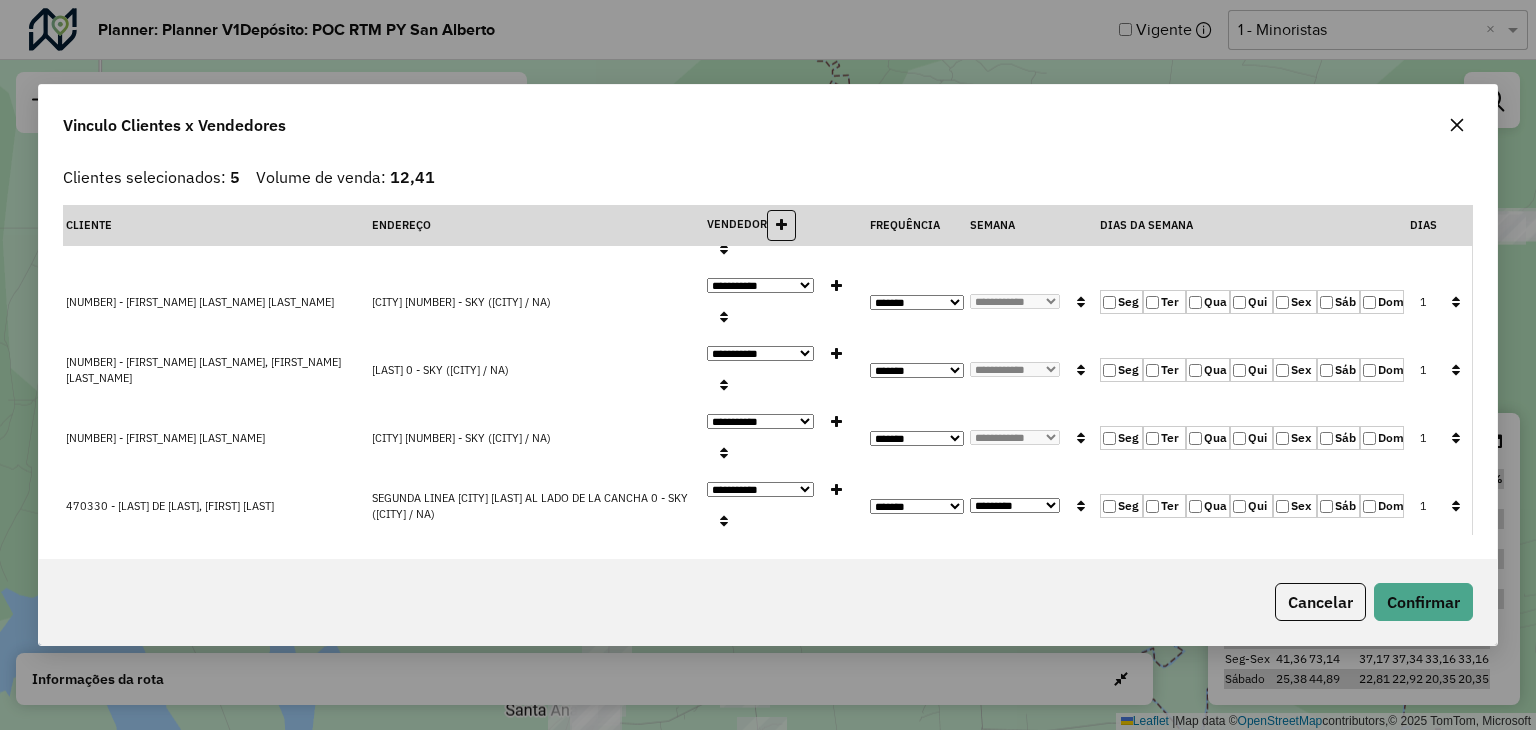 scroll, scrollTop: 58, scrollLeft: 0, axis: vertical 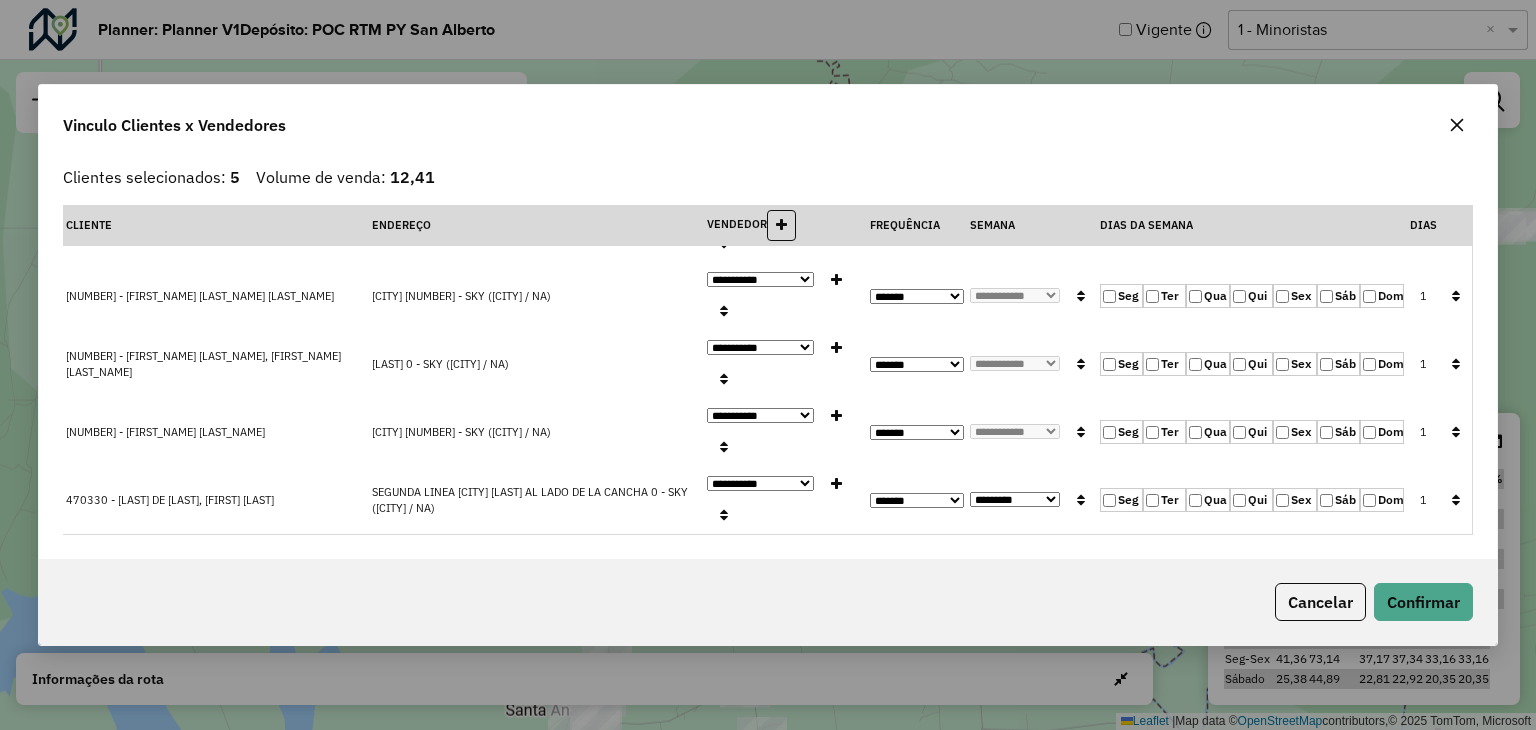 click on "Clientes selecionados:  5  Volume de venda:  12,41" 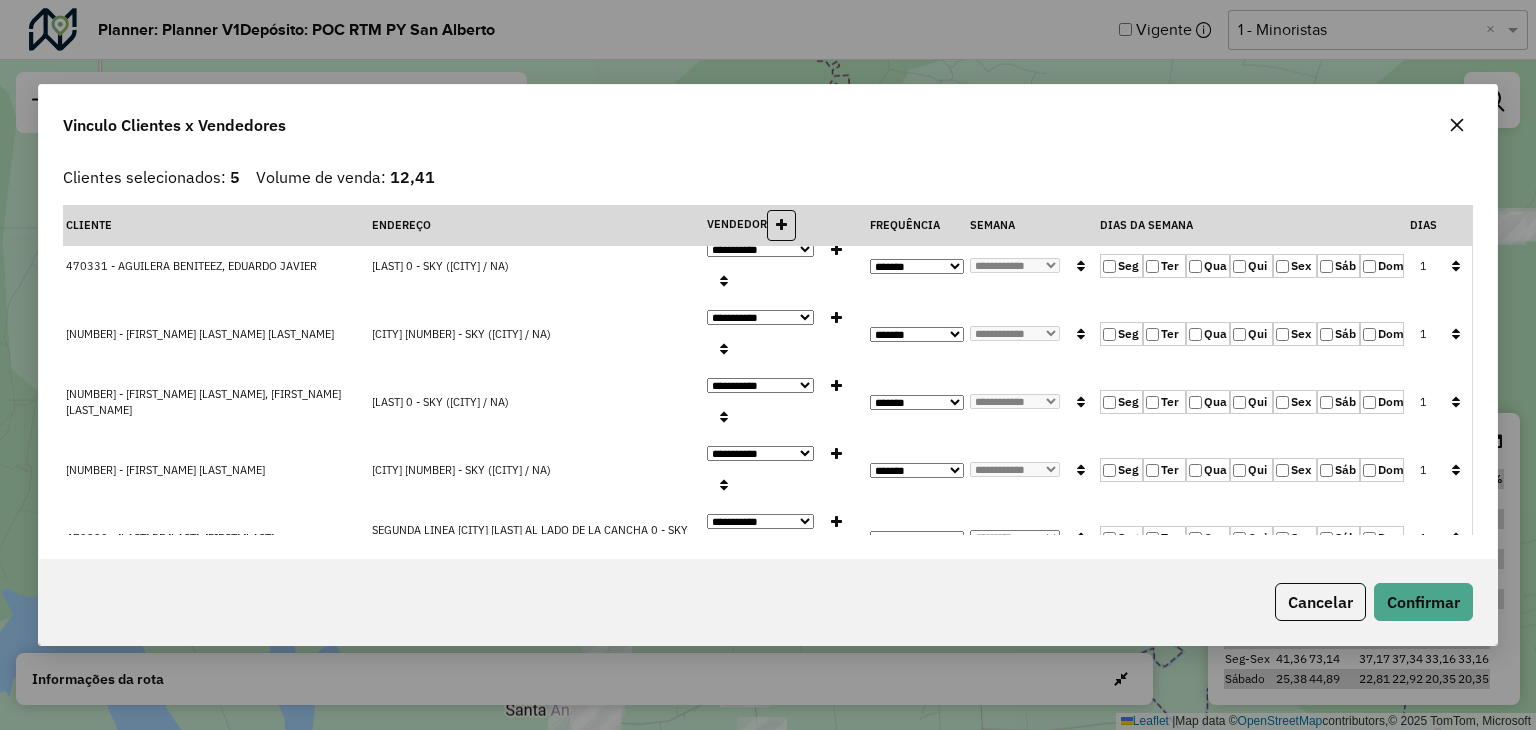 scroll, scrollTop: 0, scrollLeft: 0, axis: both 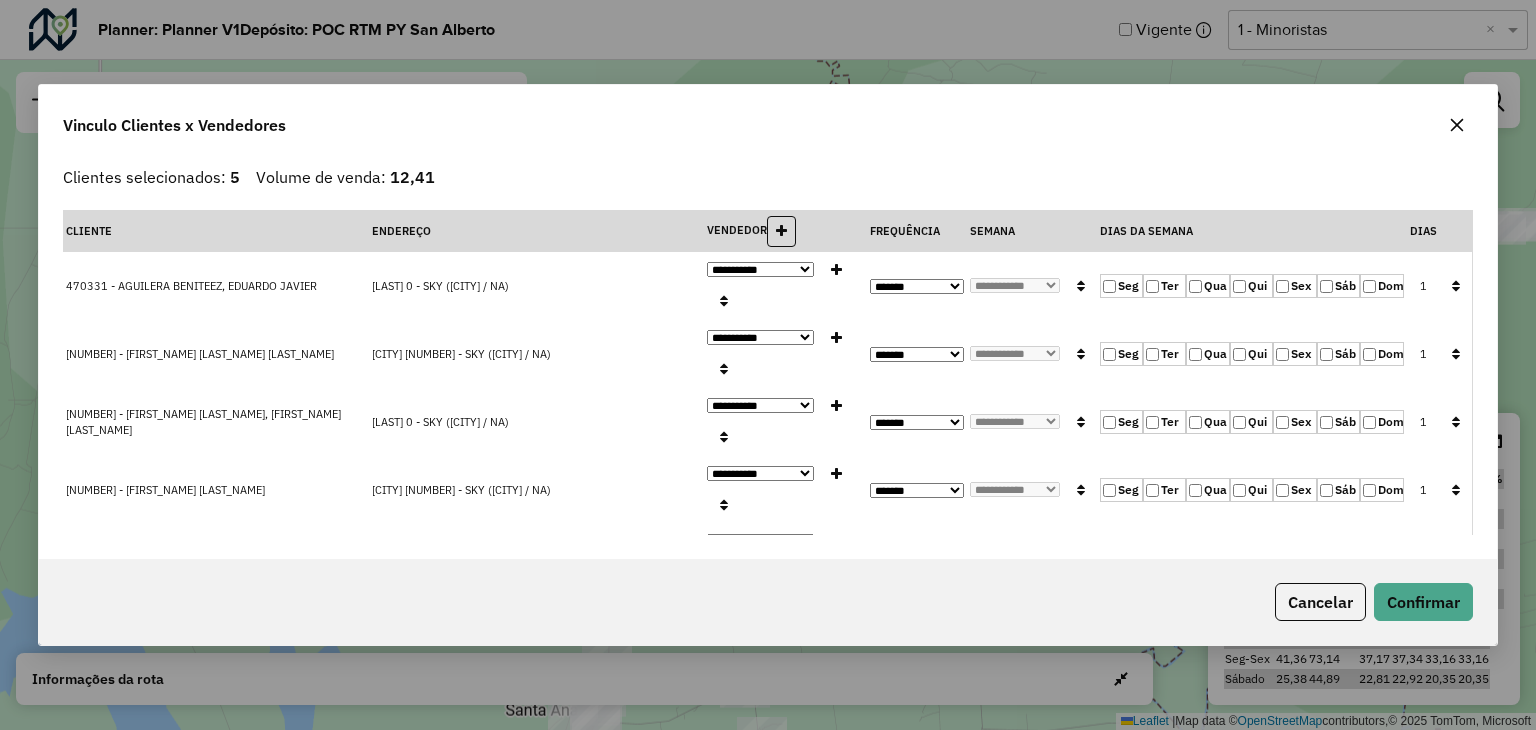 click 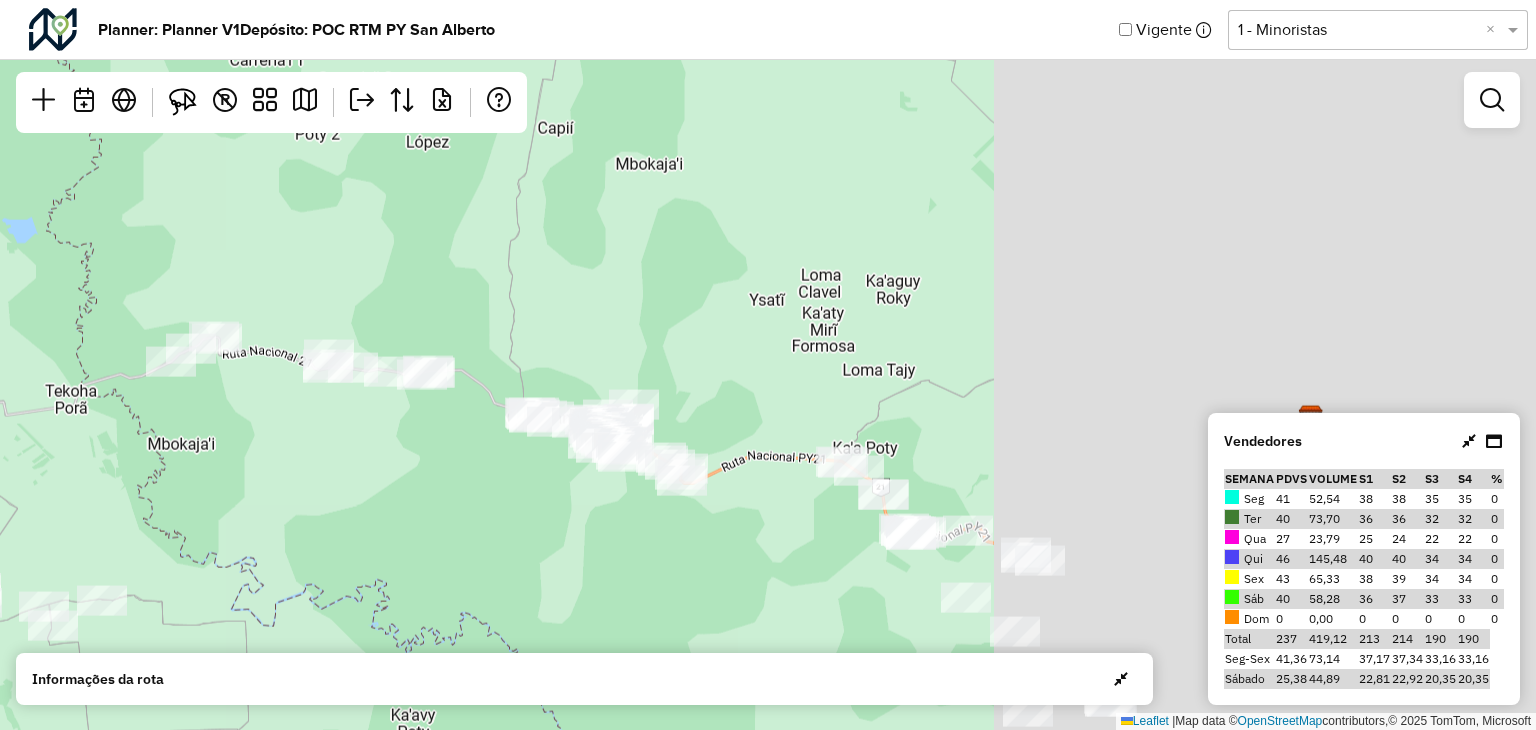 drag, startPoint x: 311, startPoint y: 417, endPoint x: 297, endPoint y: 424, distance: 15.652476 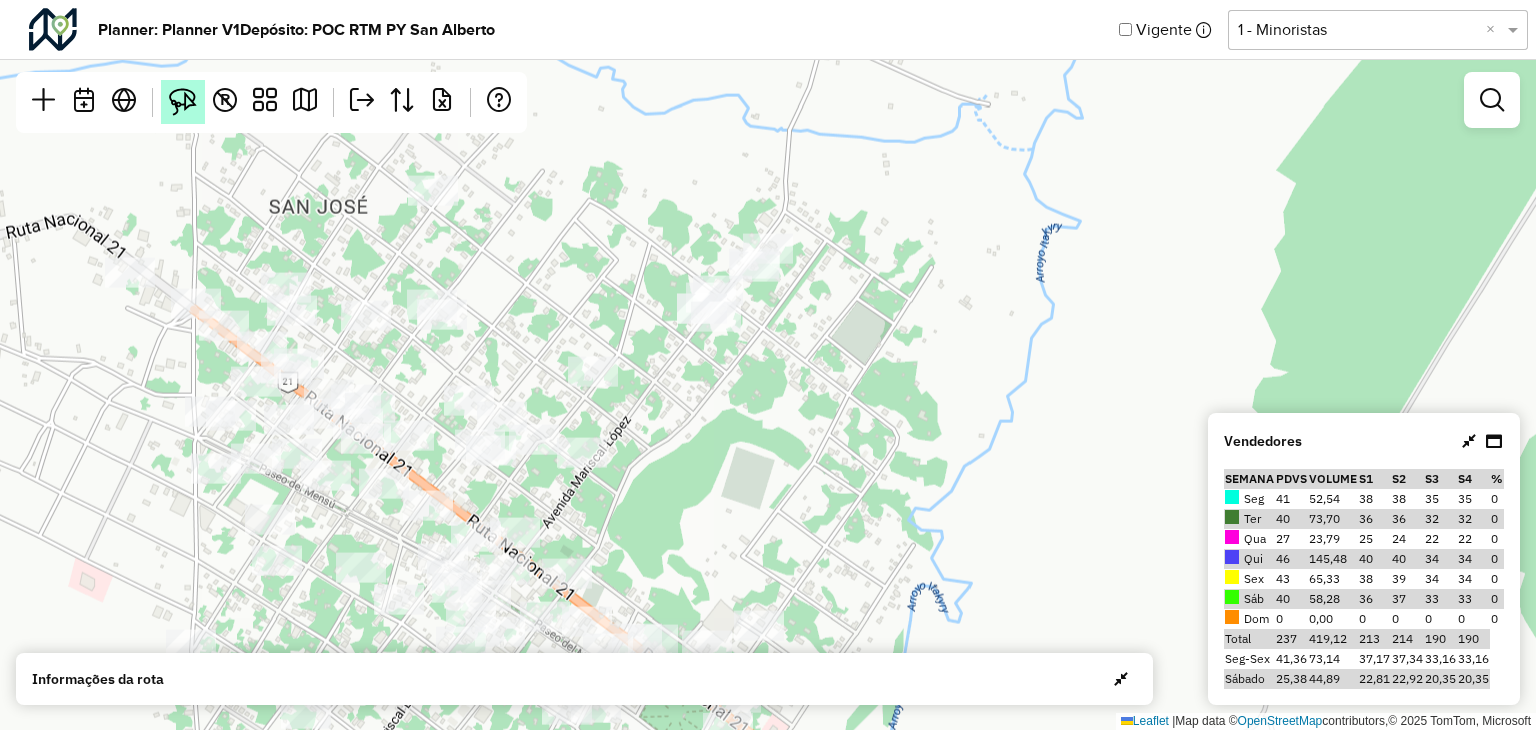 click at bounding box center (183, 102) 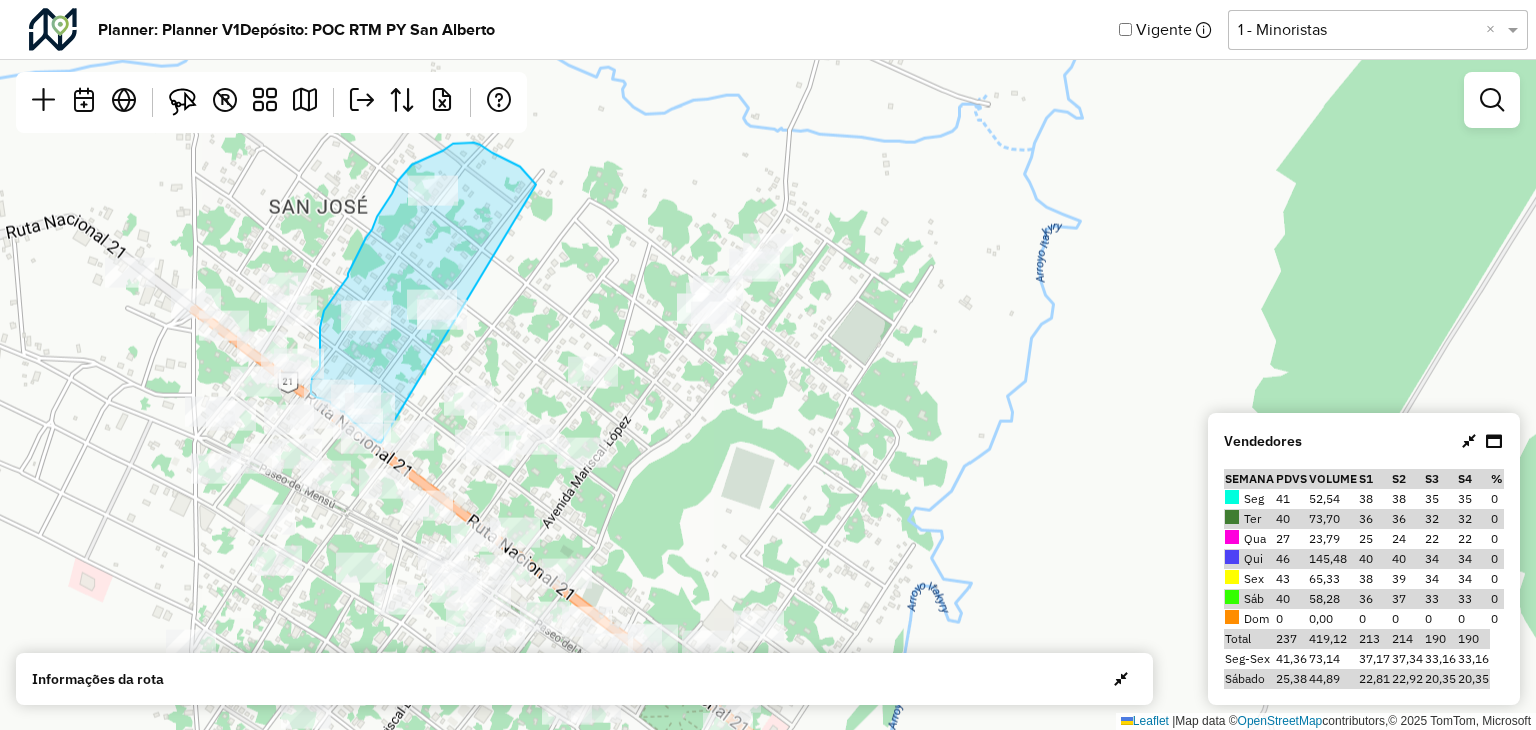 click on "Leaflet   |  Map data ©  OpenStreetMap  contributors,© 2025 TomTom, Microsoft" 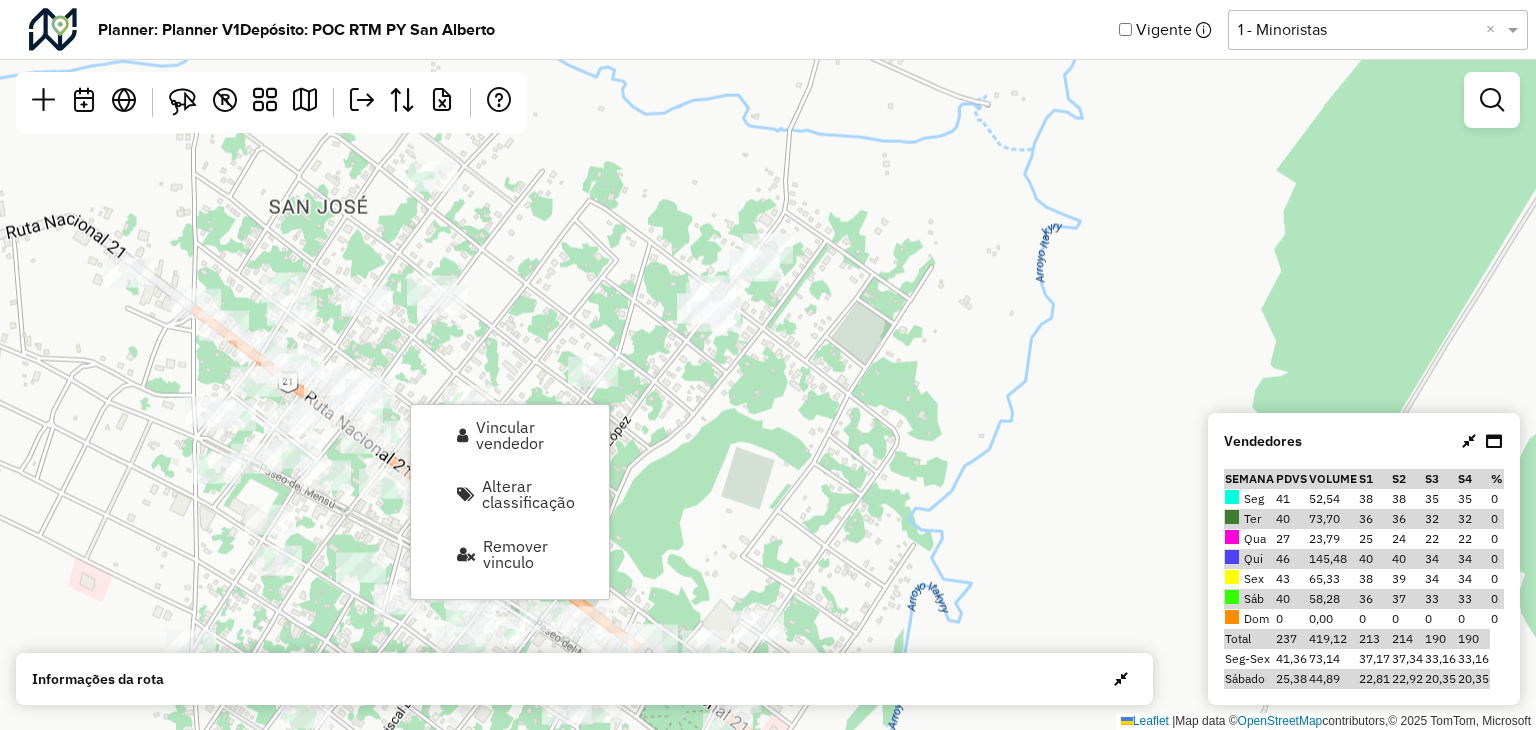 click on "Leaflet   |  Map data ©  OpenStreetMap  contributors,© 2025 TomTom, Microsoft" 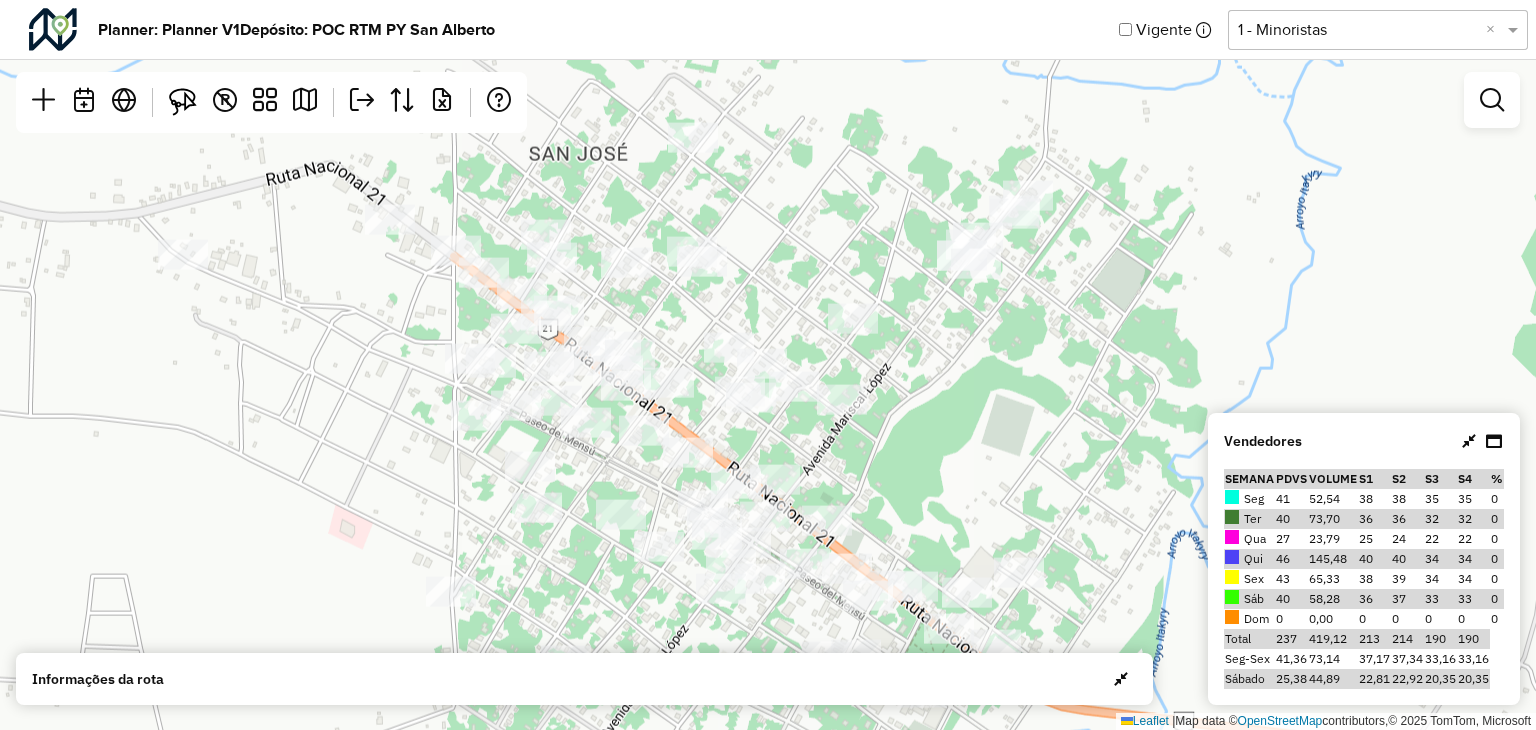 drag, startPoint x: 615, startPoint y: 303, endPoint x: 484, endPoint y: 351, distance: 139.51703 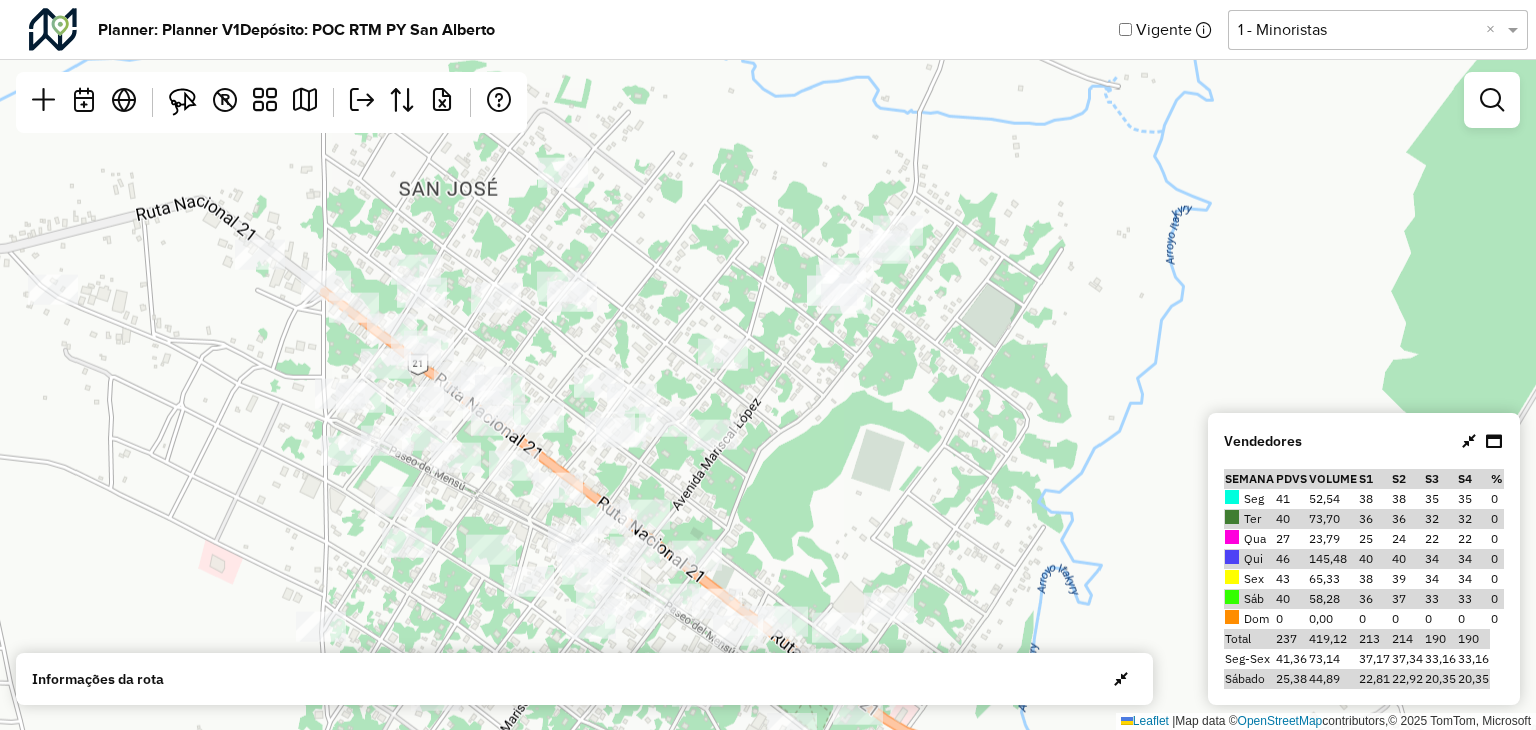 drag, startPoint x: 660, startPoint y: 243, endPoint x: 661, endPoint y: 230, distance: 13.038404 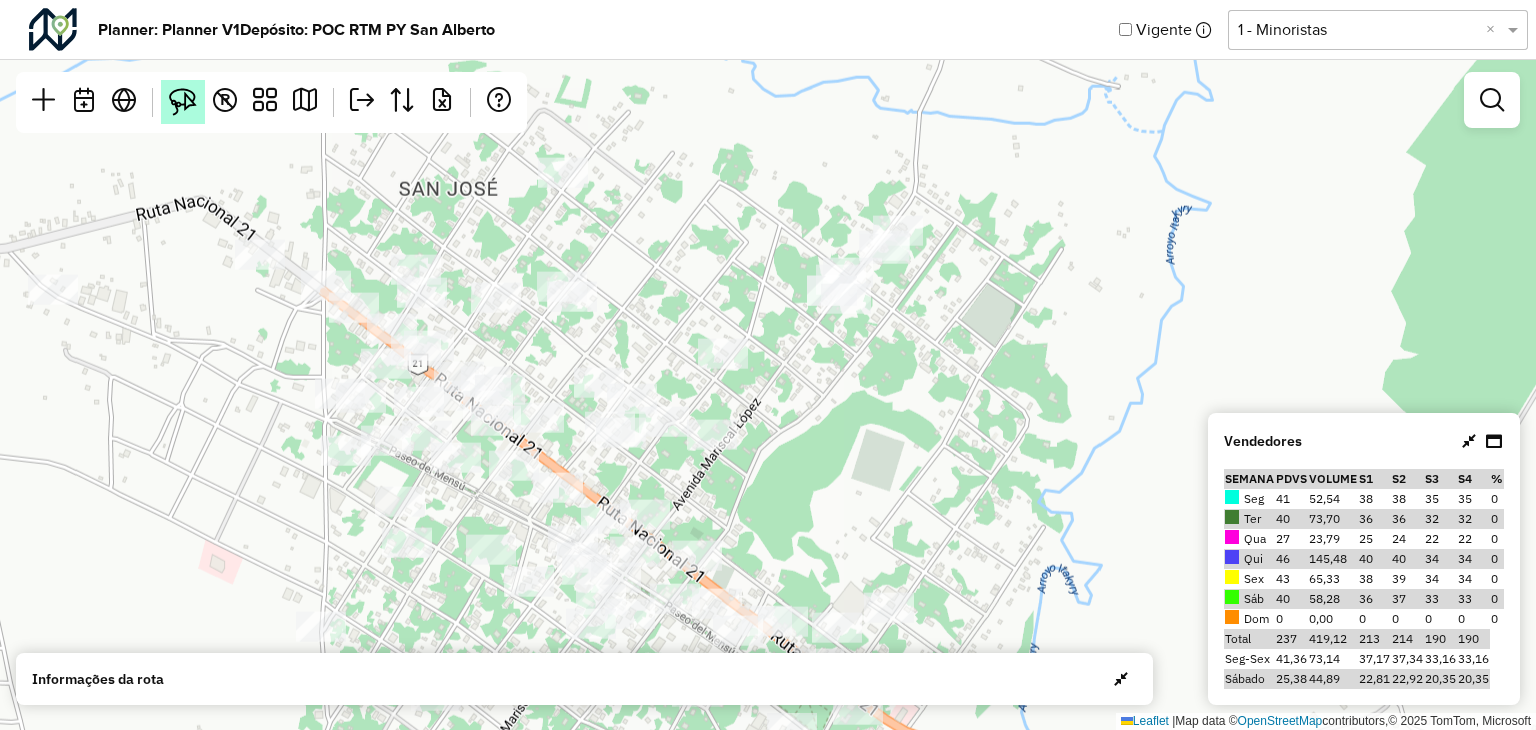 click at bounding box center (183, 102) 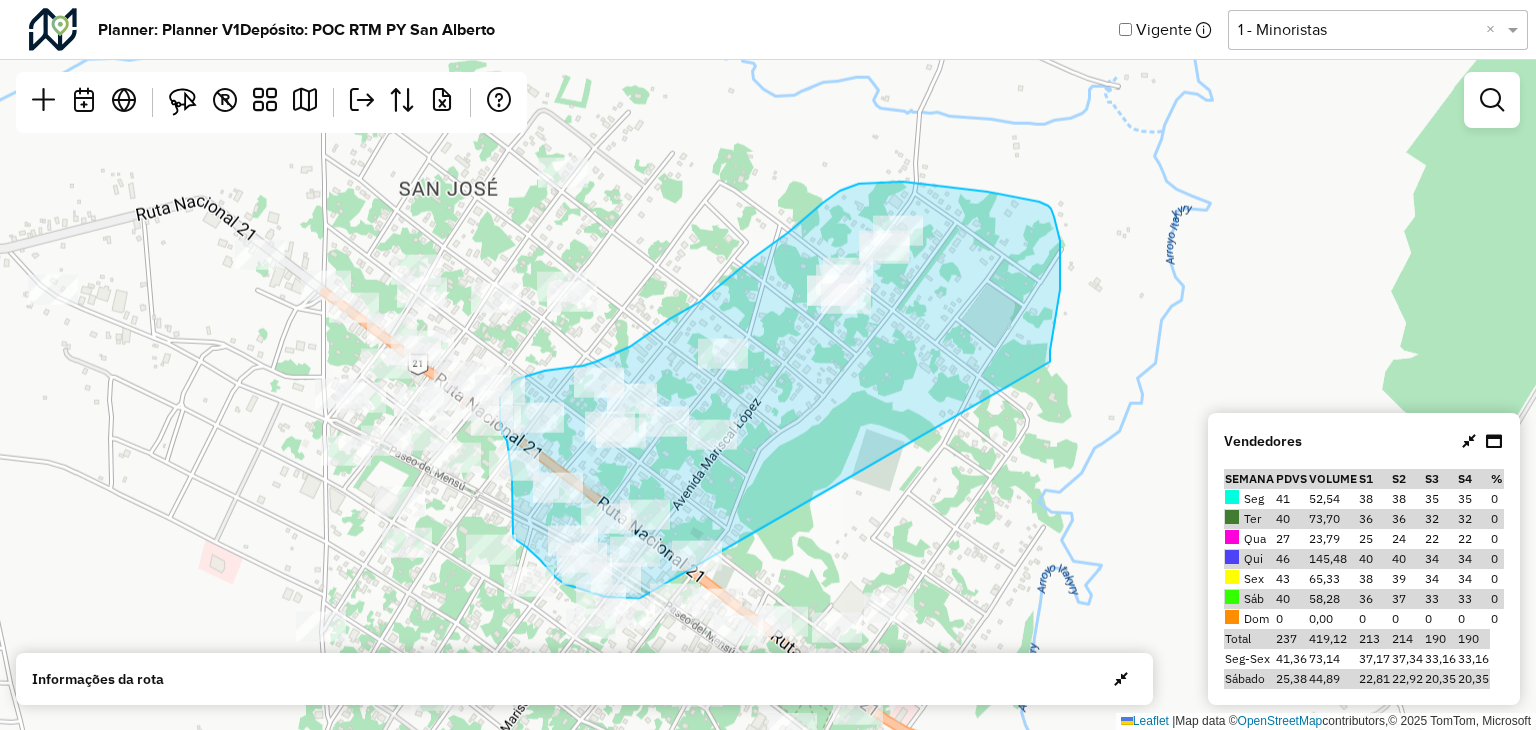 click on "Leaflet   |  Map data ©  OpenStreetMap  contributors,© 2025 TomTom, Microsoft" 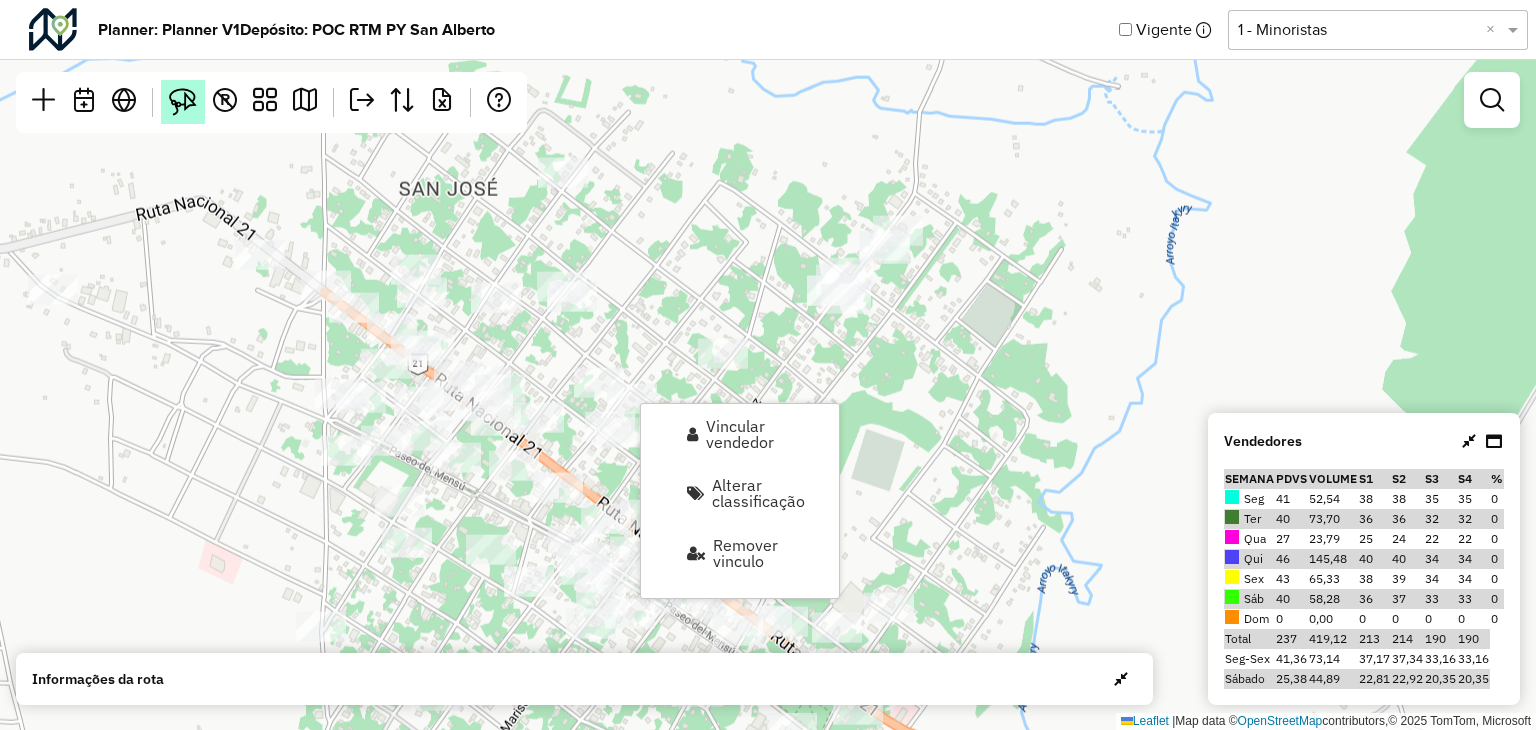 click at bounding box center [183, 102] 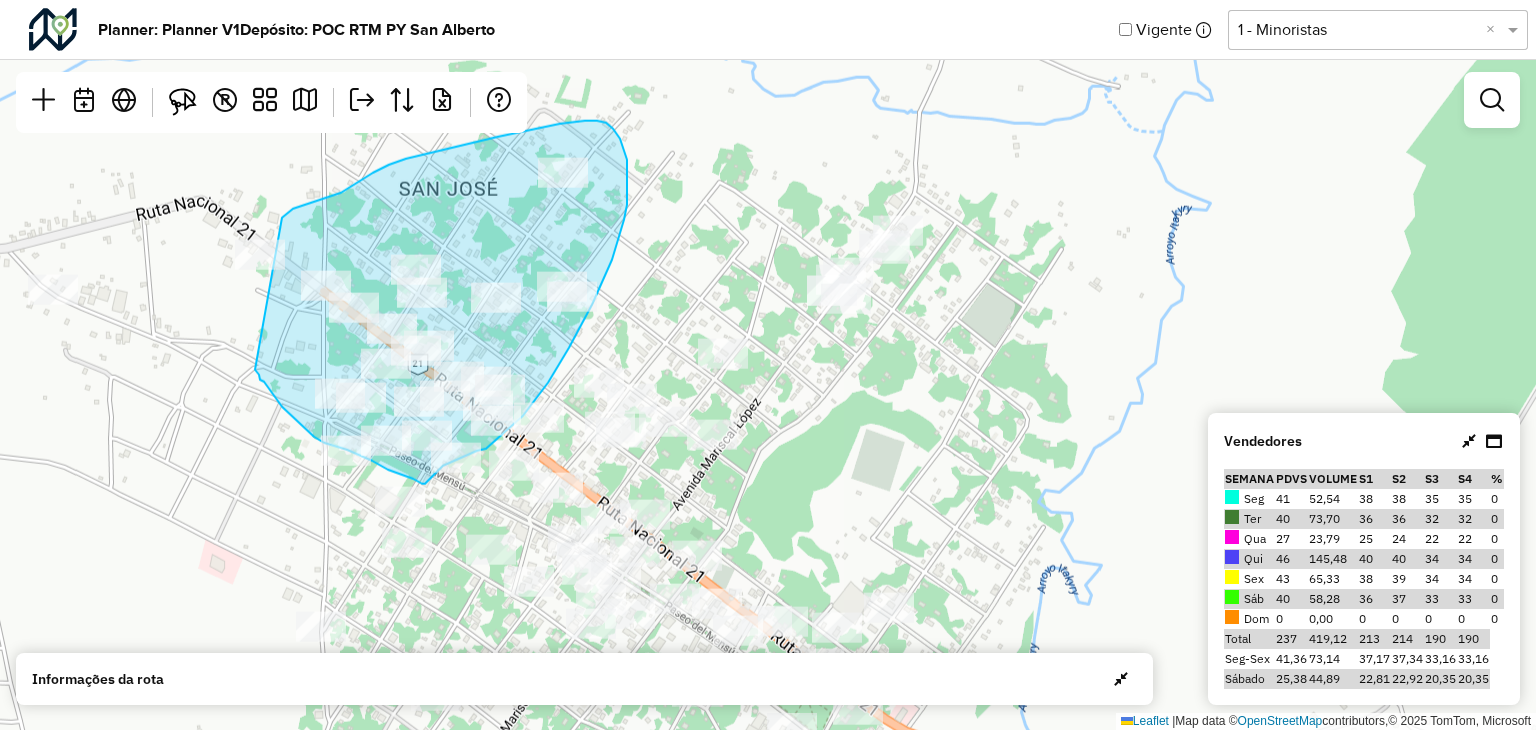 drag, startPoint x: 278, startPoint y: 400, endPoint x: 282, endPoint y: 218, distance: 182.04395 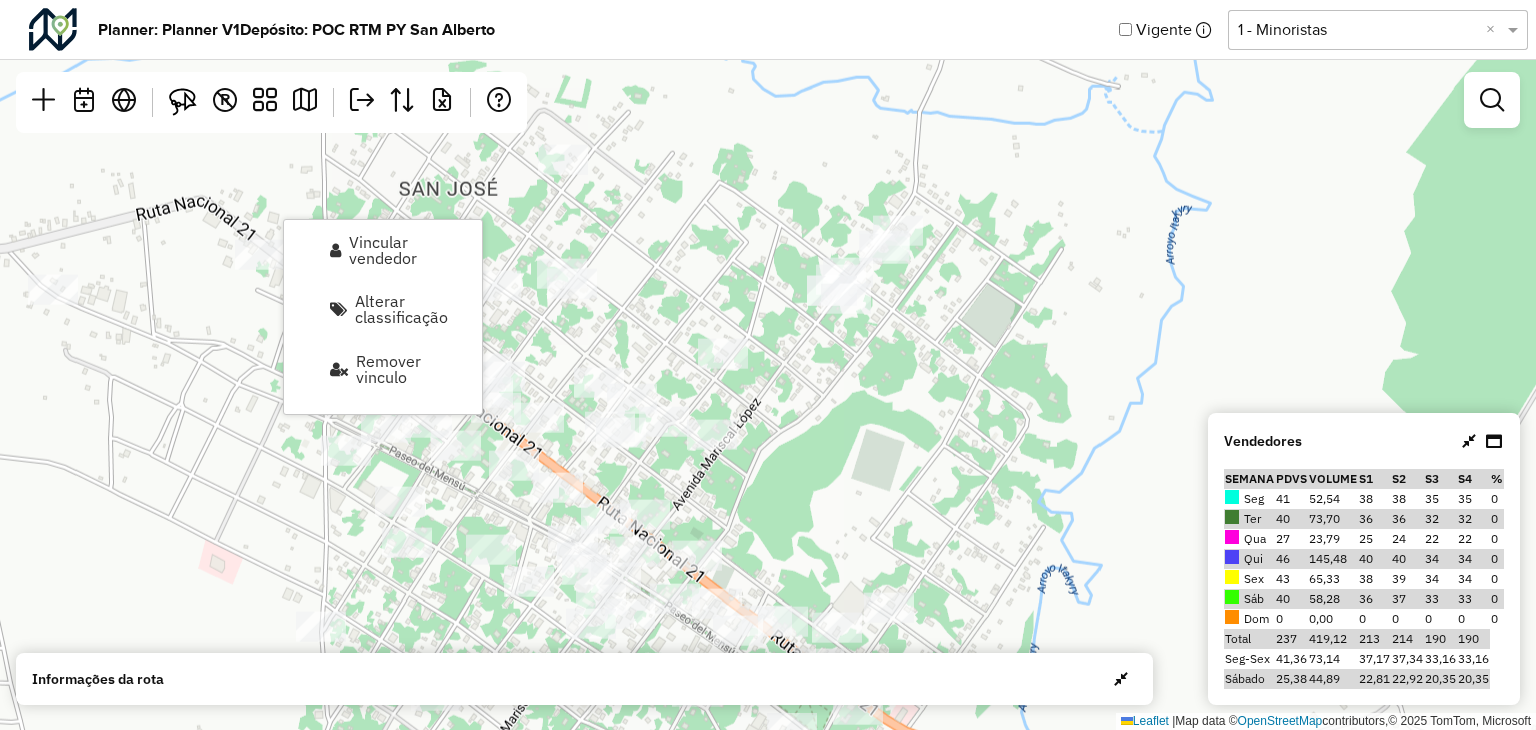 click on "Leaflet   |  Map data ©  OpenStreetMap  contributors,© 2025 TomTom, Microsoft" 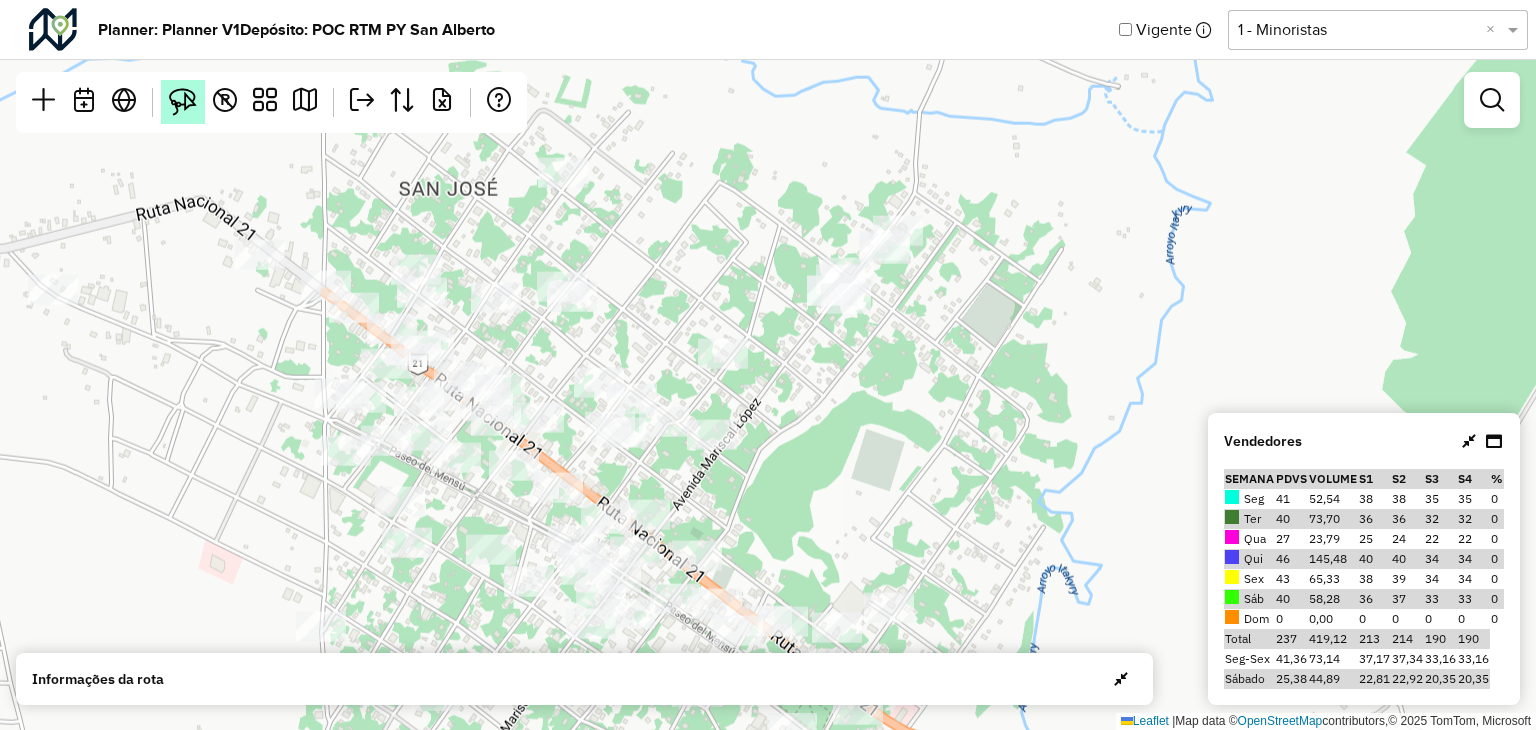 click at bounding box center [183, 102] 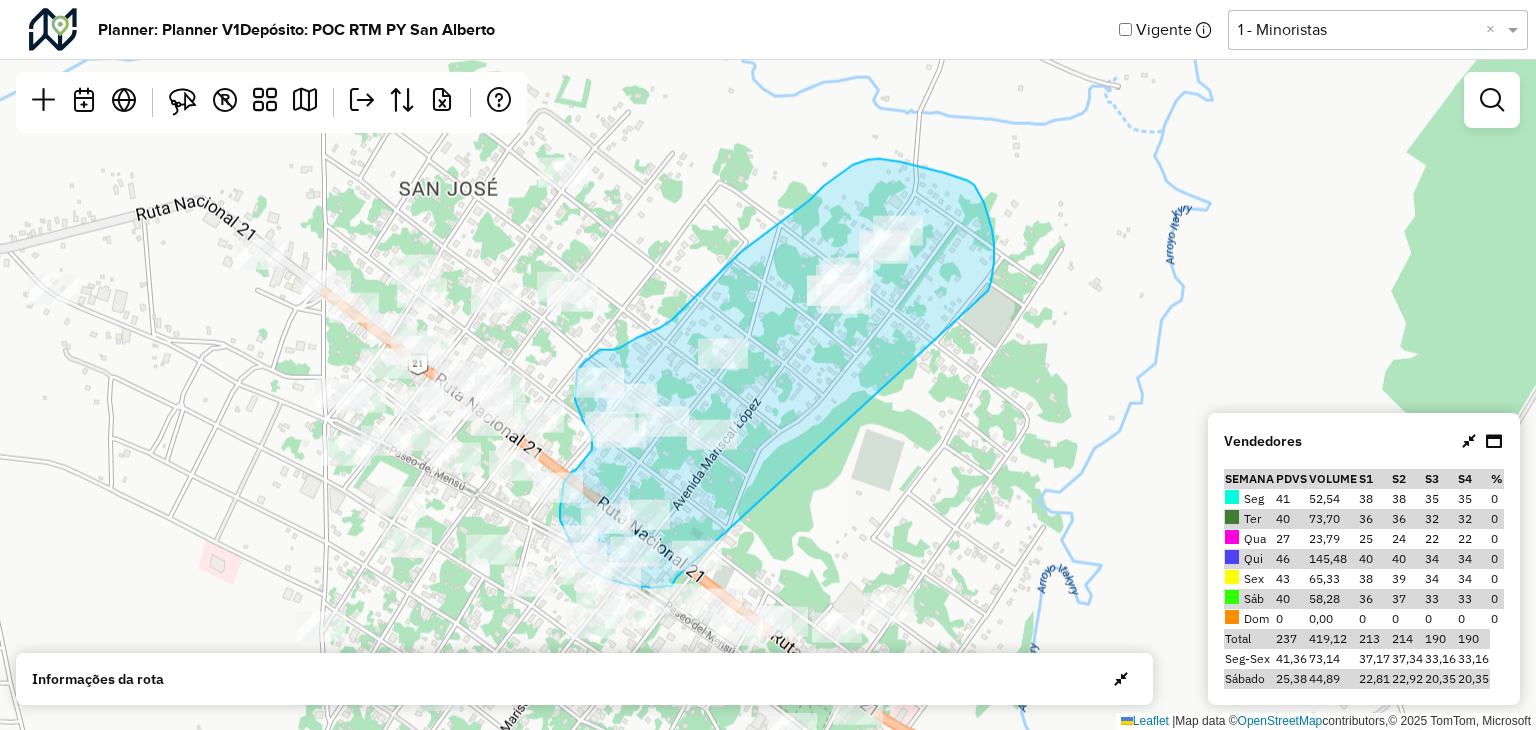 drag, startPoint x: 980, startPoint y: 195, endPoint x: 677, endPoint y: 576, distance: 486.79565 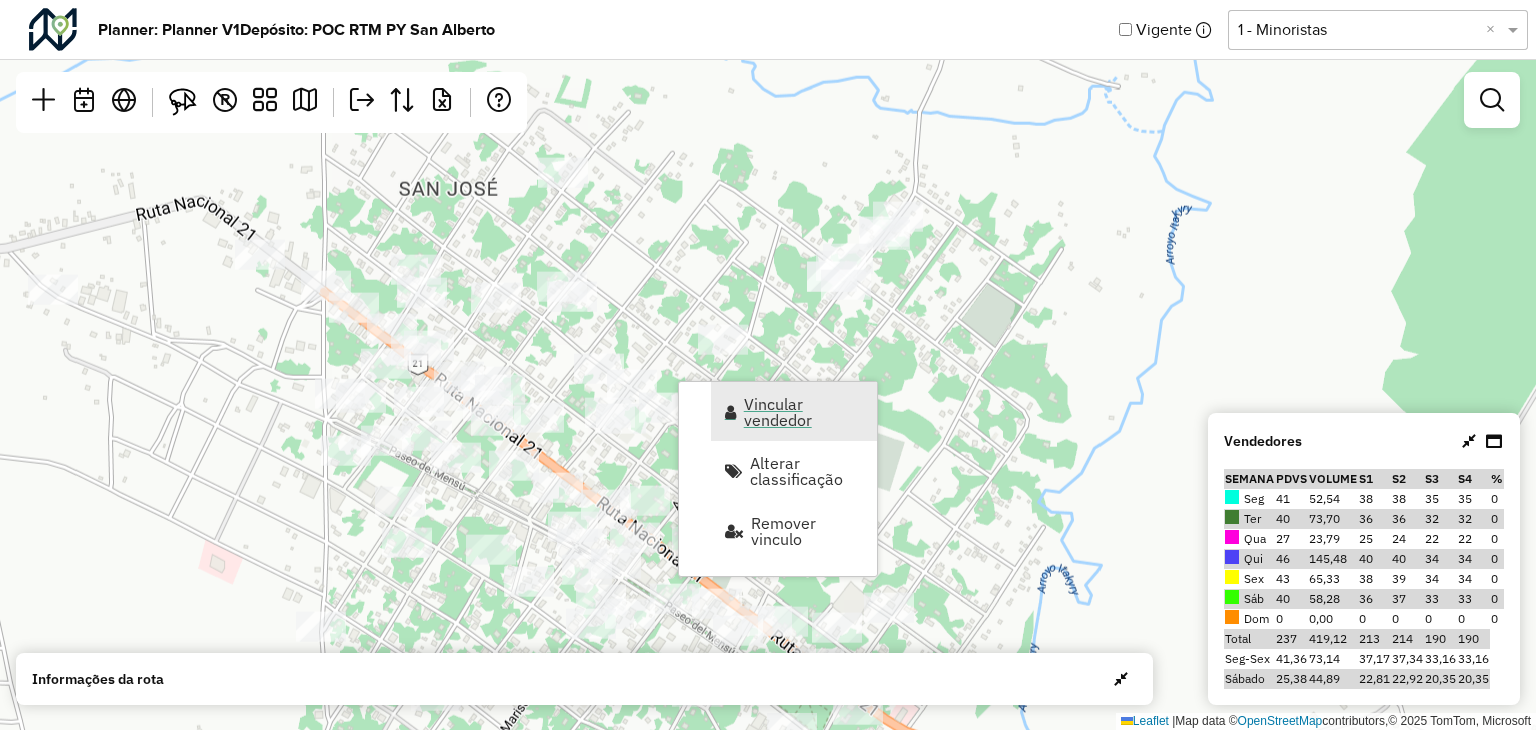 click on "Vincular vendedor" at bounding box center (804, 412) 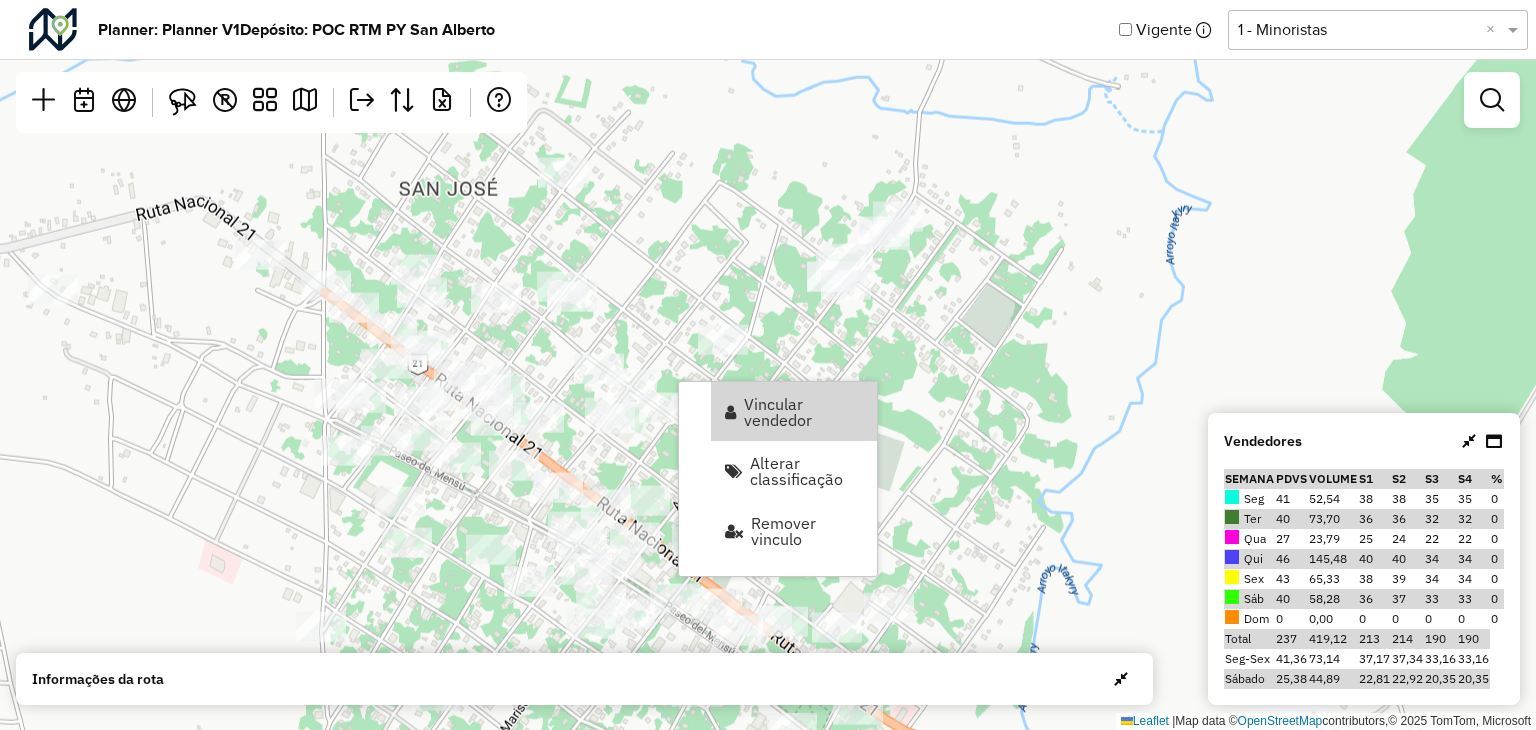 select on "********" 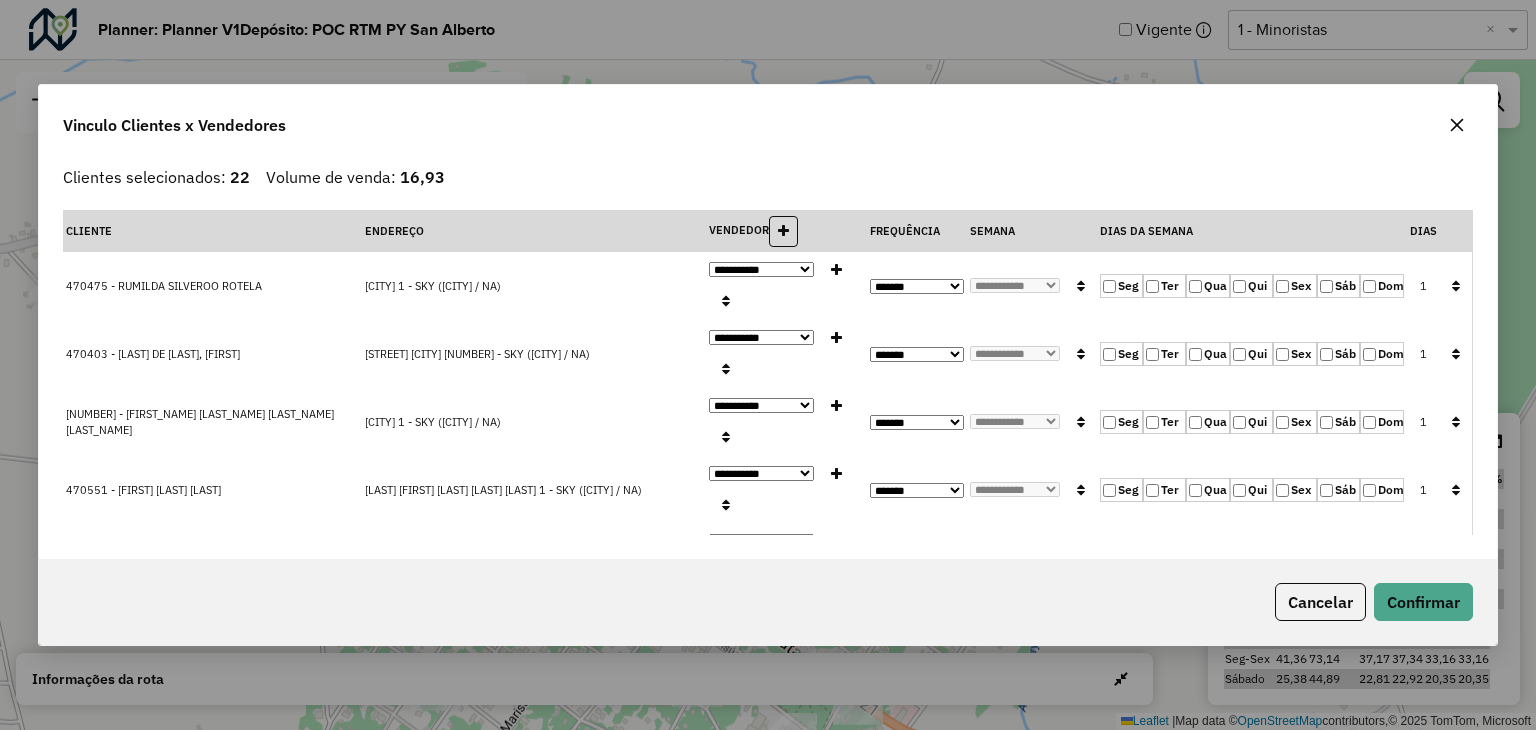 click 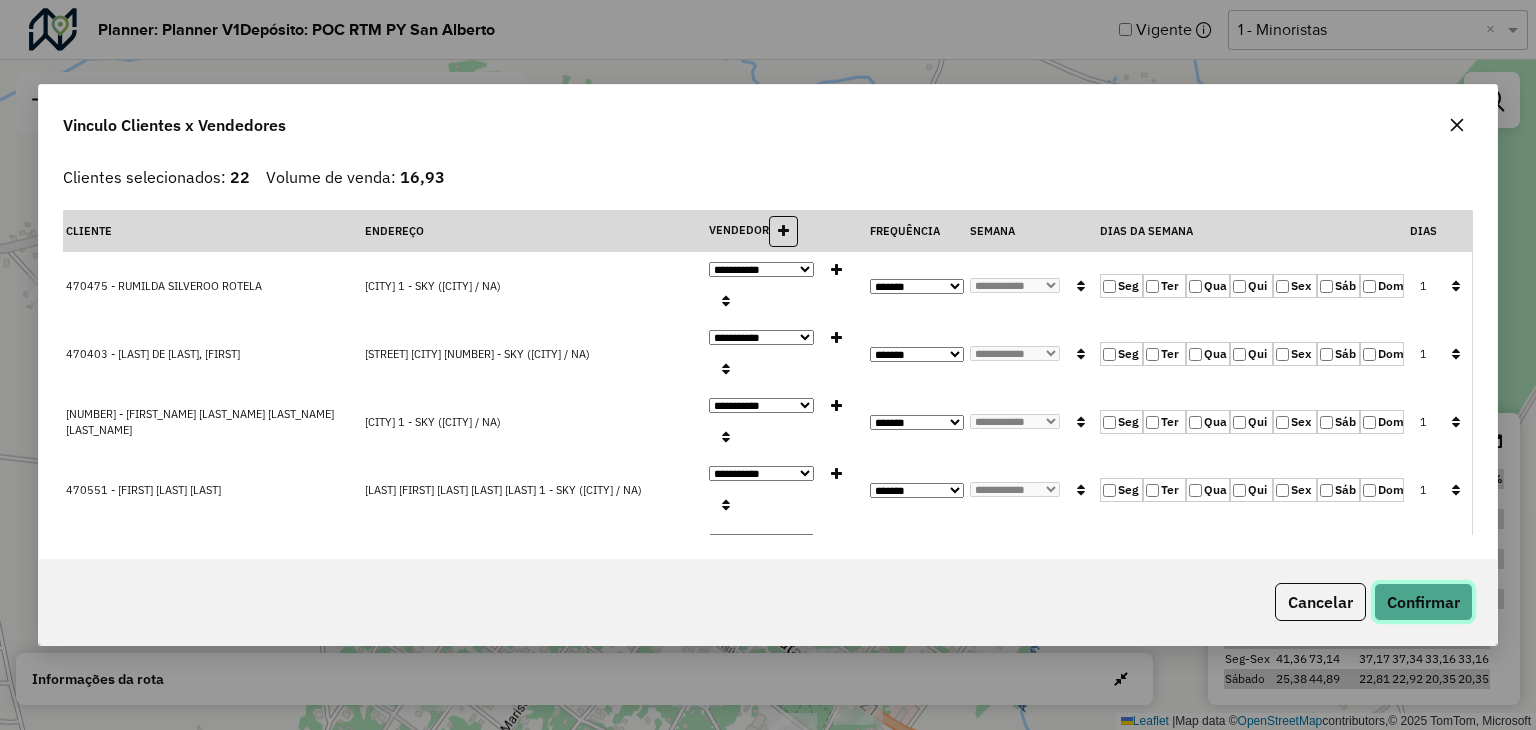 click on "Confirmar" 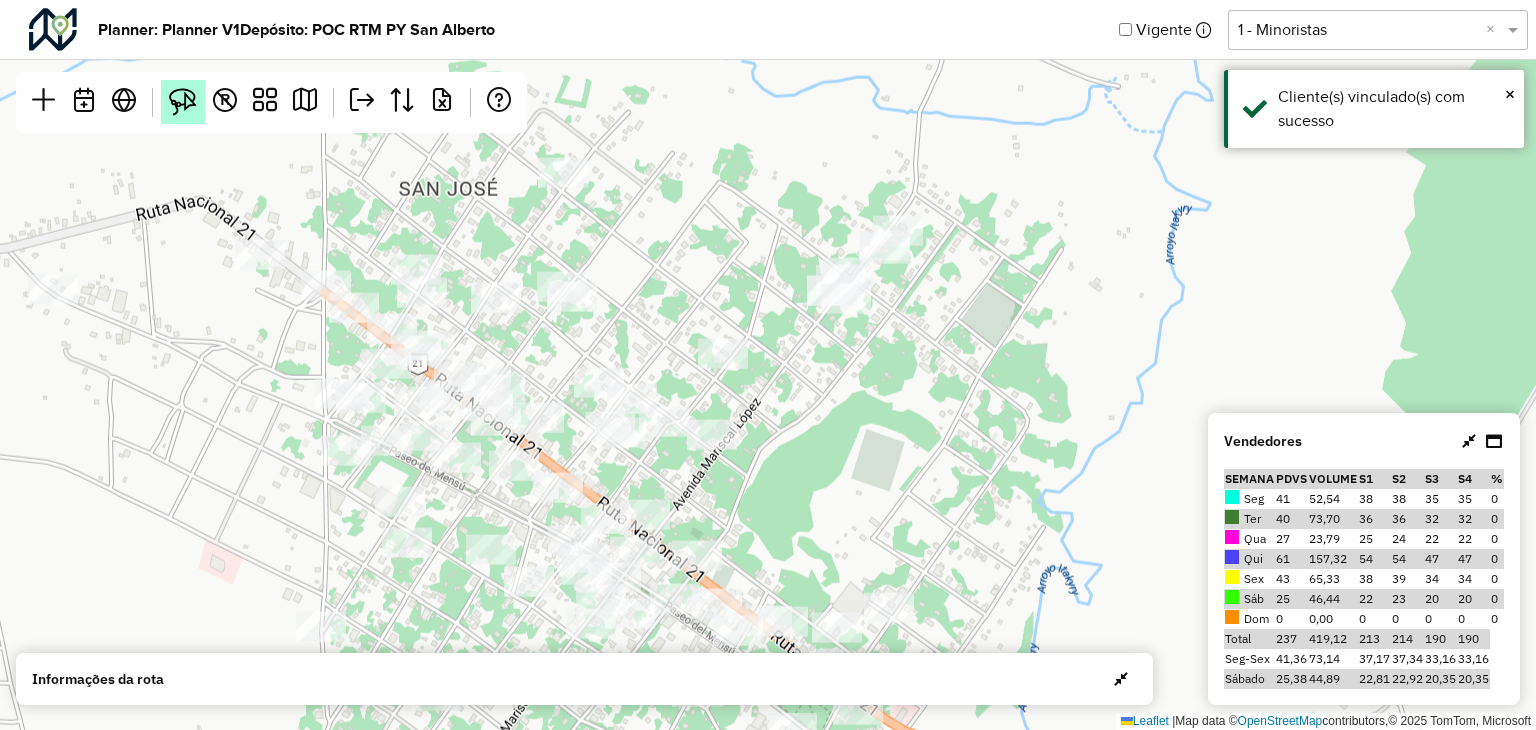 click at bounding box center (183, 102) 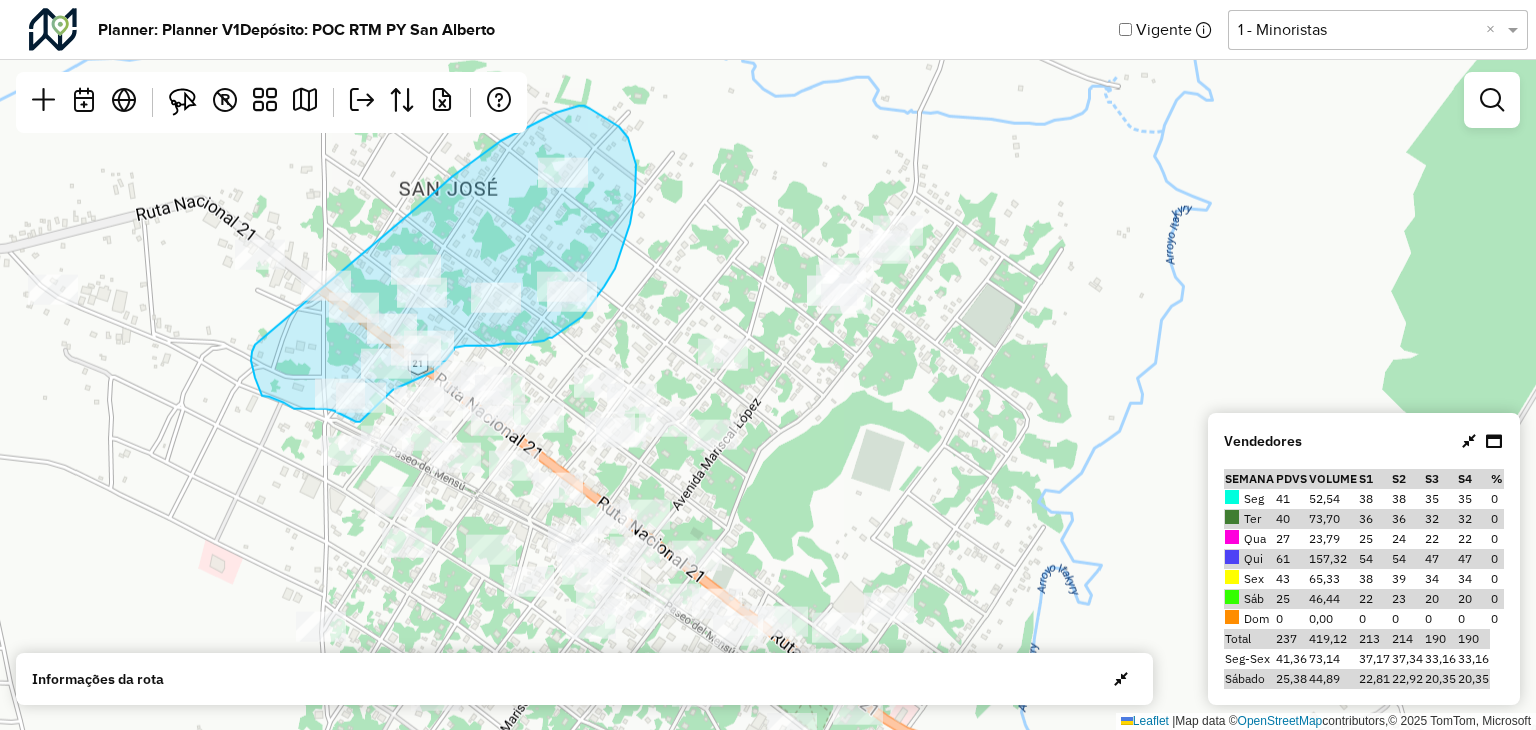 drag, startPoint x: 255, startPoint y: 344, endPoint x: 404, endPoint y: 221, distance: 193.20973 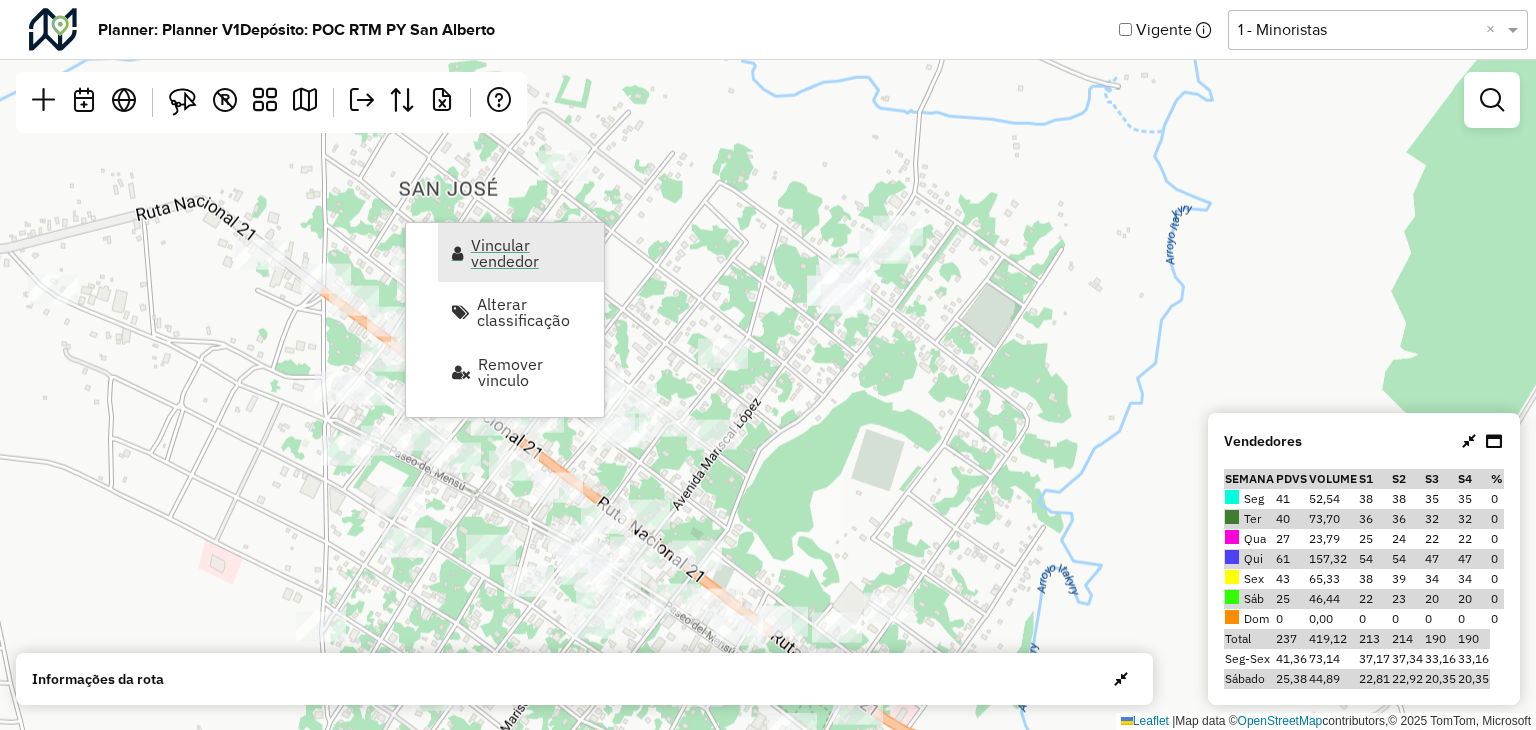 click on "Vincular vendedor" at bounding box center (531, 253) 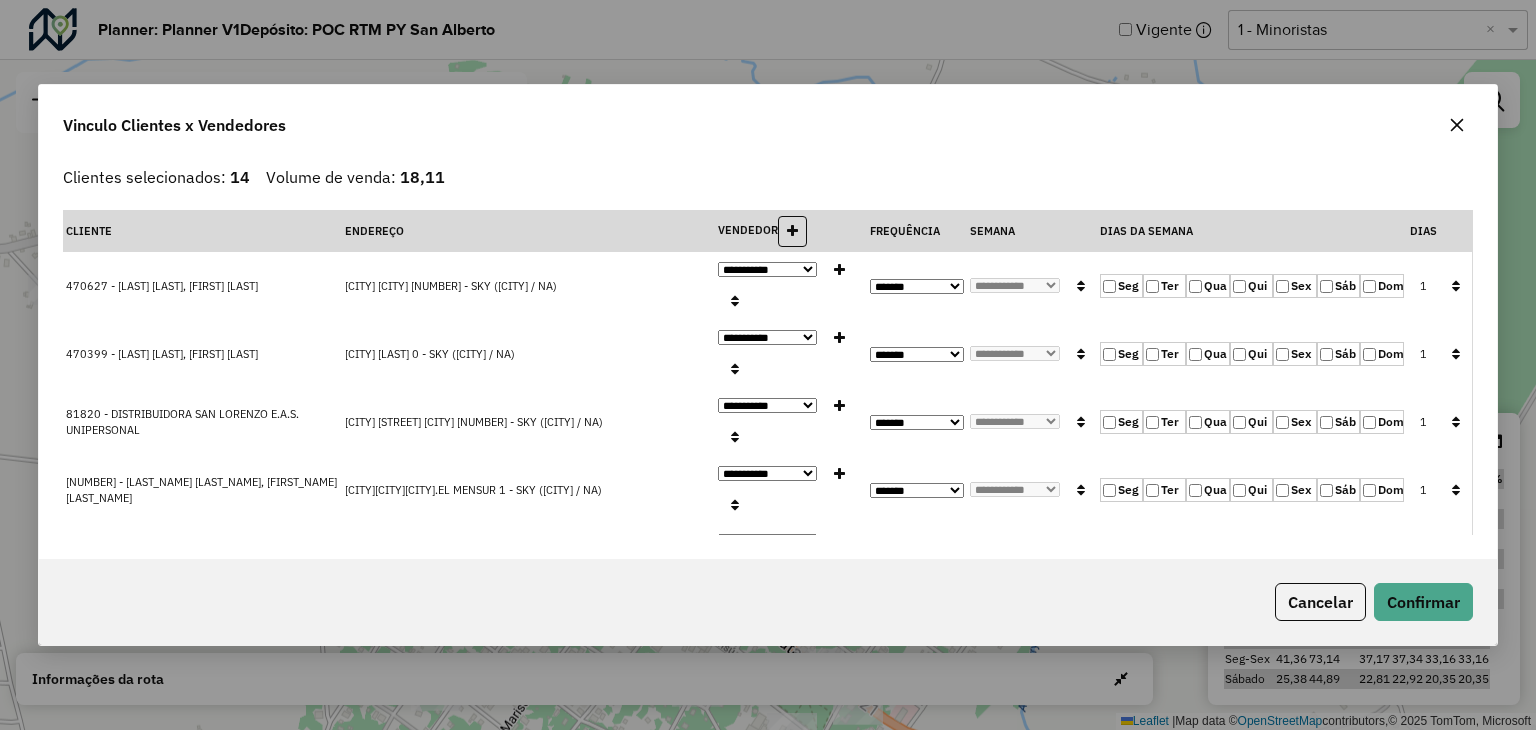 click 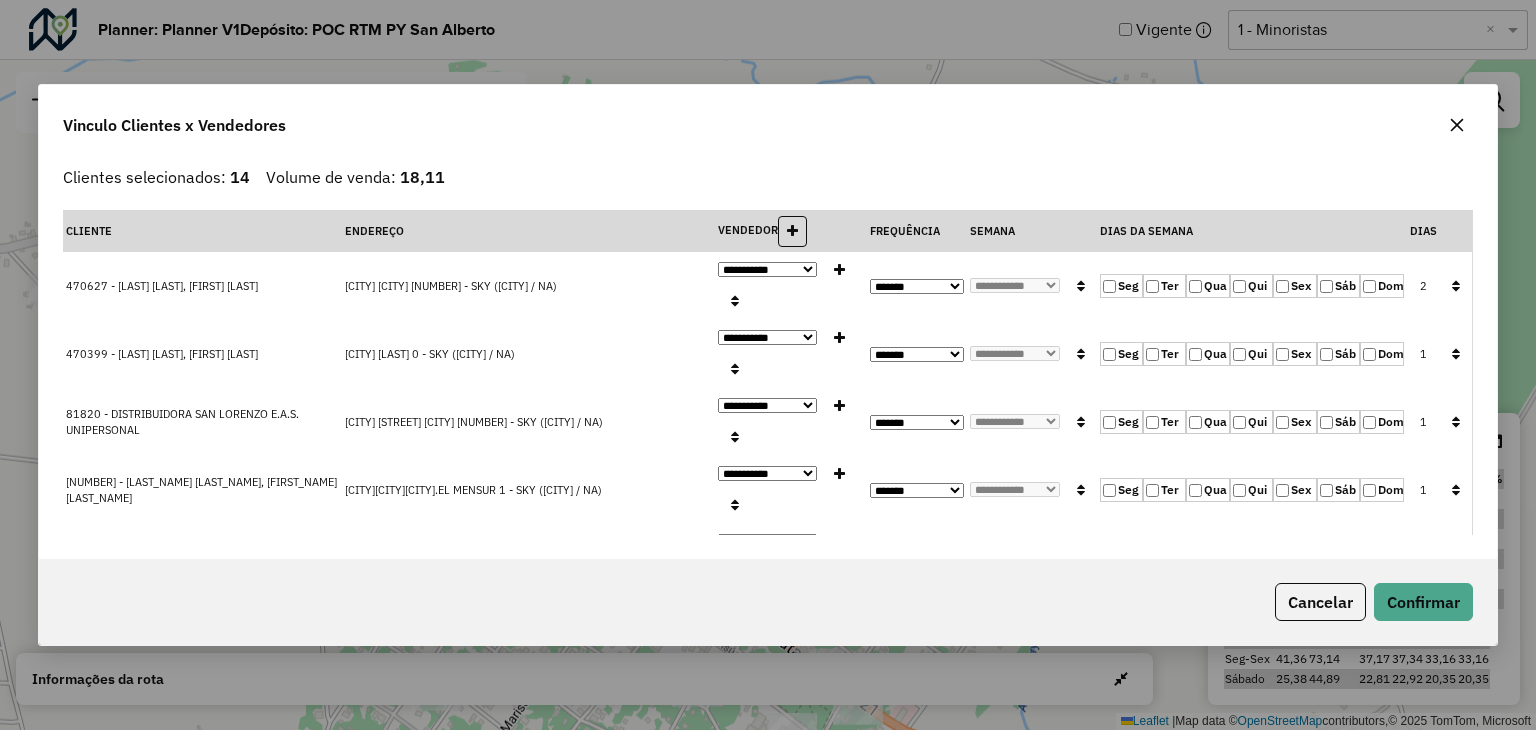 click on "Sáb" 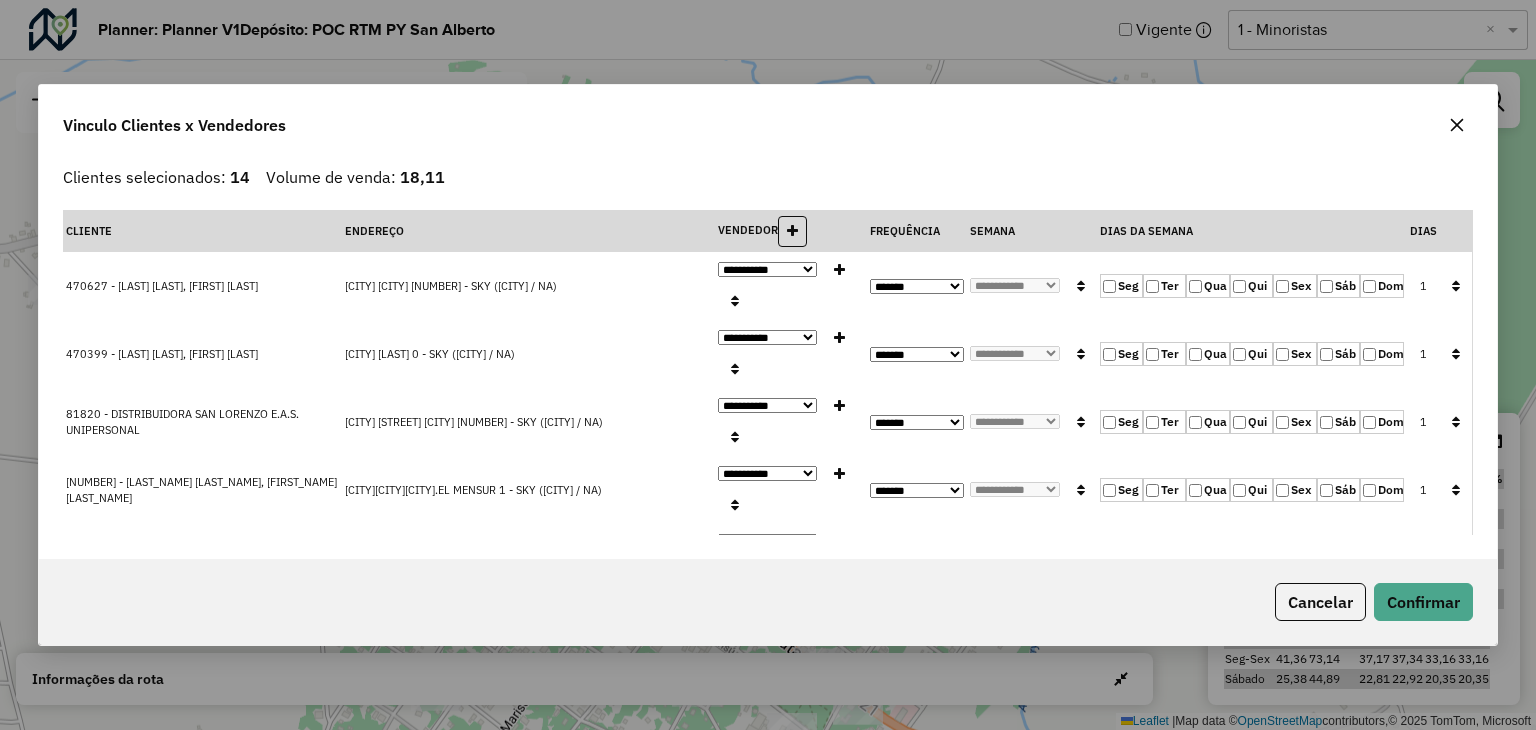 click on "Dom" 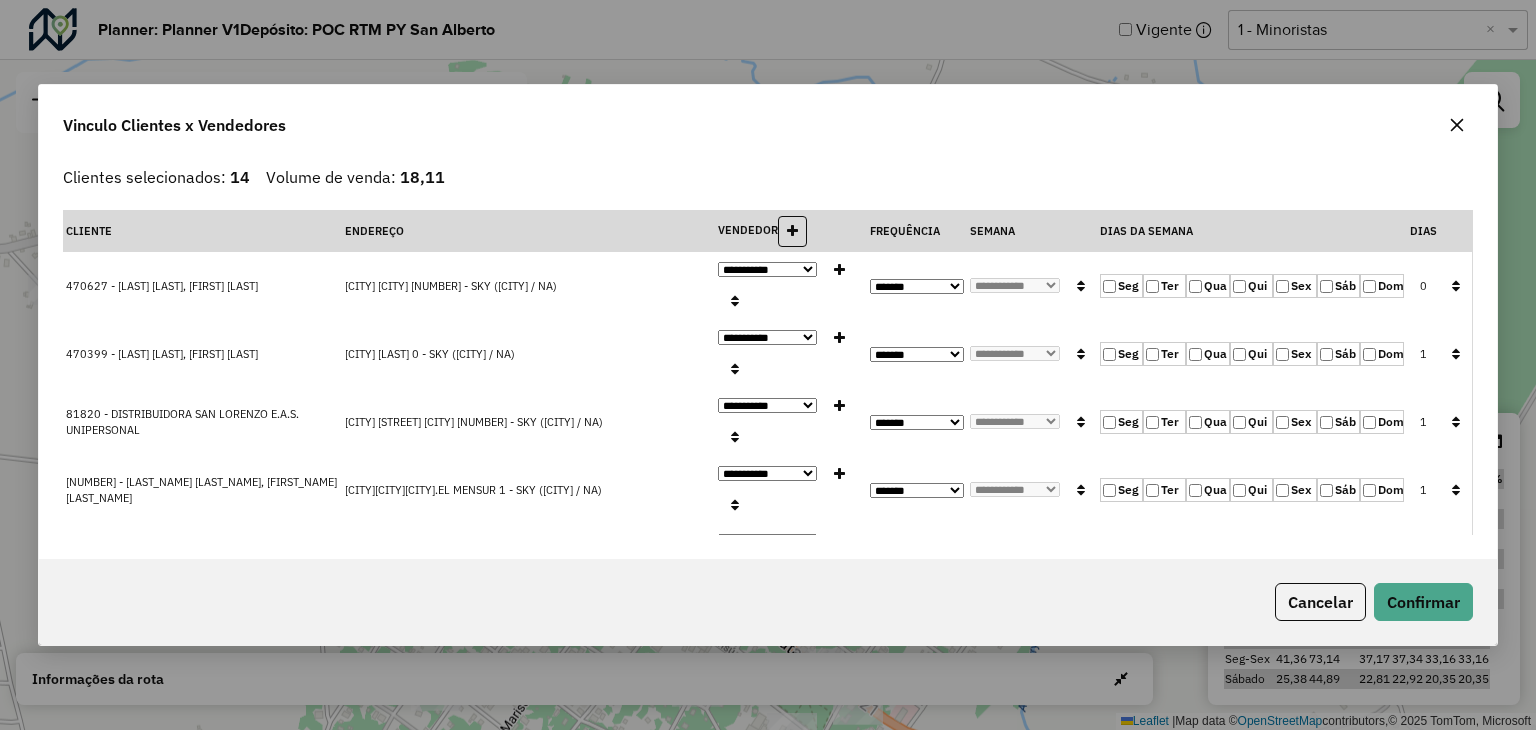 click on "Qua" 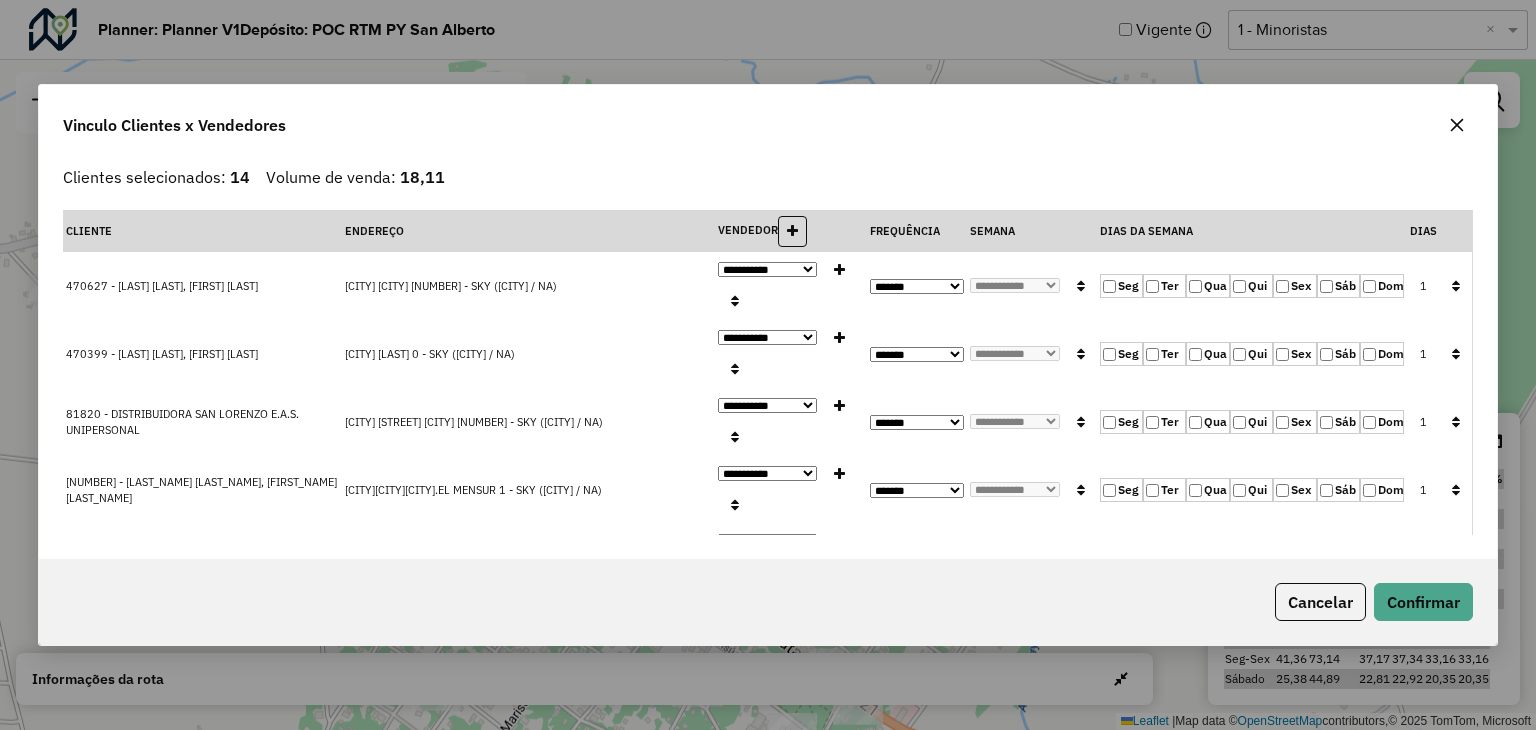 click 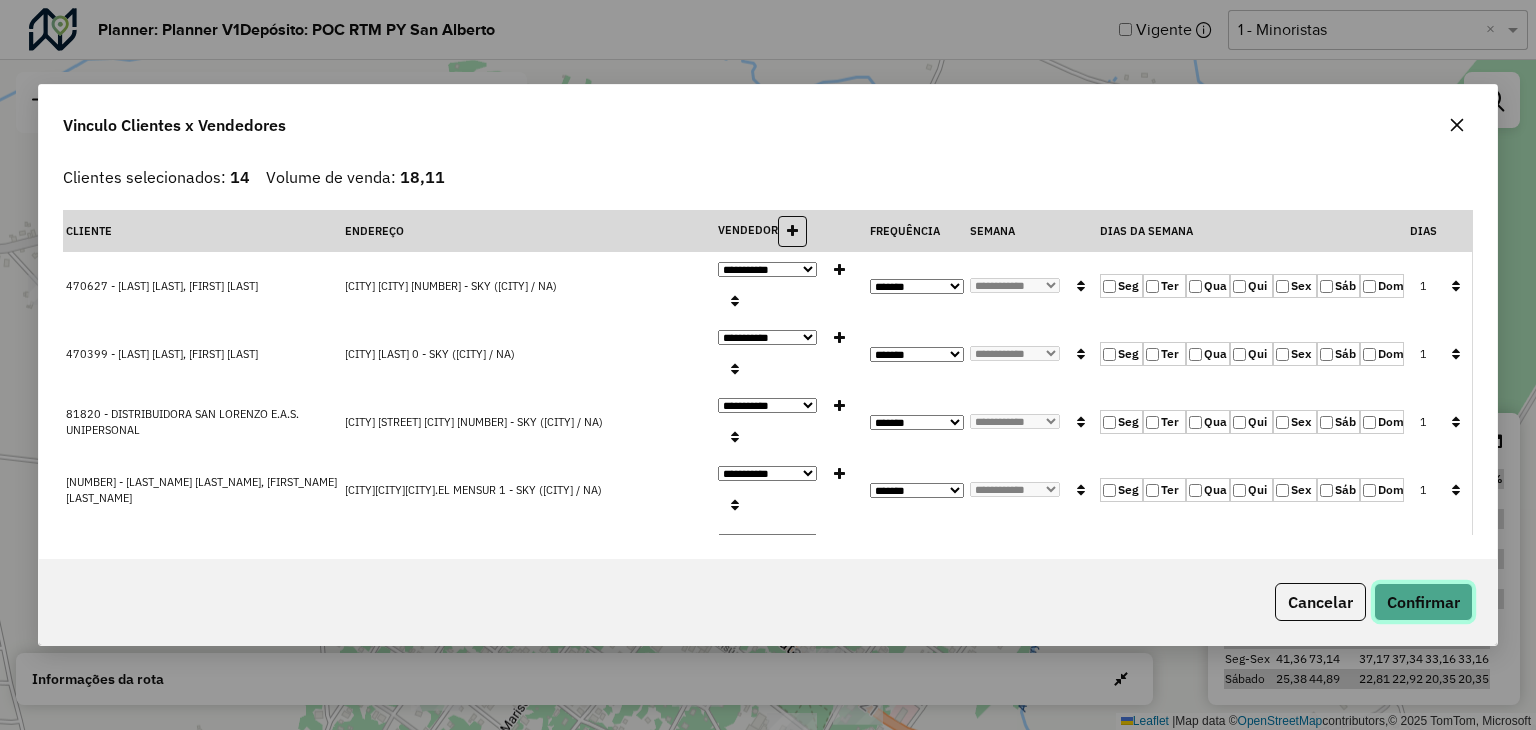 click on "Confirmar" 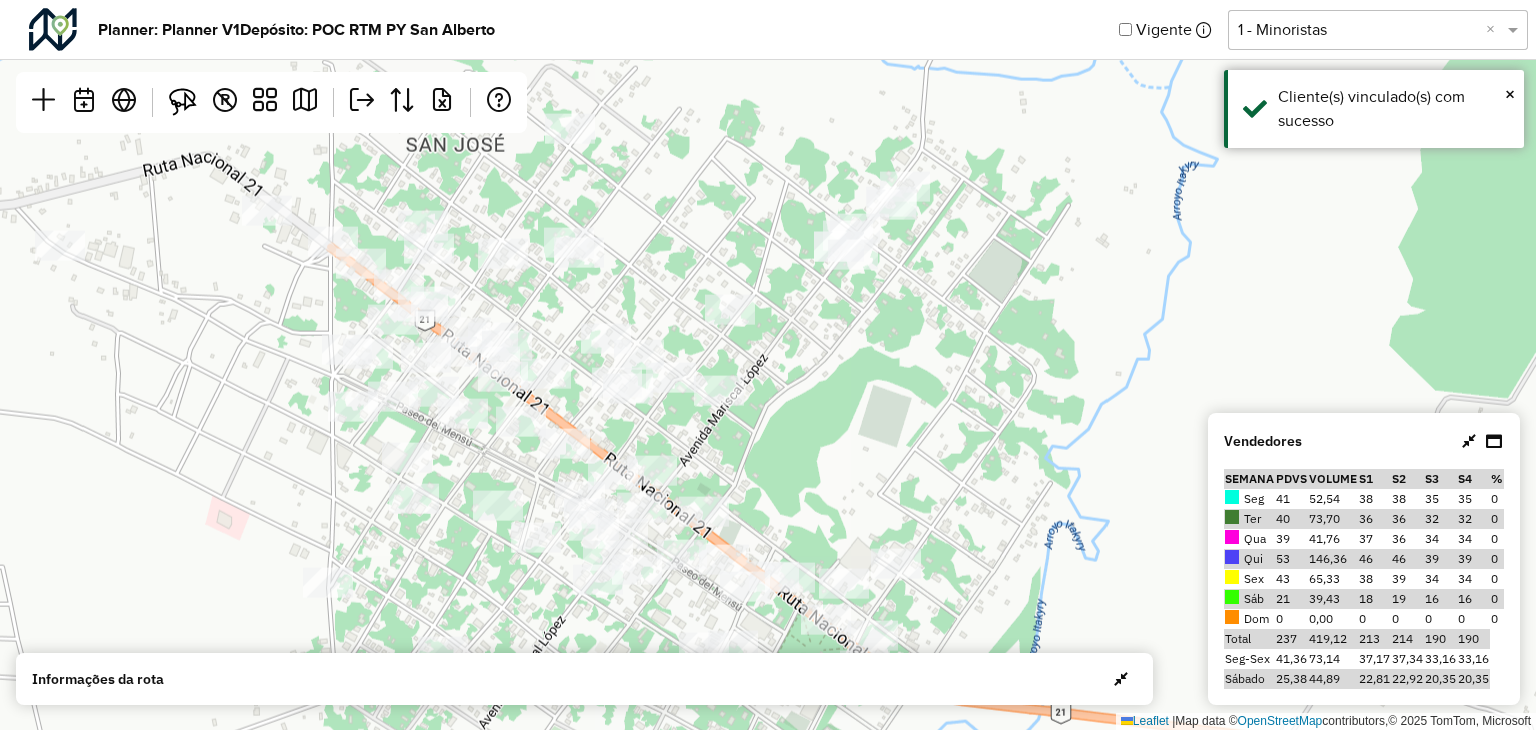 drag, startPoint x: 669, startPoint y: 329, endPoint x: 676, endPoint y: 285, distance: 44.553337 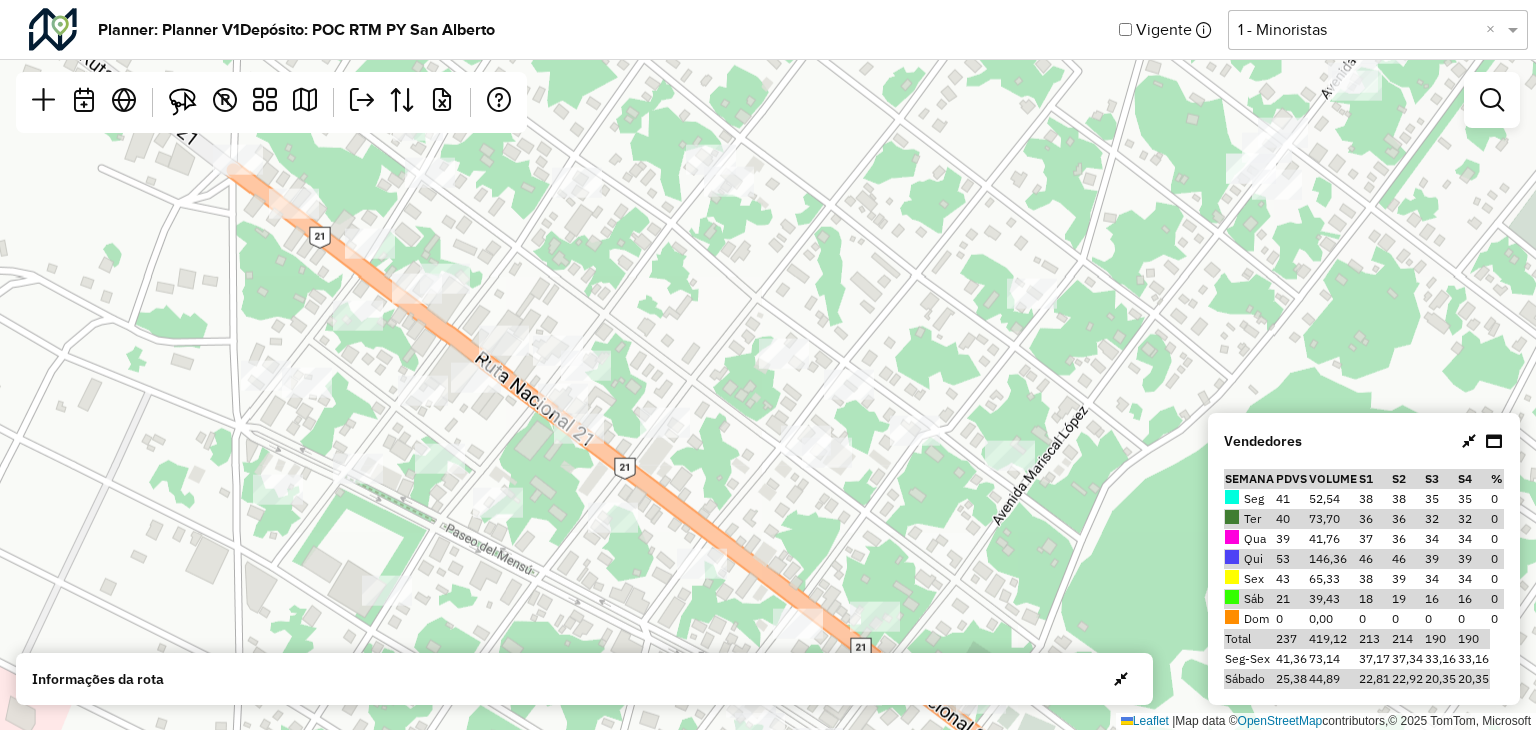 drag, startPoint x: 632, startPoint y: 285, endPoint x: 685, endPoint y: 331, distance: 70.178345 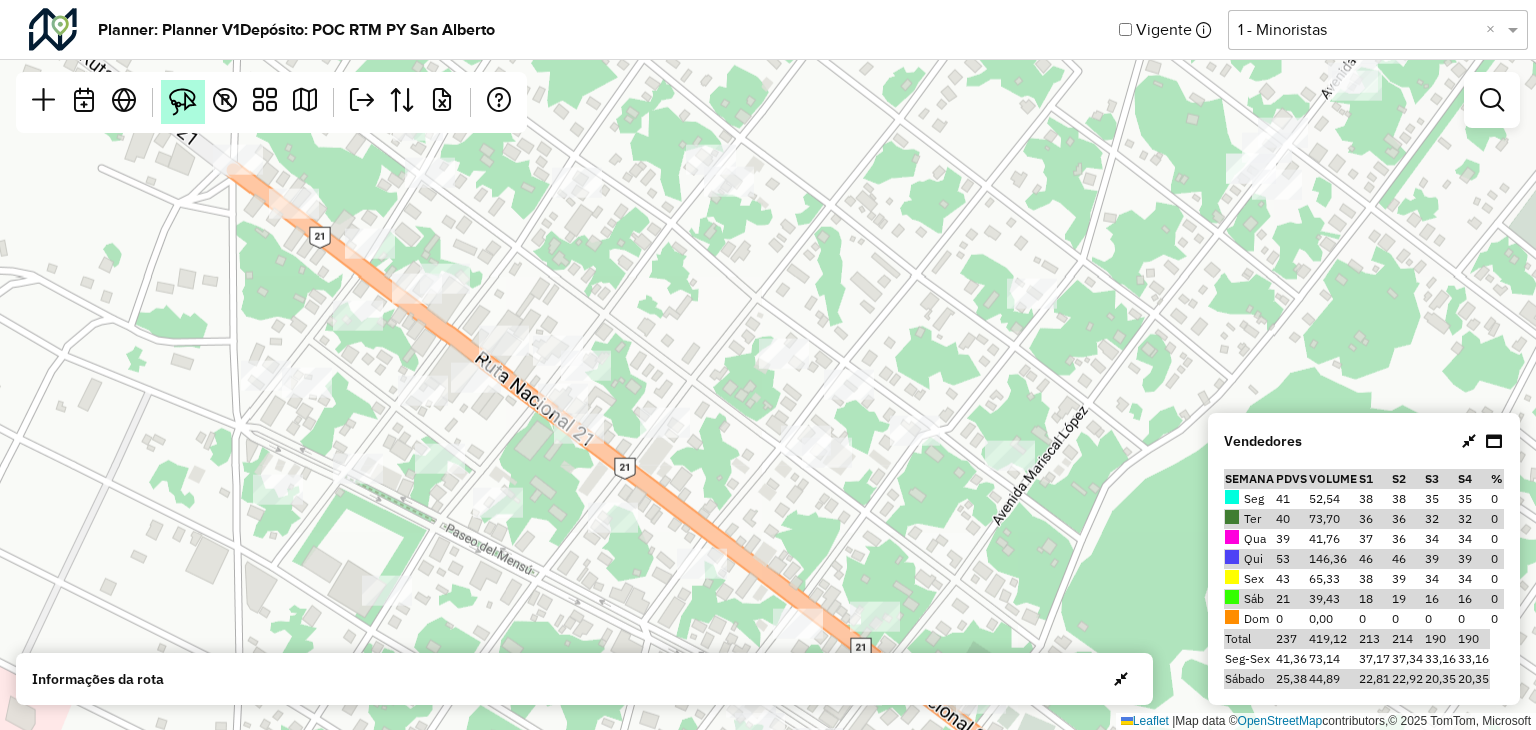 click at bounding box center [183, 102] 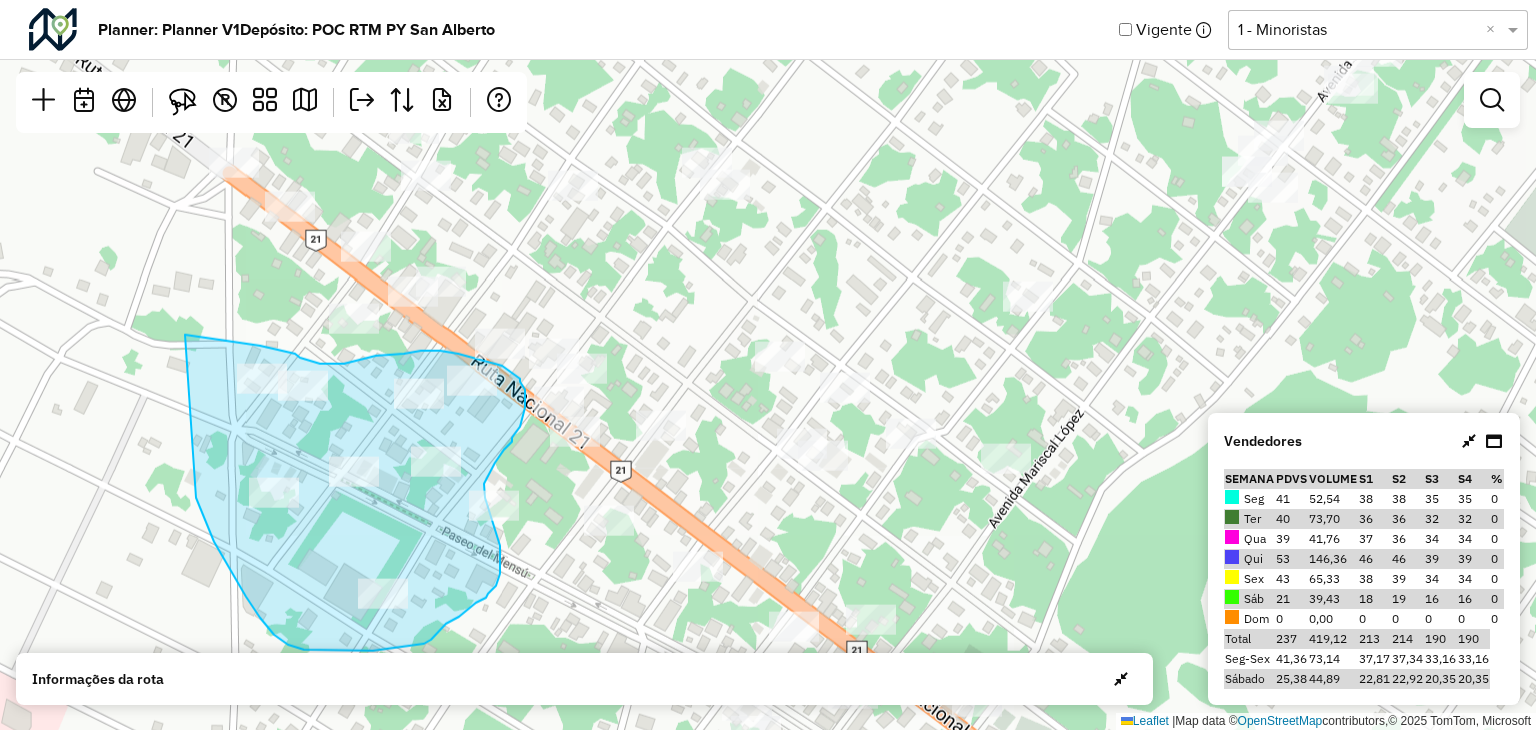 drag, startPoint x: 200, startPoint y: 505, endPoint x: 185, endPoint y: 334, distance: 171.65663 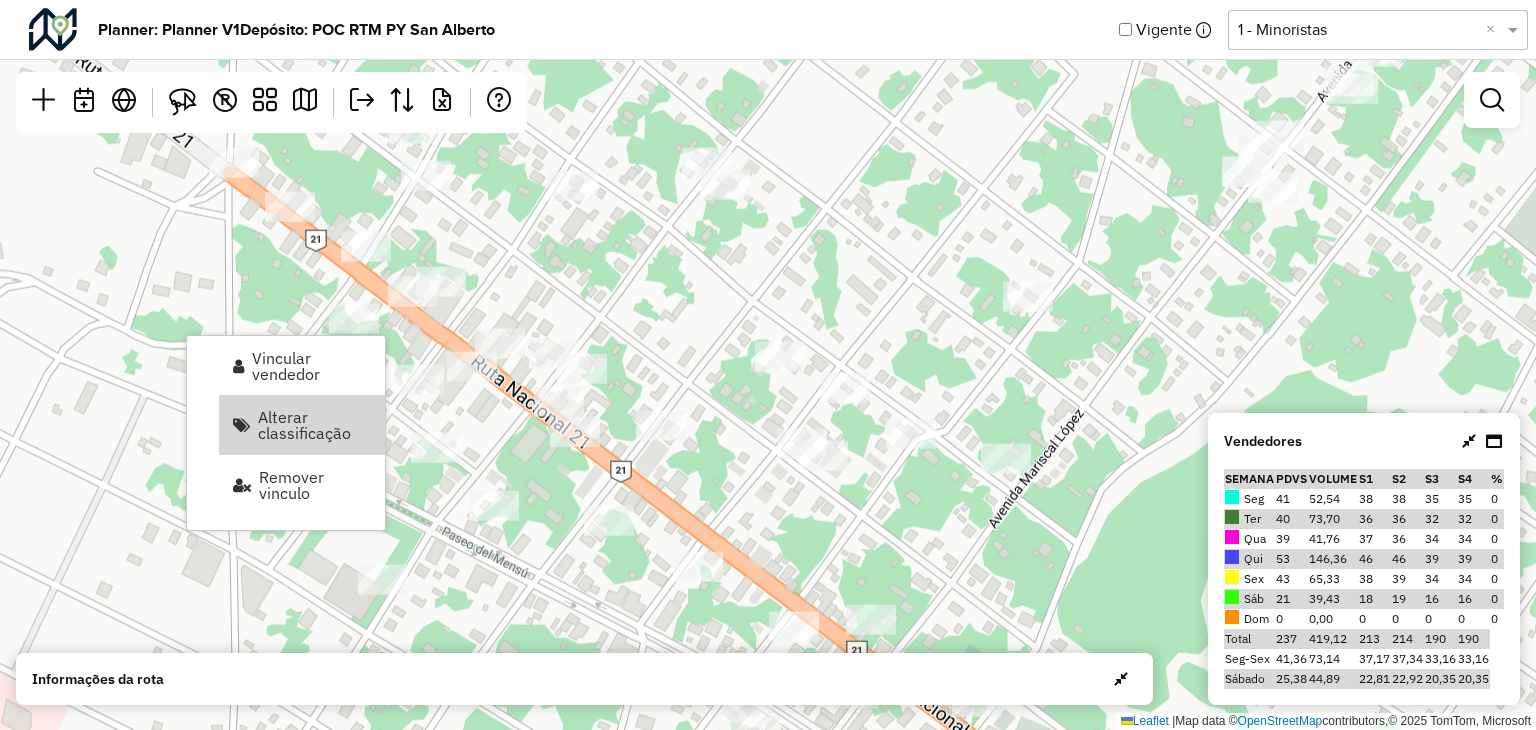 click on "Leaflet   |  Map data ©  OpenStreetMap  contributors,© 2025 TomTom, Microsoft" 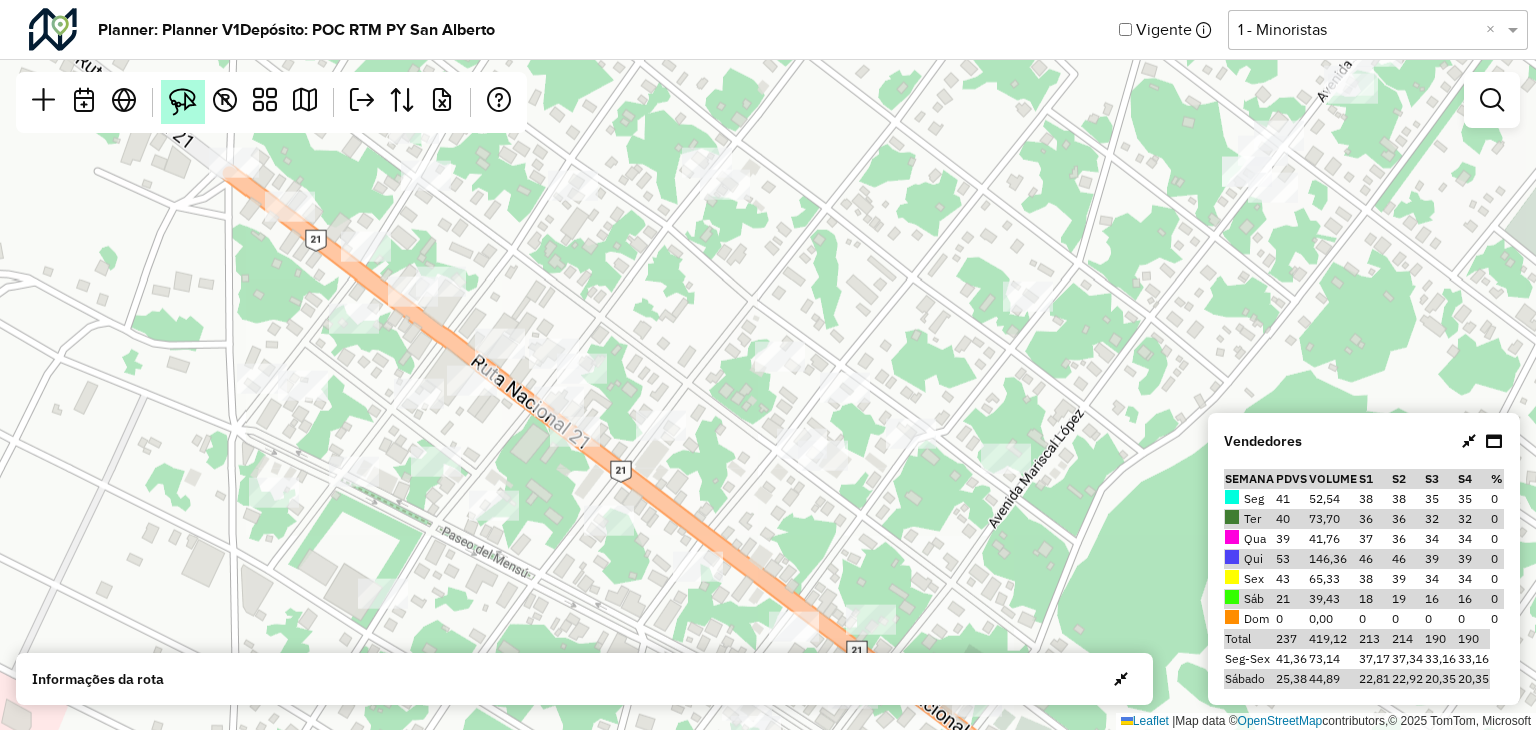 click at bounding box center [183, 102] 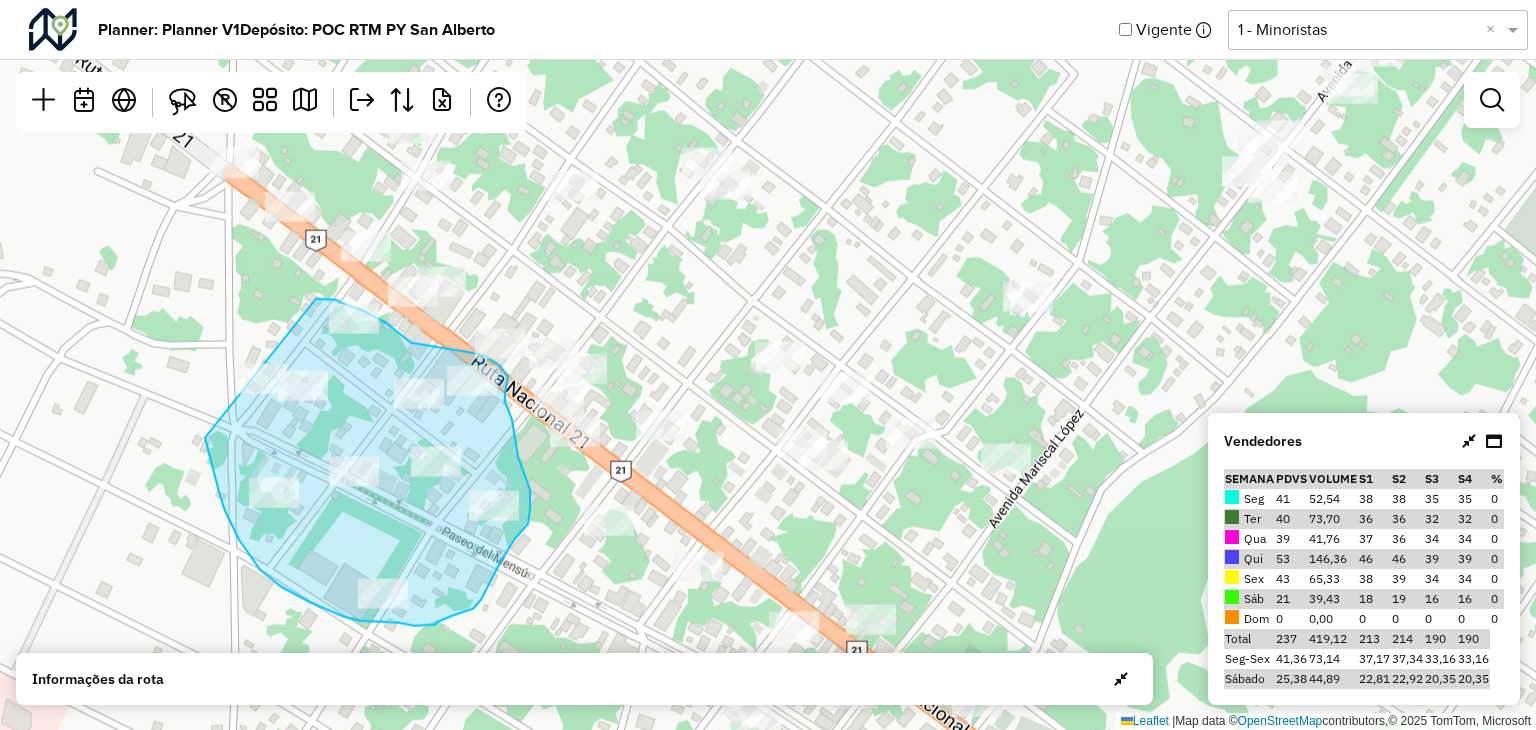 drag, startPoint x: 205, startPoint y: 437, endPoint x: 275, endPoint y: 301, distance: 152.9575 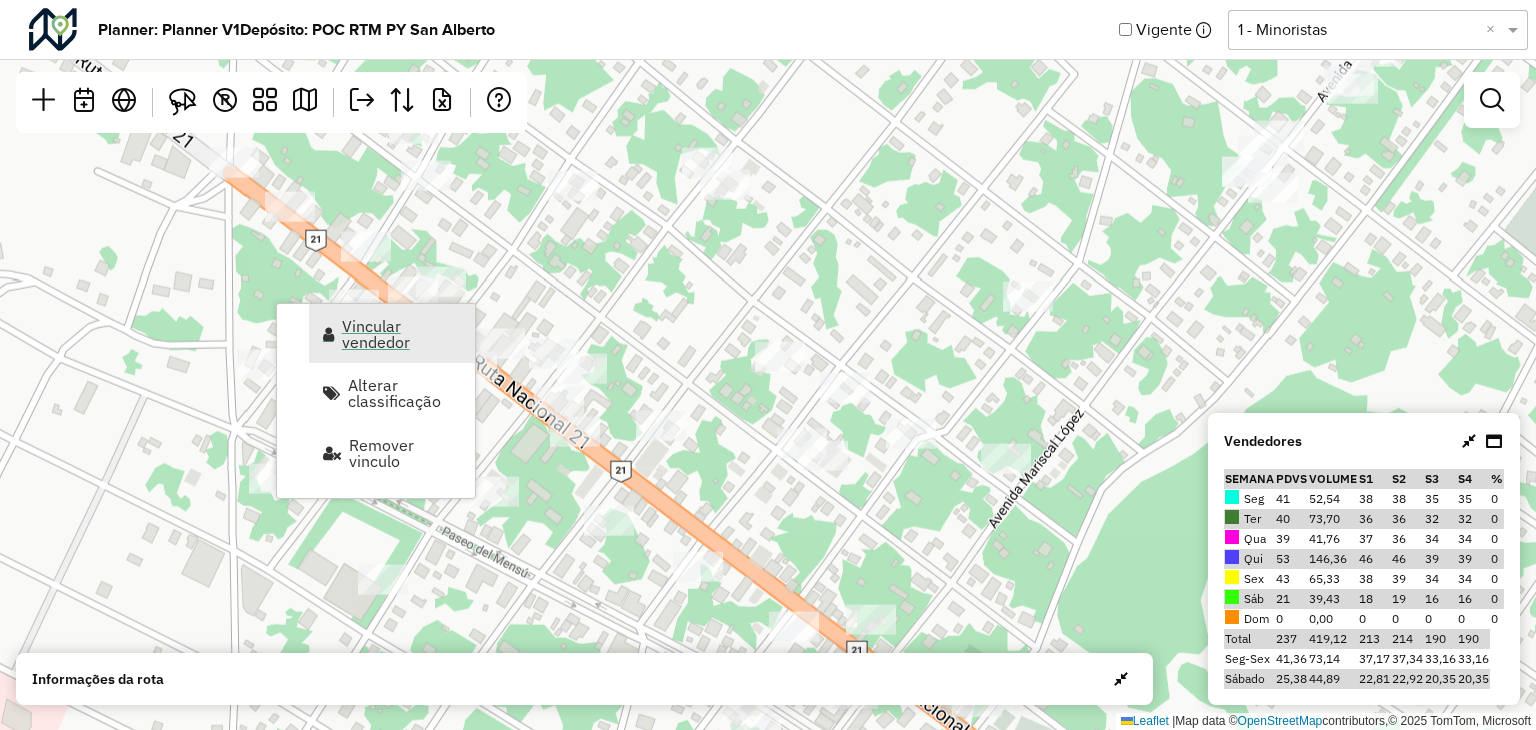 click on "Vincular vendedor" at bounding box center (402, 334) 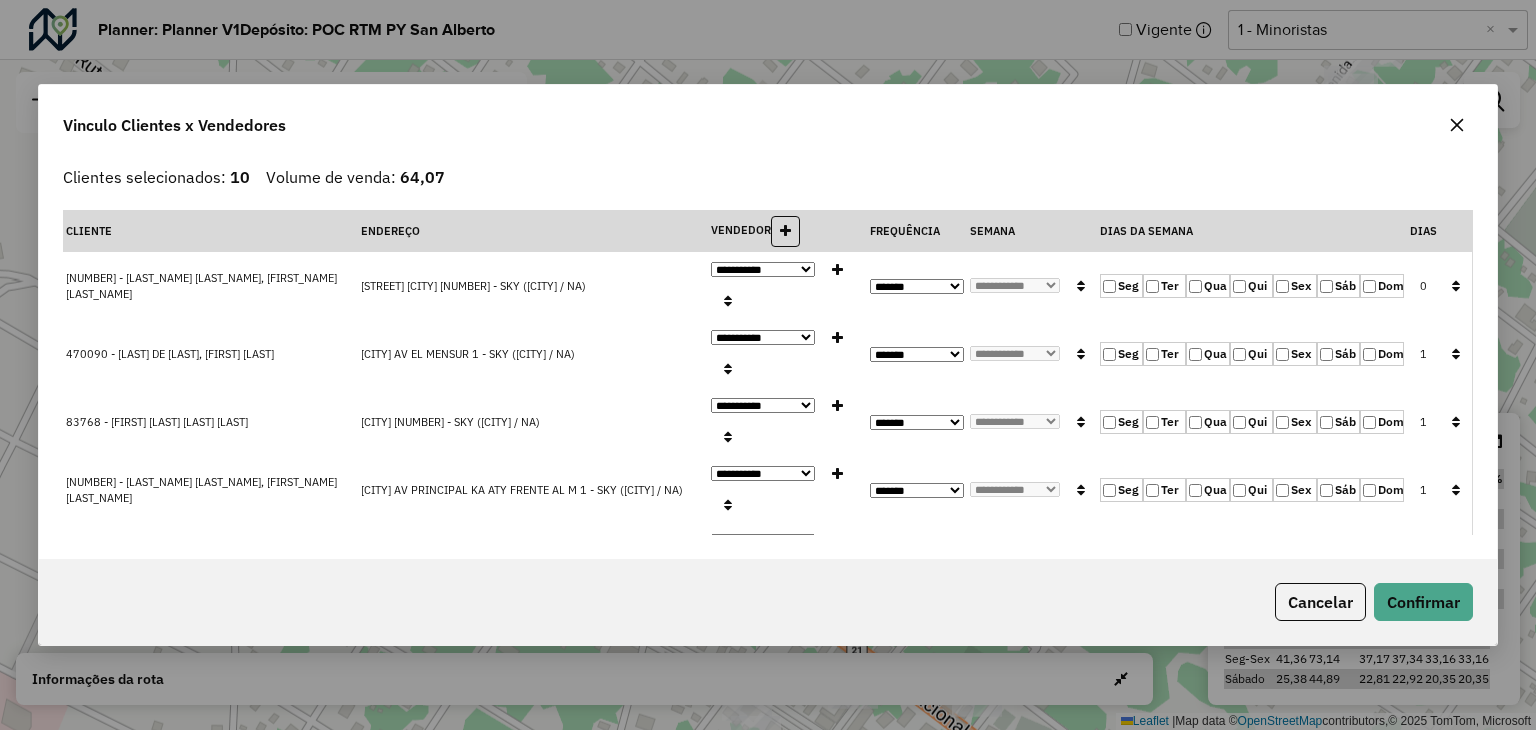 click on "Qua" 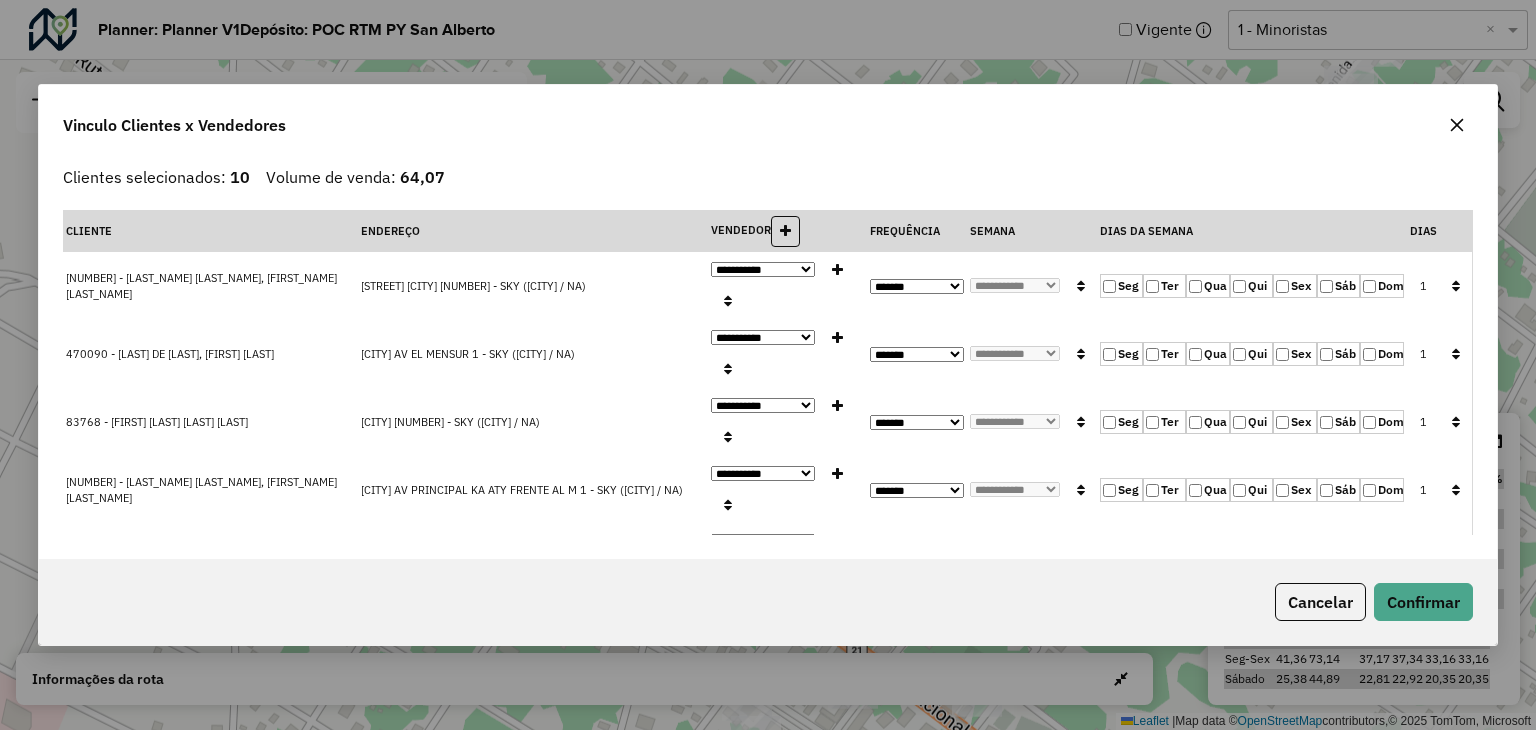 drag, startPoint x: 1447, startPoint y: 287, endPoint x: 1446, endPoint y: 590, distance: 303.00165 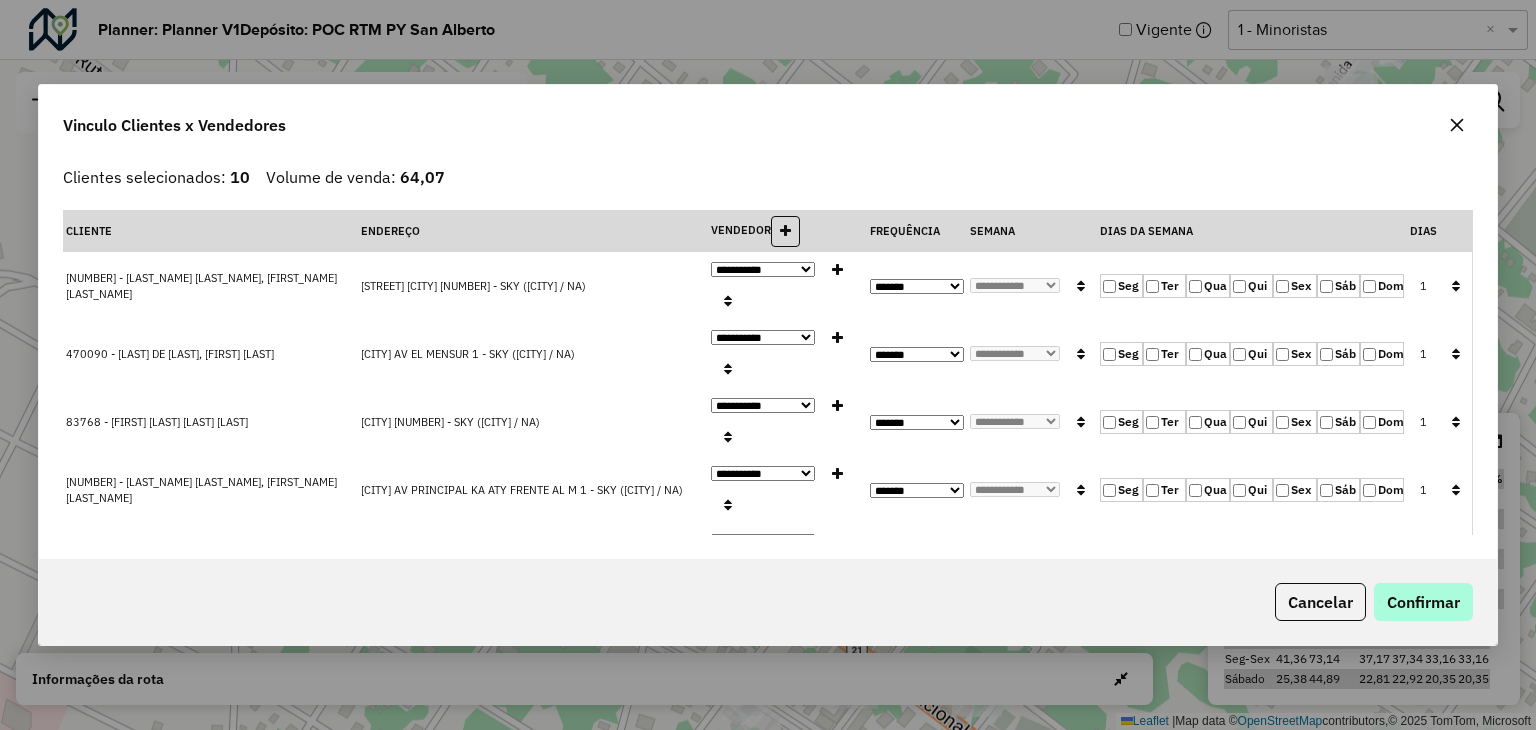 click 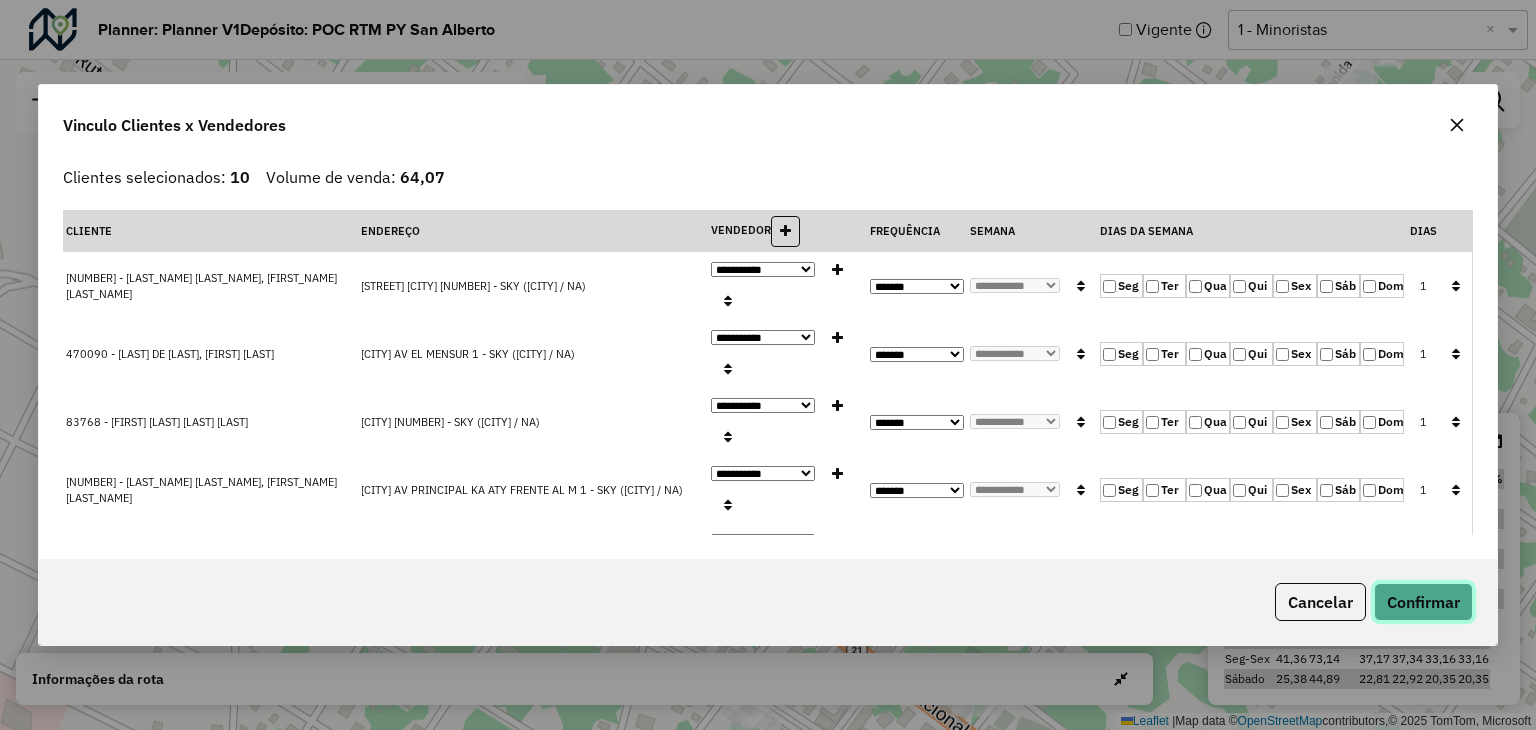 click on "Confirmar" 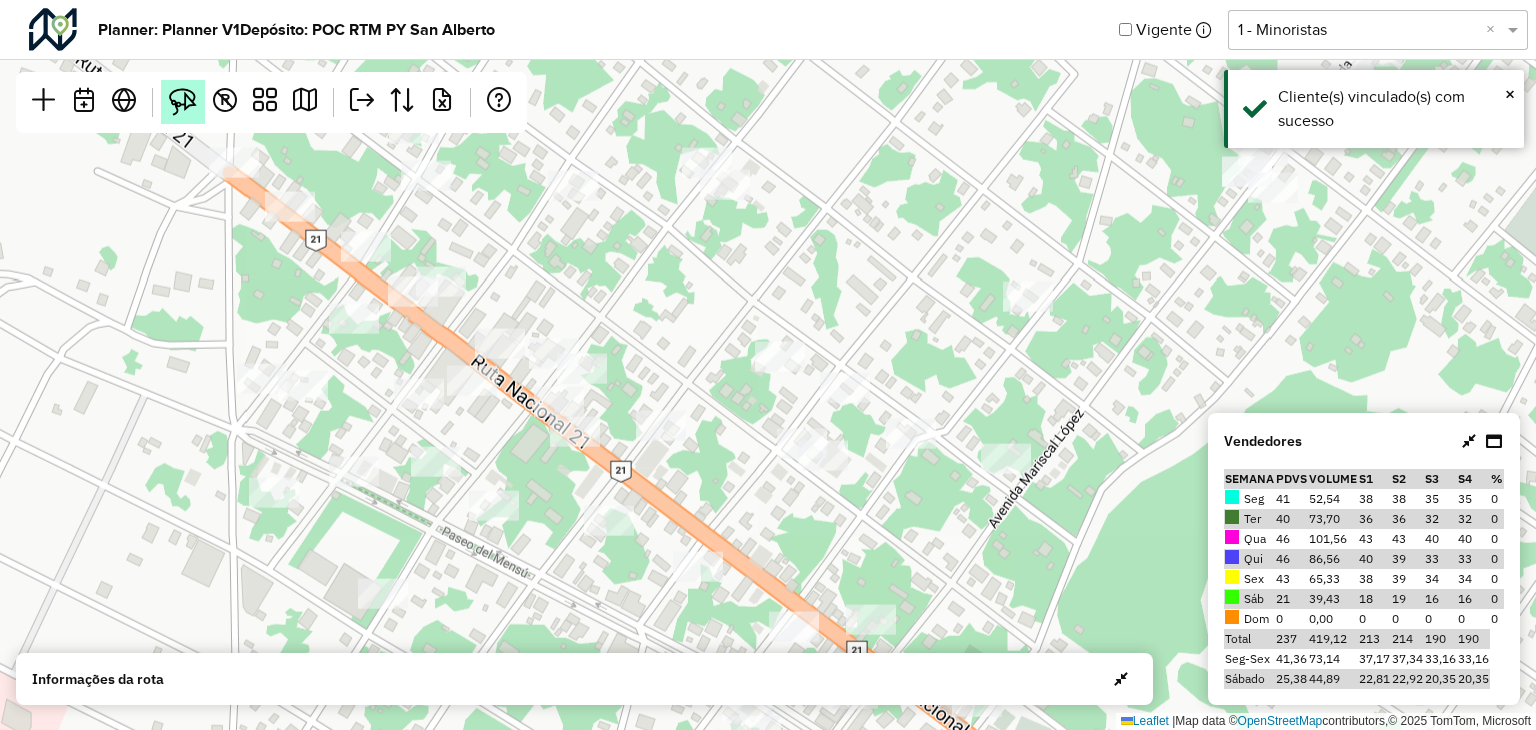 click at bounding box center (183, 102) 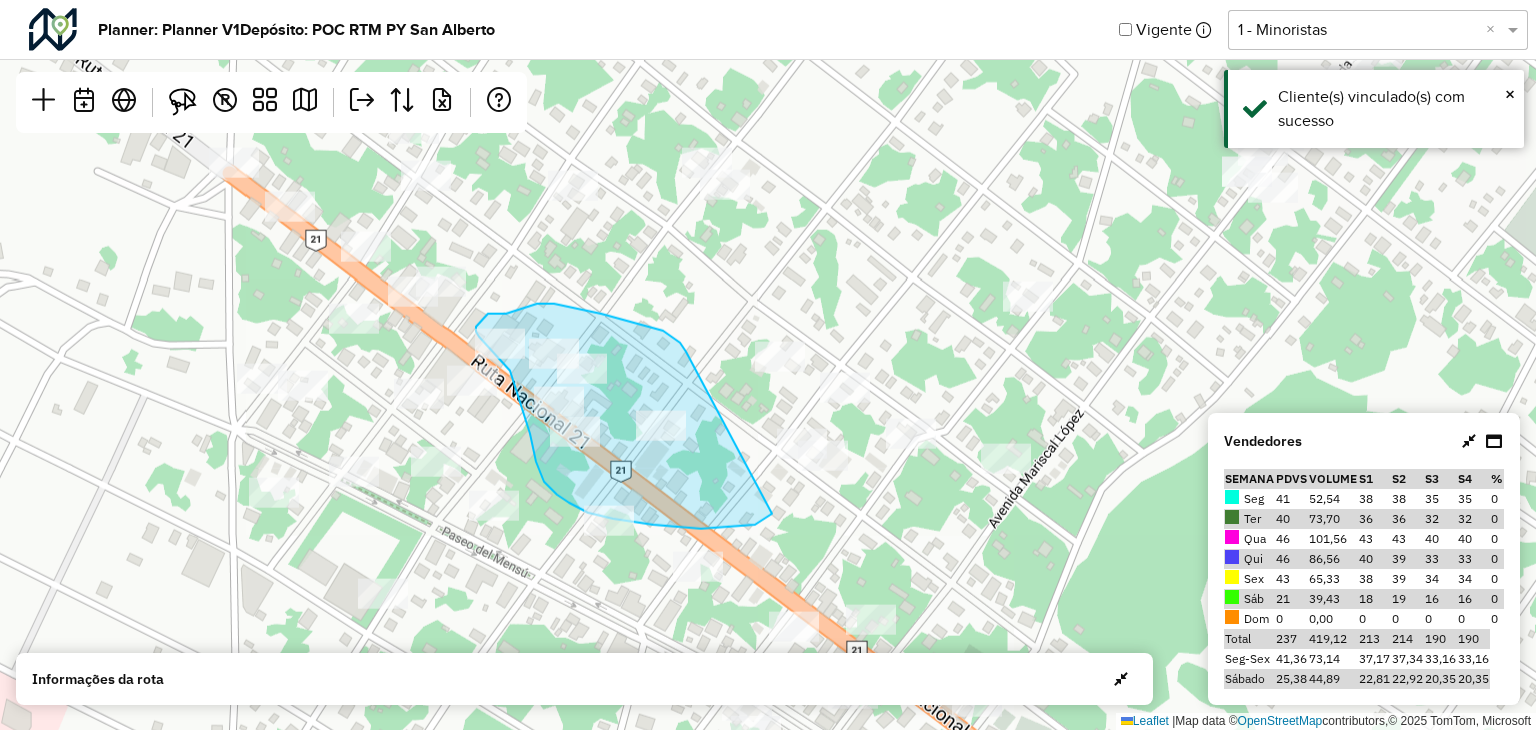 drag, startPoint x: 625, startPoint y: 319, endPoint x: 771, endPoint y: 469, distance: 209.32272 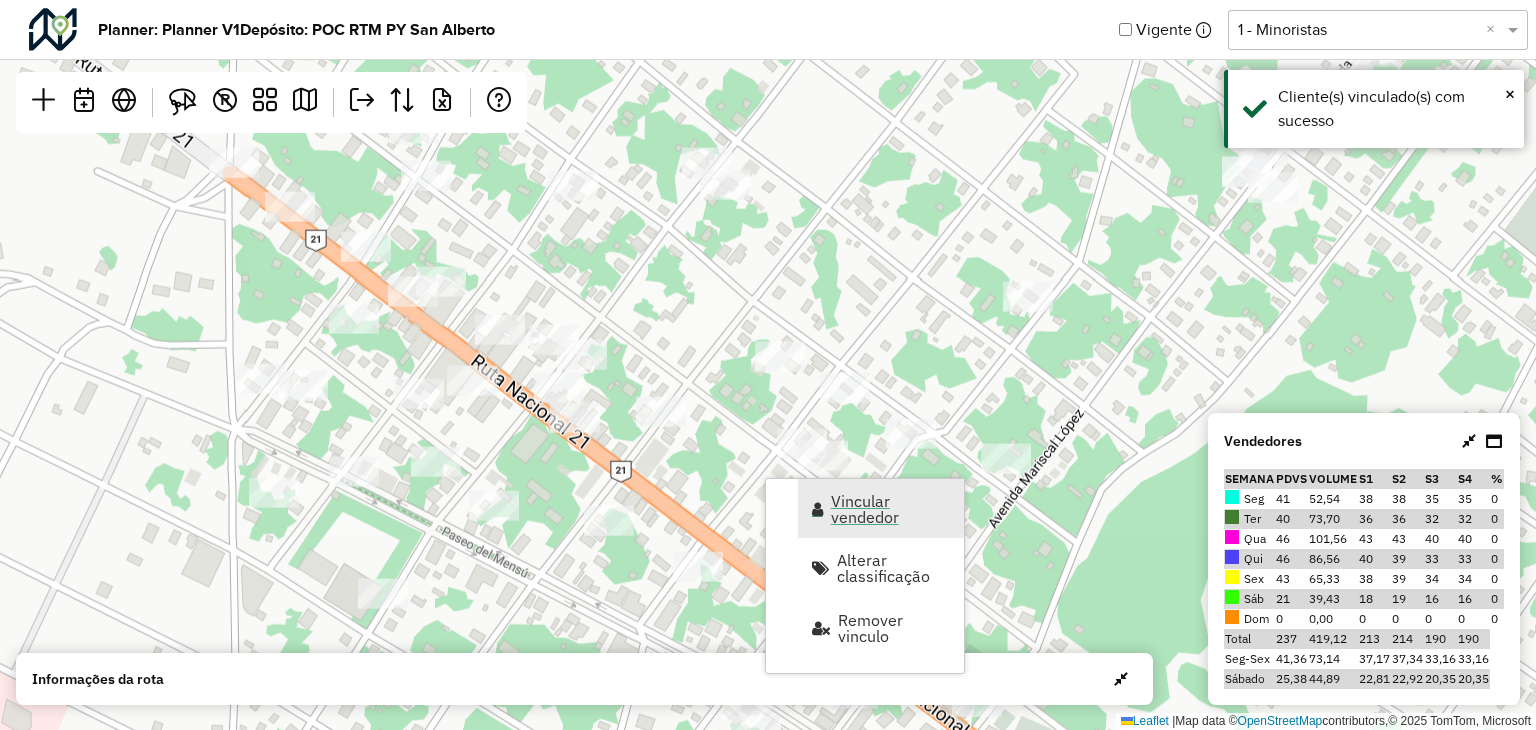 click on "Vincular vendedor" at bounding box center (891, 509) 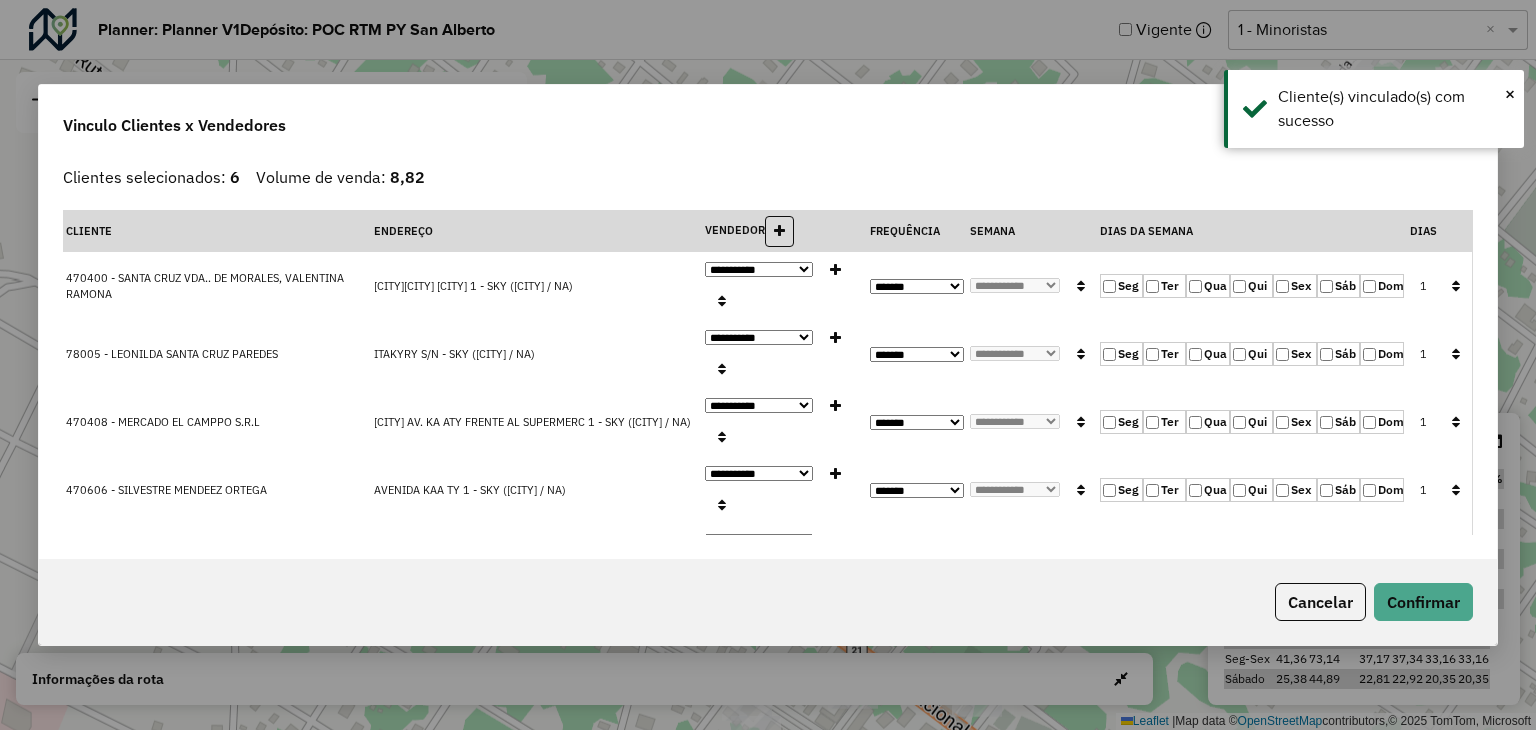 click 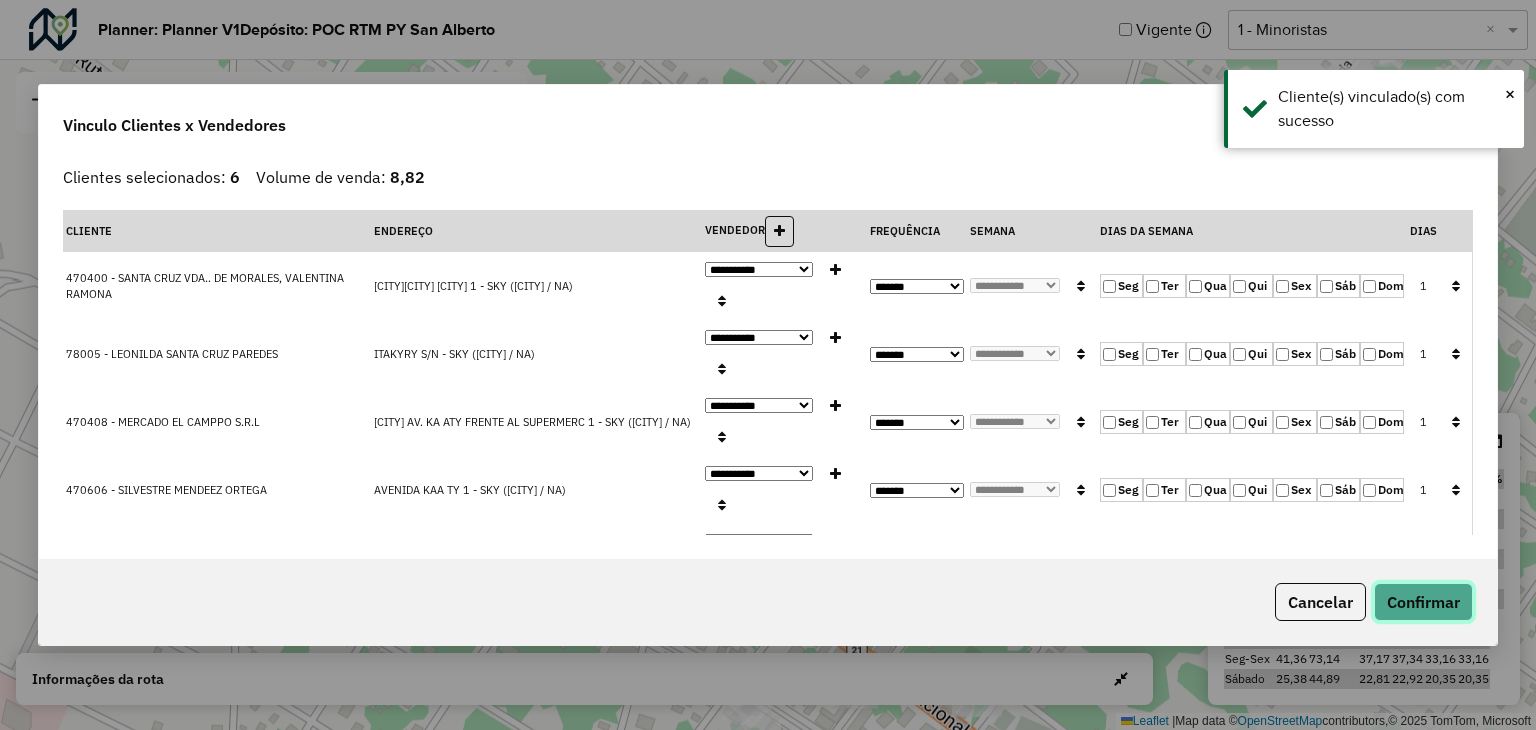 drag, startPoint x: 1411, startPoint y: 603, endPoint x: 996, endPoint y: 415, distance: 455.5974 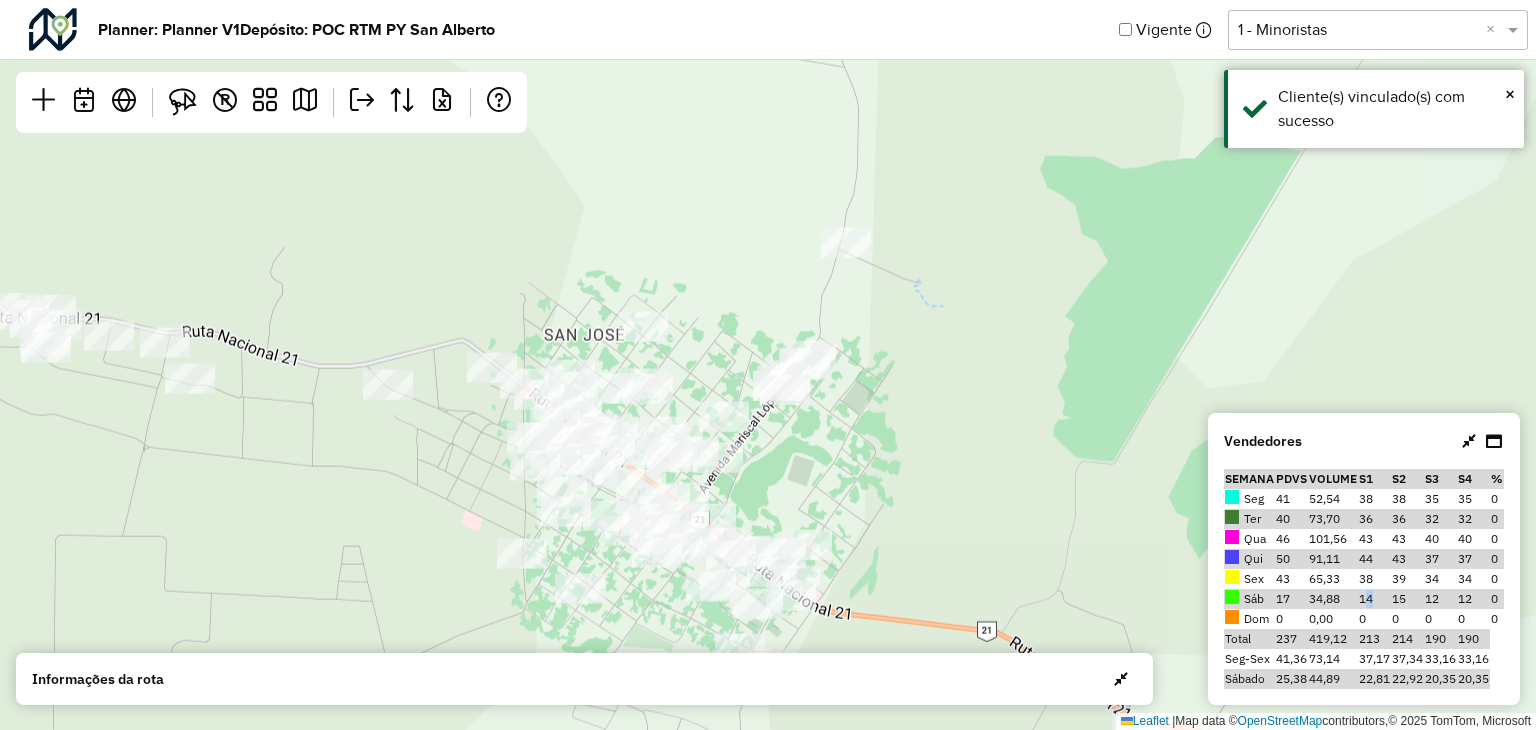 click on "14" at bounding box center [1374, 599] 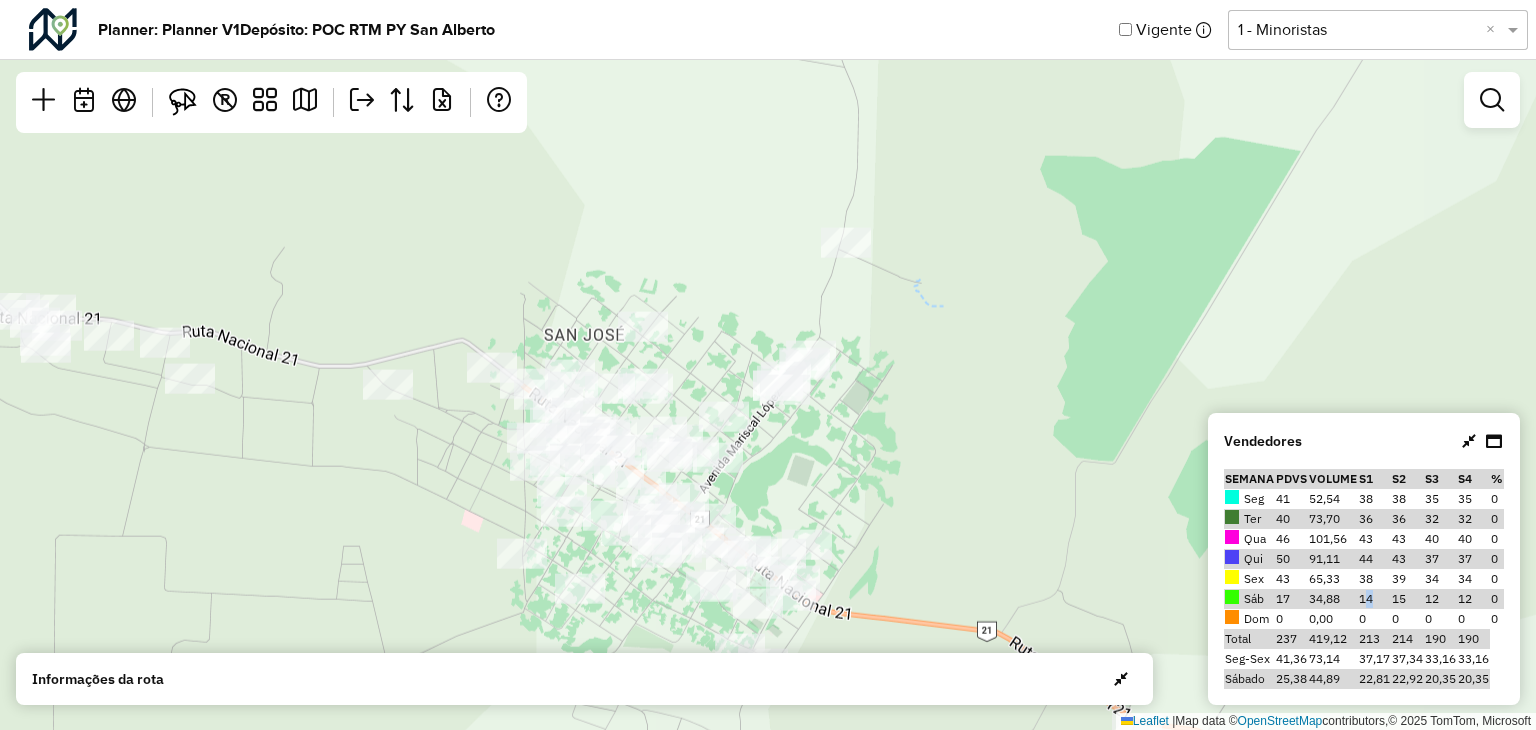 click on "14" at bounding box center [1374, 599] 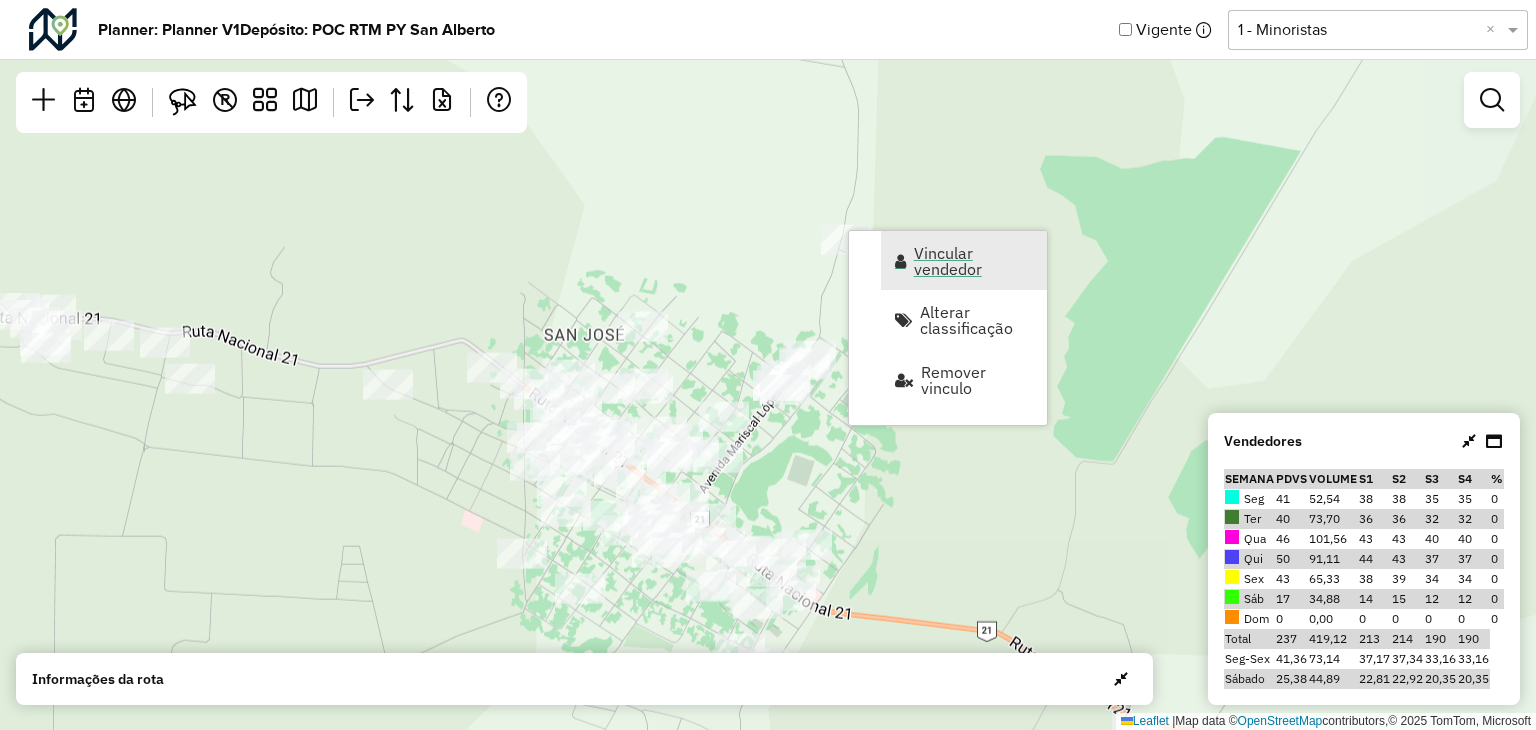 click on "Vincular vendedor" at bounding box center [974, 261] 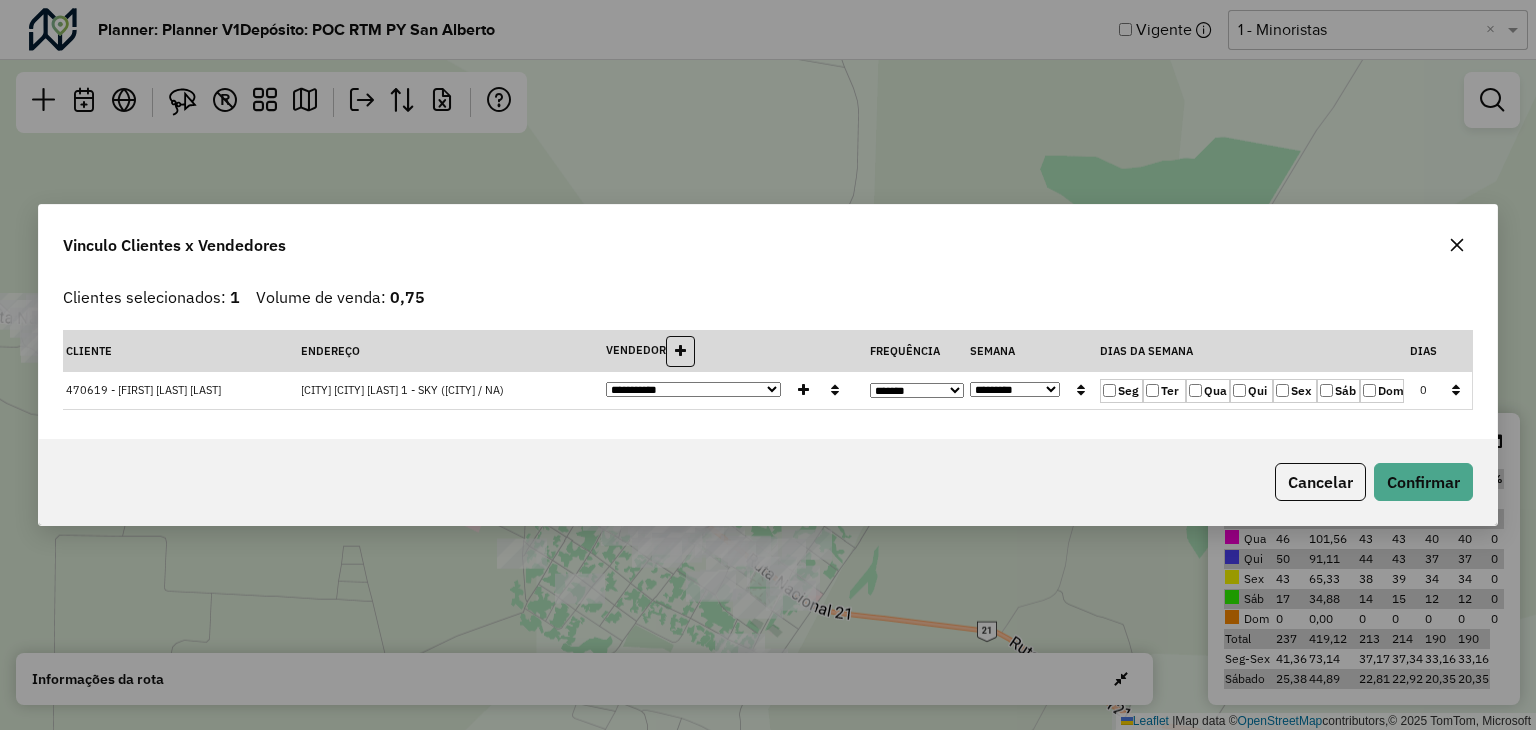 drag, startPoint x: 1268, startPoint y: 401, endPoint x: 1249, endPoint y: 388, distance: 23.021729 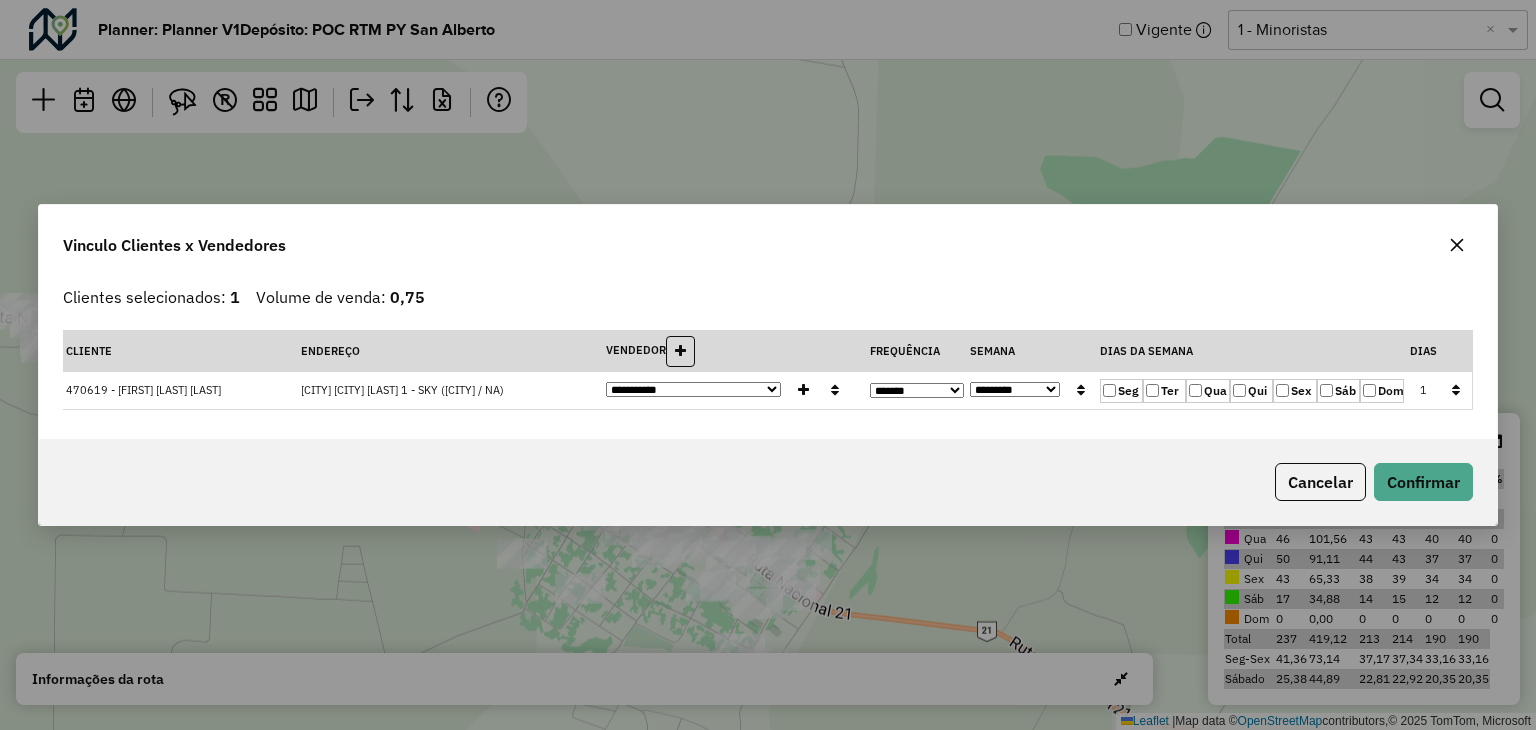 click on "Cancelar   Confirmar" 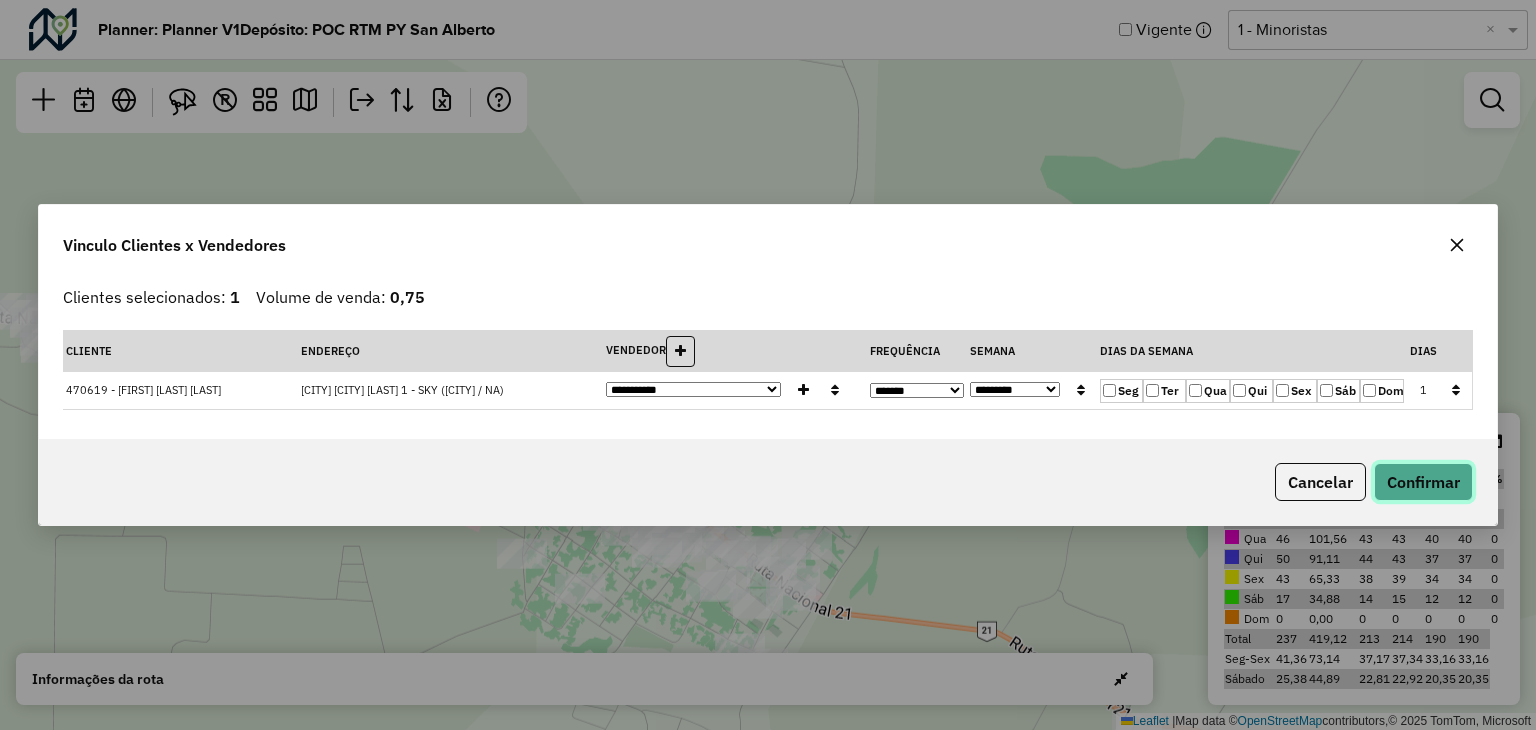 click on "Confirmar" 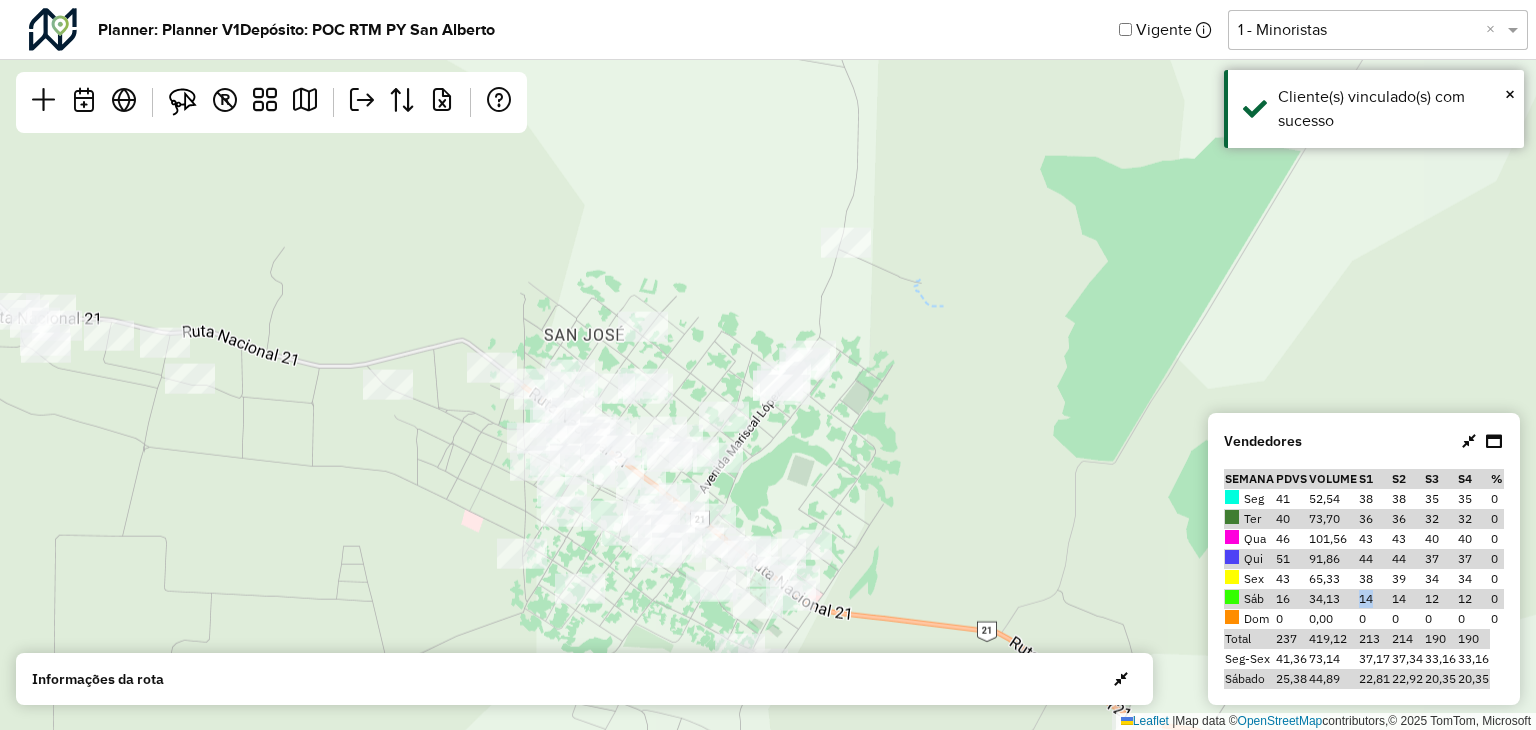 drag, startPoint x: 1357, startPoint y: 600, endPoint x: 1380, endPoint y: 597, distance: 23.194826 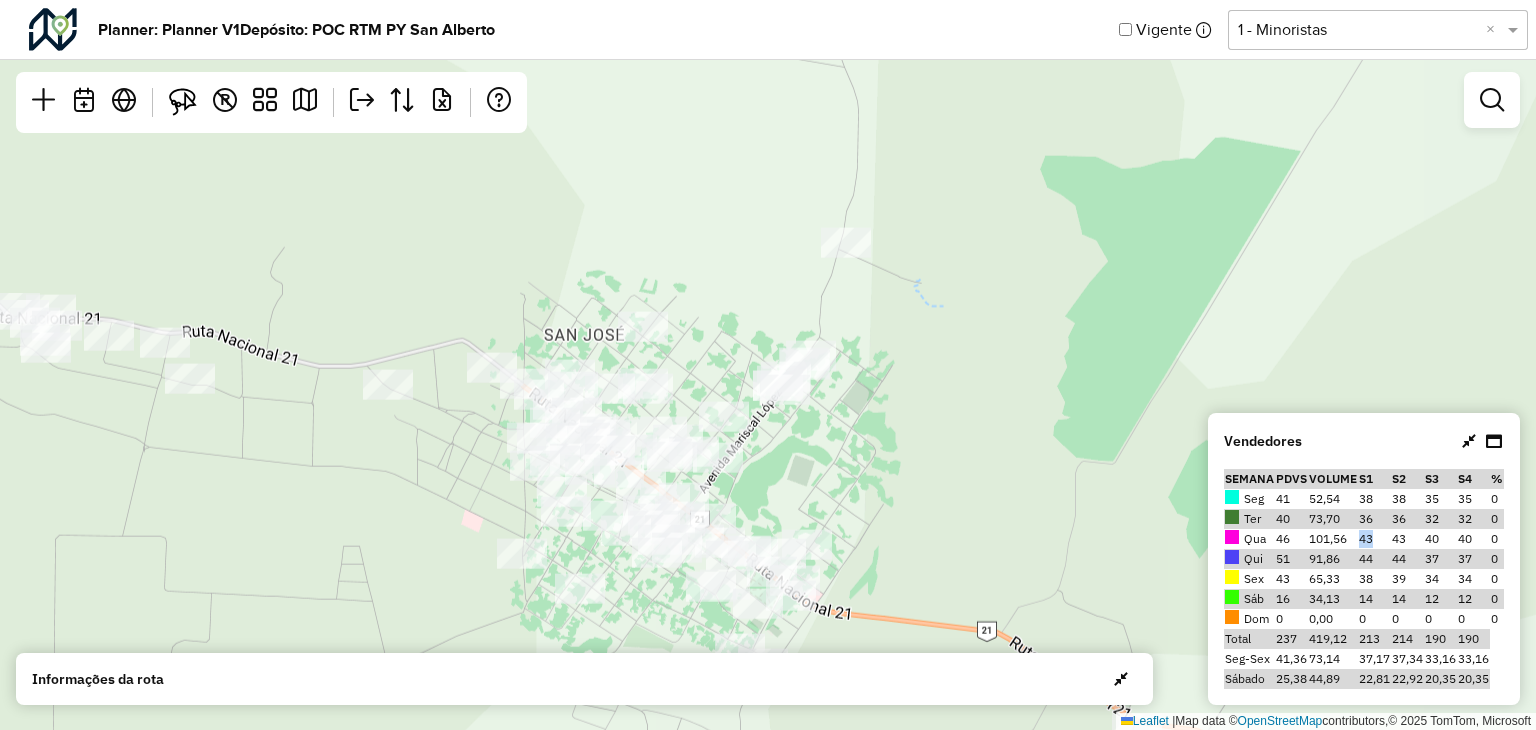 click on "43" at bounding box center [1374, 539] 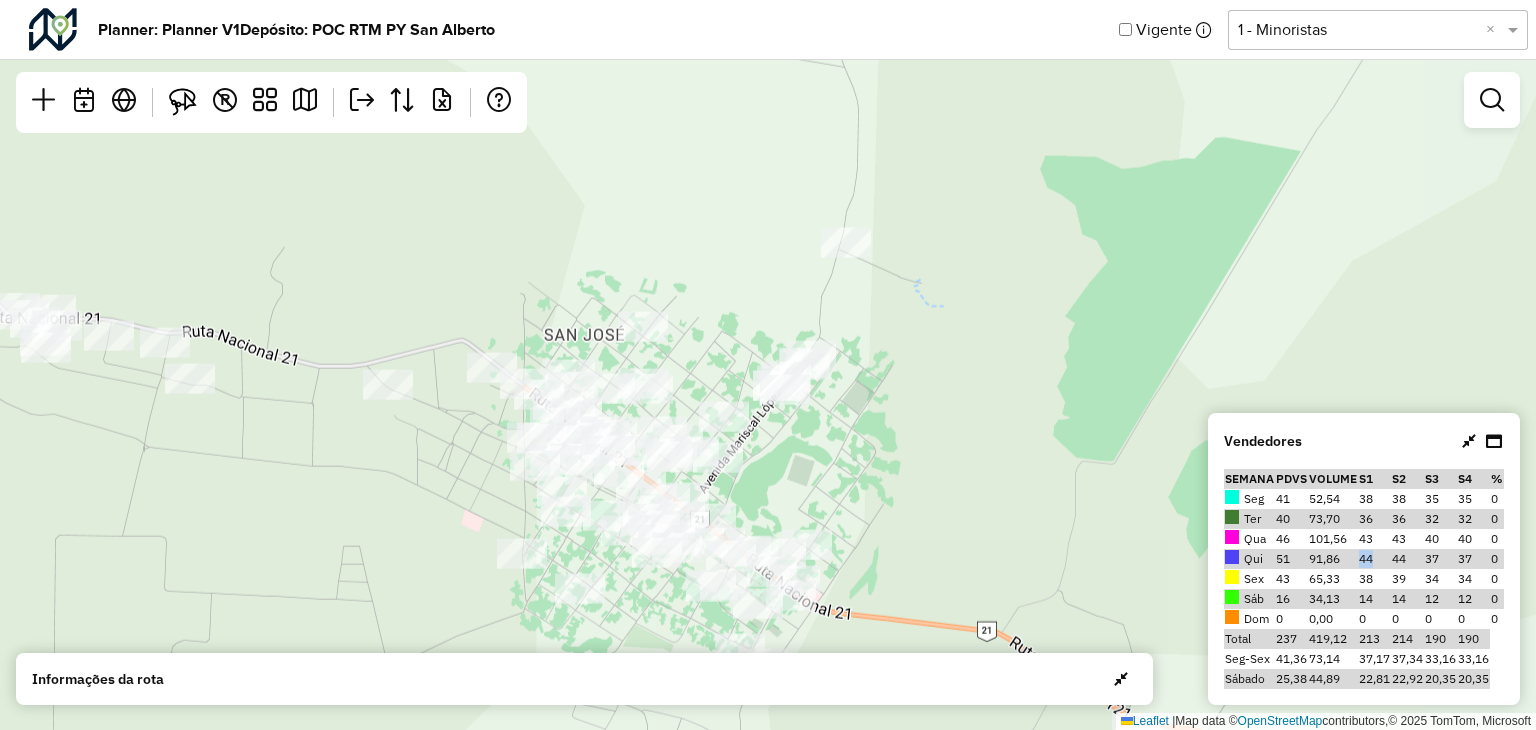 drag, startPoint x: 1356, startPoint y: 557, endPoint x: 1380, endPoint y: 563, distance: 24.738634 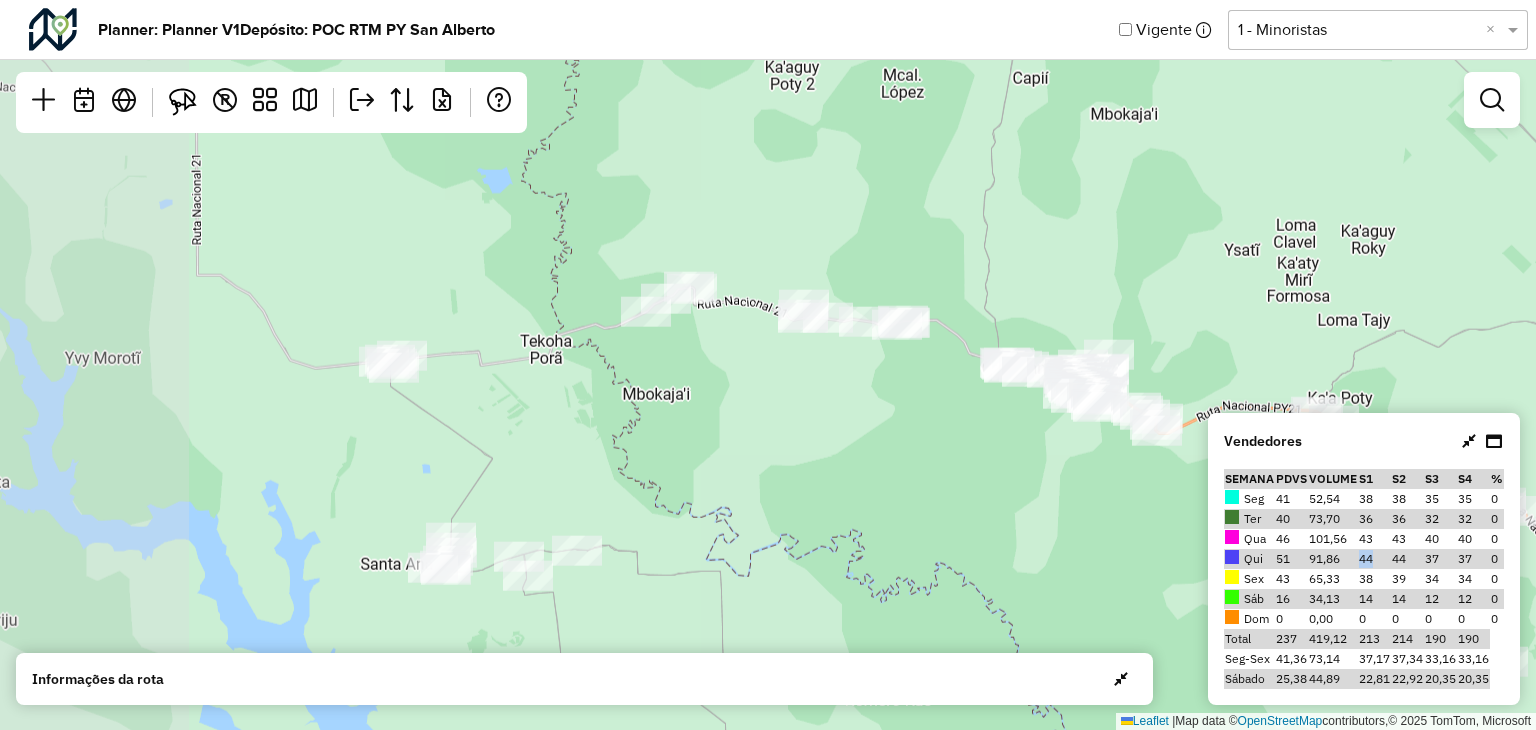 drag, startPoint x: 664, startPoint y: 313, endPoint x: 891, endPoint y: 340, distance: 228.60008 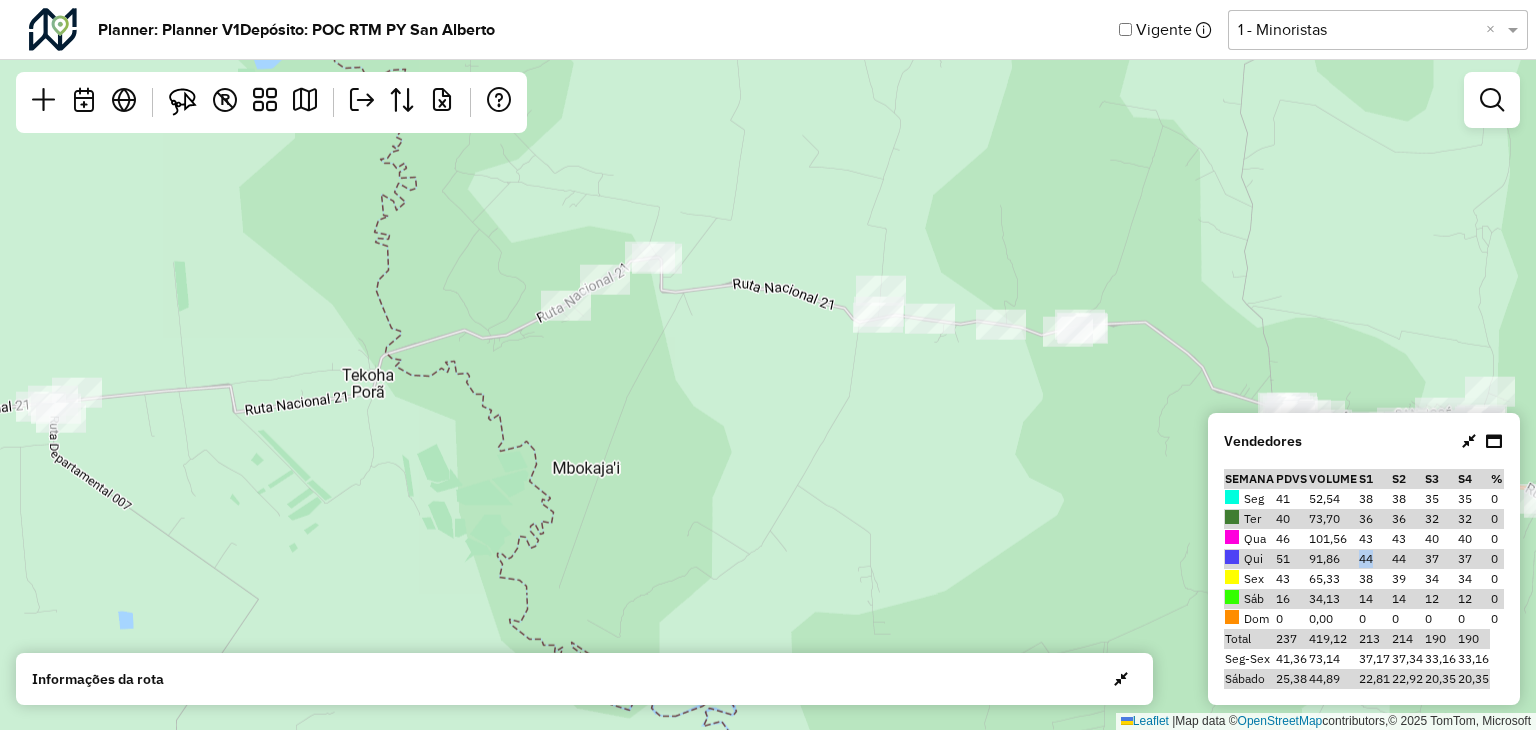 drag, startPoint x: 722, startPoint y: 334, endPoint x: 717, endPoint y: 351, distance: 17.720045 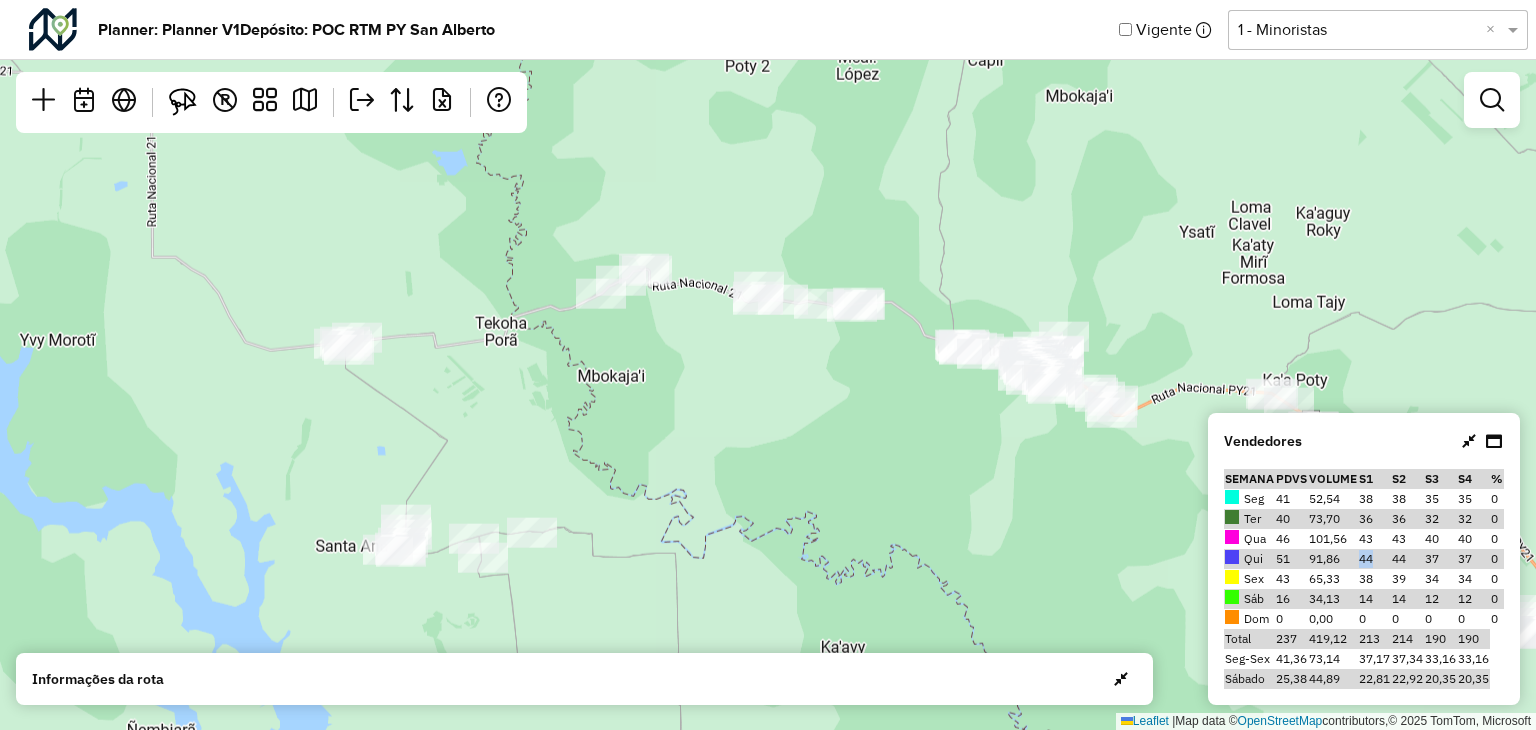 drag, startPoint x: 696, startPoint y: 325, endPoint x: 686, endPoint y: 340, distance: 18.027756 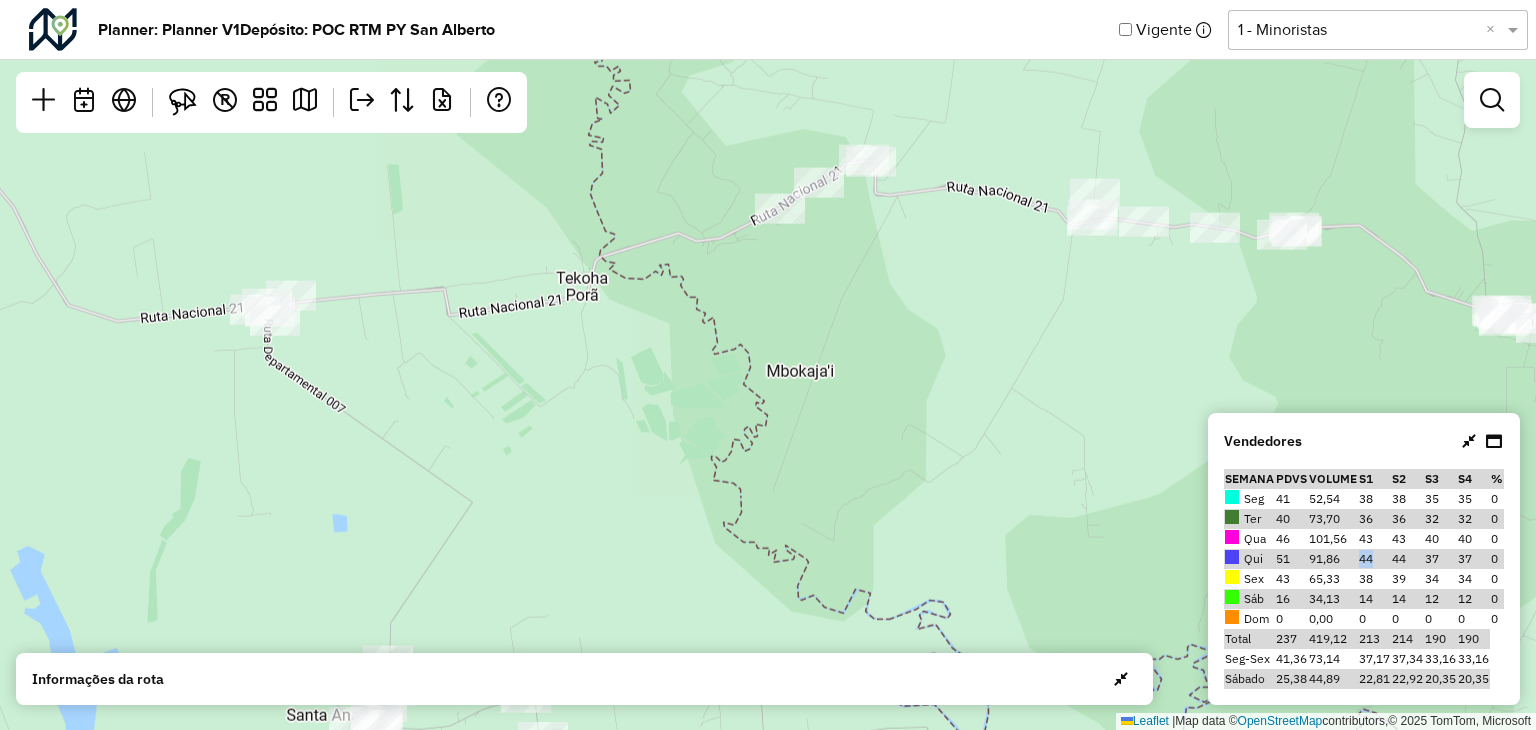 drag, startPoint x: 636, startPoint y: 361, endPoint x: 896, endPoint y: 270, distance: 275.46506 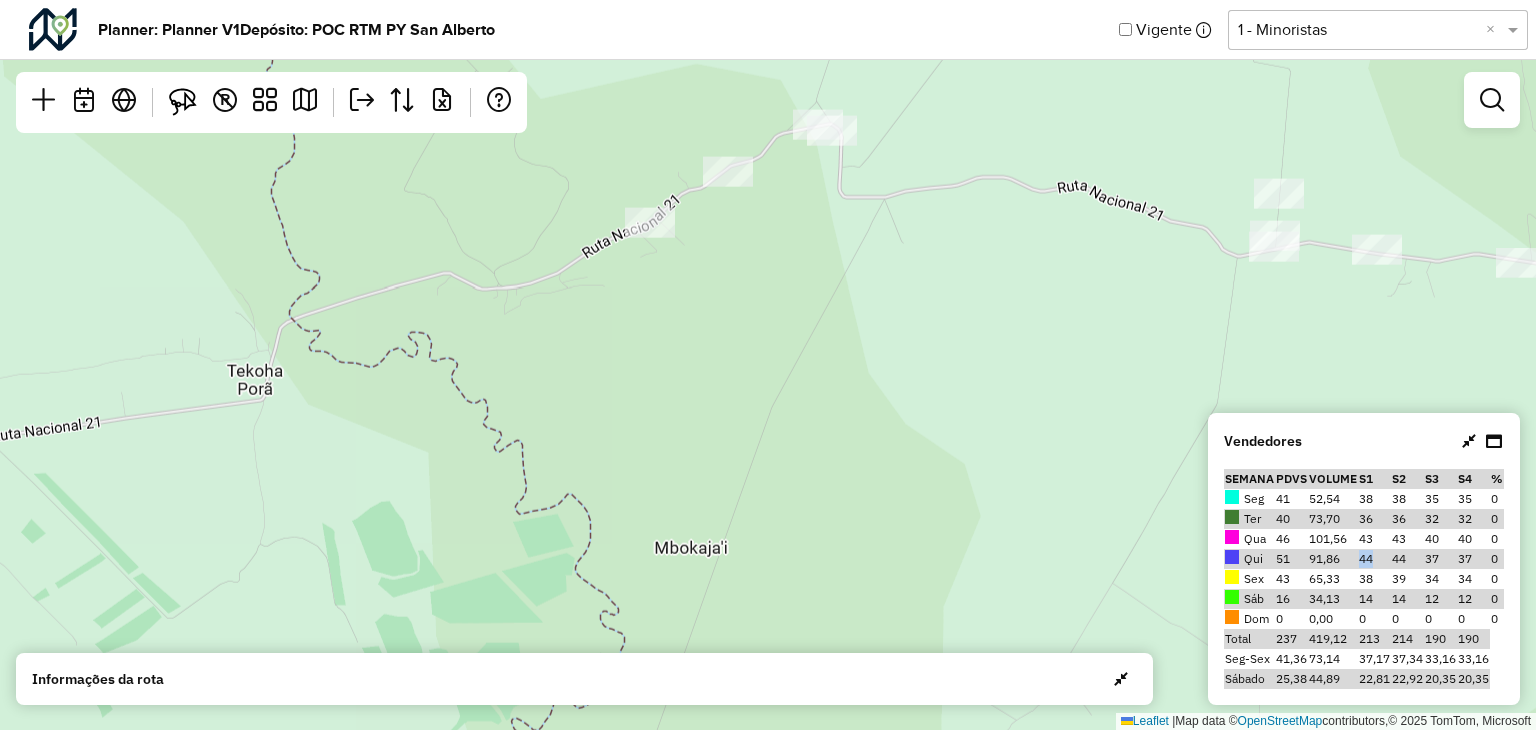 drag, startPoint x: 879, startPoint y: 209, endPoint x: 900, endPoint y: 424, distance: 216.02315 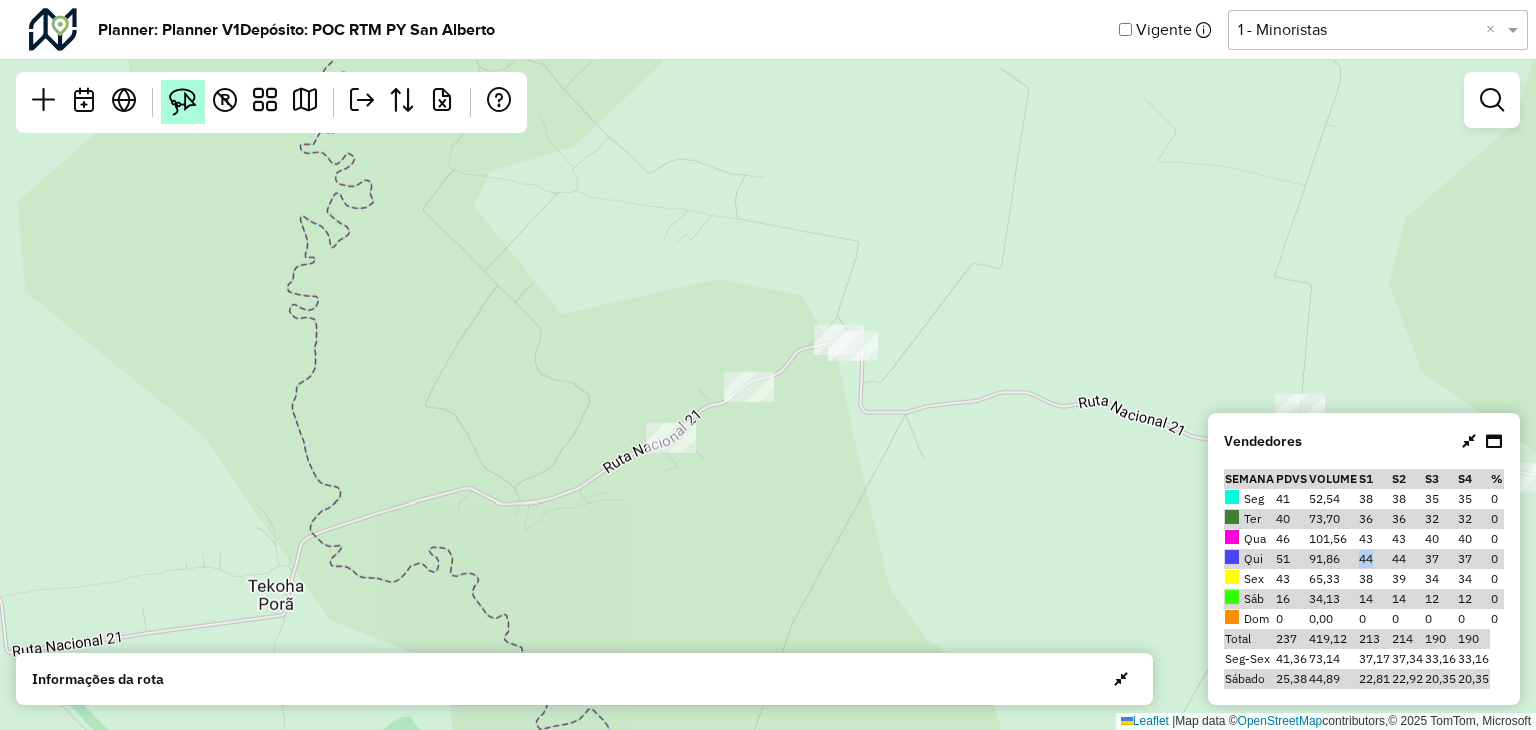 click at bounding box center (183, 102) 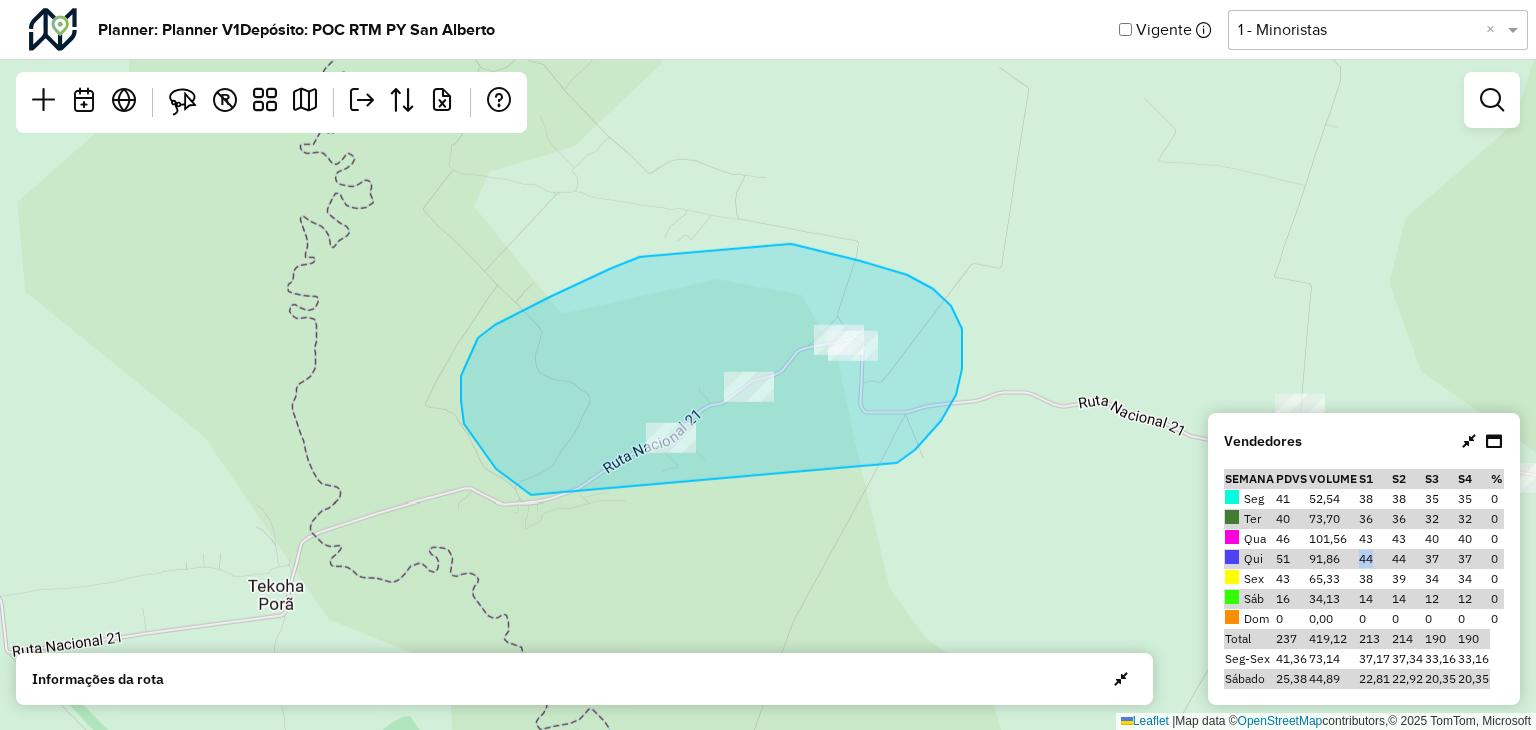 drag, startPoint x: 962, startPoint y: 329, endPoint x: 702, endPoint y: 495, distance: 308.47366 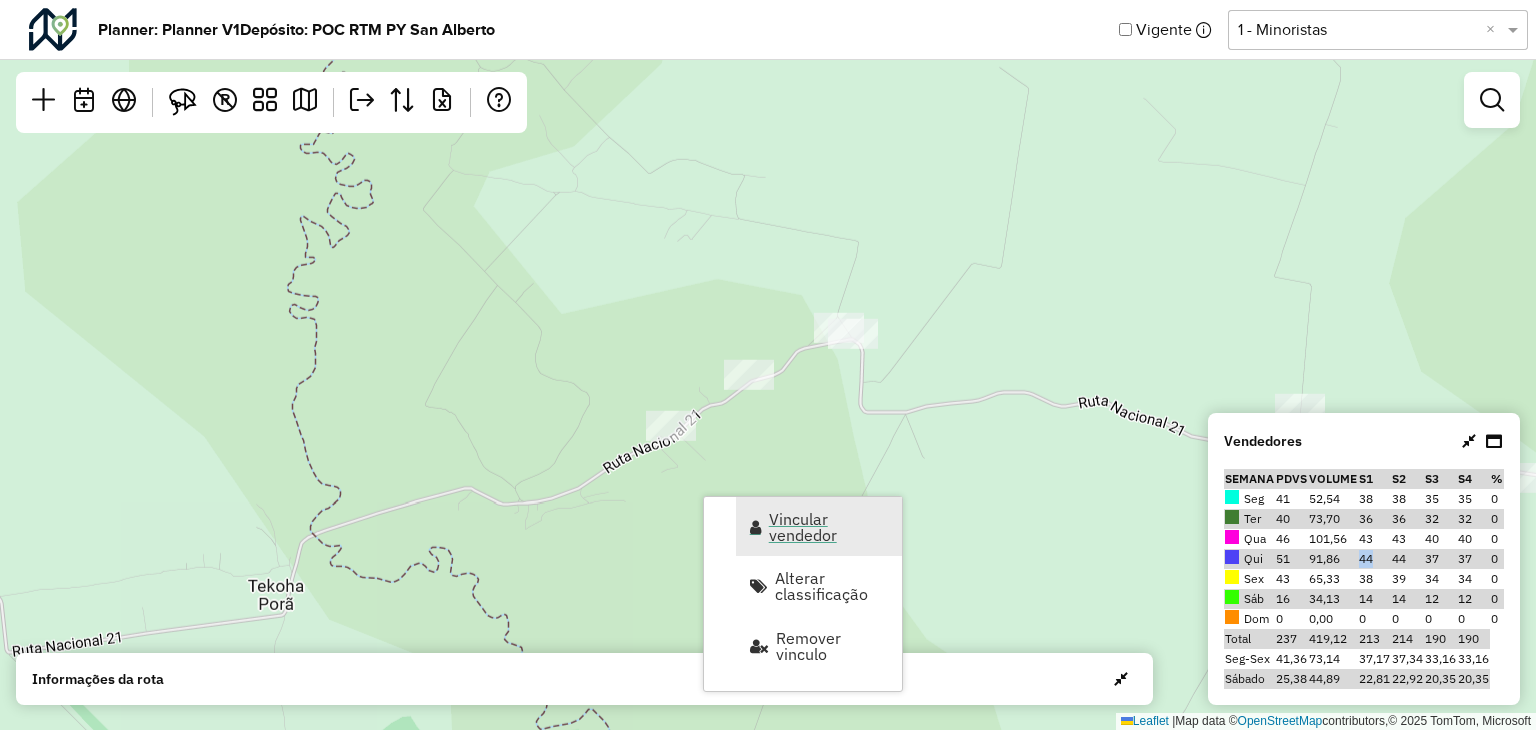 click on "Vincular vendedor" at bounding box center [829, 527] 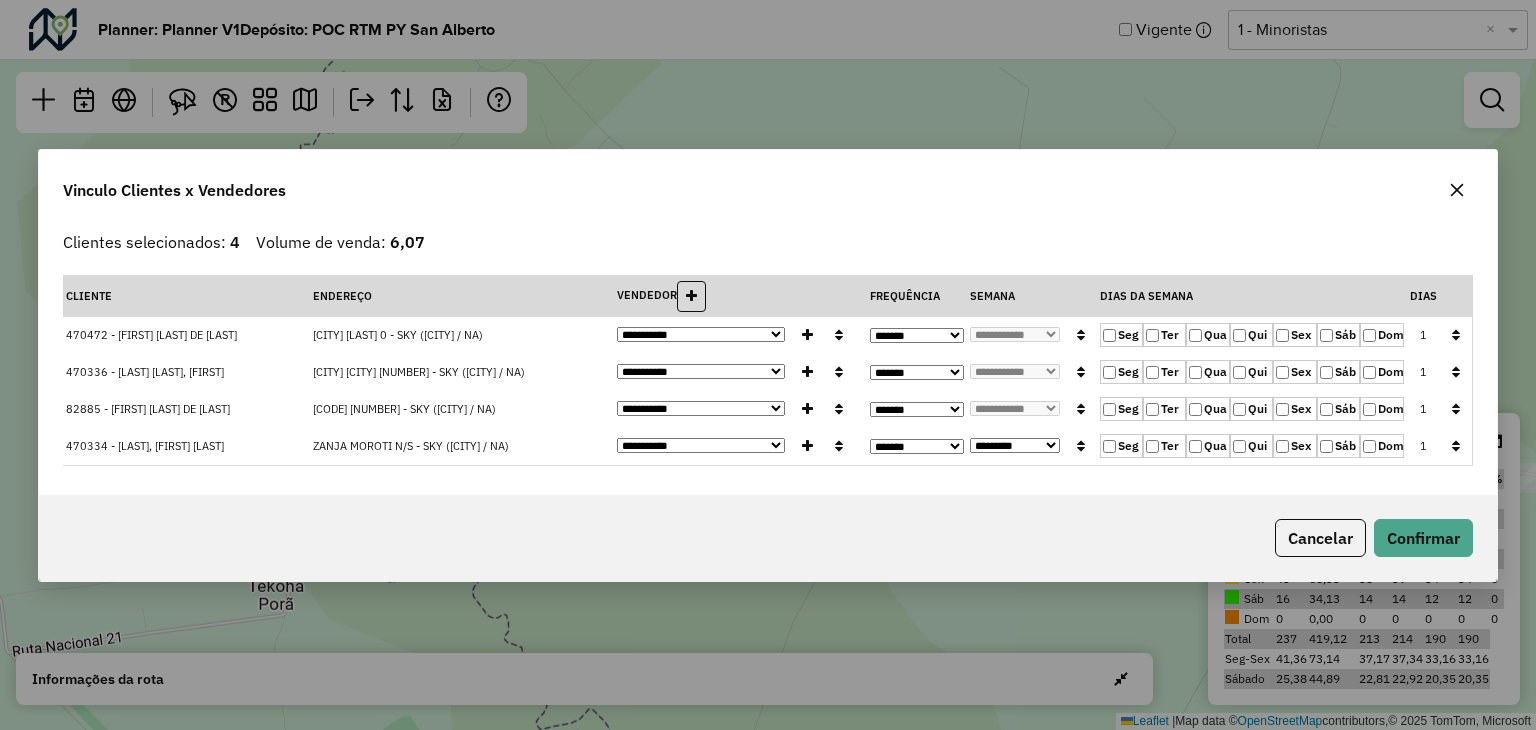 click 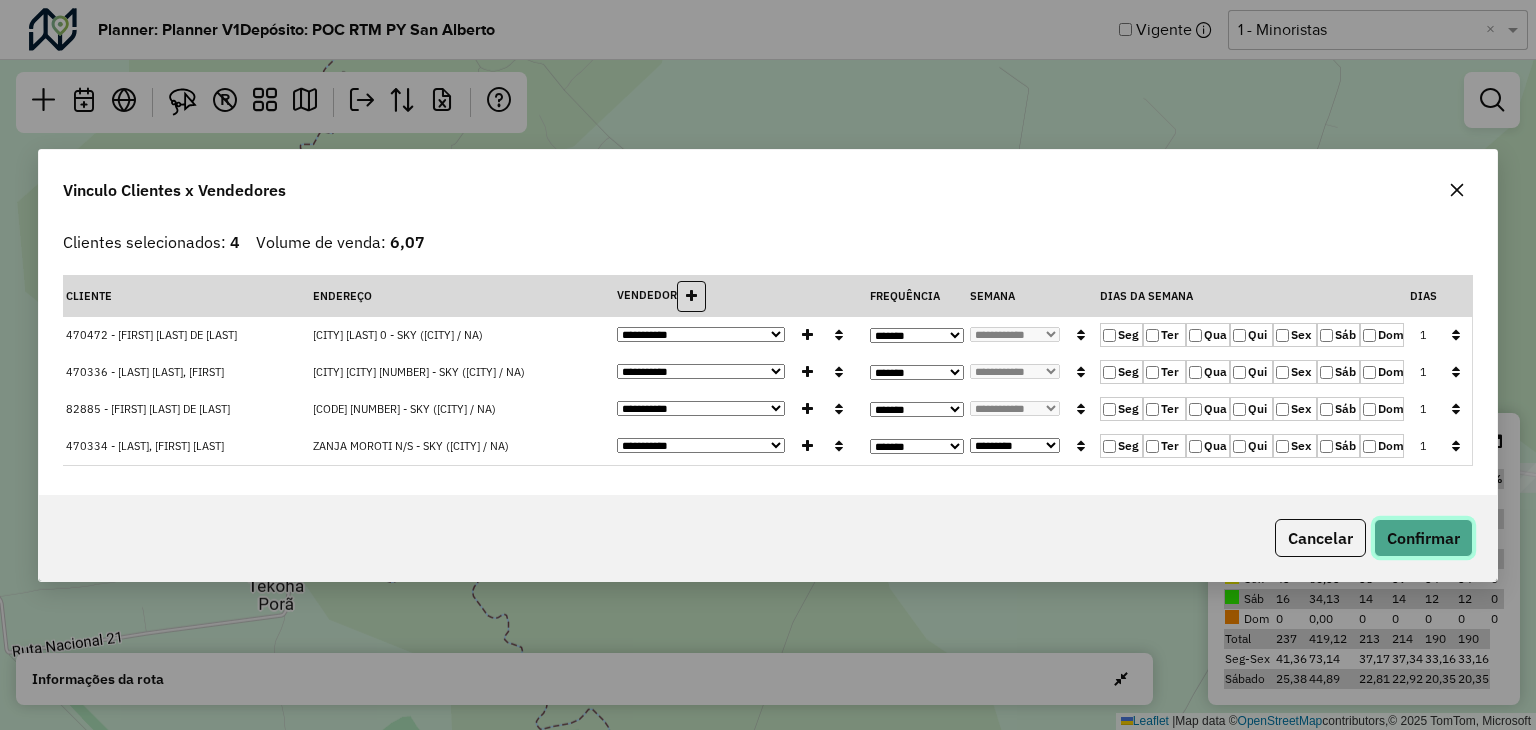click on "Confirmar" 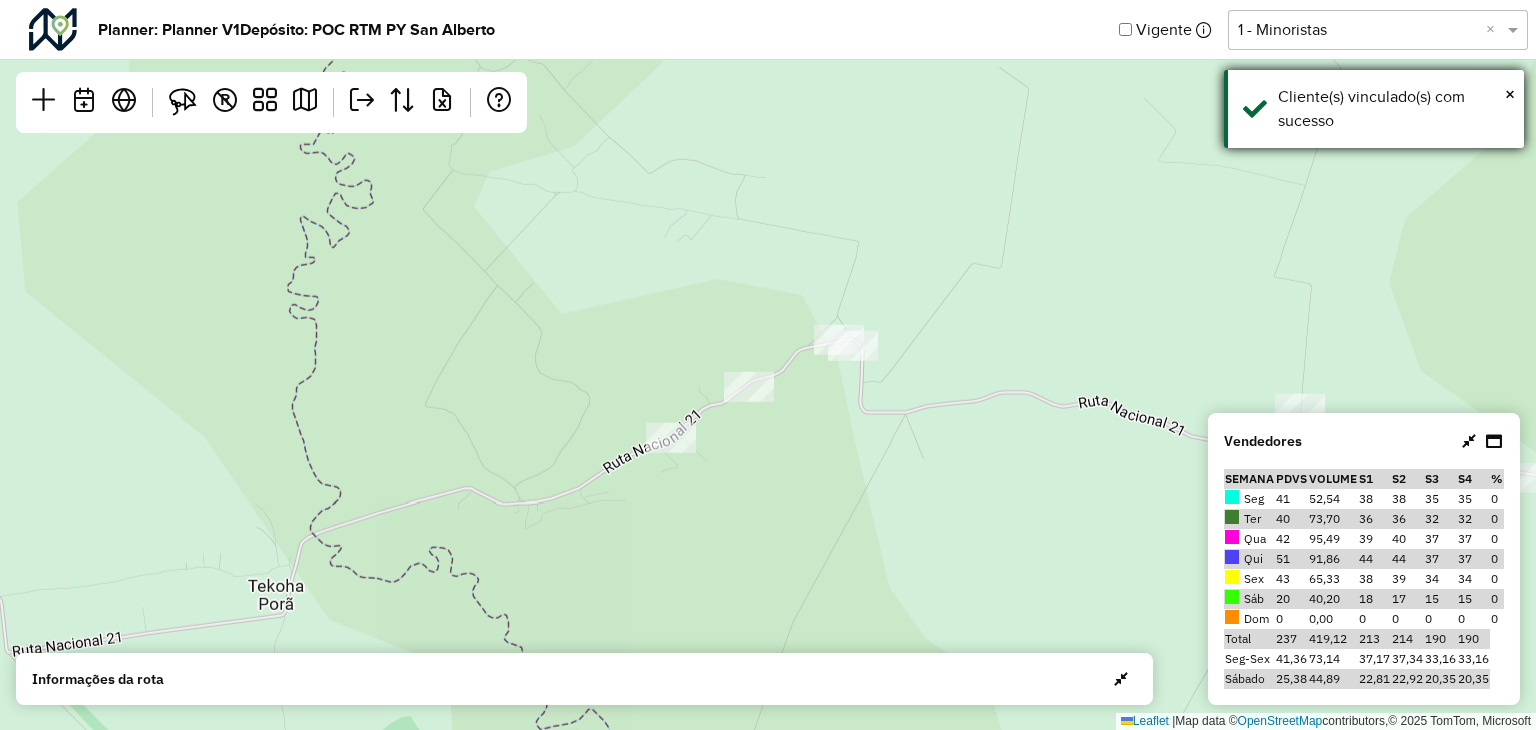 click on "× Cliente(s) vinculado(s) com sucesso" at bounding box center (1374, 109) 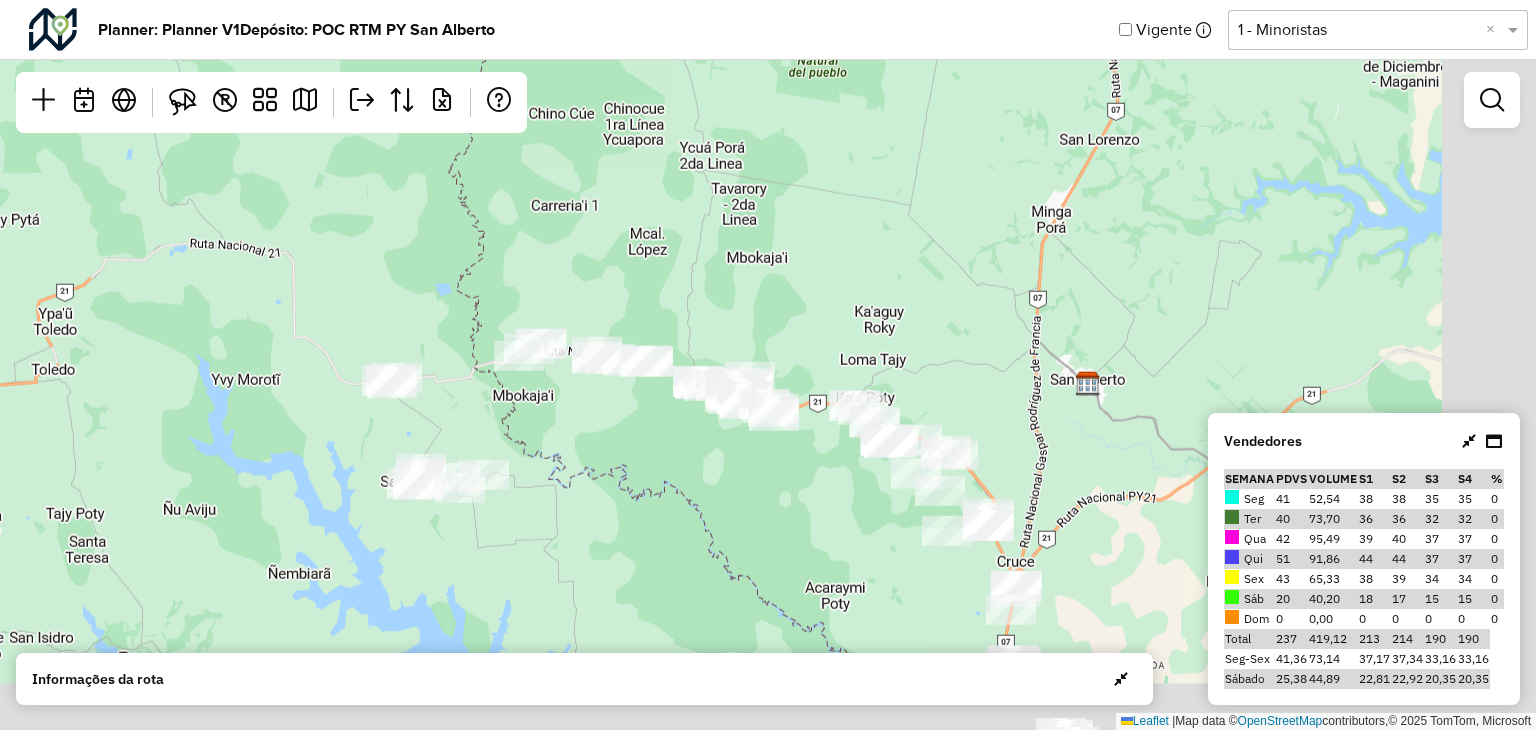 click on "Leaflet   |  Map data ©  OpenStreetMap  contributors,© 2025 TomTom, Microsoft" 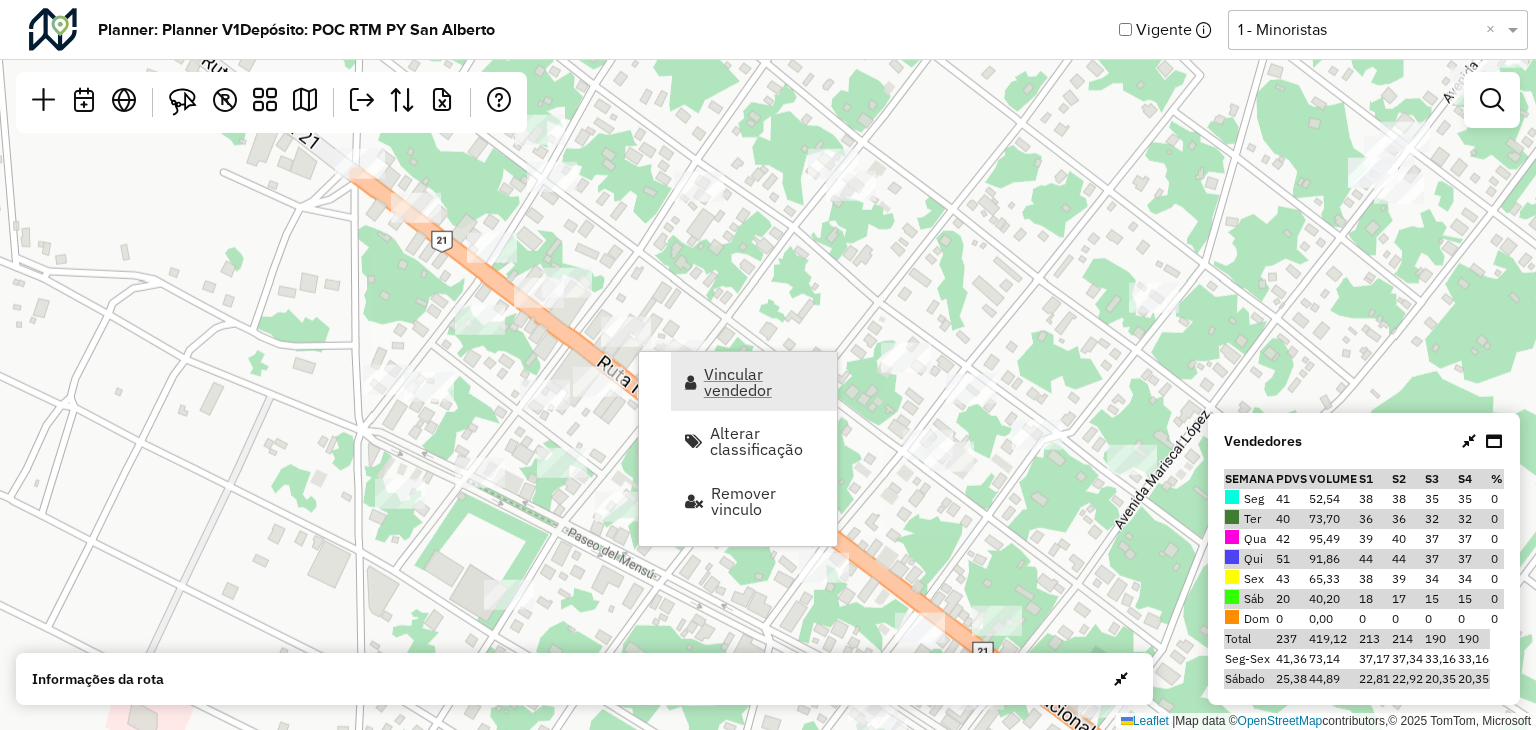 click on "Vincular vendedor" at bounding box center [764, 382] 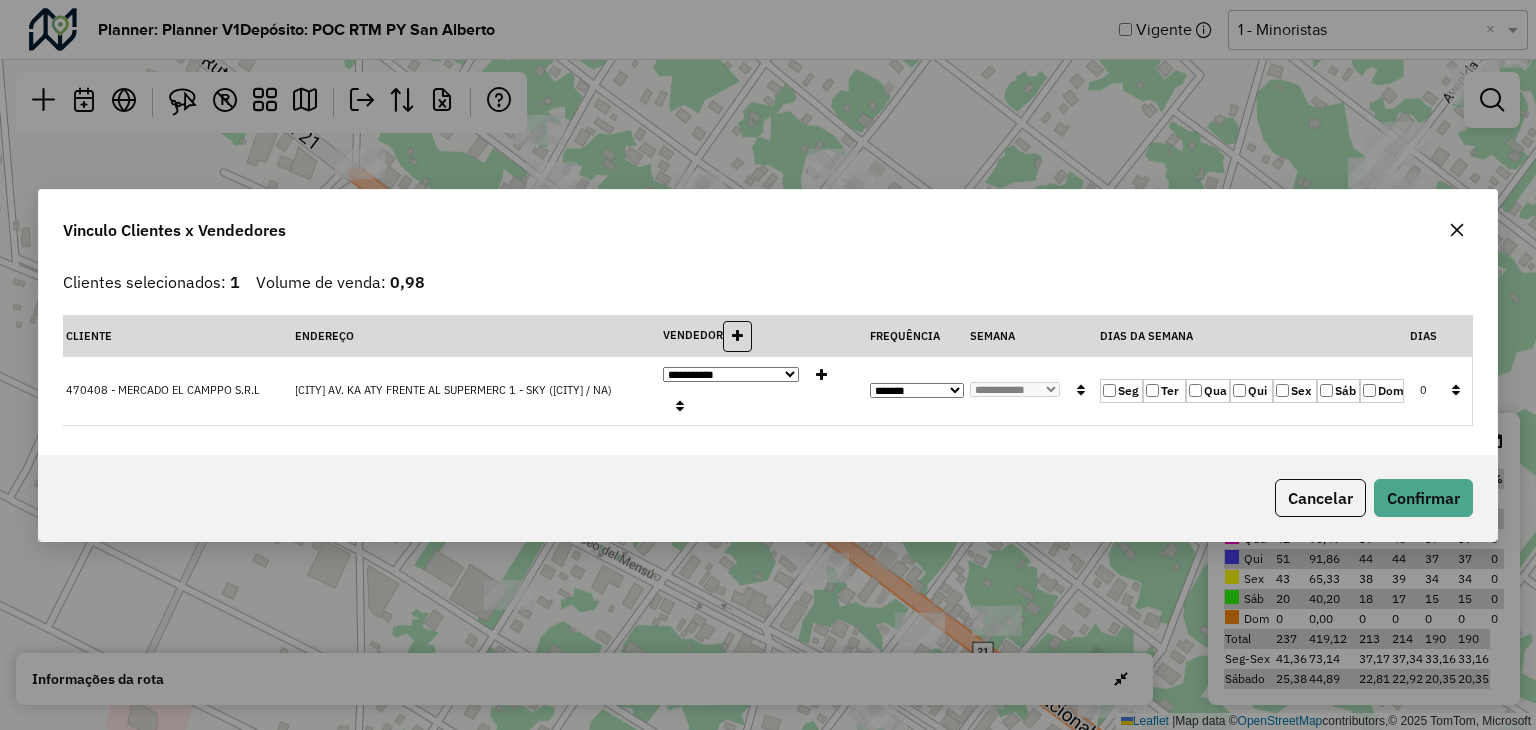 click on "Qua" 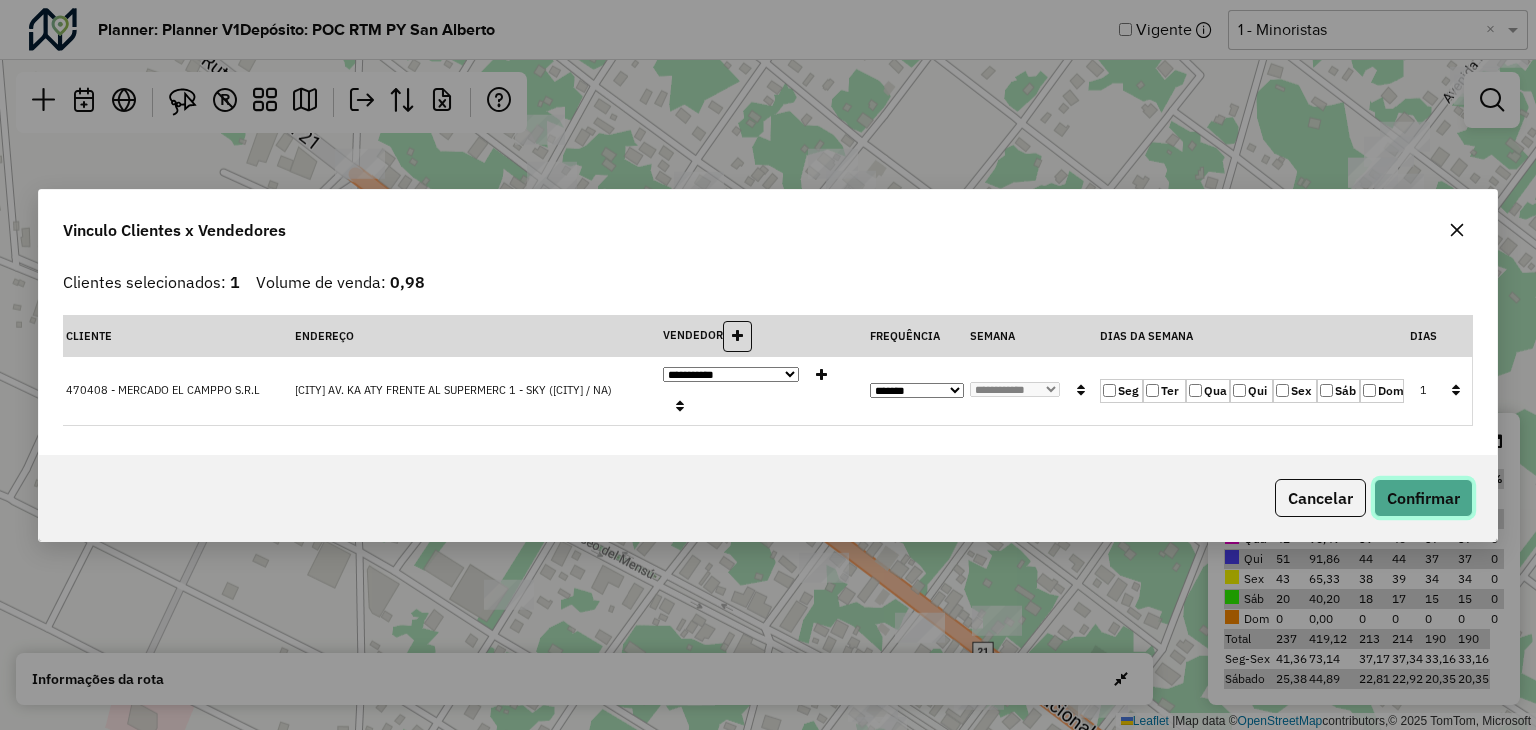 click on "Confirmar" 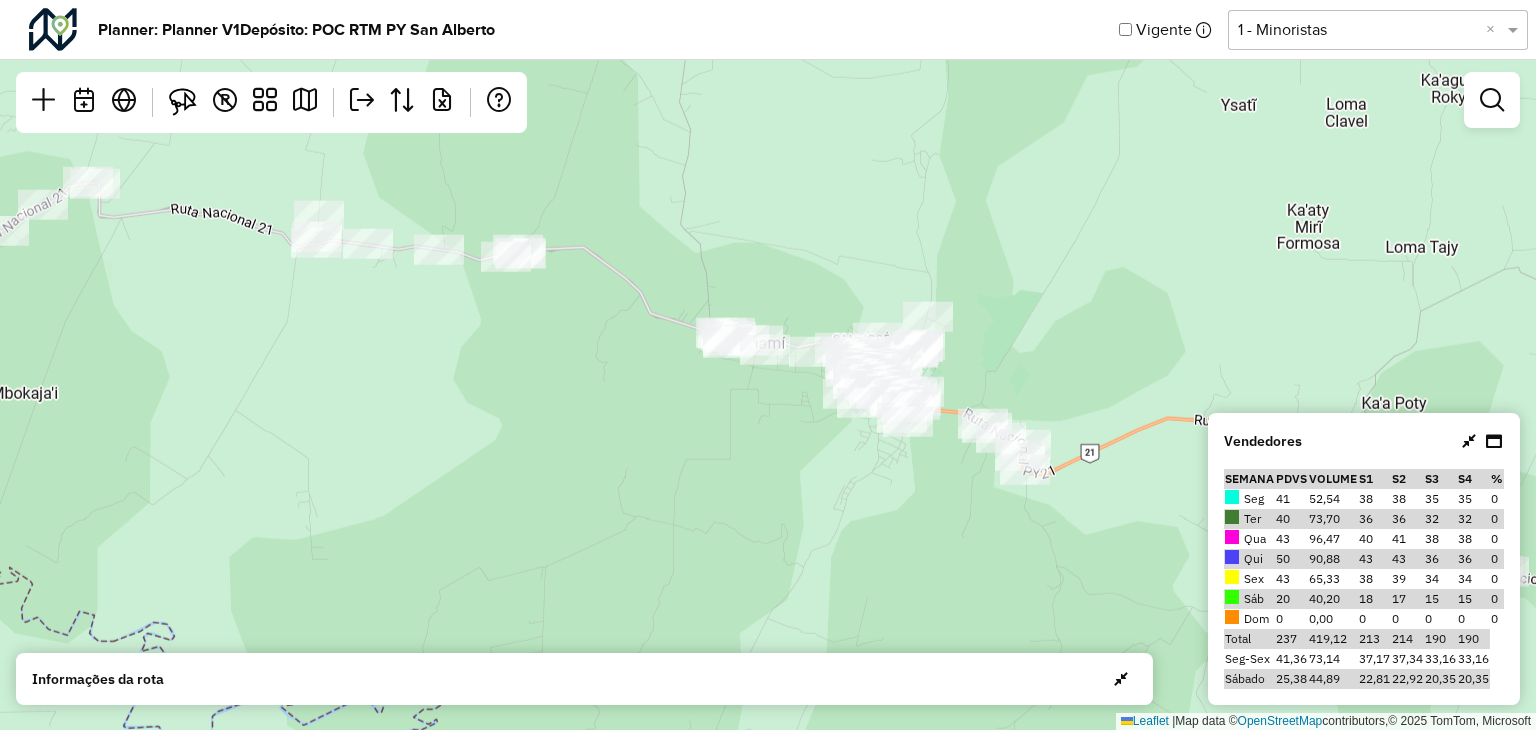 drag, startPoint x: 990, startPoint y: 352, endPoint x: 789, endPoint y: 305, distance: 206.4219 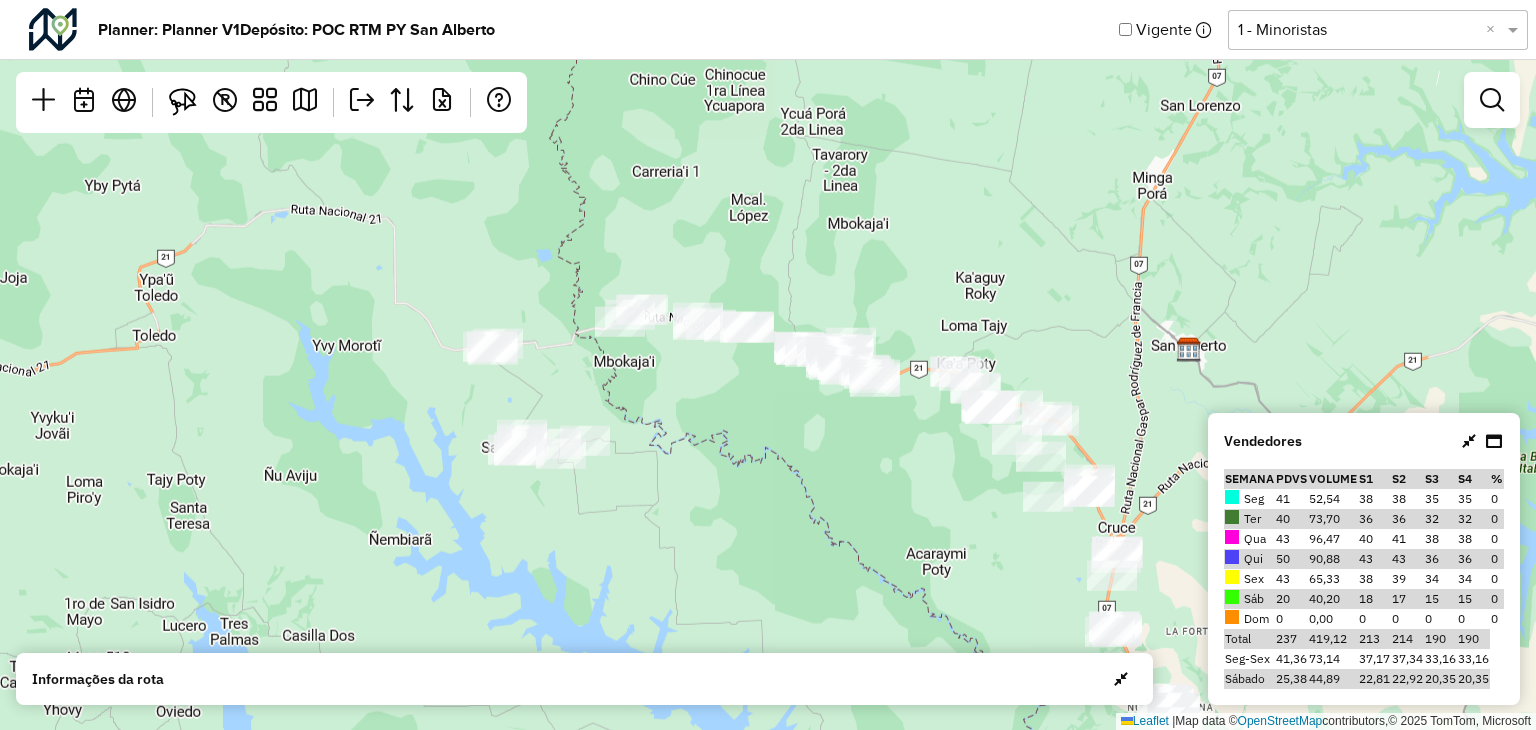 drag, startPoint x: 849, startPoint y: 259, endPoint x: 758, endPoint y: 232, distance: 94.92102 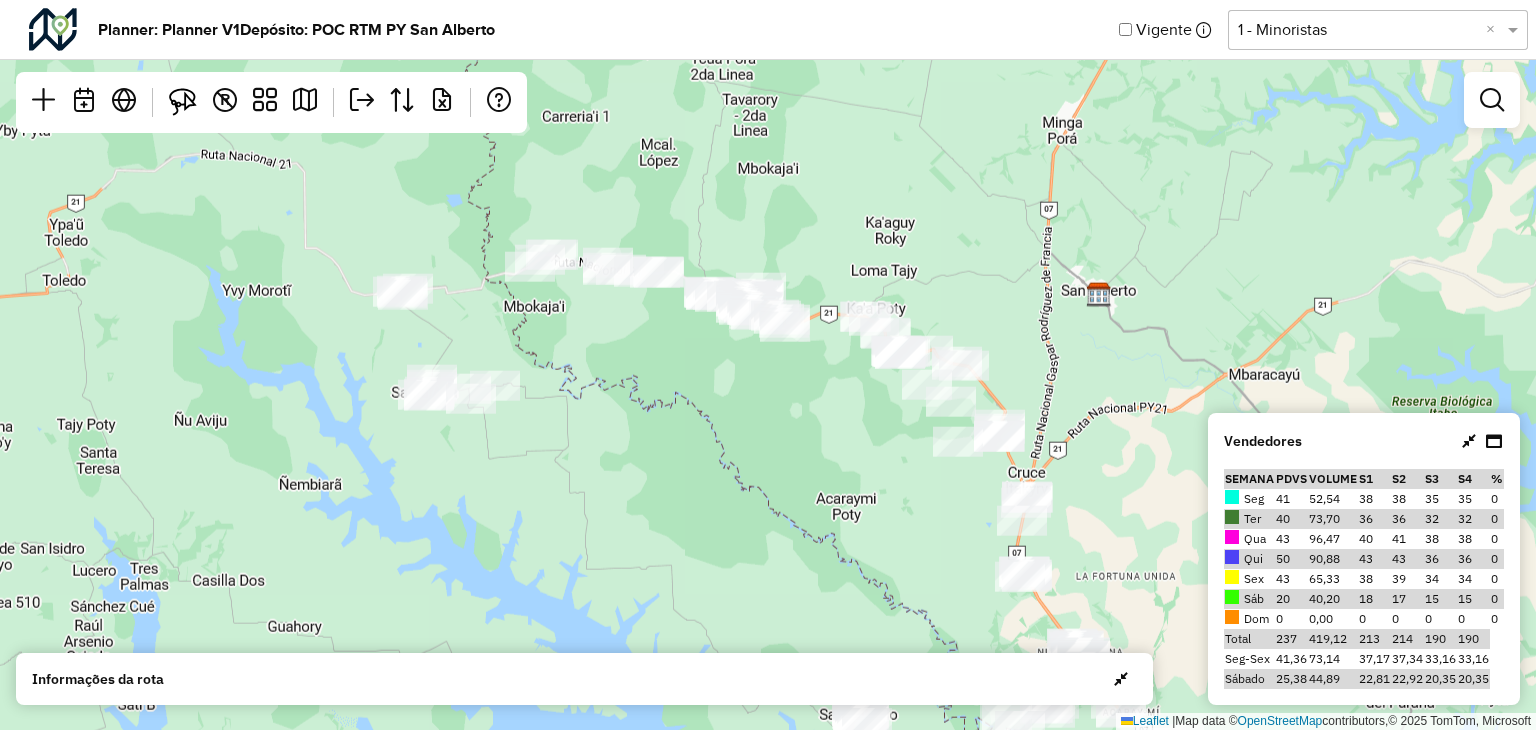 drag, startPoint x: 1120, startPoint y: 361, endPoint x: 1121, endPoint y: 333, distance: 28.01785 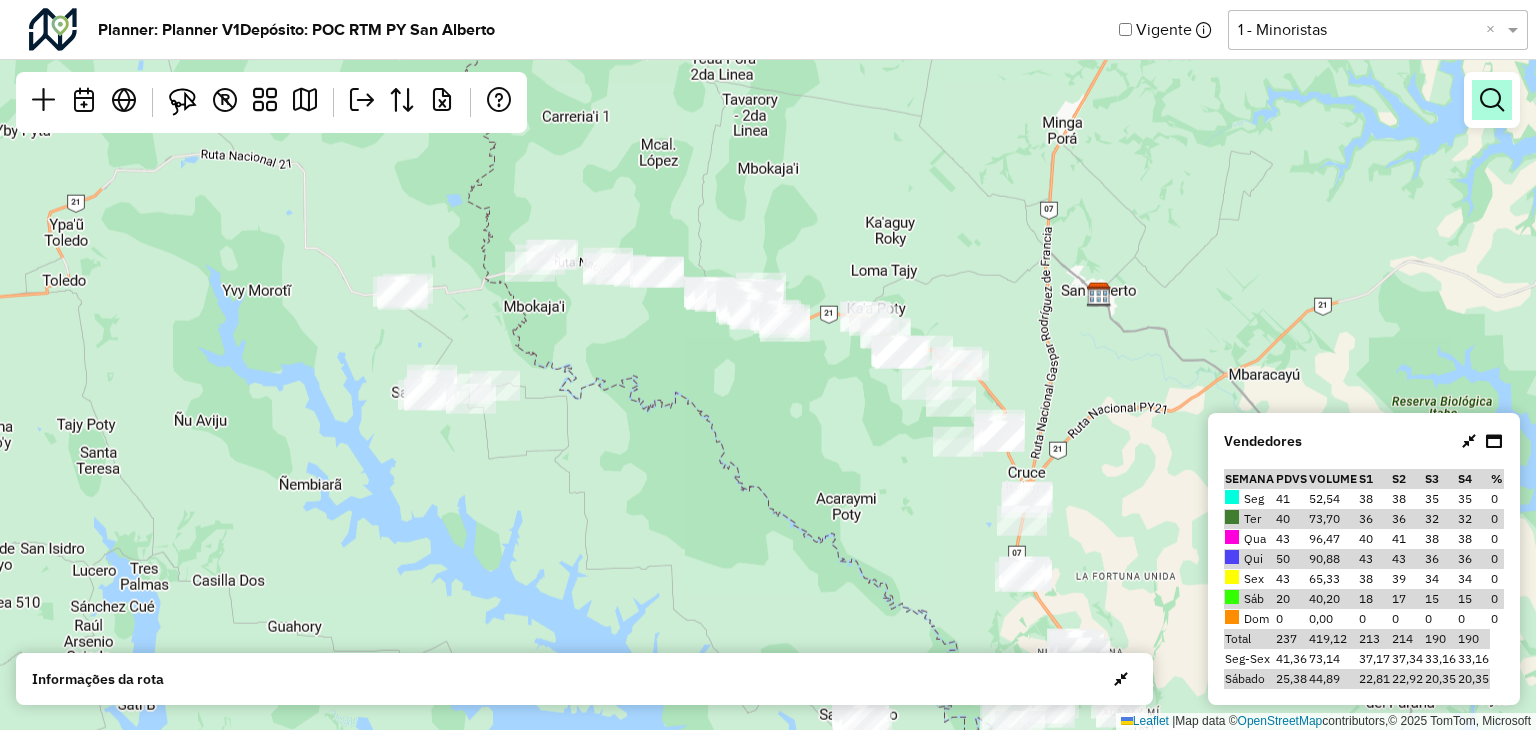 click at bounding box center [1492, 100] 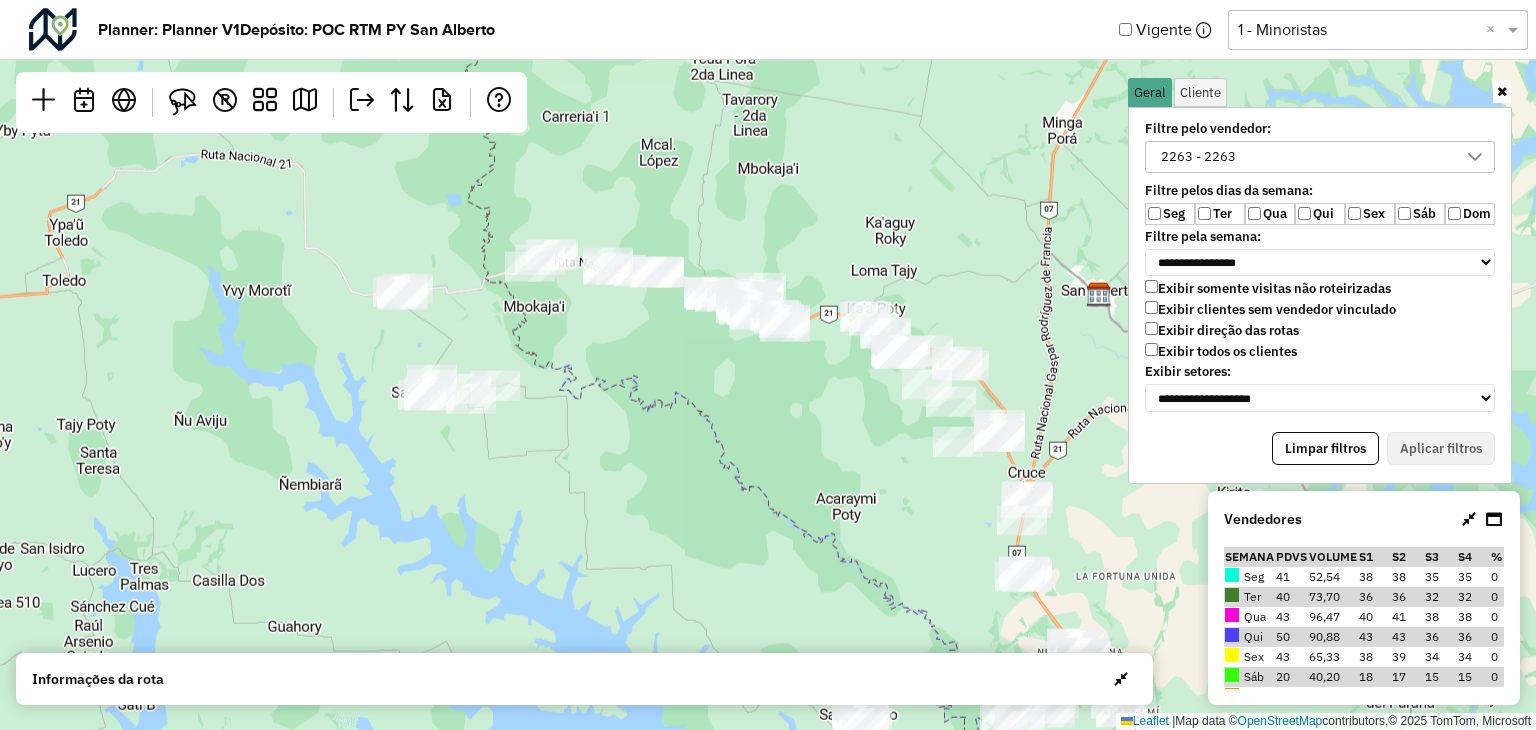 click at bounding box center [1502, 92] 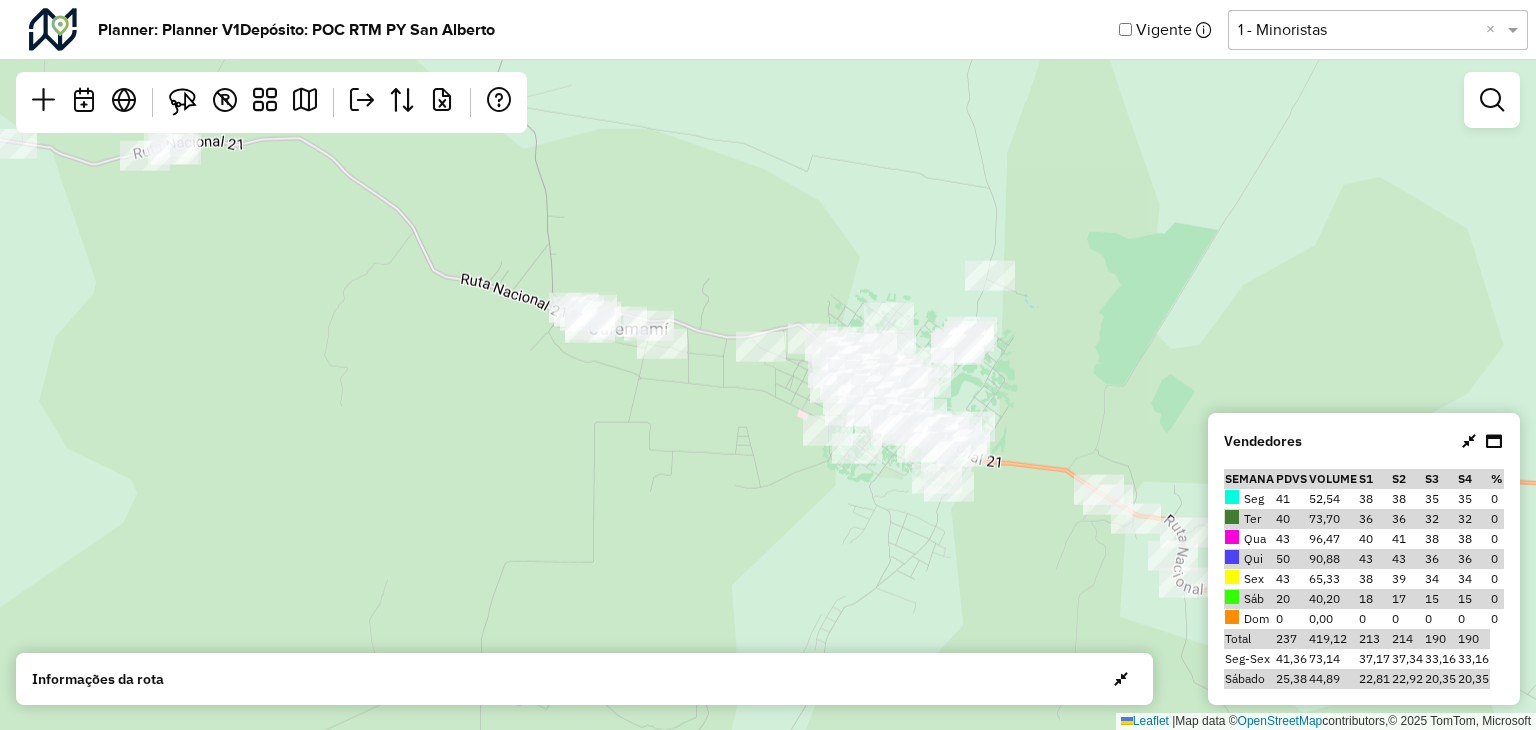 drag, startPoint x: 1068, startPoint y: 405, endPoint x: 1012, endPoint y: 384, distance: 59.808025 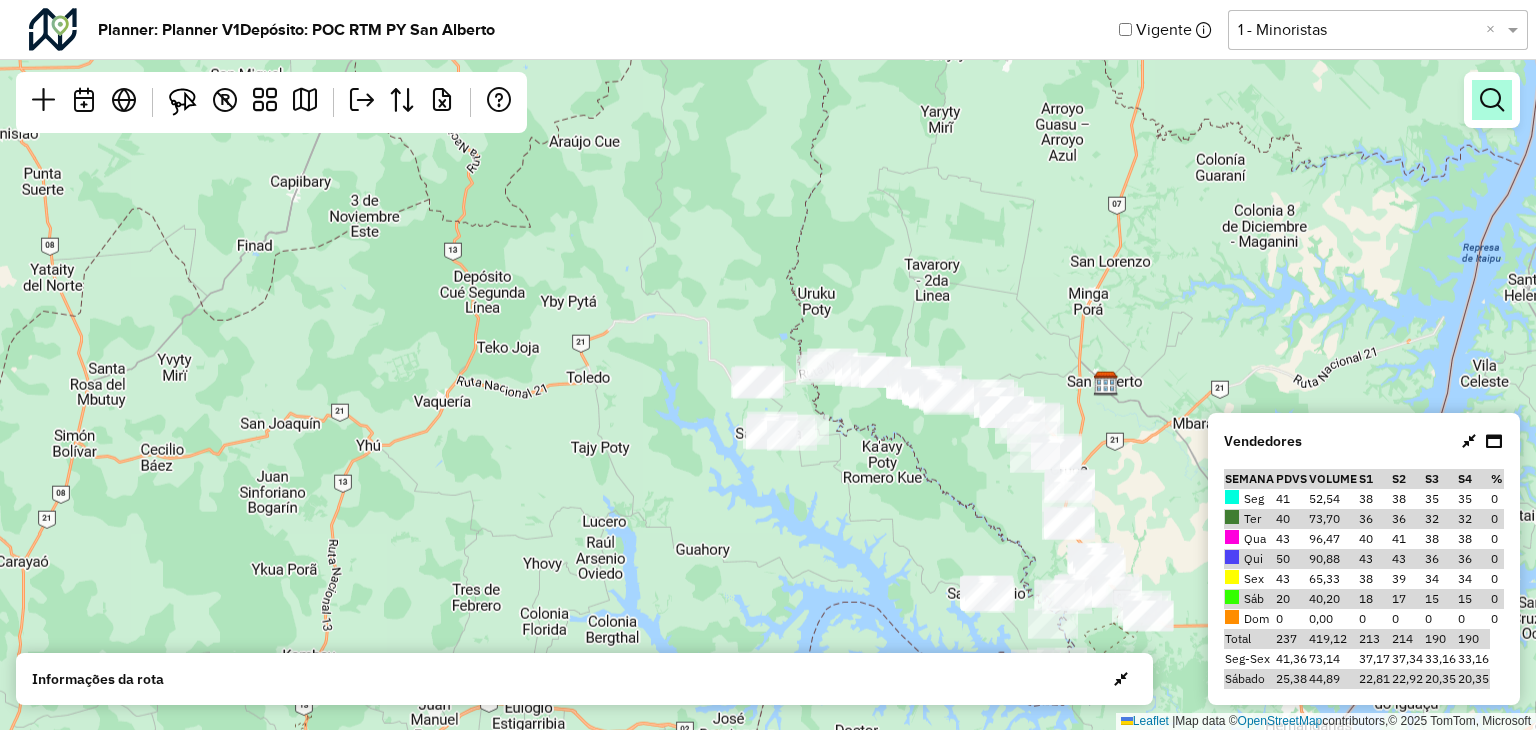 click at bounding box center [1492, 100] 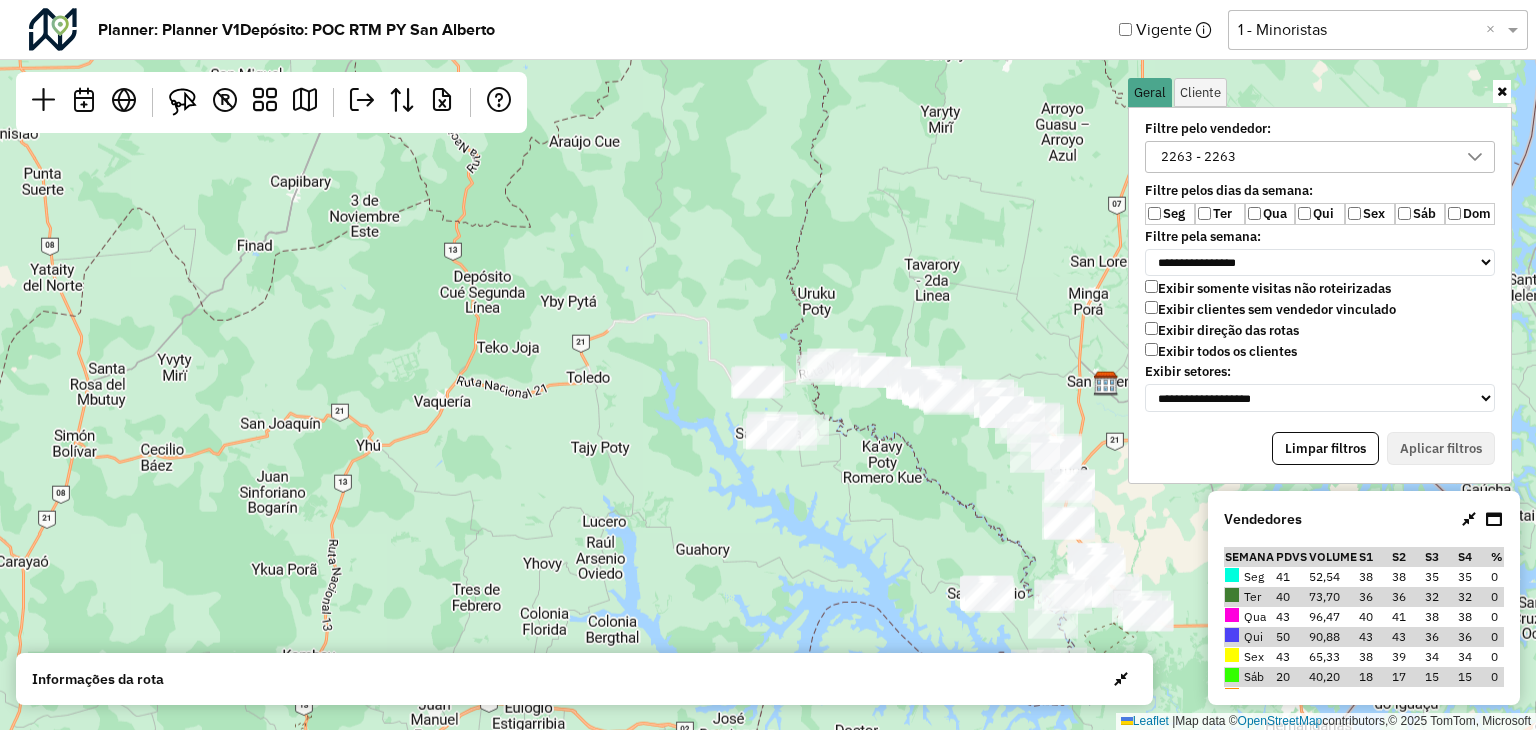 click on "2263 - 2263" at bounding box center (1198, 157) 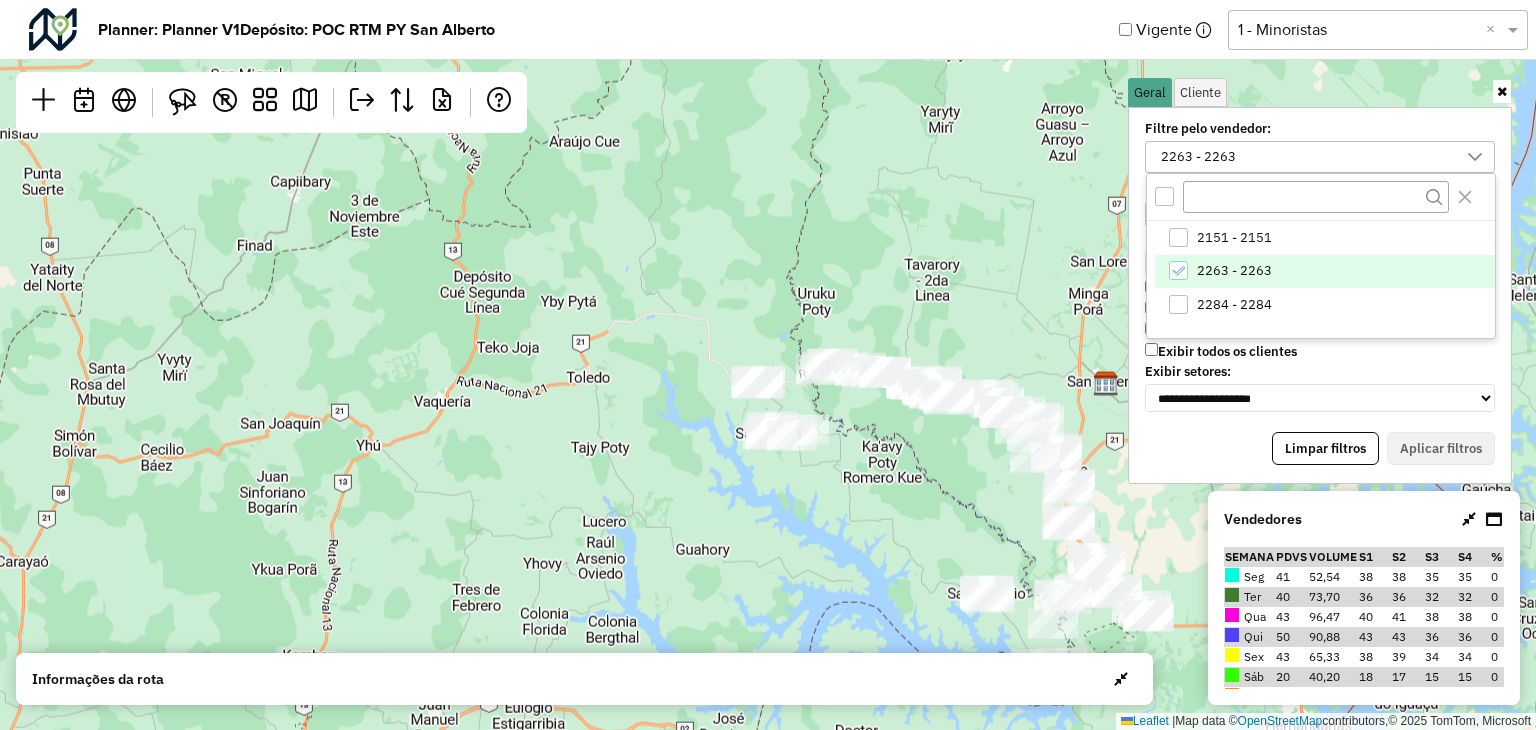 scroll, scrollTop: 10, scrollLeft: 73, axis: both 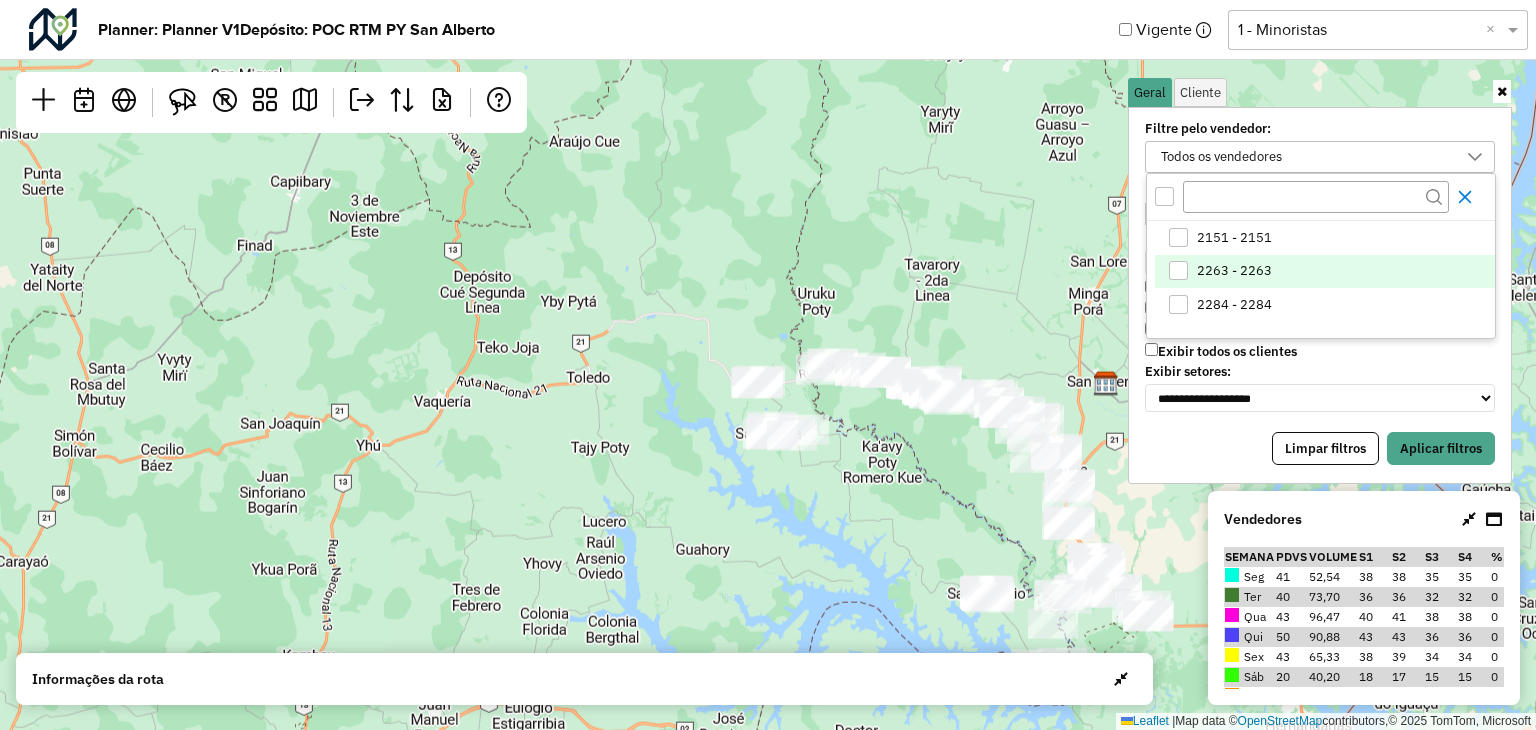 click 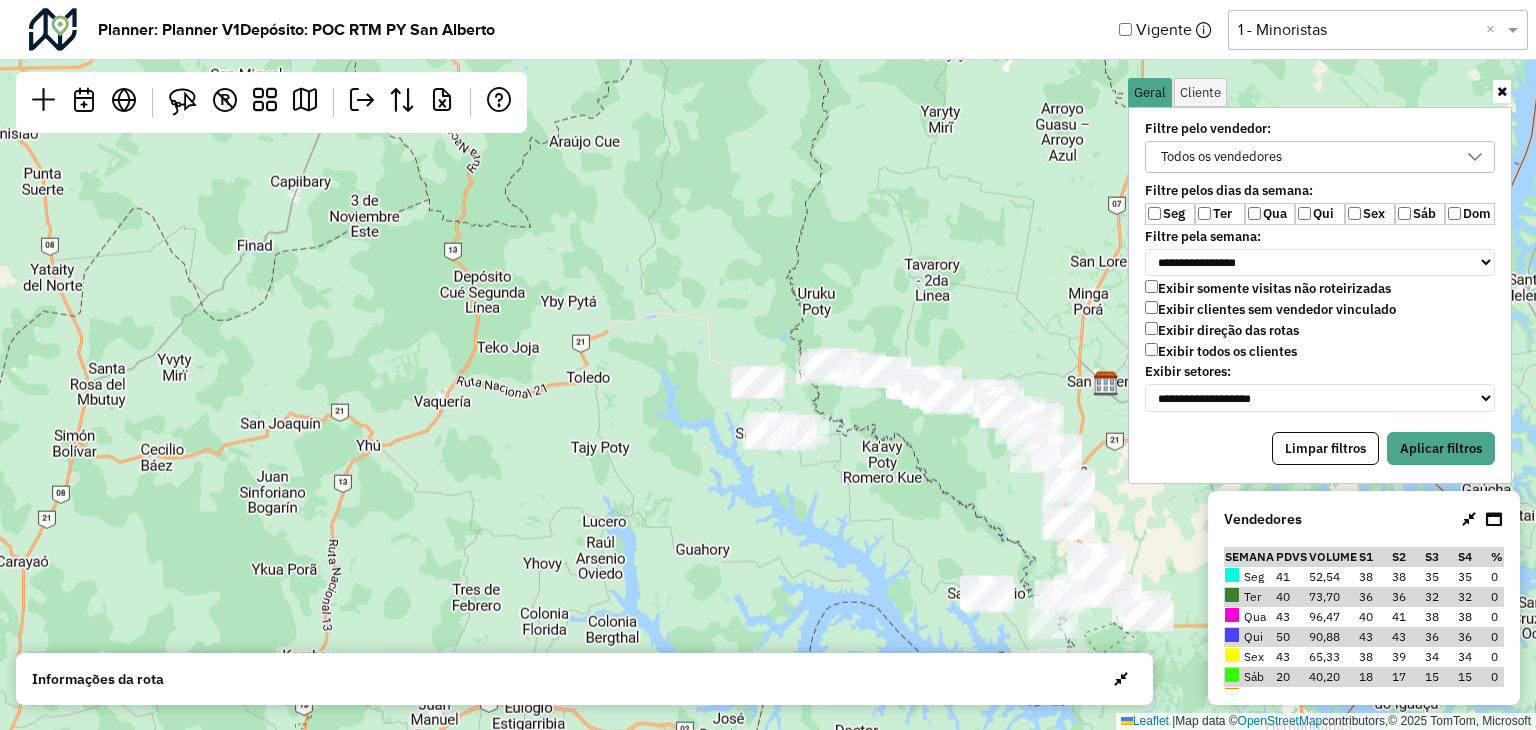 click at bounding box center [1502, 91] 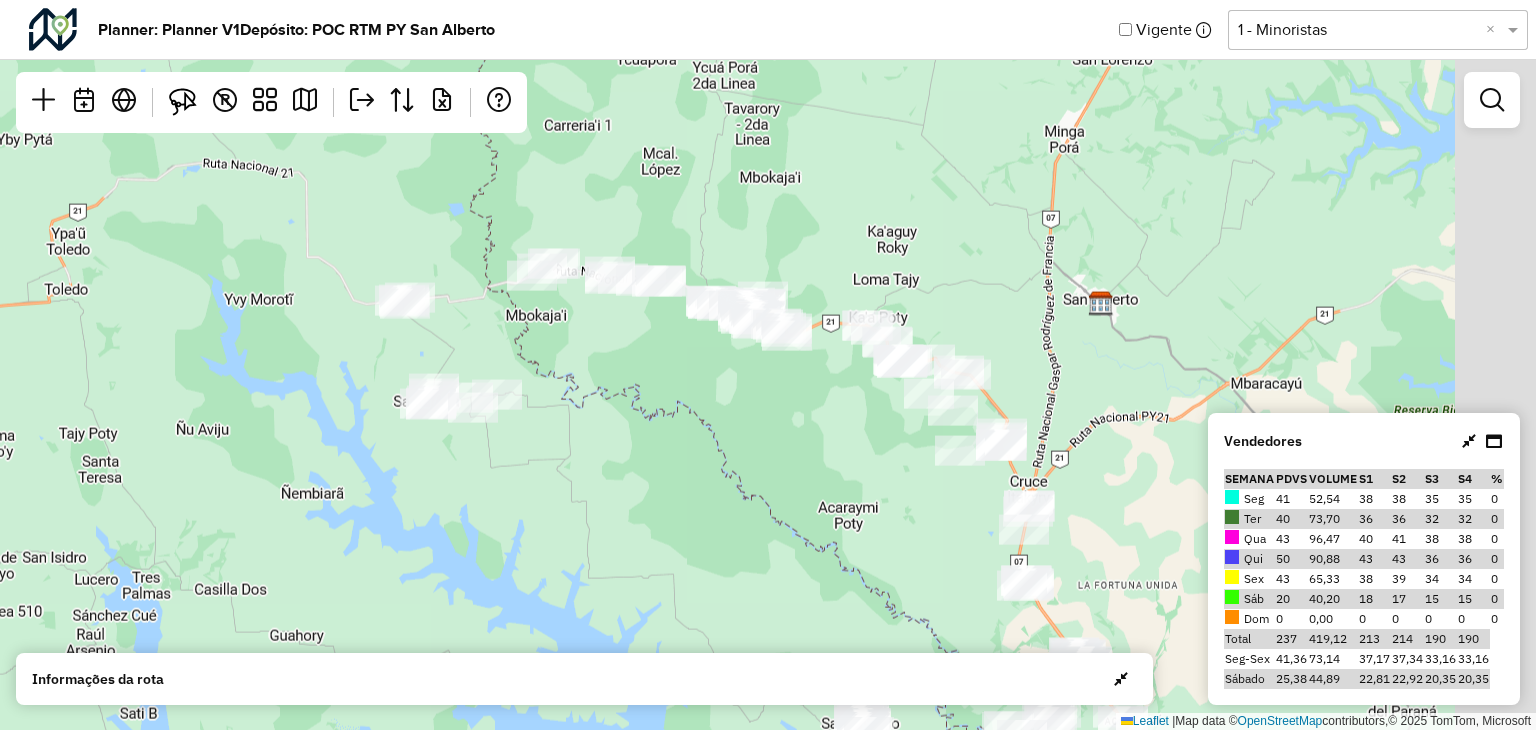 drag, startPoint x: 944, startPoint y: 291, endPoint x: 928, endPoint y: 280, distance: 19.416489 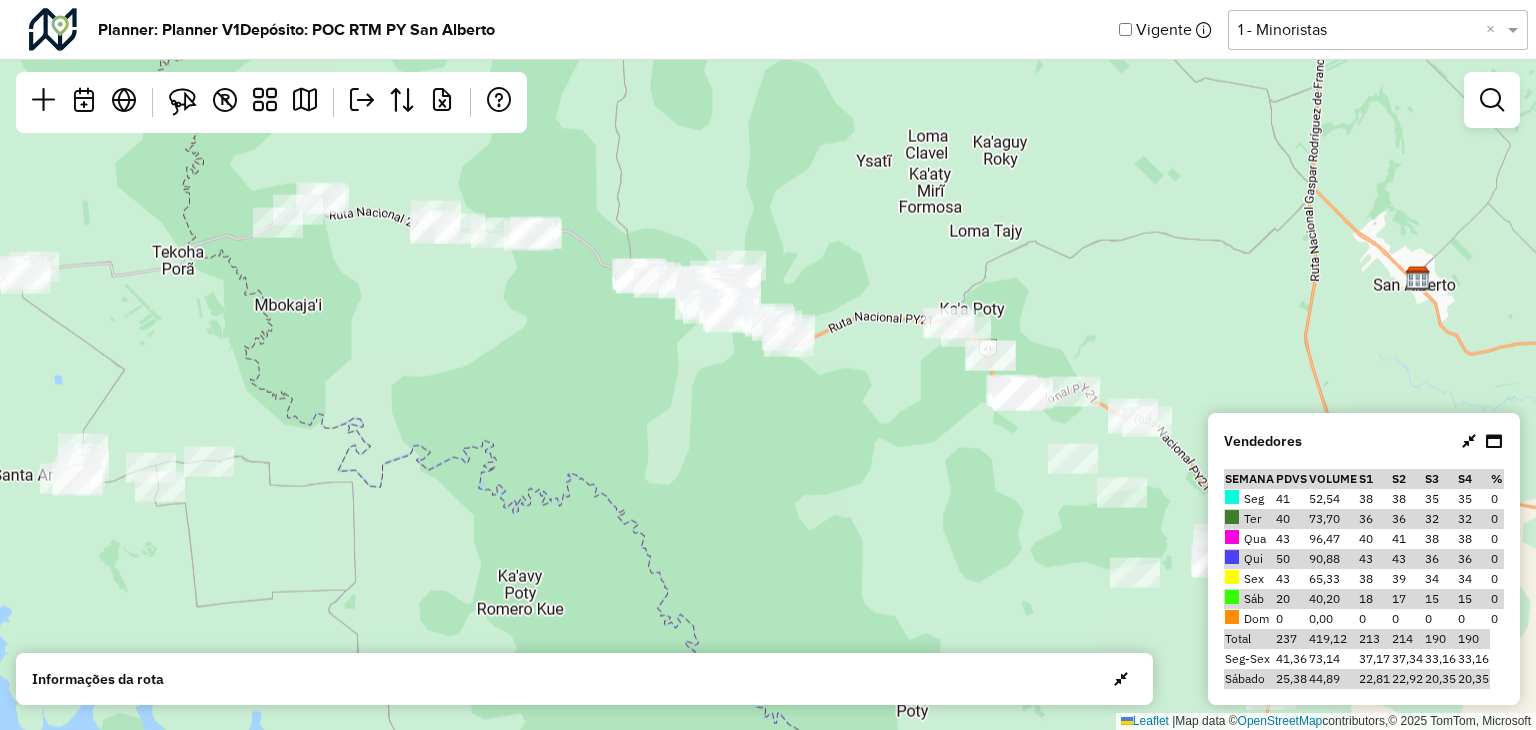 drag, startPoint x: 689, startPoint y: 311, endPoint x: 805, endPoint y: 248, distance: 132.00378 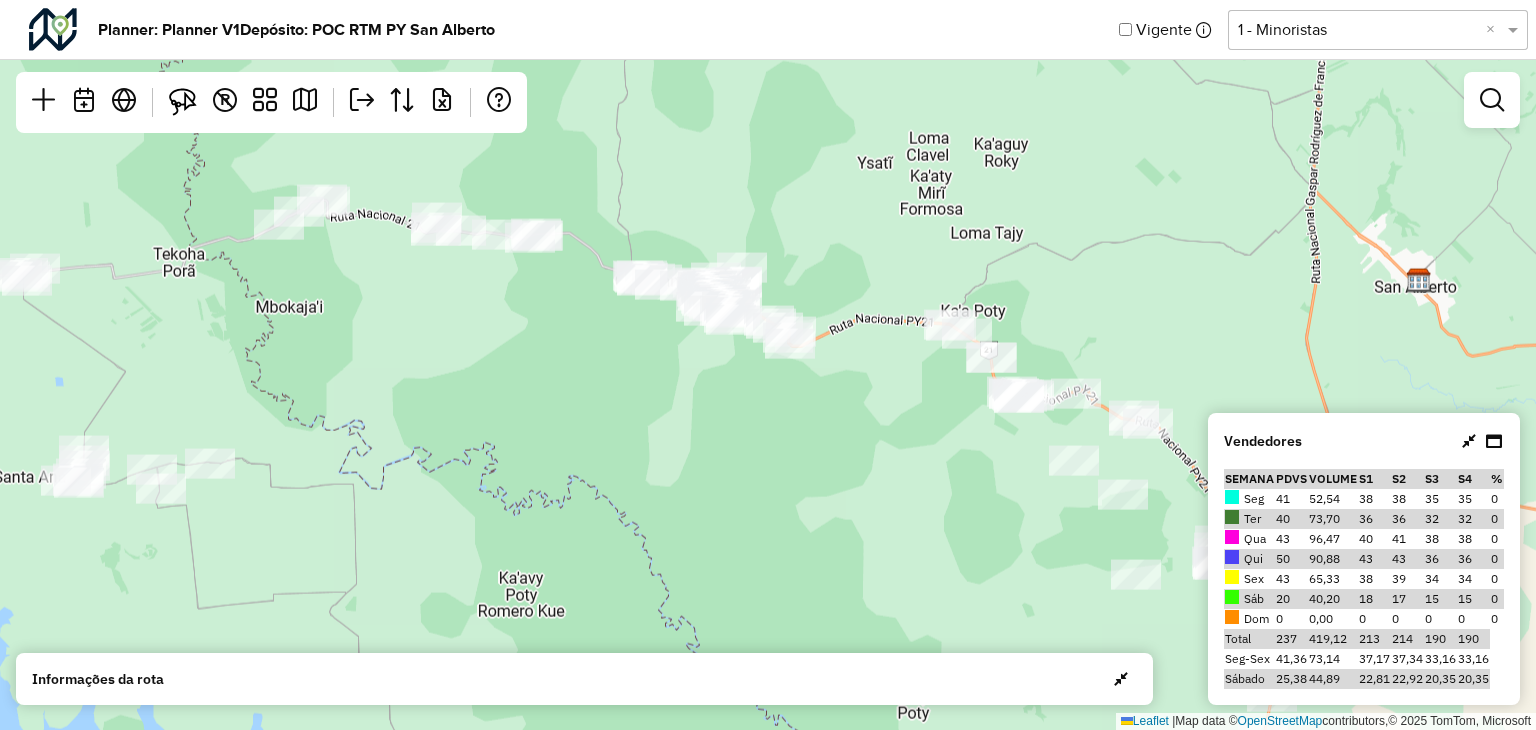 click on "Leaflet   |  Map data ©  OpenStreetMap  contributors,© 2025 TomTom, Microsoft" 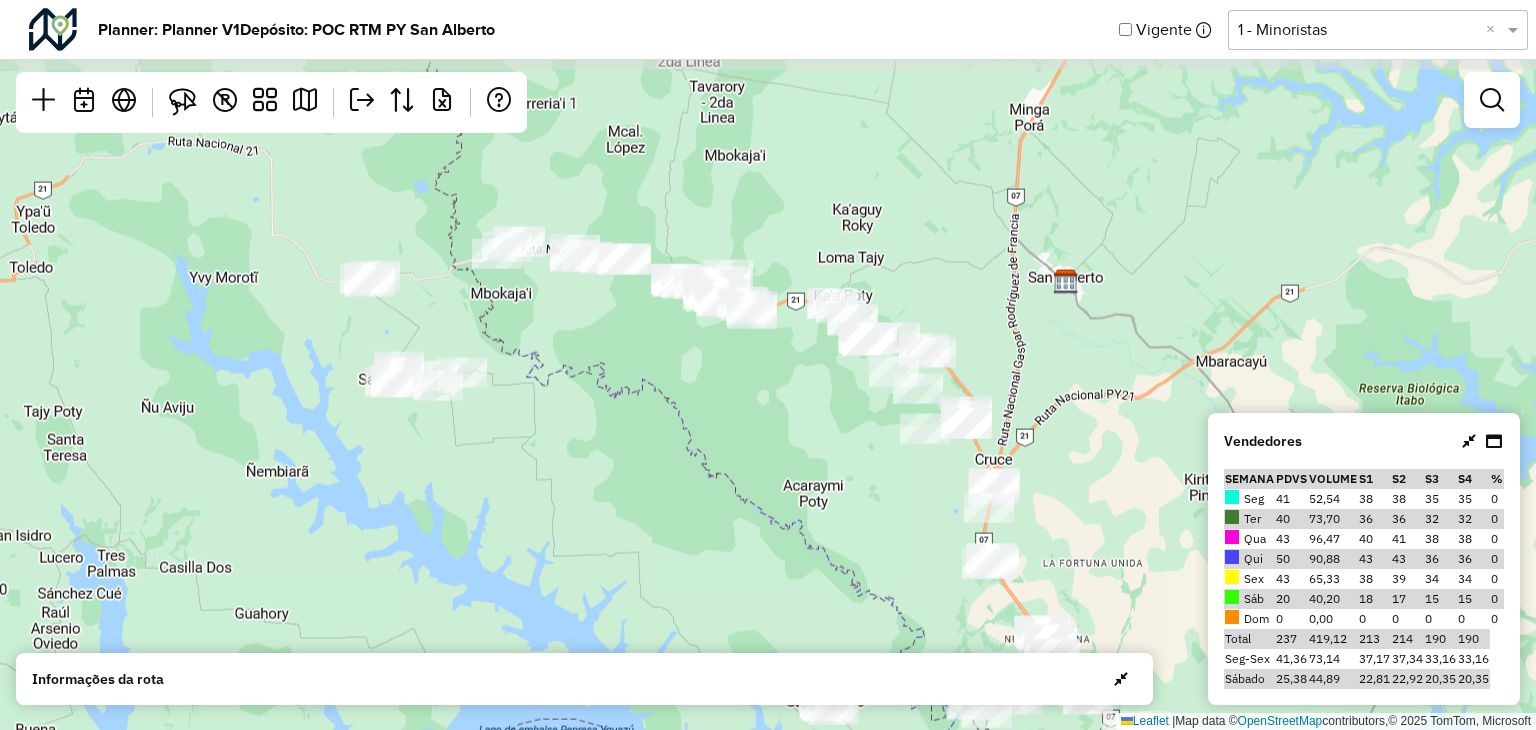 drag, startPoint x: 1269, startPoint y: 266, endPoint x: 1280, endPoint y: 308, distance: 43.416588 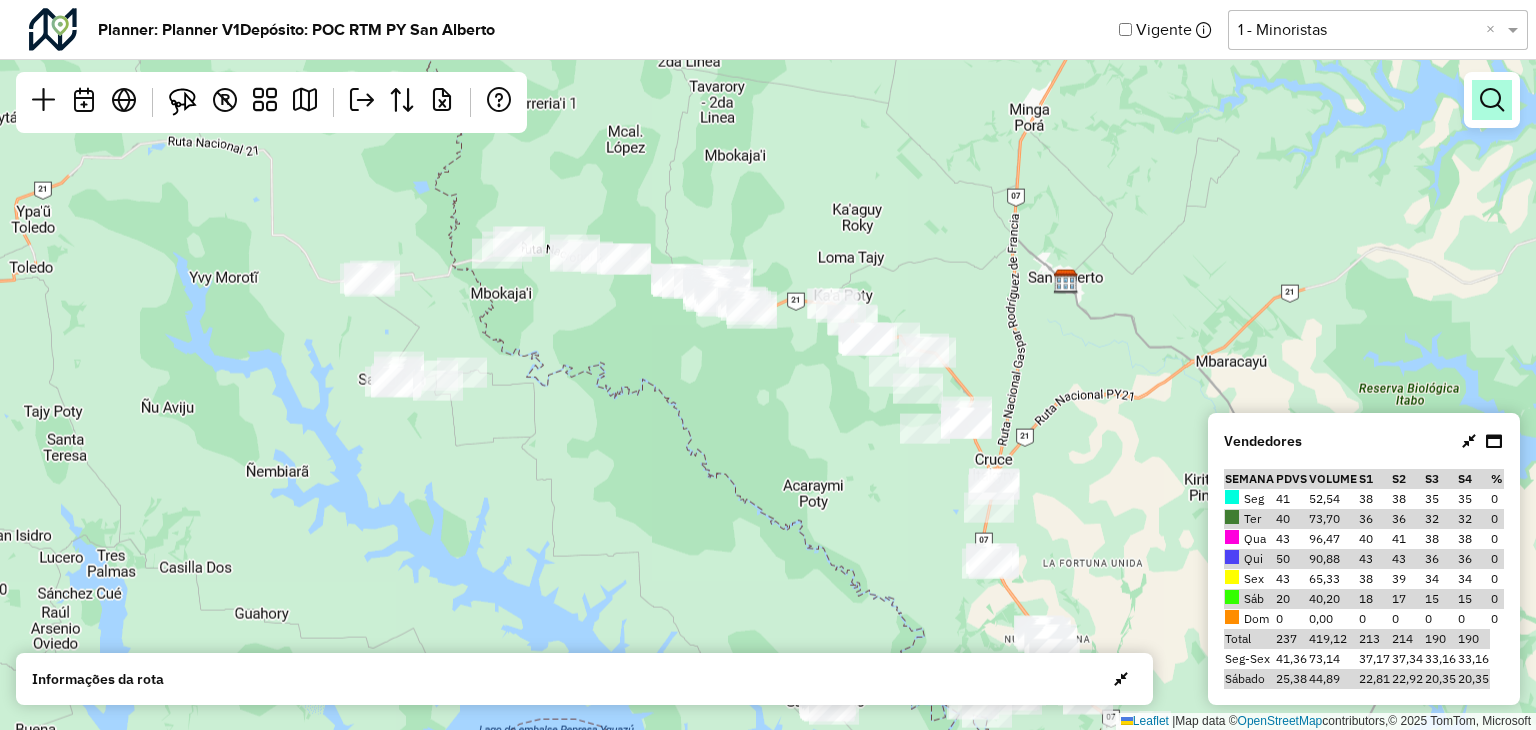click at bounding box center (1492, 100) 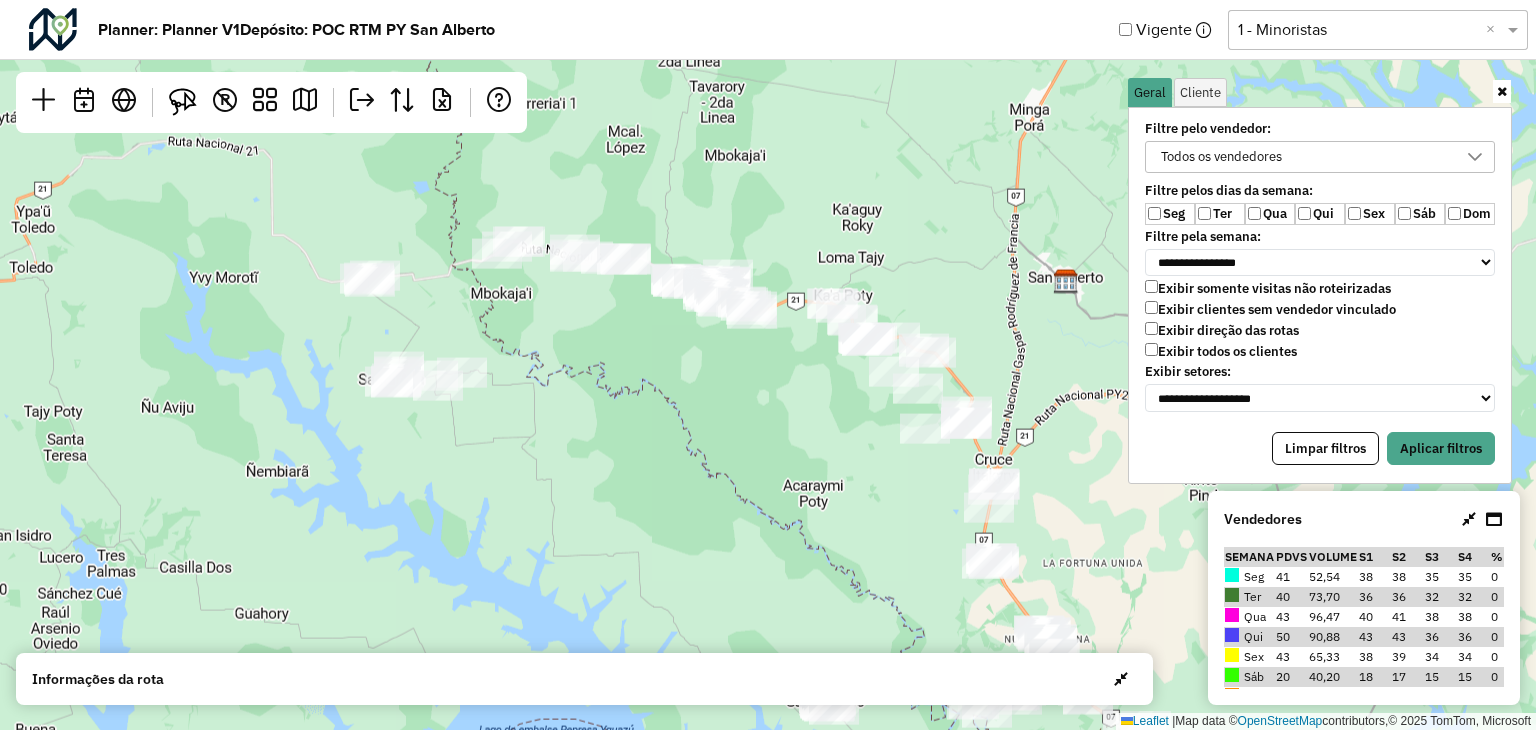 click on "Todos os vendedores" at bounding box center [1305, 157] 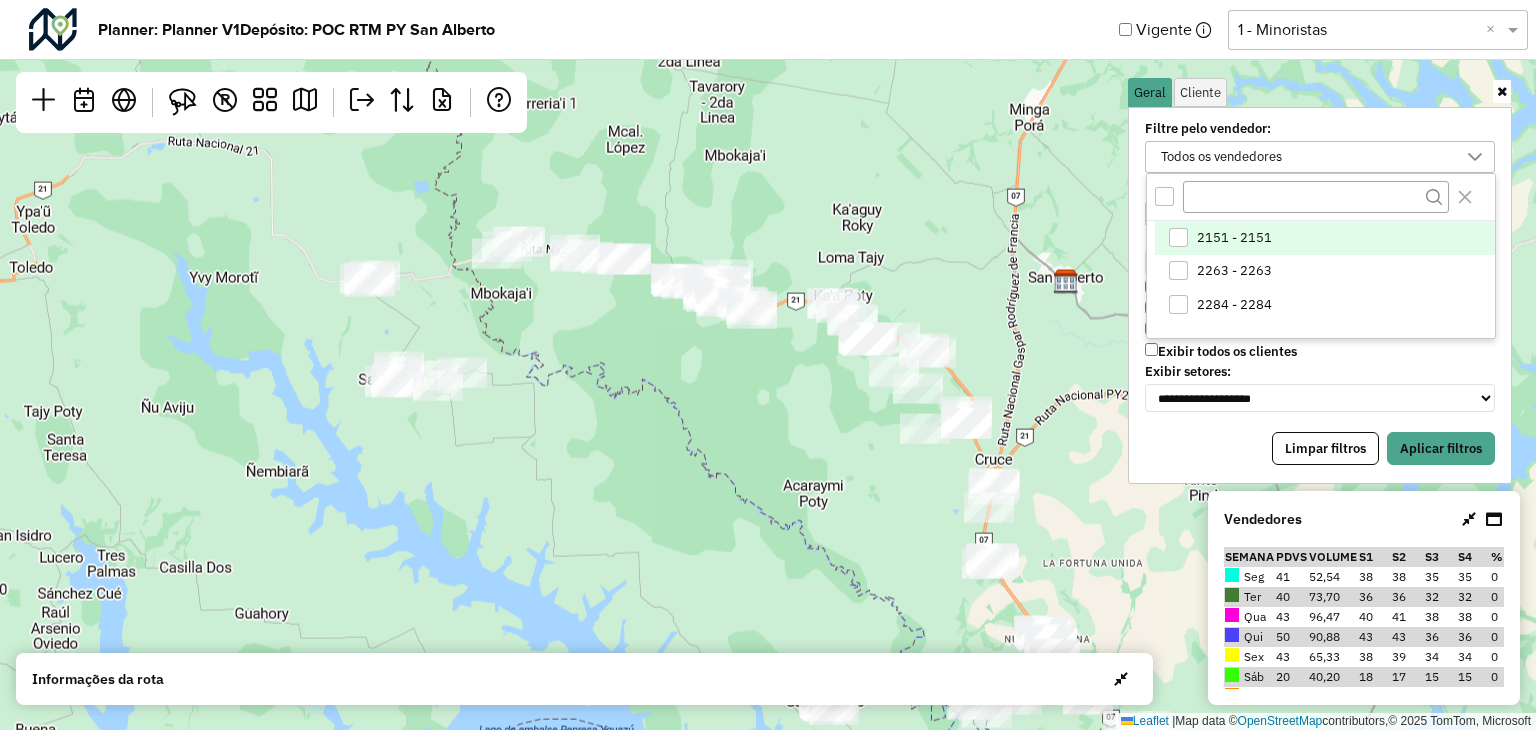 click on "2151 - 2151" at bounding box center [1325, 238] 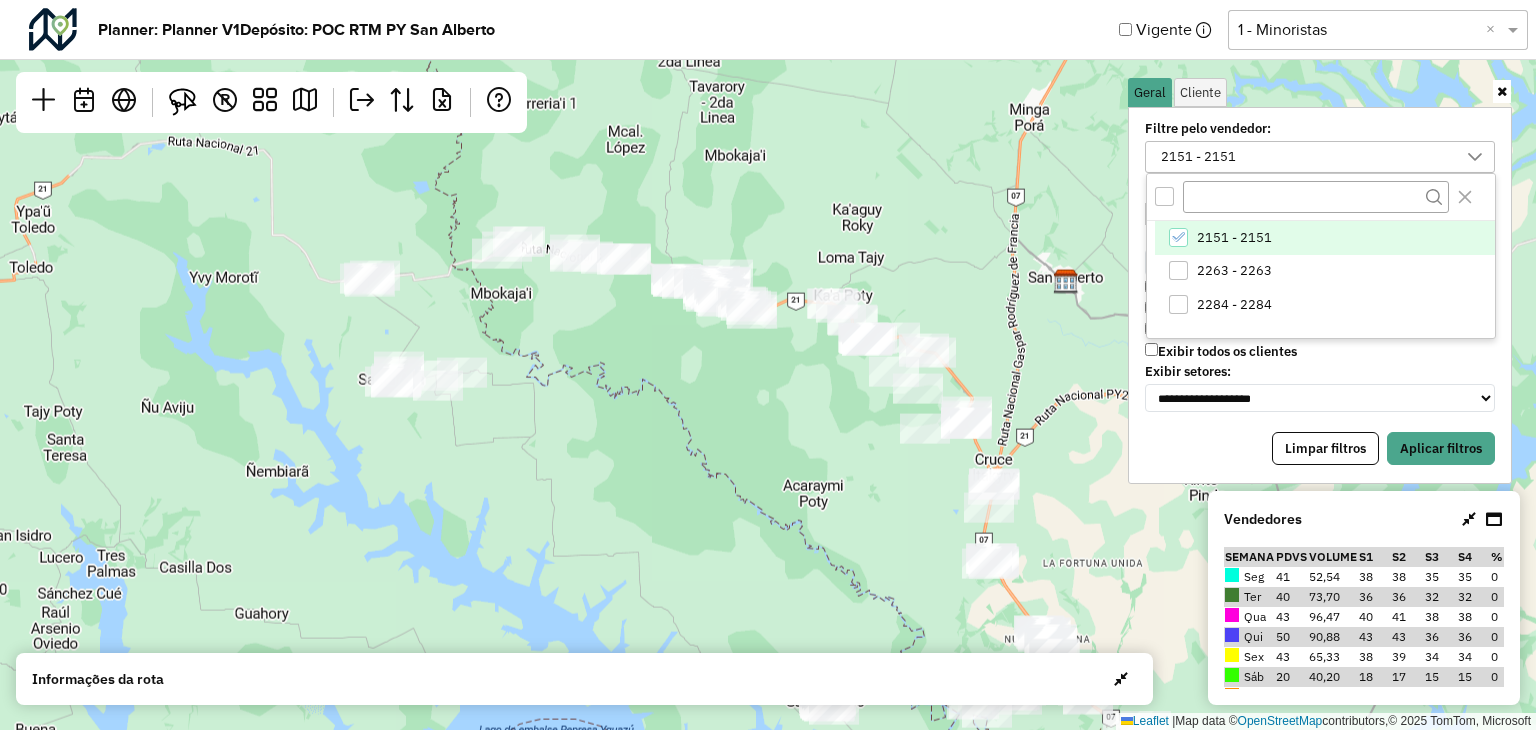 click at bounding box center (1164, 196) 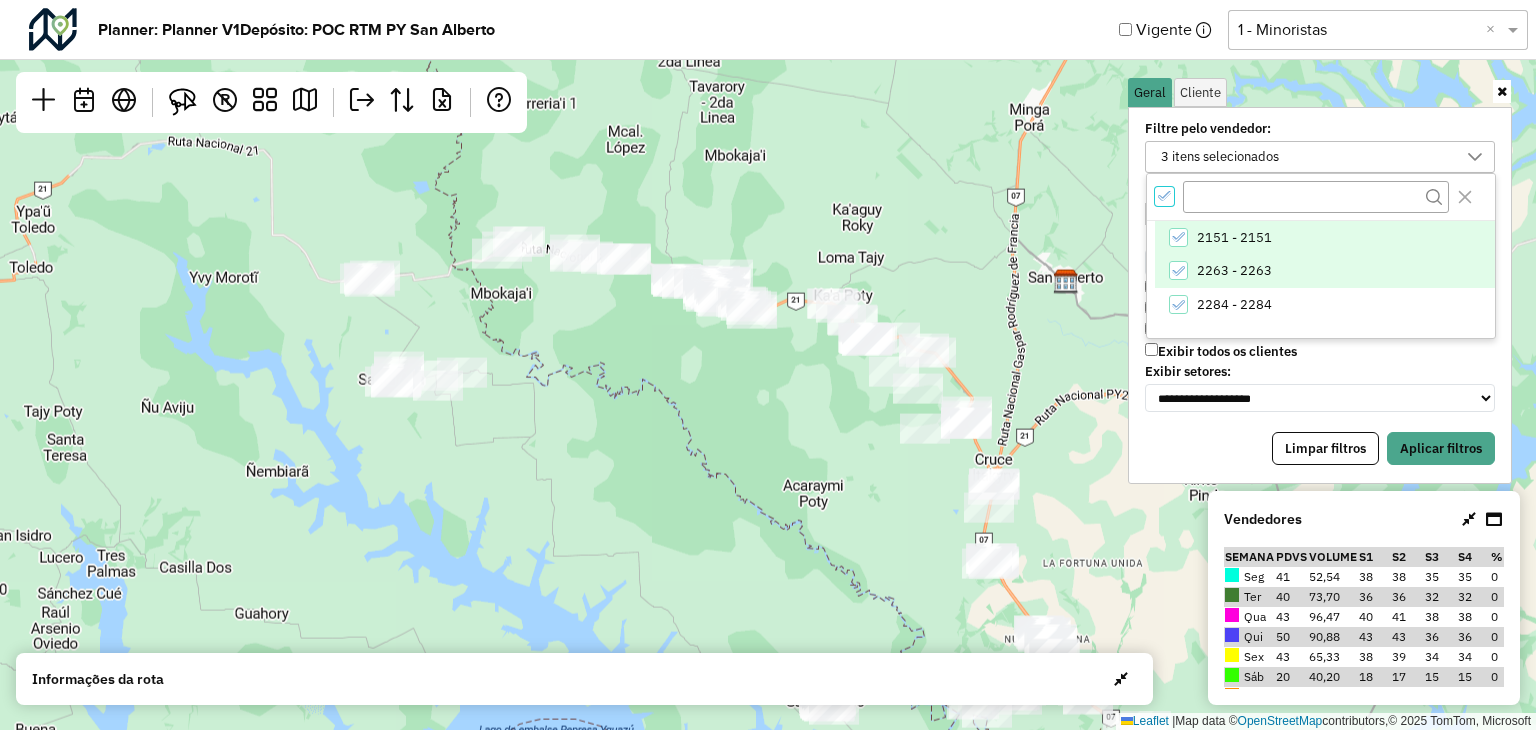 scroll, scrollTop: 6, scrollLeft: 6, axis: both 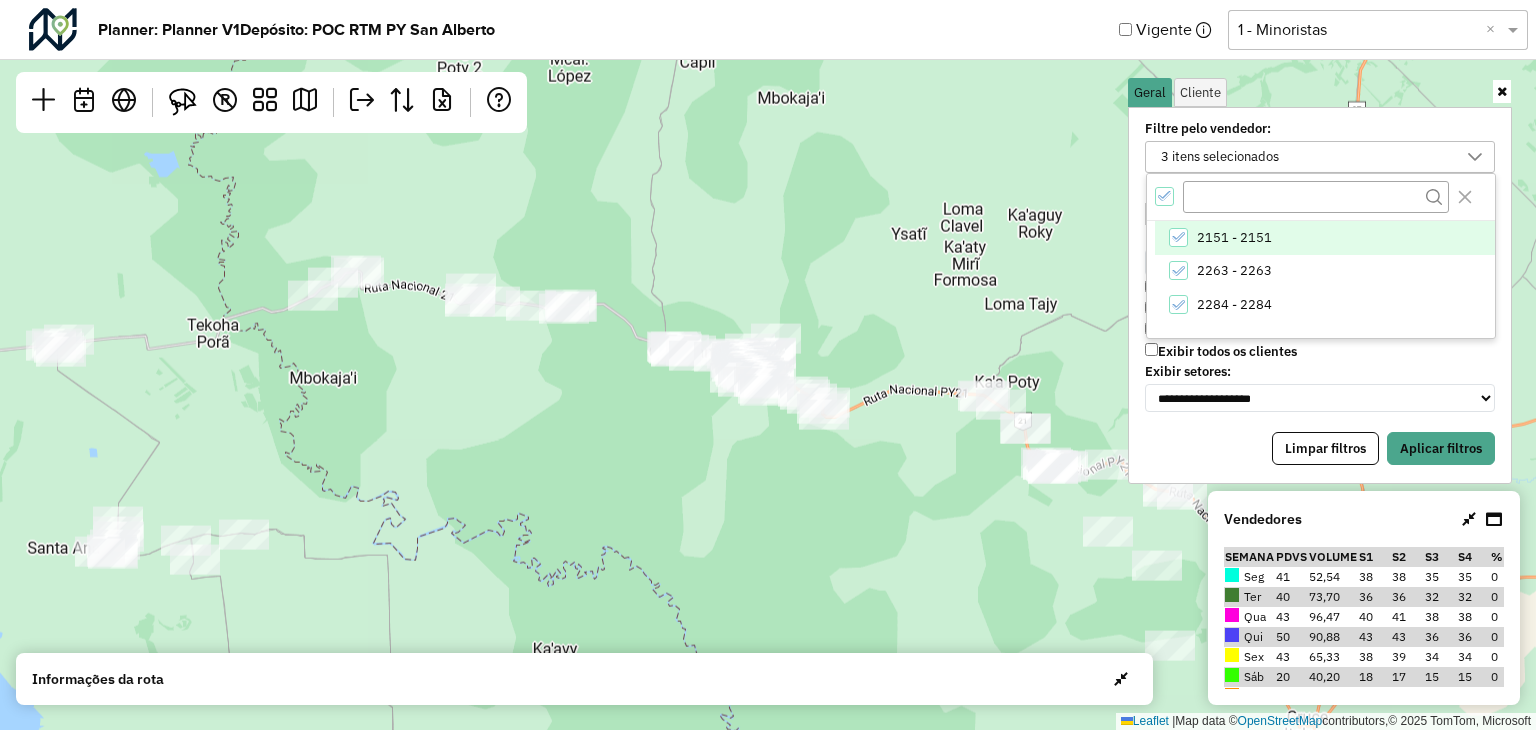 drag, startPoint x: 676, startPoint y: 256, endPoint x: 702, endPoint y: 198, distance: 63.560993 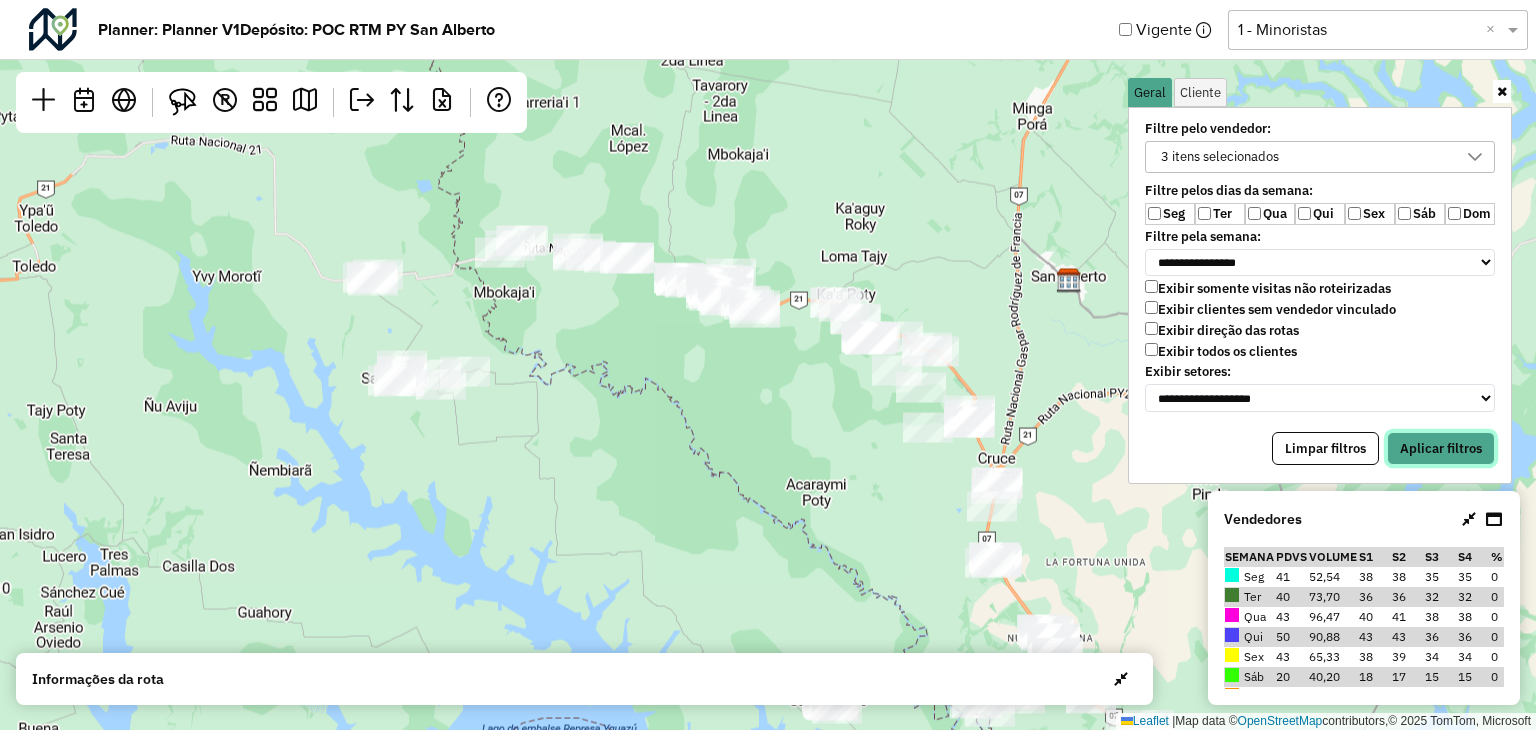 click on "Aplicar filtros" at bounding box center (1441, 449) 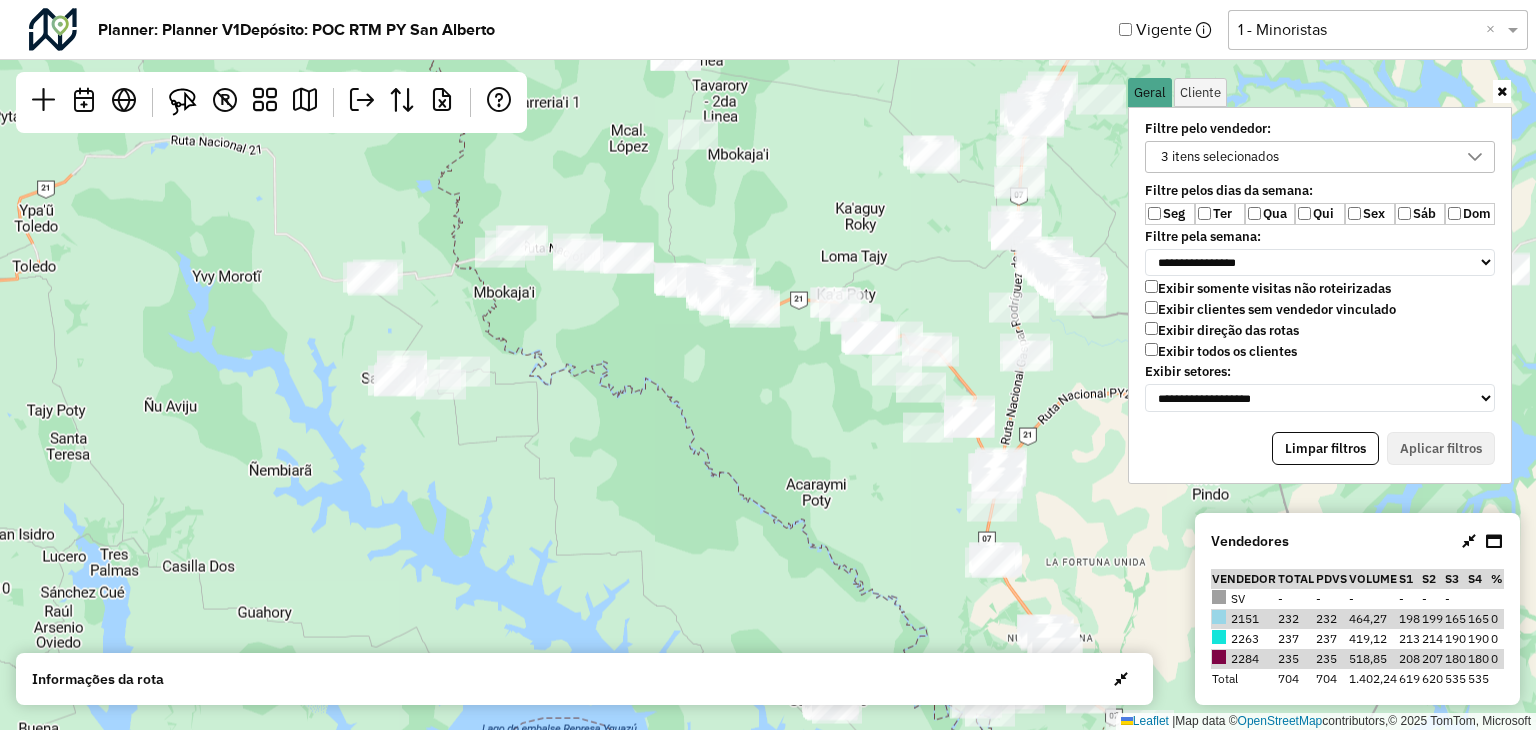 click on "3 itens selecionados" at bounding box center (1220, 157) 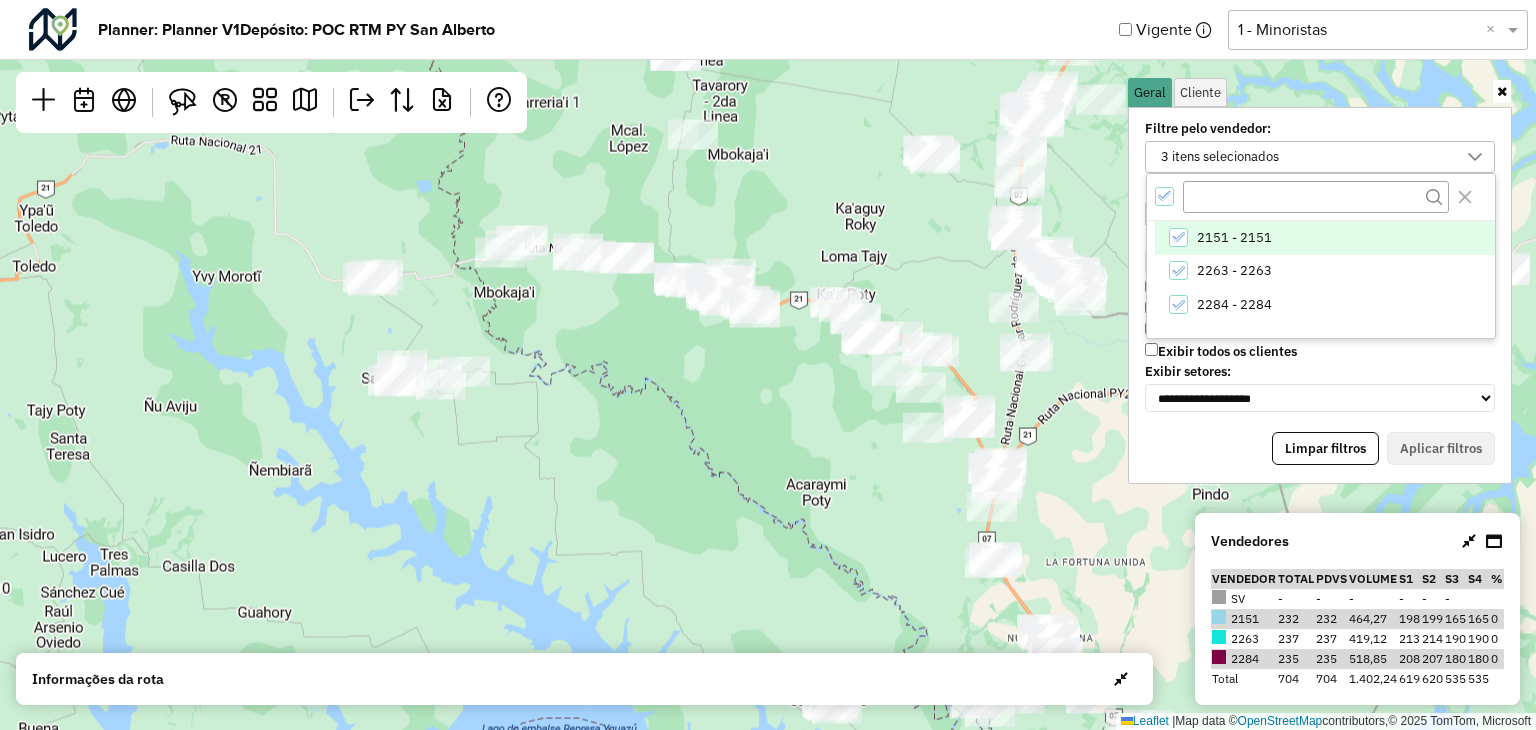 drag, startPoint x: 1155, startPoint y: 185, endPoint x: 1149, endPoint y: 215, distance: 30.594116 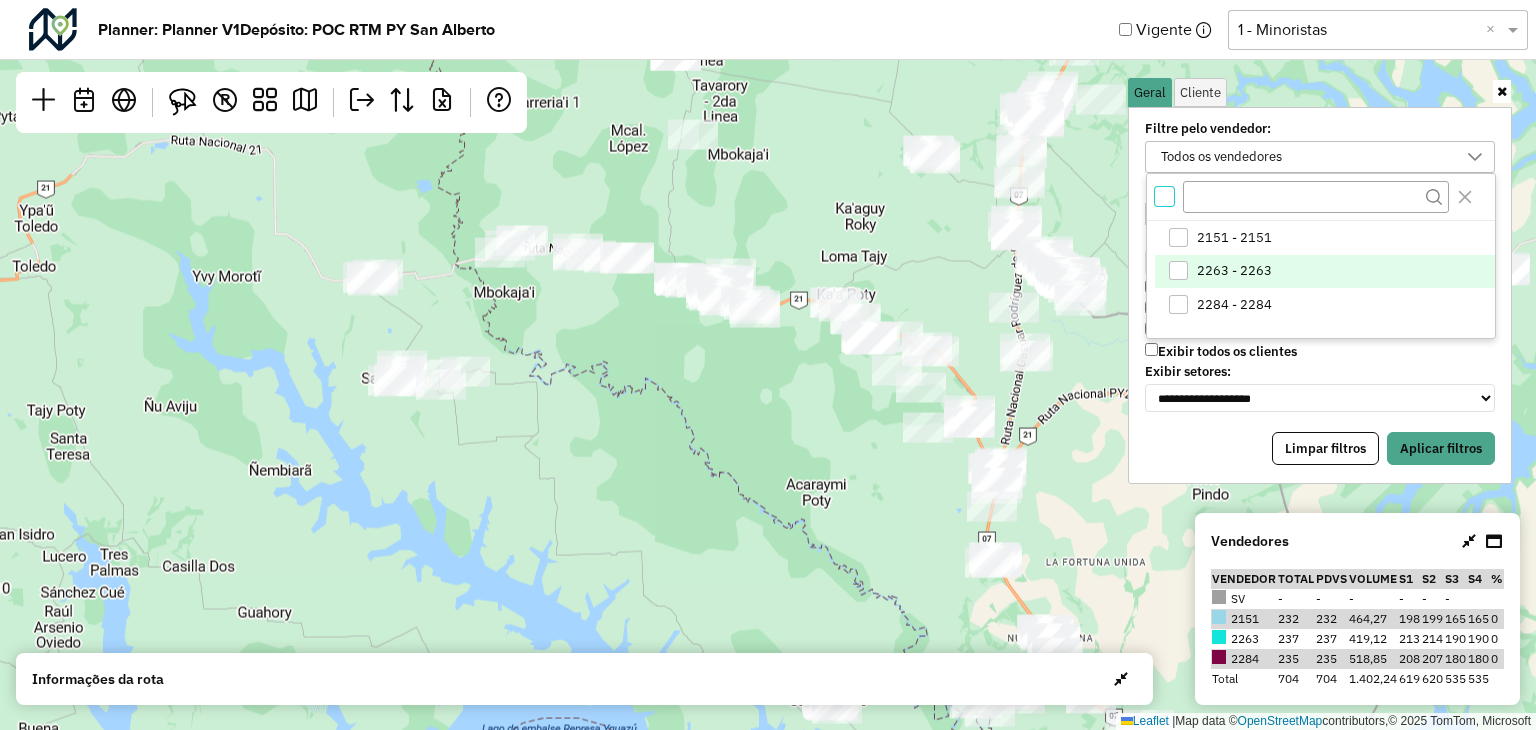 scroll, scrollTop: 6, scrollLeft: 6, axis: both 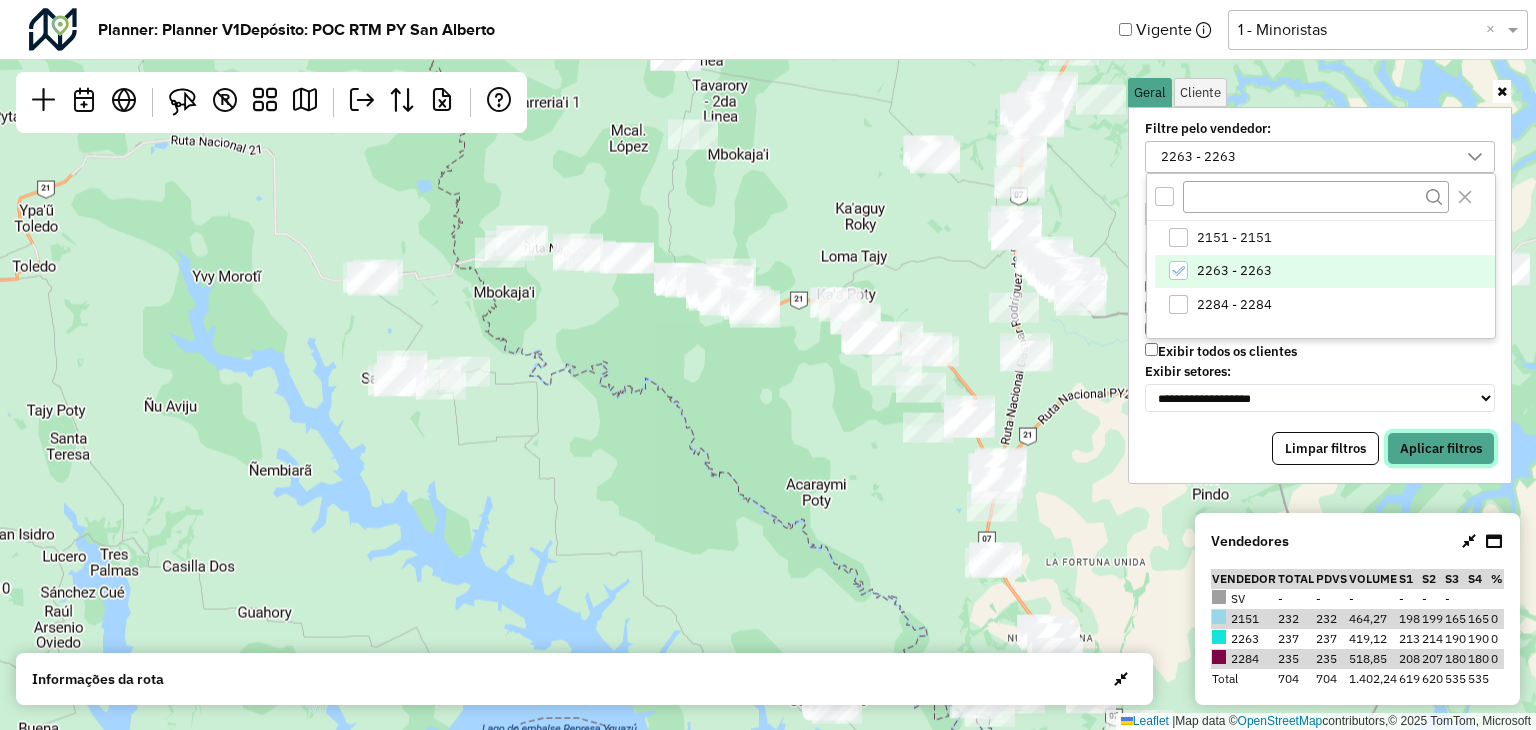 click on "Aplicar filtros" at bounding box center [1441, 449] 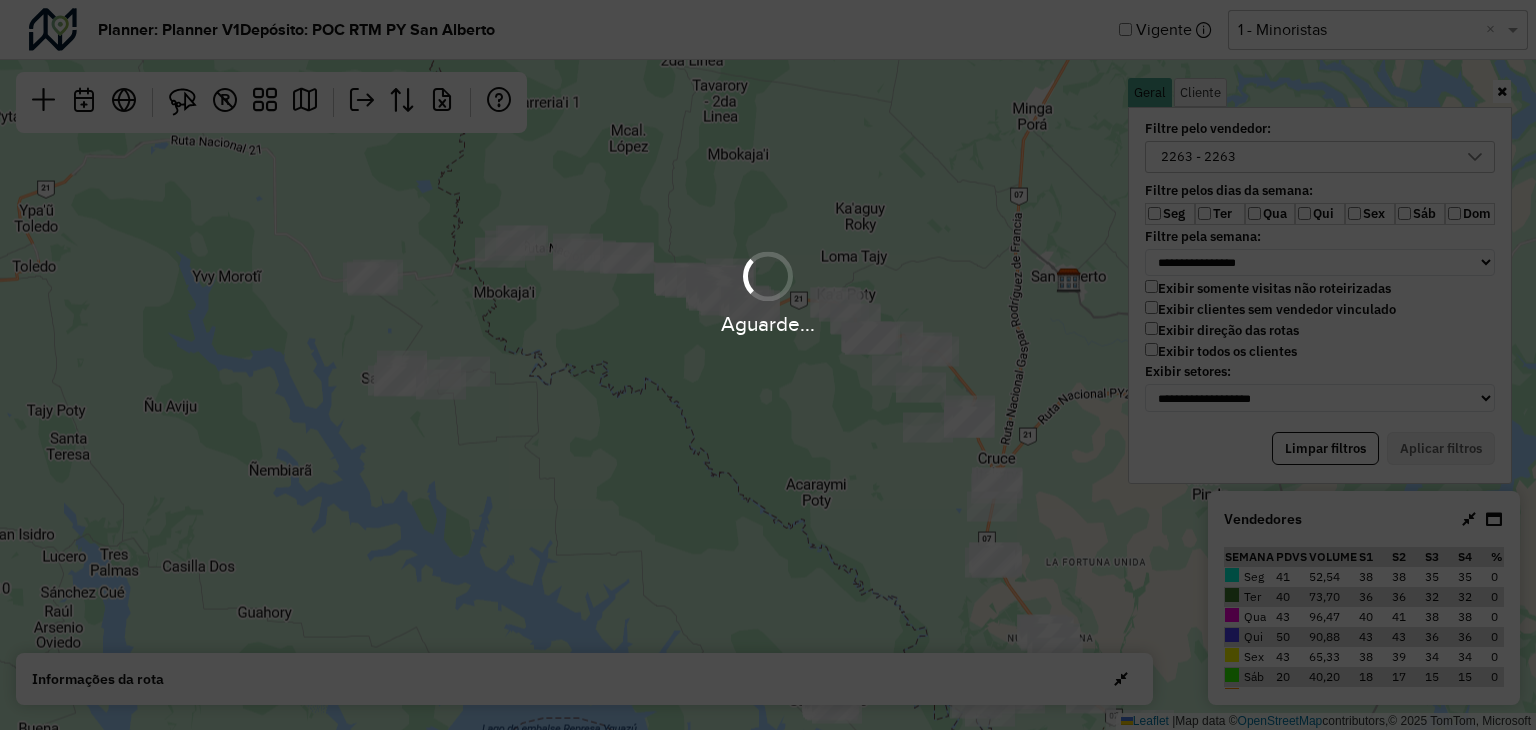 drag, startPoint x: 988, startPoint y: 493, endPoint x: 928, endPoint y: 385, distance: 123.54756 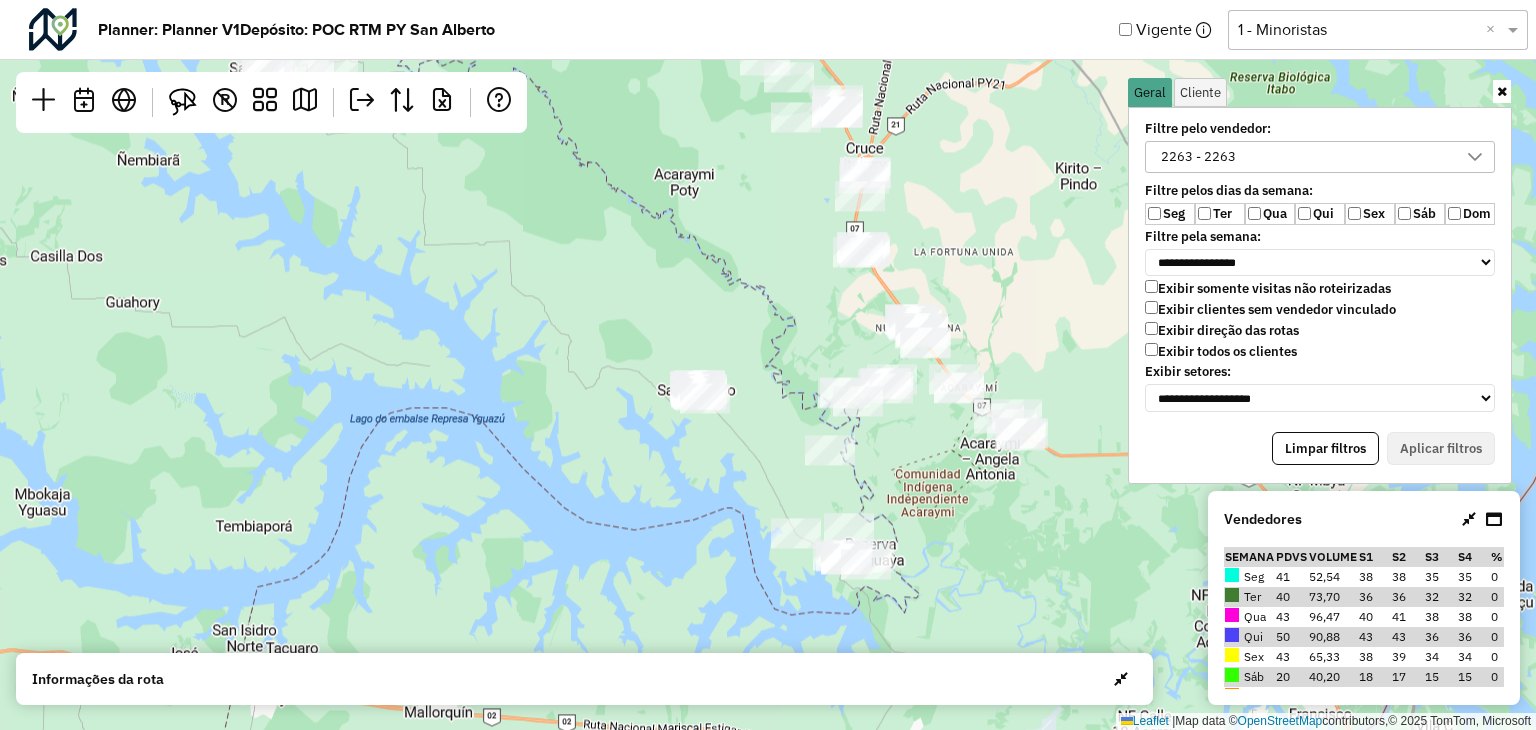 drag, startPoint x: 1005, startPoint y: 275, endPoint x: 1003, endPoint y: 250, distance: 25.079872 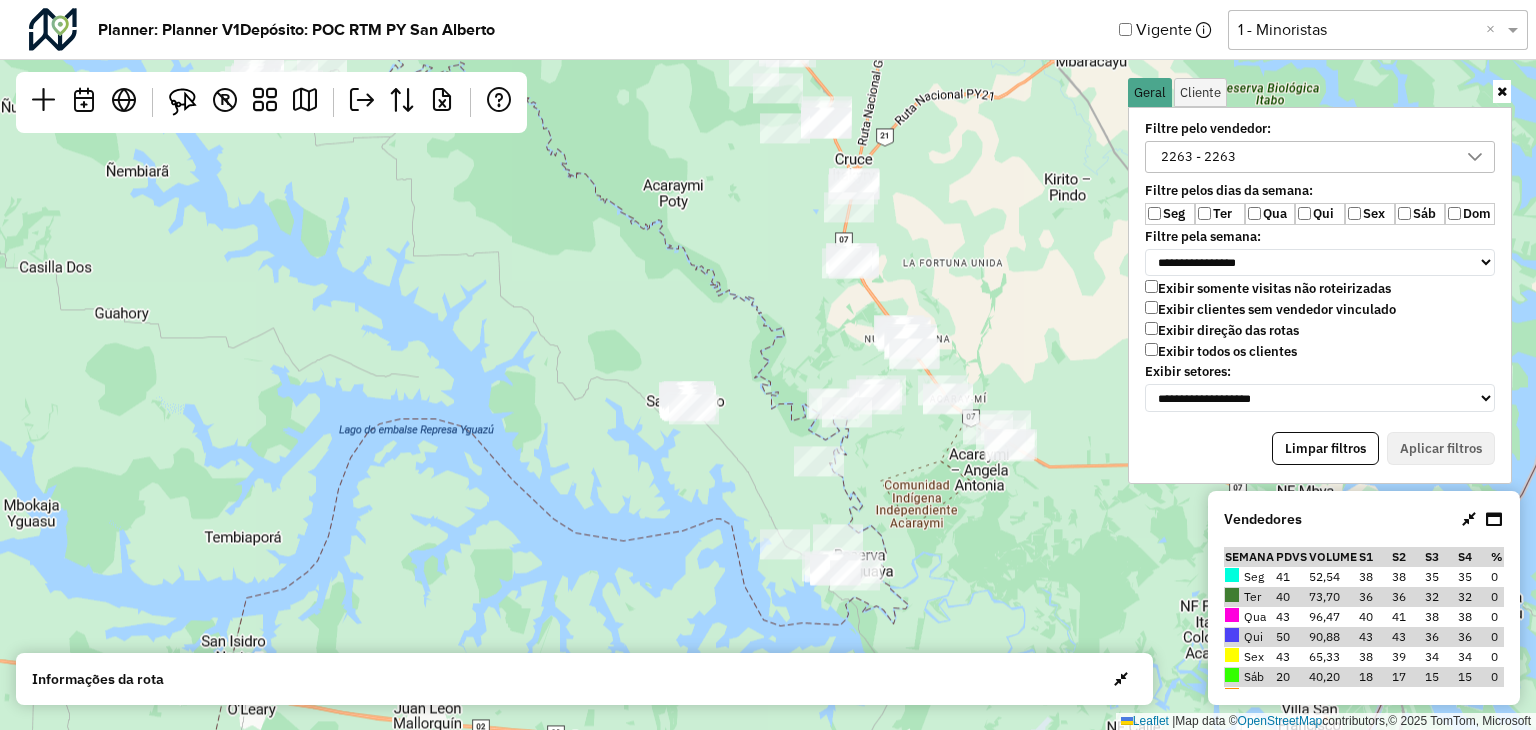 drag, startPoint x: 1003, startPoint y: 250, endPoint x: 992, endPoint y: 261, distance: 15.556349 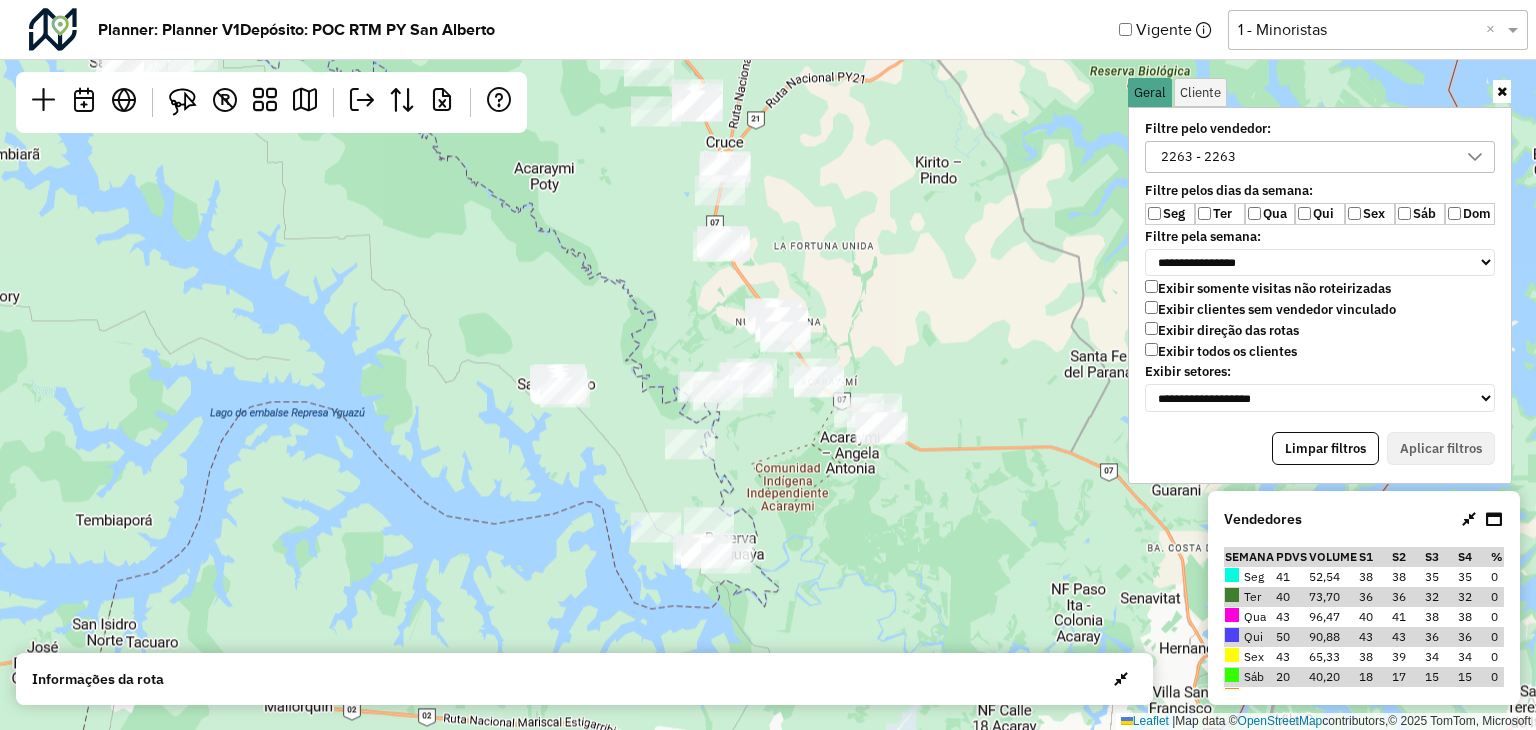 drag, startPoint x: 953, startPoint y: 328, endPoint x: 824, endPoint y: 311, distance: 130.11533 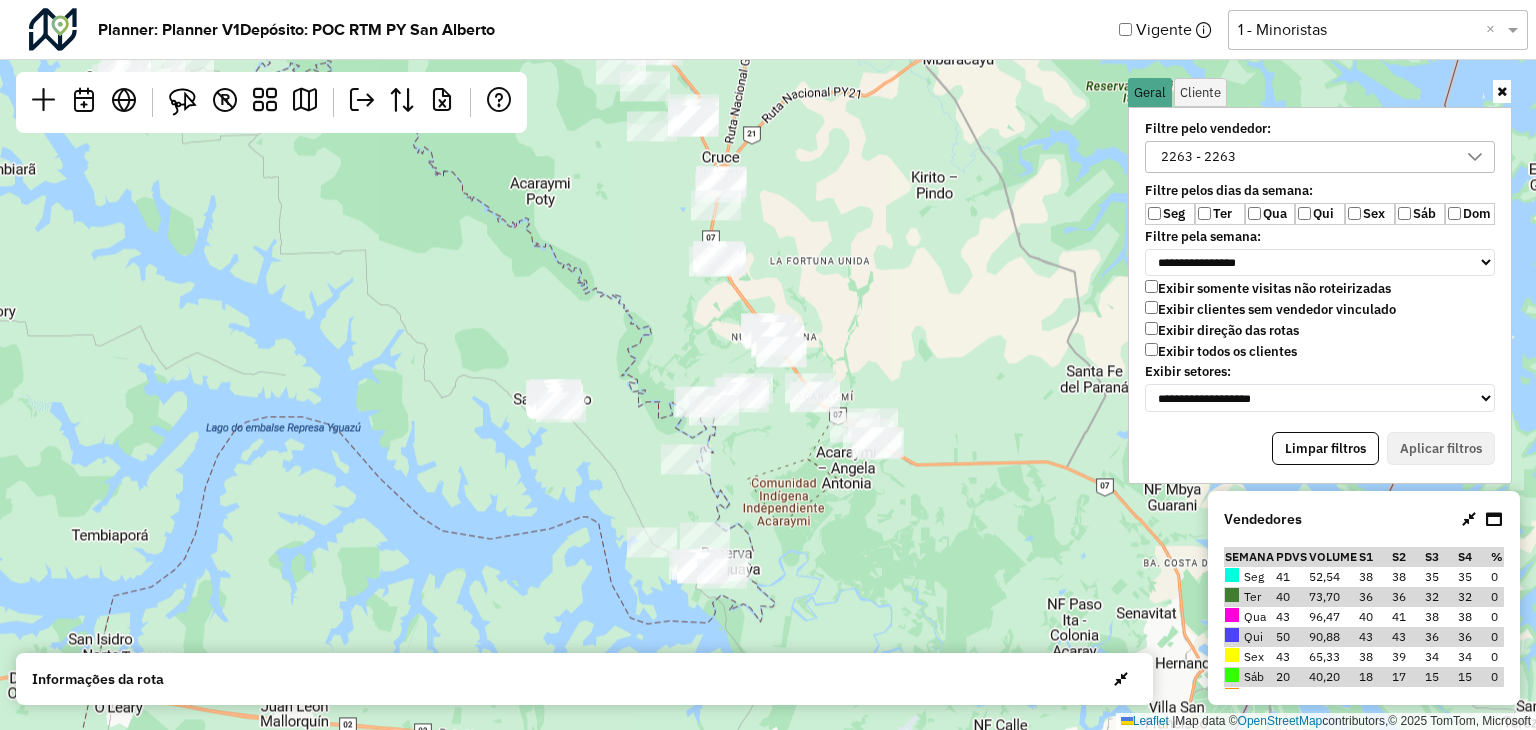 drag, startPoint x: 880, startPoint y: 361, endPoint x: 876, endPoint y: 376, distance: 15.524175 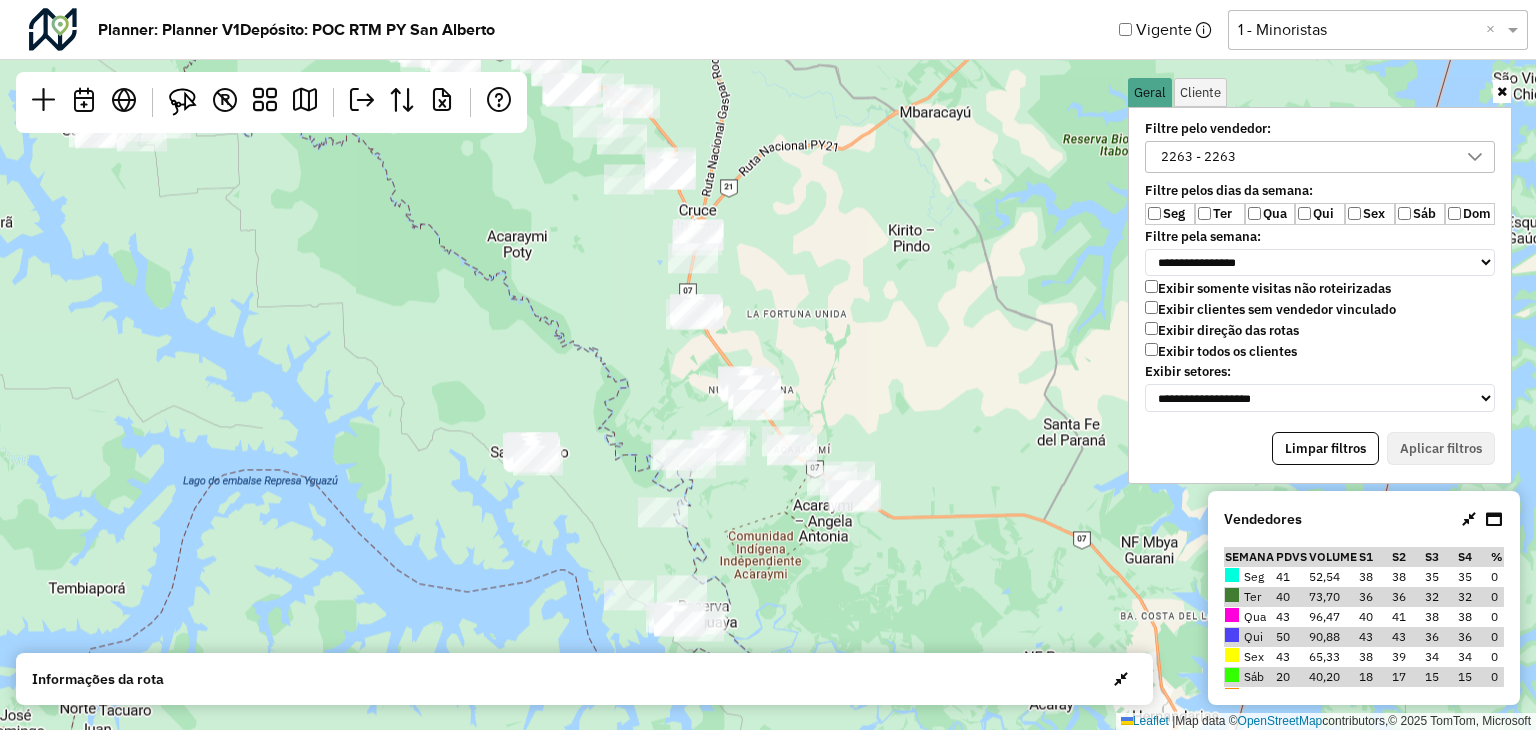 drag, startPoint x: 880, startPoint y: 287, endPoint x: 827, endPoint y: 312, distance: 58.60034 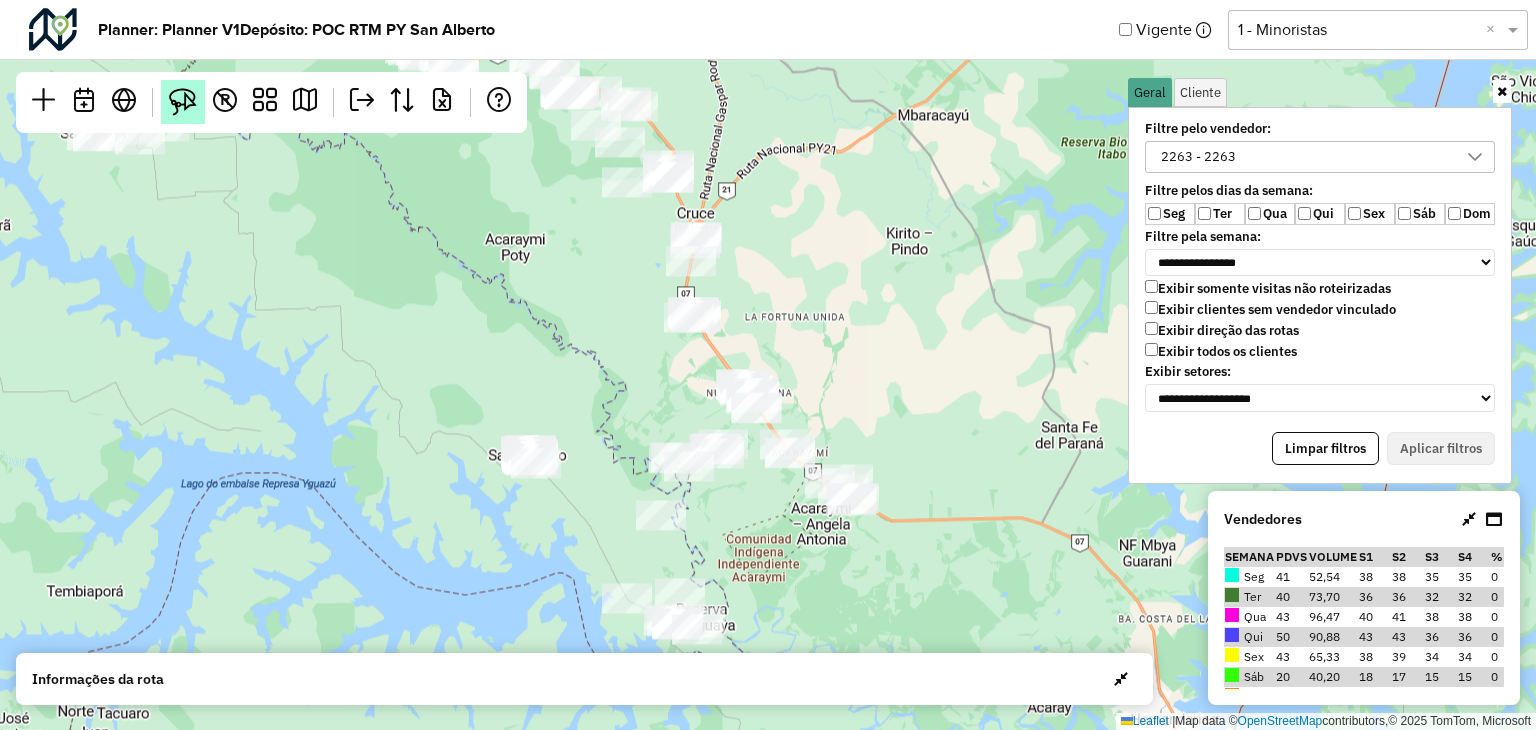 click at bounding box center (183, 102) 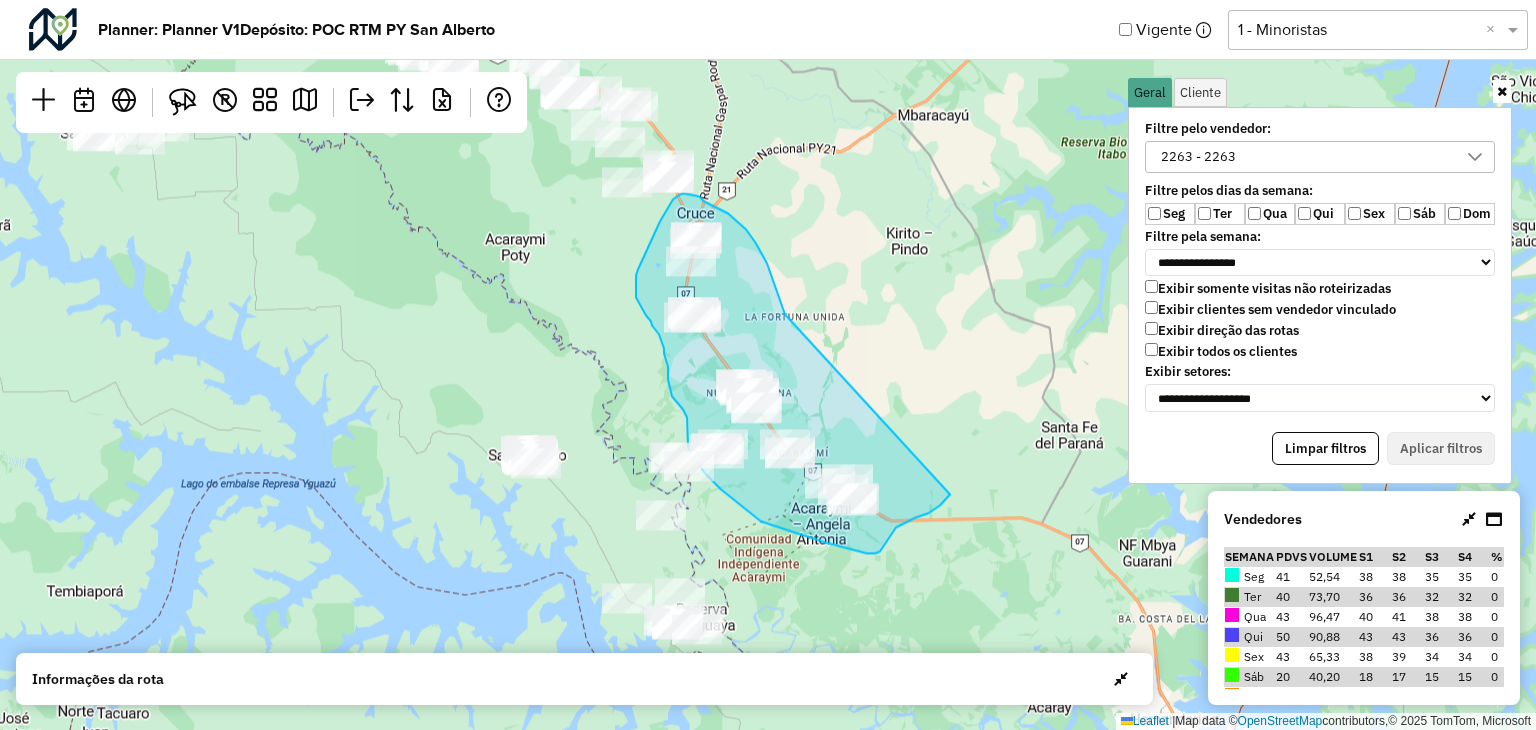 drag, startPoint x: 776, startPoint y: 287, endPoint x: 951, endPoint y: 481, distance: 261.26807 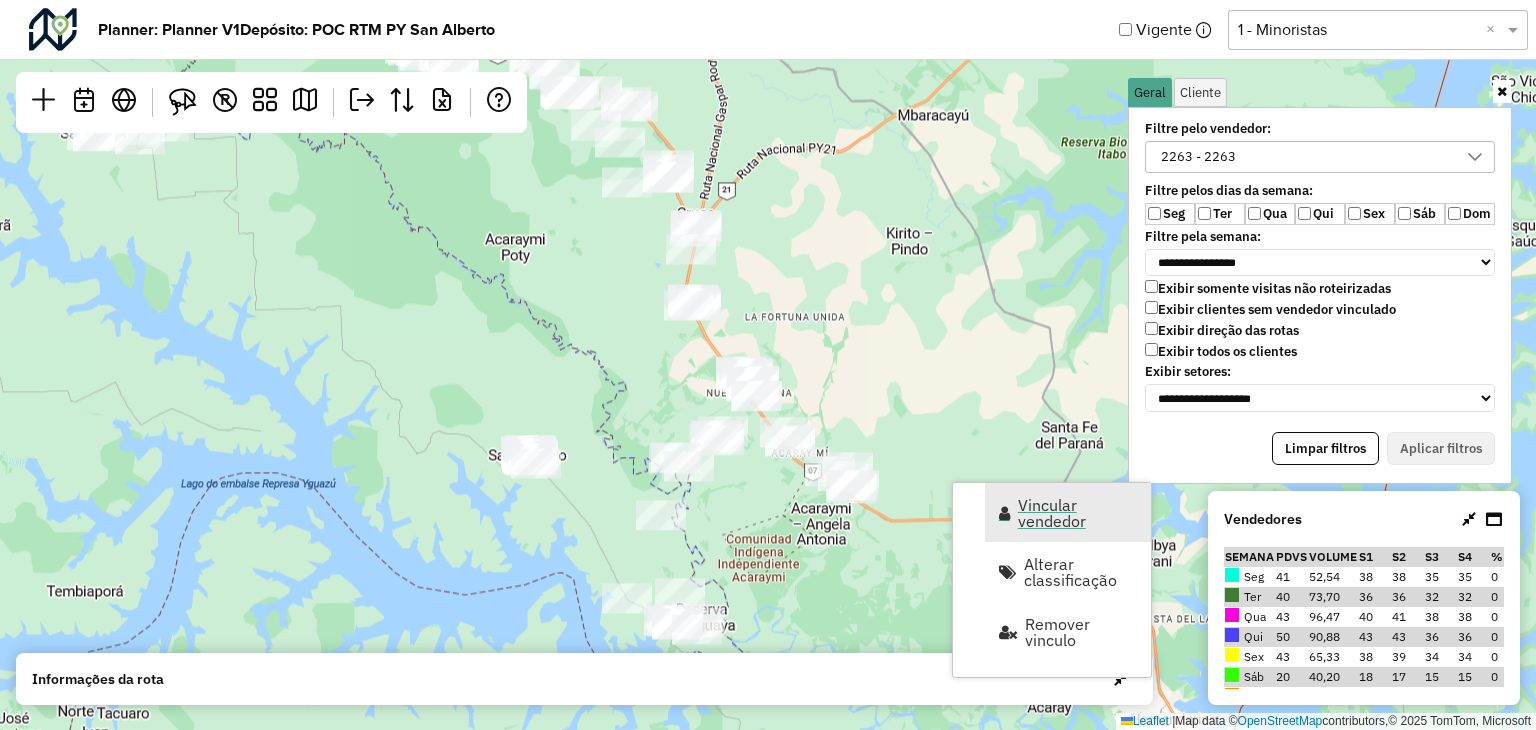 click on "Vincular vendedor" at bounding box center (1078, 513) 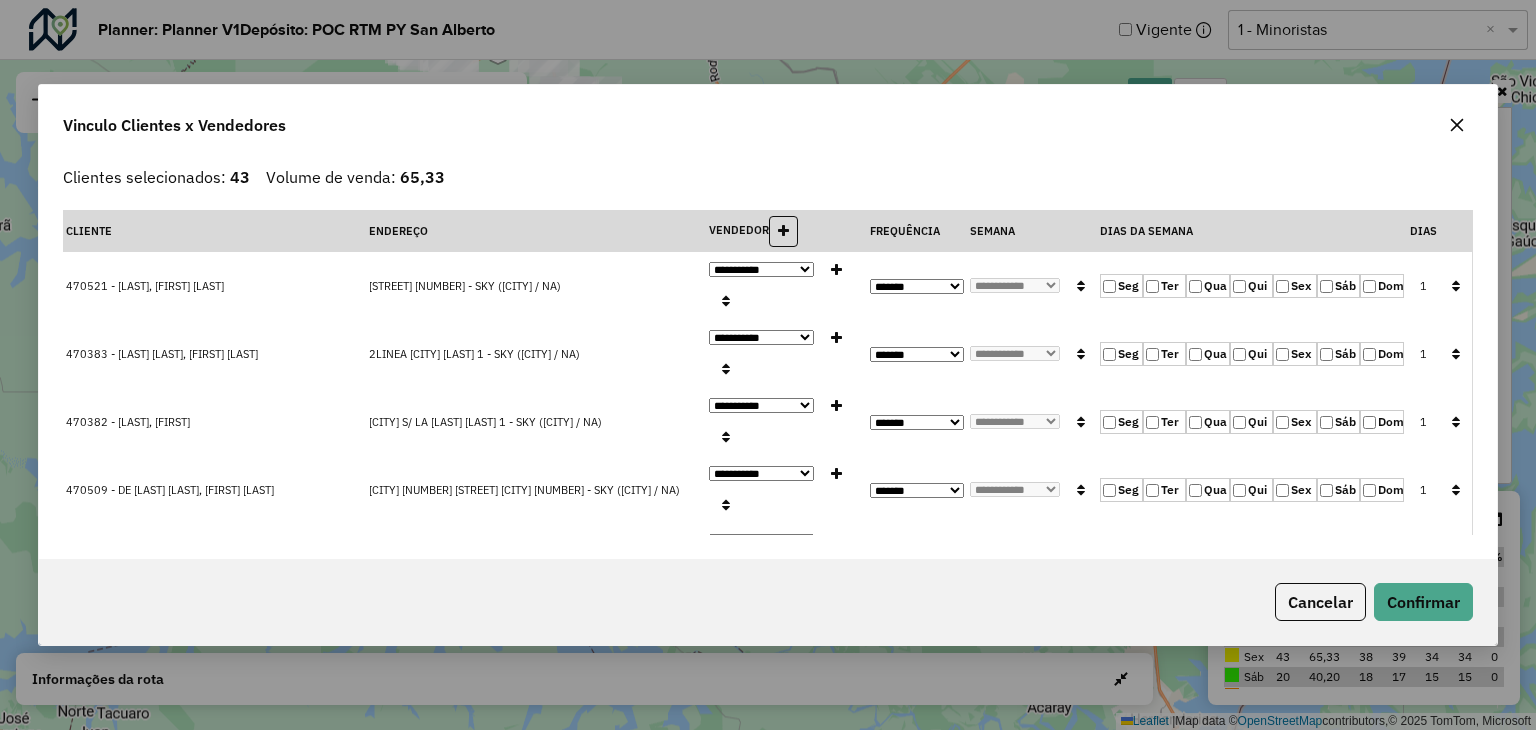 drag, startPoint x: 1292, startPoint y: 286, endPoint x: 1243, endPoint y: 301, distance: 51.24451 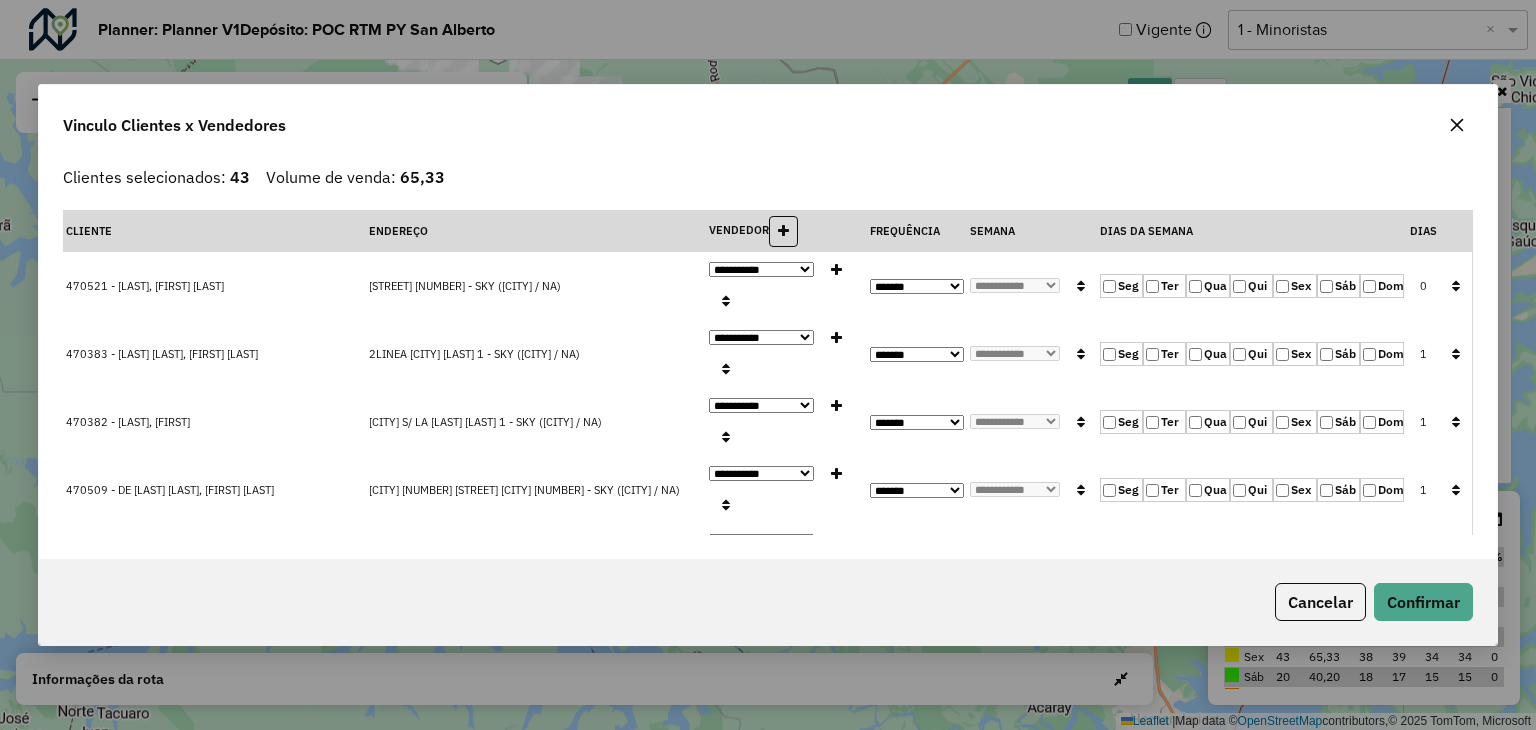 click on "Ter" 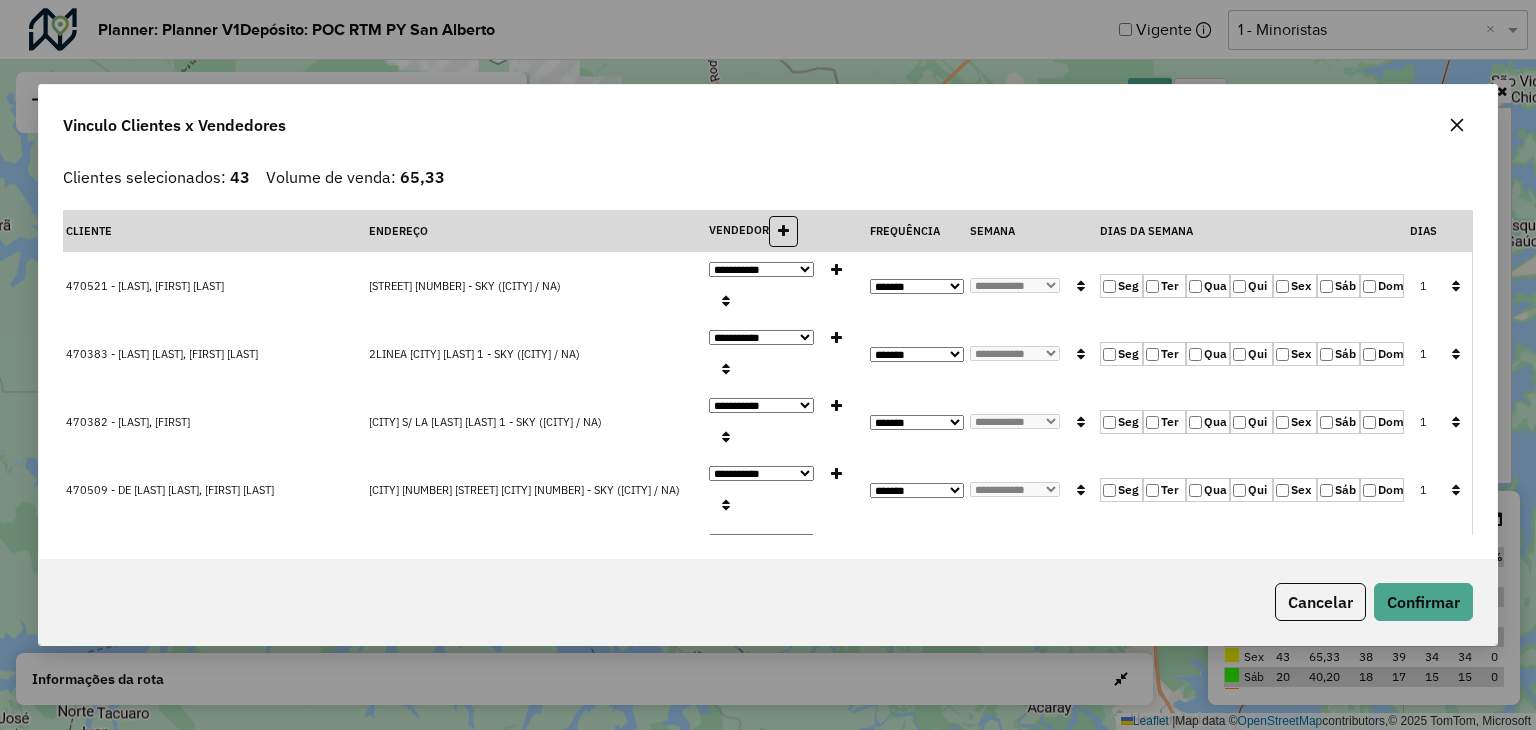 click 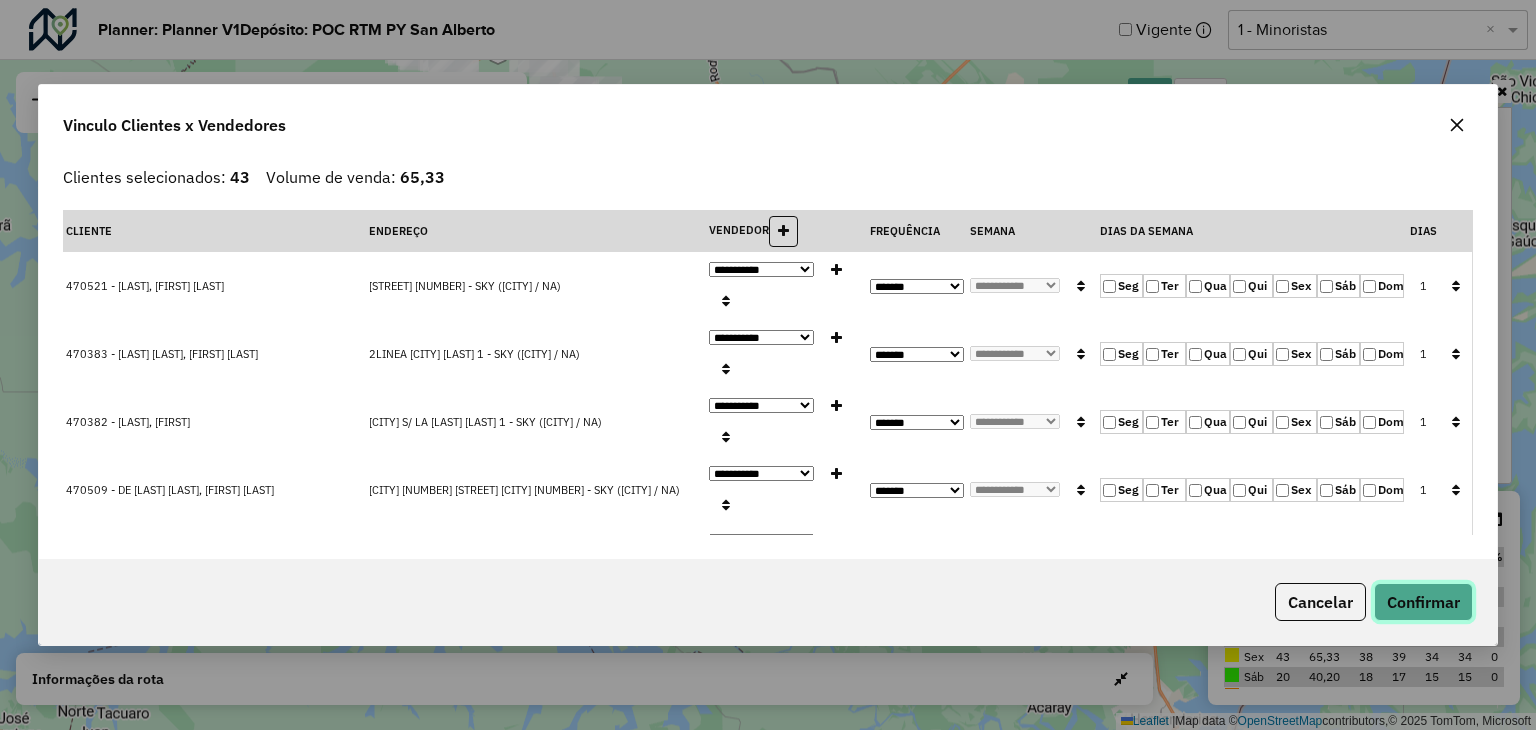 drag, startPoint x: 1419, startPoint y: 594, endPoint x: 1152, endPoint y: 465, distance: 296.52994 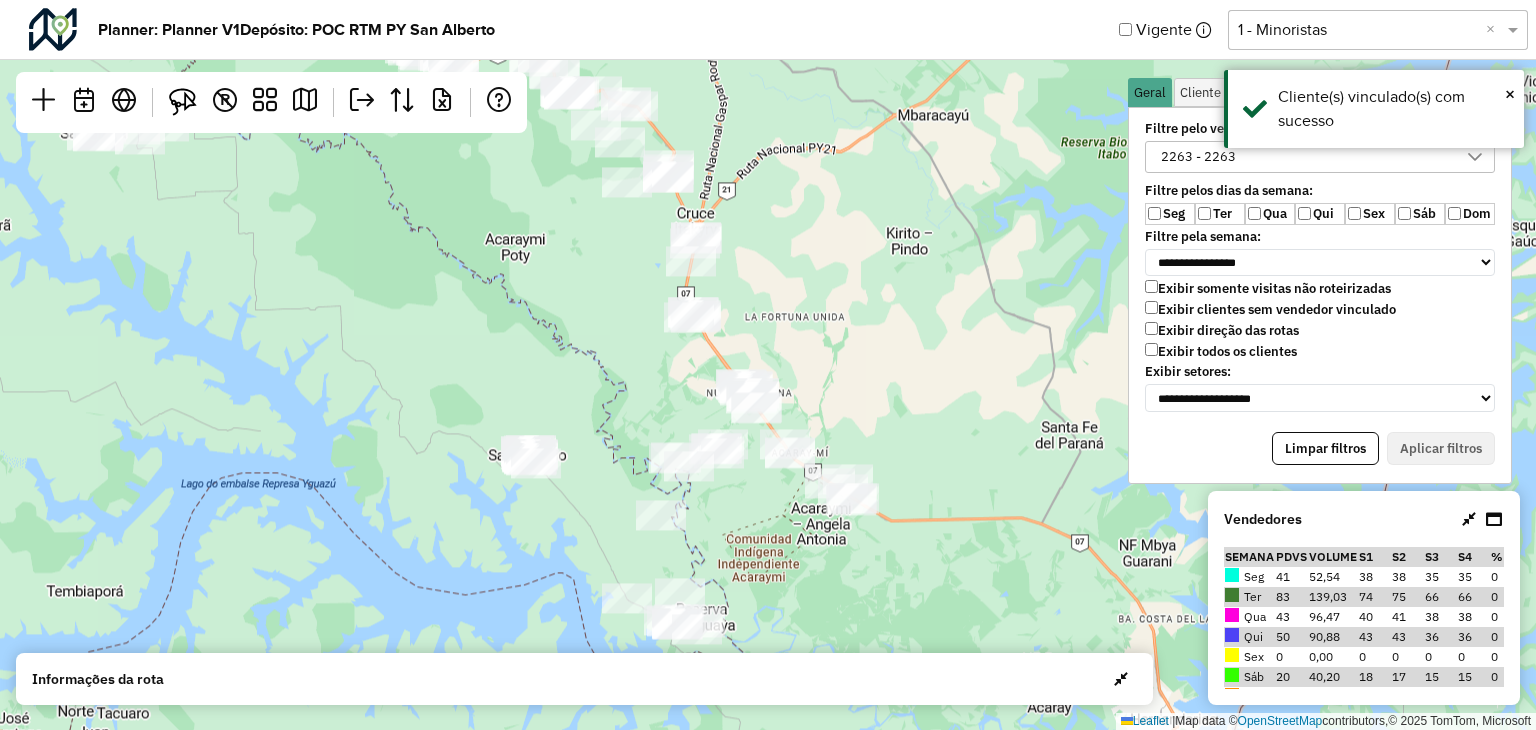 click at bounding box center [183, 102] 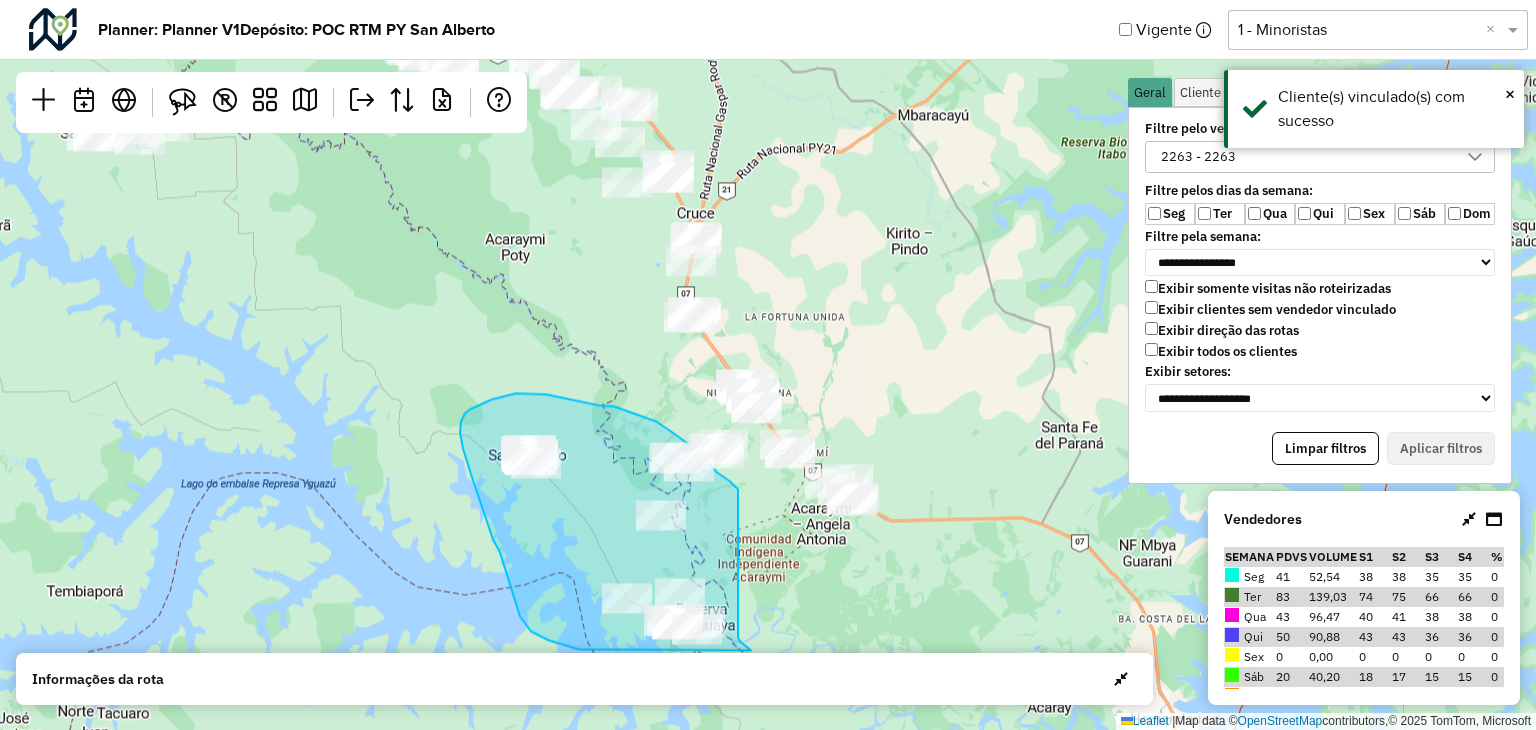 drag, startPoint x: 738, startPoint y: 489, endPoint x: 741, endPoint y: 629, distance: 140.03214 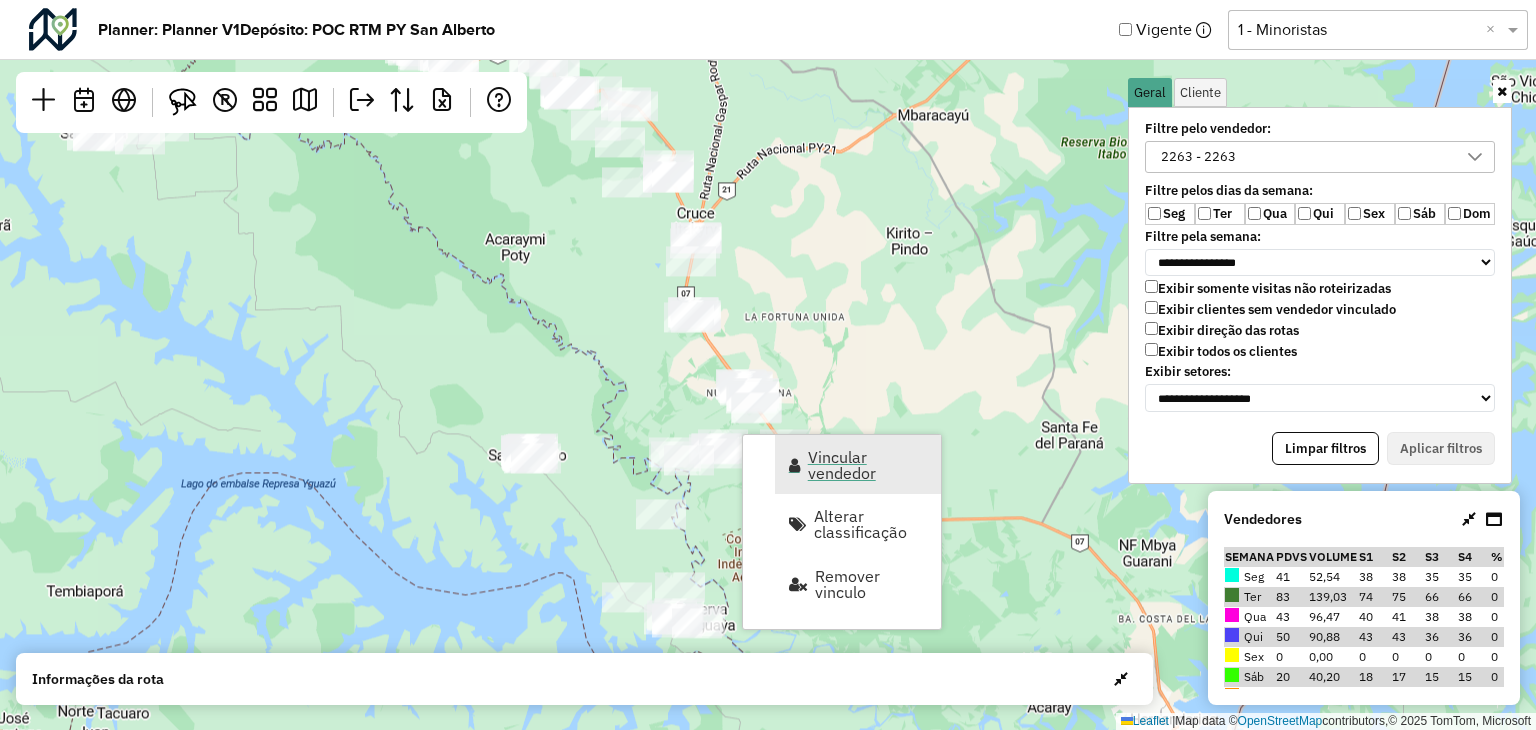 click on "Vincular vendedor" at bounding box center (868, 465) 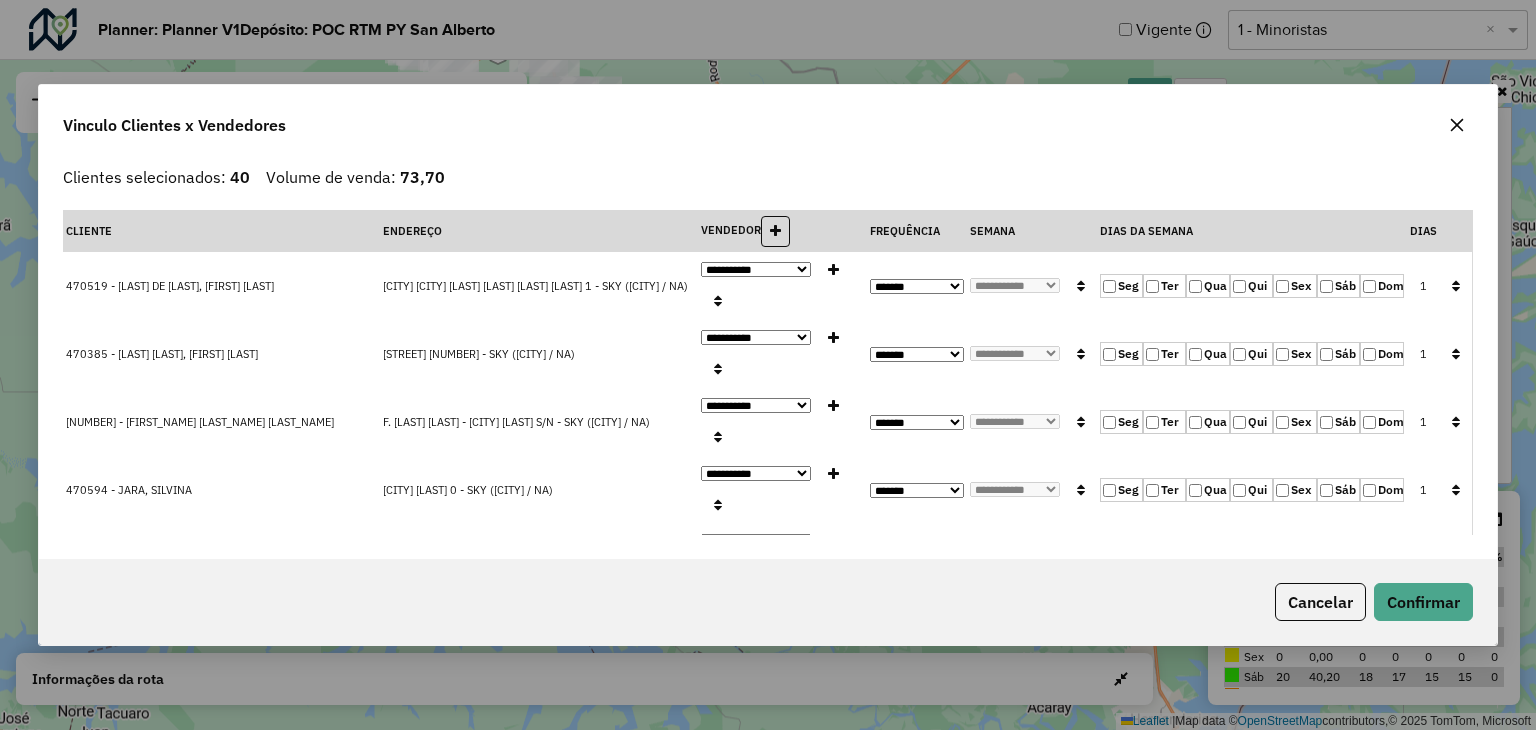 click 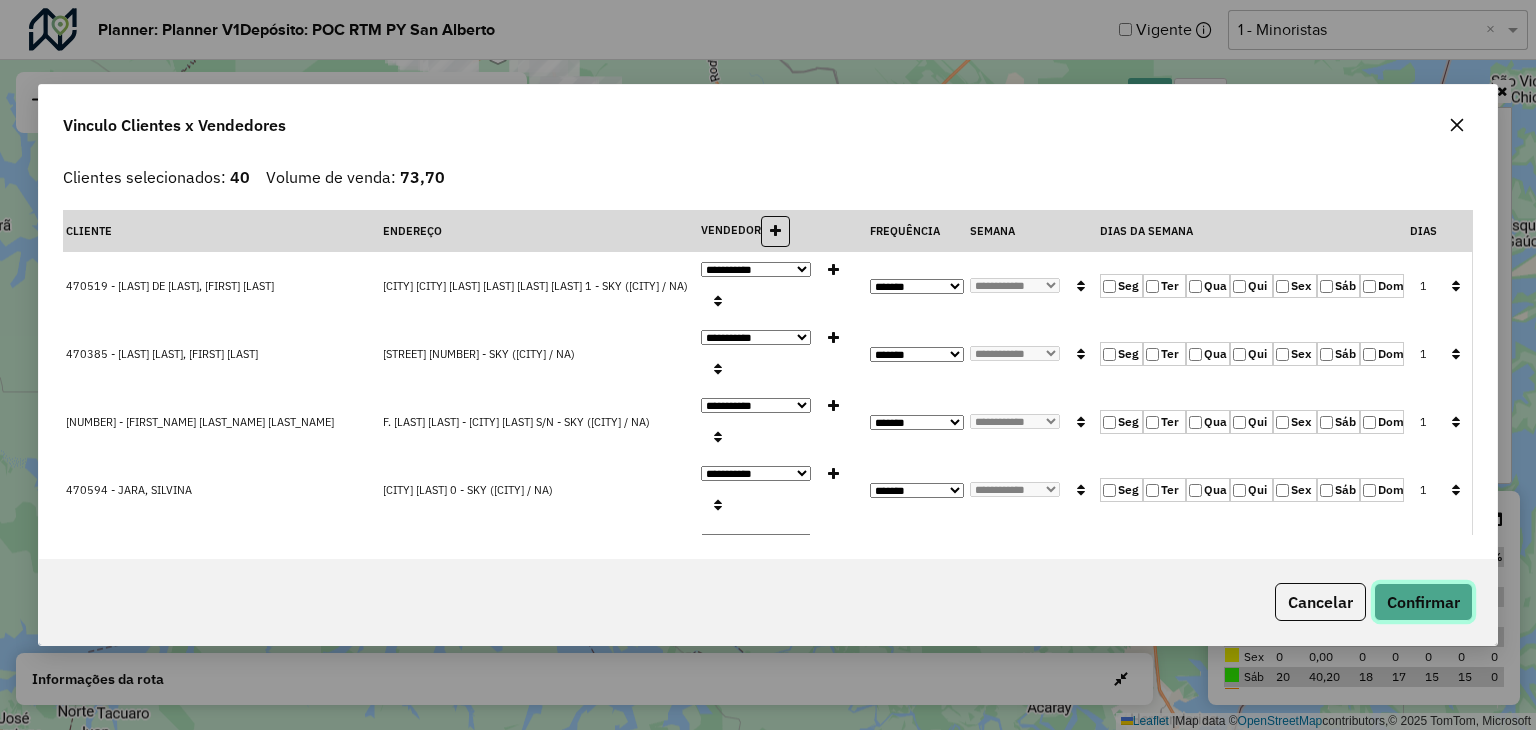 click on "Confirmar" 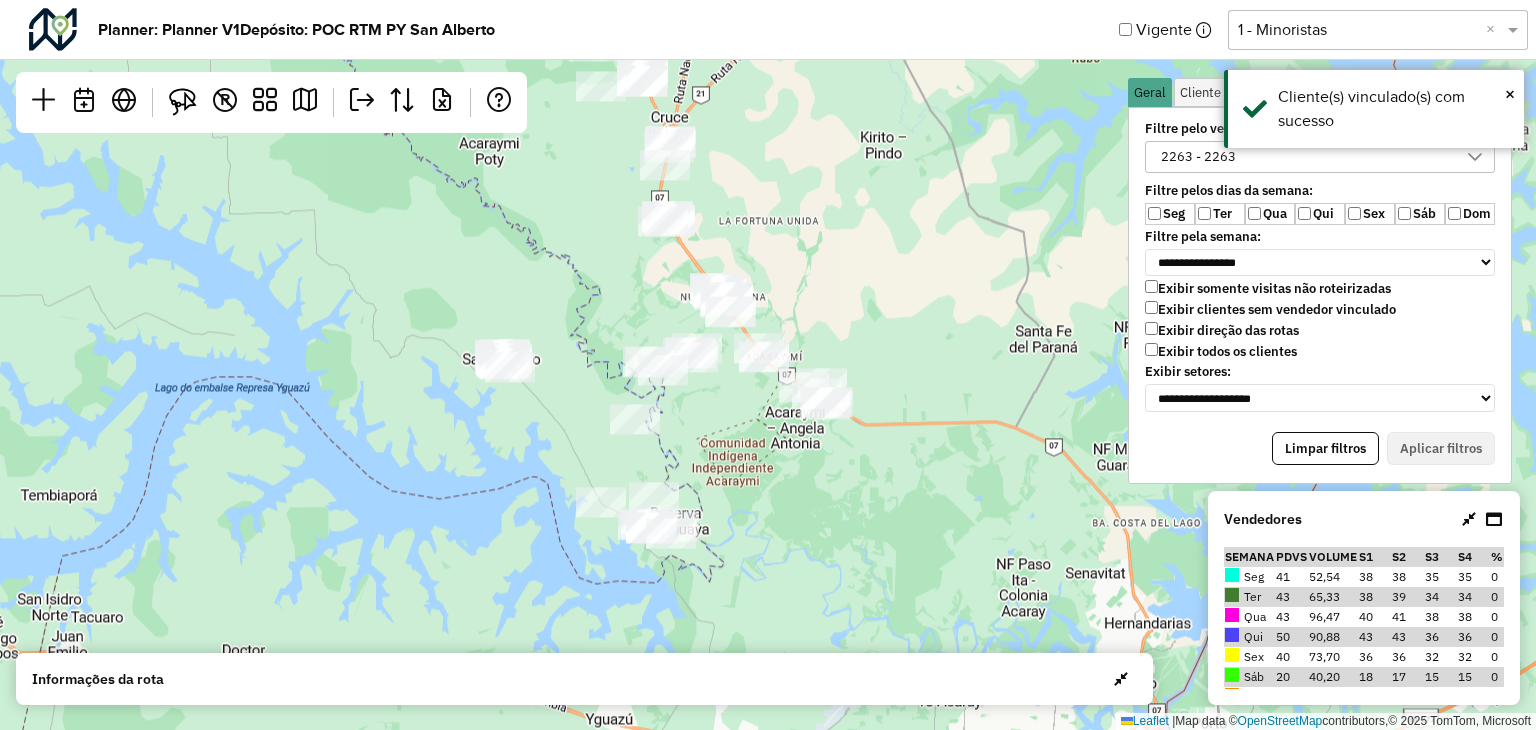 drag, startPoint x: 967, startPoint y: 289, endPoint x: 957, endPoint y: 258, distance: 32.572994 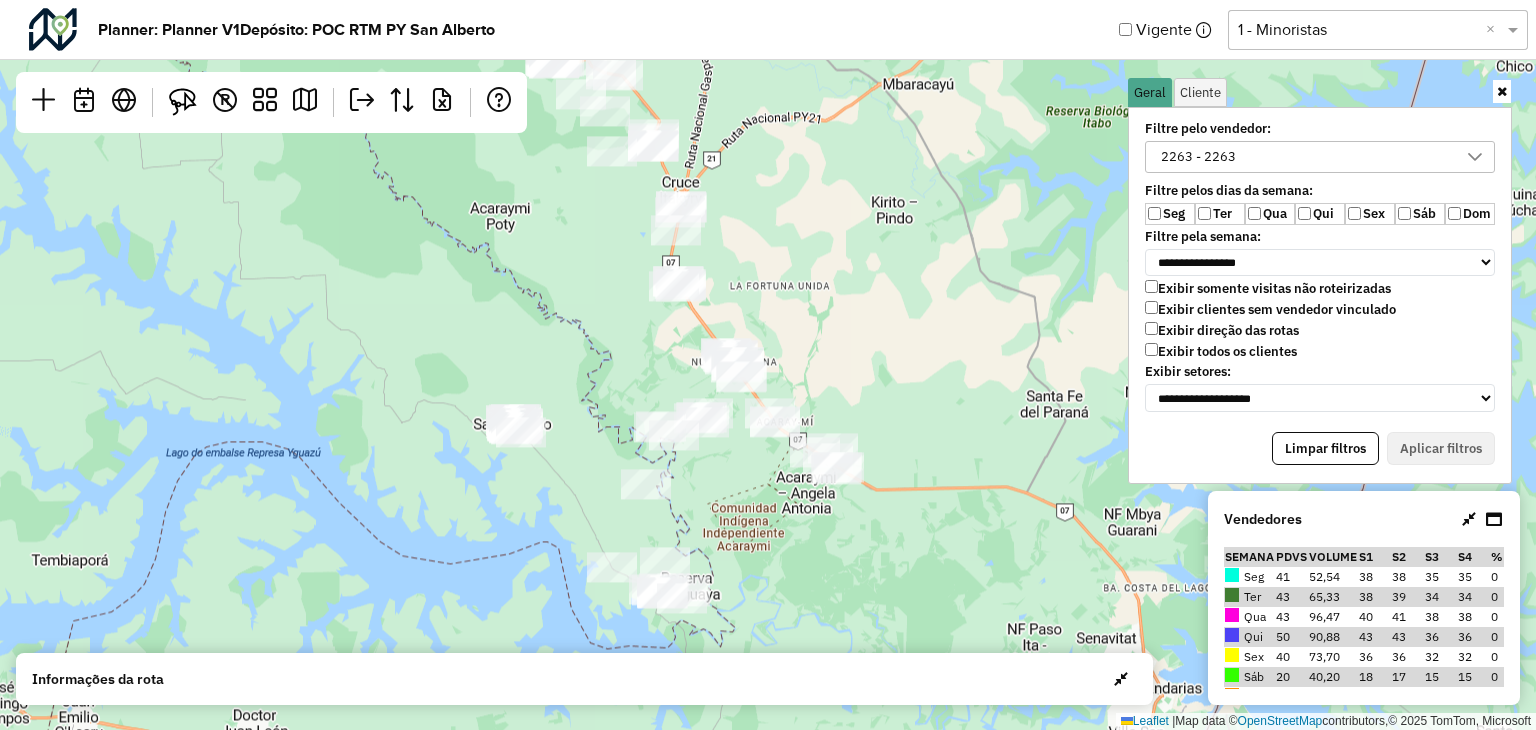 drag, startPoint x: 889, startPoint y: 273, endPoint x: 900, endPoint y: 340, distance: 67.89698 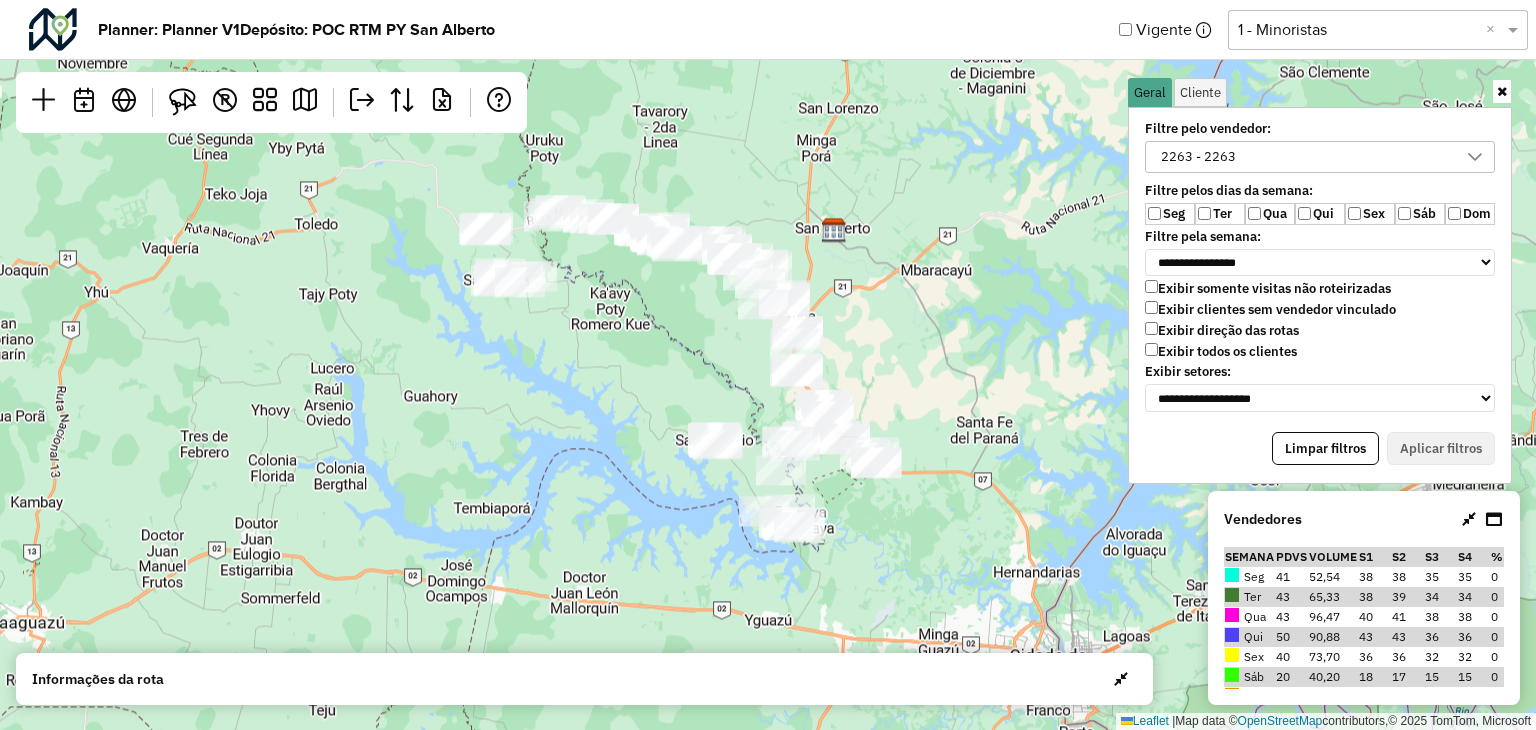 click on "Leaflet   |  Map data ©  OpenStreetMap  contributors,© 2025 TomTom, Microsoft" 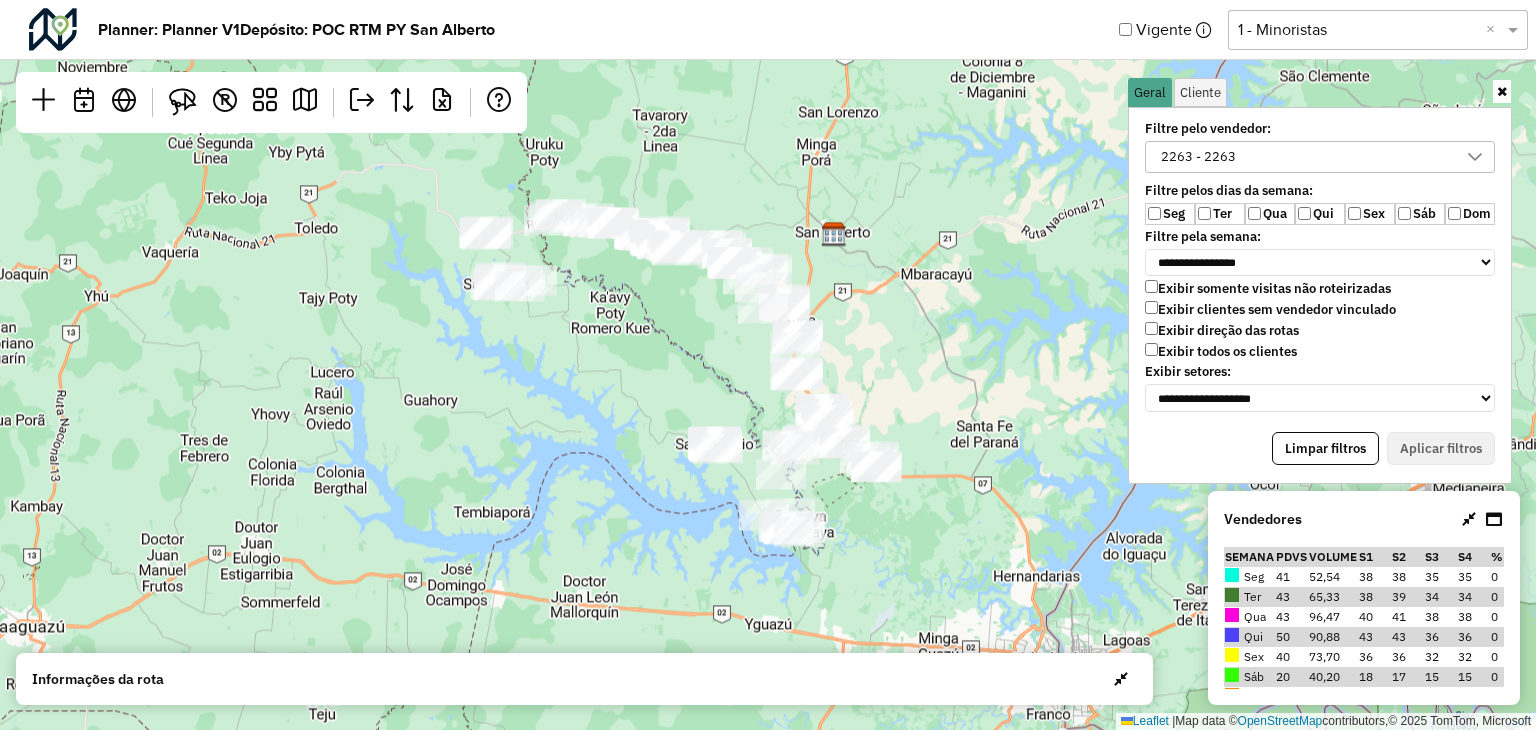 click on "2263 - 2263" at bounding box center (1198, 157) 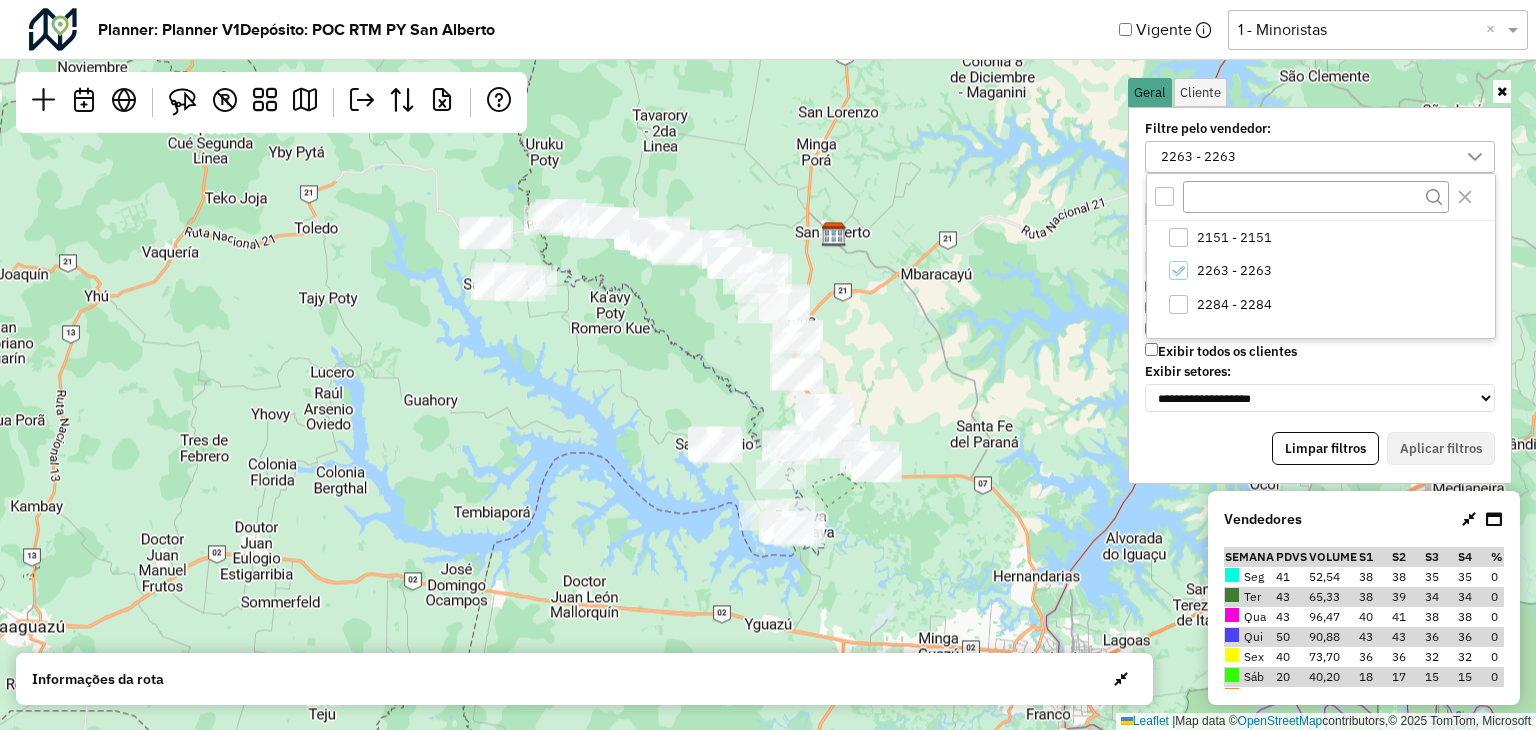 click at bounding box center [1164, 196] 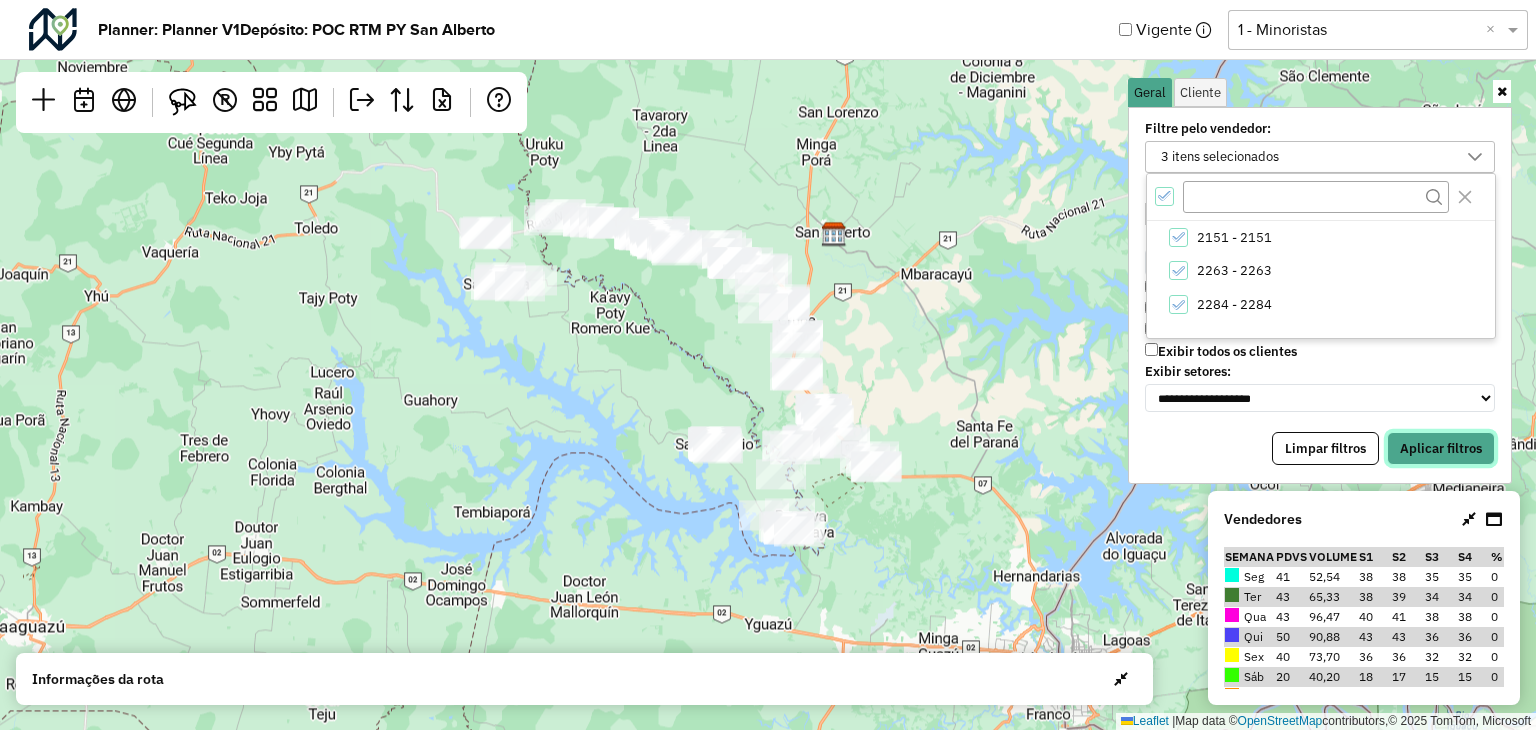 click on "Aplicar filtros" at bounding box center [1441, 449] 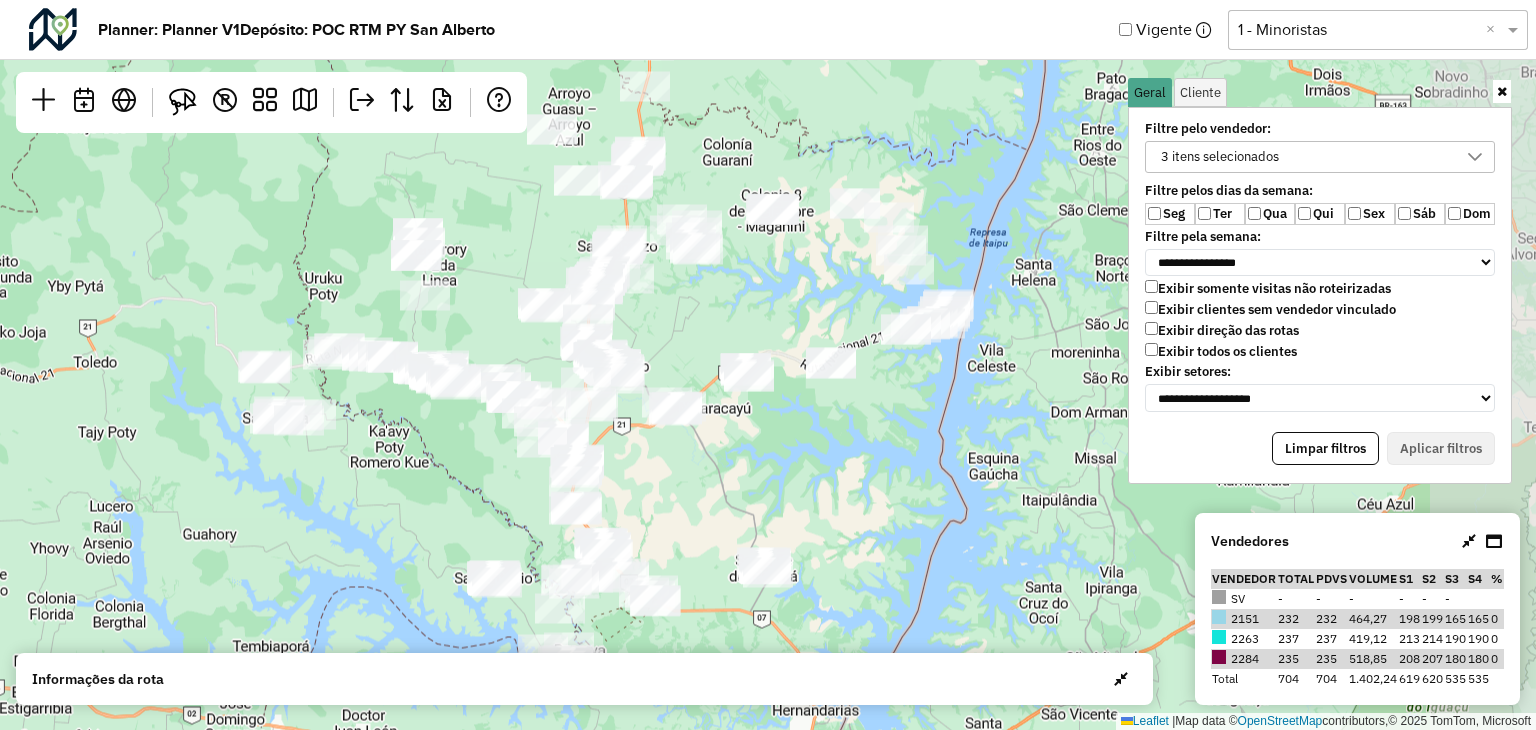 drag, startPoint x: 1044, startPoint y: 295, endPoint x: 823, endPoint y: 429, distance: 258.45114 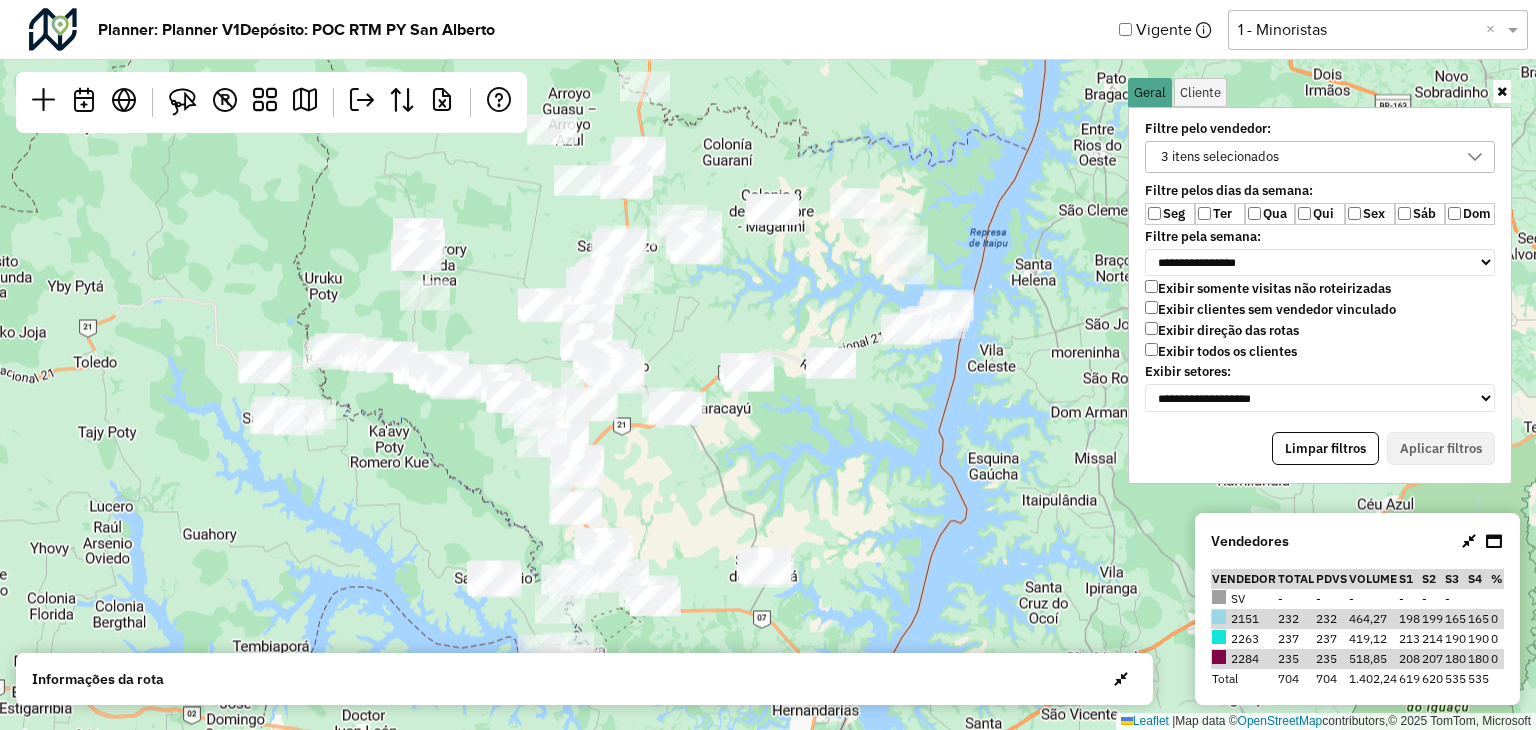 click on "3 itens selecionados" at bounding box center (1220, 157) 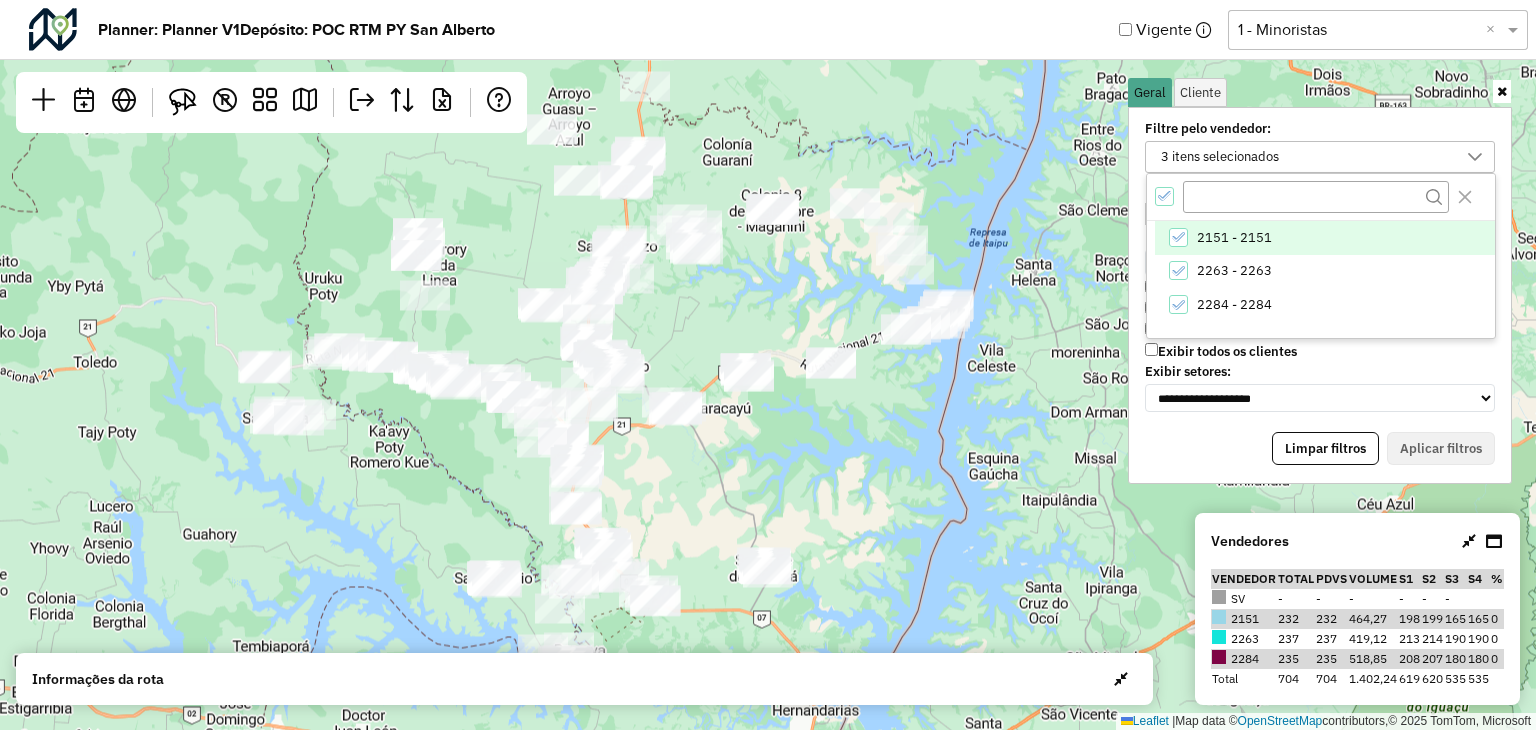 click at bounding box center (1321, 197) 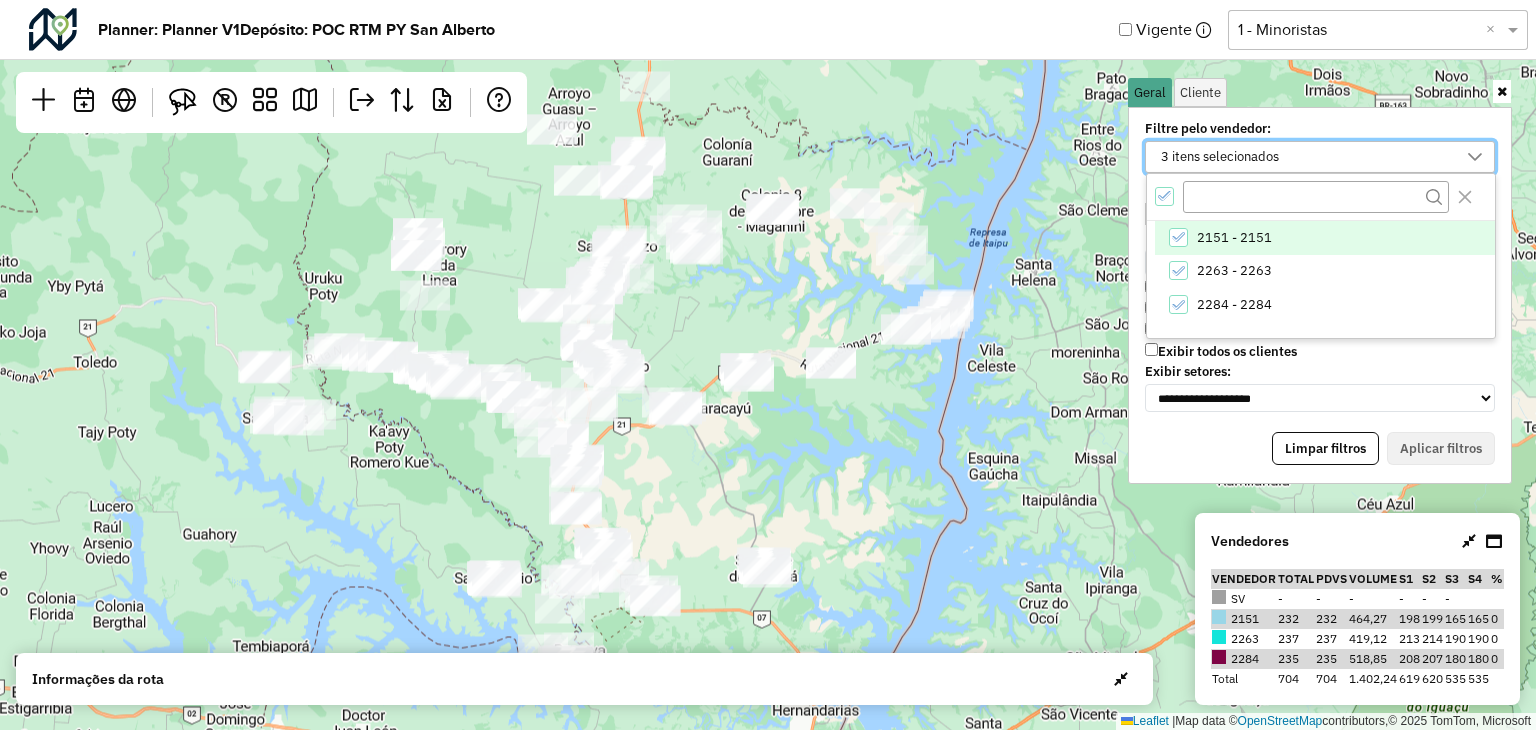 click 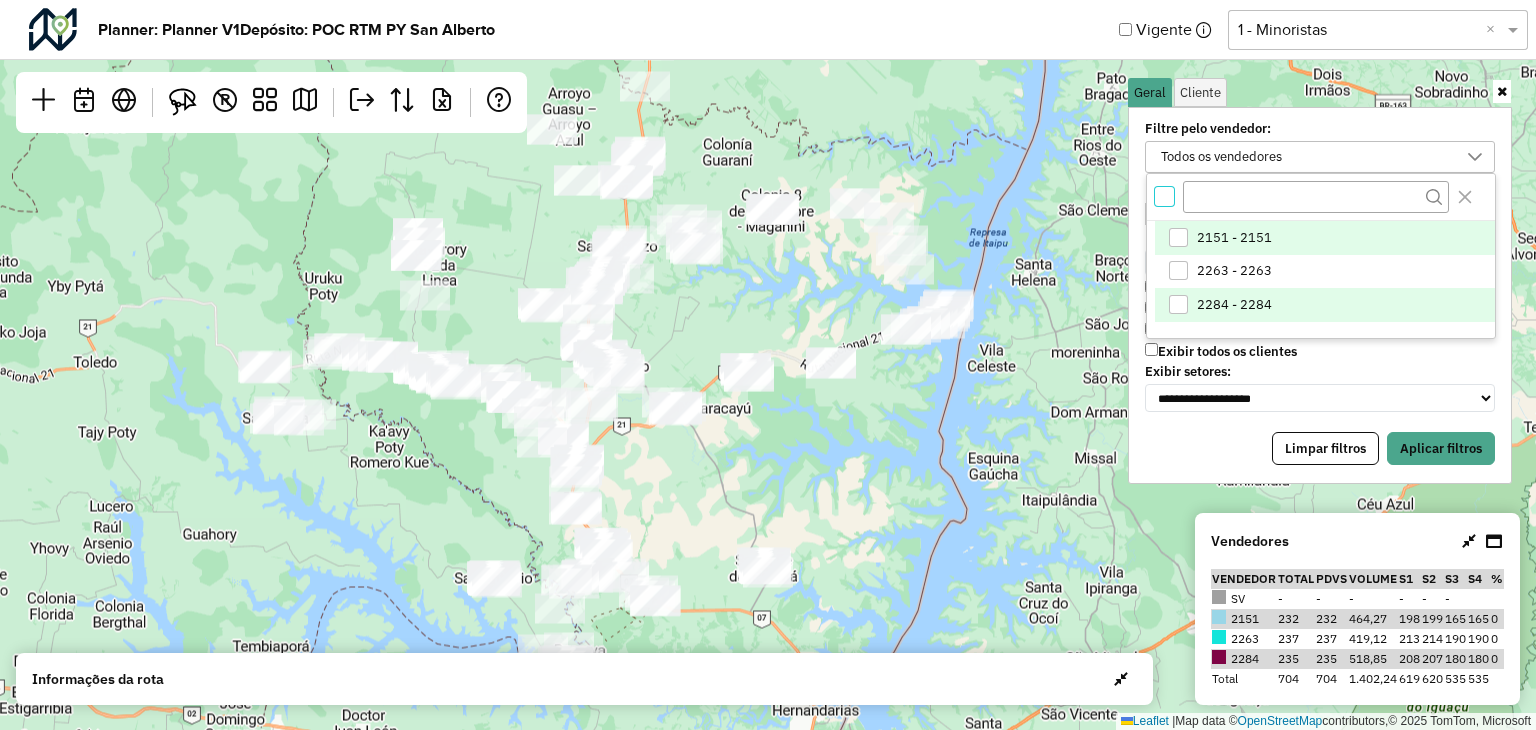scroll, scrollTop: 6, scrollLeft: 6, axis: both 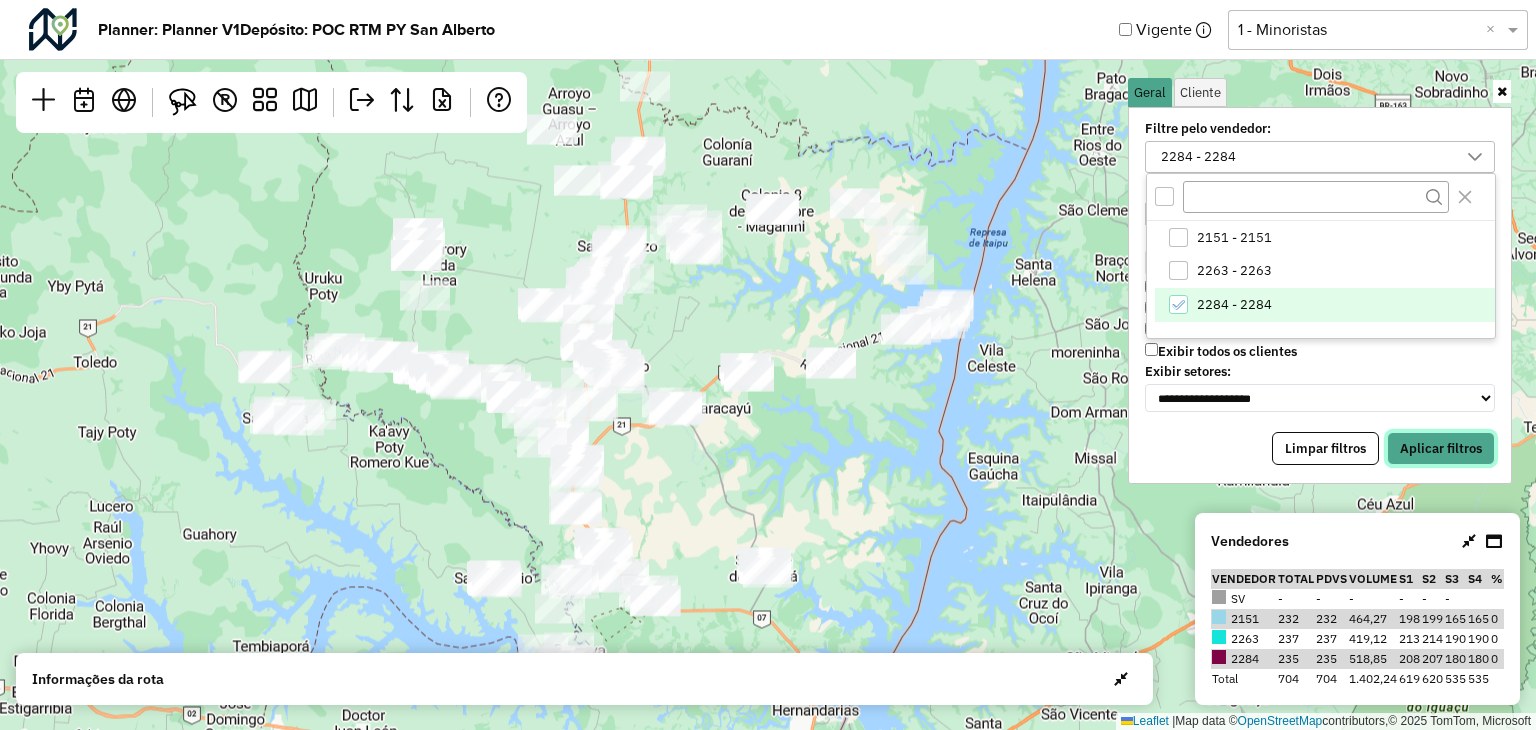 click on "Aplicar filtros" at bounding box center [1441, 449] 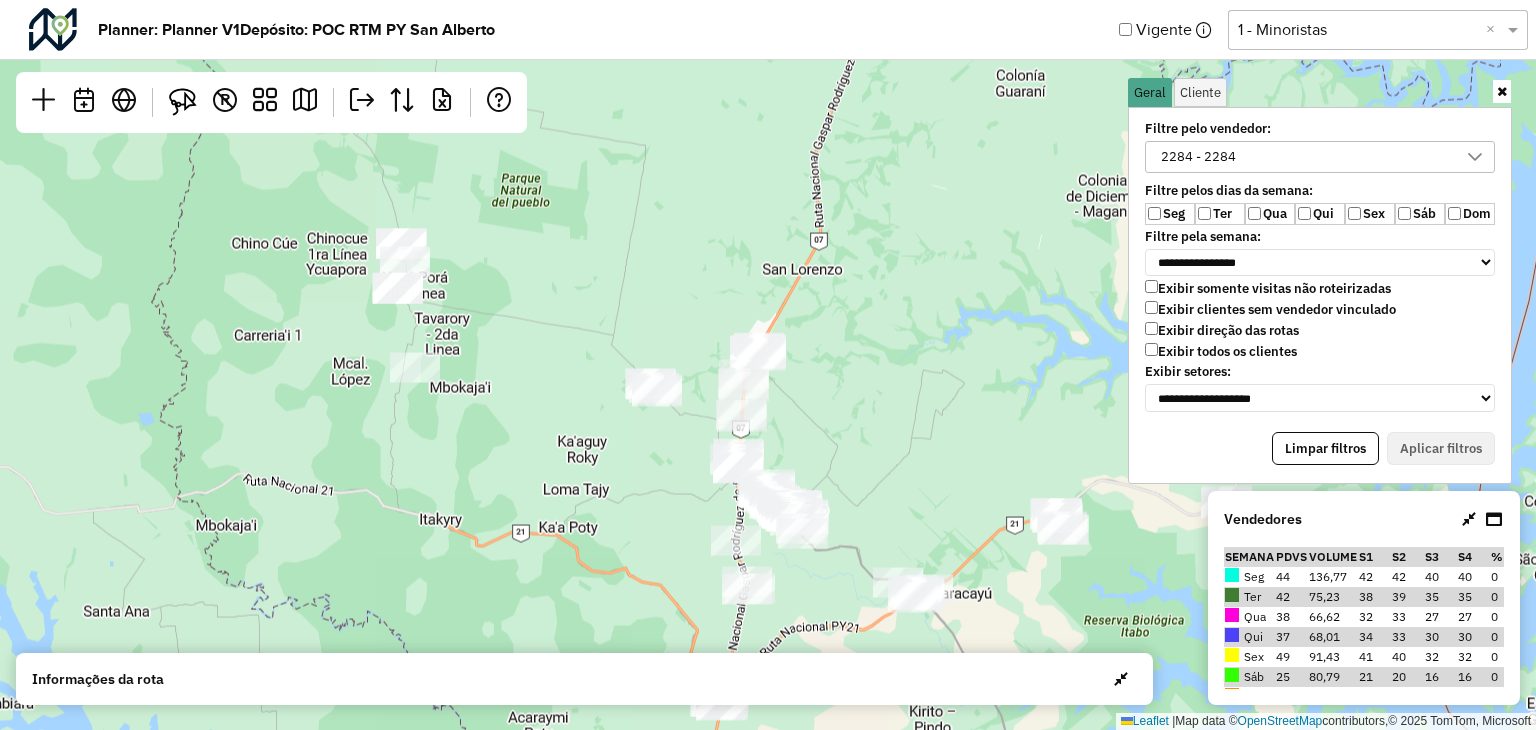 drag, startPoint x: 525, startPoint y: 314, endPoint x: 542, endPoint y: 435, distance: 122.18838 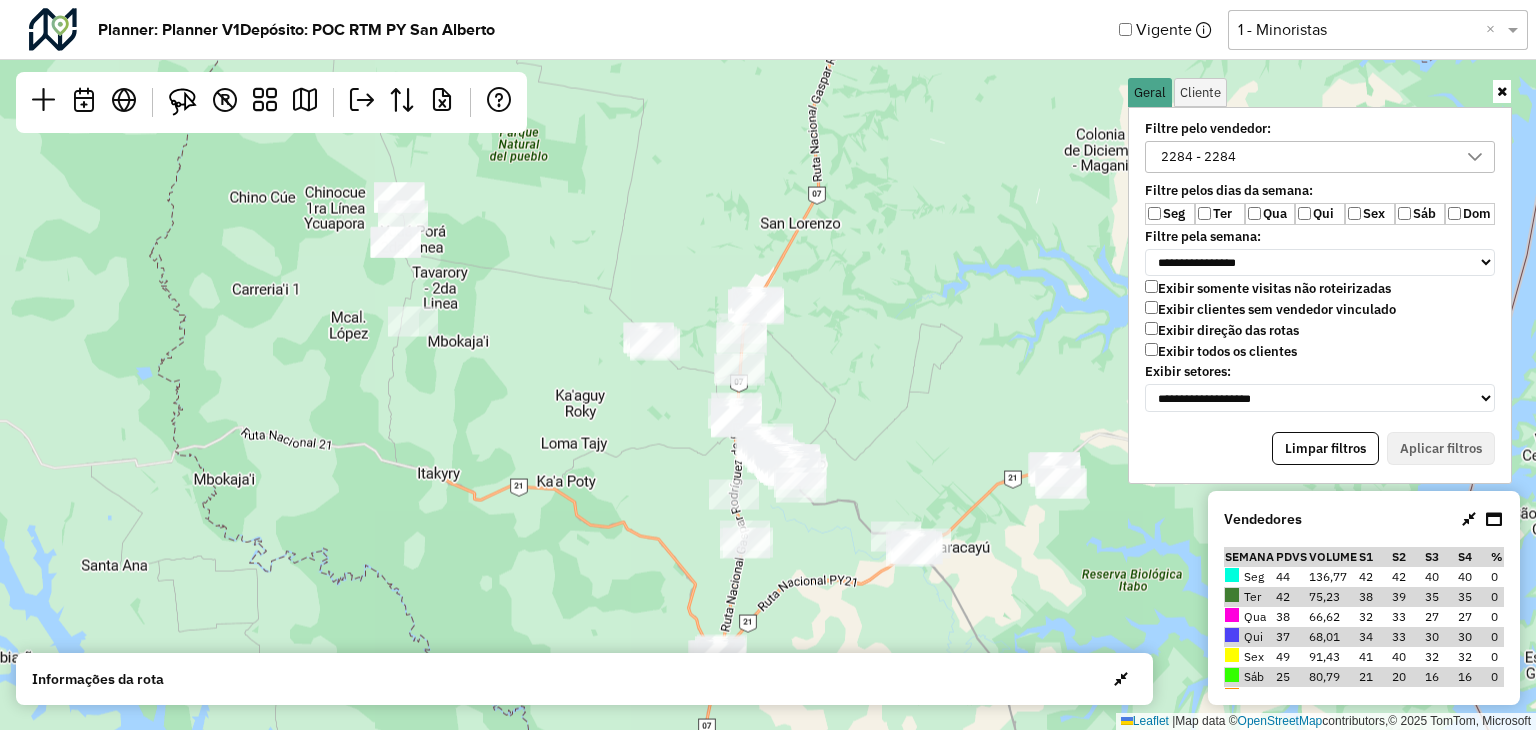 drag, startPoint x: 690, startPoint y: 490, endPoint x: 688, endPoint y: 444, distance: 46.043457 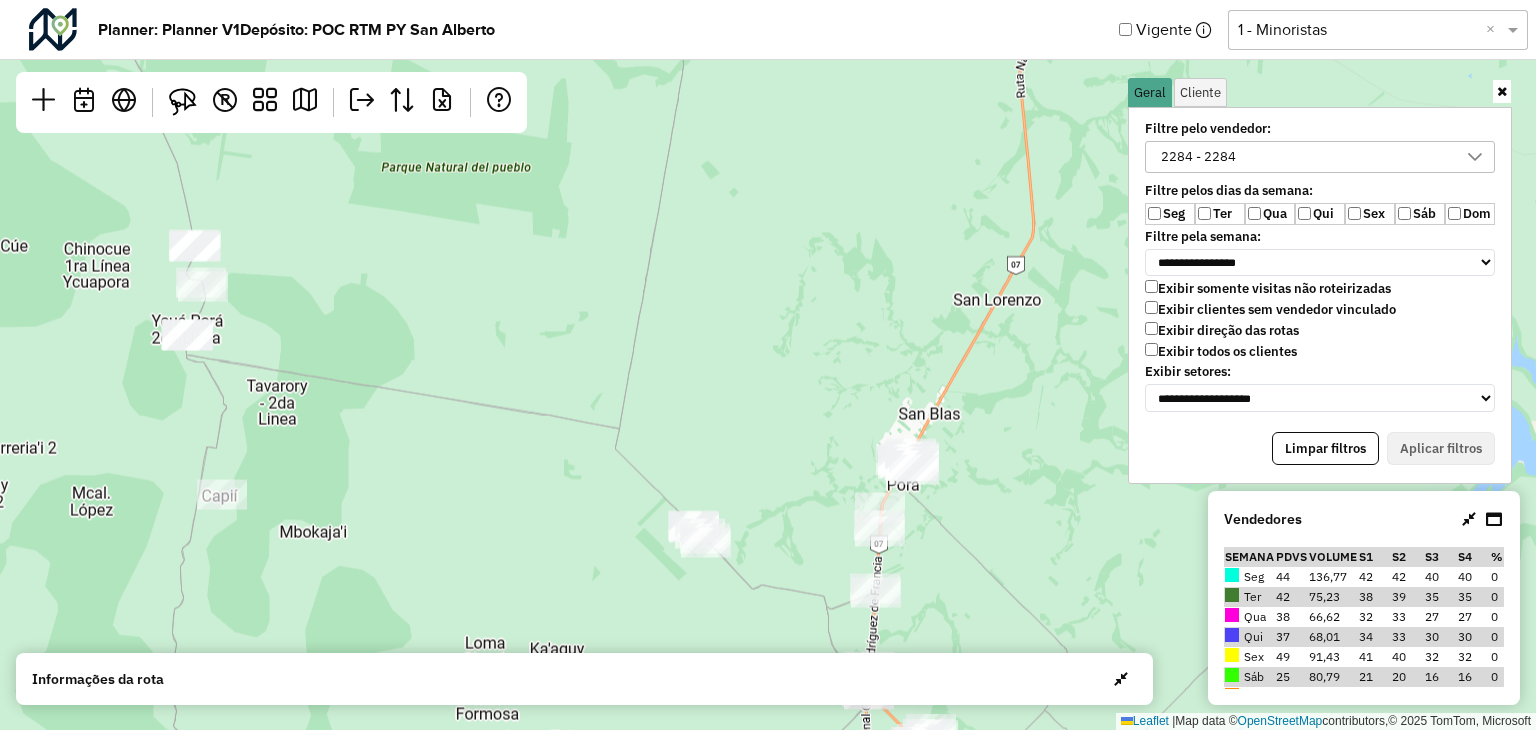 drag, startPoint x: 580, startPoint y: 326, endPoint x: 660, endPoint y: 385, distance: 99.40322 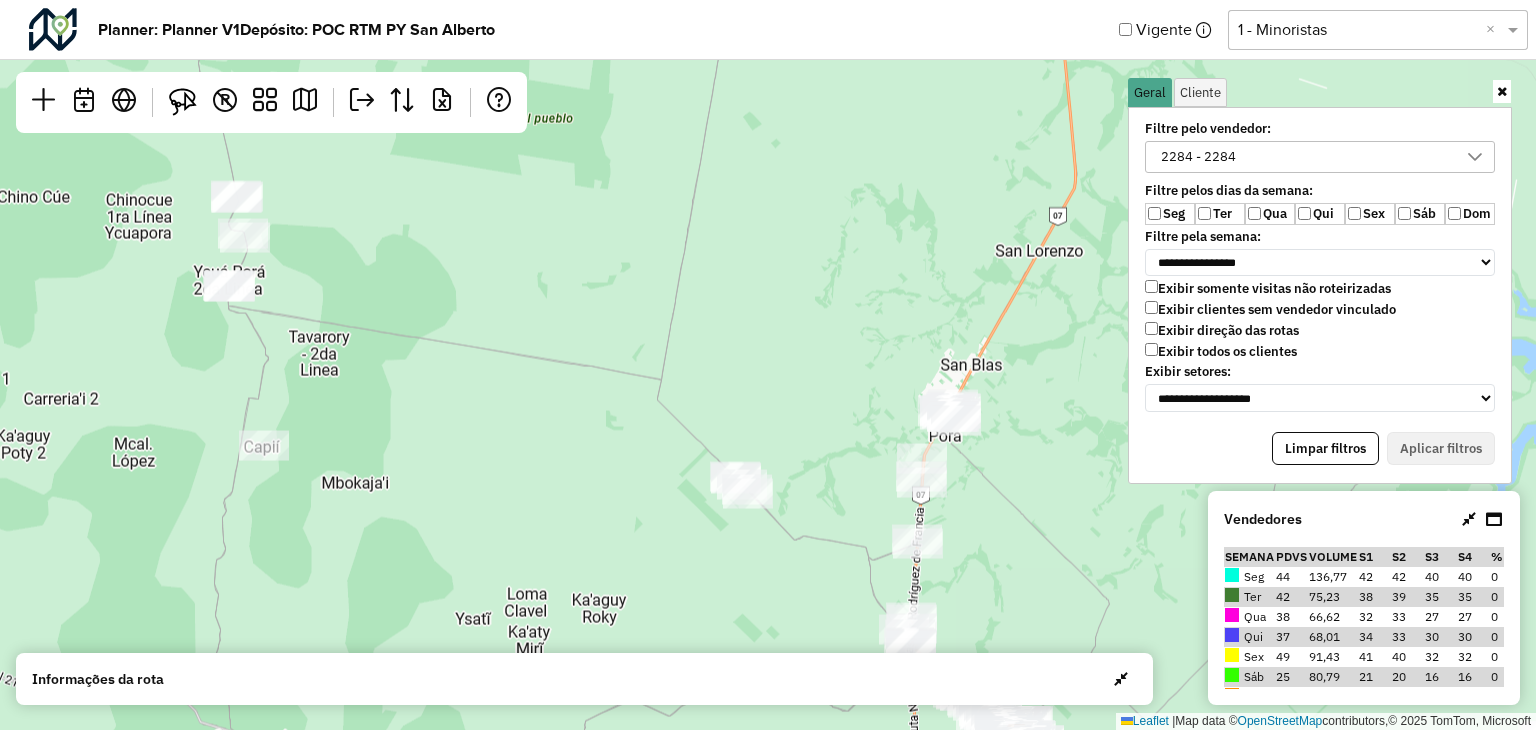 drag, startPoint x: 761, startPoint y: 297, endPoint x: 797, endPoint y: 257, distance: 53.814495 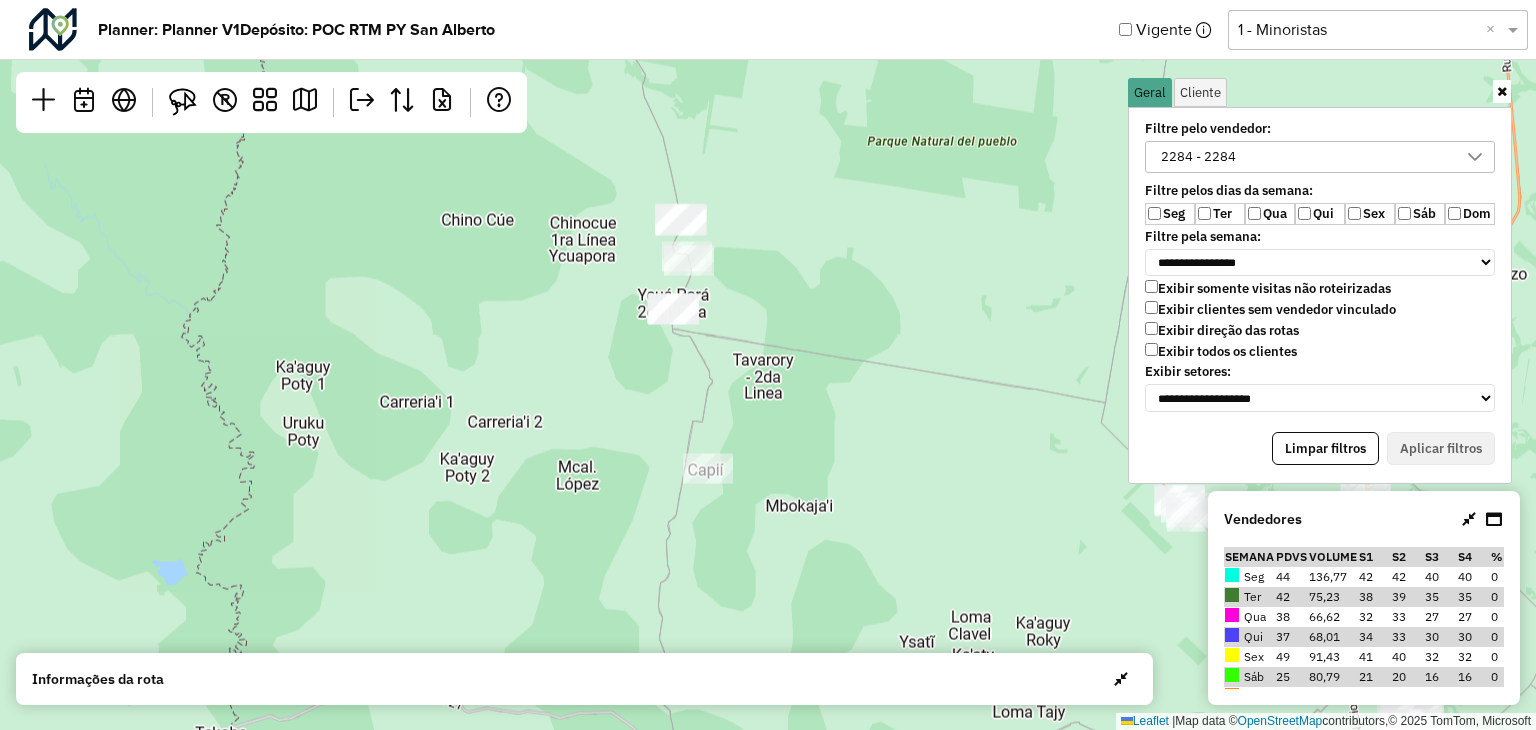click on "Leaflet   |  Map data ©  OpenStreetMap  contributors,© 2025 TomTom, Microsoft" 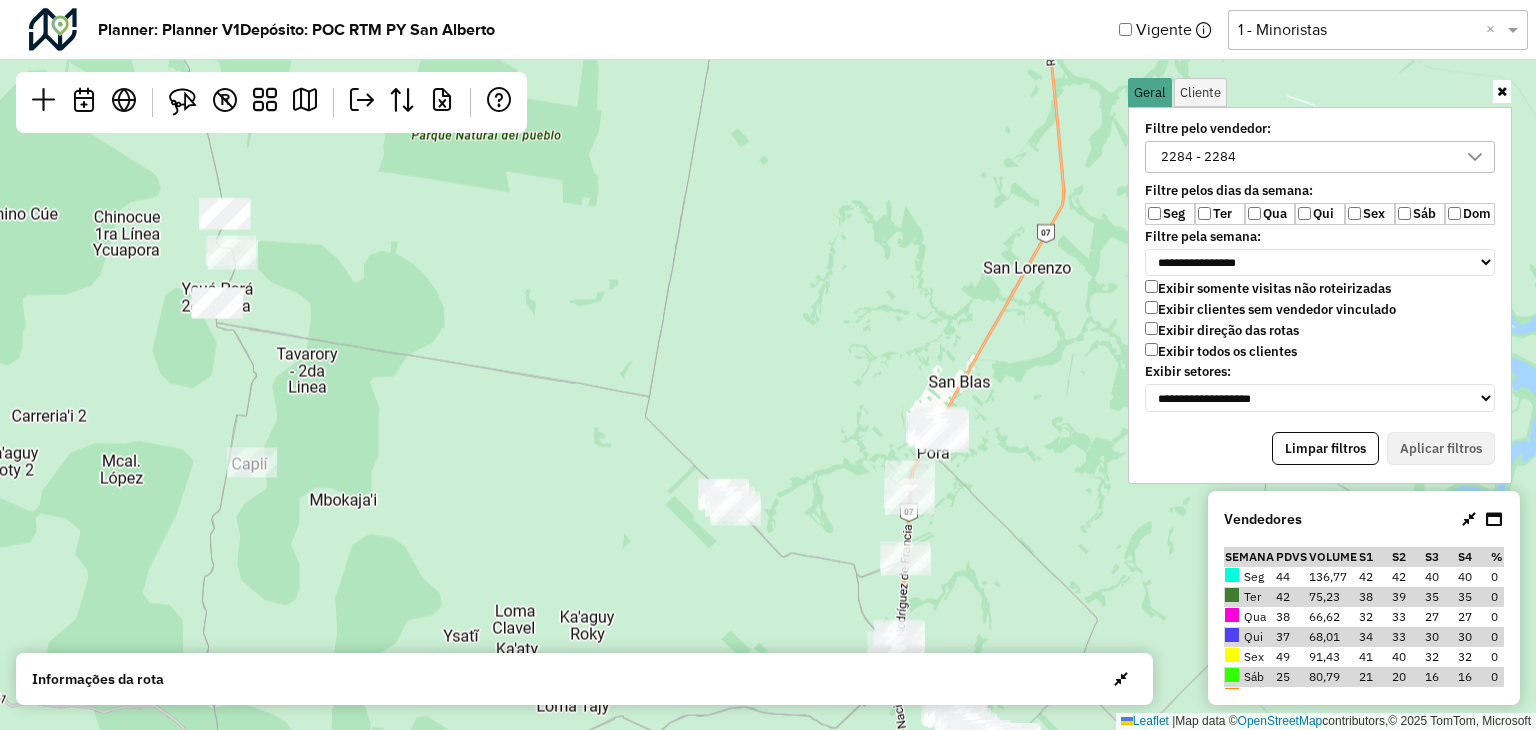 drag, startPoint x: 808, startPoint y: 355, endPoint x: 353, endPoint y: 356, distance: 455.0011 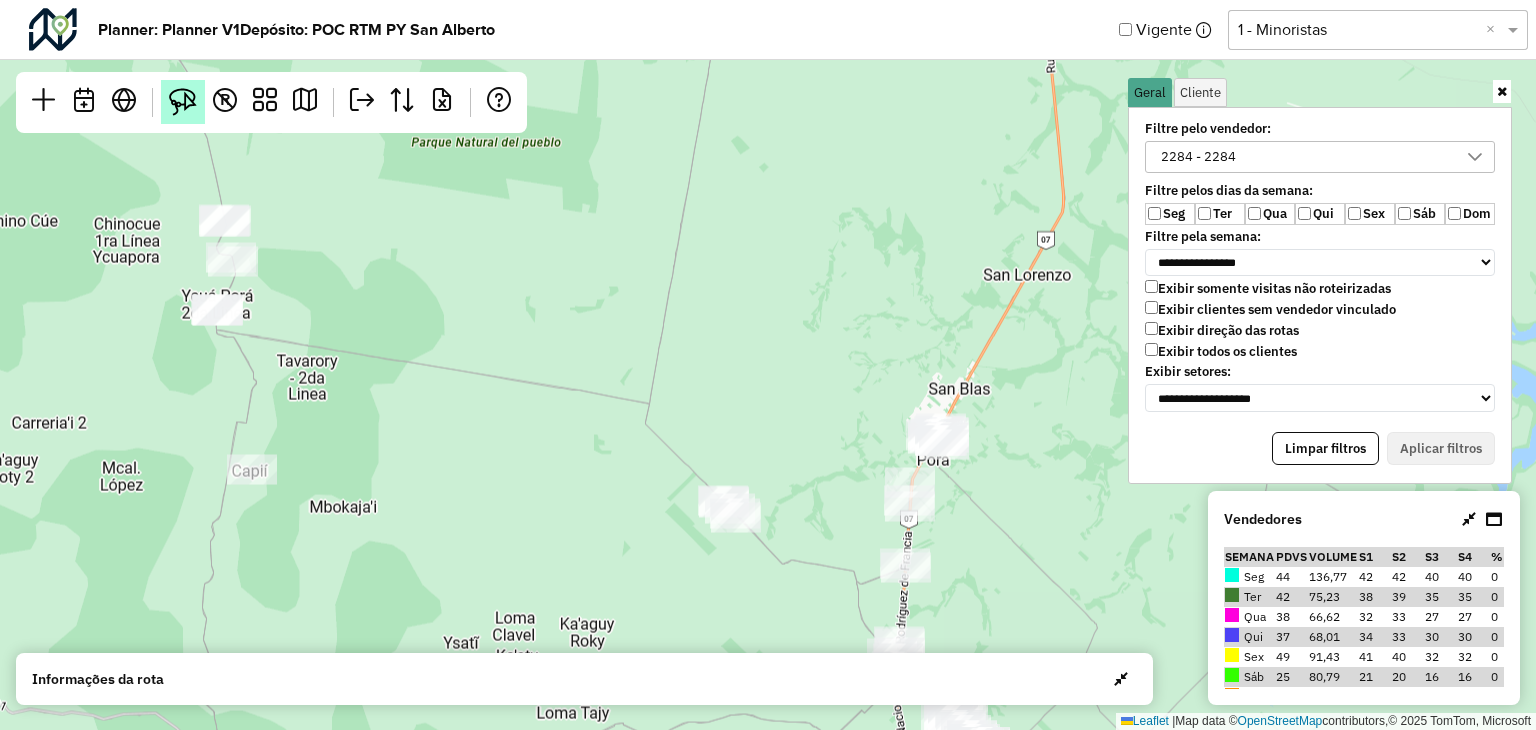 click at bounding box center (183, 102) 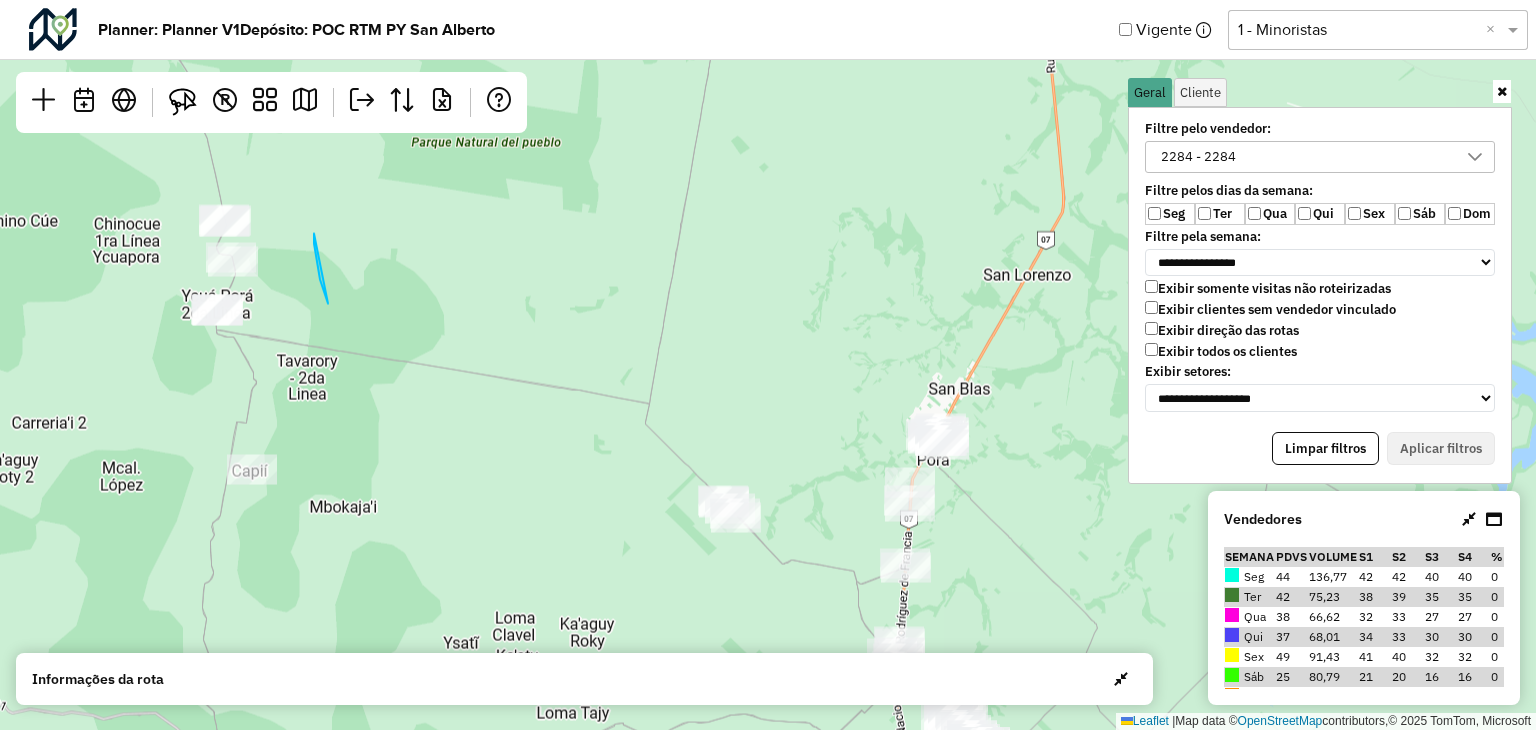 drag, startPoint x: 314, startPoint y: 233, endPoint x: 331, endPoint y: 305, distance: 73.97973 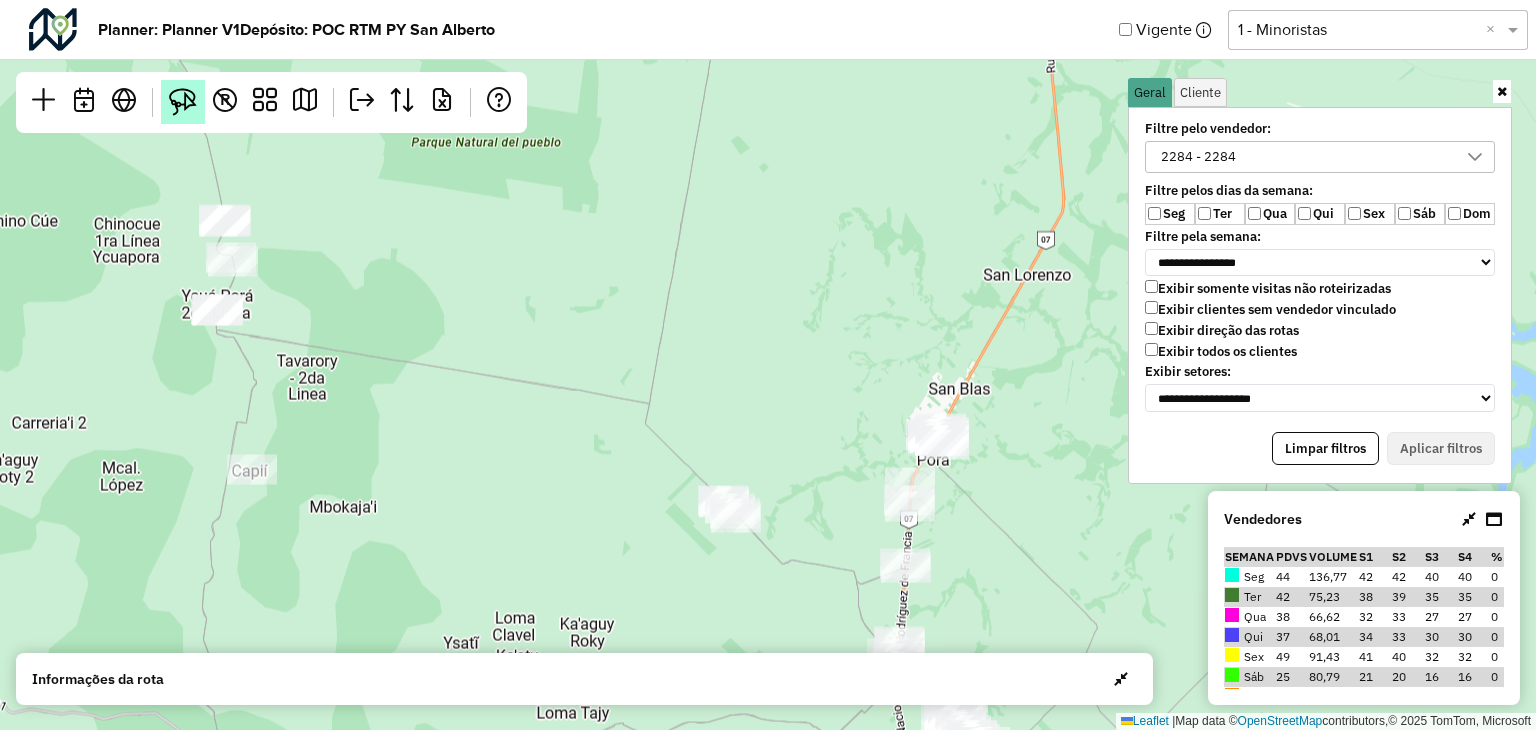 click at bounding box center [183, 102] 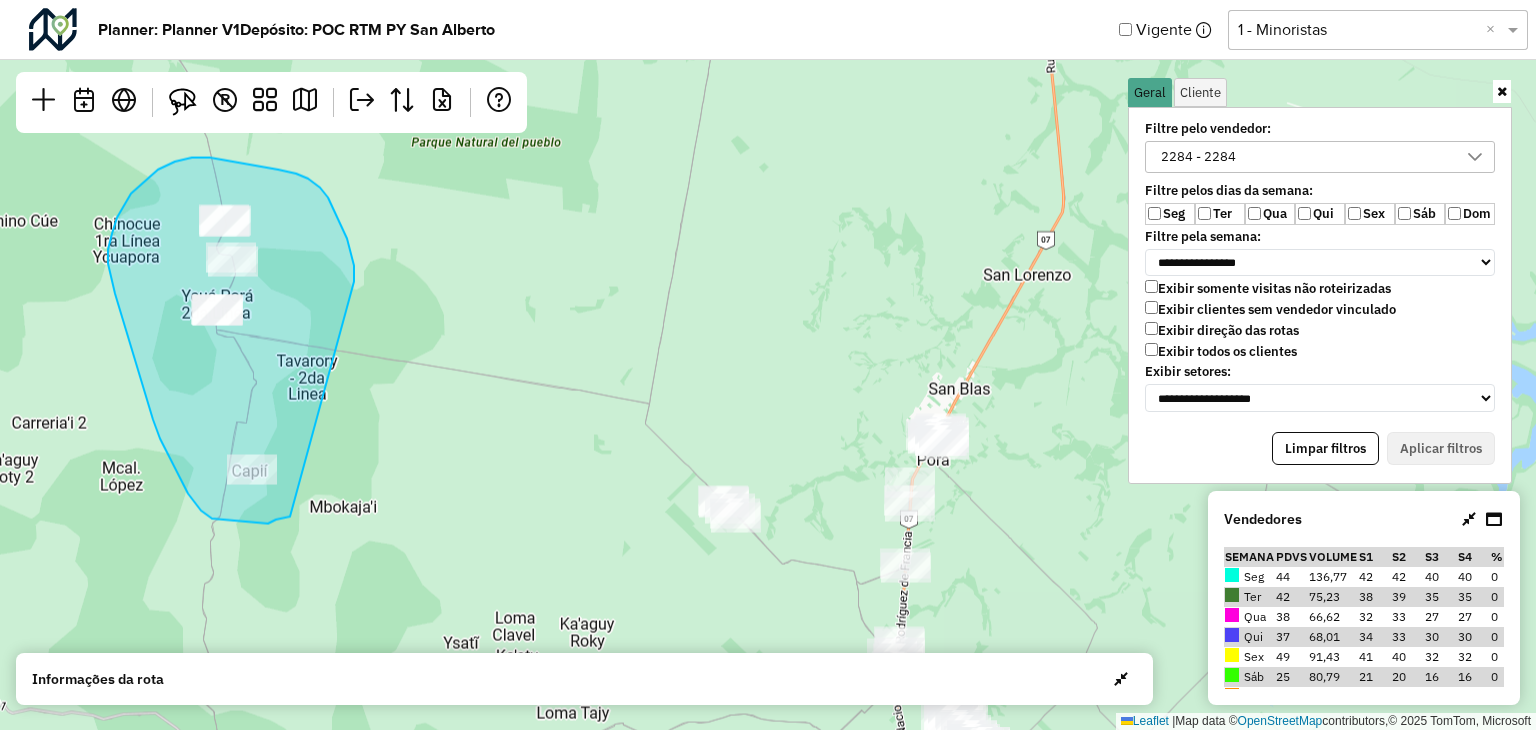drag, startPoint x: 347, startPoint y: 238, endPoint x: 290, endPoint y: 516, distance: 283.78336 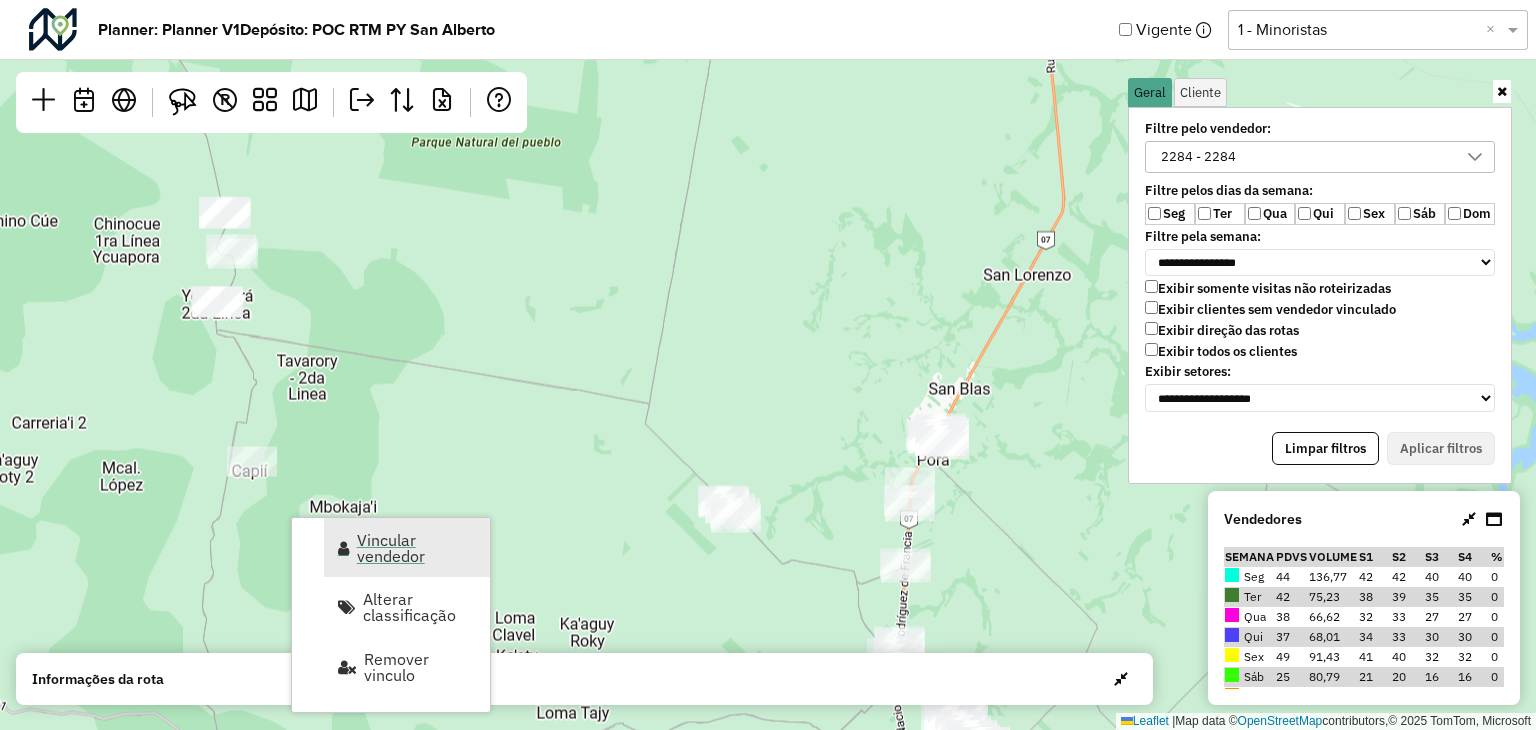 click on "Vincular vendedor" at bounding box center [417, 548] 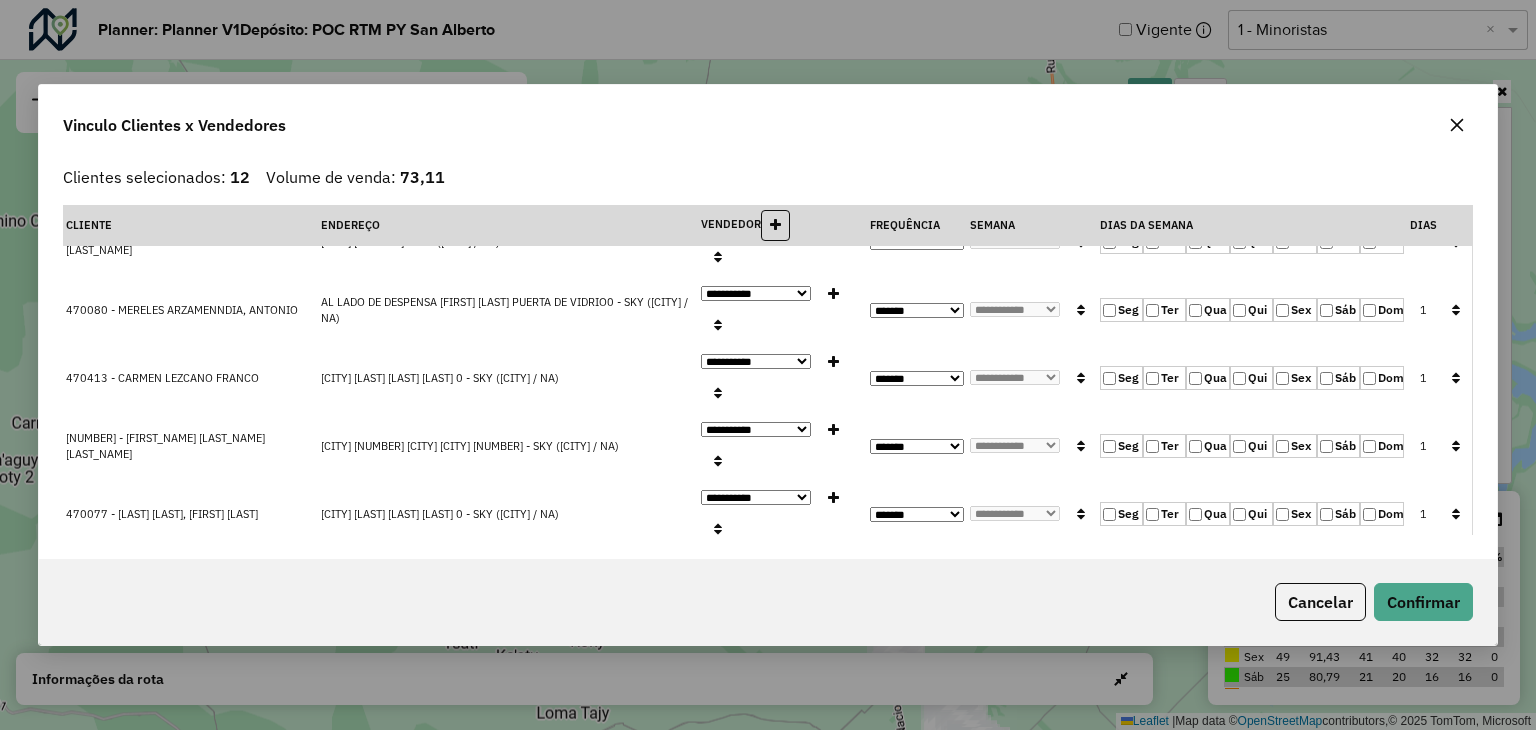 scroll, scrollTop: 528, scrollLeft: 0, axis: vertical 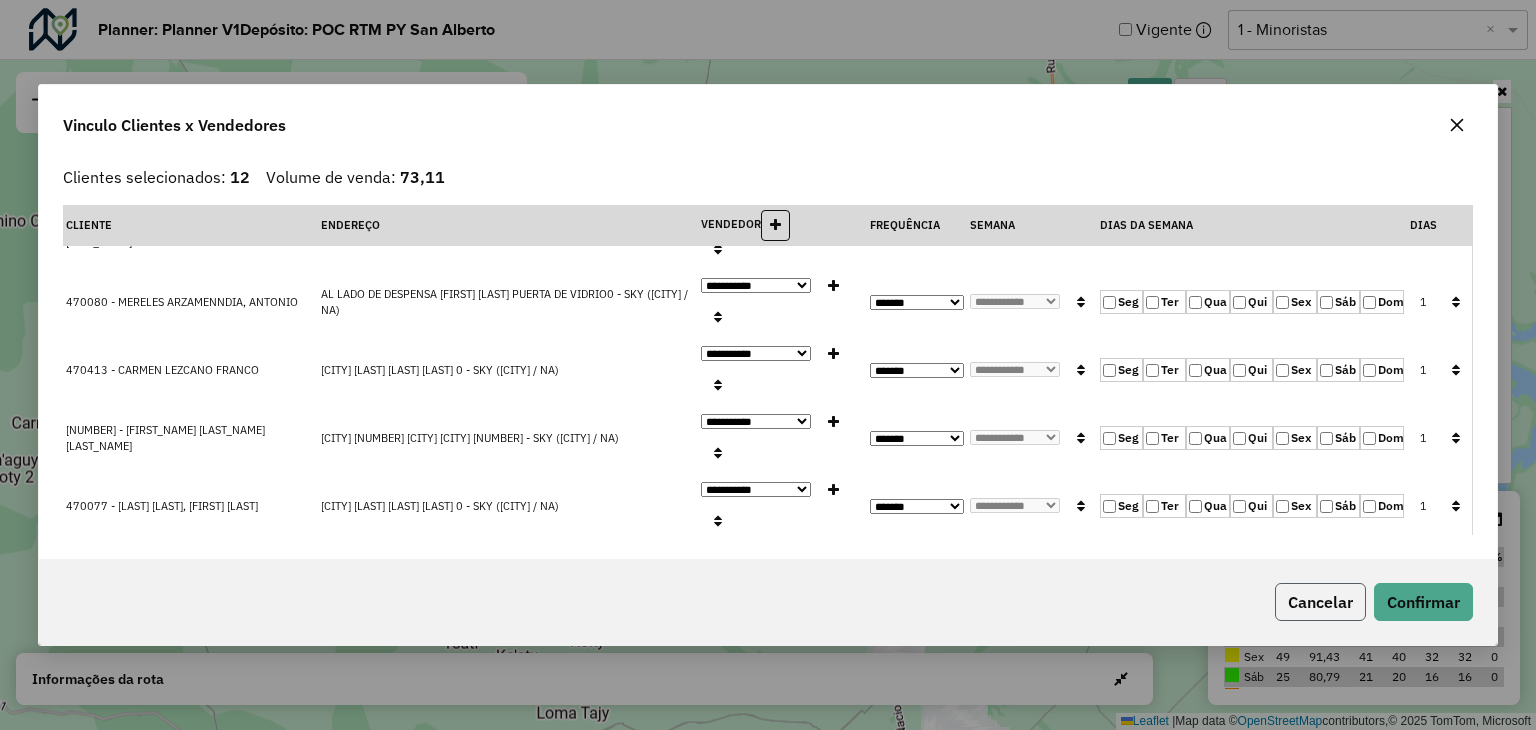 click on "Cancelar" 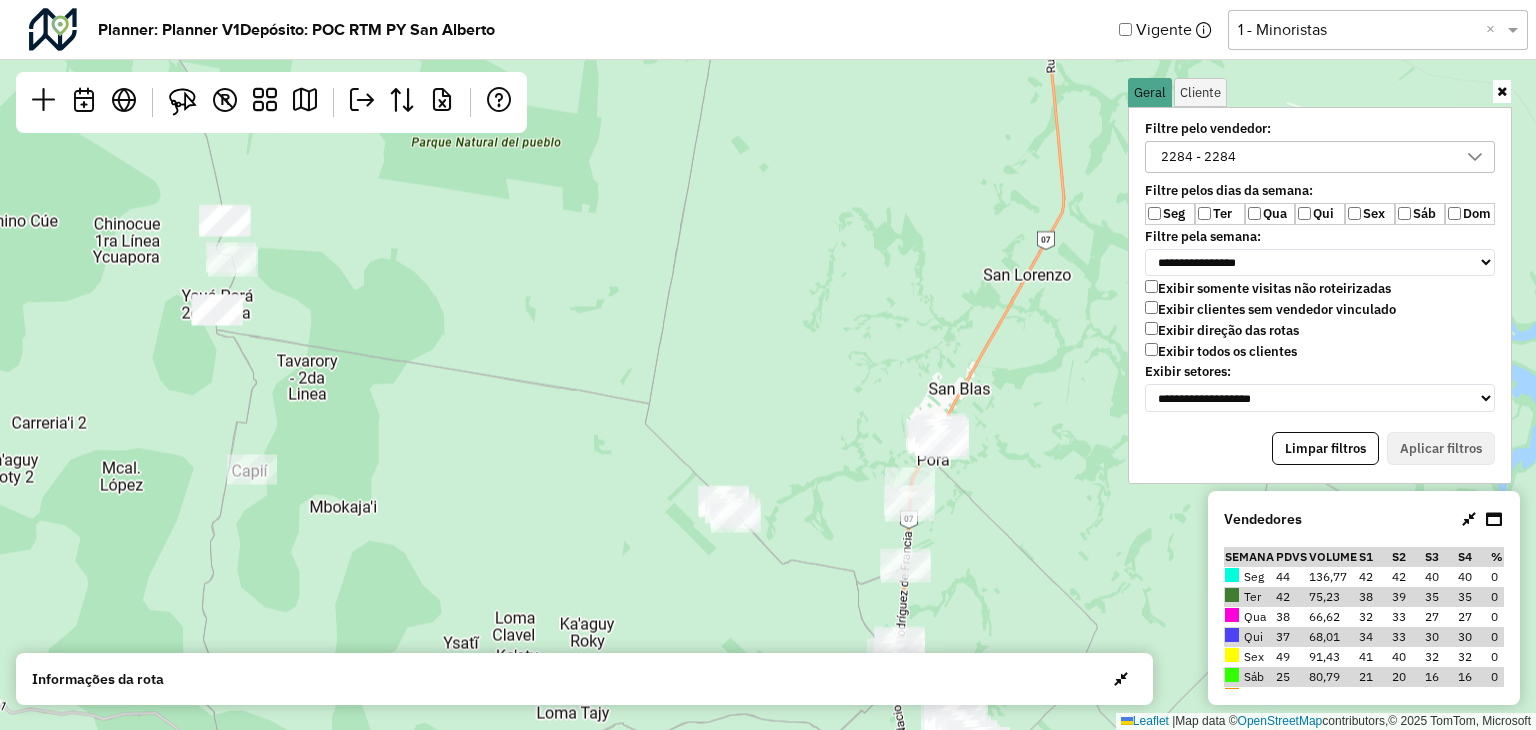 scroll, scrollTop: 0, scrollLeft: 0, axis: both 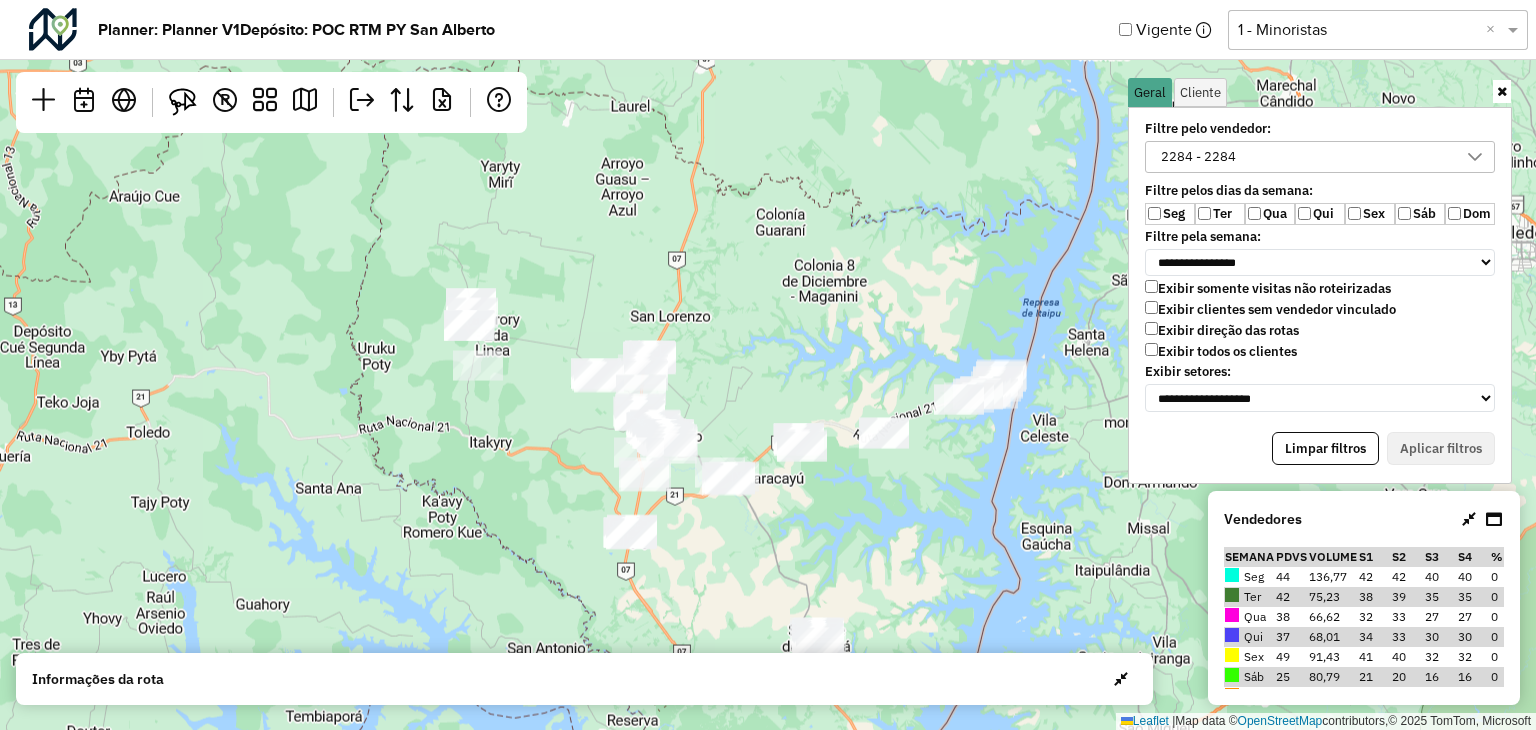 drag, startPoint x: 593, startPoint y: 287, endPoint x: 576, endPoint y: 307, distance: 26.24881 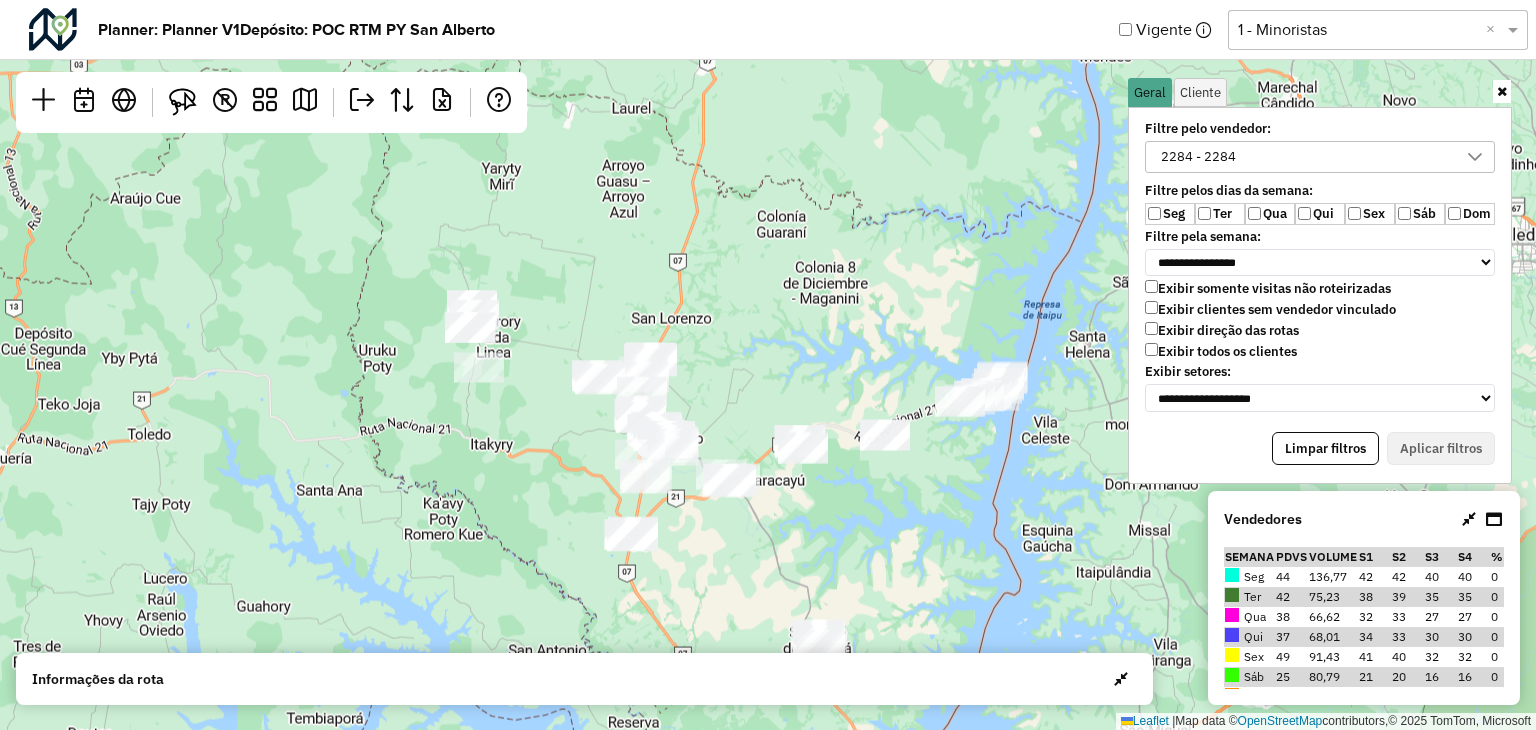 click on "2284 - 2284" at bounding box center [1198, 157] 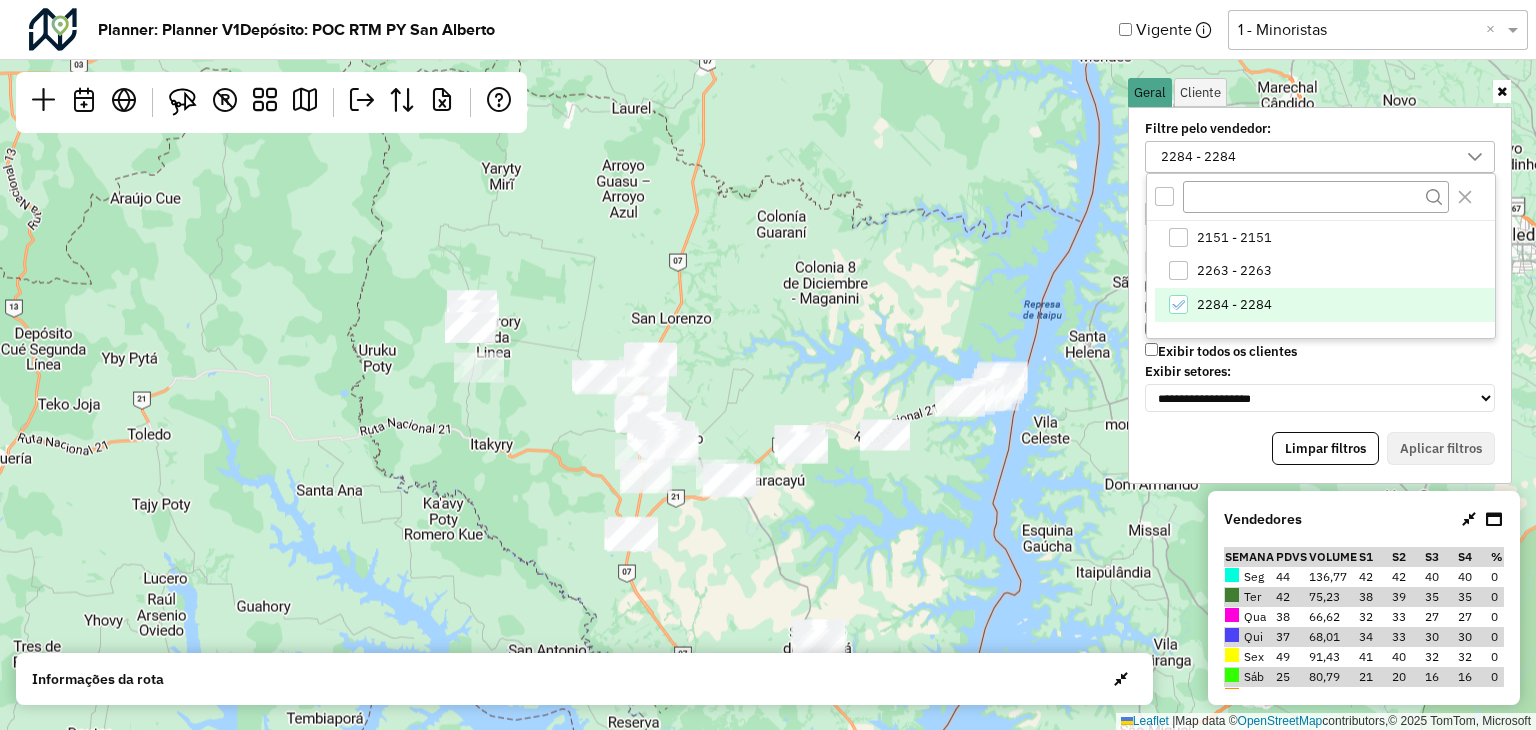 click at bounding box center [1321, 197] 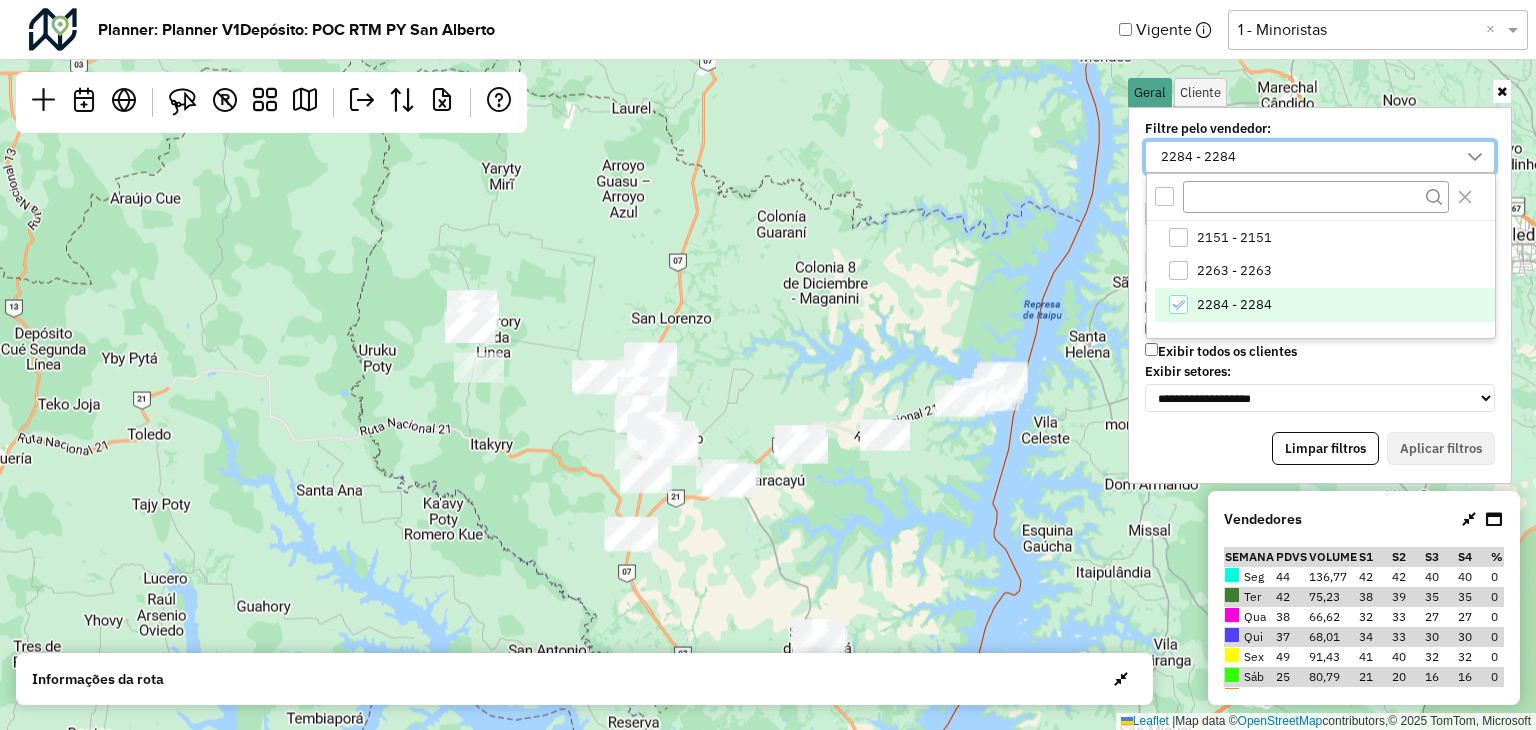 click at bounding box center (1321, 197) 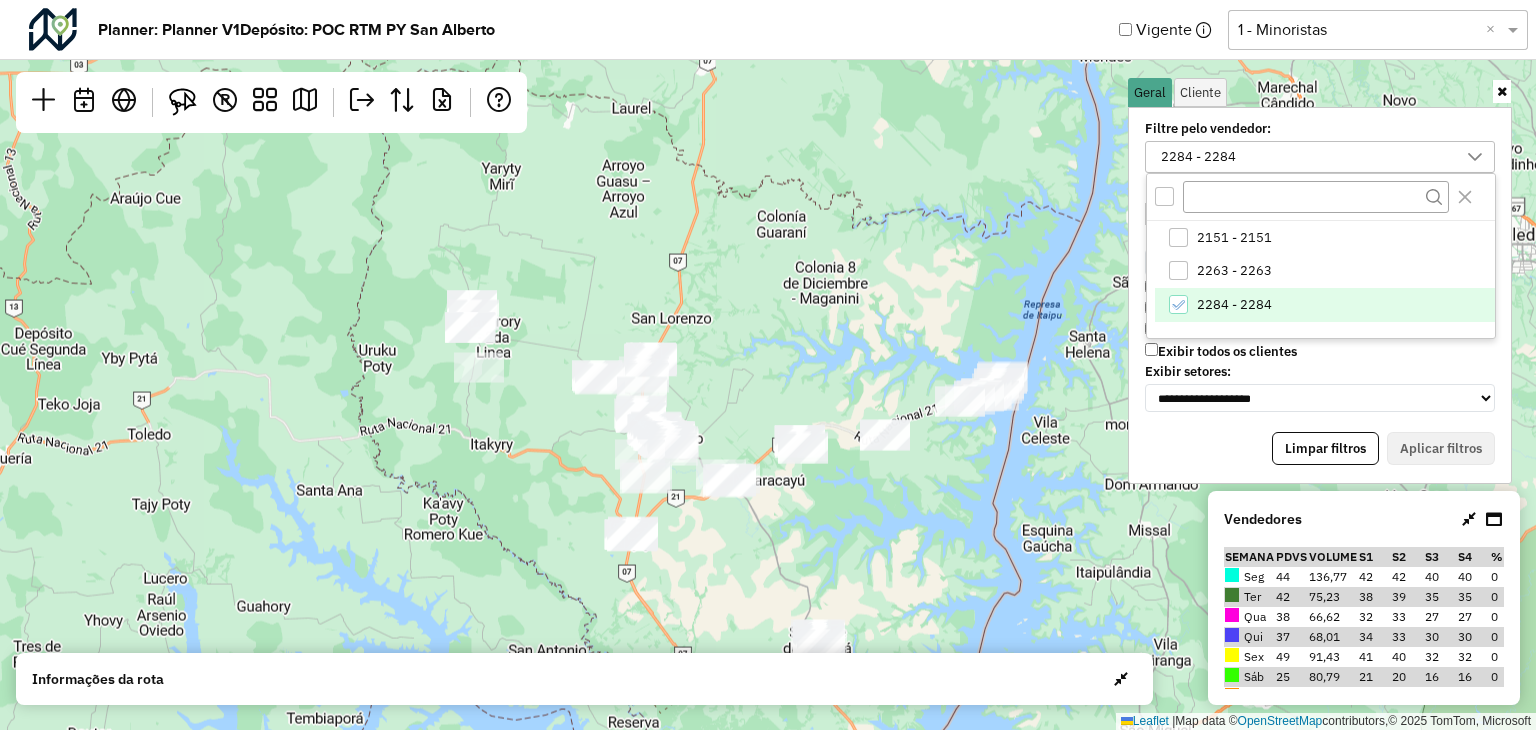 click at bounding box center [1321, 197] 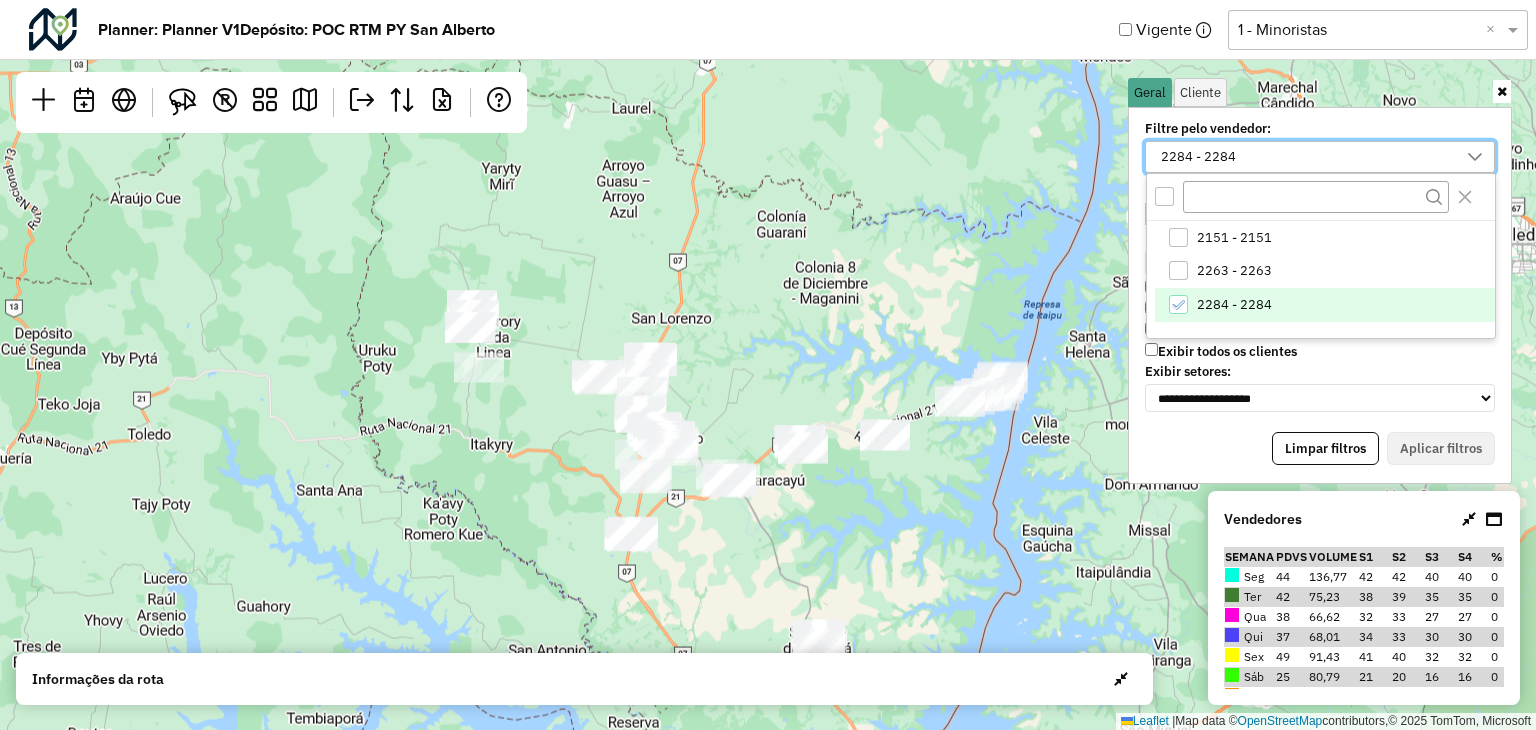 scroll, scrollTop: 0, scrollLeft: 0, axis: both 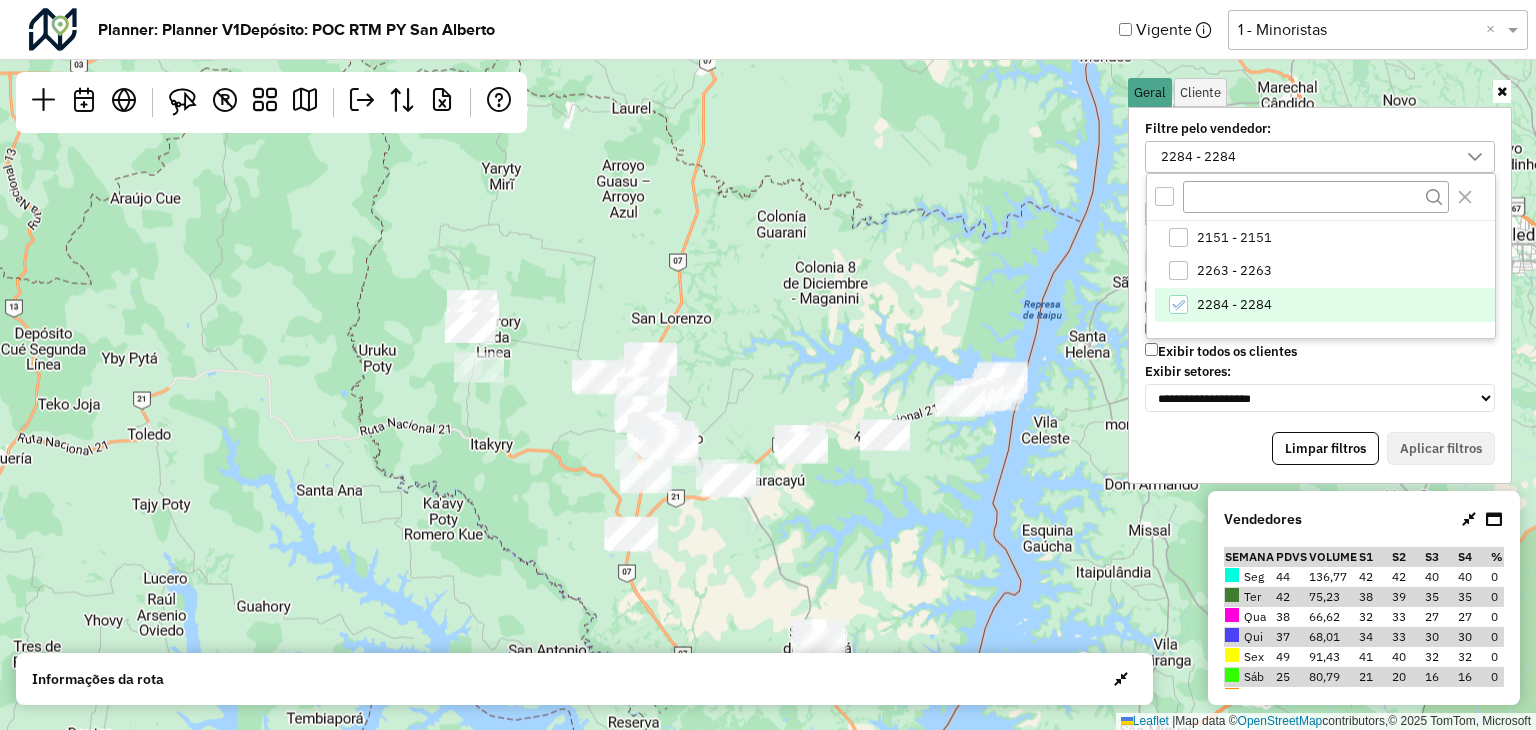 click at bounding box center (1164, 196) 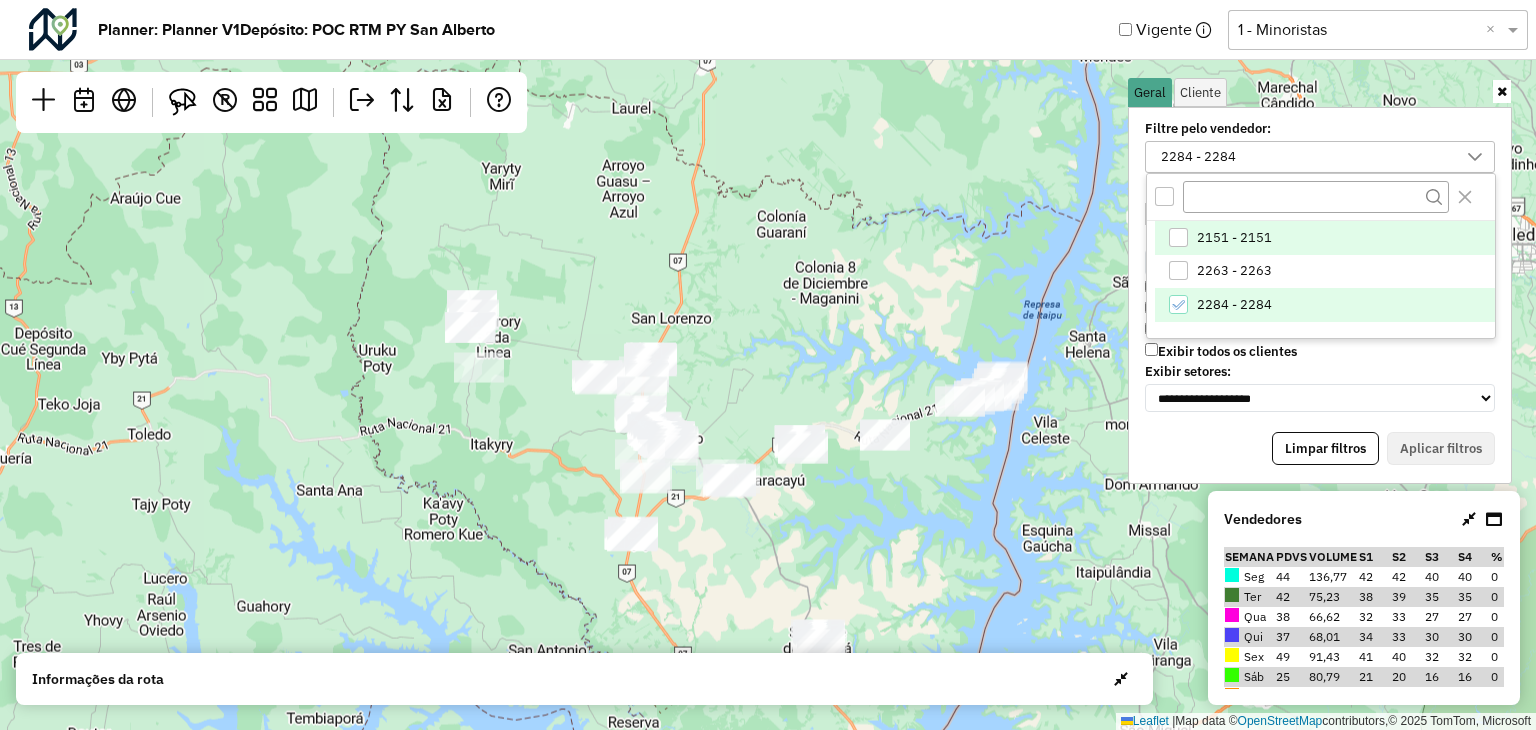 scroll, scrollTop: 6, scrollLeft: 6, axis: both 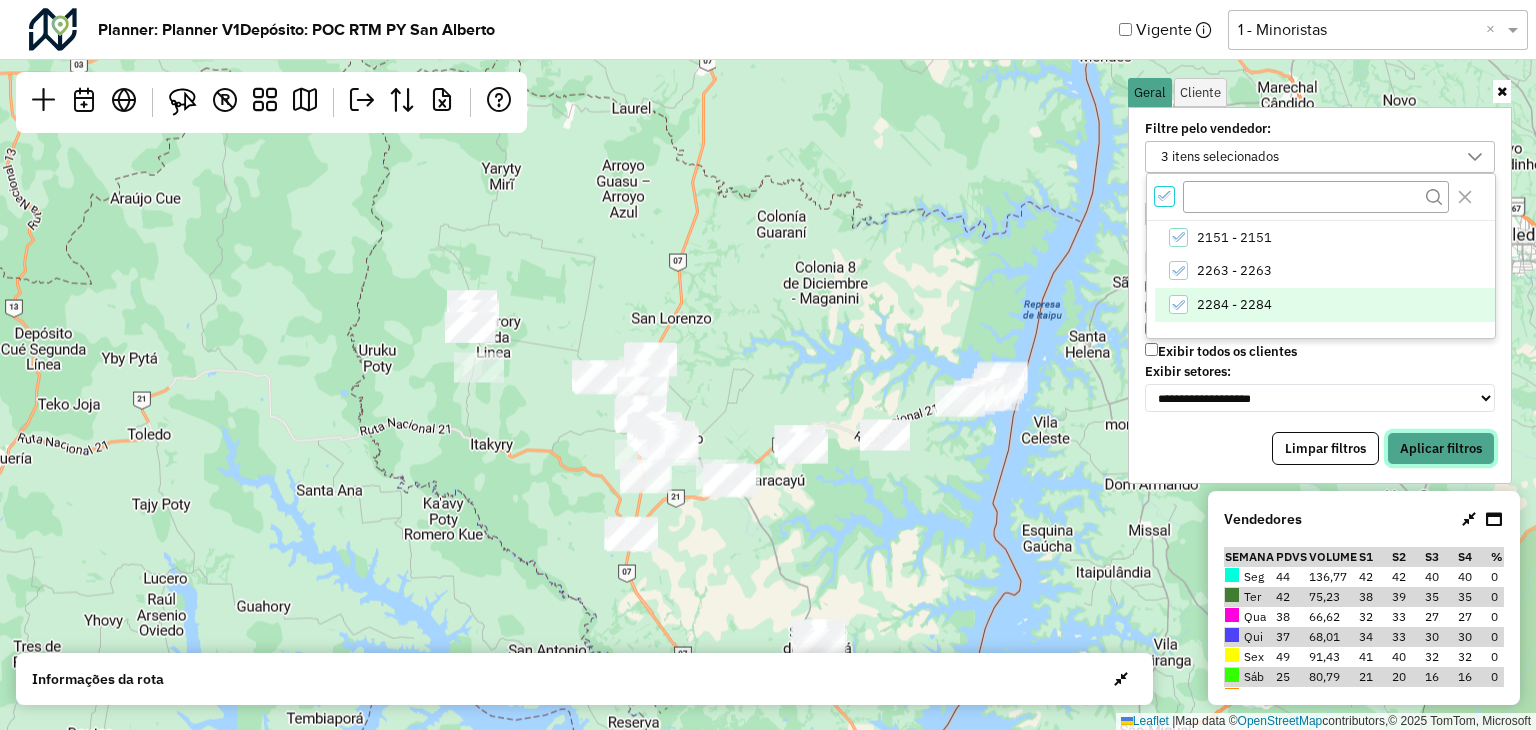 click on "Aplicar filtros" at bounding box center (1441, 449) 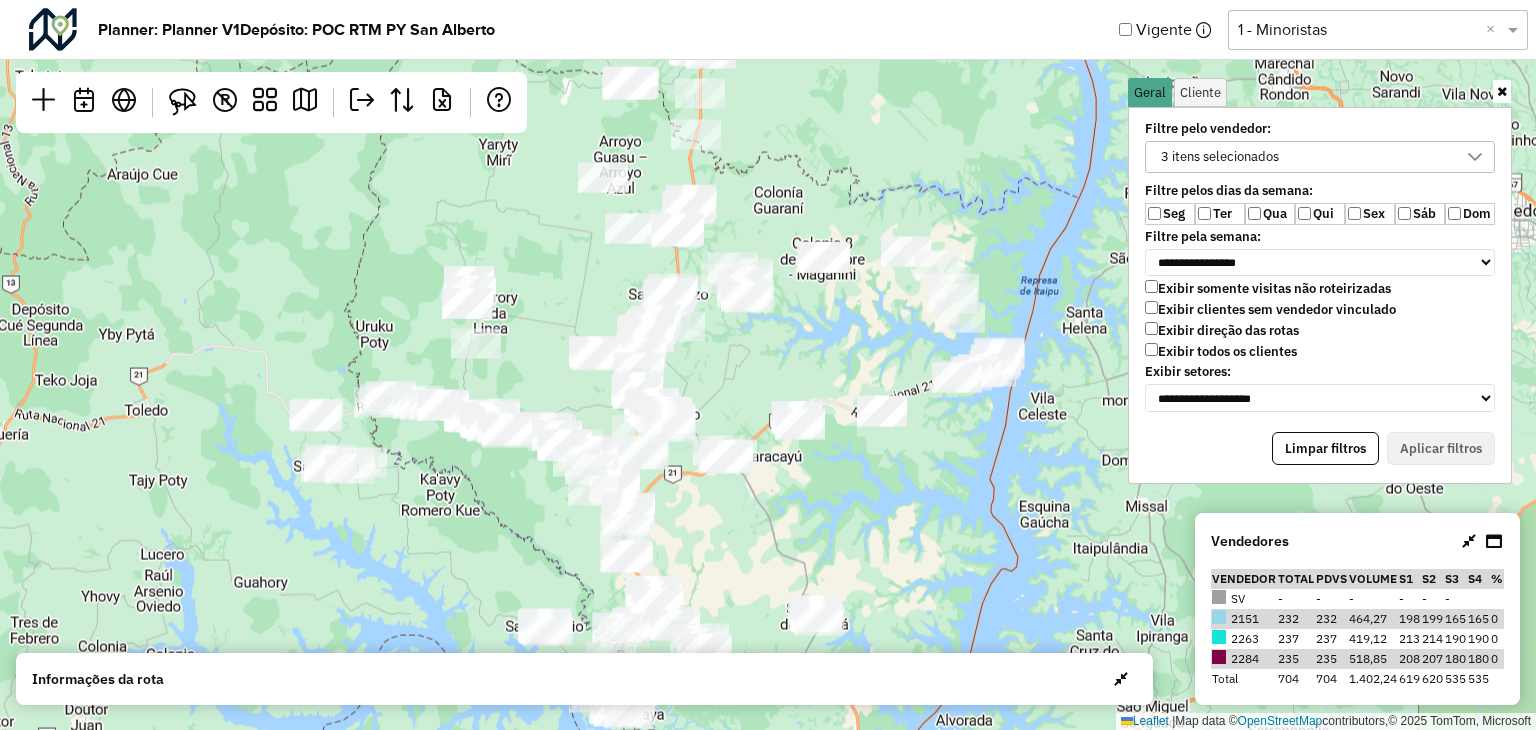 drag, startPoint x: 512, startPoint y: 388, endPoint x: 510, endPoint y: 373, distance: 15.132746 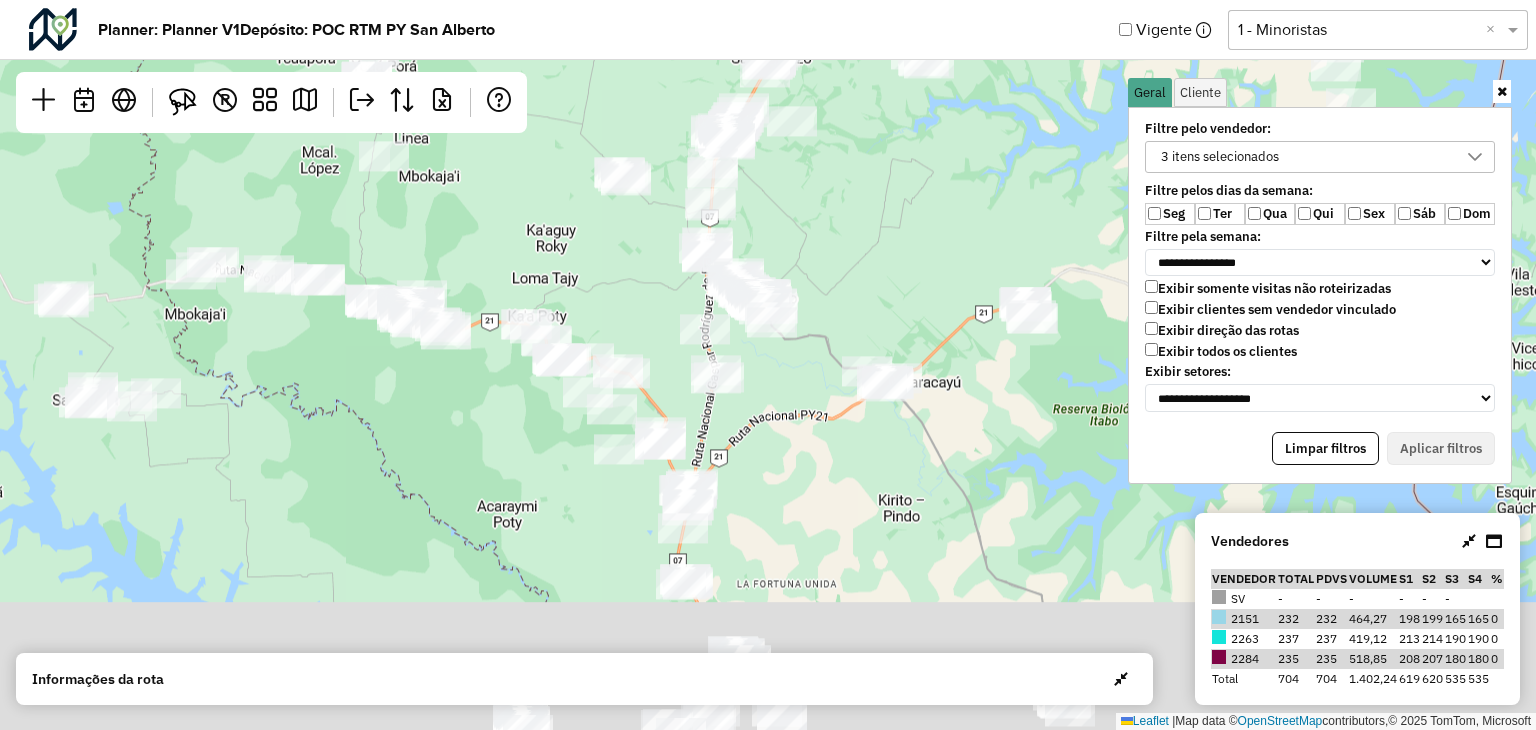 drag, startPoint x: 590, startPoint y: 221, endPoint x: 564, endPoint y: 182, distance: 46.872166 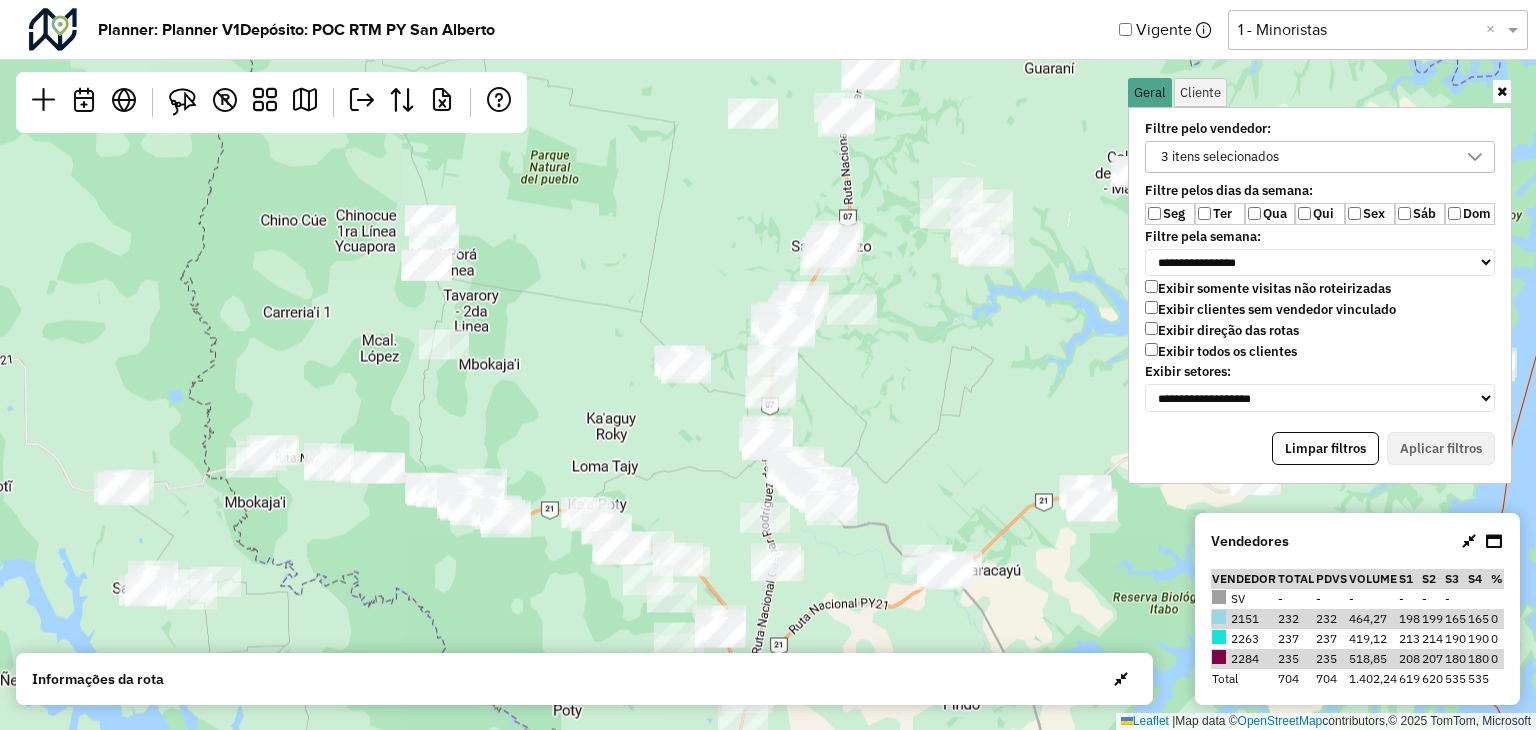 drag, startPoint x: 644, startPoint y: 210, endPoint x: 704, endPoint y: 415, distance: 213.6001 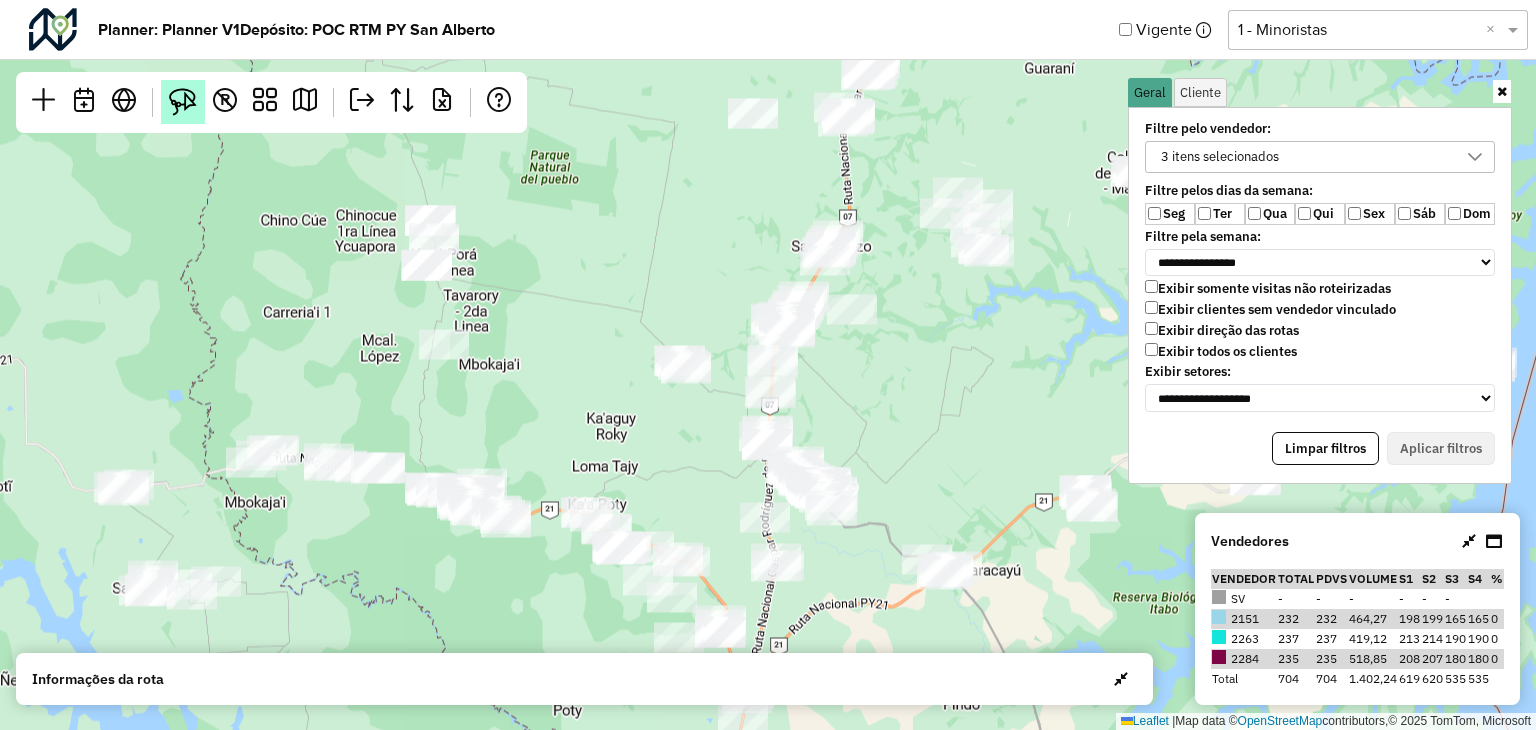 click at bounding box center (183, 102) 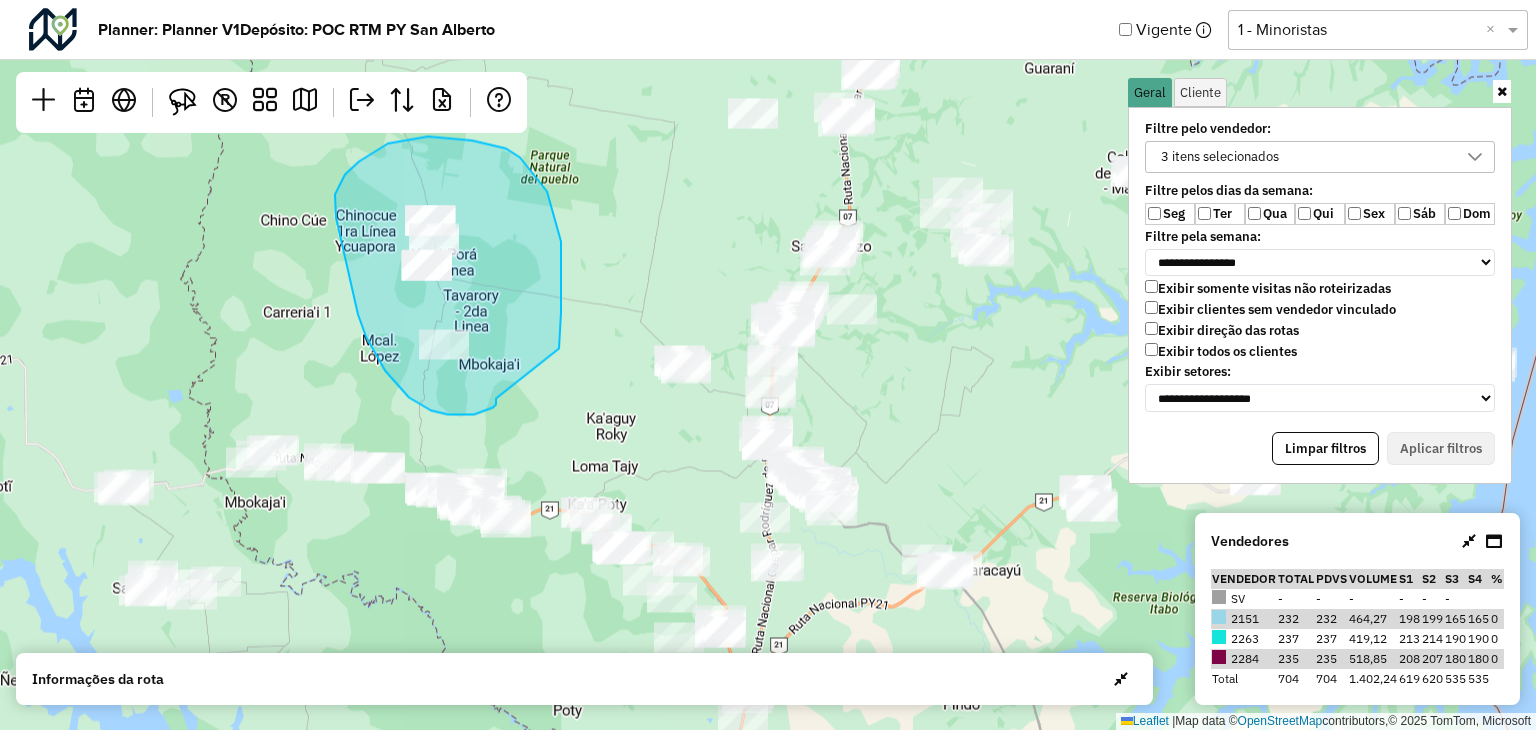 drag, startPoint x: 559, startPoint y: 348, endPoint x: 496, endPoint y: 398, distance: 80.43009 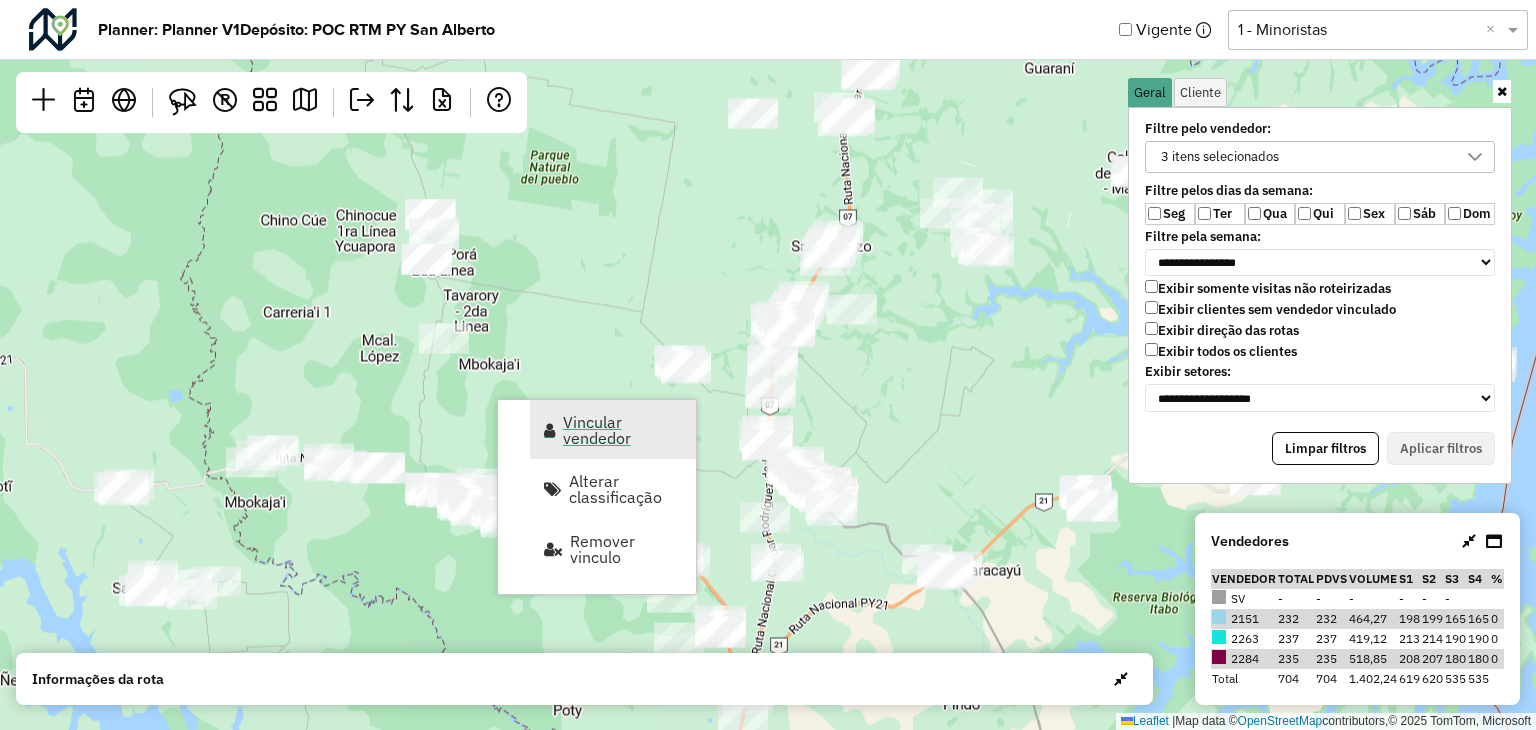 click on "Vincular vendedor" at bounding box center (623, 430) 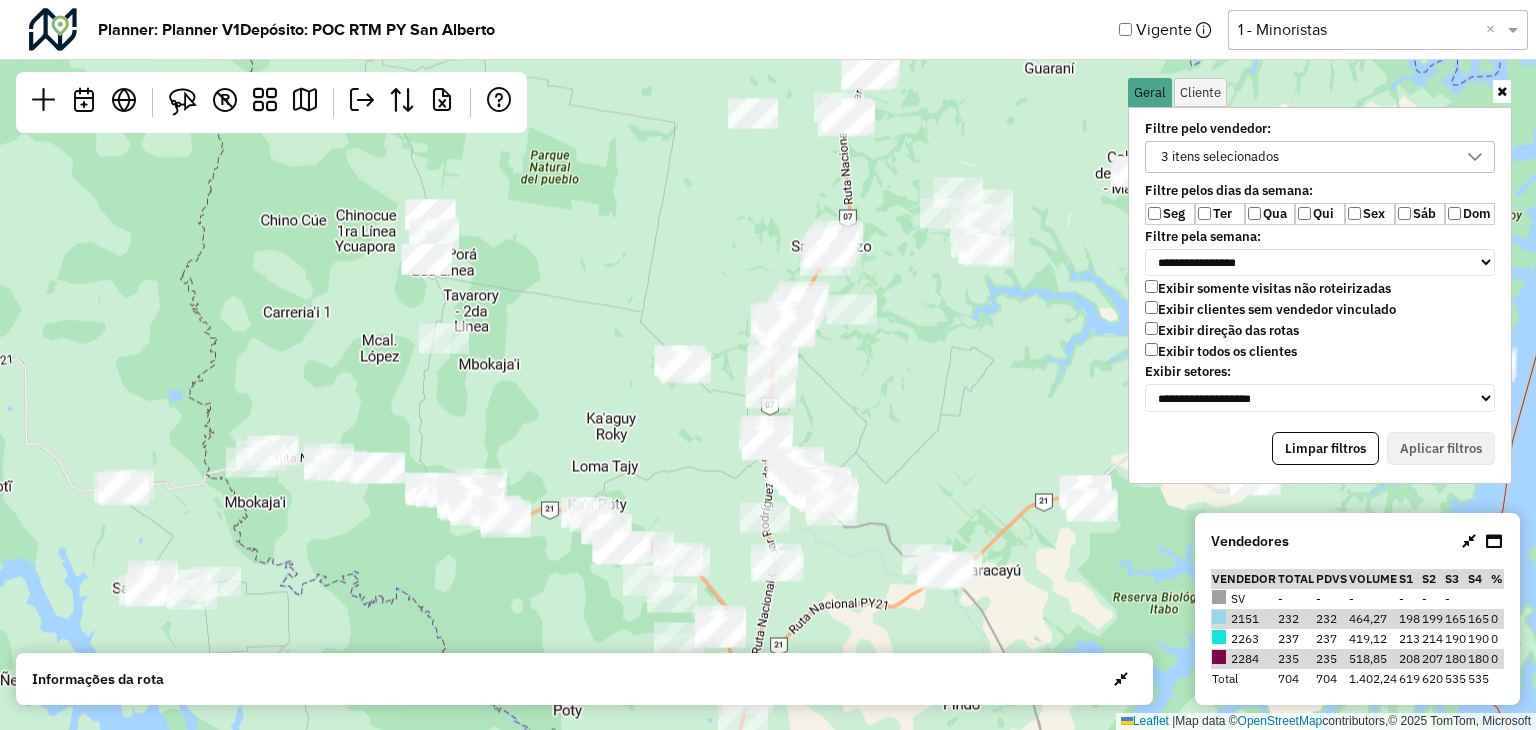 select on "********" 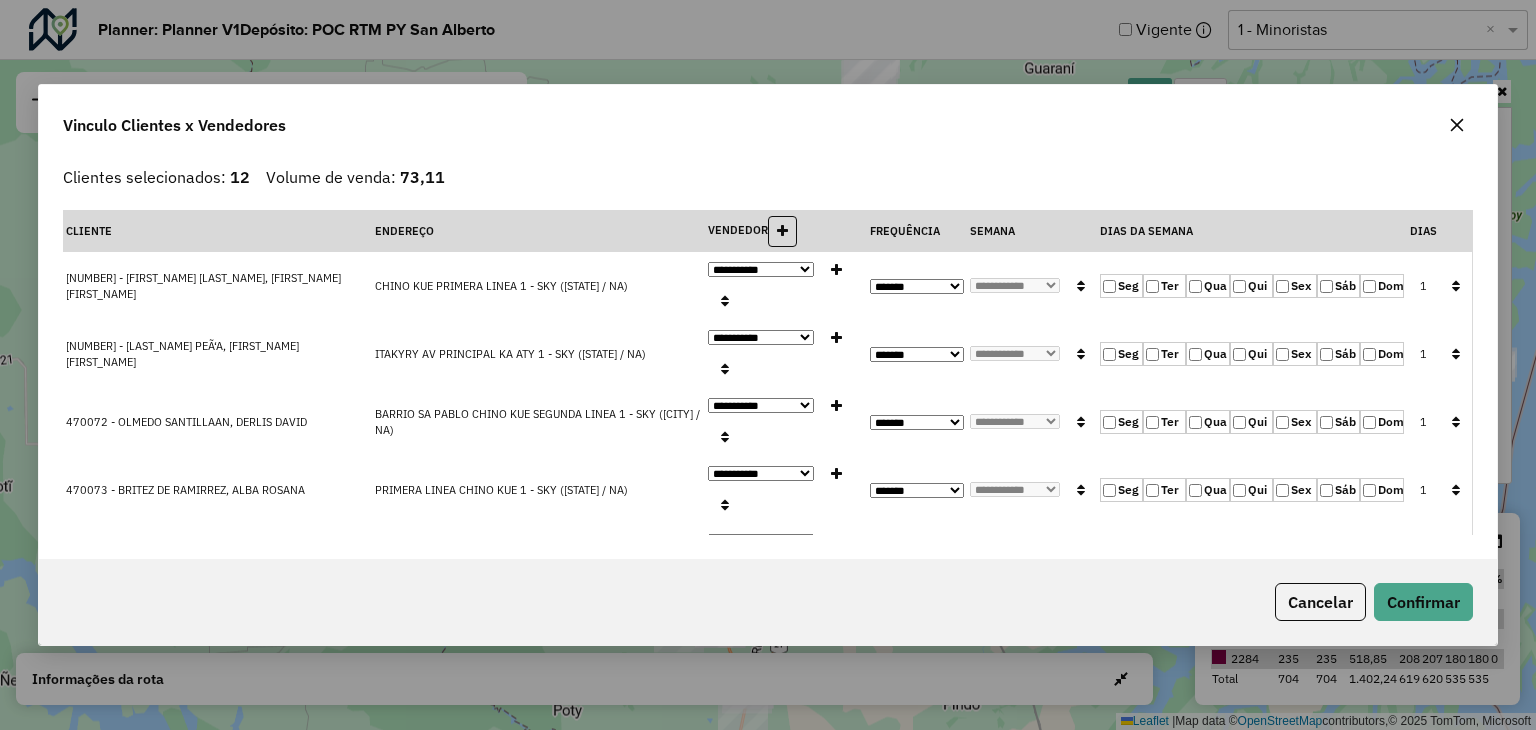 click 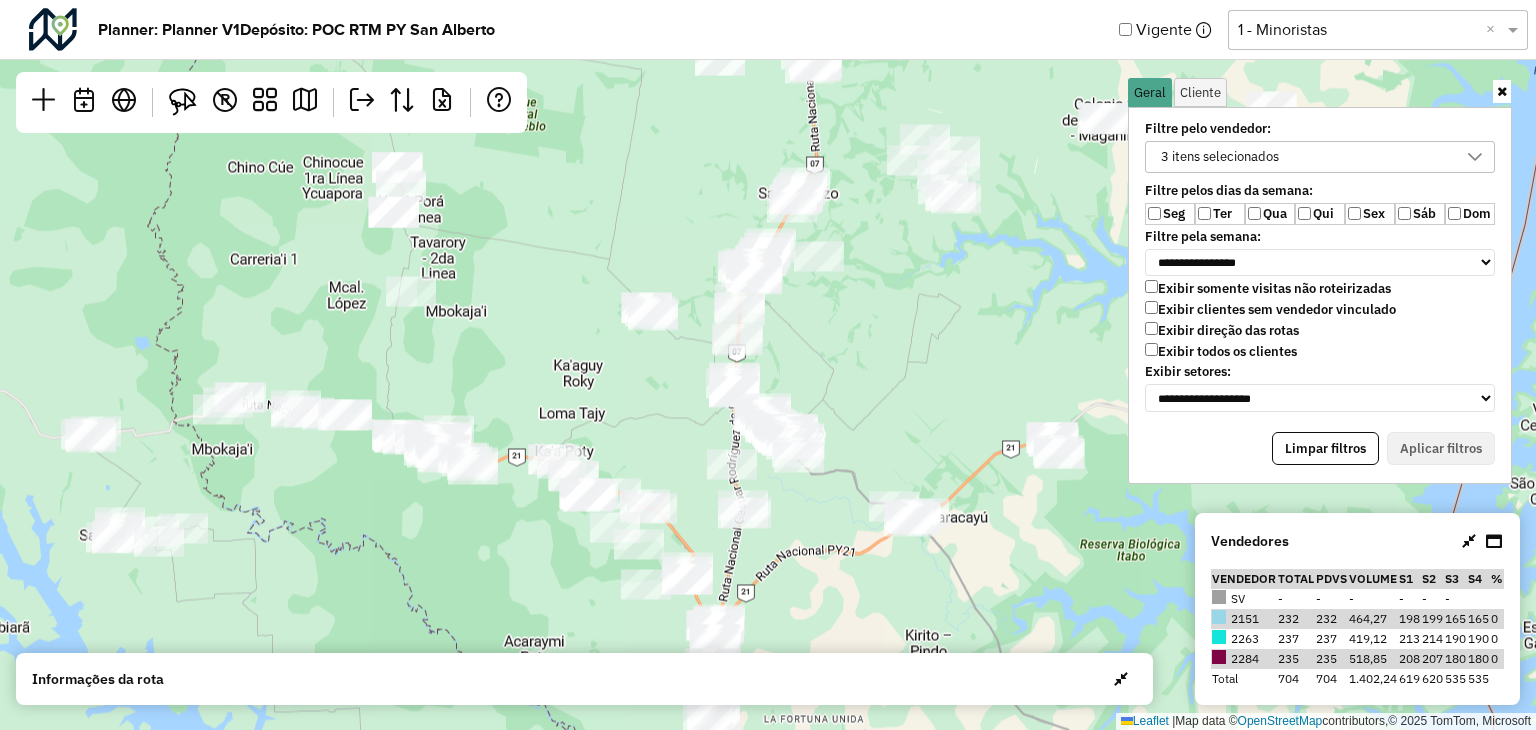 drag, startPoint x: 962, startPoint y: 278, endPoint x: 855, endPoint y: 129, distance: 183.43936 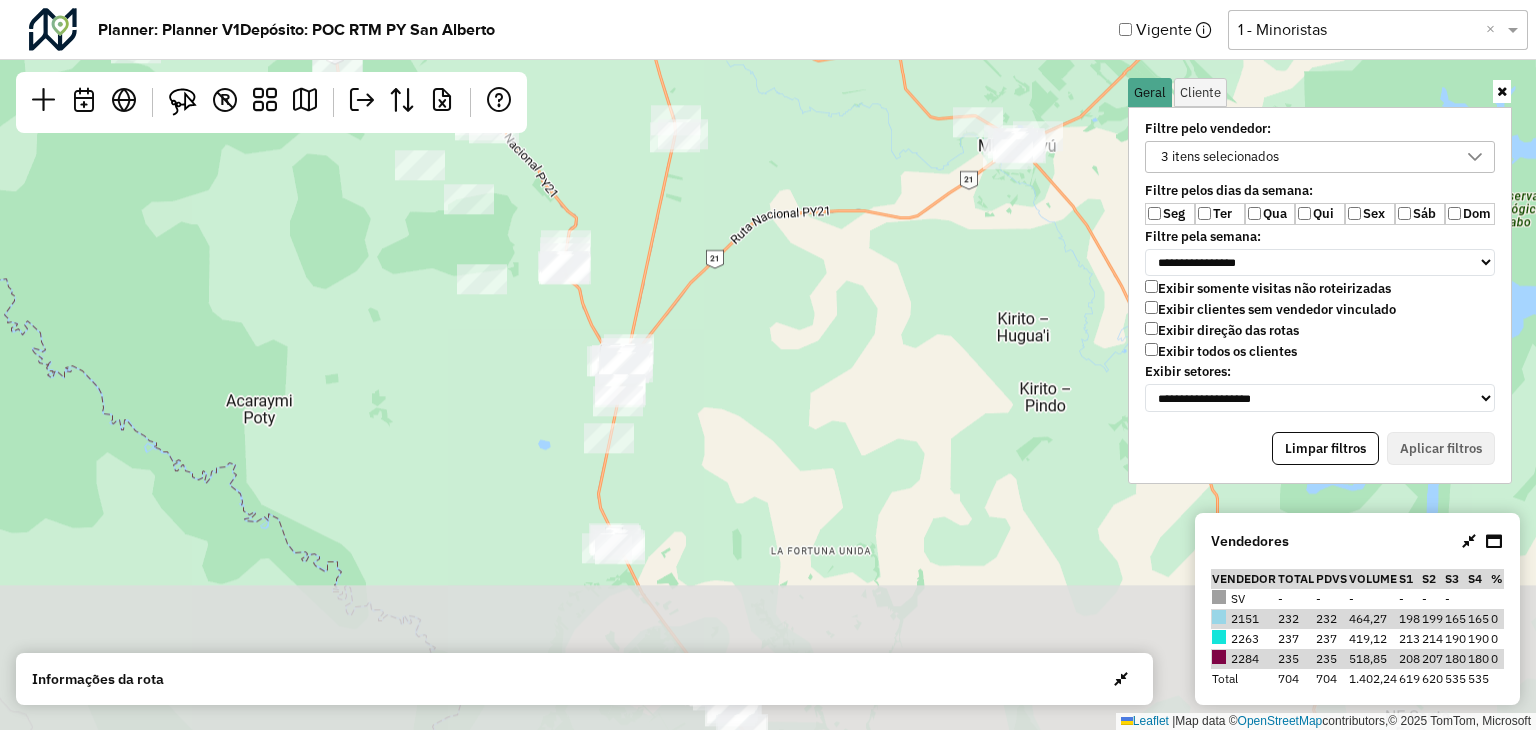 drag, startPoint x: 719, startPoint y: 491, endPoint x: 746, endPoint y: 350, distance: 143.56183 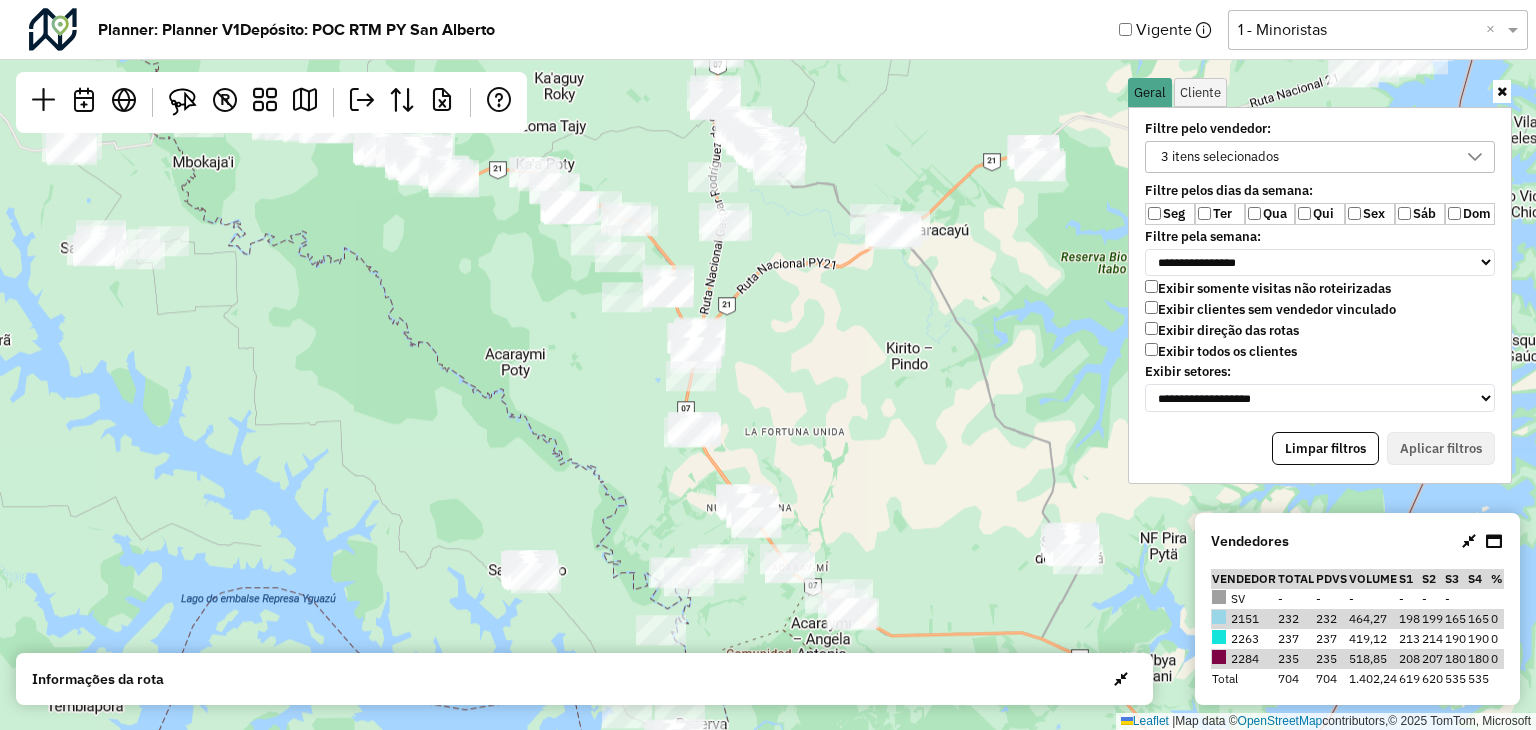 drag, startPoint x: 850, startPoint y: 413, endPoint x: 820, endPoint y: 385, distance: 41.036568 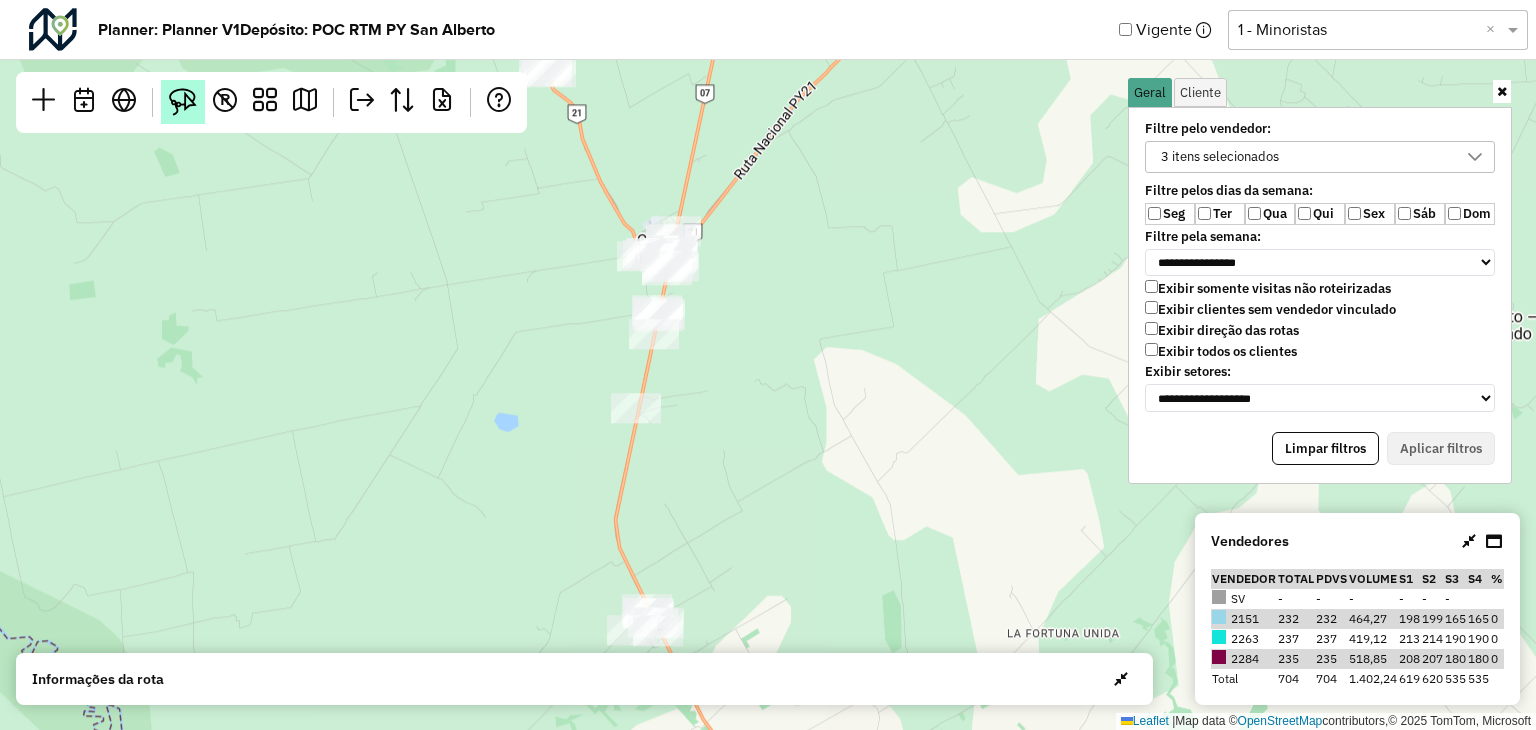 click at bounding box center [183, 102] 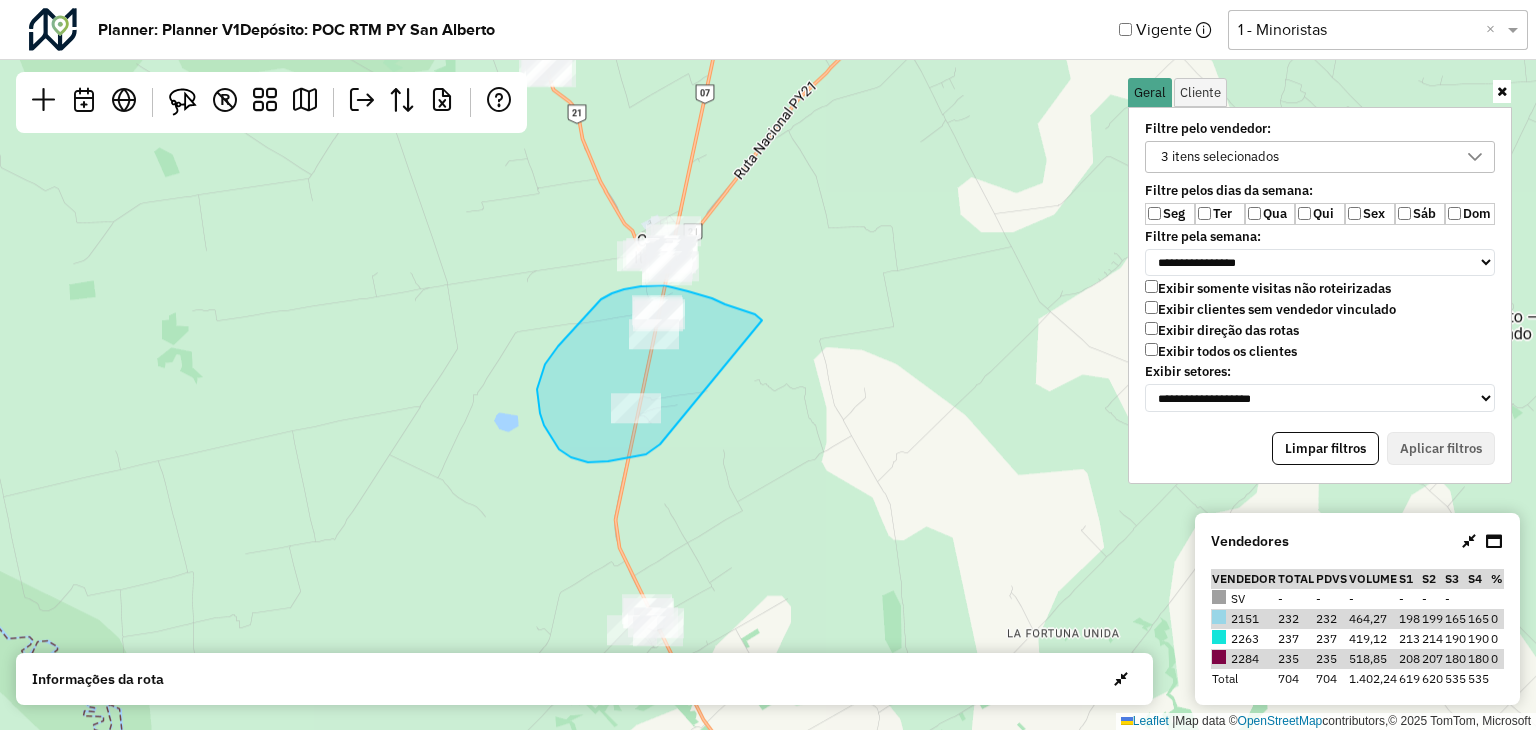 drag, startPoint x: 762, startPoint y: 320, endPoint x: 672, endPoint y: 413, distance: 129.41792 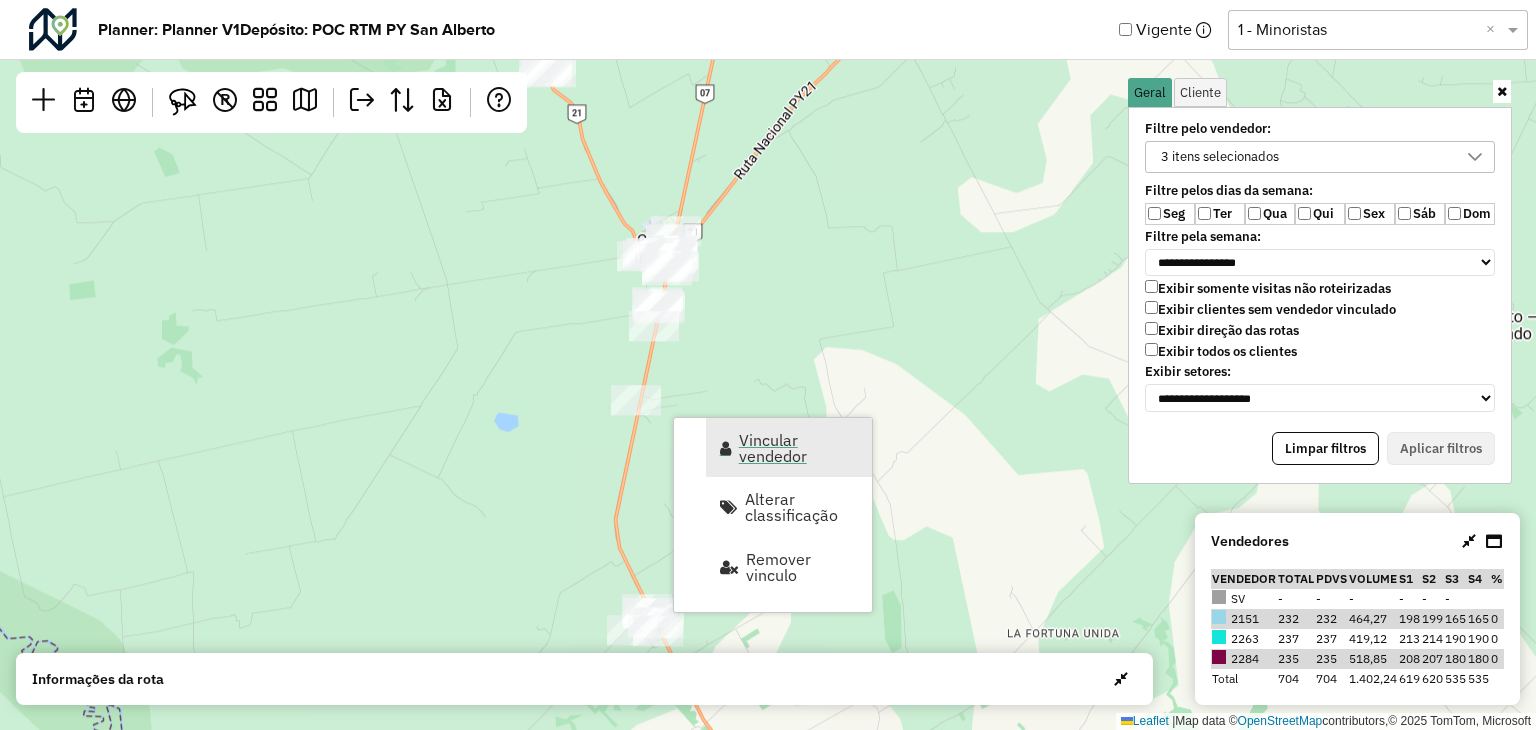 click on "Vincular vendedor" at bounding box center [799, 448] 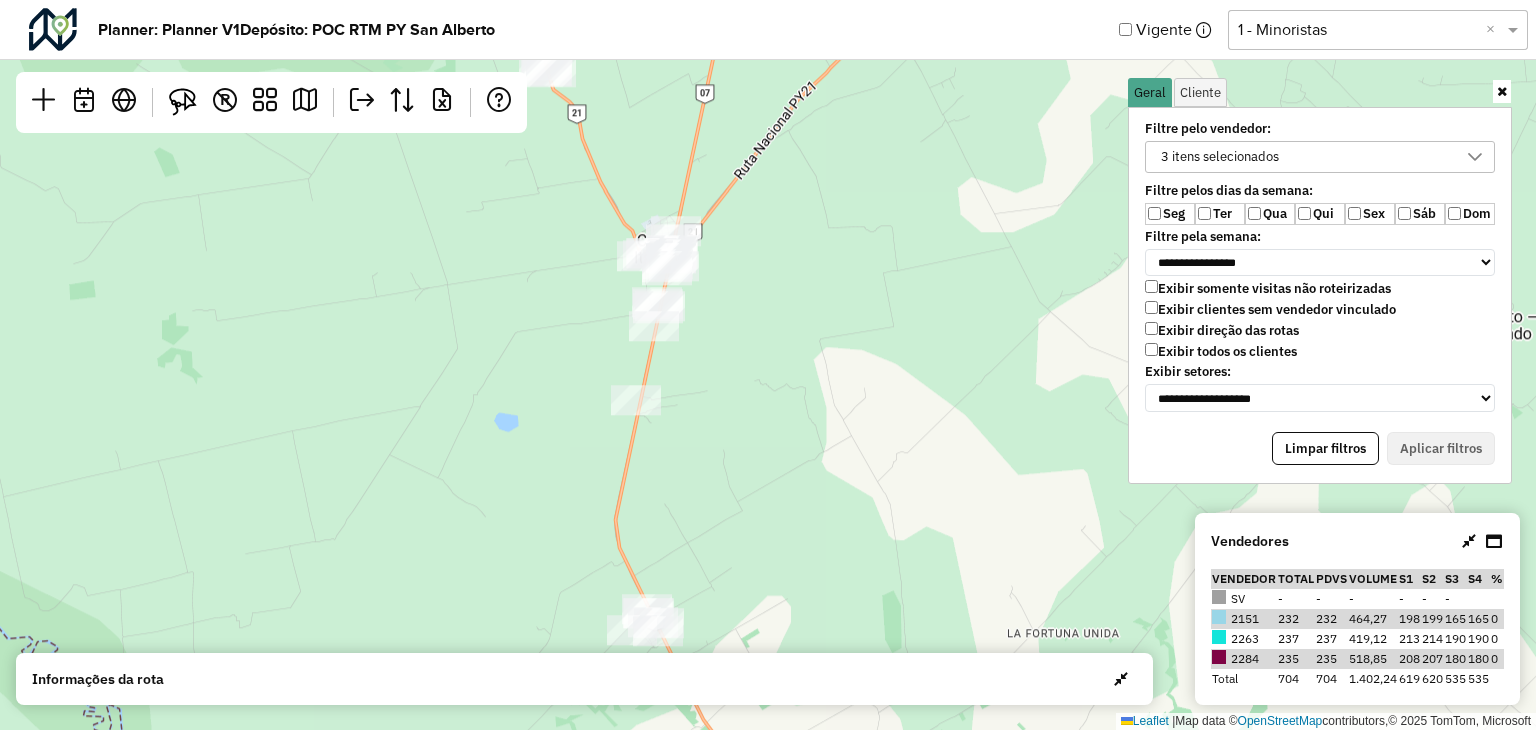 select on "********" 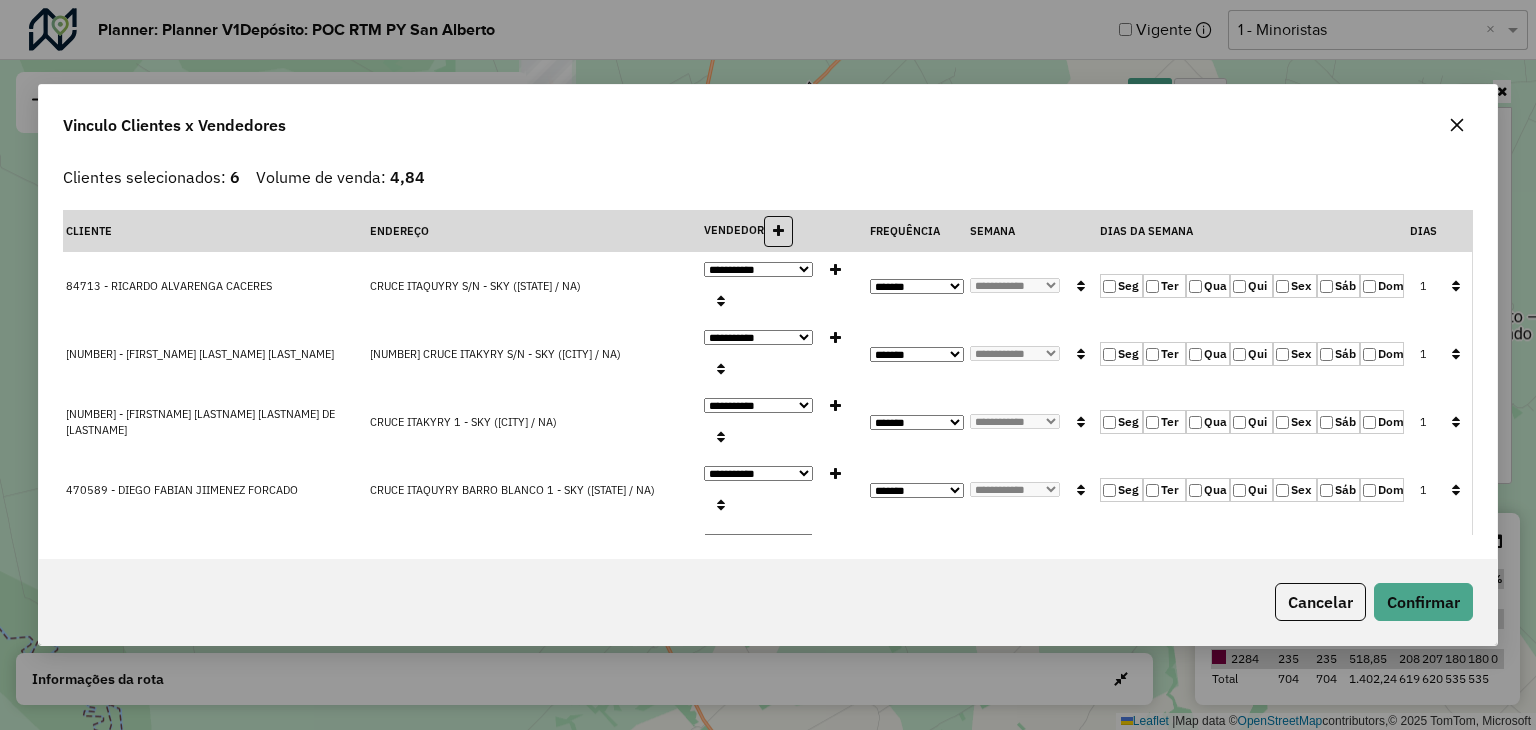 click 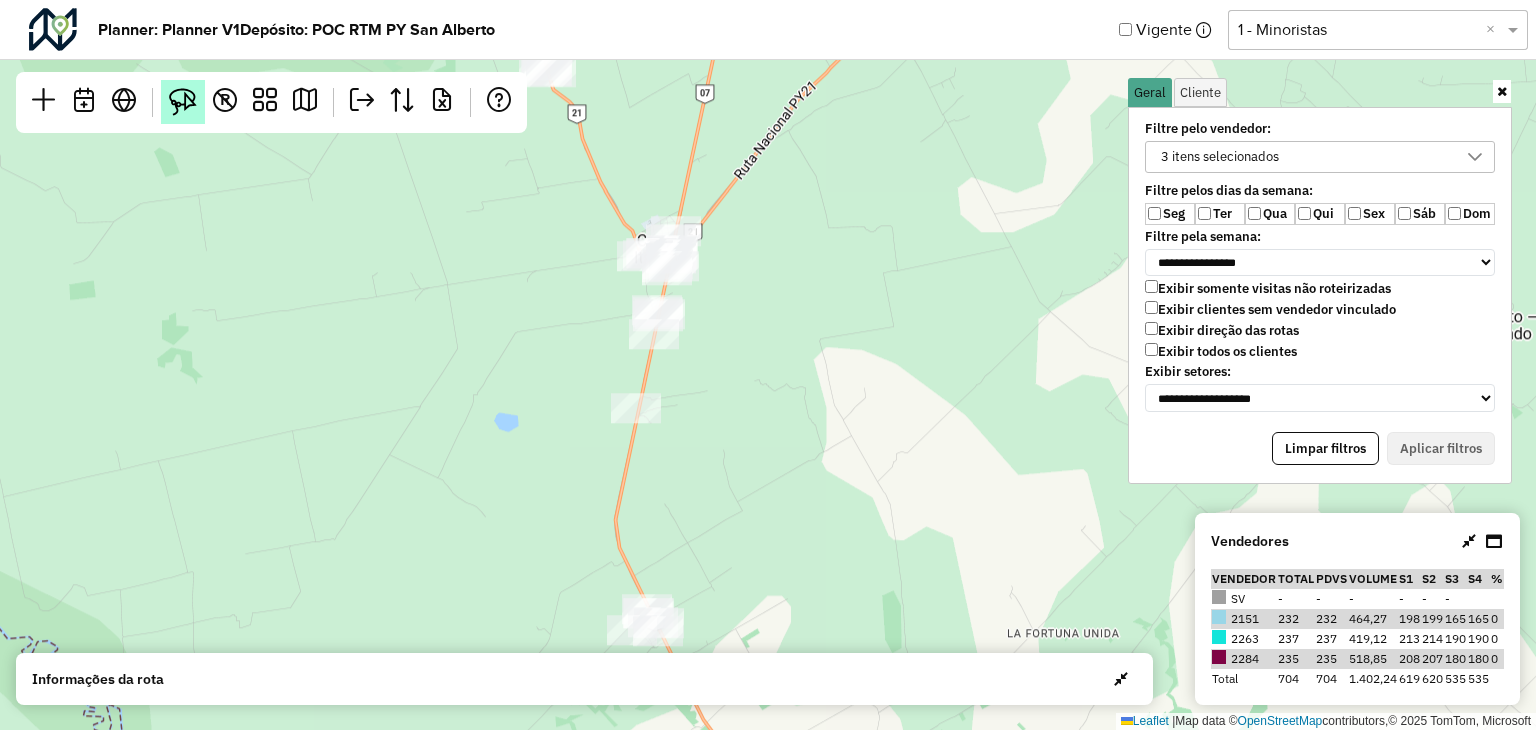 click at bounding box center [183, 102] 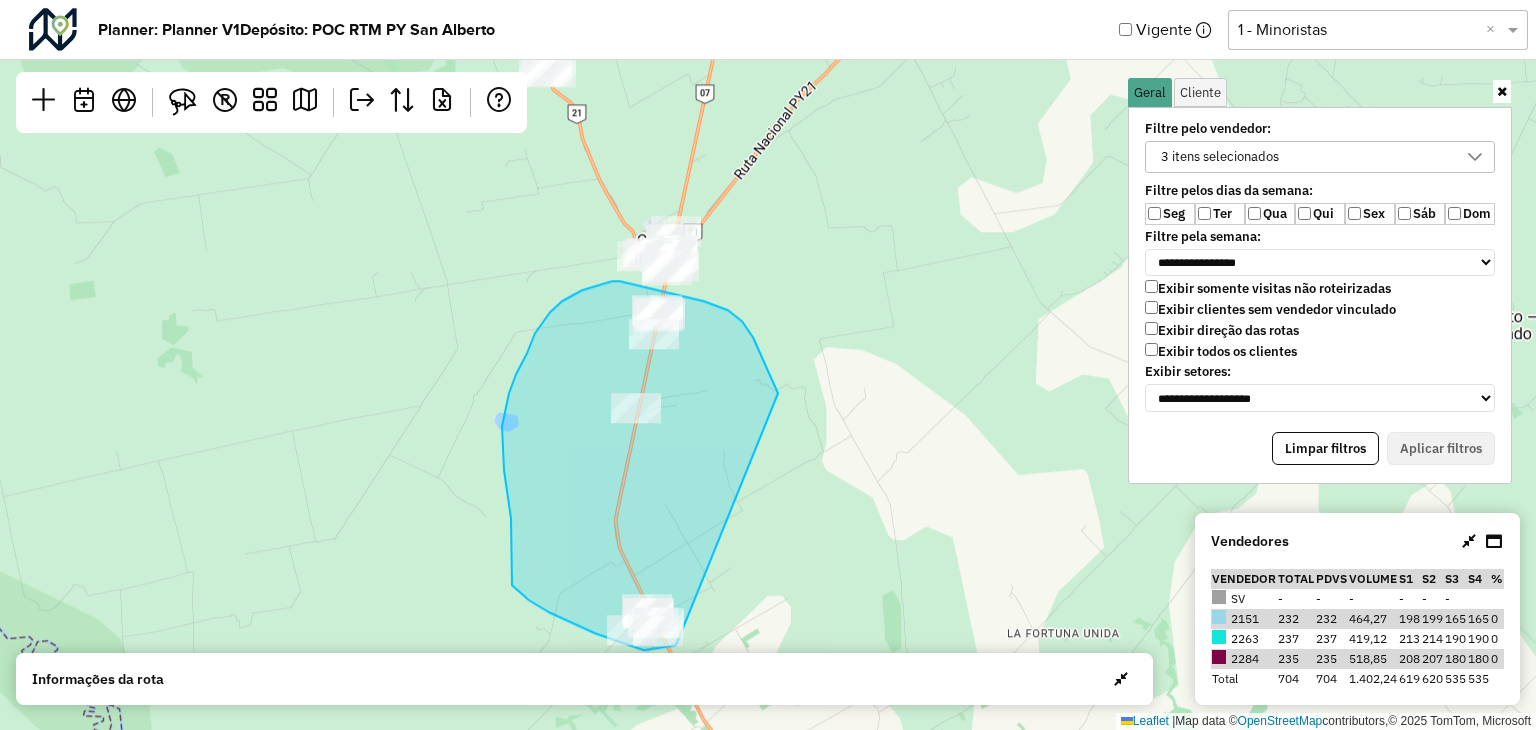drag, startPoint x: 778, startPoint y: 393, endPoint x: 702, endPoint y: 617, distance: 236.54175 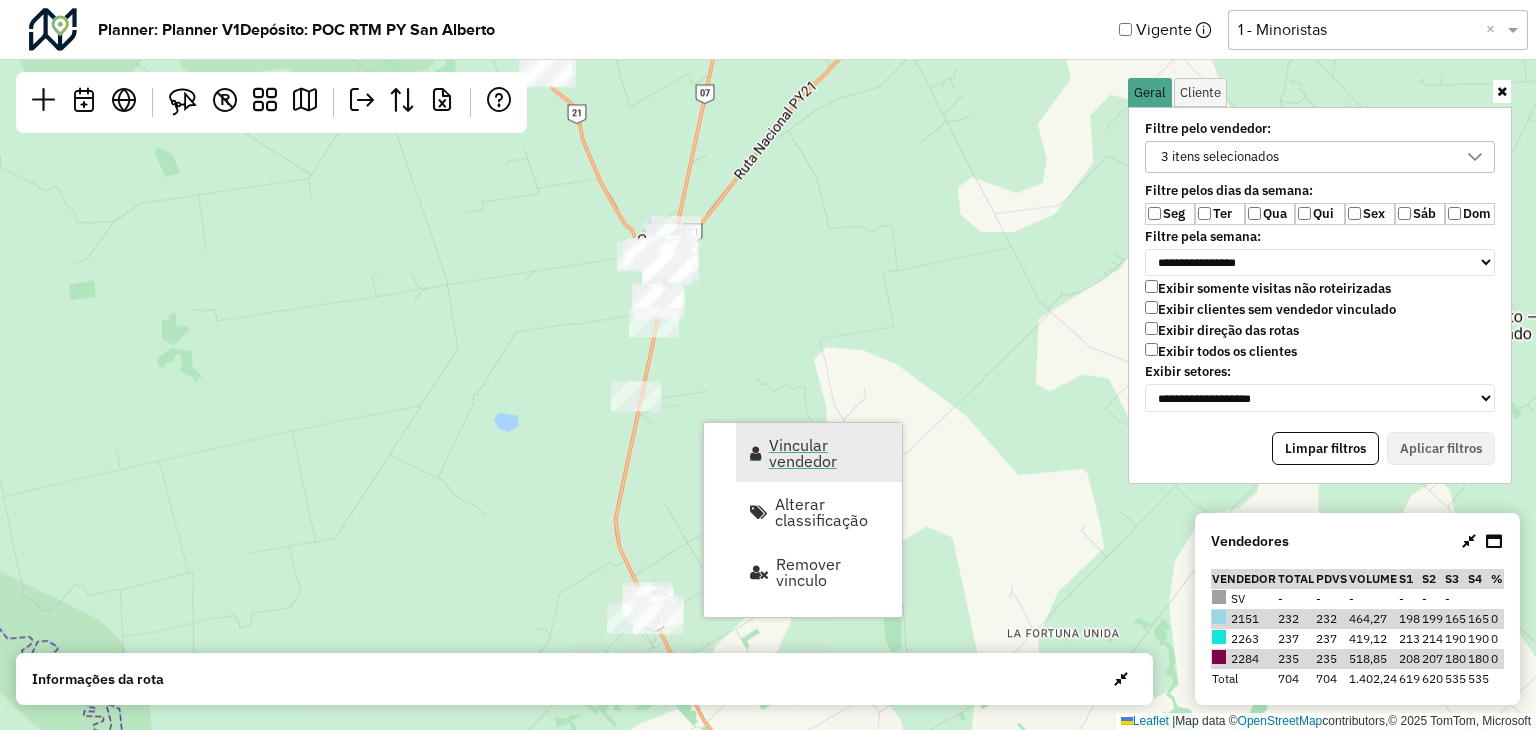 click on "Vincular vendedor" at bounding box center [829, 453] 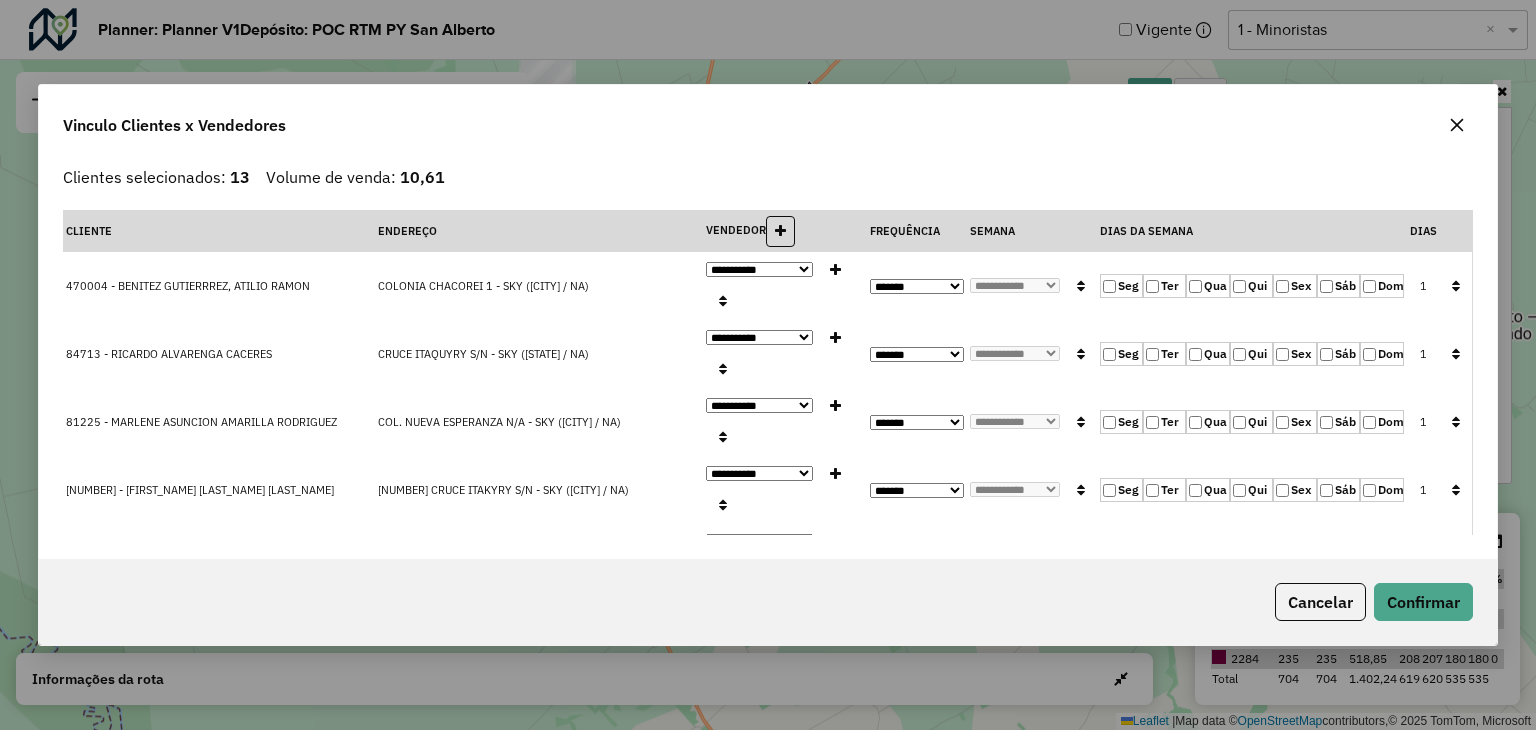 click 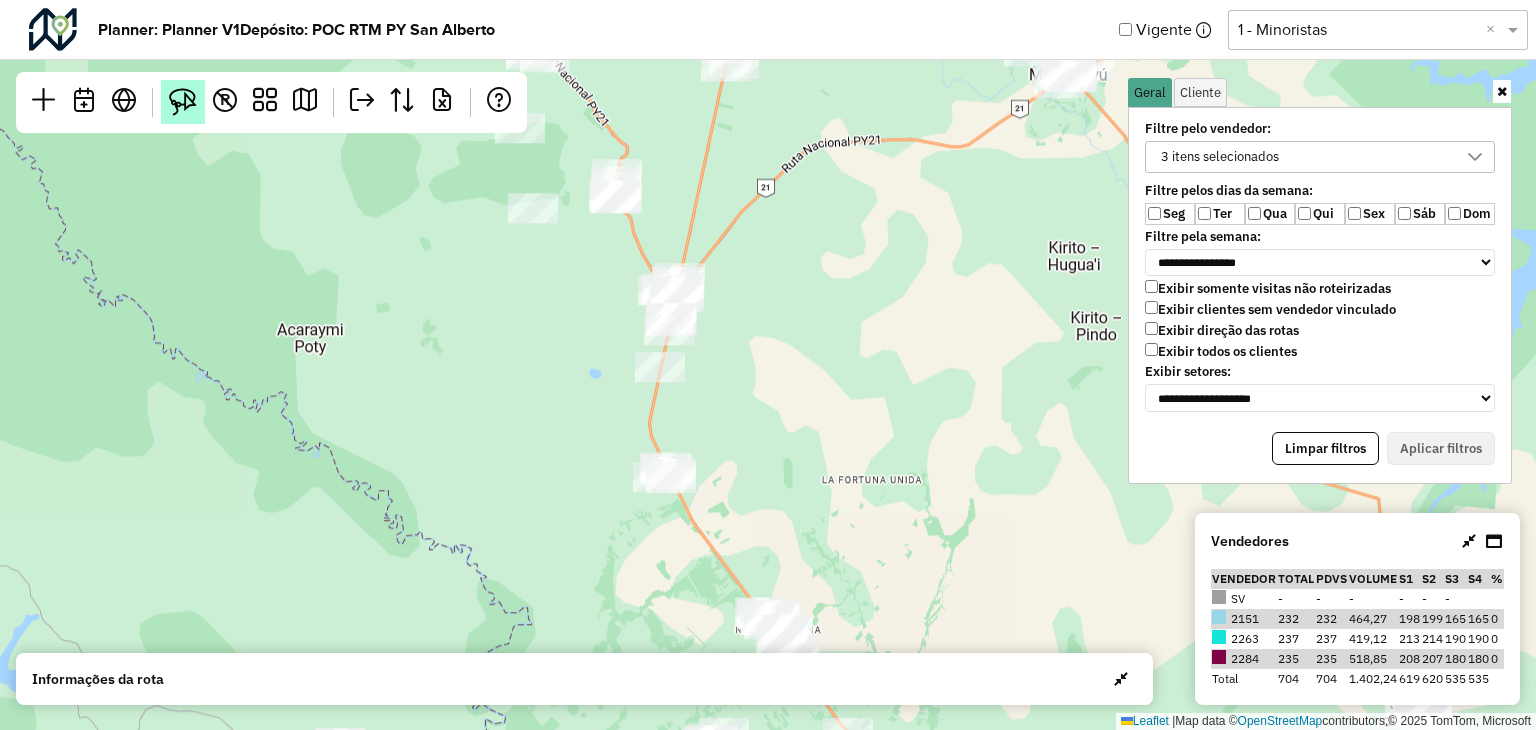 click at bounding box center [183, 102] 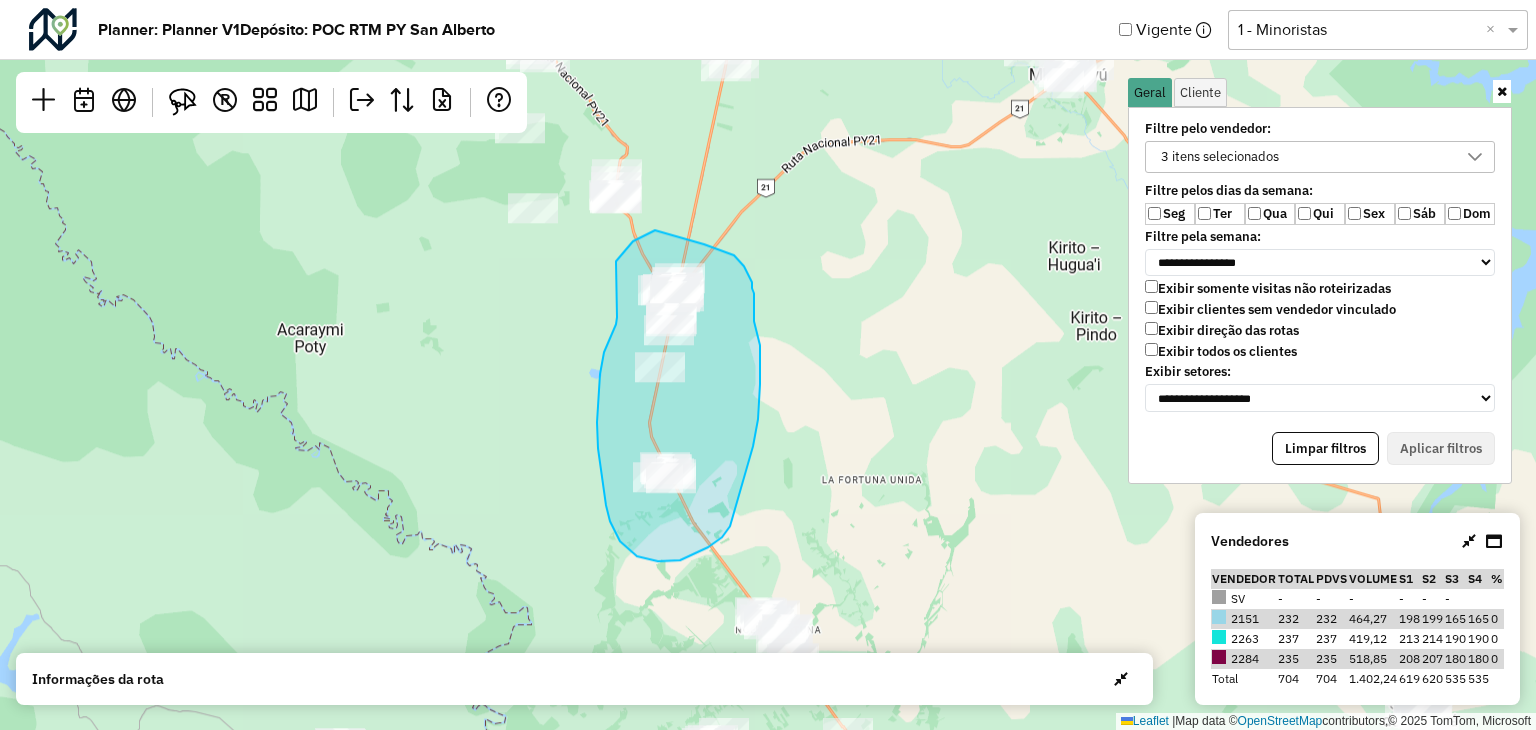 drag, startPoint x: 610, startPoint y: 521, endPoint x: 616, endPoint y: 261, distance: 260.0692 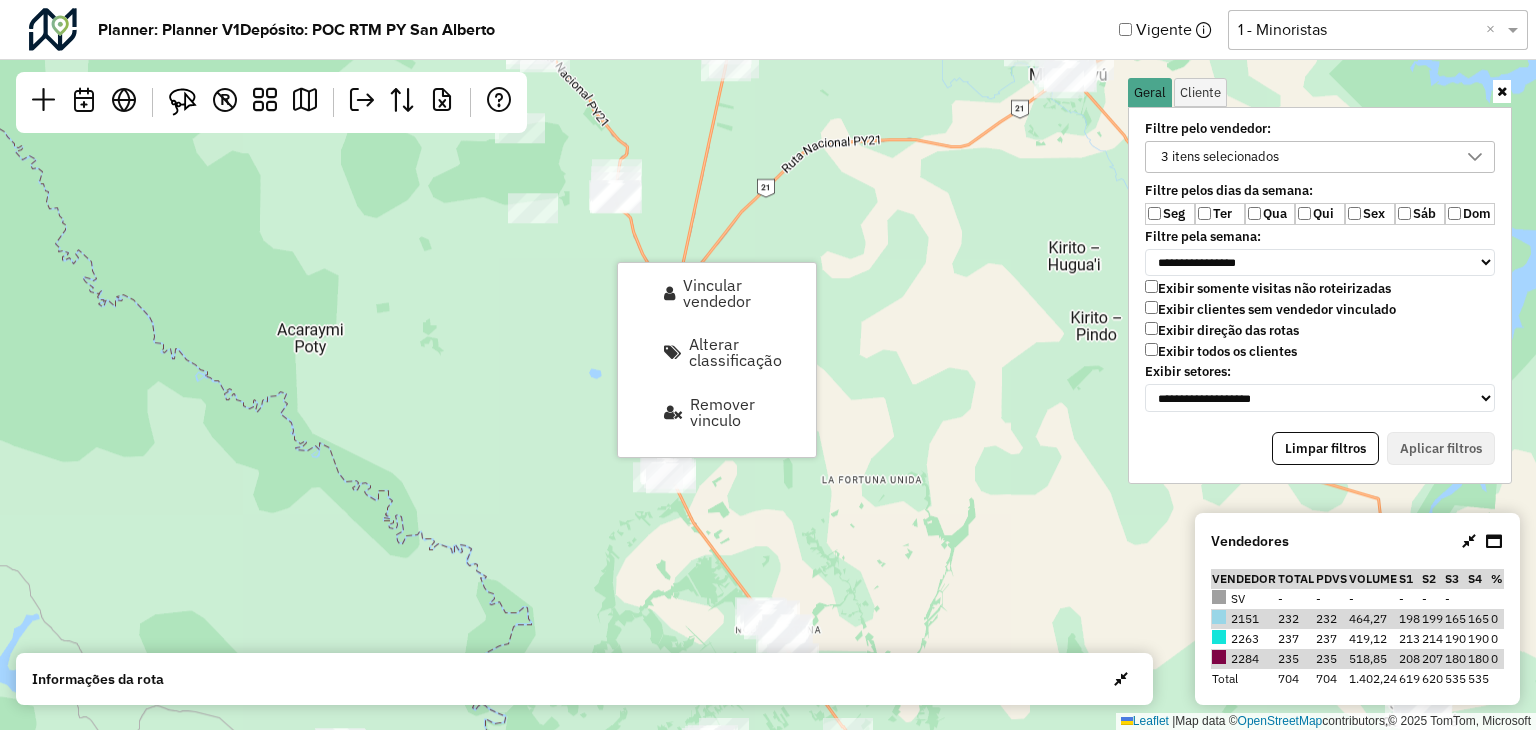 click on "Leaflet   |  Map data ©  OpenStreetMap  contributors,© 2025 TomTom, Microsoft" 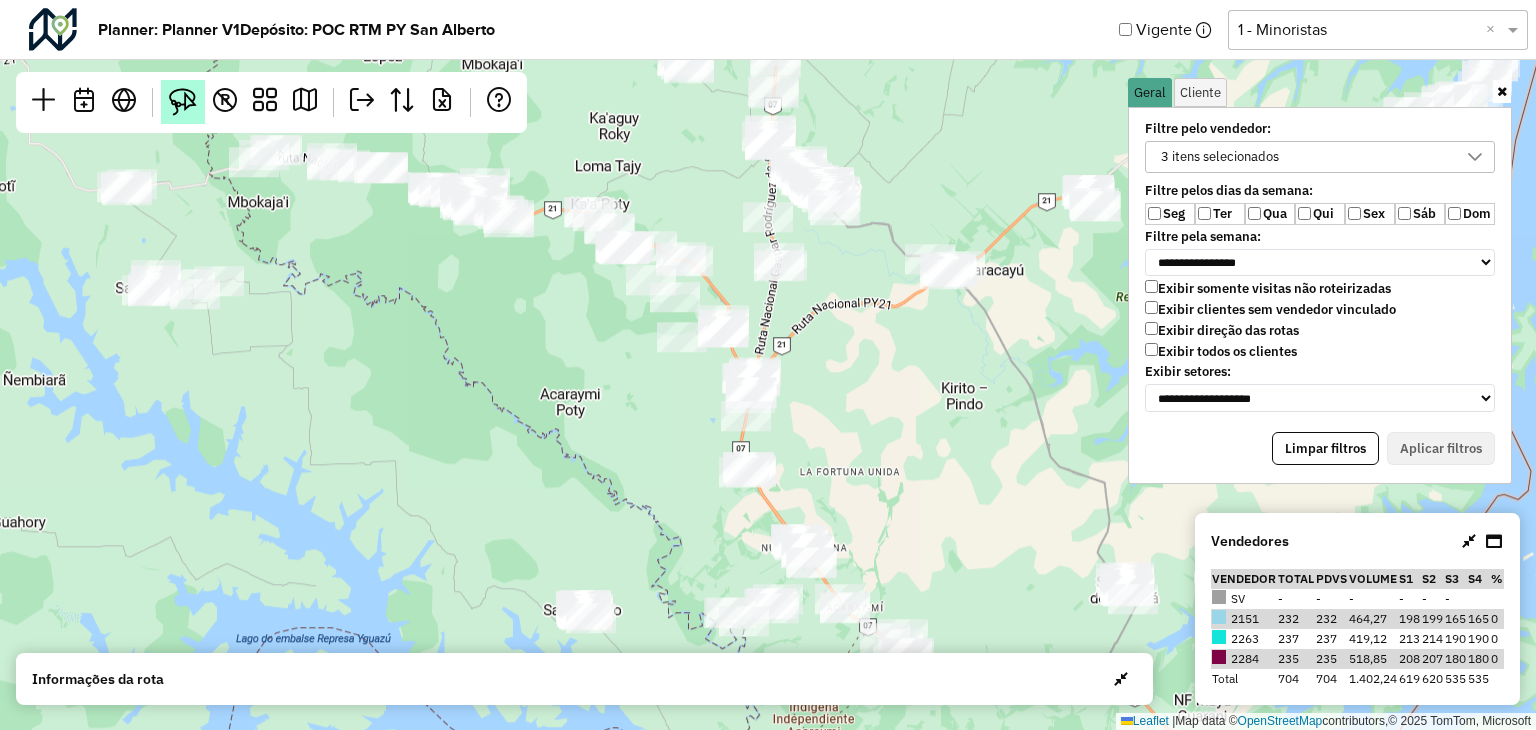 click at bounding box center (183, 102) 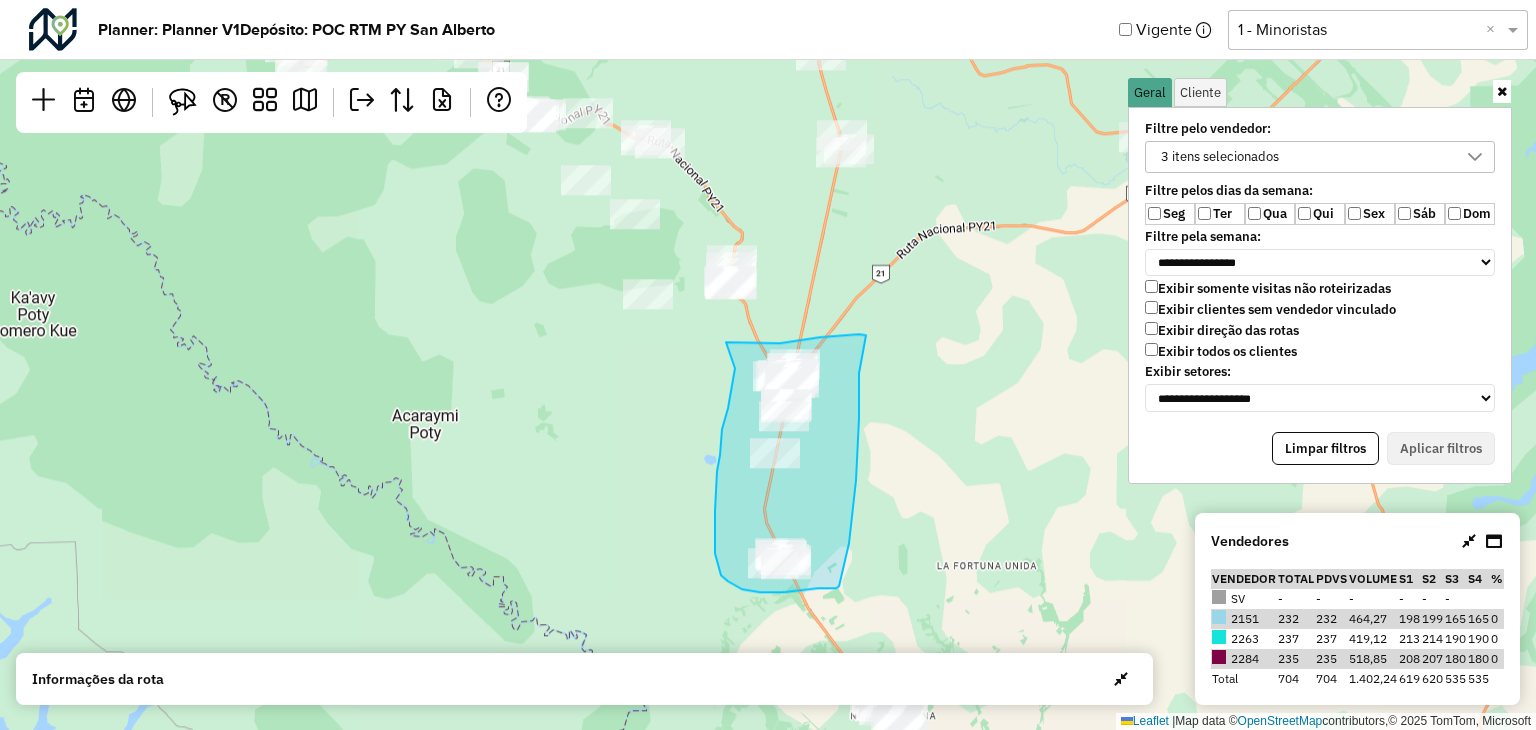 drag, startPoint x: 728, startPoint y: 408, endPoint x: 726, endPoint y: 342, distance: 66.0303 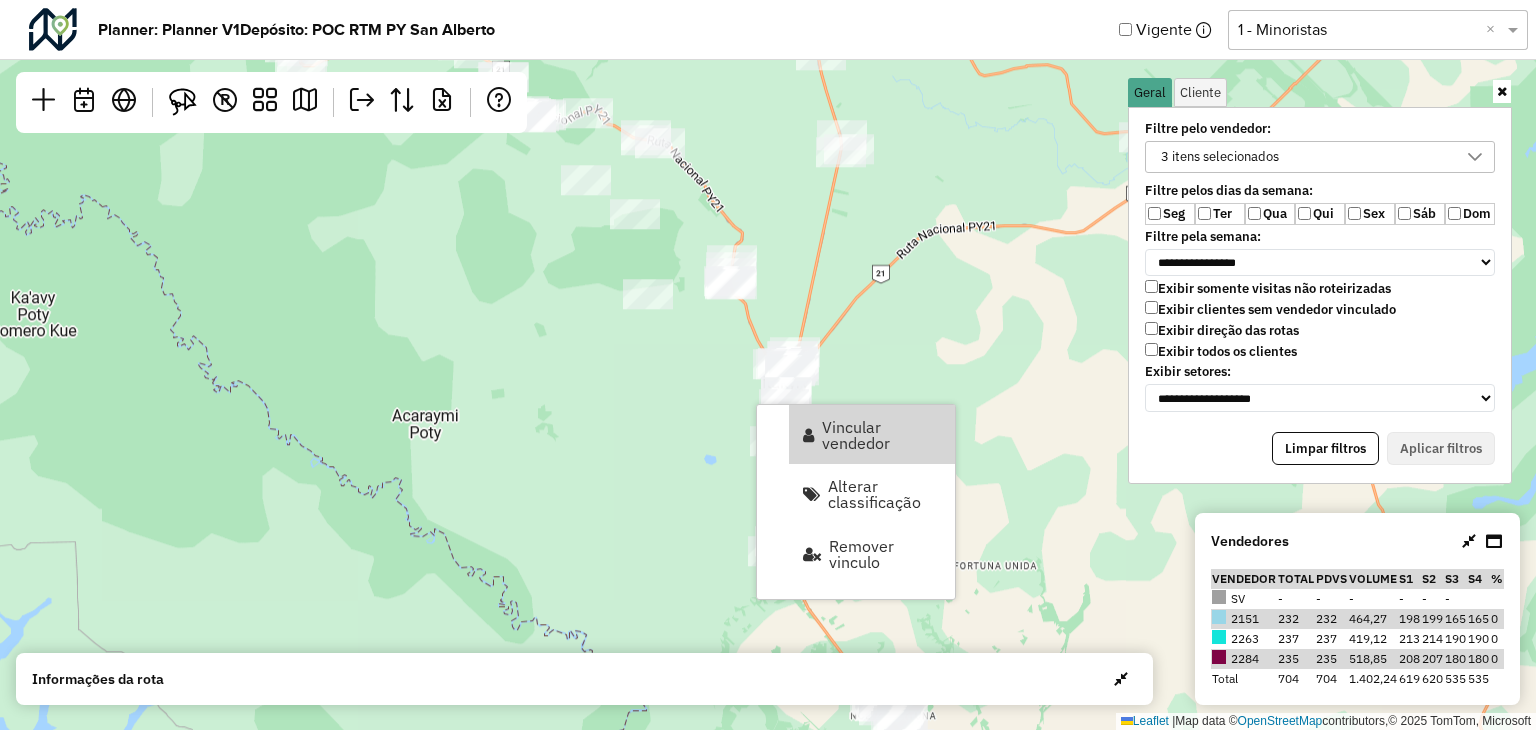 click on "Leaflet   |  Map data ©  OpenStreetMap  contributors,© 2025 TomTom, Microsoft" 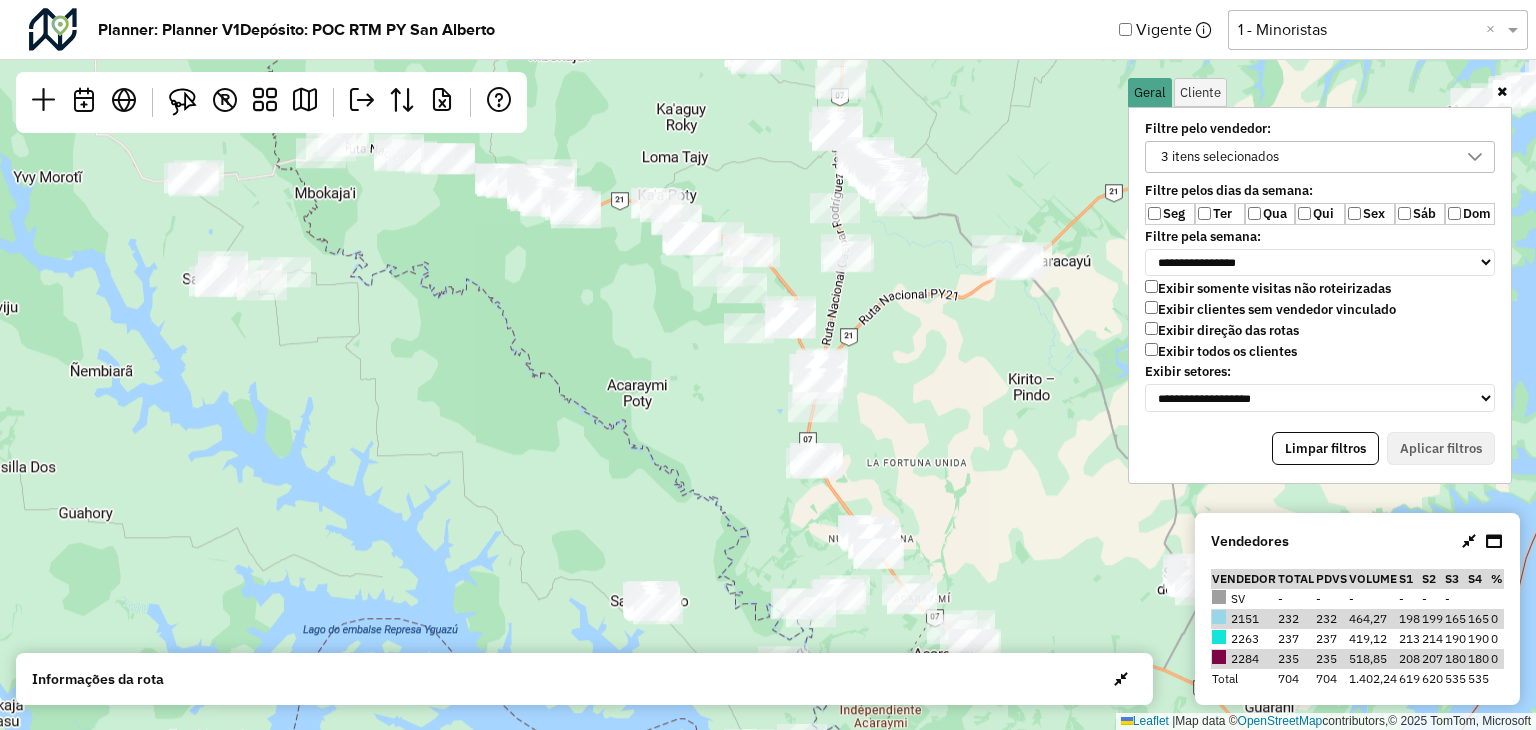drag, startPoint x: 890, startPoint y: 402, endPoint x: 896, endPoint y: 363, distance: 39.45884 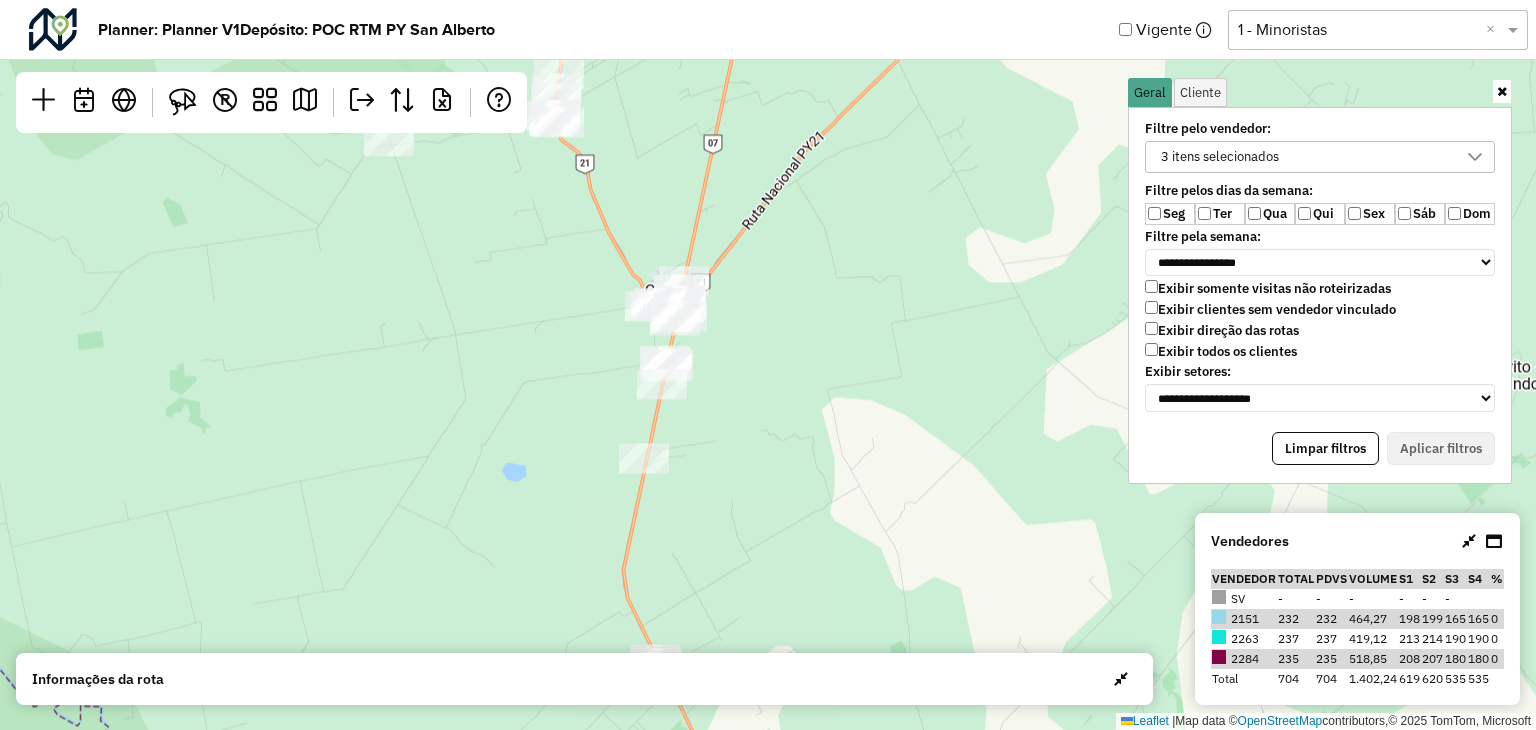 drag, startPoint x: 838, startPoint y: 477, endPoint x: 843, endPoint y: 571, distance: 94.13288 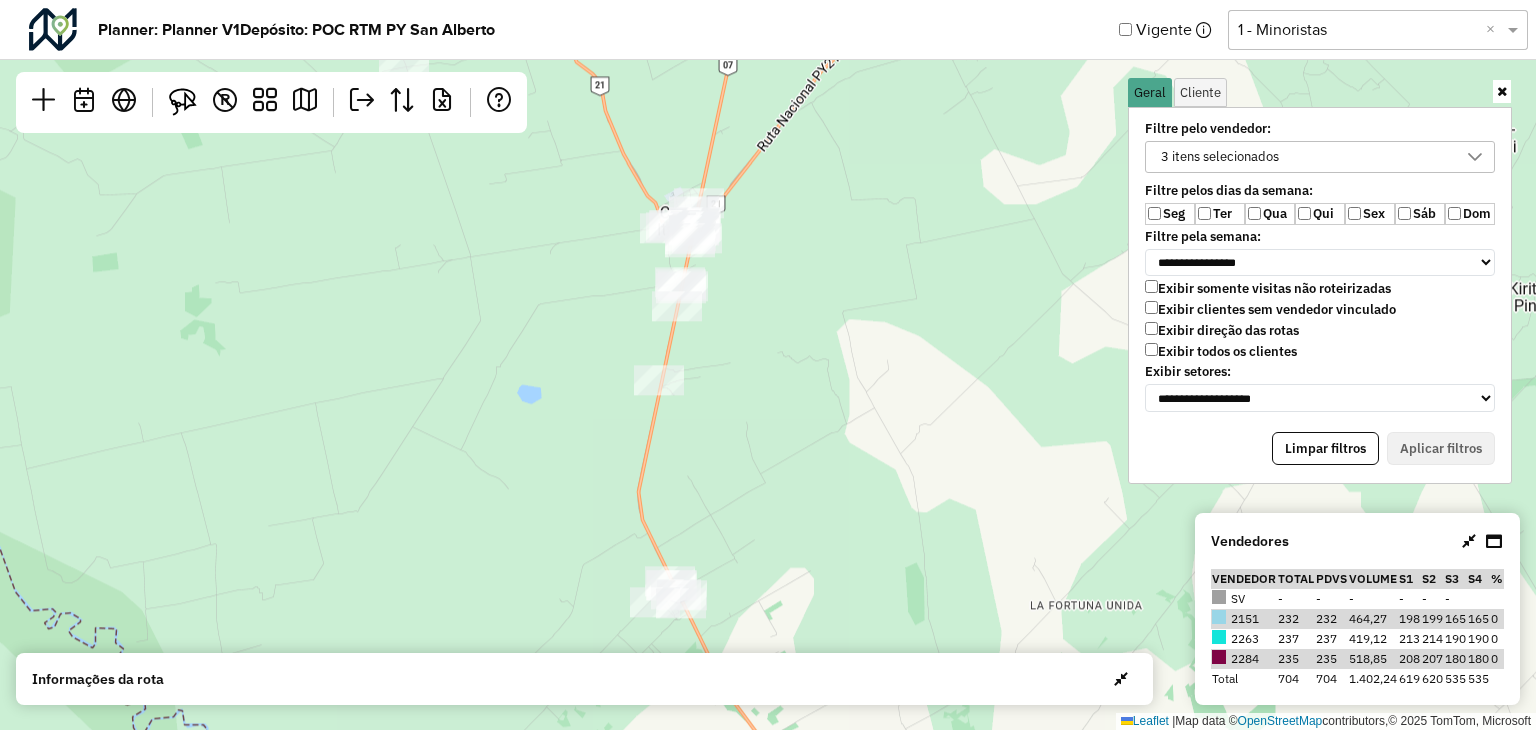 drag, startPoint x: 869, startPoint y: 448, endPoint x: 884, endPoint y: 369, distance: 80.411446 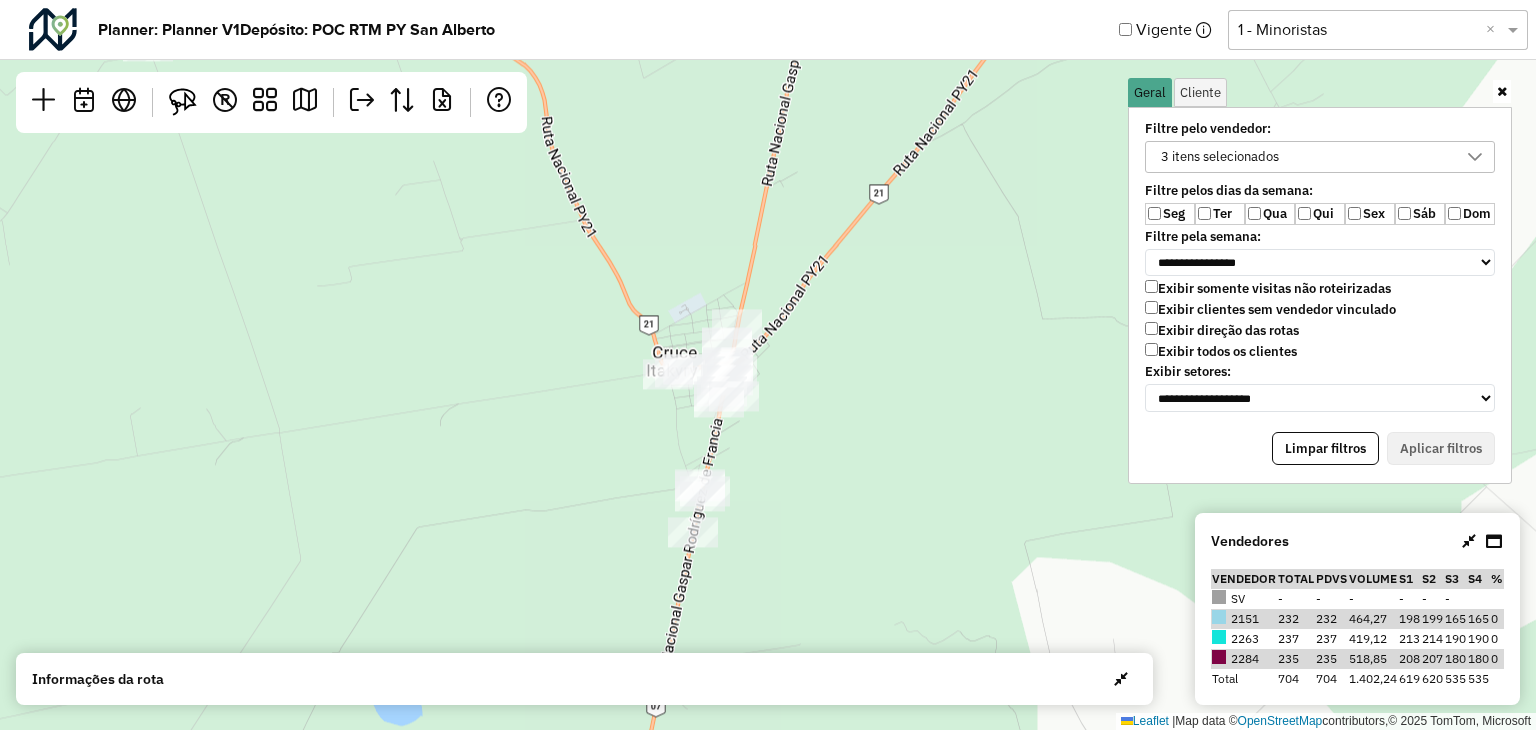 drag, startPoint x: 908, startPoint y: 241, endPoint x: 868, endPoint y: 381, distance: 145.6022 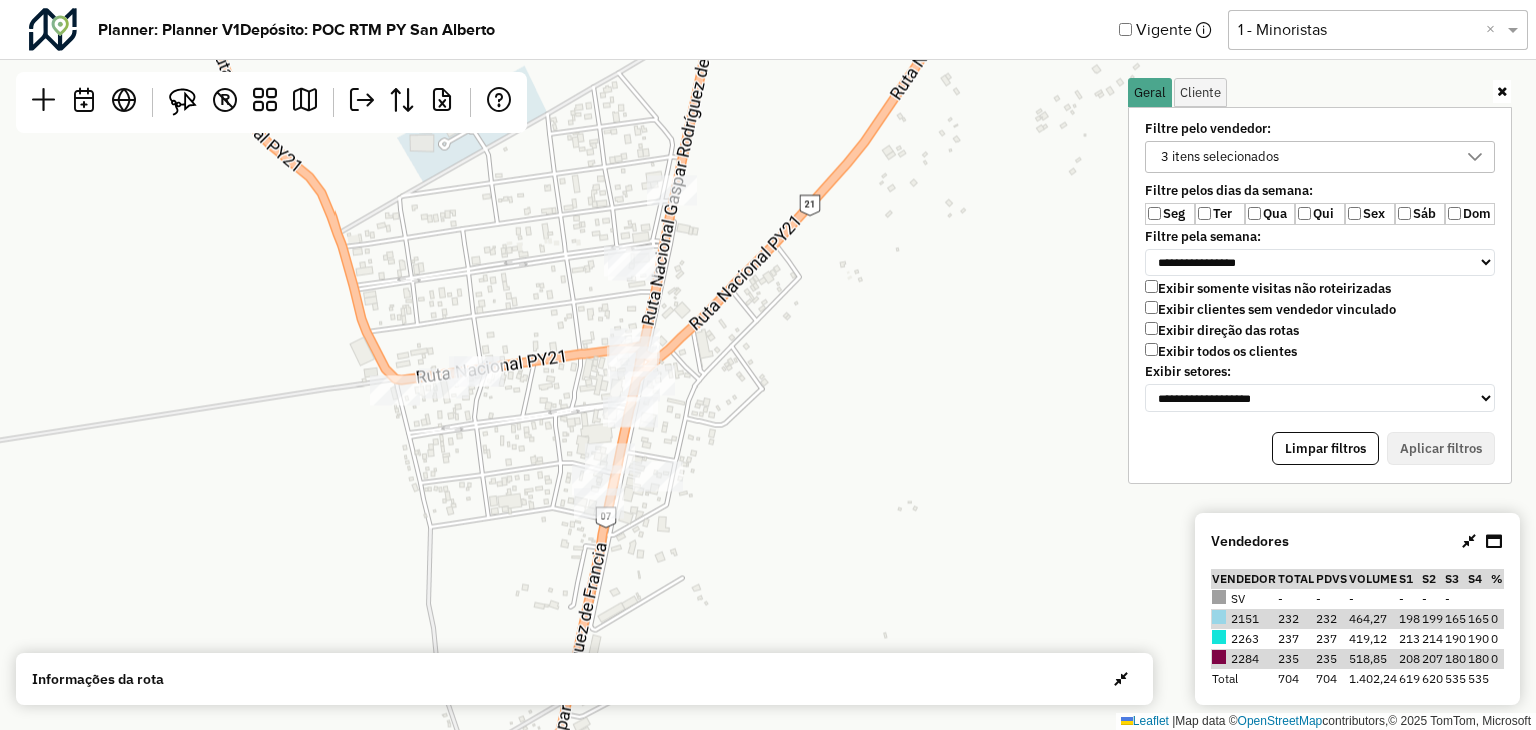 drag, startPoint x: 796, startPoint y: 389, endPoint x: 840, endPoint y: 406, distance: 47.169907 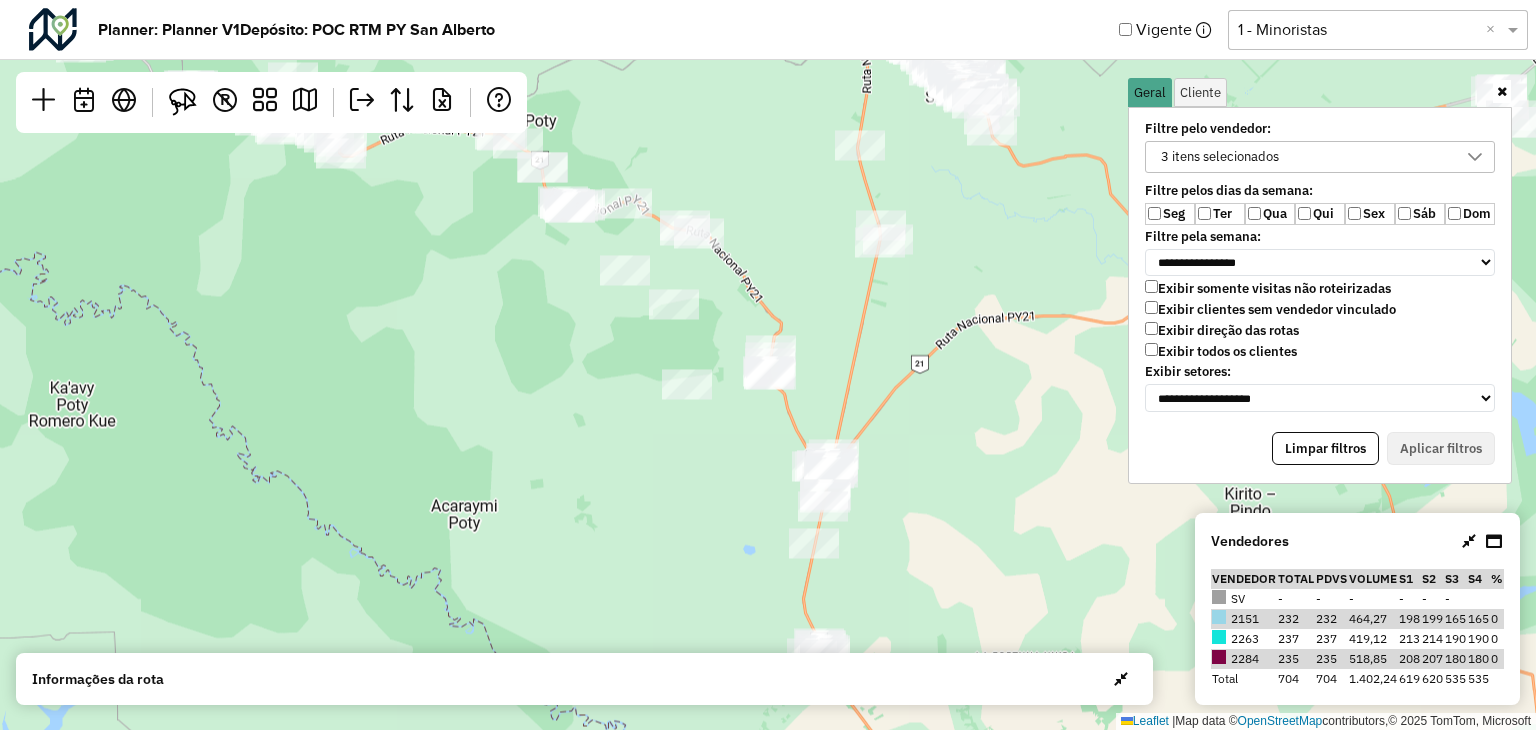 drag, startPoint x: 946, startPoint y: 399, endPoint x: 933, endPoint y: 420, distance: 24.698177 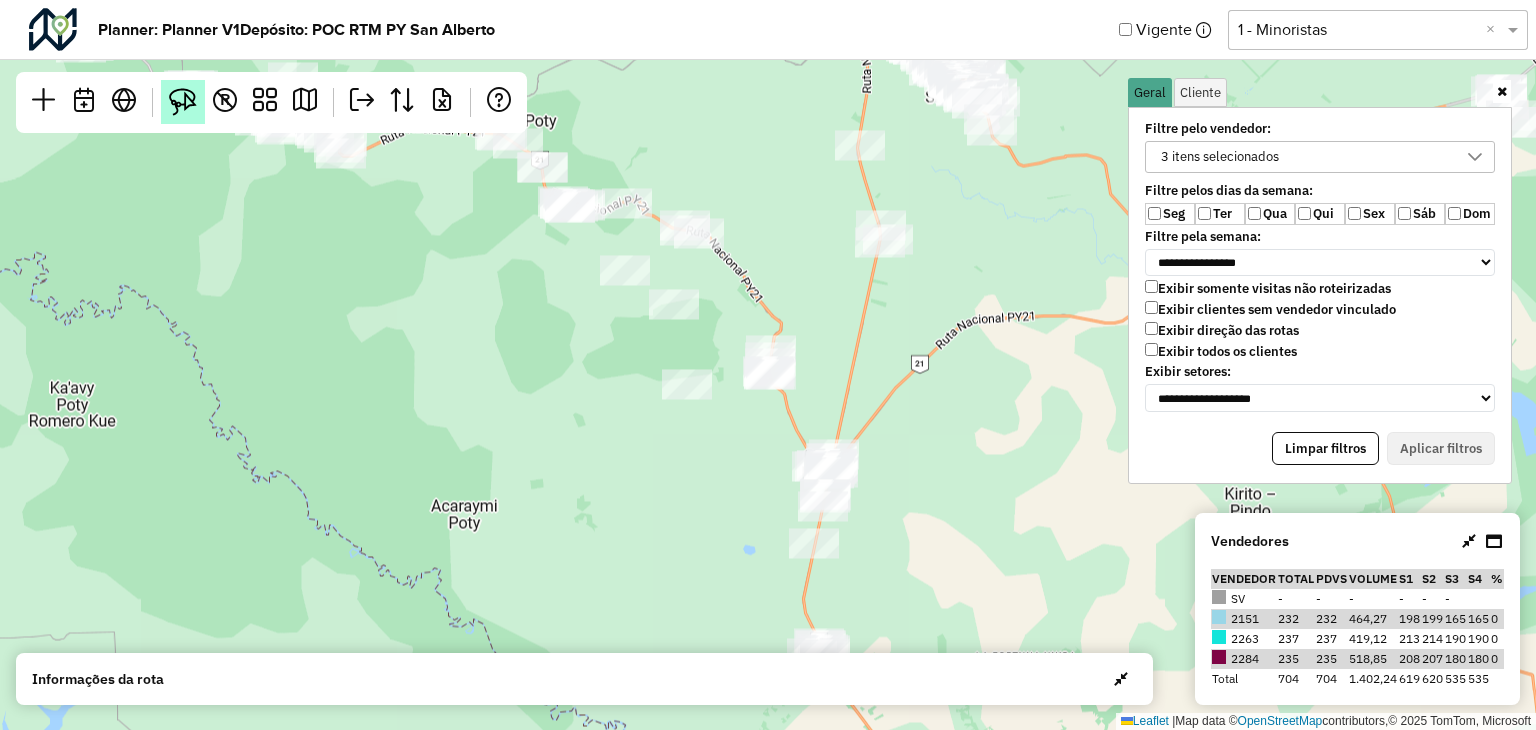 click at bounding box center (183, 102) 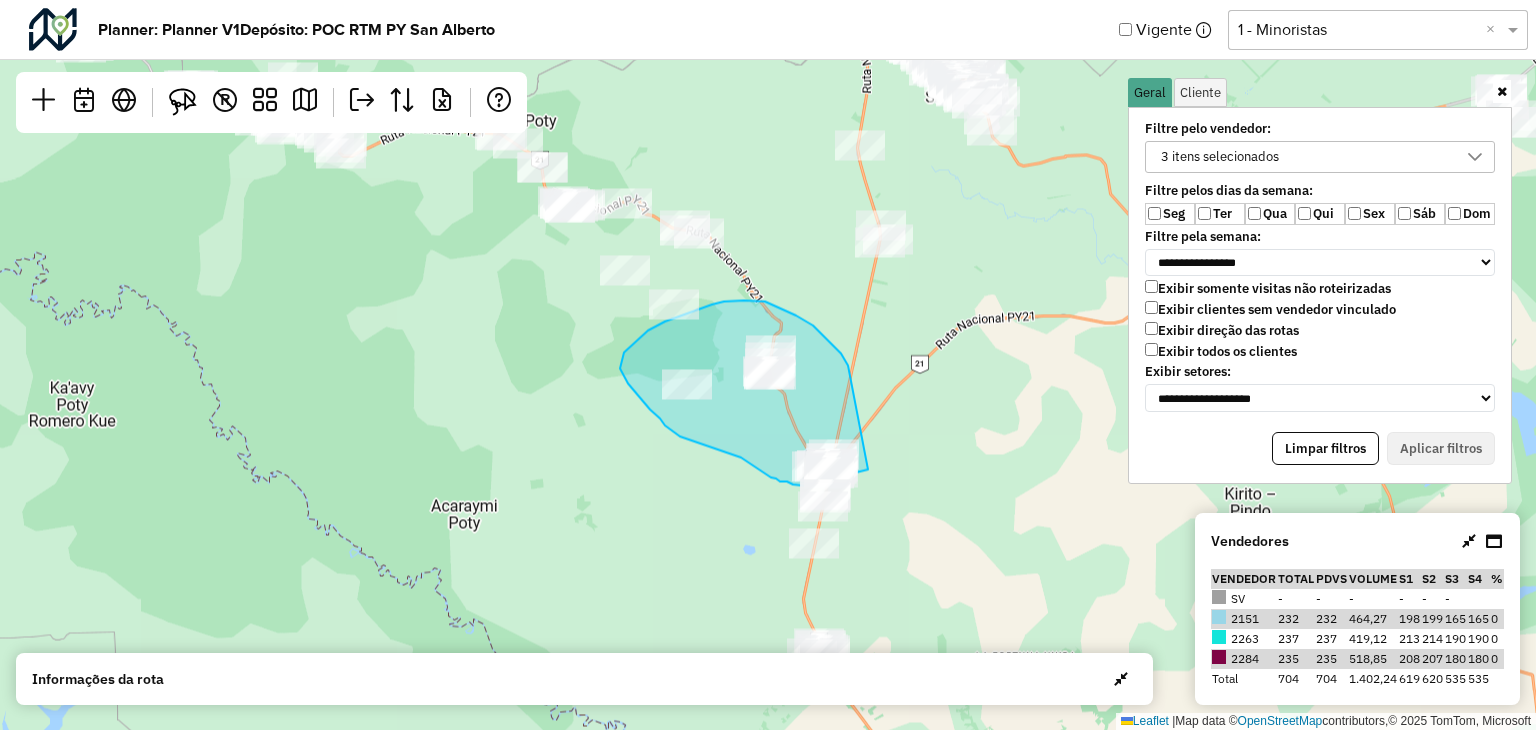 drag, startPoint x: 848, startPoint y: 365, endPoint x: 868, endPoint y: 469, distance: 105.90562 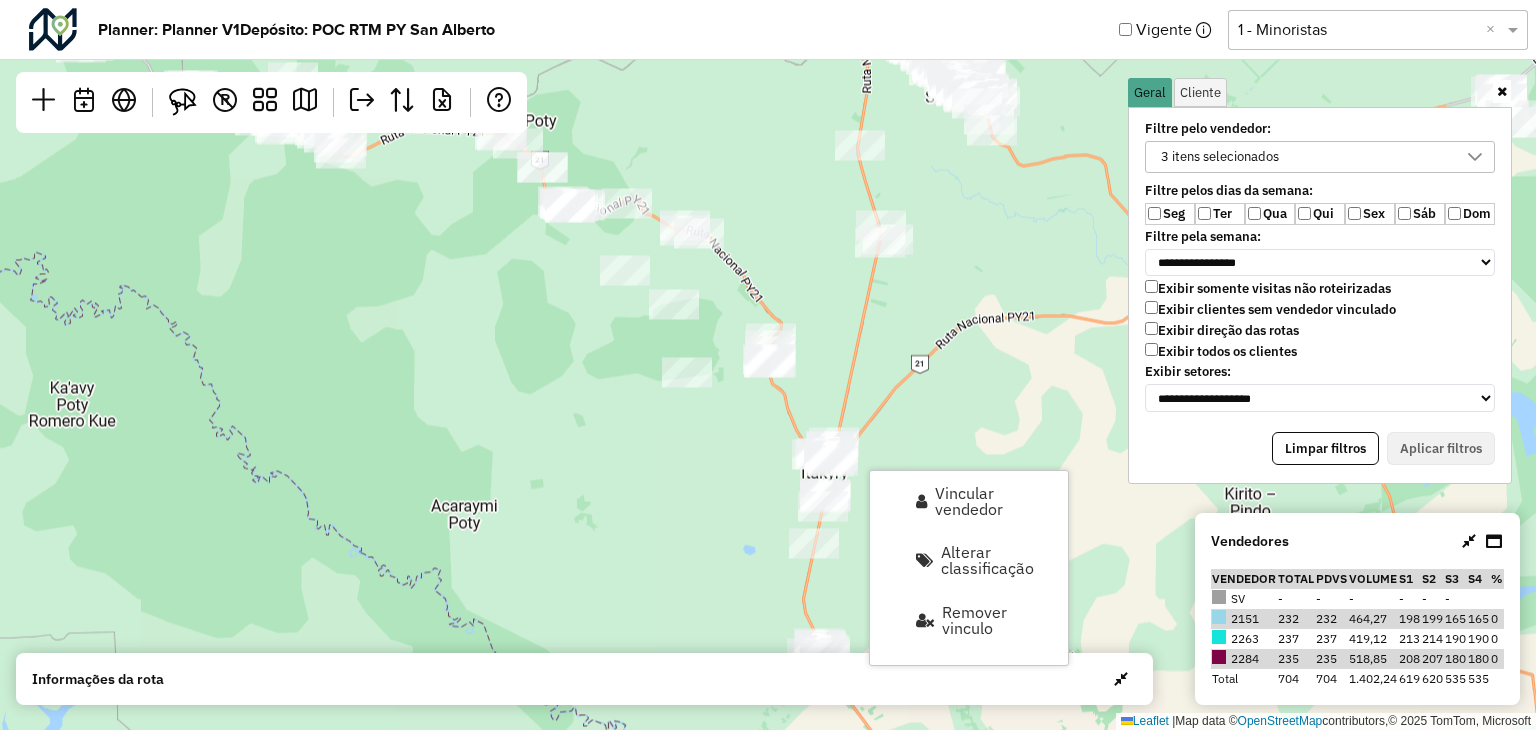 drag, startPoint x: 632, startPoint y: 432, endPoint x: 448, endPoint y: 331, distance: 209.8976 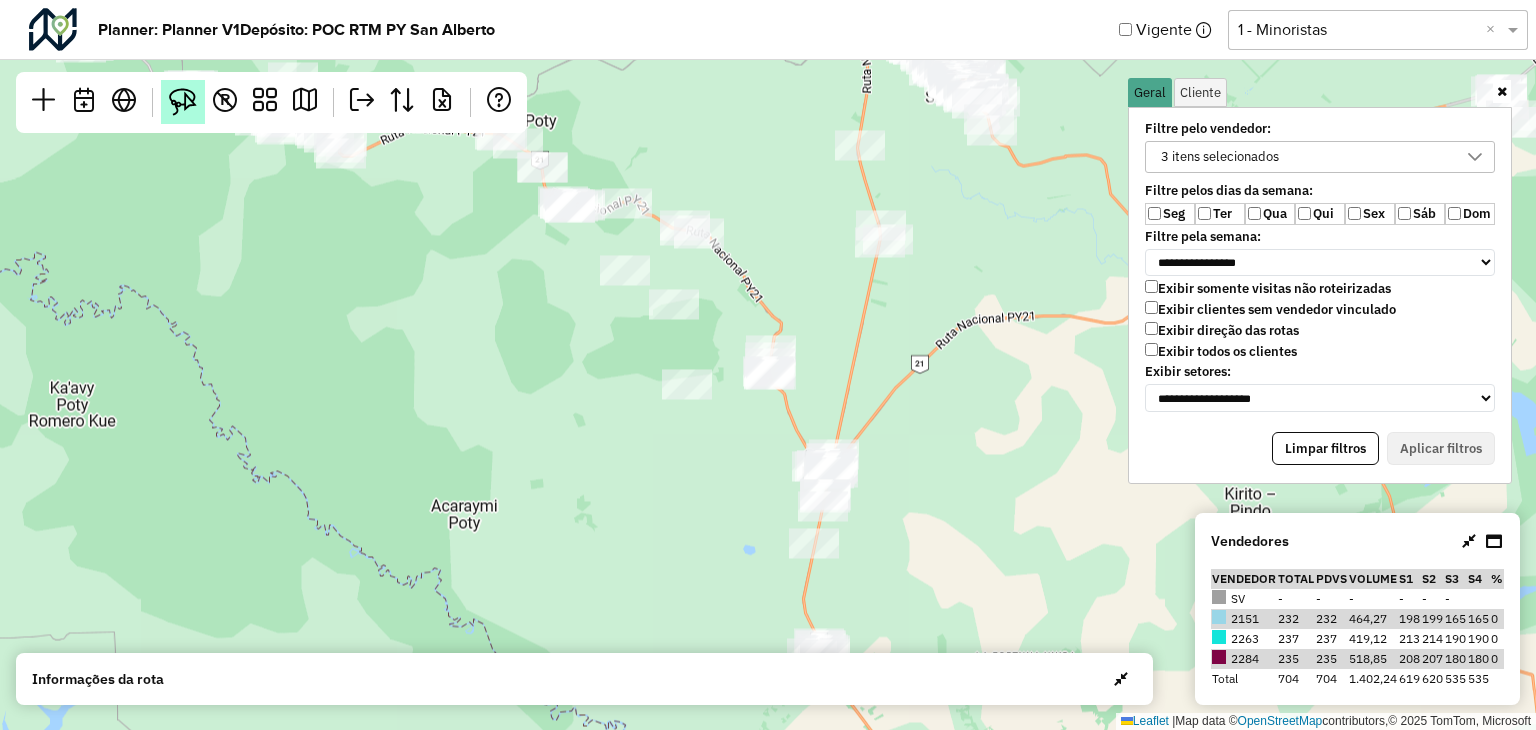 click at bounding box center (183, 102) 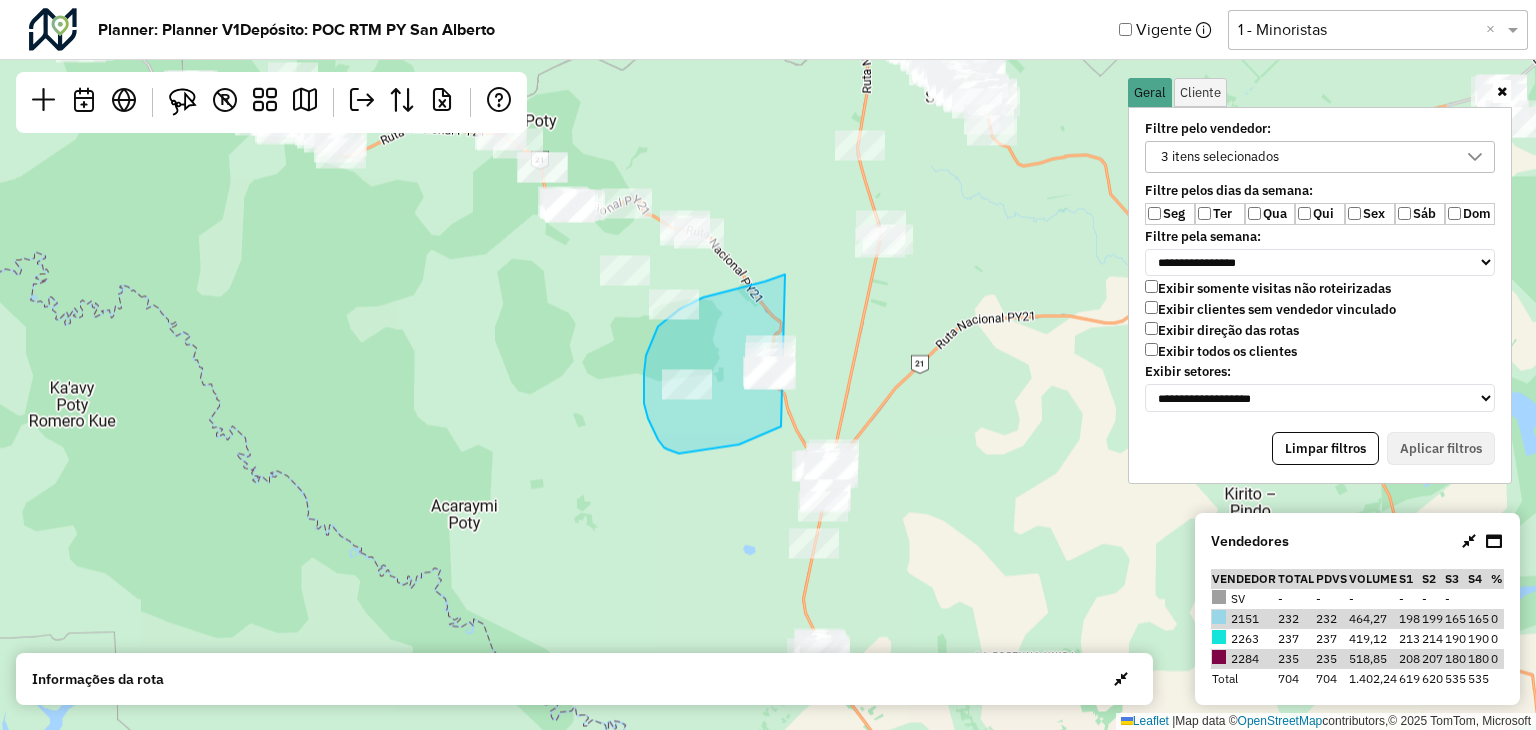 drag, startPoint x: 785, startPoint y: 274, endPoint x: 898, endPoint y: 341, distance: 131.3697 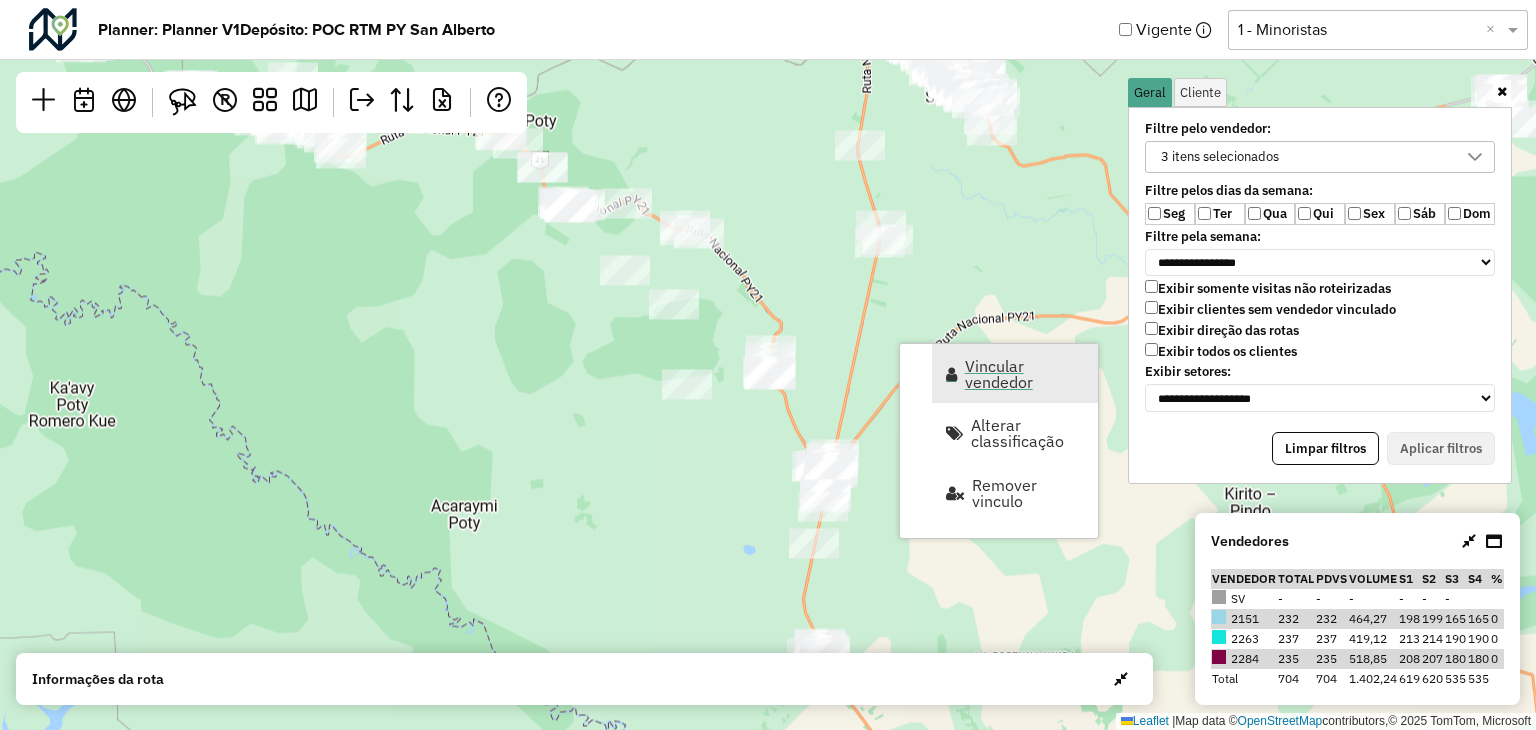 click on "Vincular vendedor" at bounding box center [1015, 373] 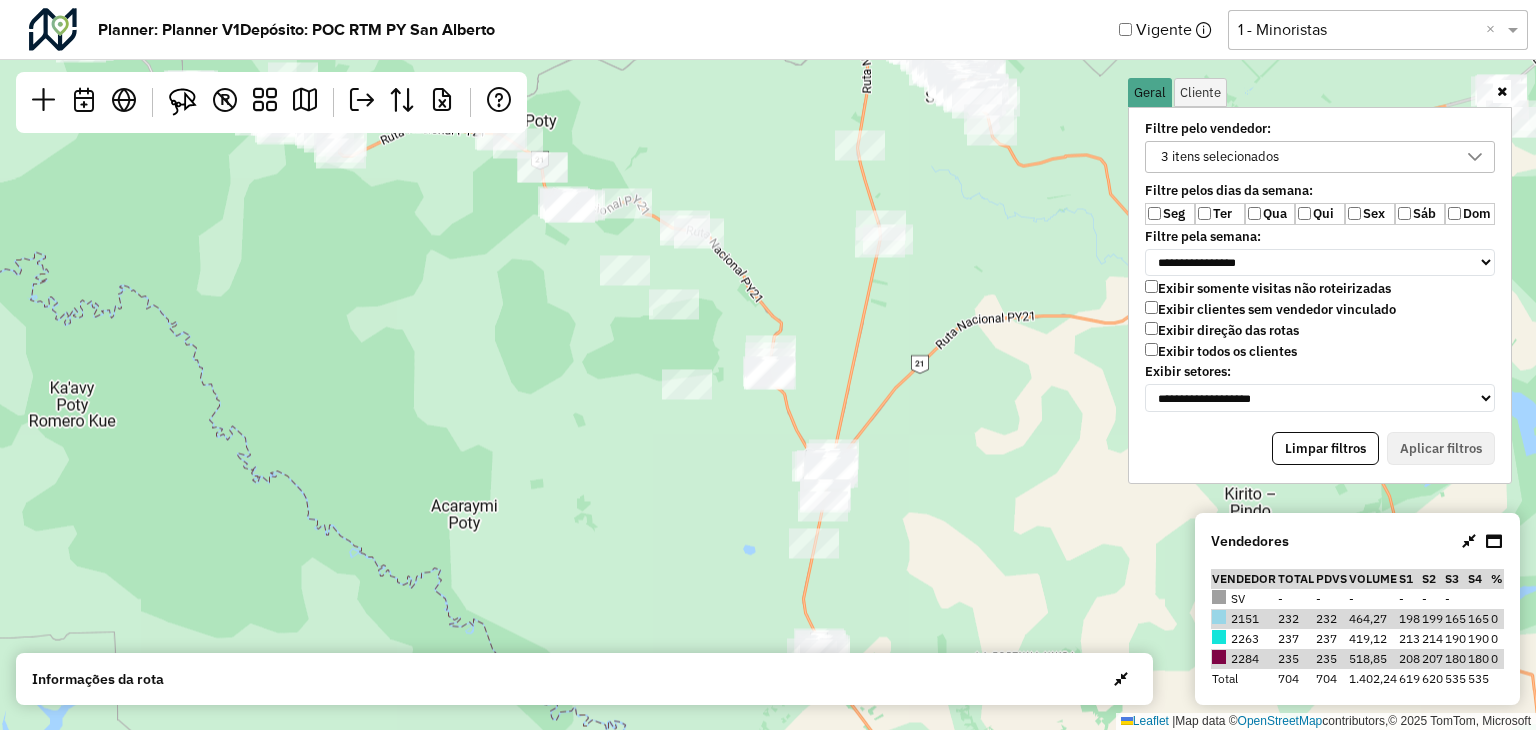 select on "********" 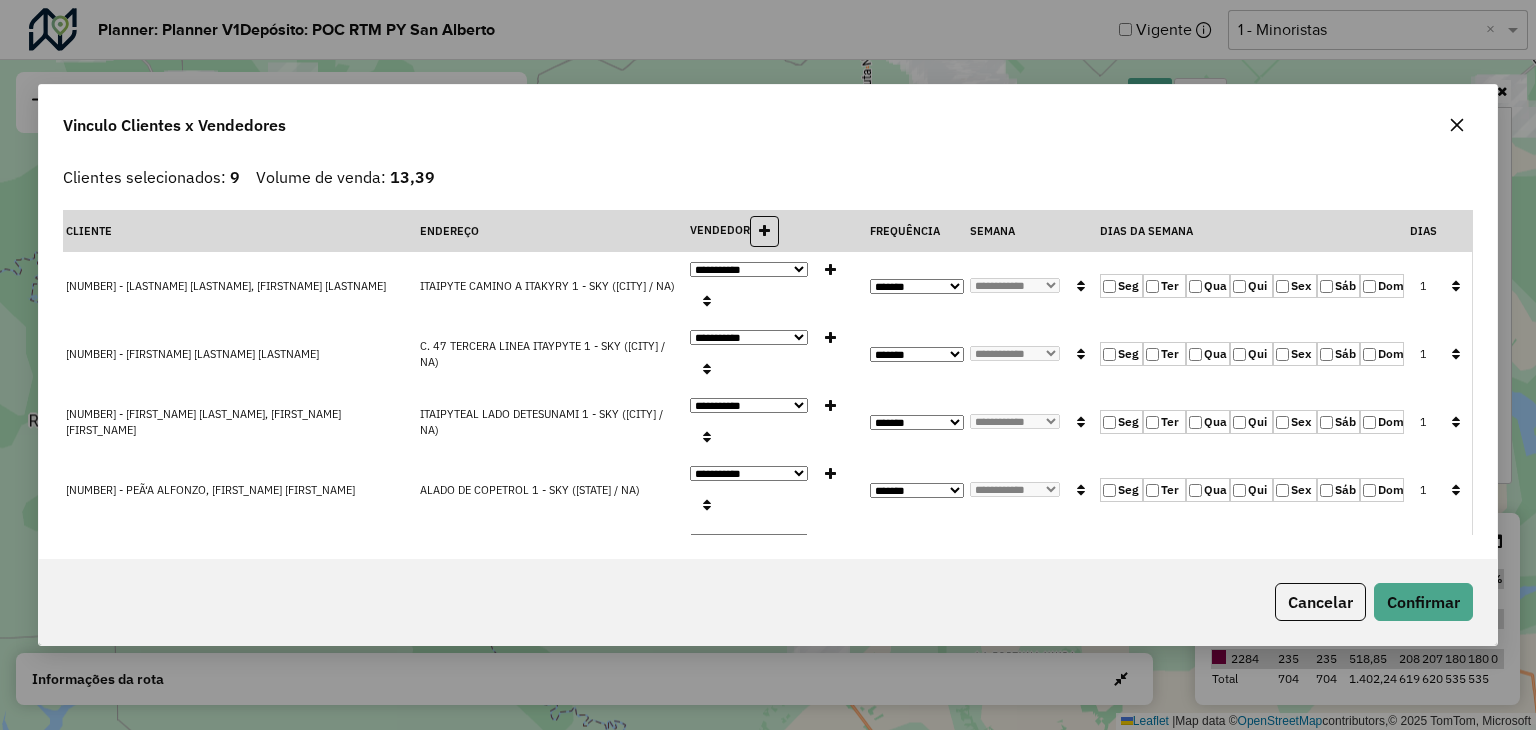 drag, startPoint x: 1463, startPoint y: 128, endPoint x: 1434, endPoint y: 128, distance: 29 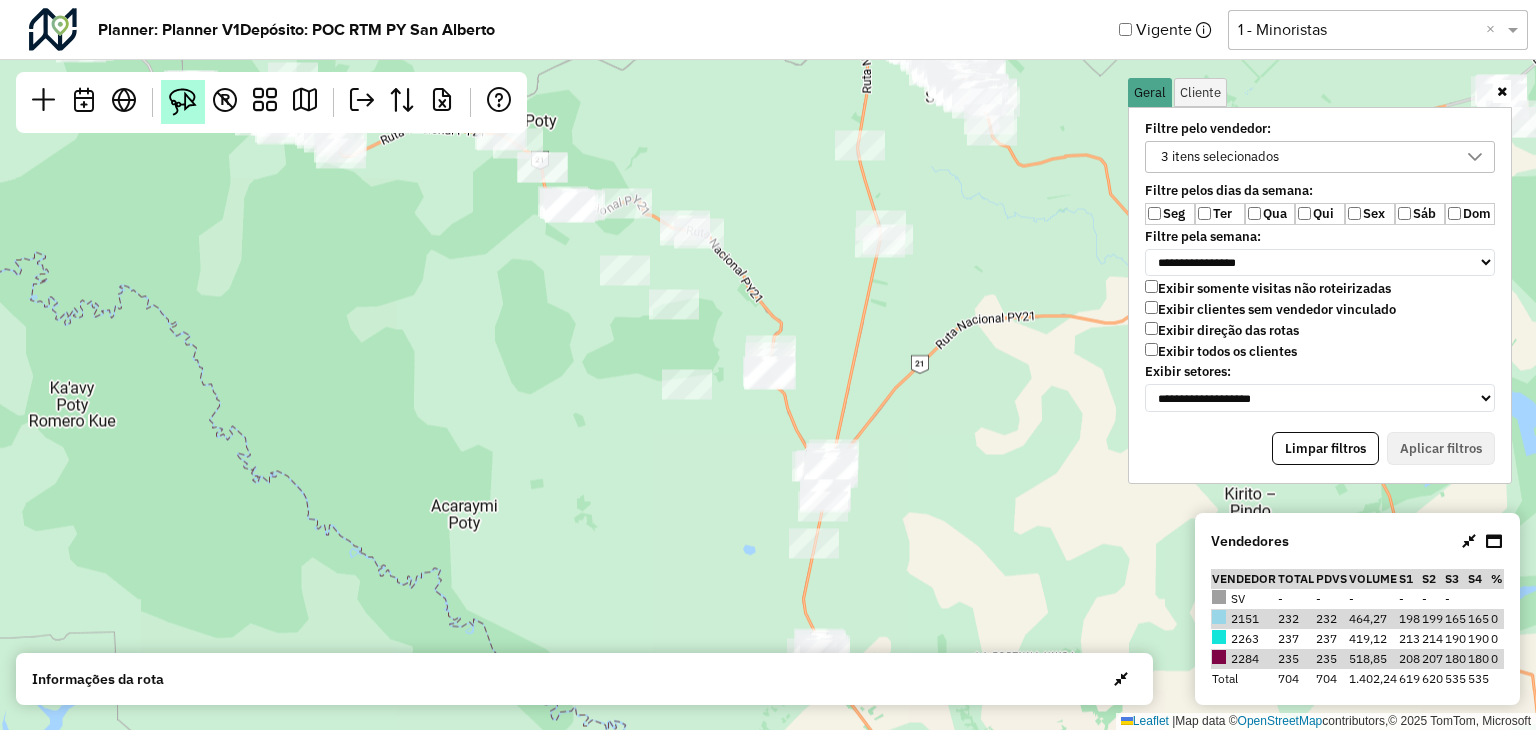 click at bounding box center (183, 102) 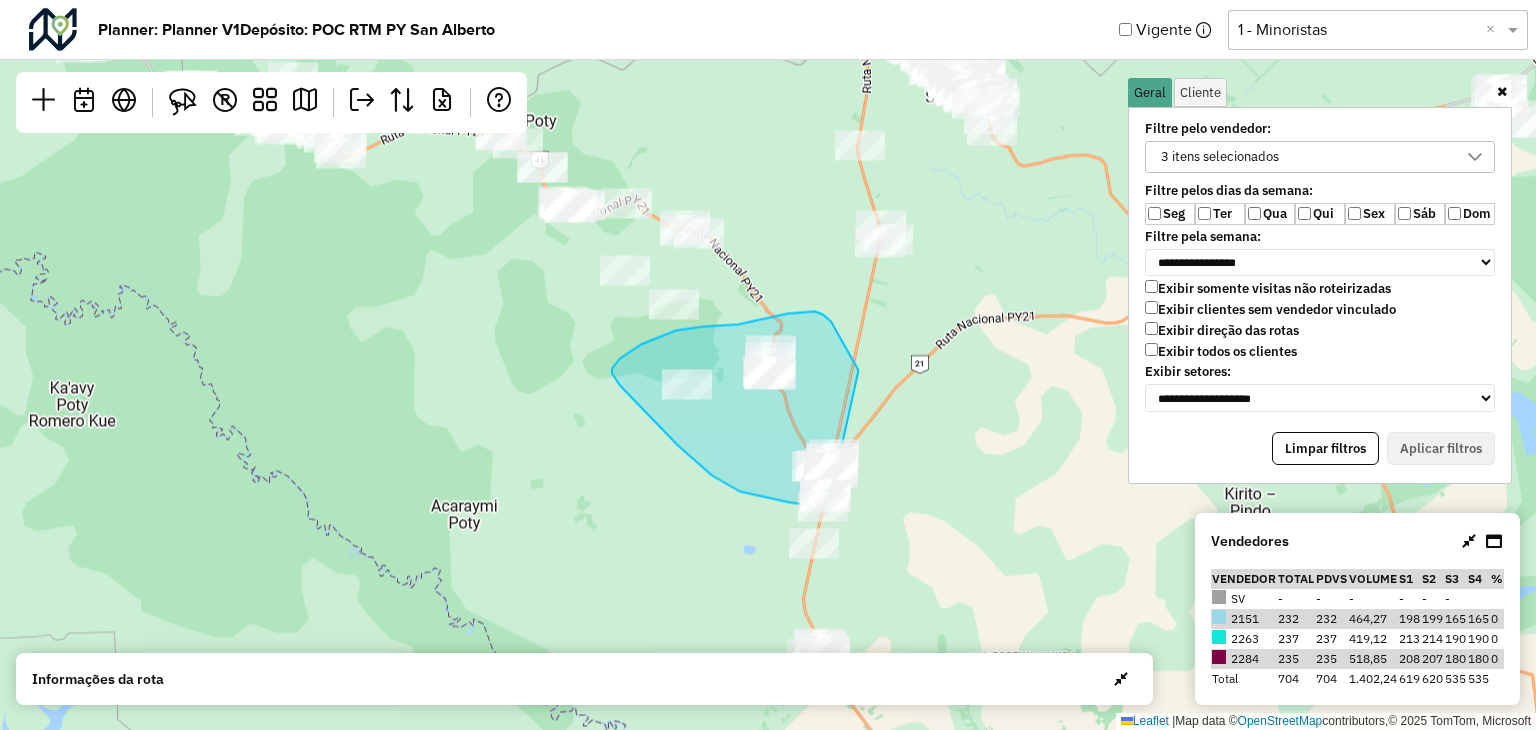 click on "Leaflet   |  Map data ©  OpenStreetMap  contributors,© 2025 TomTom, Microsoft" 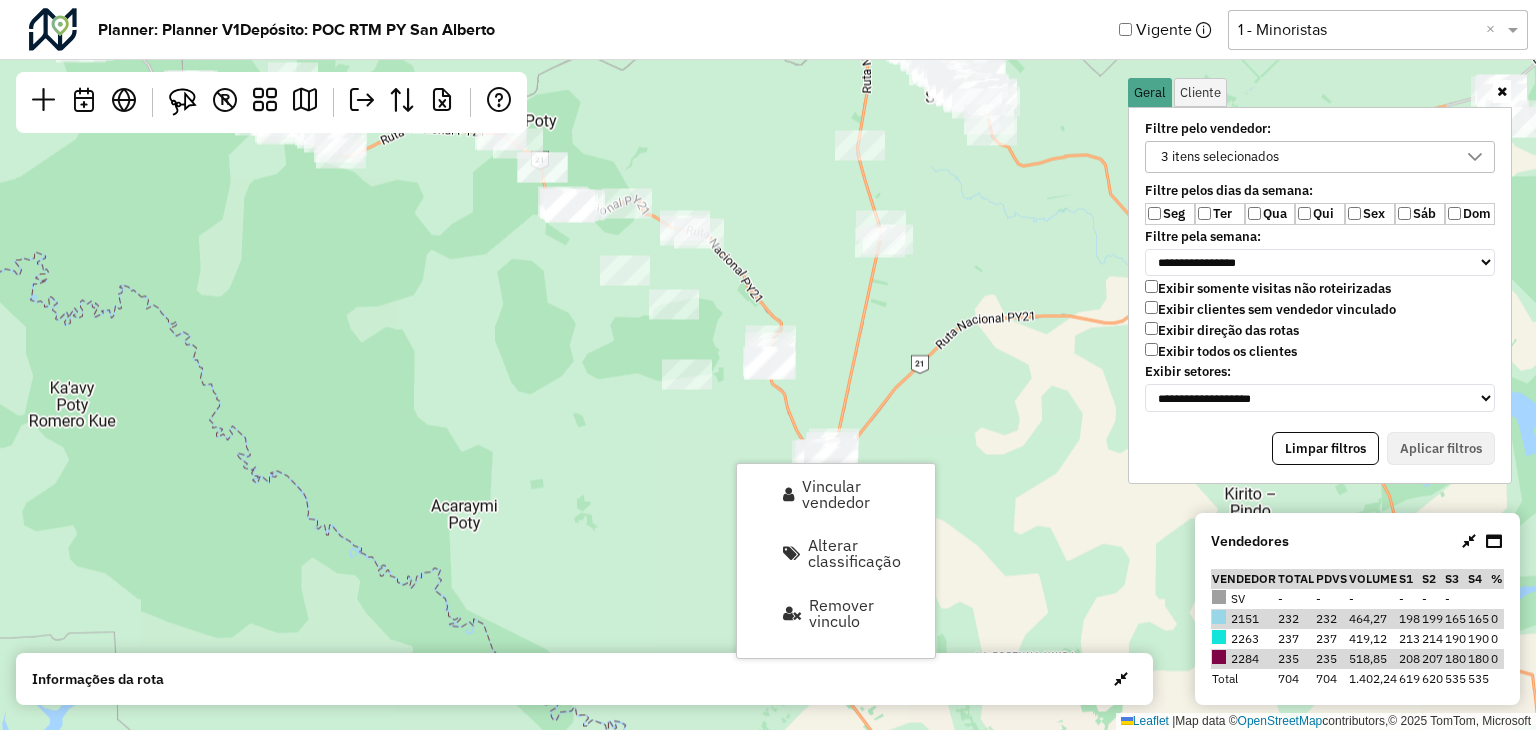 click on "Leaflet   |  Map data ©  OpenStreetMap  contributors,© 2025 TomTom, Microsoft" 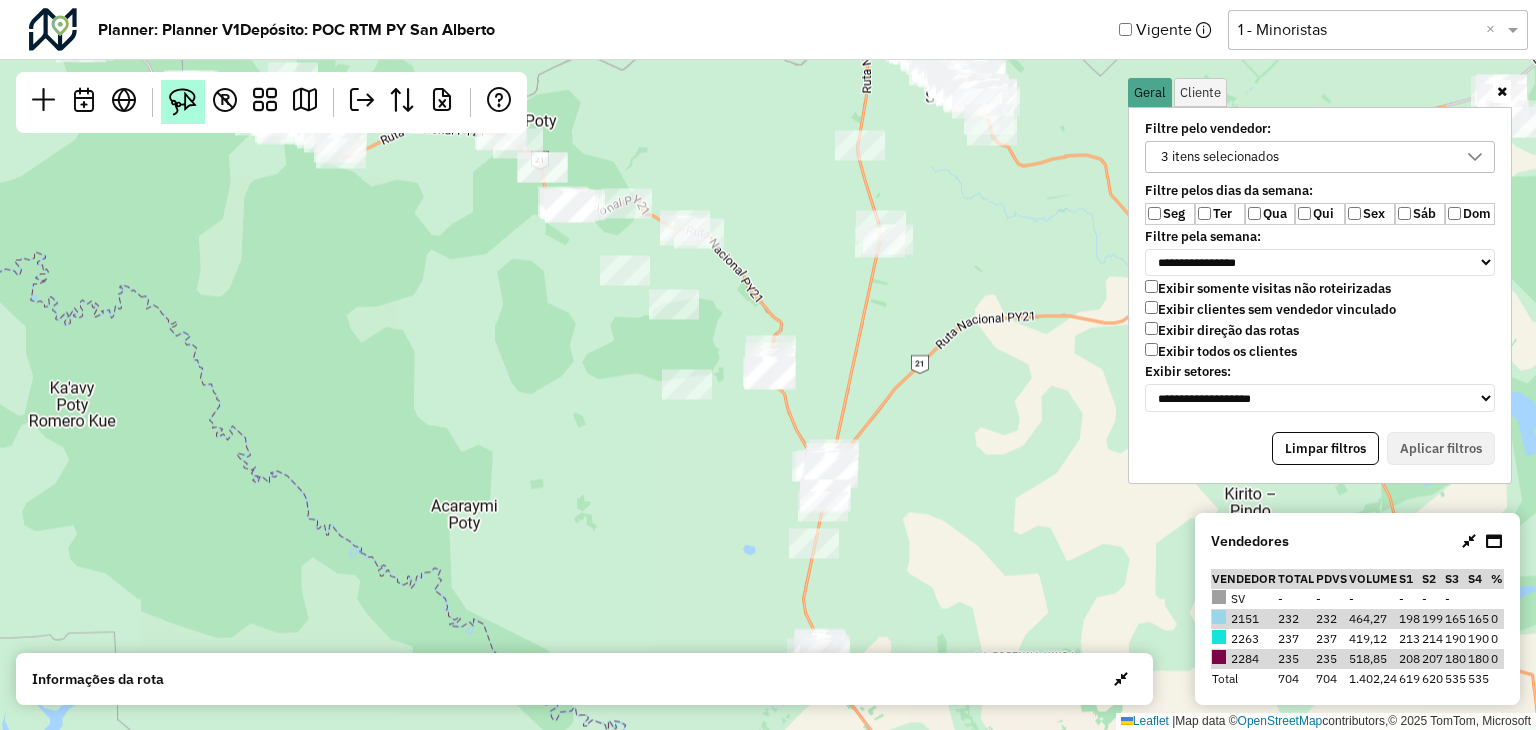 click at bounding box center [183, 102] 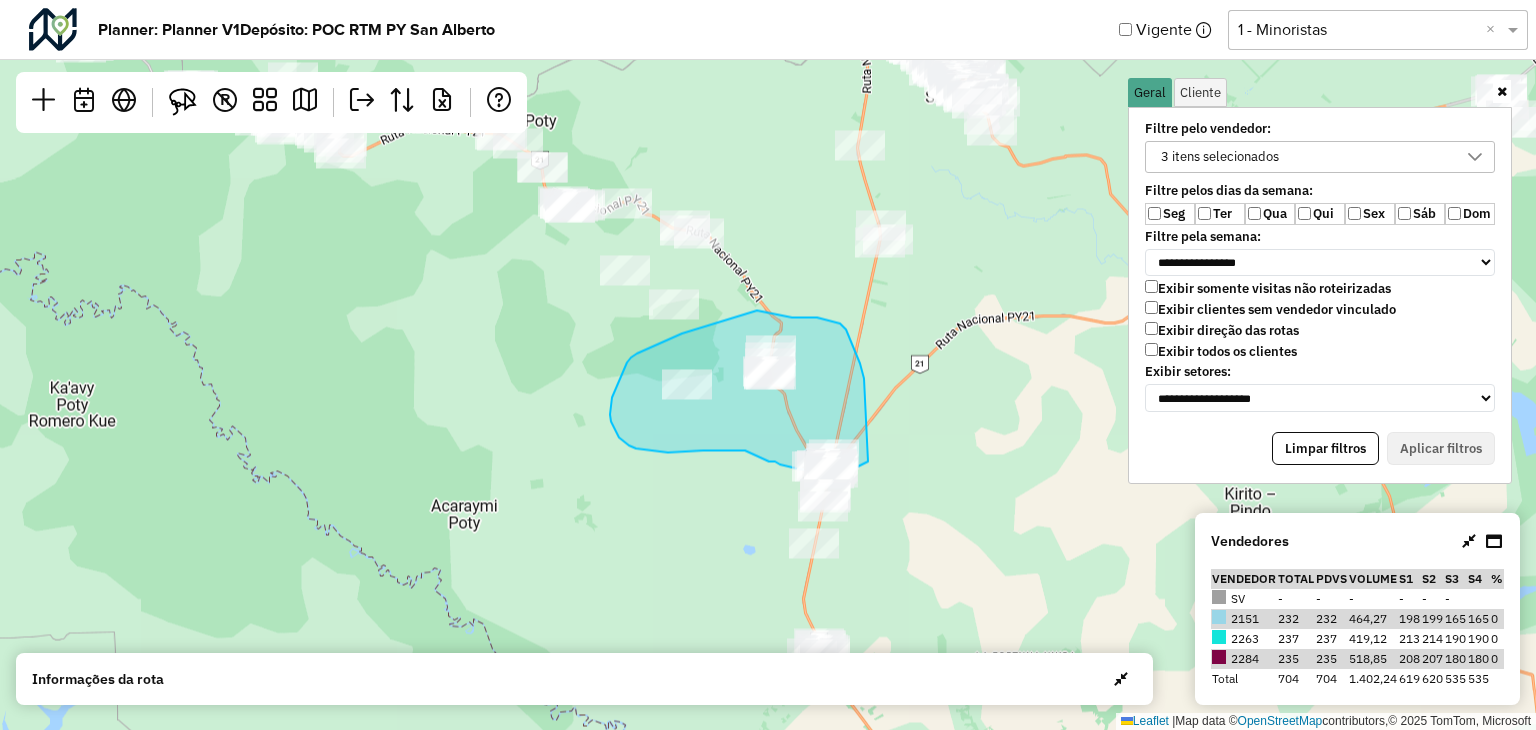 drag, startPoint x: 831, startPoint y: 320, endPoint x: 884, endPoint y: 453, distance: 143.17122 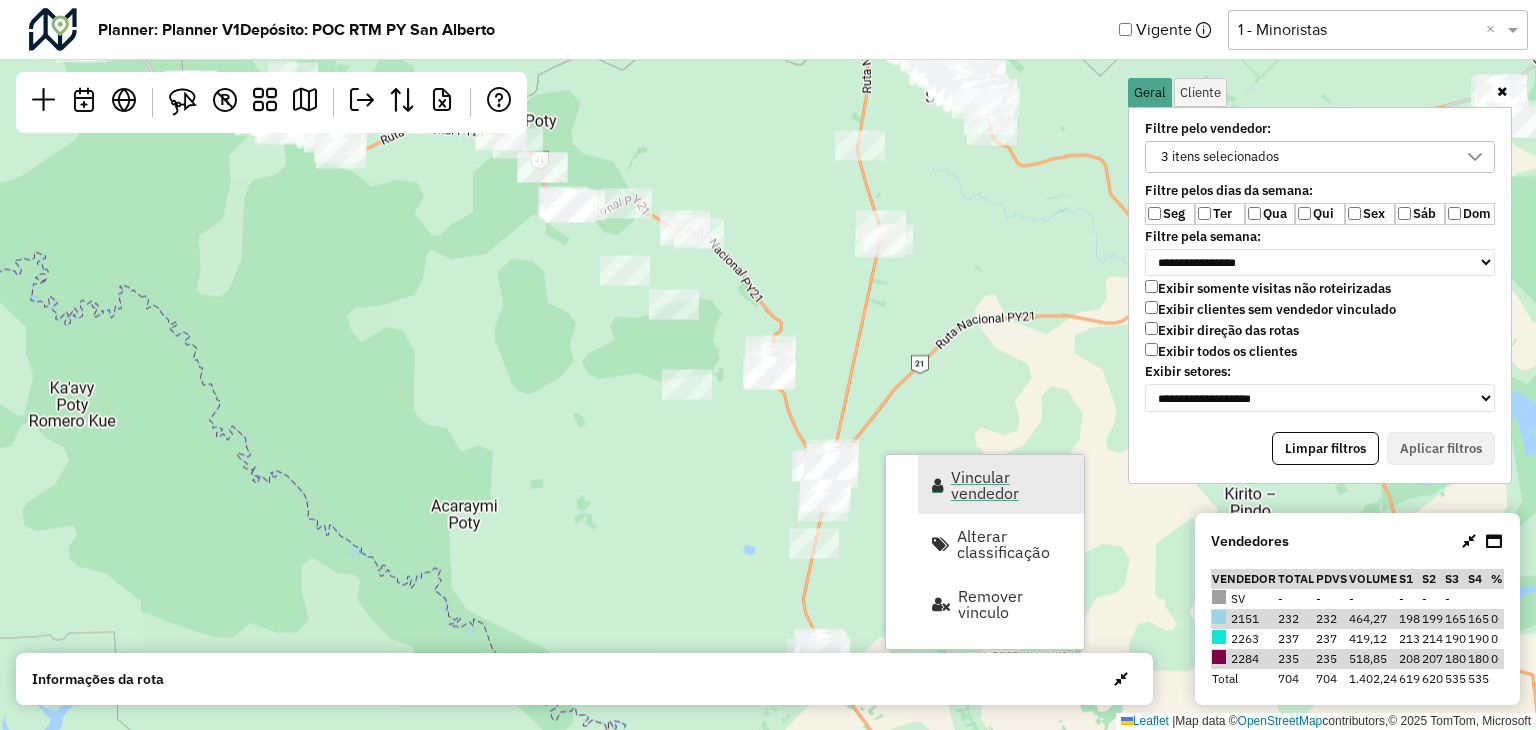 click on "Vincular vendedor" at bounding box center [1011, 485] 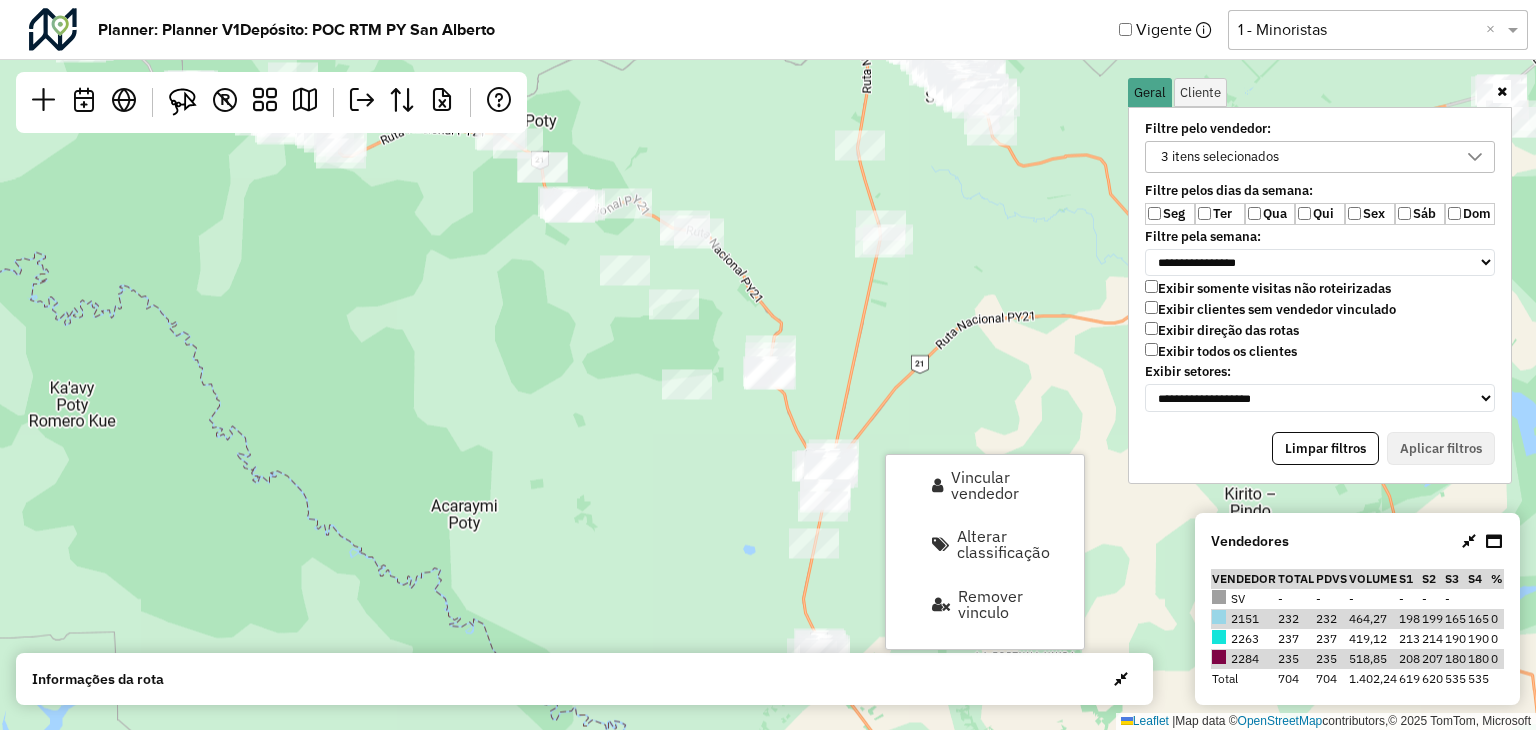 select on "********" 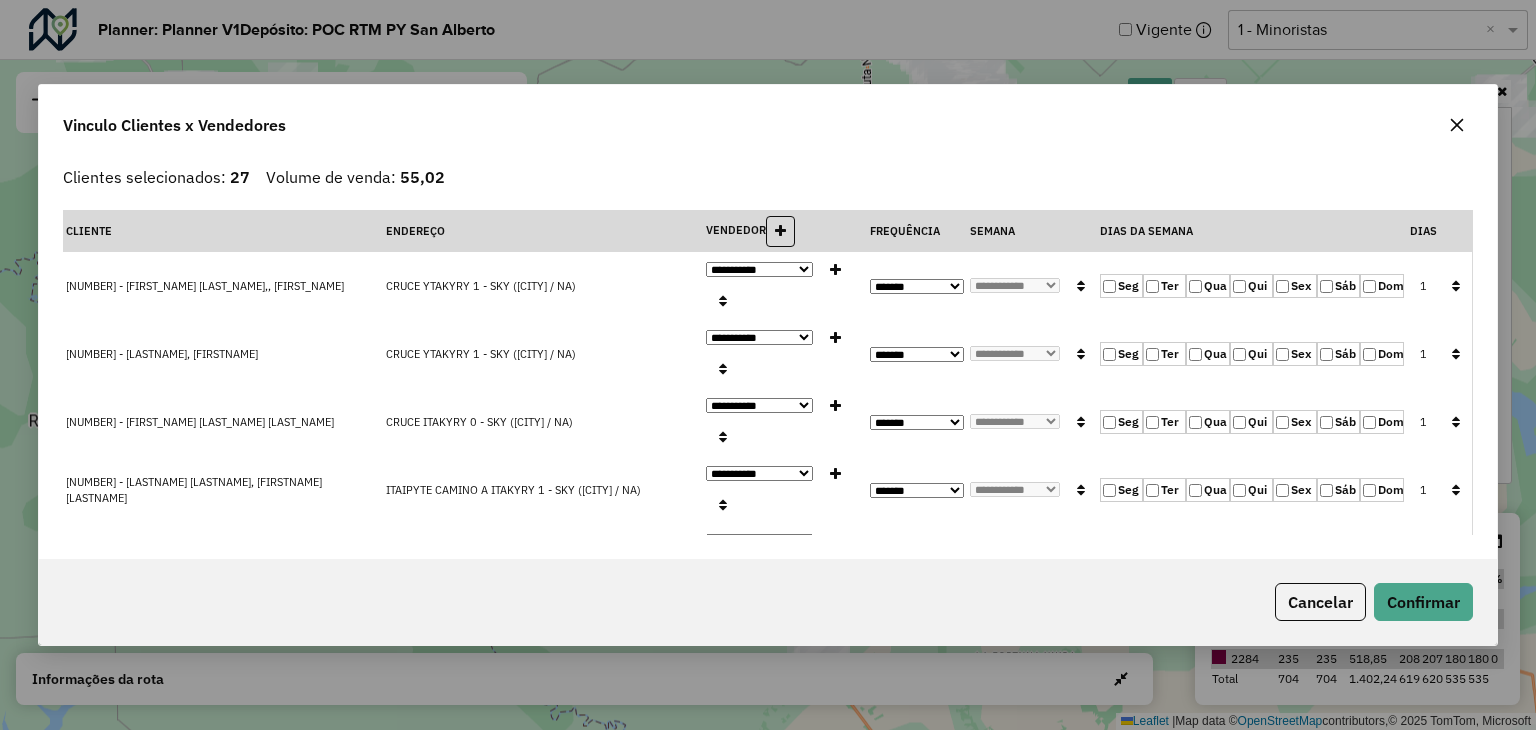 click 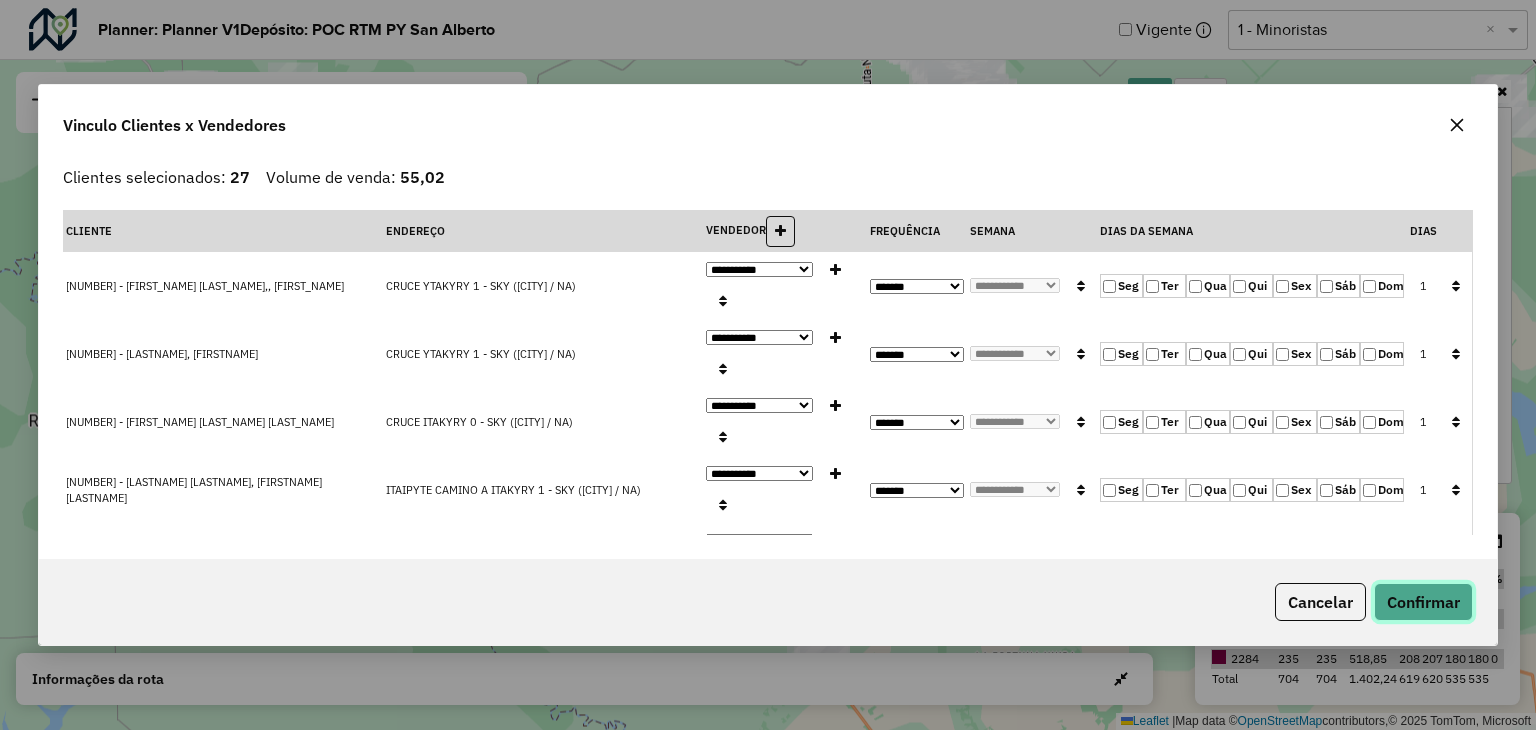 click on "Confirmar" 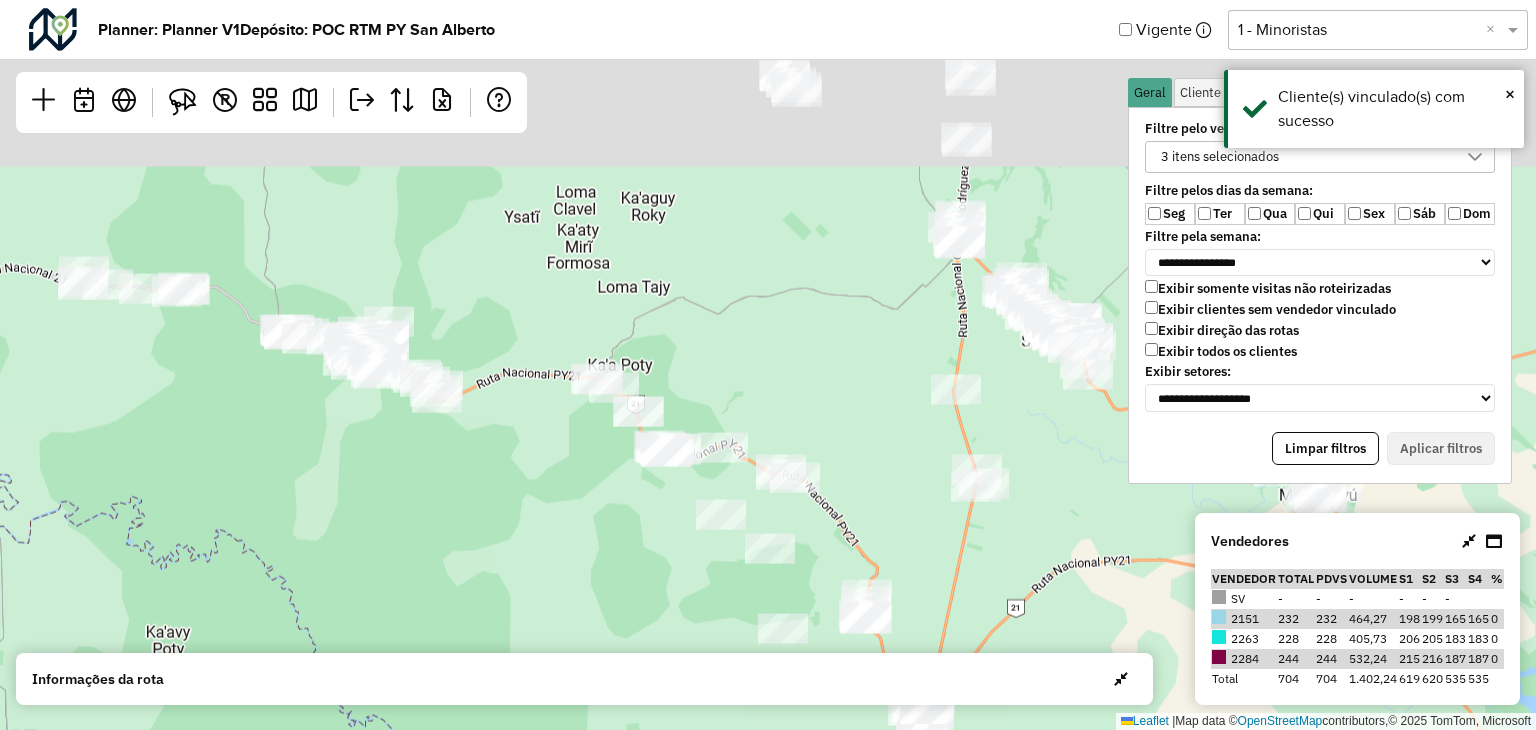 drag, startPoint x: 910, startPoint y: 421, endPoint x: 750, endPoint y: 305, distance: 197.62592 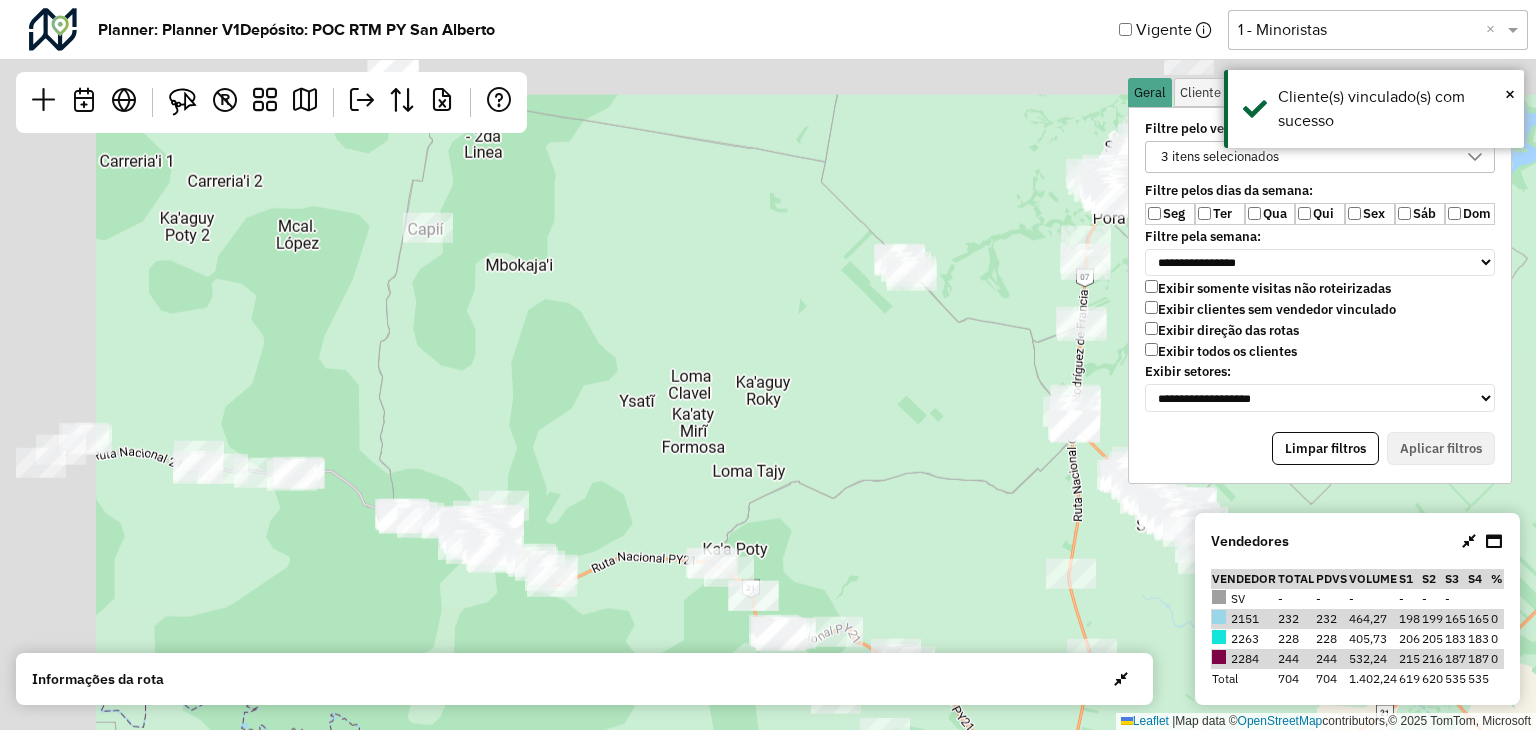 drag, startPoint x: 750, startPoint y: 305, endPoint x: 865, endPoint y: 489, distance: 216.98157 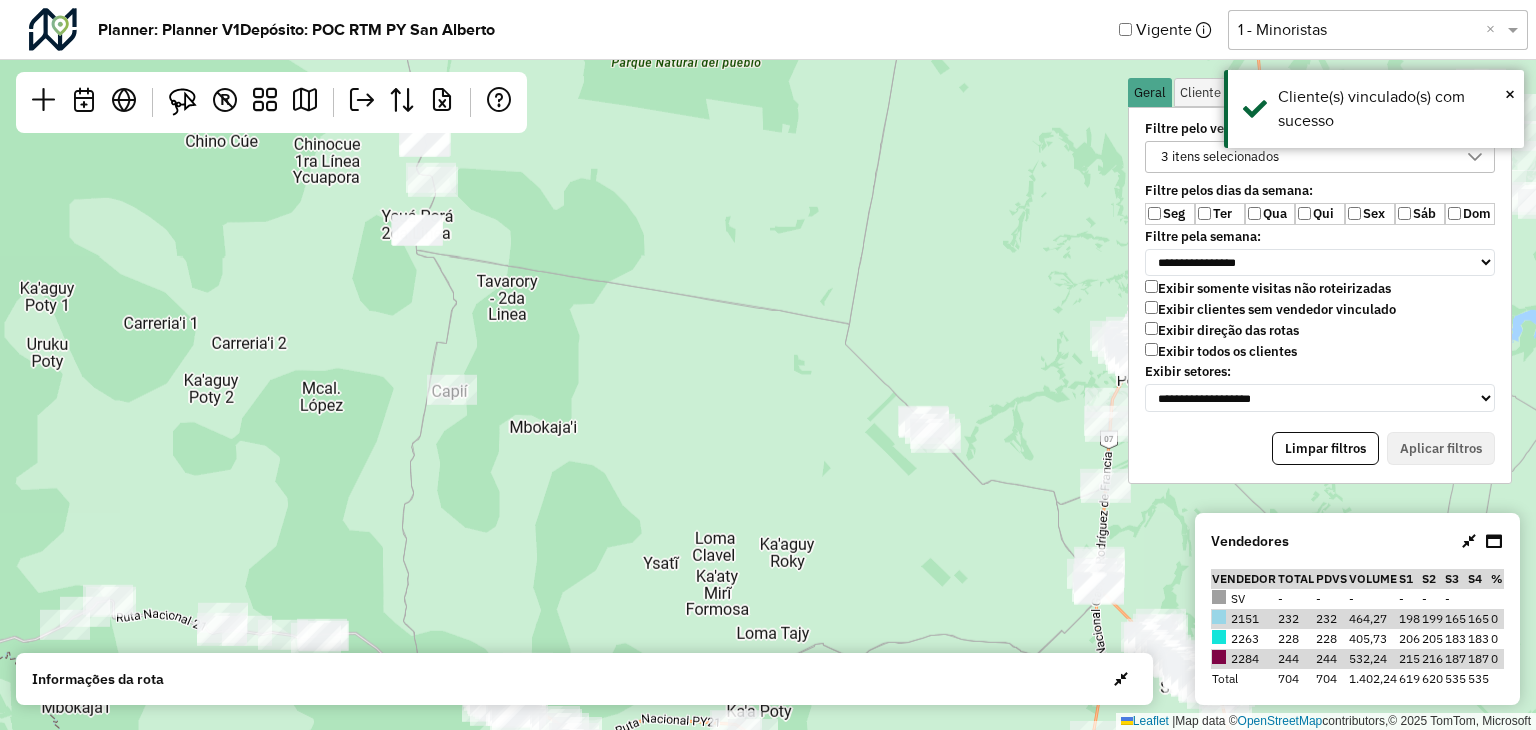 drag, startPoint x: 720, startPoint y: 330, endPoint x: 744, endPoint y: 492, distance: 163.76813 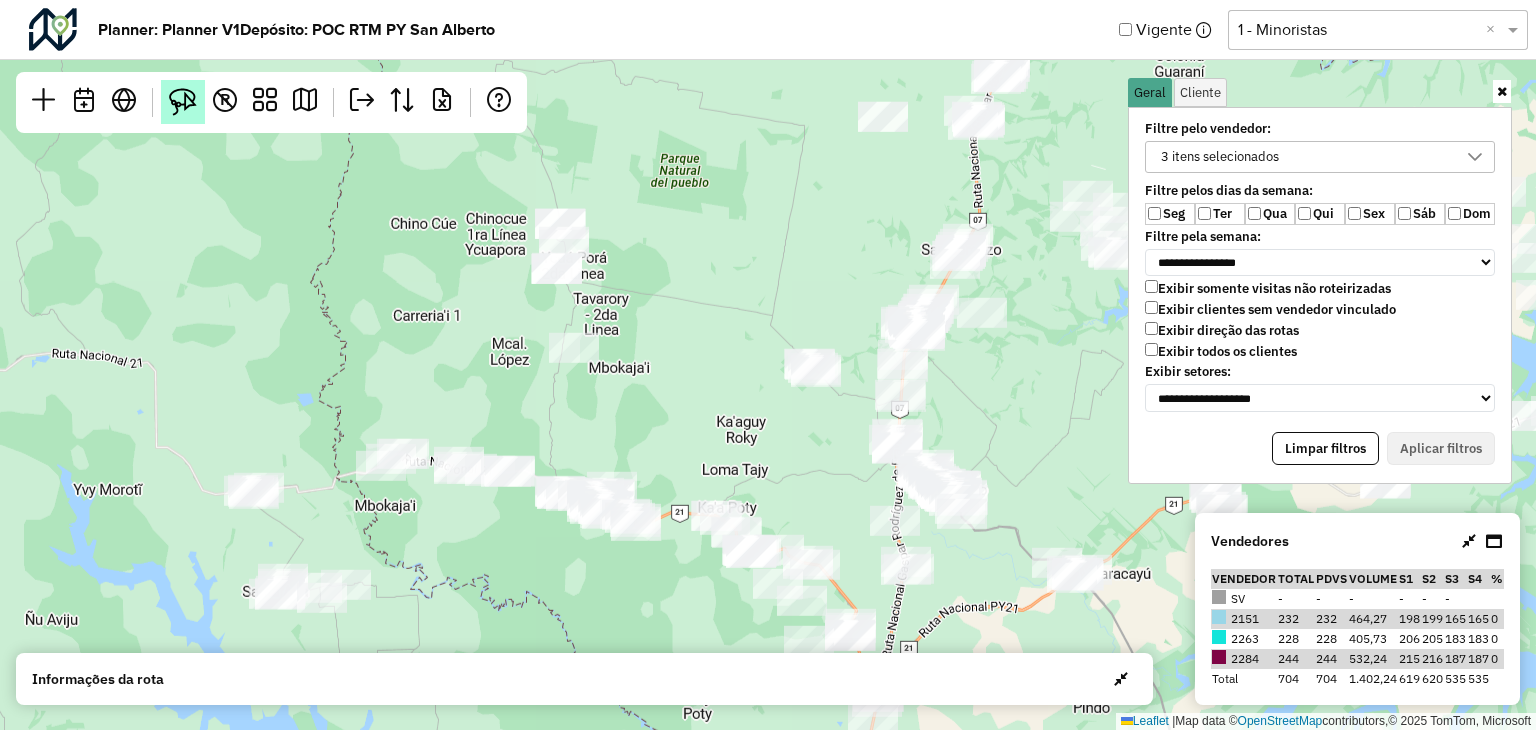 click at bounding box center [183, 102] 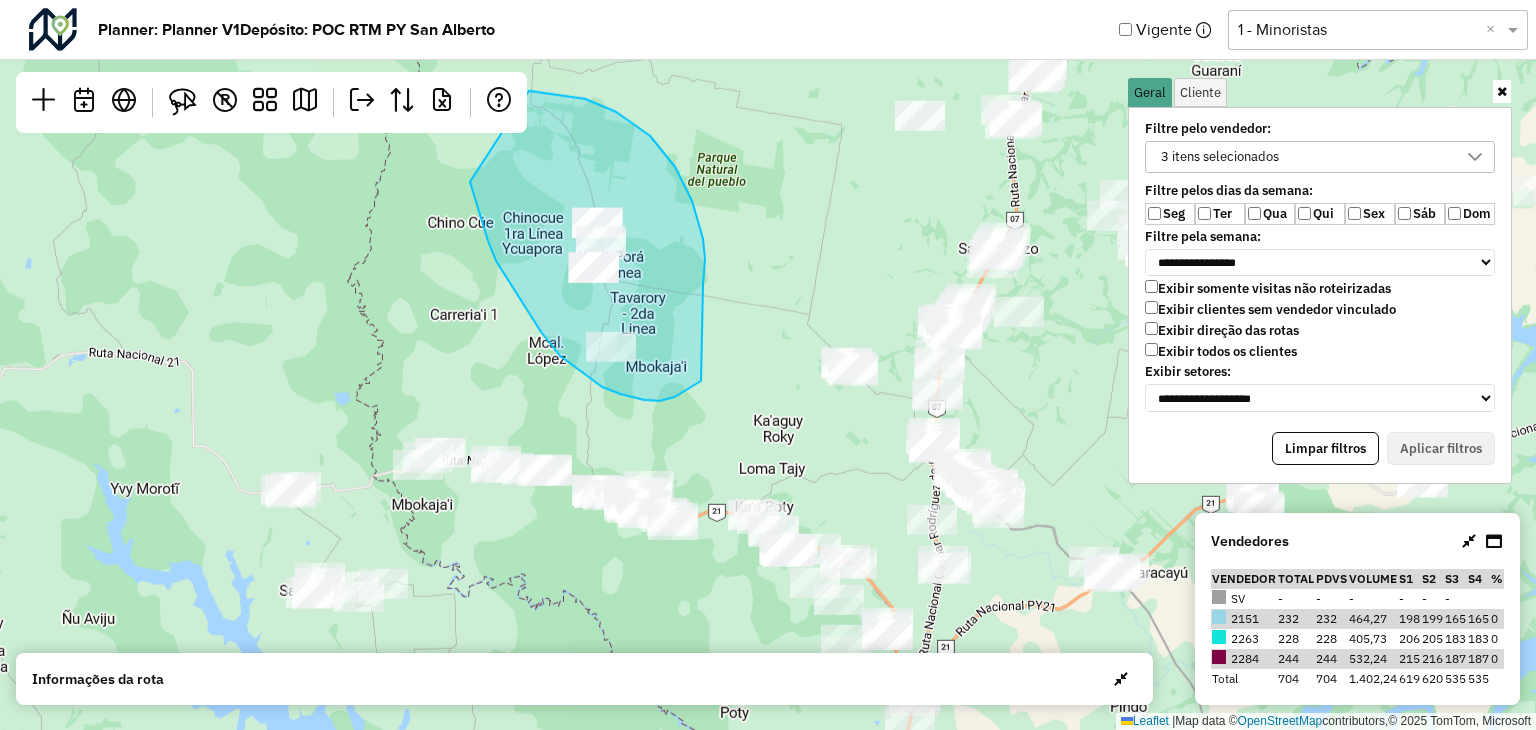 drag, startPoint x: 585, startPoint y: 99, endPoint x: 701, endPoint y: 381, distance: 304.9262 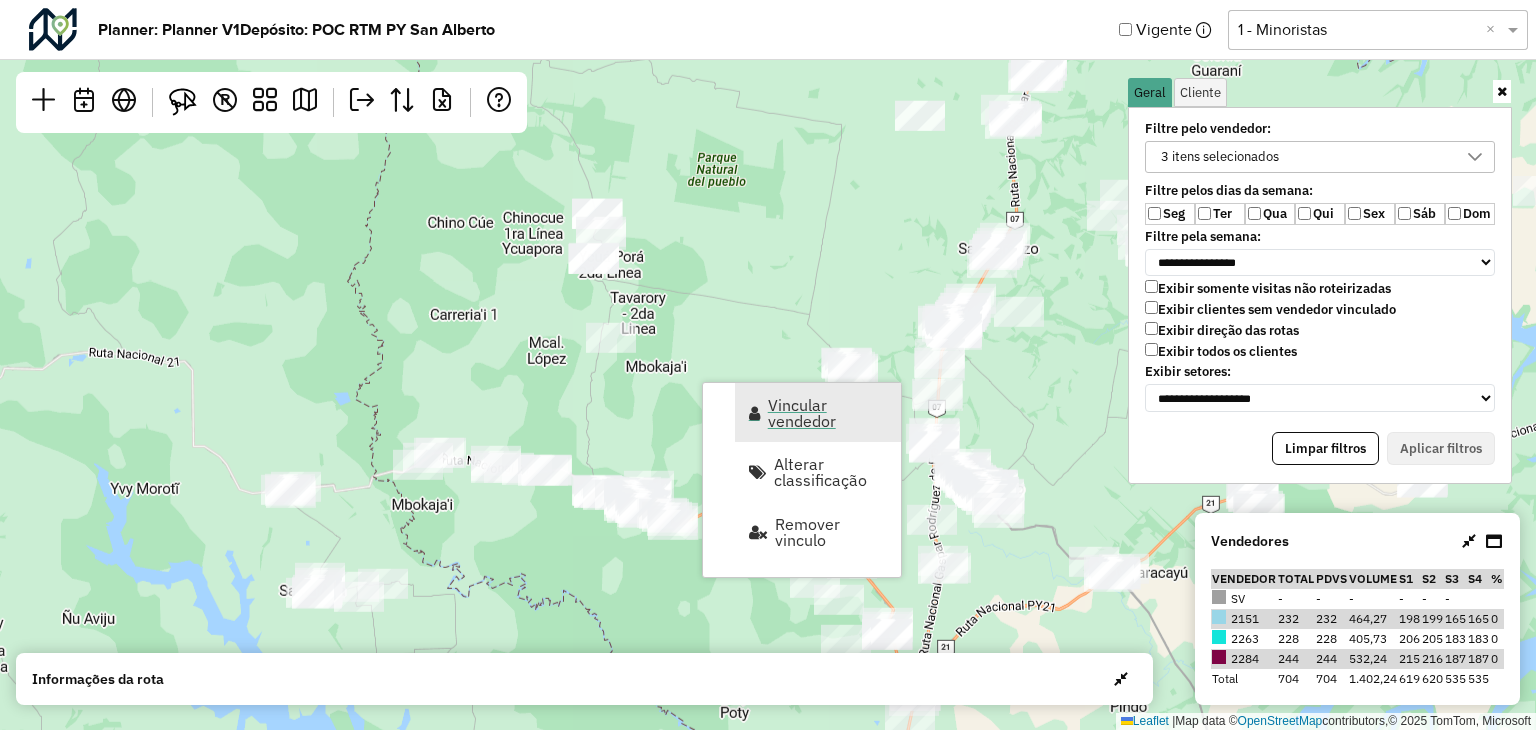 click on "Vincular vendedor" at bounding box center (828, 413) 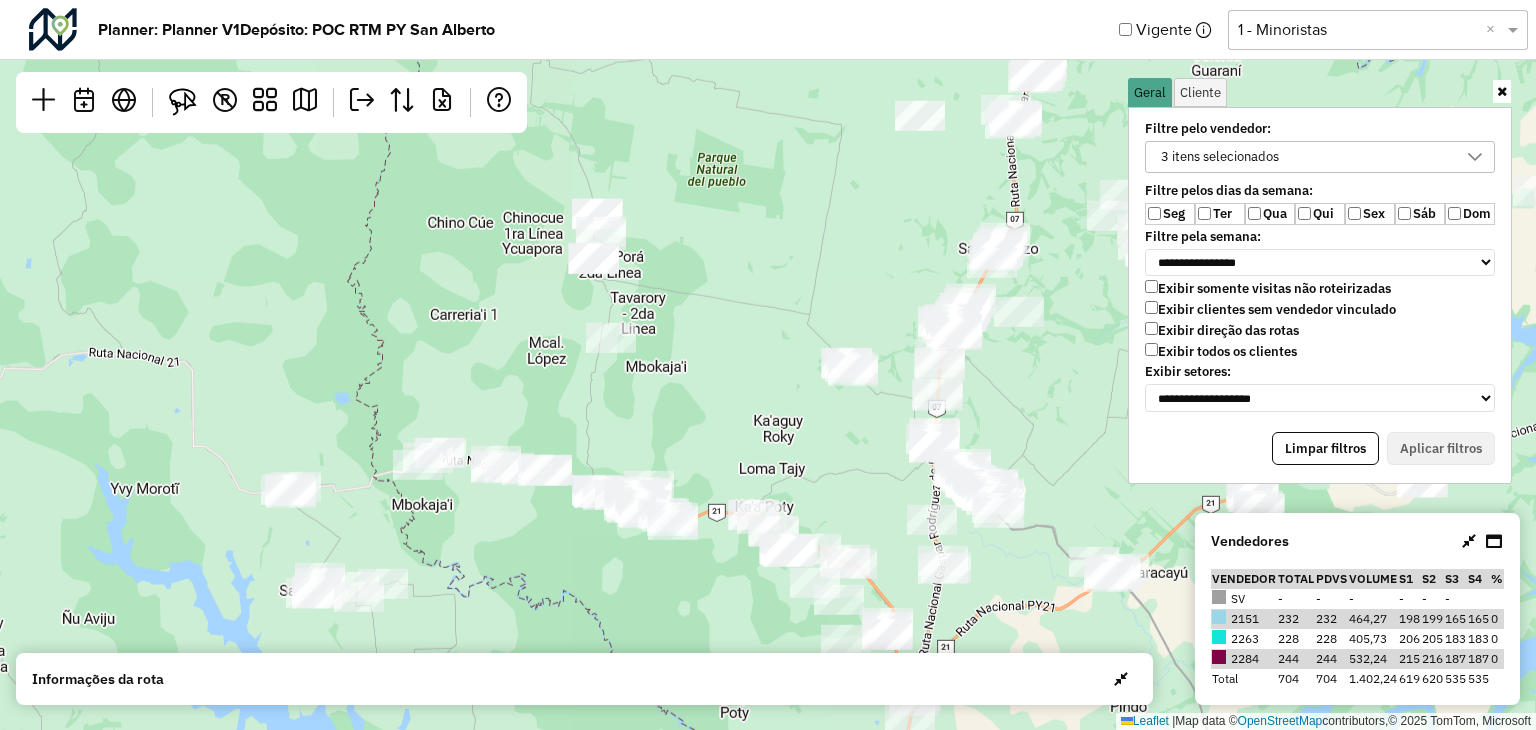 select on "********" 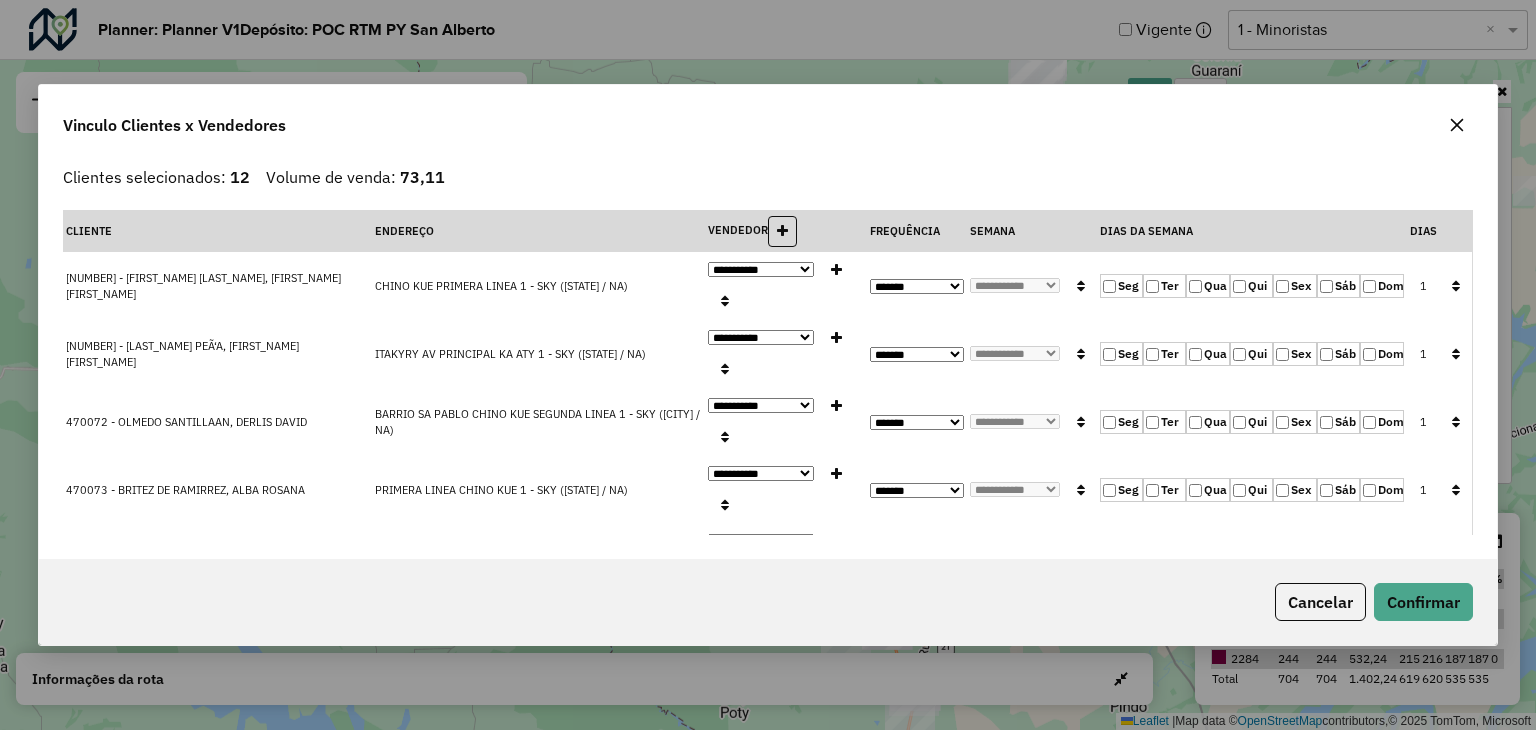 click on "**********" 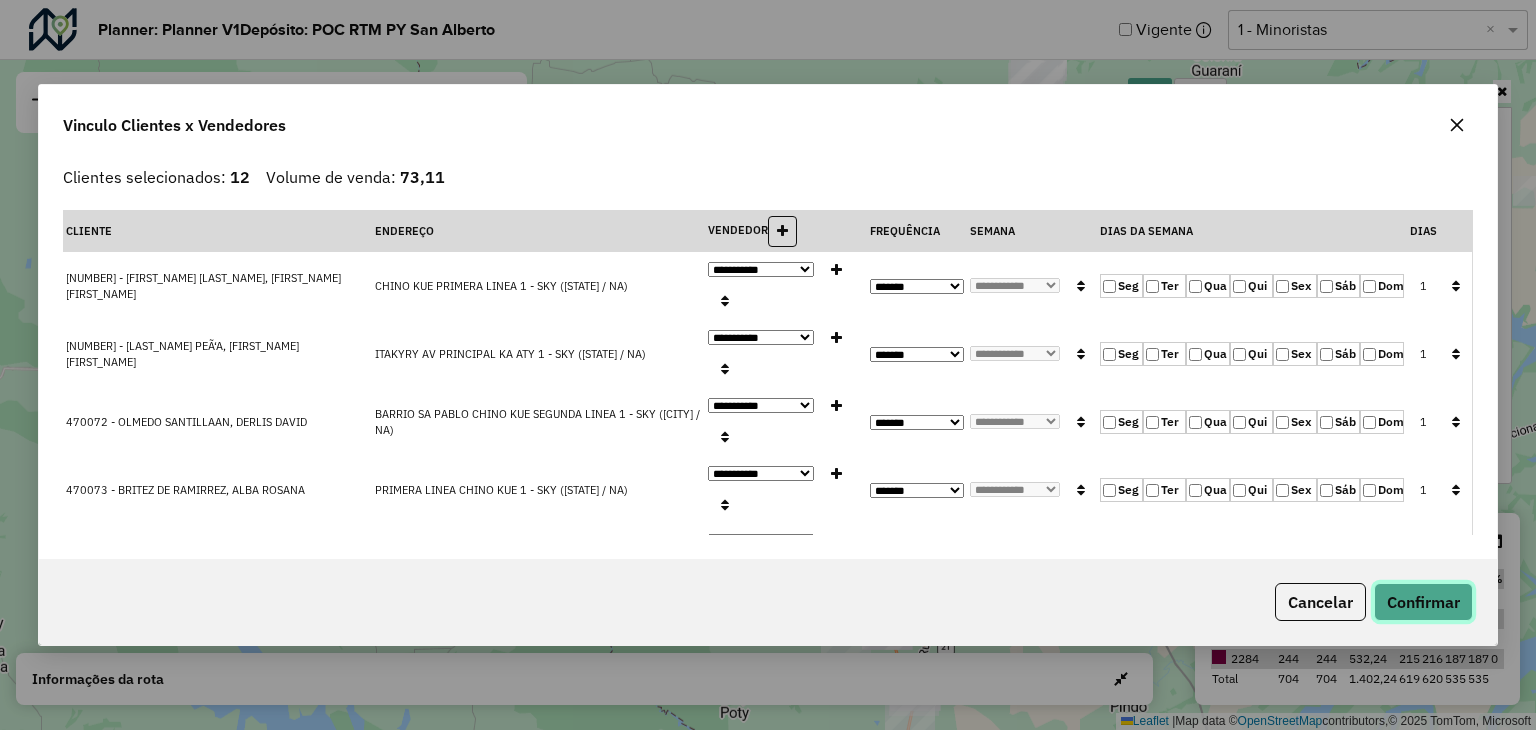 drag, startPoint x: 1405, startPoint y: 593, endPoint x: 853, endPoint y: 451, distance: 569.9719 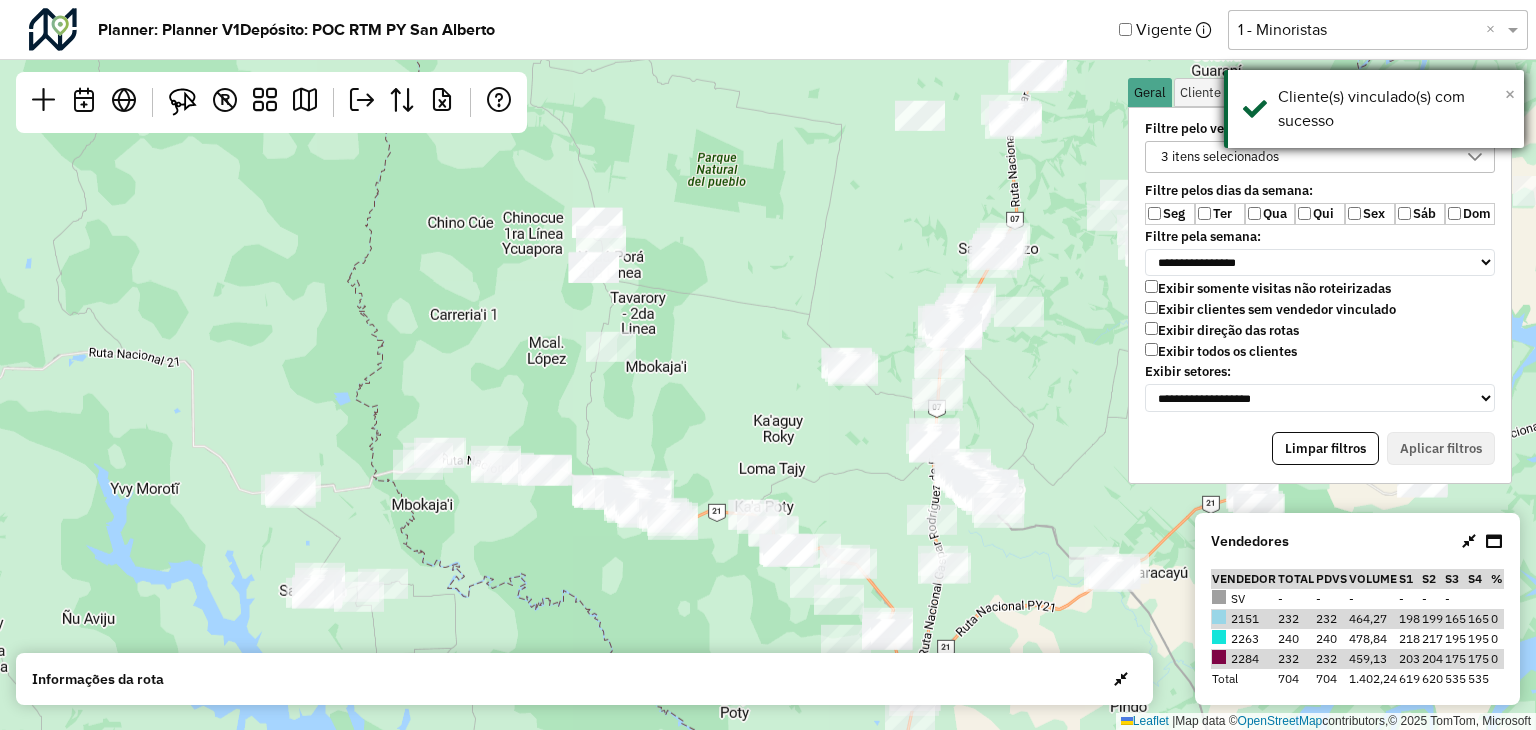 click on "×" at bounding box center [1510, 94] 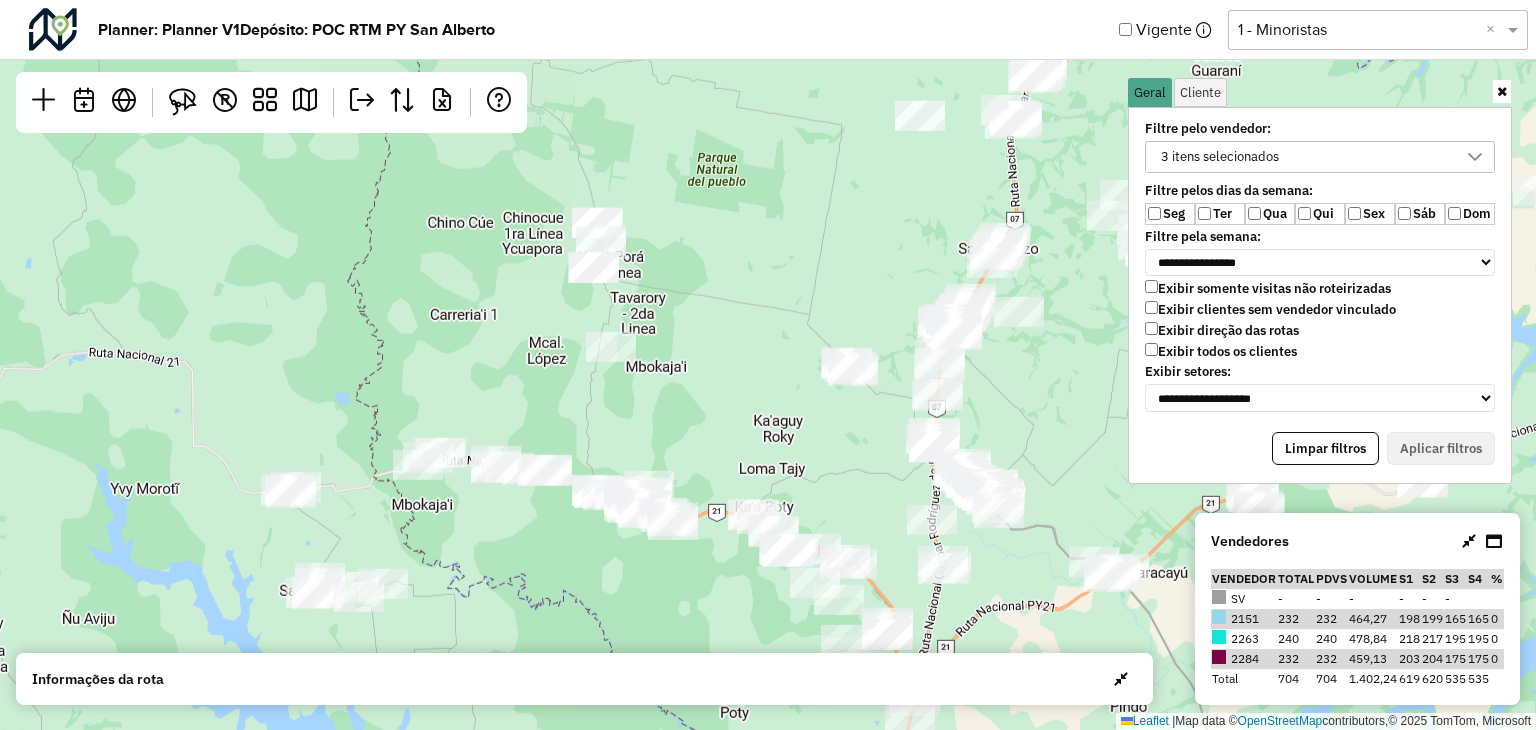 click on "3 itens selecionados" at bounding box center [1220, 157] 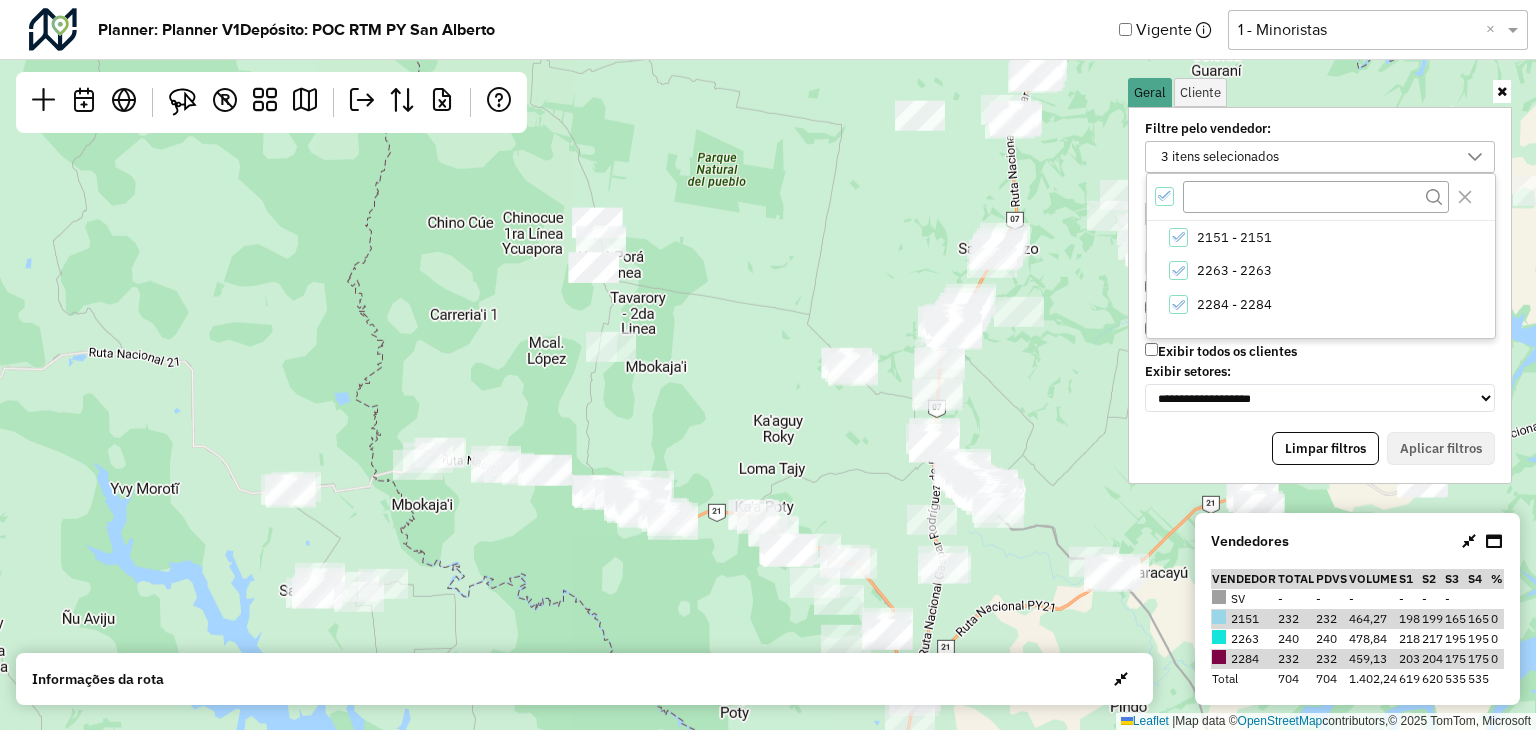 click 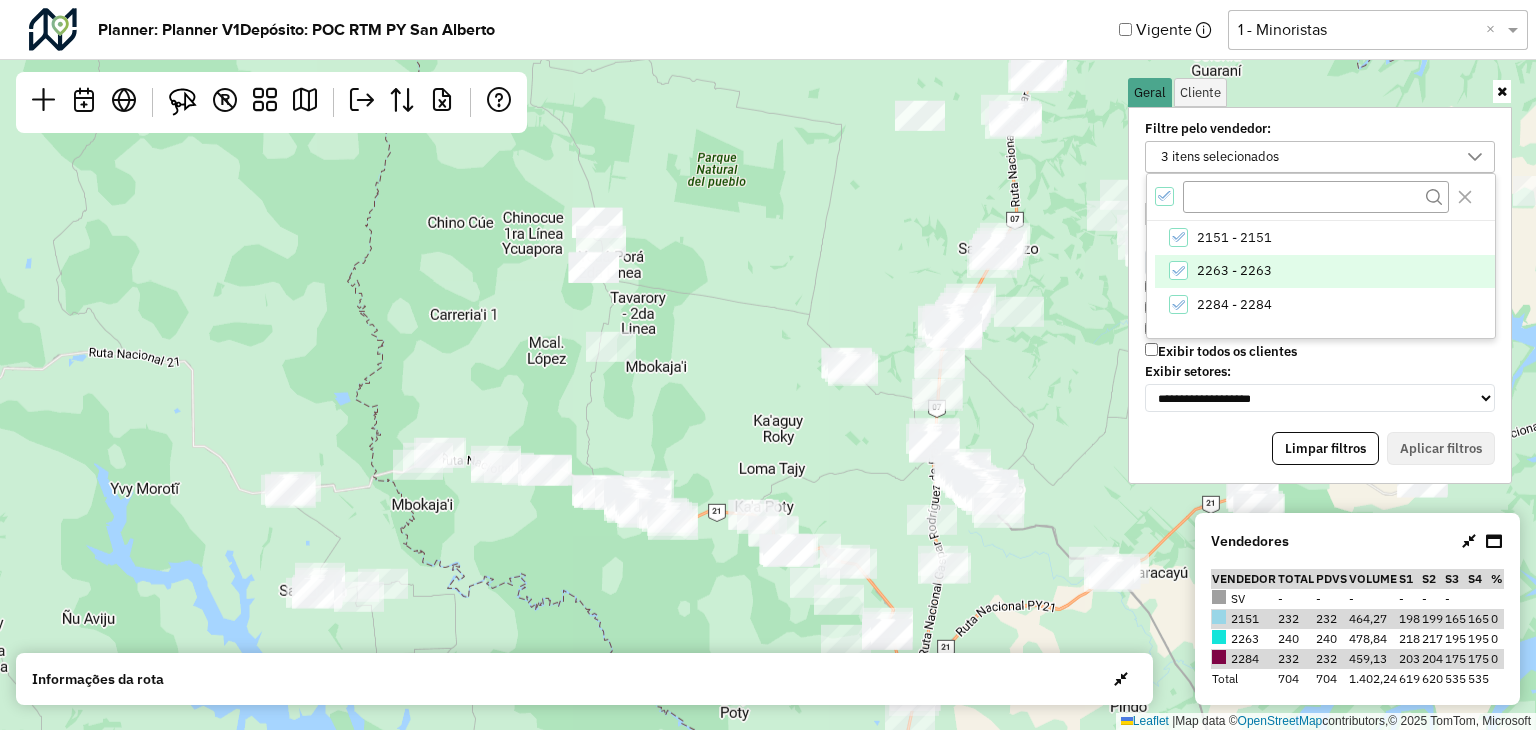 scroll, scrollTop: 6, scrollLeft: 6, axis: both 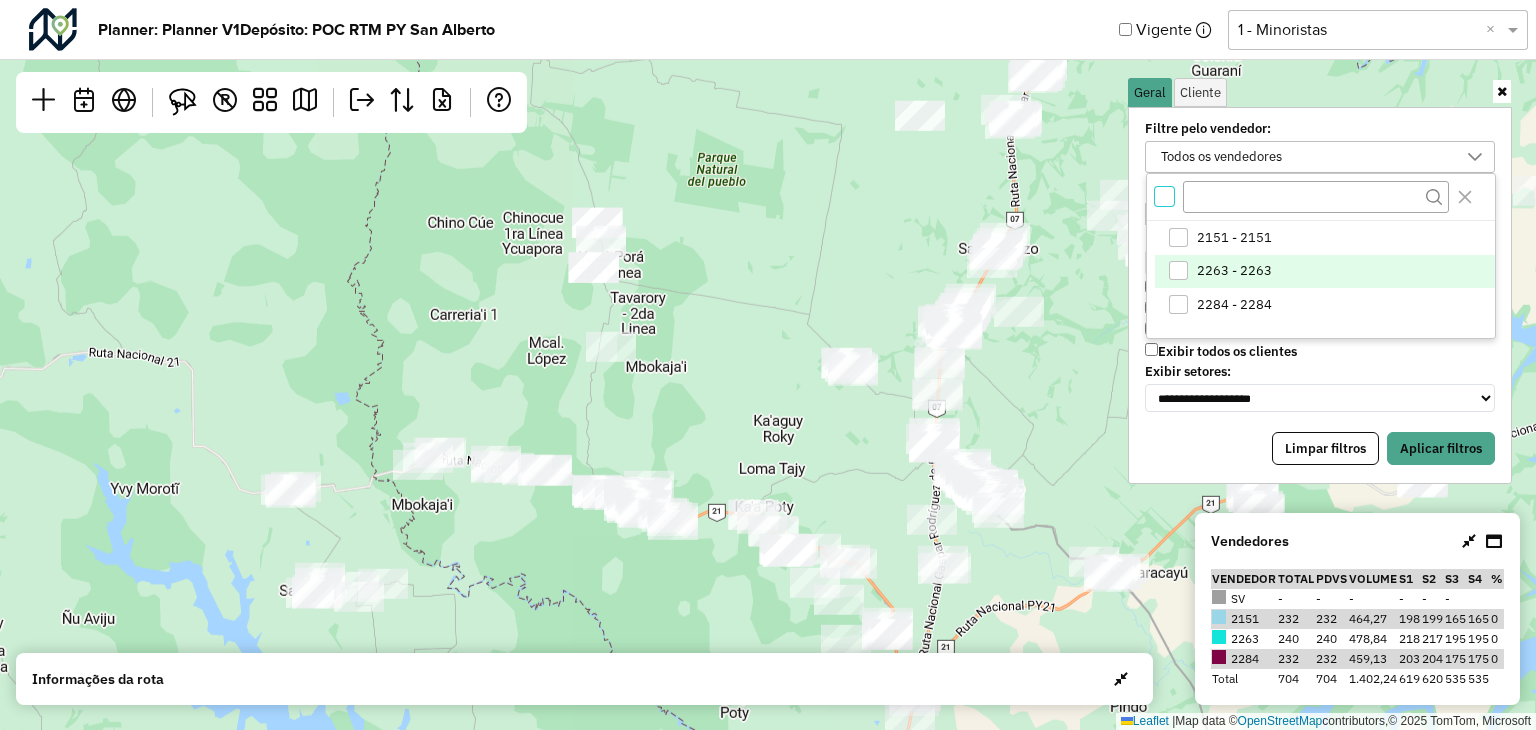 click on "2263 - 2263" at bounding box center [1325, 272] 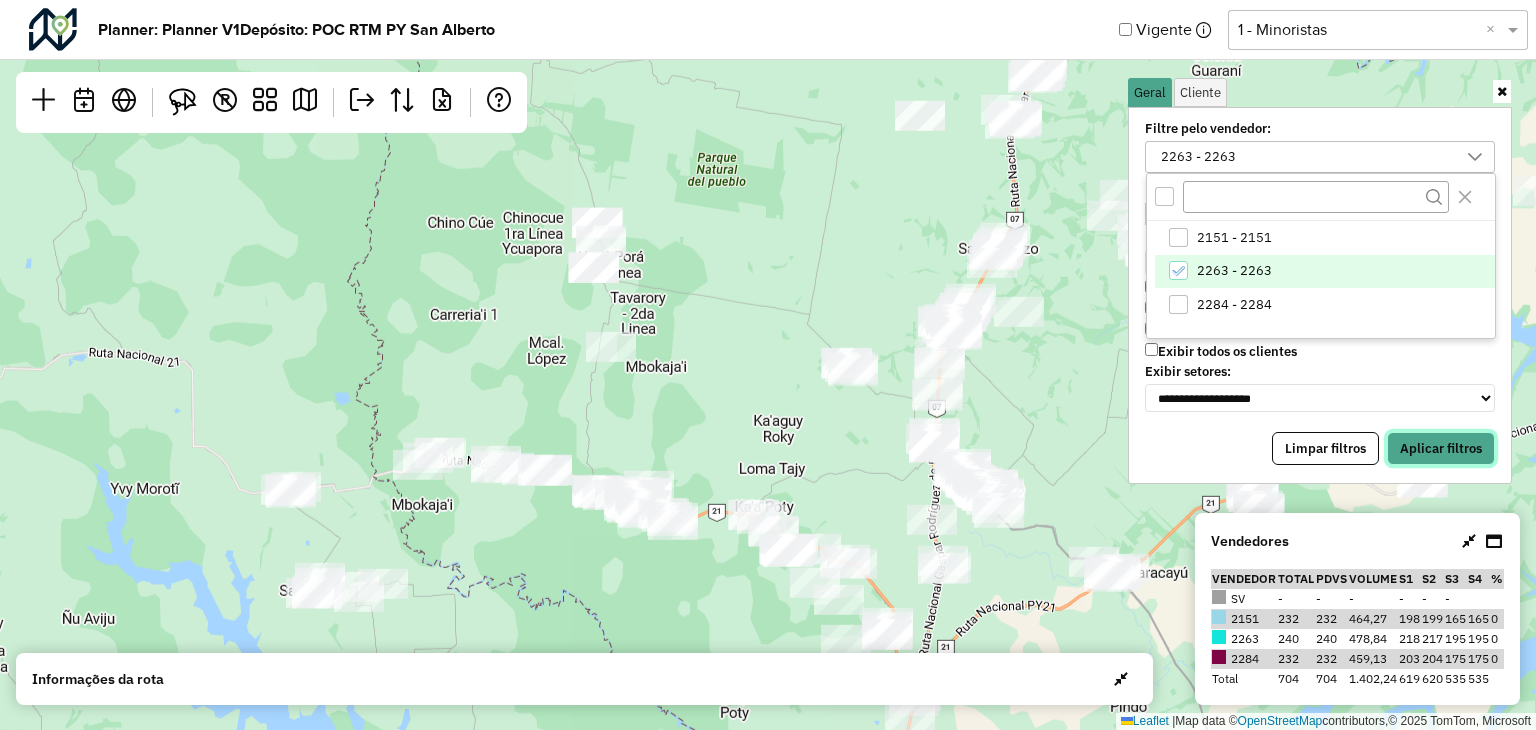 click on "Aplicar filtros" at bounding box center [1441, 449] 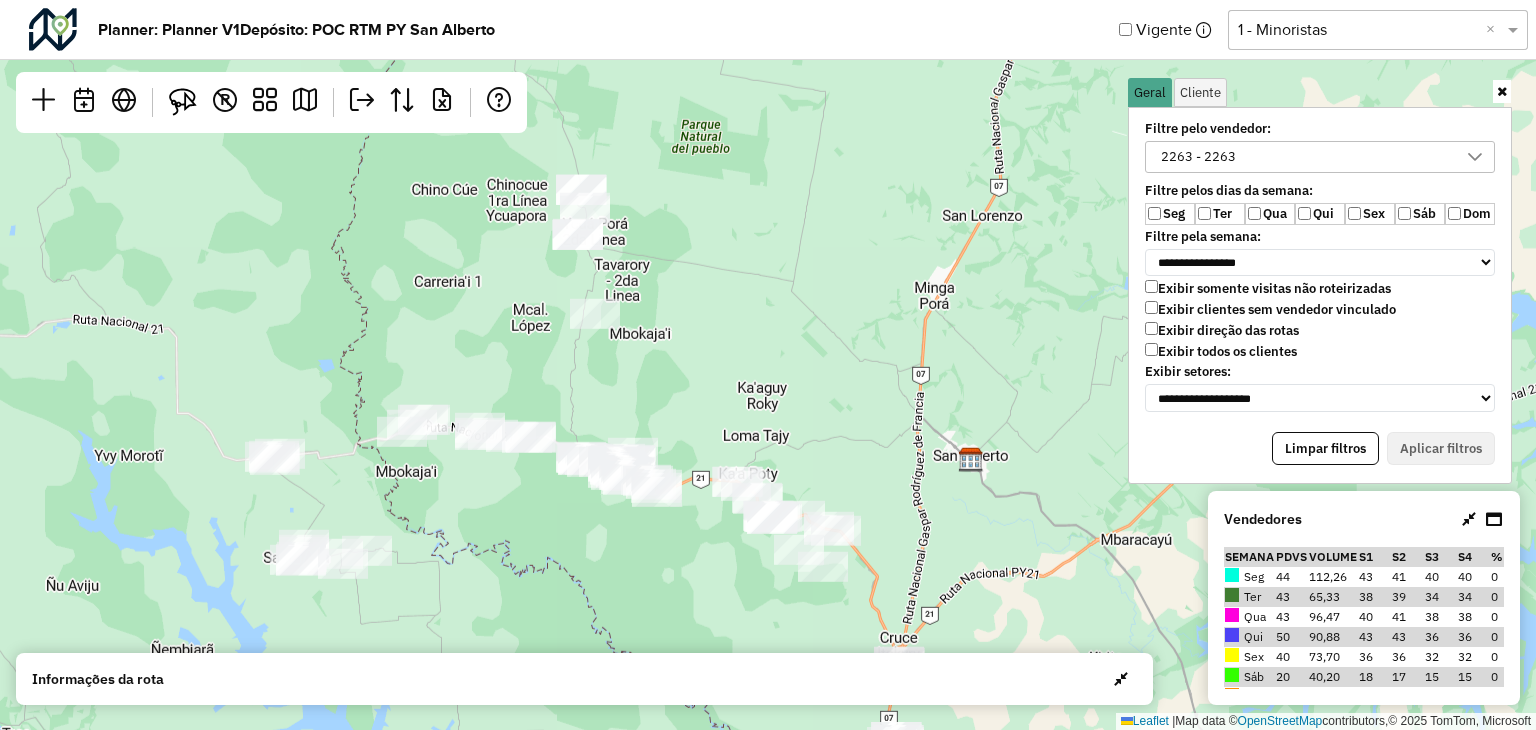 drag, startPoint x: 788, startPoint y: 445, endPoint x: 772, endPoint y: 413, distance: 35.77709 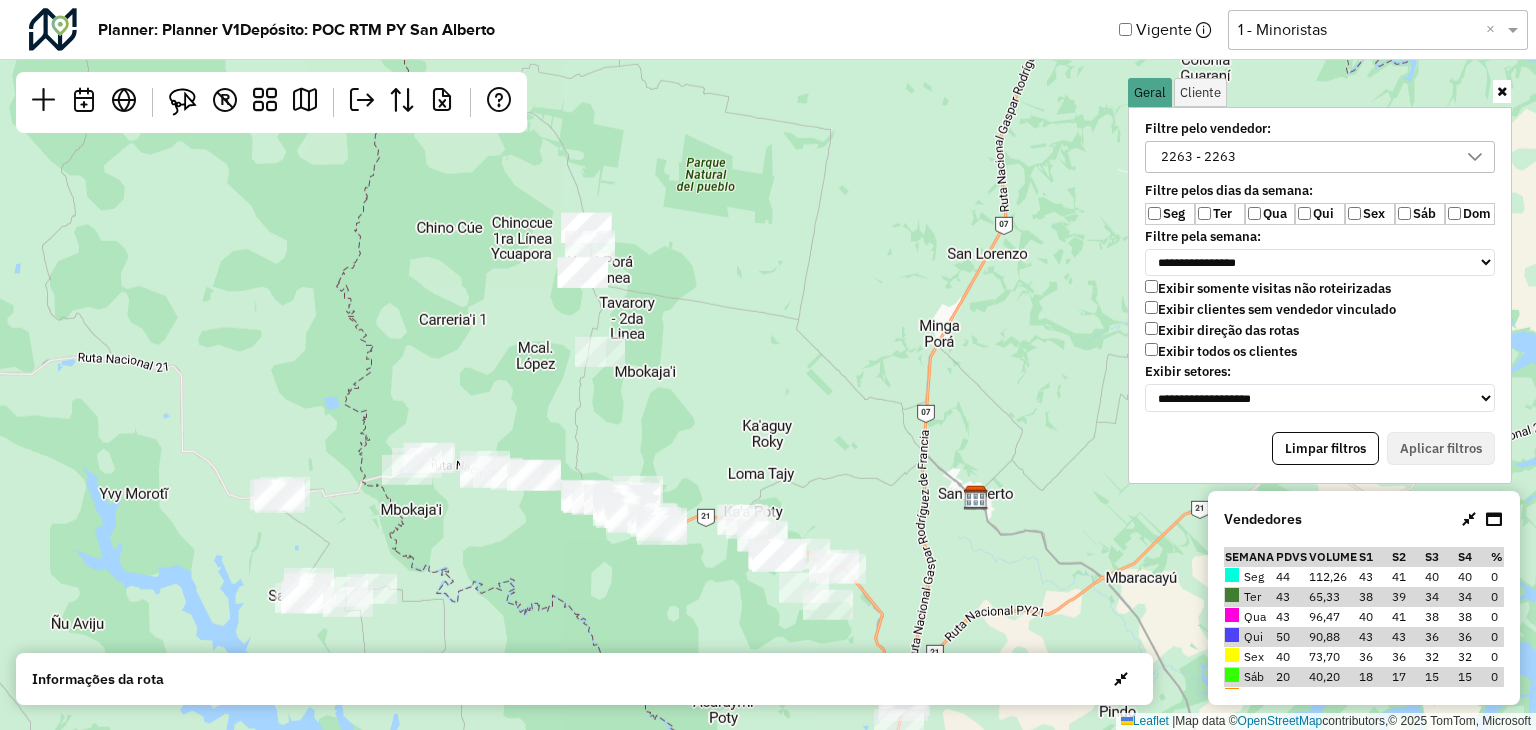 click on "Leaflet   |  Map data ©  OpenStreetMap  contributors,© 2025 TomTom, Microsoft" 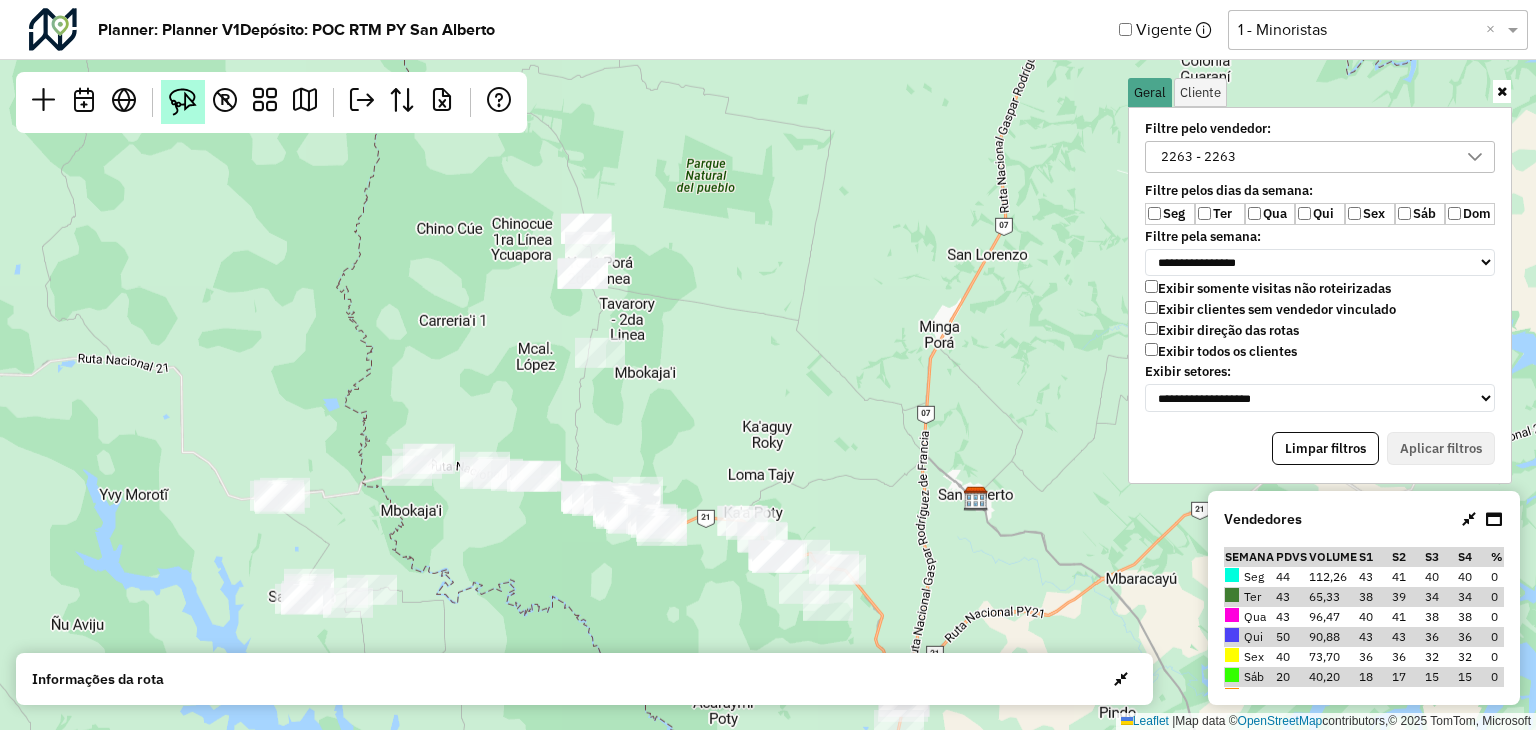 click at bounding box center [183, 102] 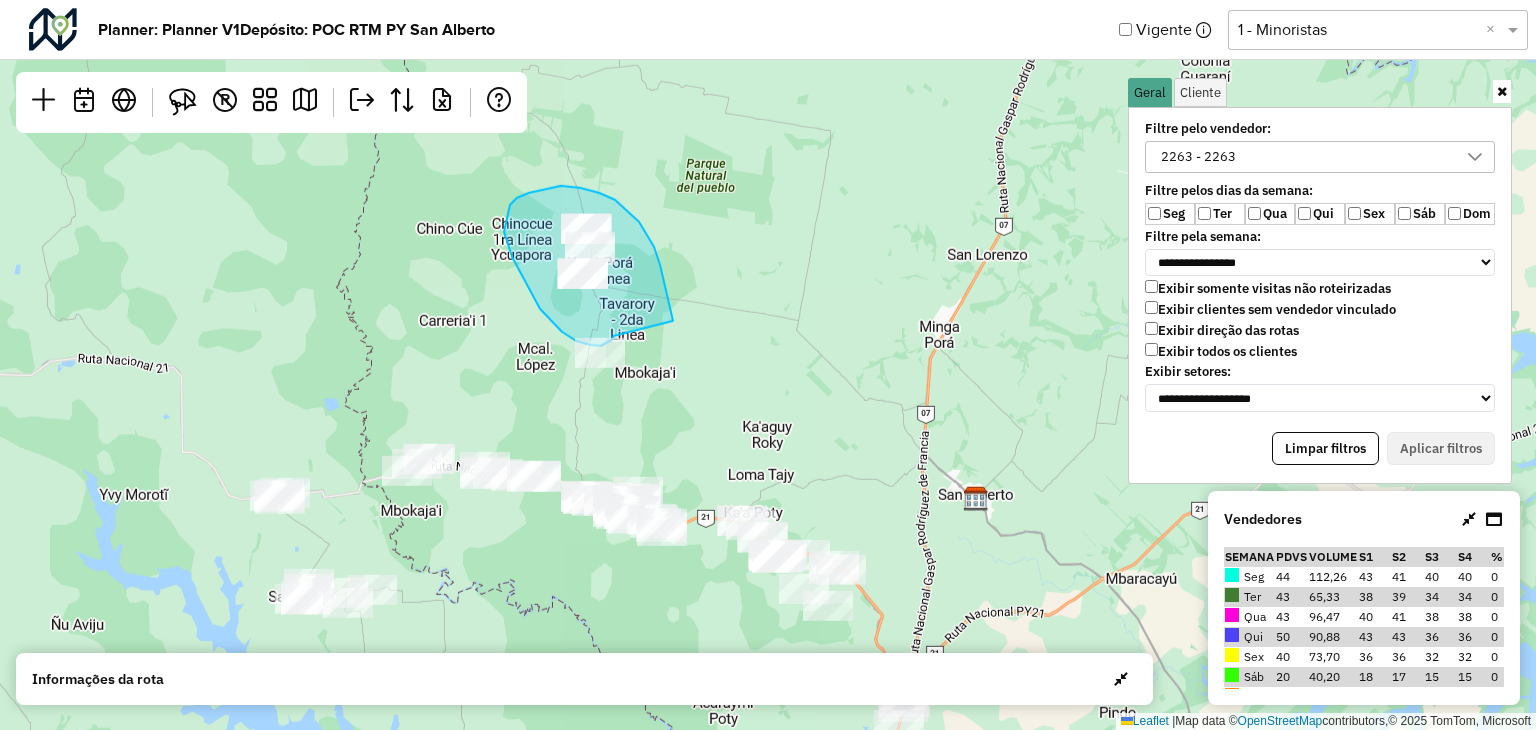 drag, startPoint x: 669, startPoint y: 305, endPoint x: 614, endPoint y: 336, distance: 63.134777 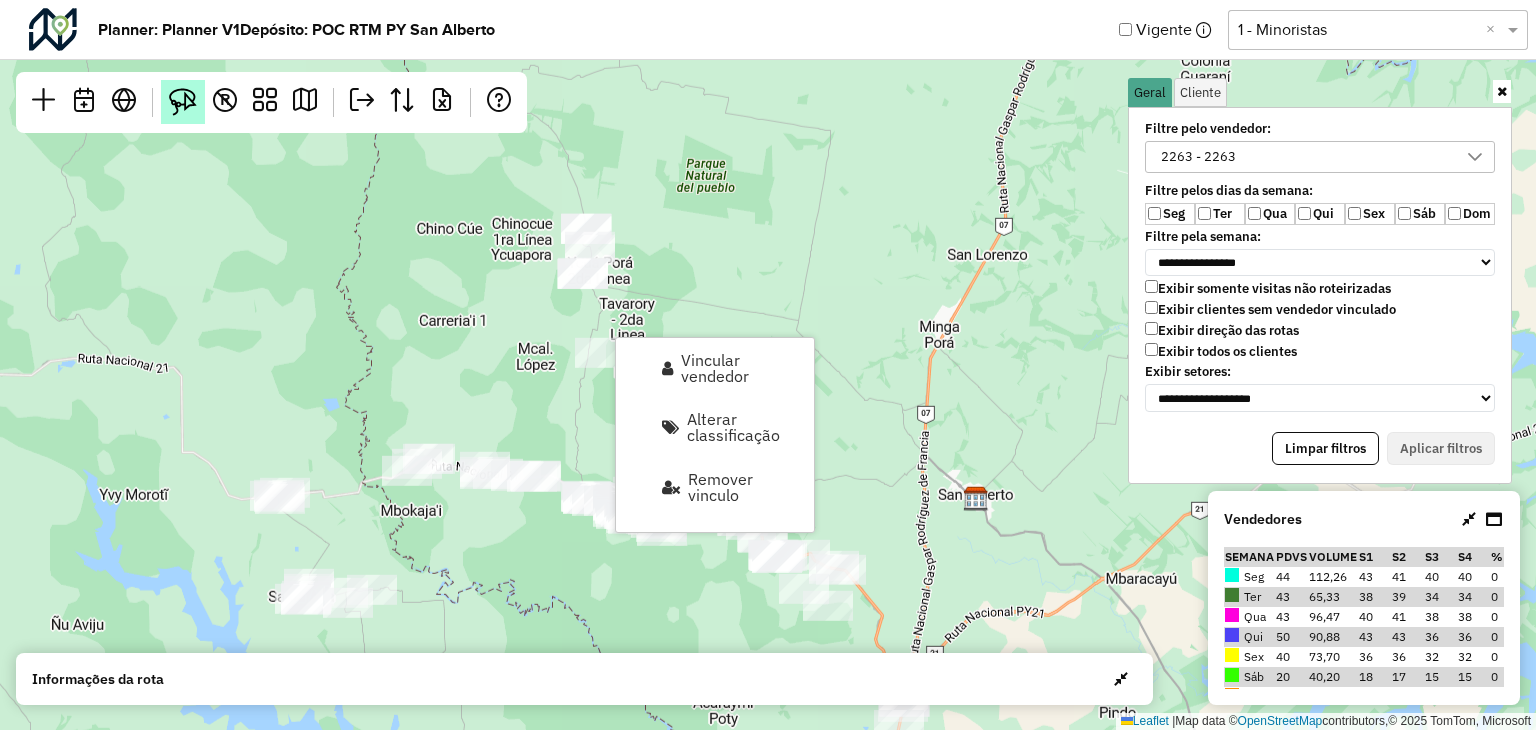 click at bounding box center [183, 102] 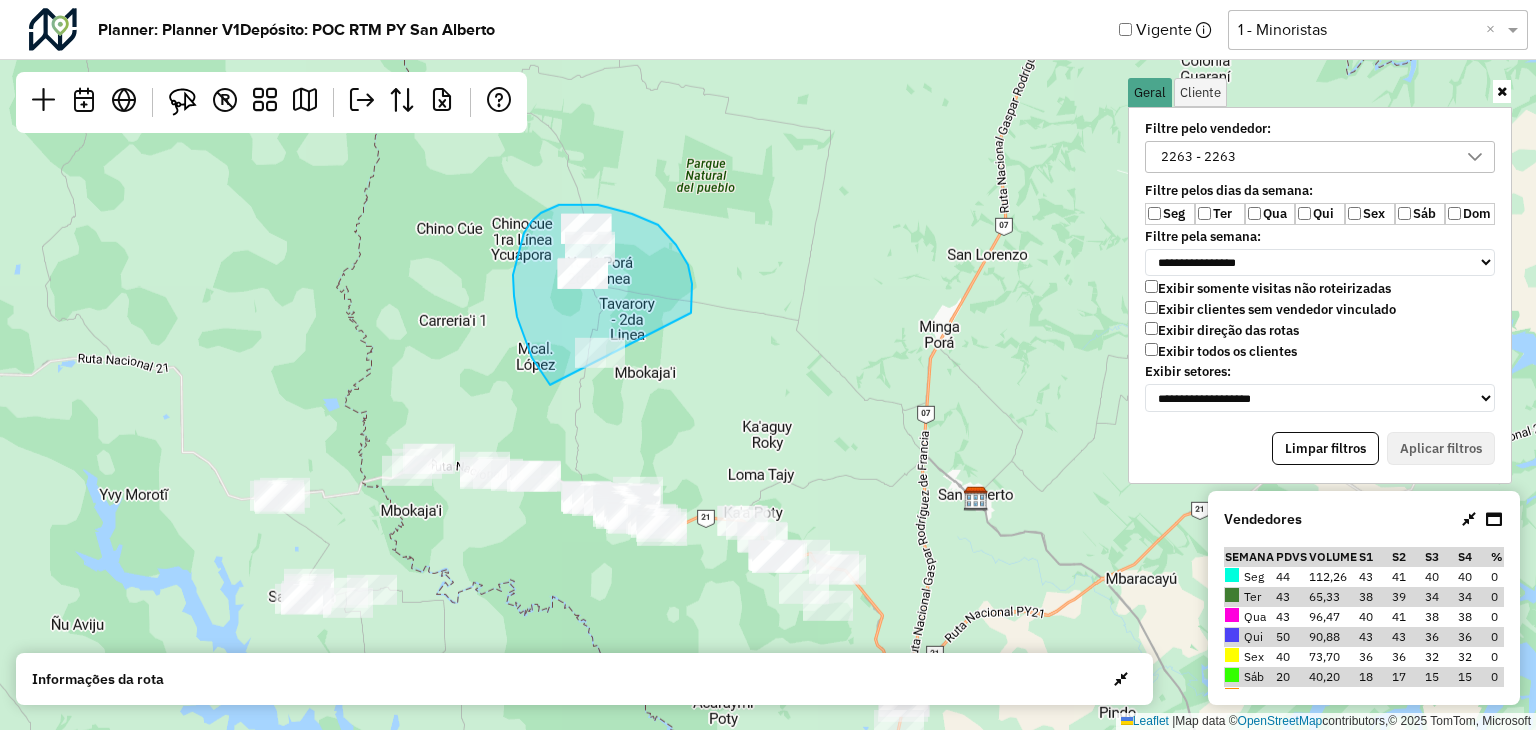 drag, startPoint x: 691, startPoint y: 313, endPoint x: 639, endPoint y: 409, distance: 109.17875 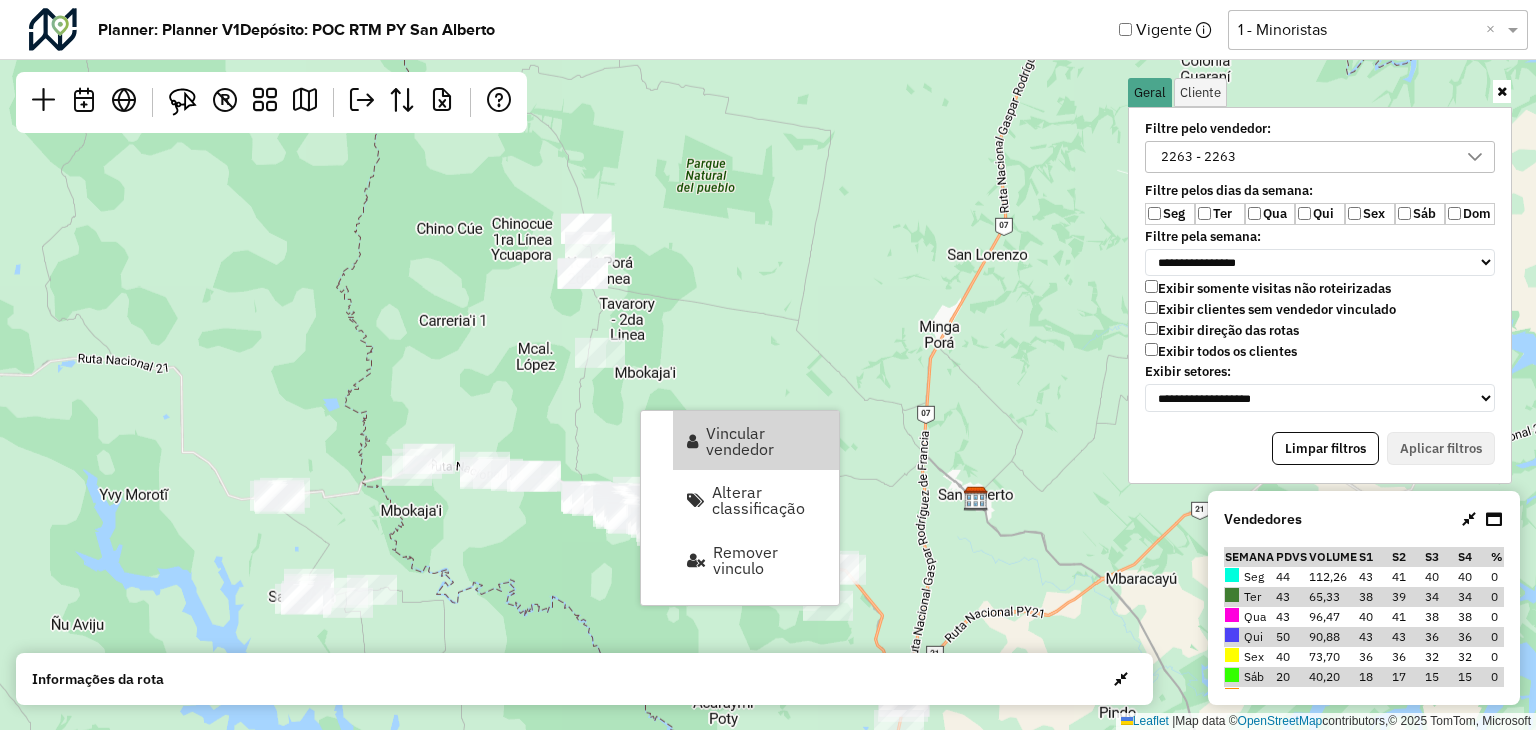 drag, startPoint x: 723, startPoint y: 438, endPoint x: 1075, endPoint y: 475, distance: 353.93927 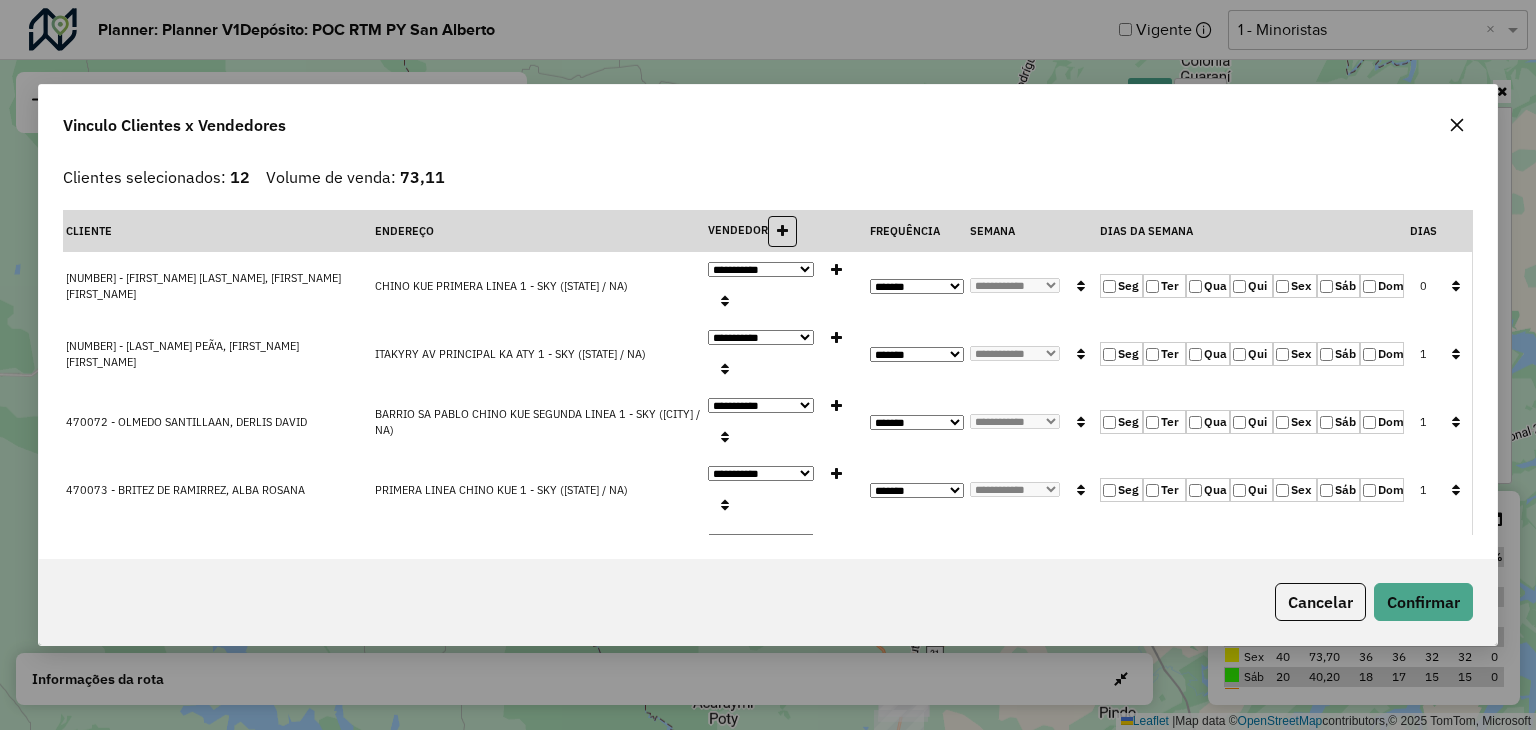 click on "Qua" 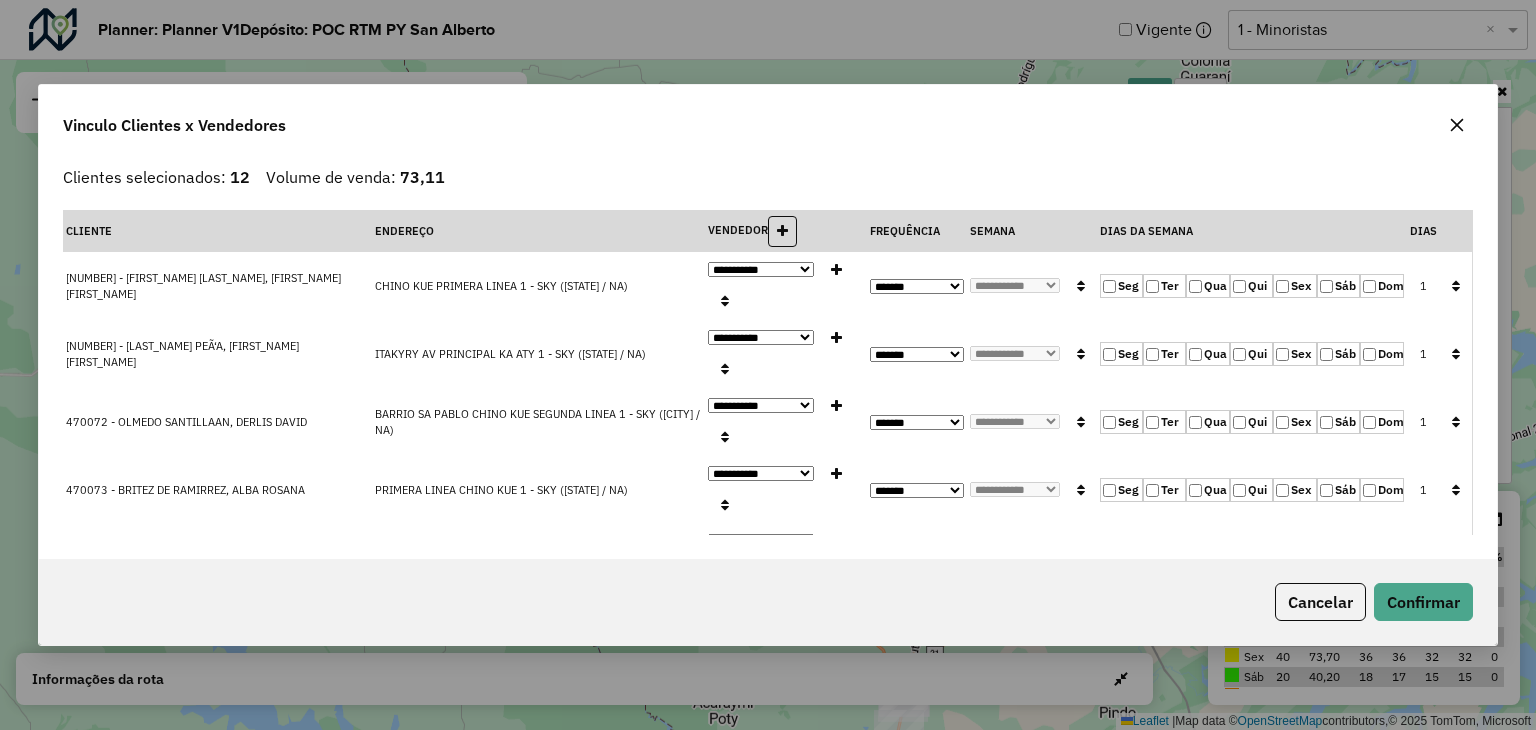 drag, startPoint x: 1459, startPoint y: 281, endPoint x: 1401, endPoint y: 543, distance: 268.34308 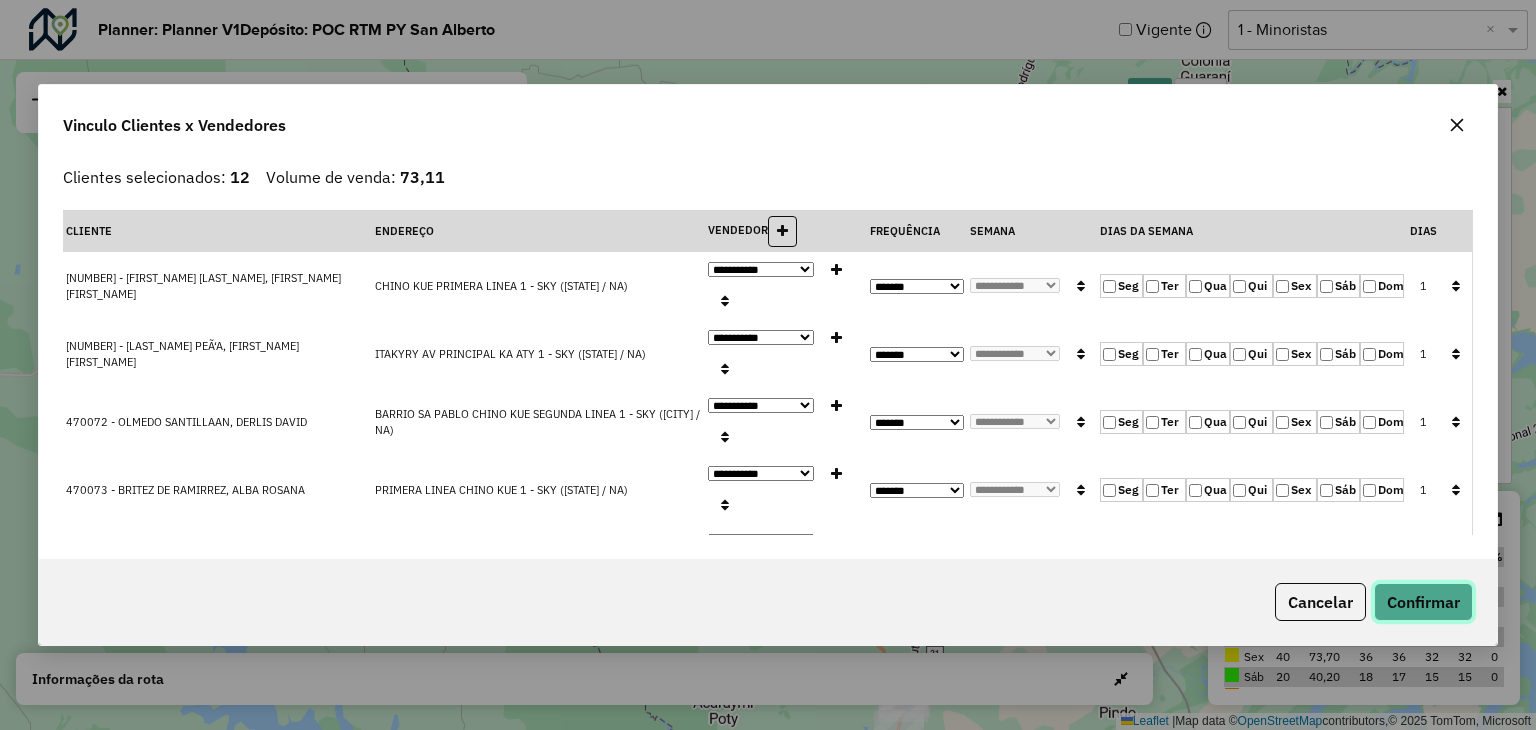 click on "Confirmar" 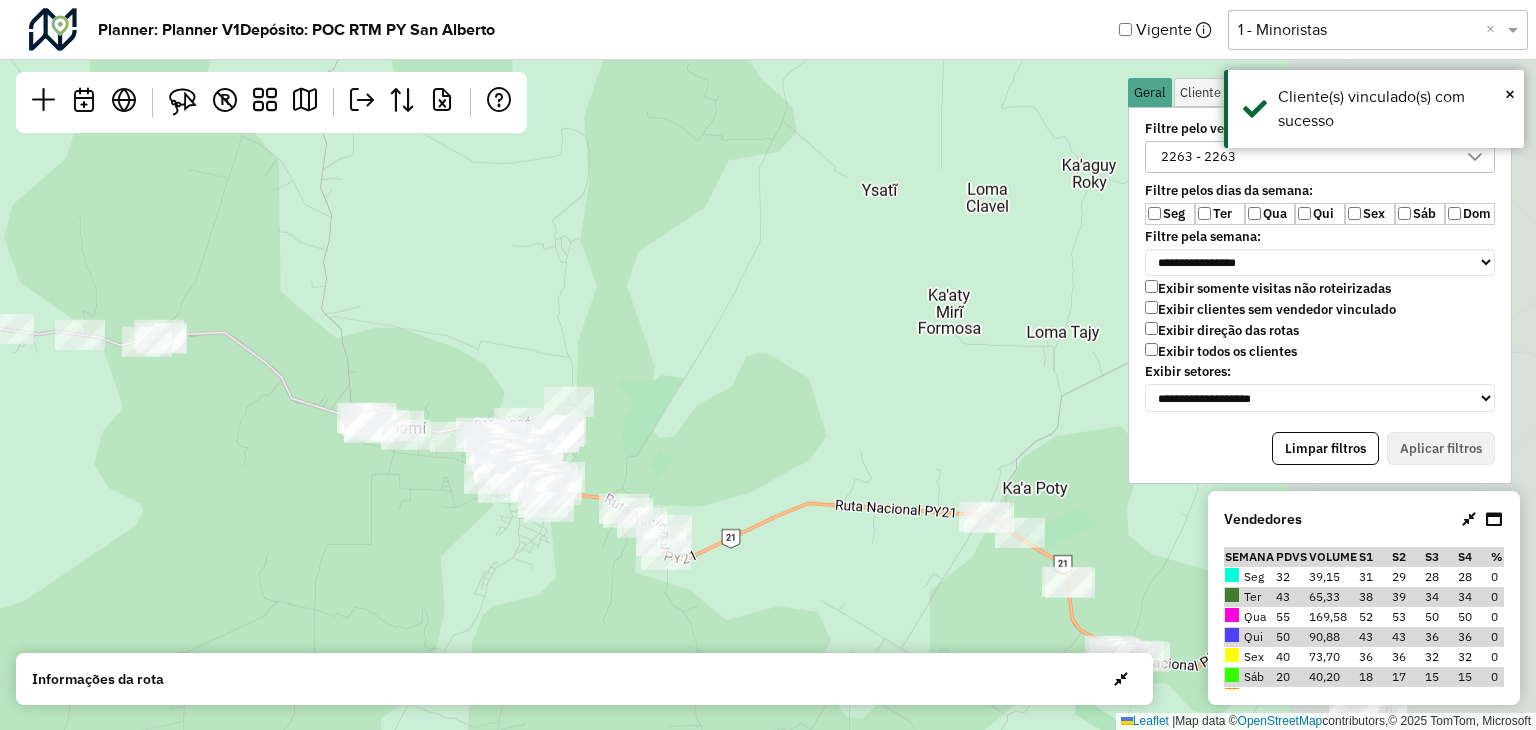 drag, startPoint x: 867, startPoint y: 520, endPoint x: 613, endPoint y: 476, distance: 257.78287 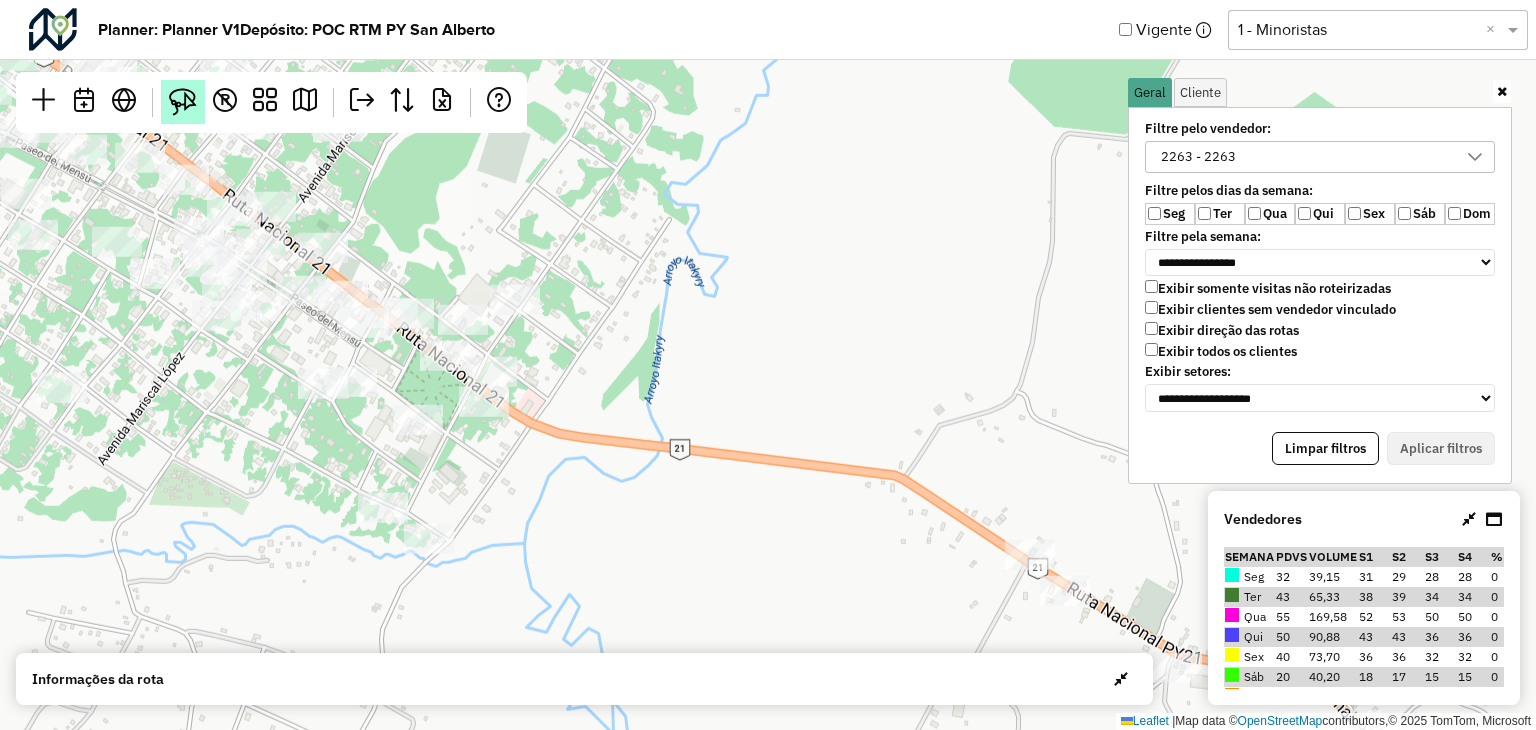 click at bounding box center (183, 102) 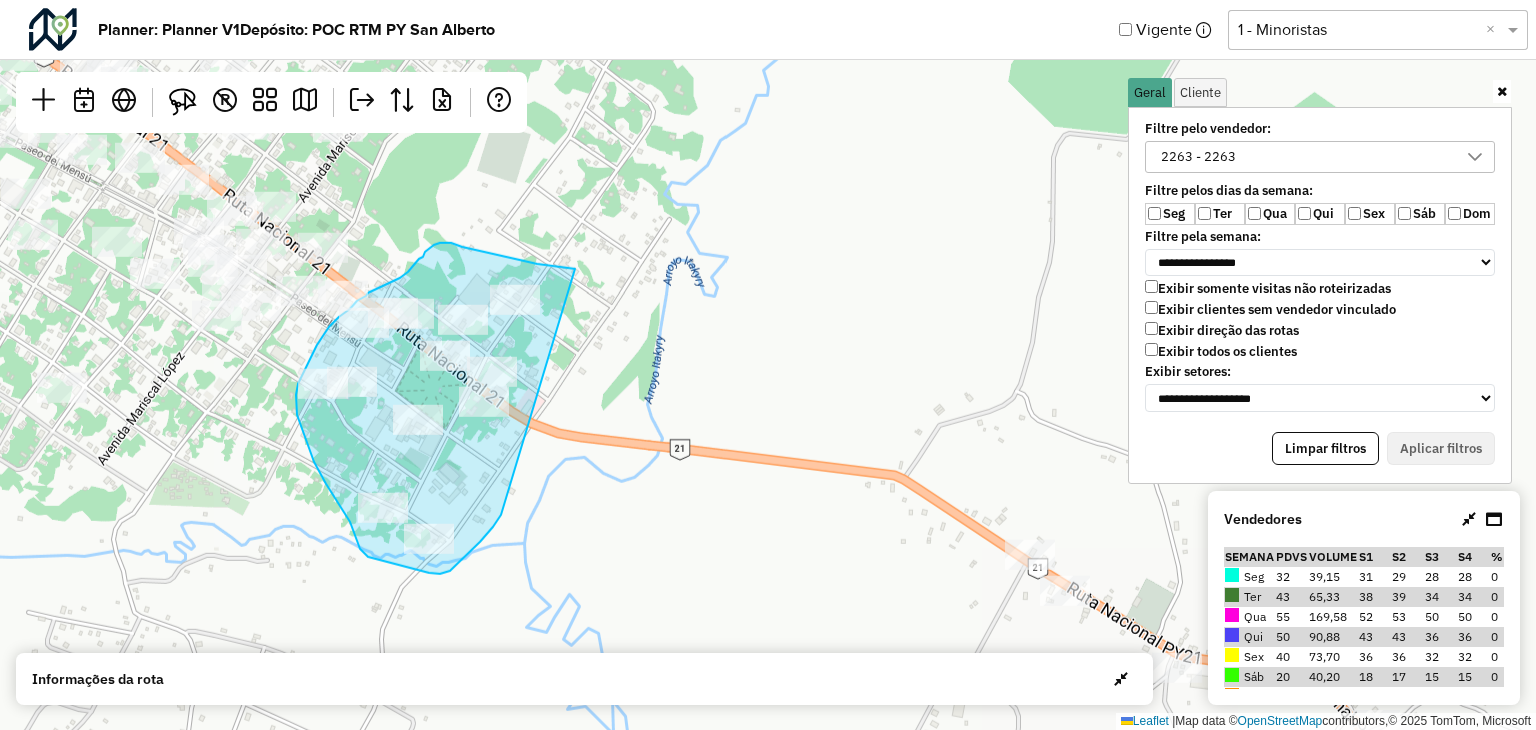 drag, startPoint x: 575, startPoint y: 269, endPoint x: 508, endPoint y: 502, distance: 242.44174 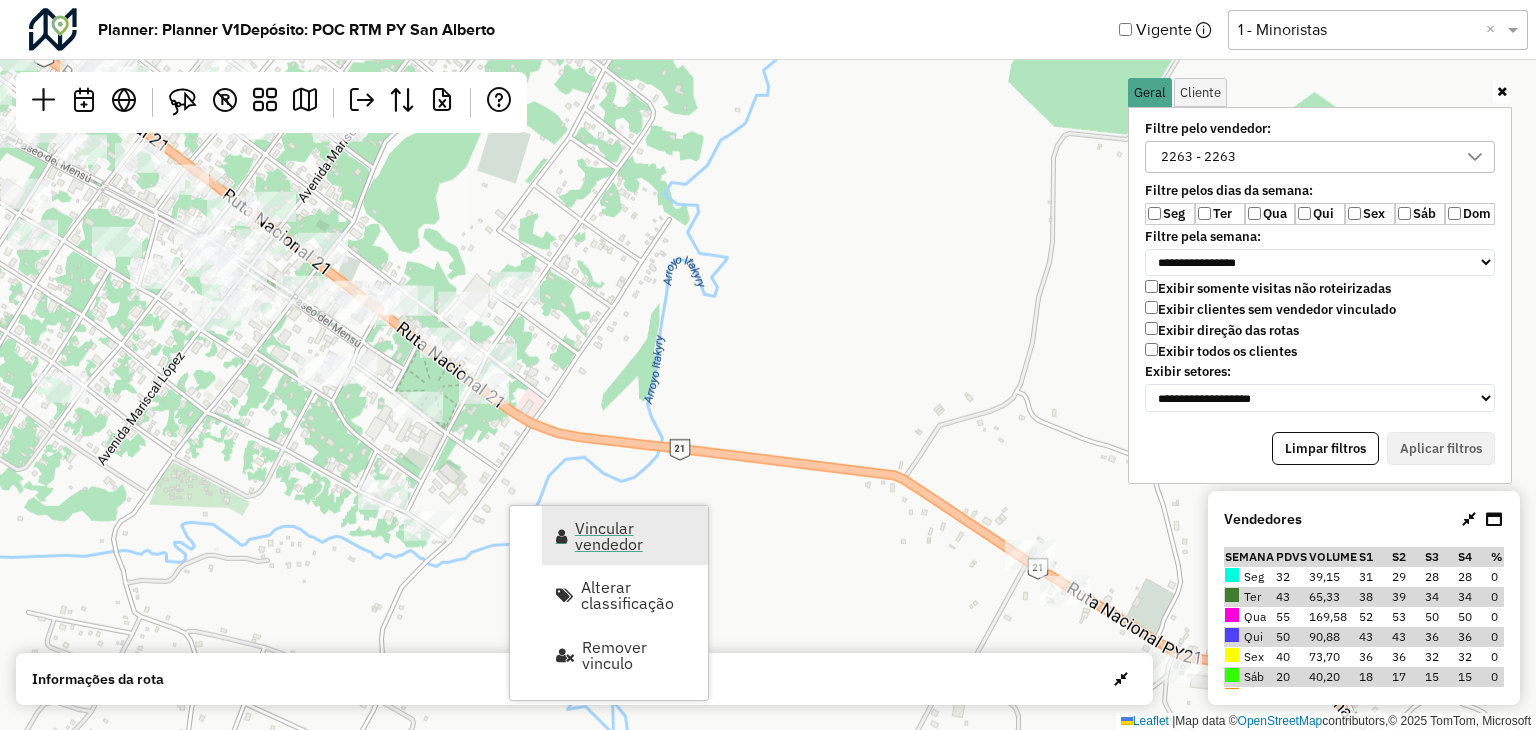 click on "Vincular vendedor" at bounding box center [635, 536] 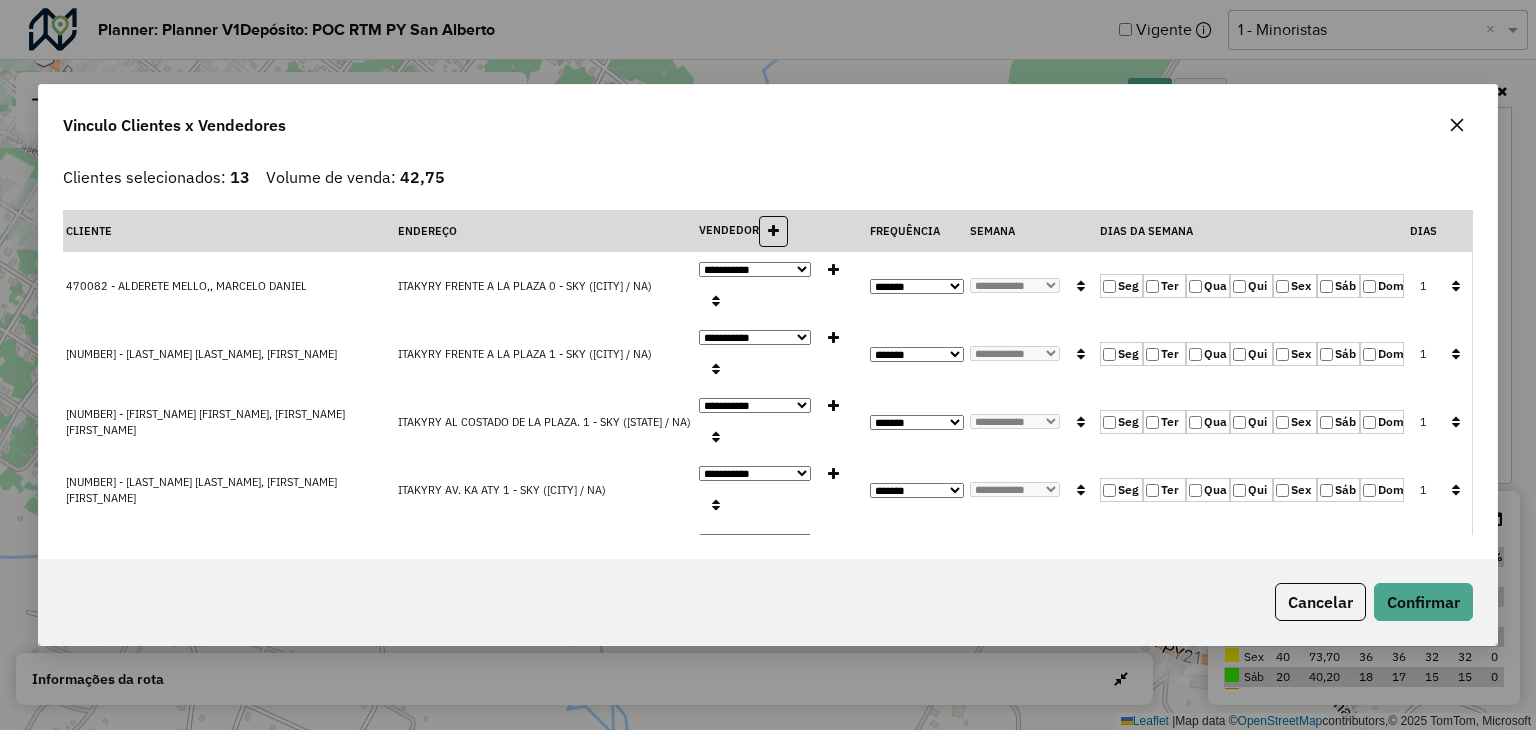 drag, startPoint x: 1452, startPoint y: 352, endPoint x: 1446, endPoint y: 365, distance: 14.3178215 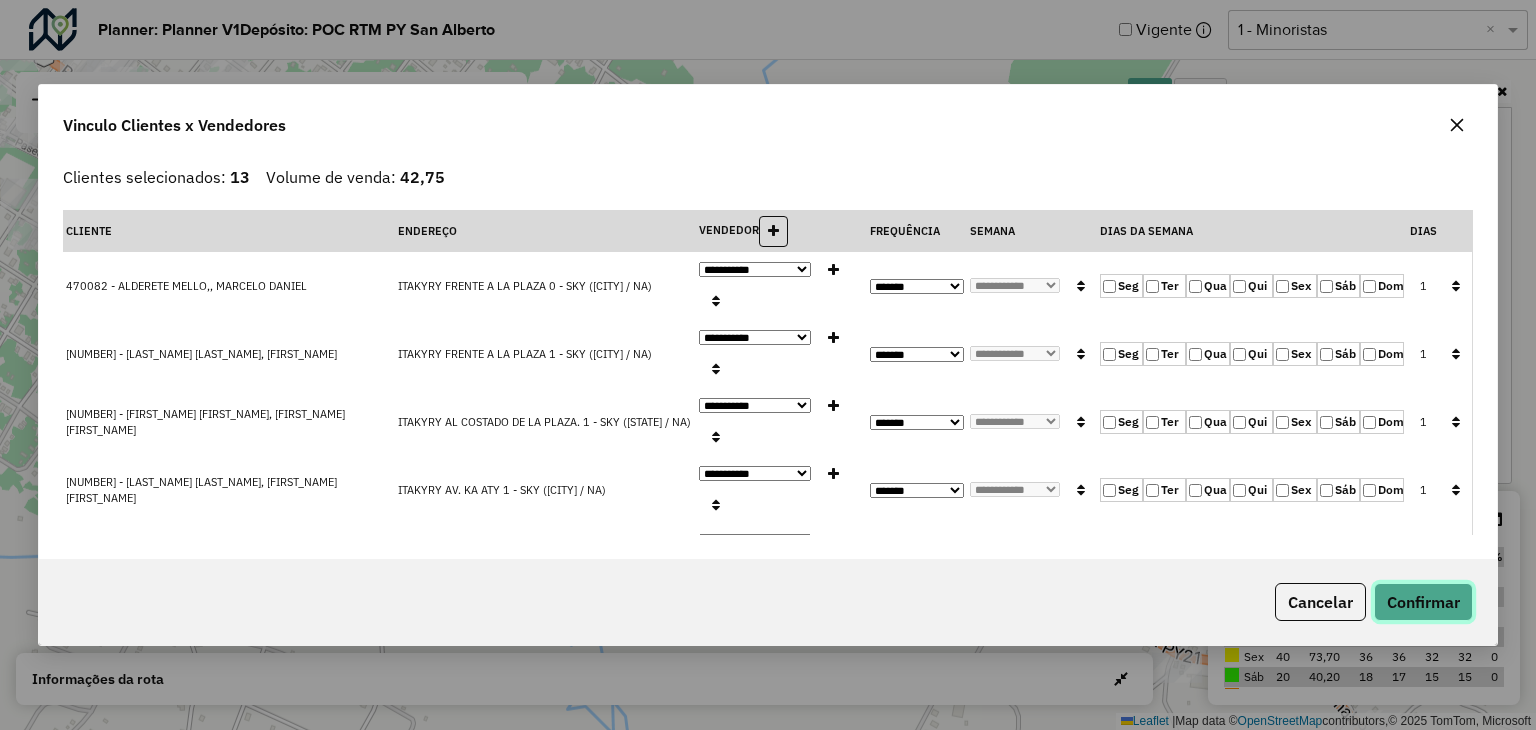 click on "Confirmar" 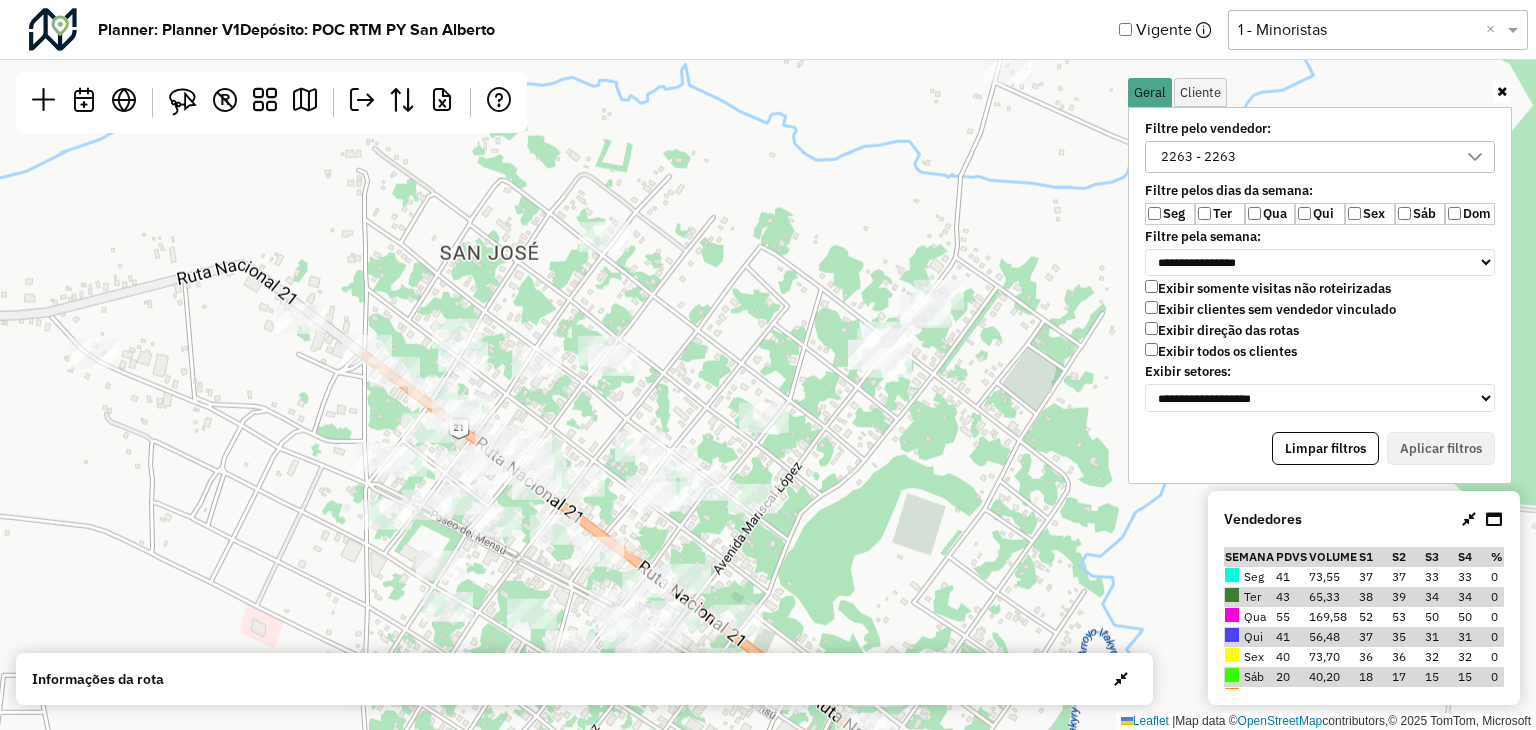 drag, startPoint x: 680, startPoint y: 373, endPoint x: 671, endPoint y: 333, distance: 41 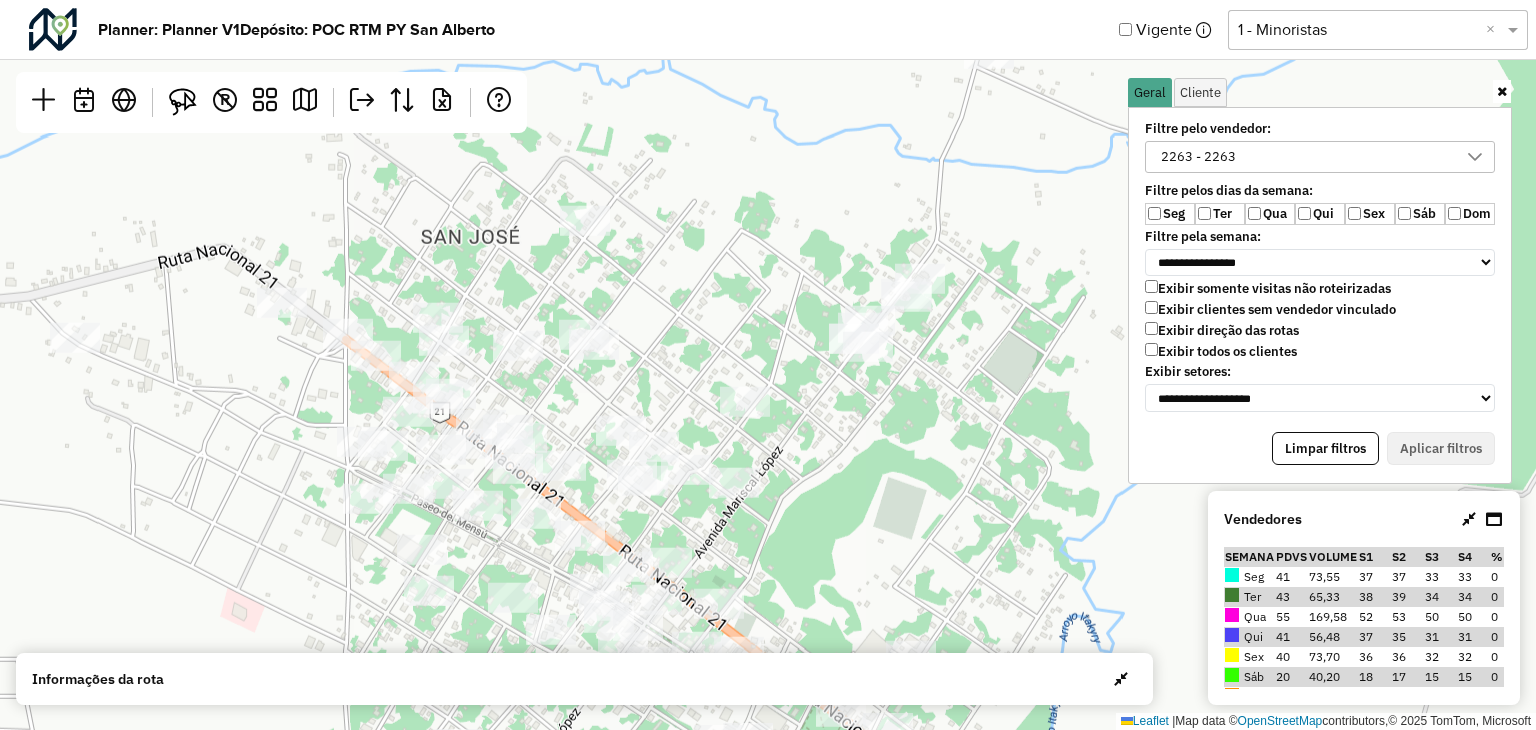 drag, startPoint x: 725, startPoint y: 305, endPoint x: 699, endPoint y: 413, distance: 111.085556 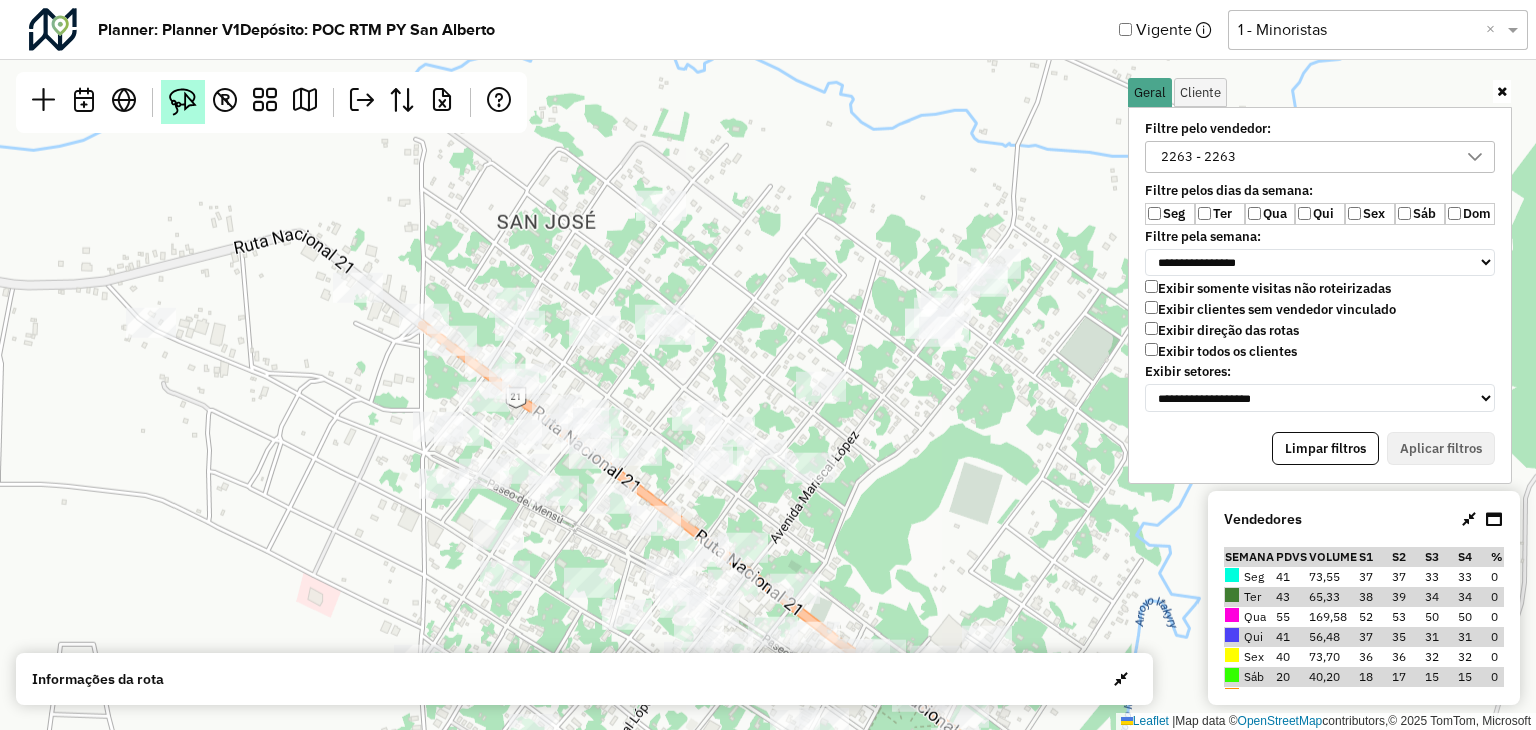 click at bounding box center (183, 102) 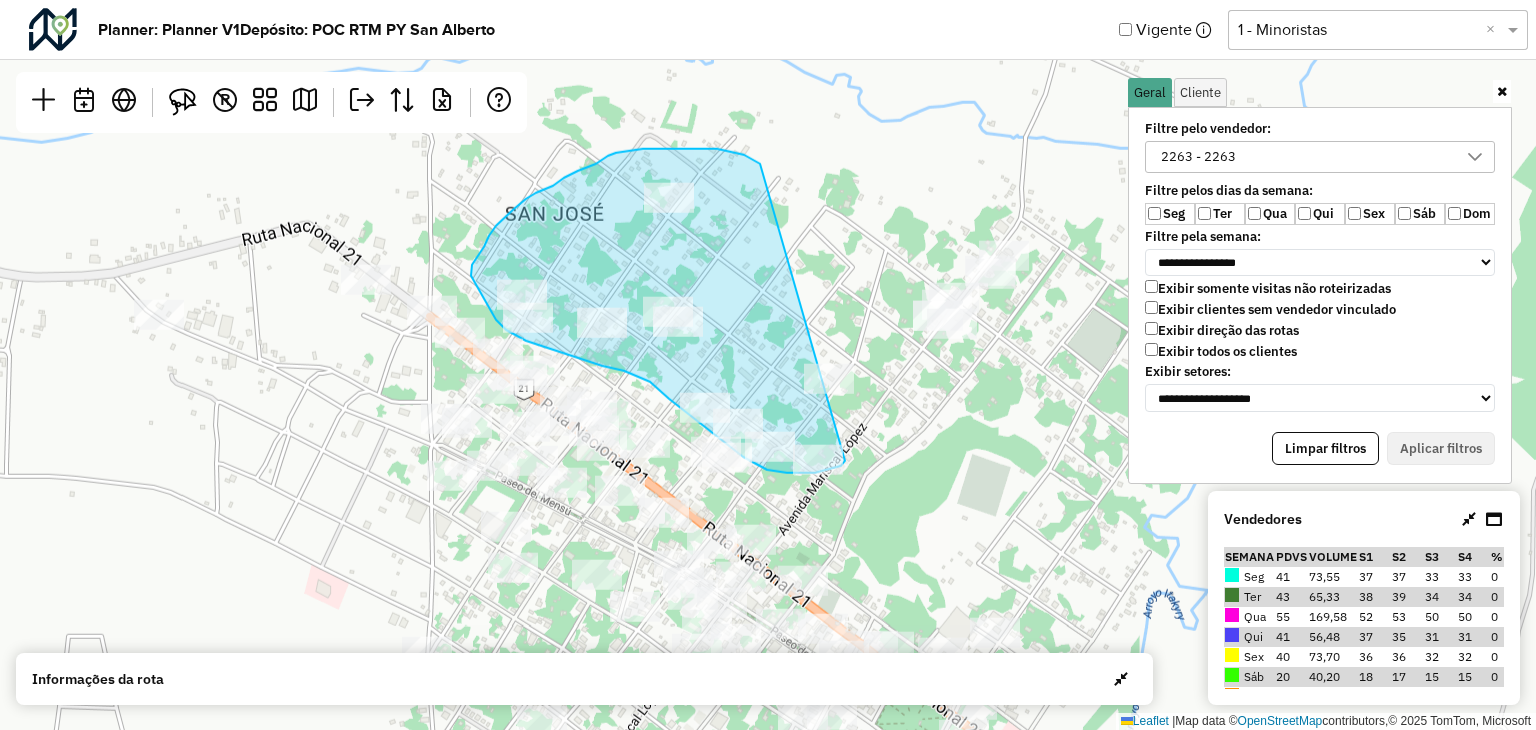 drag, startPoint x: 760, startPoint y: 164, endPoint x: 845, endPoint y: 460, distance: 307.96265 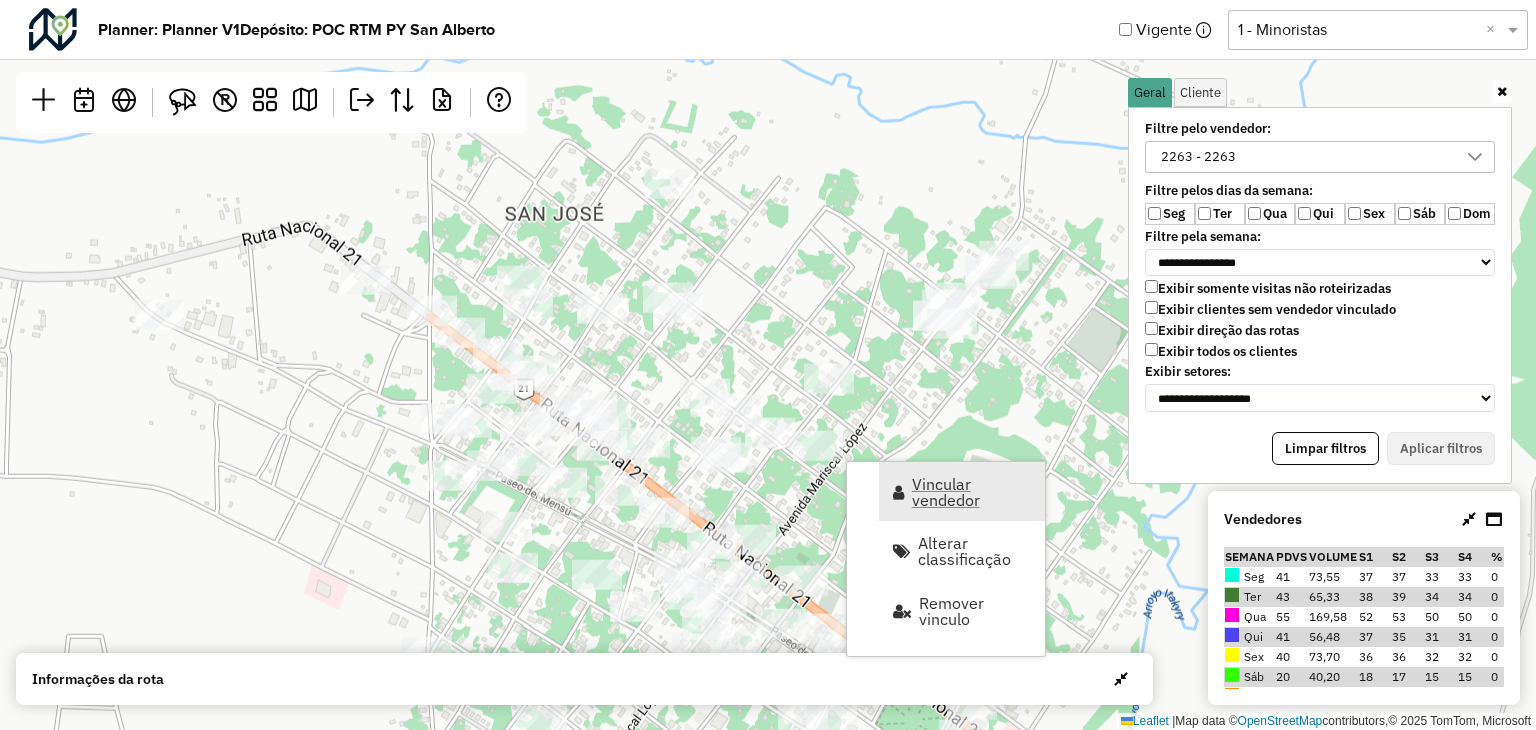 click on "Vincular vendedor" at bounding box center [972, 492] 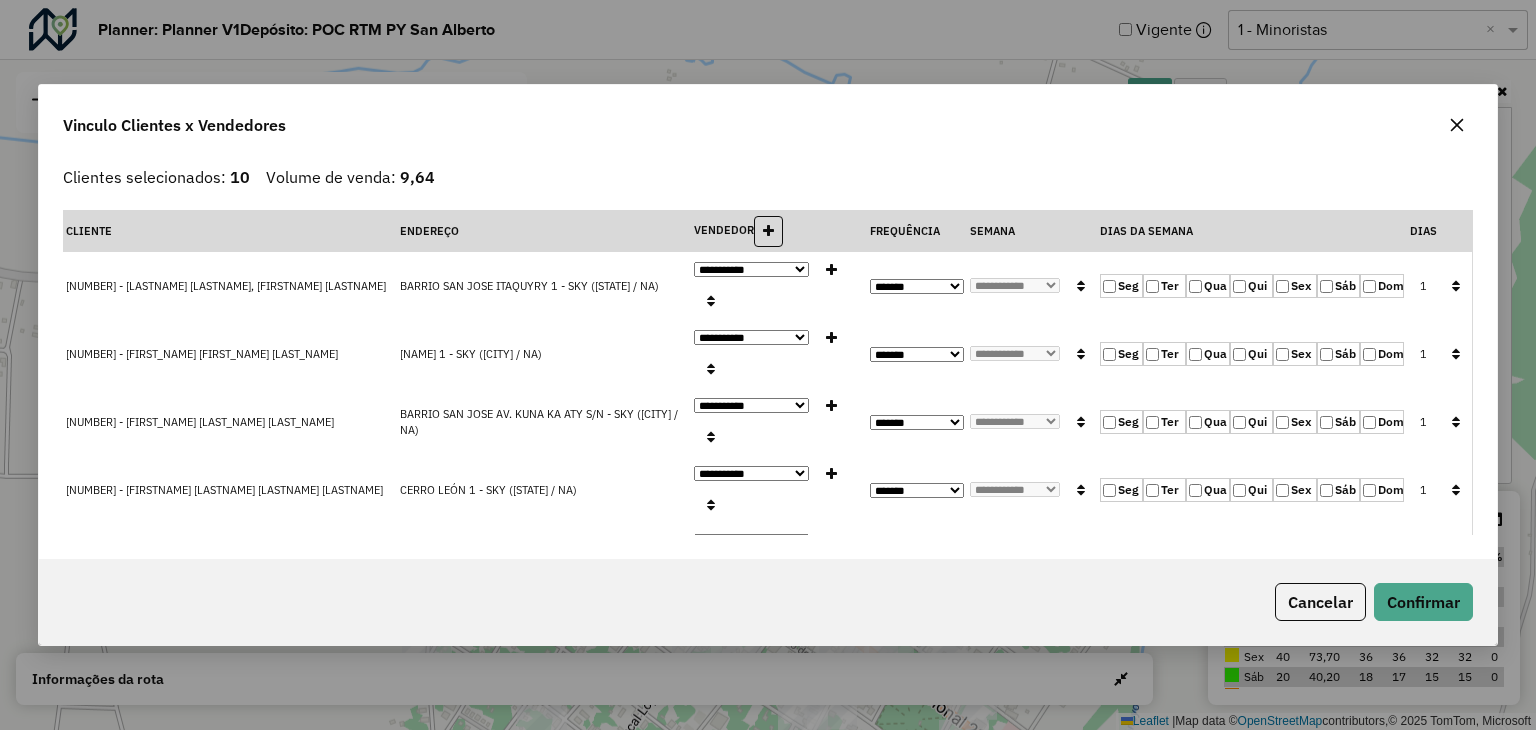 click 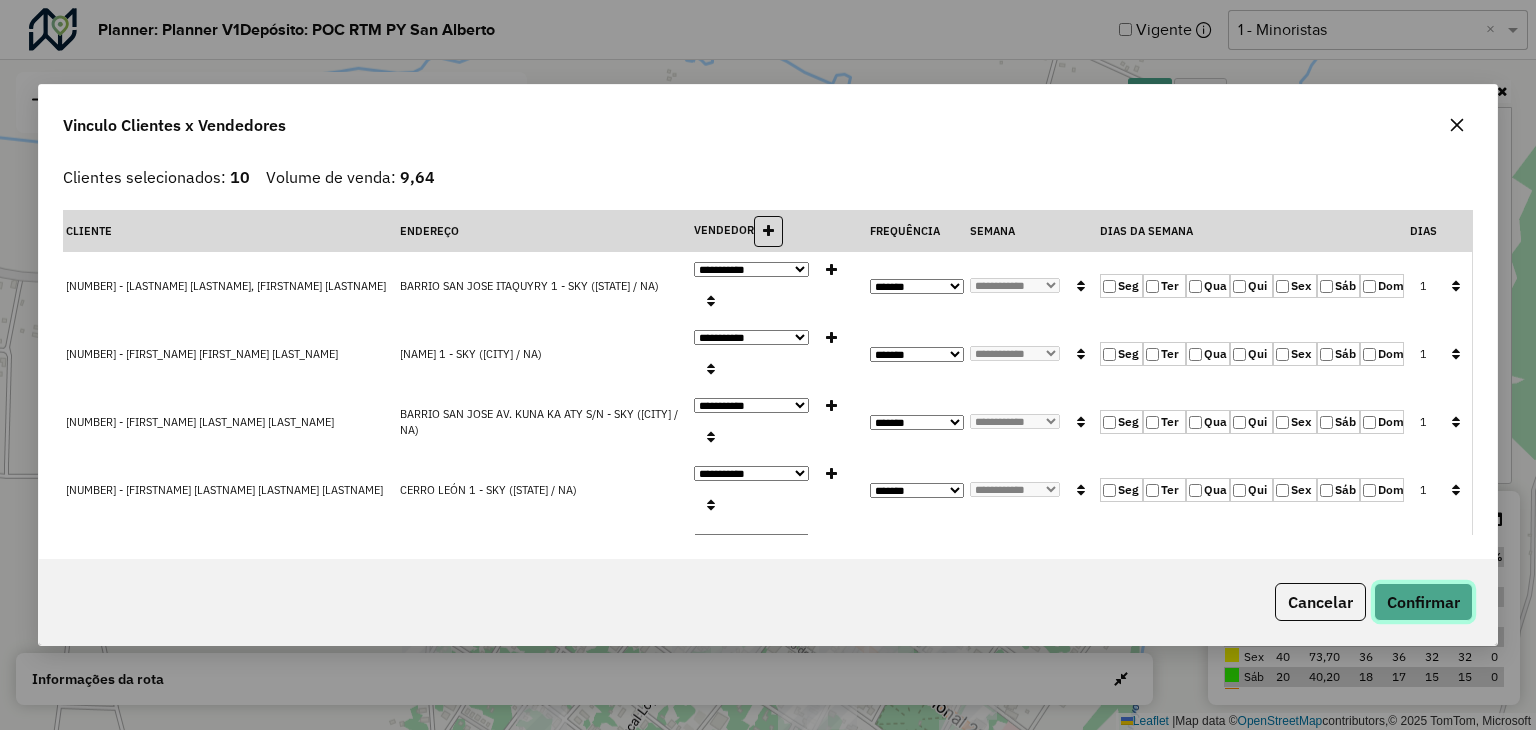 click on "Confirmar" 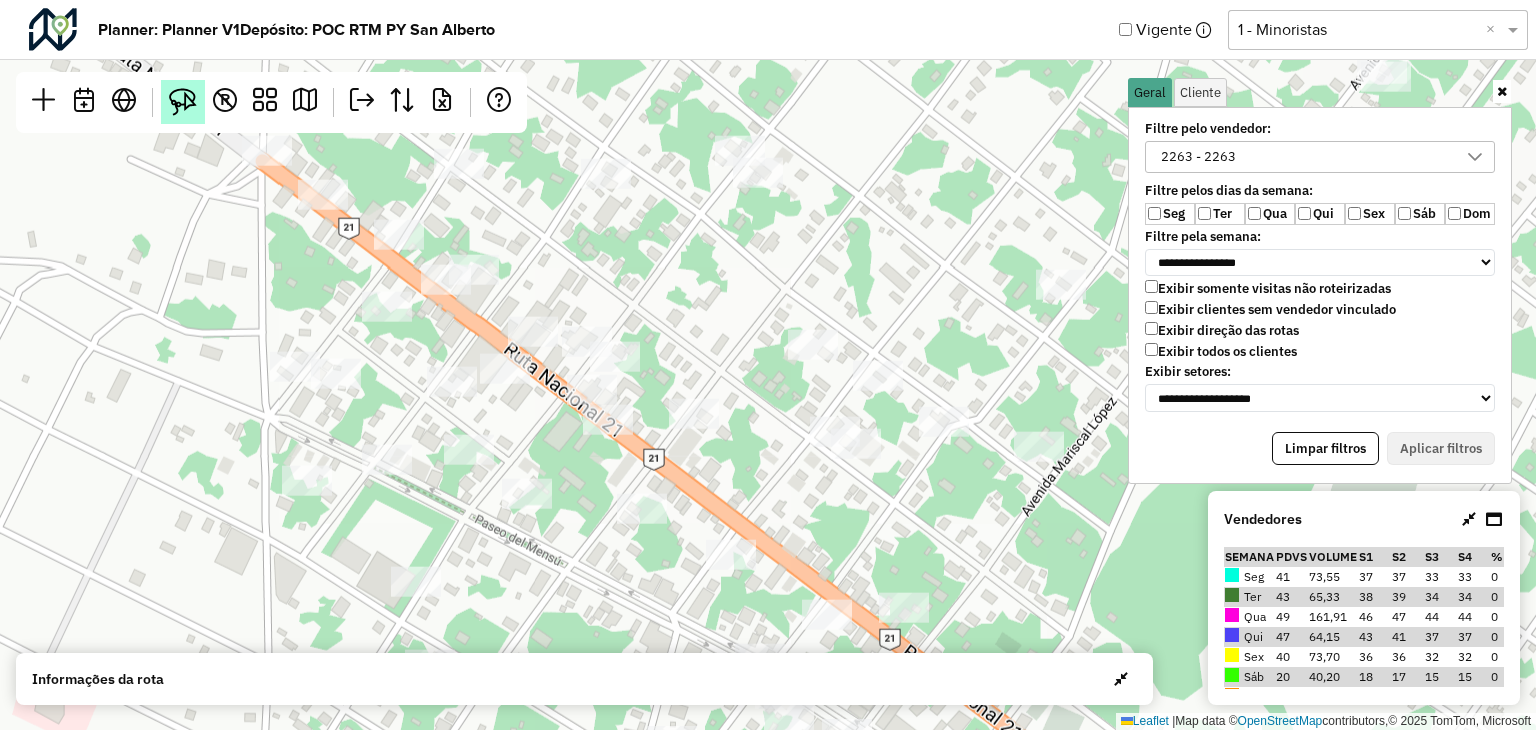 click at bounding box center [183, 102] 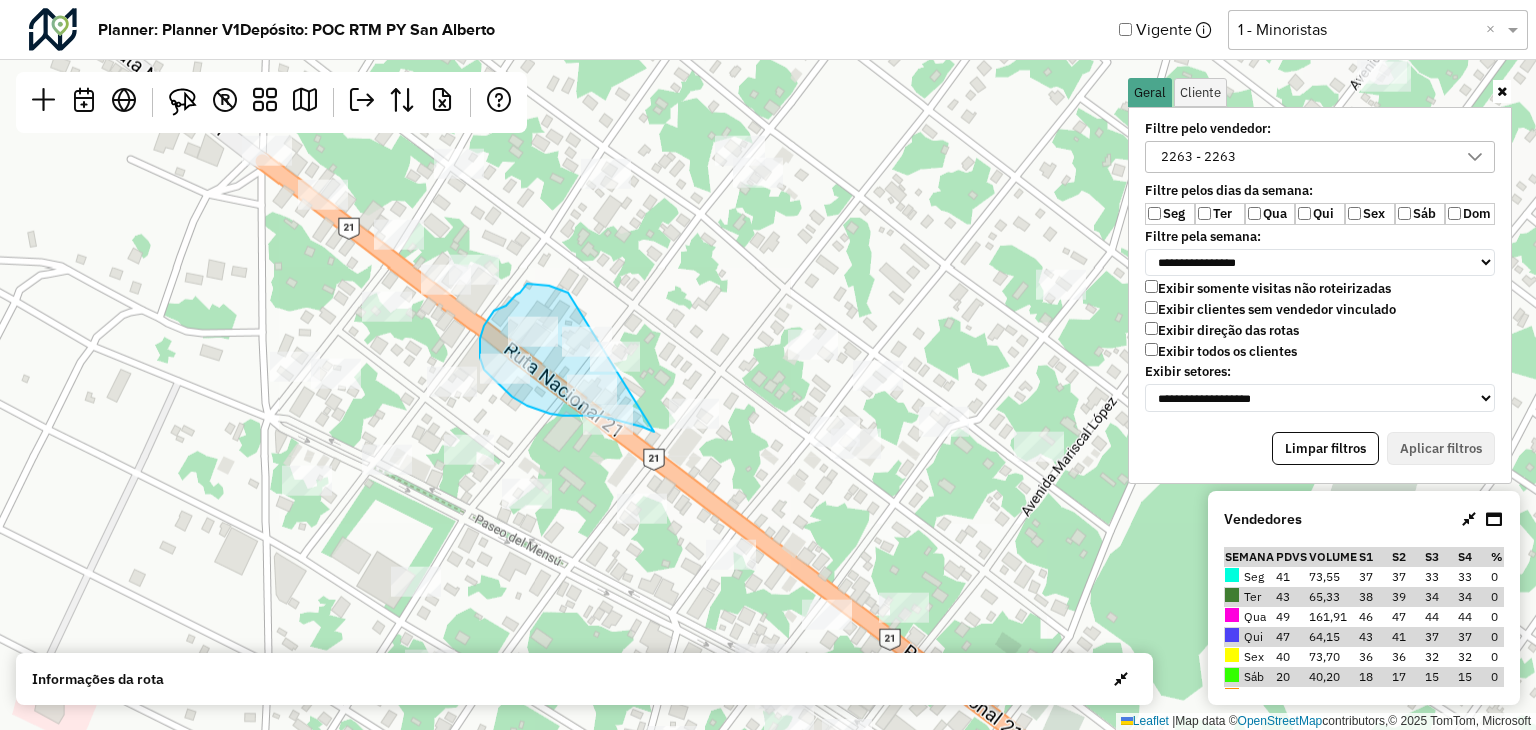 drag, startPoint x: 568, startPoint y: 293, endPoint x: 655, endPoint y: 431, distance: 163.13492 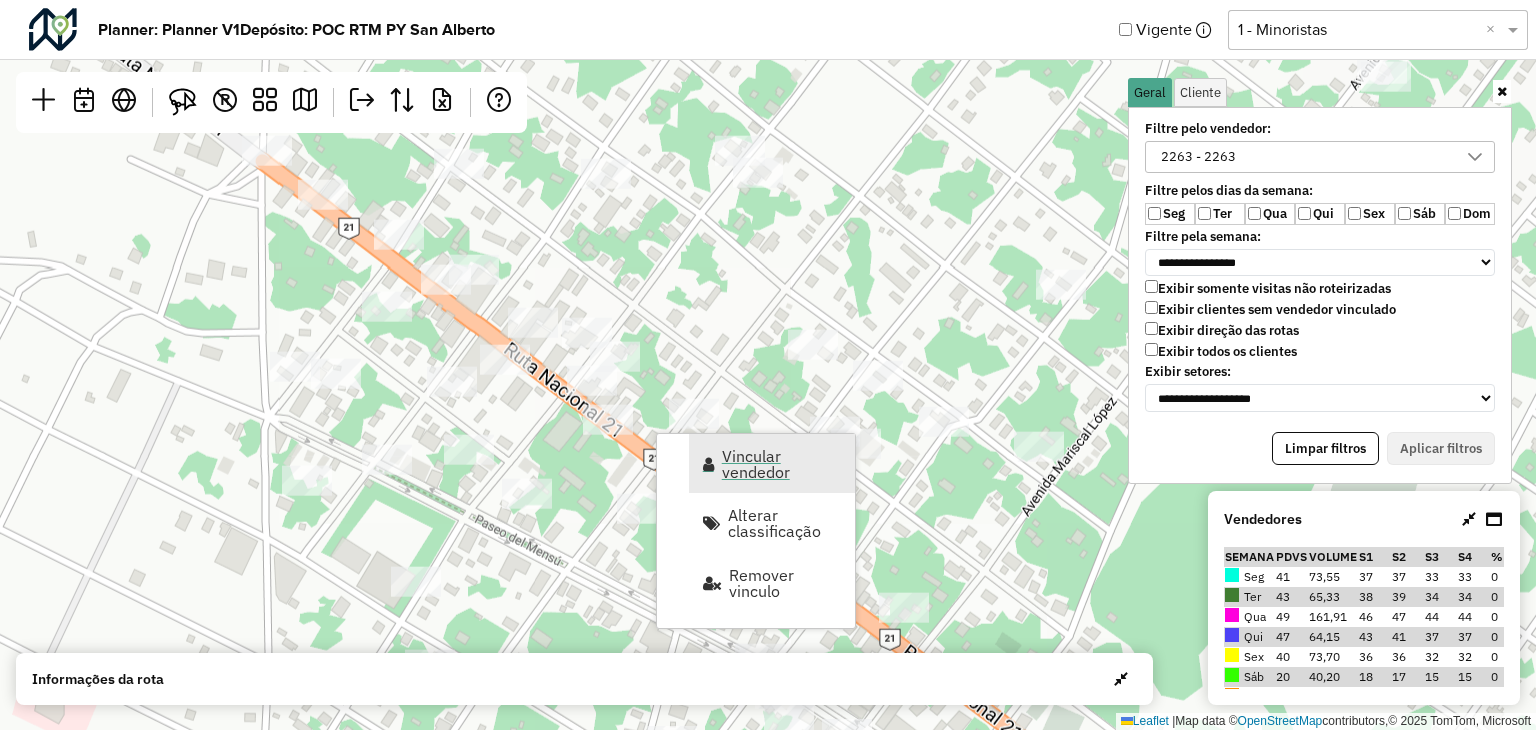 click on "Vincular vendedor" at bounding box center [782, 464] 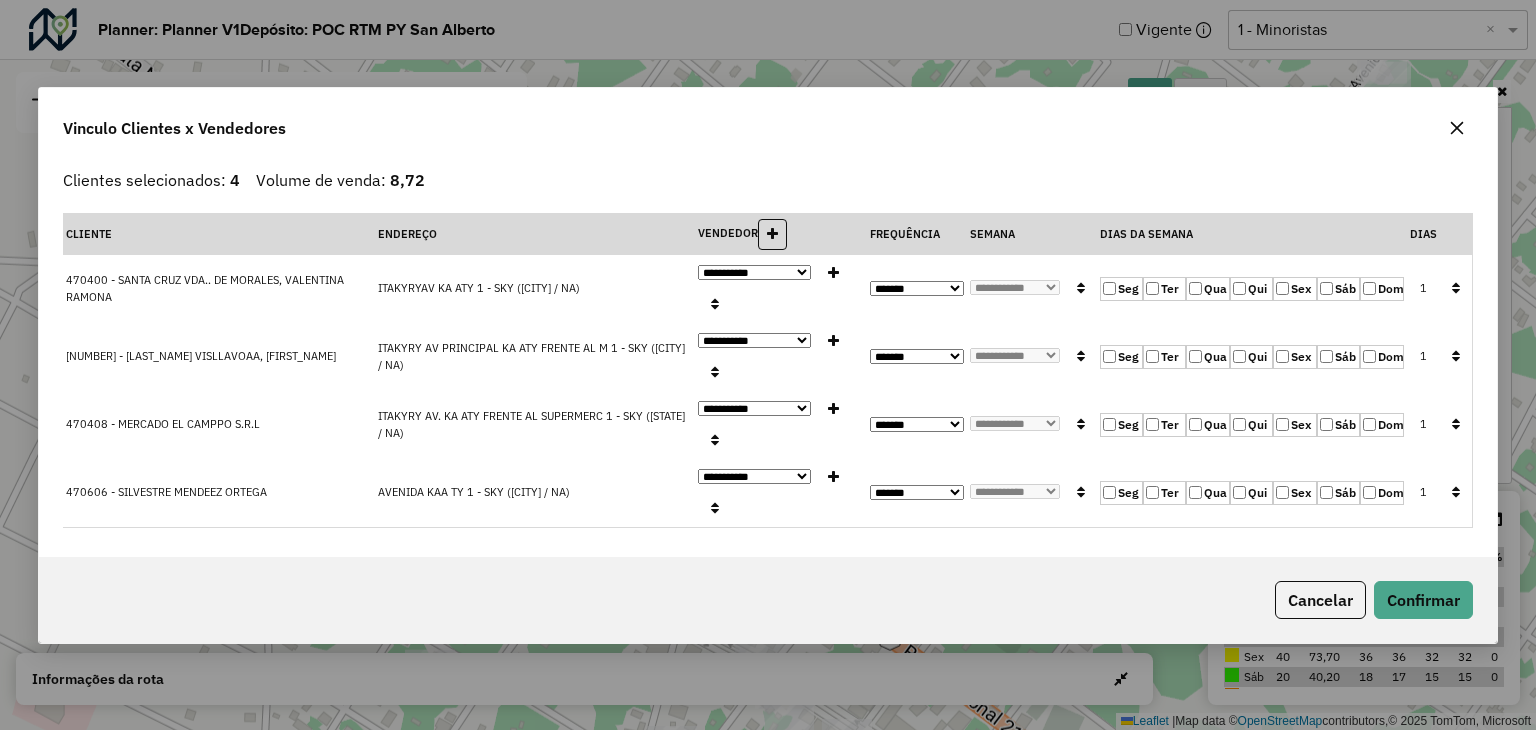 click 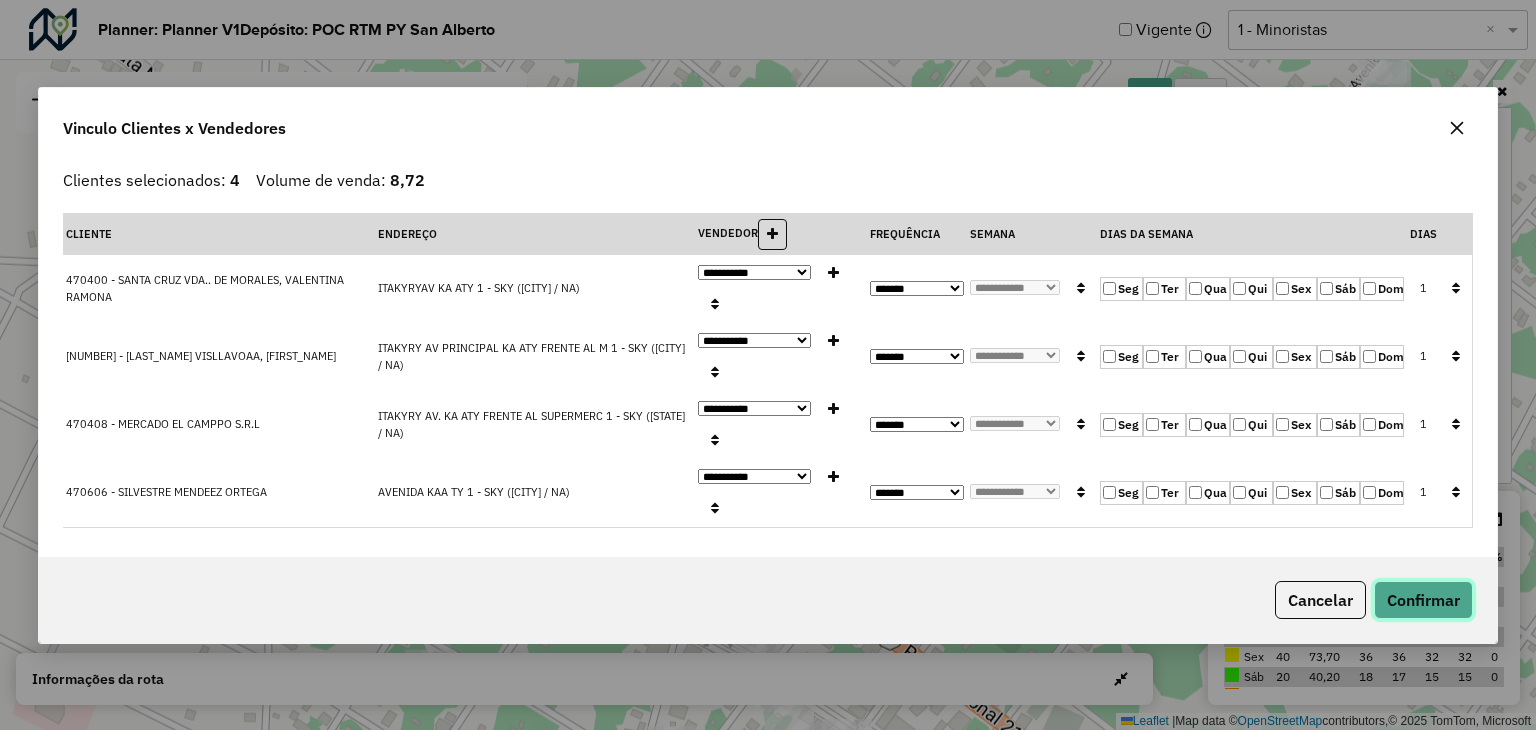 click on "Confirmar" 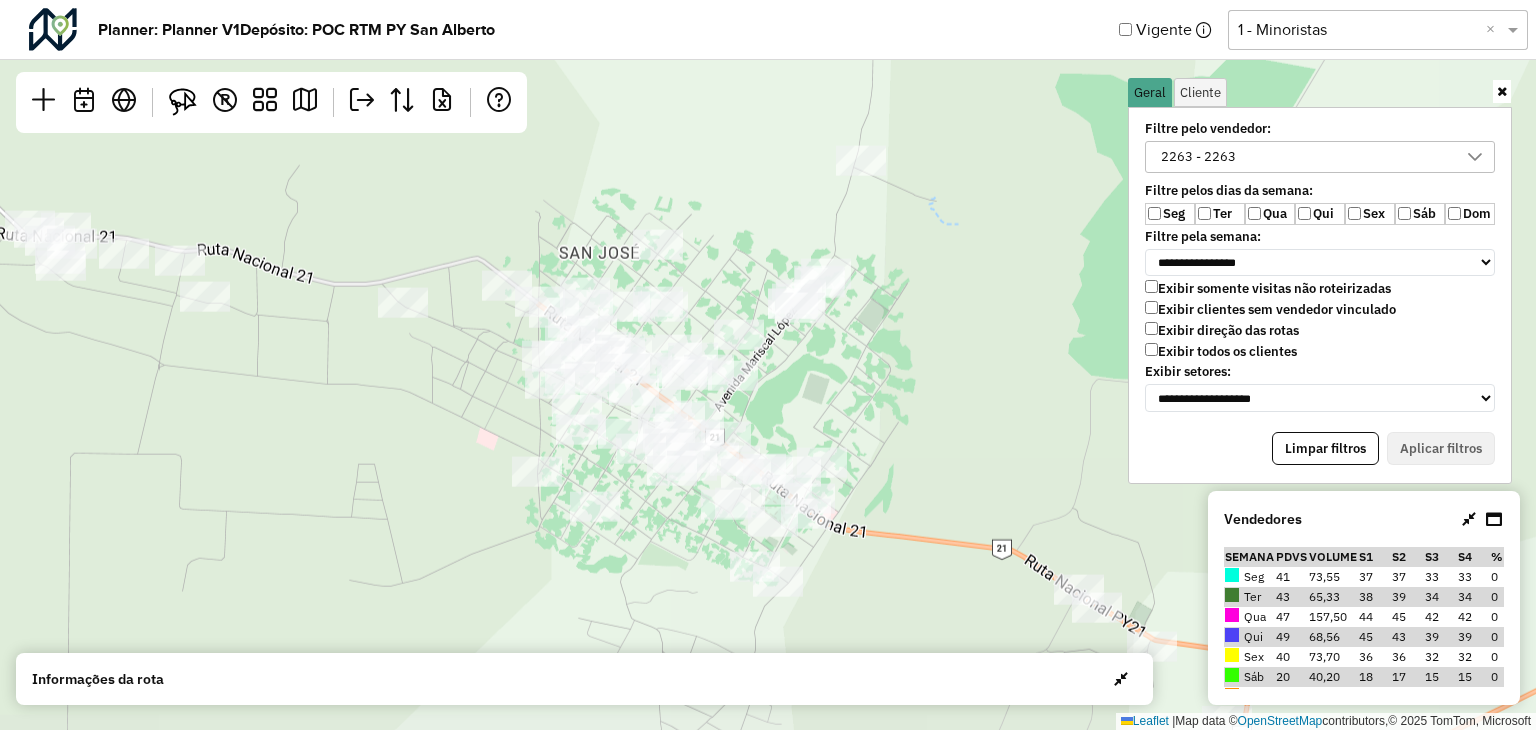 drag, startPoint x: 801, startPoint y: 433, endPoint x: 774, endPoint y: 401, distance: 41.868843 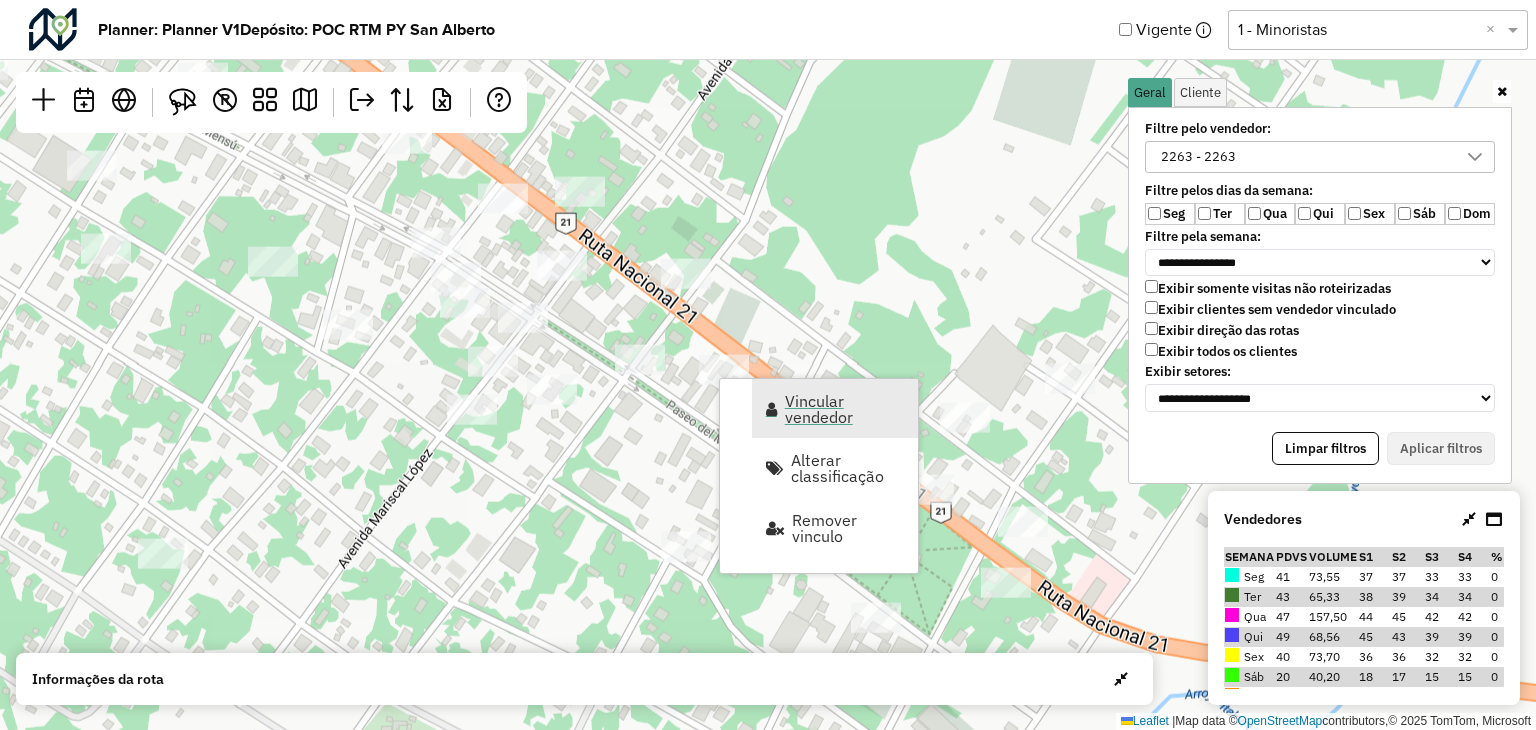 click on "Vincular vendedor" at bounding box center (845, 409) 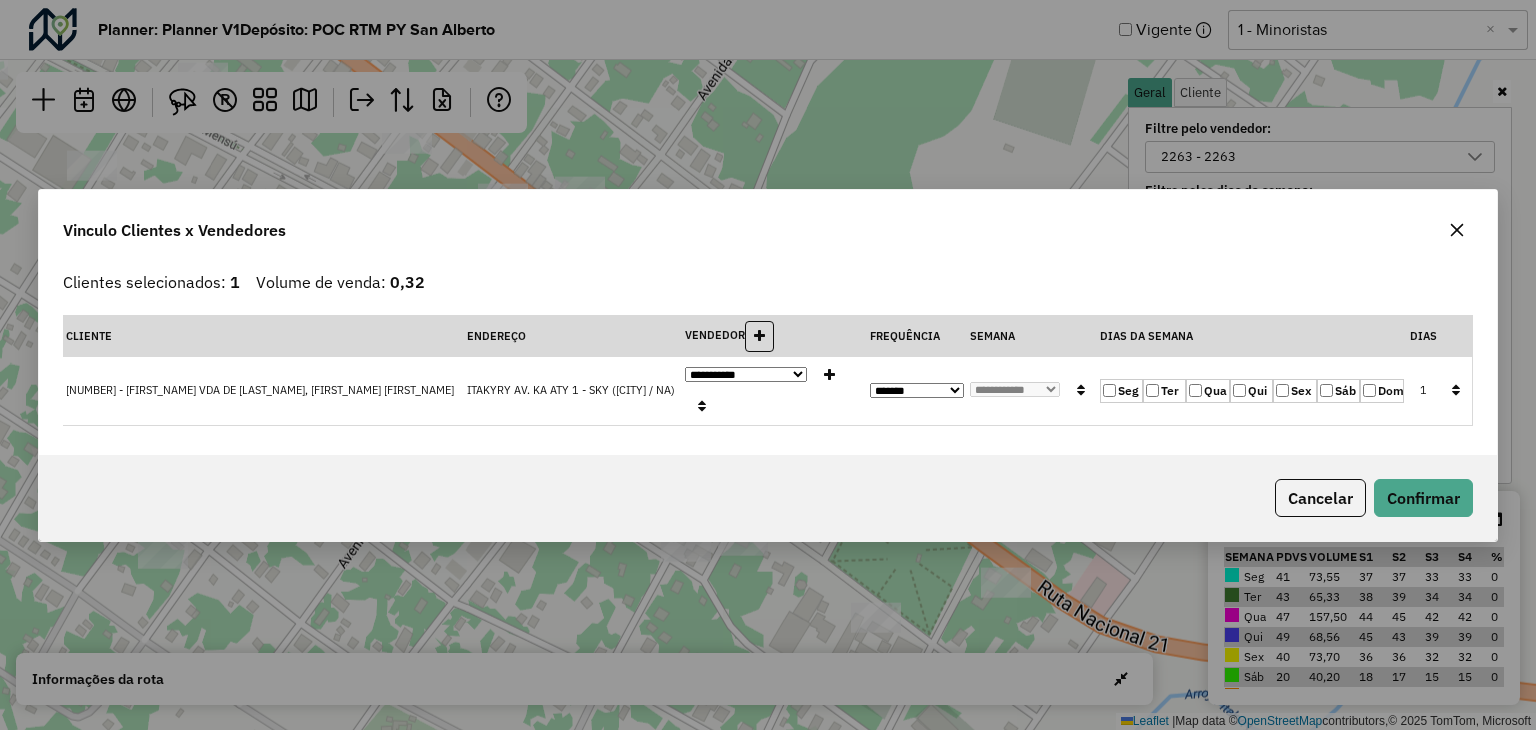 drag, startPoint x: 1252, startPoint y: 393, endPoint x: 1149, endPoint y: 398, distance: 103.121284 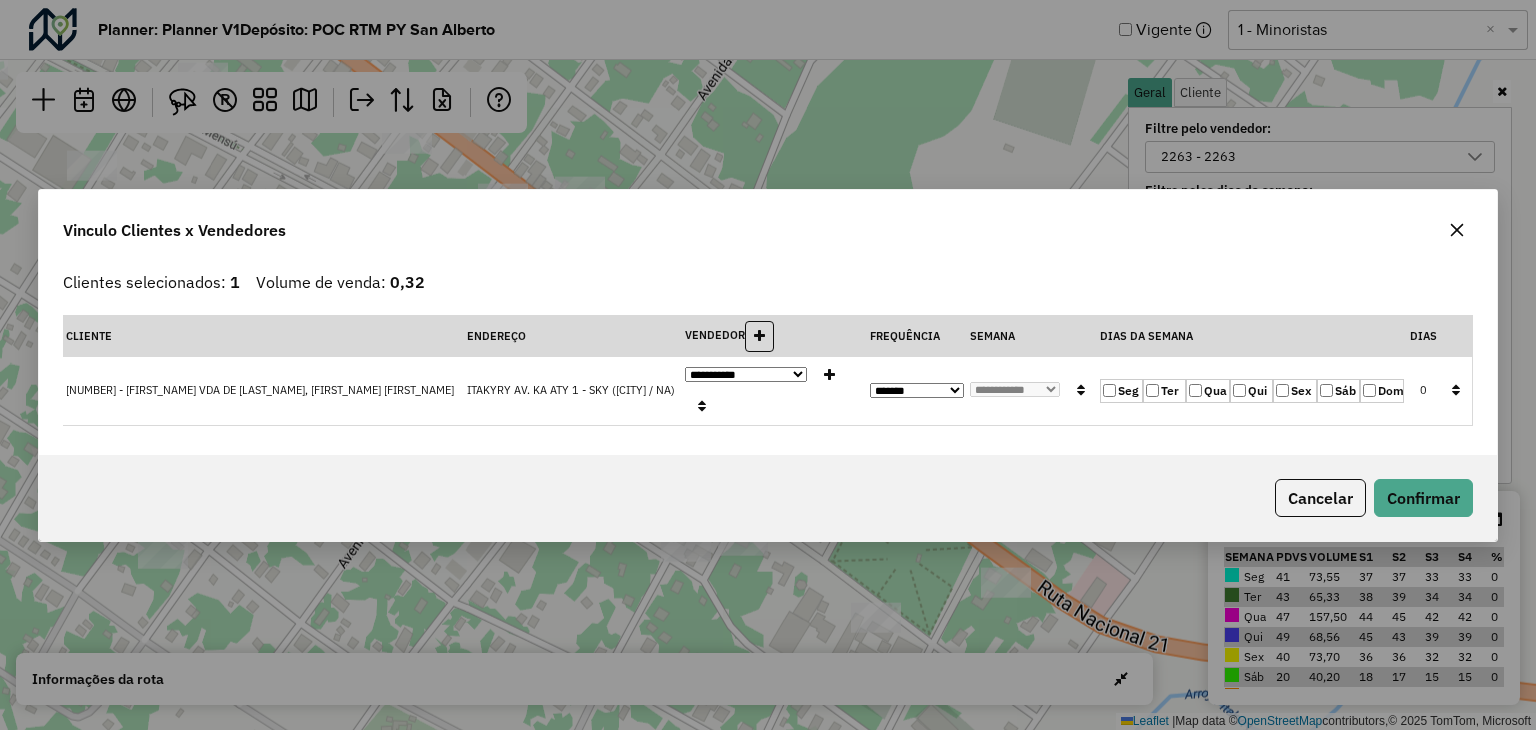 click on "Seg" 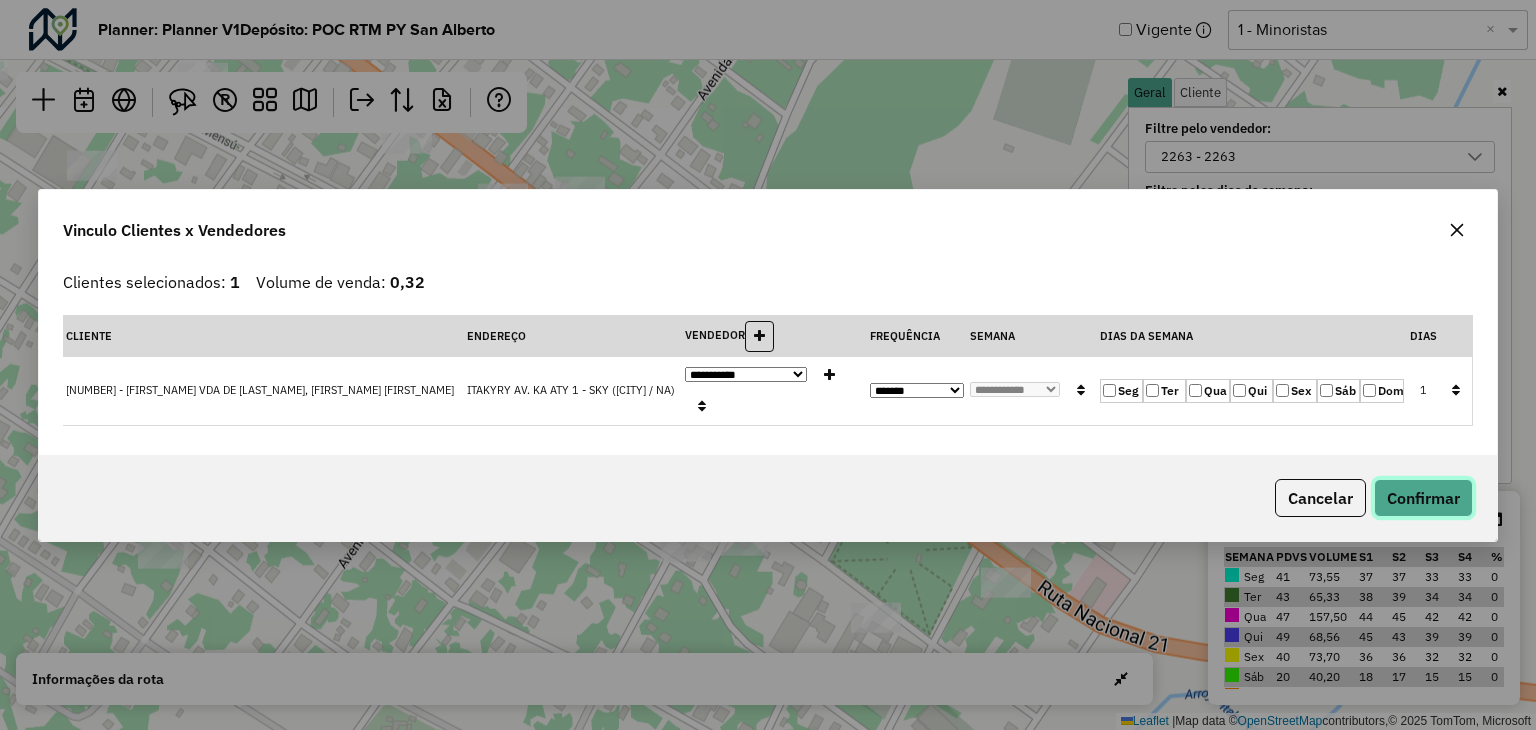 click on "Confirmar" 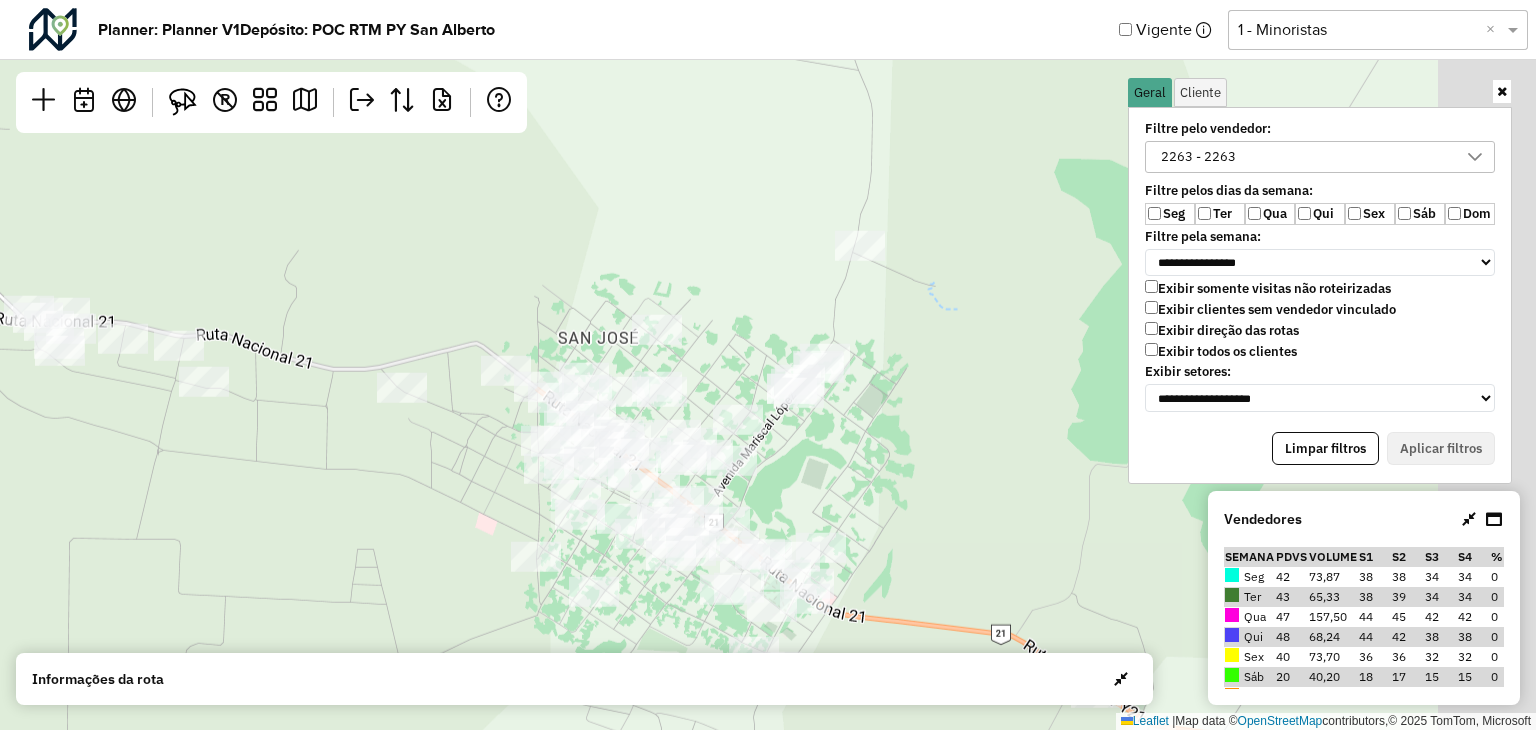 drag, startPoint x: 937, startPoint y: 360, endPoint x: 794, endPoint y: 293, distance: 157.9177 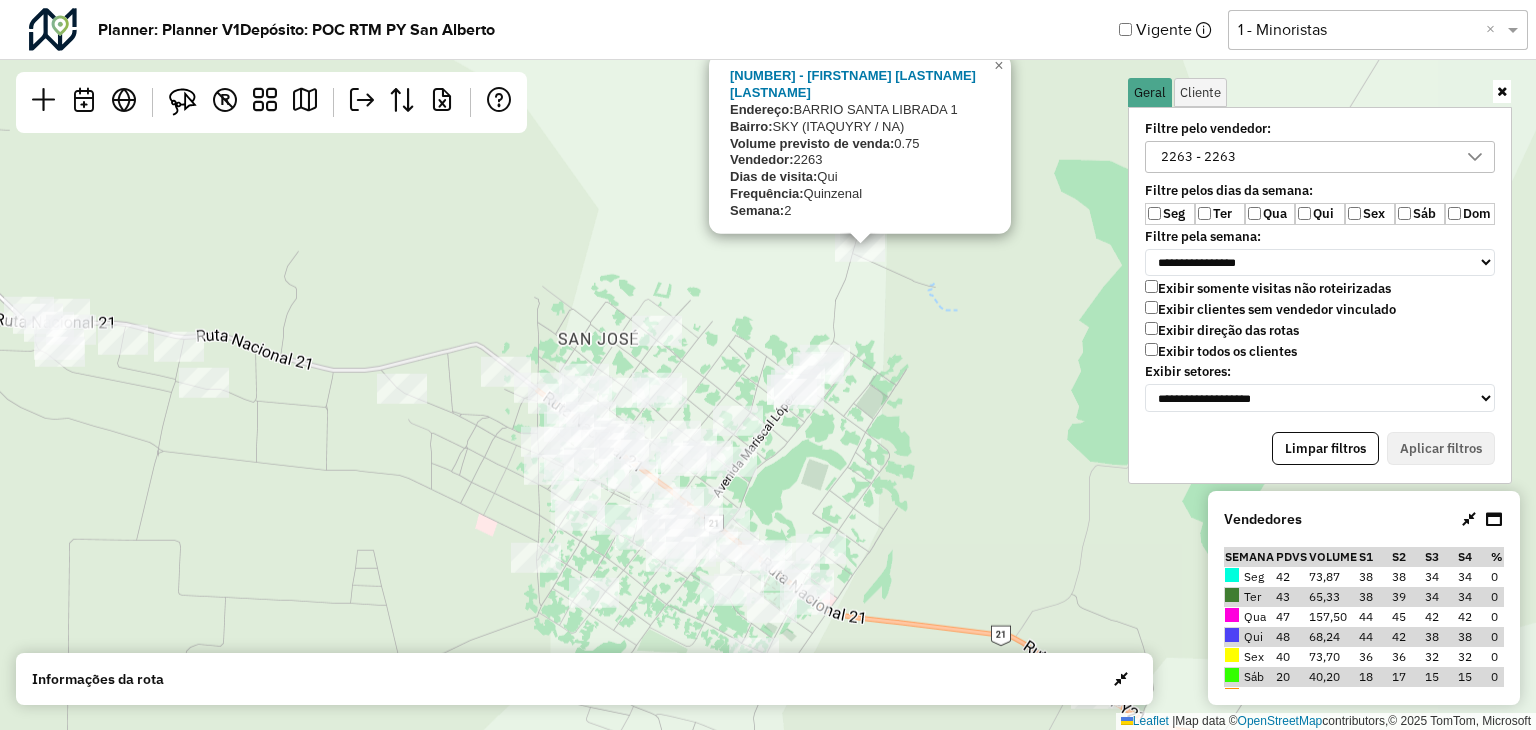 click on "470619 - CINTIA FIGUEREDDO CACERES
Endereço:  BARRIO SANTA LIBRADA                         1
Bairro:  SKY (ITAQUYRY / NA)
Volume previsto de venda:  0.75
Vendedor:  2263
Dias de visita:  Qui
Frequência:  Quinzenal
Semana:  2
×  Leaflet   |  Map data ©  OpenStreetMap  contributors,© 2025 TomTom, Microsoft" 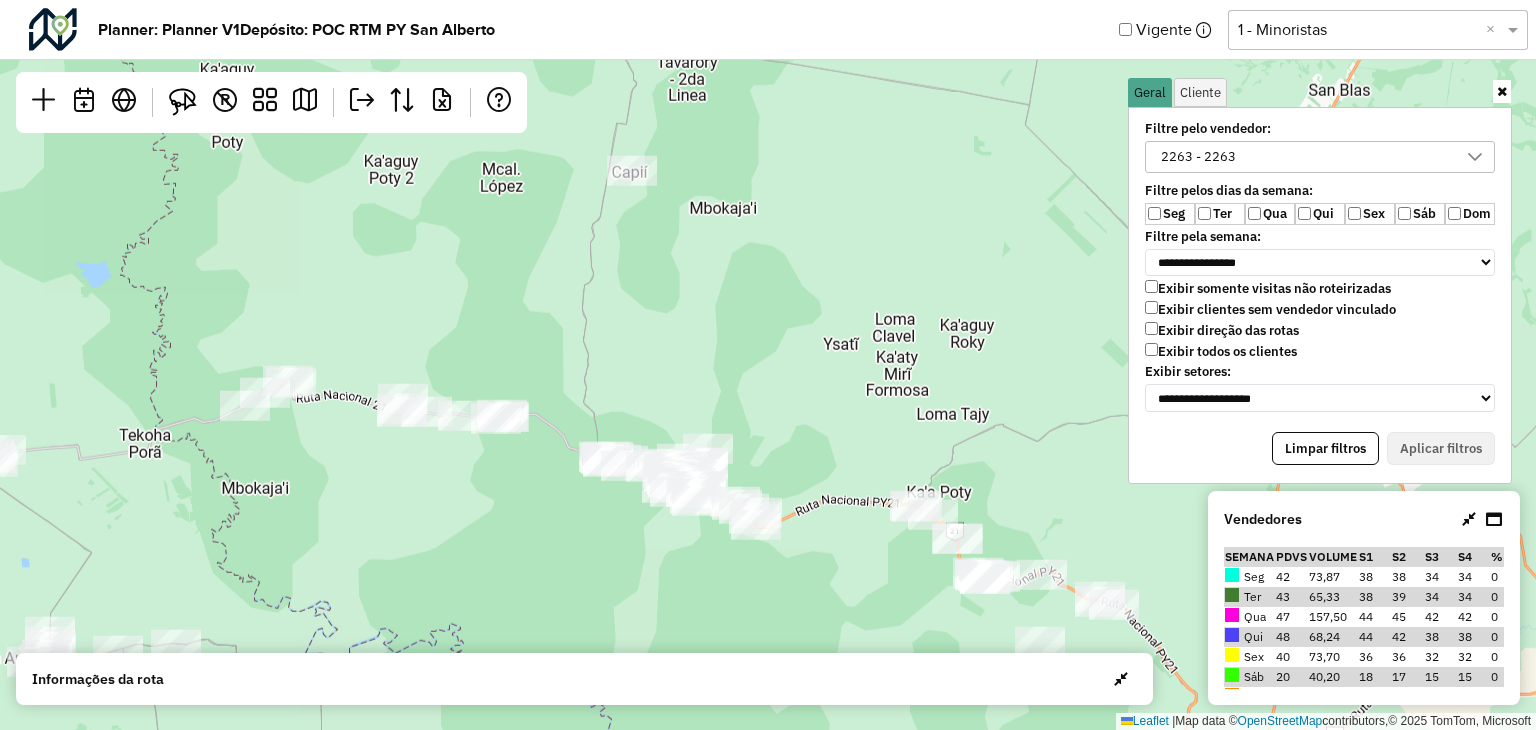 drag, startPoint x: 721, startPoint y: 329, endPoint x: 720, endPoint y: 358, distance: 29.017237 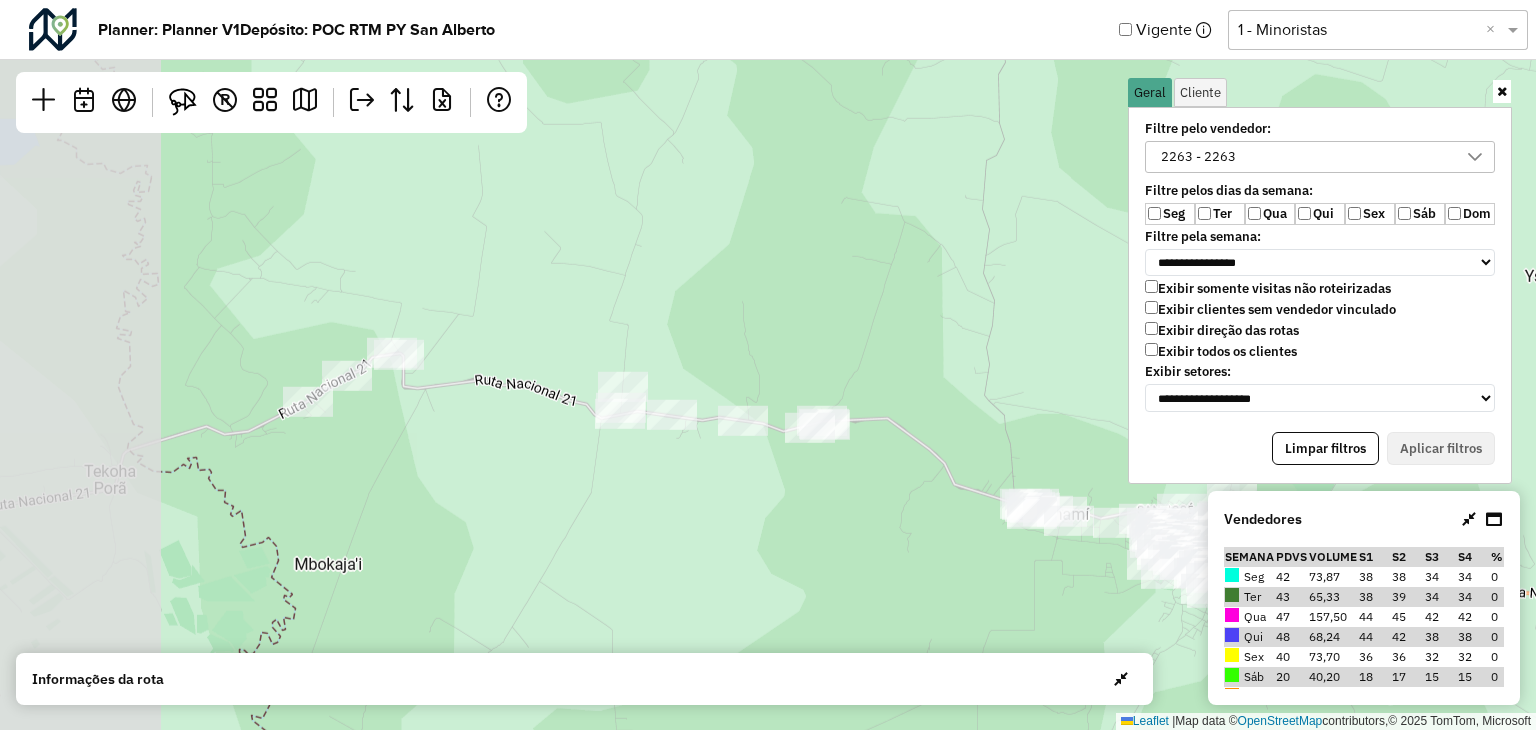 drag, startPoint x: 708, startPoint y: 538, endPoint x: 1053, endPoint y: 578, distance: 347.3111 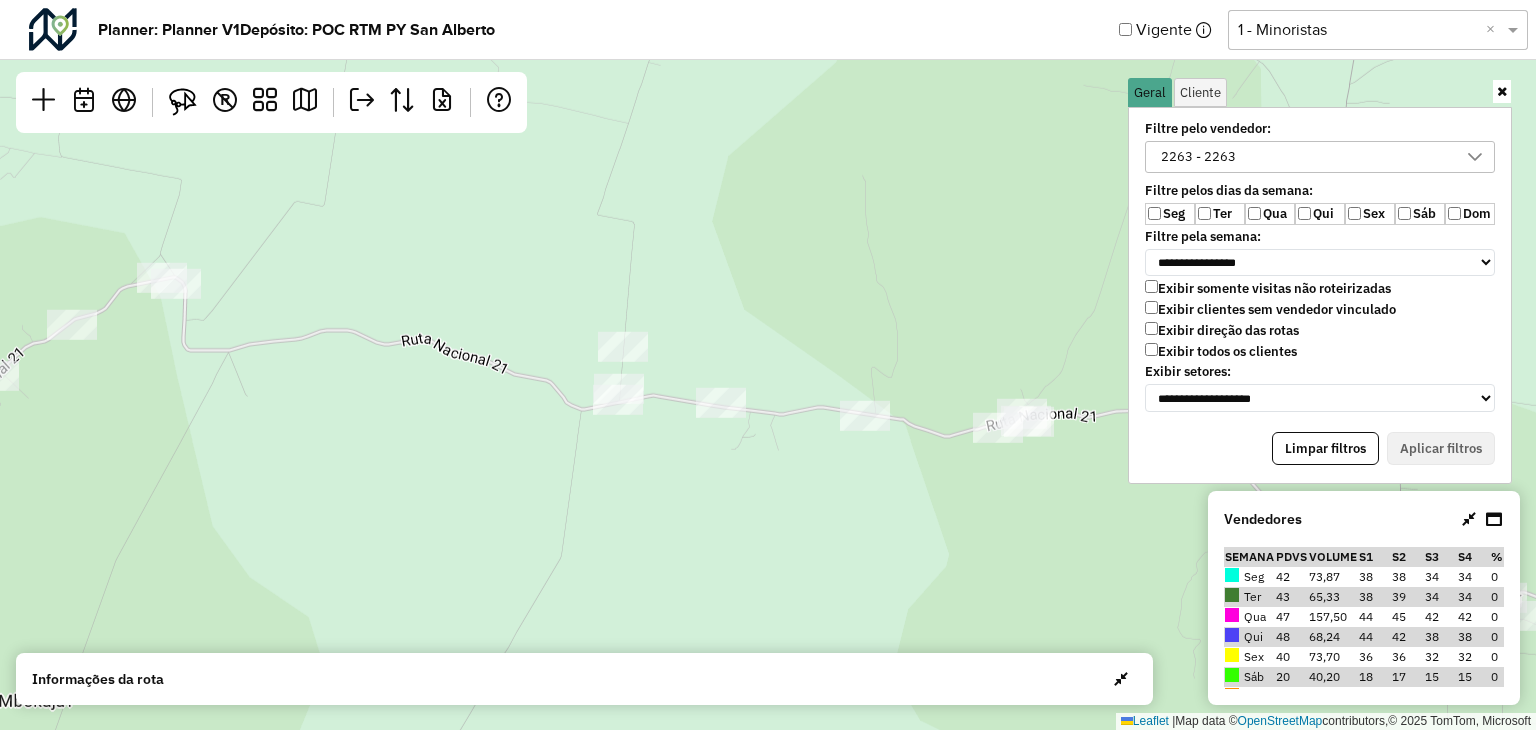 drag, startPoint x: 186, startPoint y: 113, endPoint x: 212, endPoint y: 158, distance: 51.971146 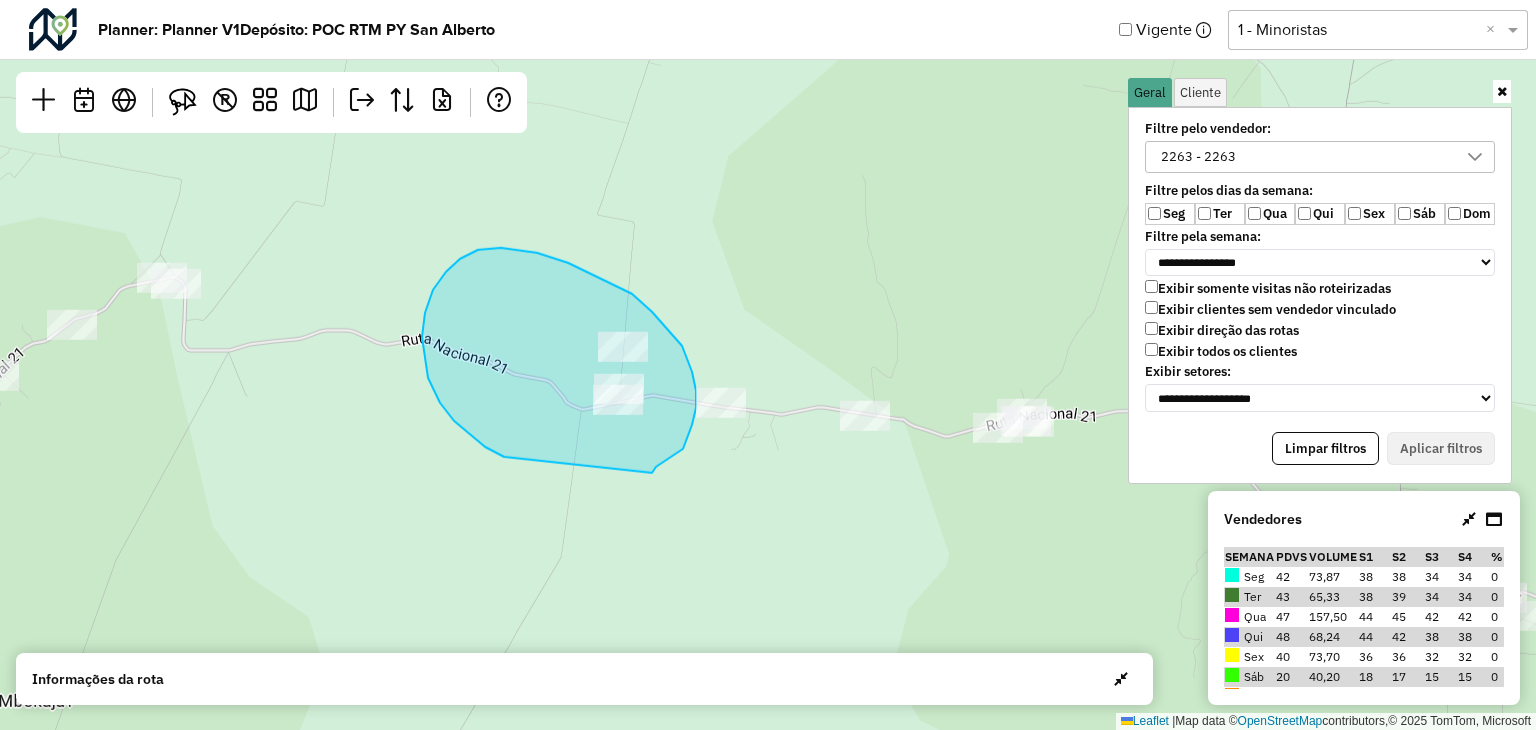 drag, startPoint x: 656, startPoint y: 467, endPoint x: 580, endPoint y: 482, distance: 77.46612 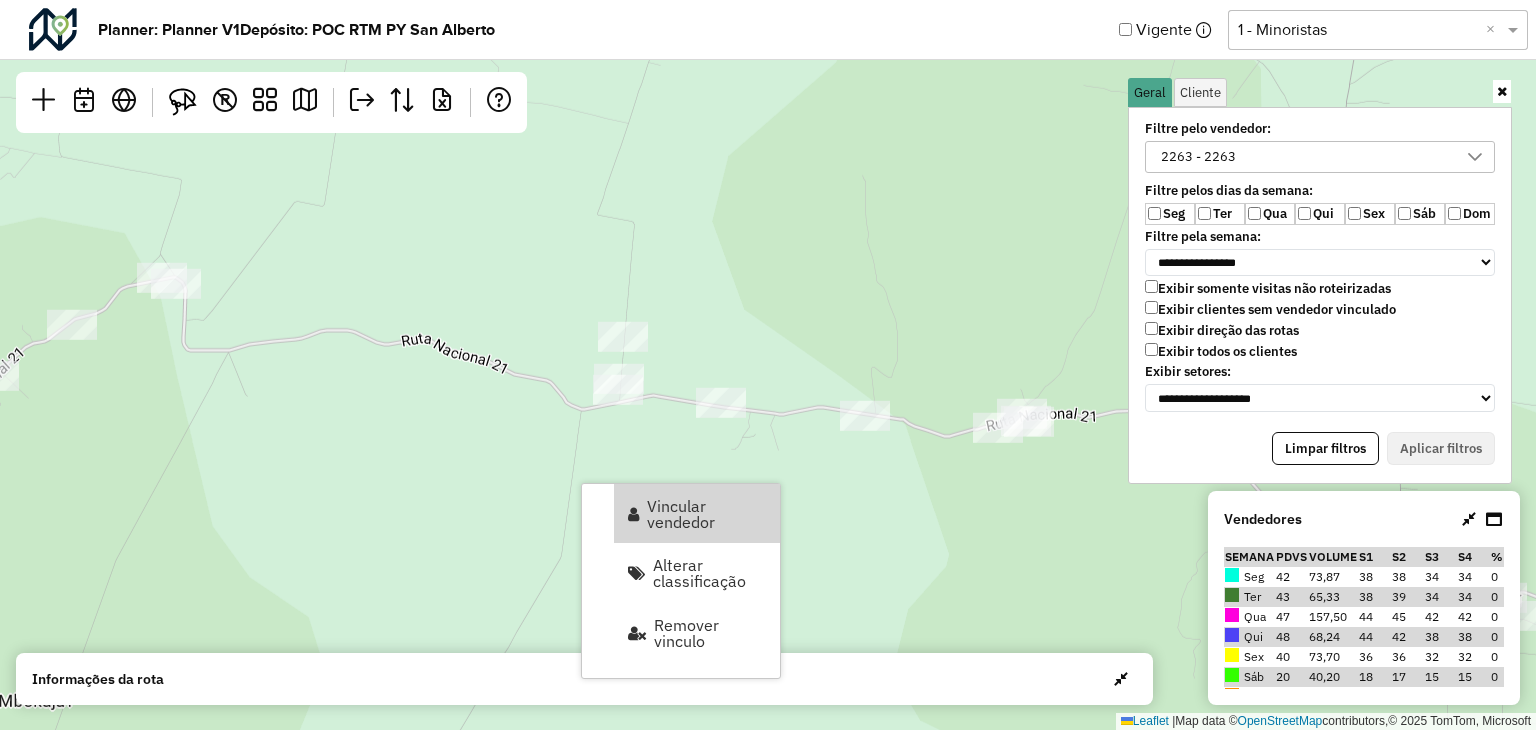drag, startPoint x: 684, startPoint y: 509, endPoint x: 946, endPoint y: 473, distance: 264.46173 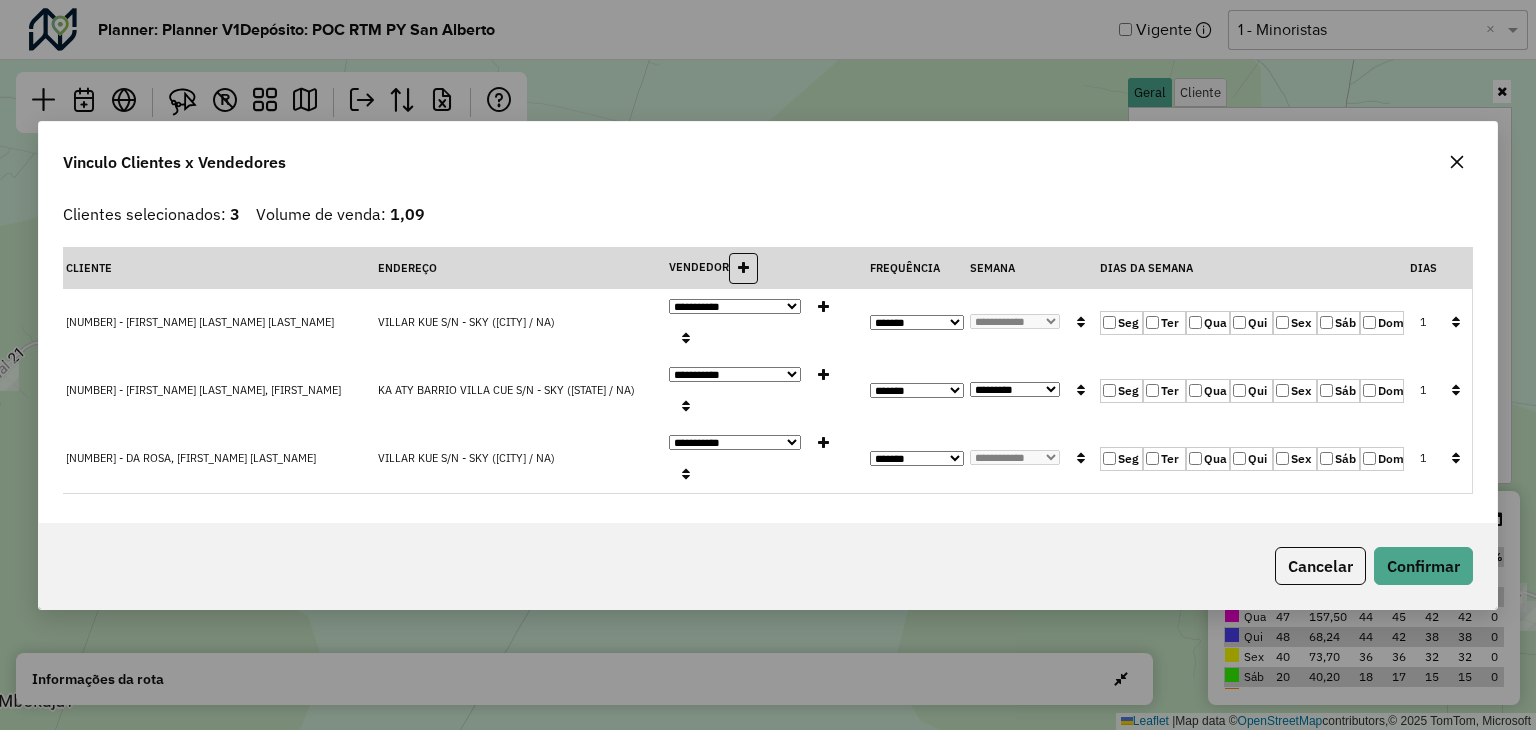 click on "Qua" 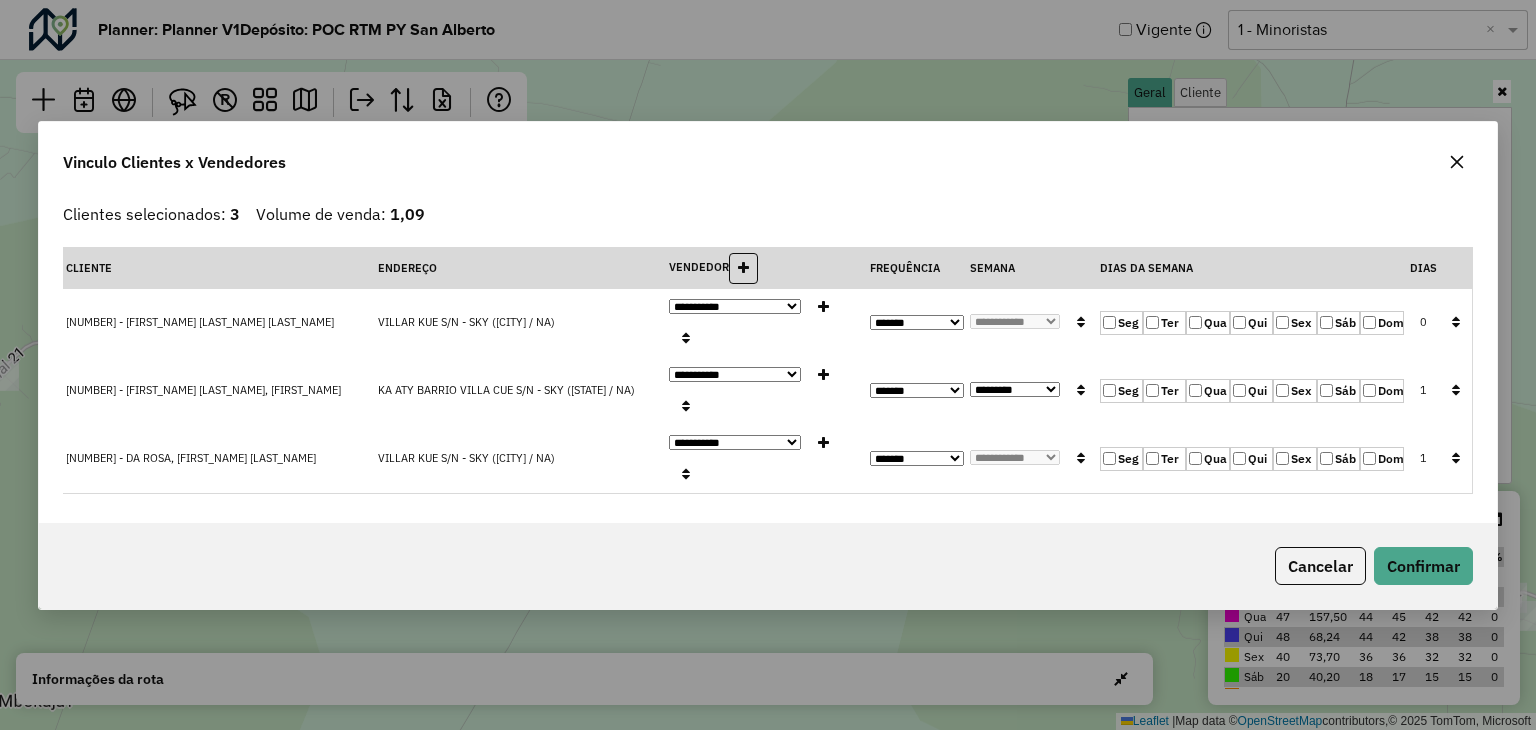 click on "Sáb" 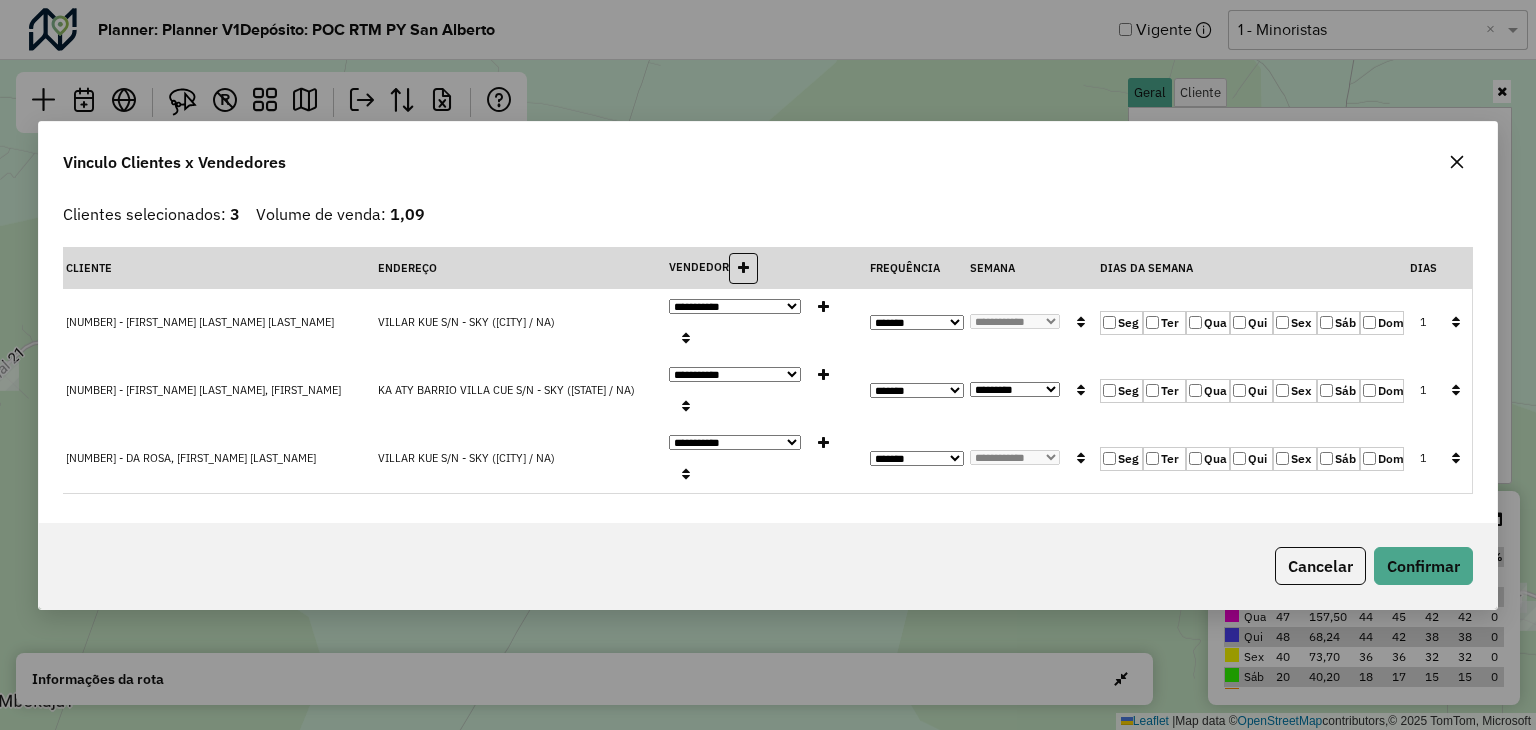 click 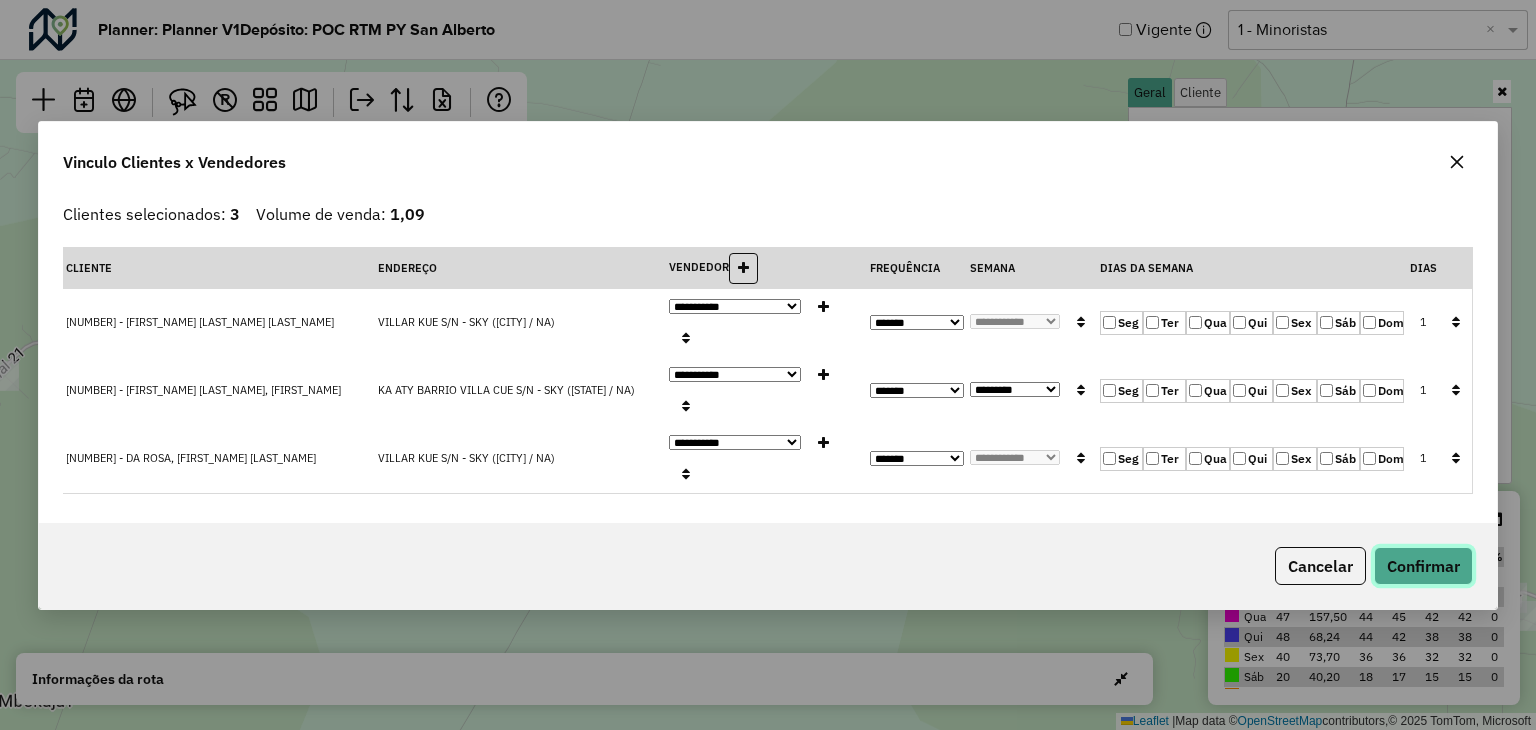 click on "Confirmar" 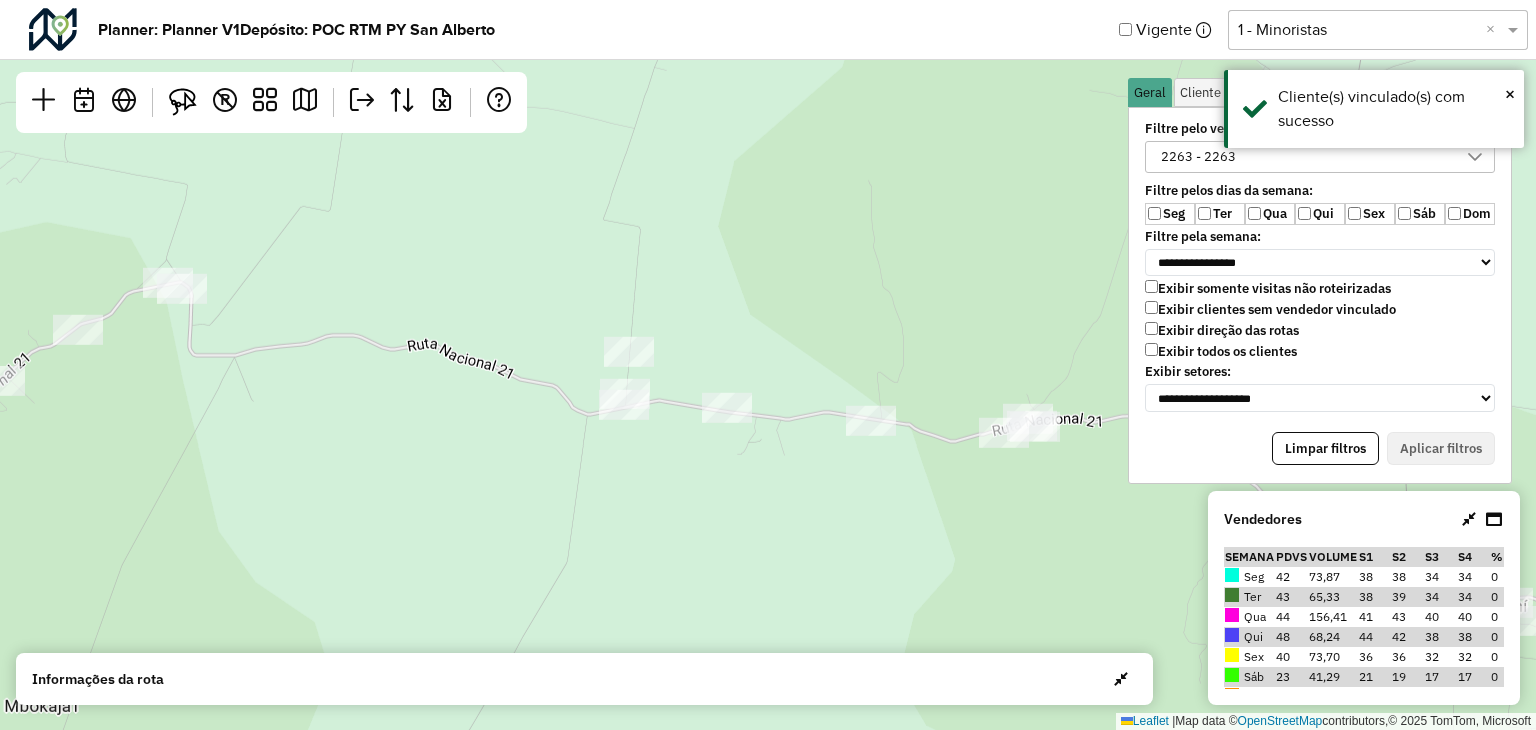drag, startPoint x: 275, startPoint y: 340, endPoint x: 306, endPoint y: 362, distance: 38.013157 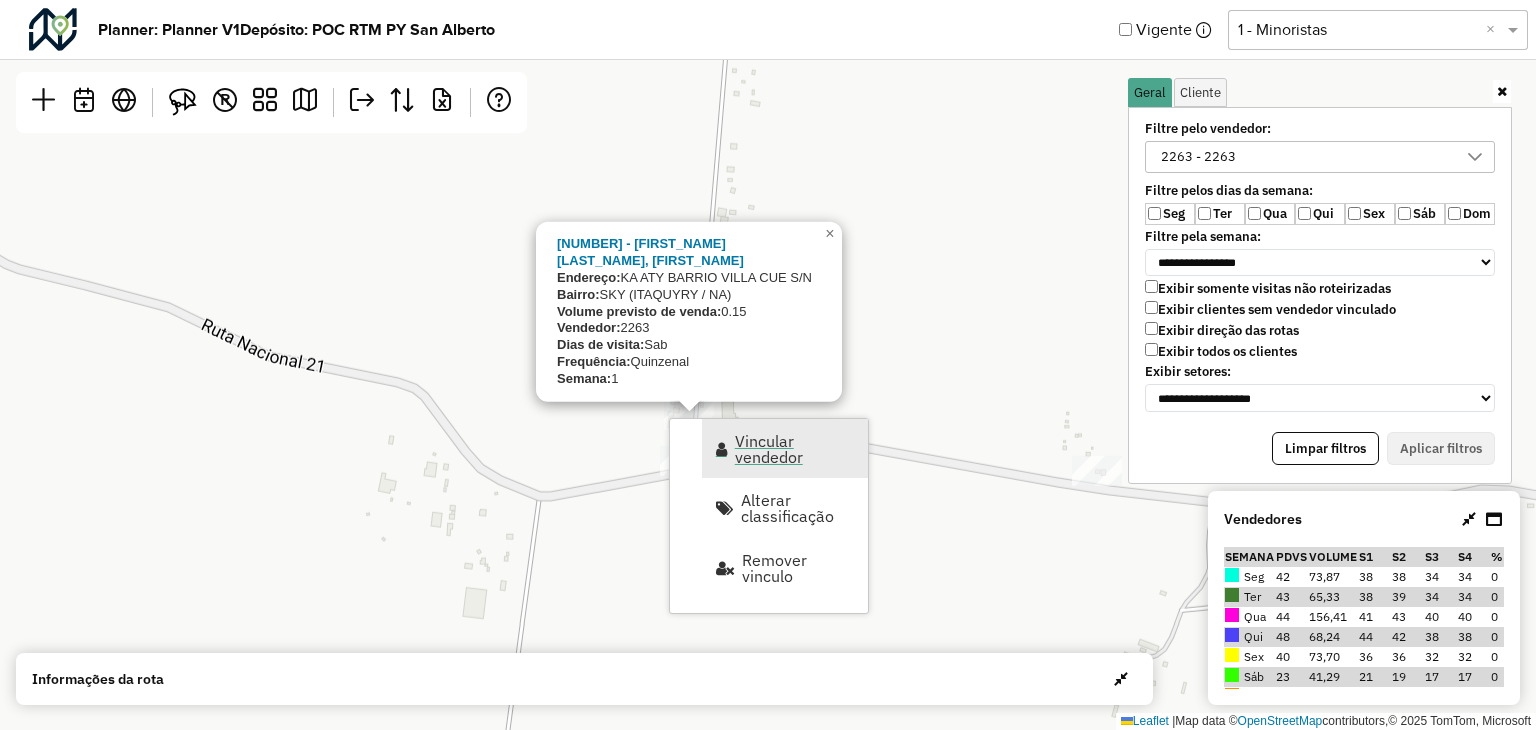 click on "Vincular vendedor" at bounding box center [795, 449] 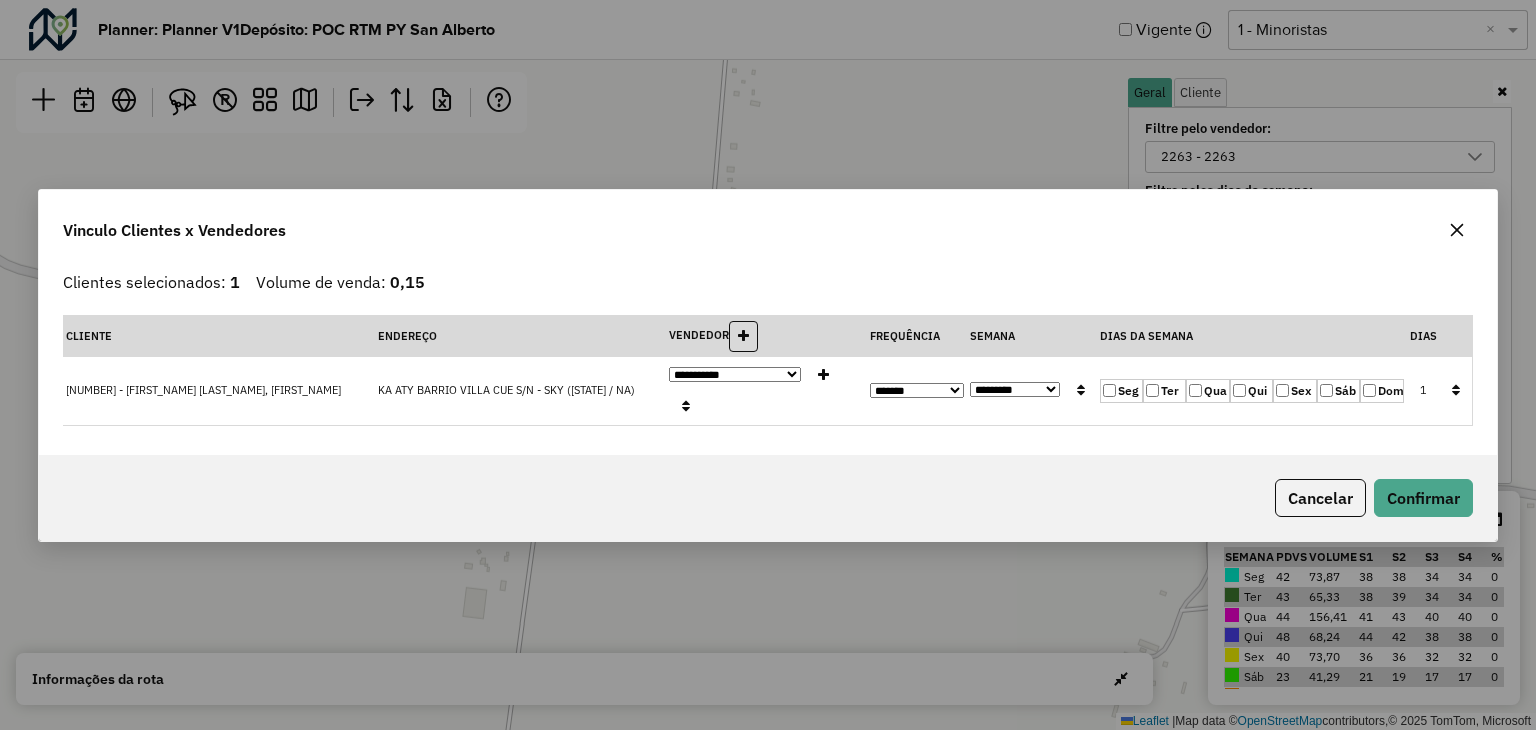 click on "**********" 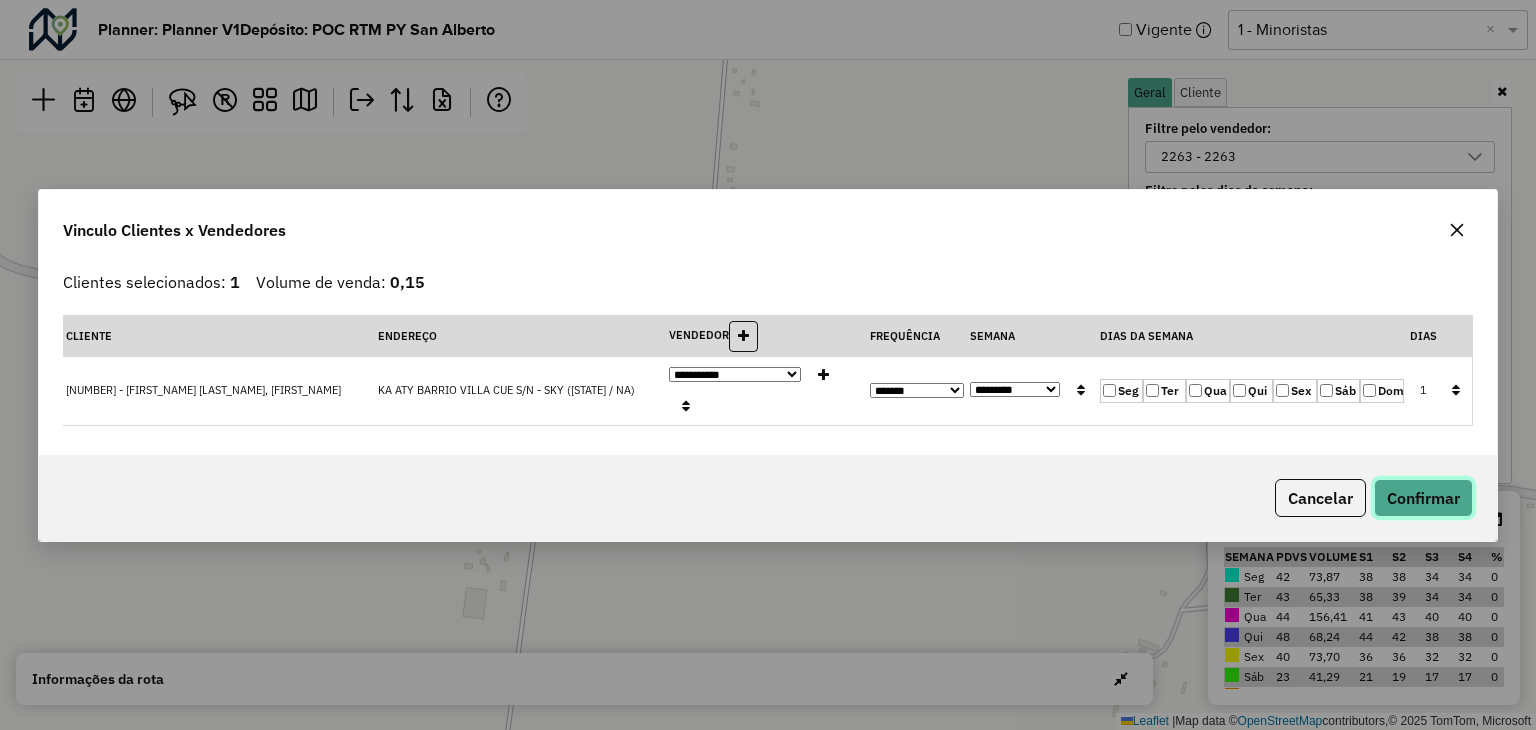click on "Confirmar" 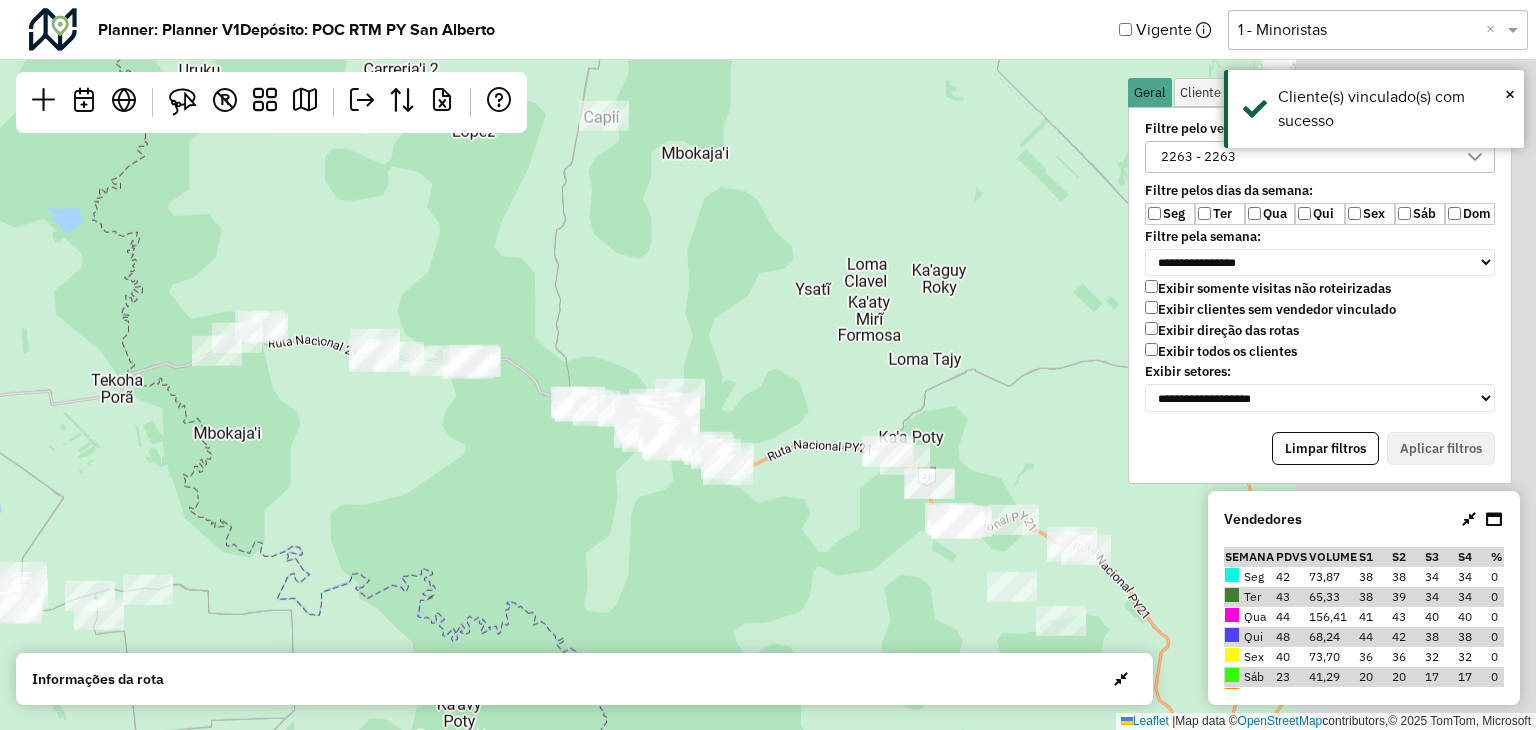 drag, startPoint x: 618, startPoint y: 261, endPoint x: 604, endPoint y: 257, distance: 14.56022 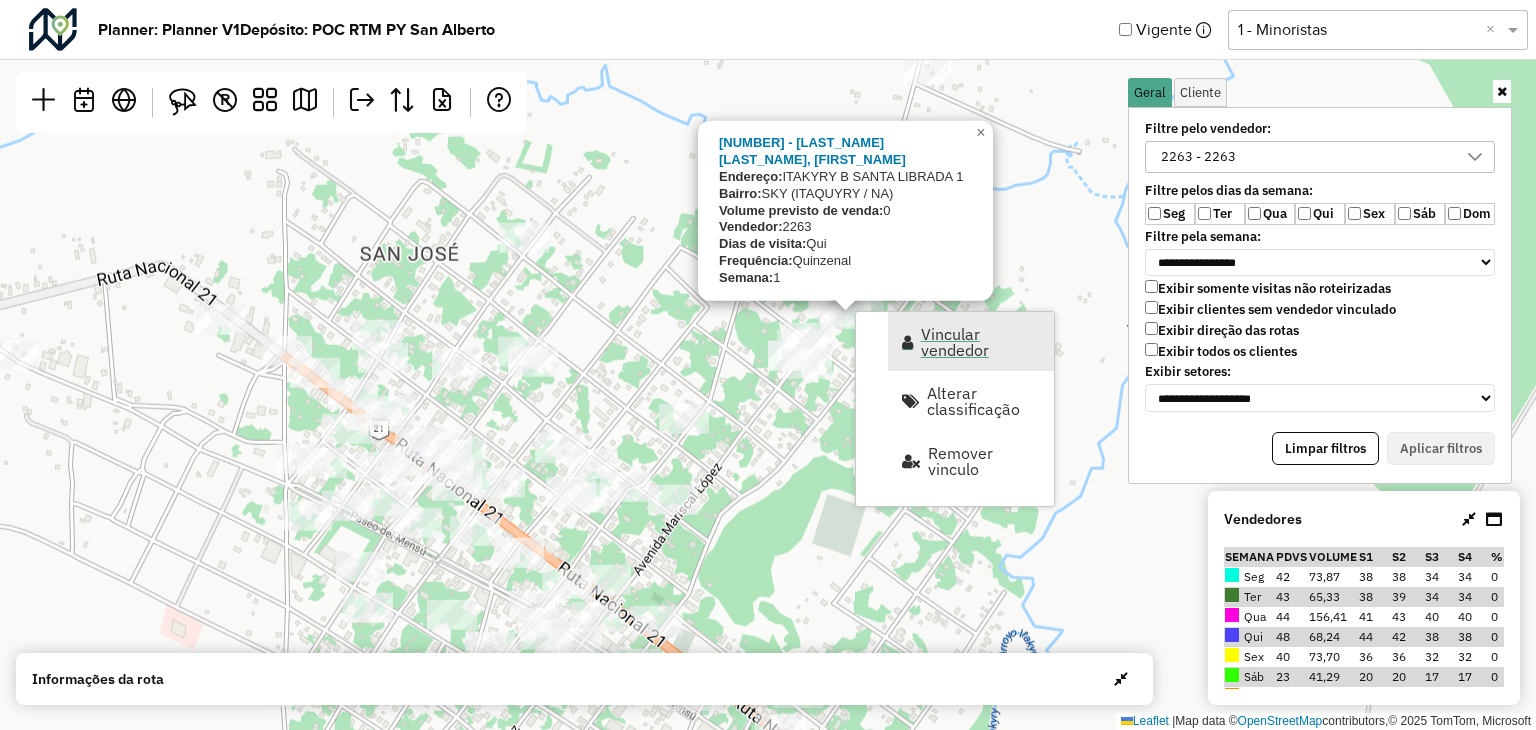 click on "Vincular vendedor" at bounding box center (971, 341) 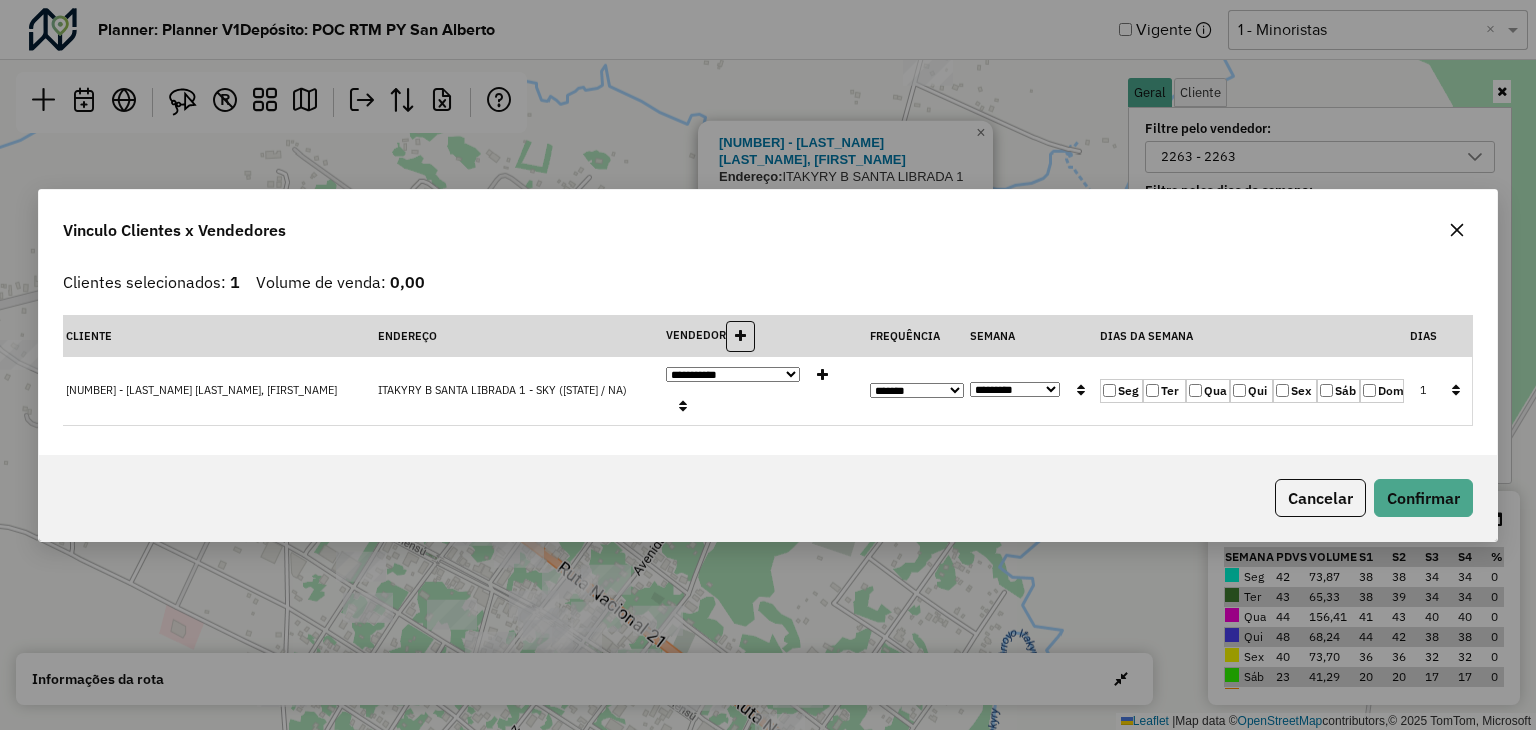 click on "**********" 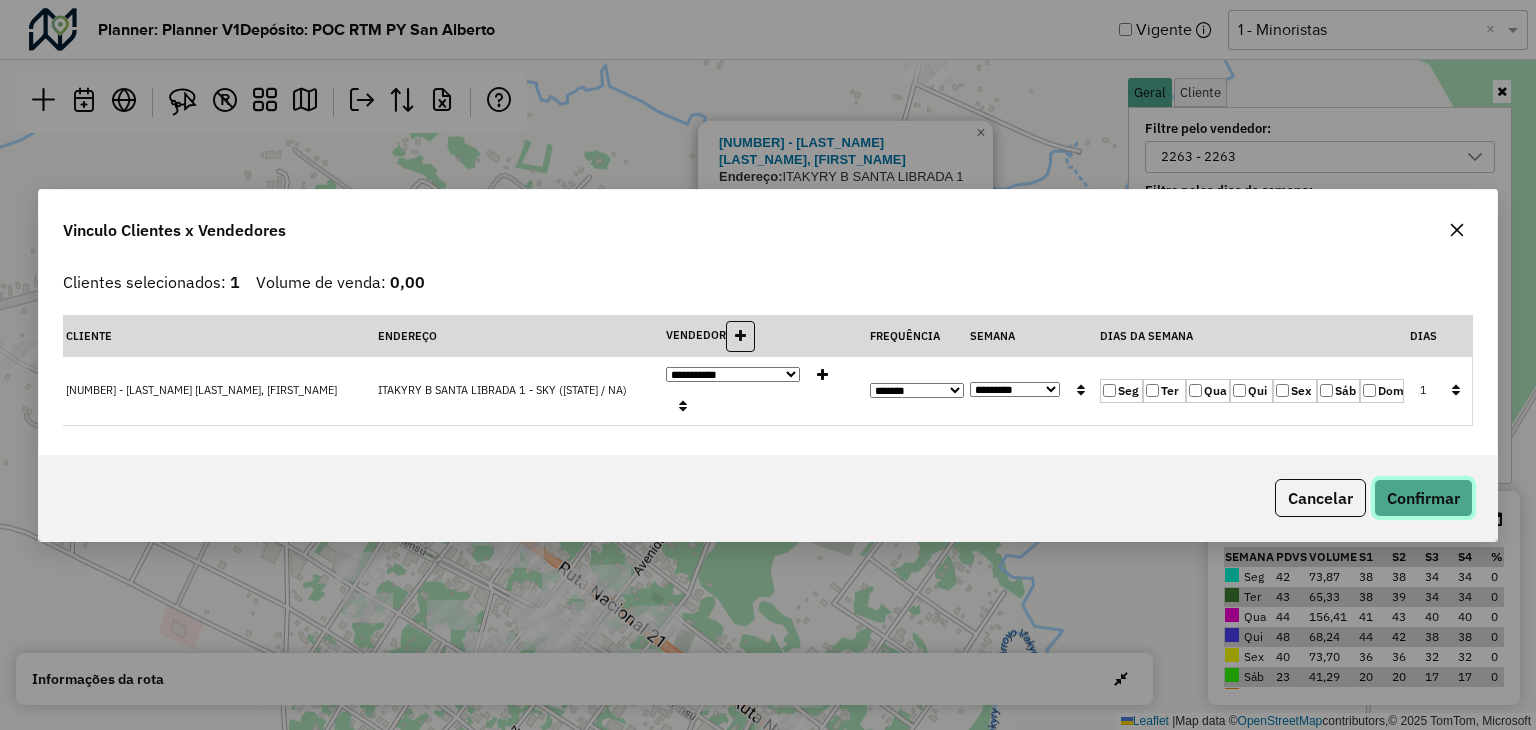 click on "Confirmar" 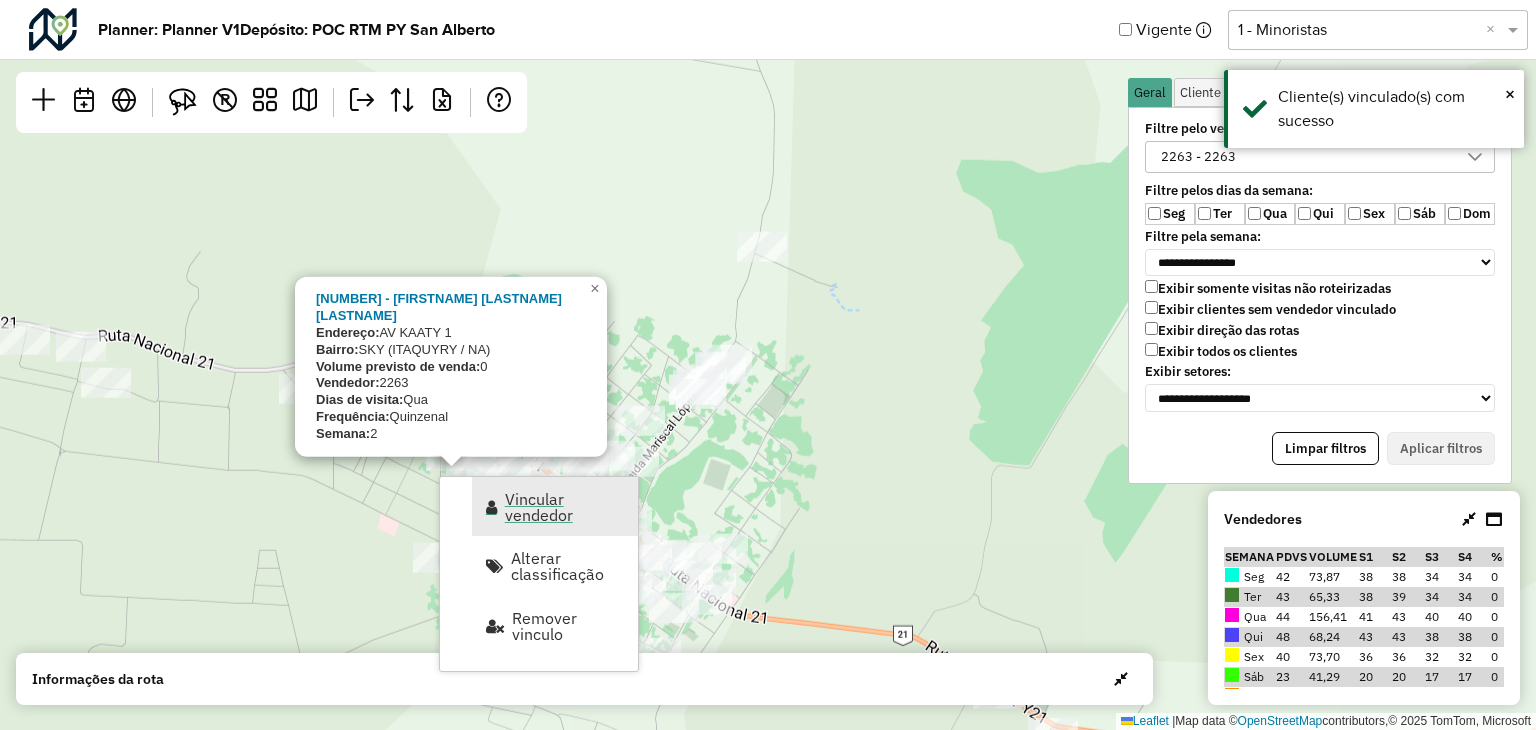 click on "Vincular vendedor" at bounding box center (565, 507) 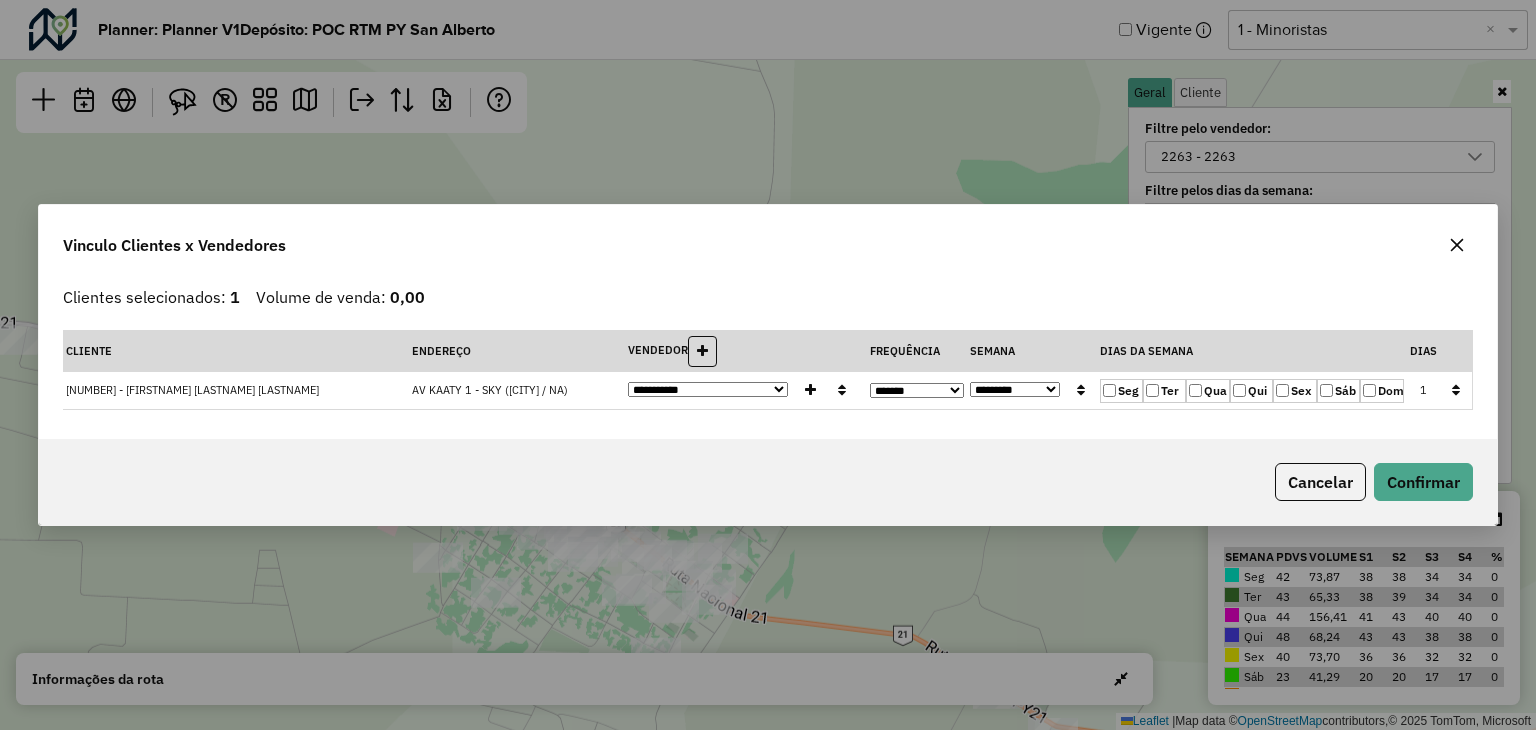 click on "**********" 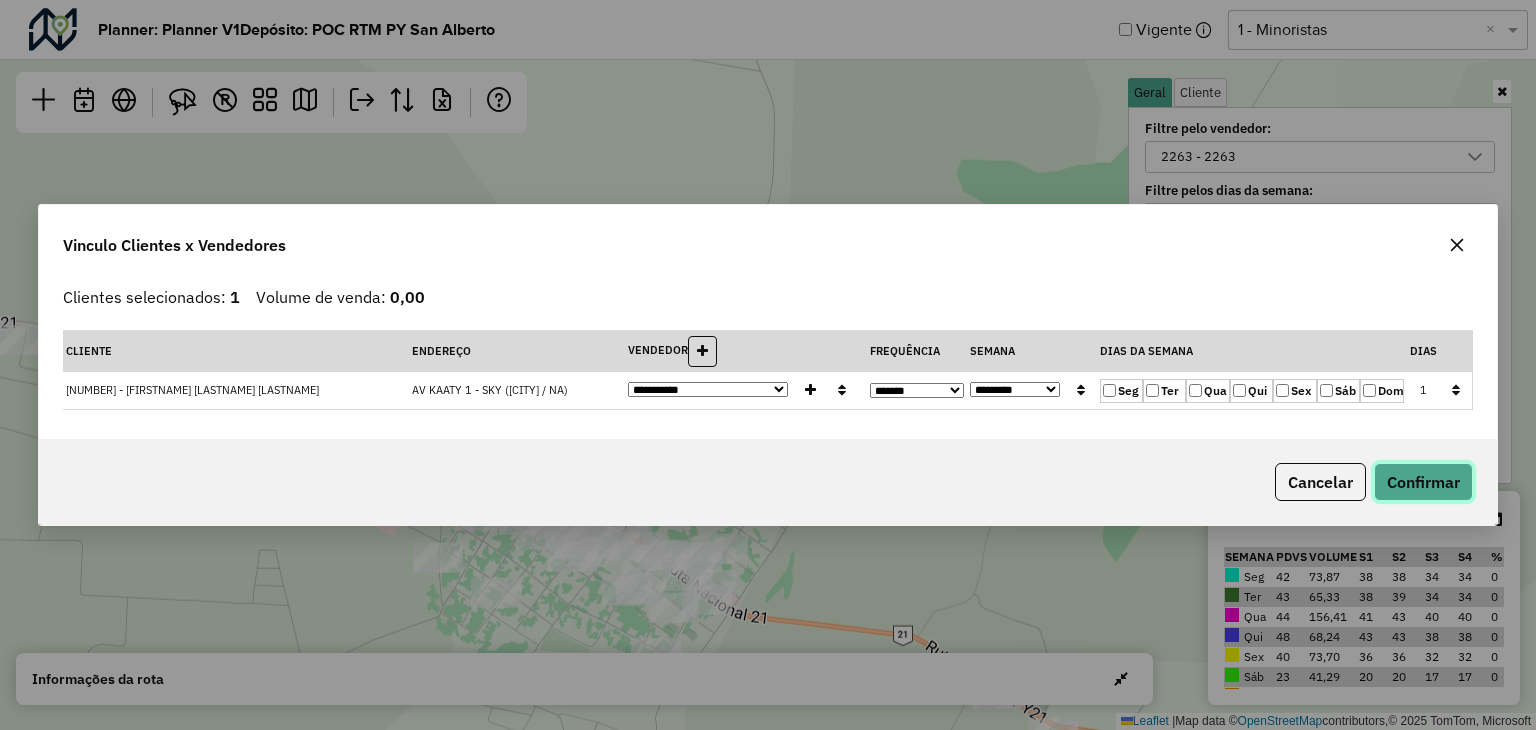 drag, startPoint x: 1404, startPoint y: 480, endPoint x: 701, endPoint y: 407, distance: 706.78 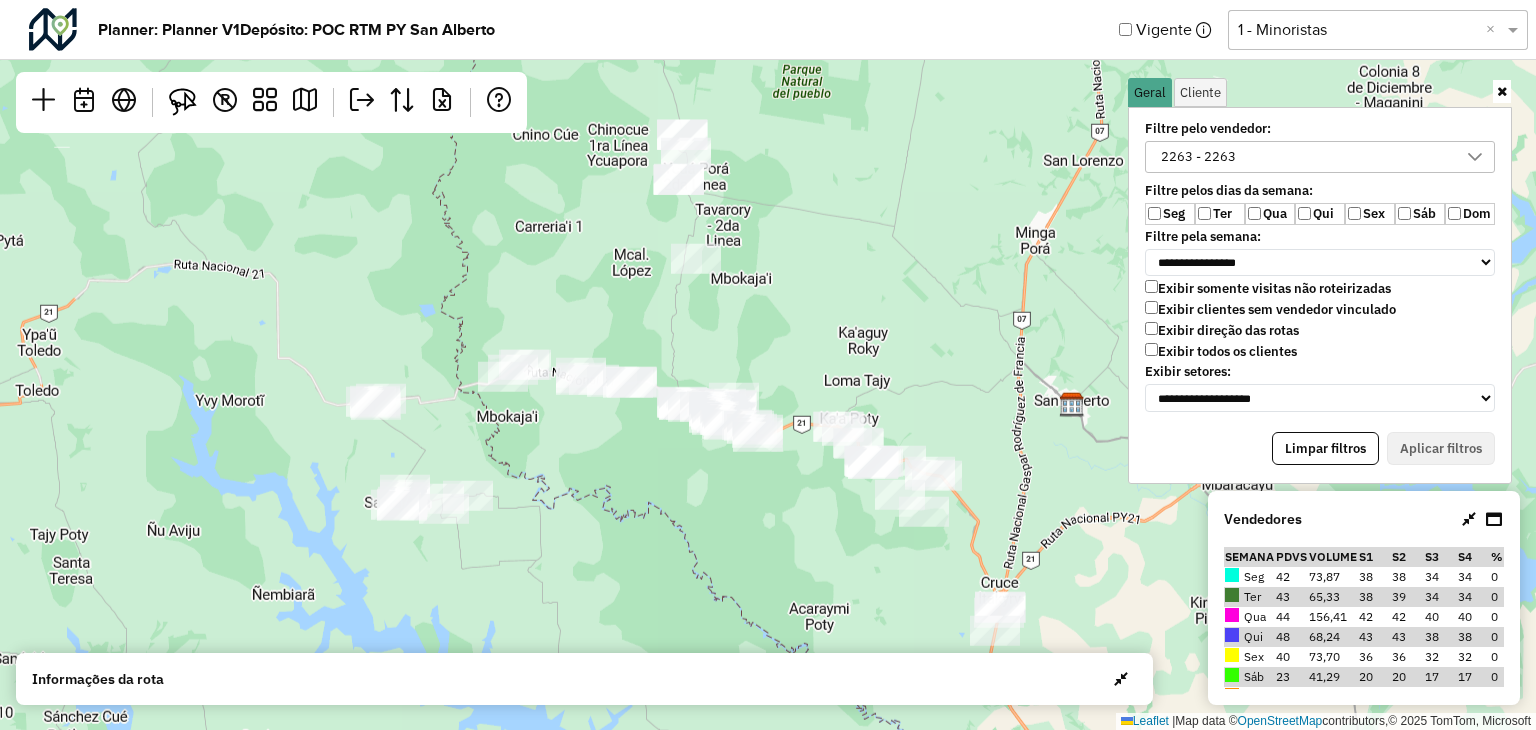click on "Leaflet   |  Map data ©  OpenStreetMap  contributors,© 2025 TomTom, Microsoft" 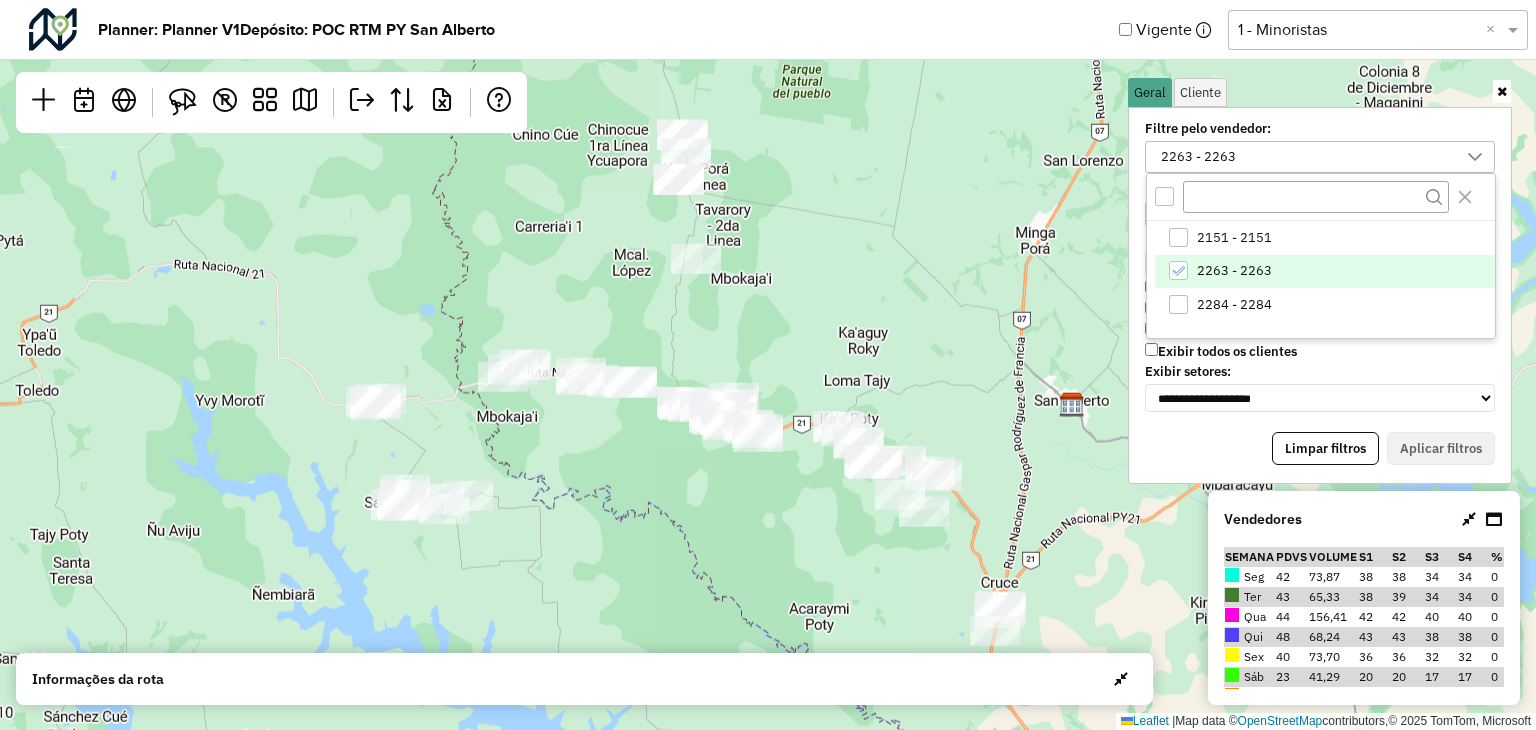 click 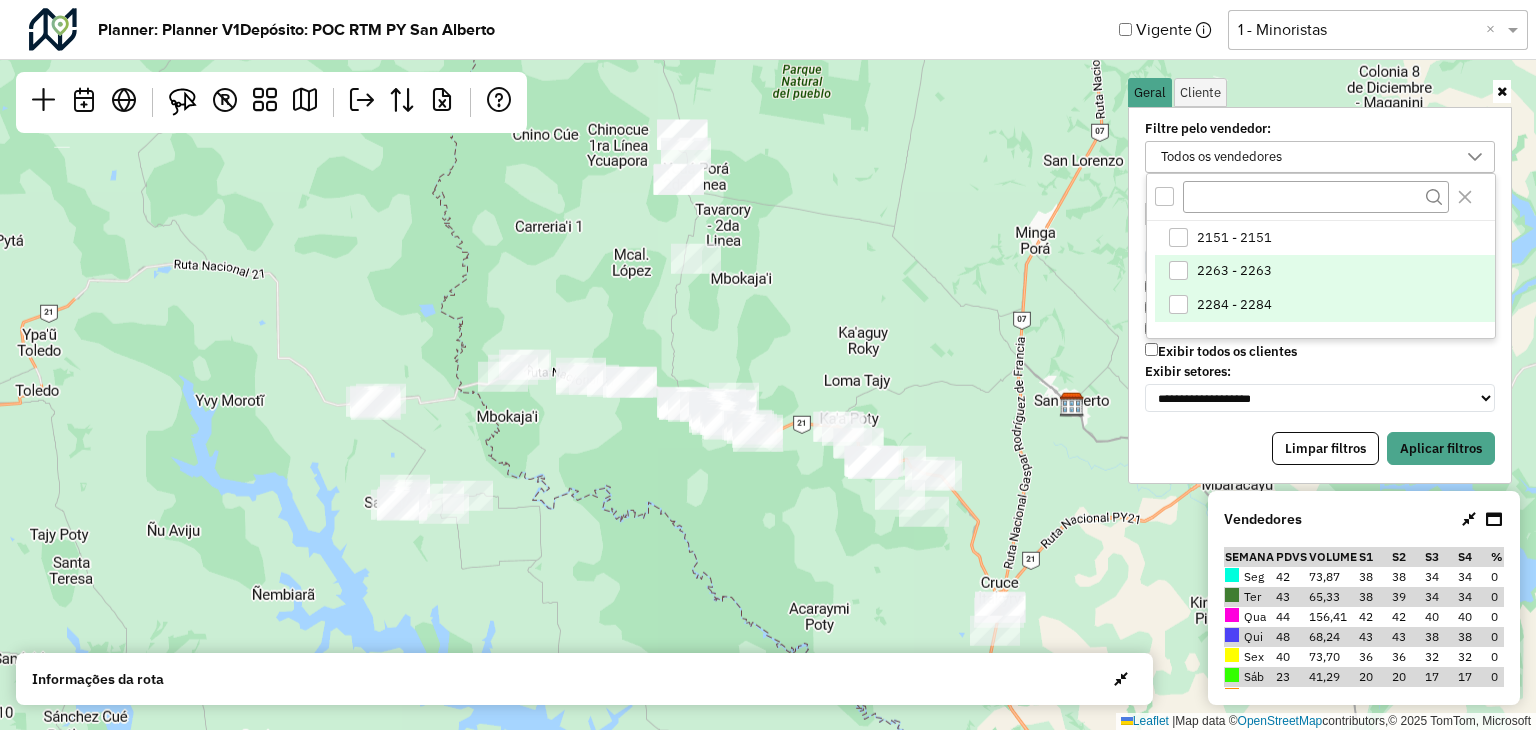click on "2284 - 2284" at bounding box center (1325, 305) 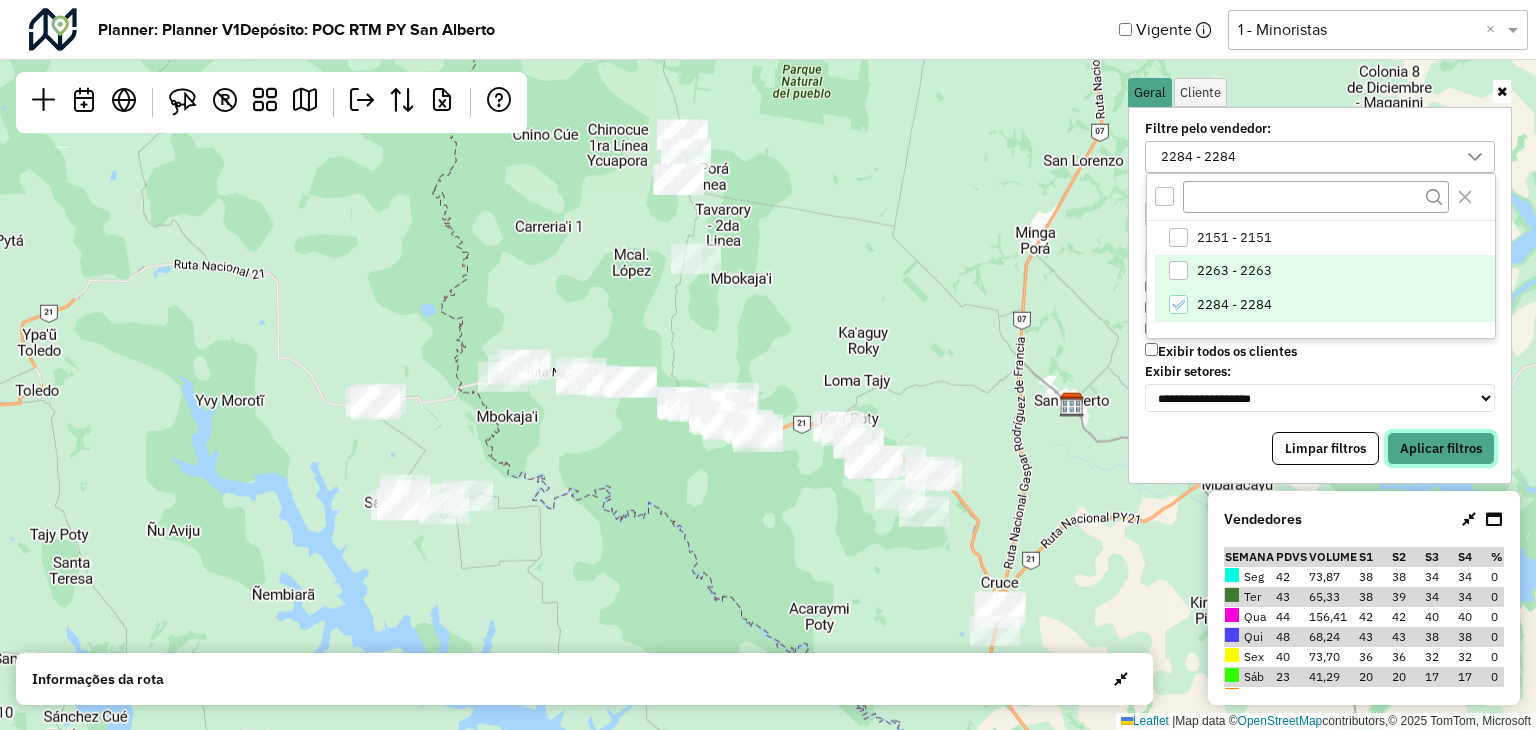 drag, startPoint x: 1431, startPoint y: 433, endPoint x: 1219, endPoint y: 413, distance: 212.9413 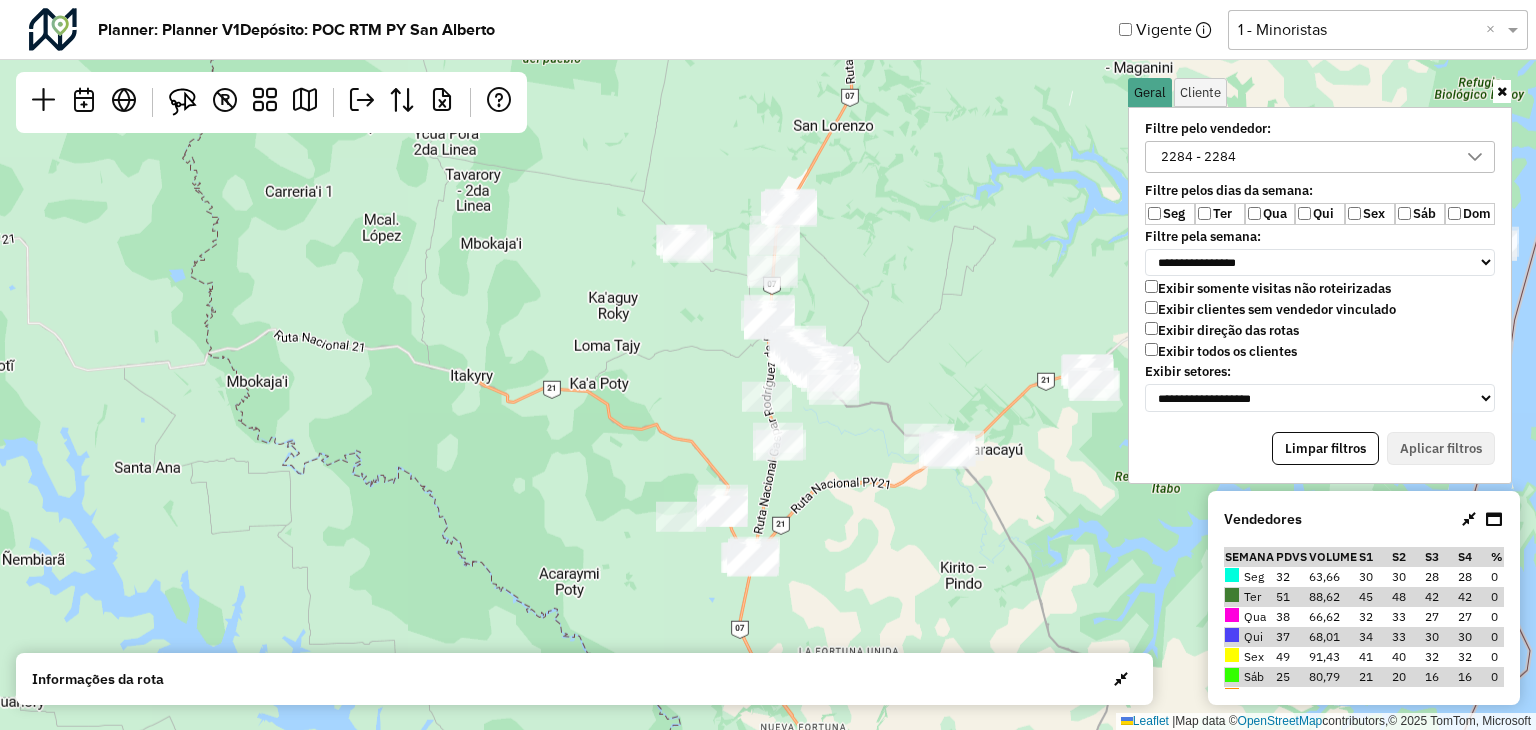 drag, startPoint x: 954, startPoint y: 381, endPoint x: 704, endPoint y: 346, distance: 252.43811 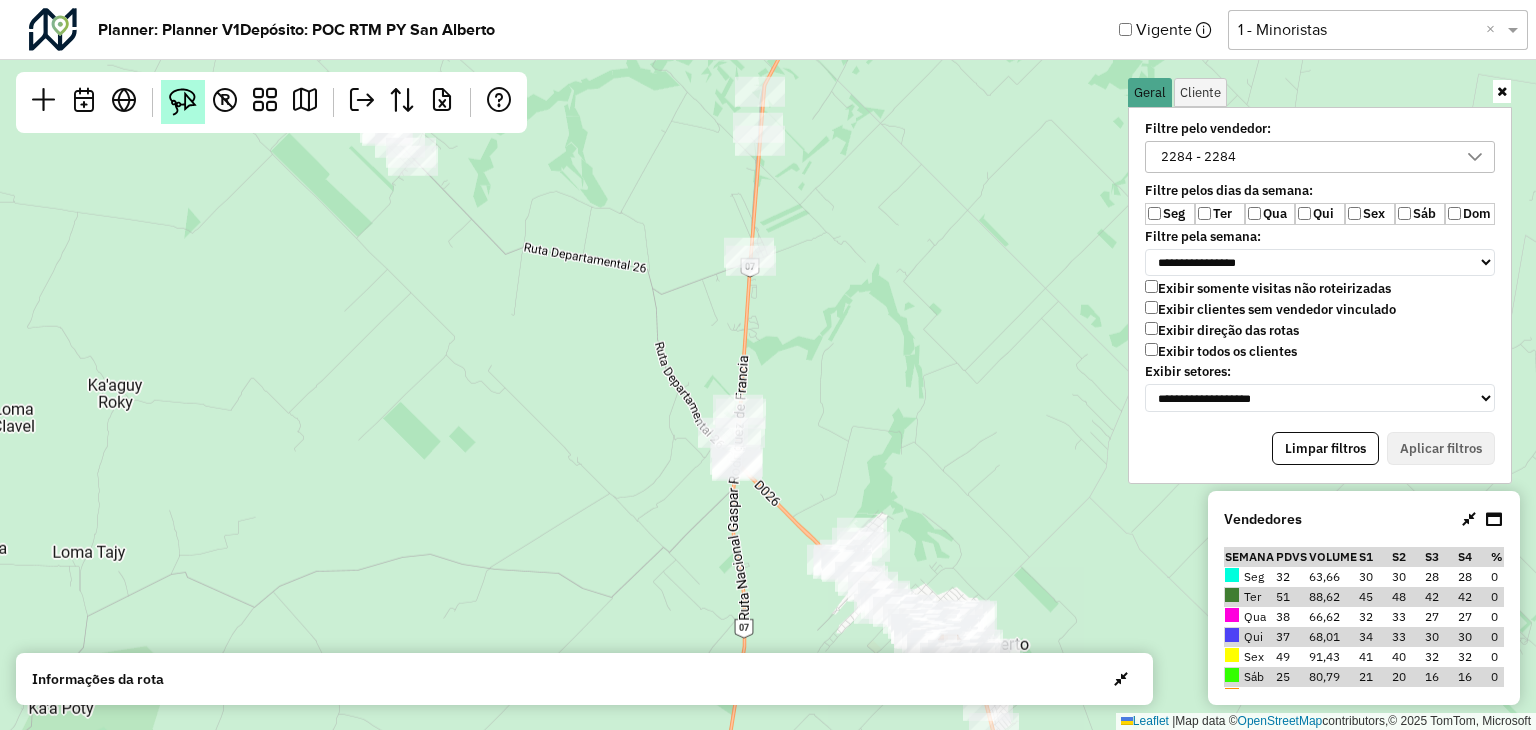 click at bounding box center (183, 102) 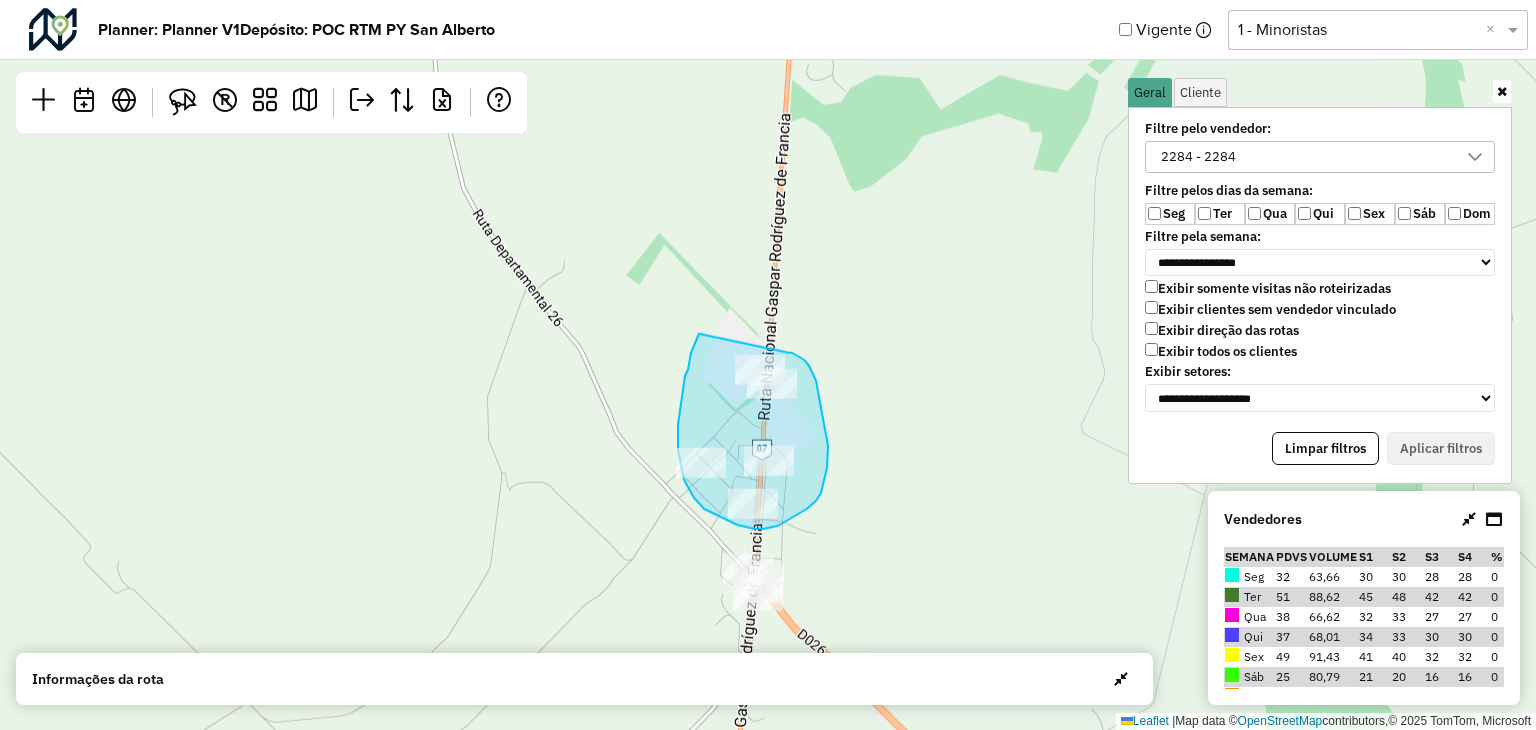 drag, startPoint x: 688, startPoint y: 370, endPoint x: 789, endPoint y: 353, distance: 102.4207 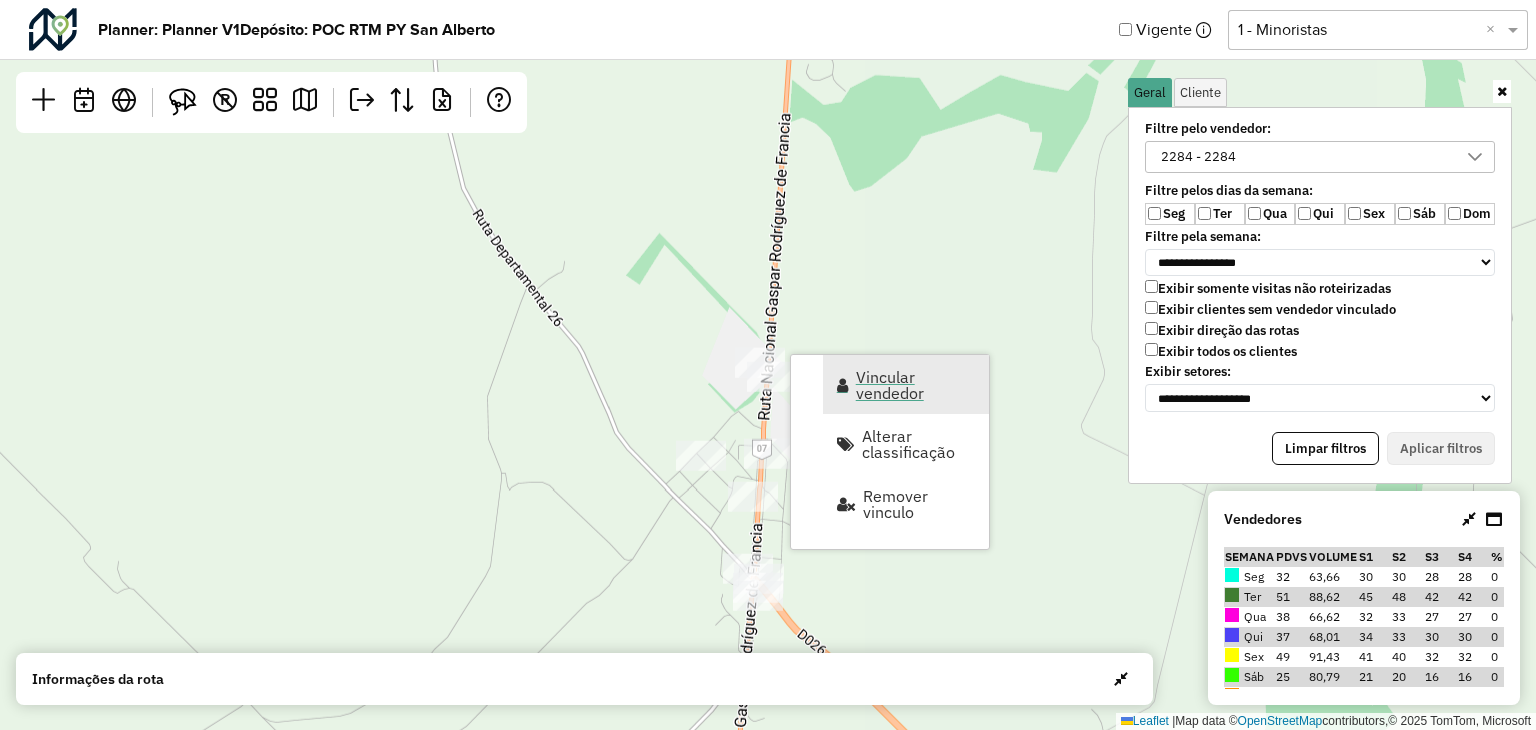click on "Vincular vendedor" at bounding box center [906, 384] 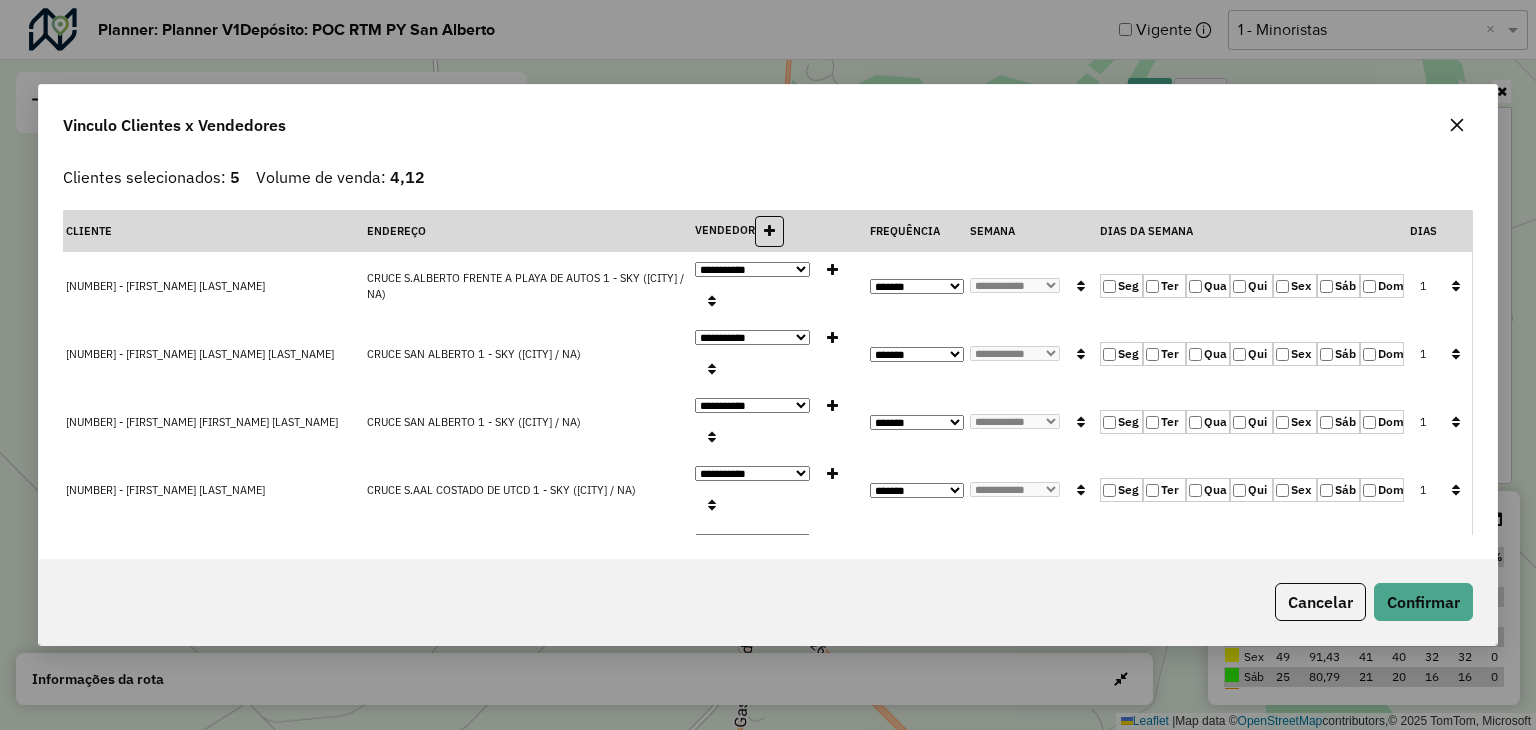 click on "Seg" 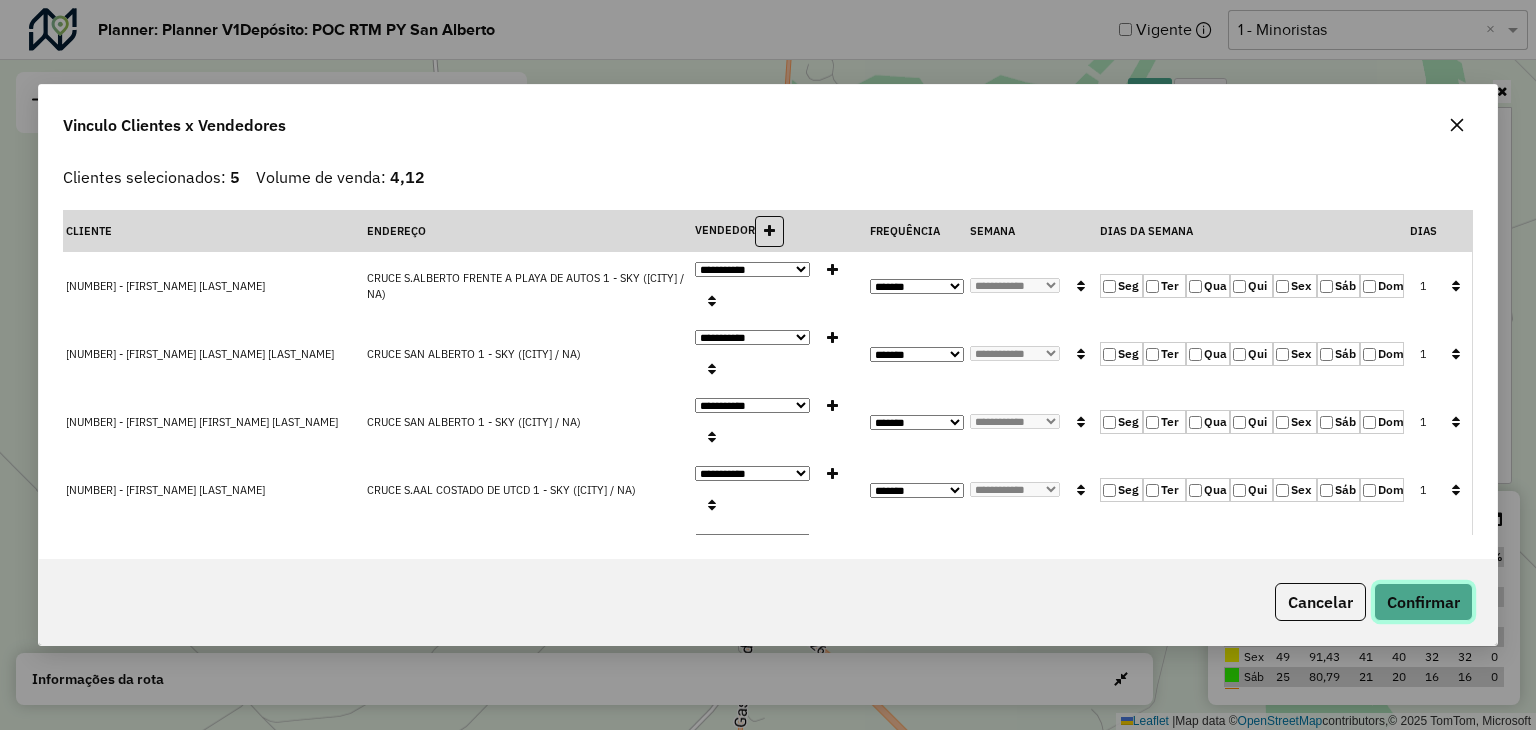 click on "Confirmar" 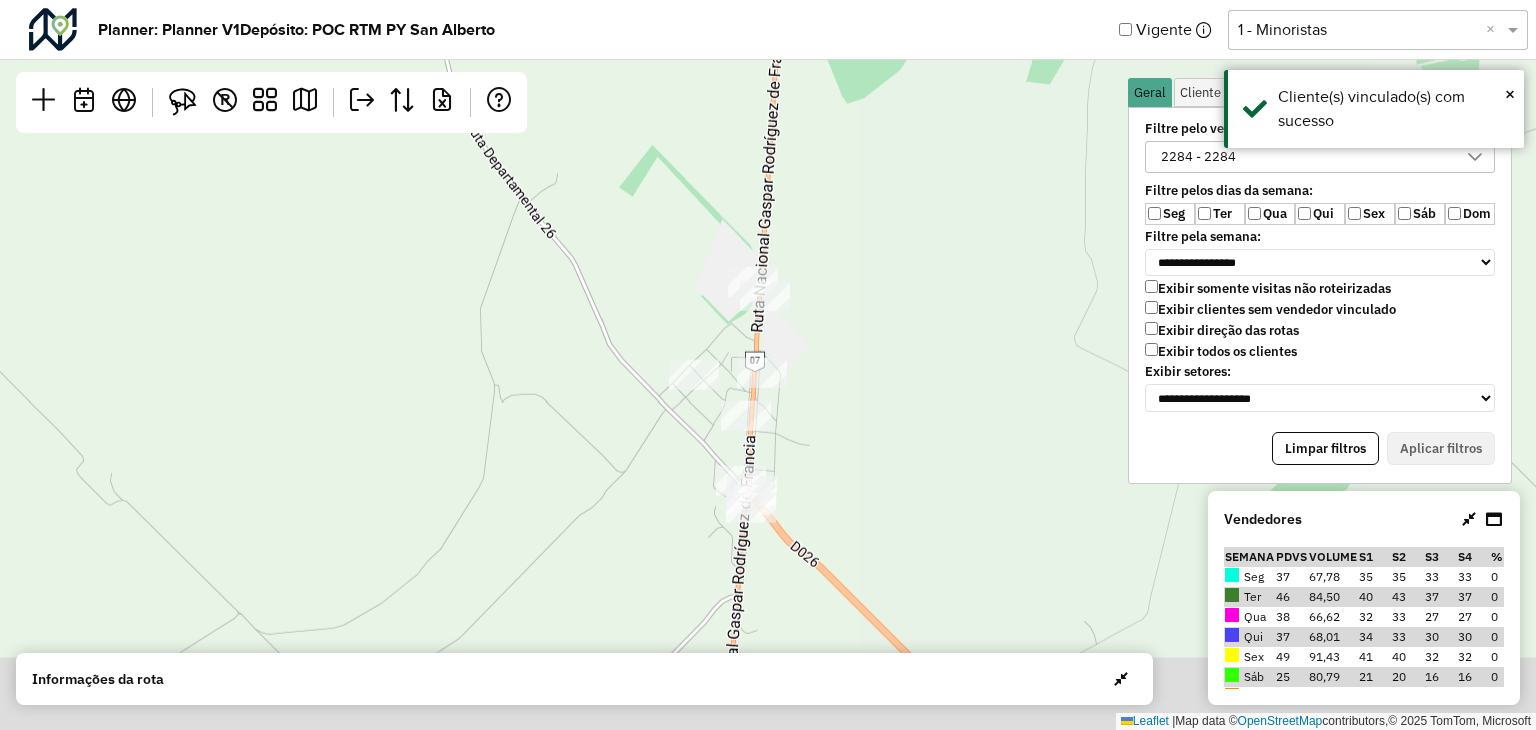 drag, startPoint x: 822, startPoint y: 524, endPoint x: 804, endPoint y: 365, distance: 160.01562 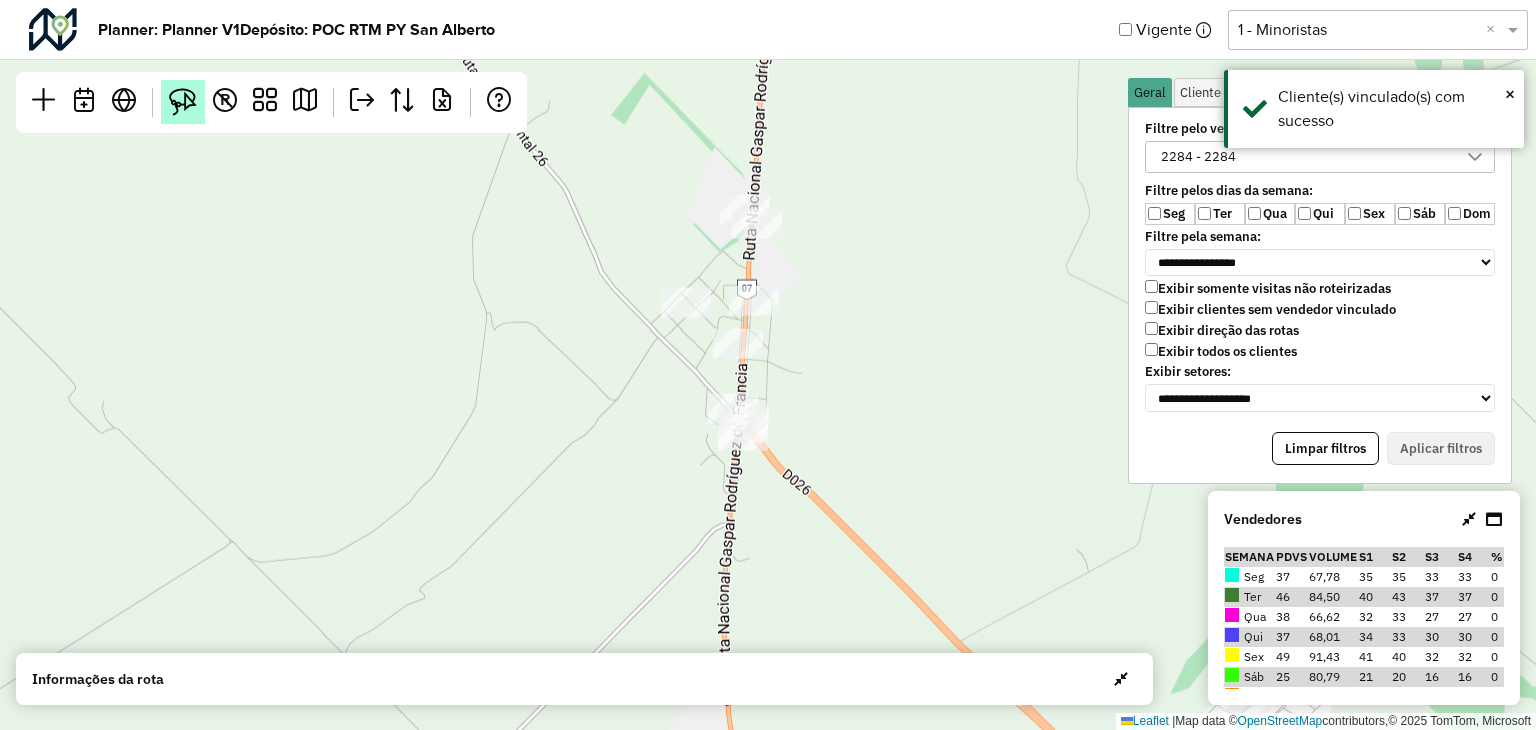 click at bounding box center [183, 102] 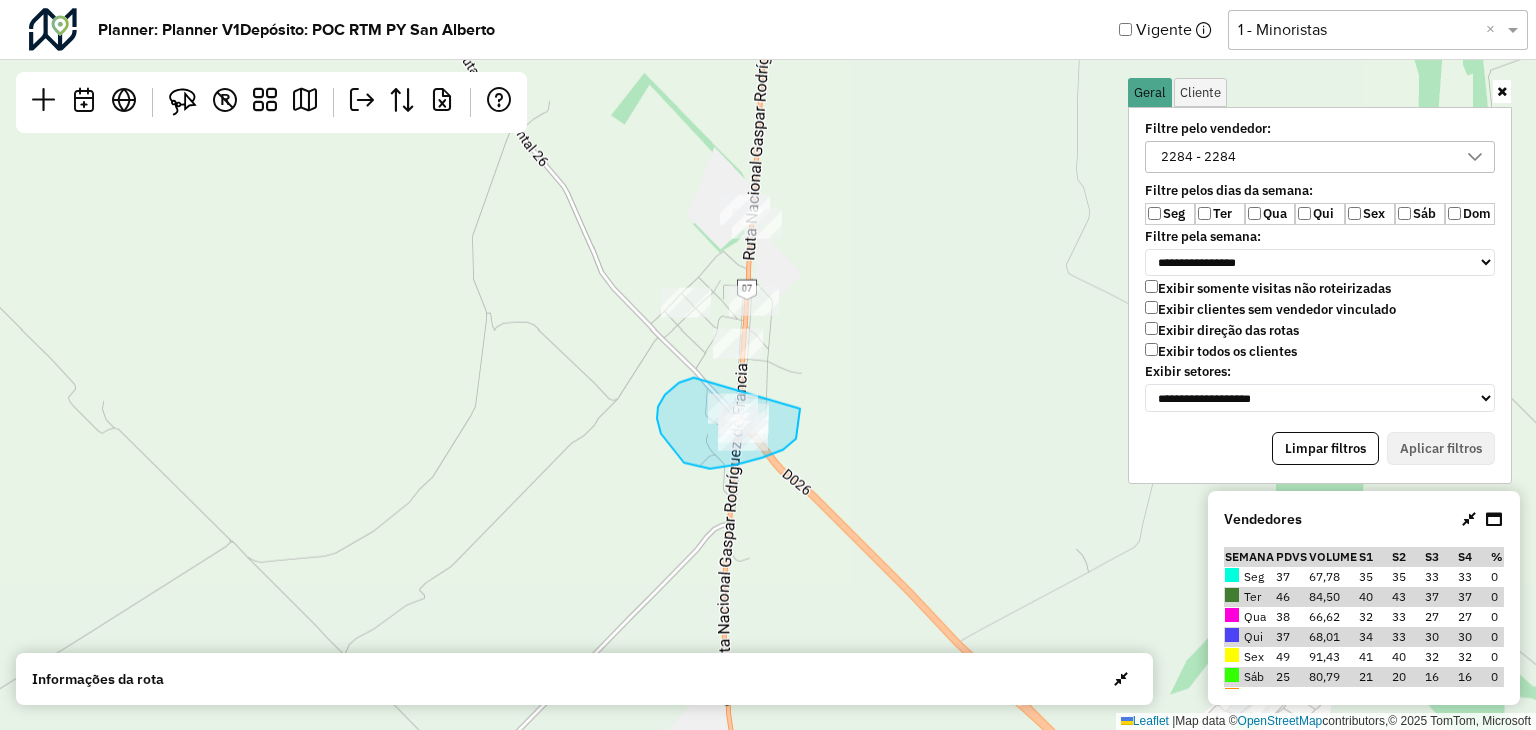 drag, startPoint x: 679, startPoint y: 382, endPoint x: 794, endPoint y: 397, distance: 115.97414 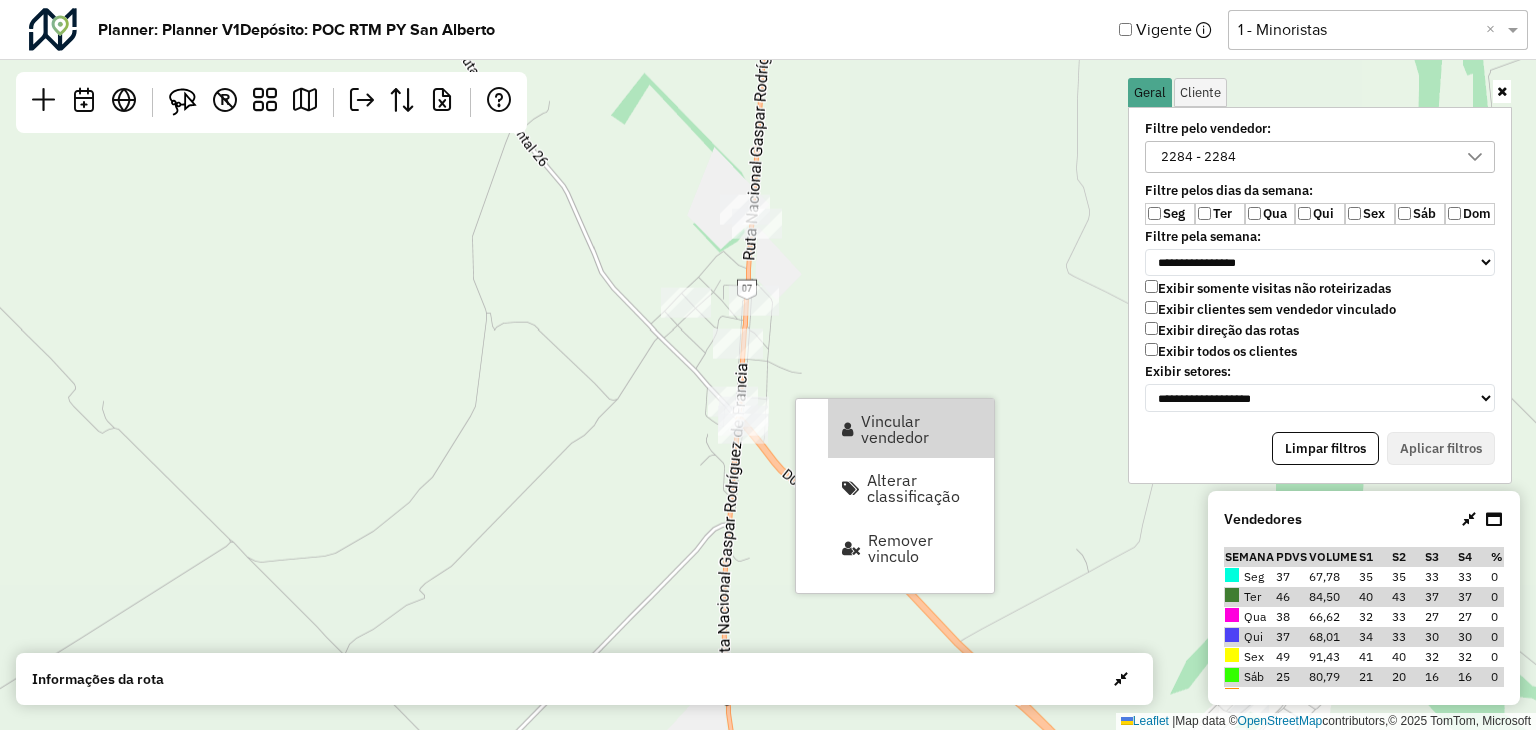 click on "Vincular vendedor" at bounding box center (911, 428) 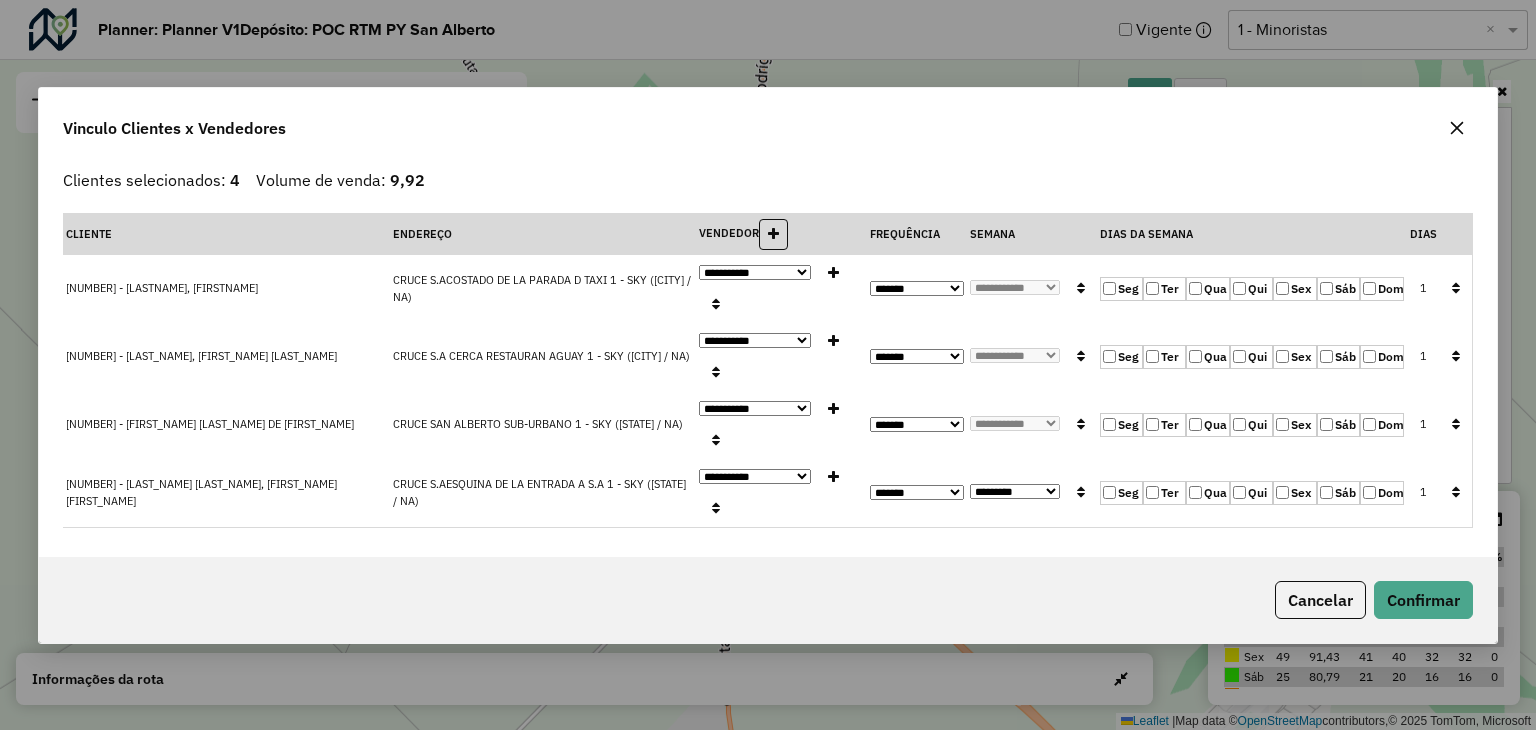 click on "Seg" 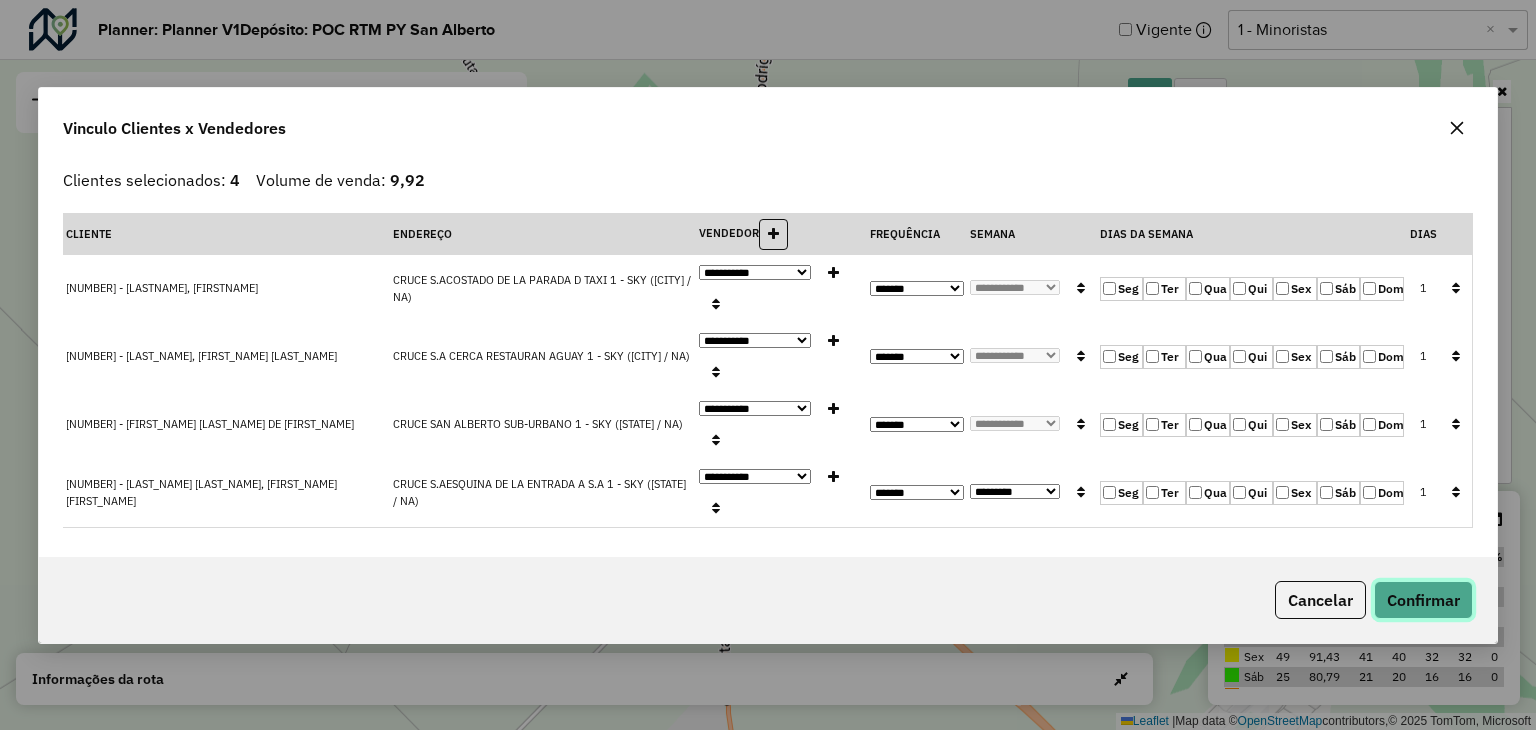 click on "Confirmar" 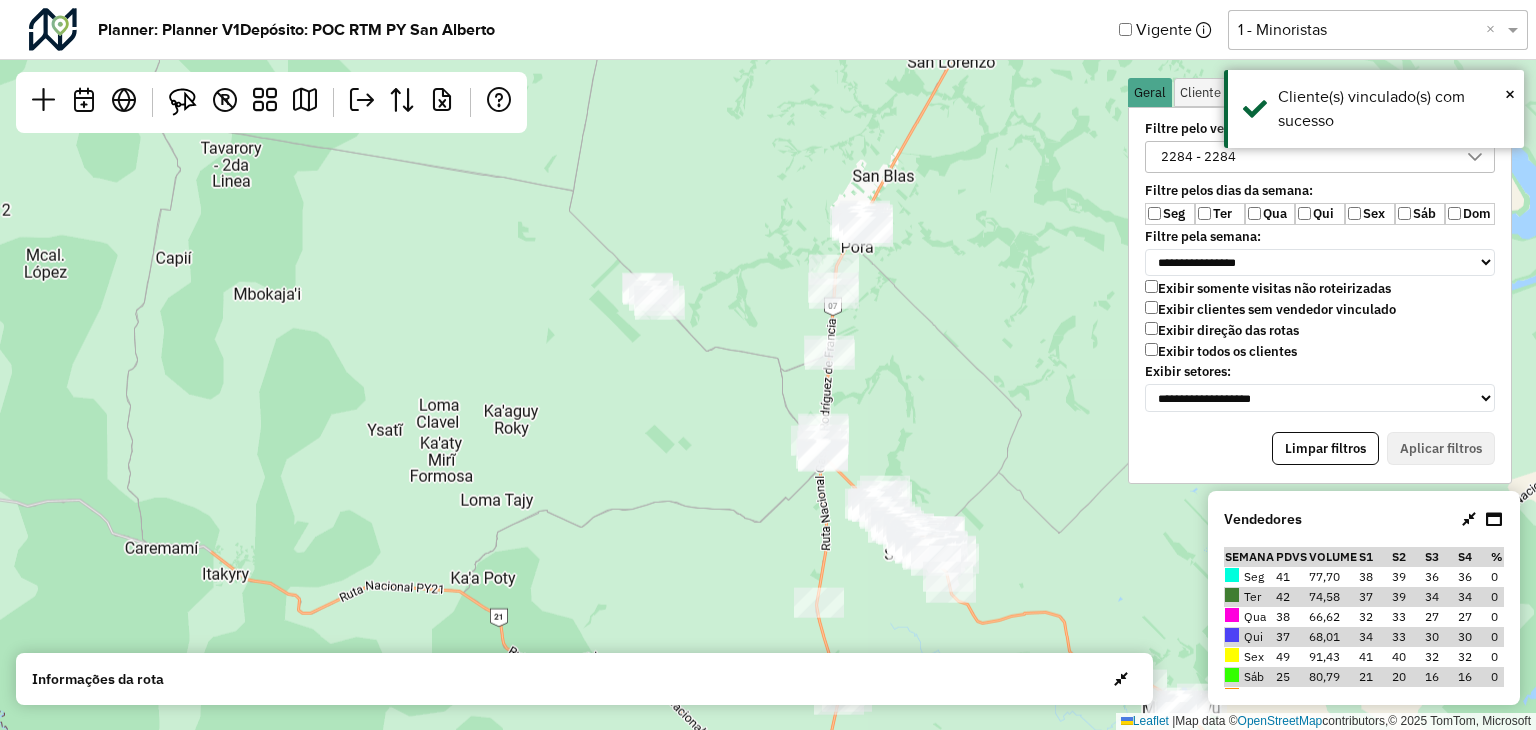 drag, startPoint x: 941, startPoint y: 361, endPoint x: 939, endPoint y: 345, distance: 16.124516 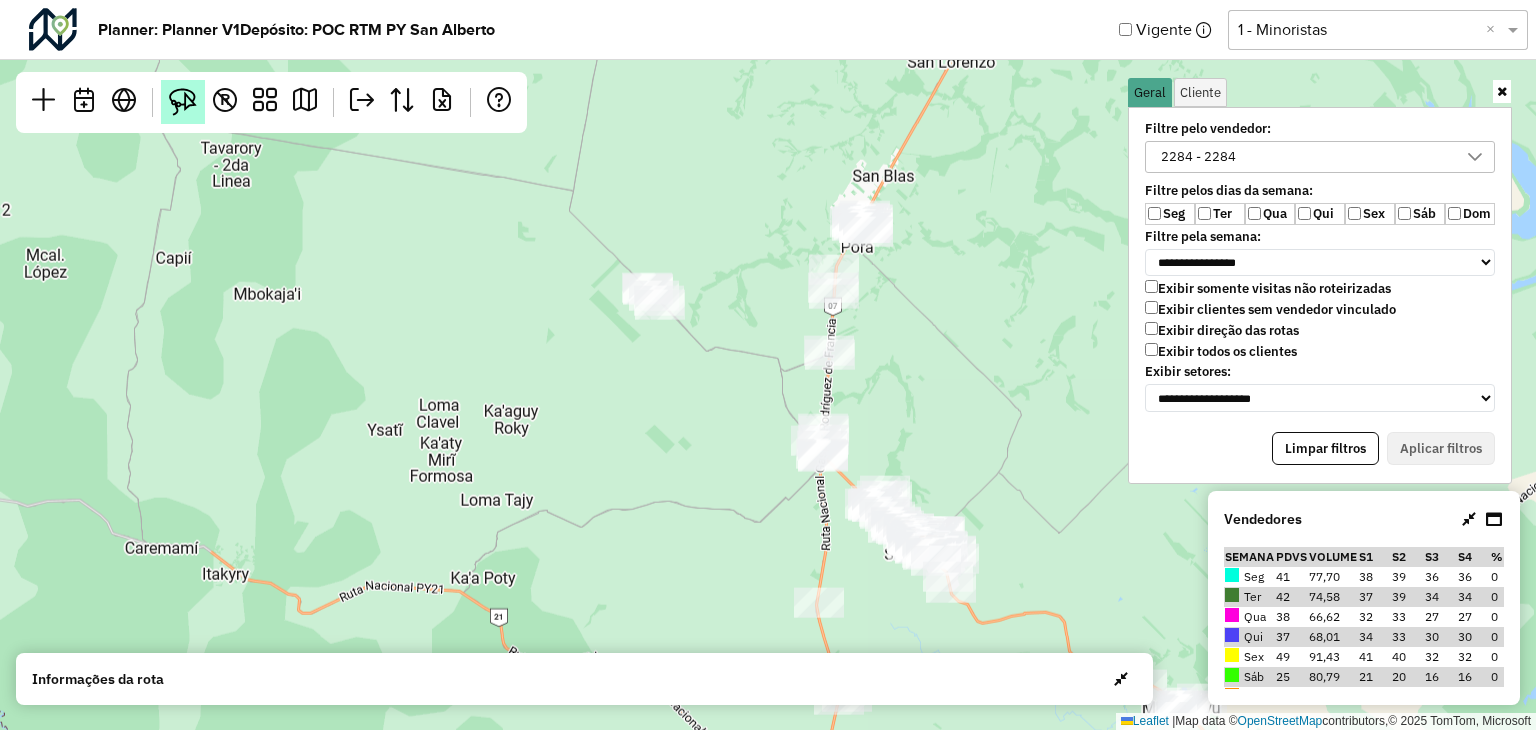 click at bounding box center (183, 102) 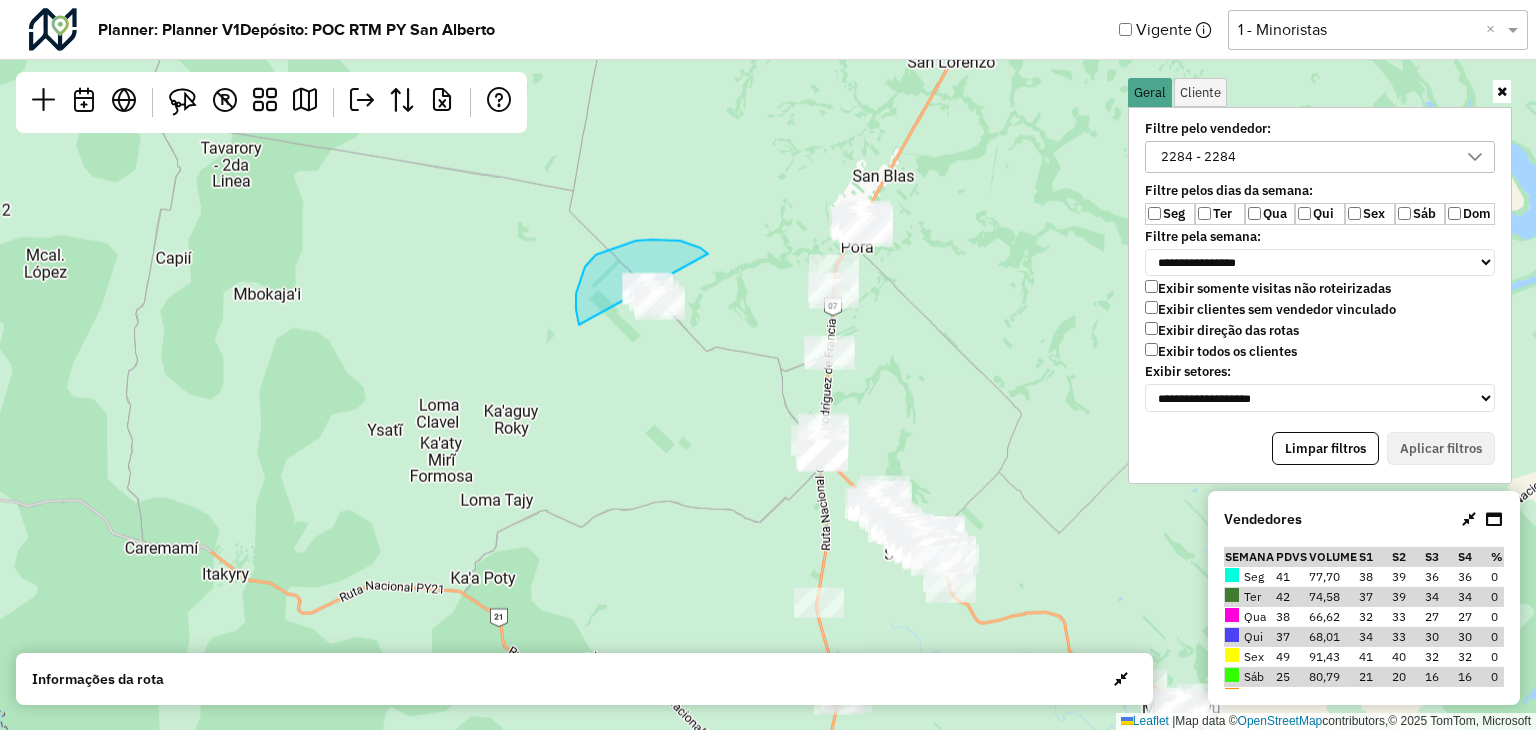 click on "Leaflet   |  Map data ©  OpenStreetMap  contributors,© 2025 TomTom, Microsoft" 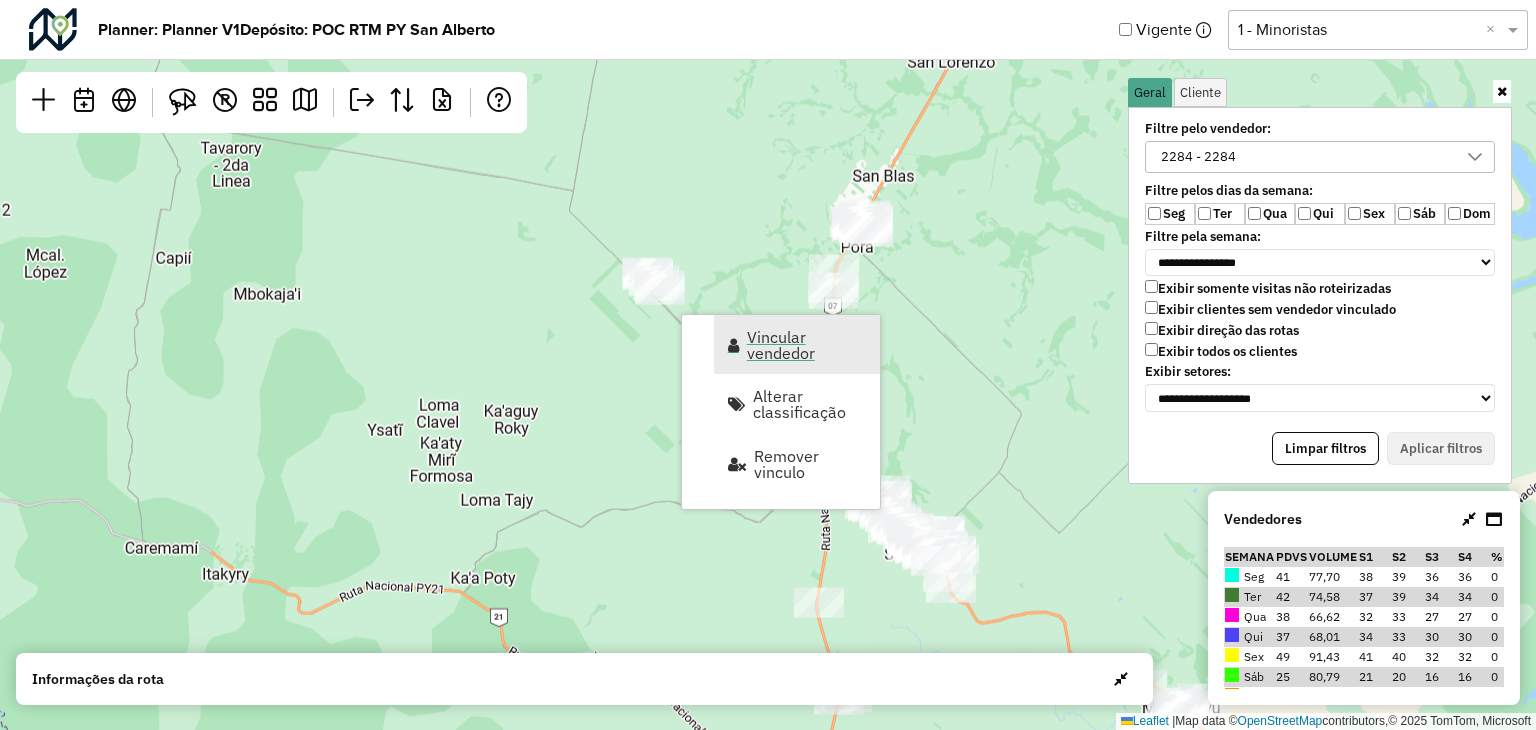 click on "Vincular vendedor" at bounding box center [807, 345] 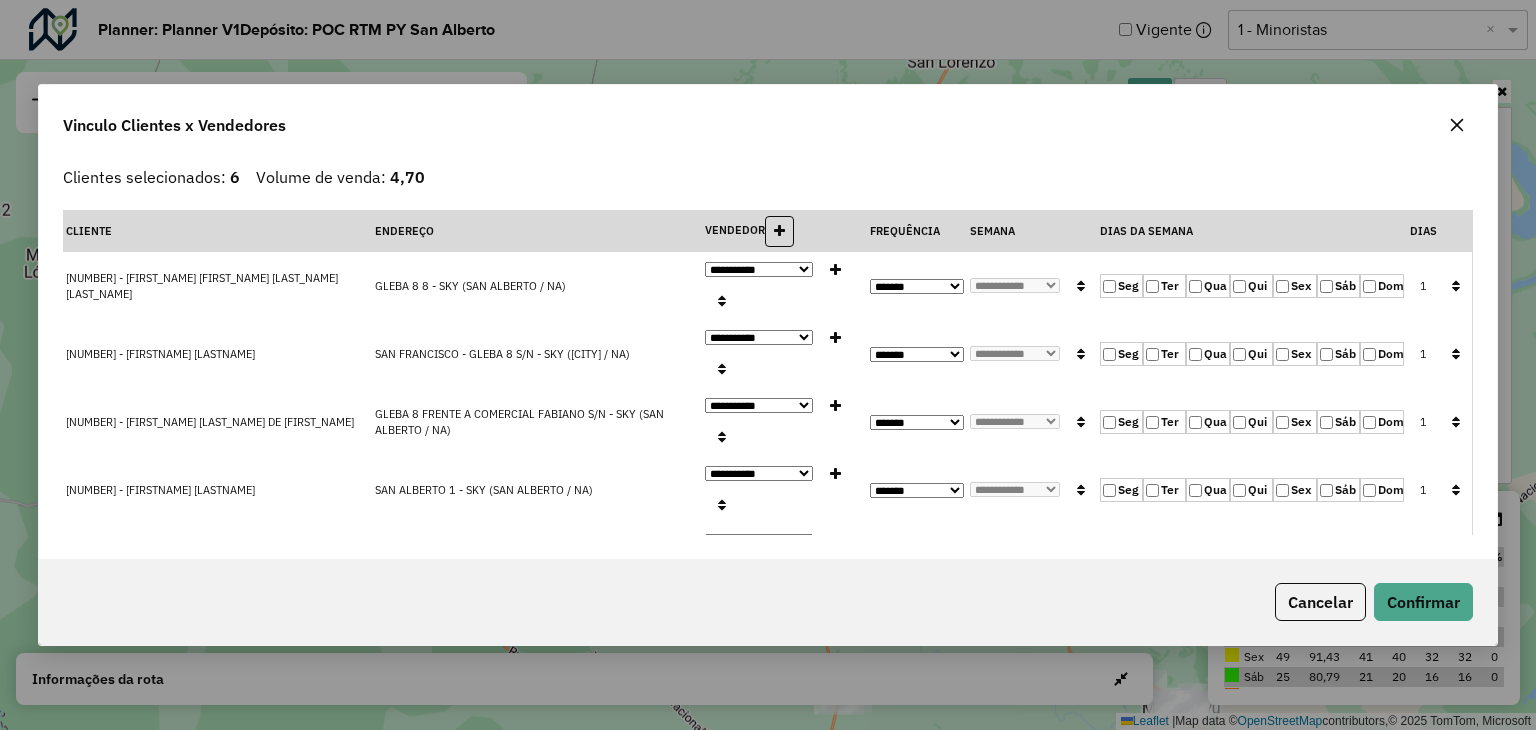 click 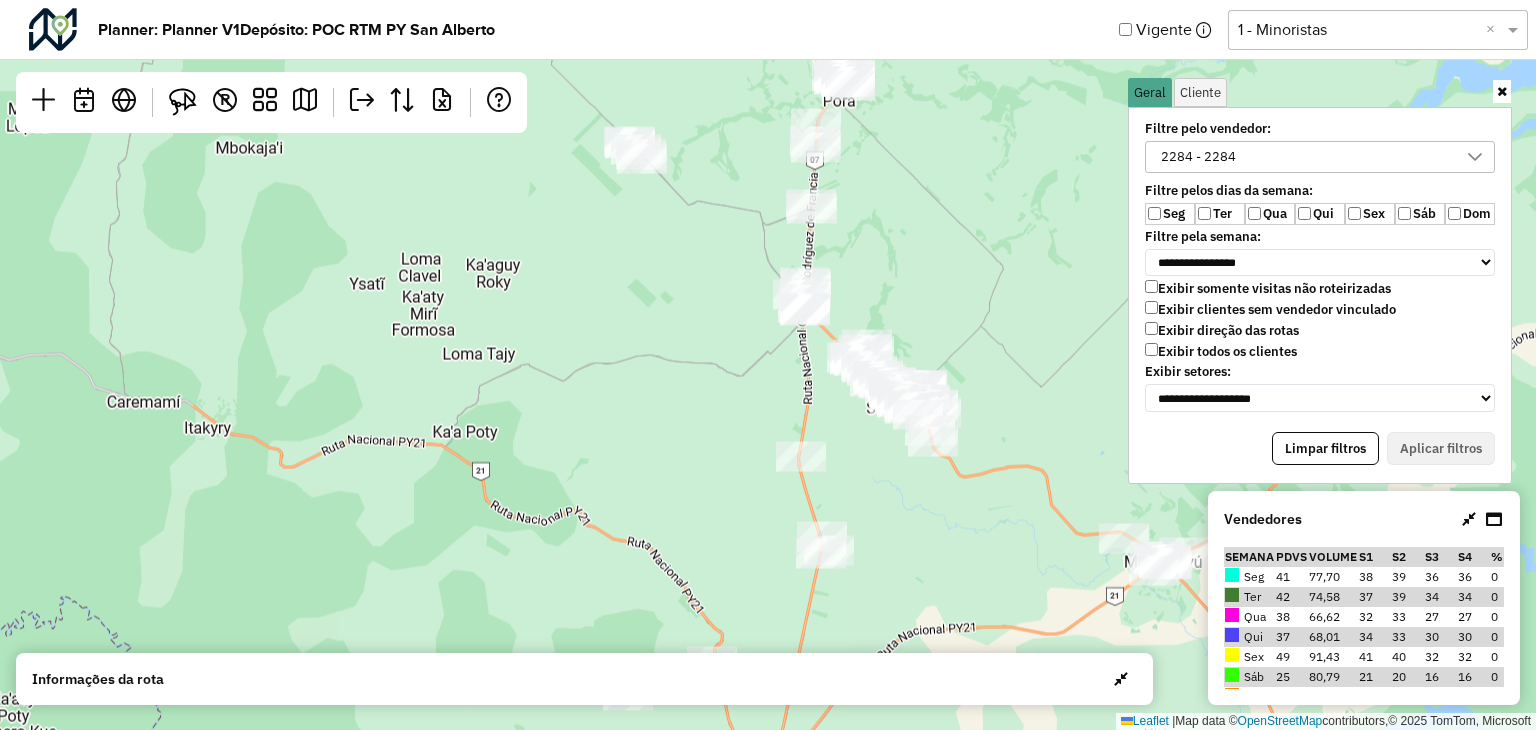 drag, startPoint x: 929, startPoint y: 434, endPoint x: 909, endPoint y: 295, distance: 140.43147 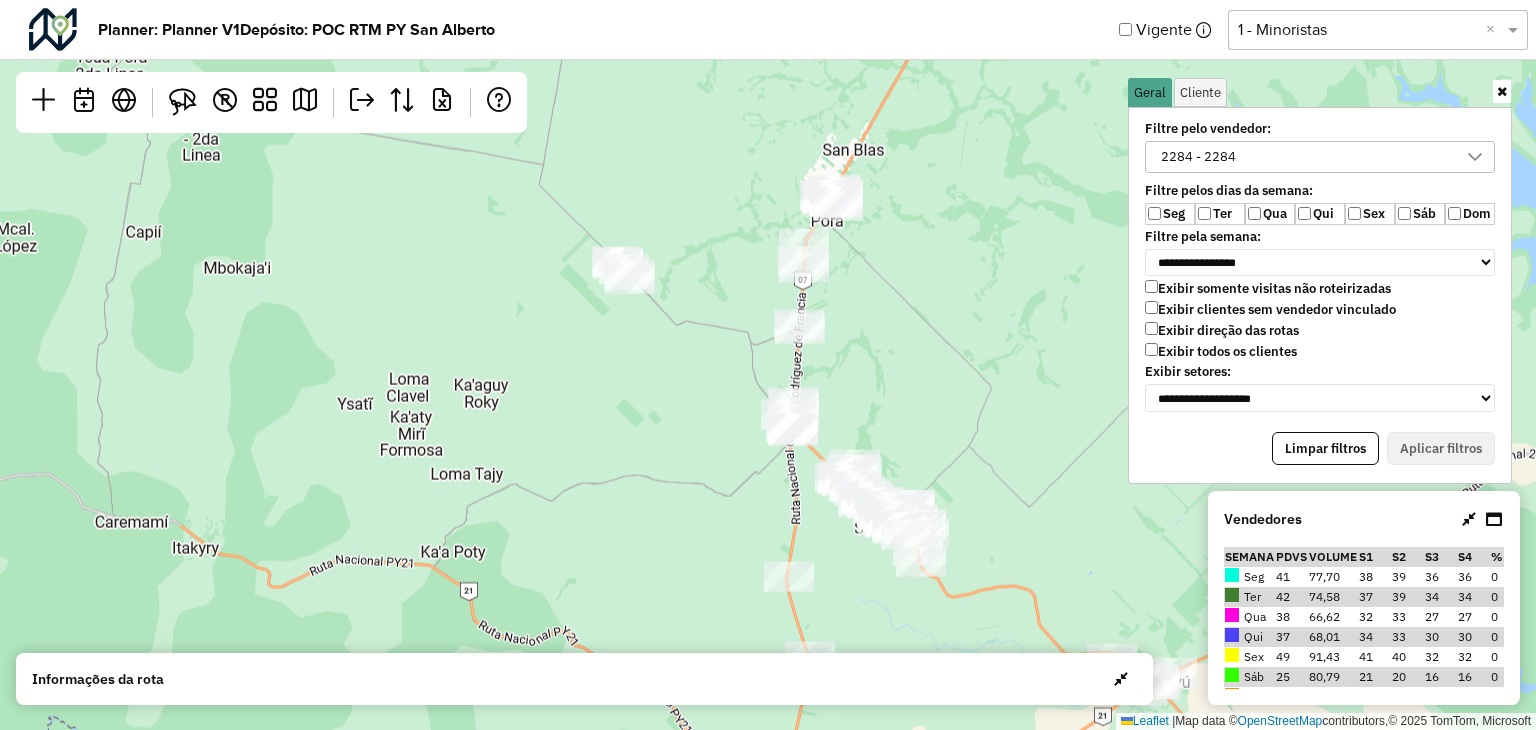 drag, startPoint x: 936, startPoint y: 326, endPoint x: 920, endPoint y: 429, distance: 104.23531 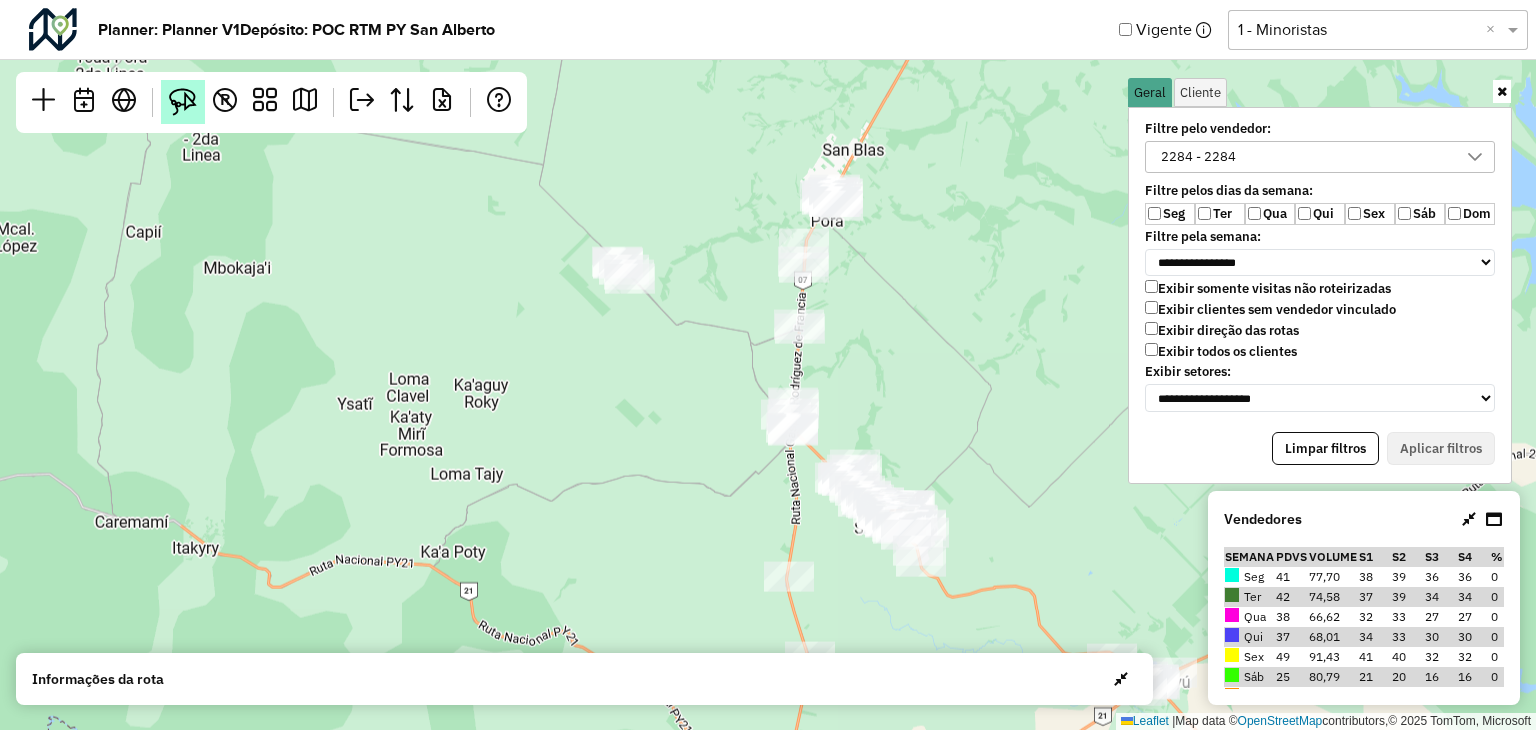 click at bounding box center [183, 102] 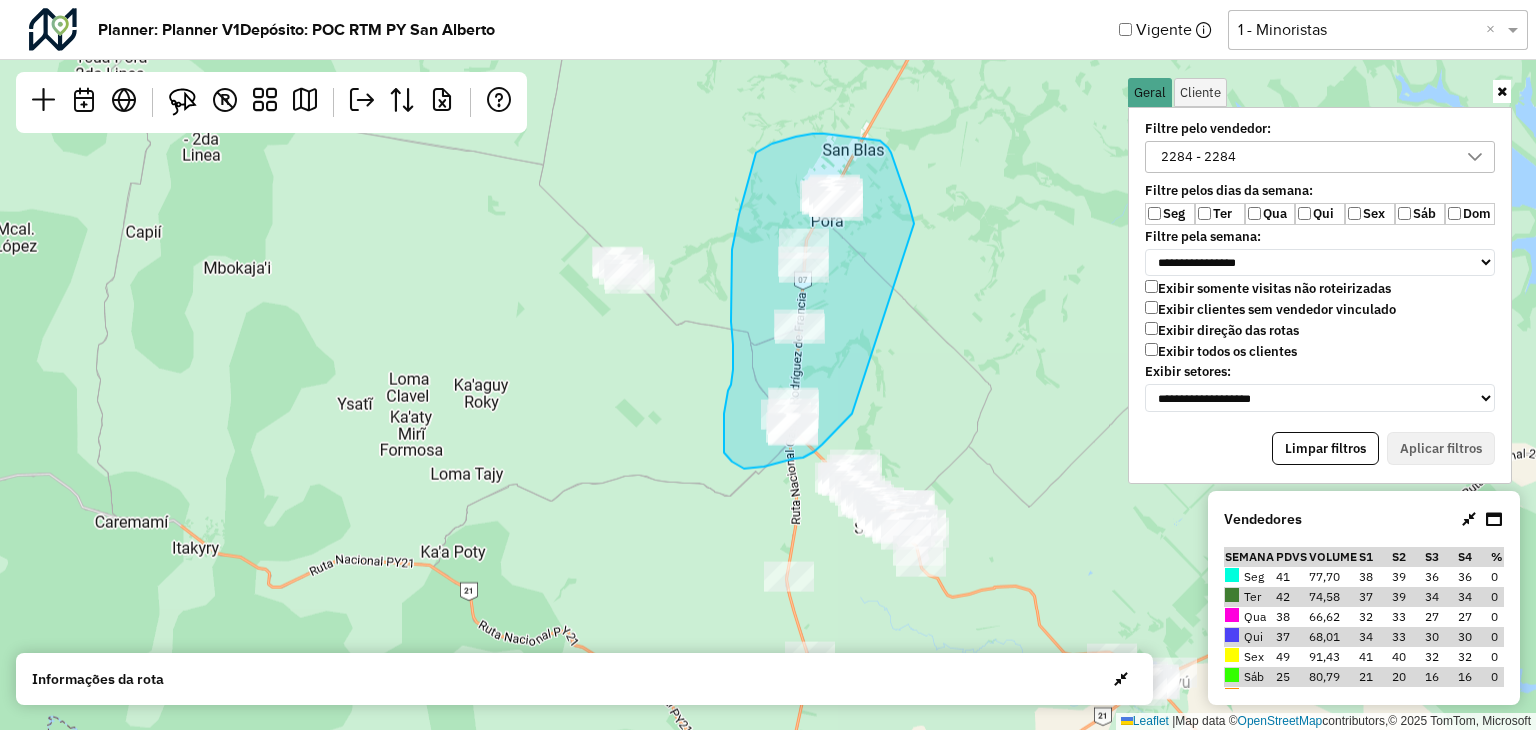 drag, startPoint x: 914, startPoint y: 223, endPoint x: 852, endPoint y: 413, distance: 199.85995 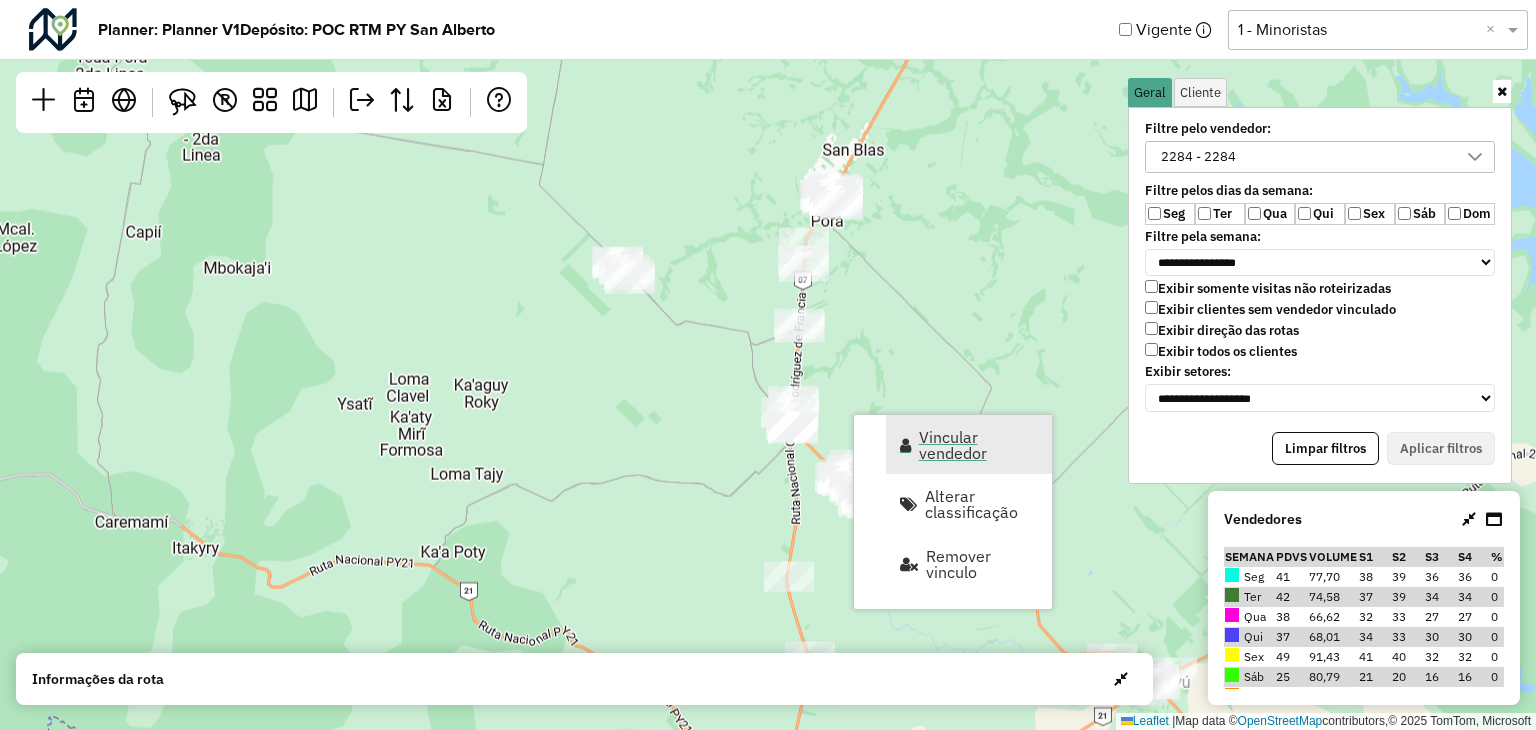 click on "Vincular vendedor" at bounding box center [979, 445] 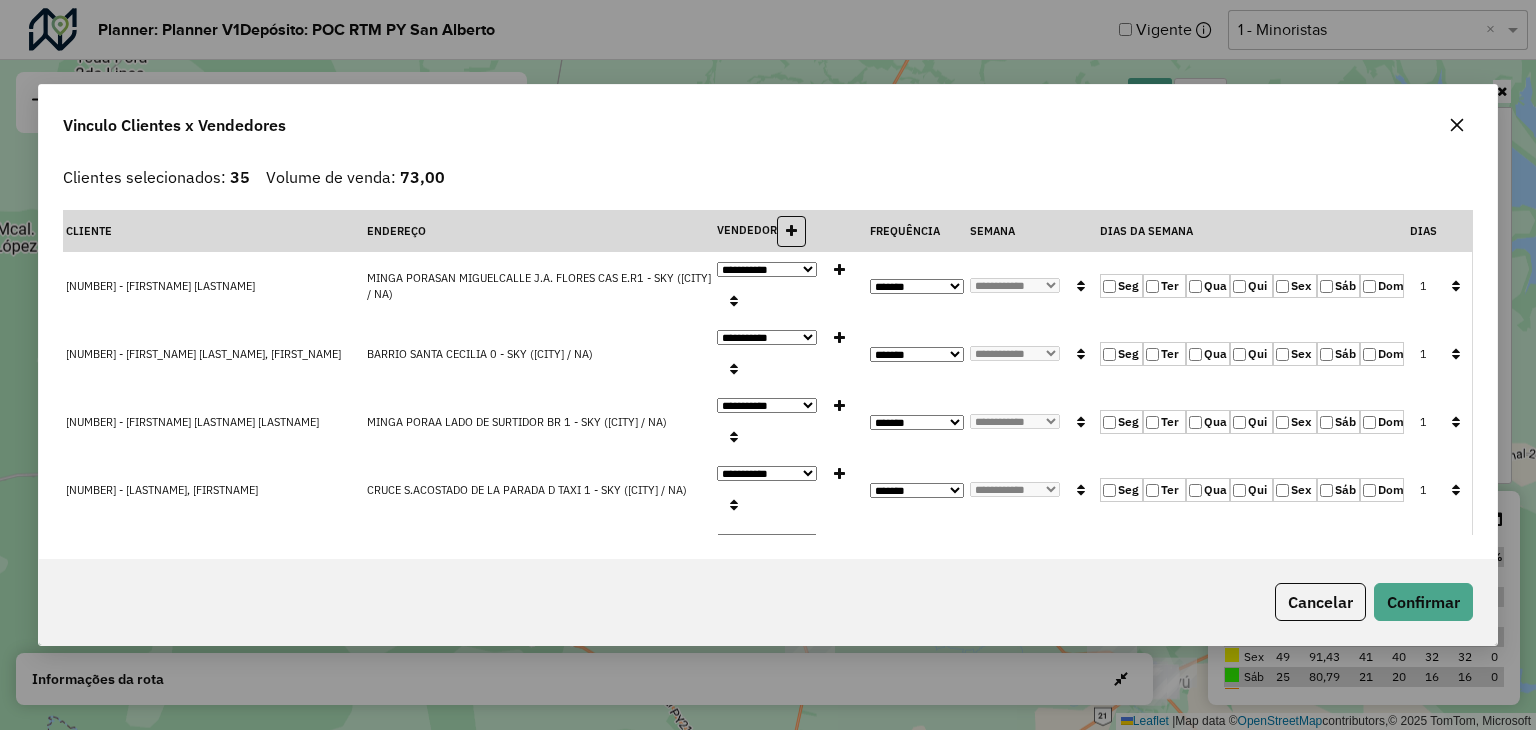 drag, startPoint x: 1452, startPoint y: 129, endPoint x: 1345, endPoint y: 167, distance: 113.54735 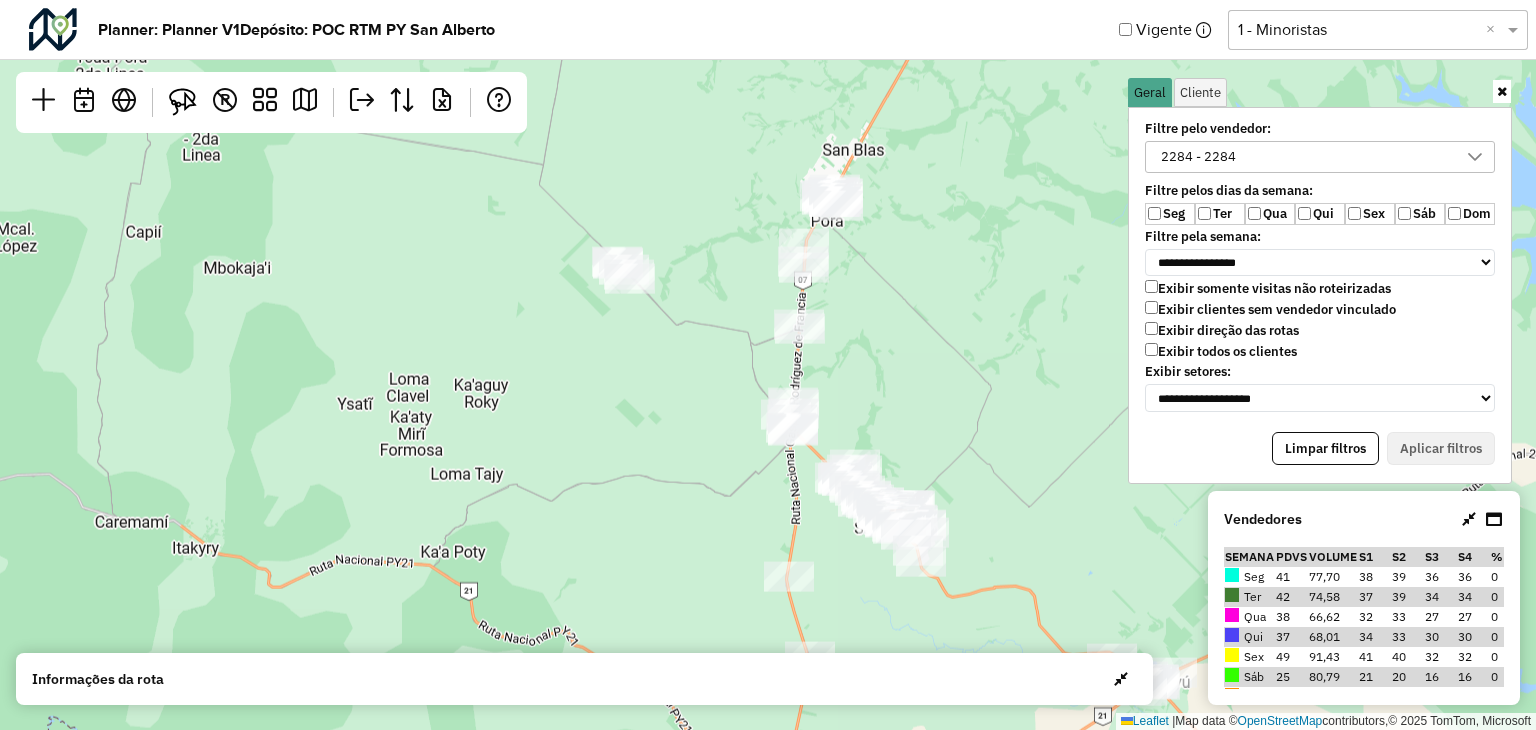 click on "Exibir todos os clientes" at bounding box center (1221, 351) 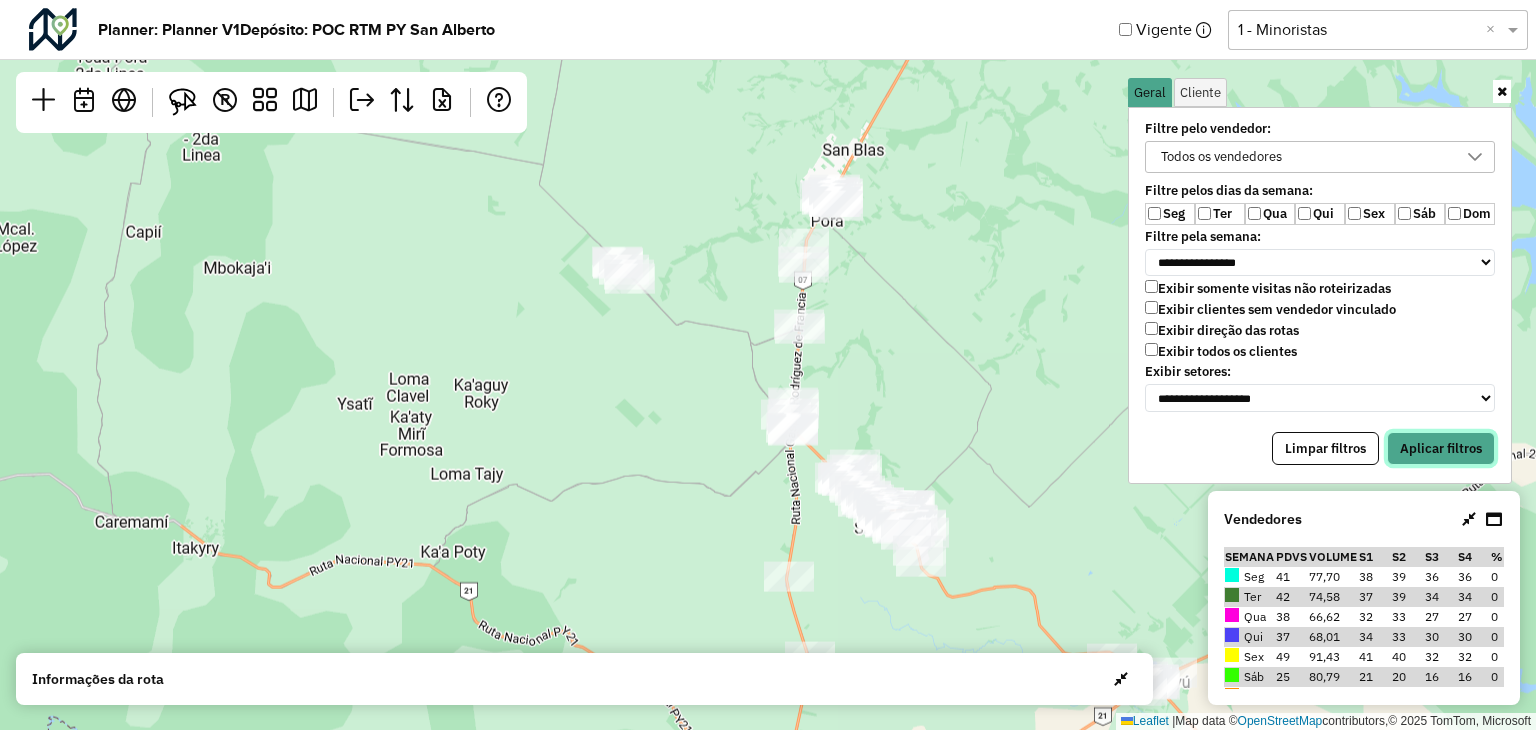 click on "Aplicar filtros" at bounding box center (1441, 449) 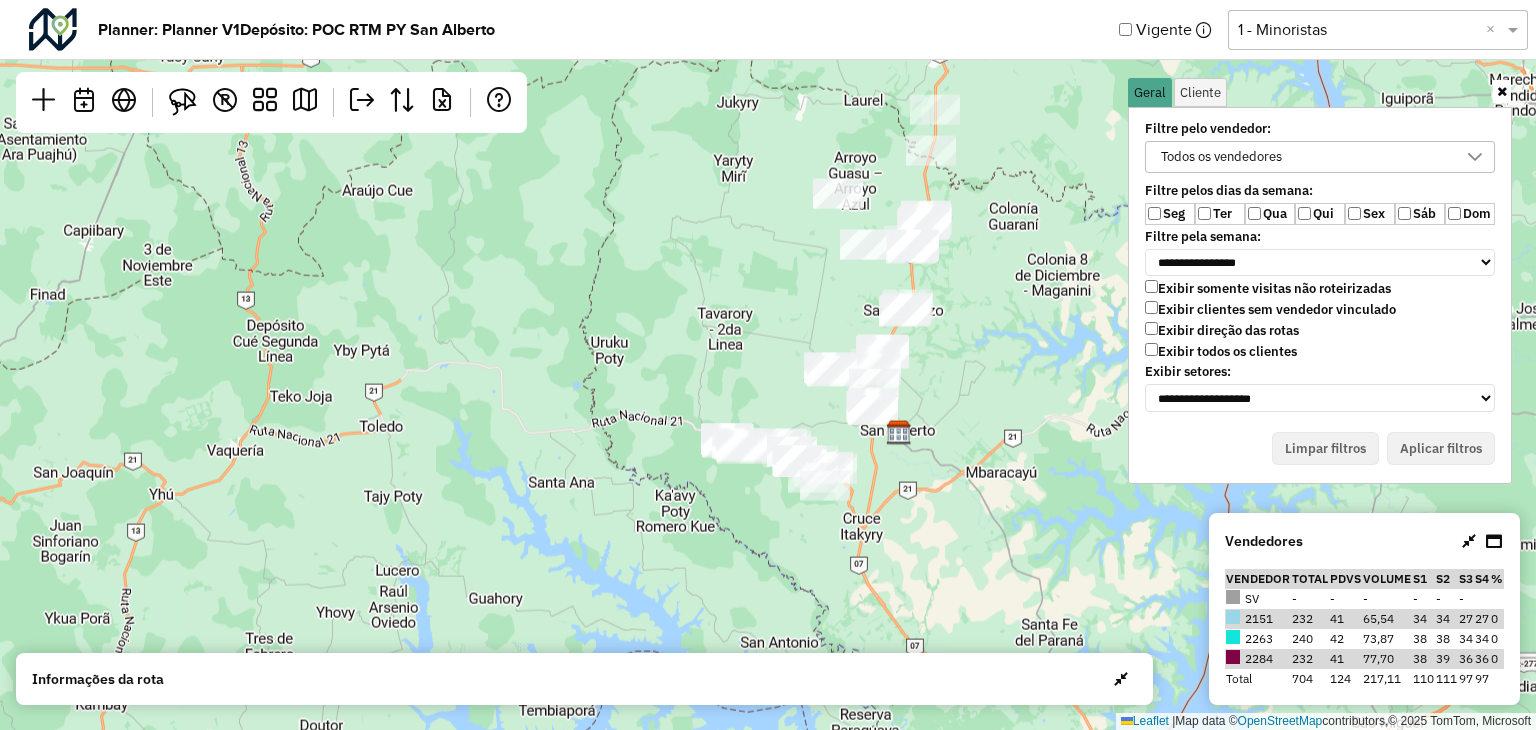 click on "Ter" at bounding box center [1220, 214] 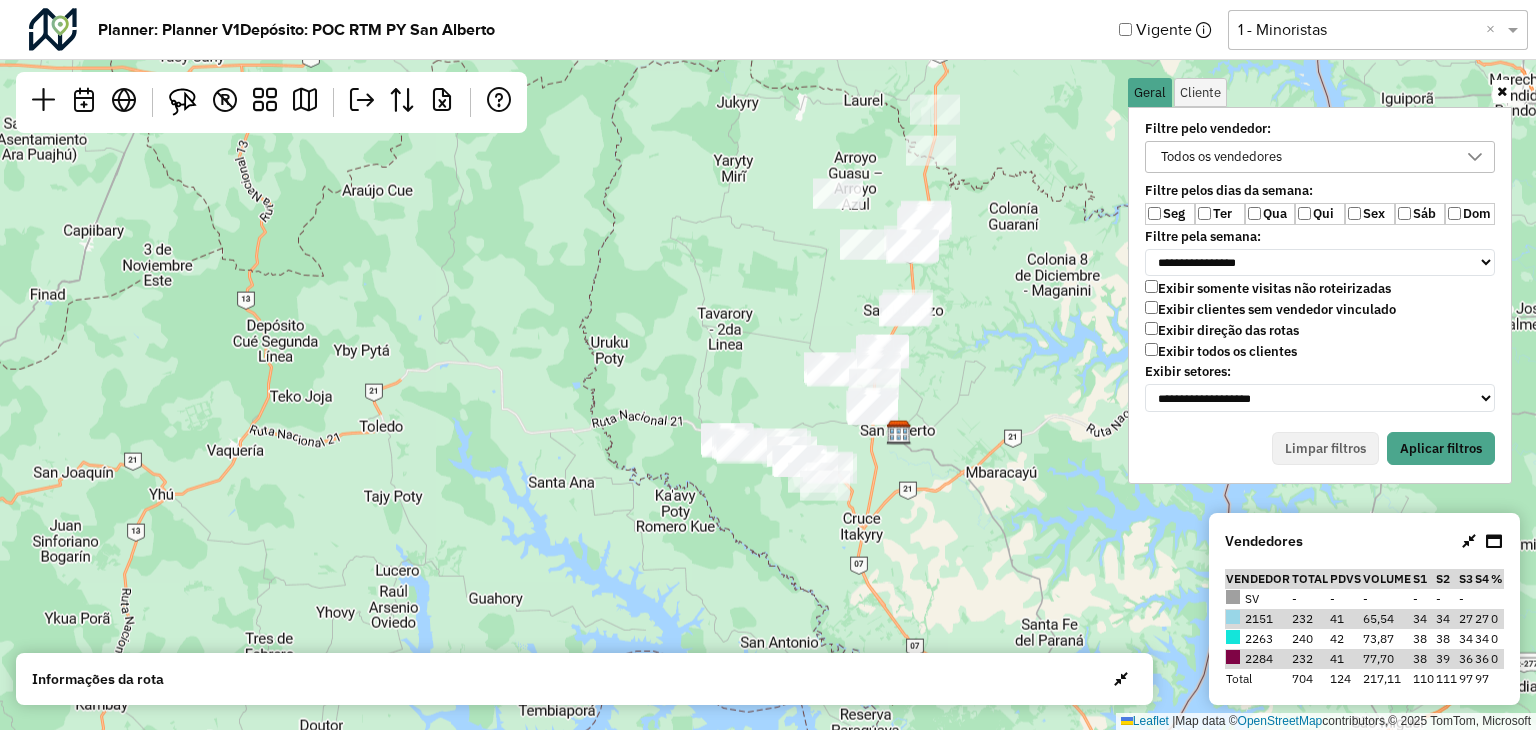 click on "Qua" at bounding box center [1270, 214] 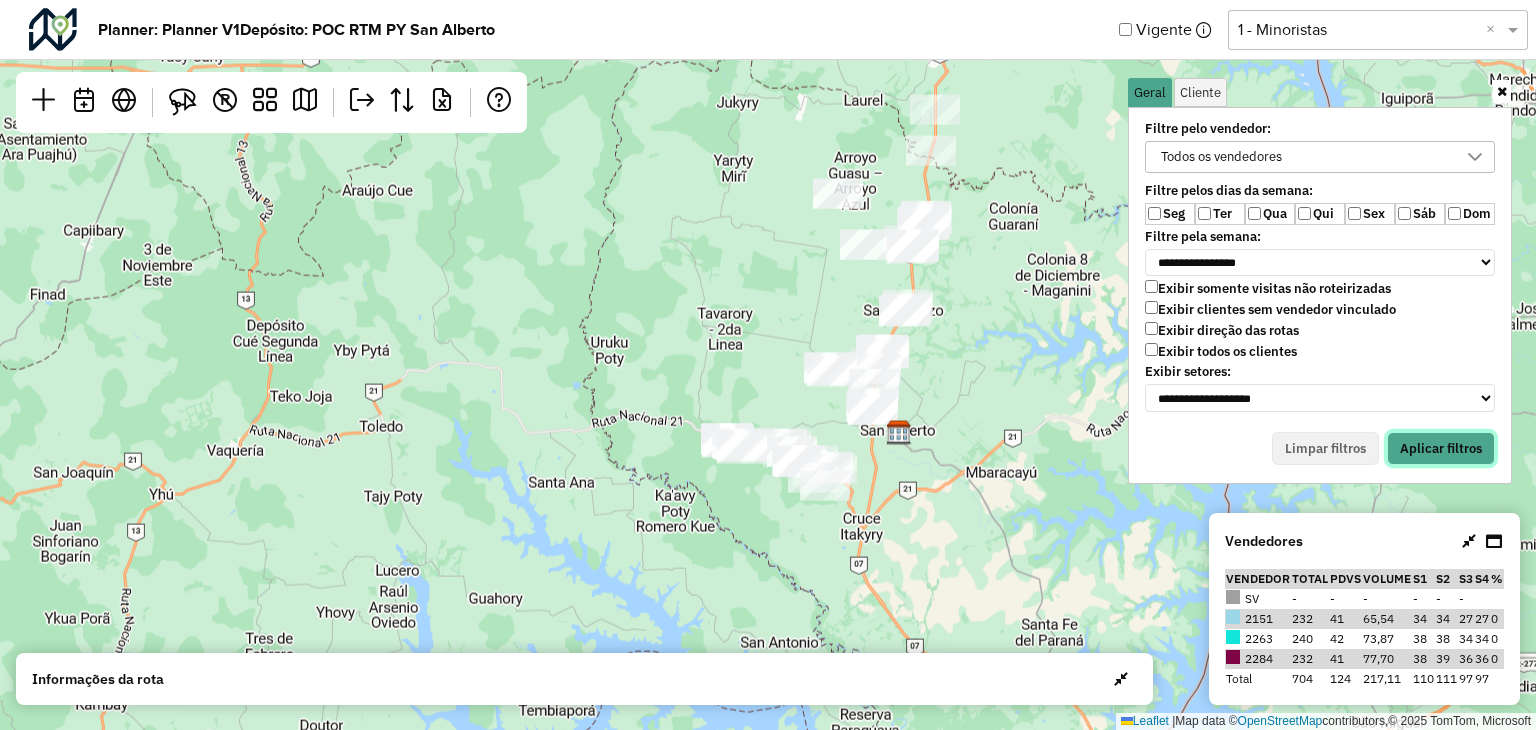 click on "Aplicar filtros" at bounding box center (1441, 449) 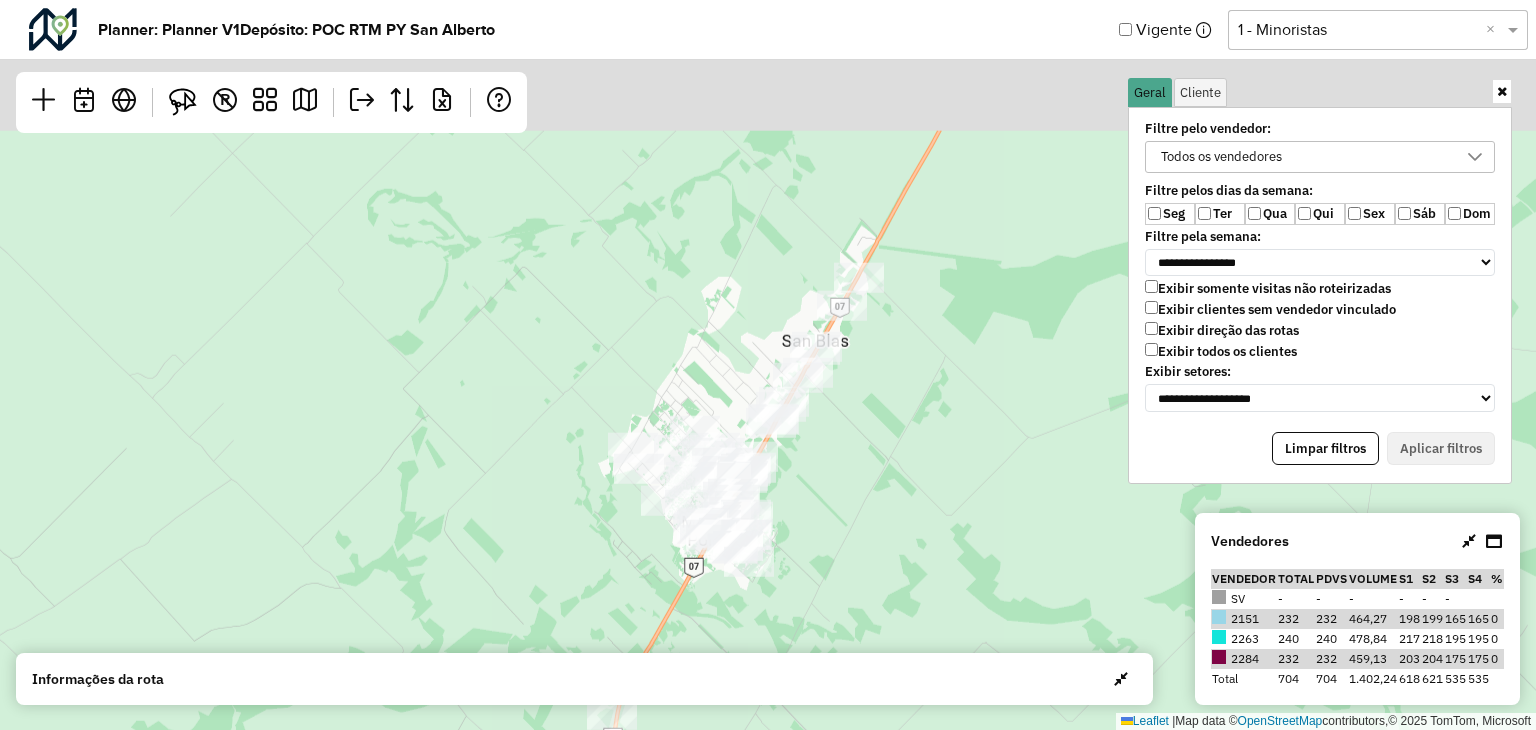 drag, startPoint x: 880, startPoint y: 301, endPoint x: 861, endPoint y: 437, distance: 137.32079 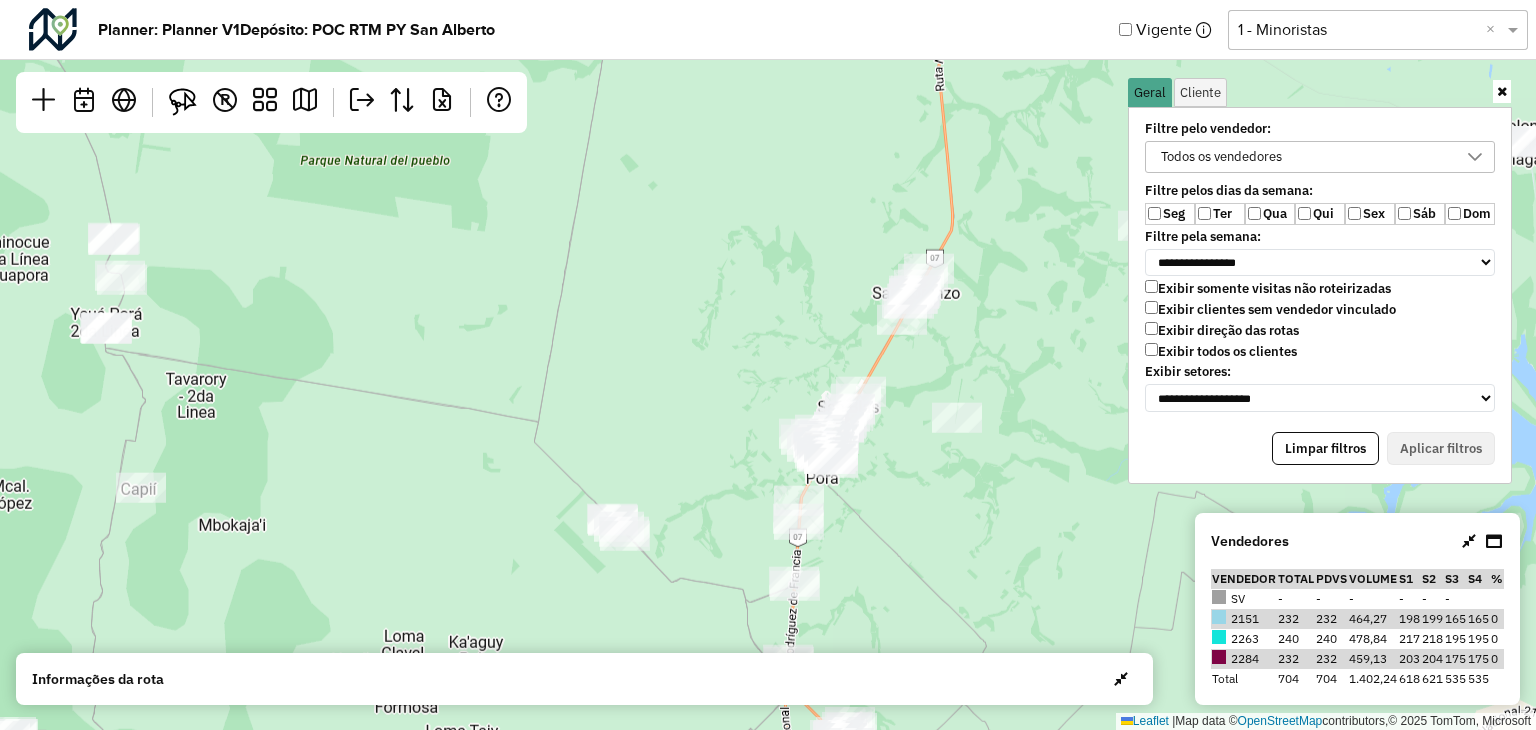 click on "Todos os vendedores" at bounding box center [1221, 157] 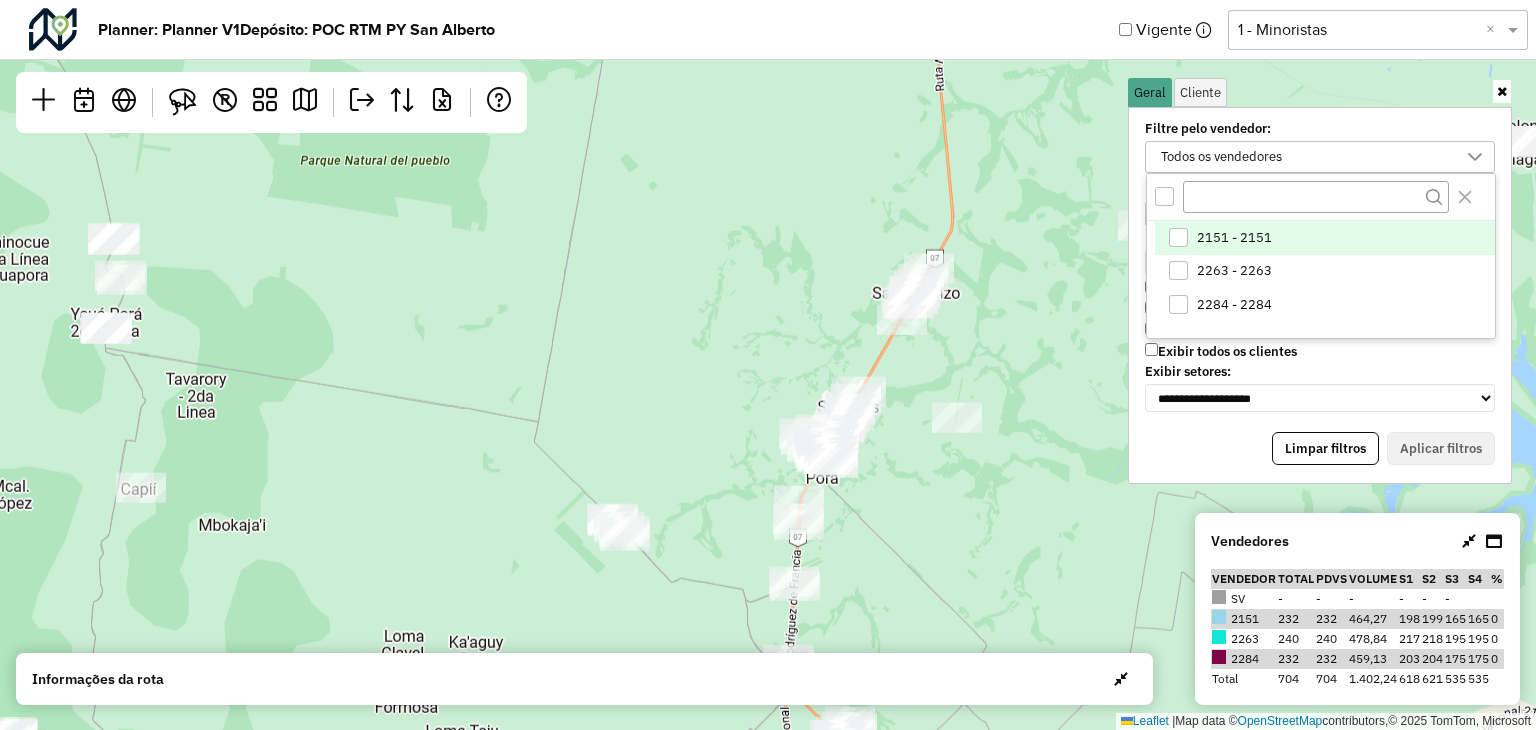 click at bounding box center (1178, 237) 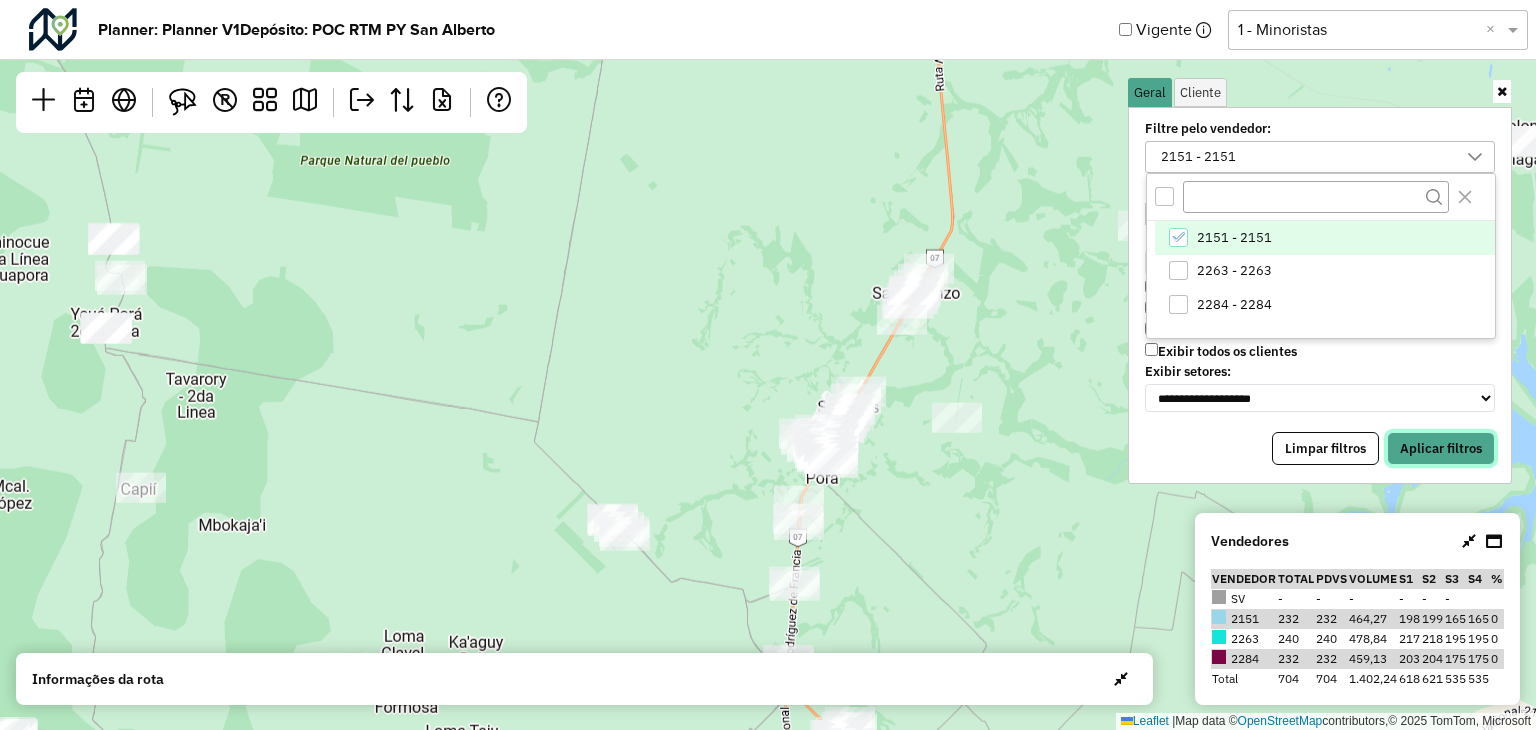 drag, startPoint x: 1475, startPoint y: 444, endPoint x: 1016, endPoint y: 428, distance: 459.27878 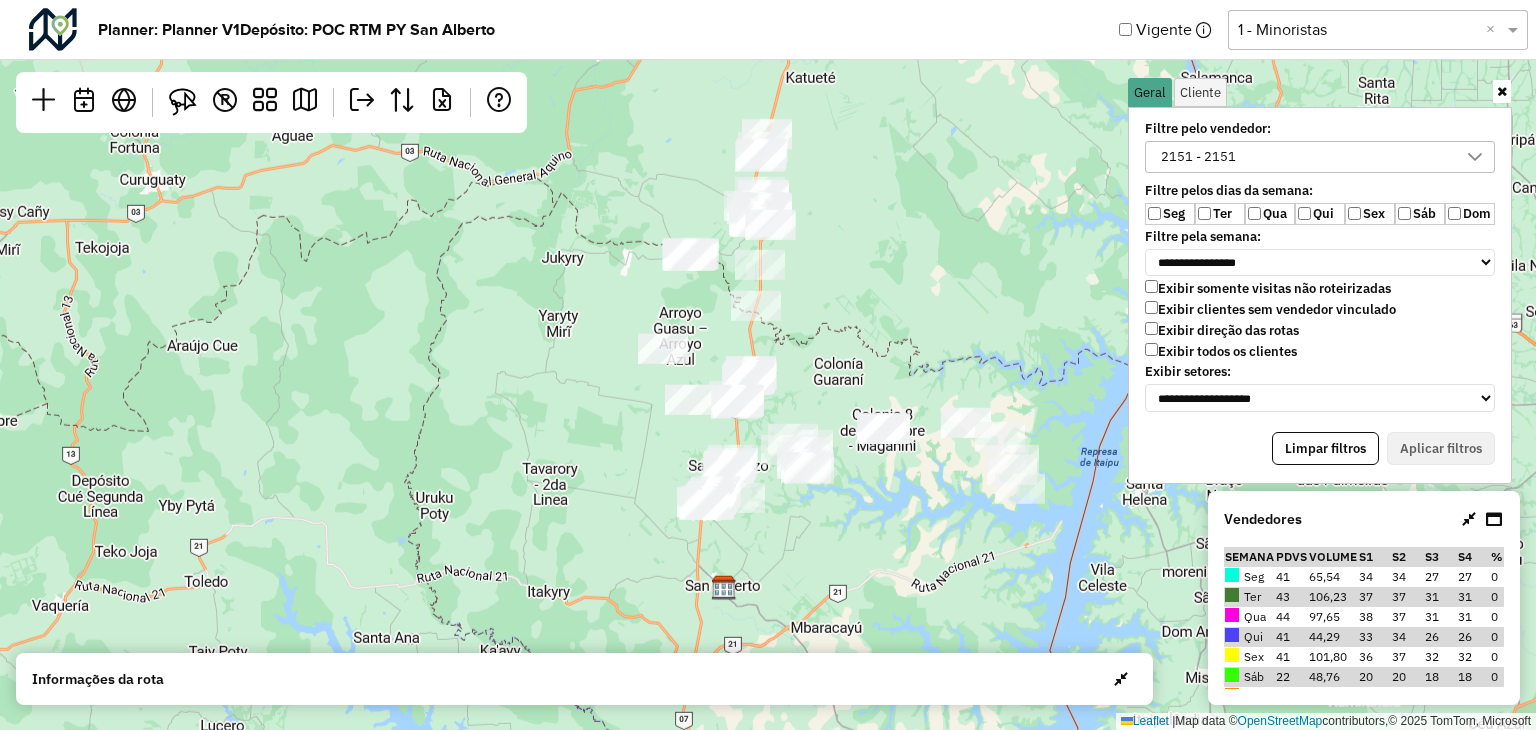 drag, startPoint x: 872, startPoint y: 309, endPoint x: 861, endPoint y: 306, distance: 11.401754 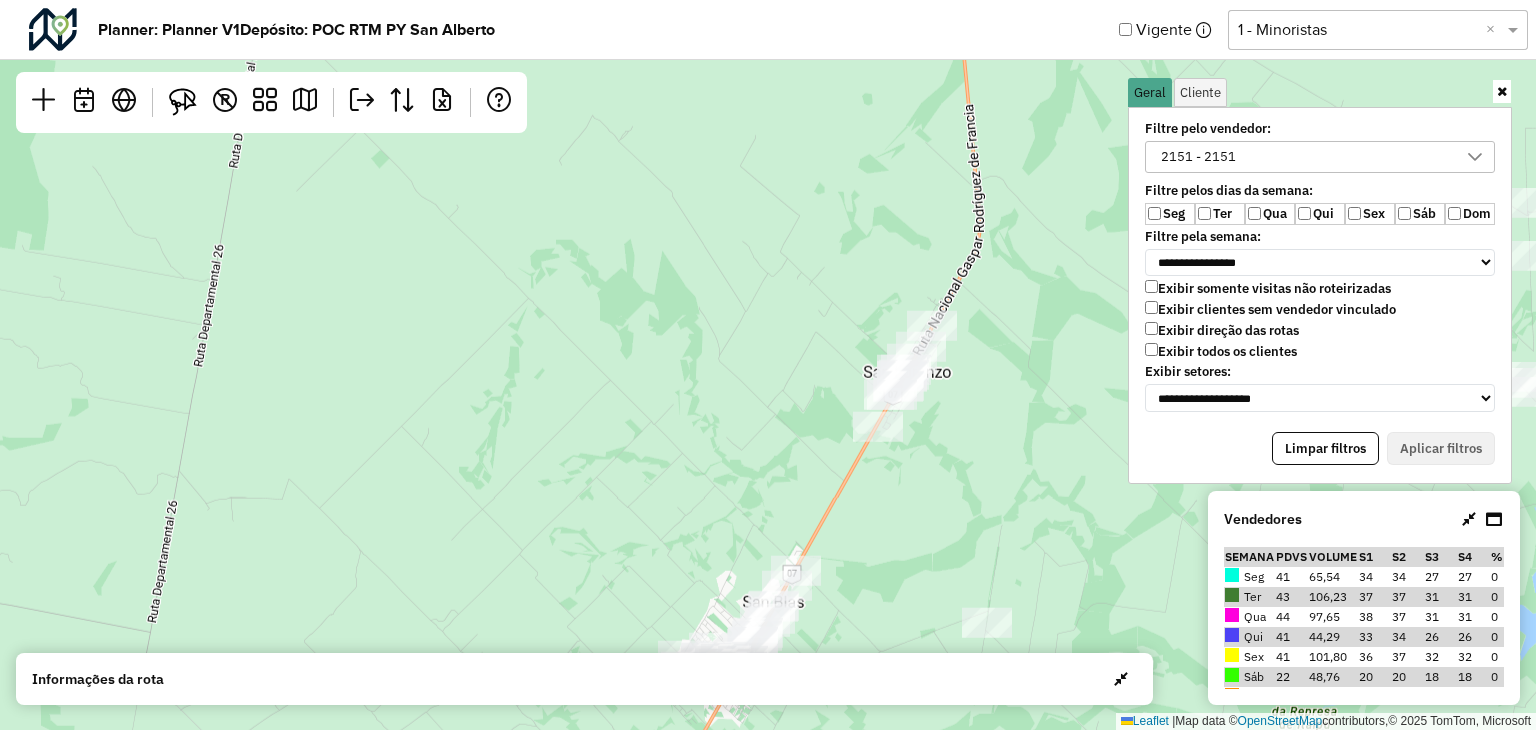 drag, startPoint x: 960, startPoint y: 477, endPoint x: 950, endPoint y: 155, distance: 322.15524 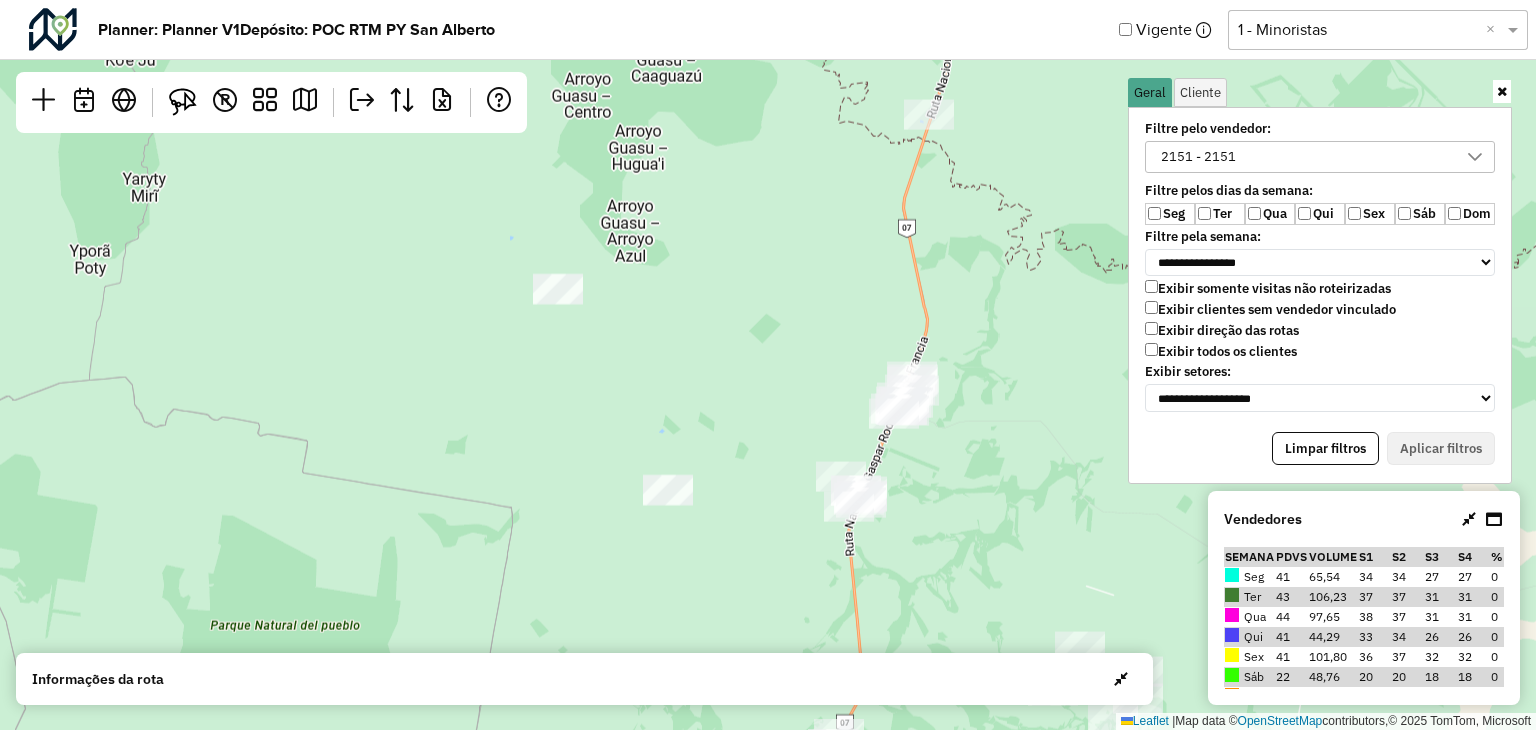 drag, startPoint x: 952, startPoint y: 383, endPoint x: 908, endPoint y: 469, distance: 96.60228 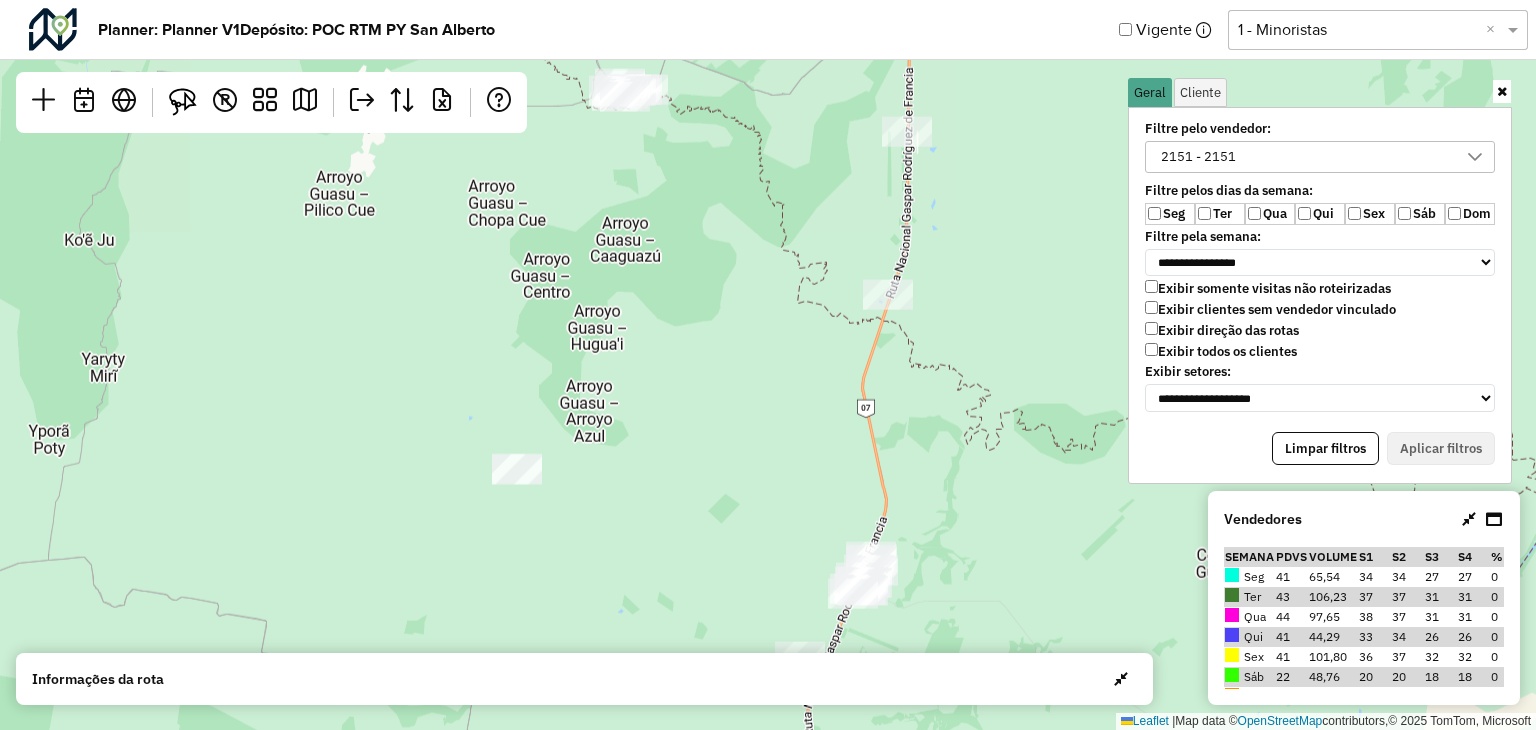 drag, startPoint x: 976, startPoint y: 300, endPoint x: 940, endPoint y: 461, distance: 164.97575 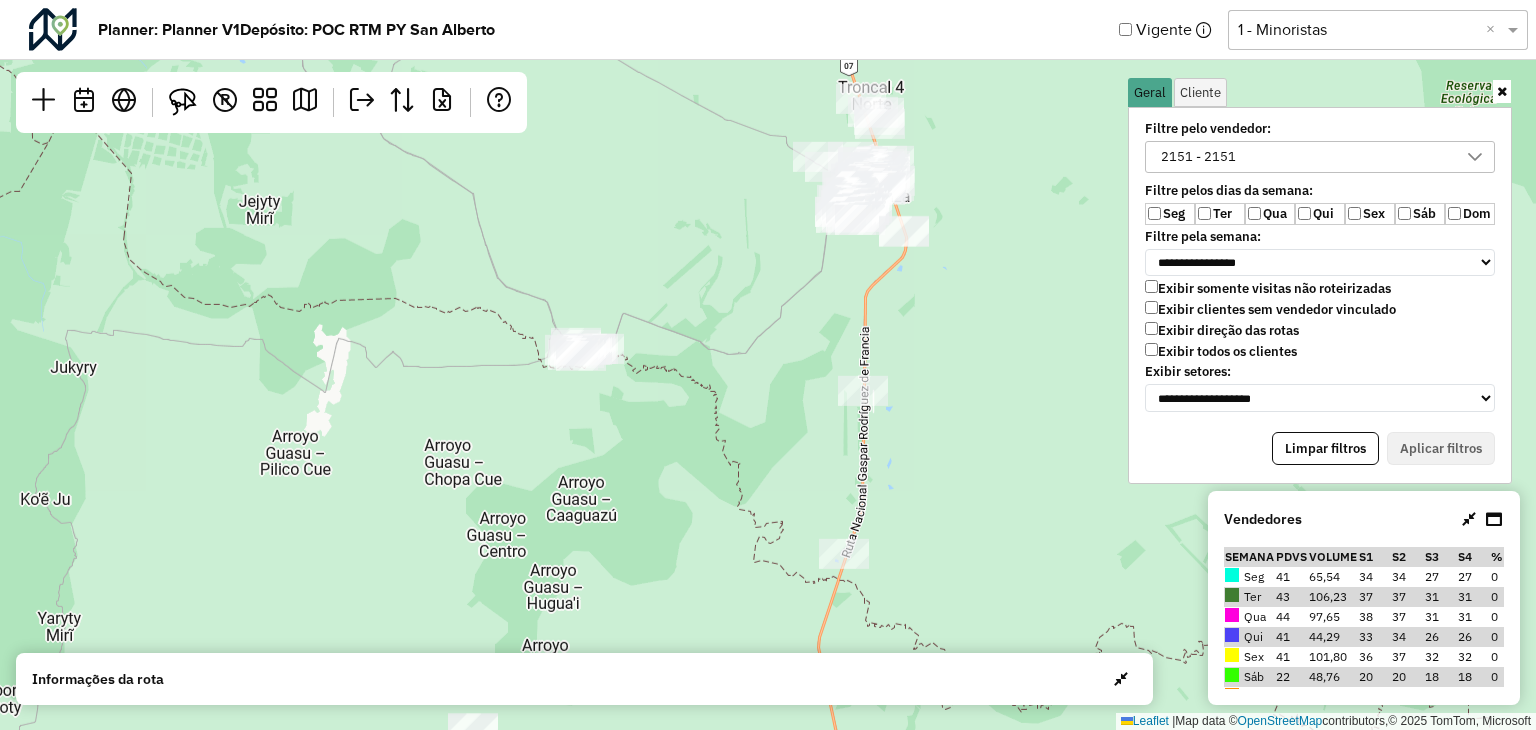 drag, startPoint x: 996, startPoint y: 236, endPoint x: 952, endPoint y: 495, distance: 262.71088 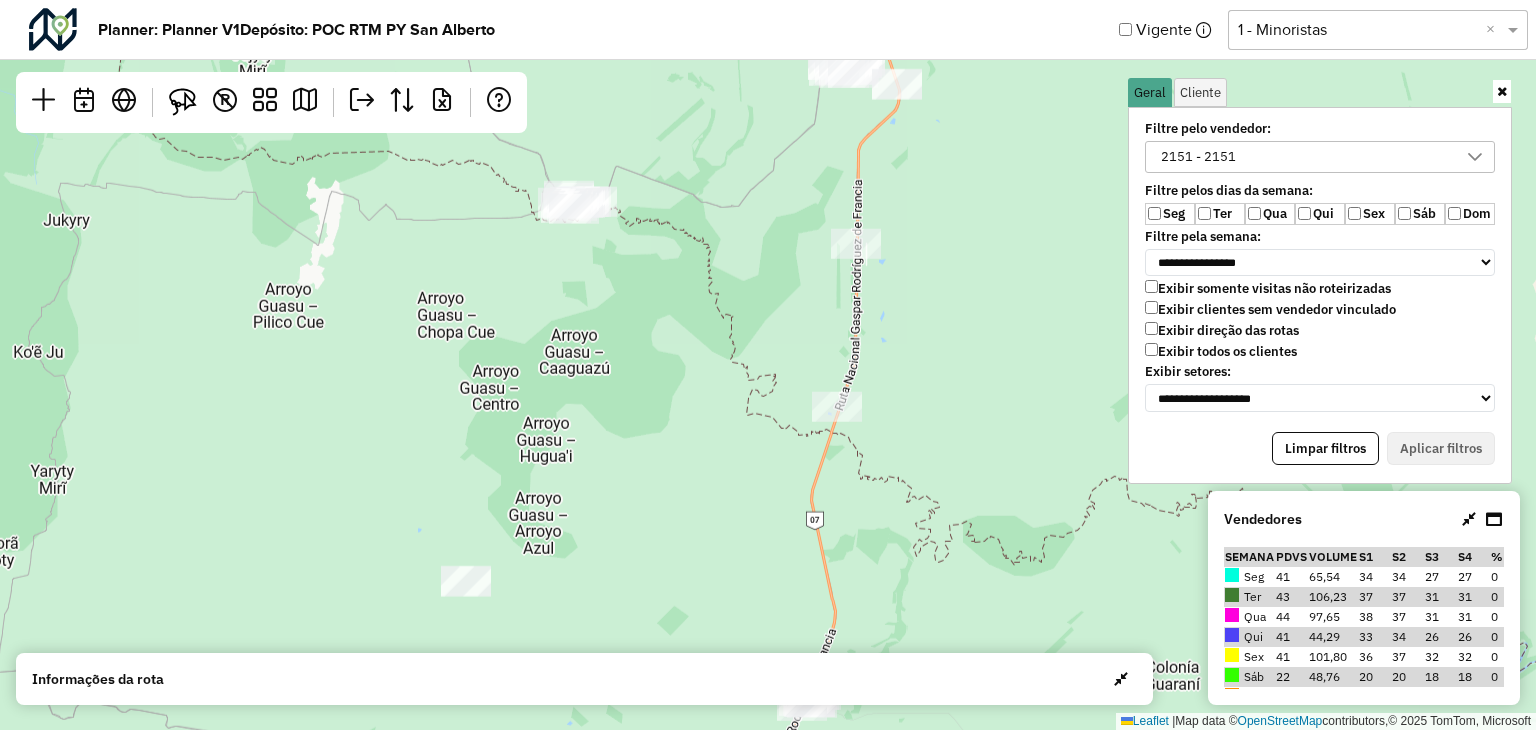 drag, startPoint x: 952, startPoint y: 495, endPoint x: 945, endPoint y: 348, distance: 147.16656 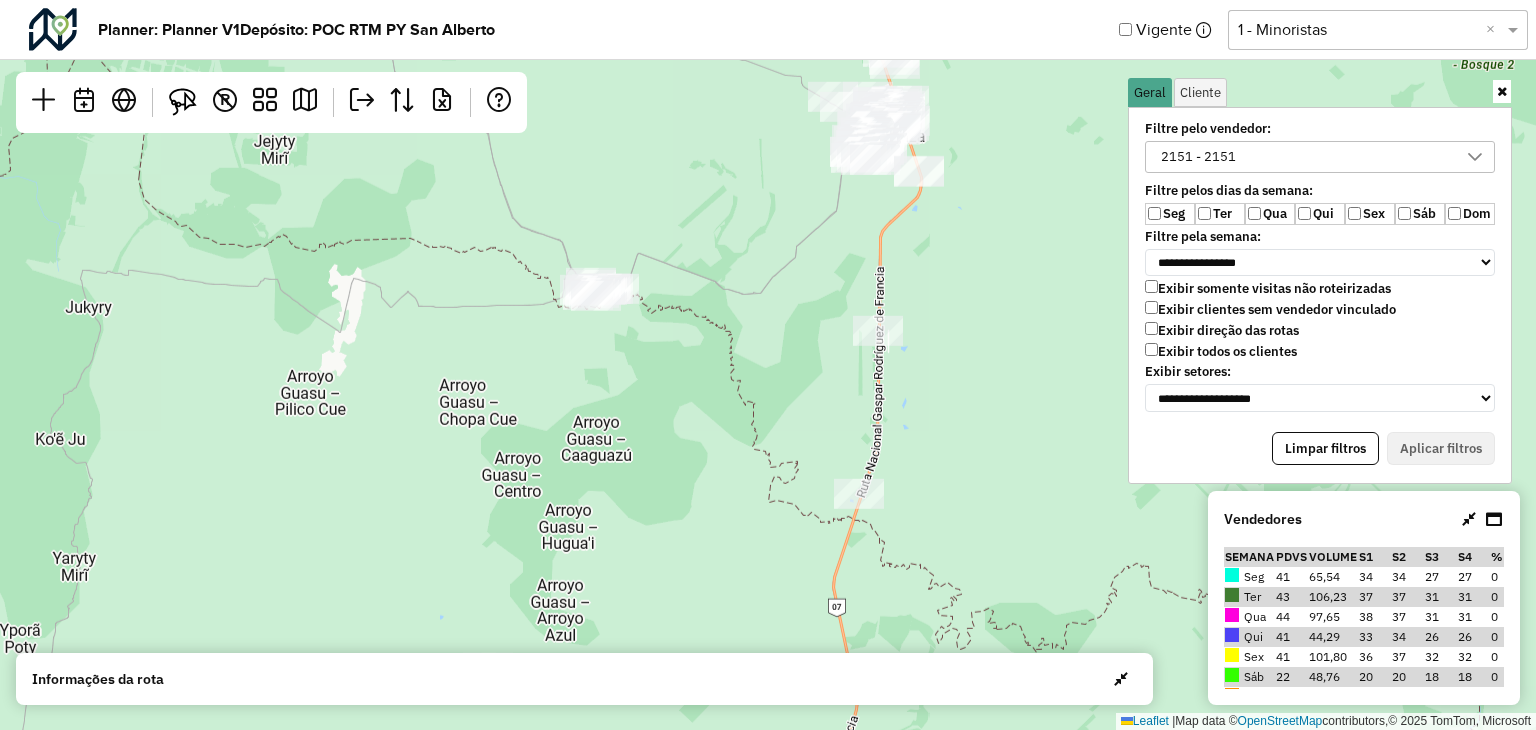 drag, startPoint x: 928, startPoint y: 467, endPoint x: 950, endPoint y: 554, distance: 89.73851 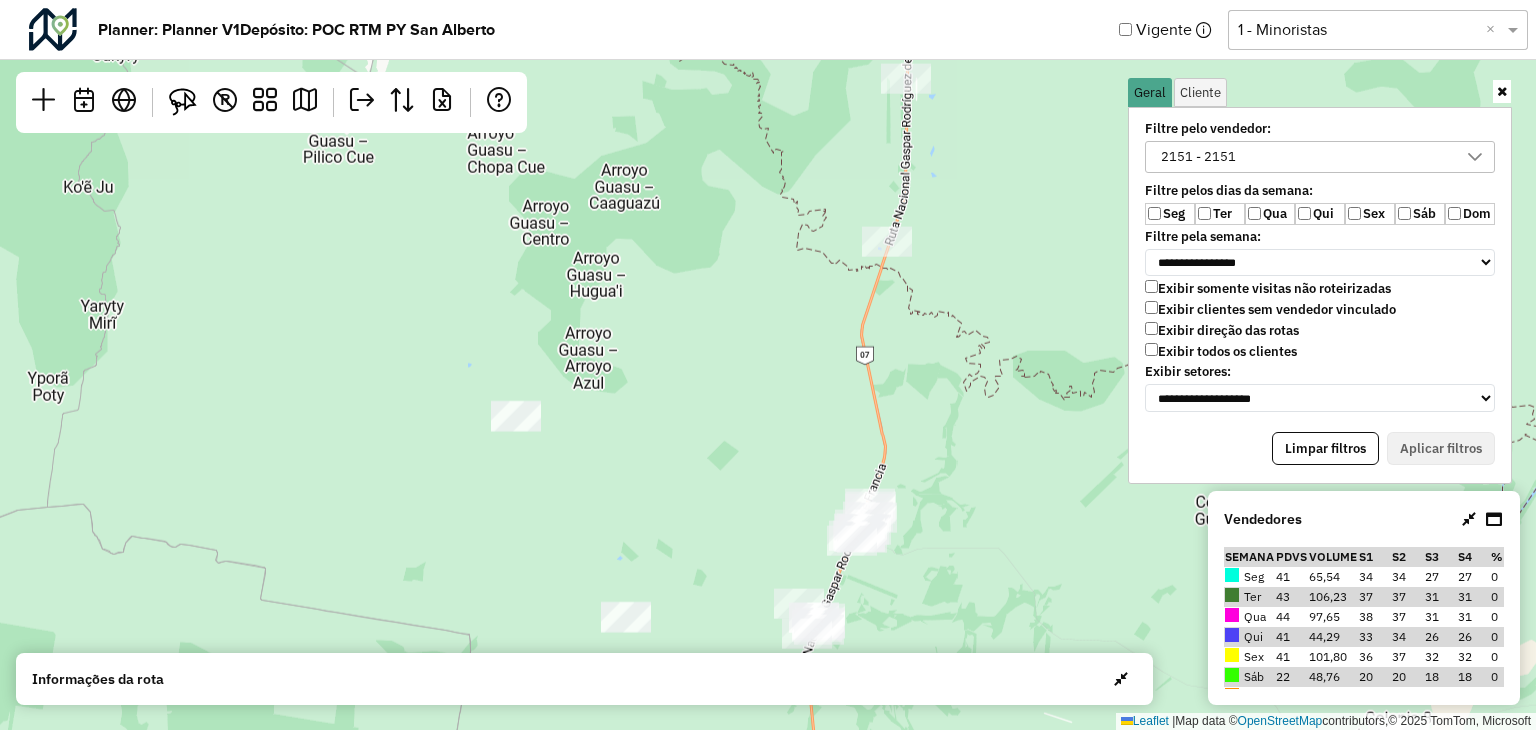 drag, startPoint x: 942, startPoint y: 164, endPoint x: 945, endPoint y: 153, distance: 11.401754 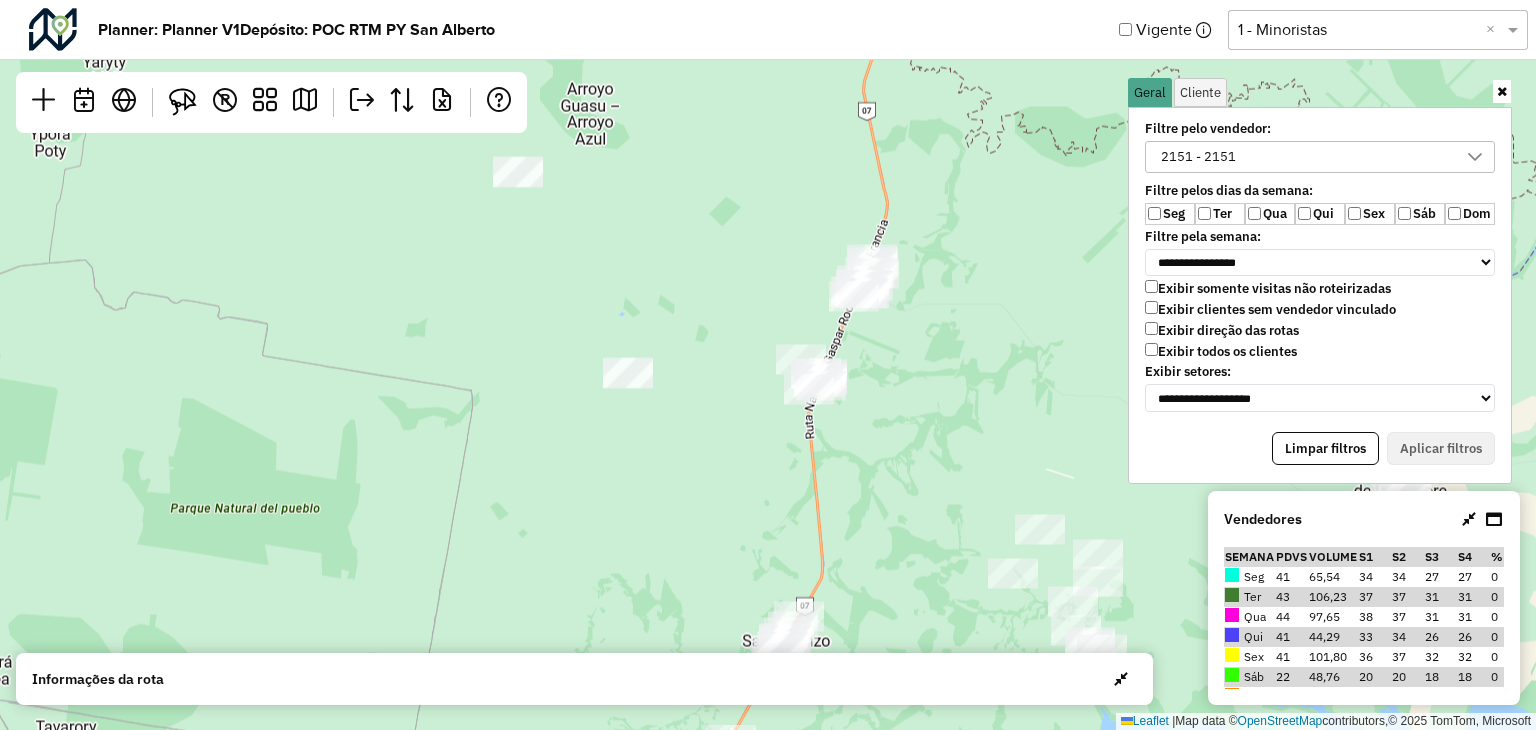 drag, startPoint x: 926, startPoint y: 545, endPoint x: 913, endPoint y: 289, distance: 256.32986 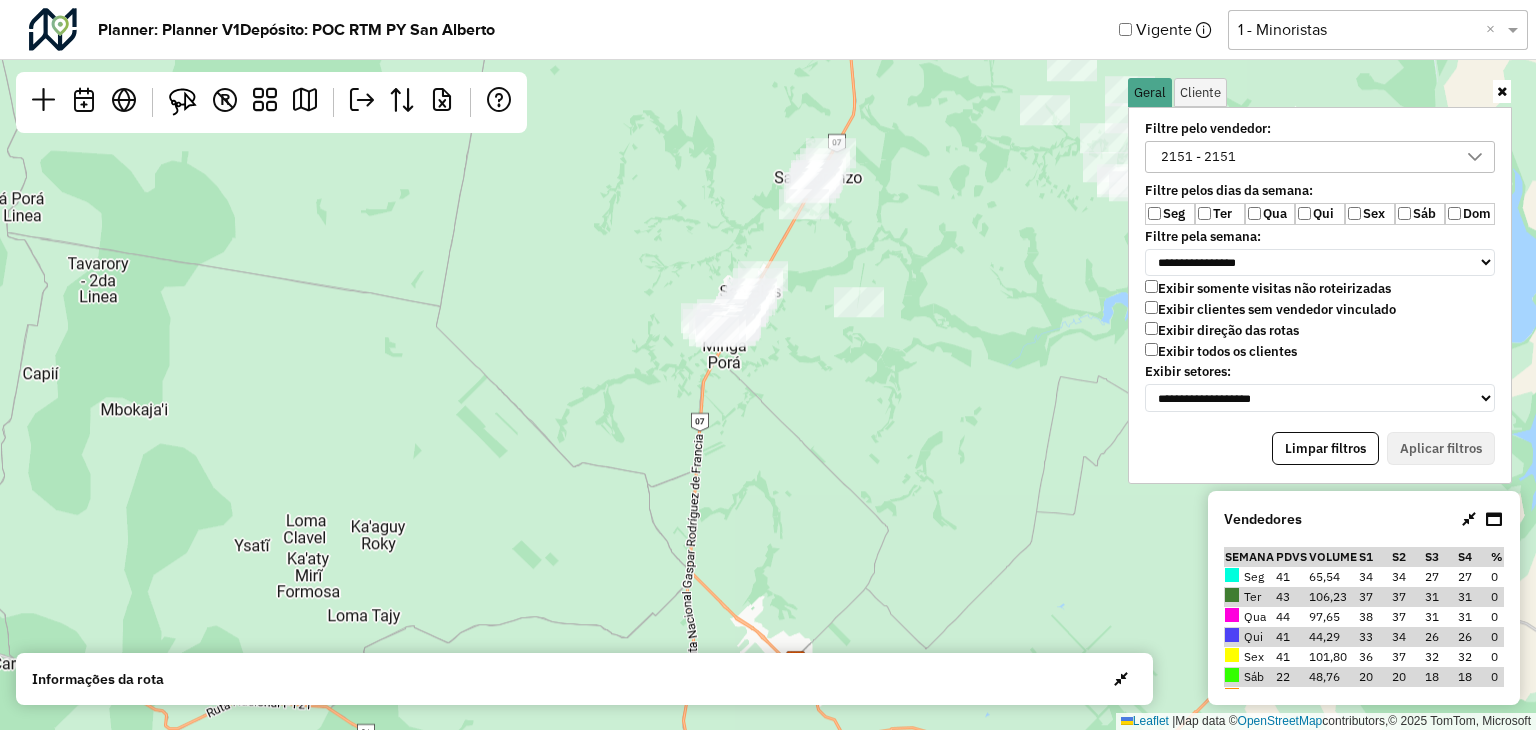 click on "Leaflet   |  Map data ©  OpenStreetMap  contributors,© 2025 TomTom, Microsoft" 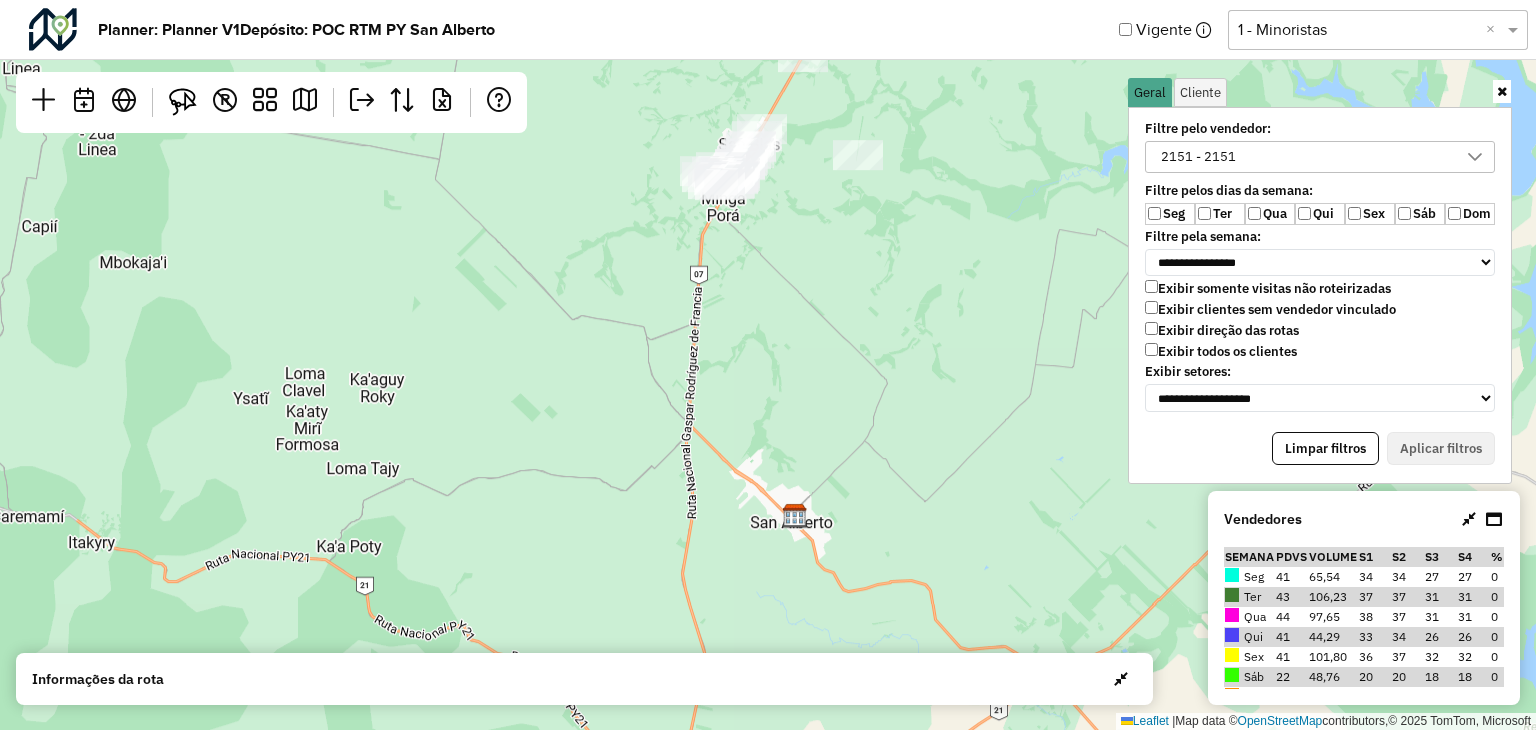 drag, startPoint x: 829, startPoint y: 390, endPoint x: 793, endPoint y: 349, distance: 54.56189 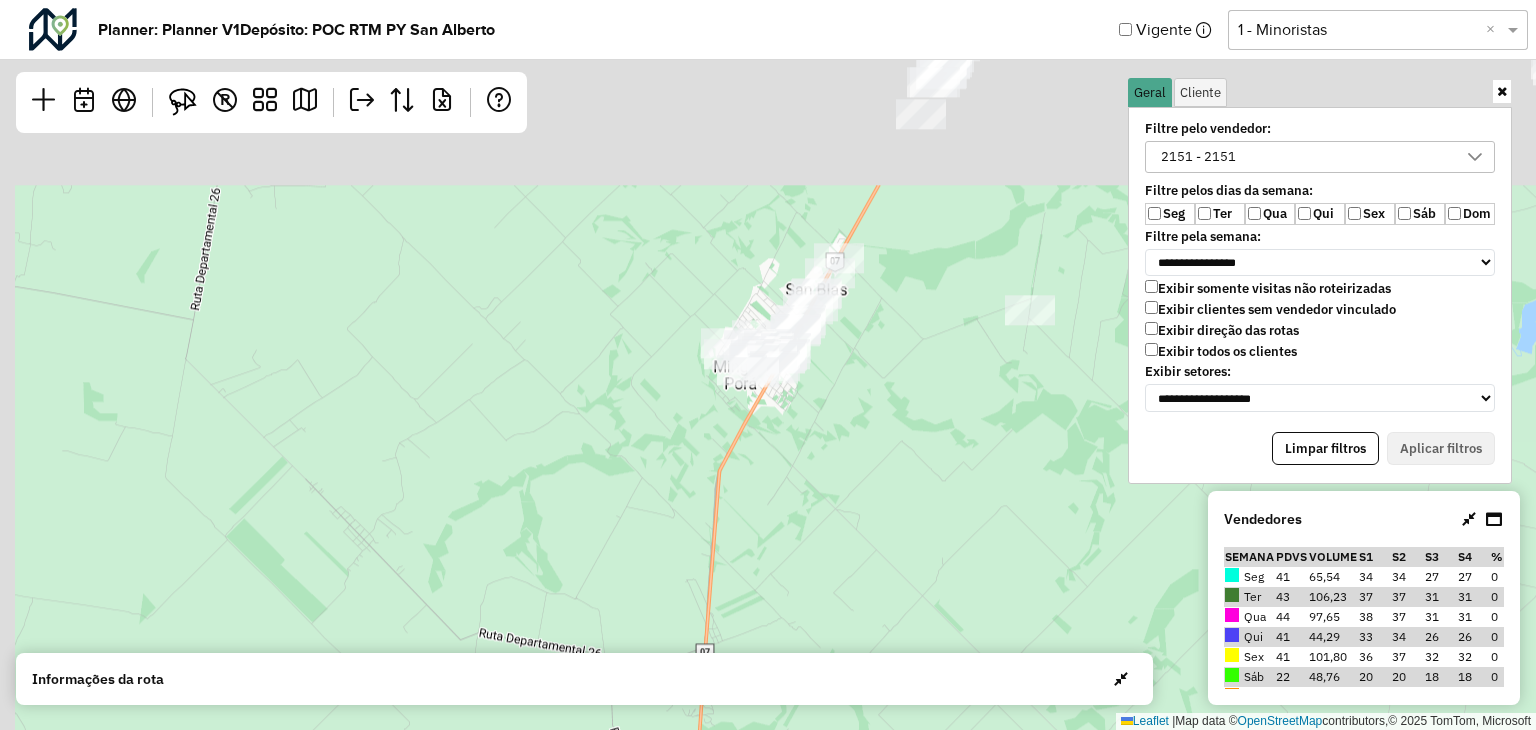 drag, startPoint x: 742, startPoint y: 472, endPoint x: 757, endPoint y: 544, distance: 73.545906 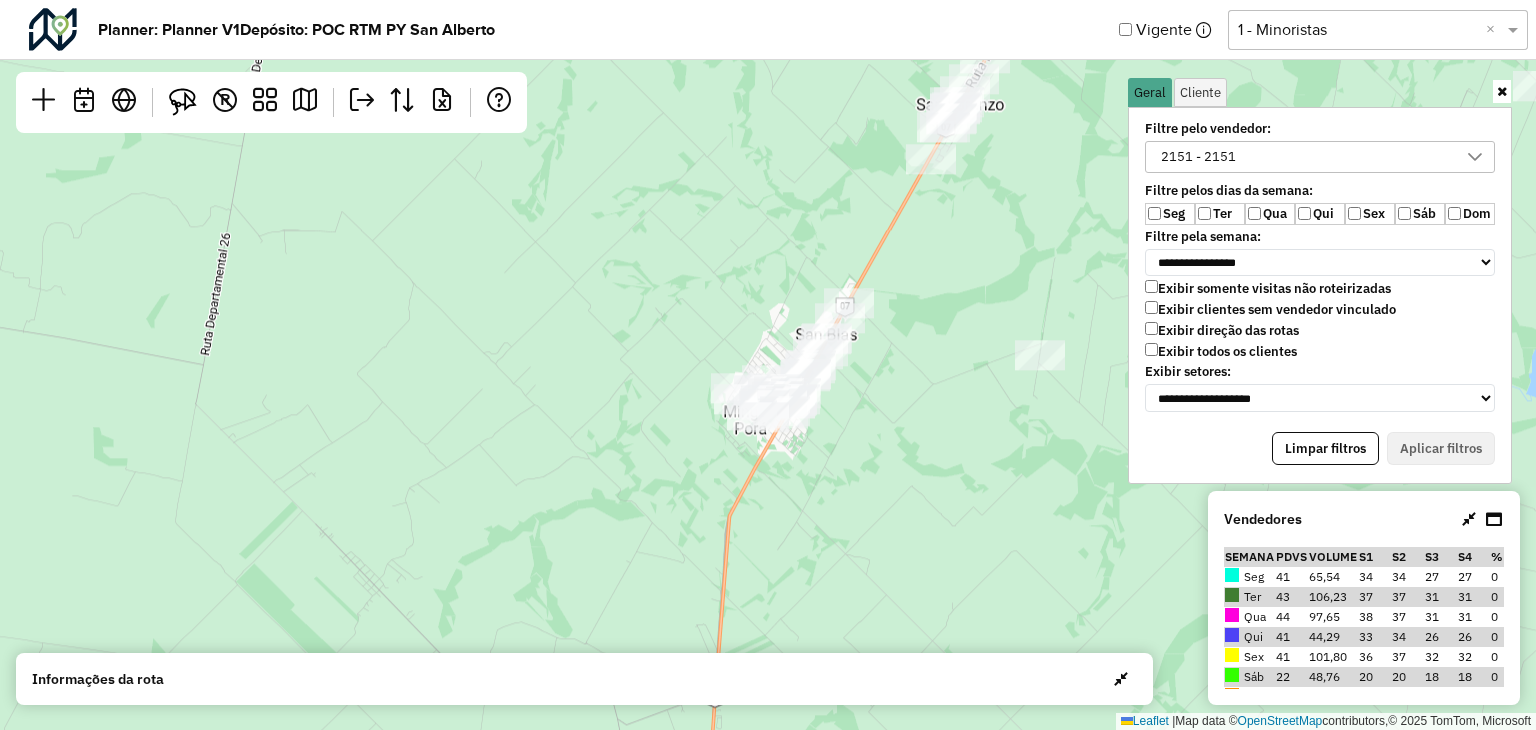 click on "Filtre pelo vendedor:" at bounding box center [1289, 129] 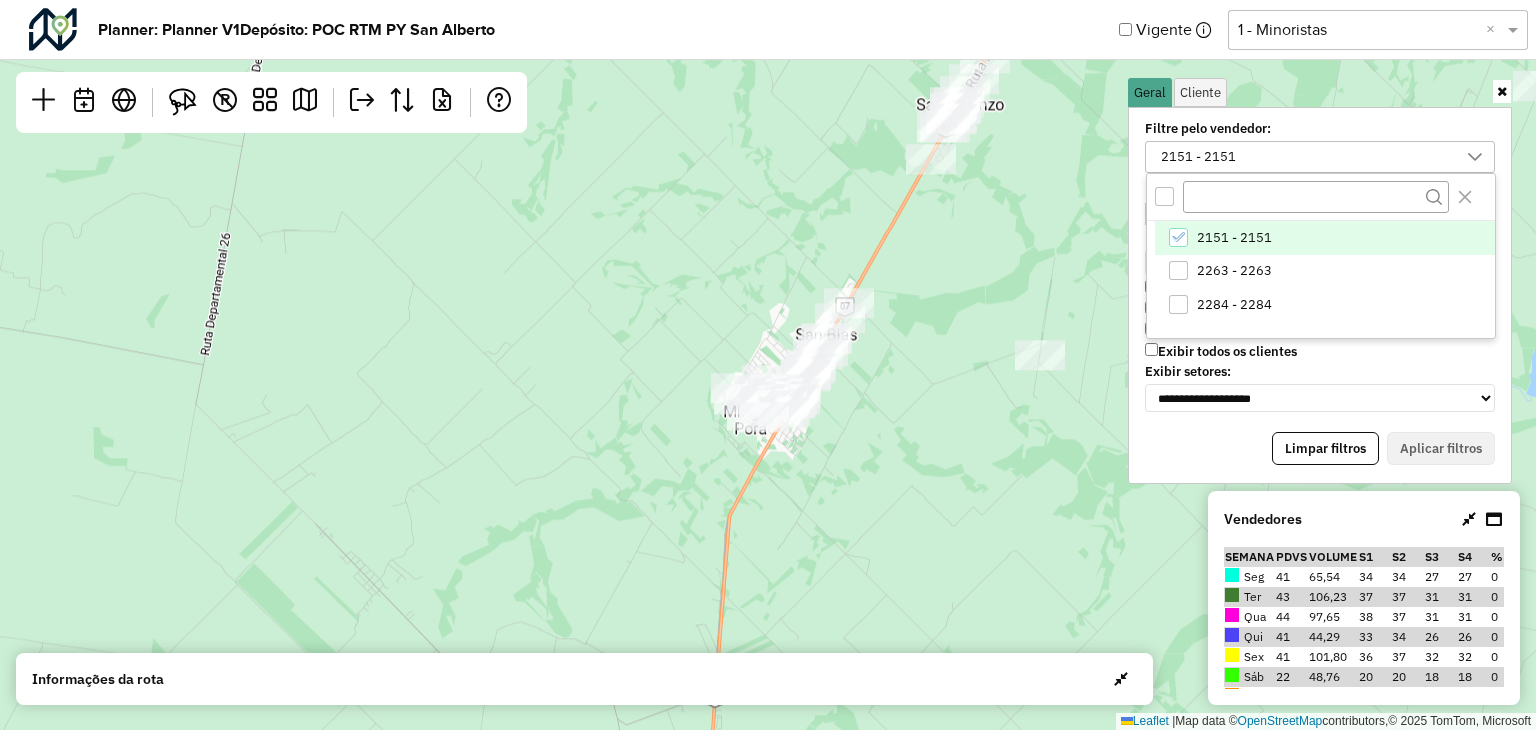 click at bounding box center (1321, 197) 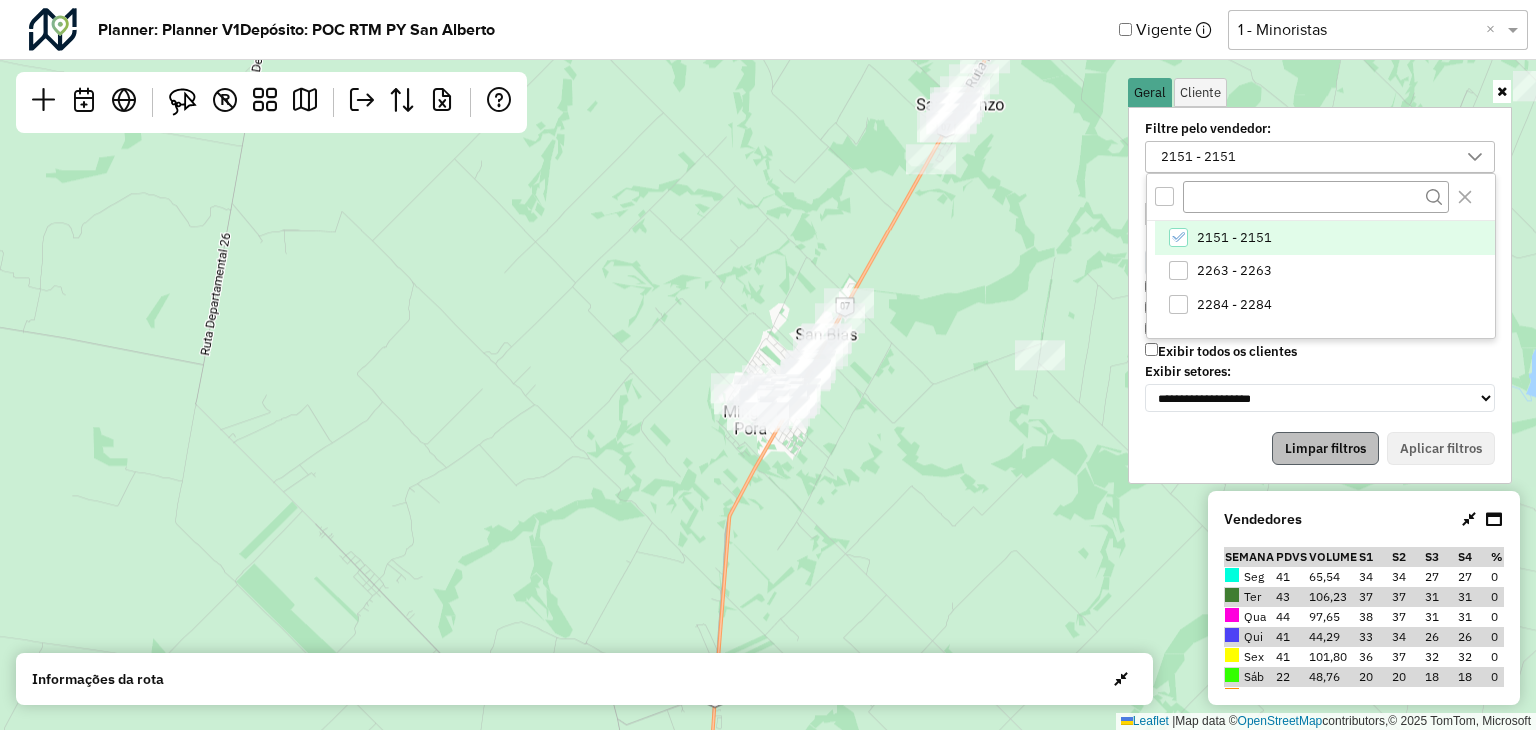 scroll, scrollTop: 6, scrollLeft: 6, axis: both 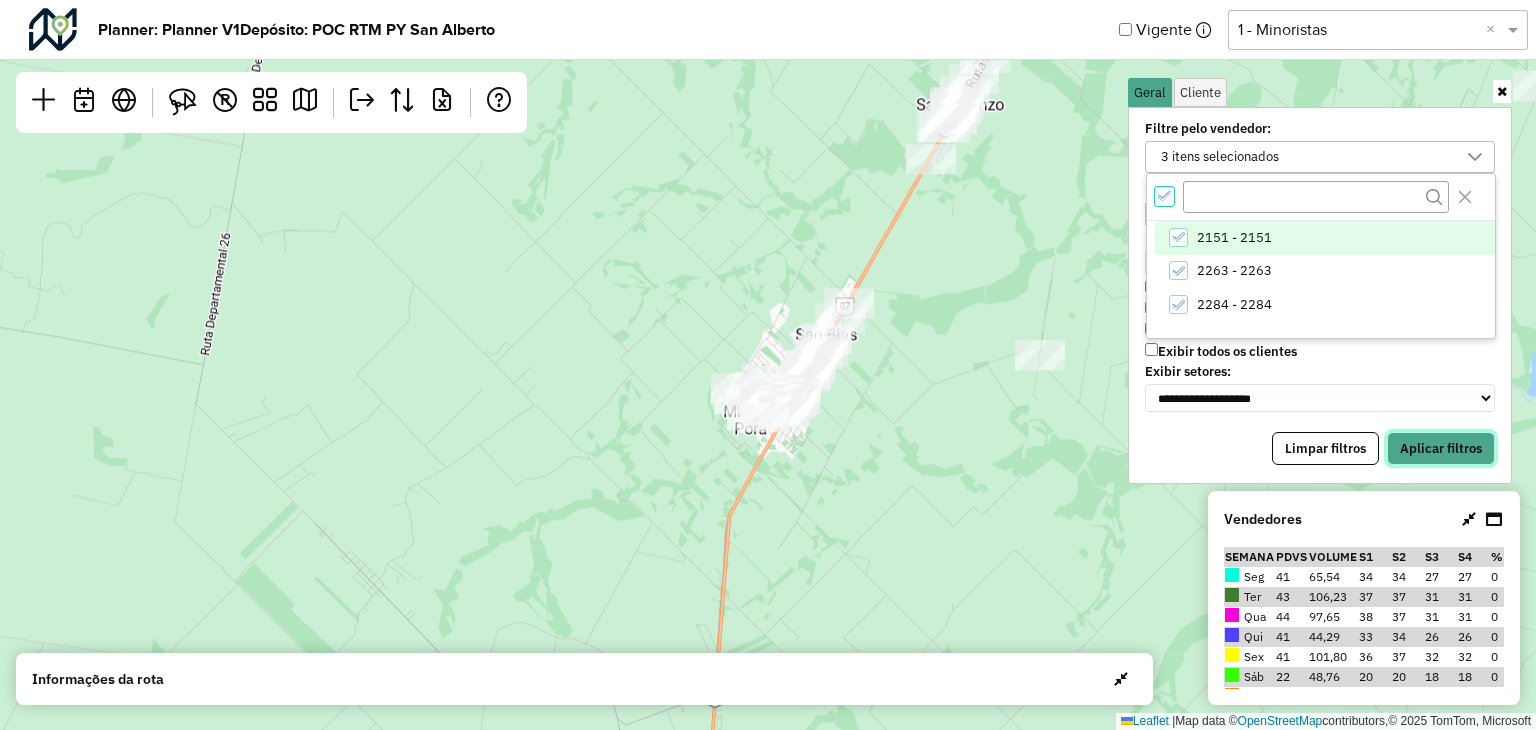 drag, startPoint x: 1464, startPoint y: 432, endPoint x: 1072, endPoint y: 437, distance: 392.0319 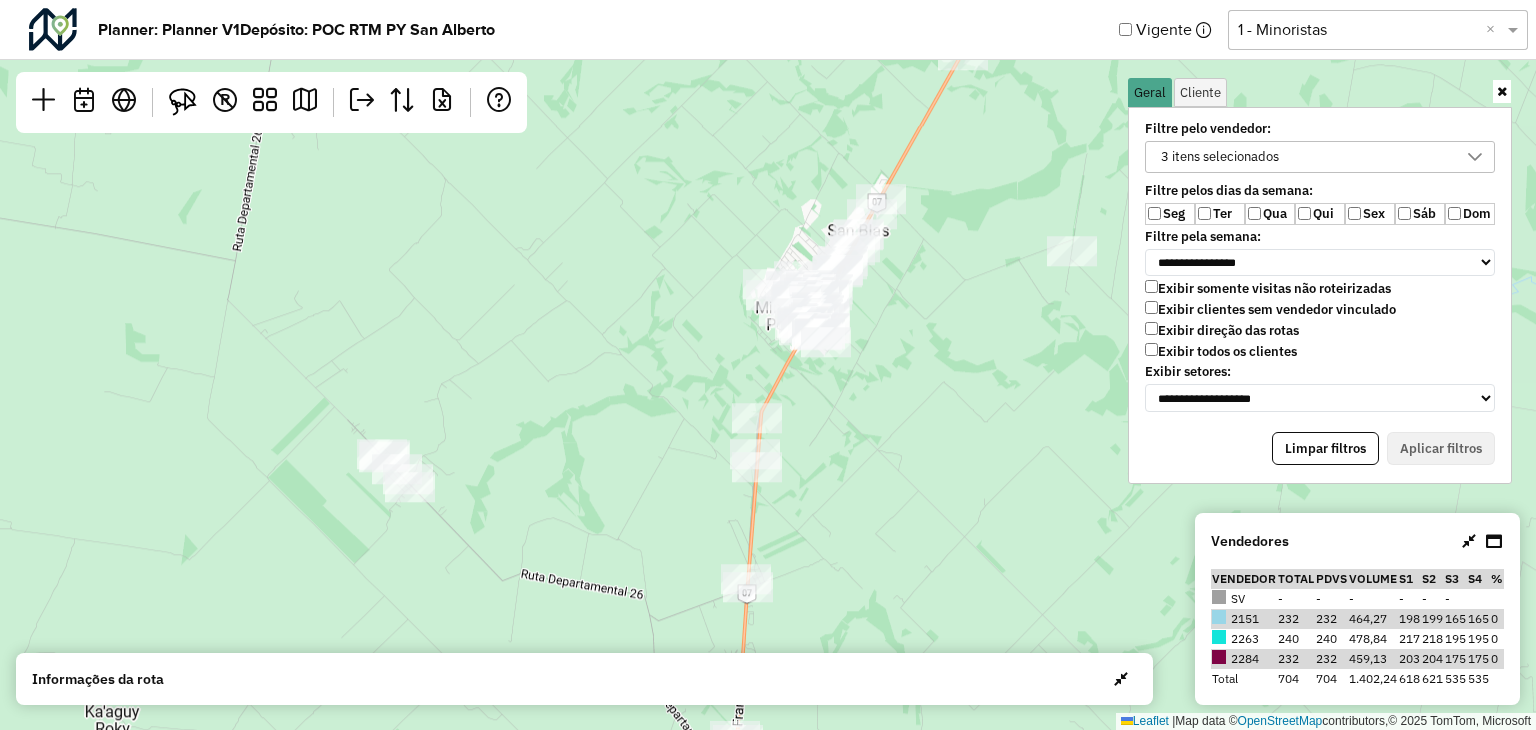 drag, startPoint x: 907, startPoint y: 429, endPoint x: 939, endPoint y: 325, distance: 108.81177 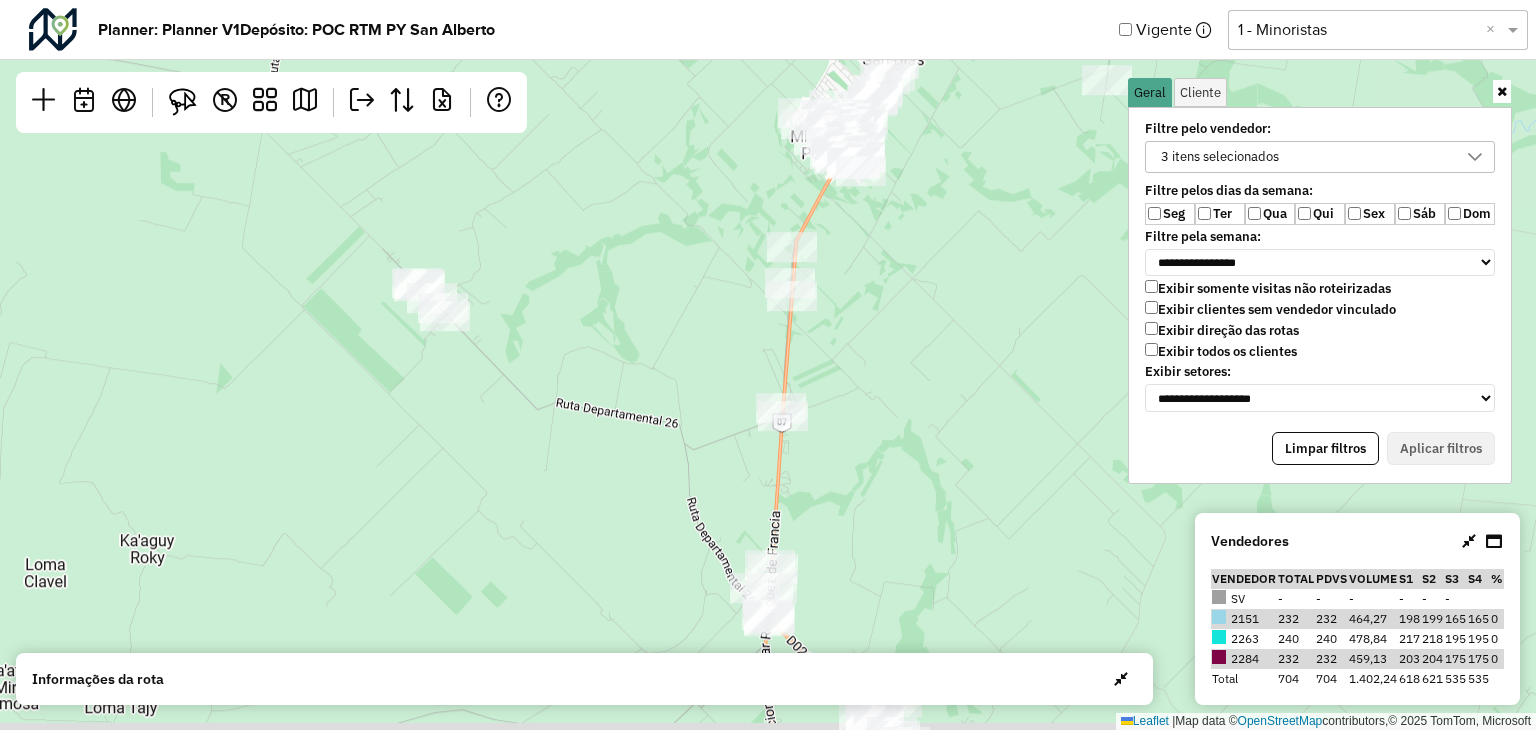 drag, startPoint x: 890, startPoint y: 332, endPoint x: 880, endPoint y: 203, distance: 129.38702 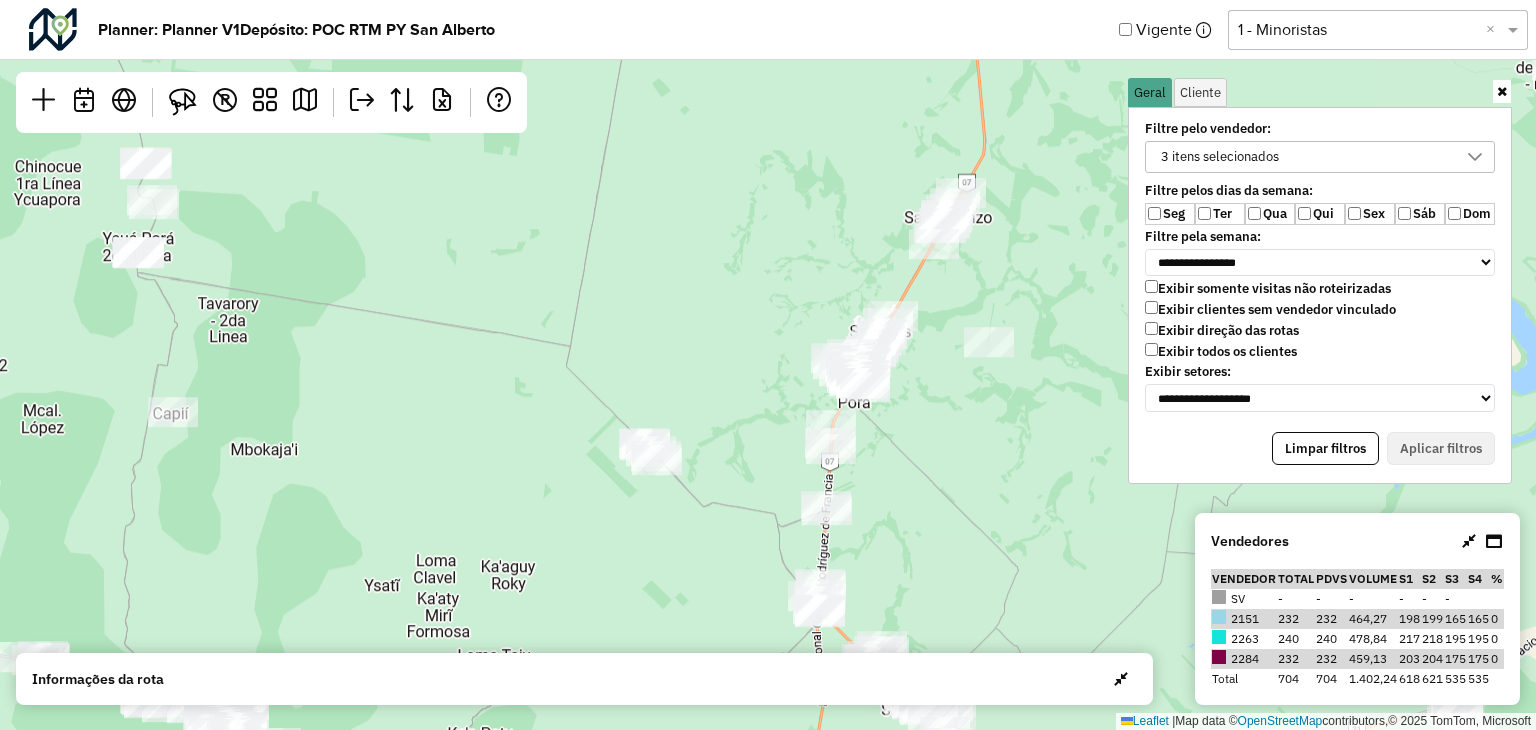 click on "Leaflet   |  Map data ©  OpenStreetMap  contributors,© 2025 TomTom, Microsoft" 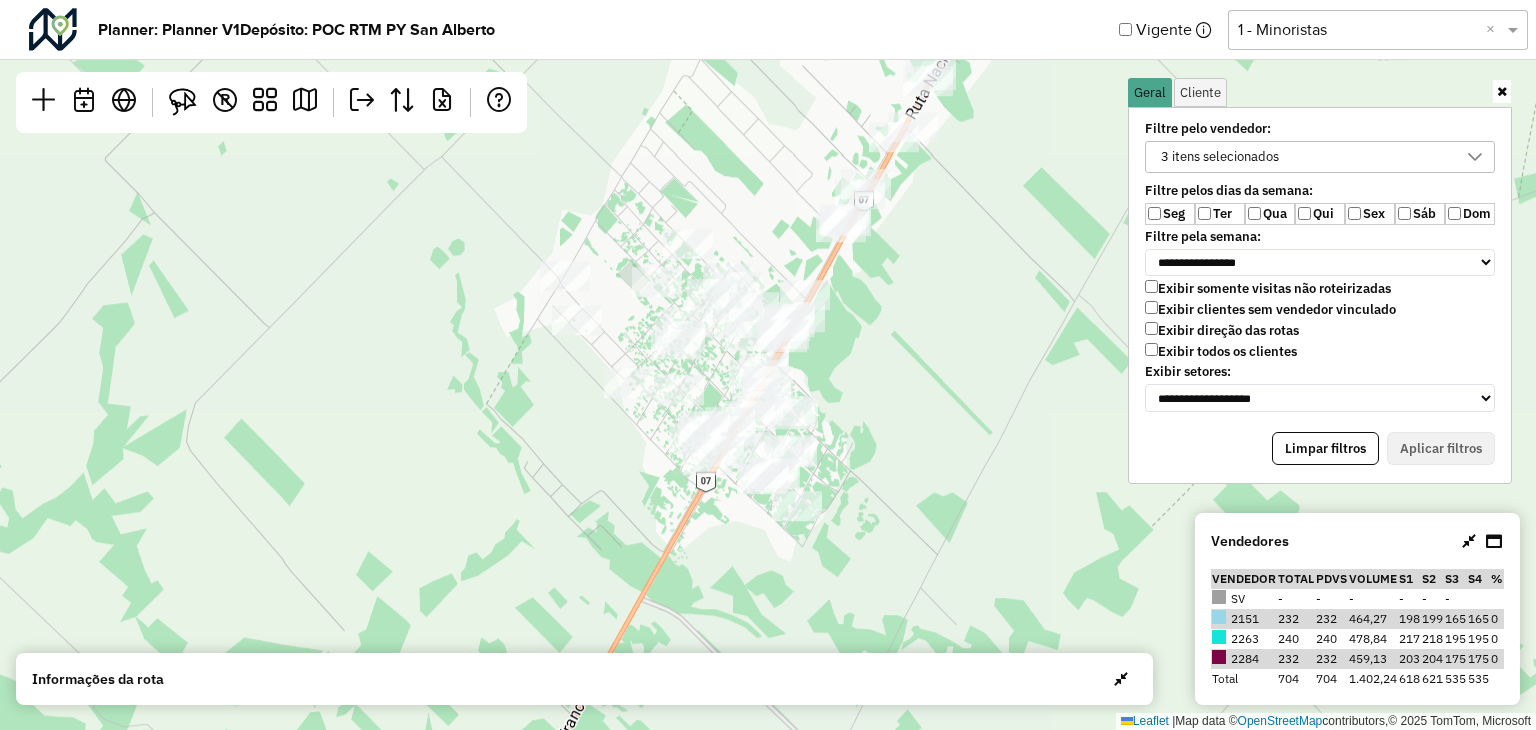 drag, startPoint x: 990, startPoint y: 348, endPoint x: 988, endPoint y: 381, distance: 33.06055 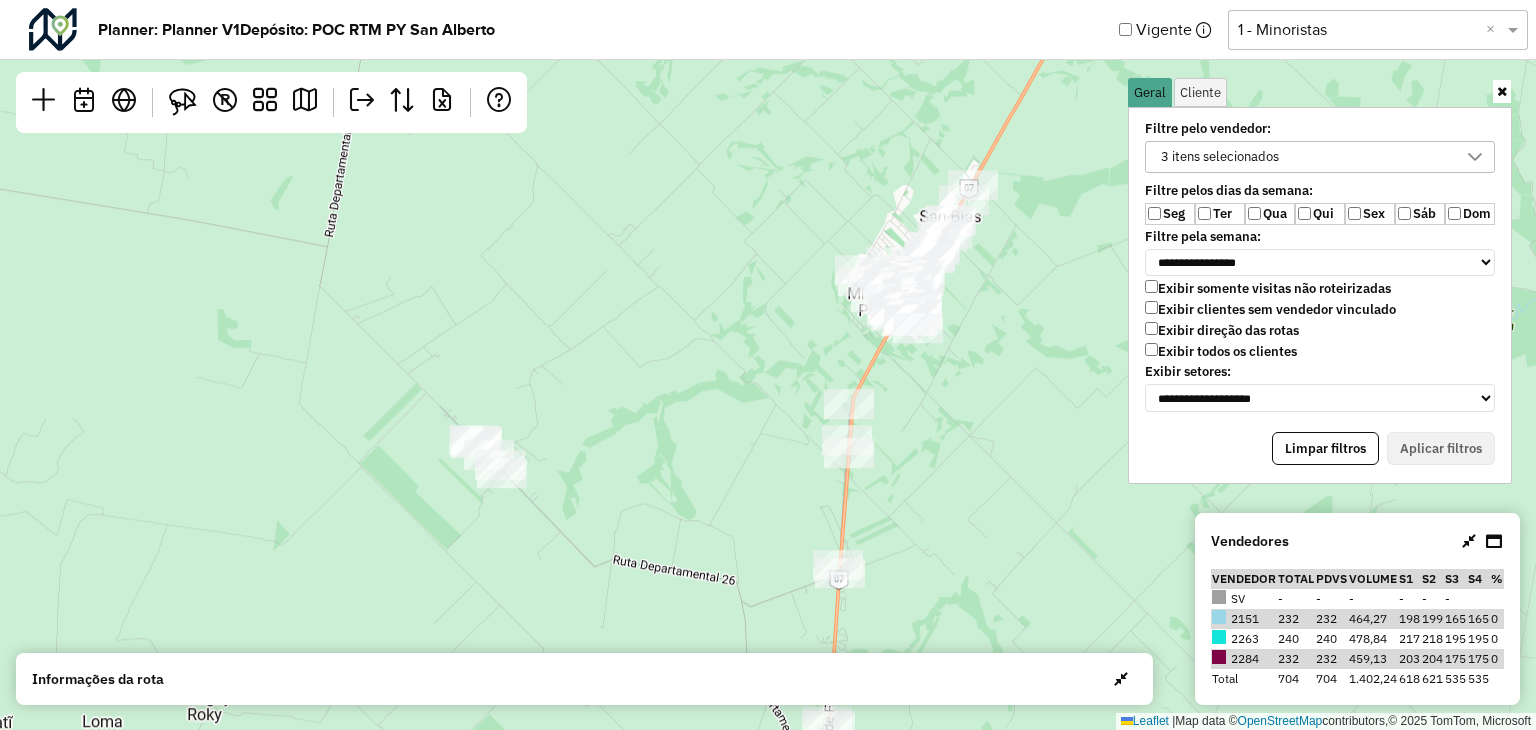 click on "Leaflet   |  Map data ©  OpenStreetMap  contributors,© 2025 TomTom, Microsoft" 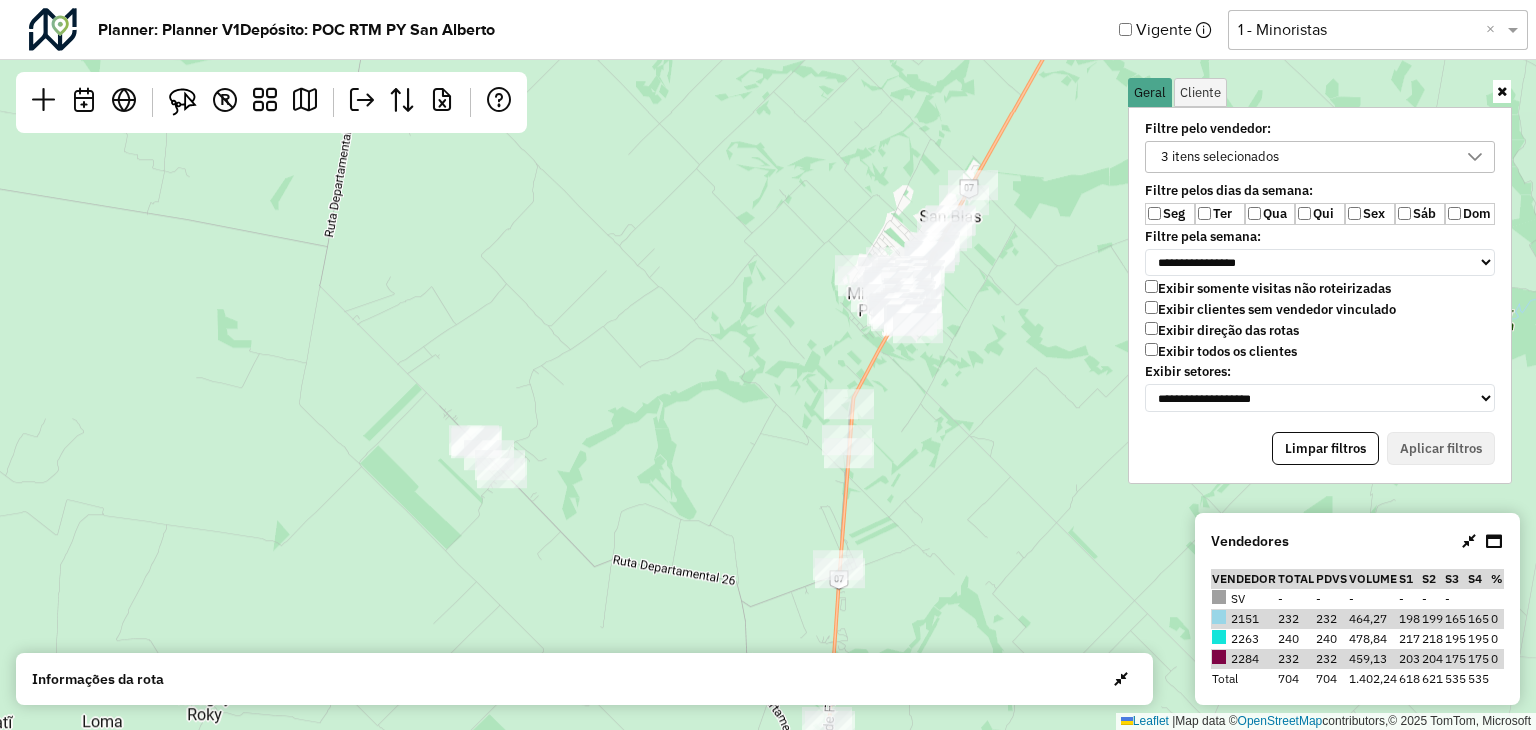 drag, startPoint x: 988, startPoint y: 265, endPoint x: 980, endPoint y: 296, distance: 32.01562 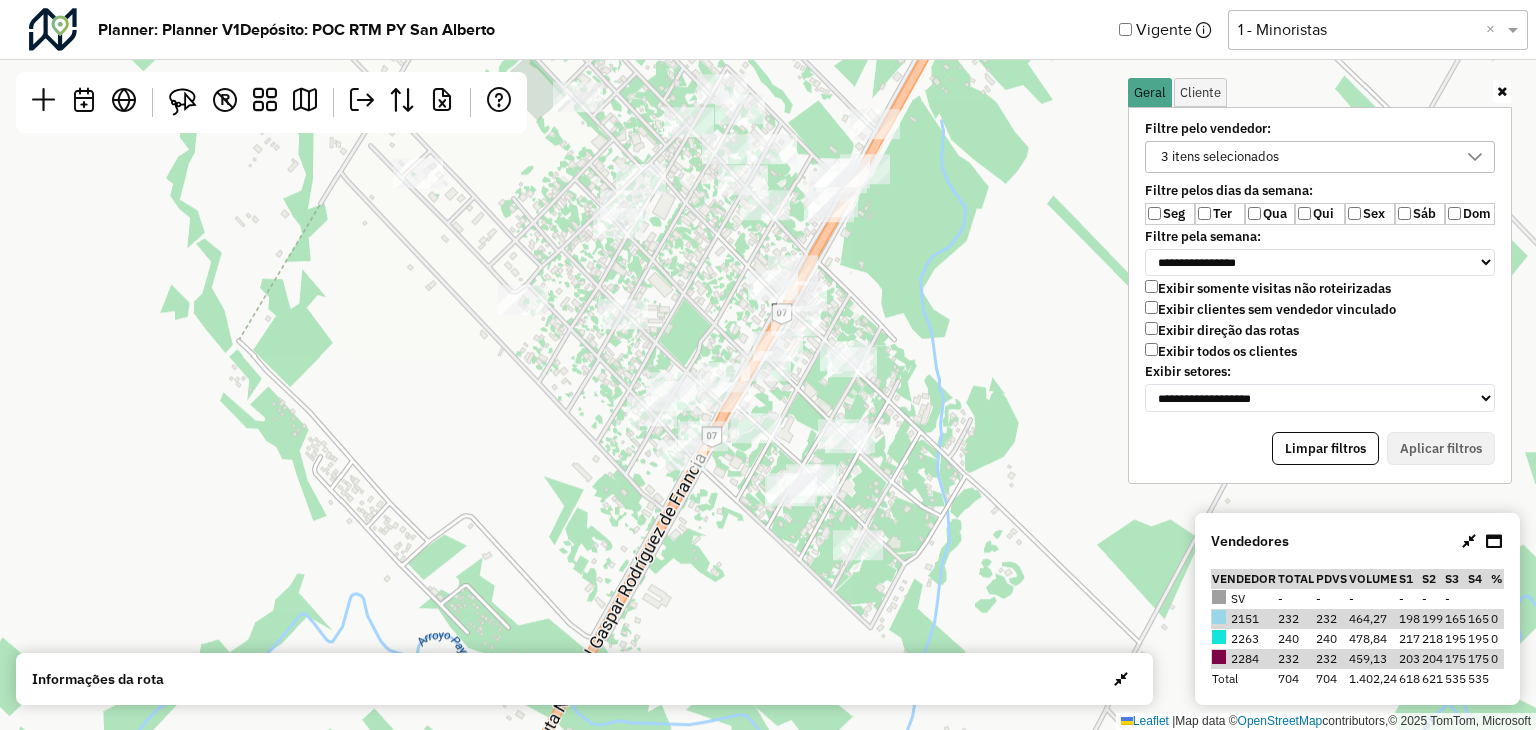 scroll, scrollTop: 0, scrollLeft: 0, axis: both 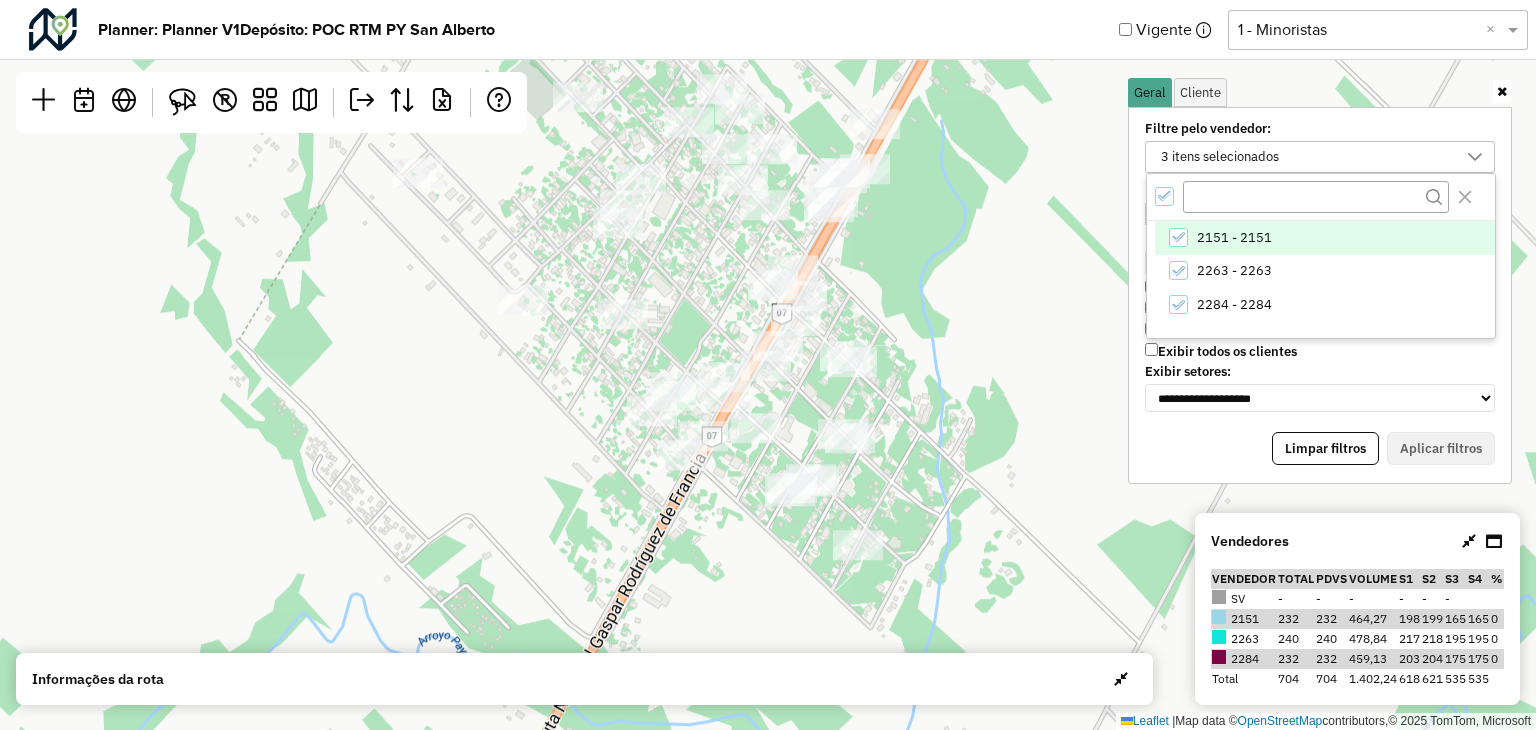 click 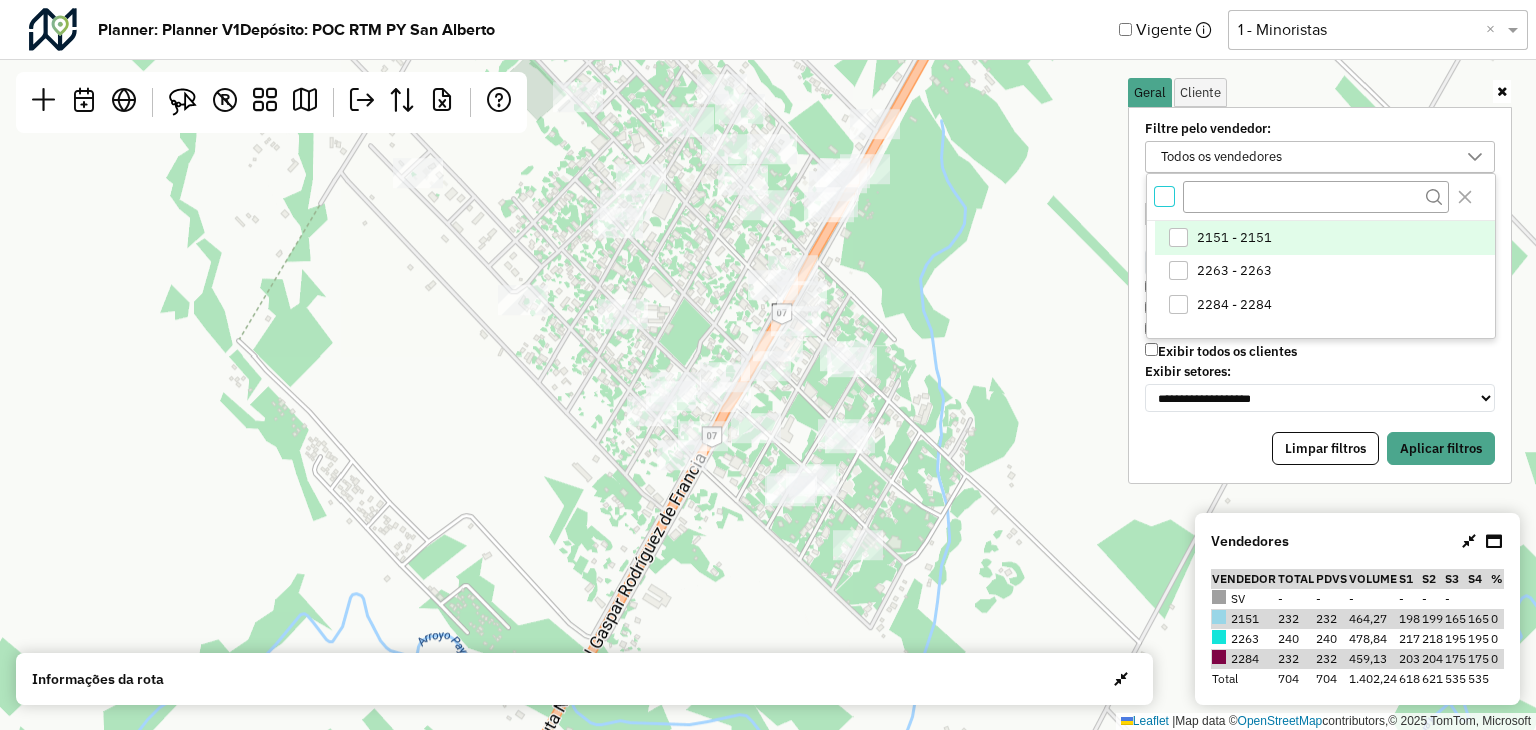 scroll, scrollTop: 6, scrollLeft: 6, axis: both 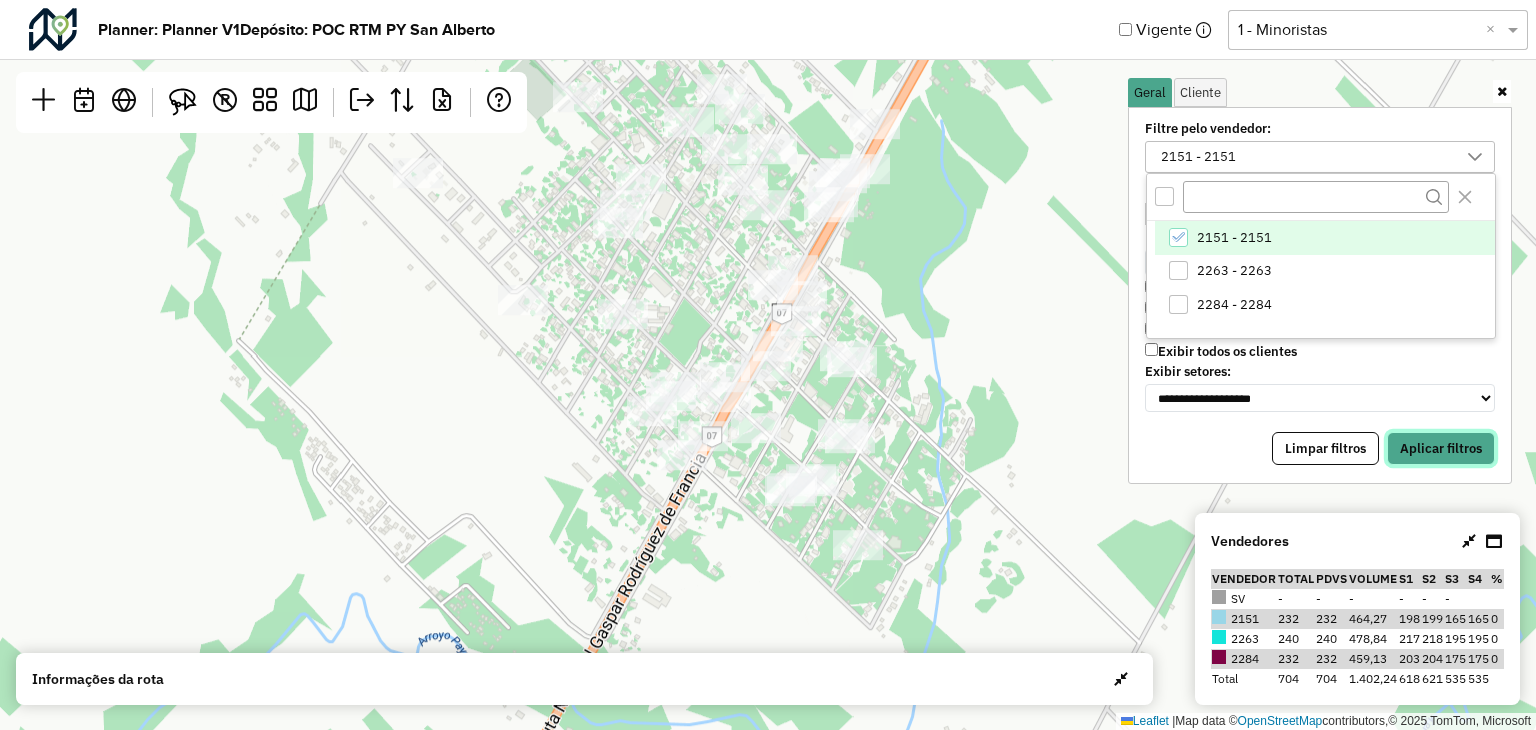 click on "Aplicar filtros" at bounding box center (1441, 449) 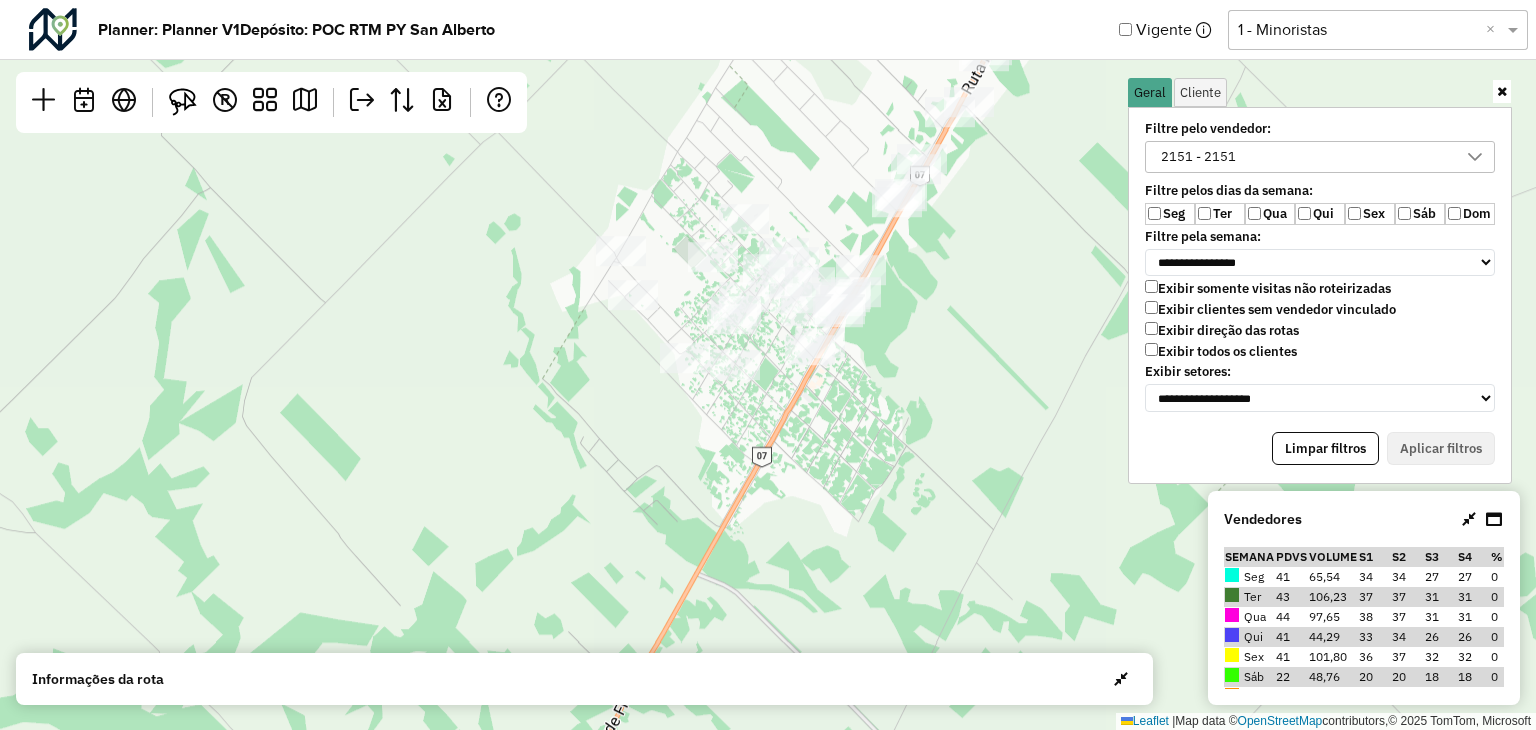click on "97,65" at bounding box center [1333, 617] 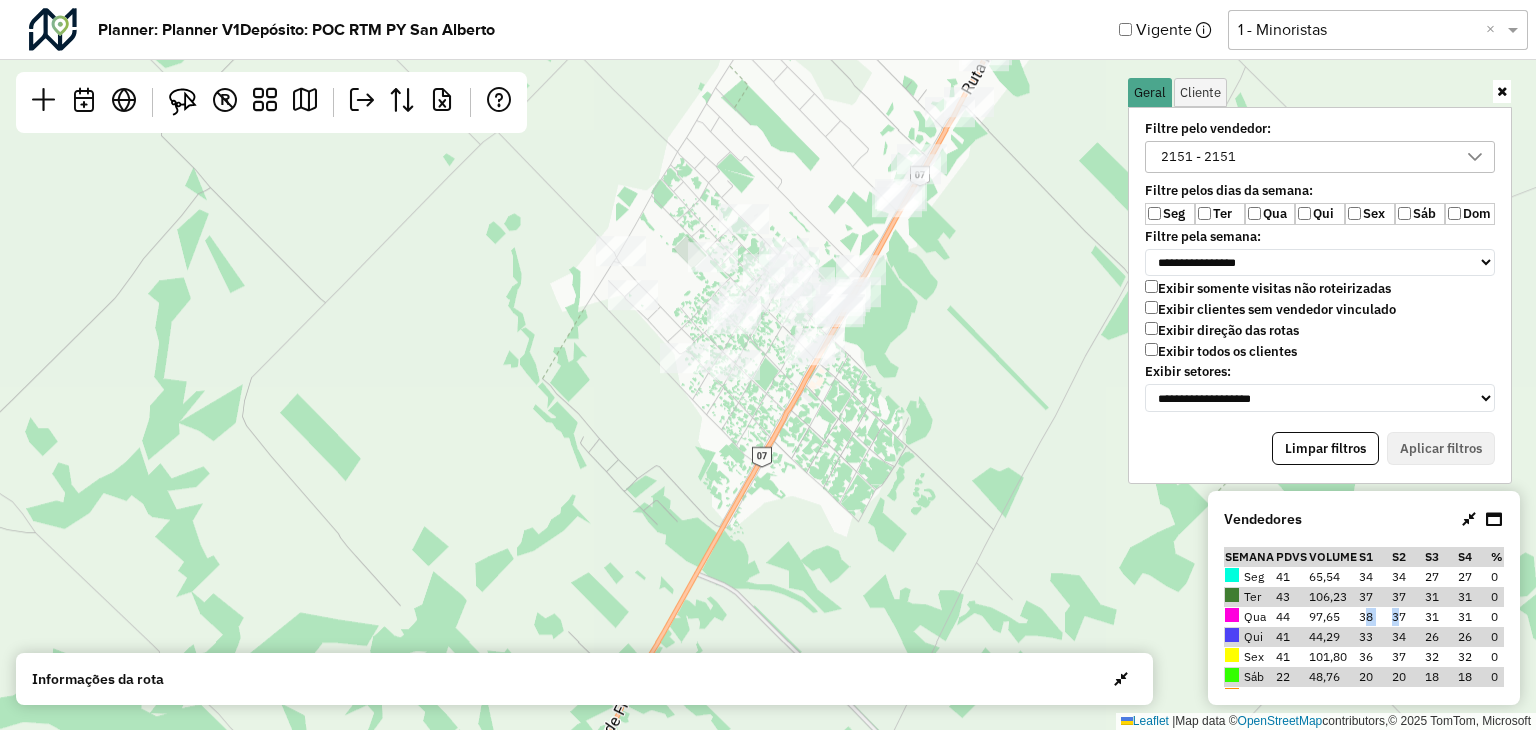 drag, startPoint x: 1353, startPoint y: 619, endPoint x: 1392, endPoint y: 617, distance: 39.051247 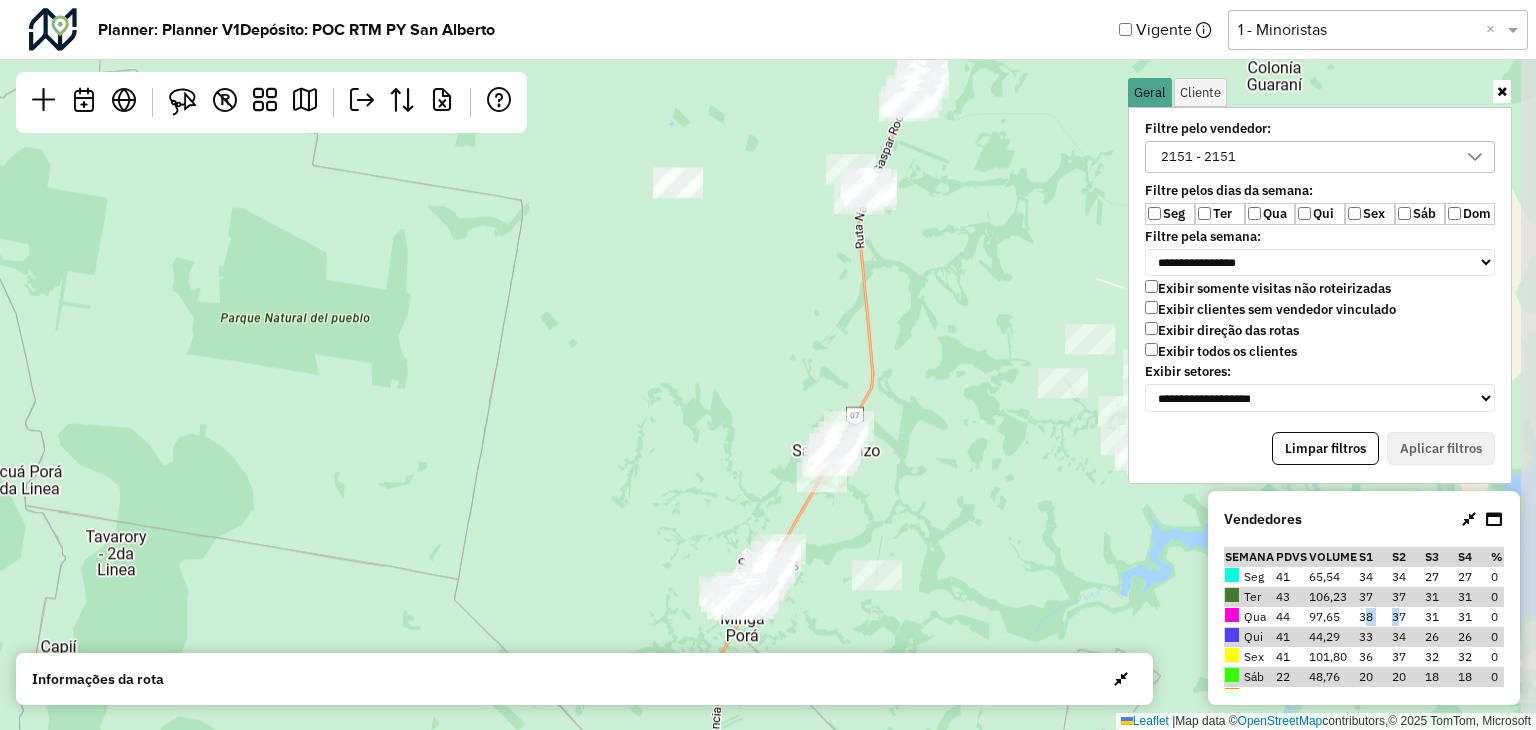 drag, startPoint x: 923, startPoint y: 425, endPoint x: 874, endPoint y: 503, distance: 92.11406 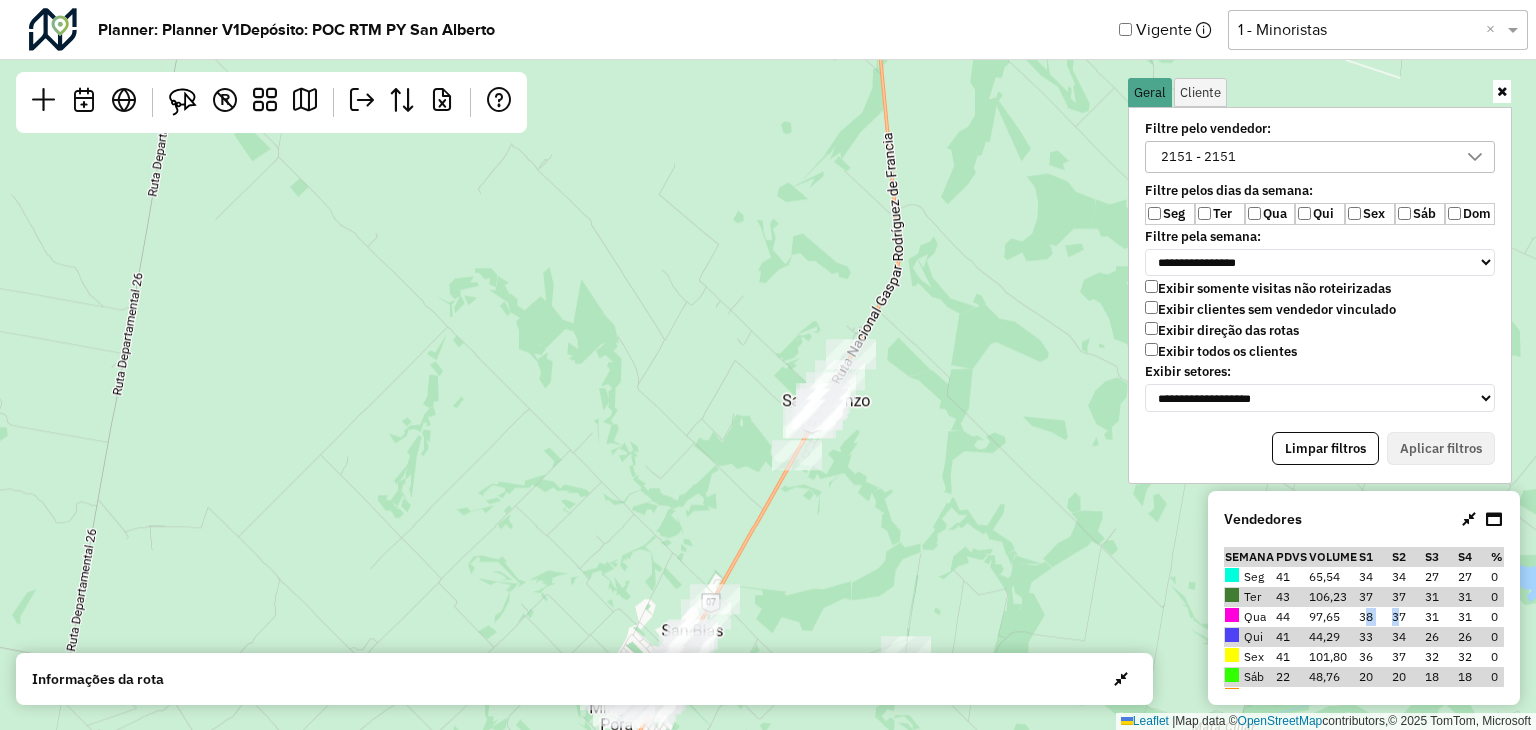 drag, startPoint x: 864, startPoint y: 493, endPoint x: 885, endPoint y: 374, distance: 120.83874 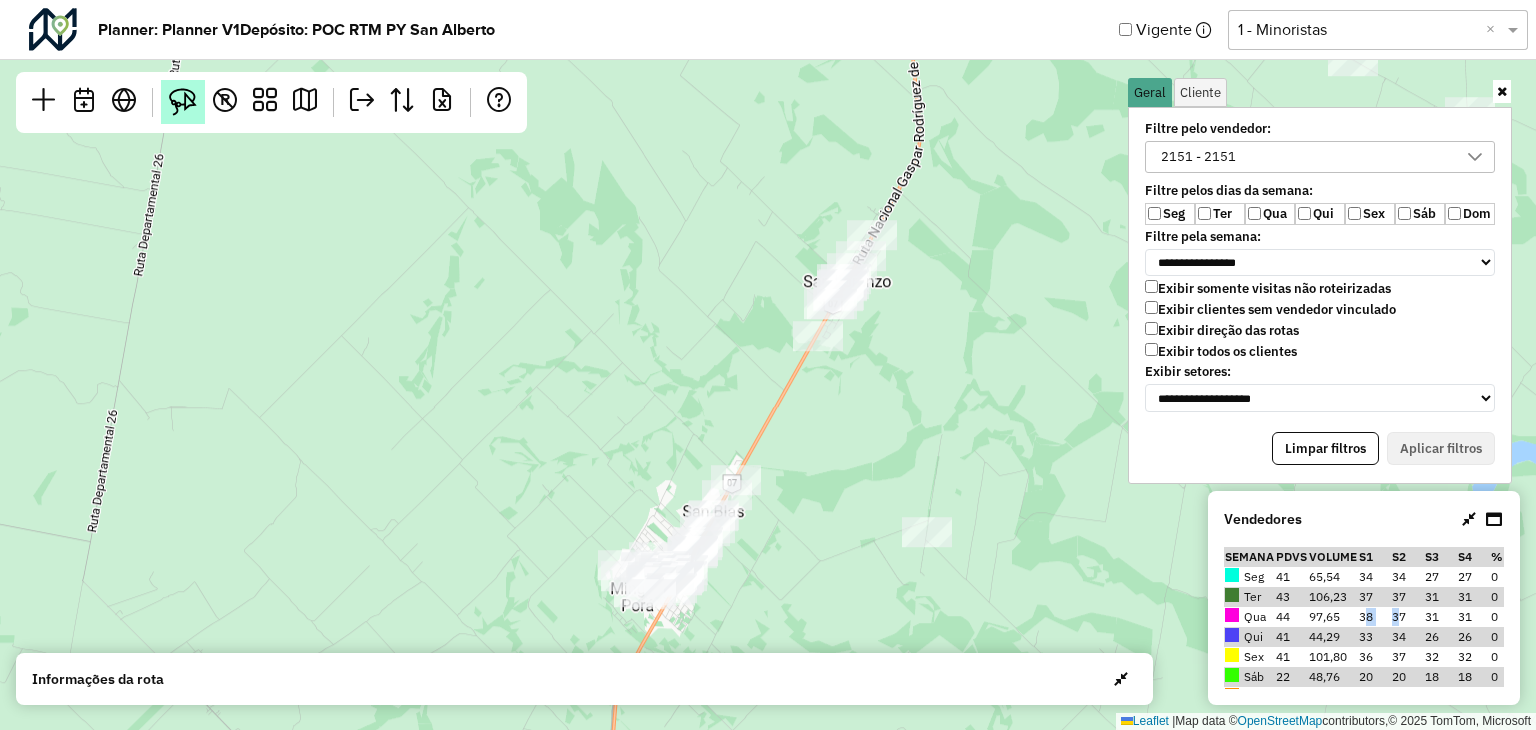 click at bounding box center [183, 102] 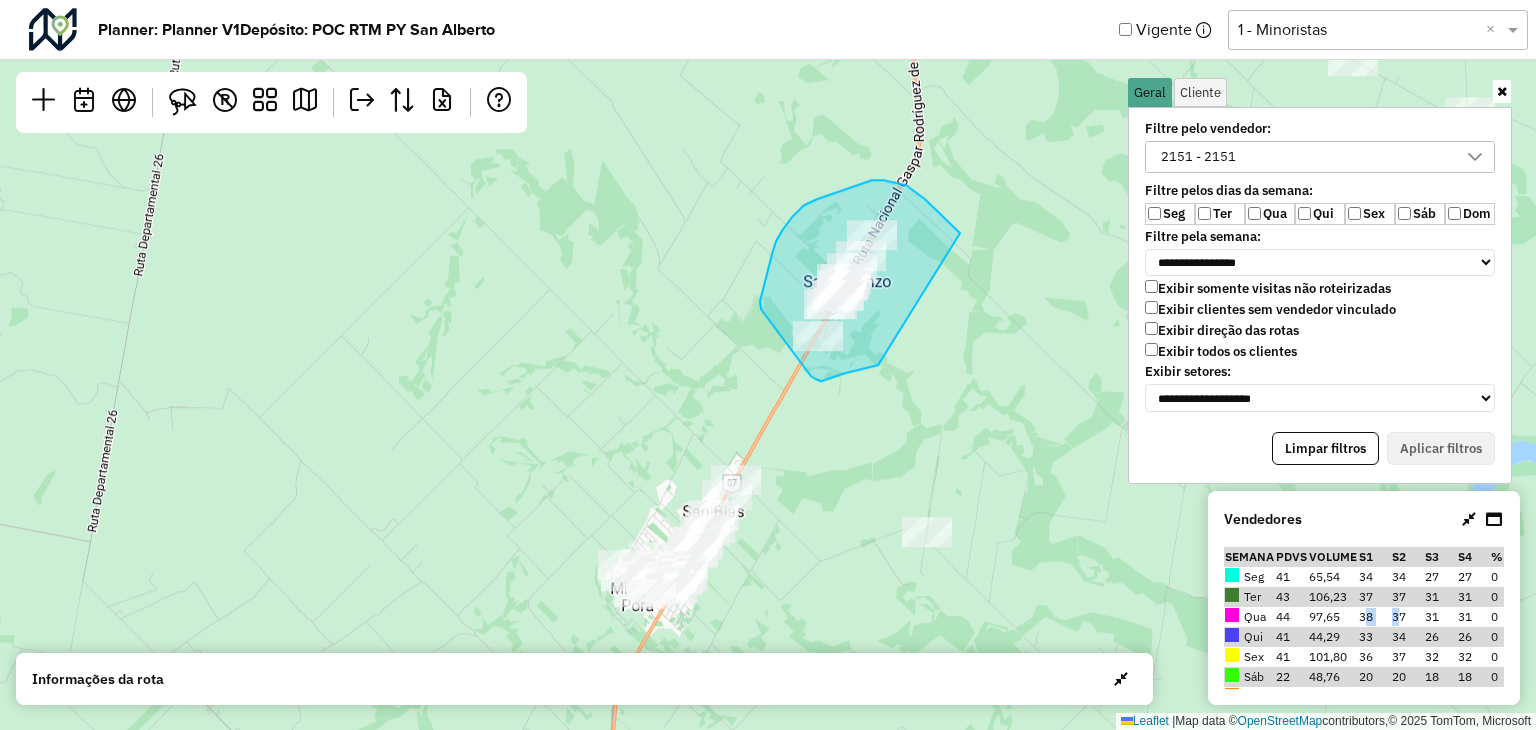 drag, startPoint x: 925, startPoint y: 199, endPoint x: 878, endPoint y: 365, distance: 172.52536 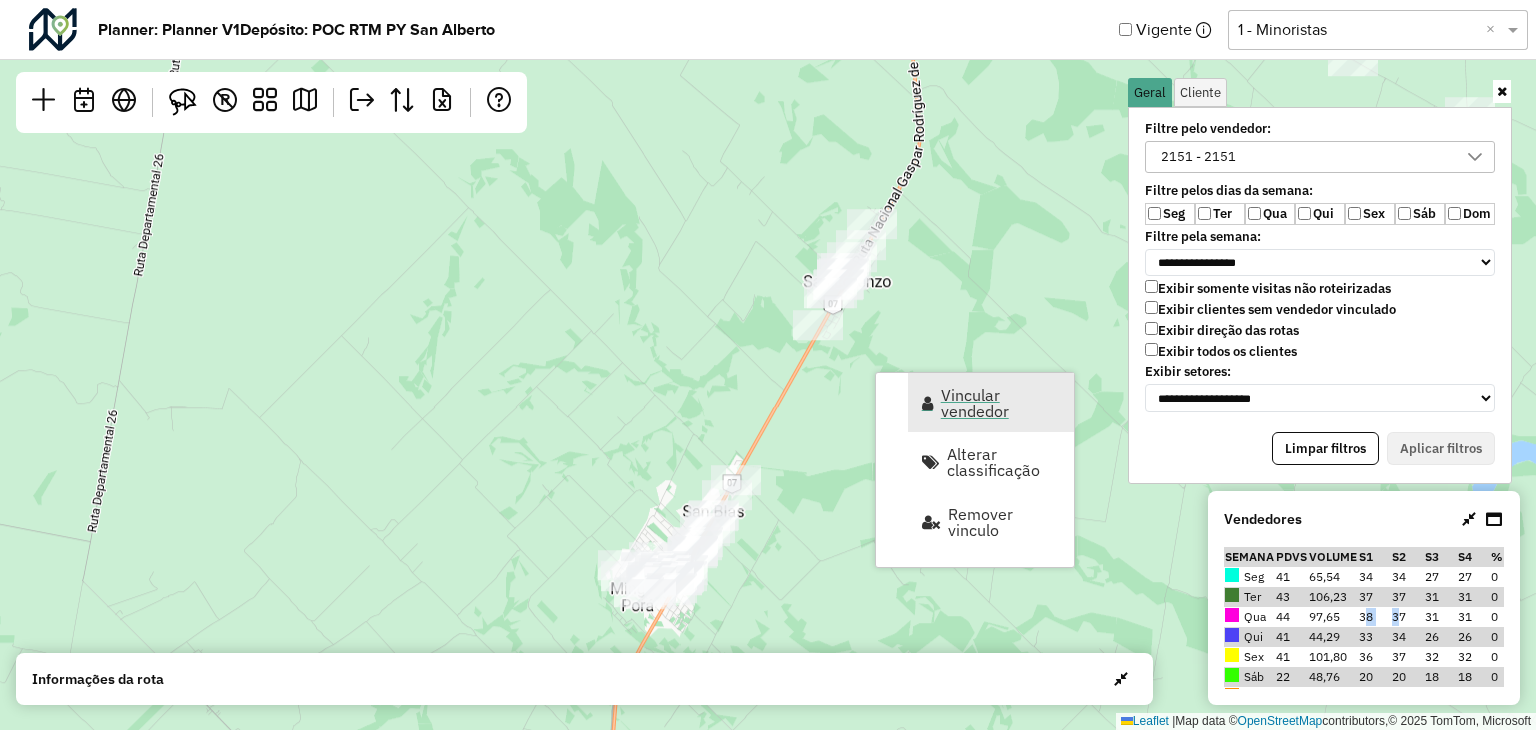 click on "Vincular vendedor" at bounding box center [1001, 403] 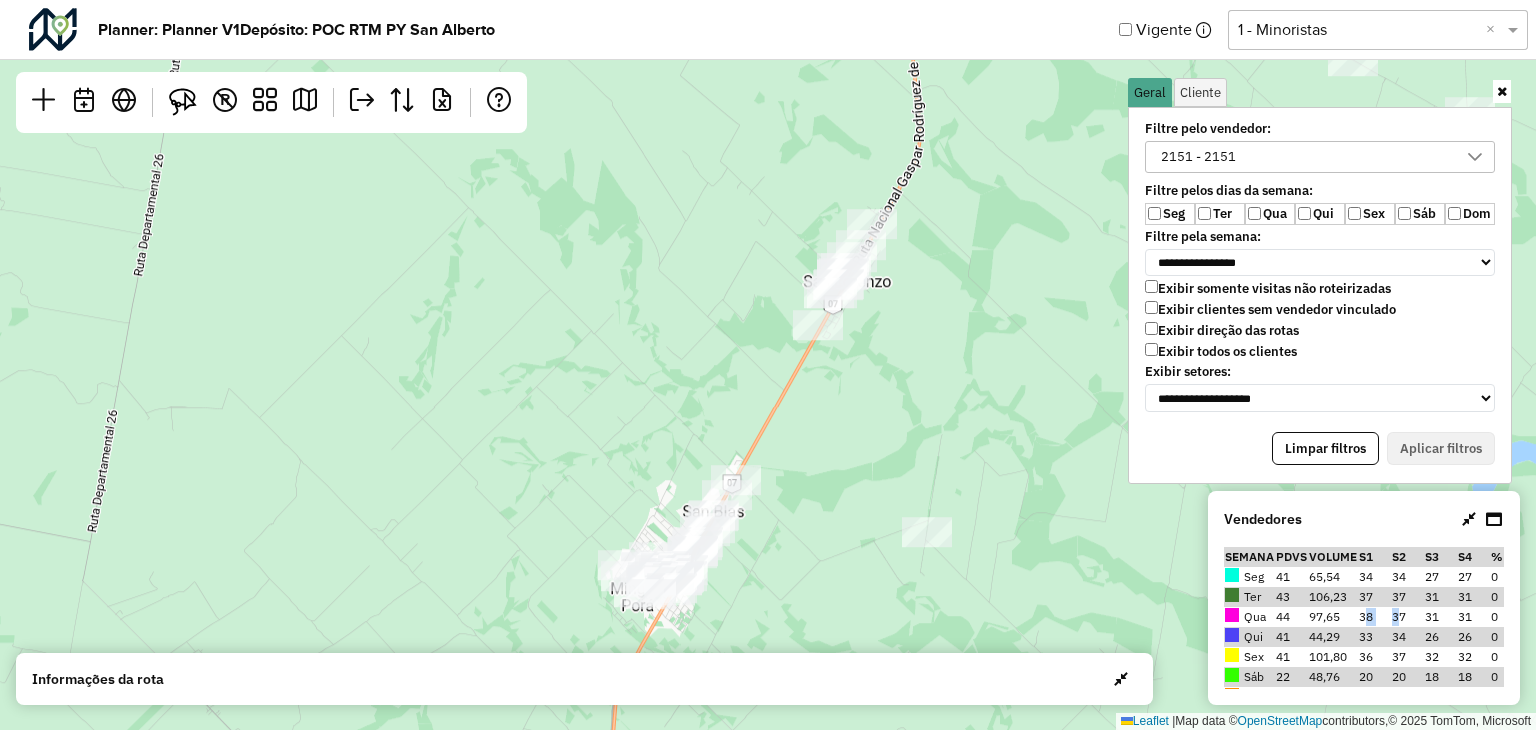 select on "********" 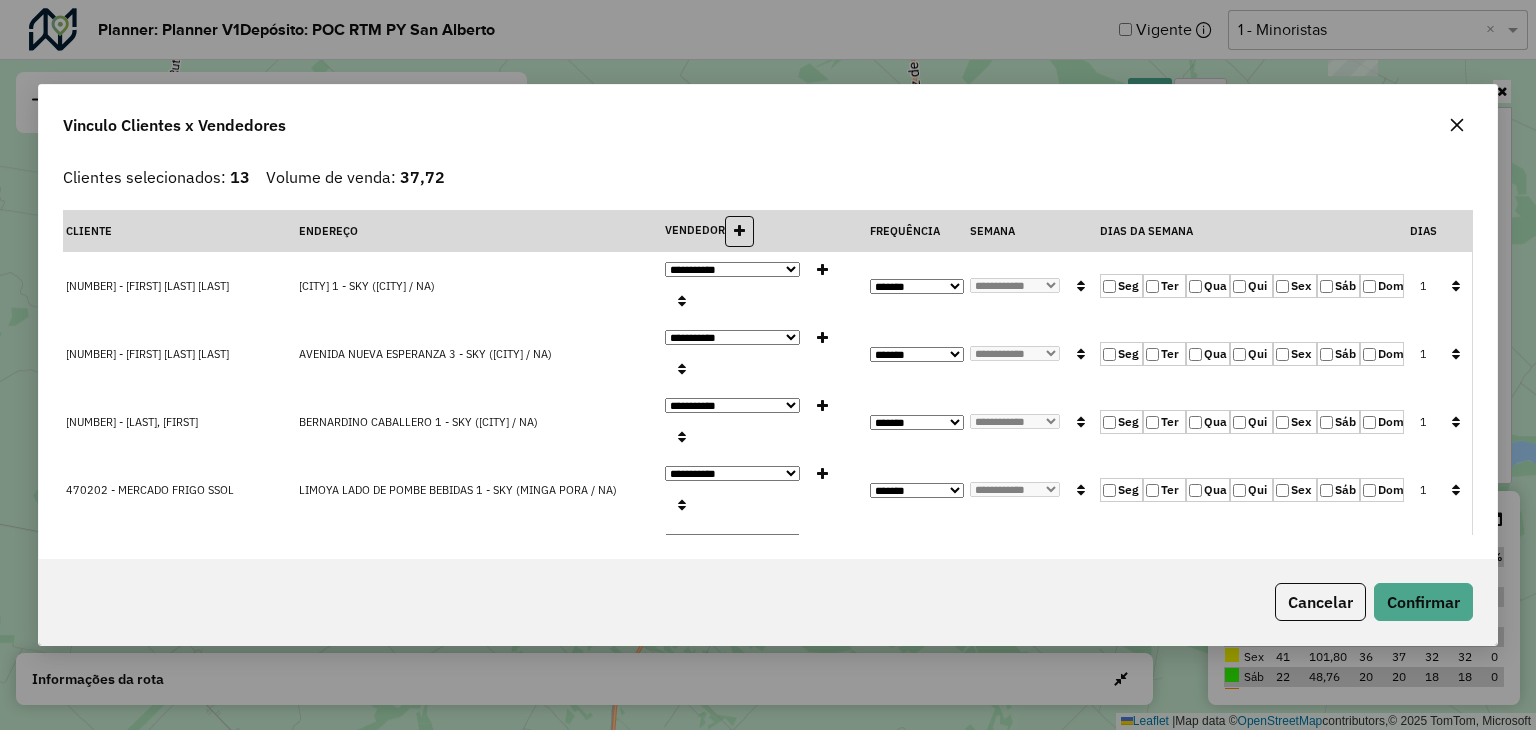 click 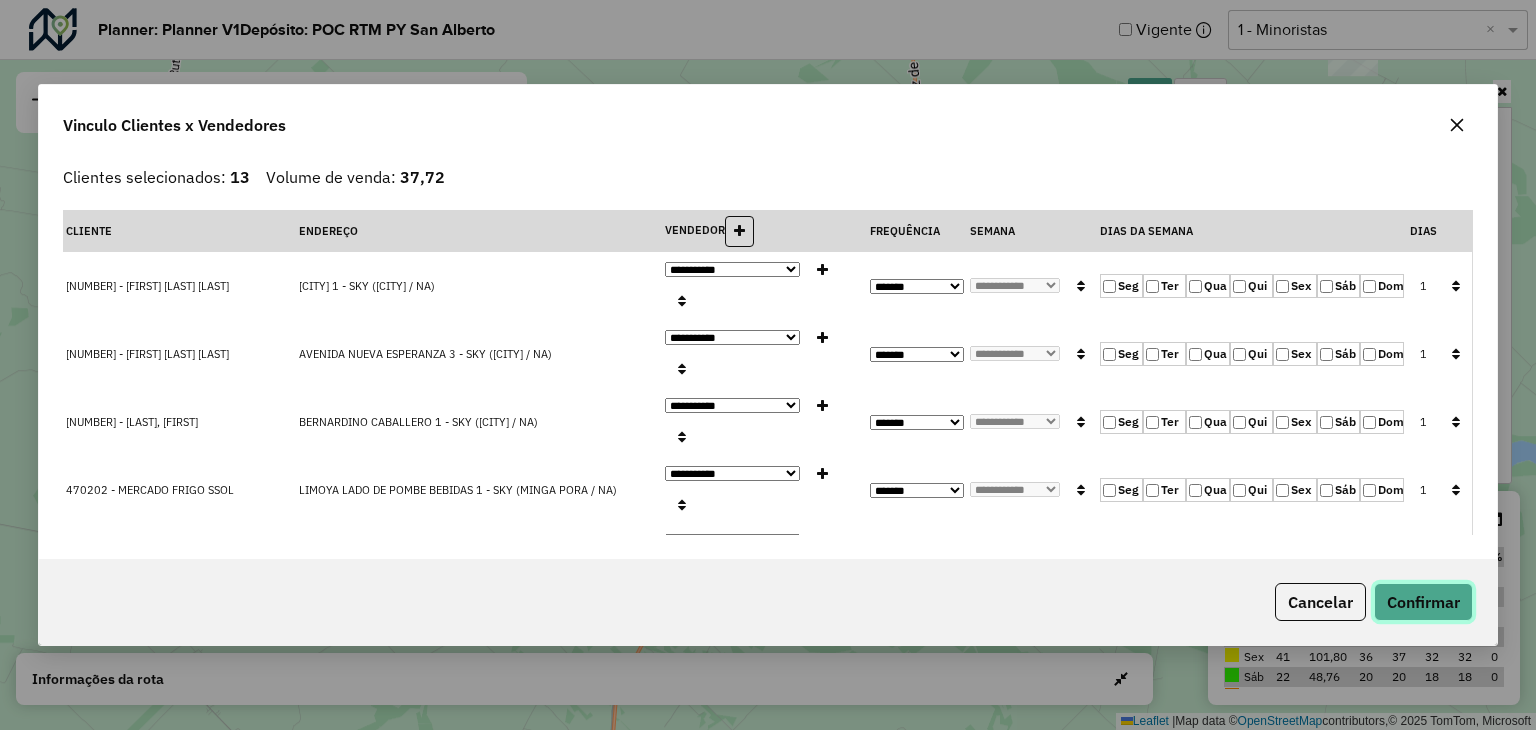 click on "Confirmar" 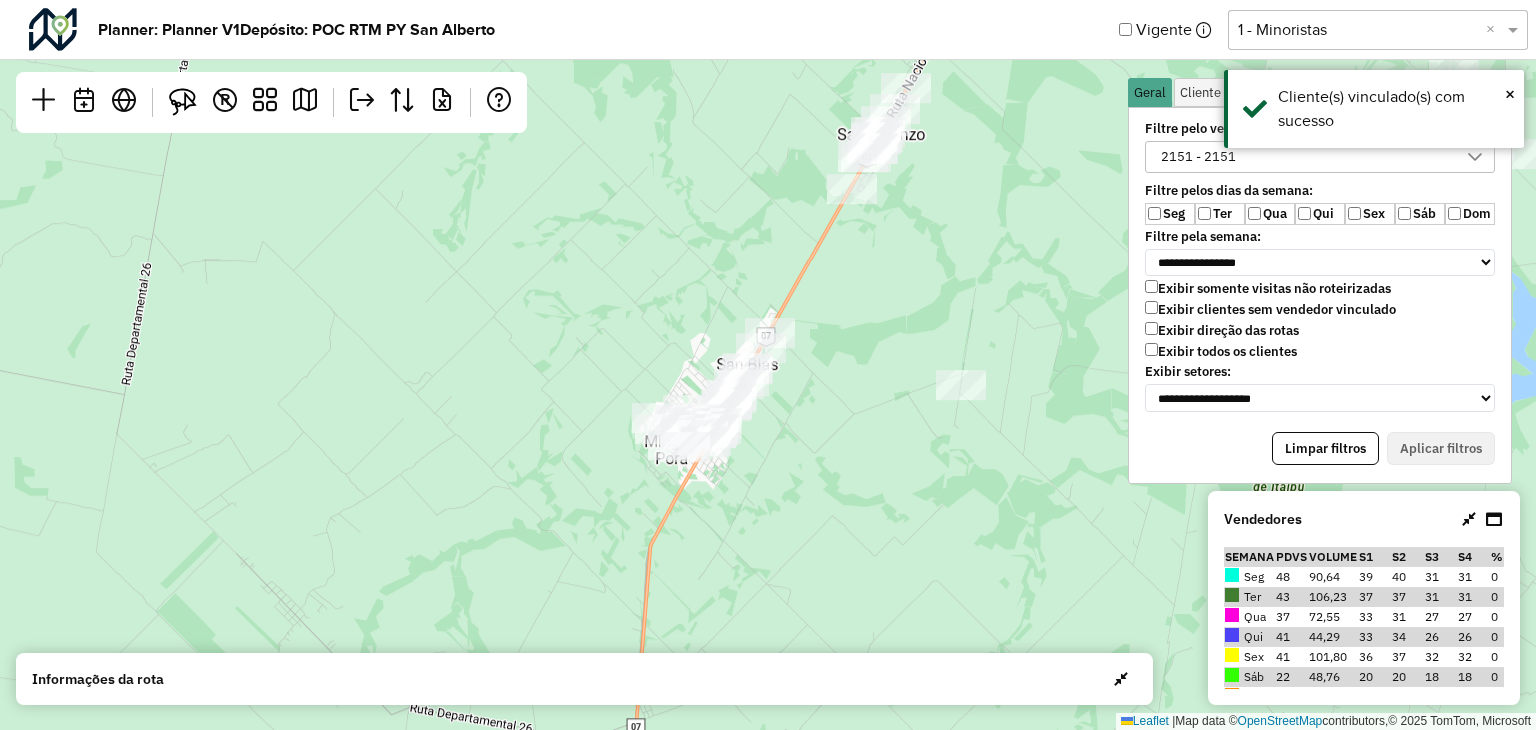 drag, startPoint x: 899, startPoint y: 429, endPoint x: 933, endPoint y: 282, distance: 150.88075 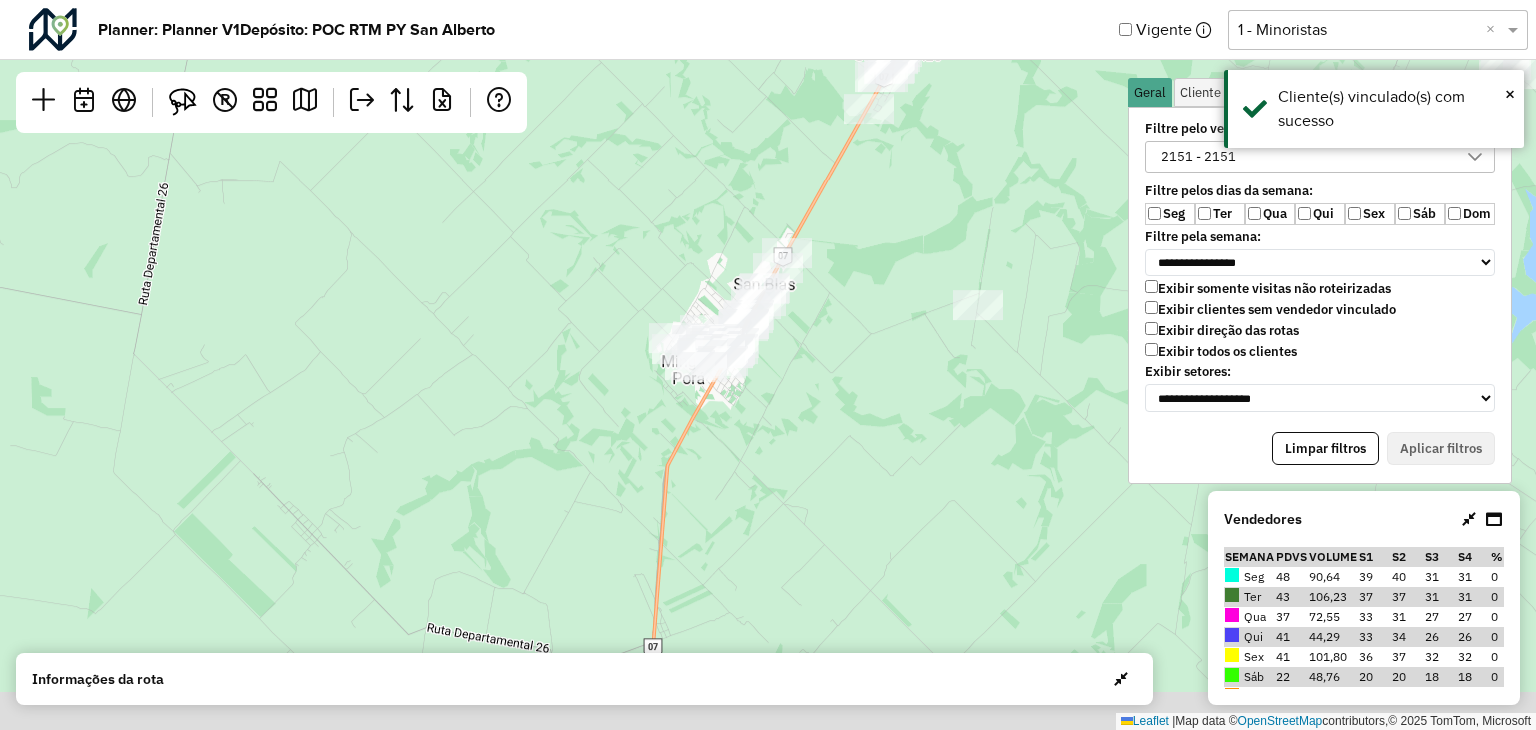drag, startPoint x: 836, startPoint y: 420, endPoint x: 841, endPoint y: 401, distance: 19.646883 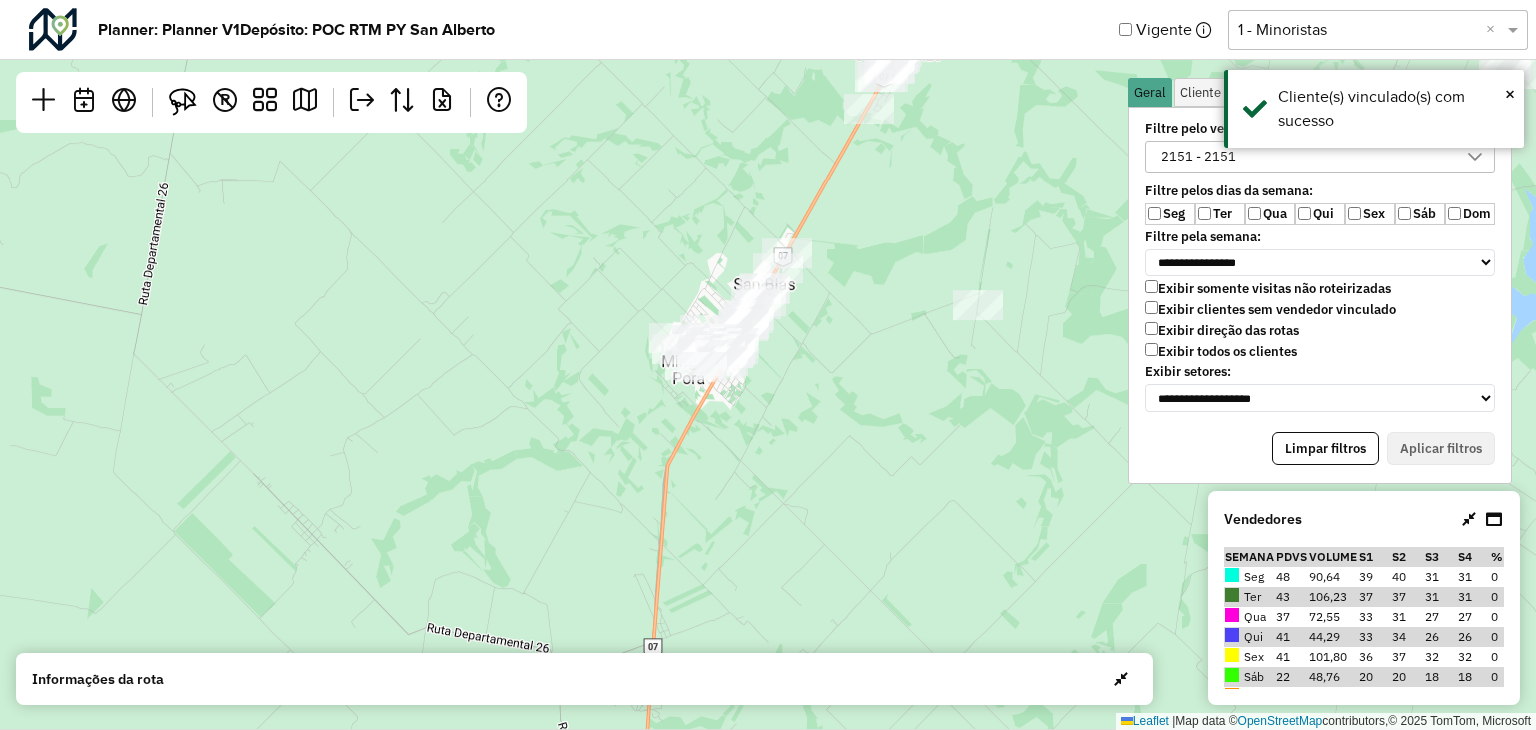 click on "2151 - 2151" at bounding box center [1198, 157] 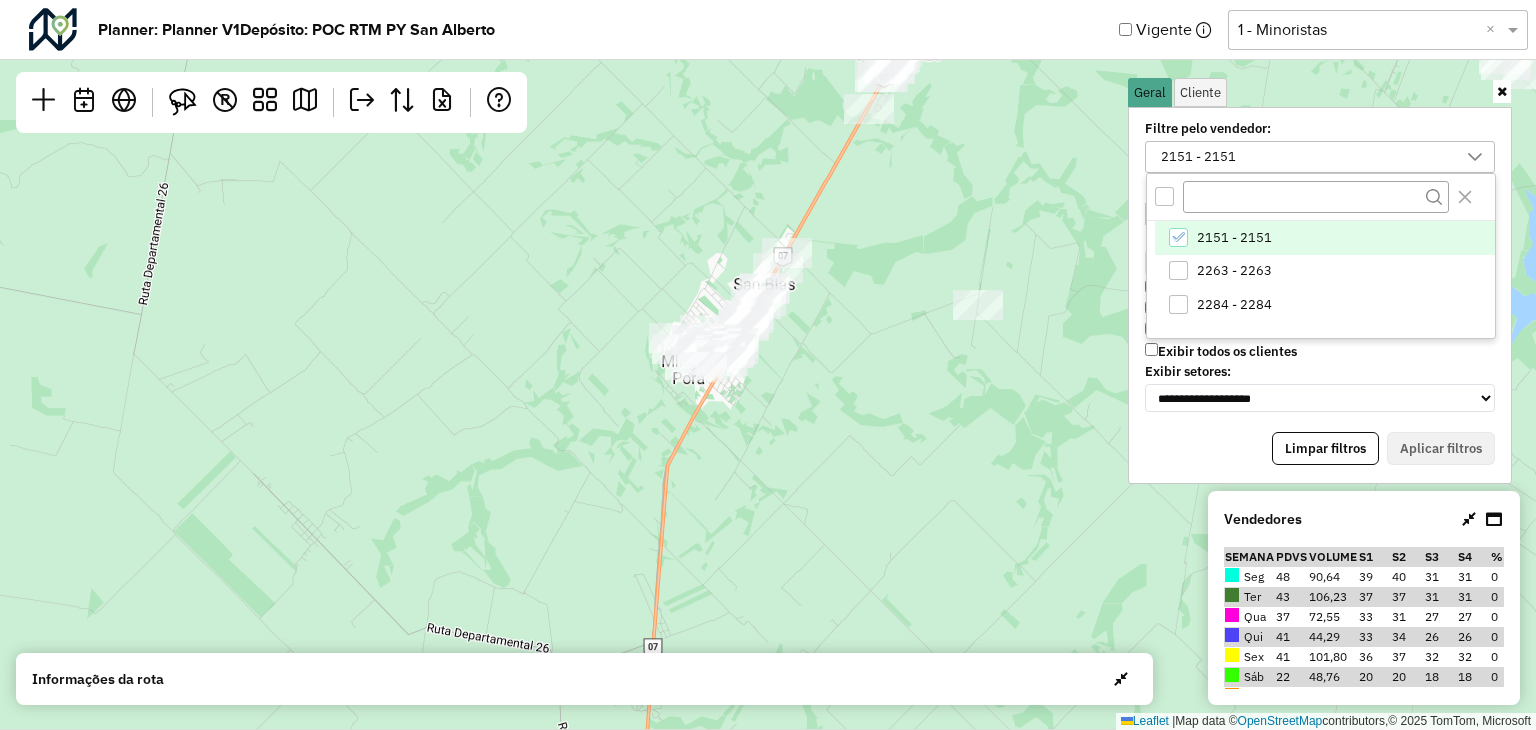 click at bounding box center [1321, 197] 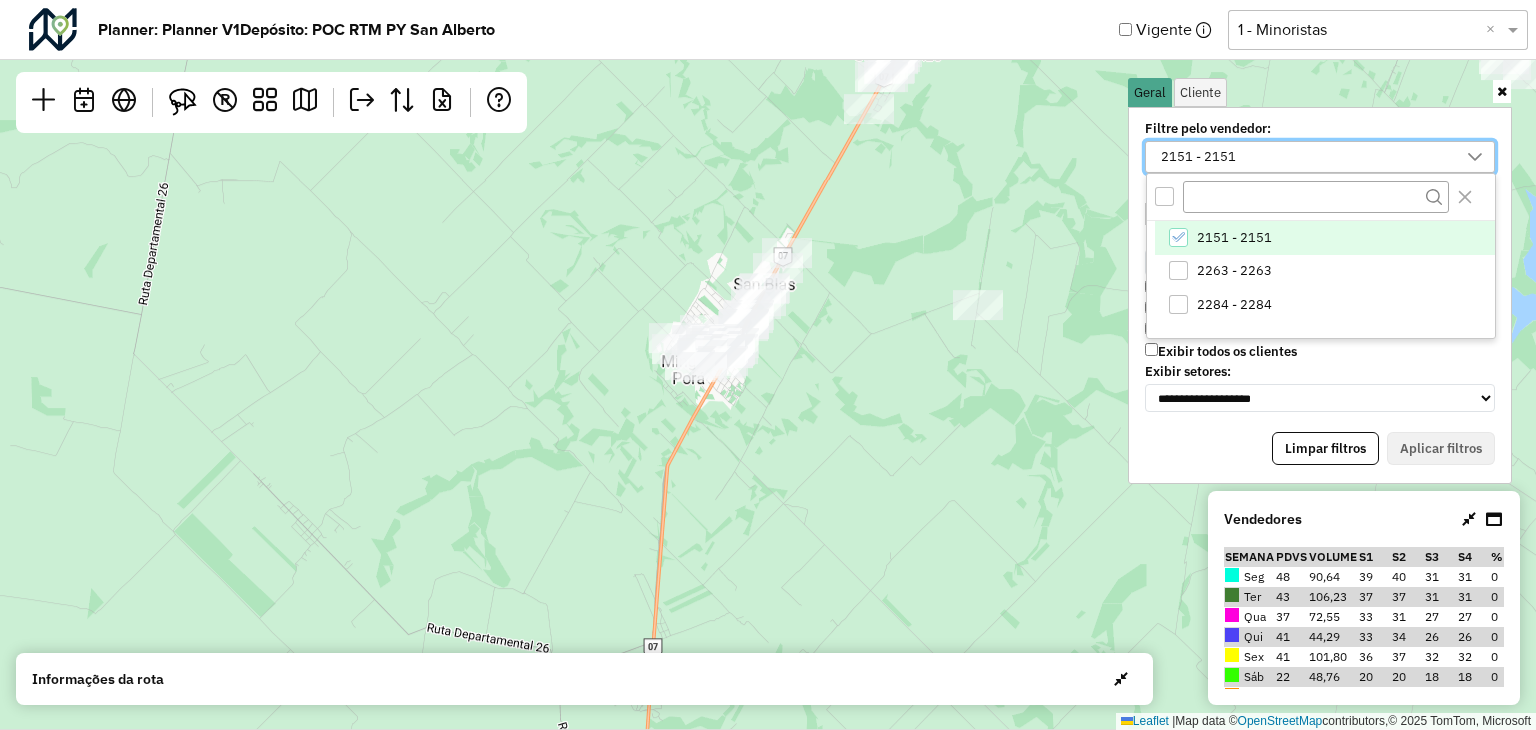click at bounding box center [1164, 196] 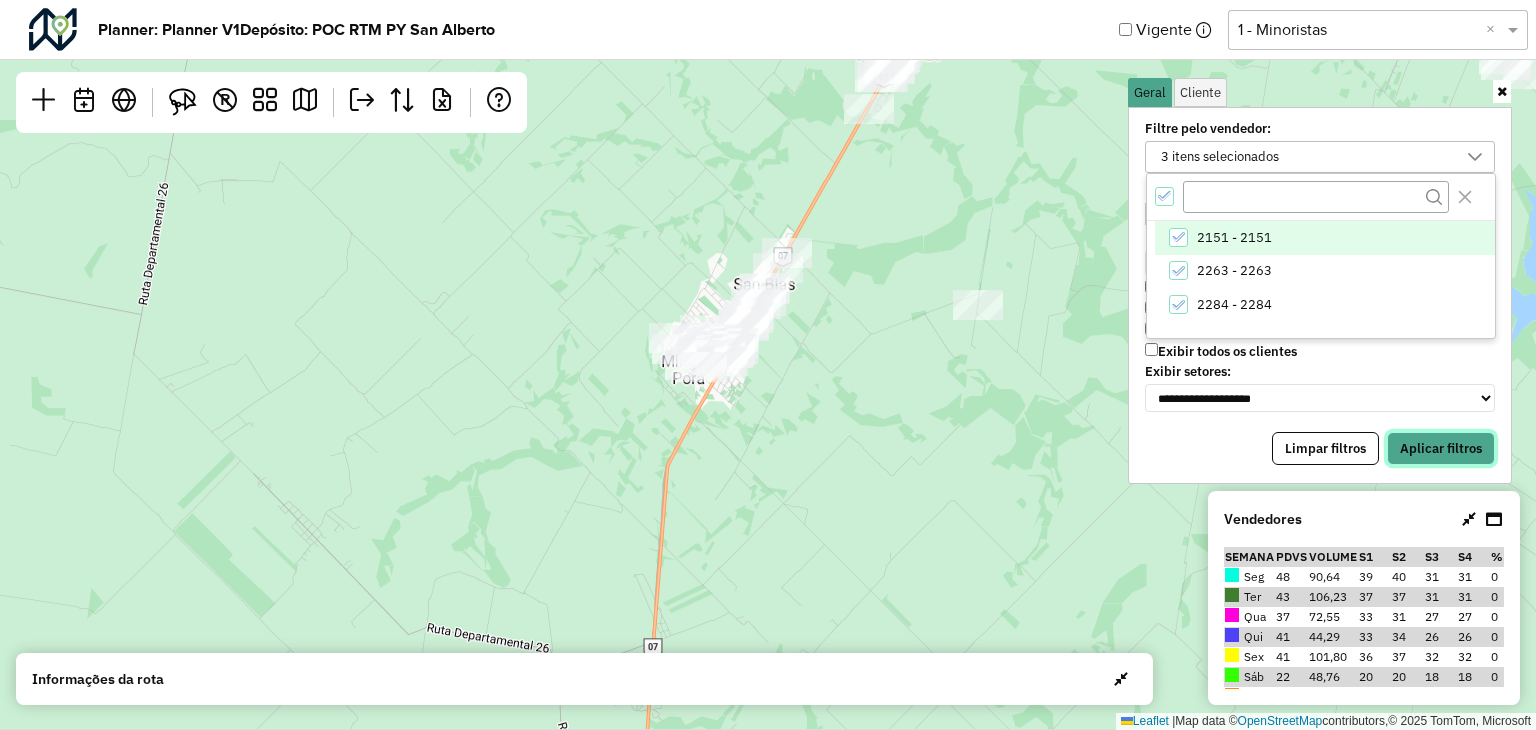 drag, startPoint x: 1457, startPoint y: 450, endPoint x: 969, endPoint y: 385, distance: 492.30988 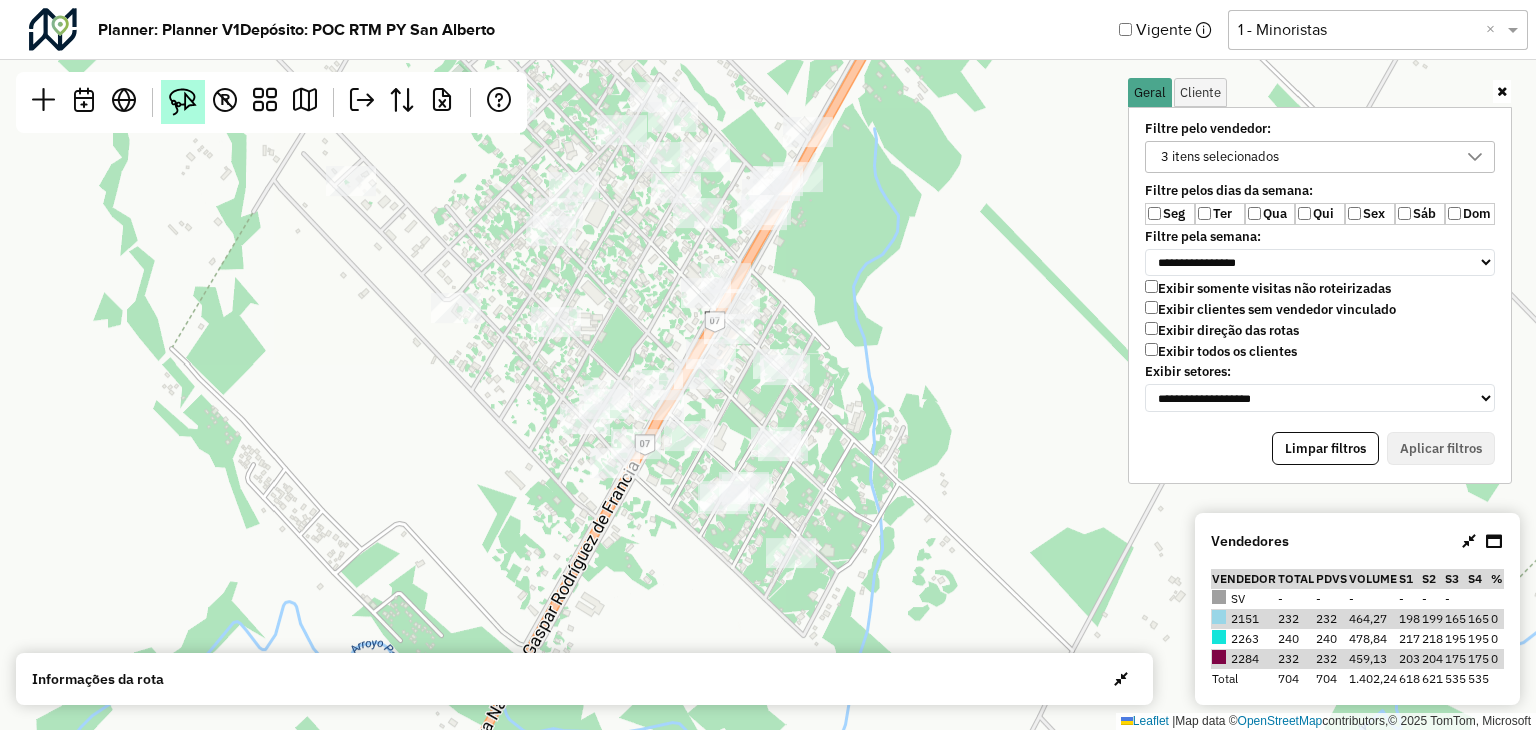 click at bounding box center (183, 102) 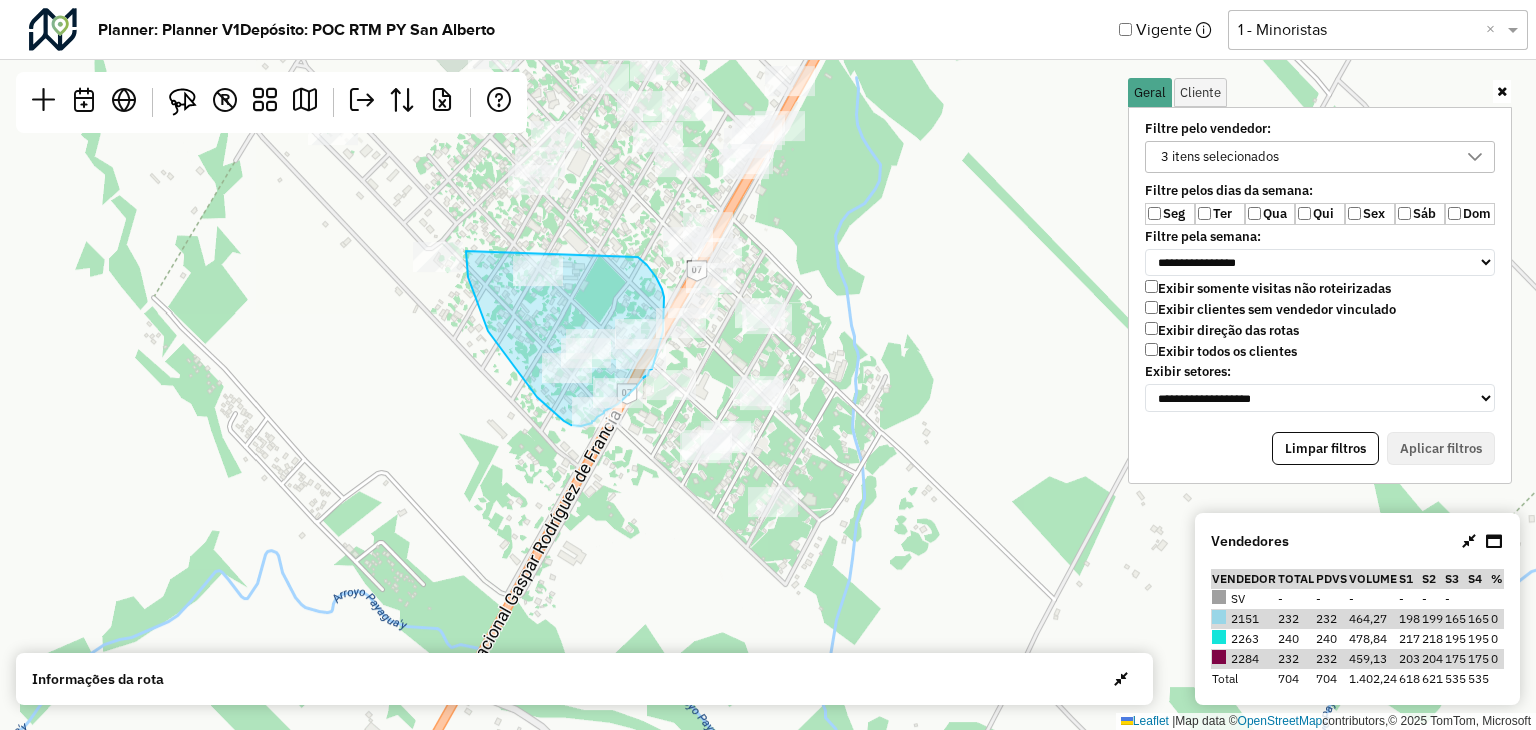 drag, startPoint x: 638, startPoint y: 257, endPoint x: 495, endPoint y: 229, distance: 145.71547 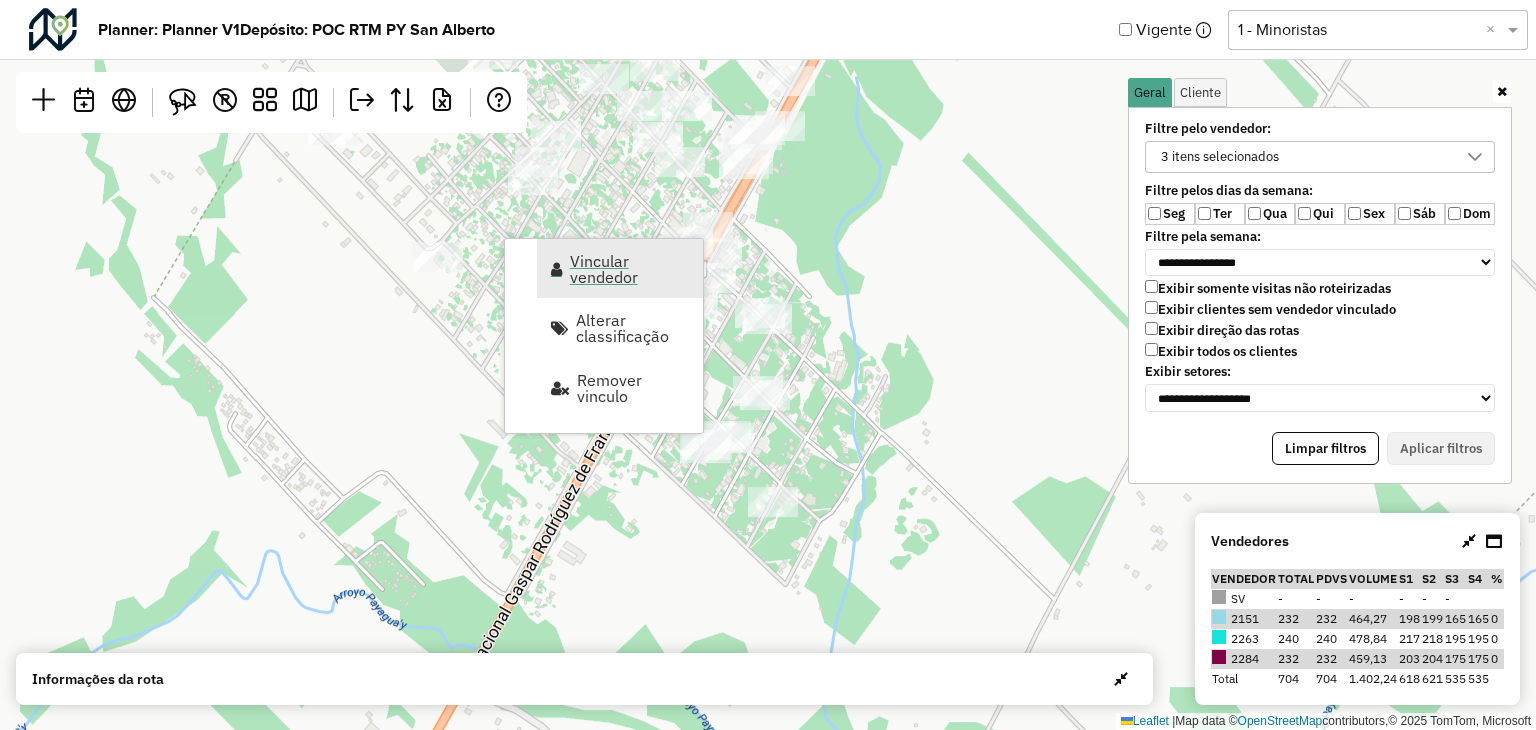 click on "Vincular vendedor" at bounding box center (630, 269) 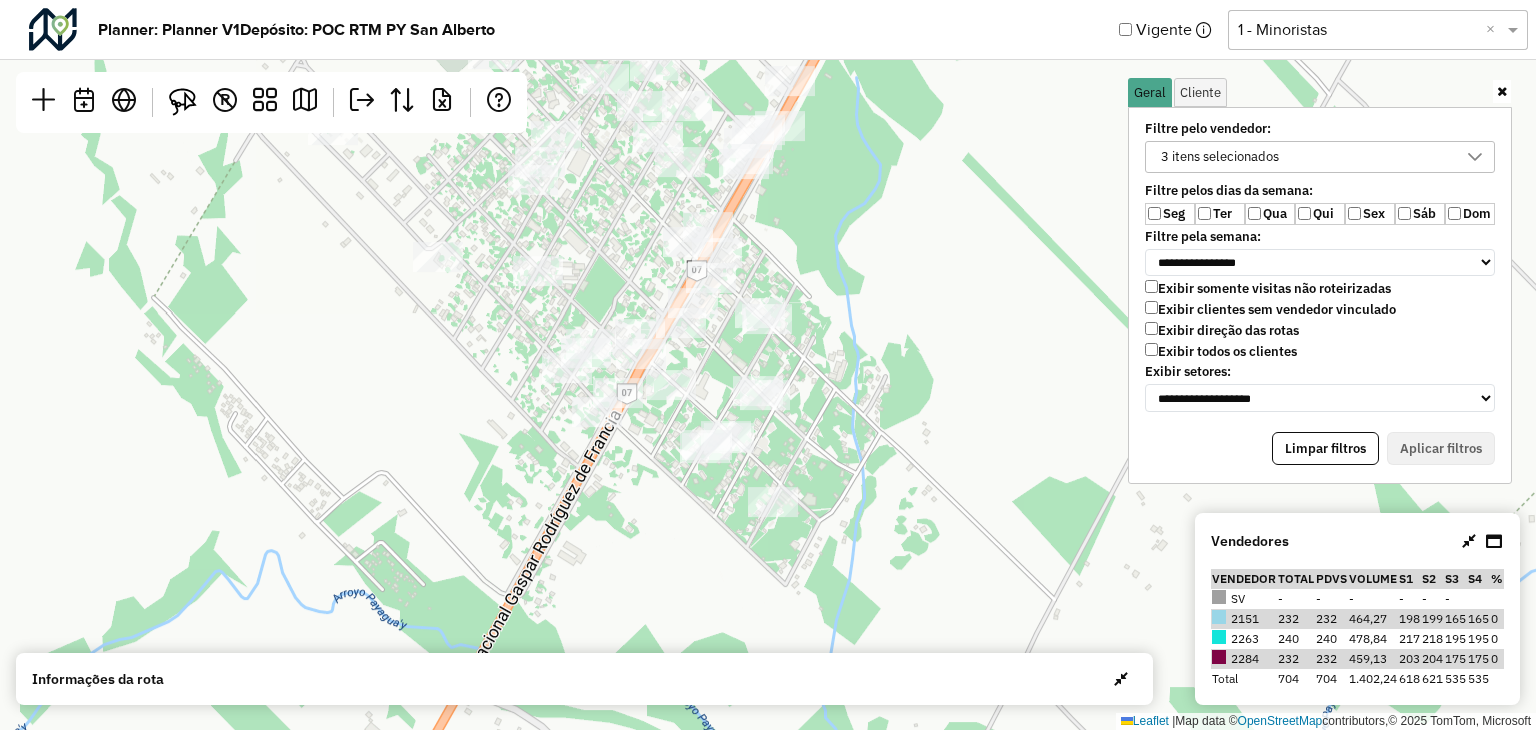 select on "********" 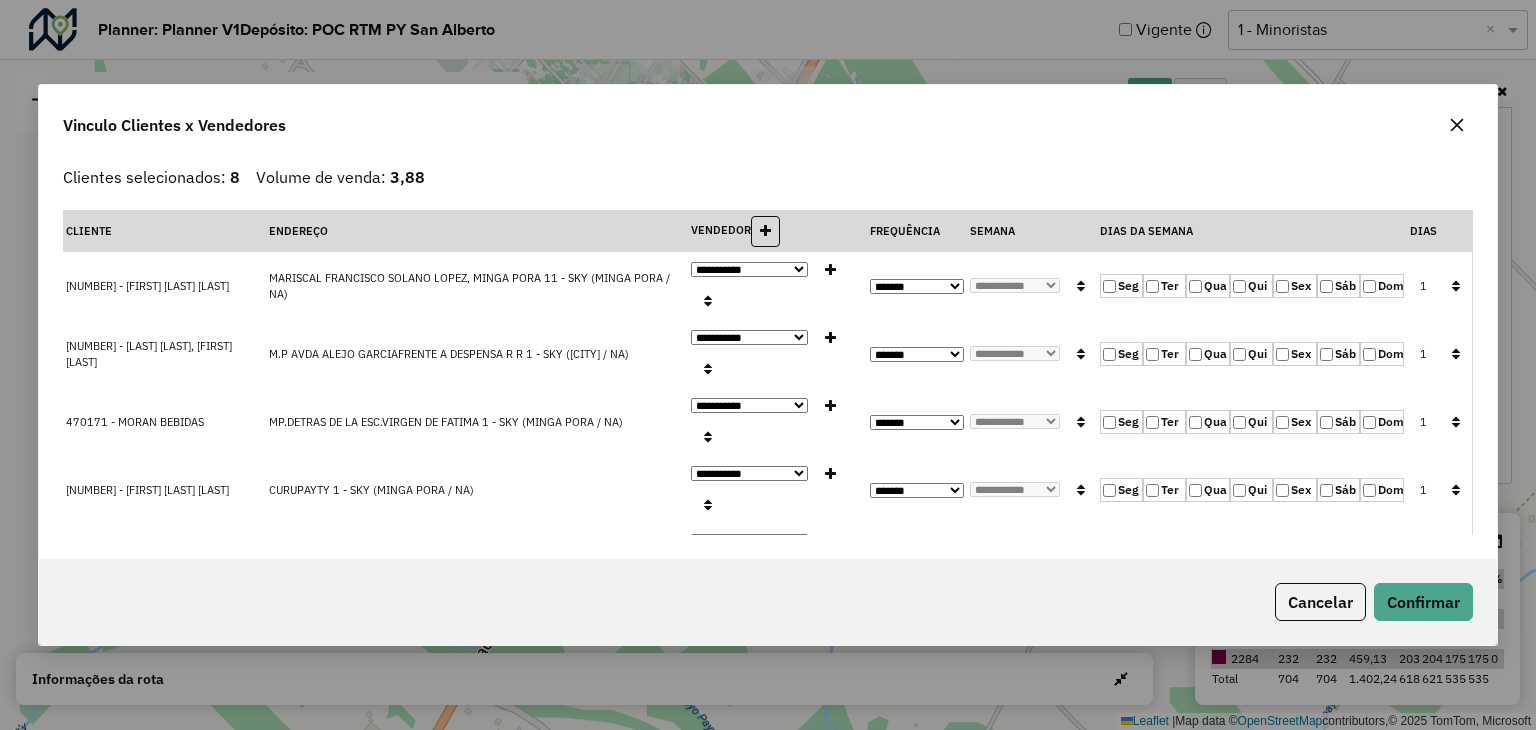 click on "**********" 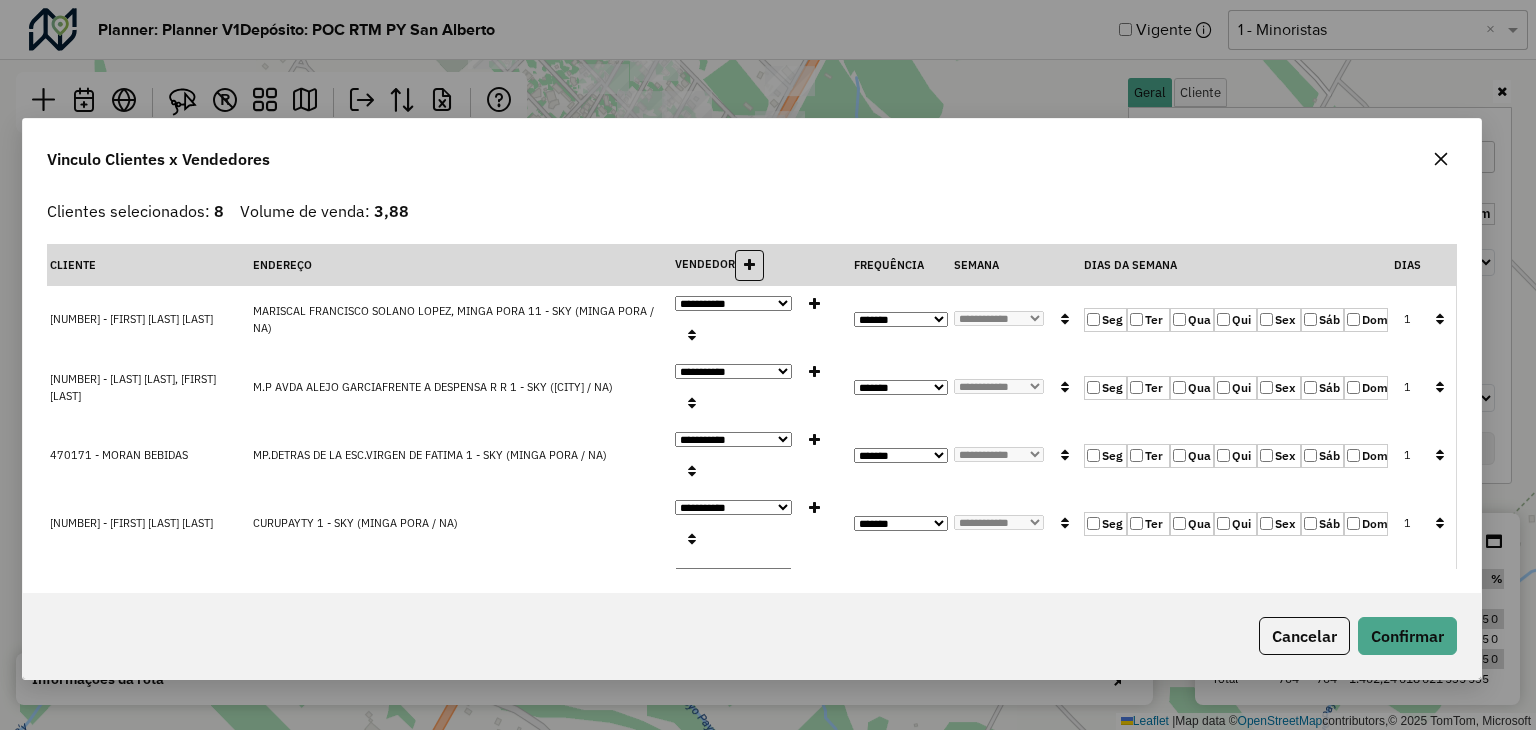 drag, startPoint x: 809, startPoint y: 111, endPoint x: 796, endPoint y: 146, distance: 37.336308 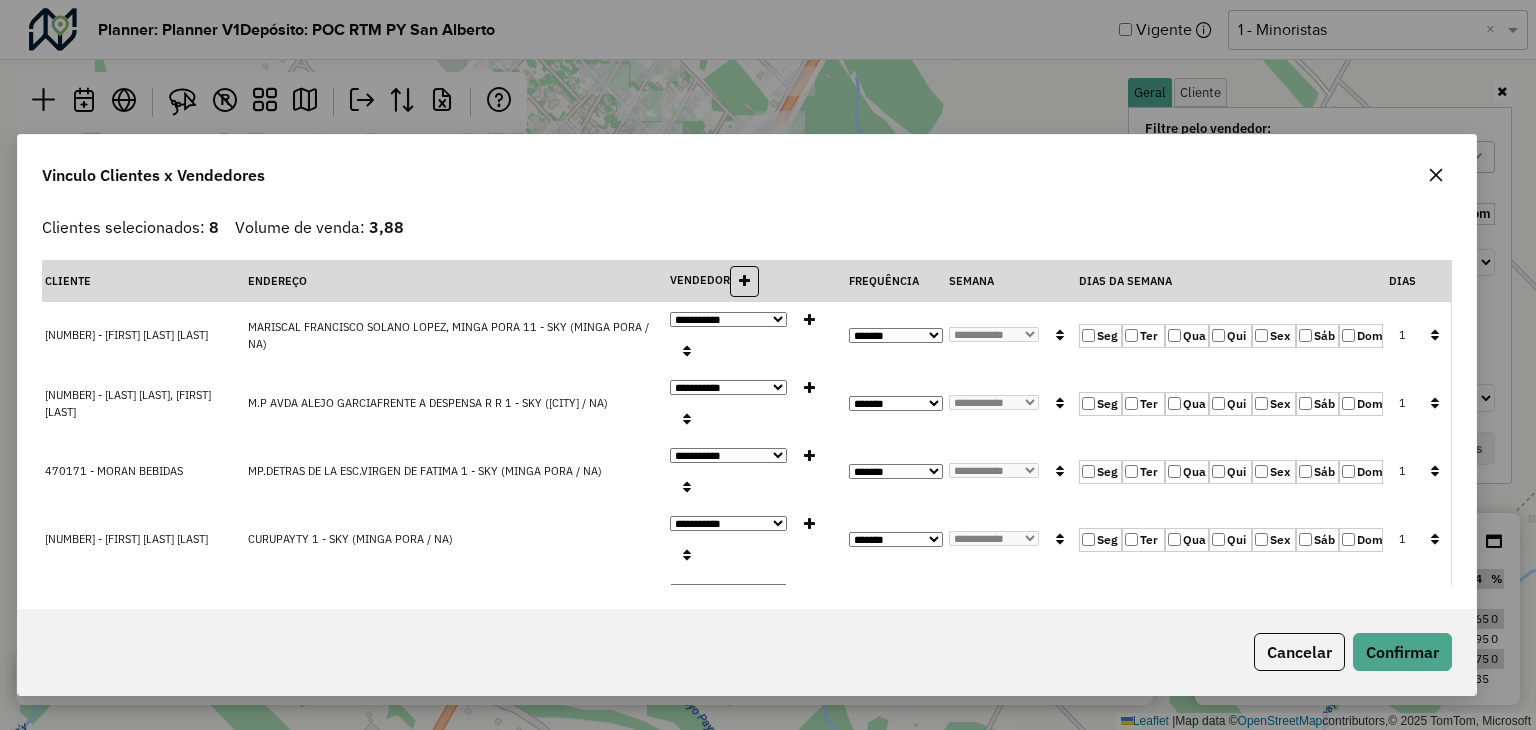 click 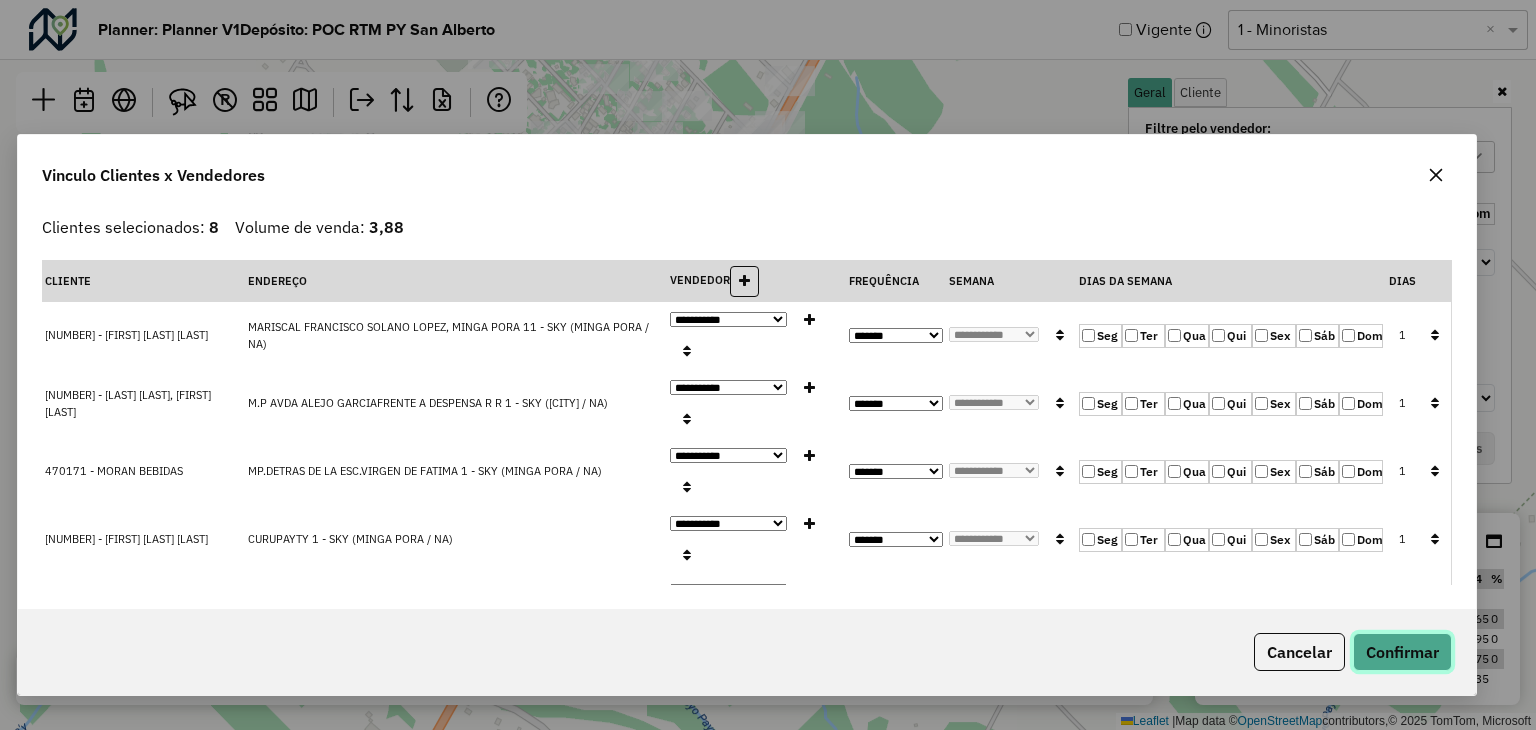 drag, startPoint x: 1399, startPoint y: 645, endPoint x: 1128, endPoint y: 504, distance: 305.4865 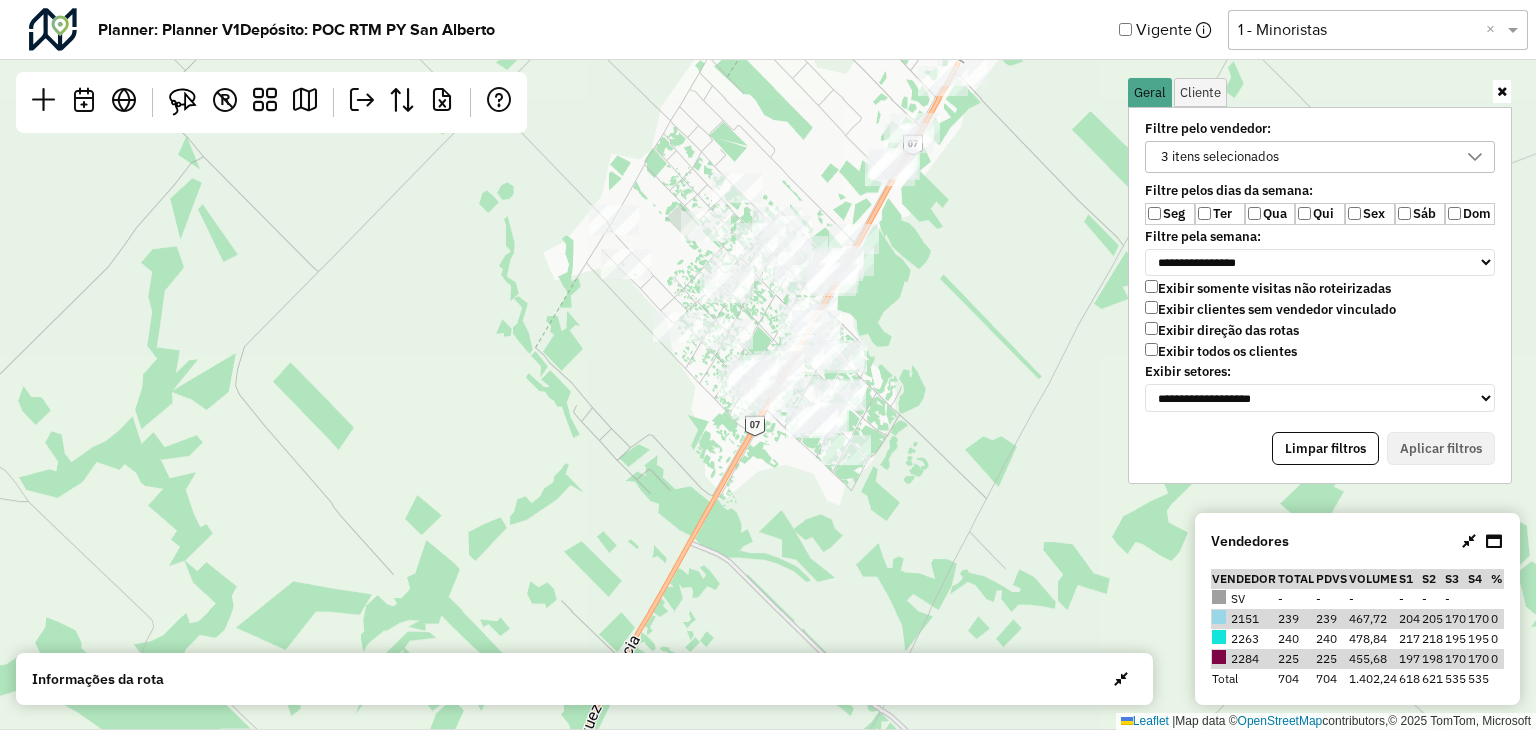 click on "3 itens selecionados" at bounding box center (1220, 157) 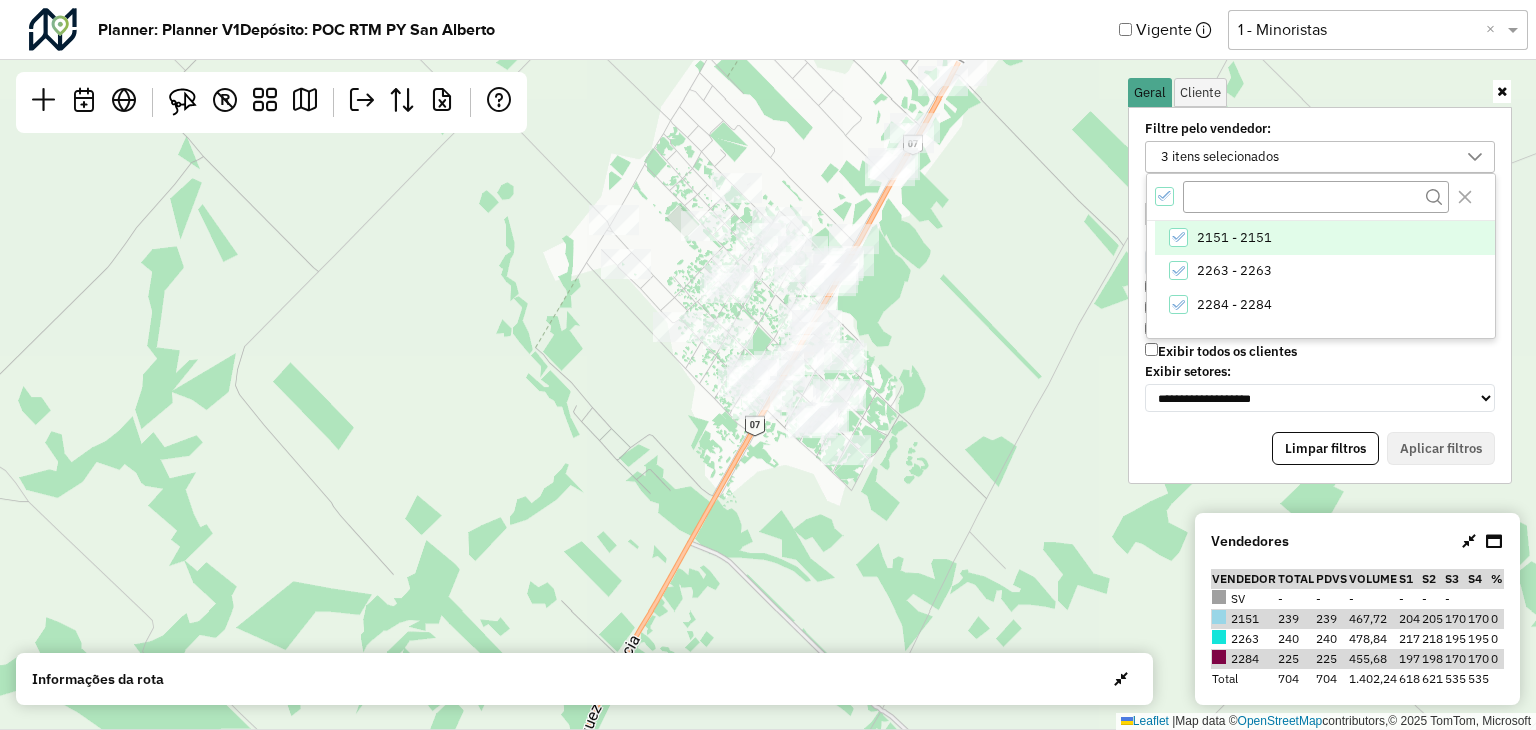 click at bounding box center [1164, 196] 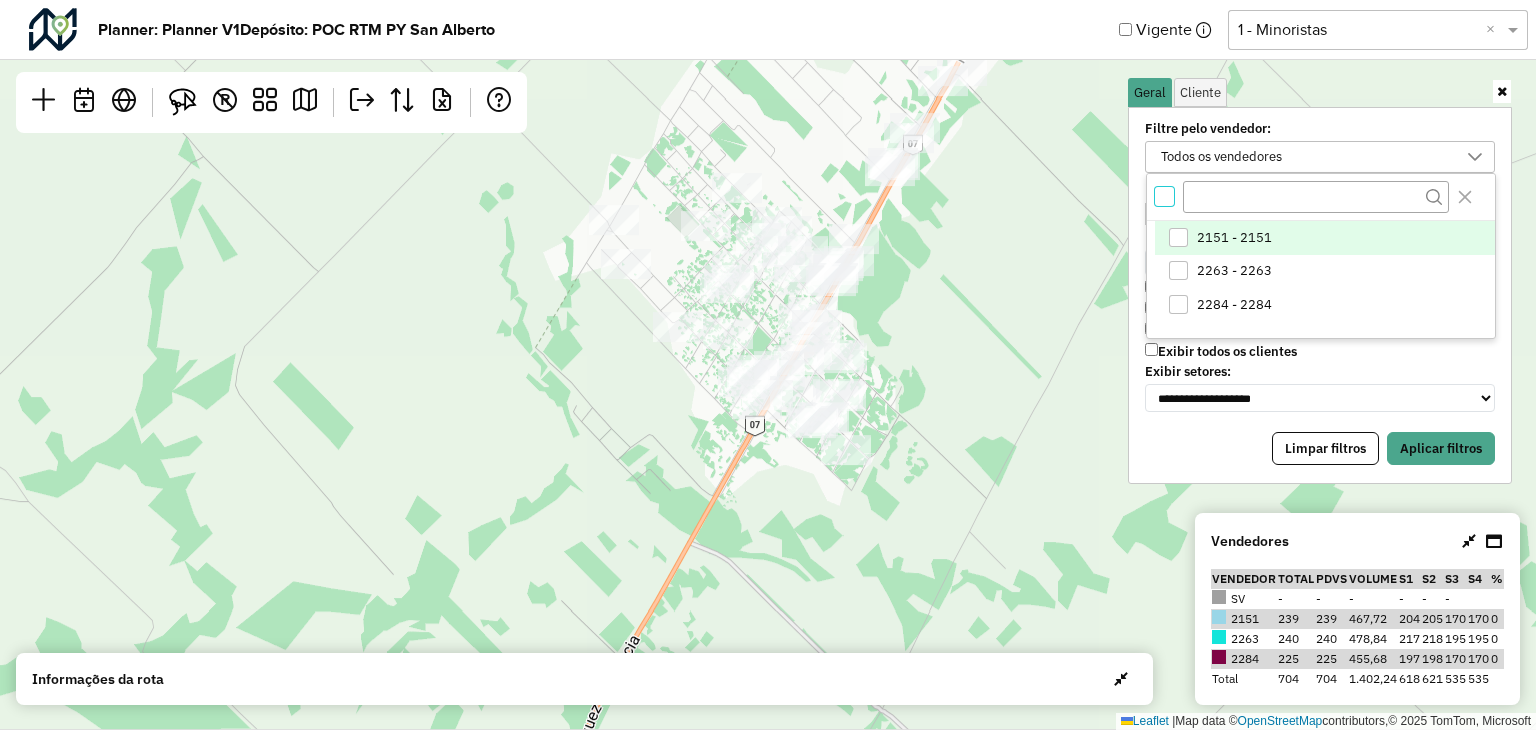 scroll, scrollTop: 6, scrollLeft: 6, axis: both 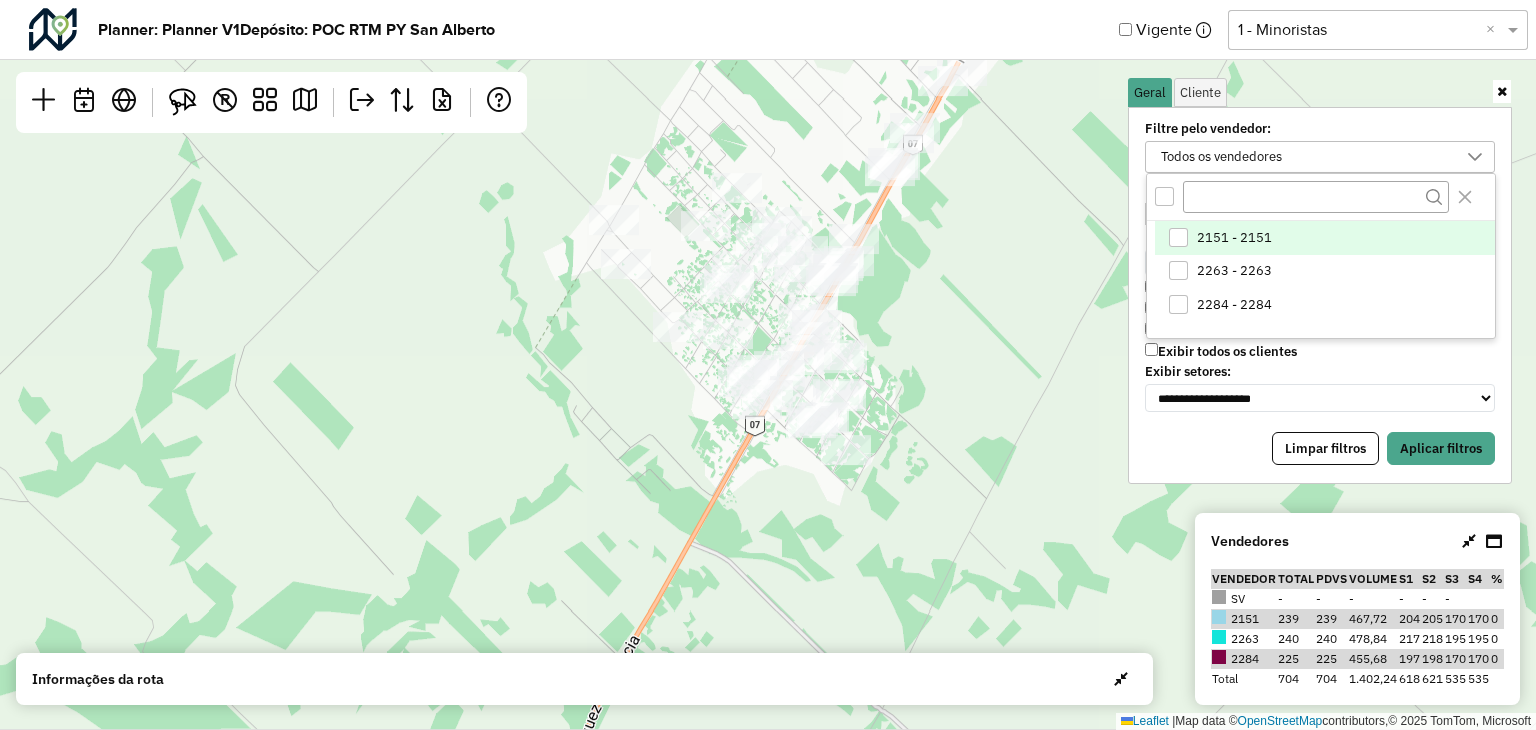click on "2151 - 2151" at bounding box center [1325, 238] 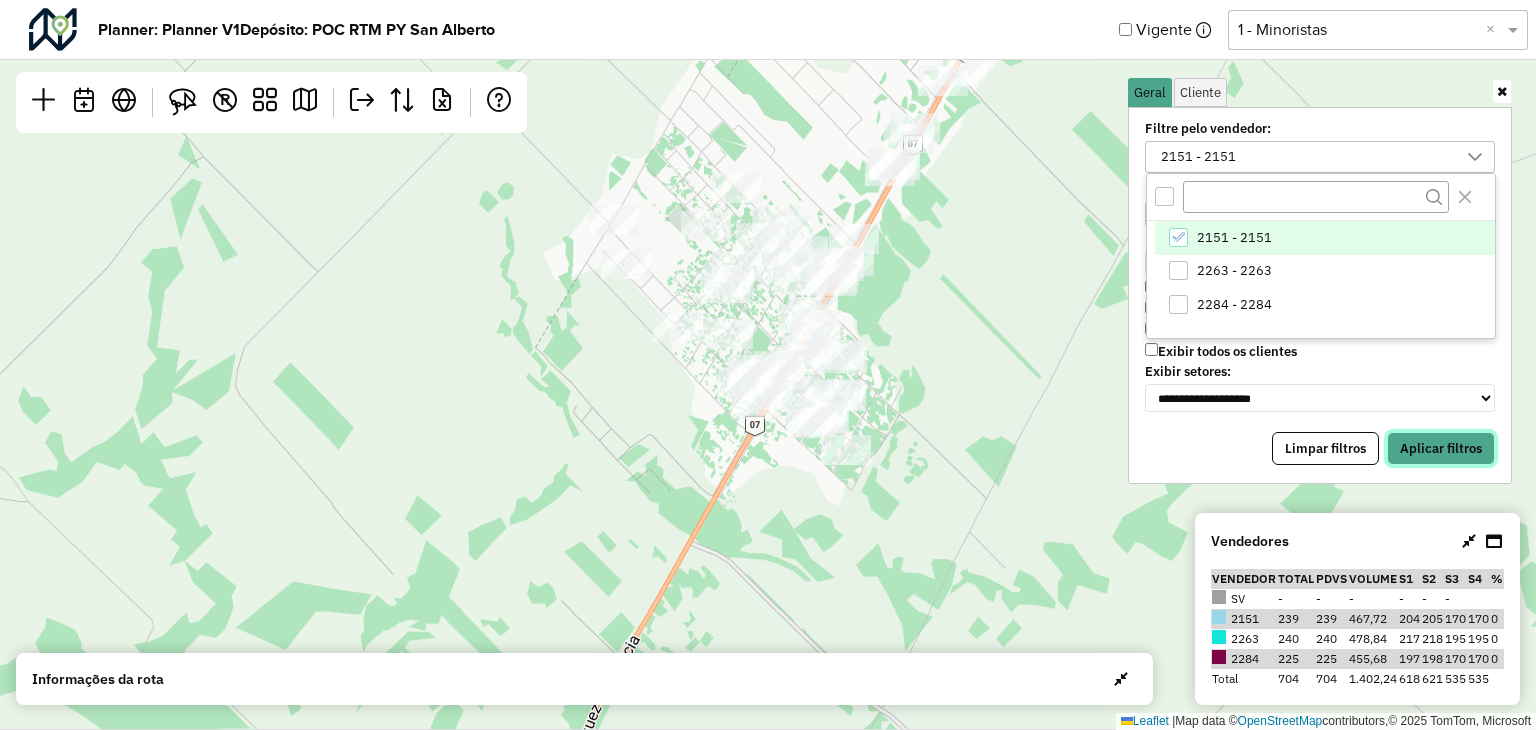 click on "Aplicar filtros" at bounding box center [1441, 449] 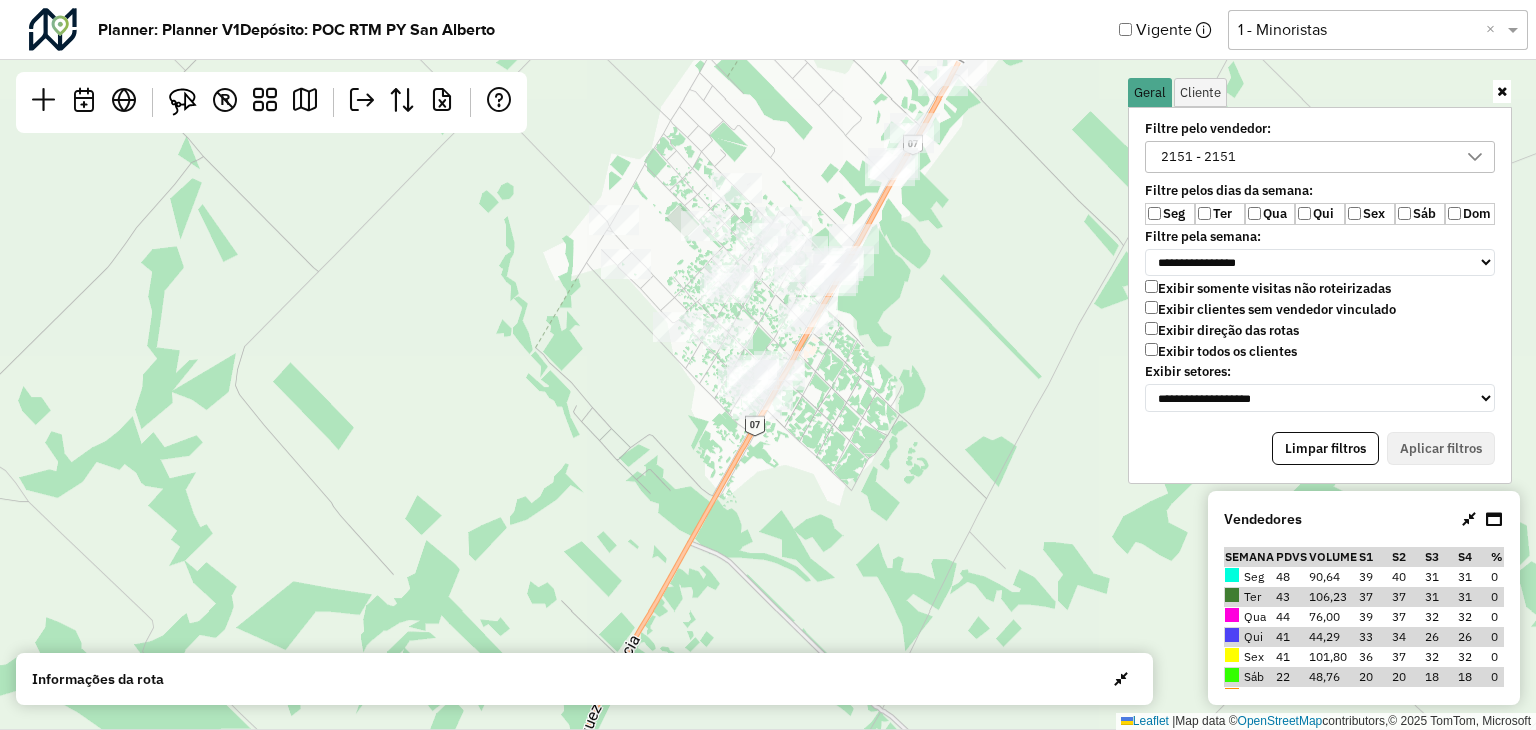click on "2151 - 2151" at bounding box center (1198, 157) 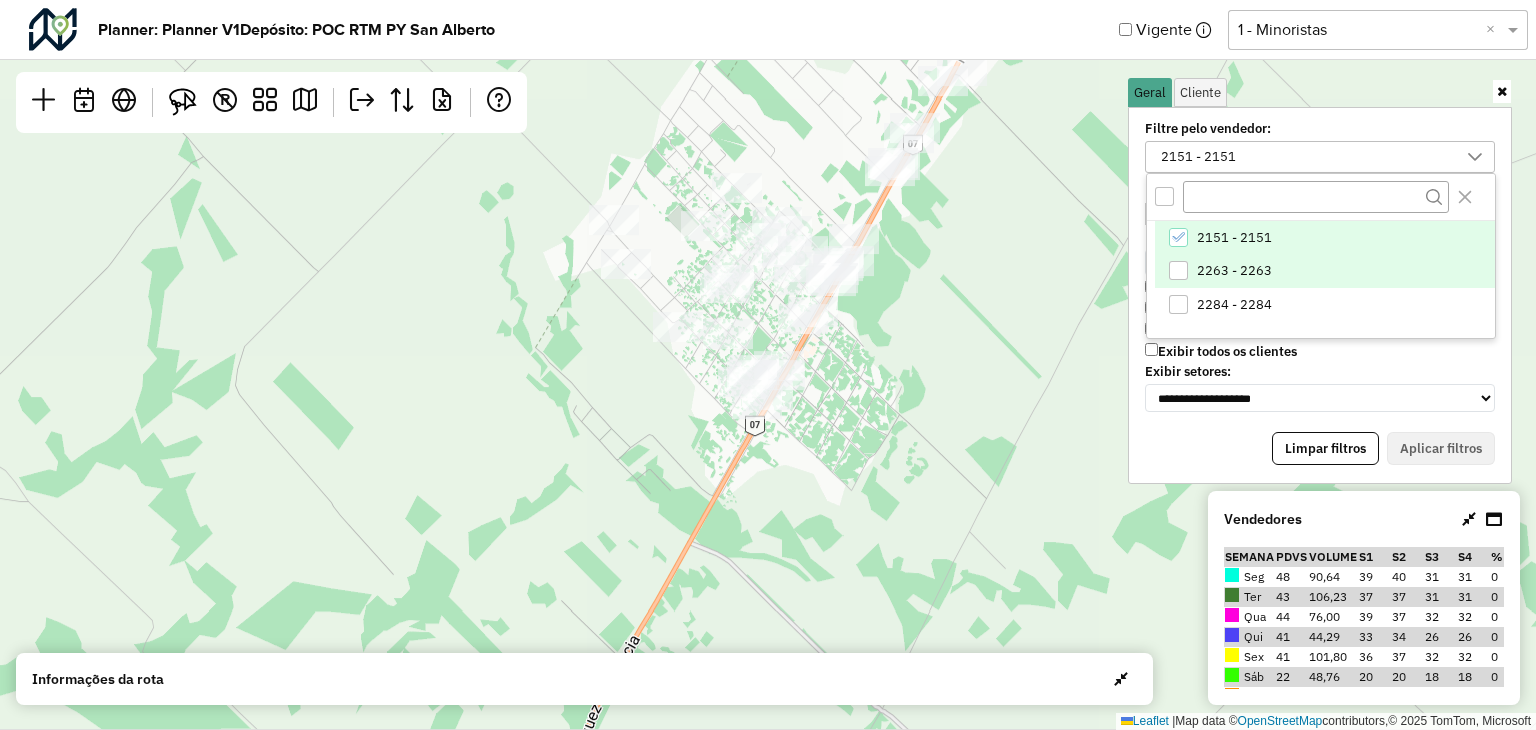 drag, startPoint x: 1238, startPoint y: 232, endPoint x: 1228, endPoint y: 272, distance: 41.231056 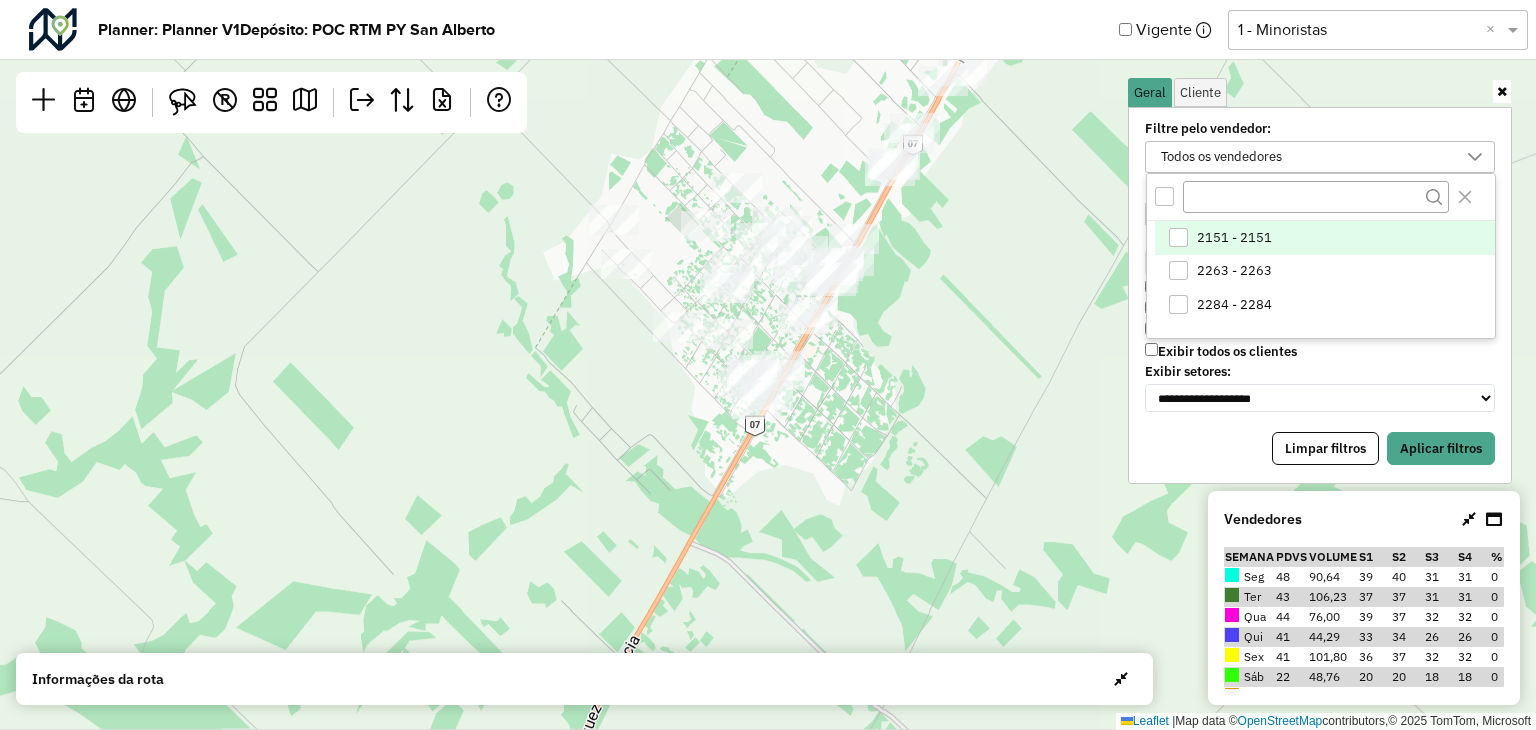drag, startPoint x: 1270, startPoint y: 279, endPoint x: 1320, endPoint y: 321, distance: 65.29931 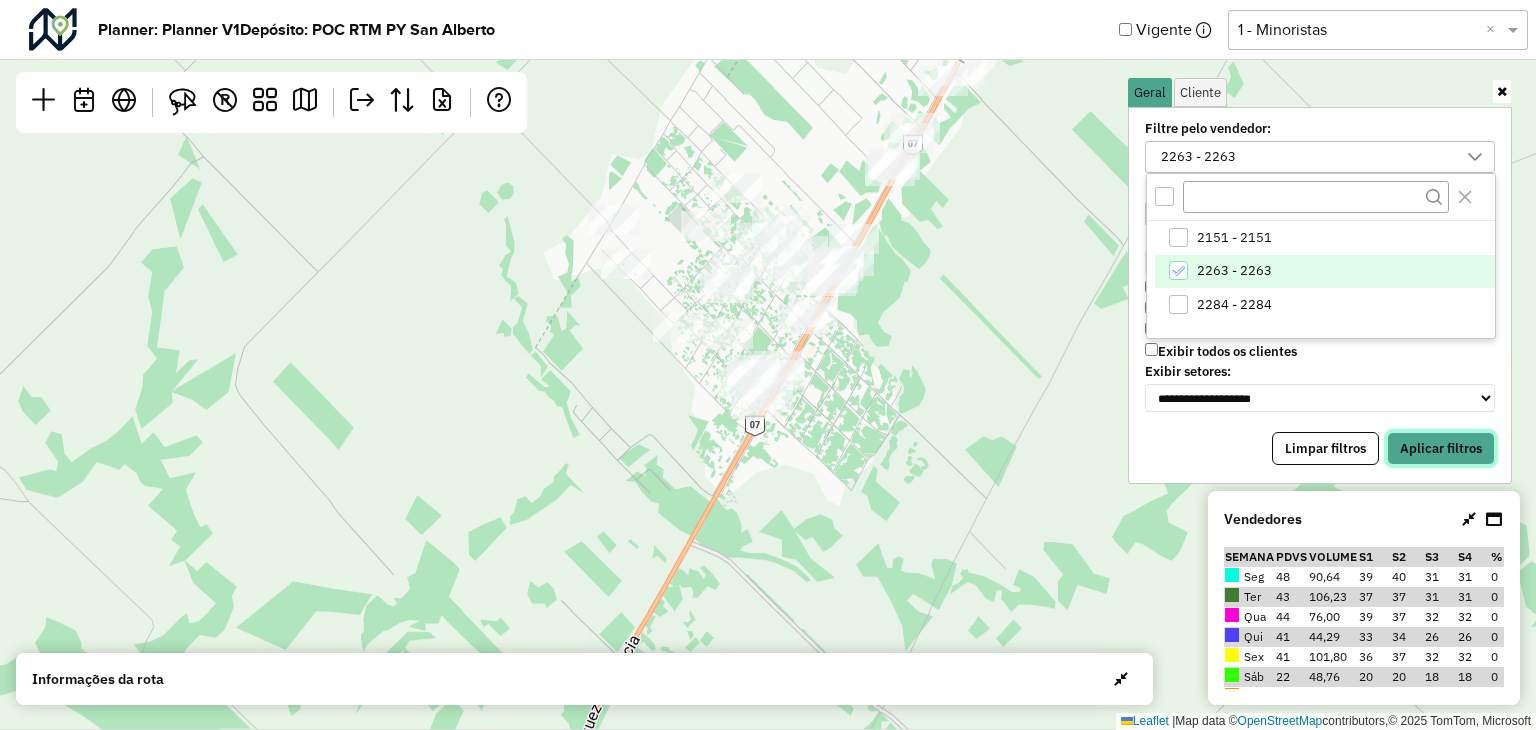click on "Aplicar filtros" at bounding box center (1441, 449) 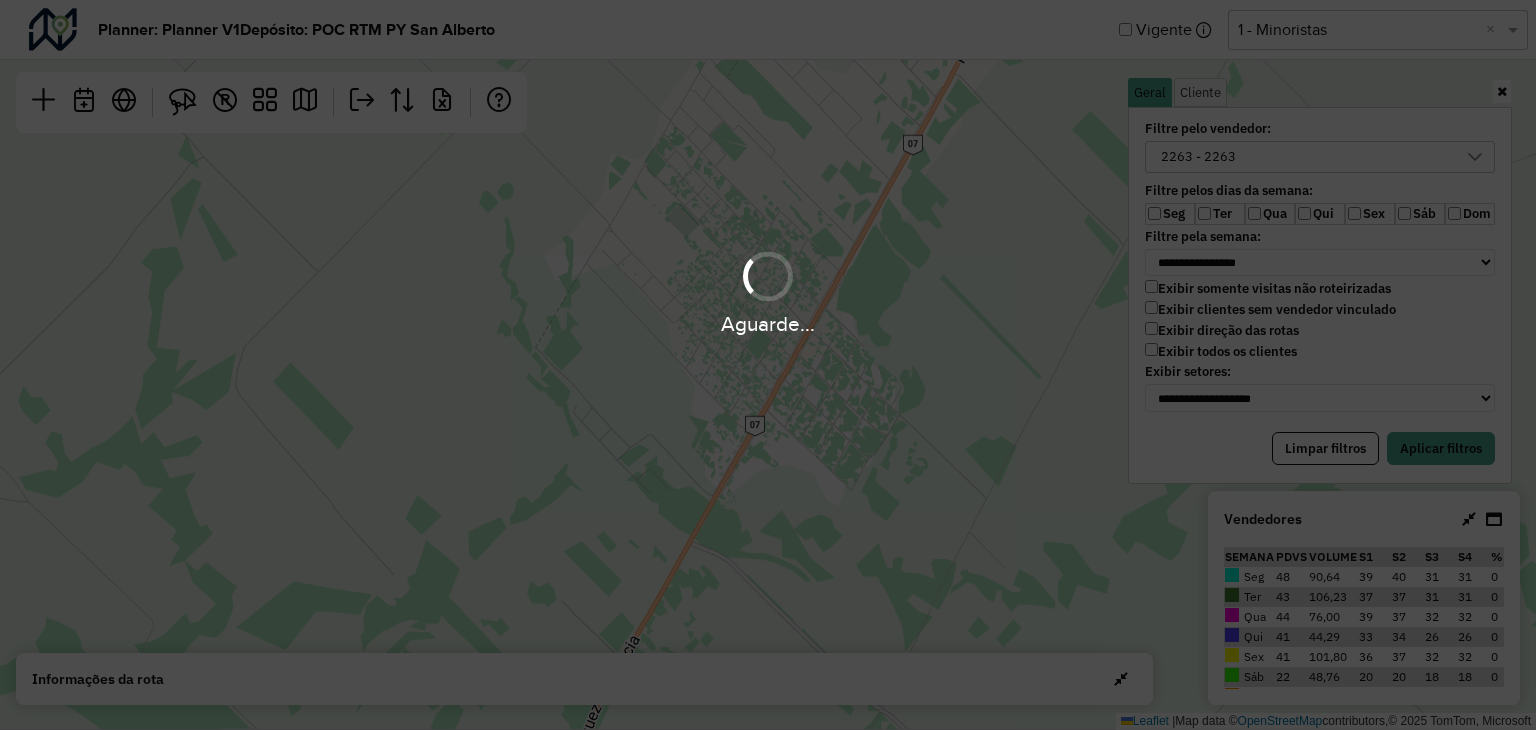 click on "Aguarde..." at bounding box center [768, 365] 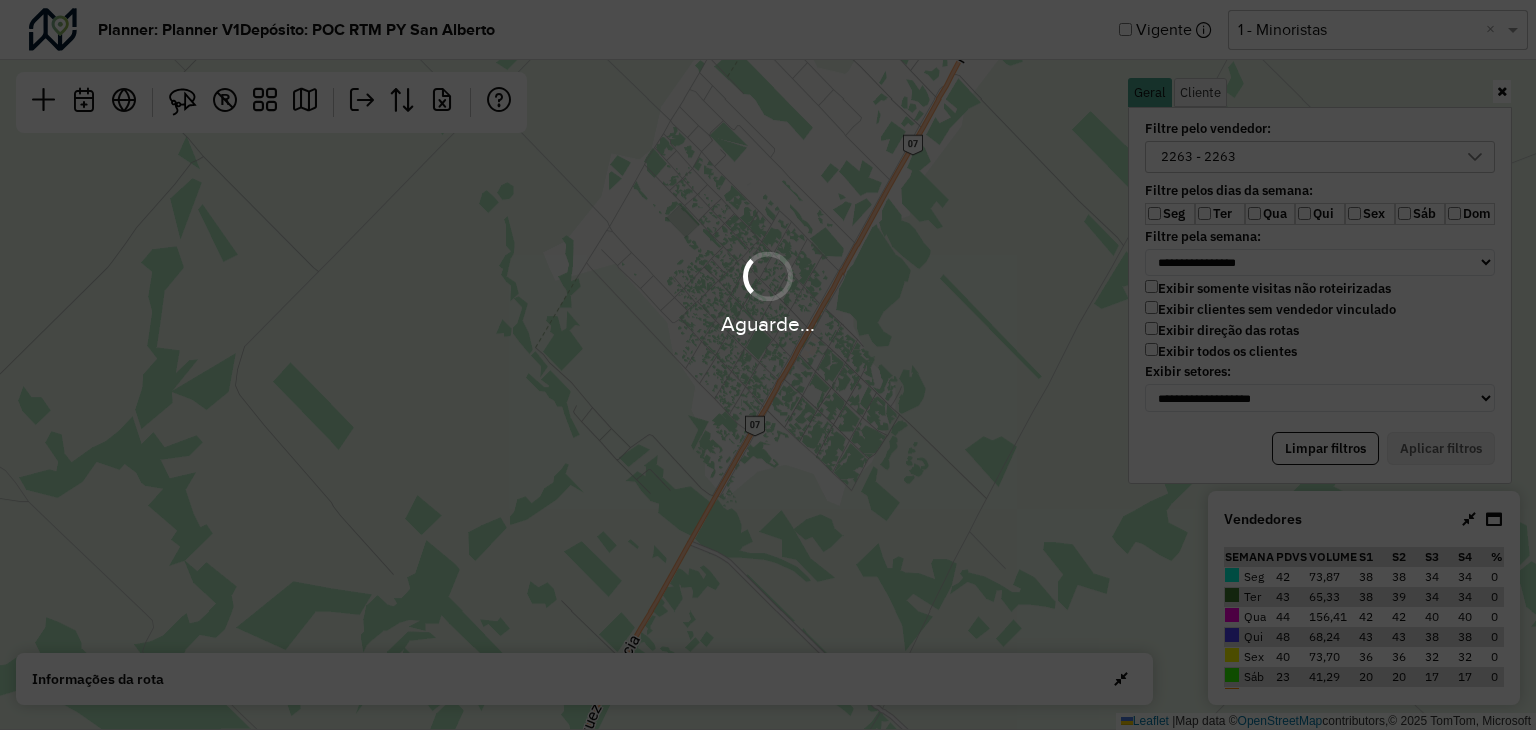 click on "Aguarde..." at bounding box center (768, 365) 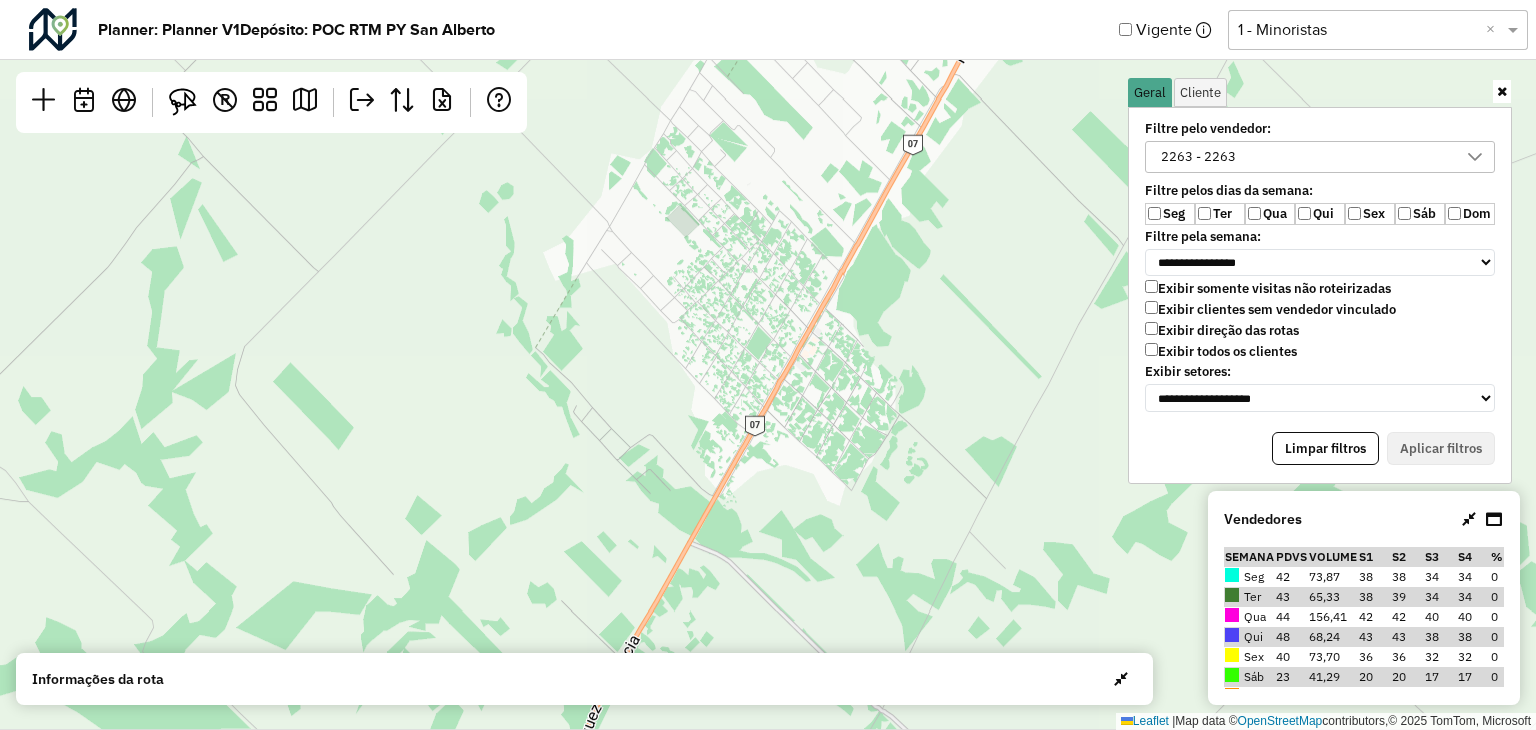 click on "2263 - 2263" at bounding box center [1198, 157] 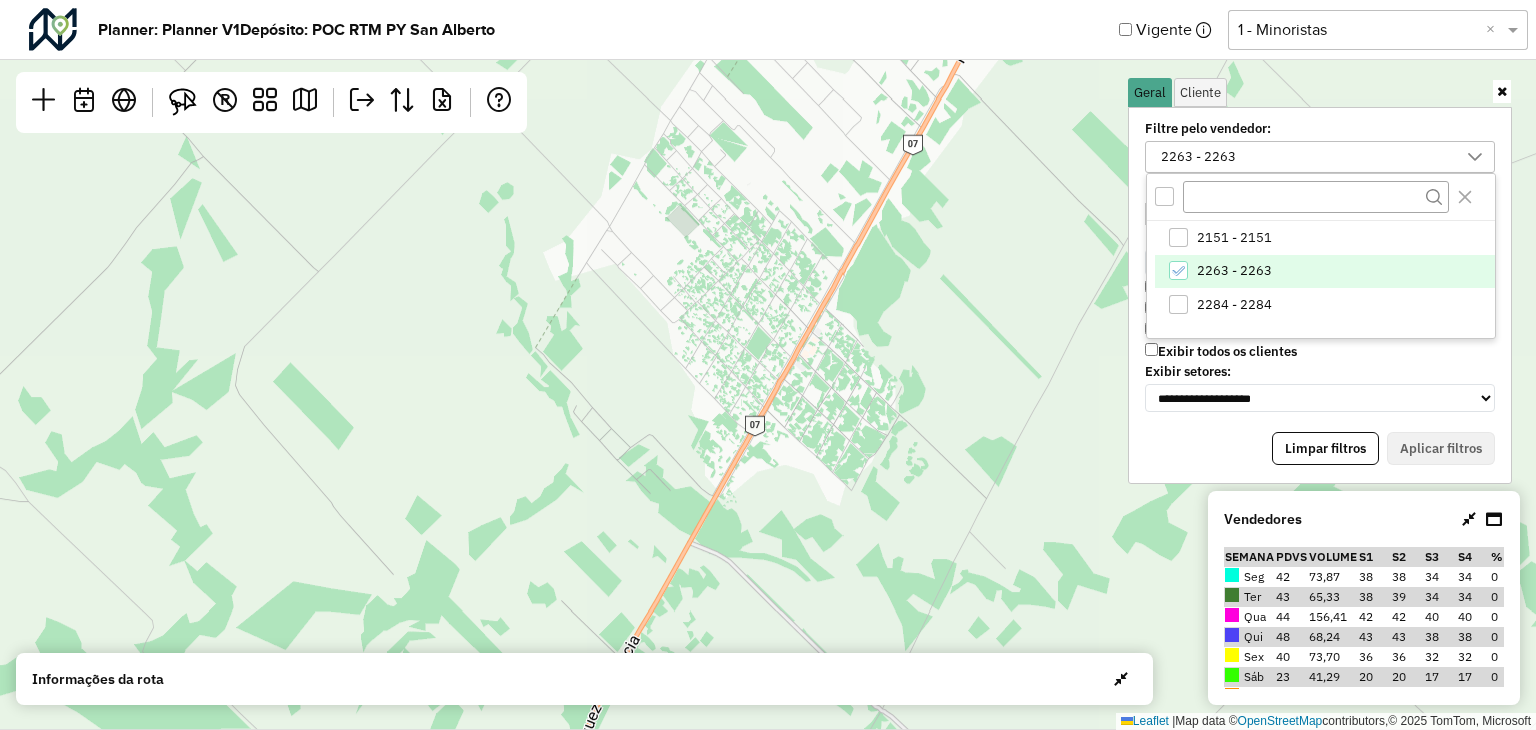 click on "2263 - 2263" at bounding box center [1234, 271] 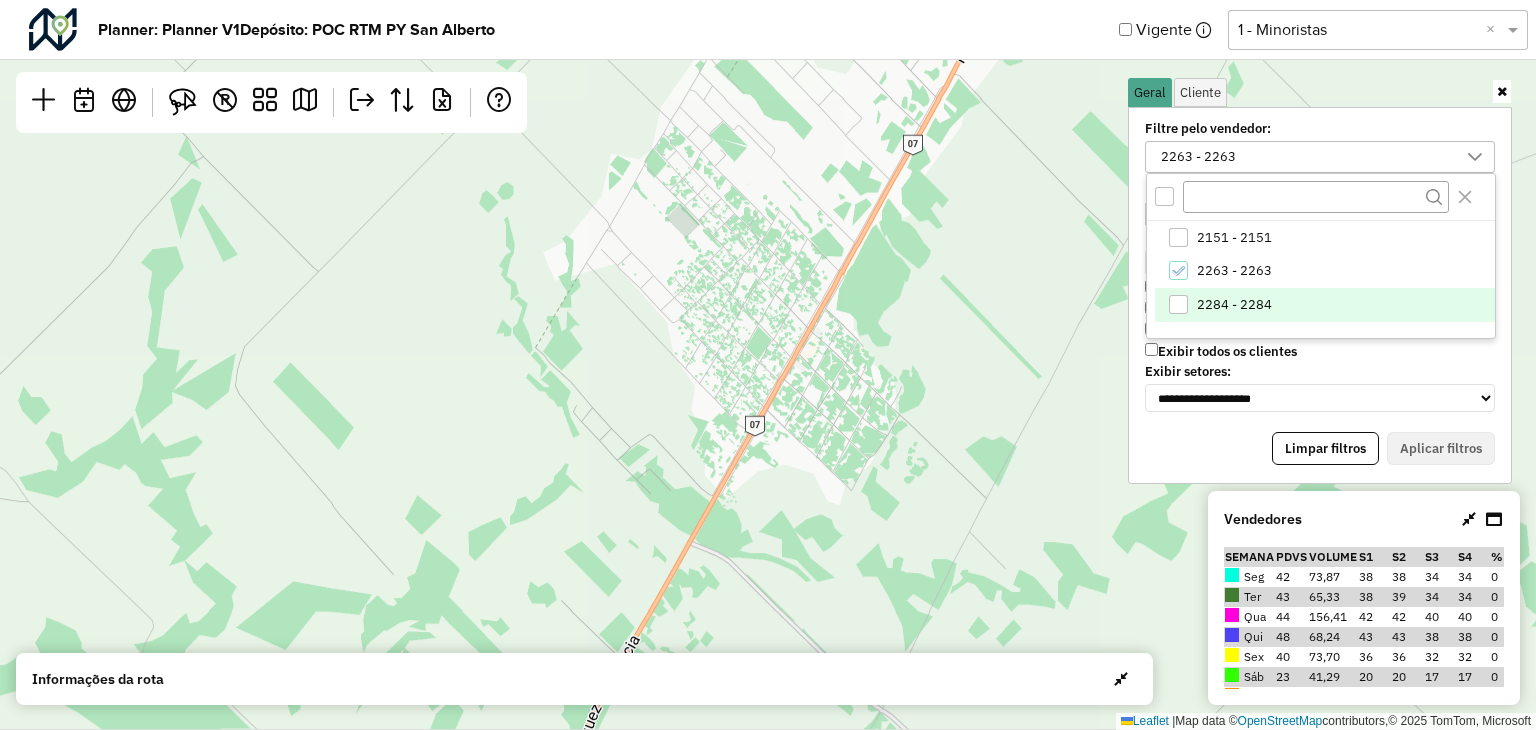click on "2284 - 2284" at bounding box center [1325, 305] 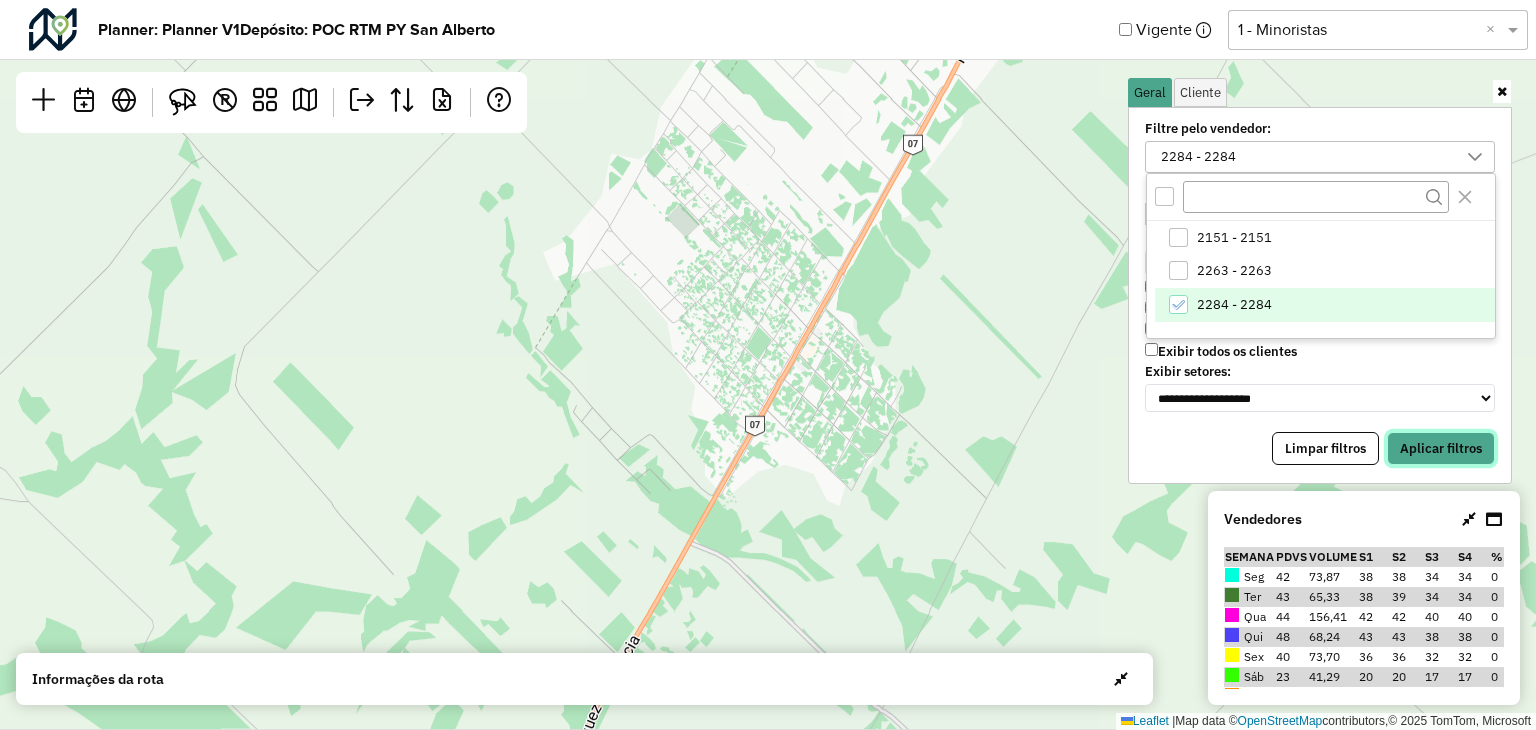 drag, startPoint x: 1446, startPoint y: 428, endPoint x: 1358, endPoint y: 462, distance: 94.33981 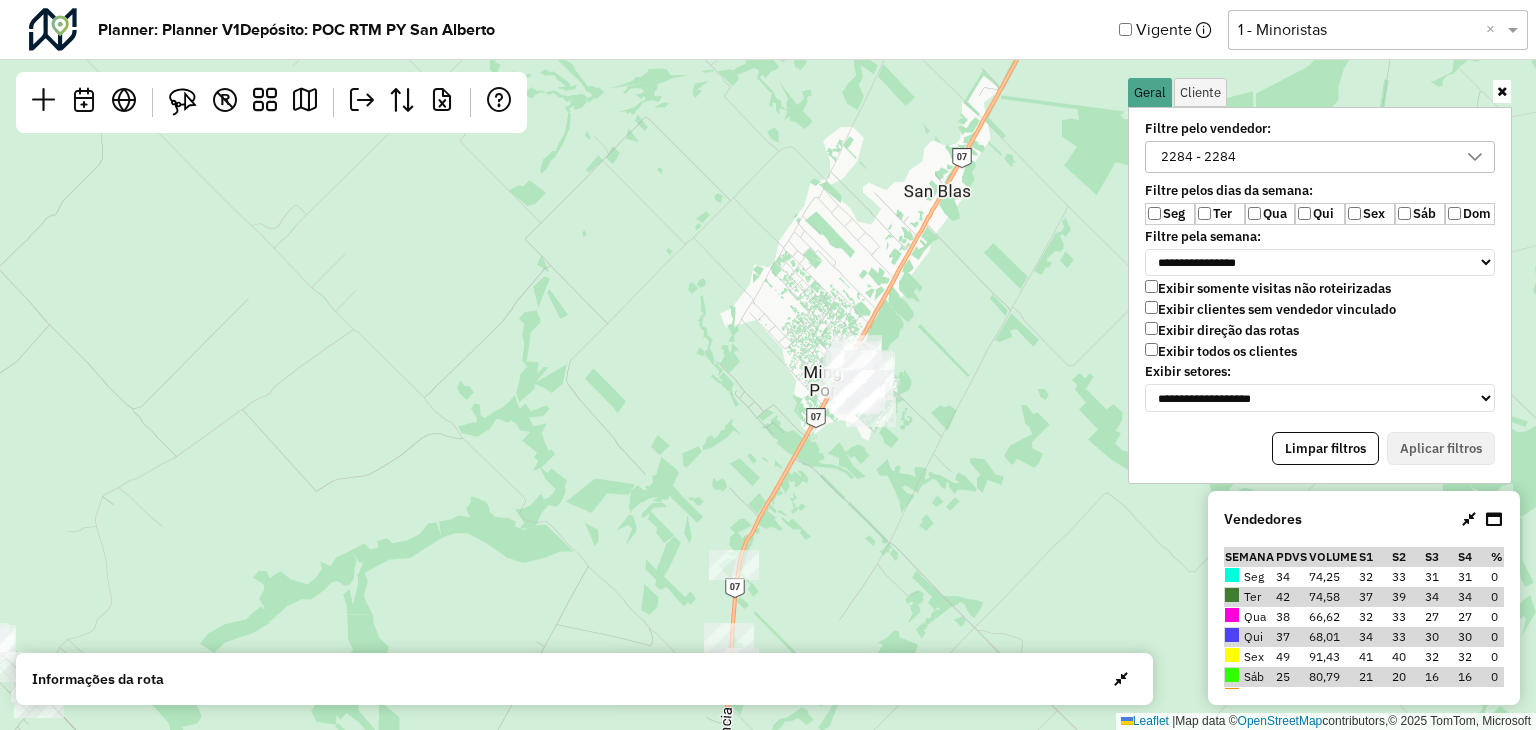 click on "2284 - 2284" at bounding box center [1198, 157] 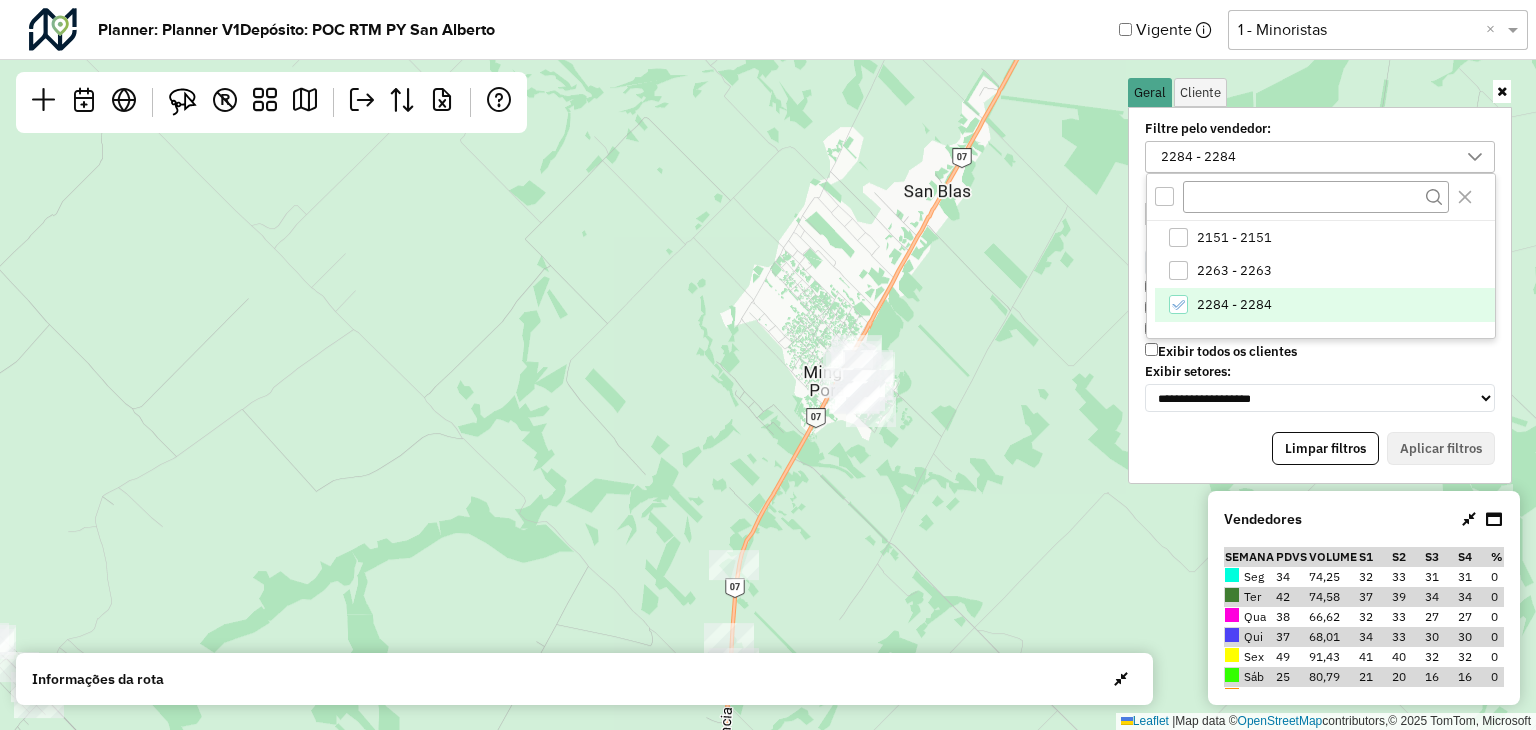drag, startPoint x: 1205, startPoint y: 244, endPoint x: 1218, endPoint y: 291, distance: 48.76474 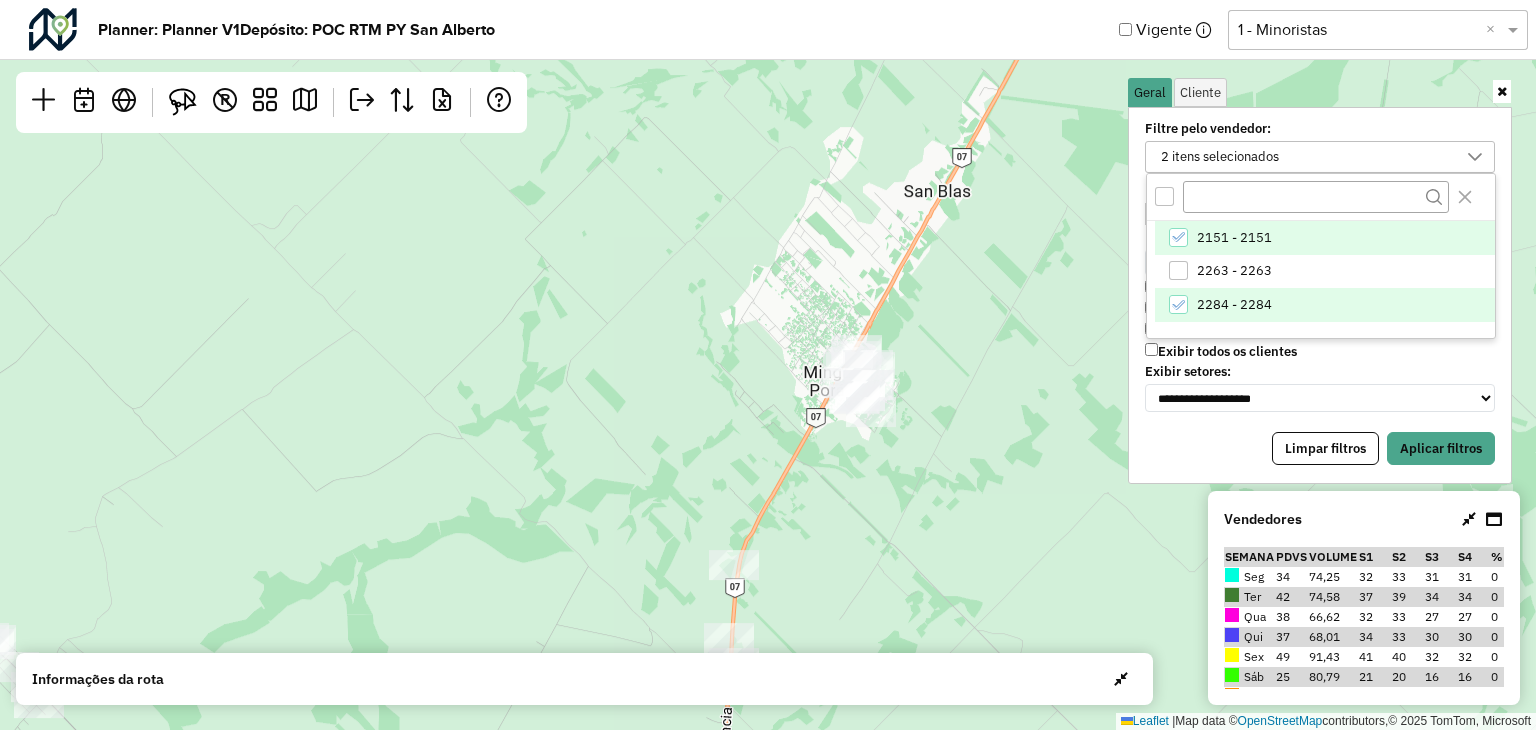 click on "2284 - 2284" at bounding box center [1234, 305] 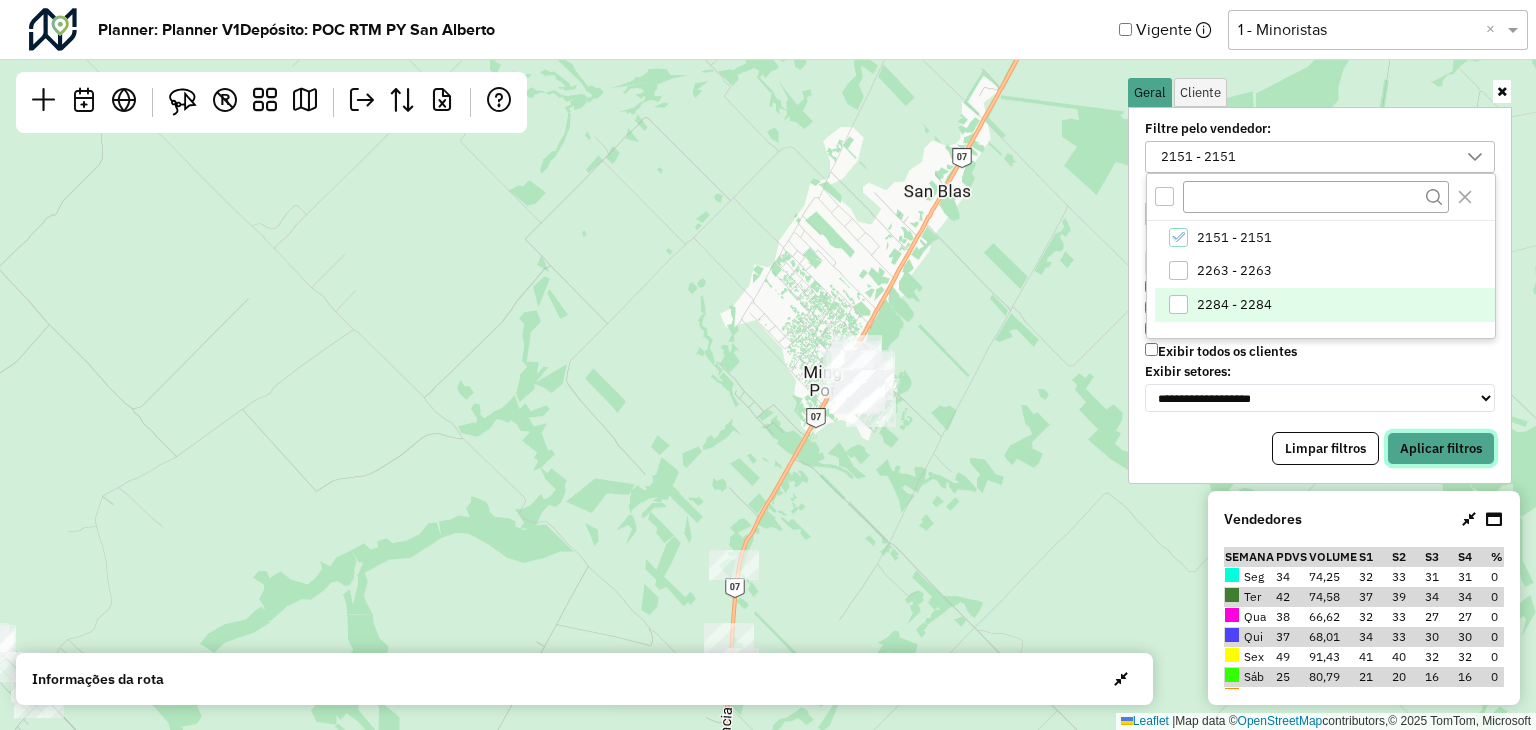 click on "Aplicar filtros" at bounding box center (1441, 449) 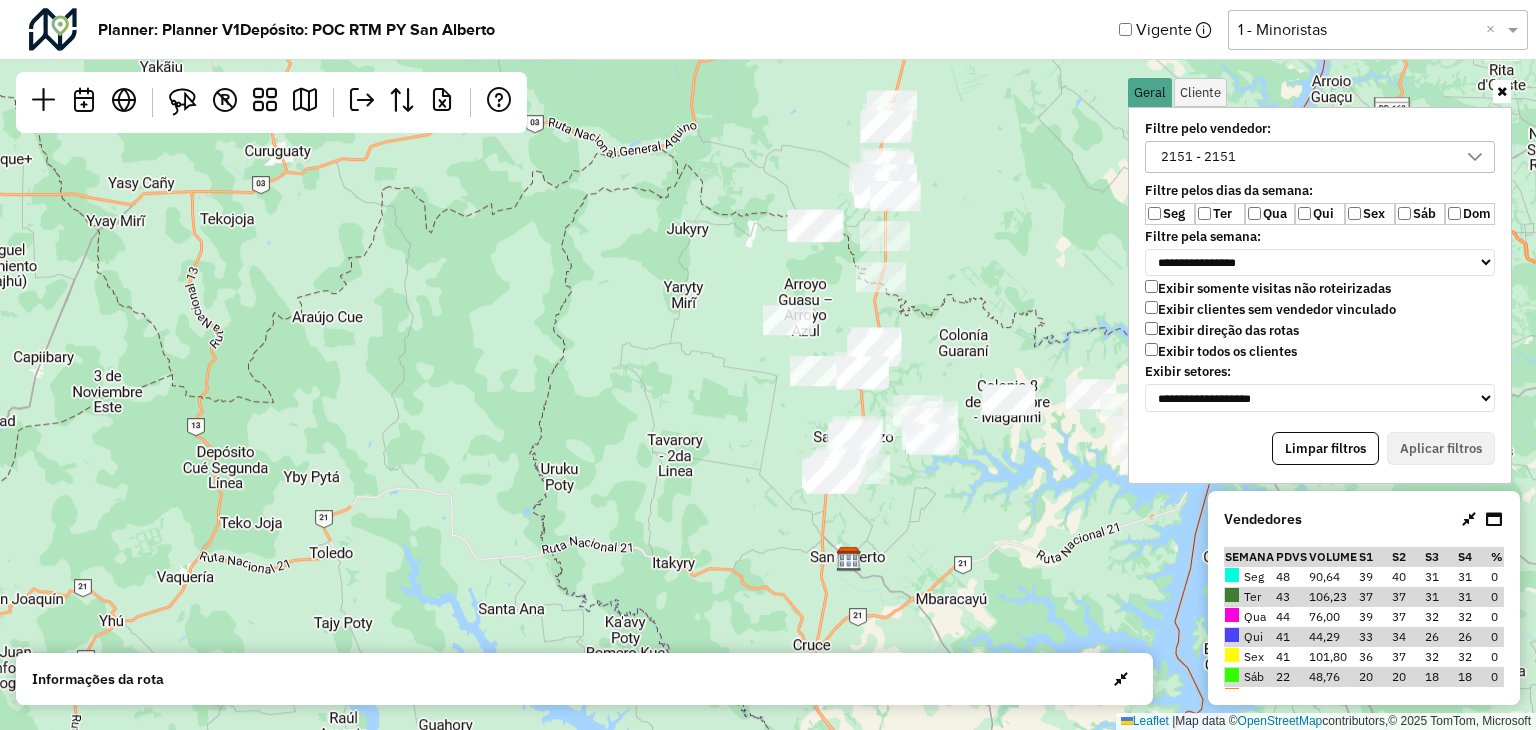 drag, startPoint x: 942, startPoint y: 269, endPoint x: 926, endPoint y: 361, distance: 93.38094 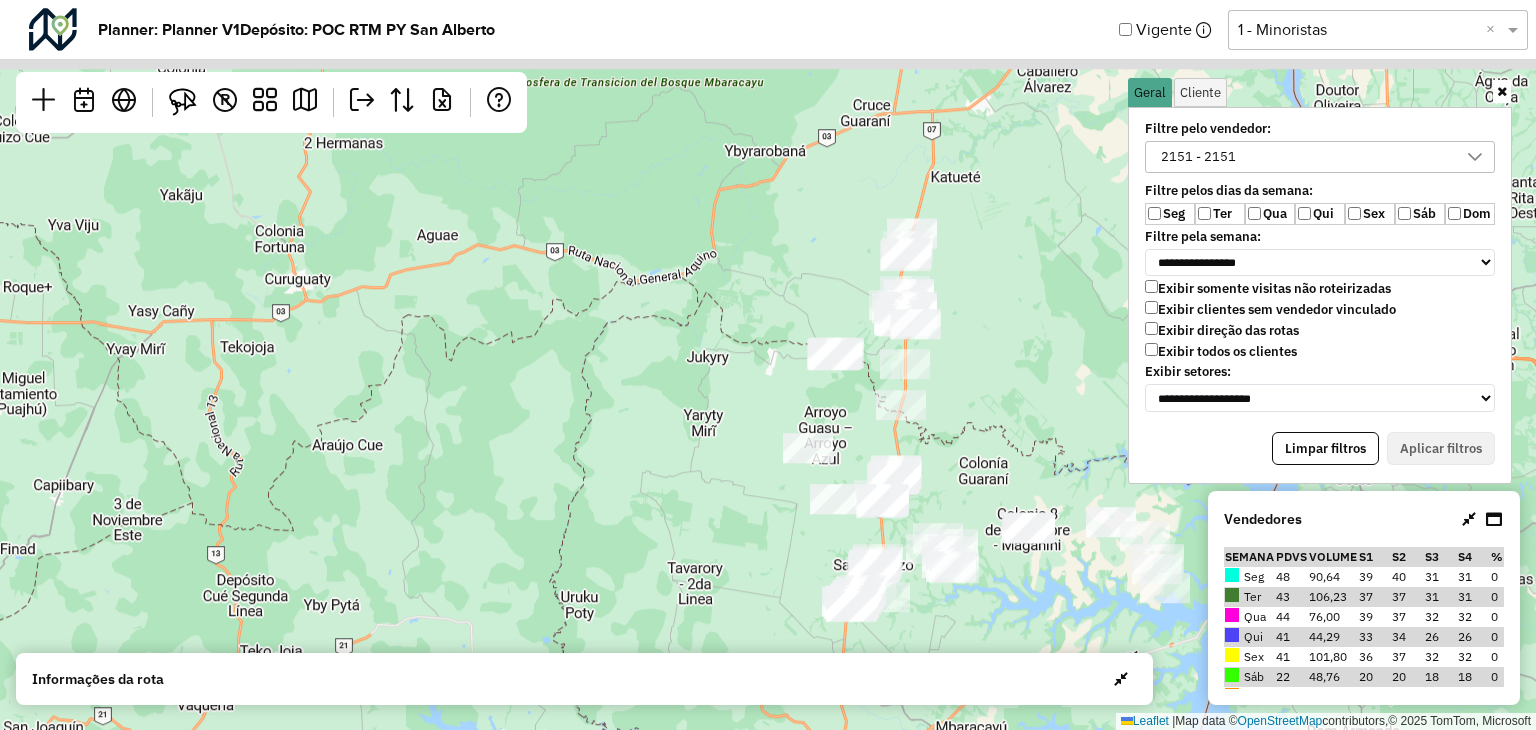 drag, startPoint x: 928, startPoint y: 269, endPoint x: 948, endPoint y: 397, distance: 129.55309 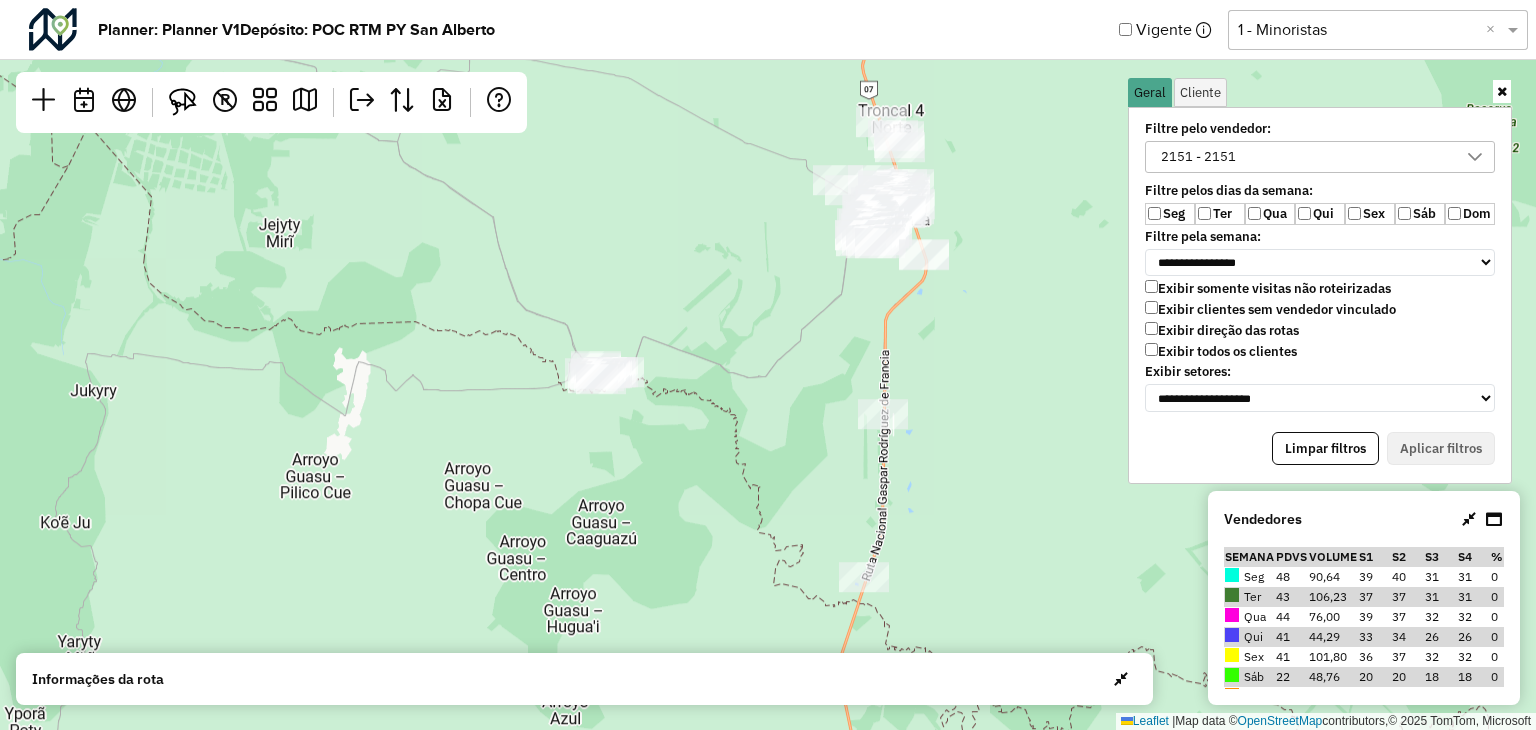 click on "Leaflet   |  Map data ©  OpenStreetMap  contributors,© 2025 TomTom, Microsoft" 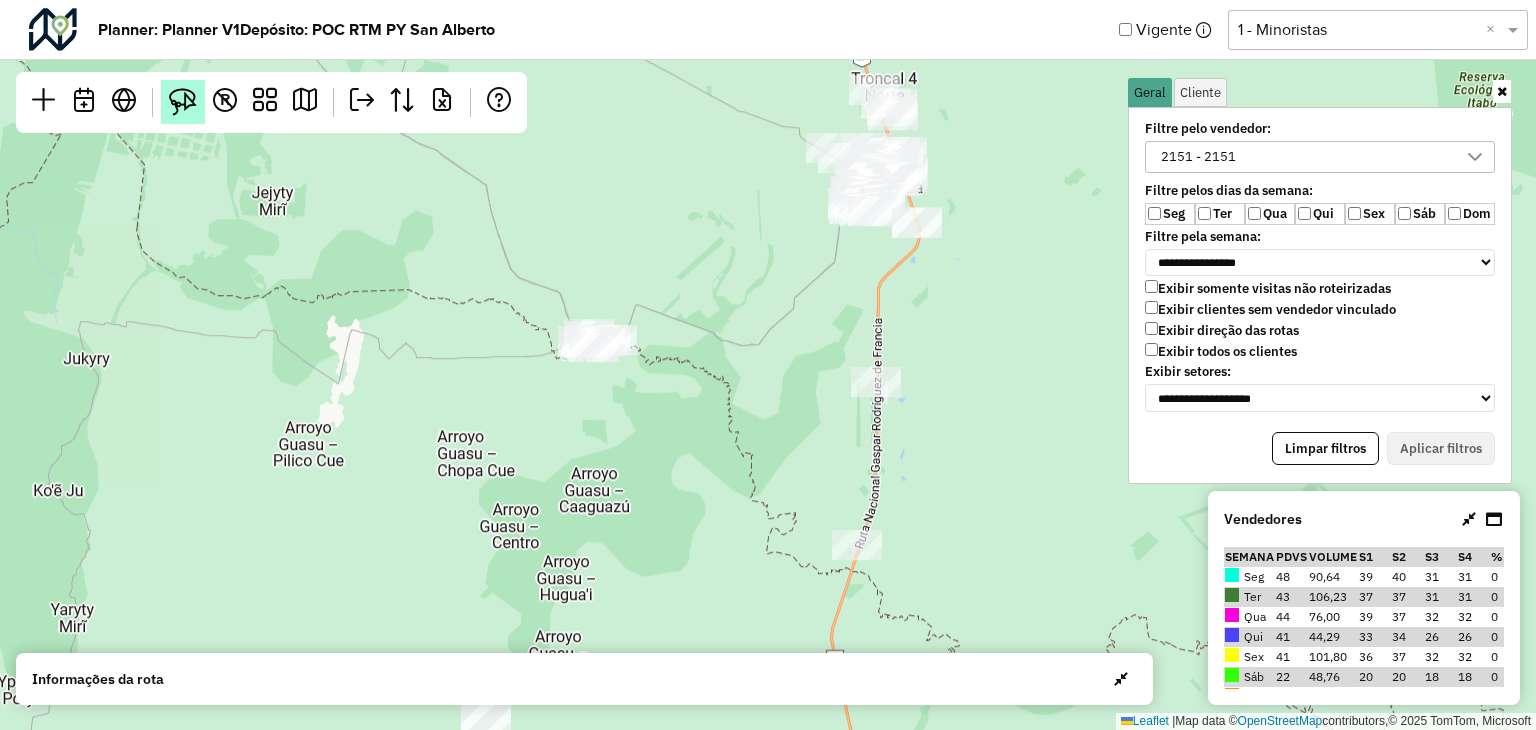 click at bounding box center (183, 102) 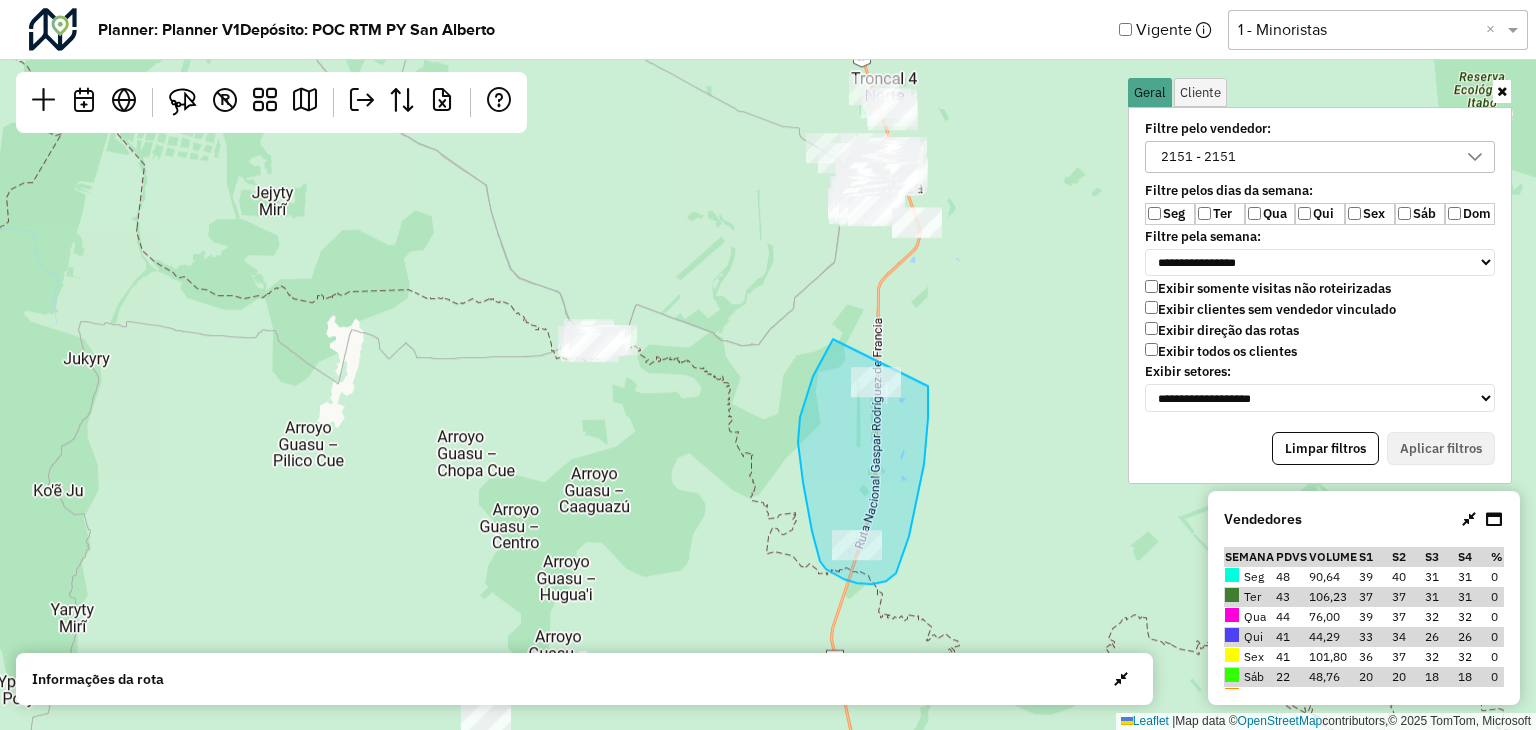 drag, startPoint x: 828, startPoint y: 347, endPoint x: 889, endPoint y: 345, distance: 61.03278 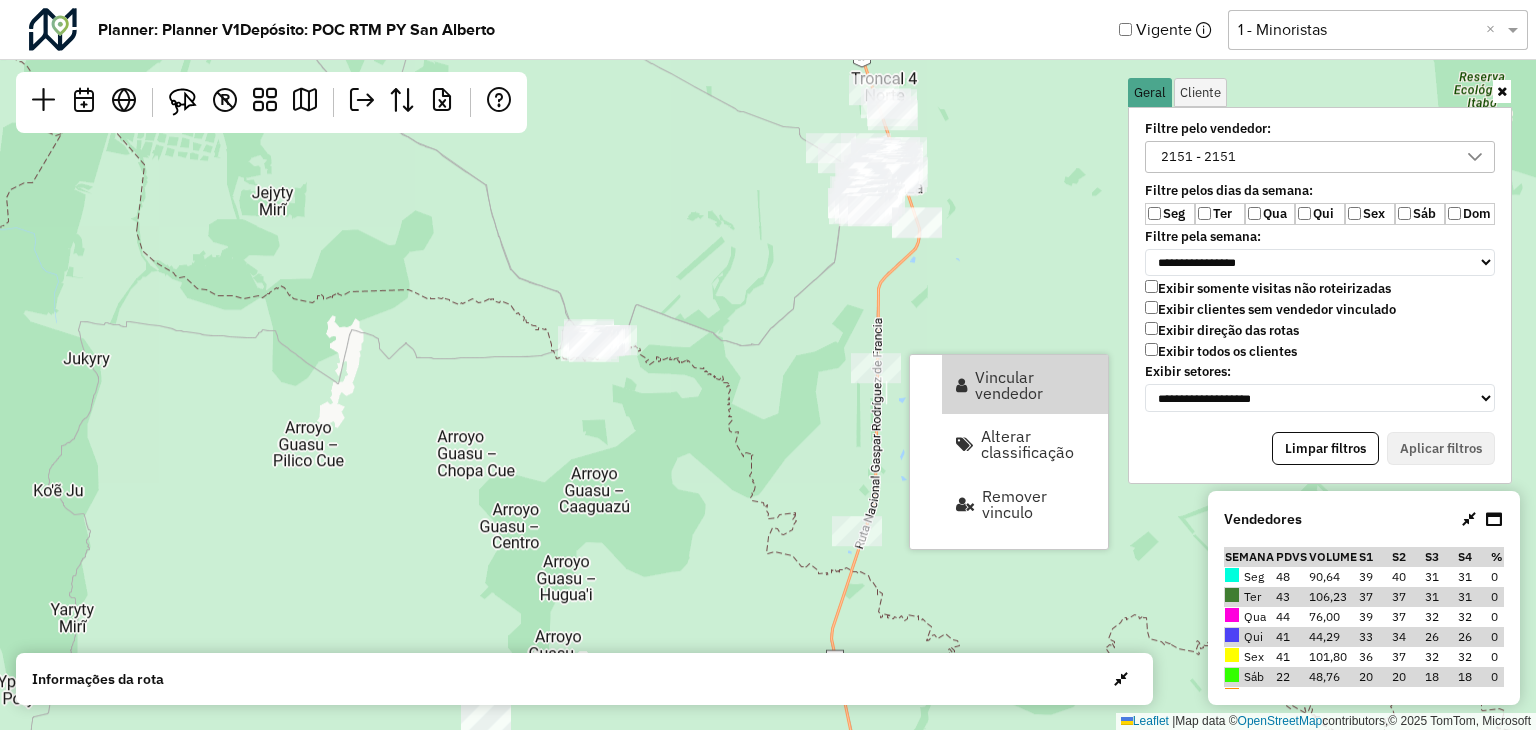 click on "Vincular vendedor" at bounding box center (1035, 385) 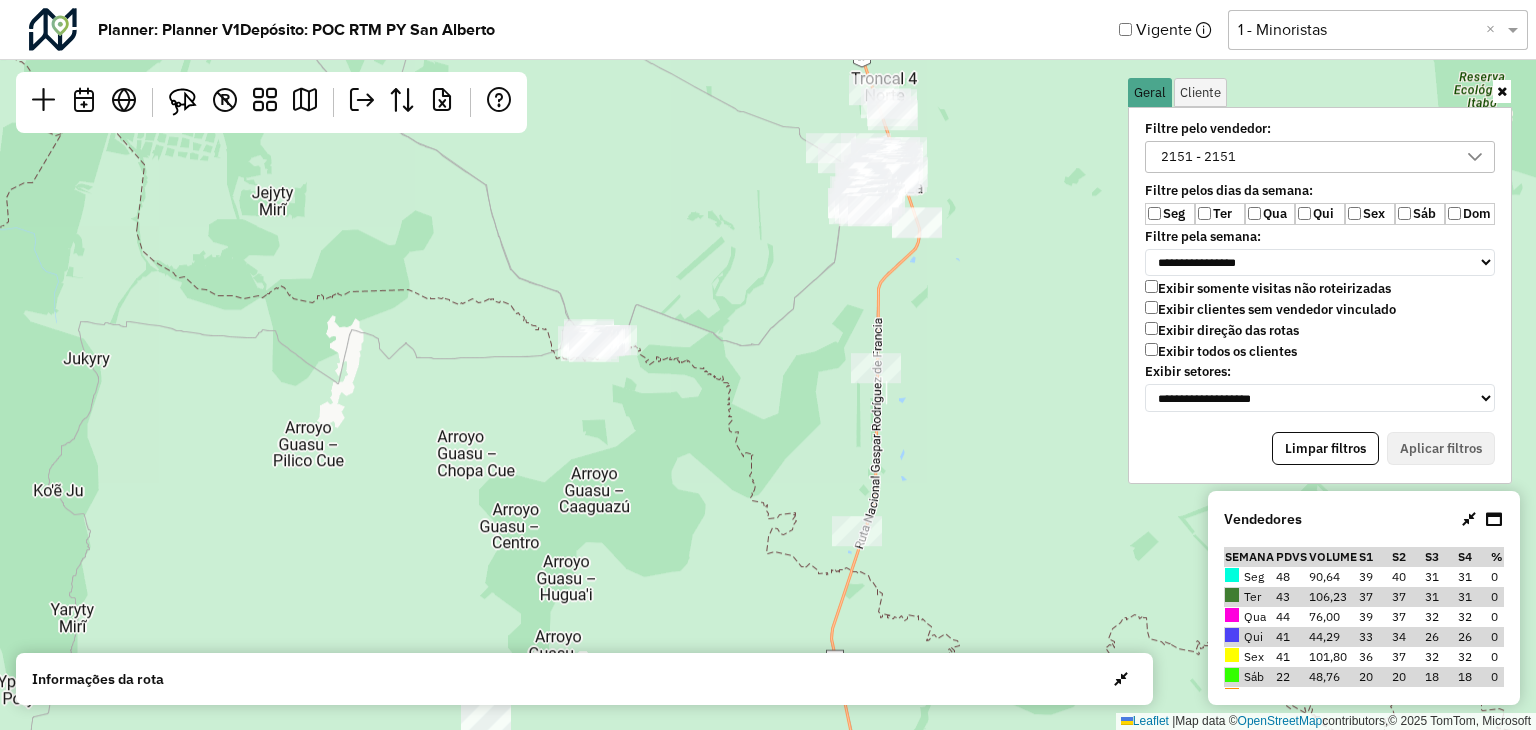 select on "********" 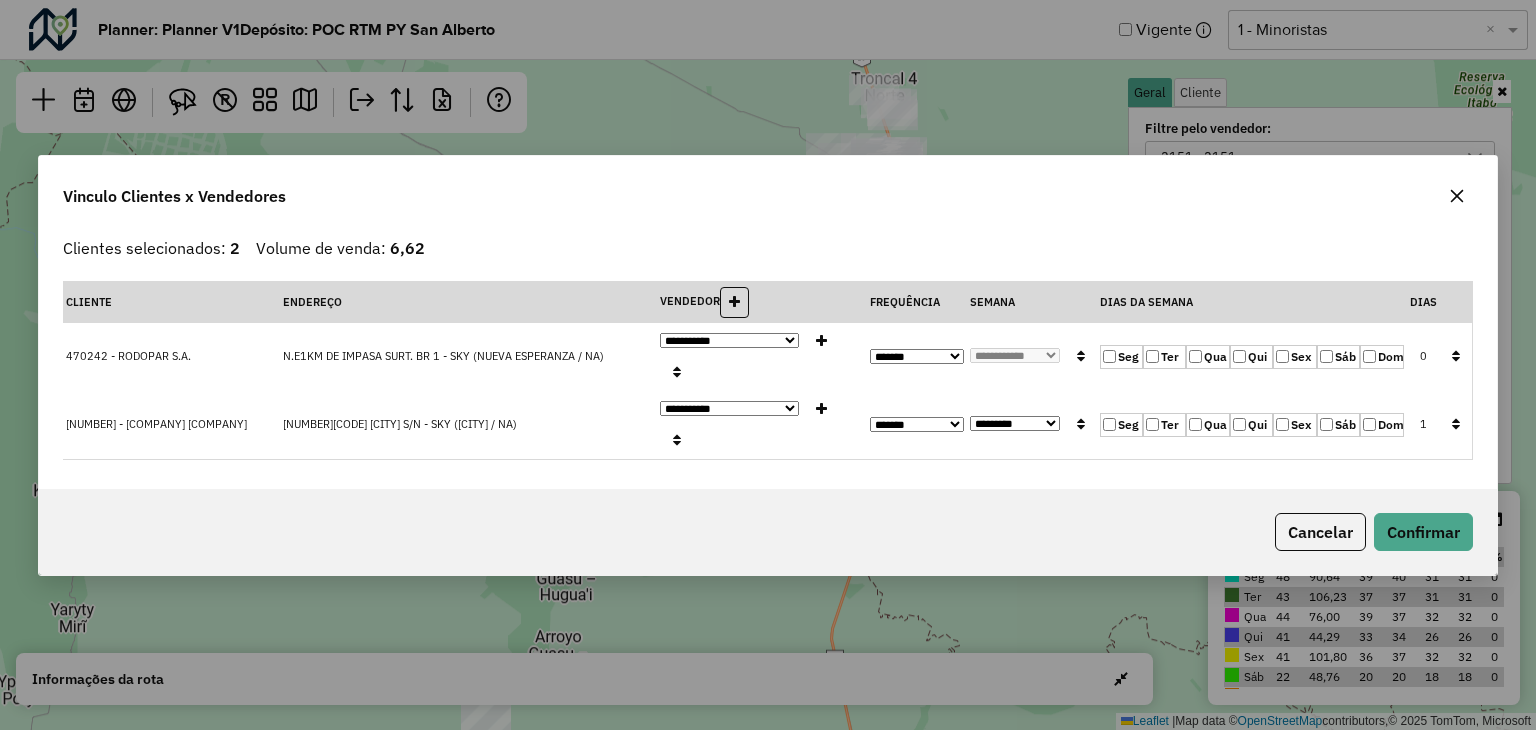 click on "Seg   Ter   Qua   Qui   Sex   Sáb   Dom" 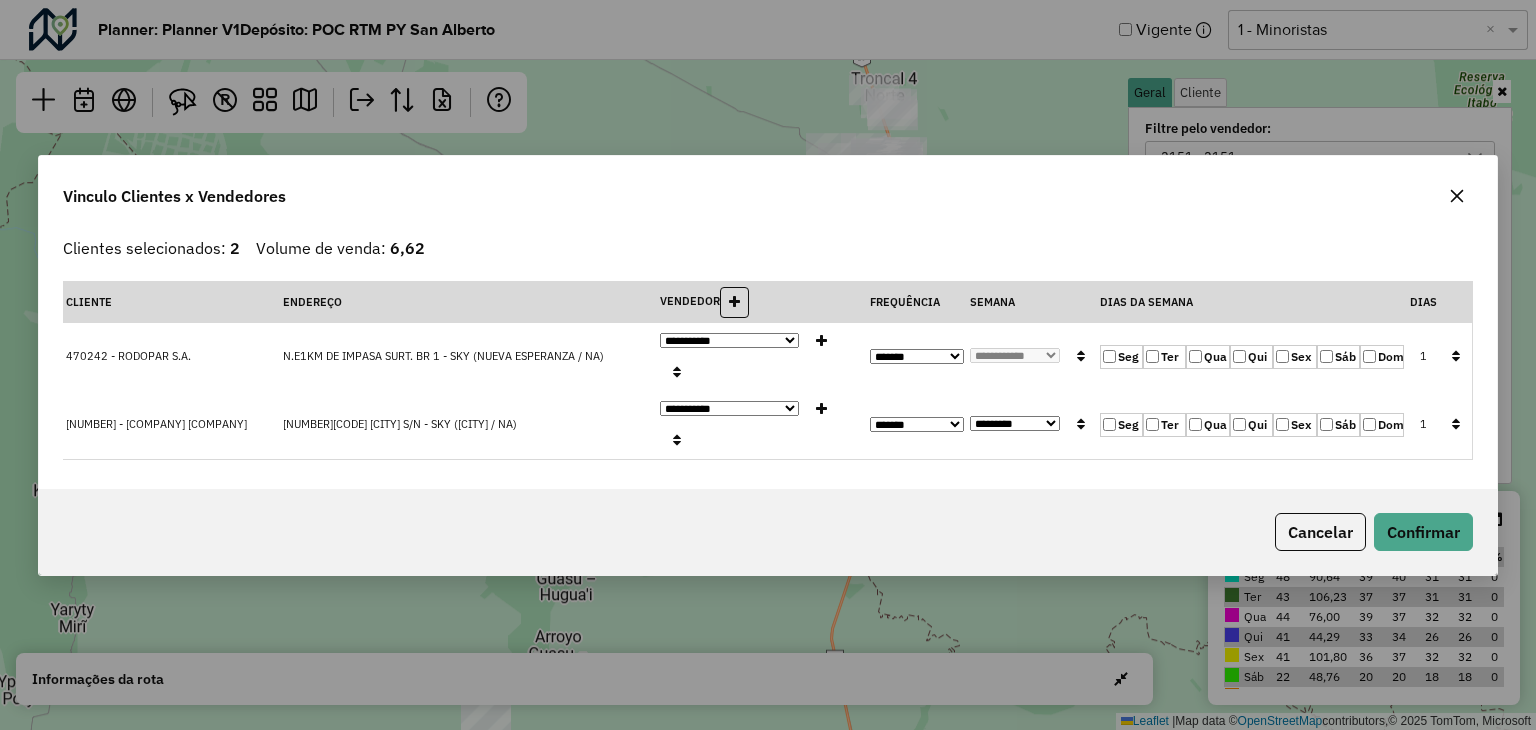 click 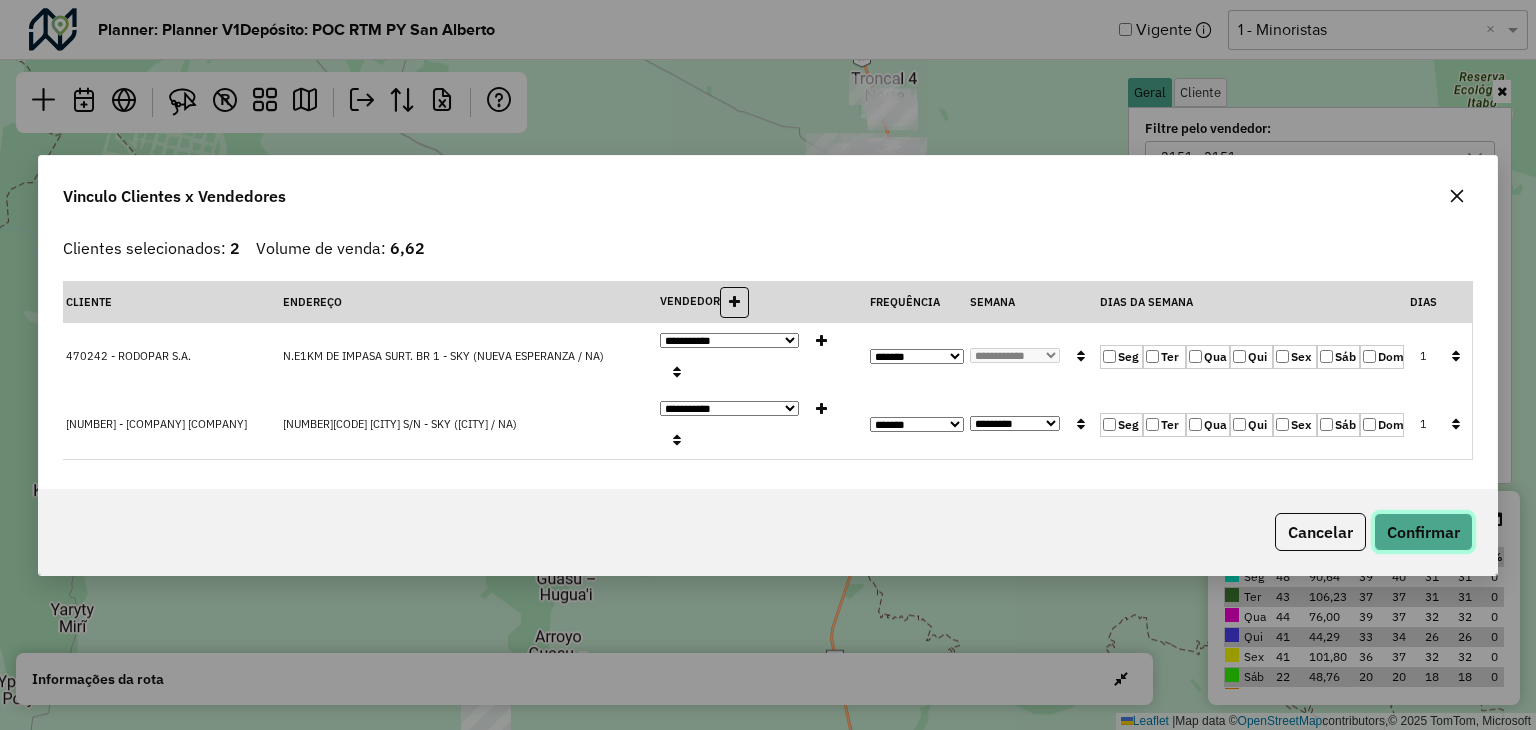 click on "Confirmar" 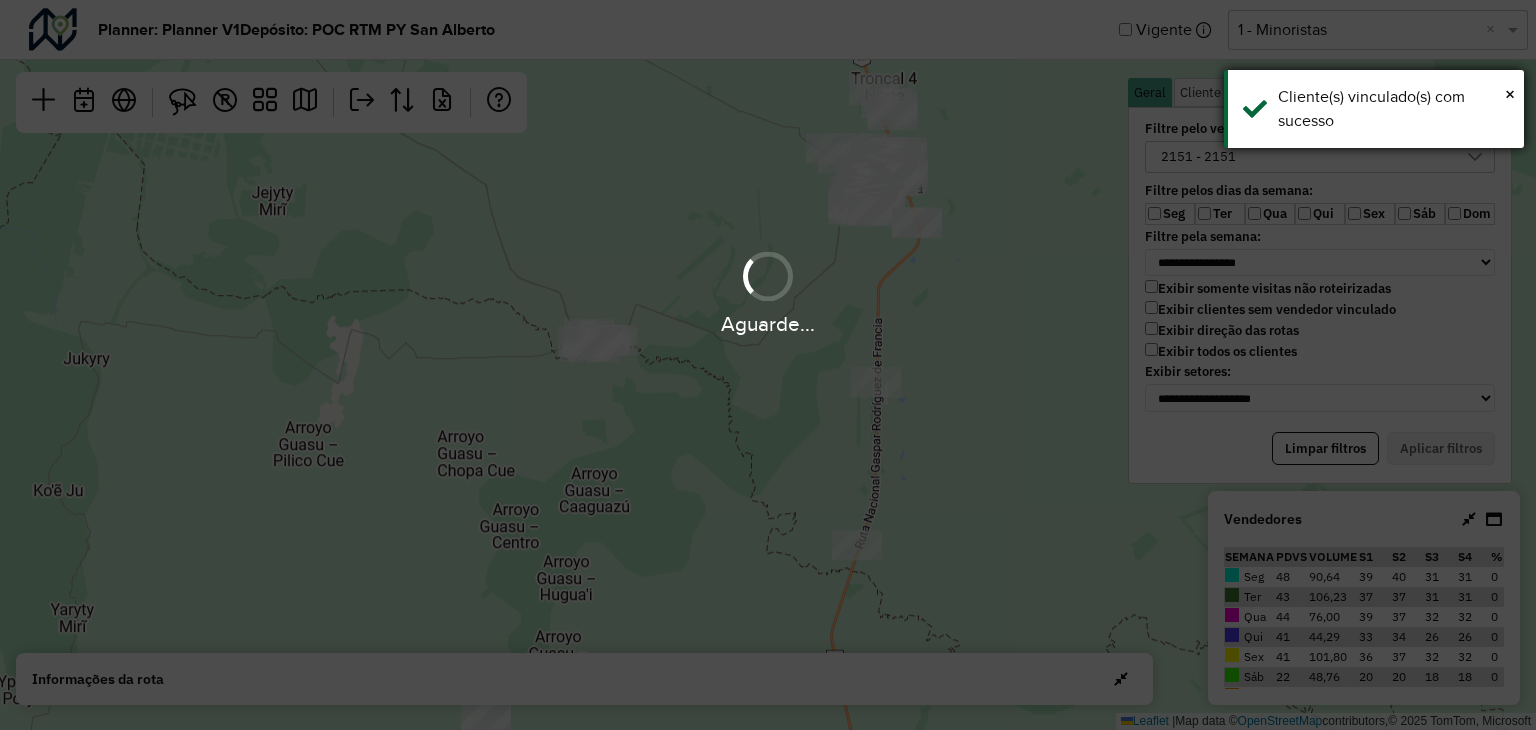 click on "Cliente(s) vinculado(s) com sucesso" at bounding box center (1393, 109) 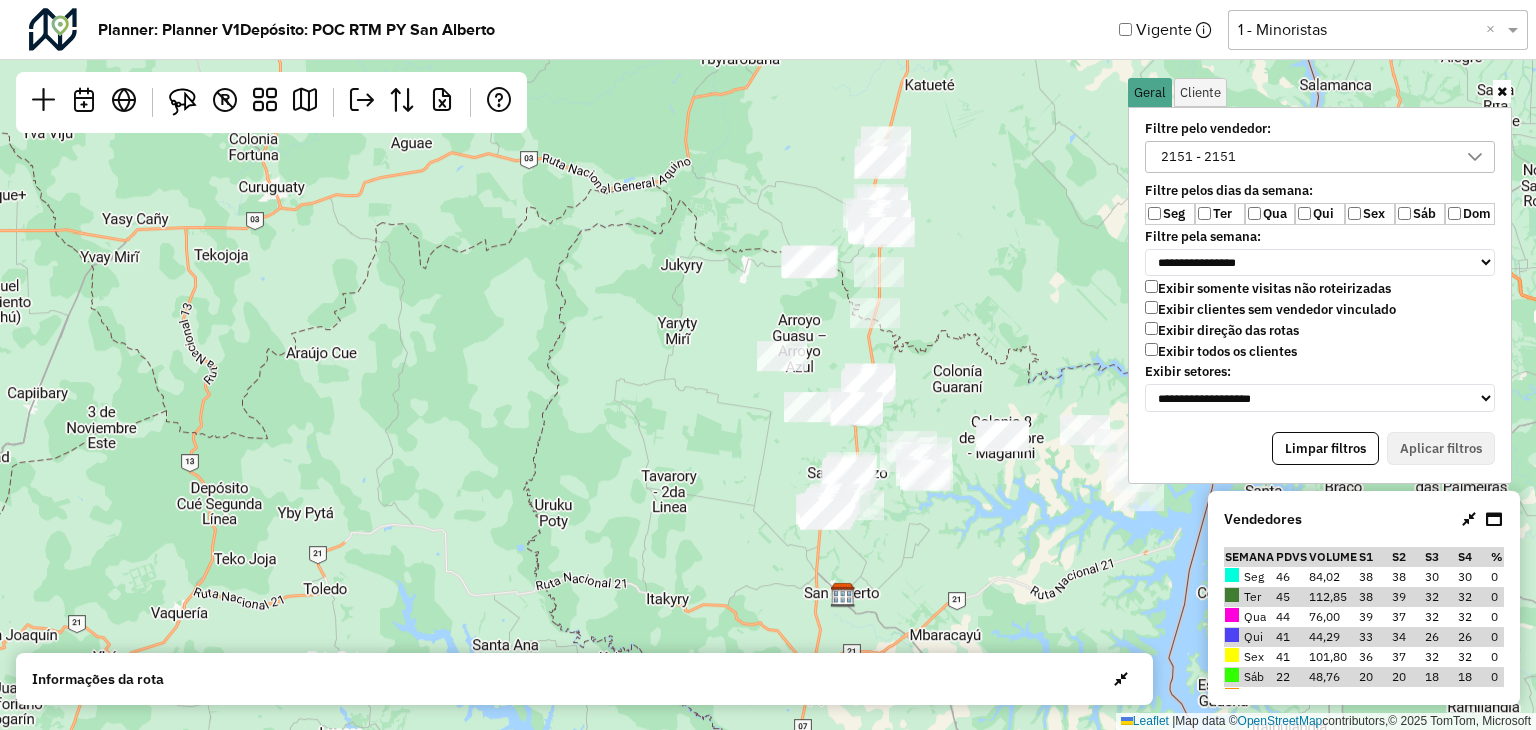 drag, startPoint x: 938, startPoint y: 306, endPoint x: 960, endPoint y: 225, distance: 83.9345 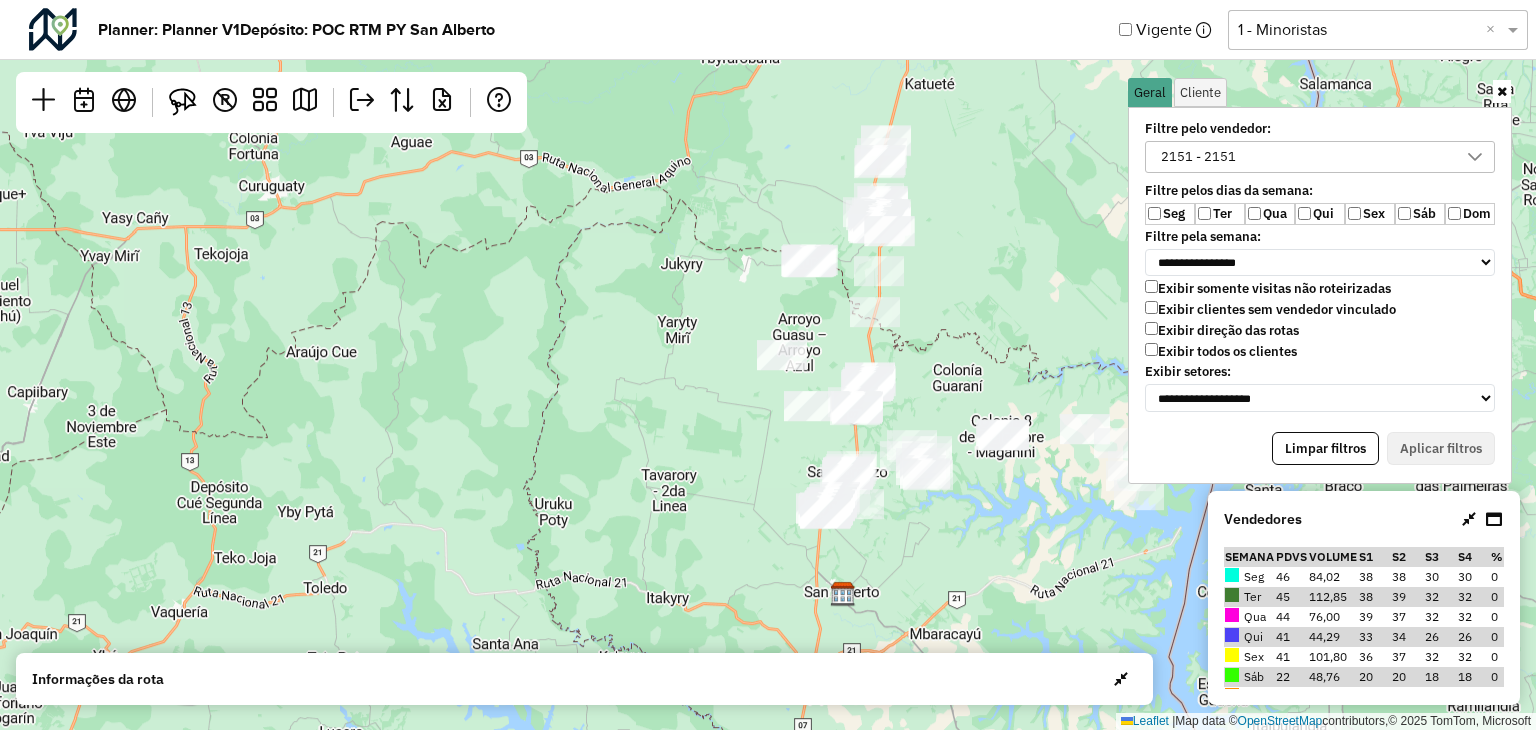 drag, startPoint x: 984, startPoint y: 317, endPoint x: 922, endPoint y: 271, distance: 77.201035 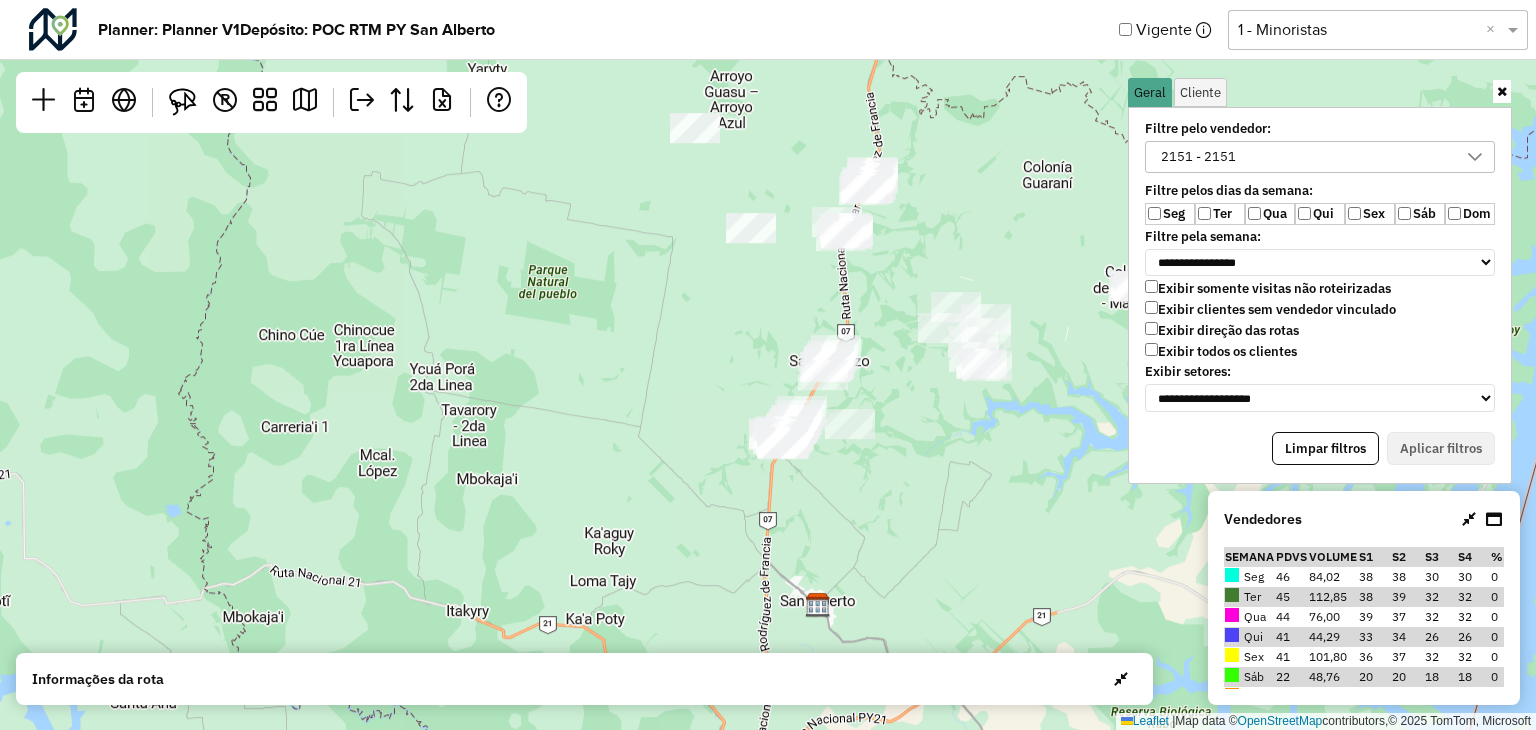 click on "2151 - 2151" at bounding box center (1198, 157) 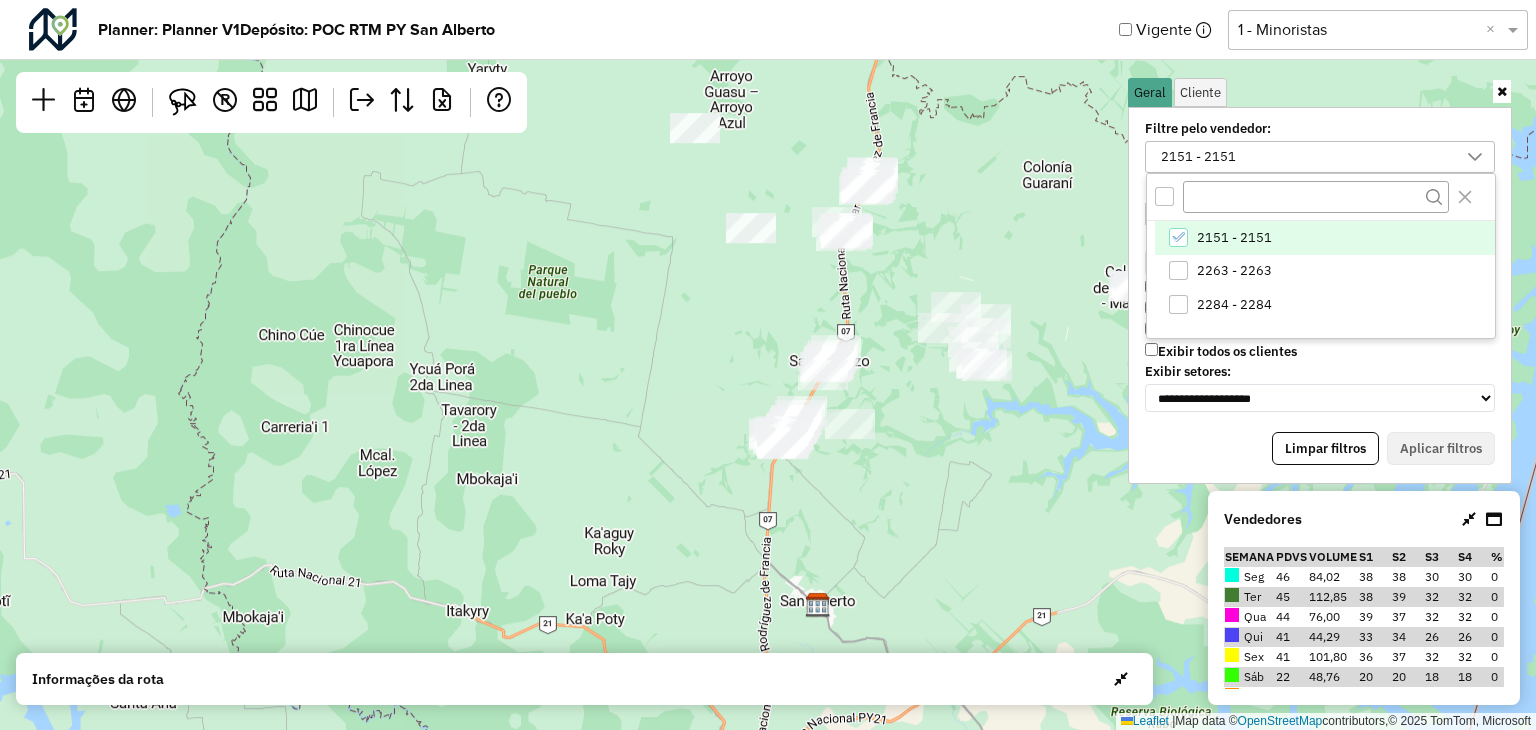 click on "Leaflet   |  Map data ©  OpenStreetMap  contributors,© 2025 TomTom, Microsoft" 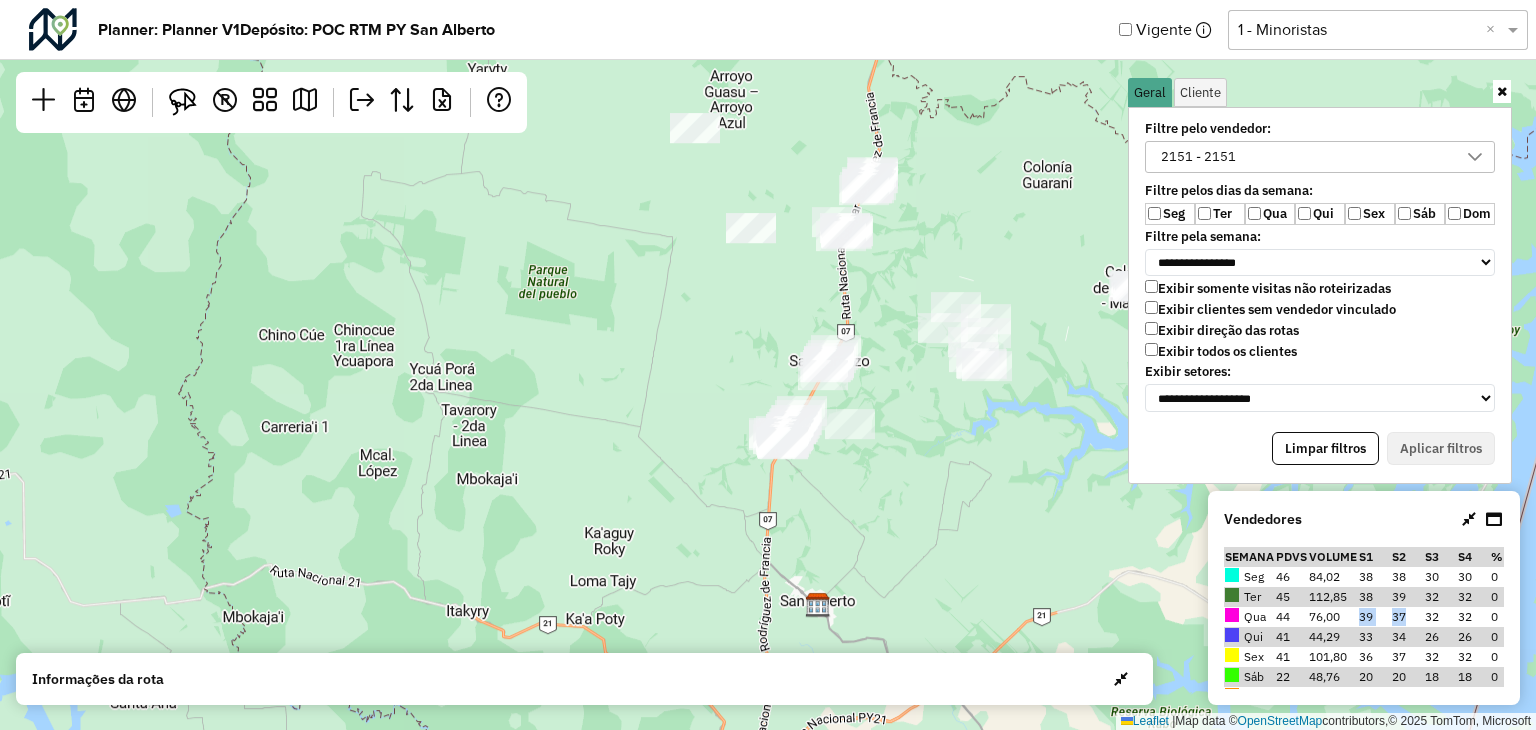 drag, startPoint x: 1360, startPoint y: 618, endPoint x: 1398, endPoint y: 616, distance: 38.052597 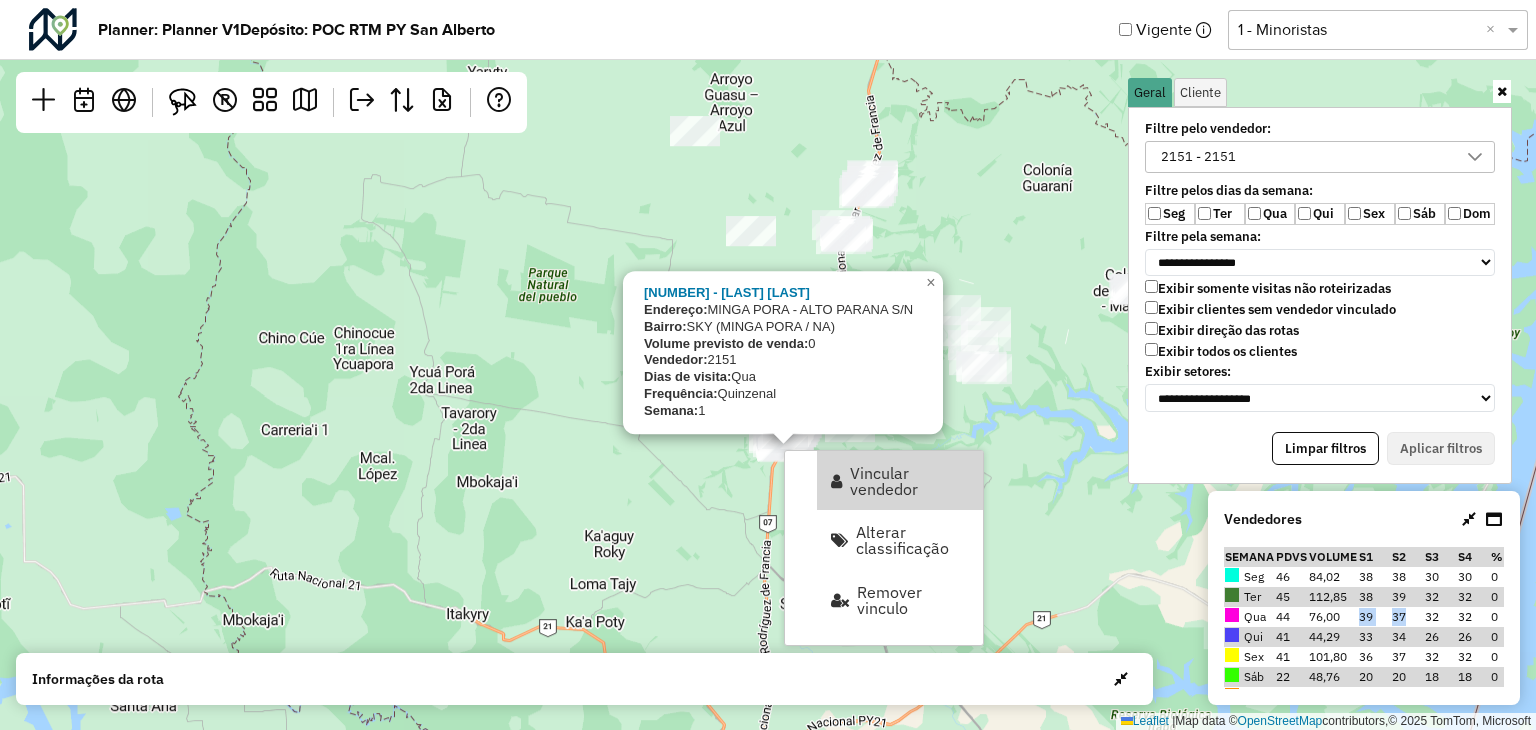 drag, startPoint x: 896, startPoint y: 493, endPoint x: 916, endPoint y: 489, distance: 20.396078 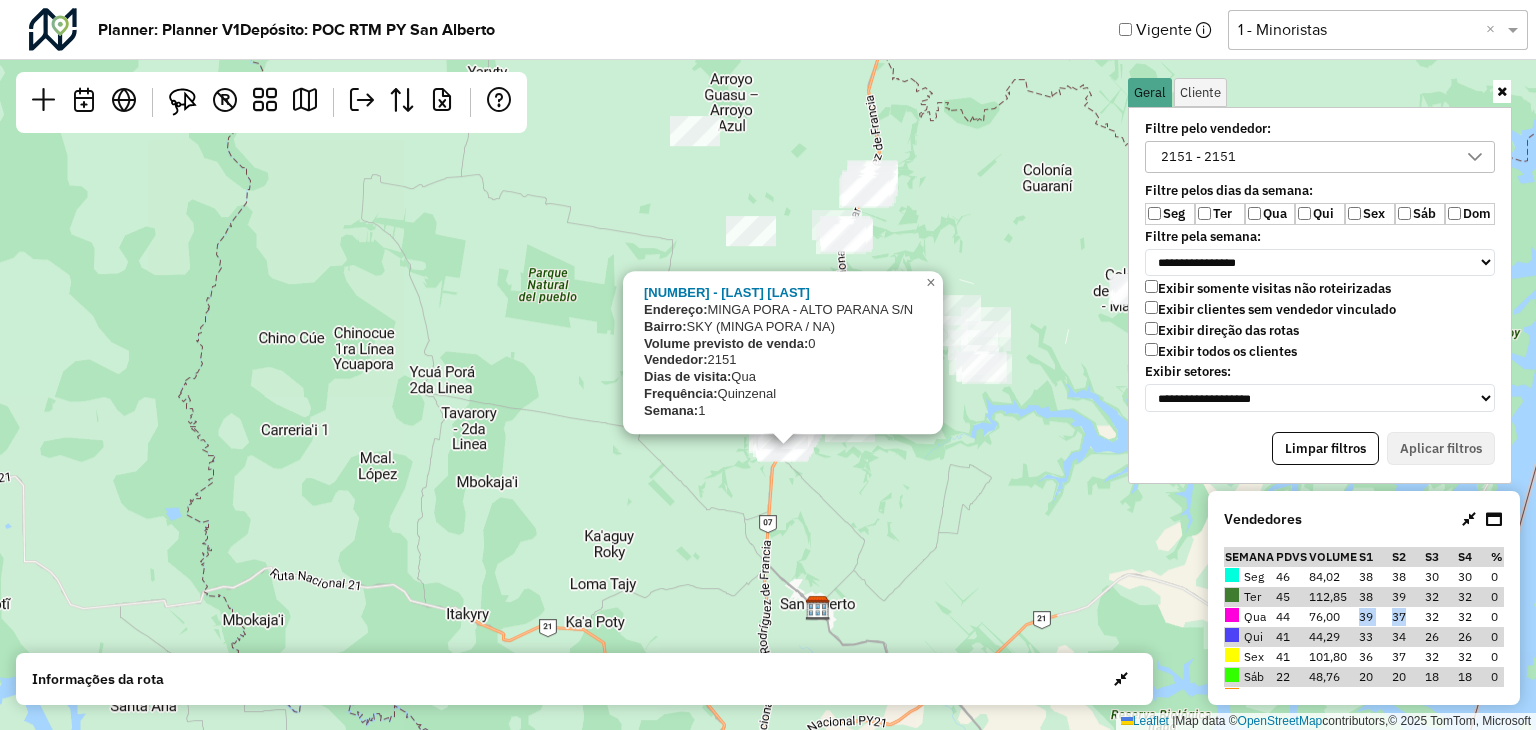 select on "********" 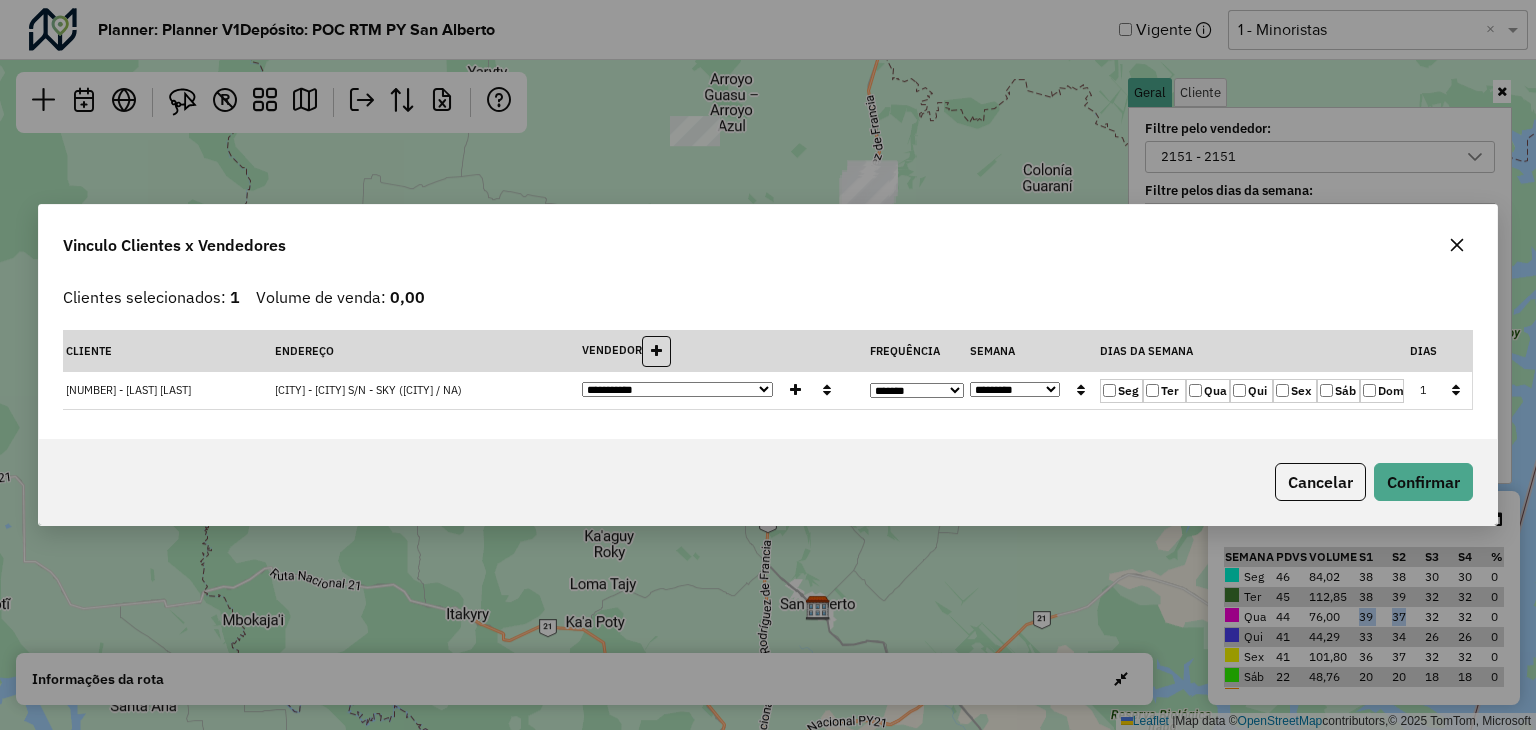 click on "**********" 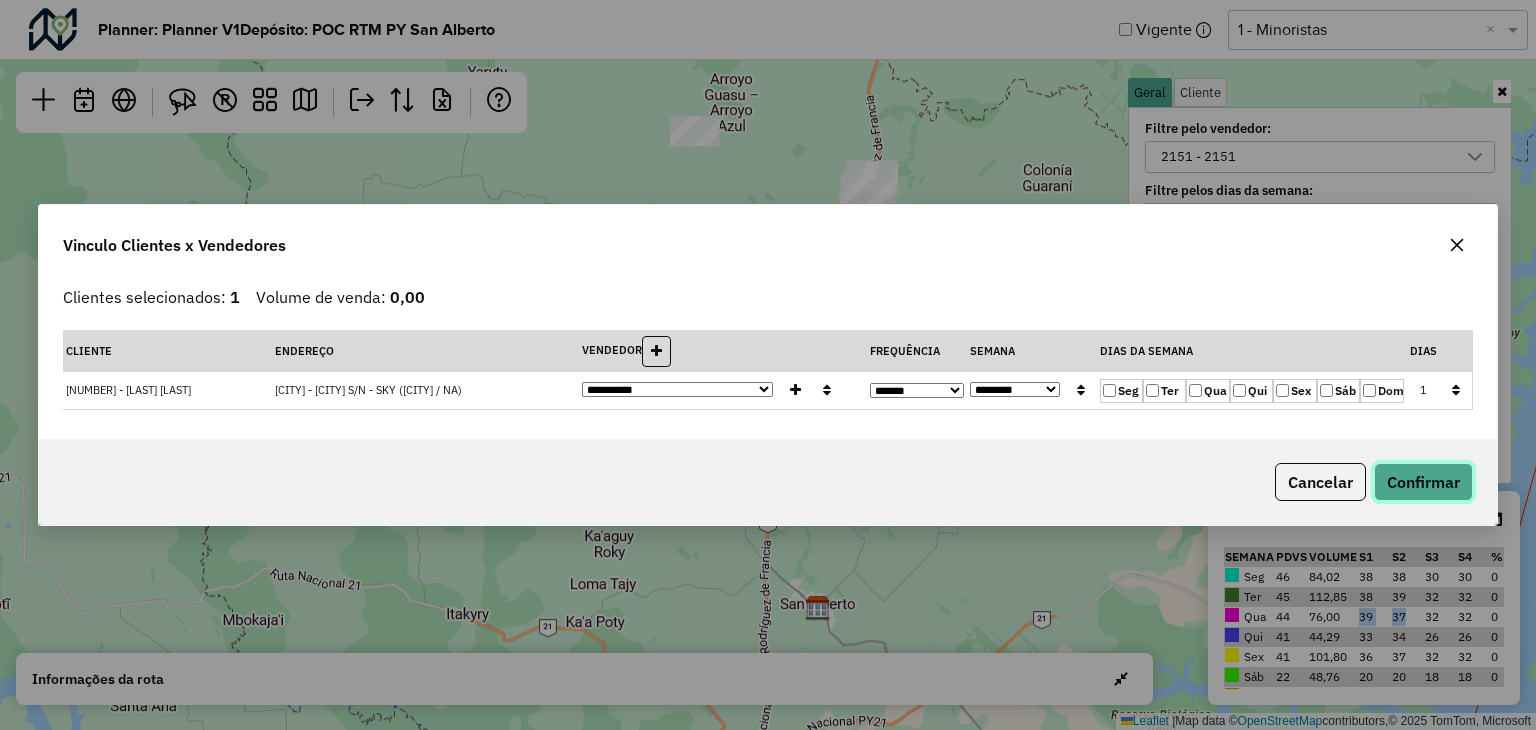 click on "Confirmar" 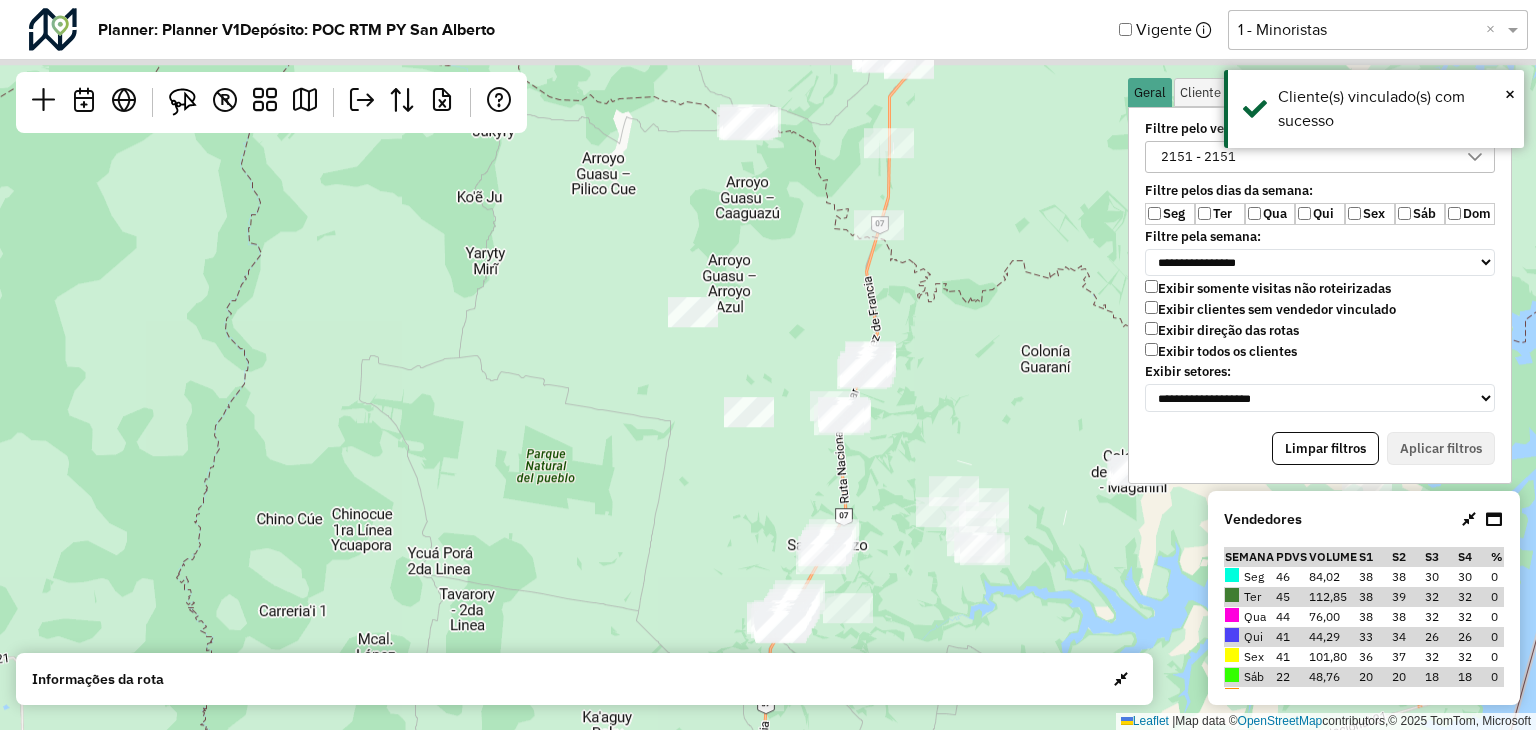 drag, startPoint x: 884, startPoint y: 309, endPoint x: 882, endPoint y: 491, distance: 182.01099 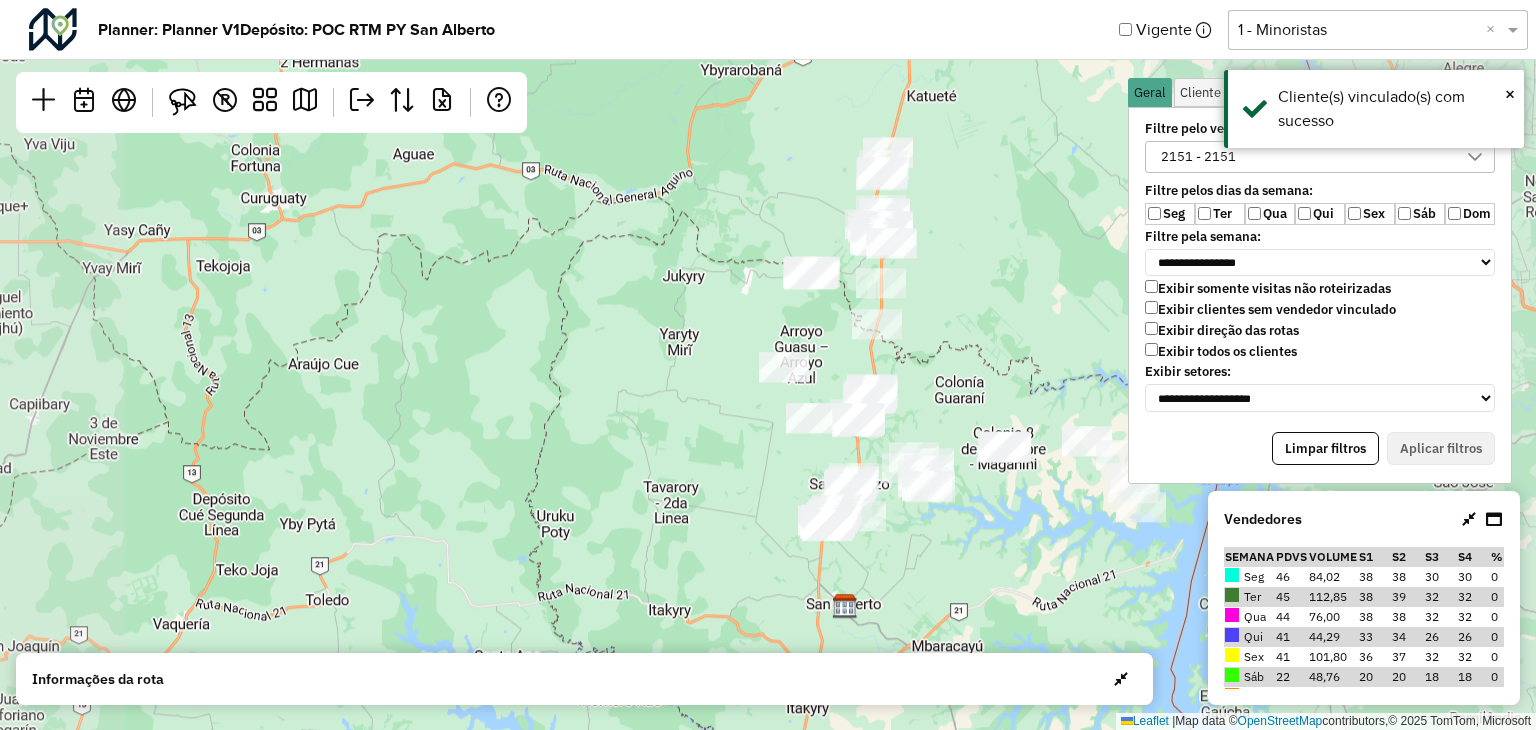 drag, startPoint x: 940, startPoint y: 368, endPoint x: 928, endPoint y: 385, distance: 20.808653 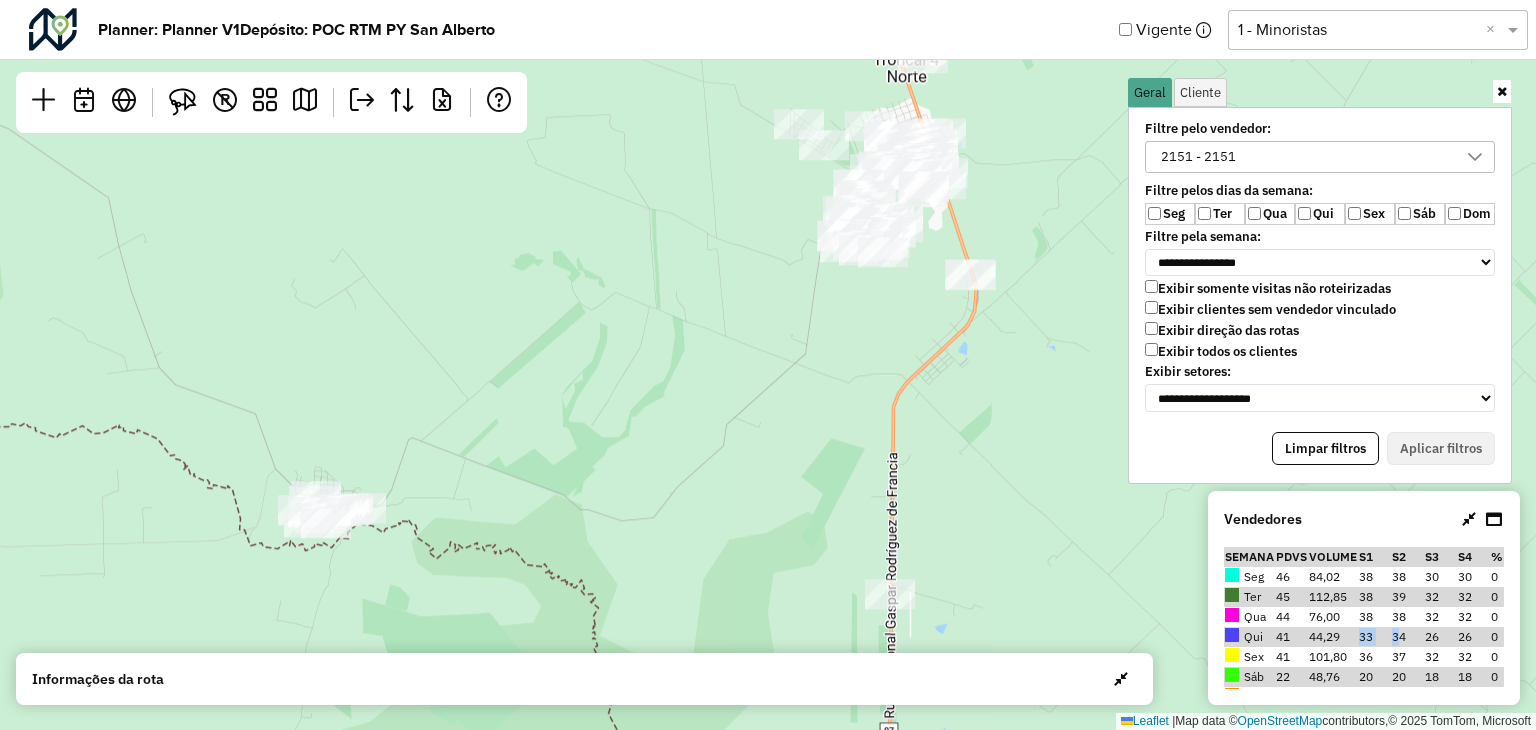 drag, startPoint x: 1351, startPoint y: 629, endPoint x: 1390, endPoint y: 633, distance: 39.20459 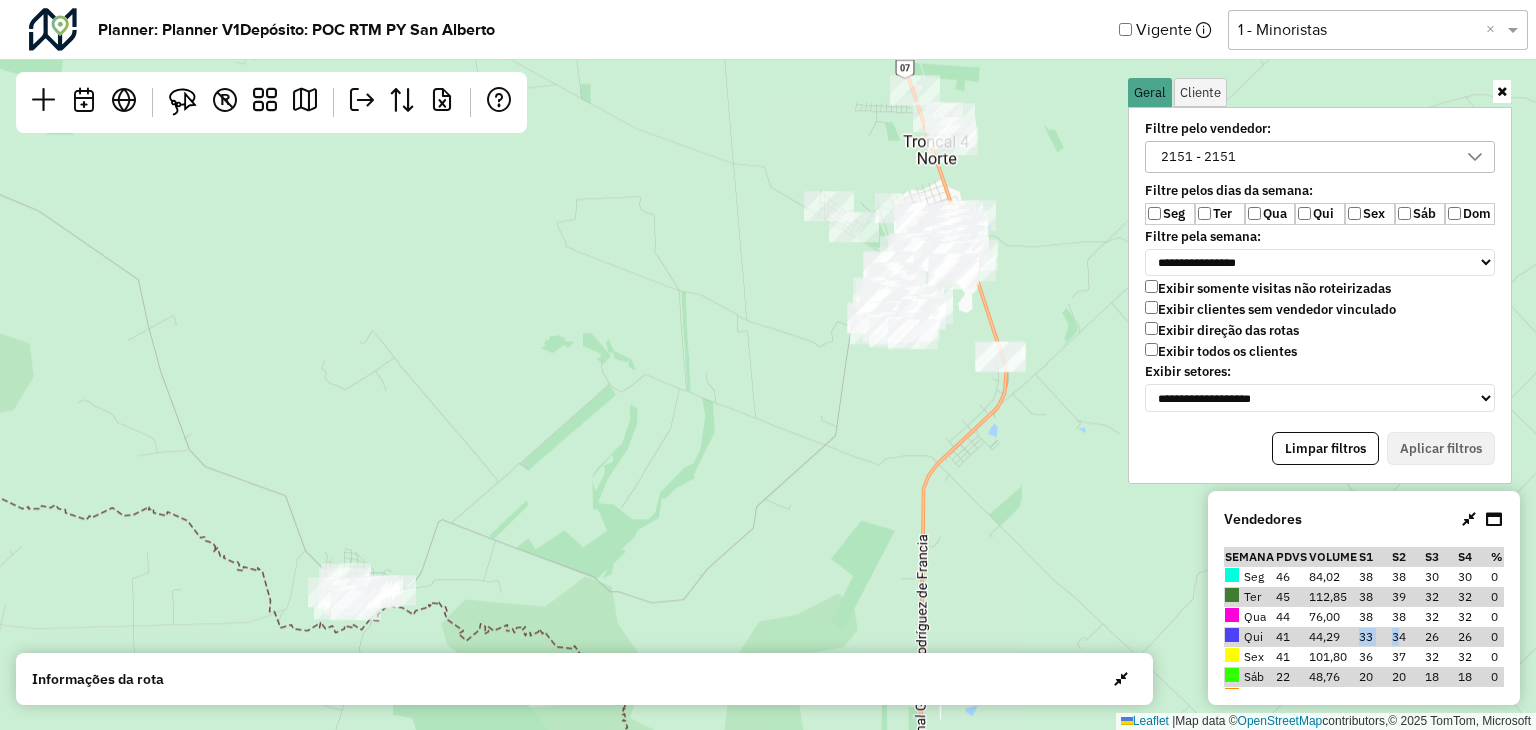 click on "2151 - 2151" at bounding box center (1305, 157) 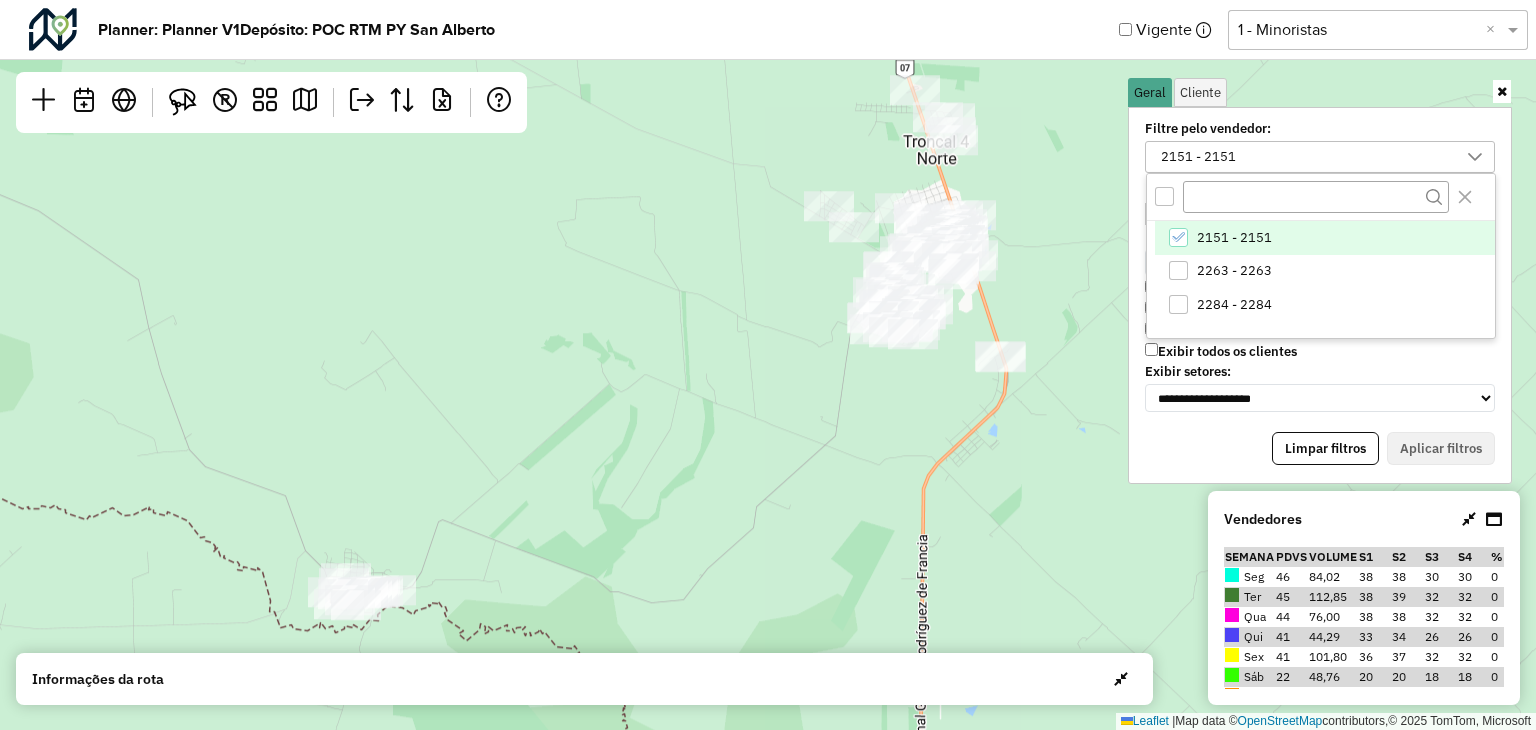 click on "2151 - 2151" at bounding box center (1234, 238) 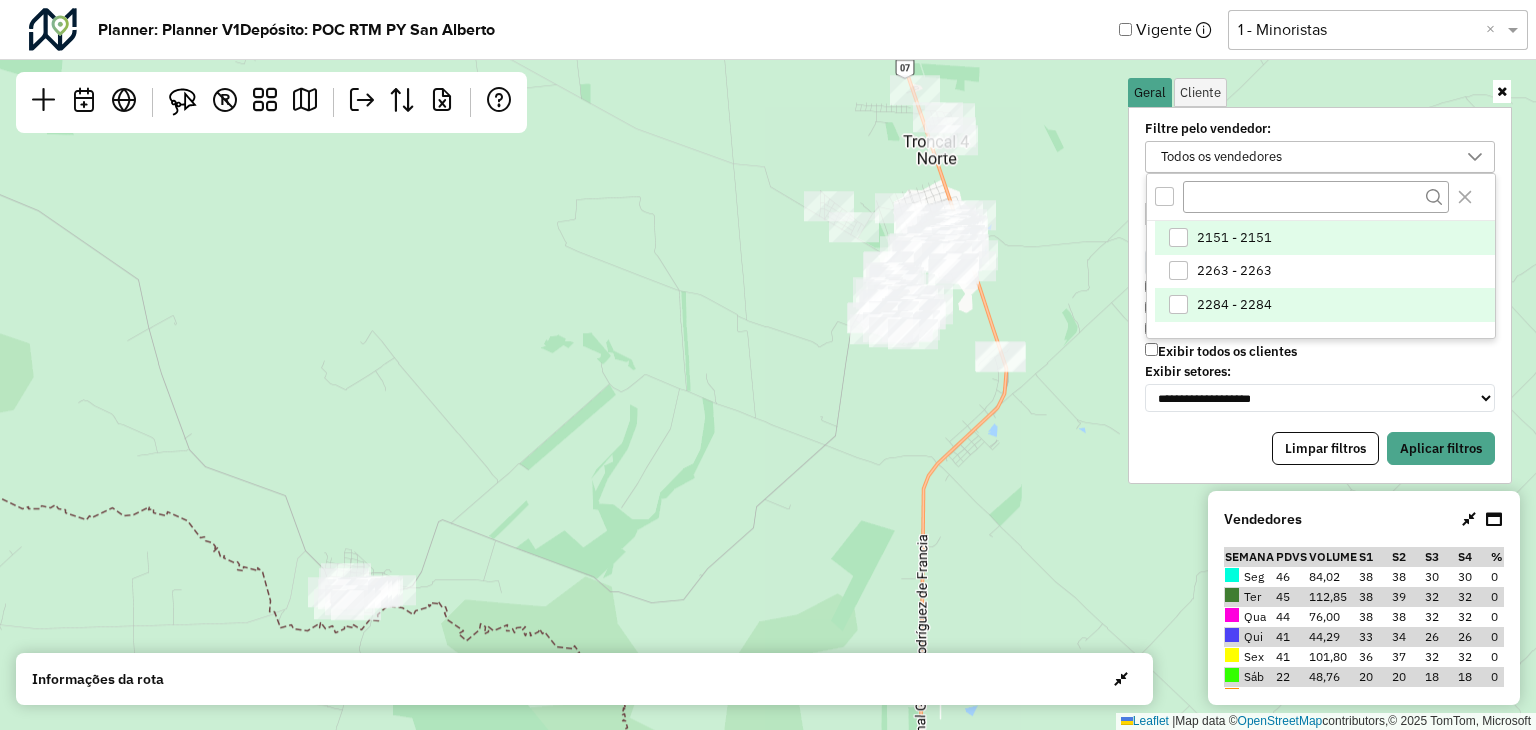 click on "2284 - 2284" at bounding box center (1325, 305) 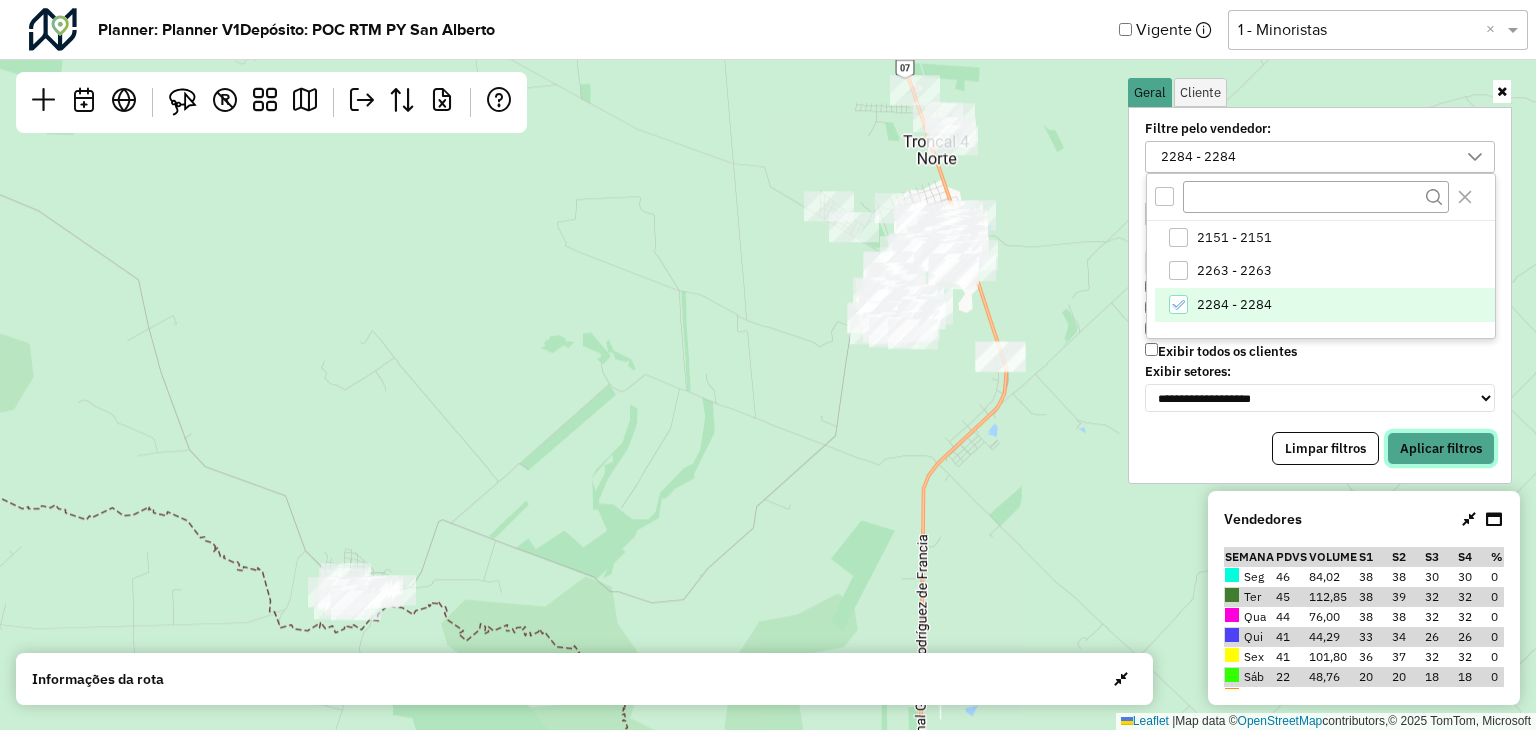 click on "Aplicar filtros" at bounding box center [1441, 449] 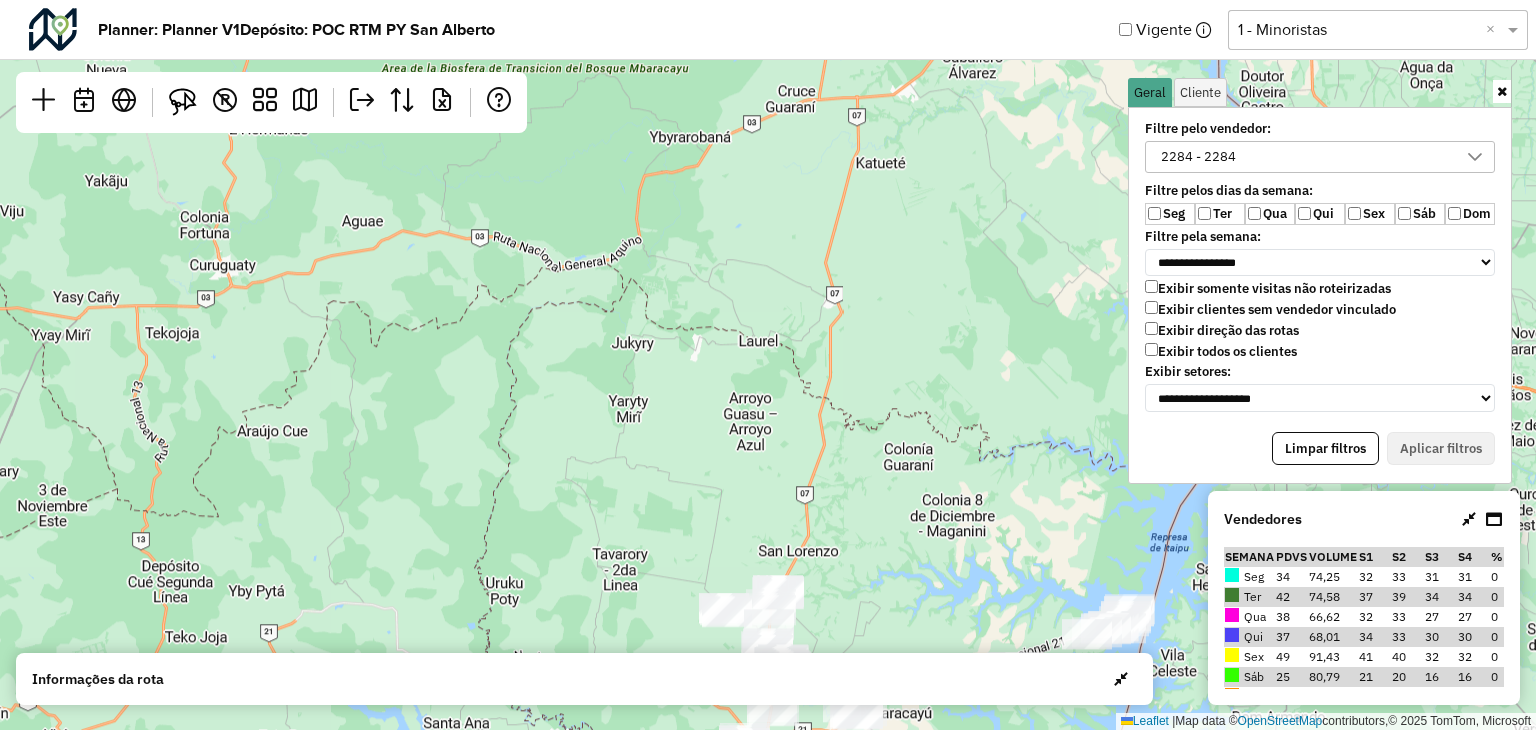drag, startPoint x: 967, startPoint y: 475, endPoint x: 968, endPoint y: 225, distance: 250.002 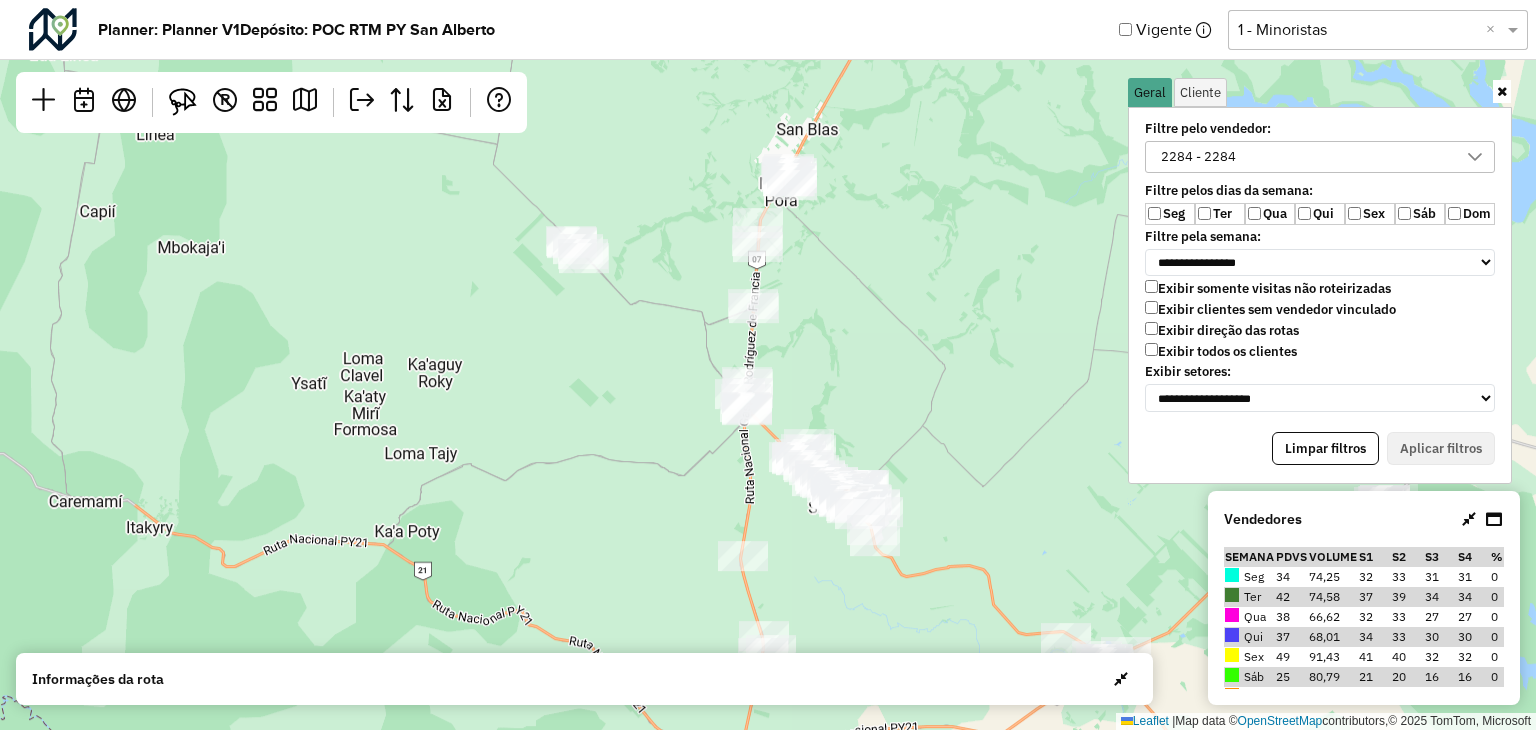 drag, startPoint x: 939, startPoint y: 340, endPoint x: 929, endPoint y: 325, distance: 18.027756 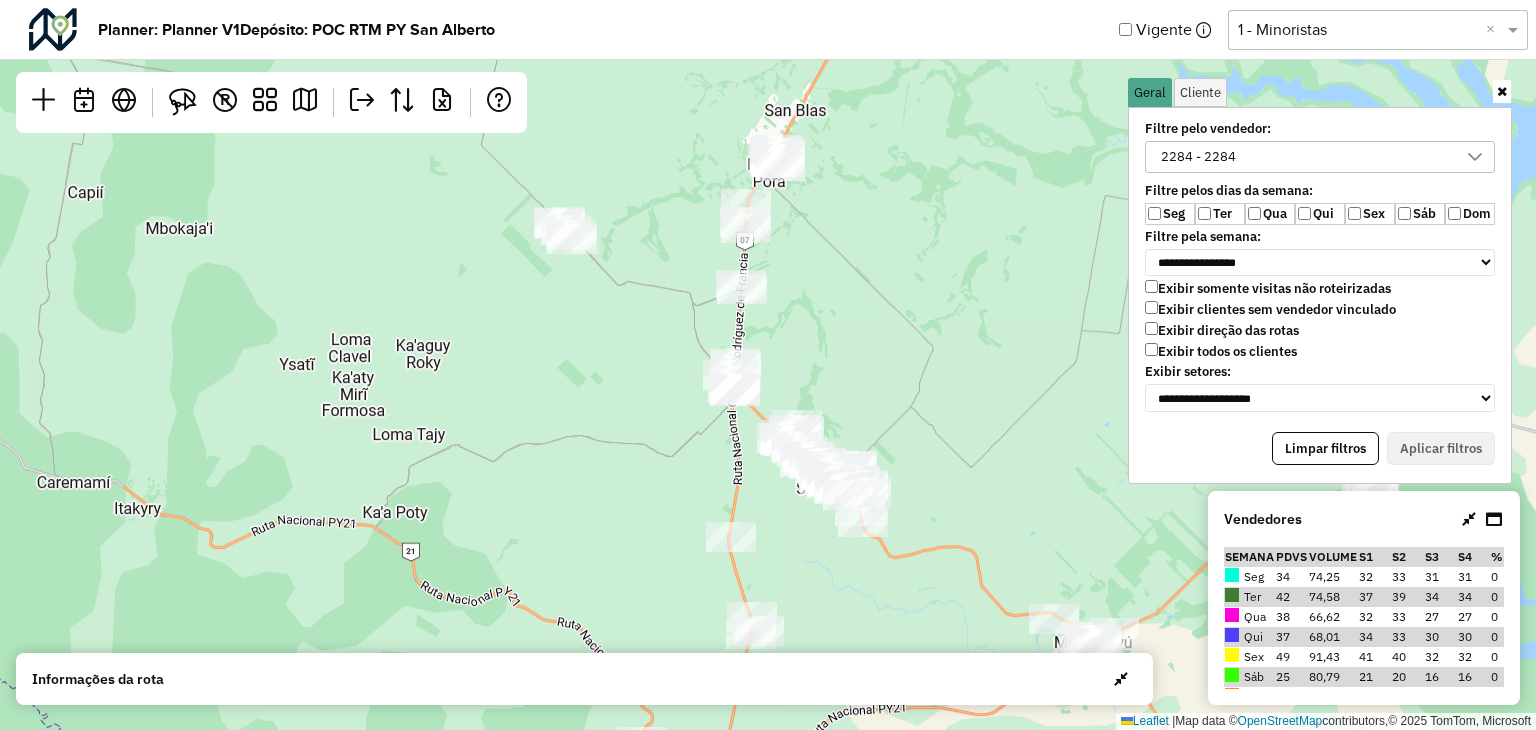 click on "Leaflet   |  Map data ©  OpenStreetMap  contributors,© 2025 TomTom, Microsoft" 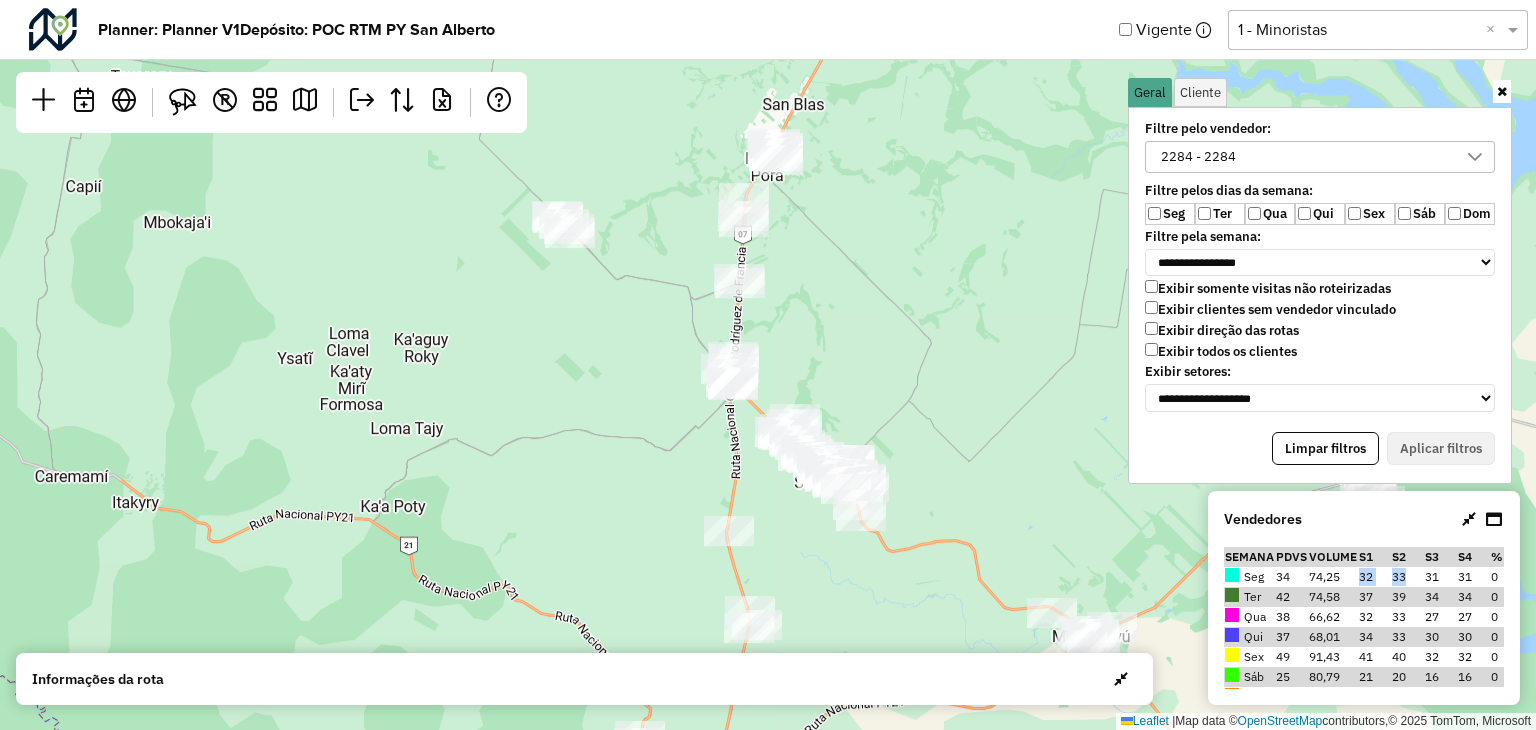 drag, startPoint x: 1350, startPoint y: 579, endPoint x: 1401, endPoint y: 582, distance: 51.088158 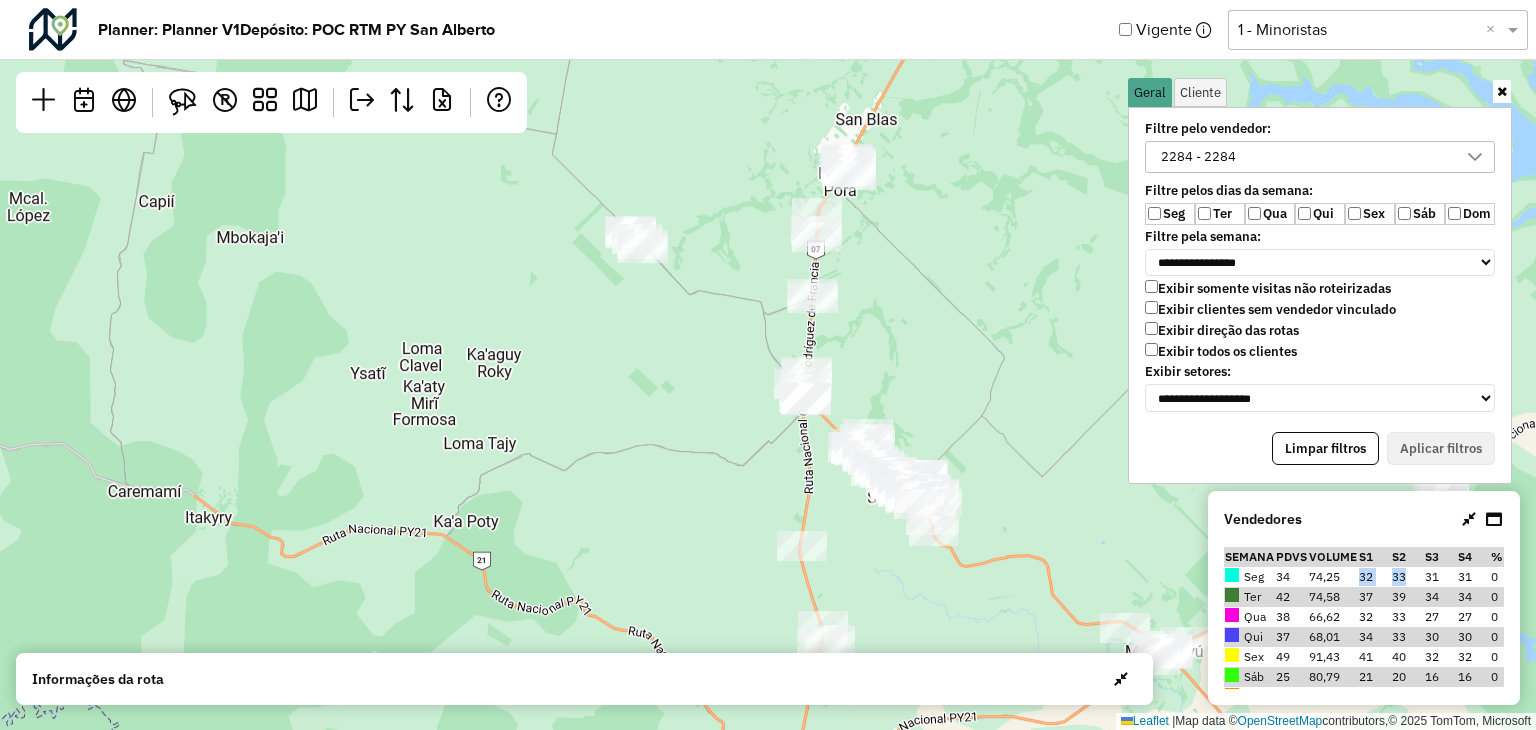 drag, startPoint x: 968, startPoint y: 259, endPoint x: 952, endPoint y: 245, distance: 21.260292 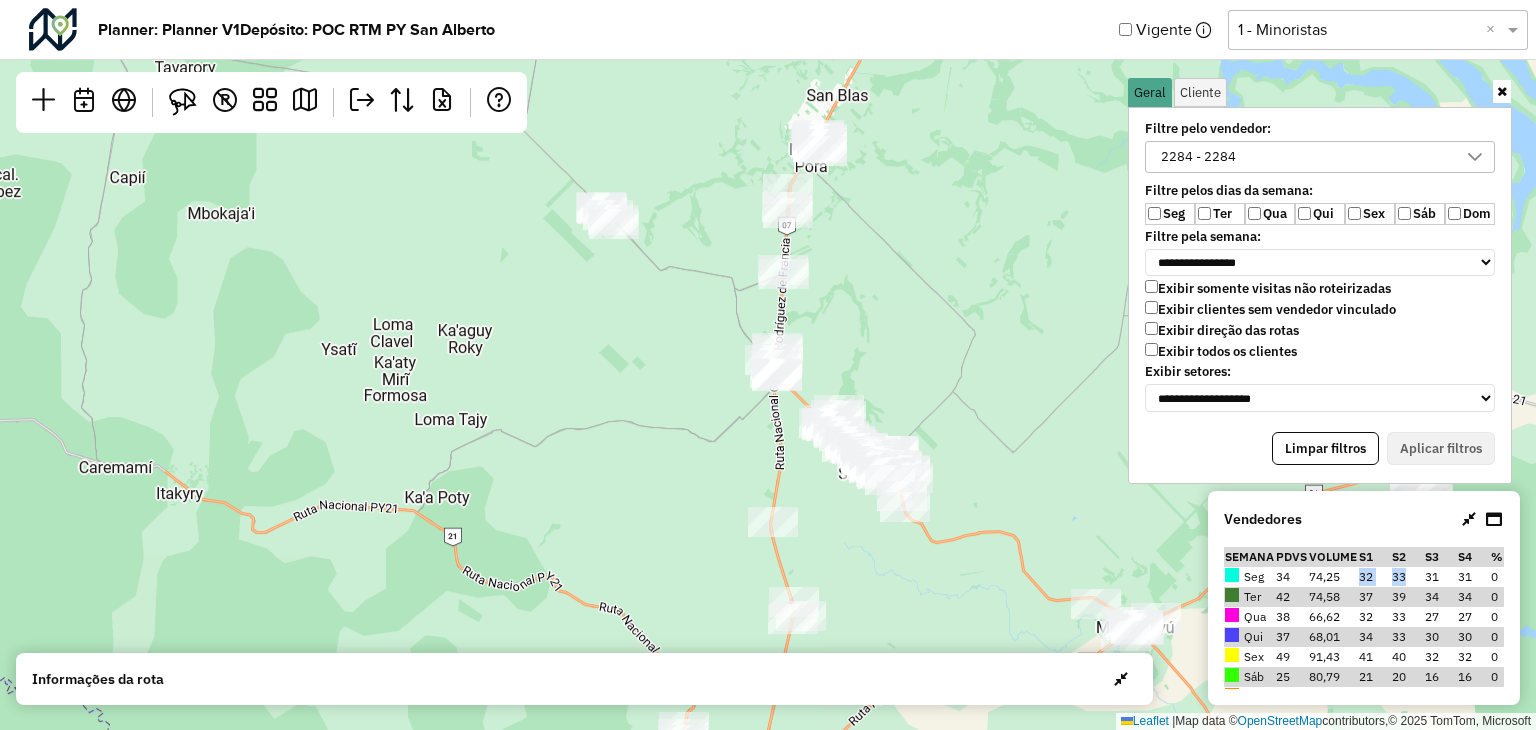 click on "Leaflet   |  Map data ©  OpenStreetMap  contributors,© 2025 TomTom, Microsoft" 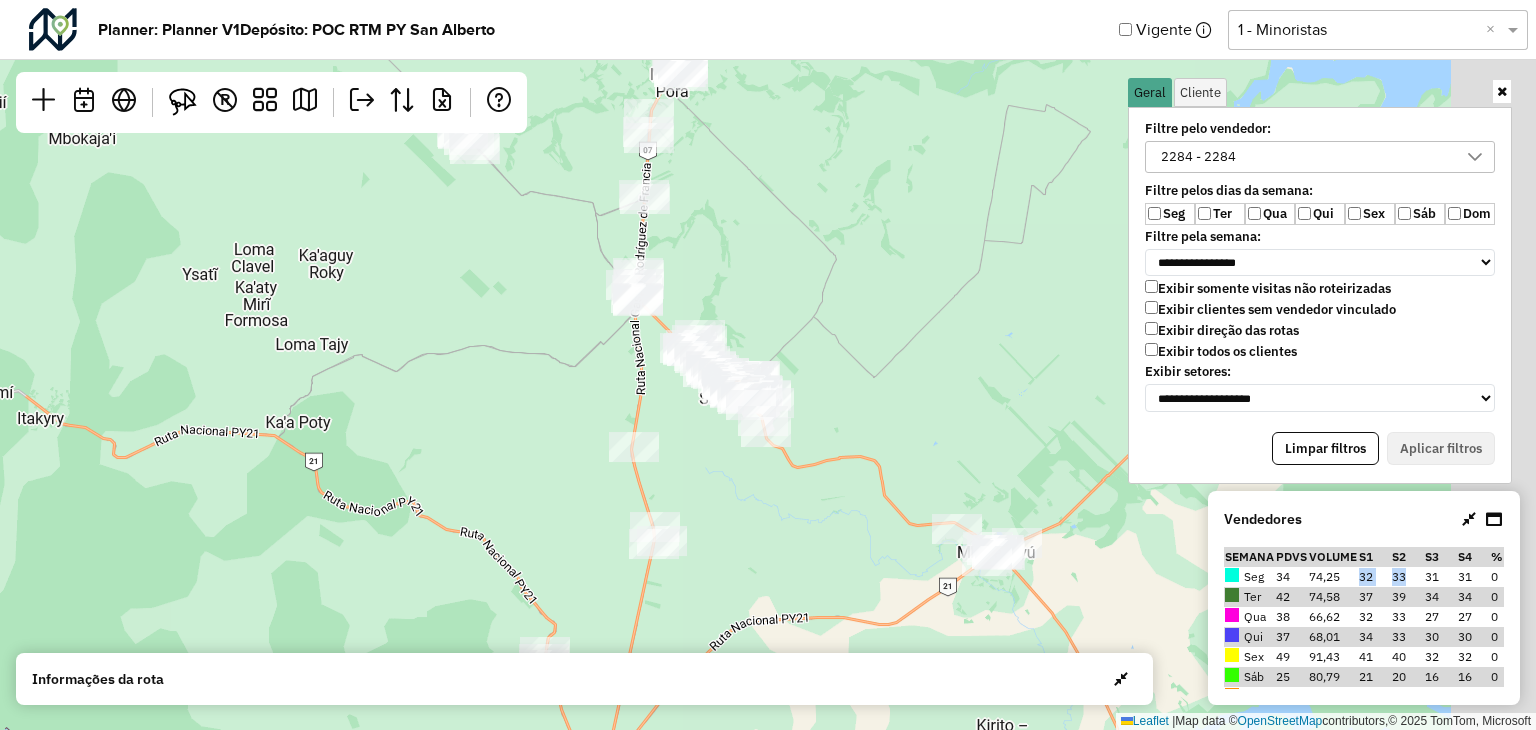 drag, startPoint x: 1043, startPoint y: 485, endPoint x: 973, endPoint y: 445, distance: 80.622574 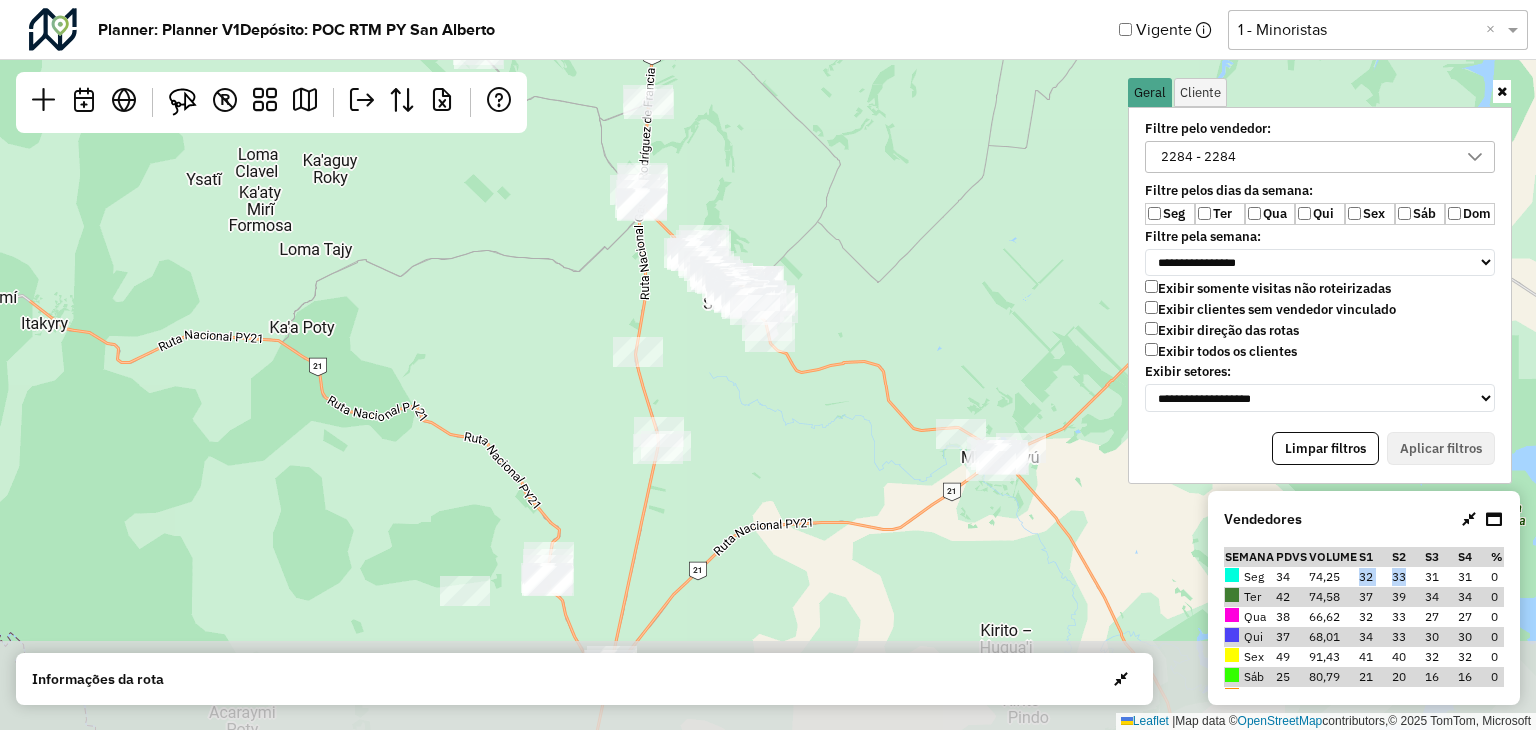 drag, startPoint x: 970, startPoint y: 422, endPoint x: 974, endPoint y: 325, distance: 97.082436 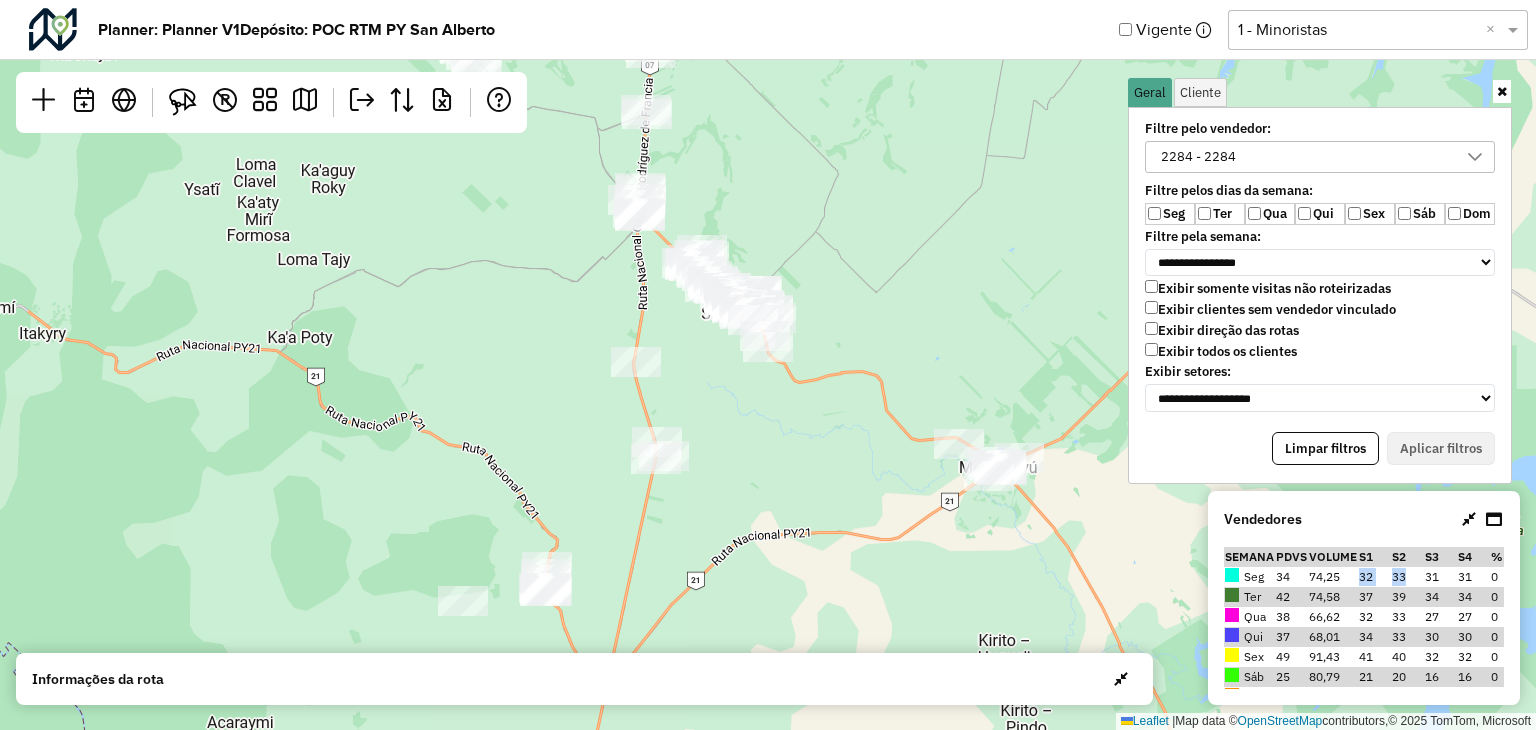 click on "Leaflet   |  Map data ©  OpenStreetMap  contributors,© 2025 TomTom, Microsoft" 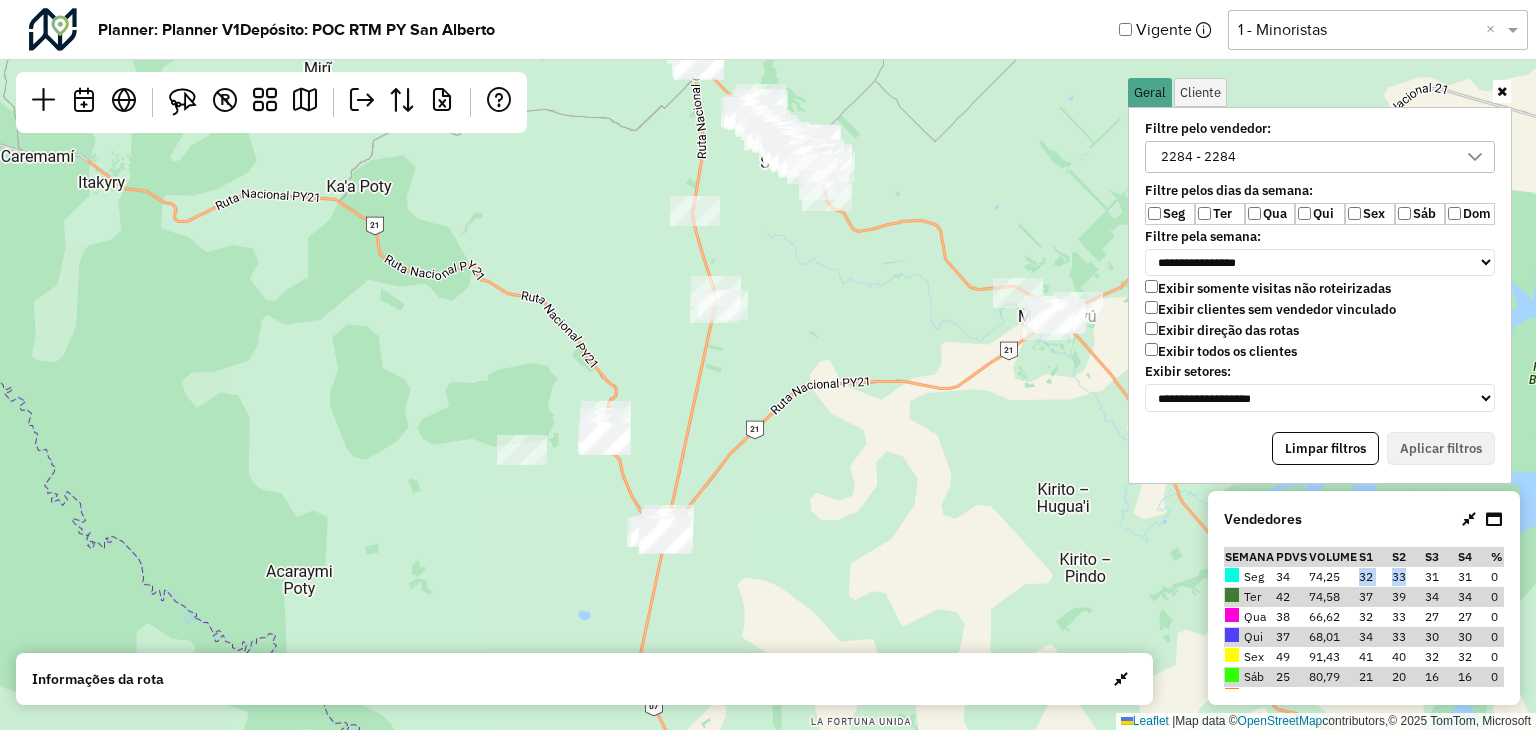 drag, startPoint x: 911, startPoint y: 269, endPoint x: 966, endPoint y: 118, distance: 160.7047 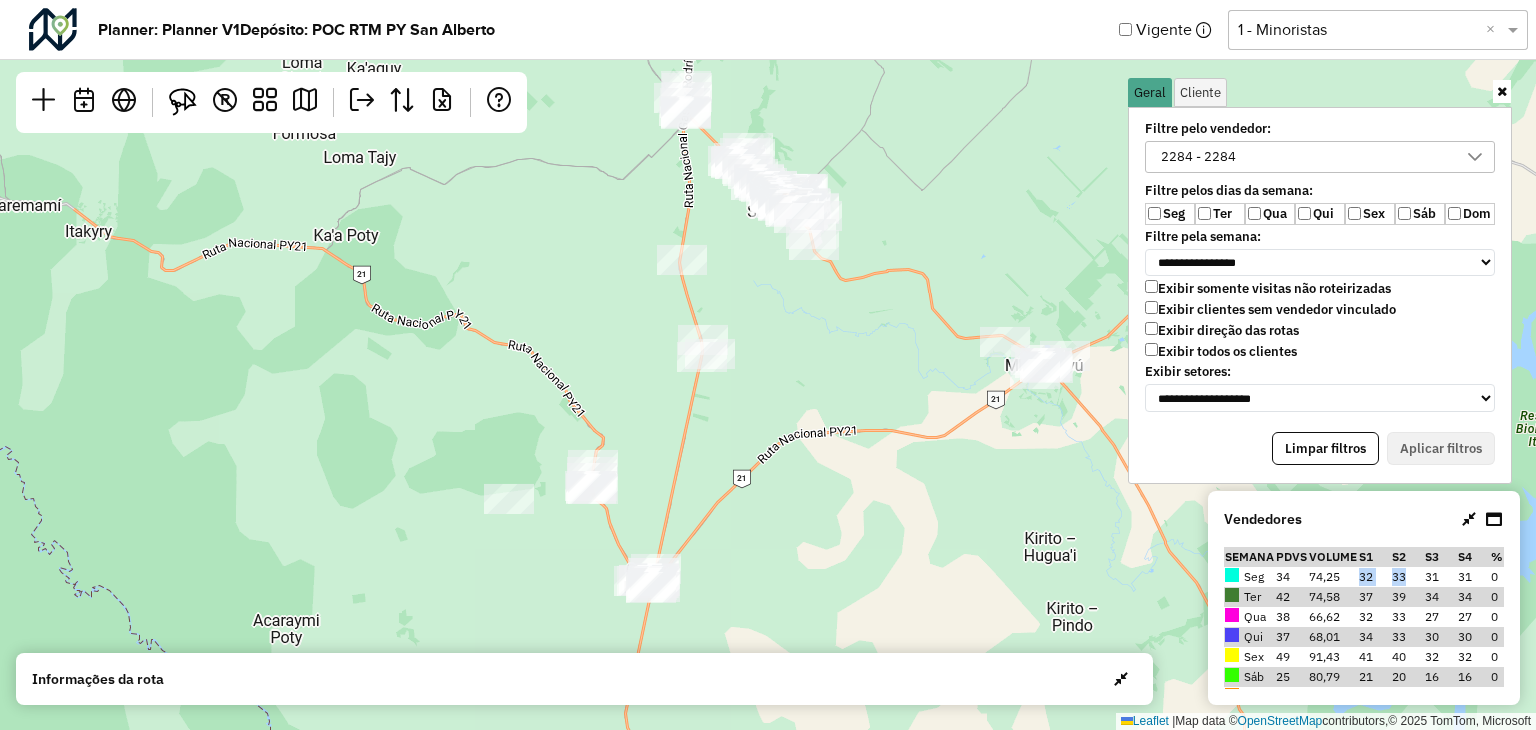 drag, startPoint x: 877, startPoint y: 389, endPoint x: 871, endPoint y: 410, distance: 21.84033 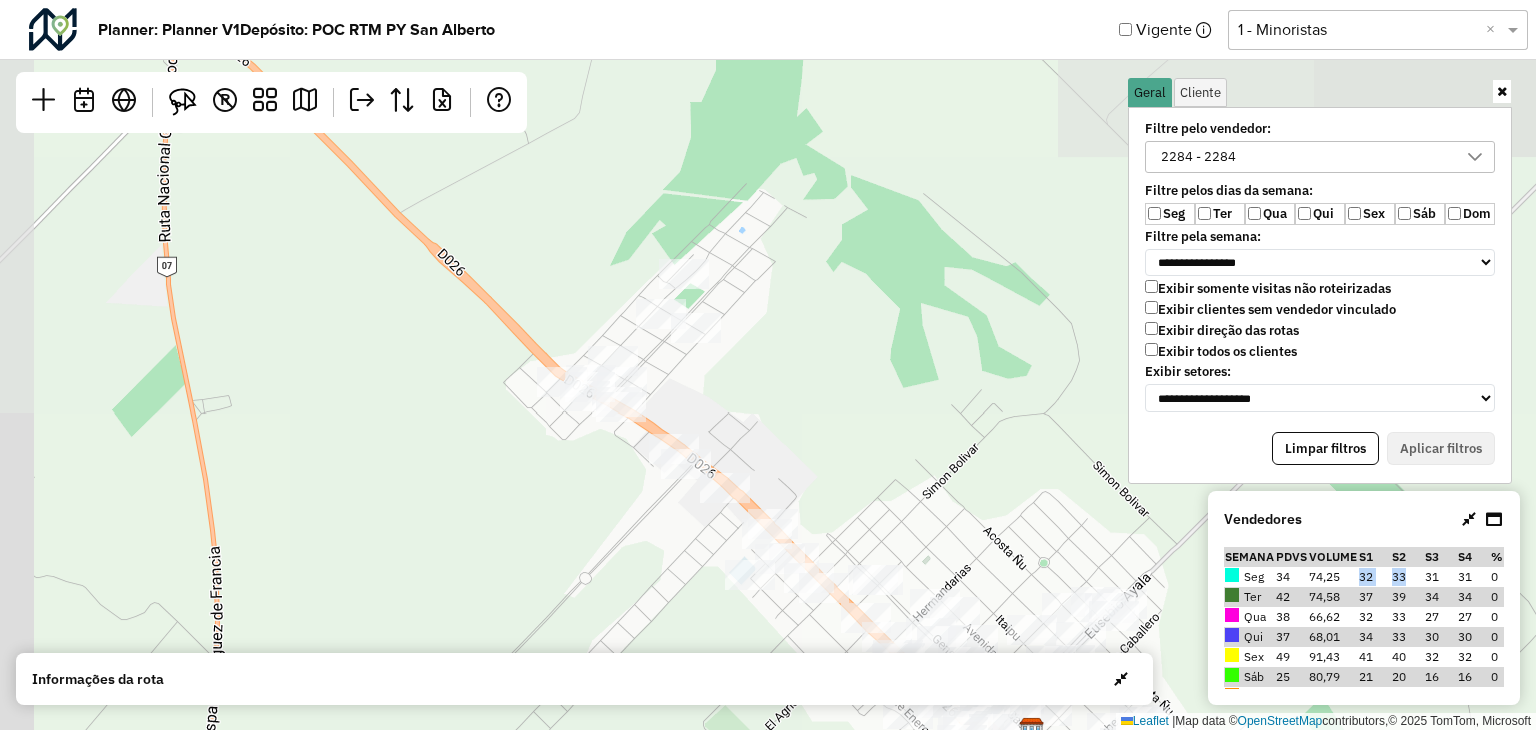 drag, startPoint x: 860, startPoint y: 271, endPoint x: 925, endPoint y: 421, distance: 163.47783 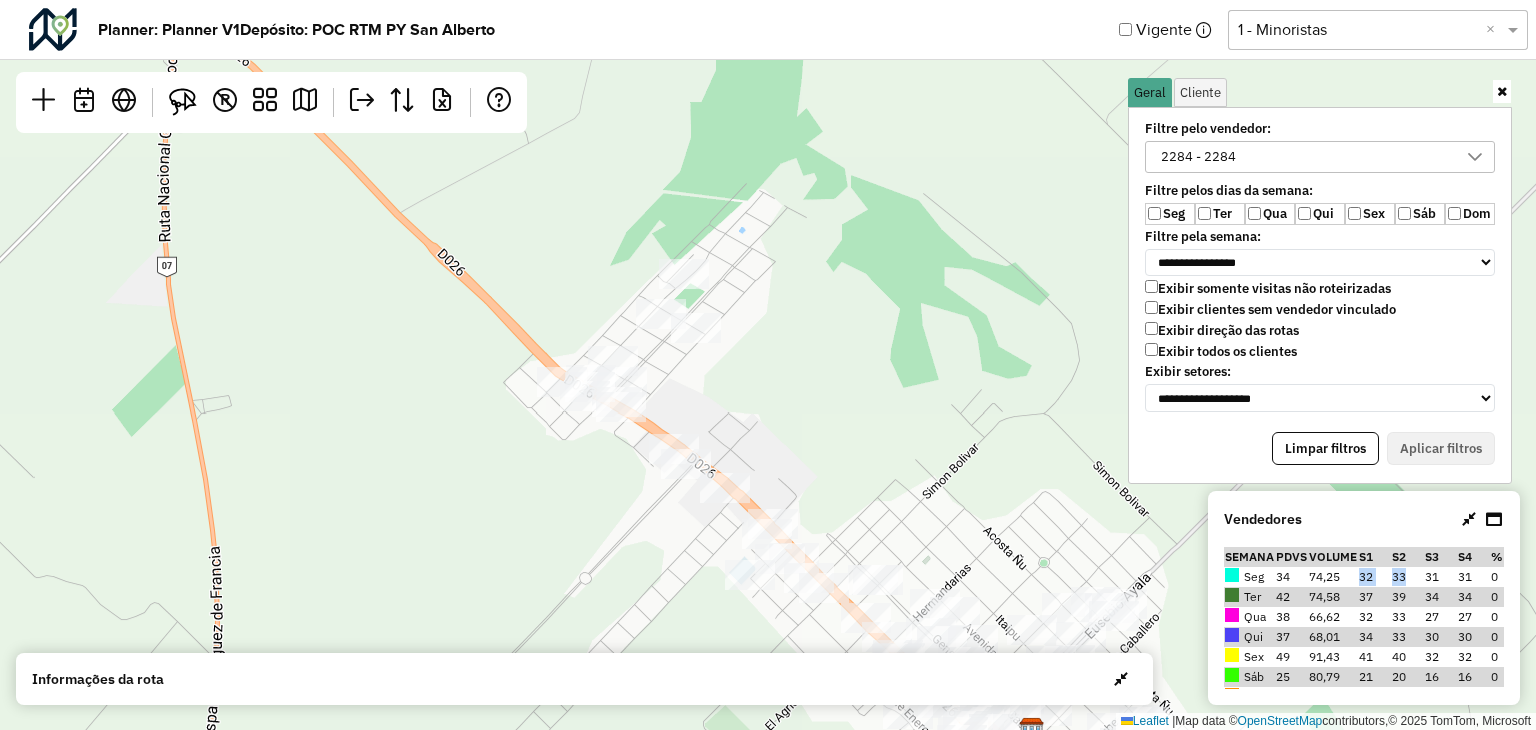 drag, startPoint x: 186, startPoint y: 108, endPoint x: 480, endPoint y: 333, distance: 370.2175 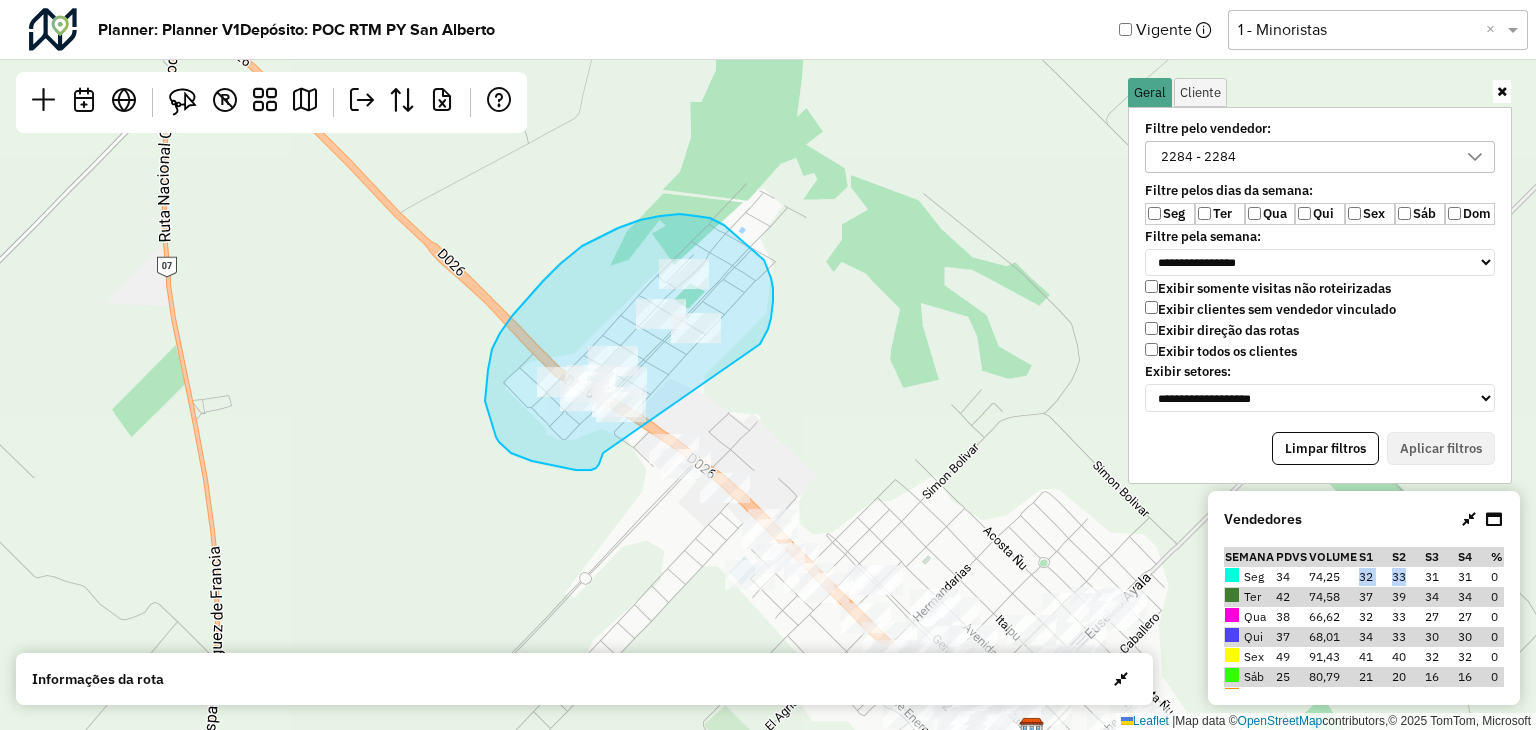 click on "Leaflet   |  Map data ©  OpenStreetMap  contributors,© 2025 TomTom, Microsoft" 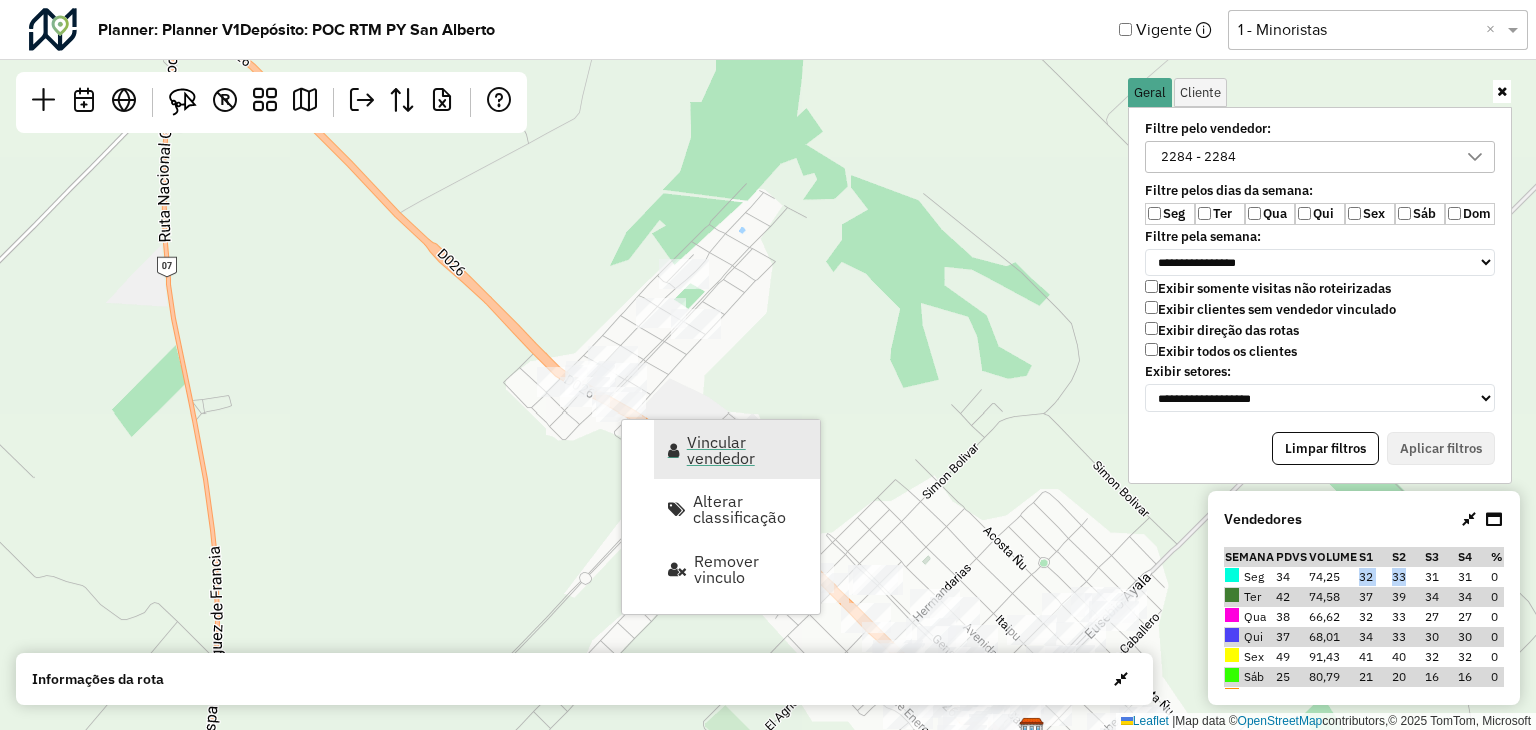 click on "Vincular vendedor" at bounding box center (747, 450) 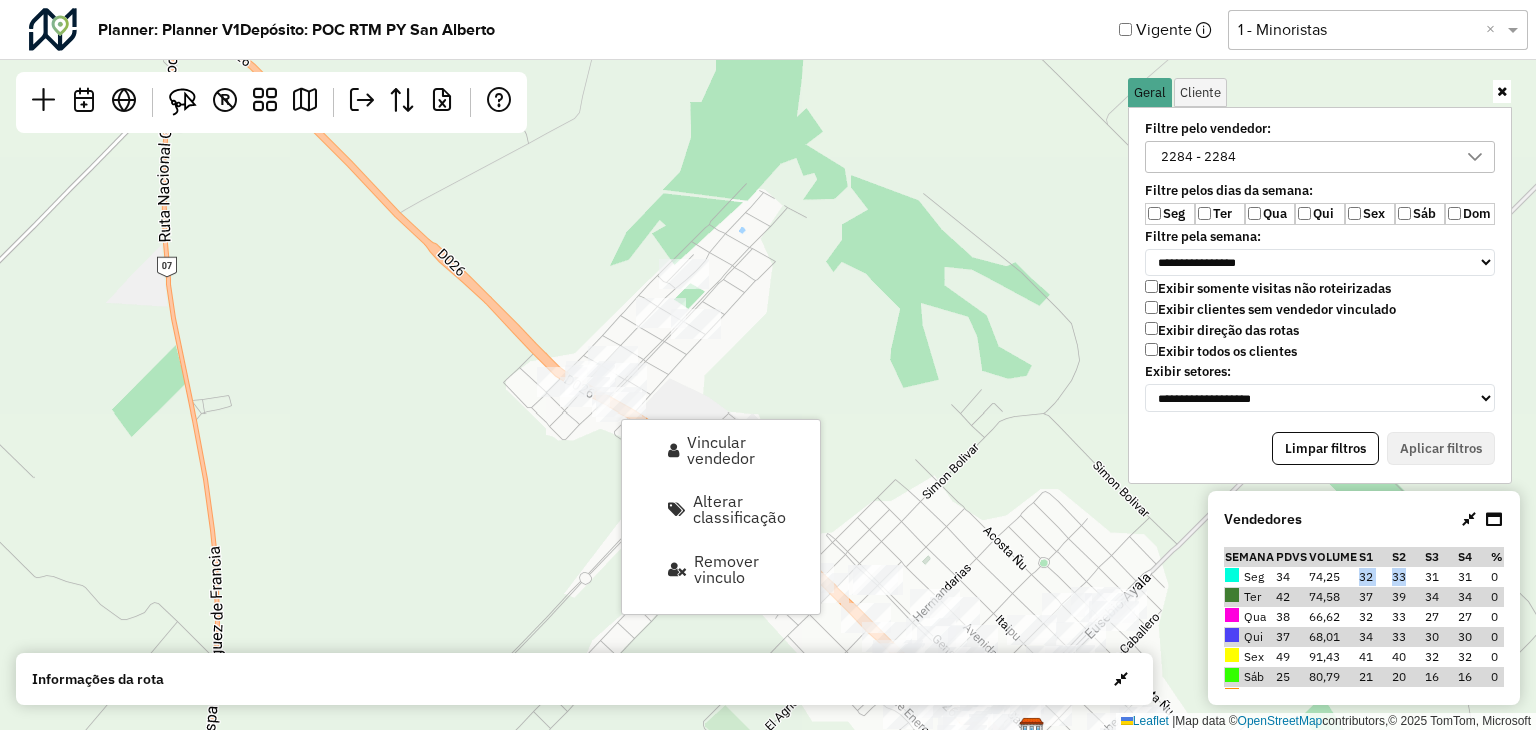 select on "********" 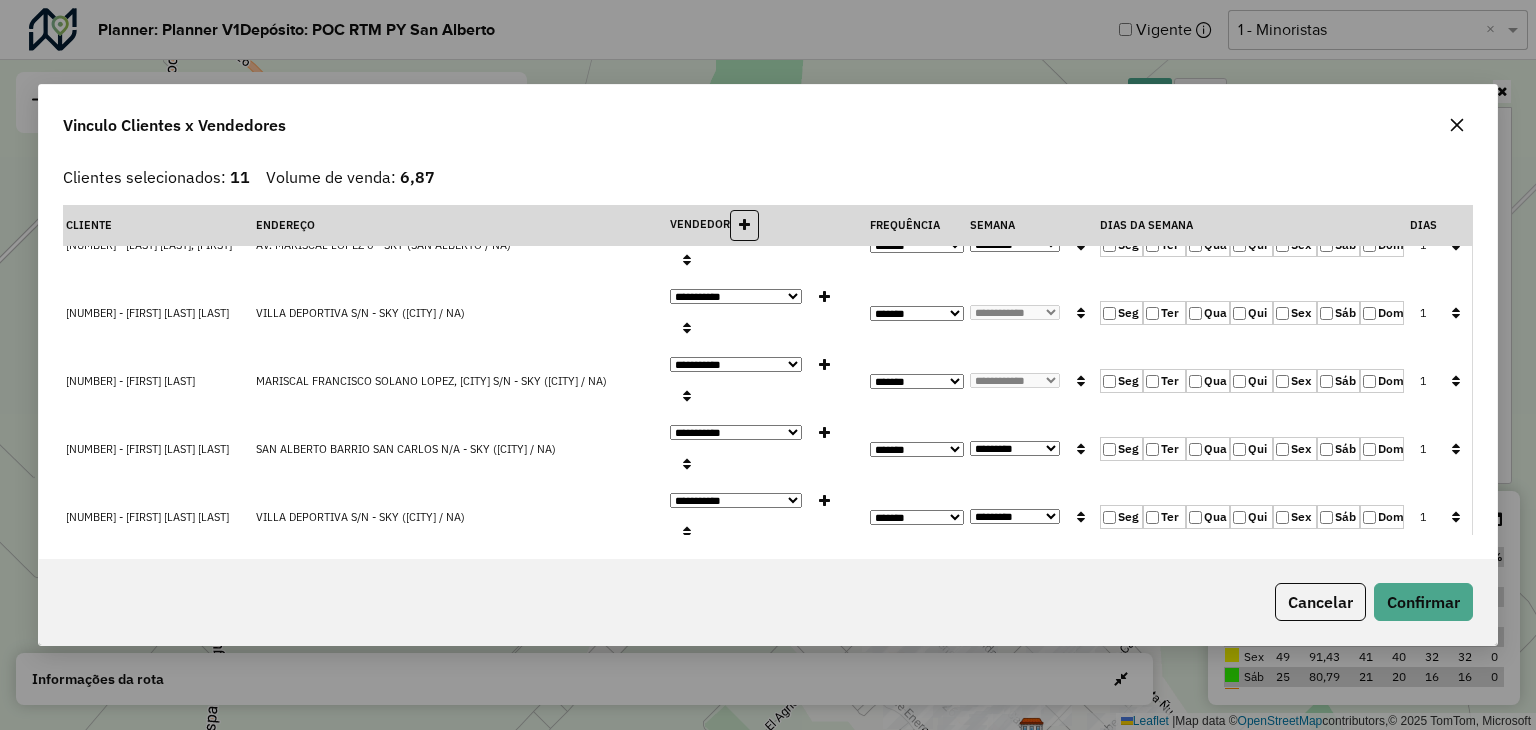 scroll, scrollTop: 461, scrollLeft: 0, axis: vertical 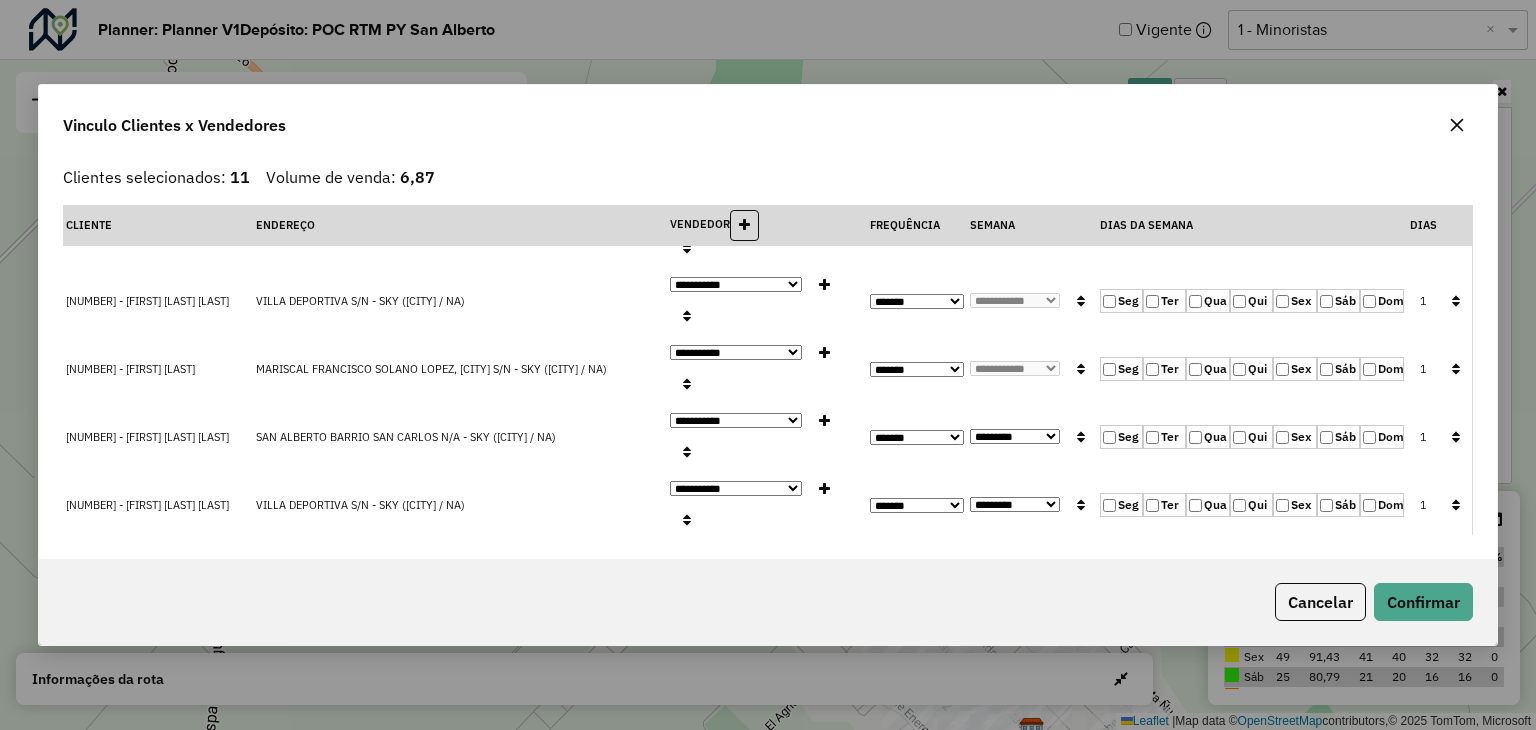drag, startPoint x: 1320, startPoint y: 609, endPoint x: 1252, endPoint y: 615, distance: 68.26419 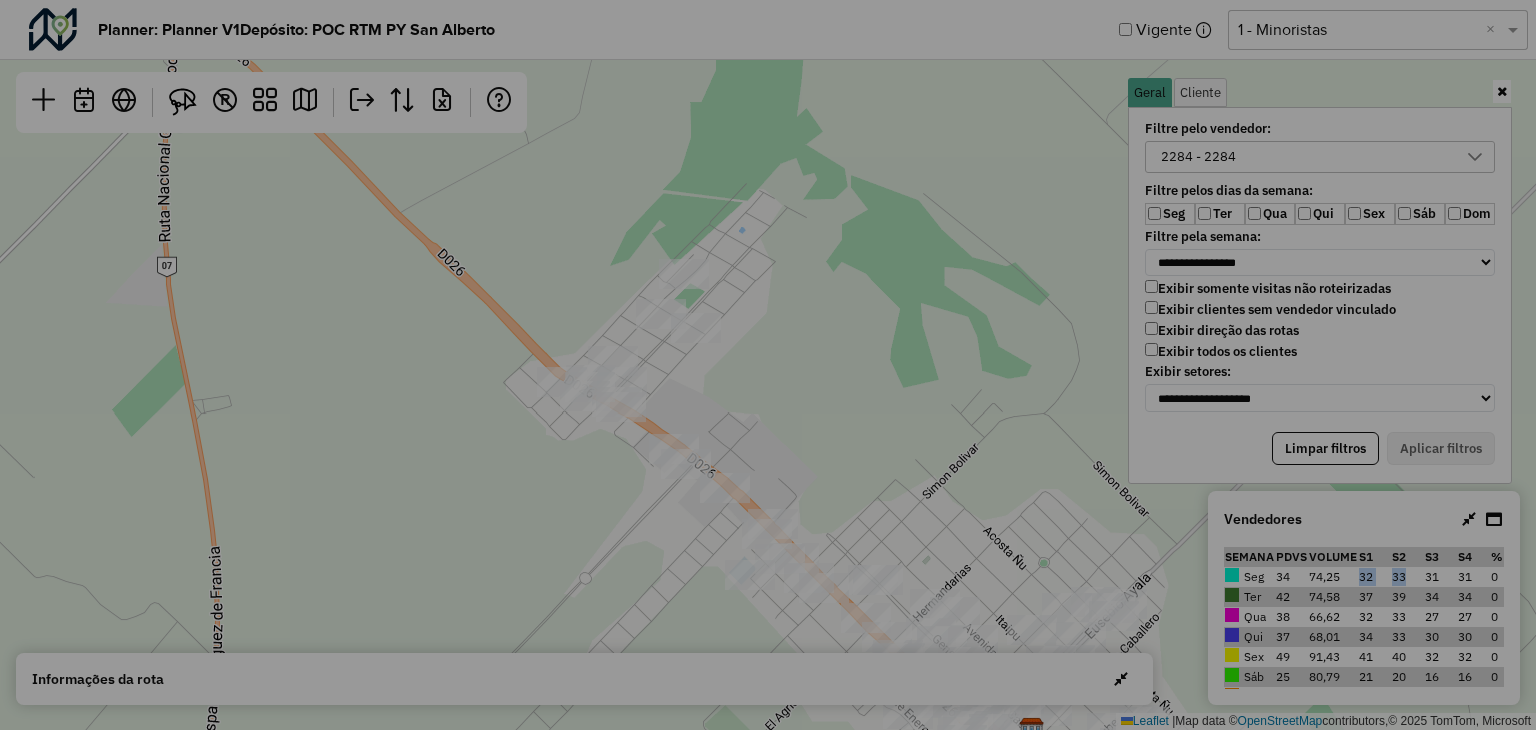 scroll, scrollTop: 0, scrollLeft: 0, axis: both 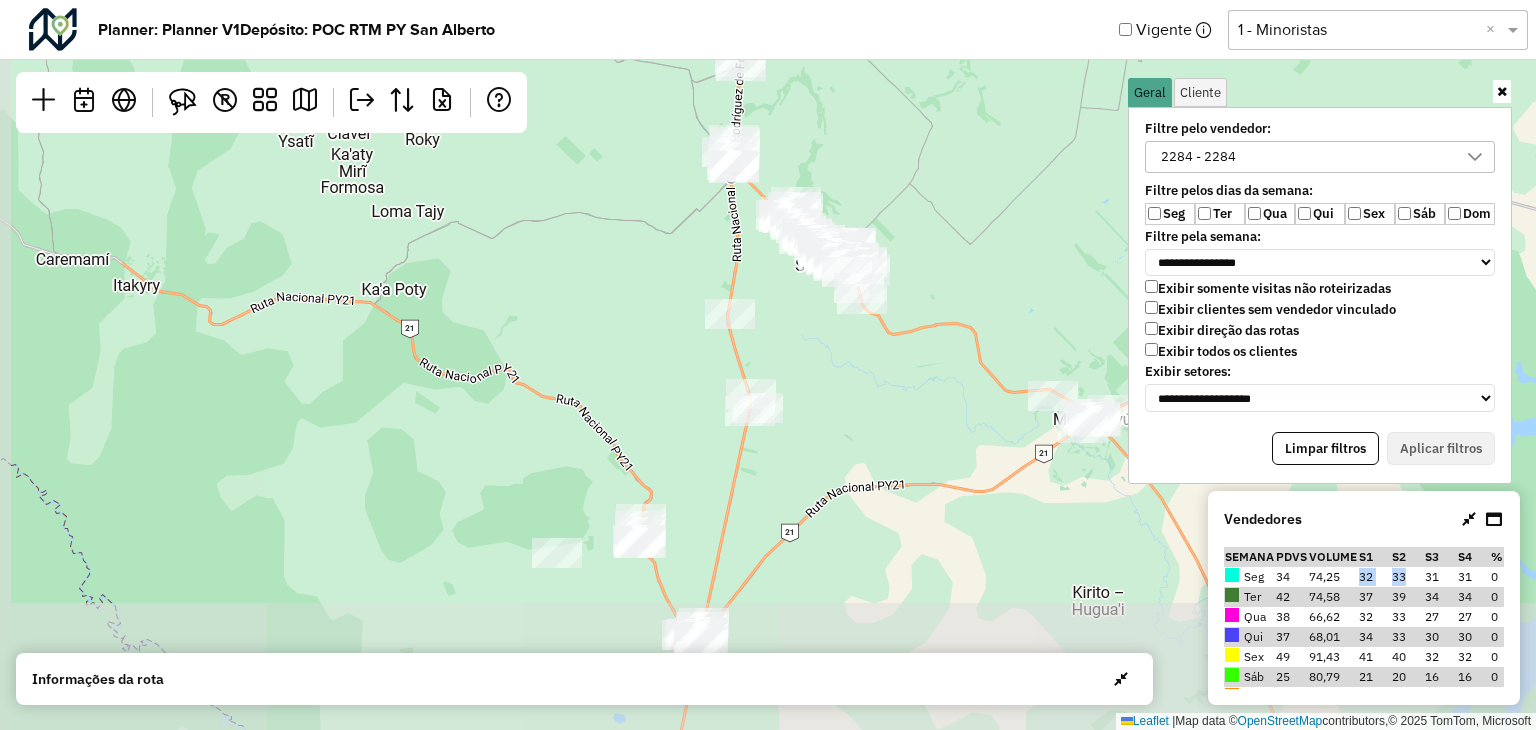 drag, startPoint x: 851, startPoint y: 277, endPoint x: 872, endPoint y: 188, distance: 91.44397 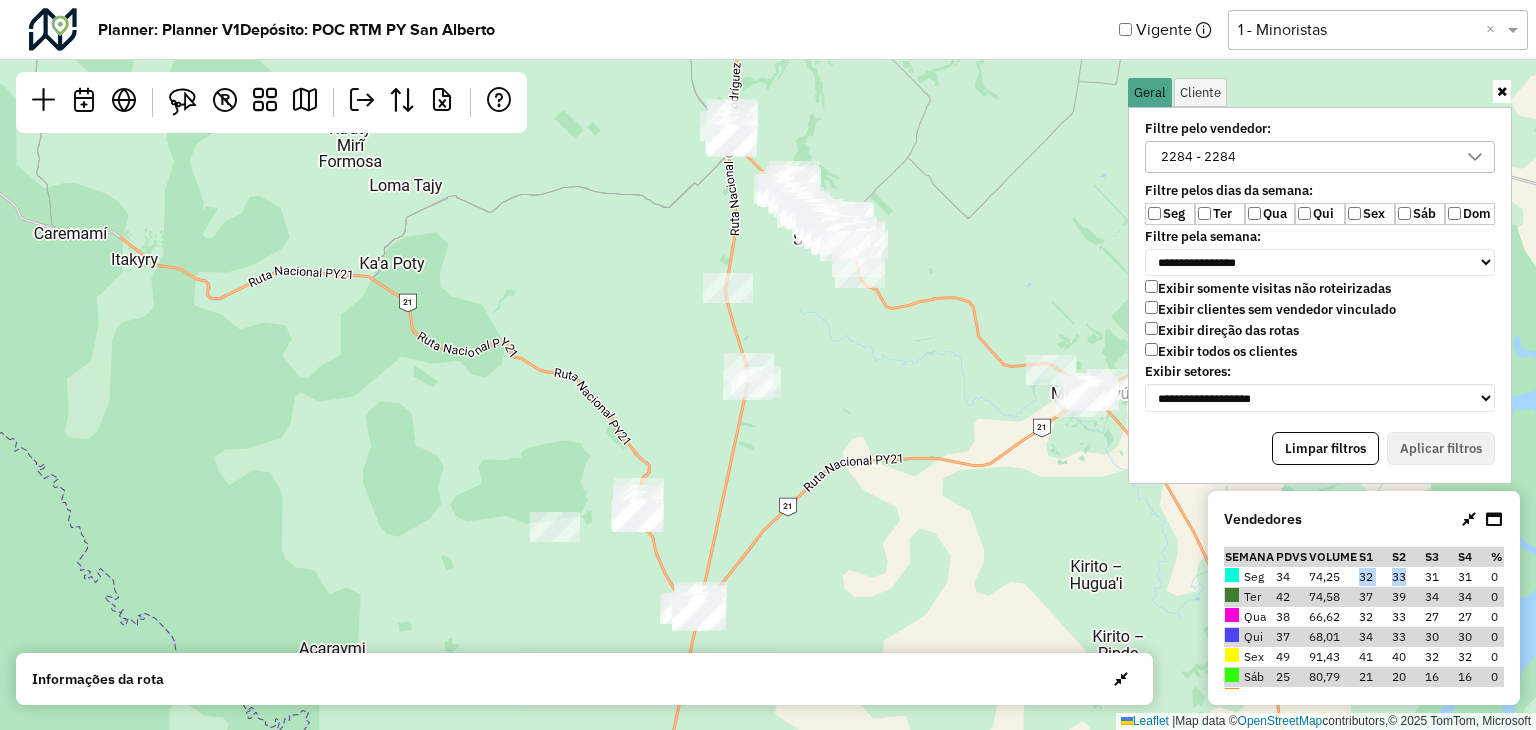 drag, startPoint x: 858, startPoint y: 394, endPoint x: 856, endPoint y: 368, distance: 26.076809 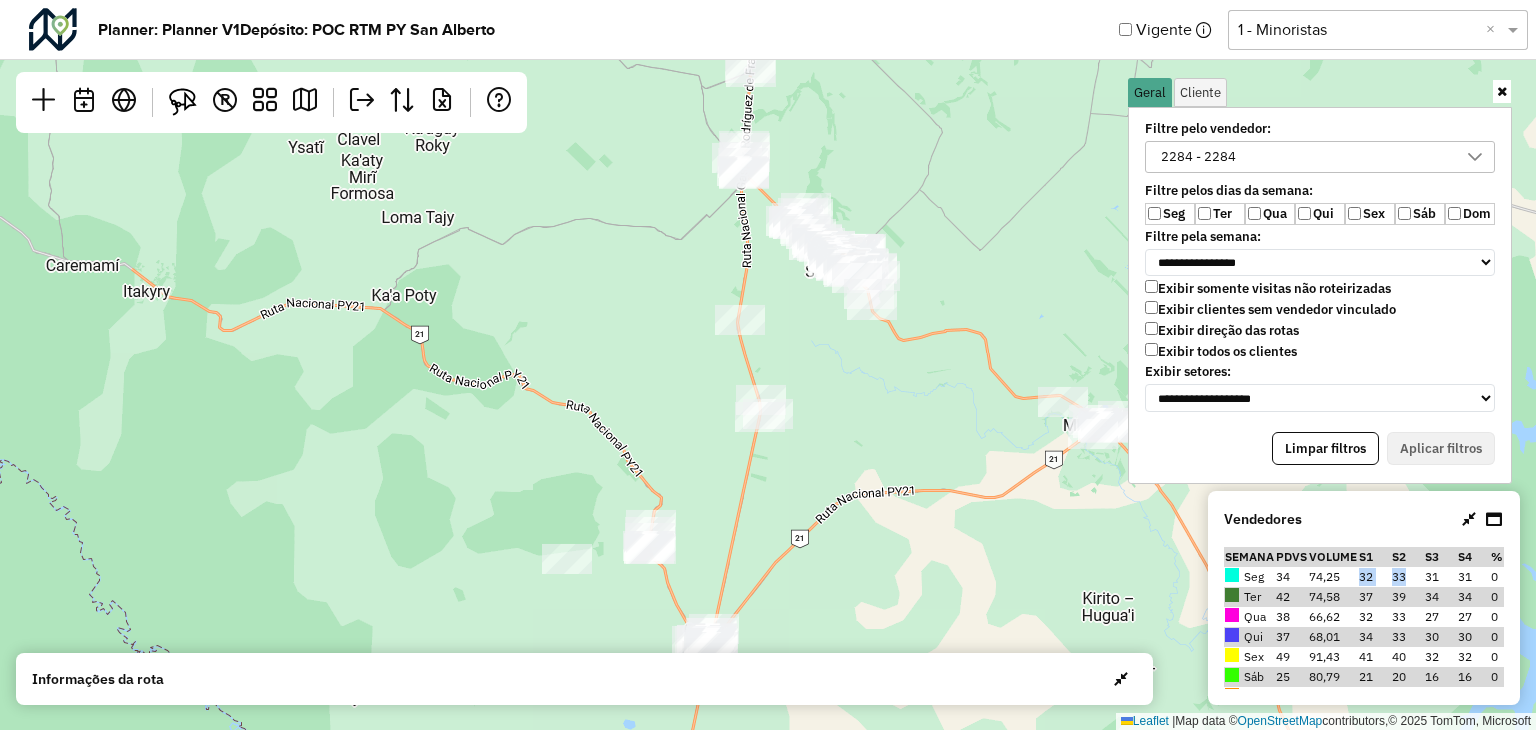 drag, startPoint x: 873, startPoint y: 387, endPoint x: 884, endPoint y: 388, distance: 11.045361 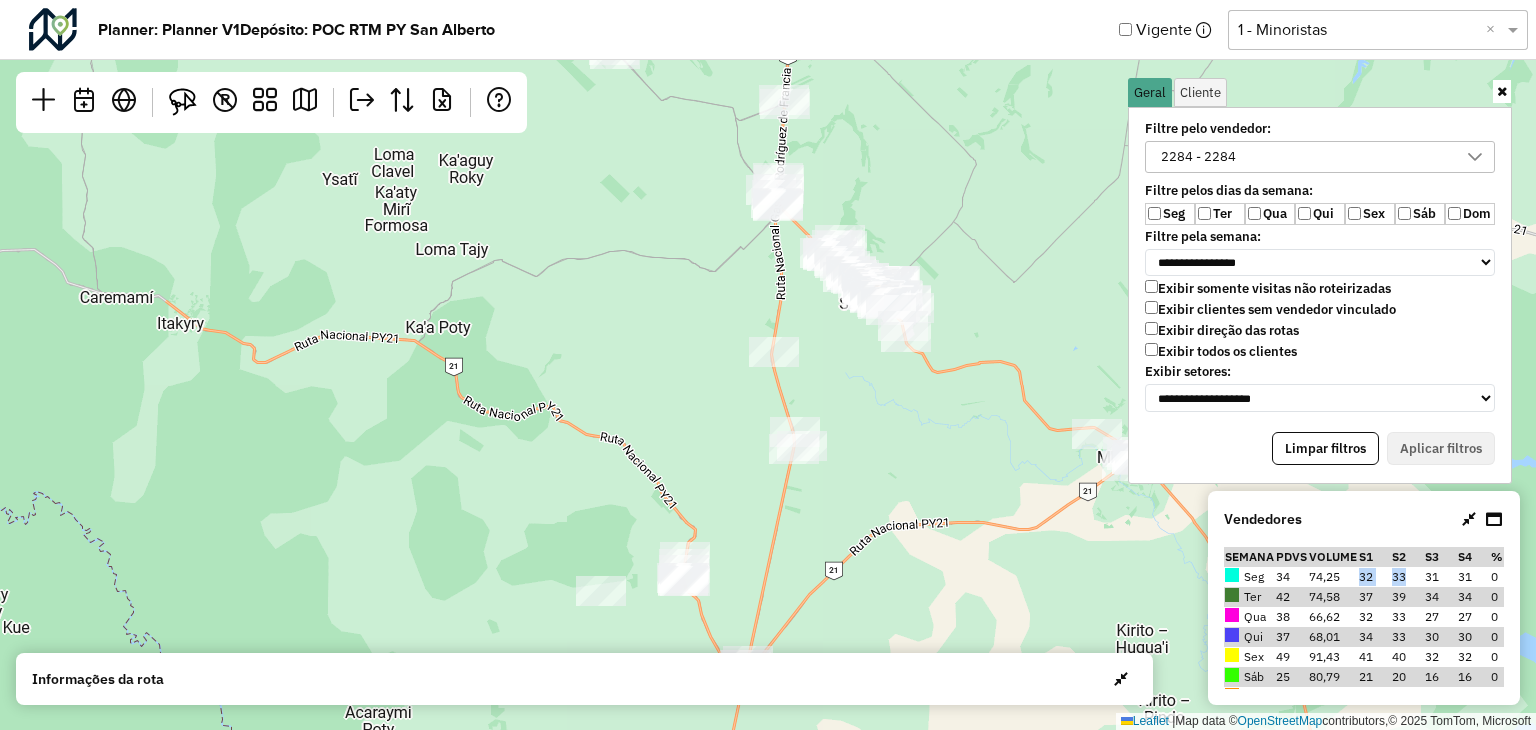 drag, startPoint x: 917, startPoint y: 137, endPoint x: 945, endPoint y: 221, distance: 88.54378 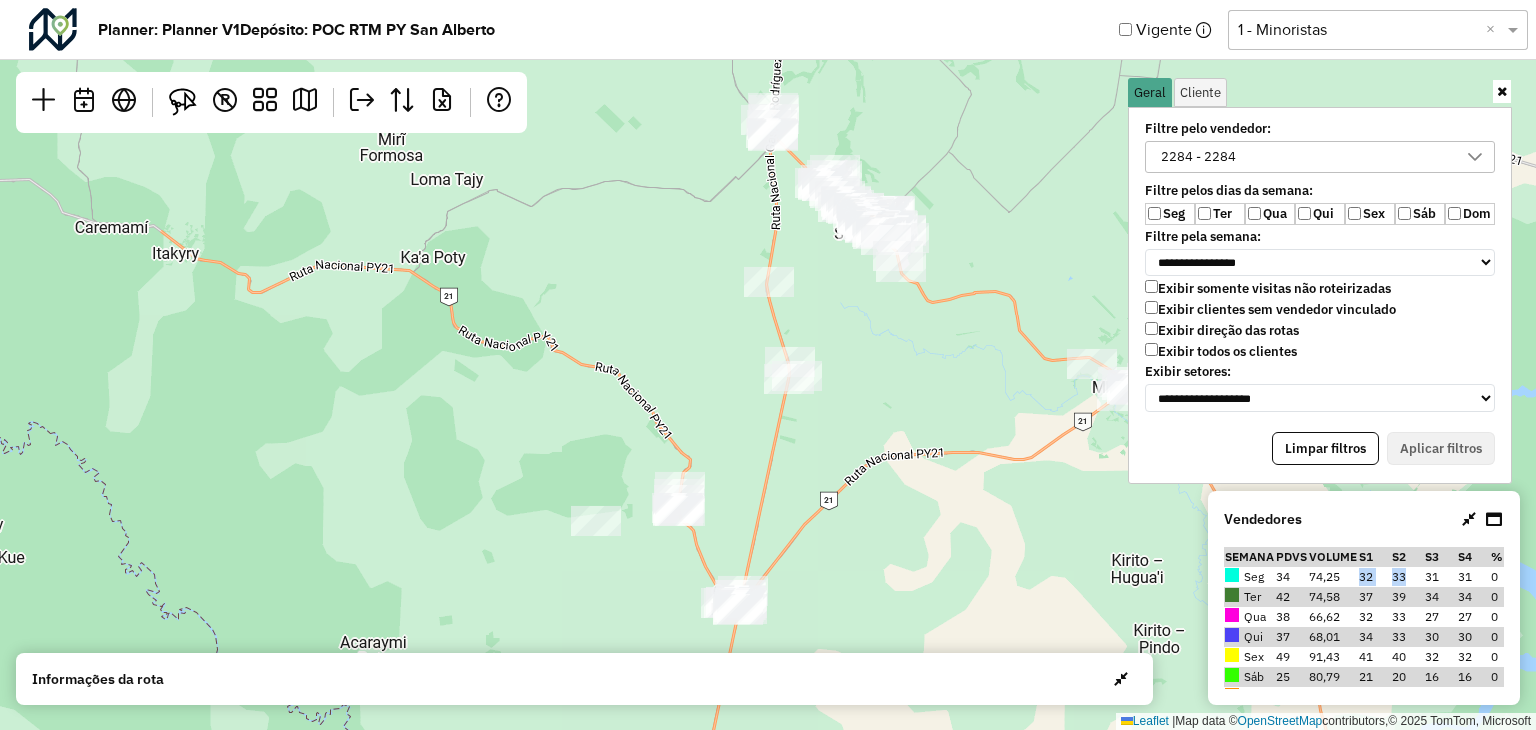 click on "Leaflet   |  Map data ©  OpenStreetMap  contributors,© 2025 TomTom, Microsoft" 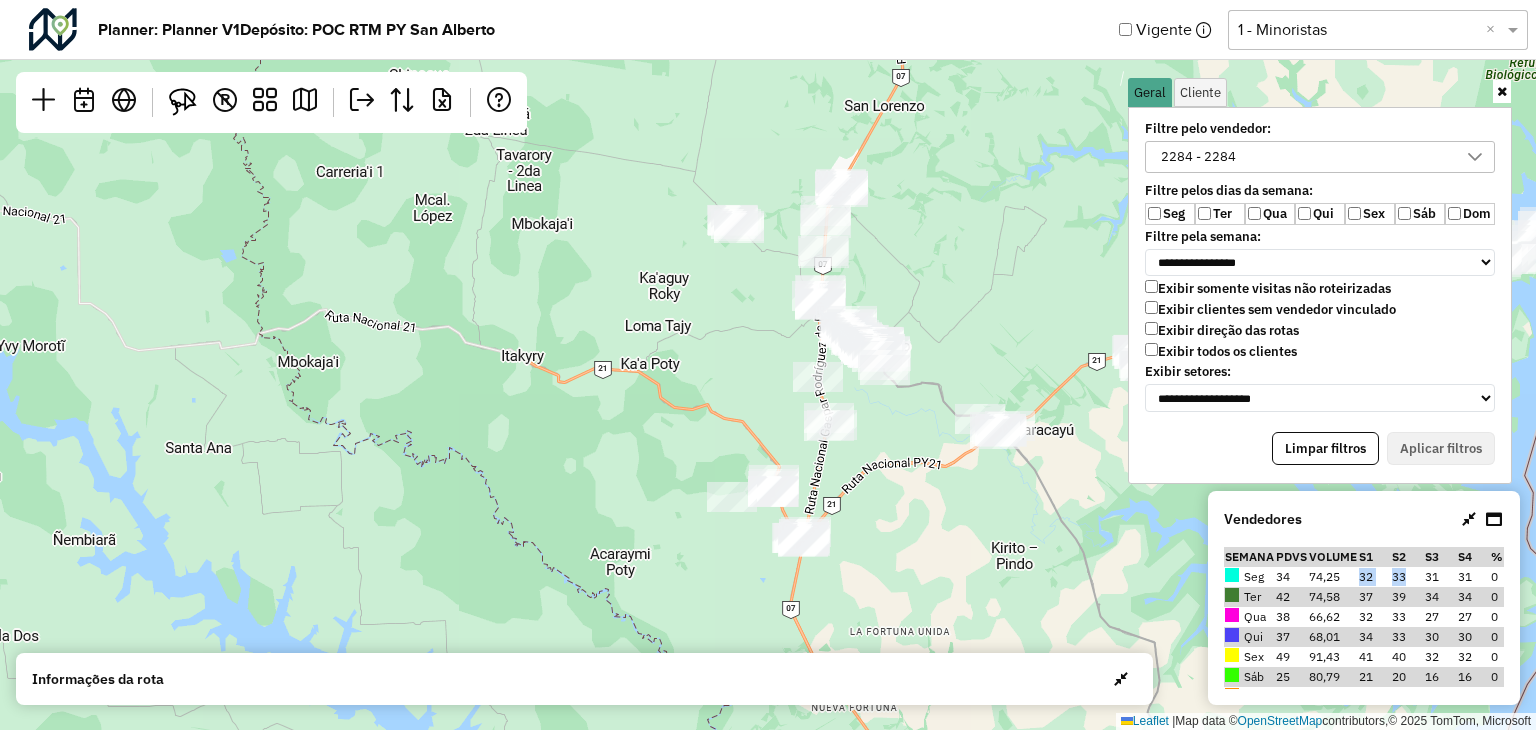 drag, startPoint x: 962, startPoint y: 270, endPoint x: 944, endPoint y: 283, distance: 22.203604 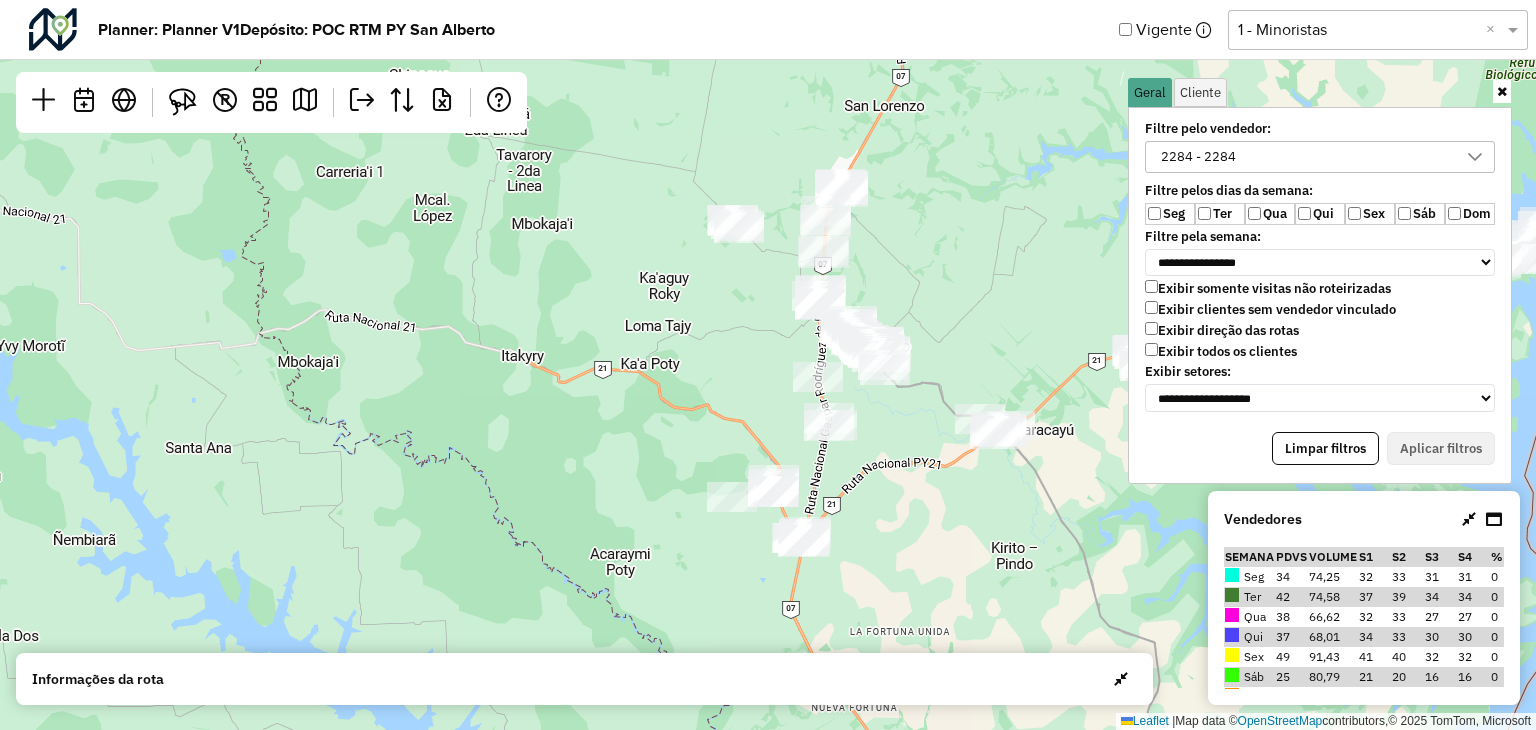 click on "33" at bounding box center [1407, 617] 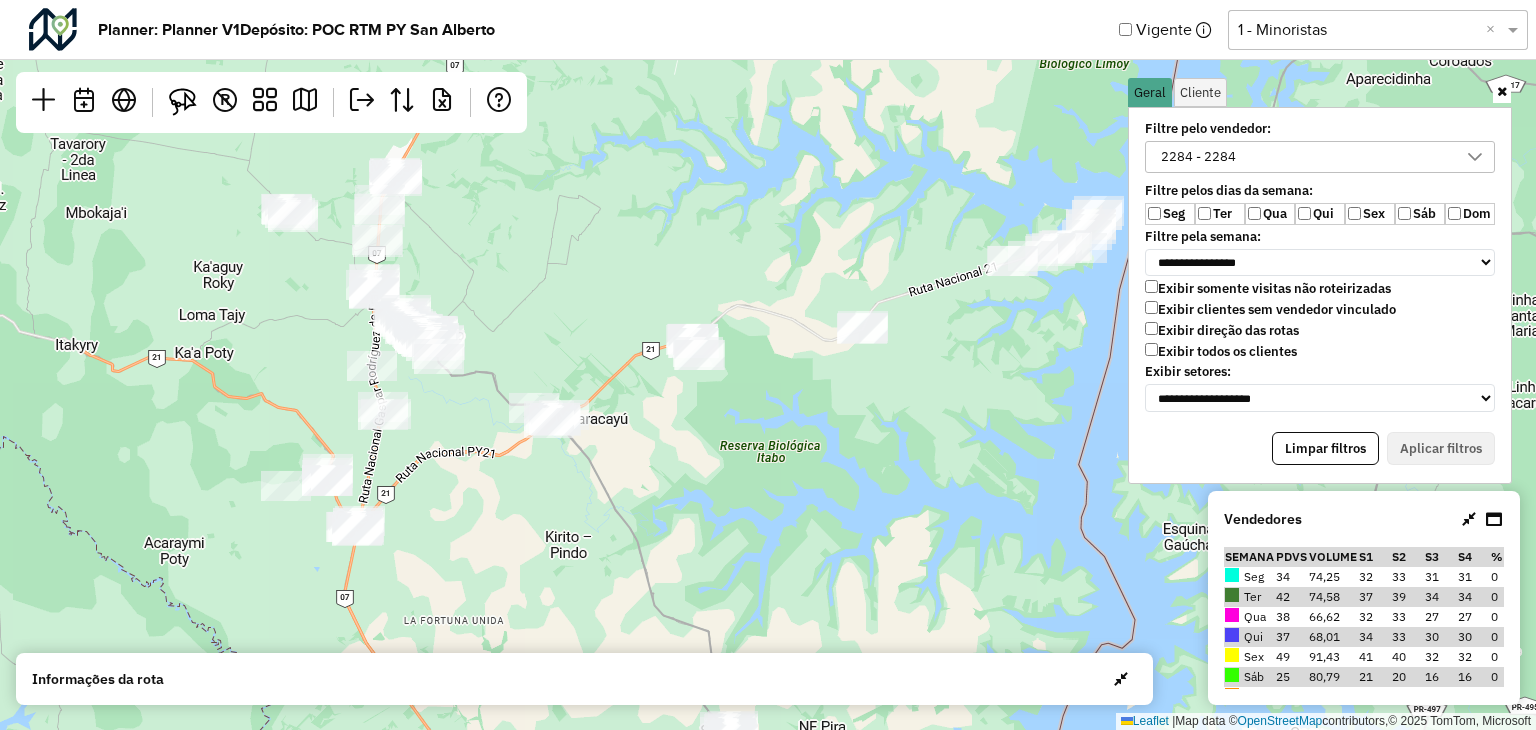 drag, startPoint x: 922, startPoint y: 452, endPoint x: 476, endPoint y: 441, distance: 446.13562 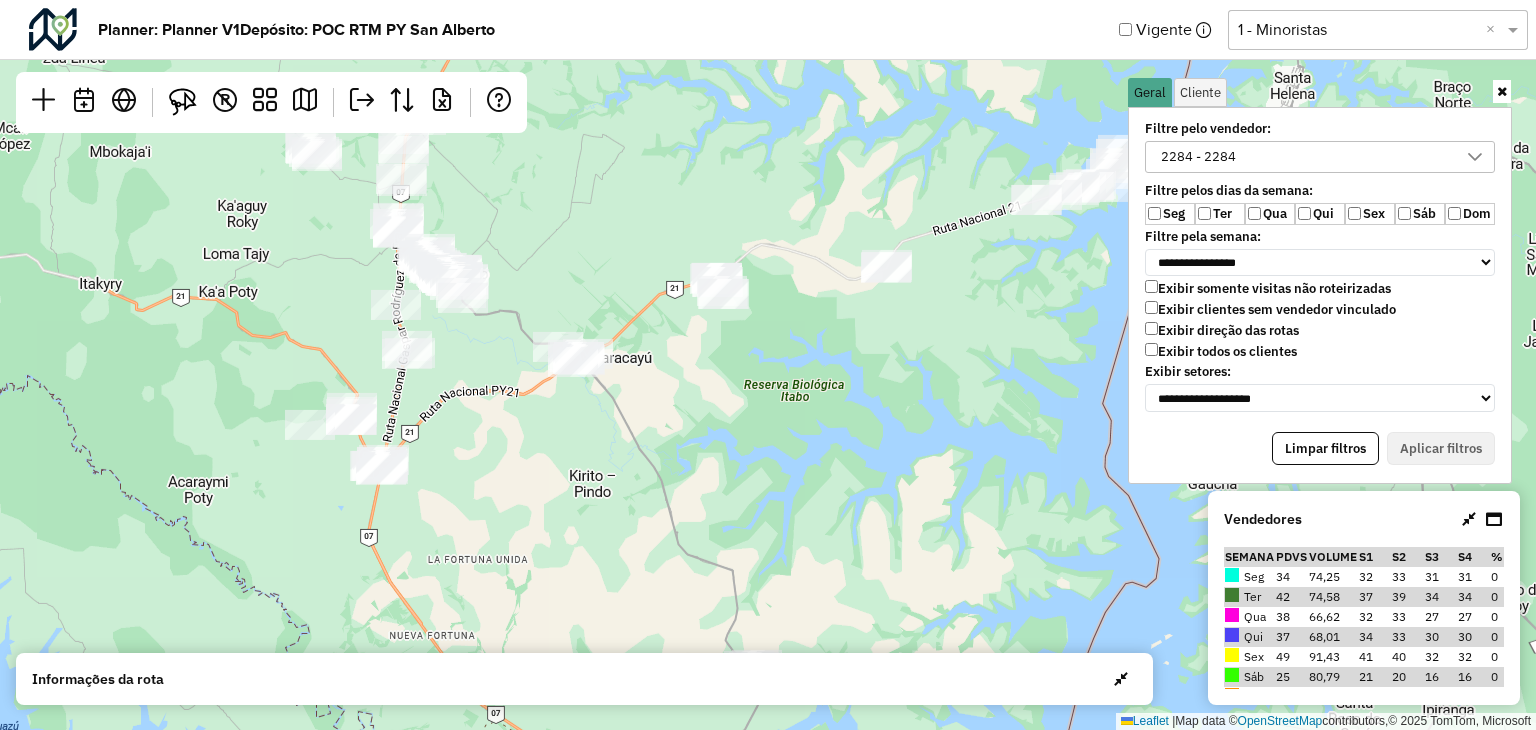 drag, startPoint x: 852, startPoint y: 377, endPoint x: 876, endPoint y: 345, distance: 40 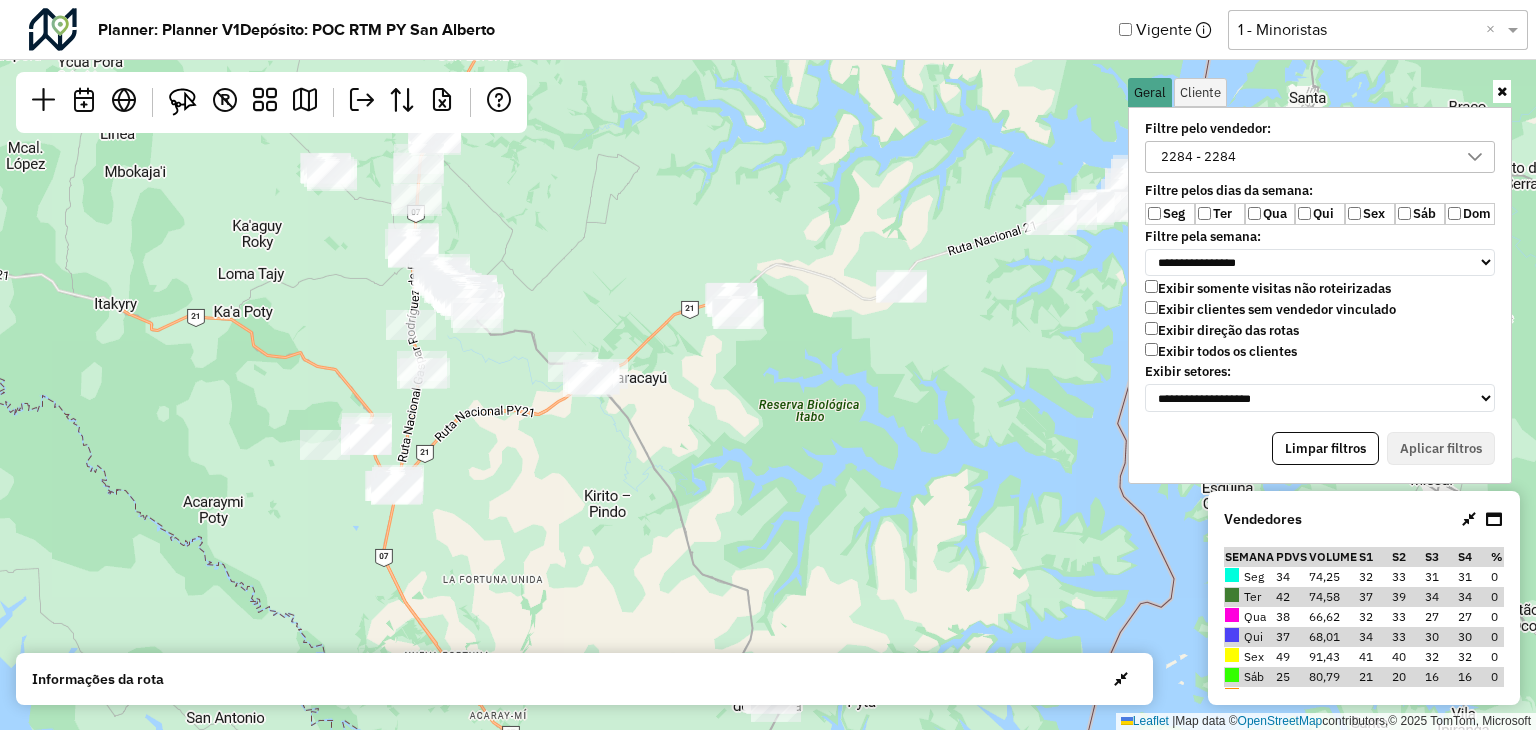 drag, startPoint x: 813, startPoint y: 349, endPoint x: 816, endPoint y: 381, distance: 32.140316 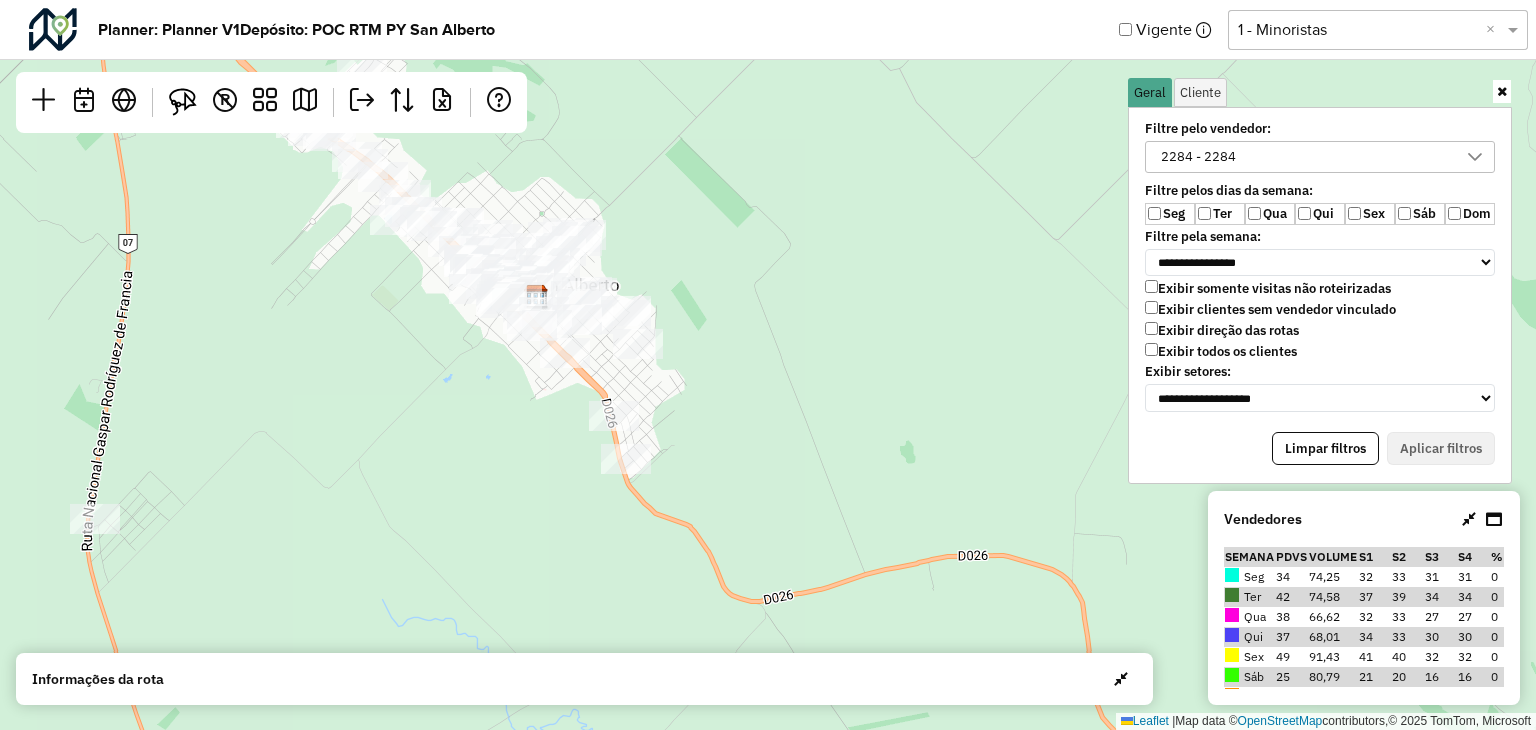 drag, startPoint x: 755, startPoint y: 320, endPoint x: 789, endPoint y: 346, distance: 42.80187 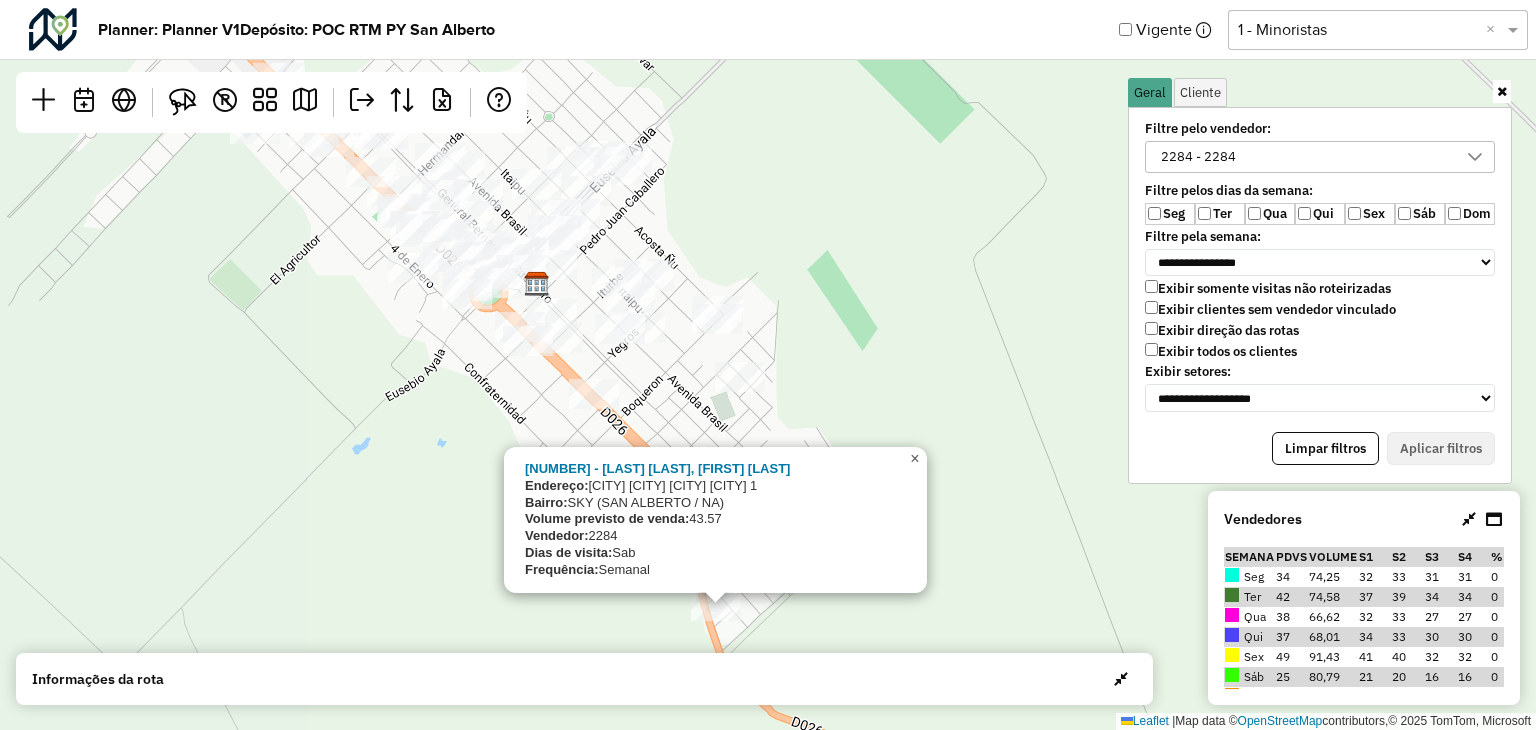 click on "×" 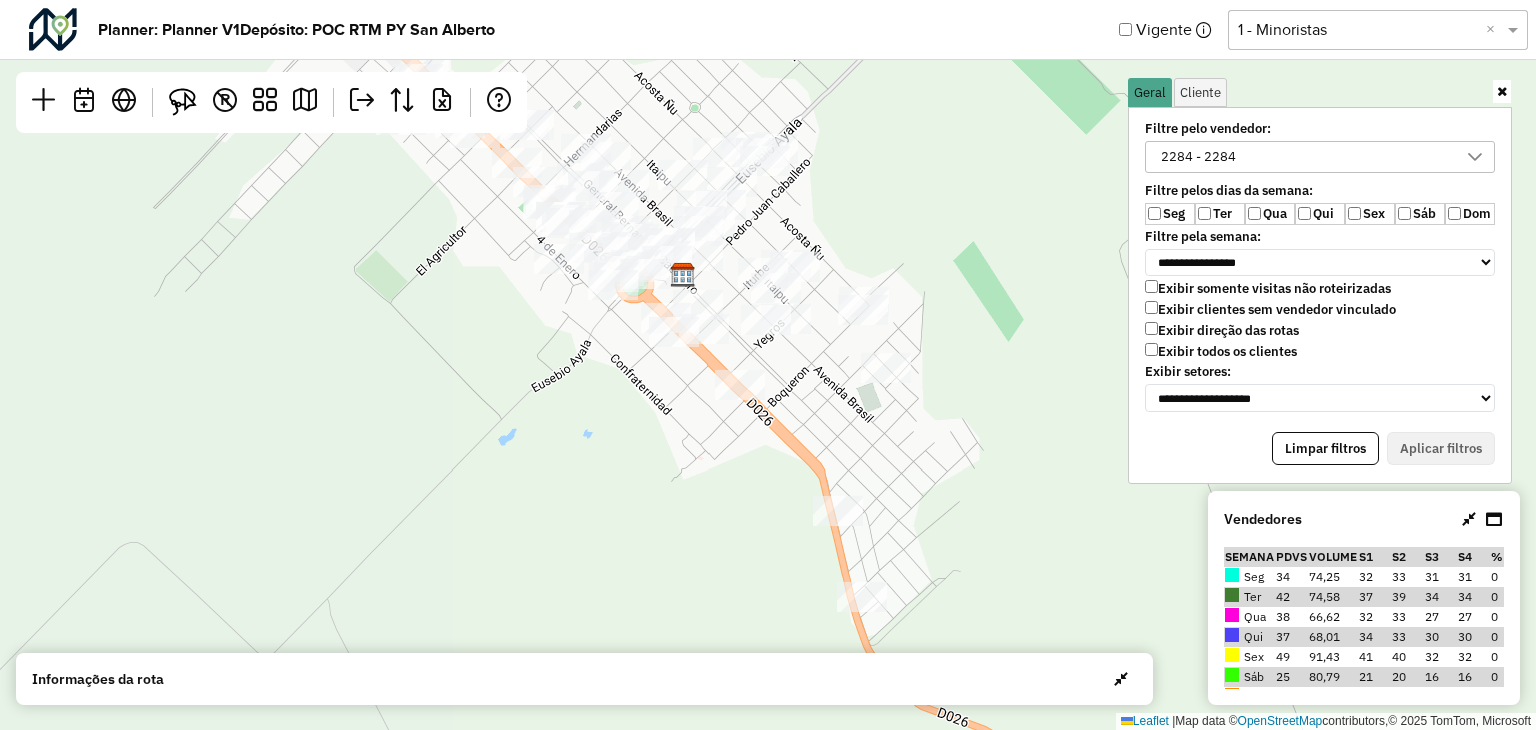 drag, startPoint x: 881, startPoint y: 440, endPoint x: 1025, endPoint y: 435, distance: 144.08678 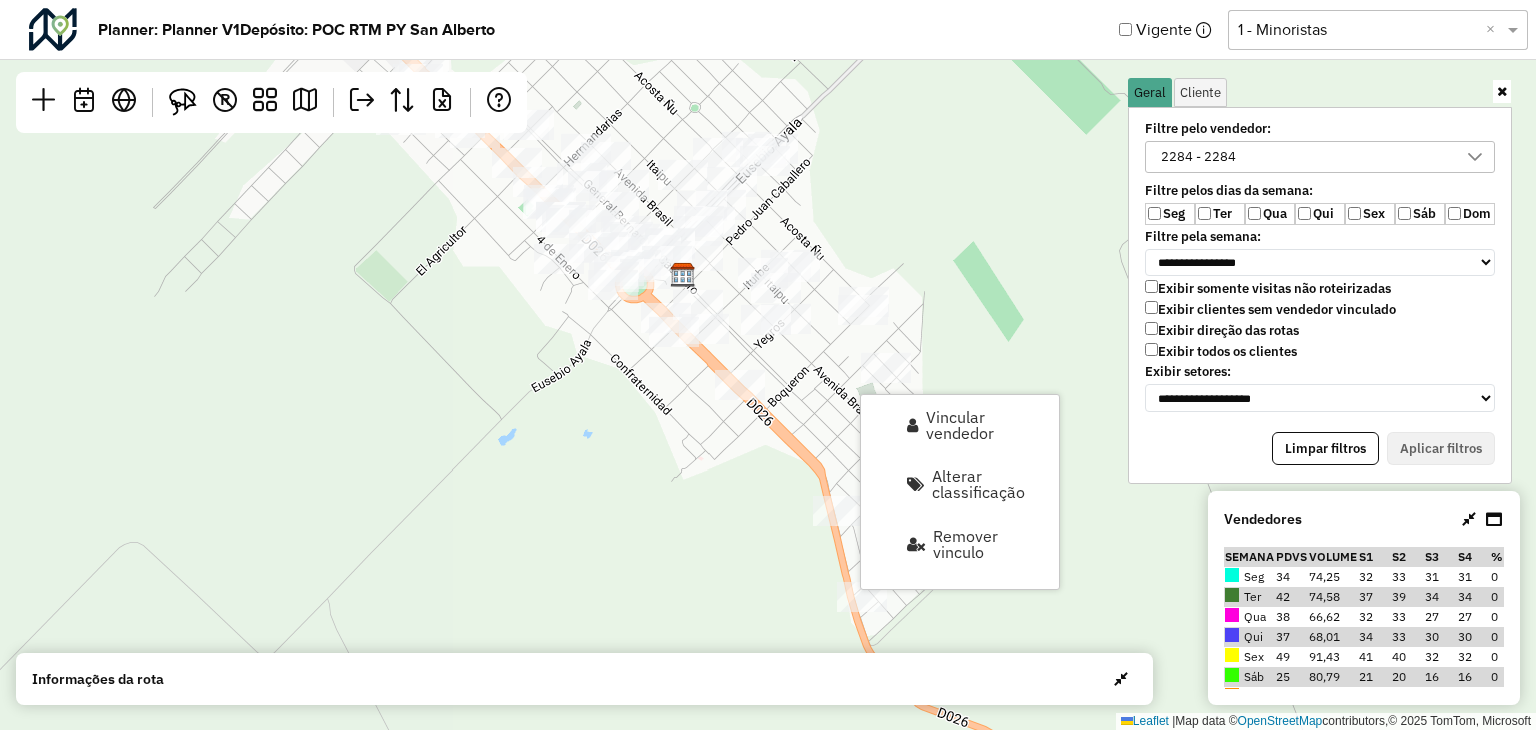 drag, startPoint x: 963, startPoint y: 352, endPoint x: 959, endPoint y: 376, distance: 24.33105 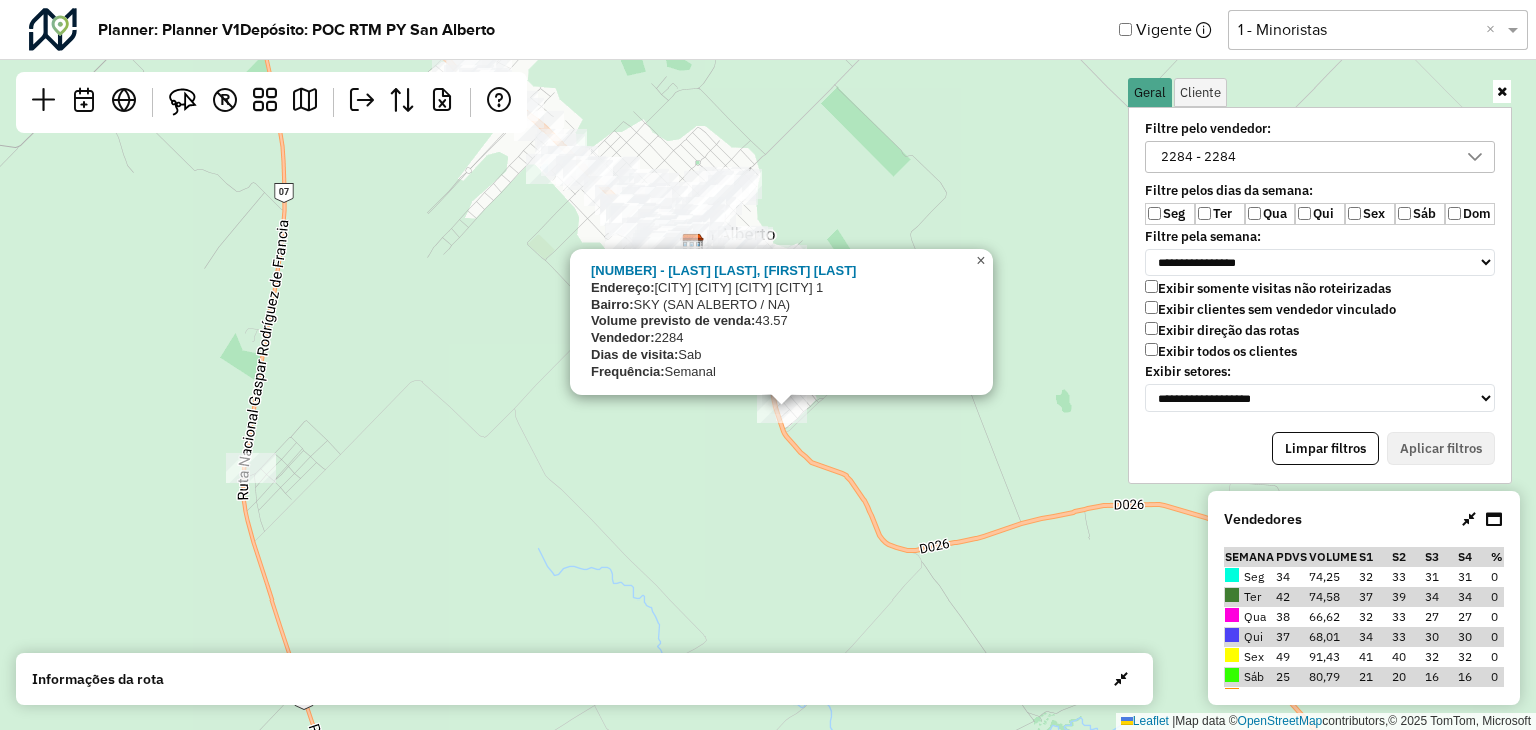 click on "×" 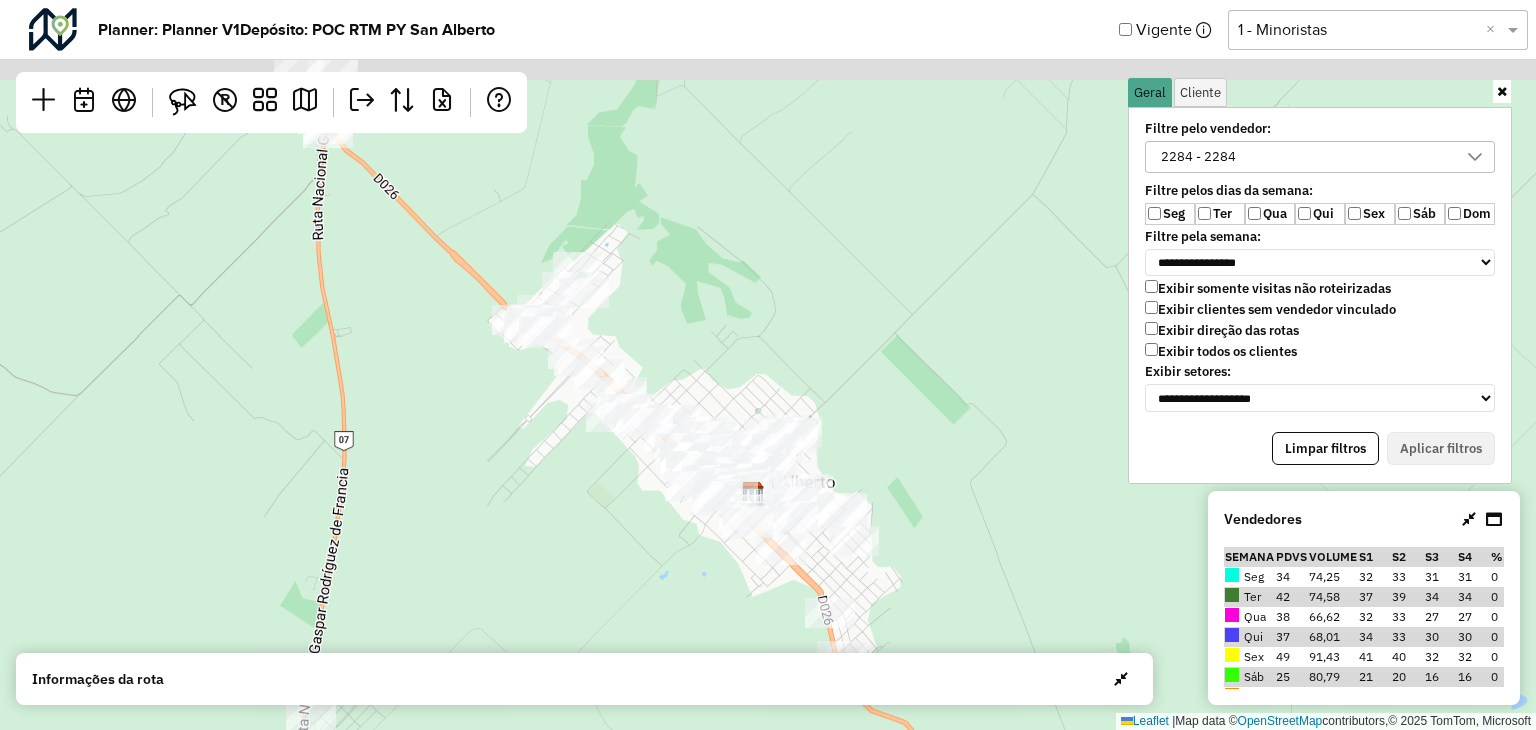 drag, startPoint x: 884, startPoint y: 286, endPoint x: 950, endPoint y: 545, distance: 267.277 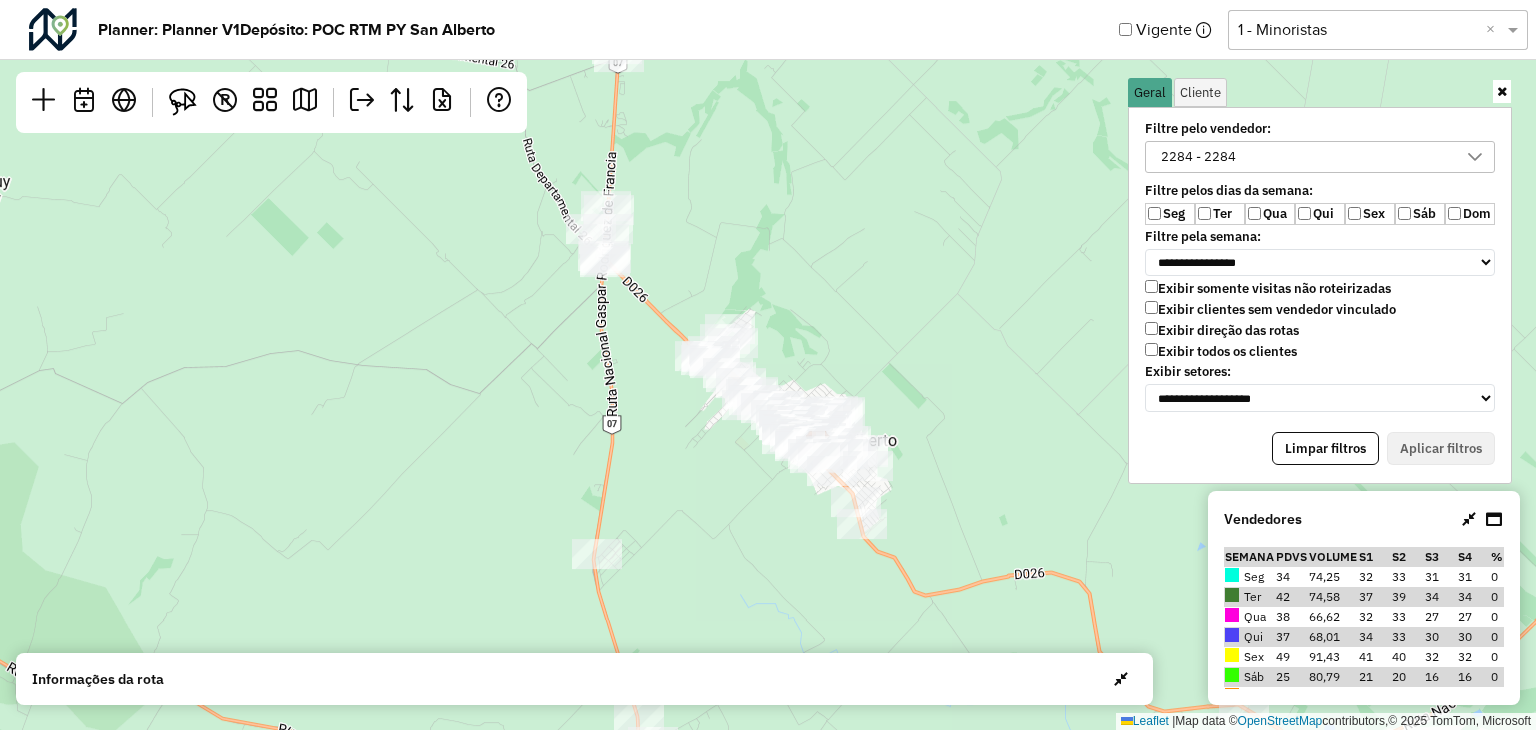 drag, startPoint x: 813, startPoint y: 301, endPoint x: 820, endPoint y: 332, distance: 31.780497 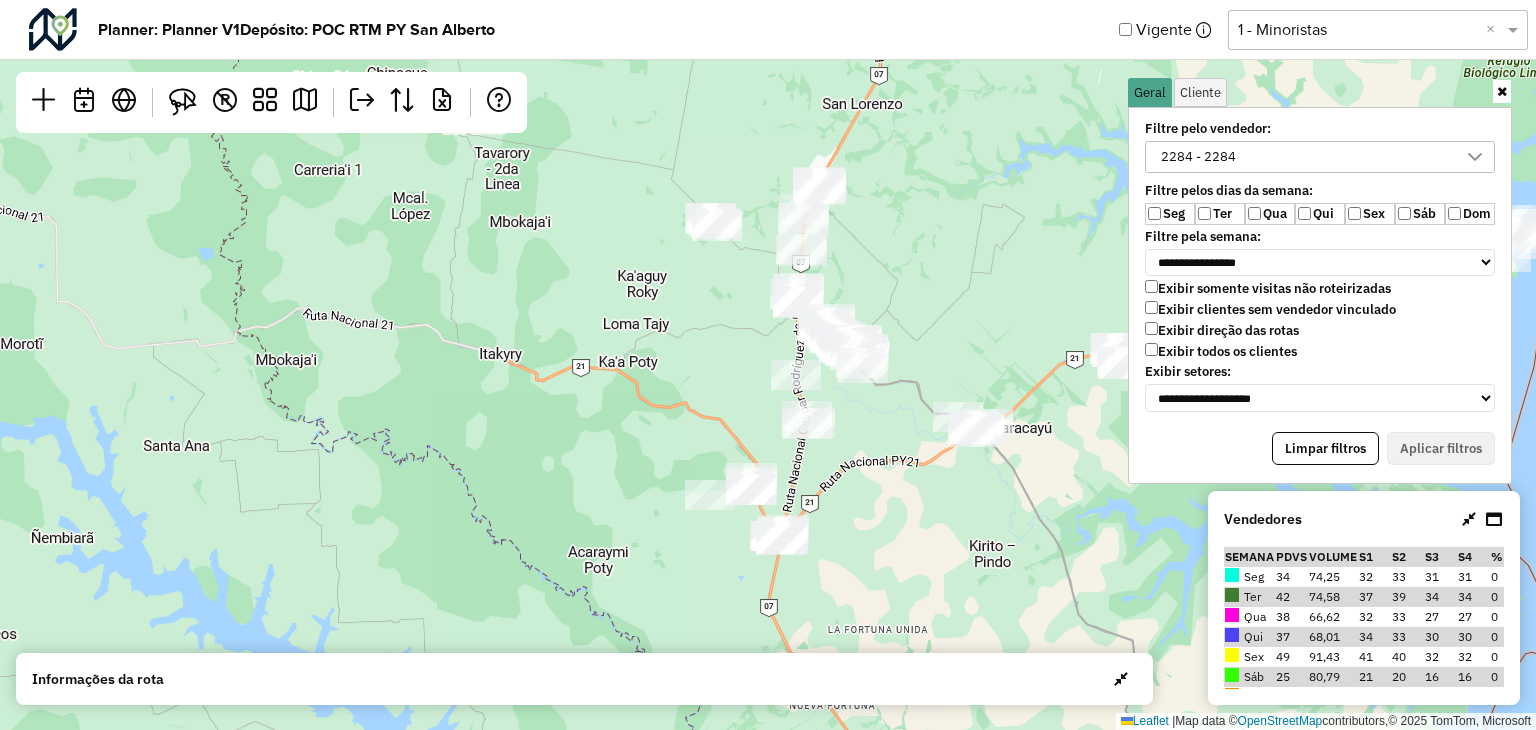 drag, startPoint x: 892, startPoint y: 345, endPoint x: 885, endPoint y: 240, distance: 105.23308 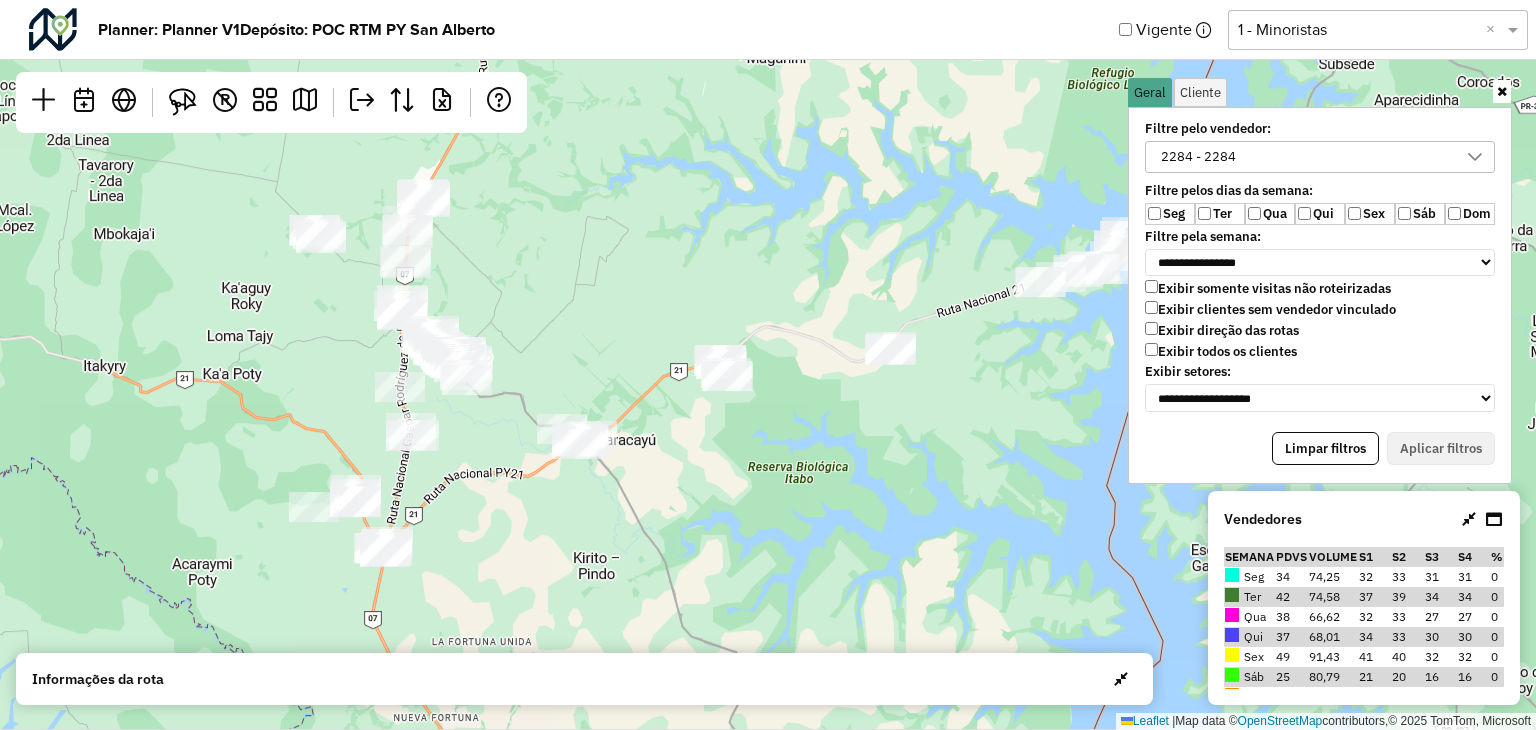 drag, startPoint x: 884, startPoint y: 361, endPoint x: 615, endPoint y: 357, distance: 269.02972 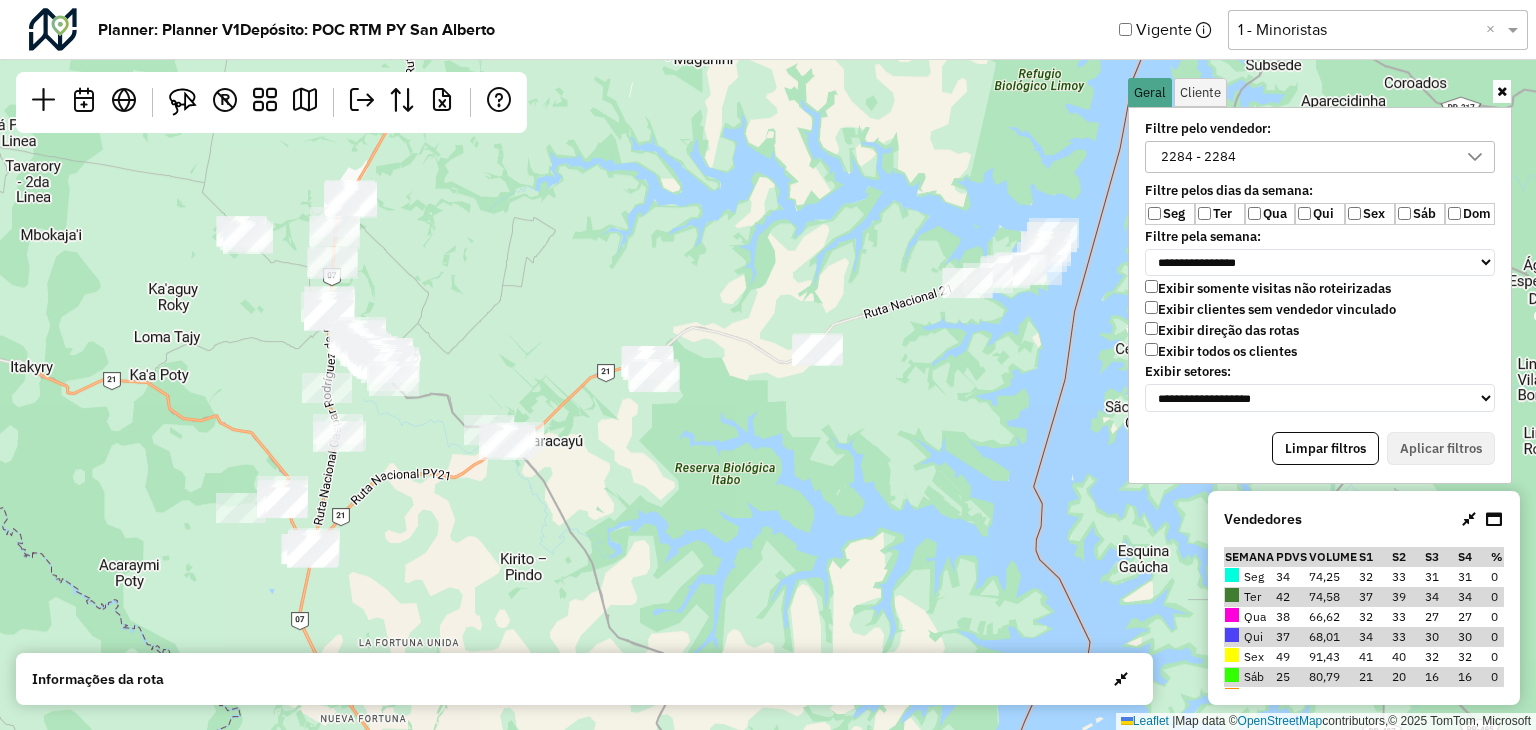 drag, startPoint x: 840, startPoint y: 463, endPoint x: 801, endPoint y: 467, distance: 39.20459 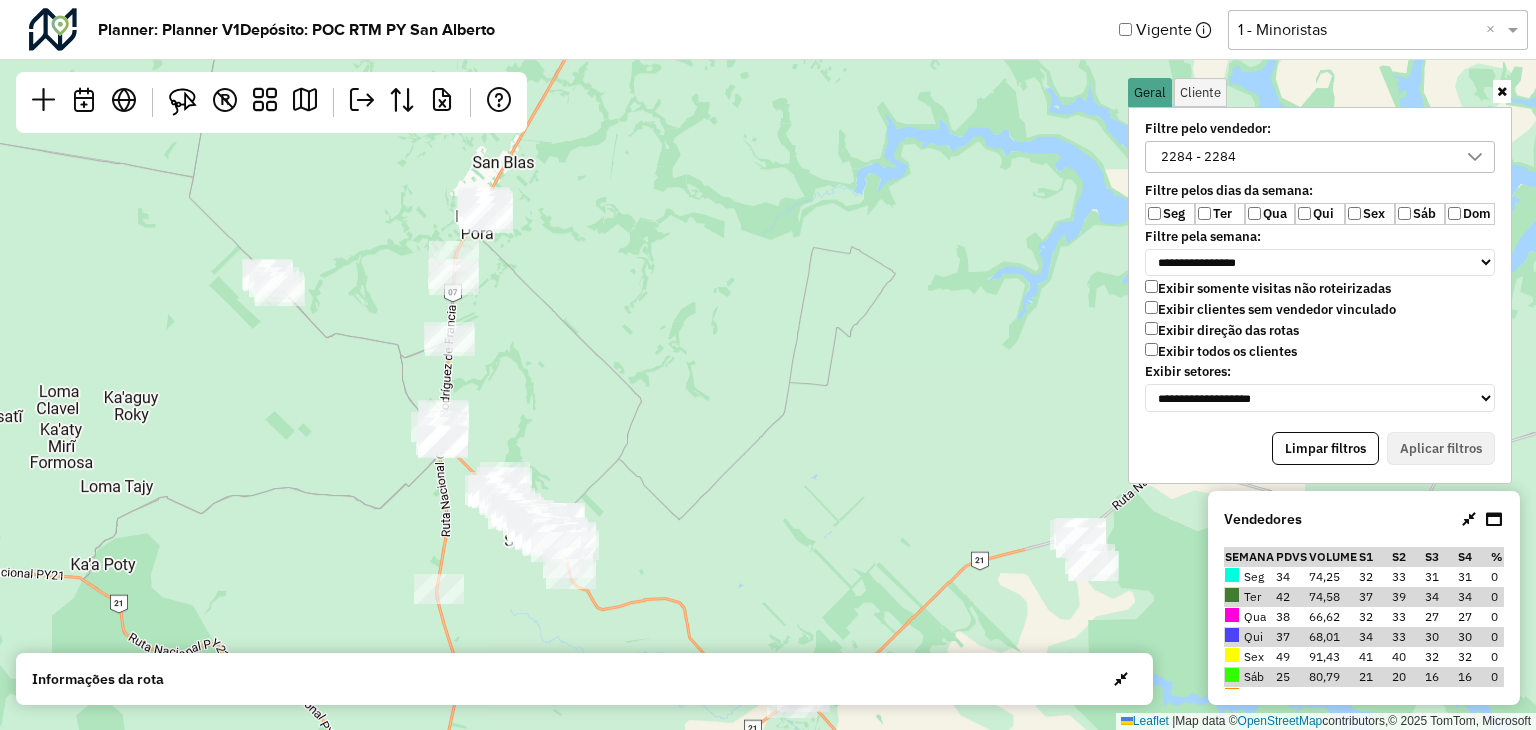 drag, startPoint x: 552, startPoint y: 233, endPoint x: 644, endPoint y: 232, distance: 92.00543 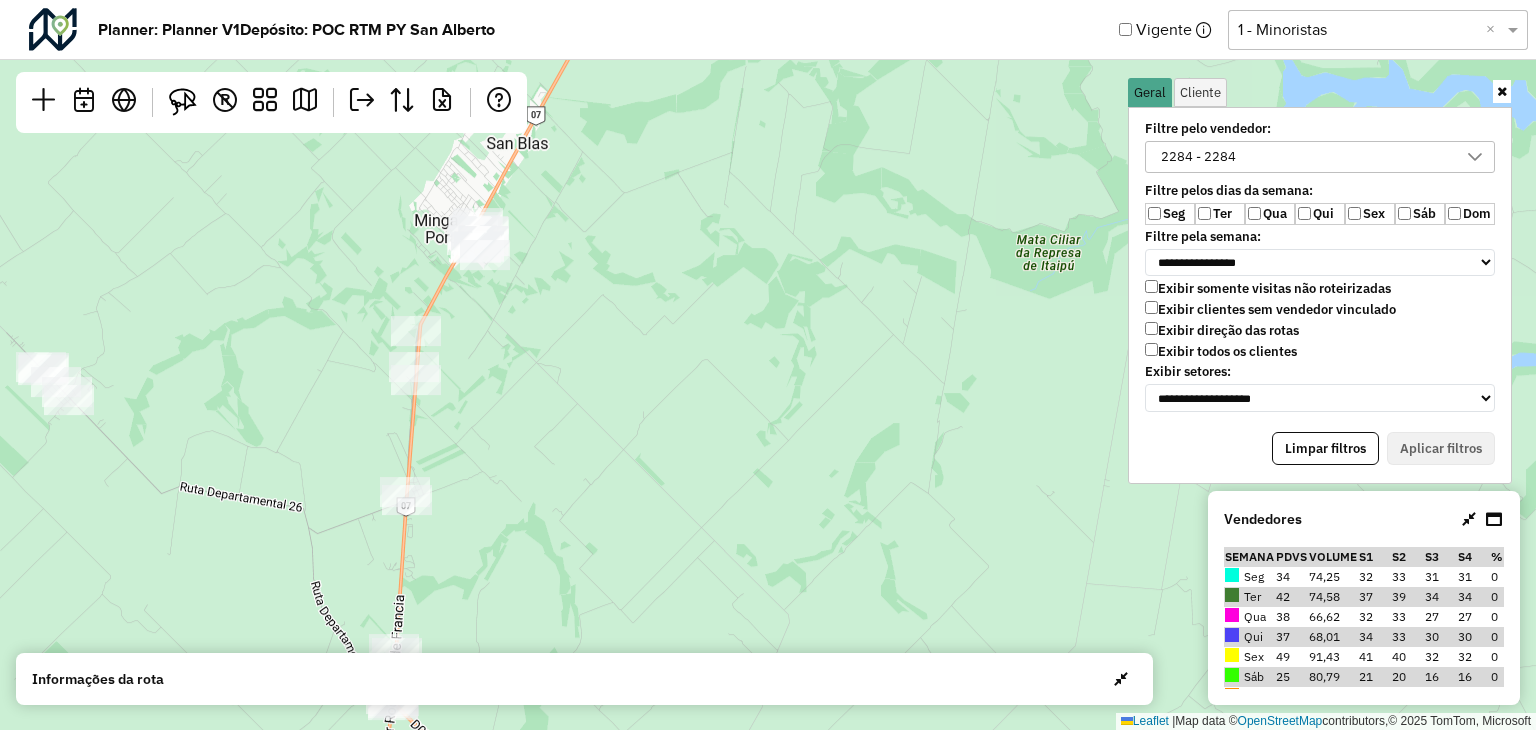 drag, startPoint x: 708, startPoint y: 308, endPoint x: 706, endPoint y: 297, distance: 11.18034 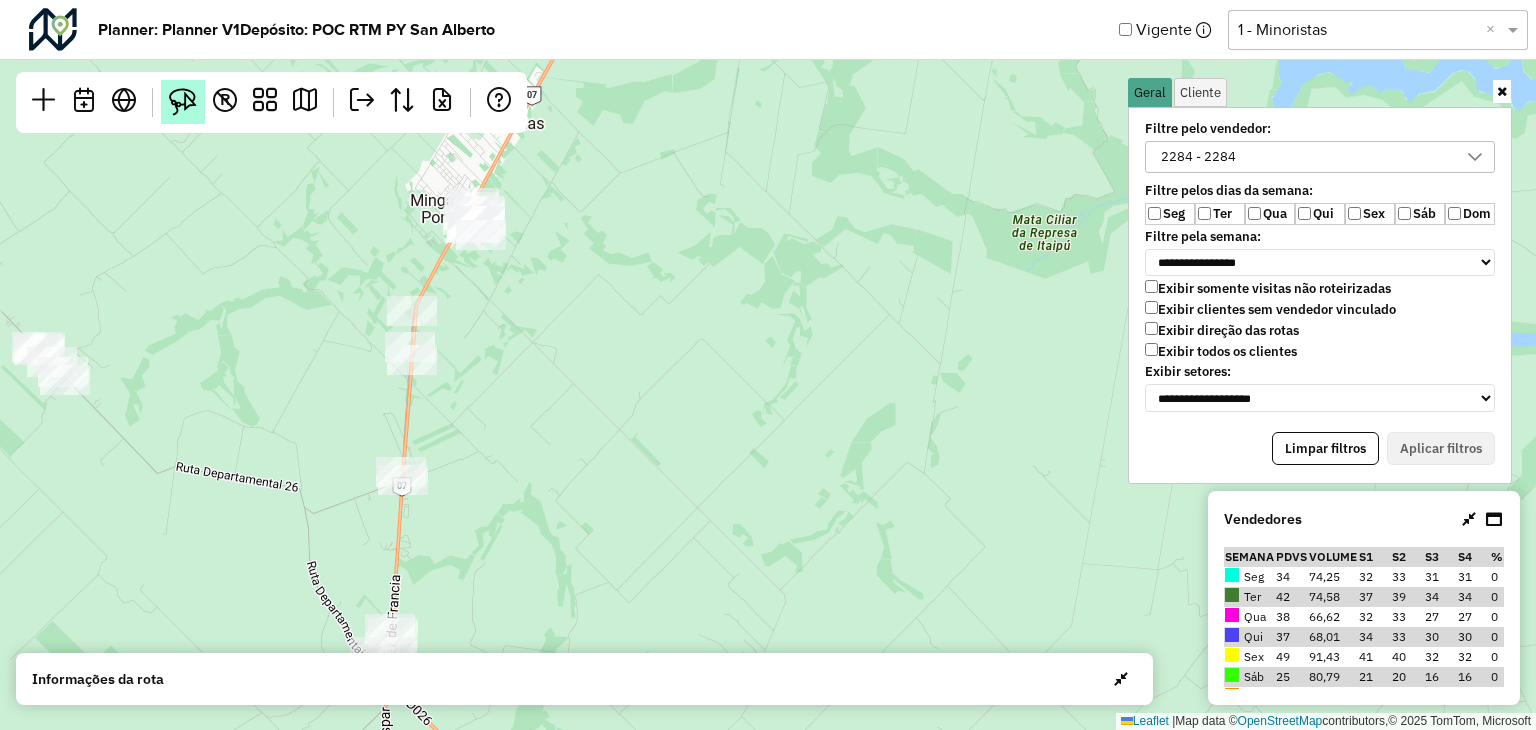 click at bounding box center [183, 102] 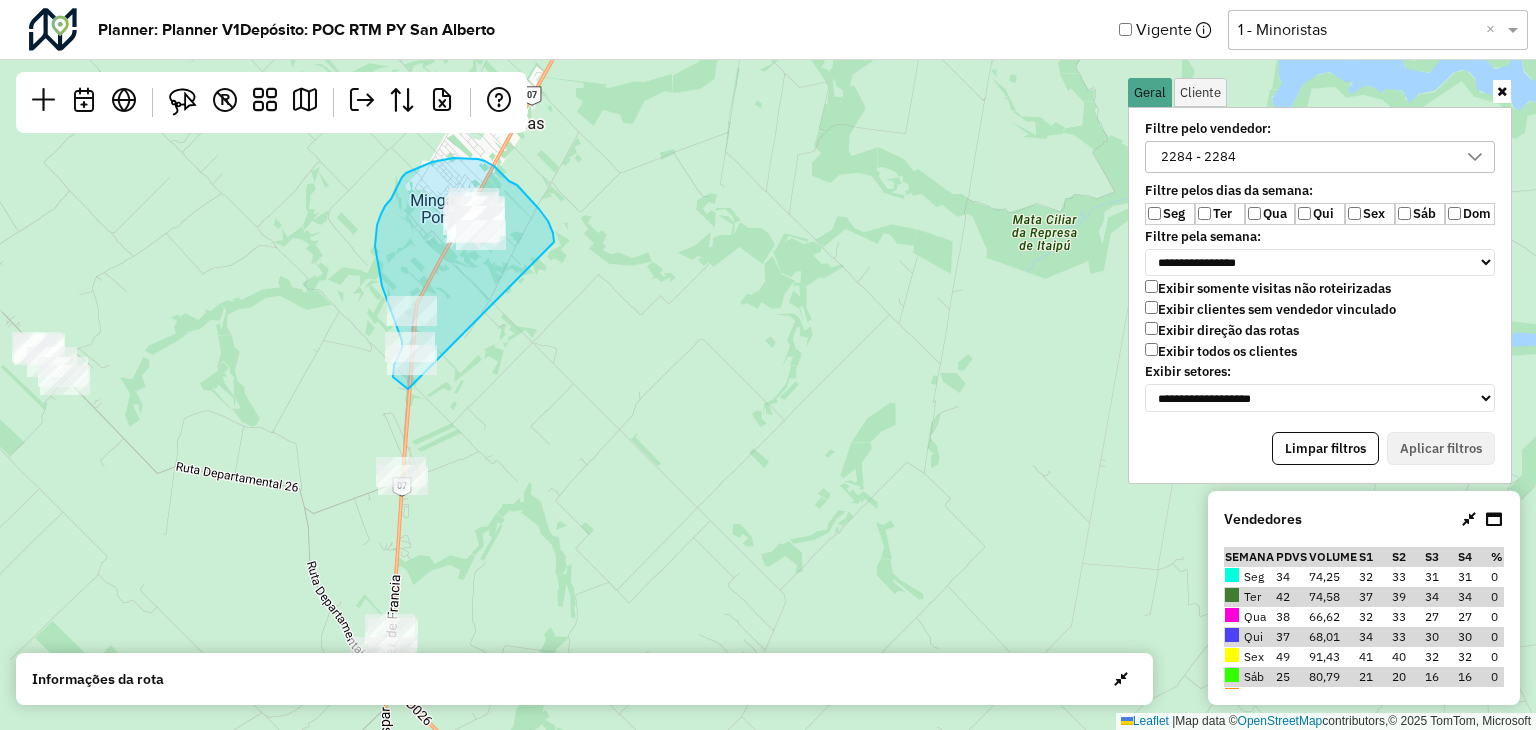 drag, startPoint x: 554, startPoint y: 241, endPoint x: 444, endPoint y: 397, distance: 190.88216 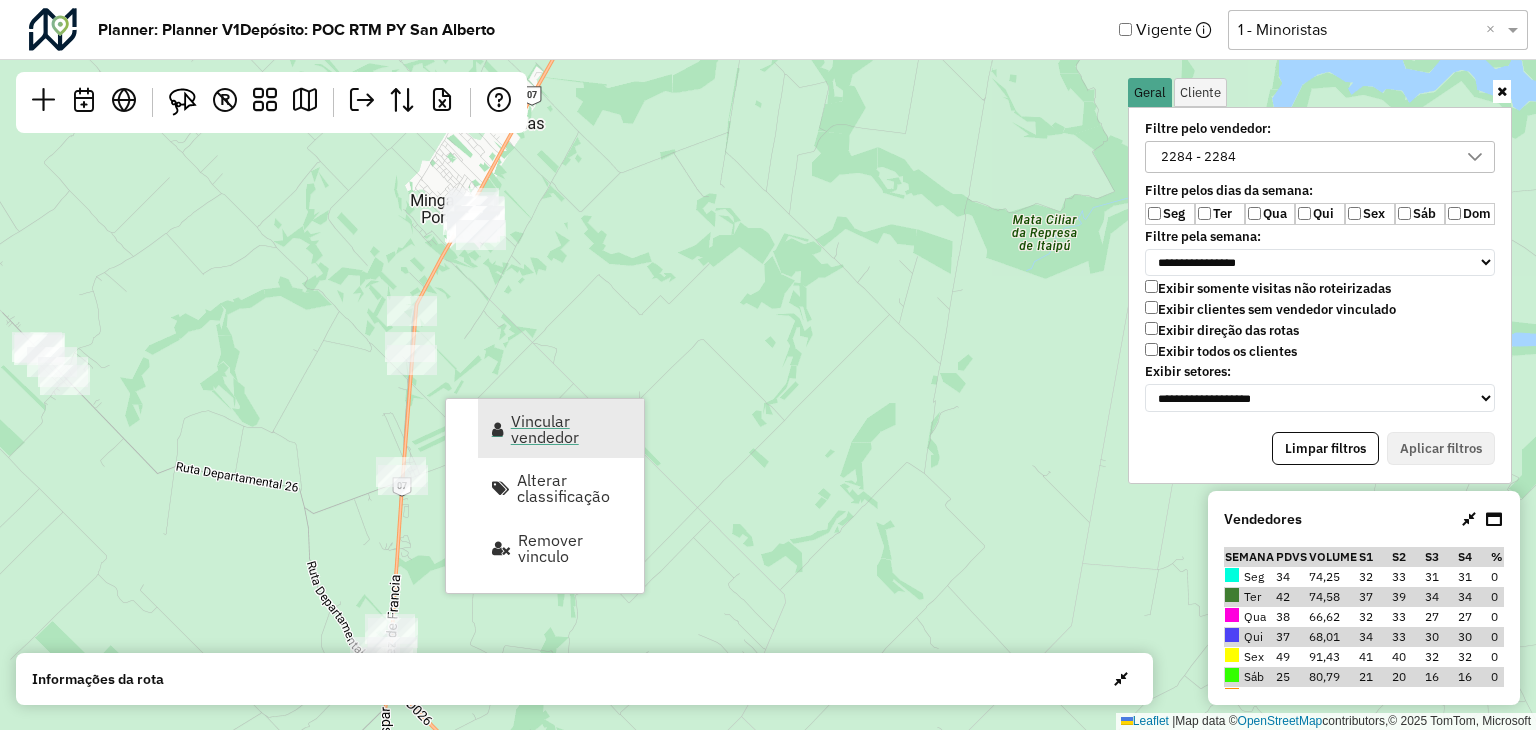 click on "Vincular vendedor" at bounding box center (571, 429) 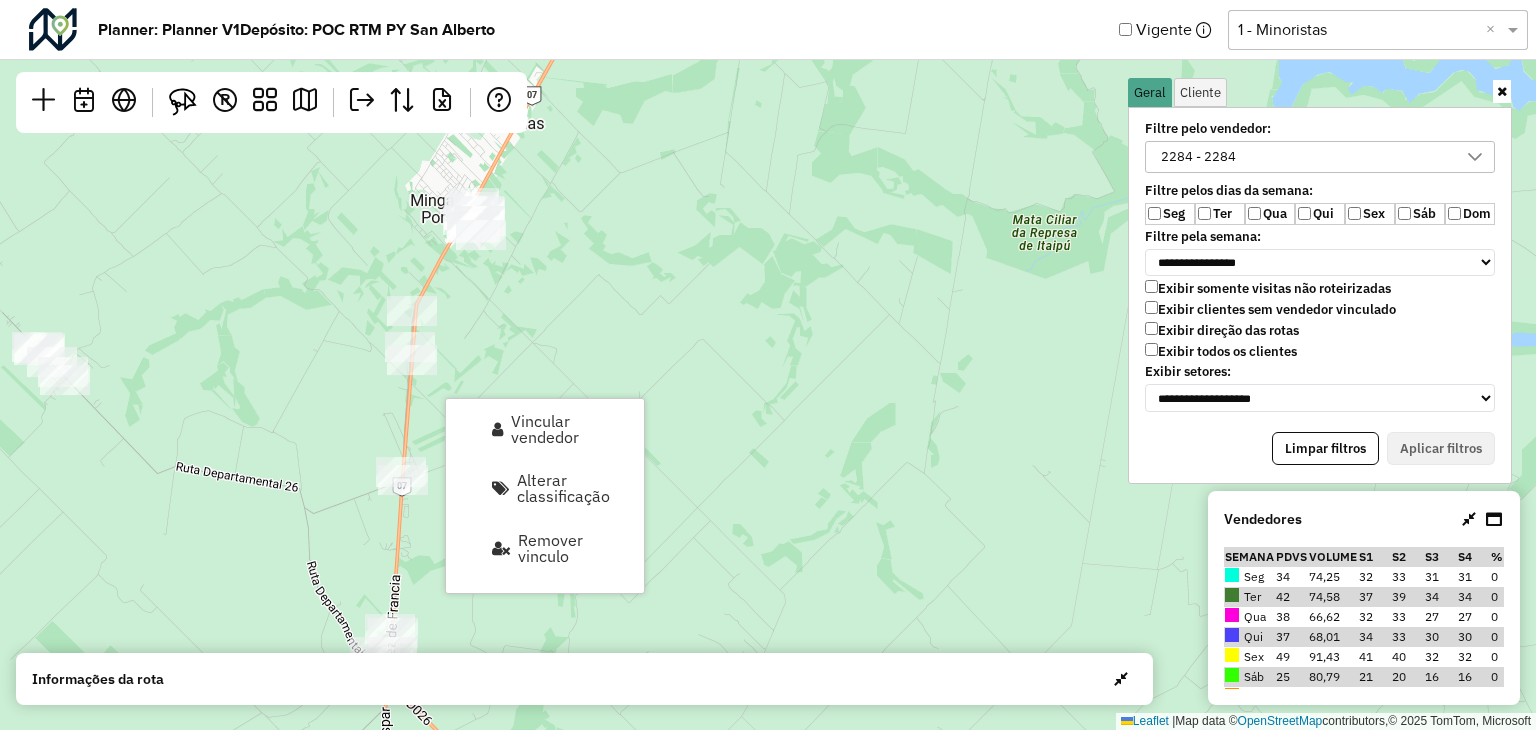 select on "********" 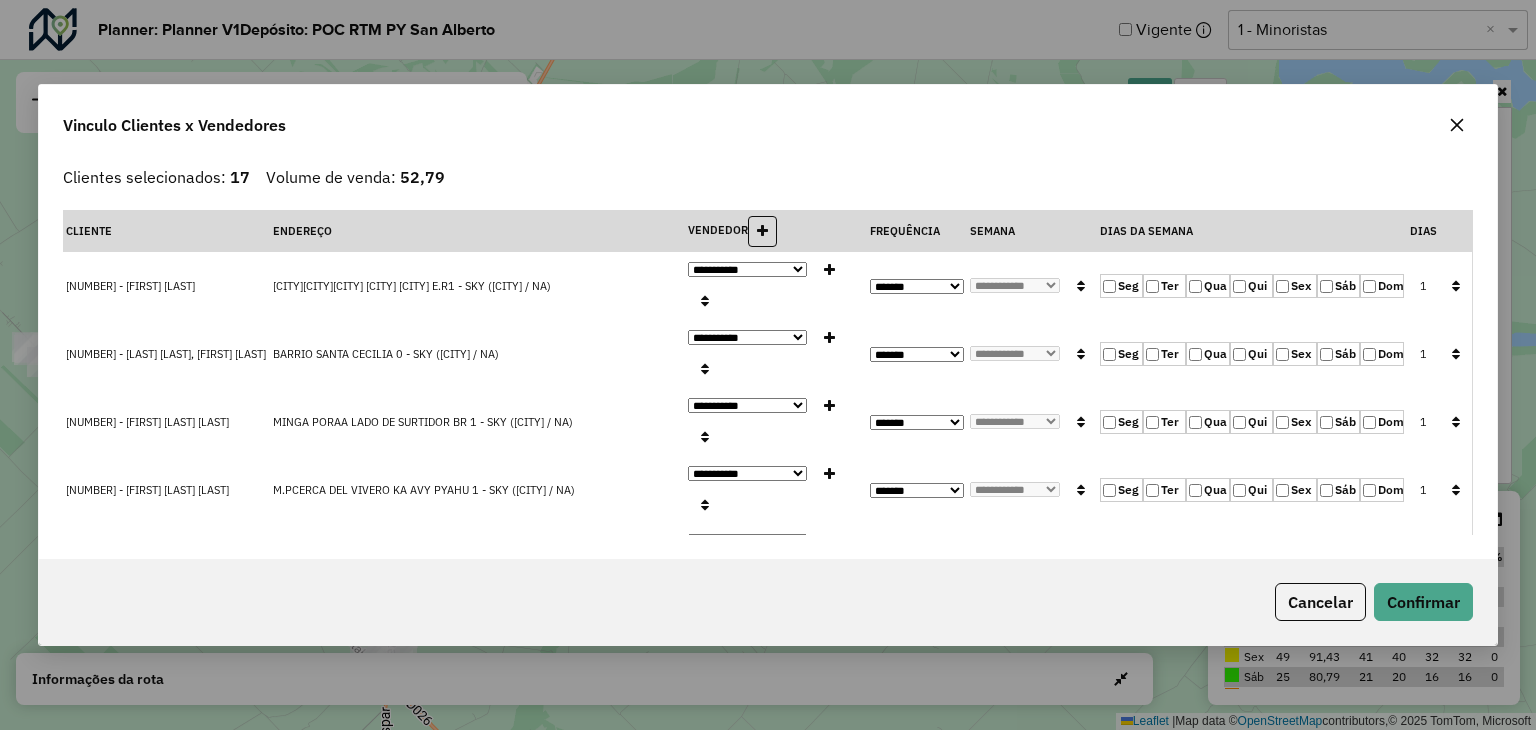click 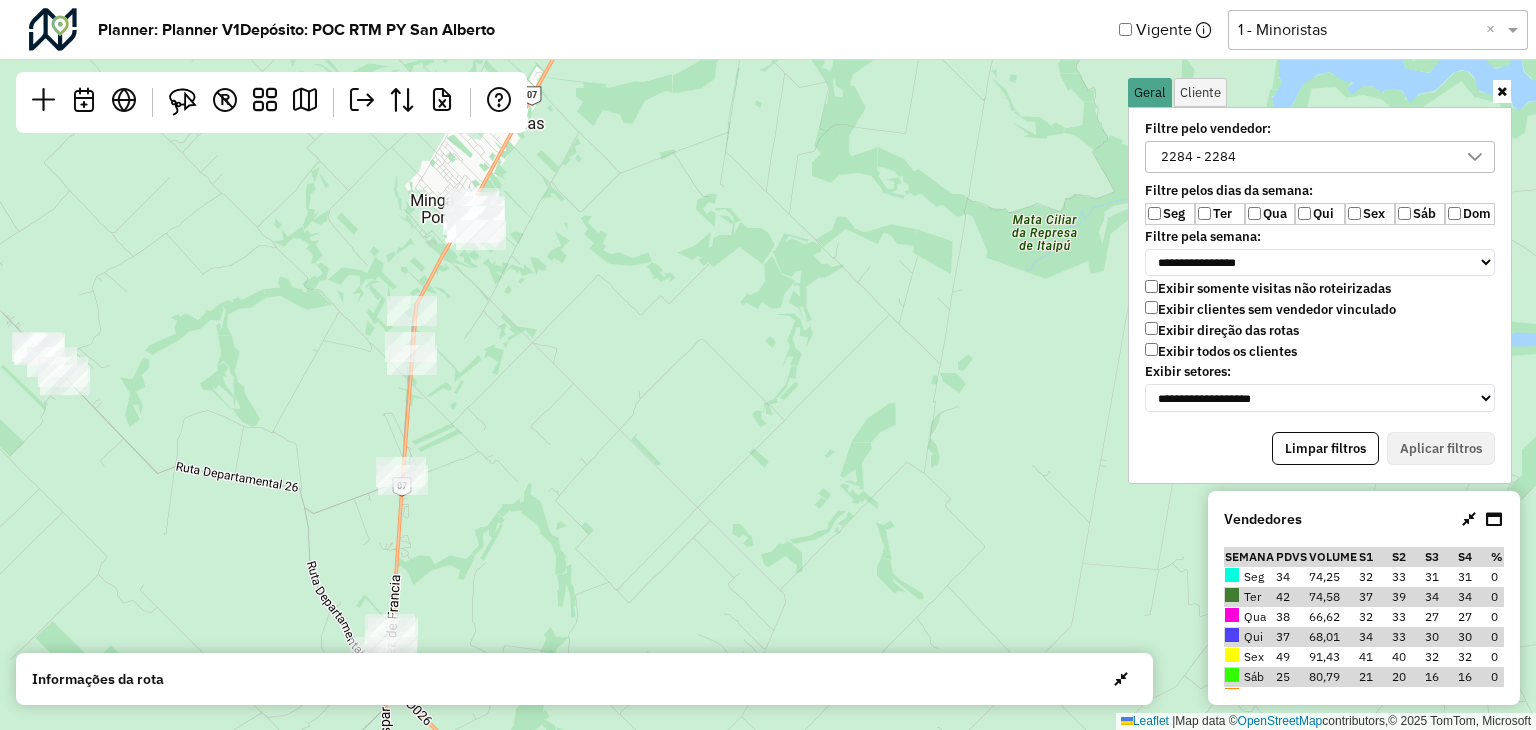 drag, startPoint x: 644, startPoint y: 342, endPoint x: 658, endPoint y: 298, distance: 46.173584 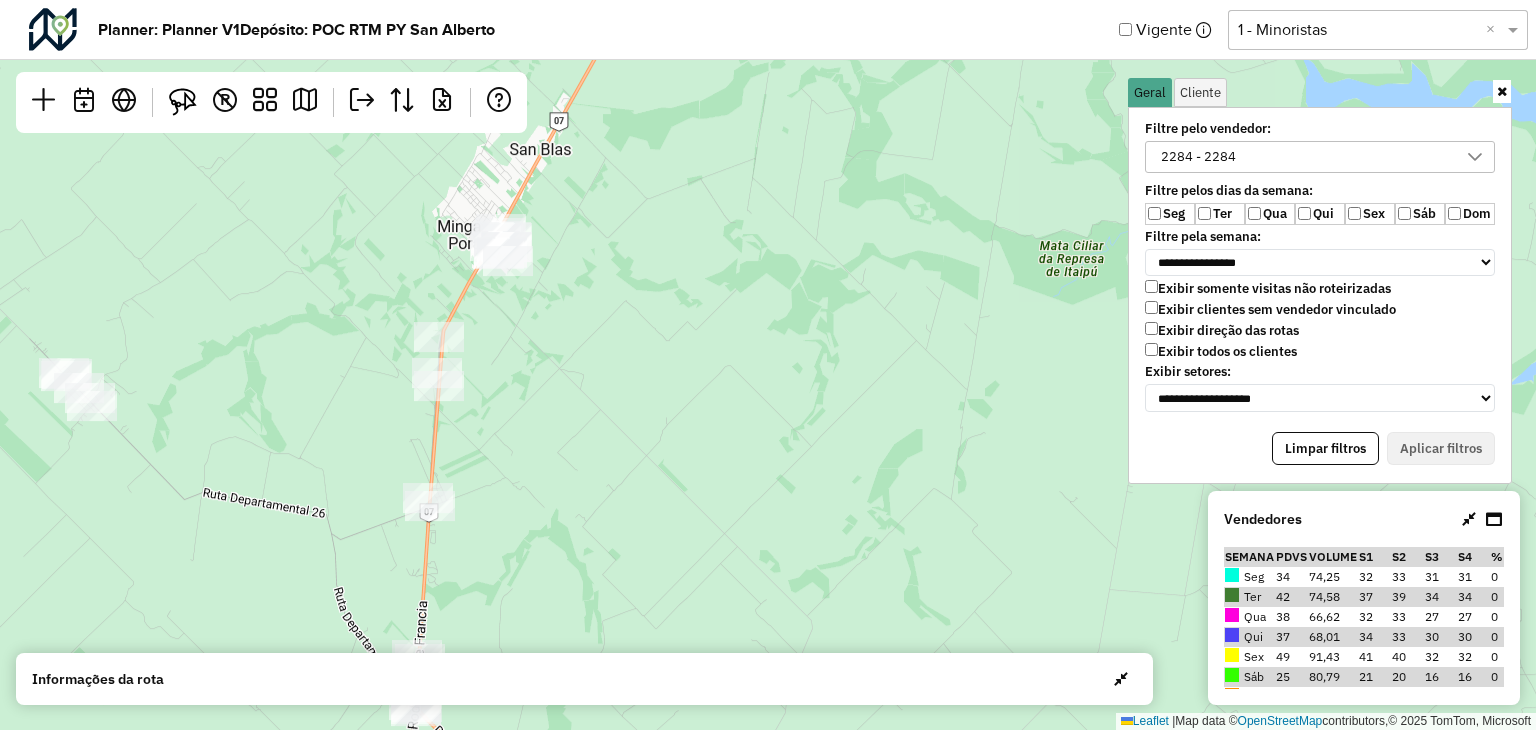 drag, startPoint x: 608, startPoint y: 306, endPoint x: 532, endPoint y: 352, distance: 88.83693 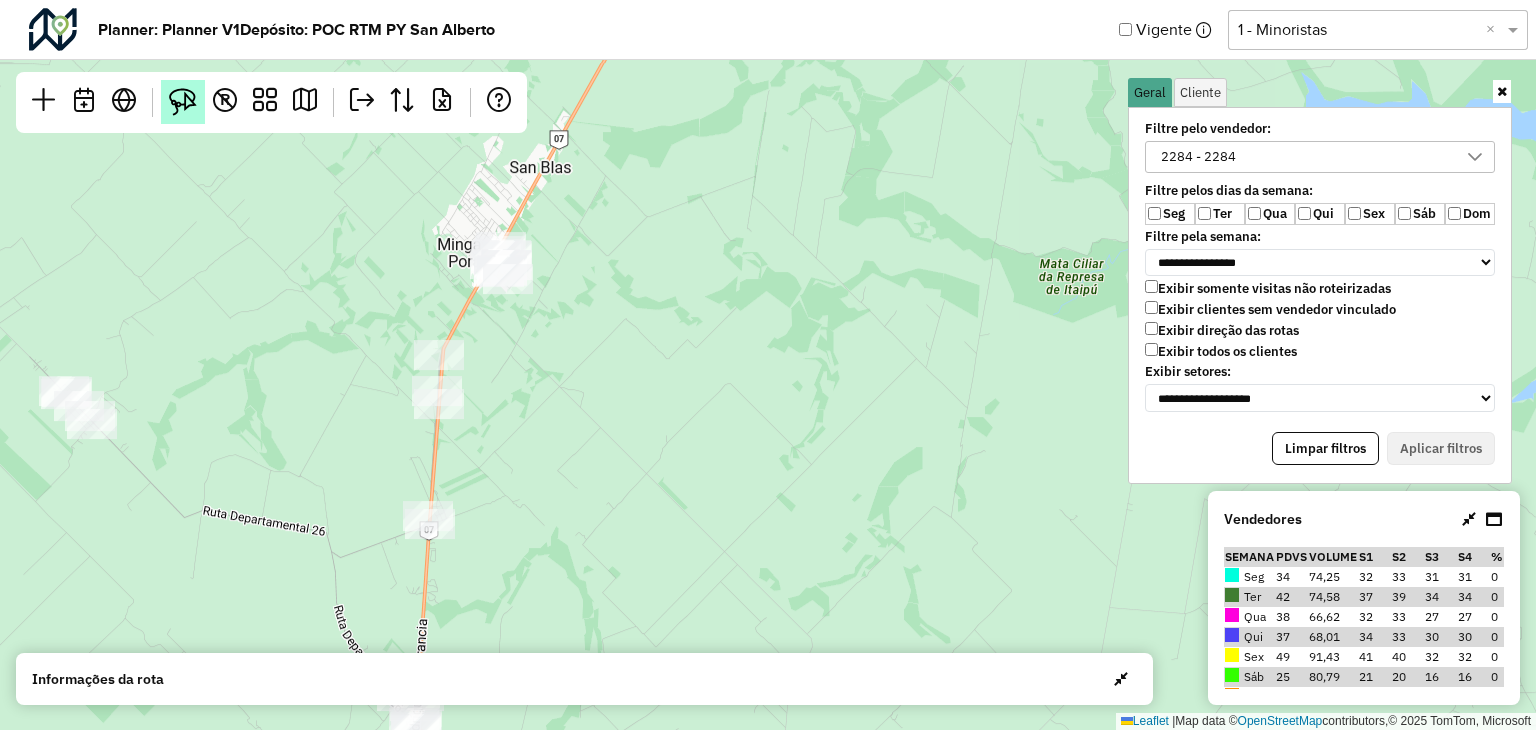 click at bounding box center (183, 102) 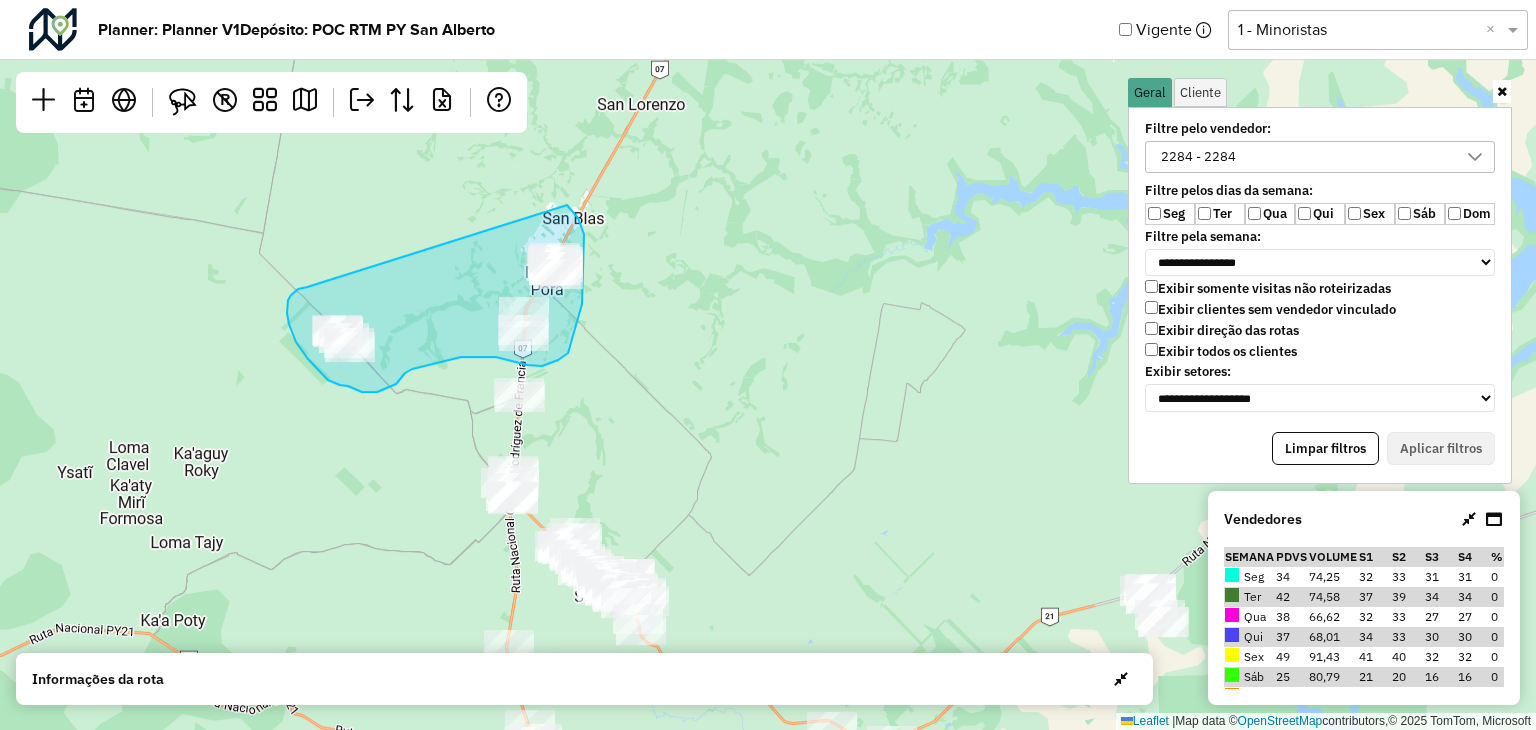 drag, startPoint x: 307, startPoint y: 287, endPoint x: 566, endPoint y: 205, distance: 271.67075 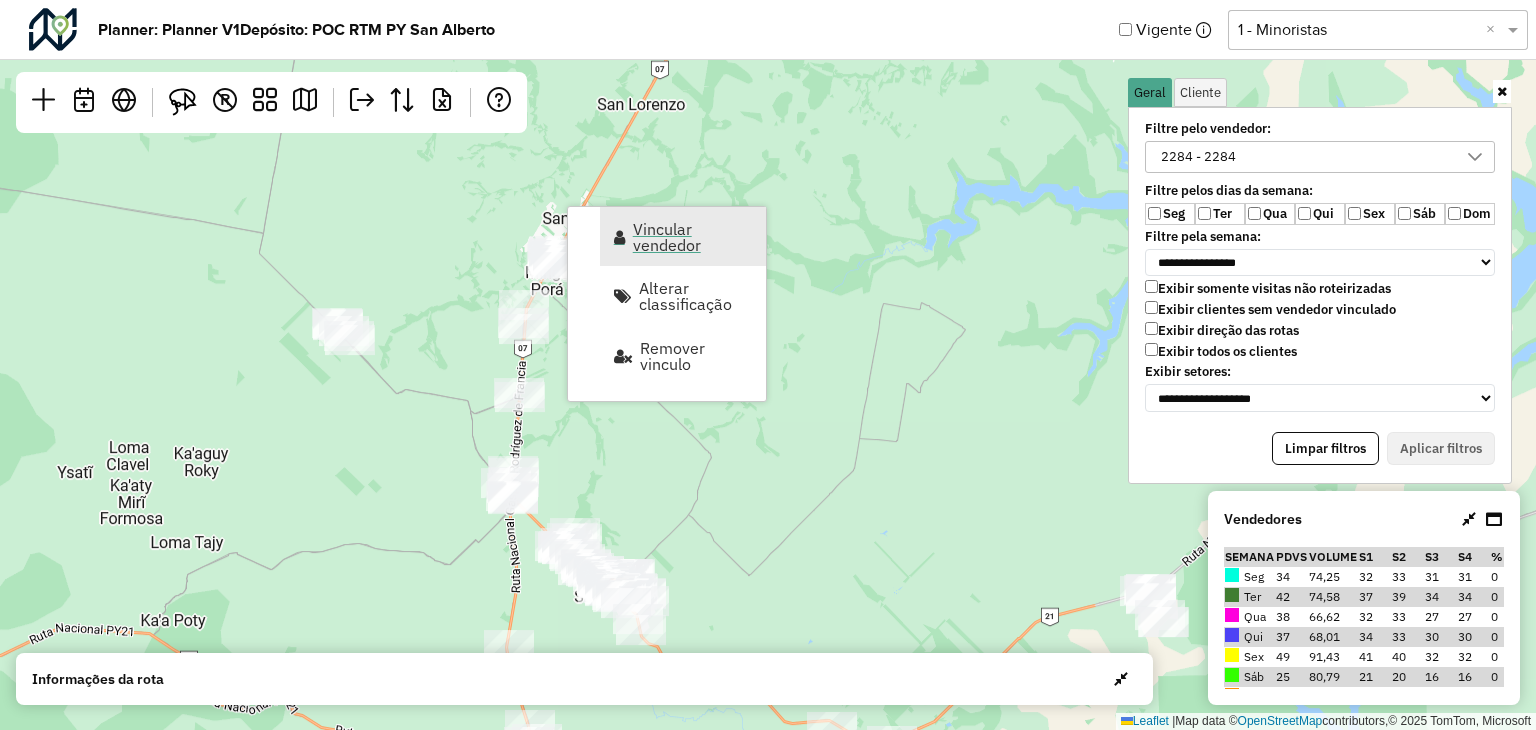 click on "Vincular vendedor" at bounding box center [693, 237] 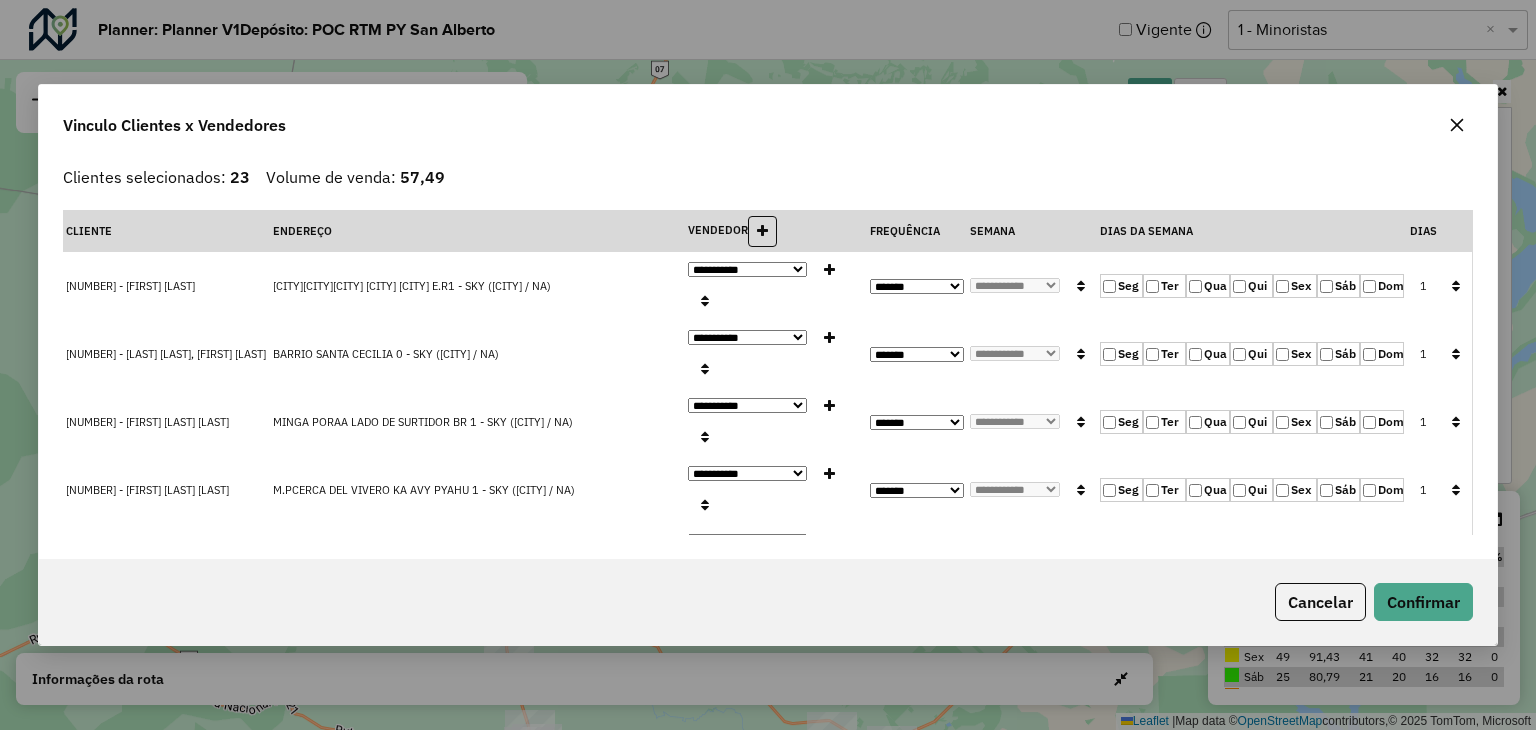 click on "Seg" 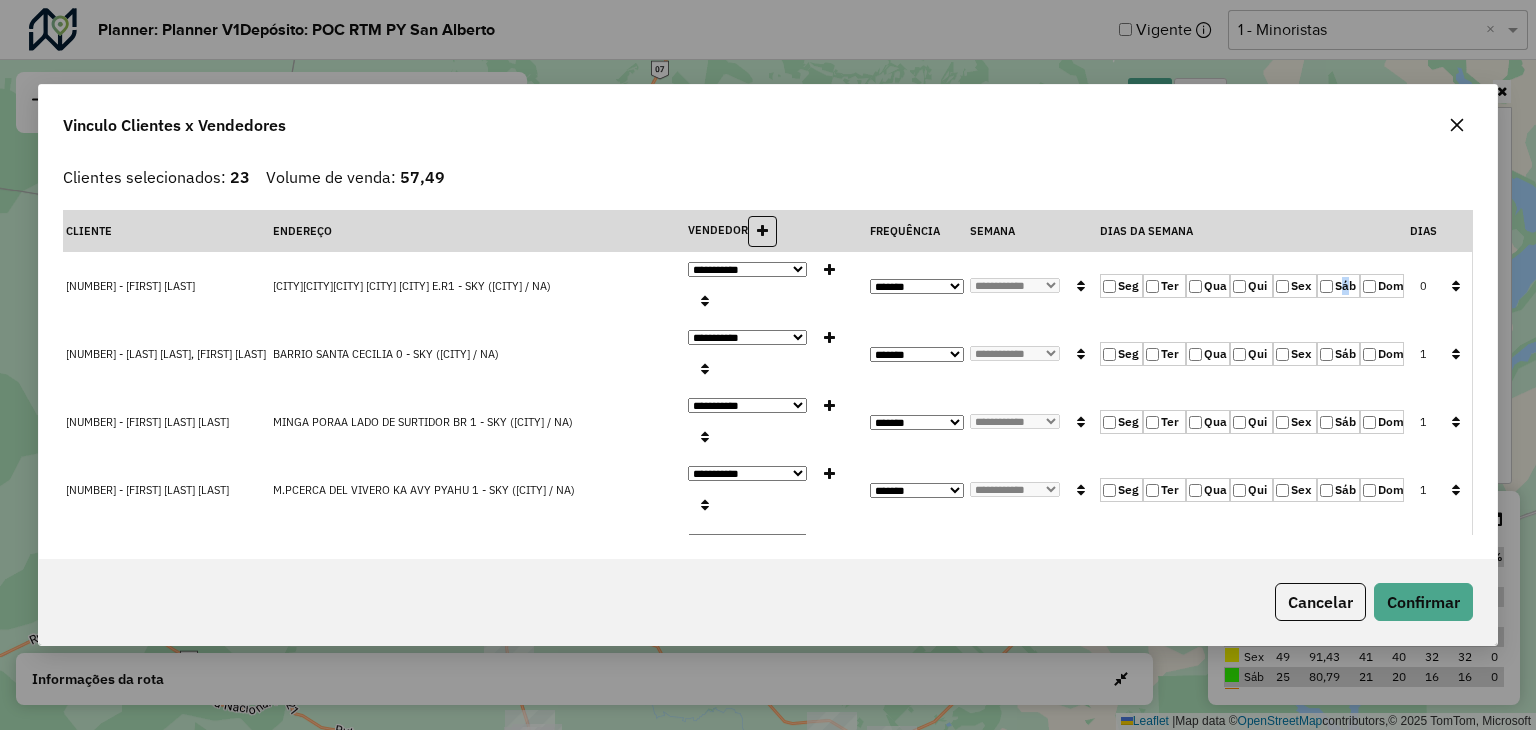 click on "Seg   Ter   Qua   Qui   Sex   Sáb   Dom" 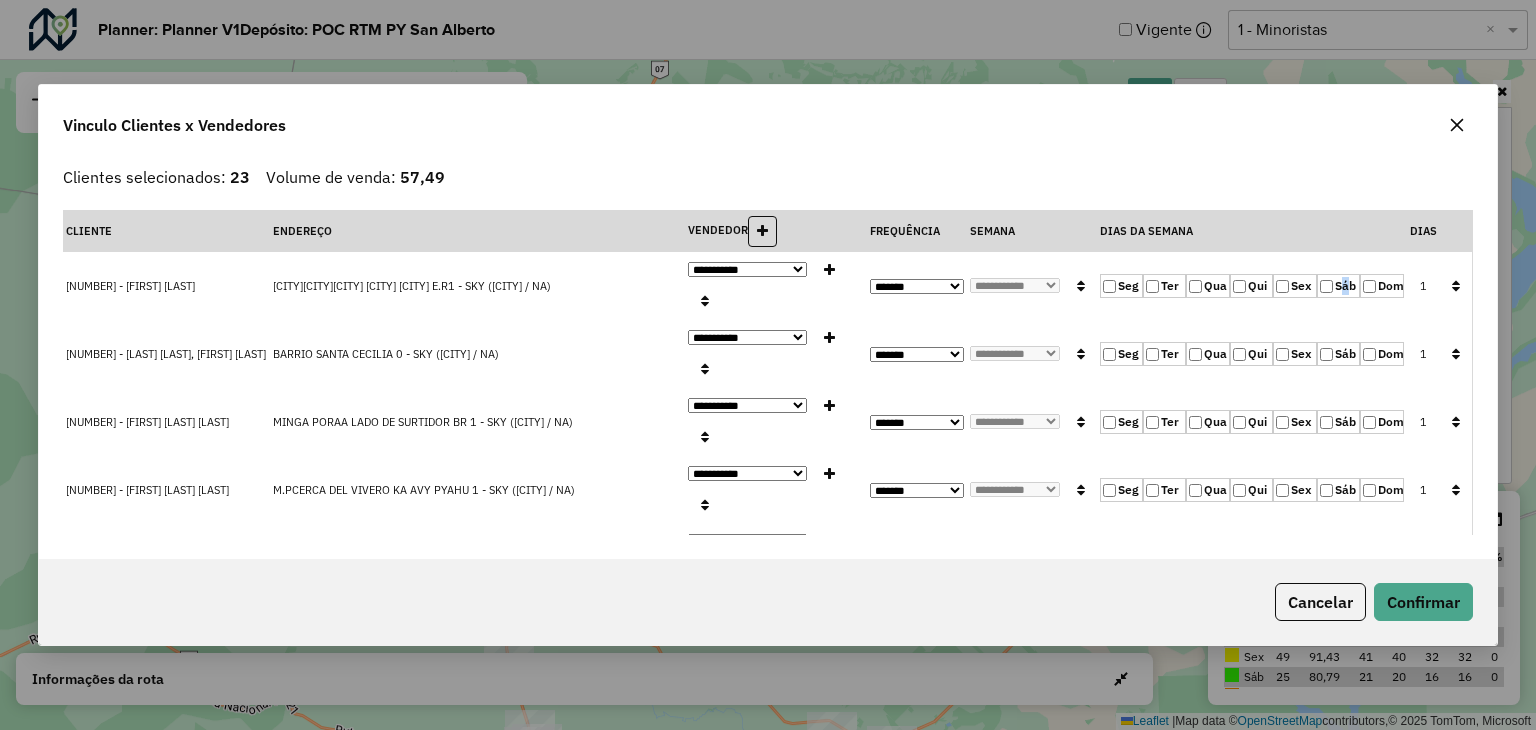click 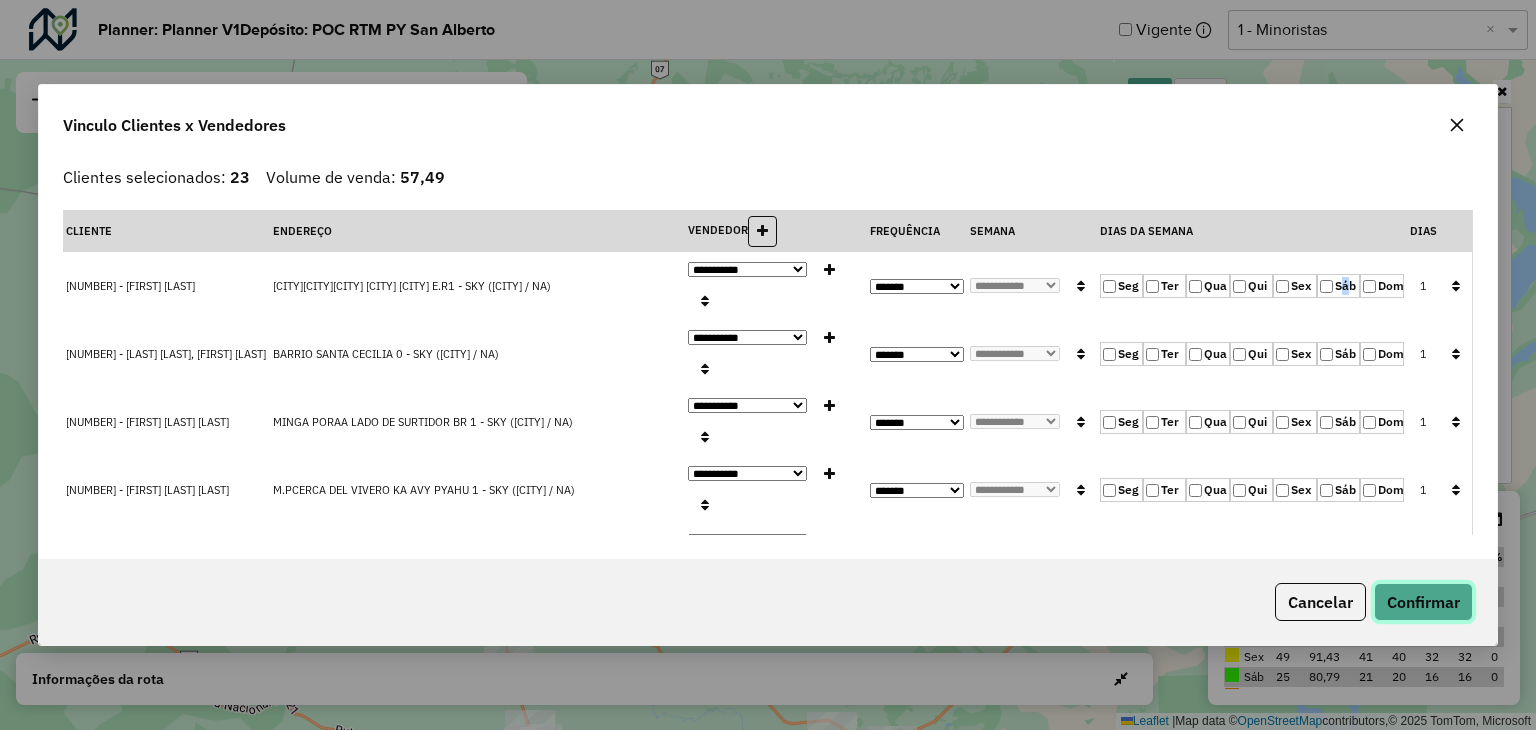 click on "Confirmar" 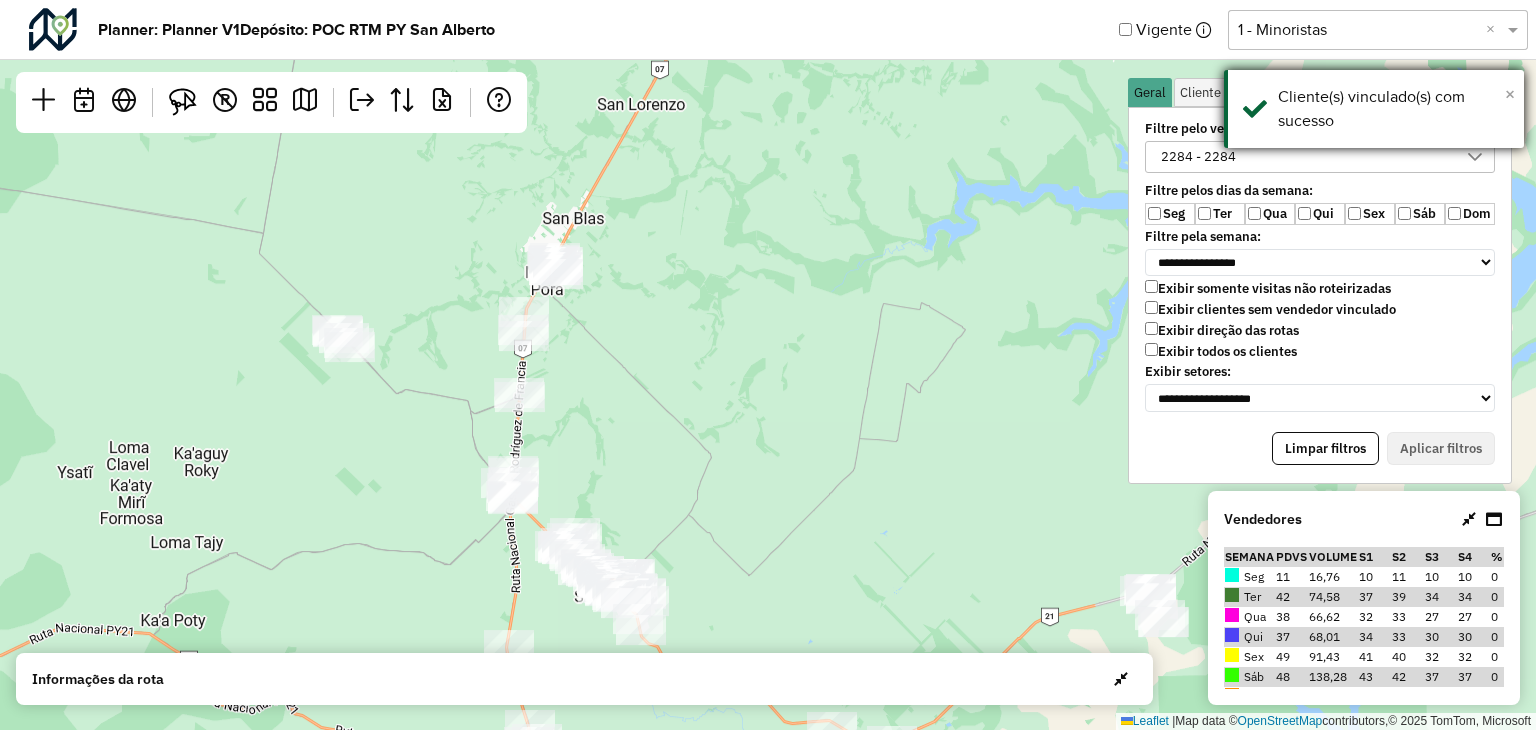 click on "×" at bounding box center (1510, 94) 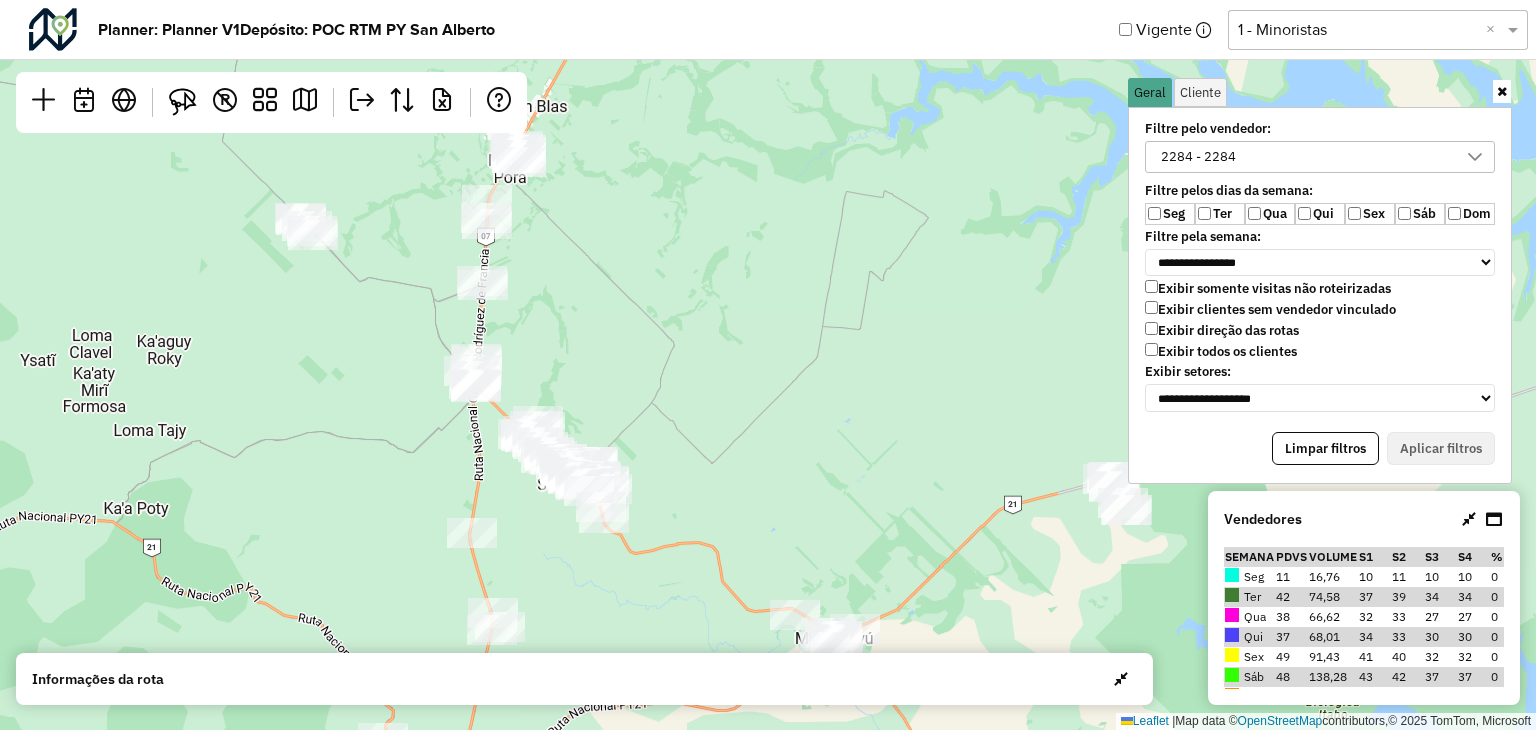 drag, startPoint x: 742, startPoint y: 361, endPoint x: 707, endPoint y: 256, distance: 110.67972 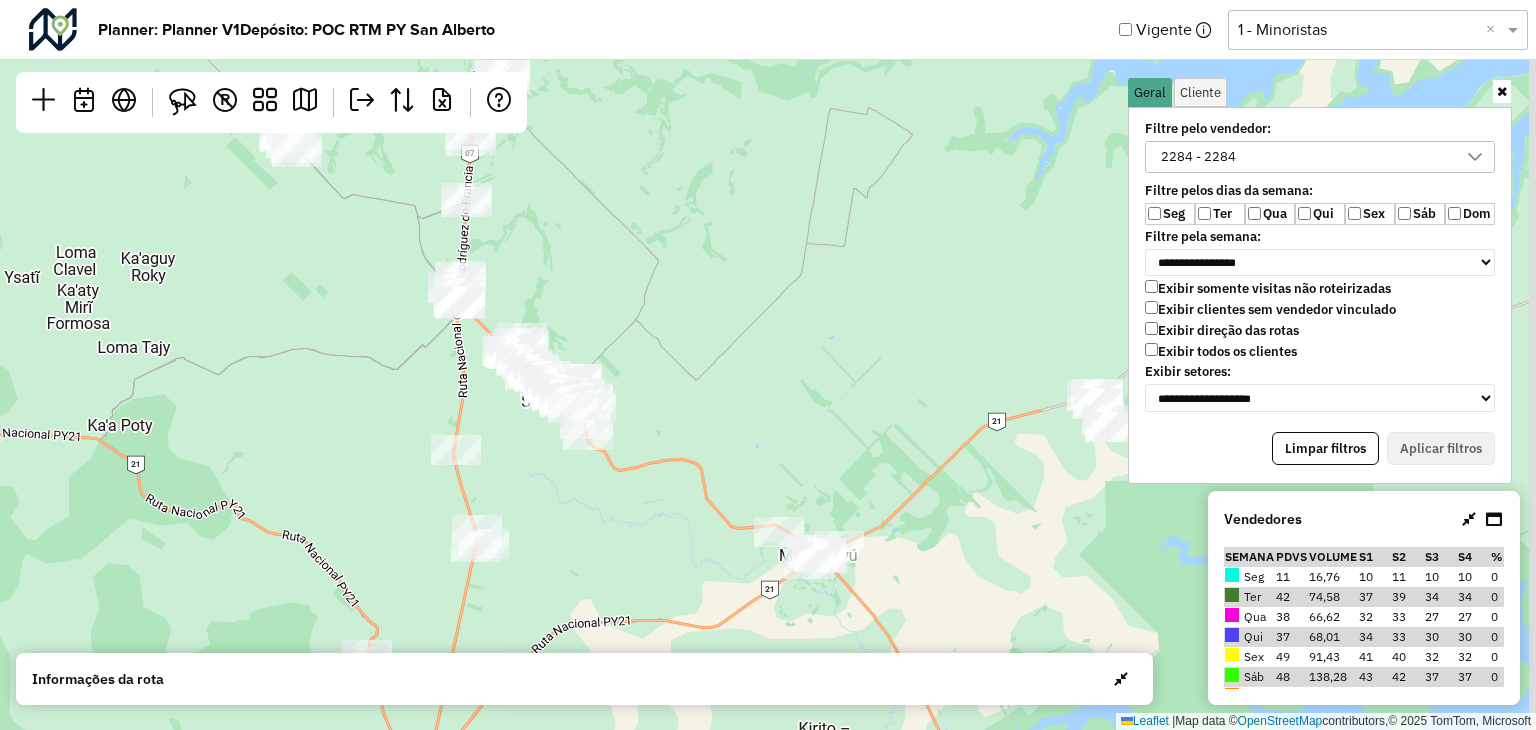 drag, startPoint x: 691, startPoint y: 301, endPoint x: 688, endPoint y: 282, distance: 19.235384 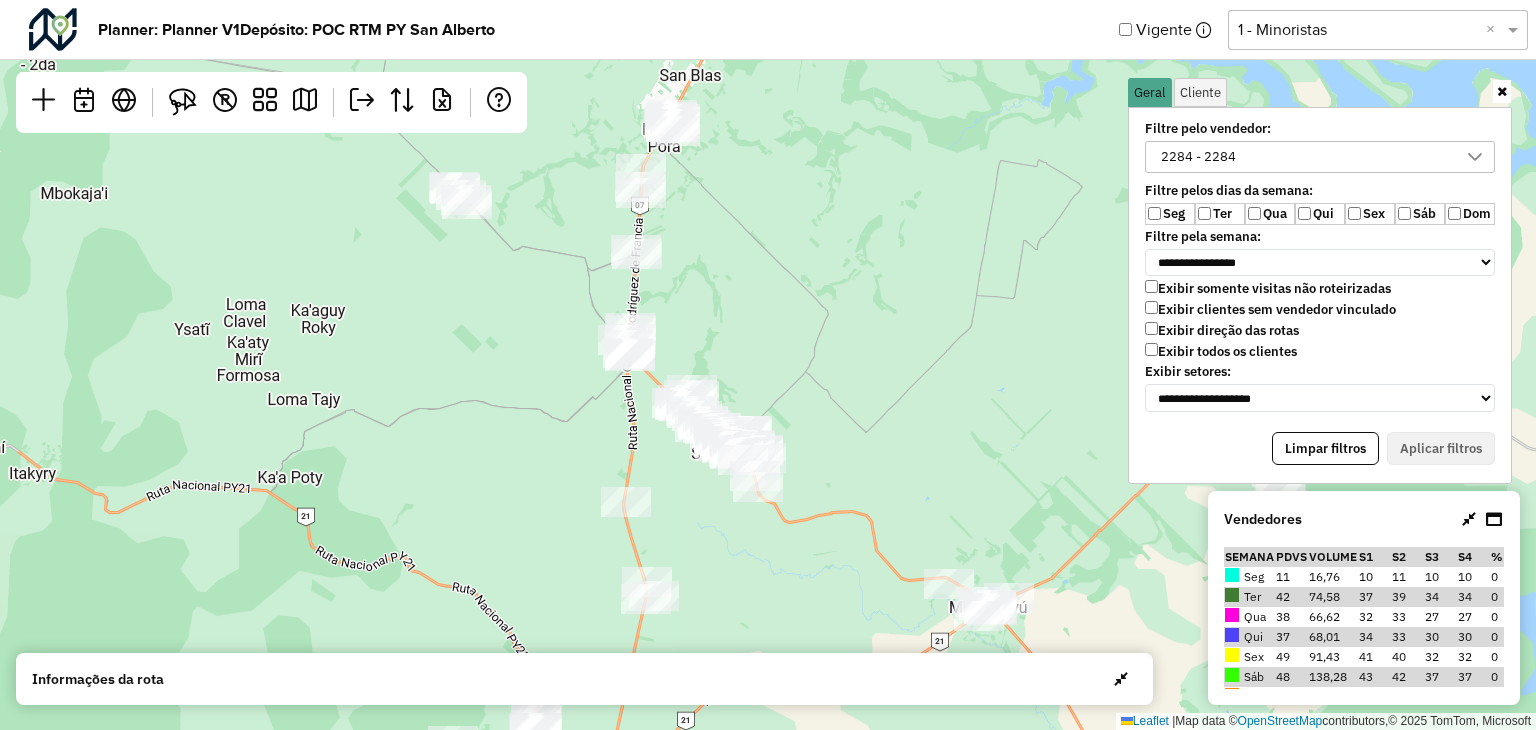 drag, startPoint x: 672, startPoint y: 341, endPoint x: 839, endPoint y: 393, distance: 174.90855 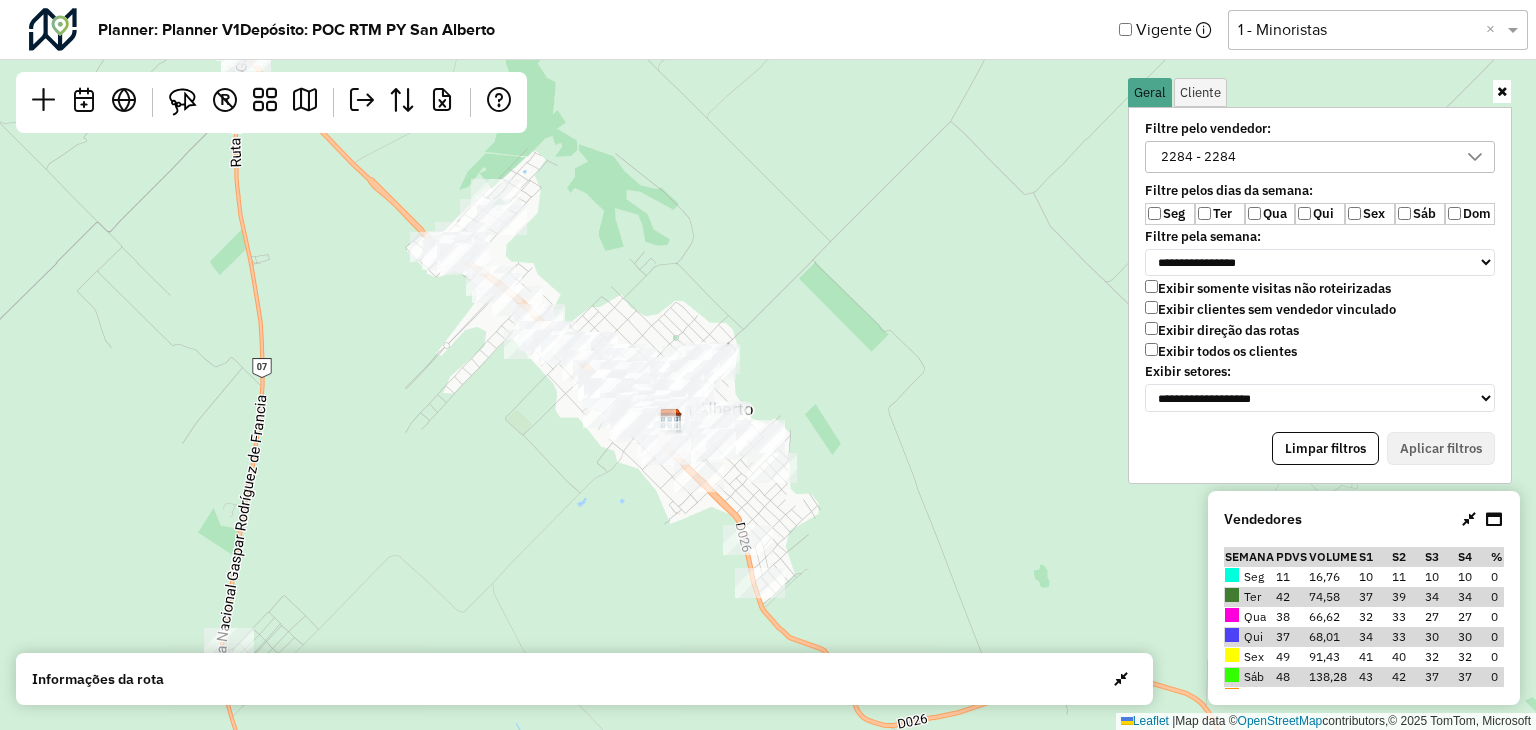 drag, startPoint x: 865, startPoint y: 425, endPoint x: 888, endPoint y: 453, distance: 36.23534 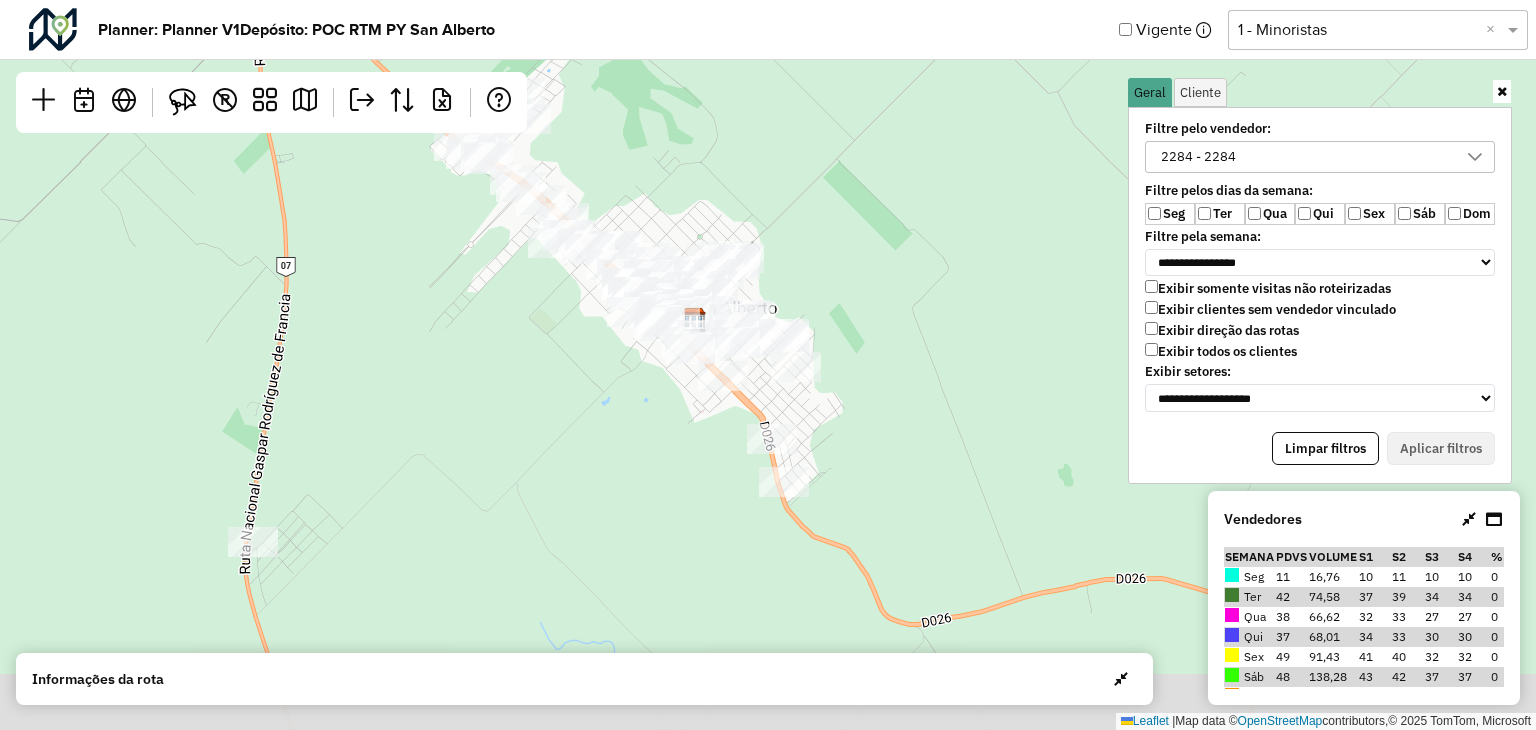 drag, startPoint x: 903, startPoint y: 417, endPoint x: 924, endPoint y: 327, distance: 92.417534 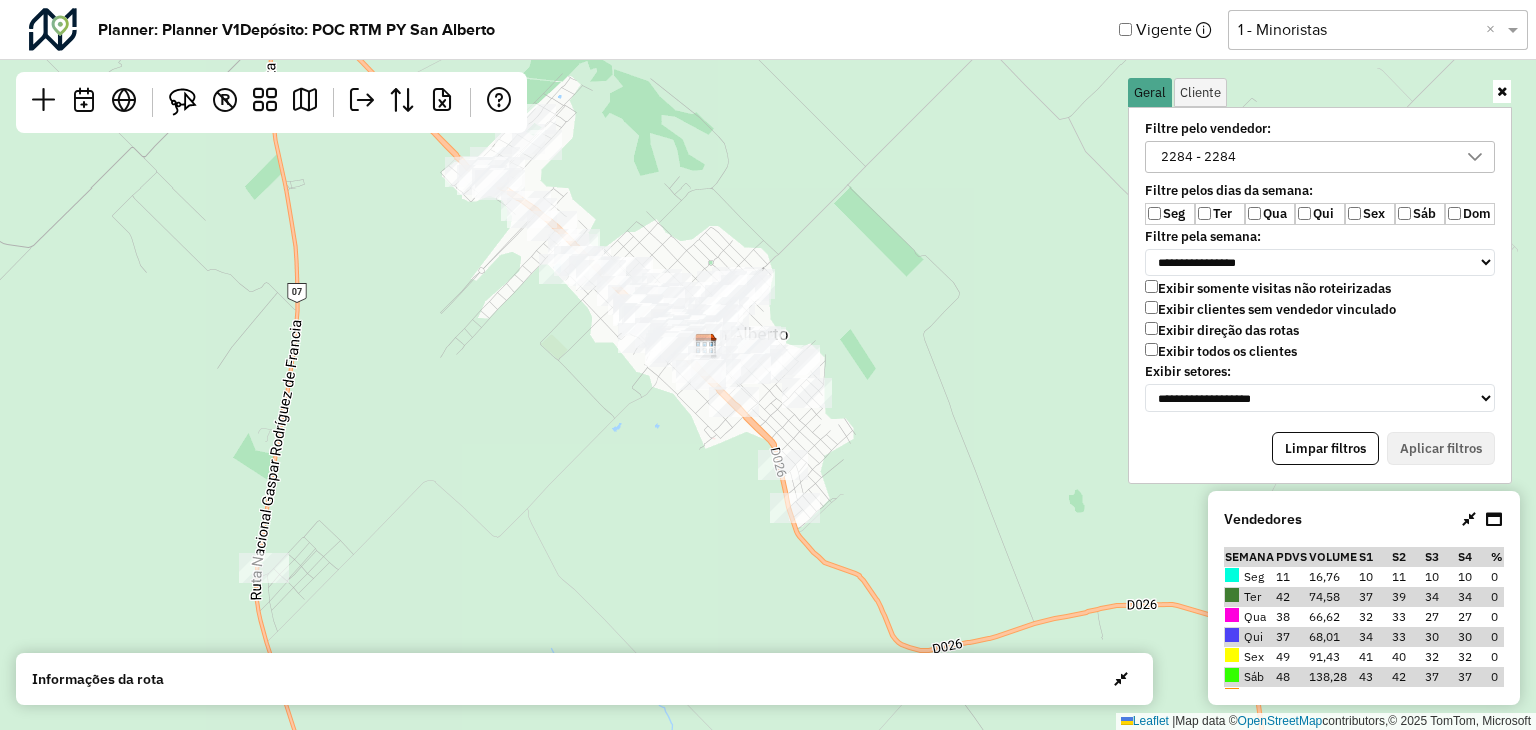 drag, startPoint x: 920, startPoint y: 538, endPoint x: 880, endPoint y: 531, distance: 40.60788 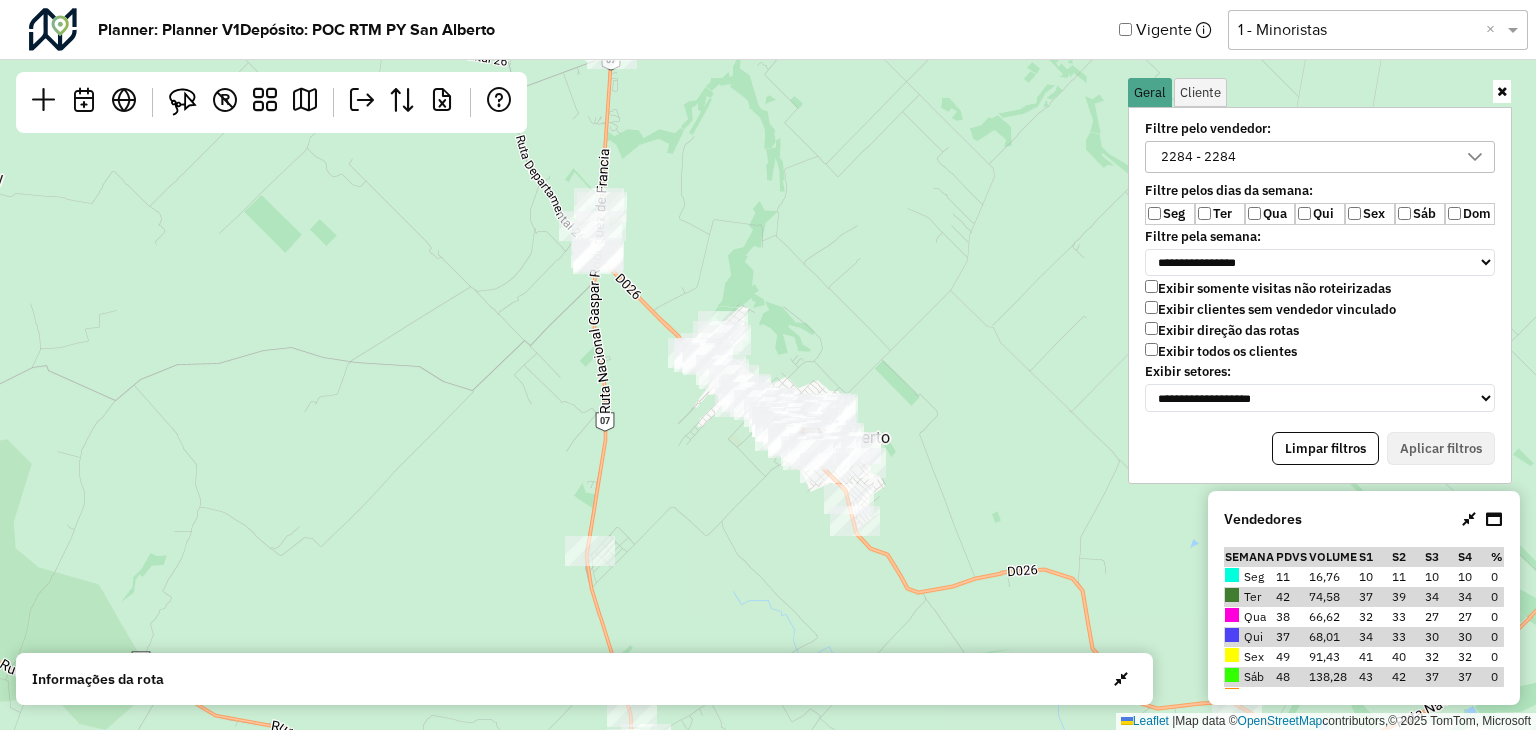 drag, startPoint x: 770, startPoint y: 222, endPoint x: 844, endPoint y: 344, distance: 142.68848 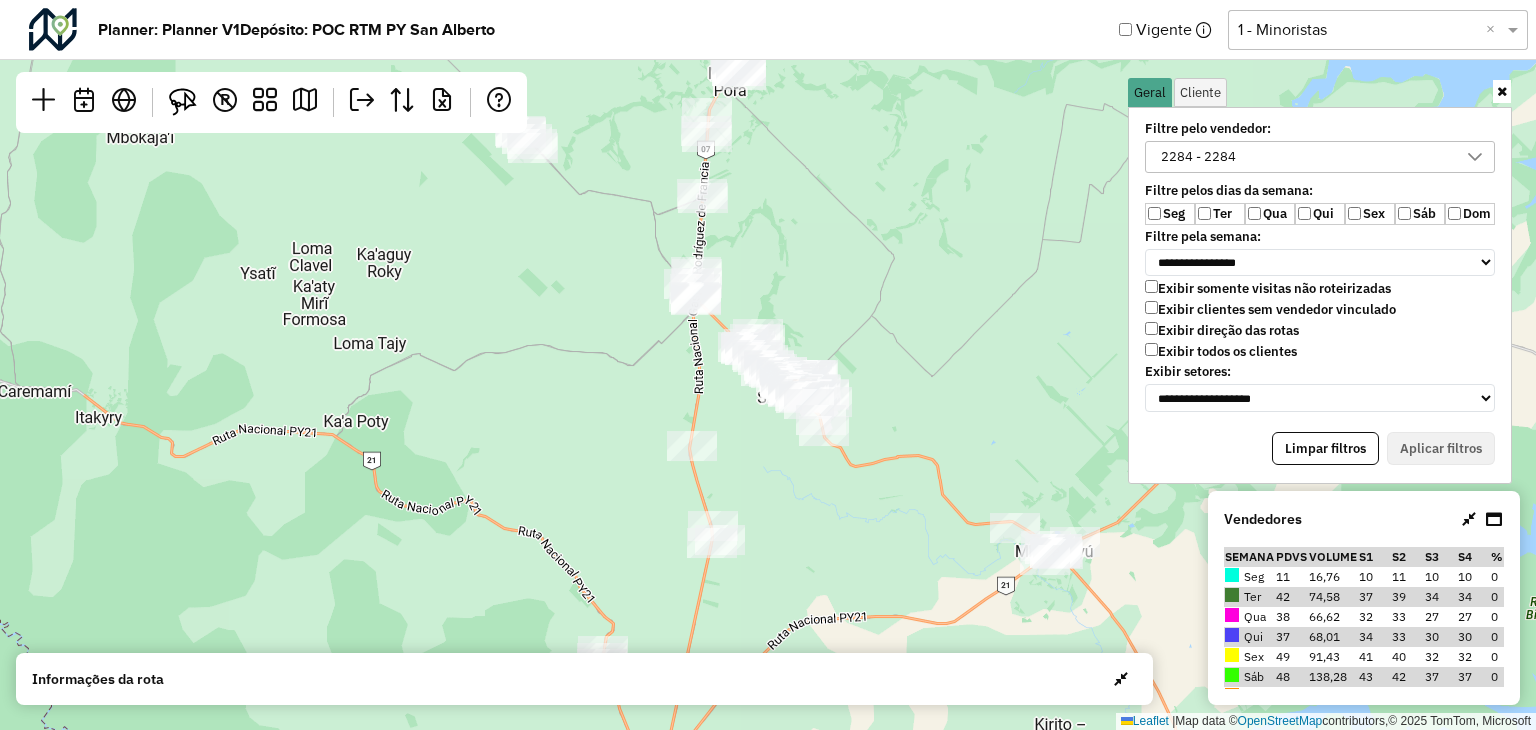 drag, startPoint x: 882, startPoint y: 353, endPoint x: 861, endPoint y: 369, distance: 26.400757 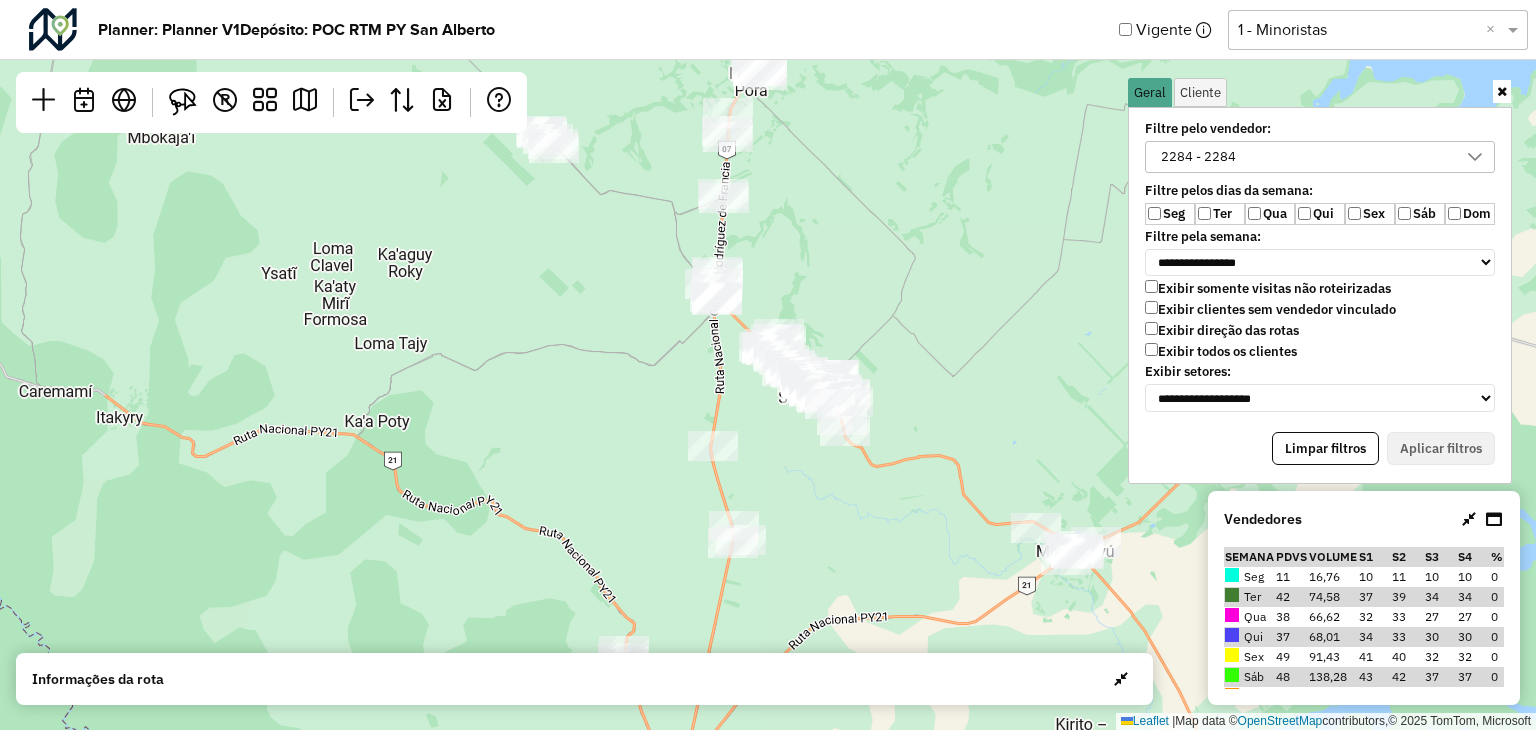 drag, startPoint x: 819, startPoint y: 298, endPoint x: 828, endPoint y: 308, distance: 13.453624 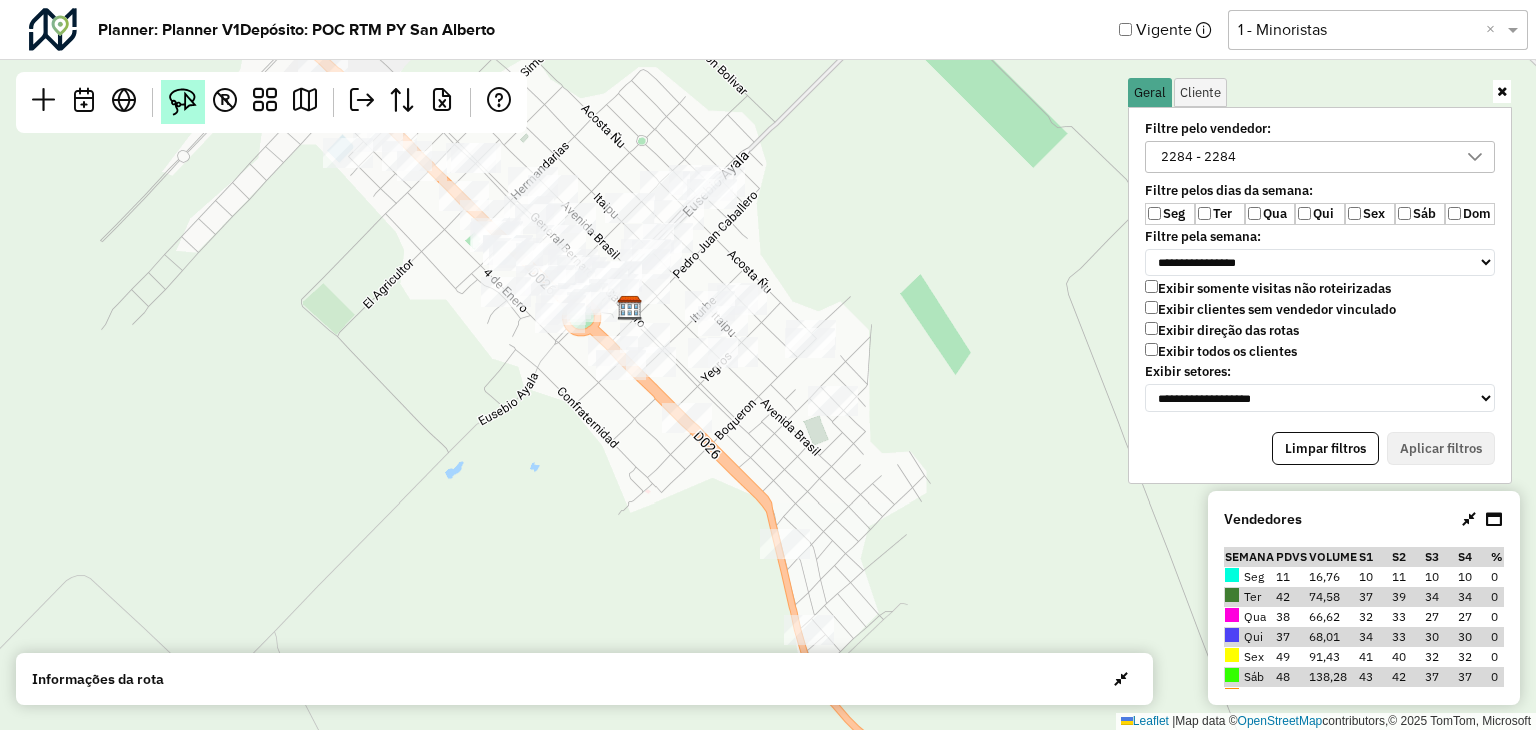 click at bounding box center (183, 102) 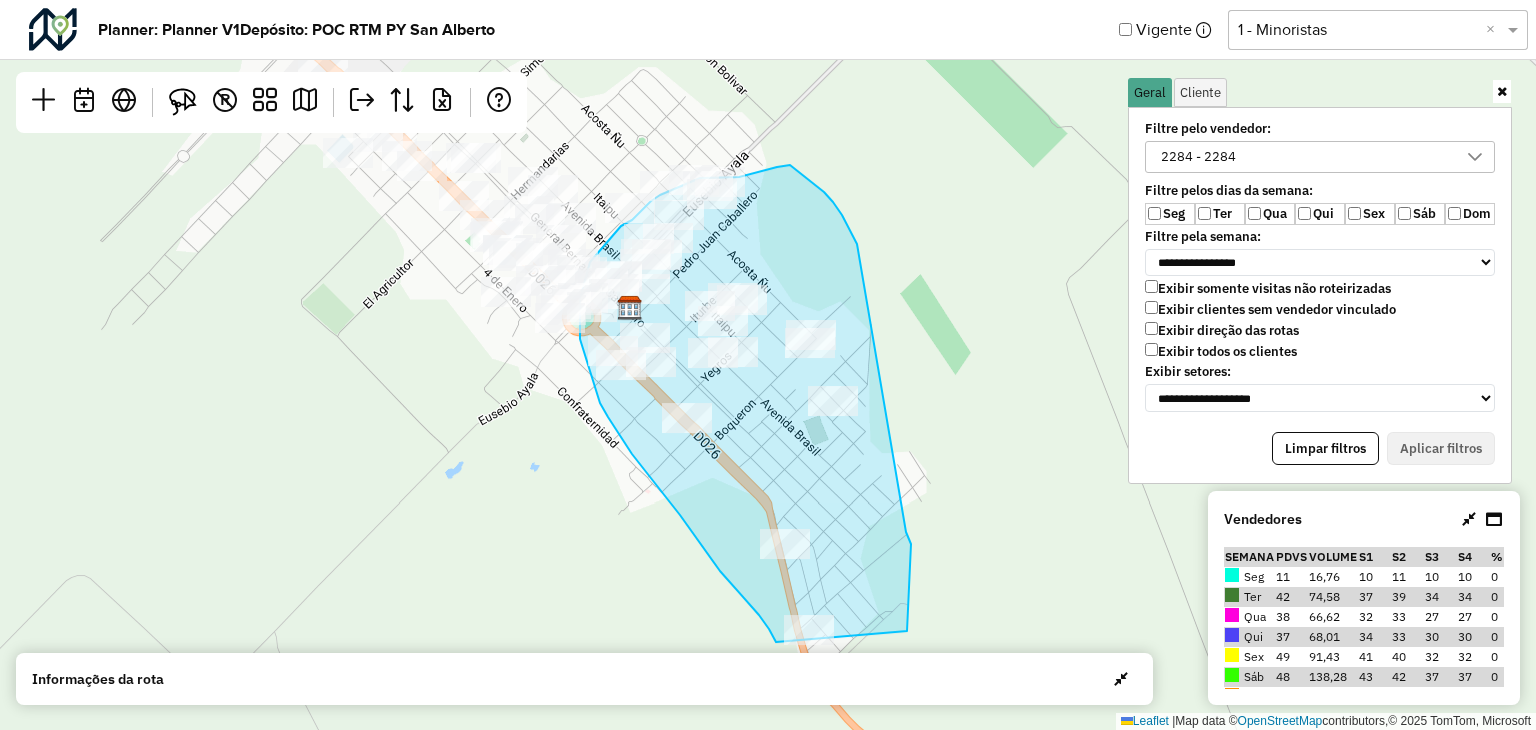 drag, startPoint x: 854, startPoint y: 238, endPoint x: 906, endPoint y: 532, distance: 298.56323 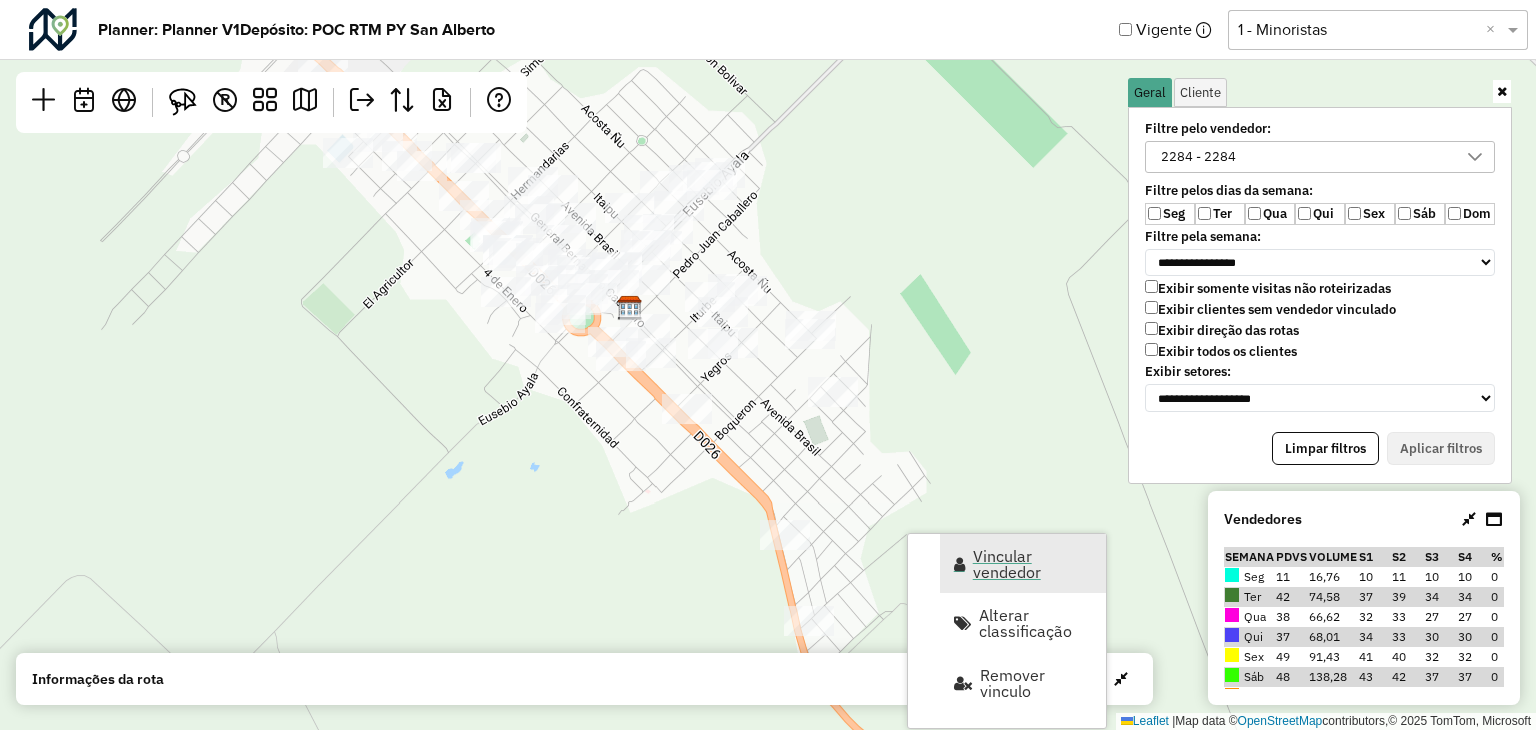 click on "Vincular vendedor" at bounding box center (1033, 564) 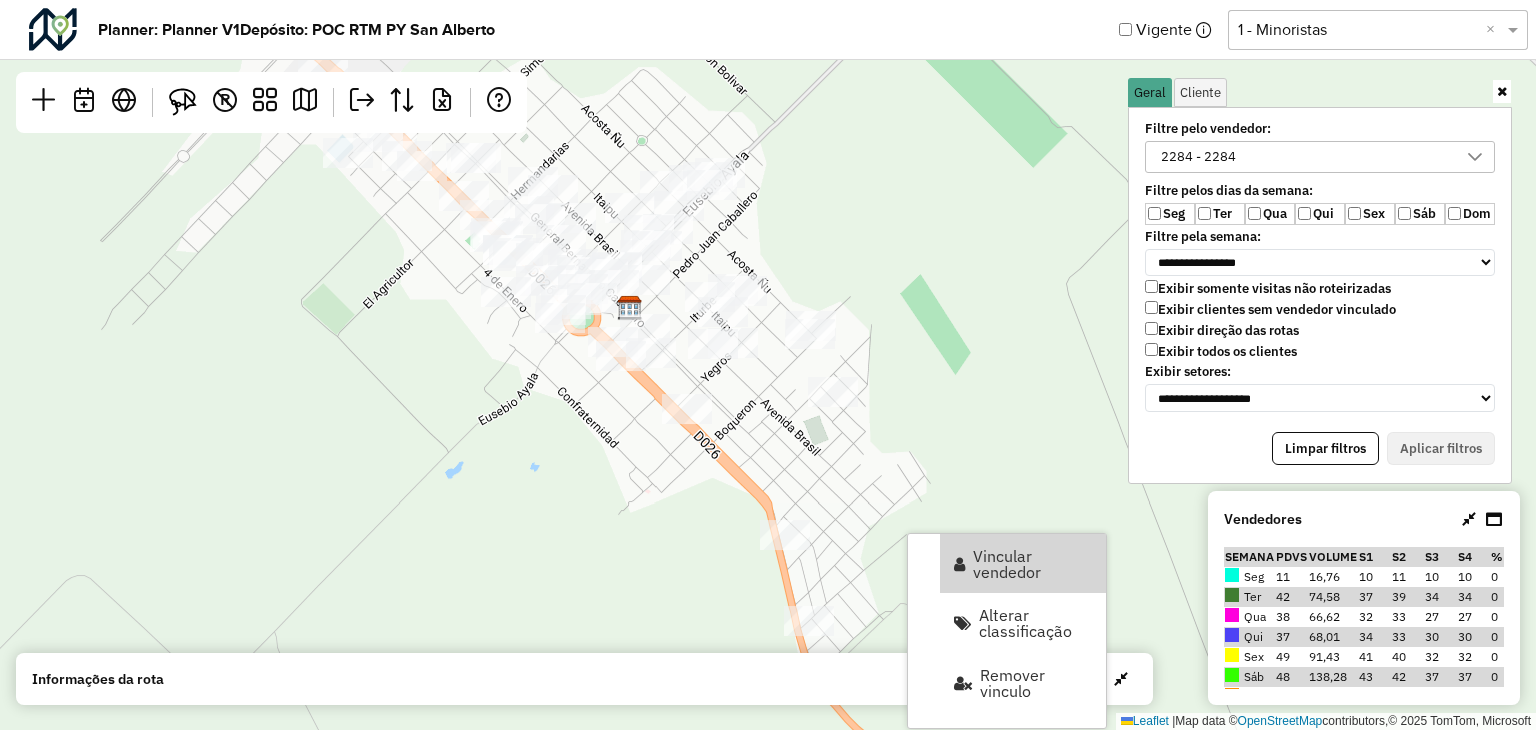 select on "********" 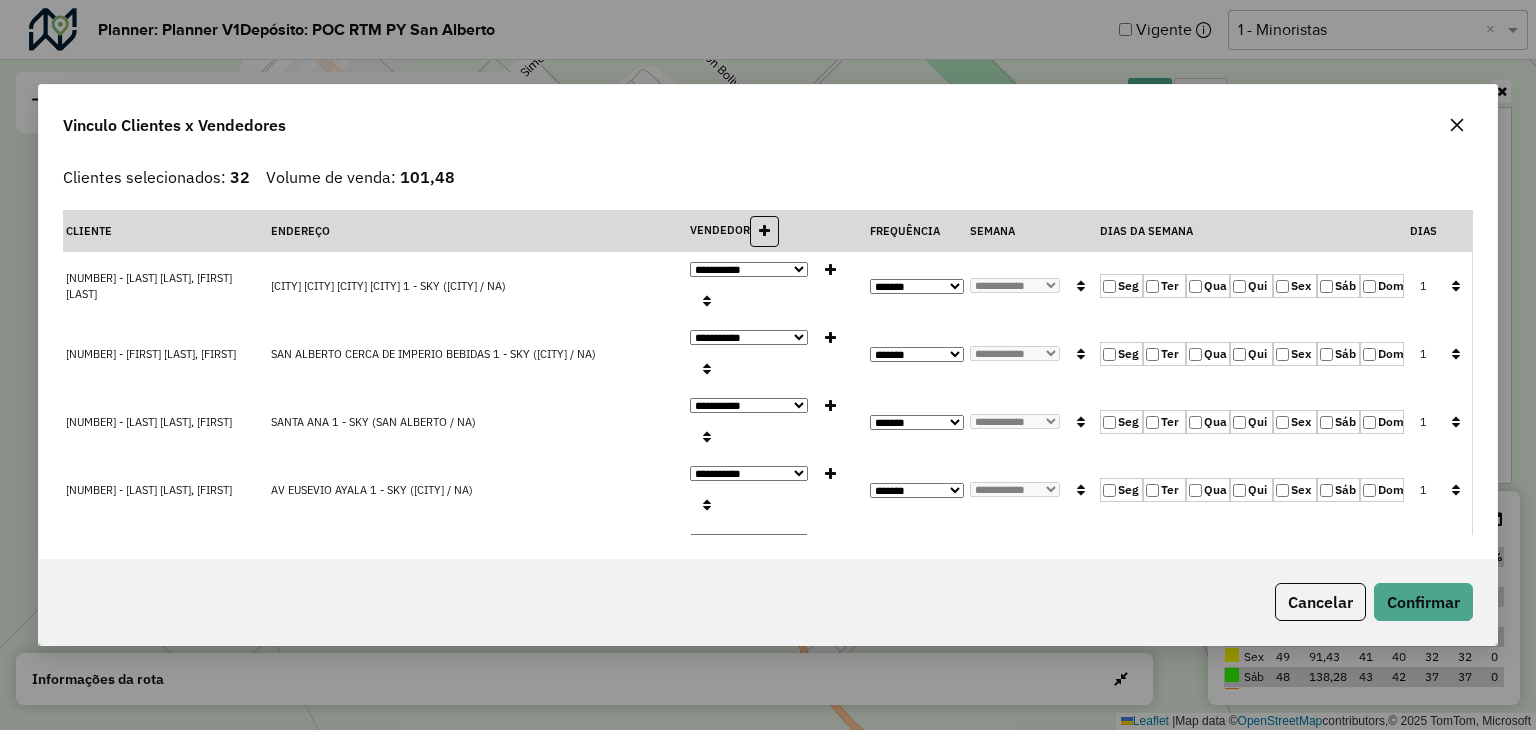 click 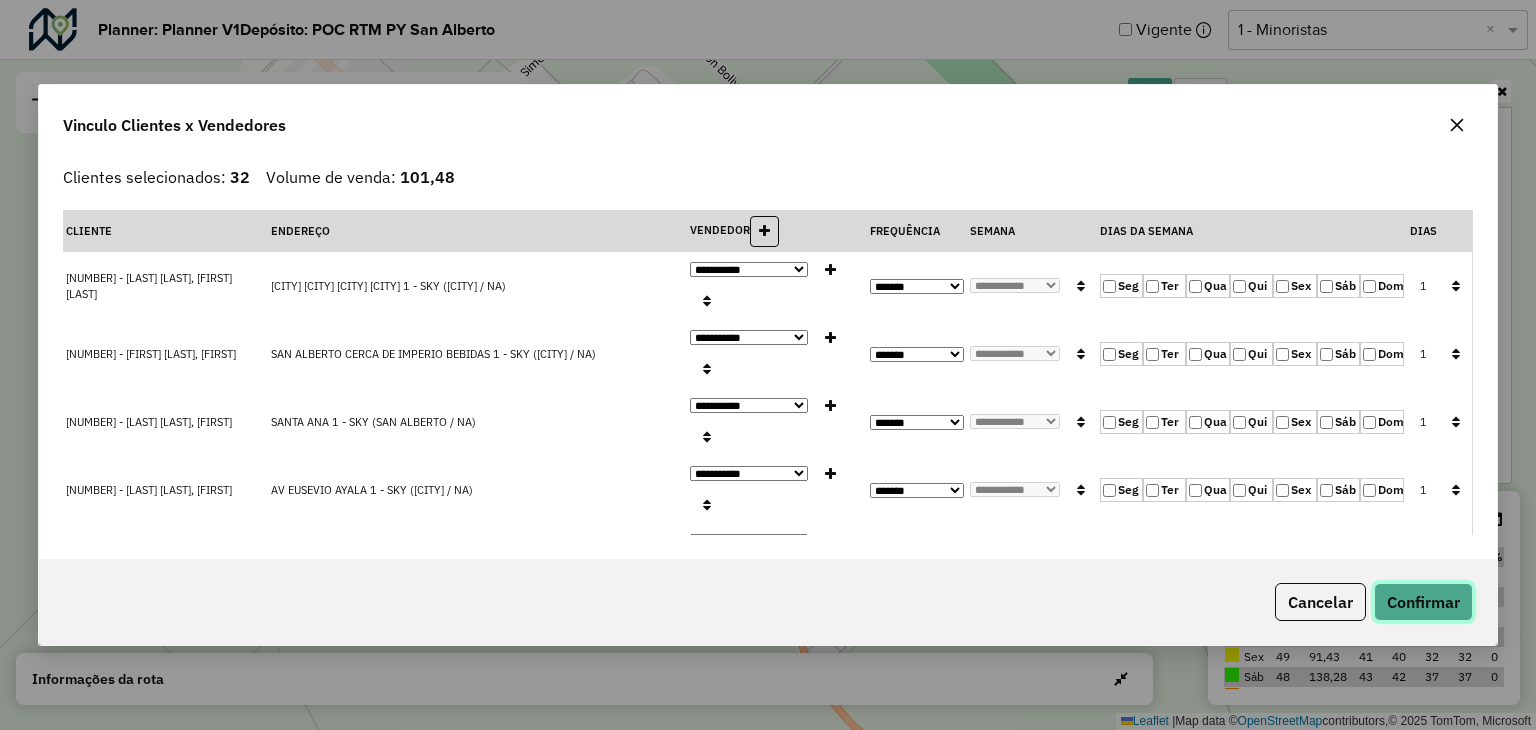 click on "Confirmar" 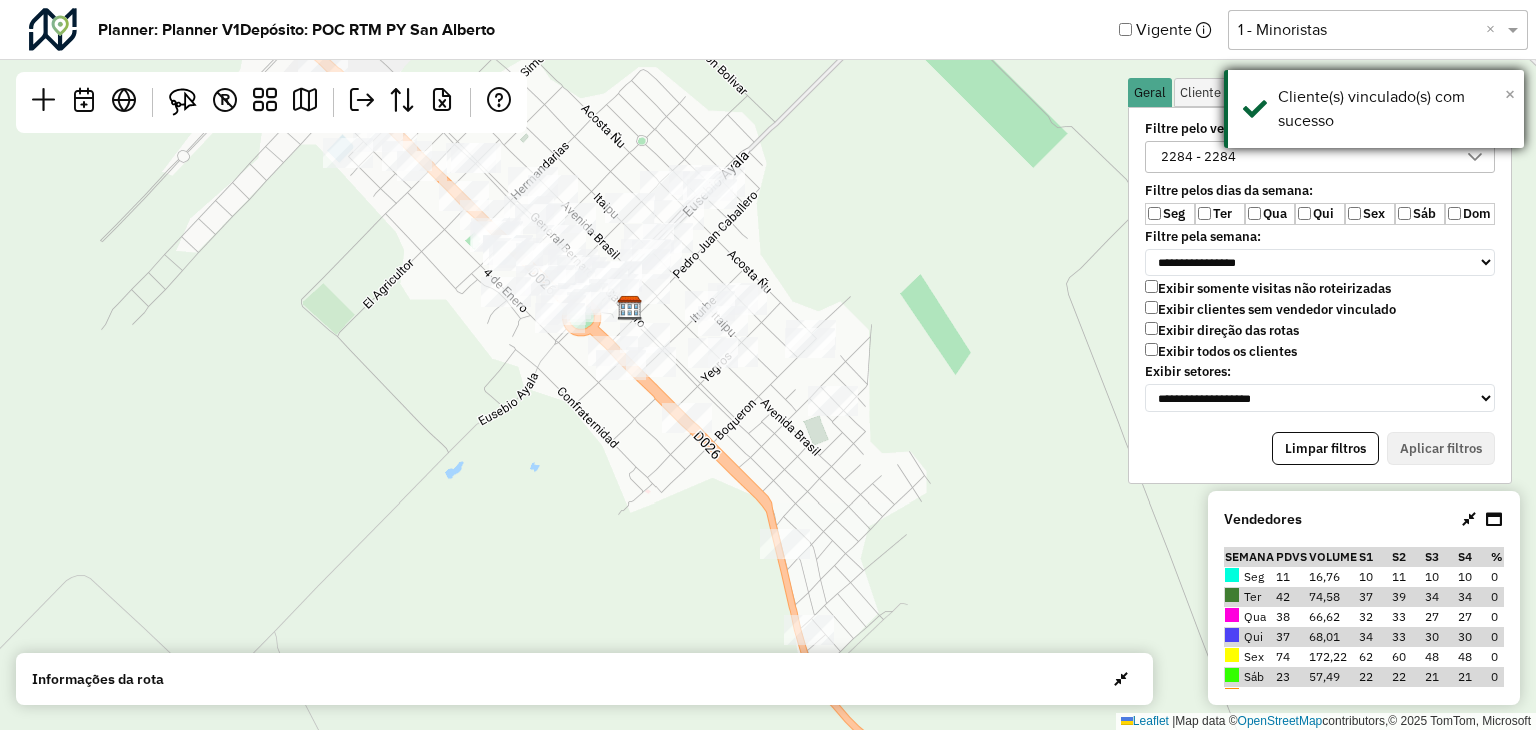 click on "×" at bounding box center (1510, 94) 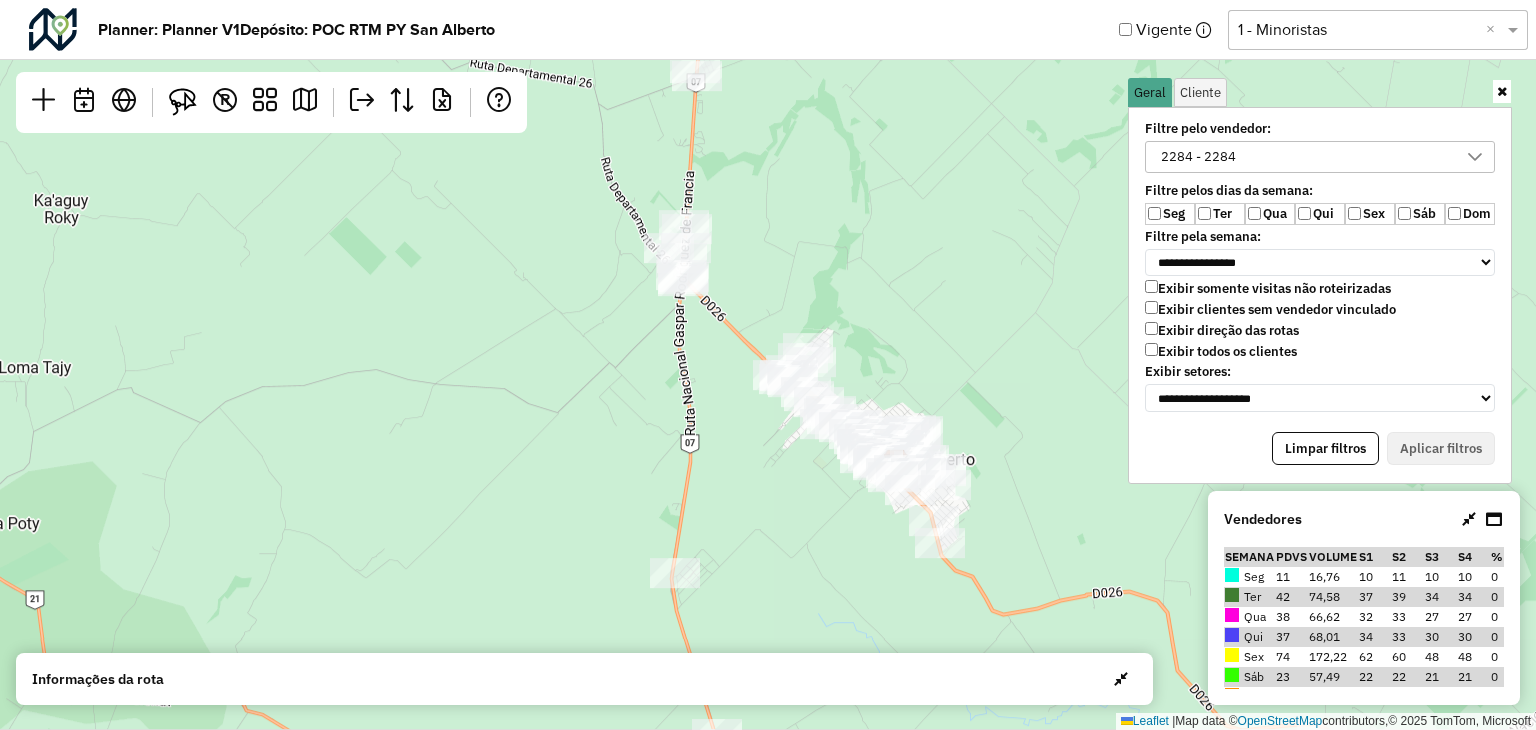 drag, startPoint x: 758, startPoint y: 202, endPoint x: 851, endPoint y: 281, distance: 122.02459 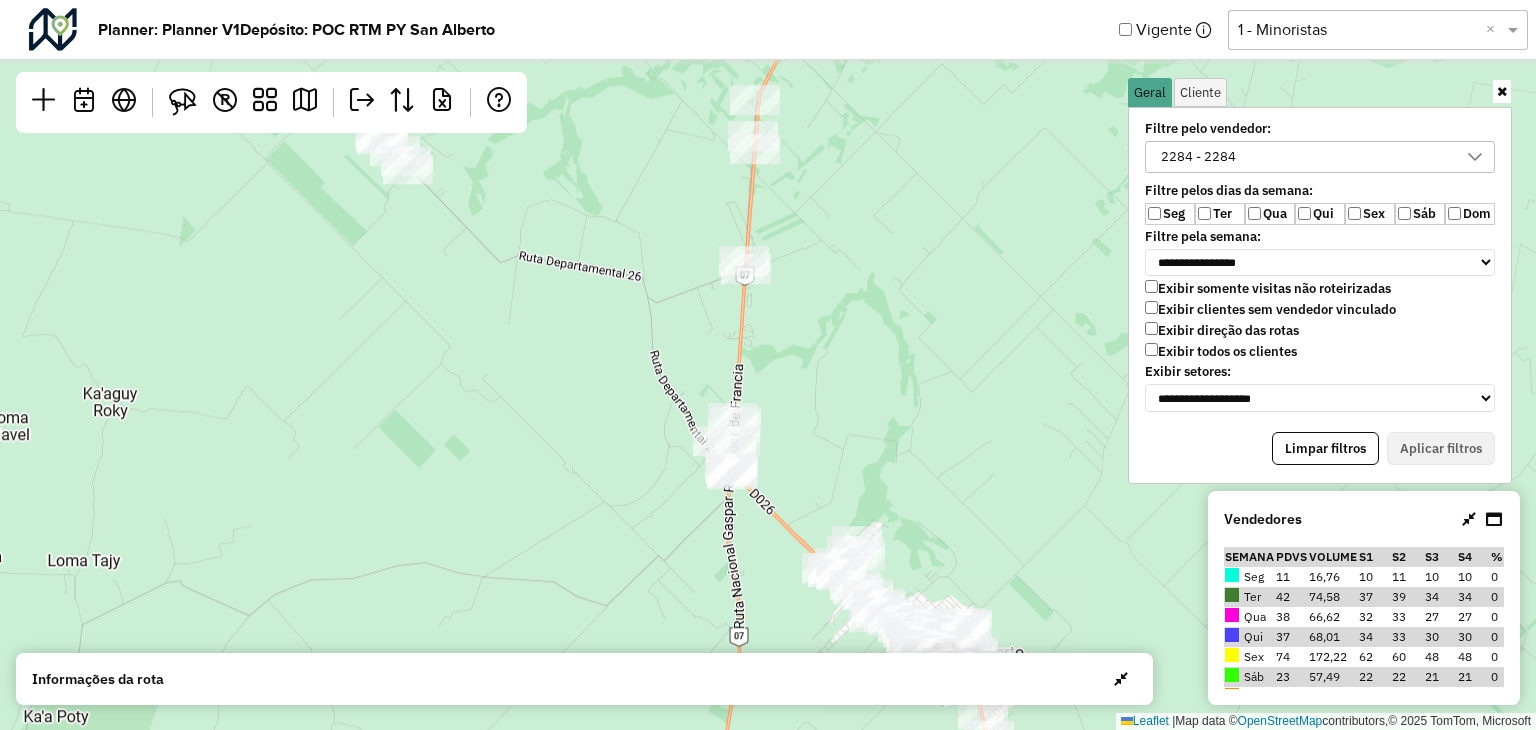 drag, startPoint x: 840, startPoint y: 249, endPoint x: 887, endPoint y: 432, distance: 188.93915 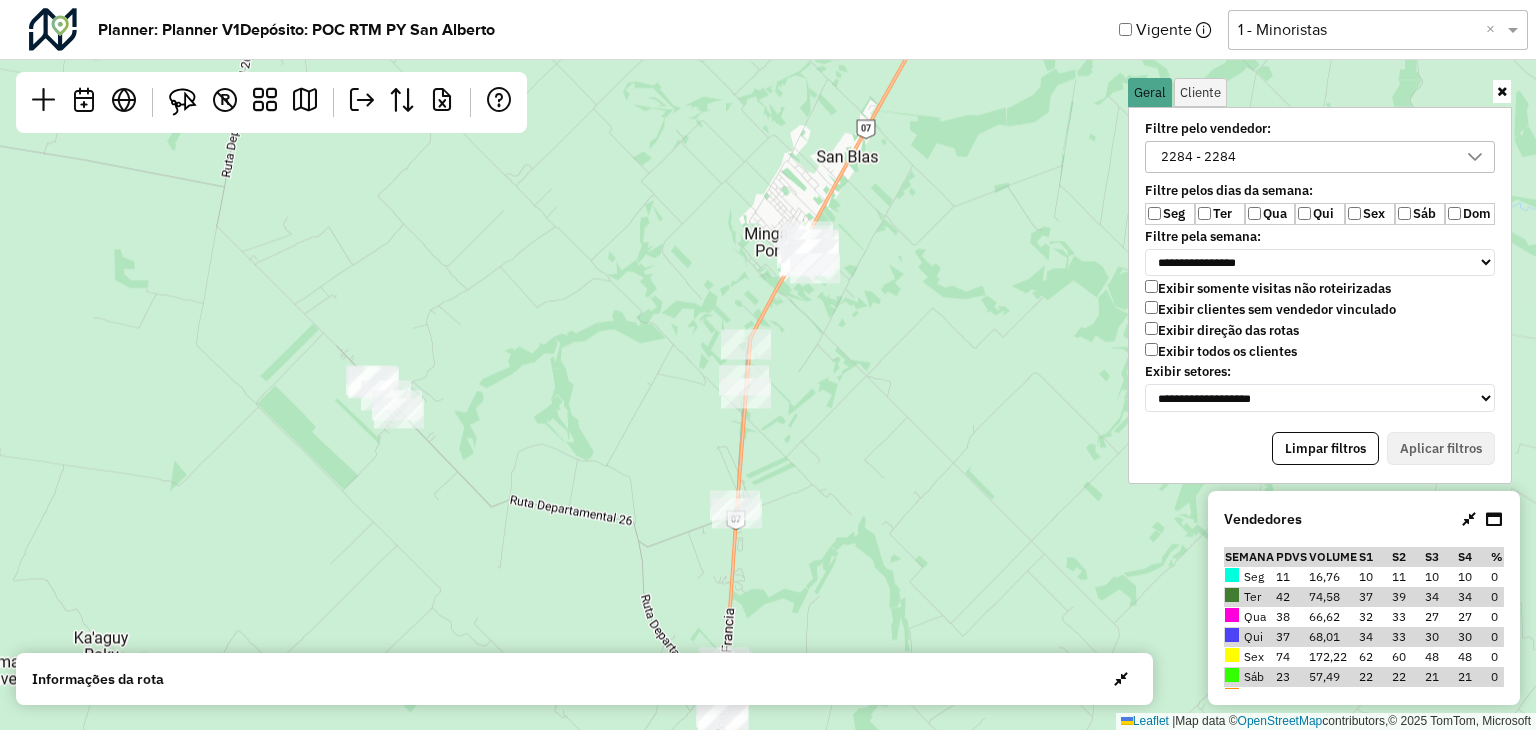 drag, startPoint x: 802, startPoint y: 289, endPoint x: 802, endPoint y: 442, distance: 153 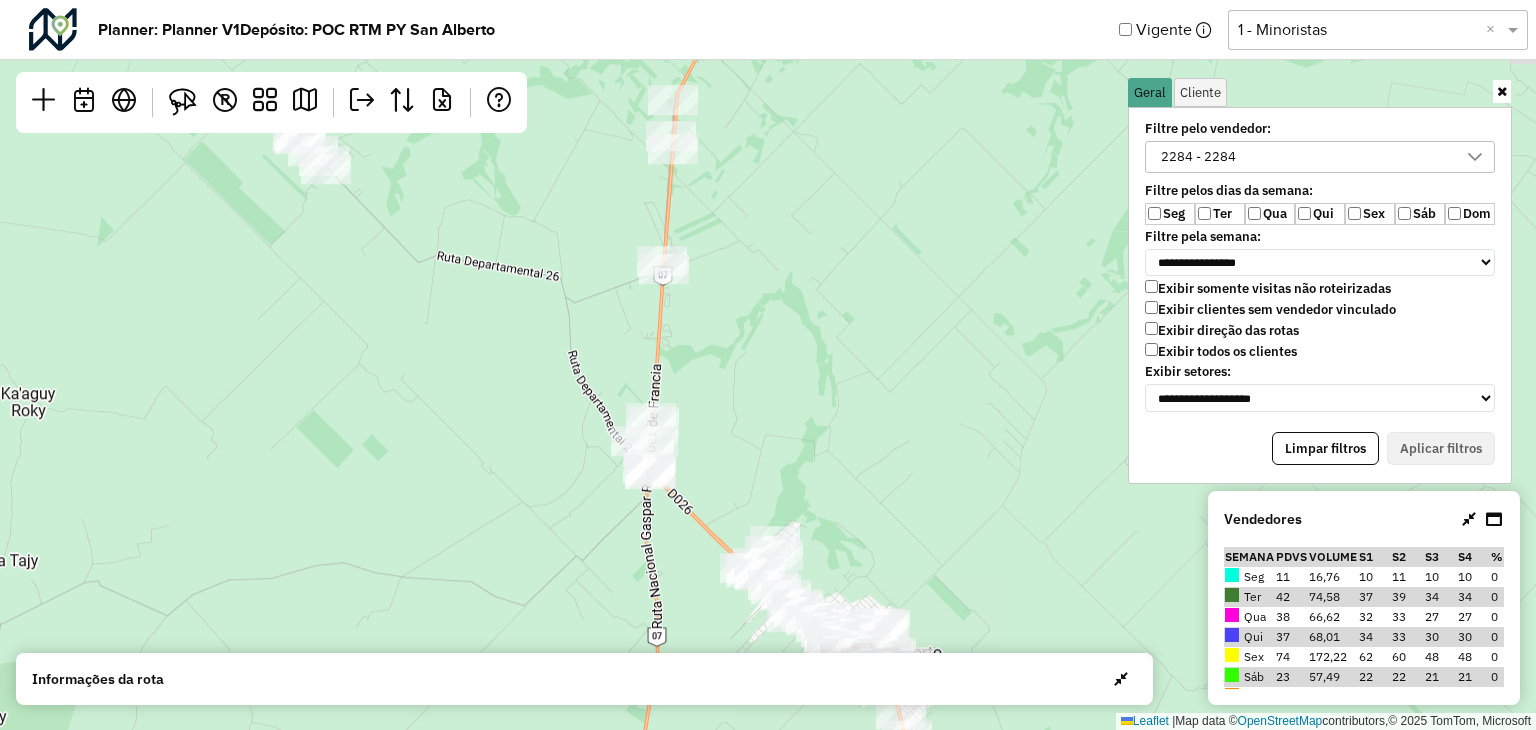 drag, startPoint x: 748, startPoint y: 203, endPoint x: 740, endPoint y: 169, distance: 34.928497 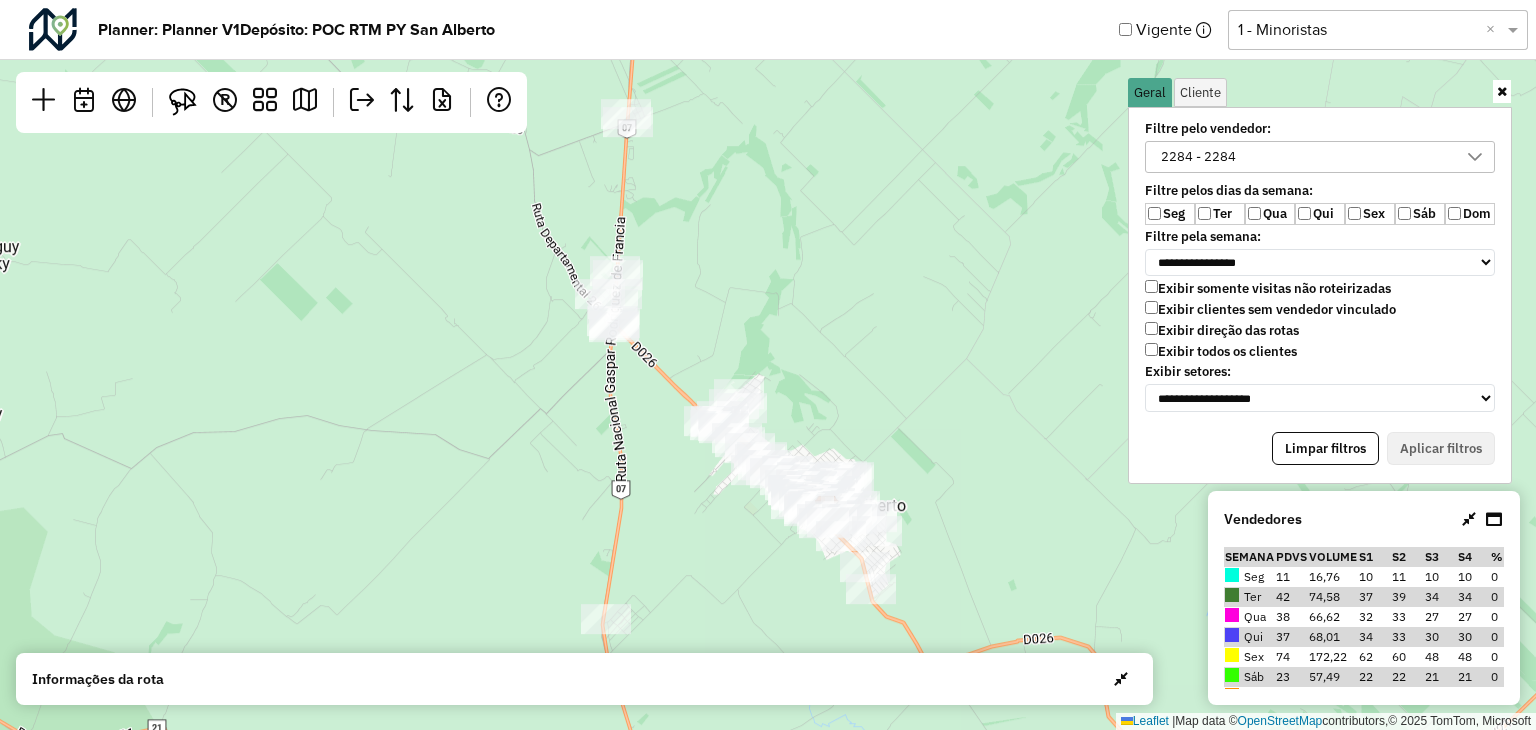 drag, startPoint x: 833, startPoint y: 357, endPoint x: 828, endPoint y: 341, distance: 16.763054 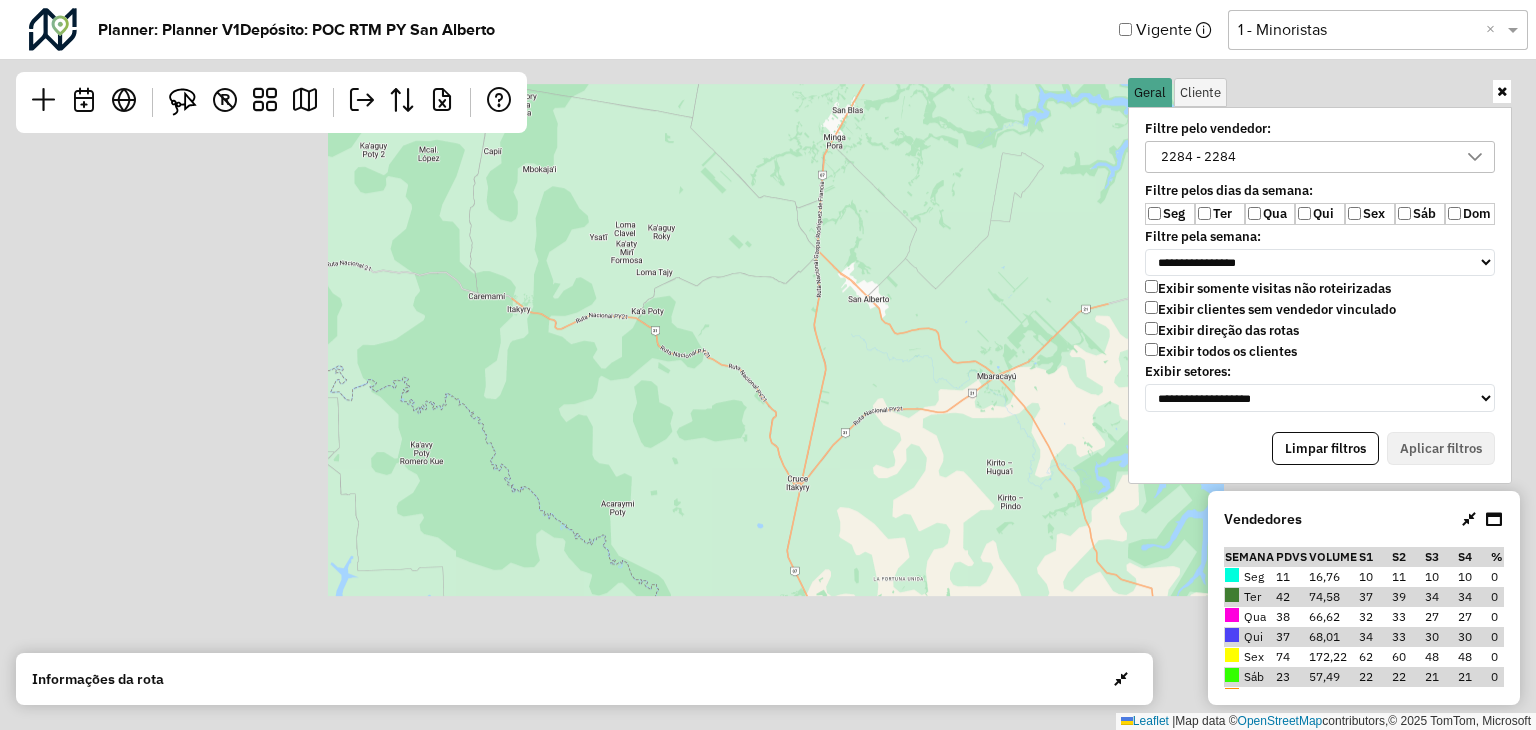 click on "Leaflet   |  Map data ©  OpenStreetMap  contributors,© 2025 TomTom, Microsoft" 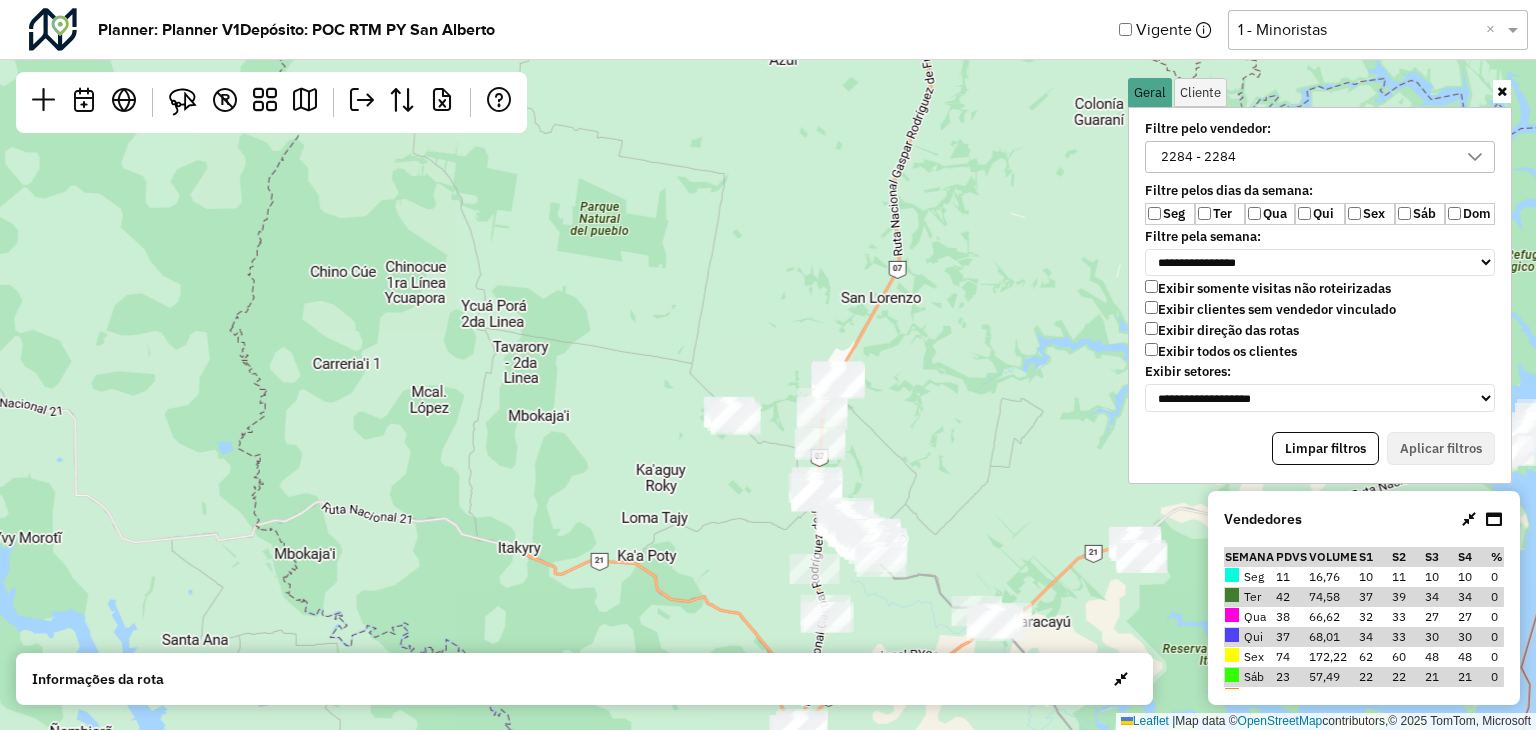 drag, startPoint x: 858, startPoint y: 405, endPoint x: 860, endPoint y: 328, distance: 77.02597 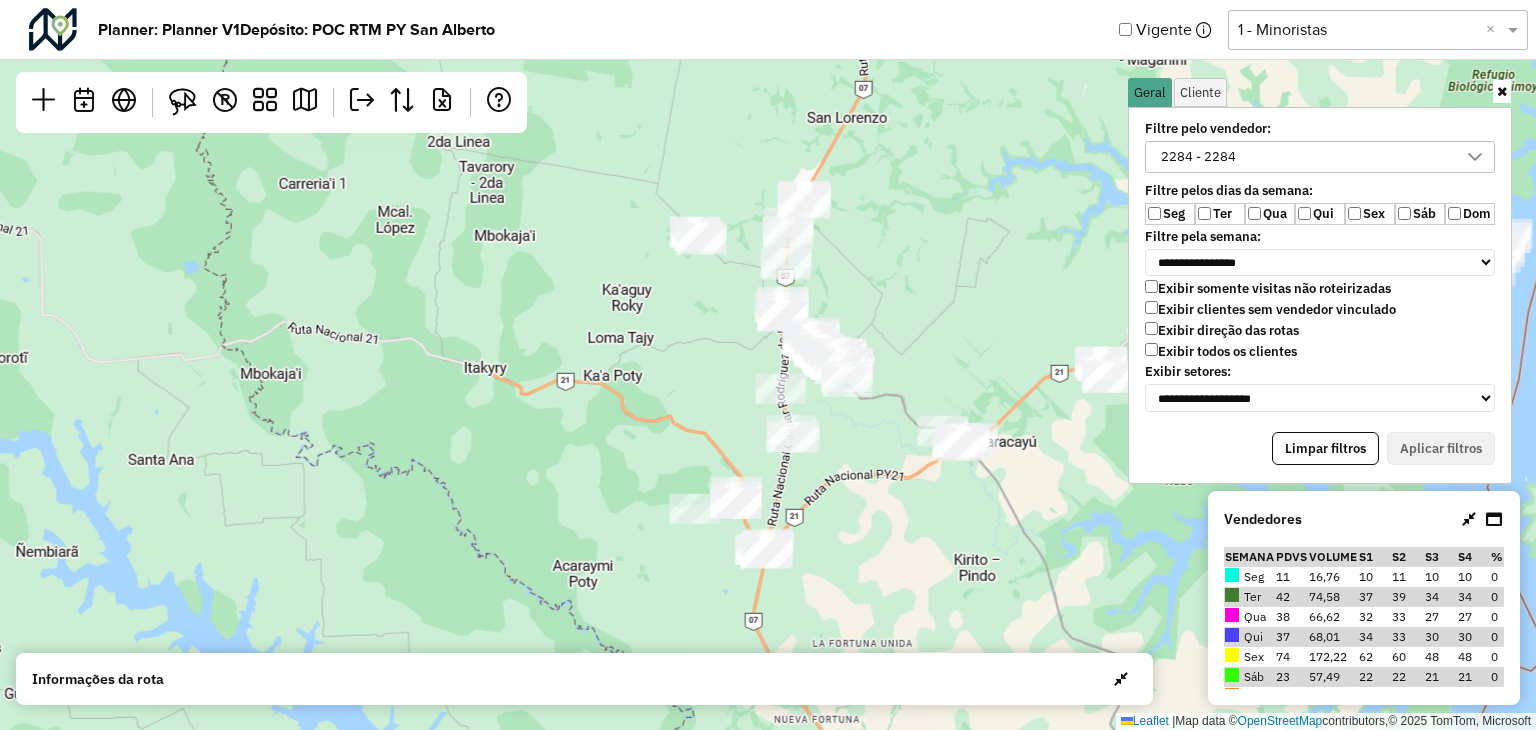 drag, startPoint x: 911, startPoint y: 265, endPoint x: 900, endPoint y: 239, distance: 28.231188 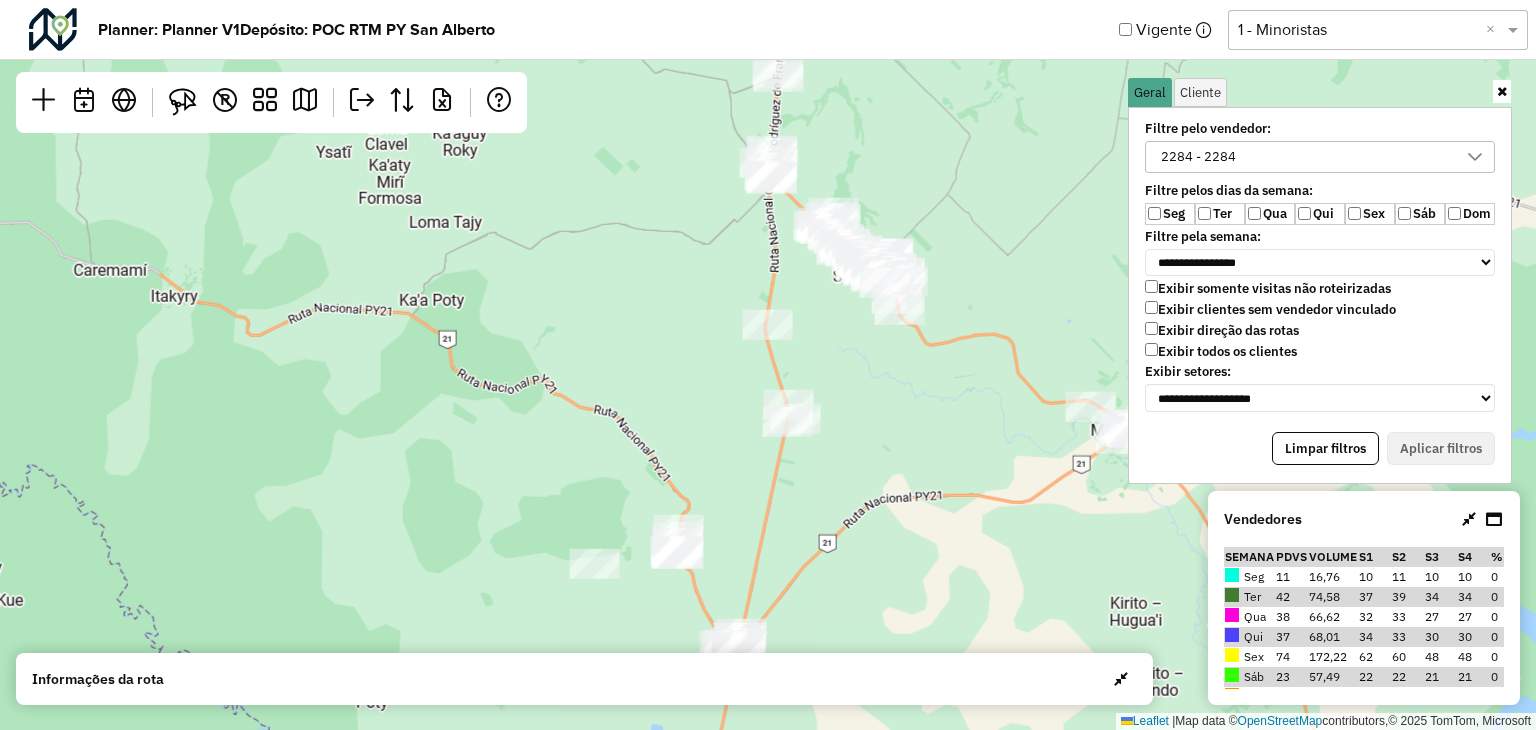 drag, startPoint x: 791, startPoint y: 295, endPoint x: 786, endPoint y: 253, distance: 42.296574 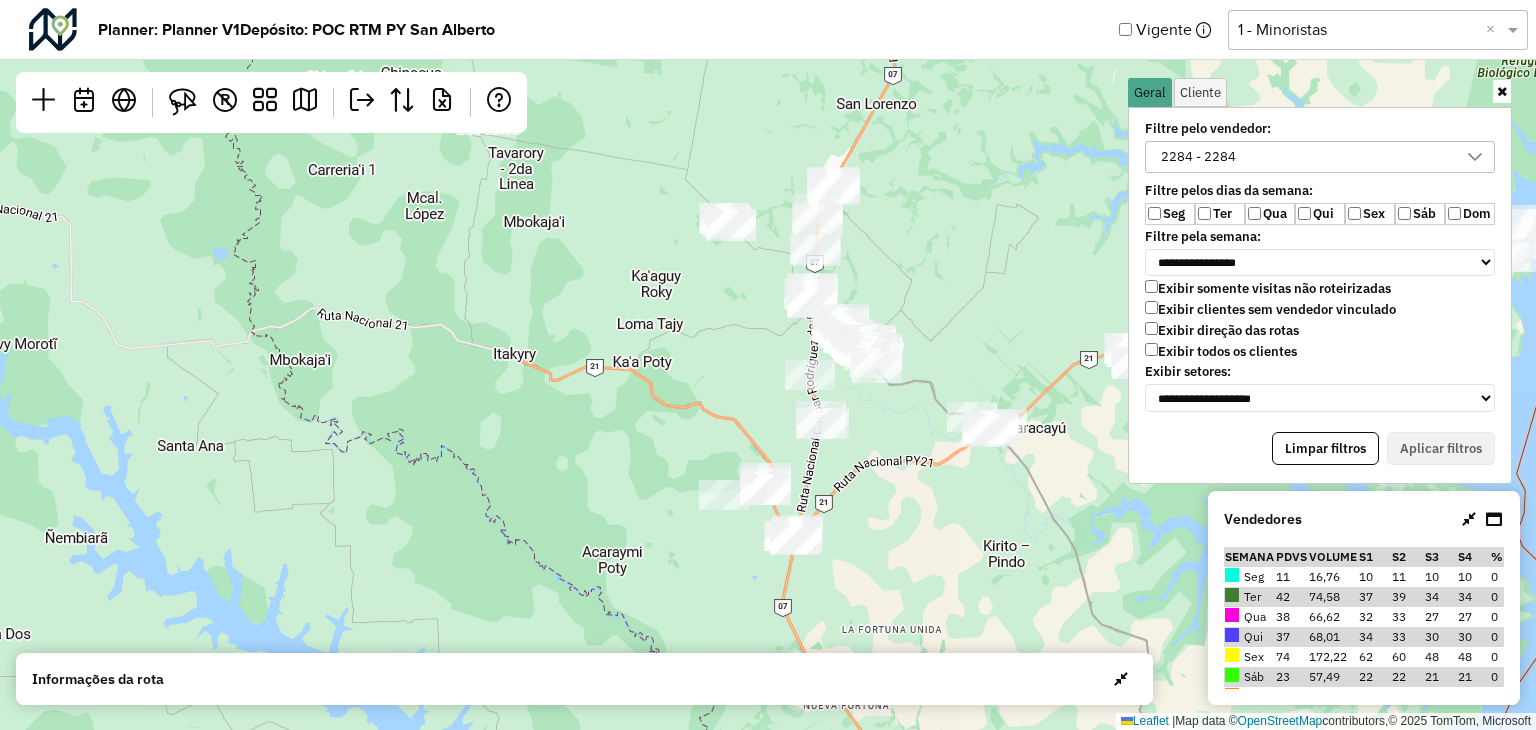 click on "Leaflet   |  Map data ©  OpenStreetMap  contributors,© 2025 TomTom, Microsoft" 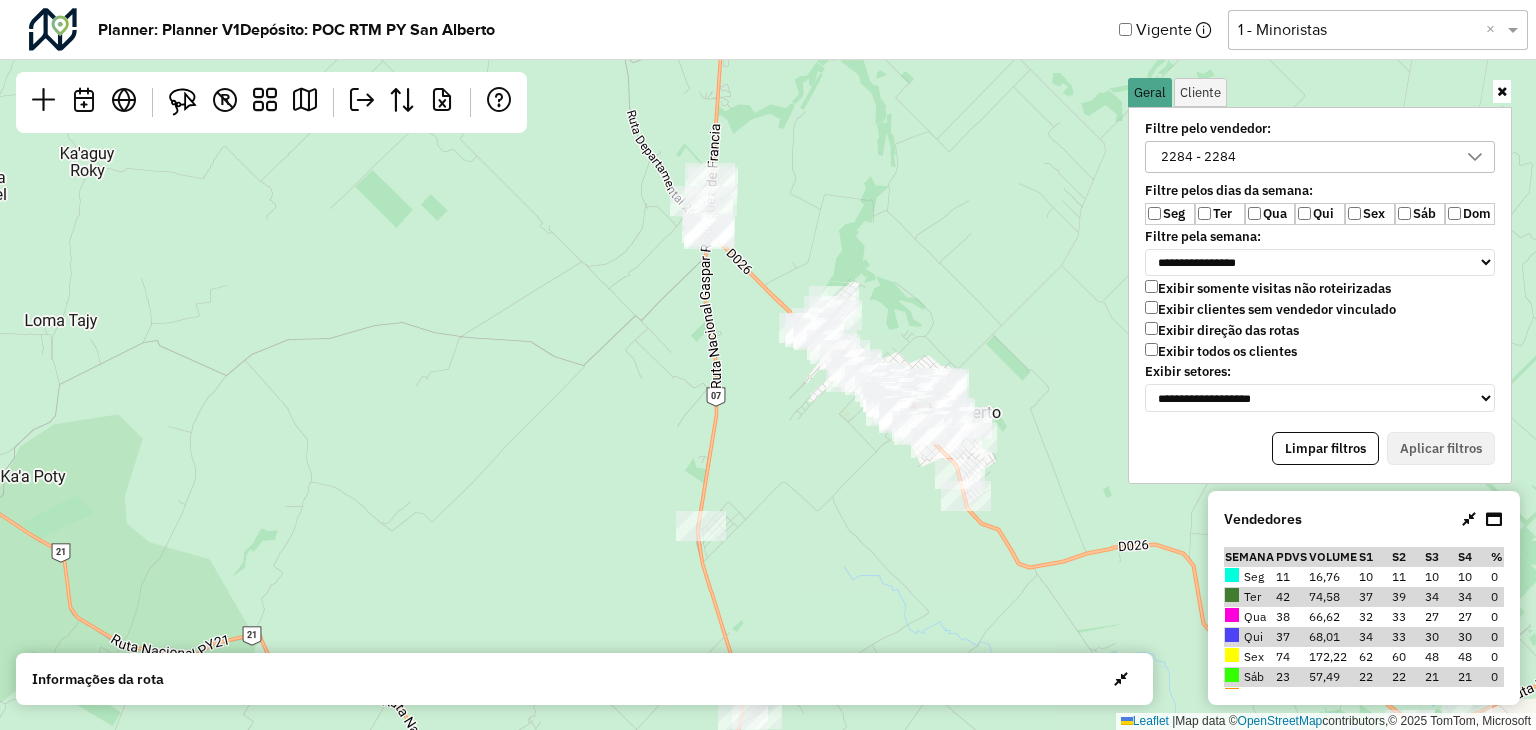 drag, startPoint x: 919, startPoint y: 306, endPoint x: 759, endPoint y: 289, distance: 160.90059 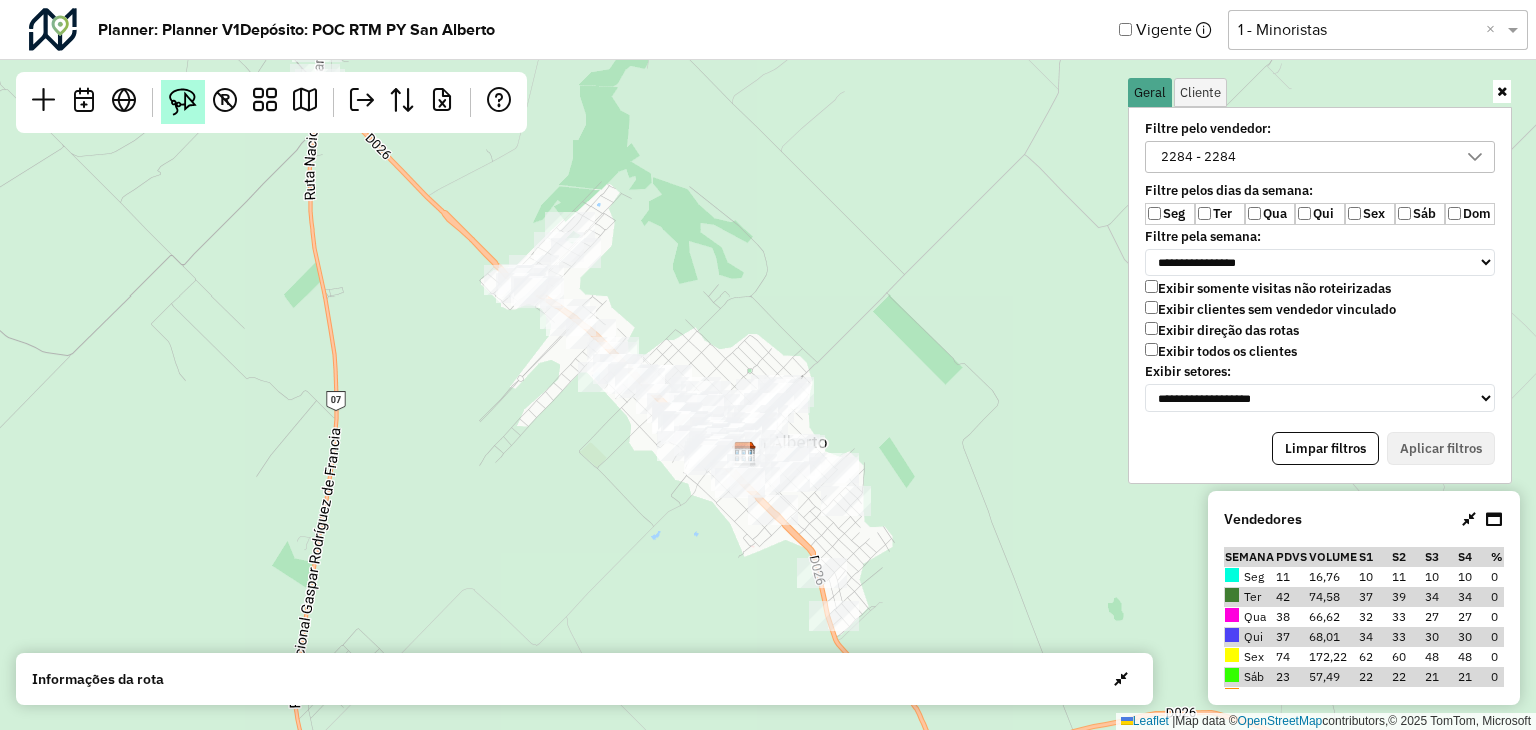 click at bounding box center (183, 102) 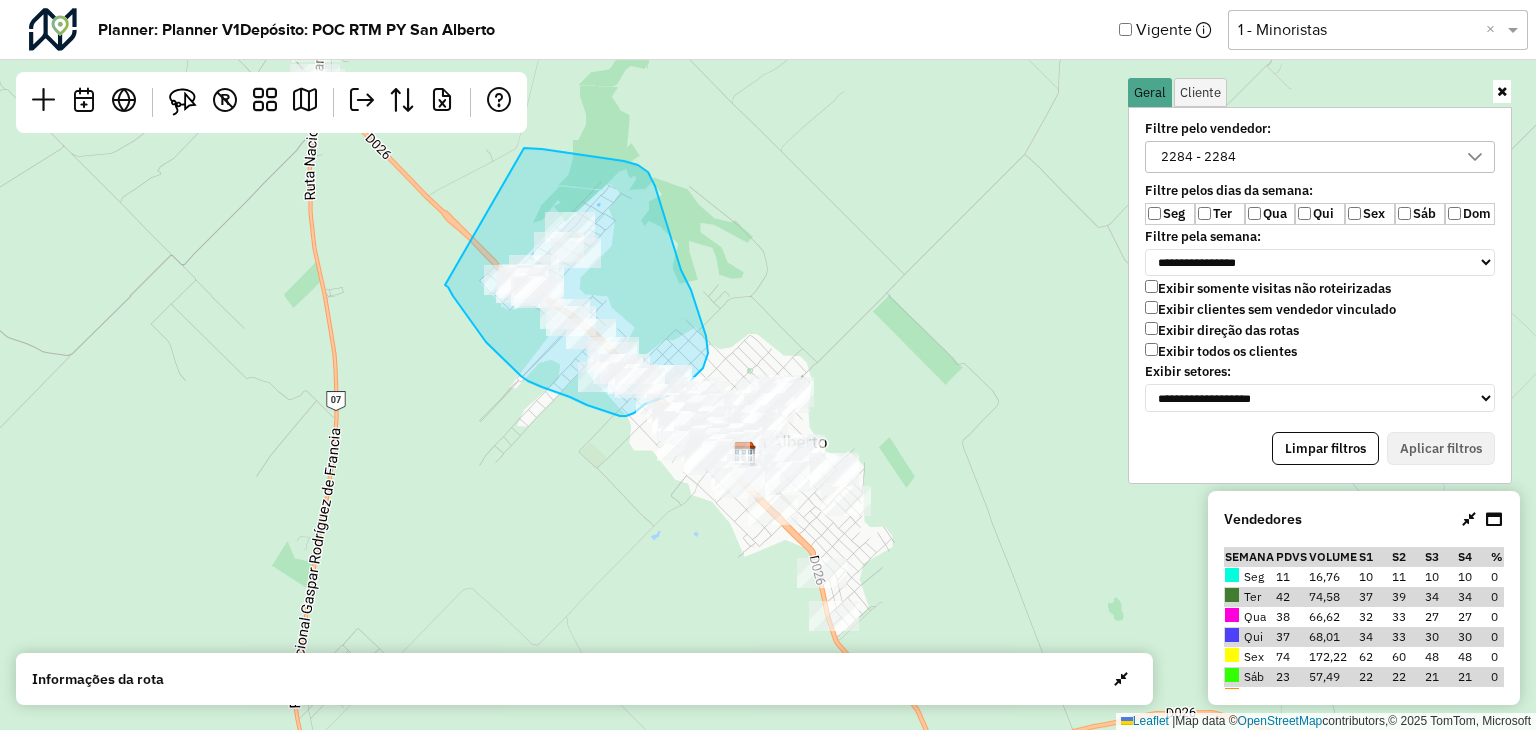 drag, startPoint x: 445, startPoint y: 285, endPoint x: 526, endPoint y: 155, distance: 153.16985 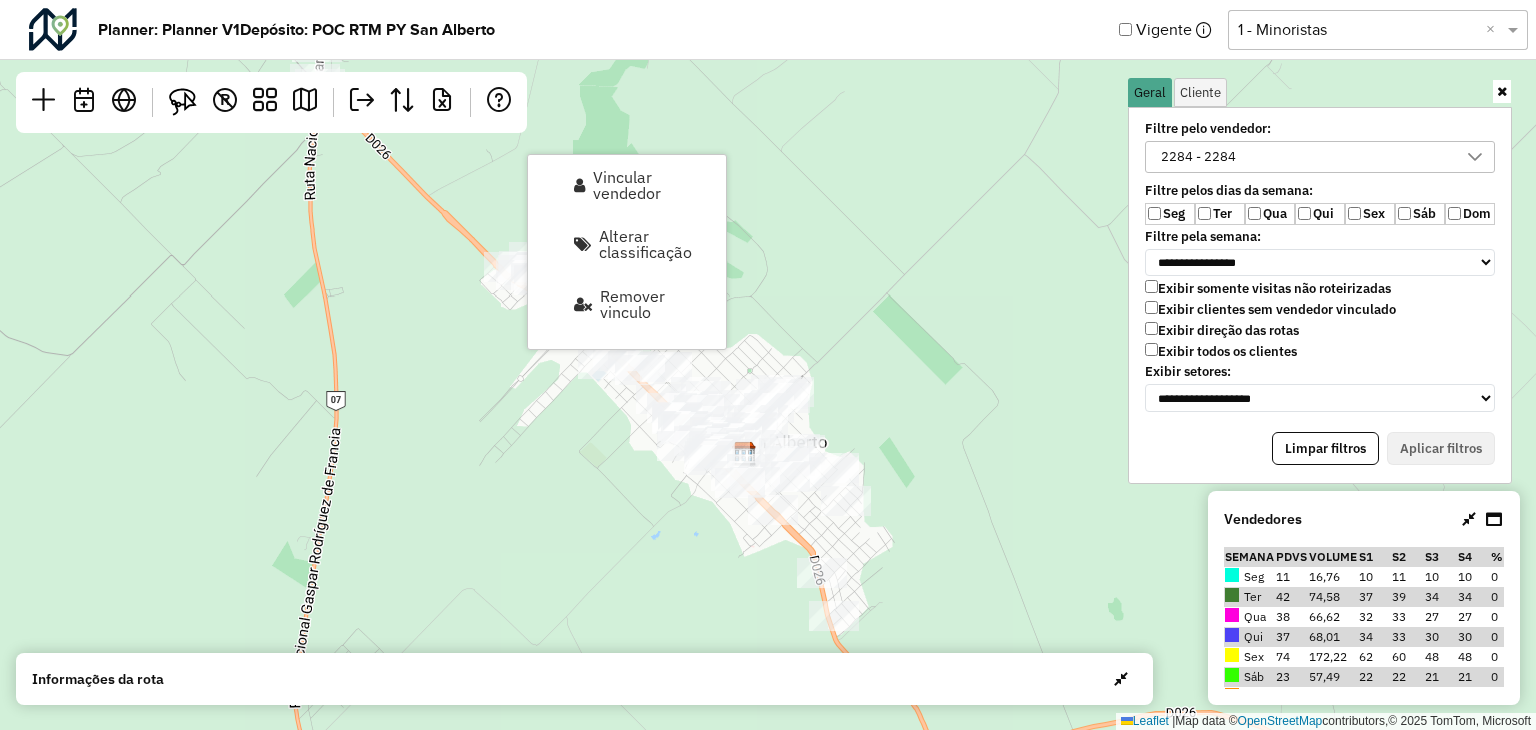 drag, startPoint x: 636, startPoint y: 187, endPoint x: 895, endPoint y: 249, distance: 266.31747 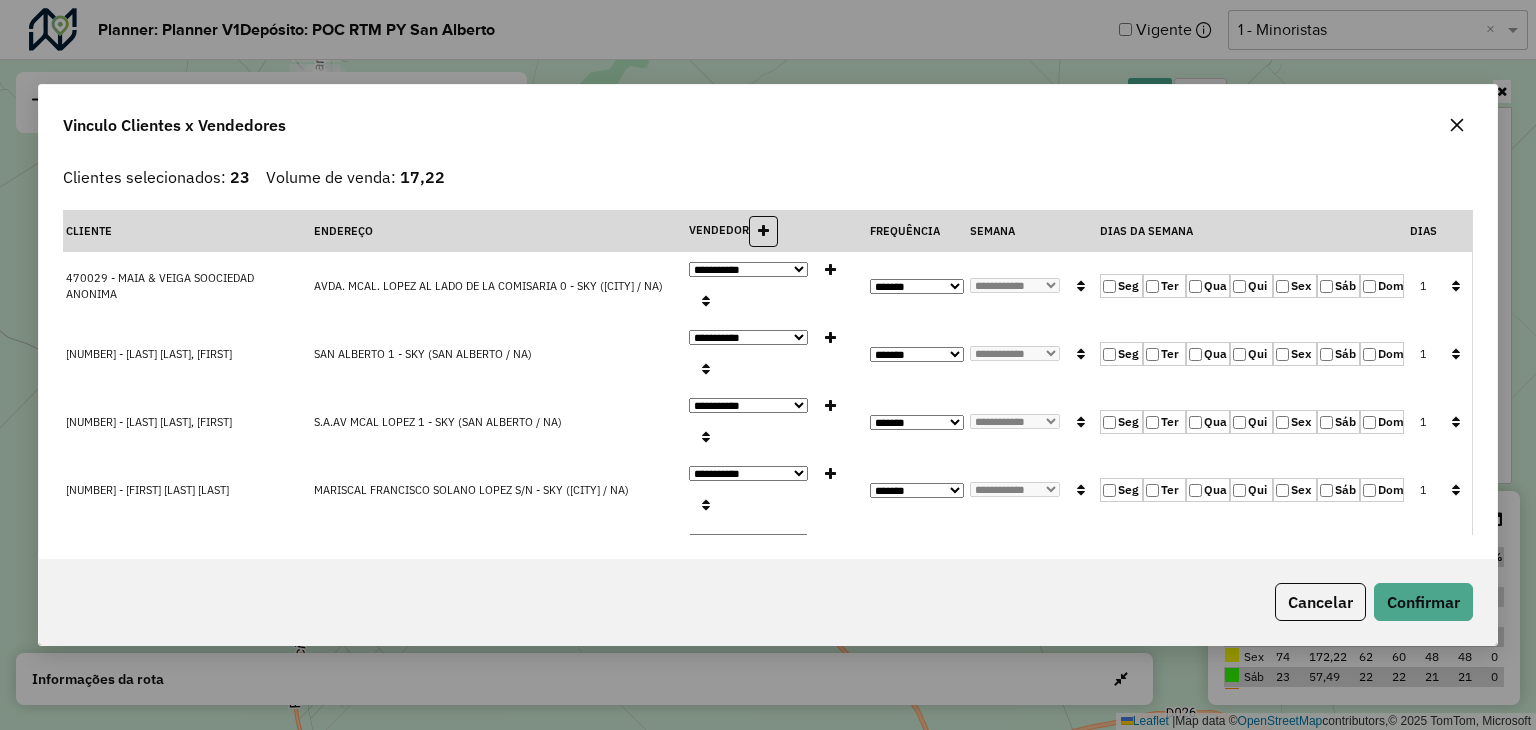 click 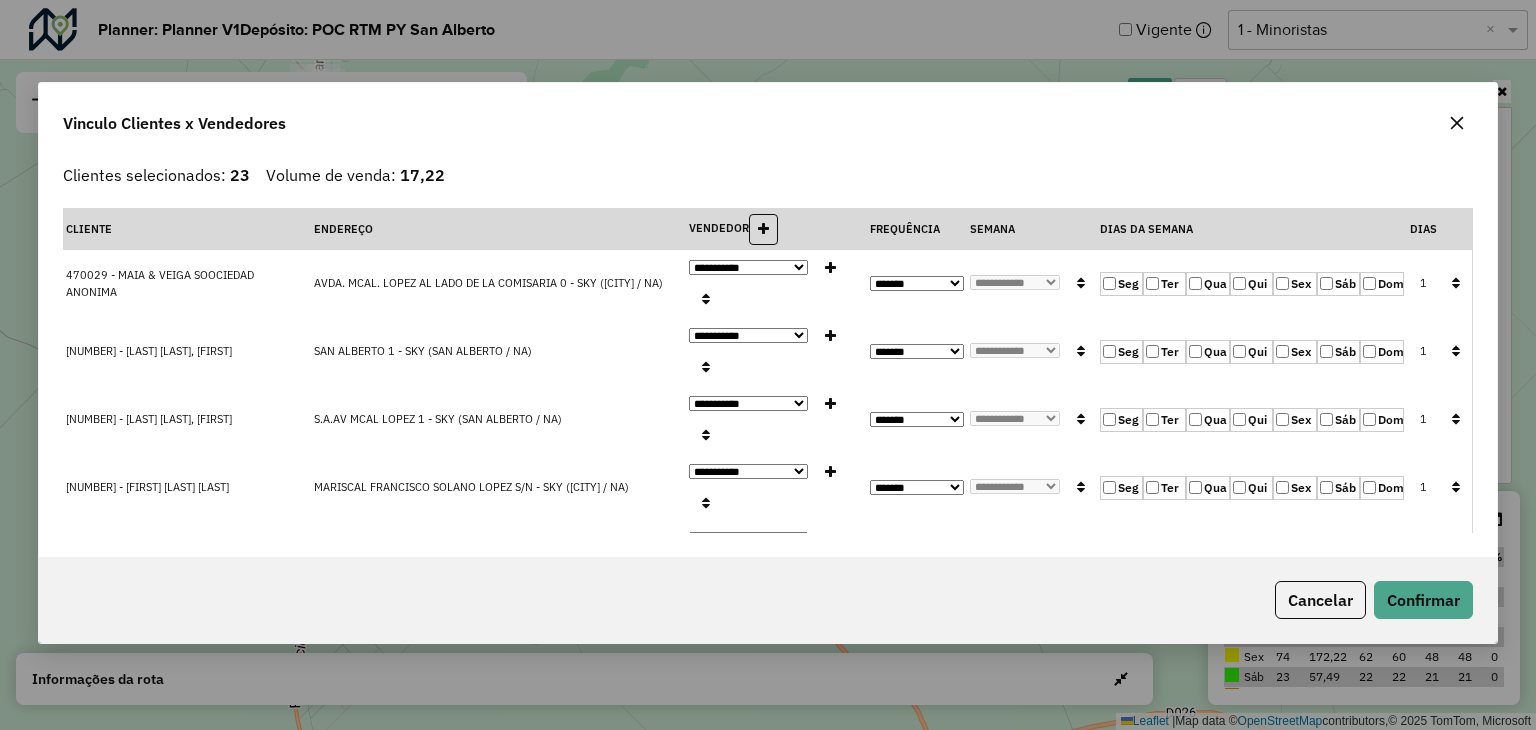click 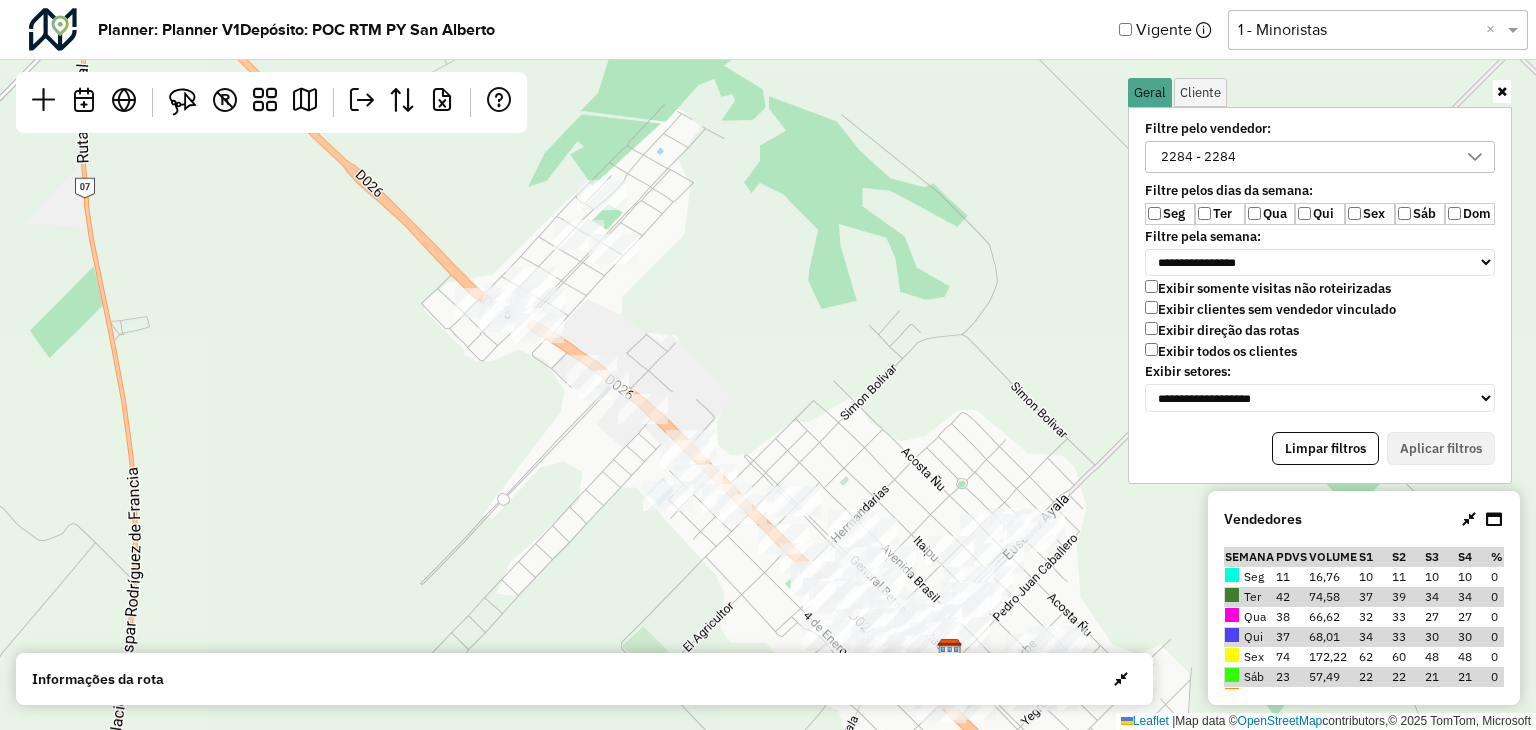 drag, startPoint x: 842, startPoint y: 296, endPoint x: 769, endPoint y: 333, distance: 81.84131 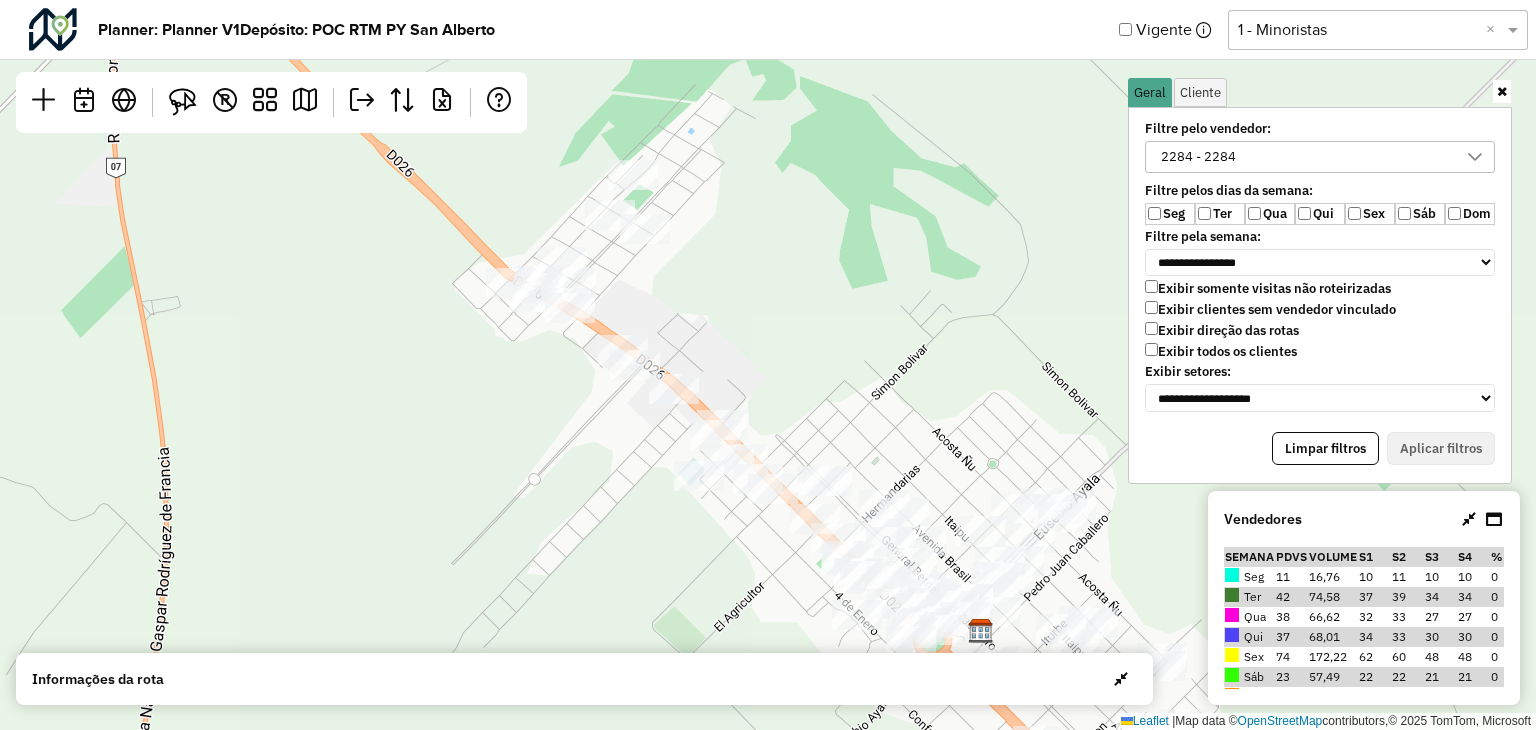 drag, startPoint x: 810, startPoint y: 405, endPoint x: 673, endPoint y: 310, distance: 166.71533 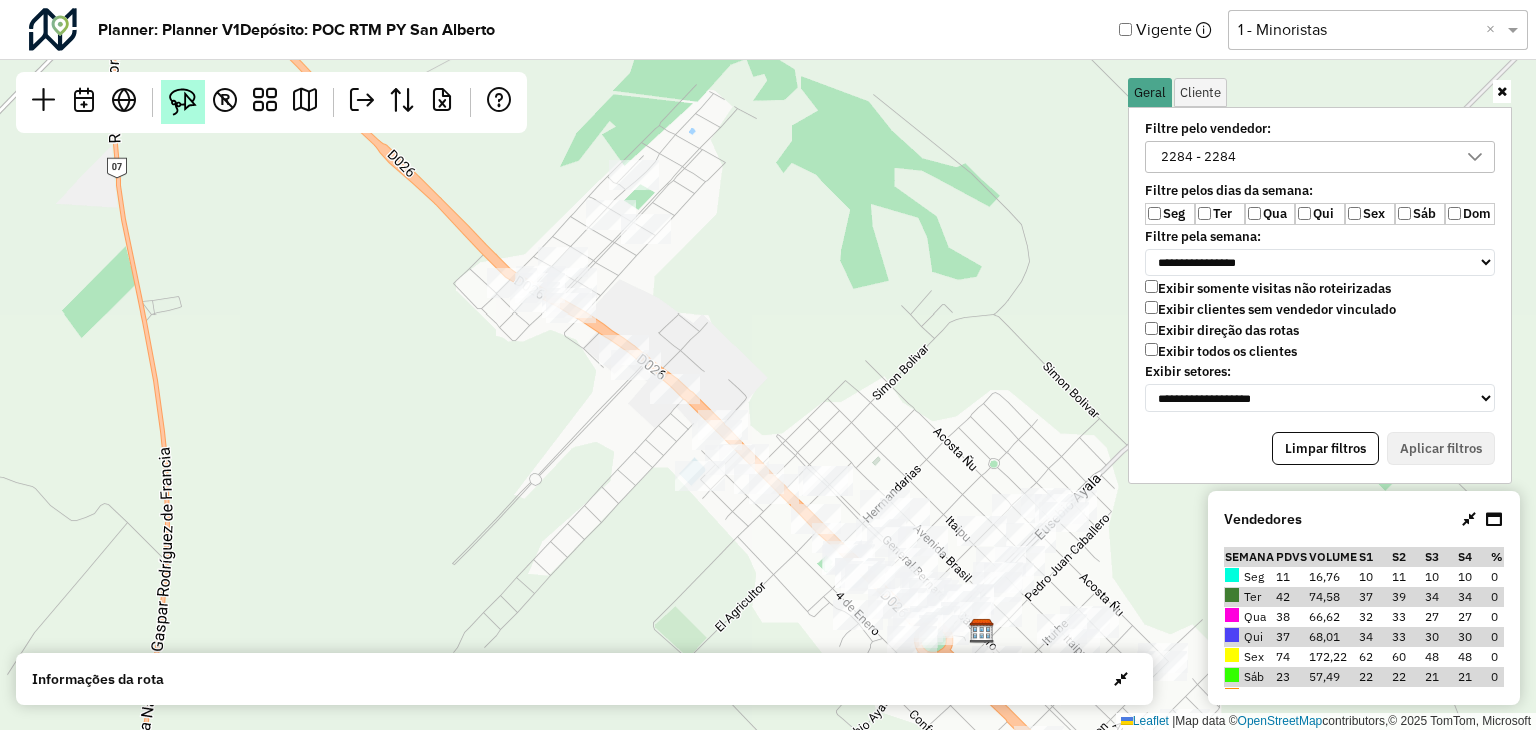 click at bounding box center (183, 102) 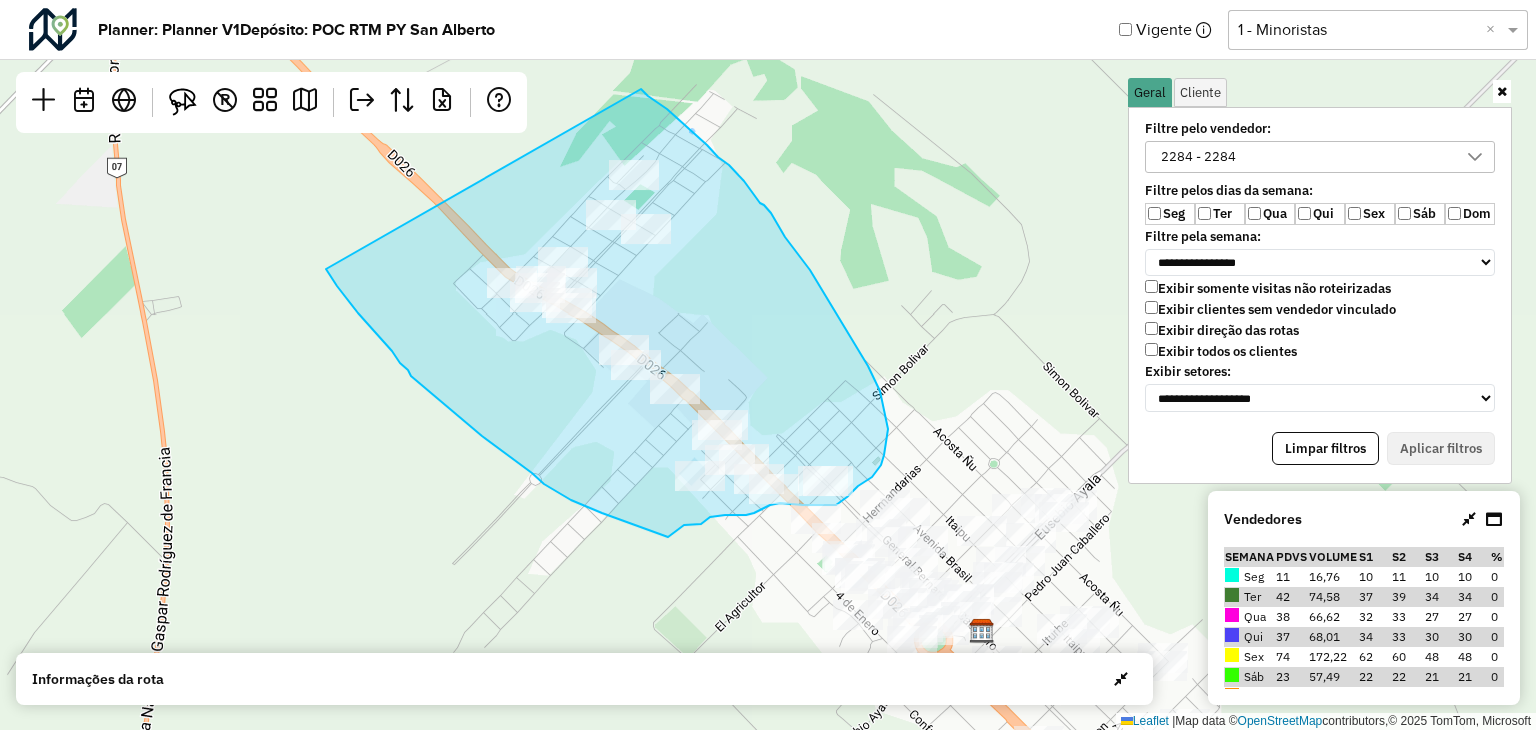 drag, startPoint x: 326, startPoint y: 269, endPoint x: 639, endPoint y: 88, distance: 361.56604 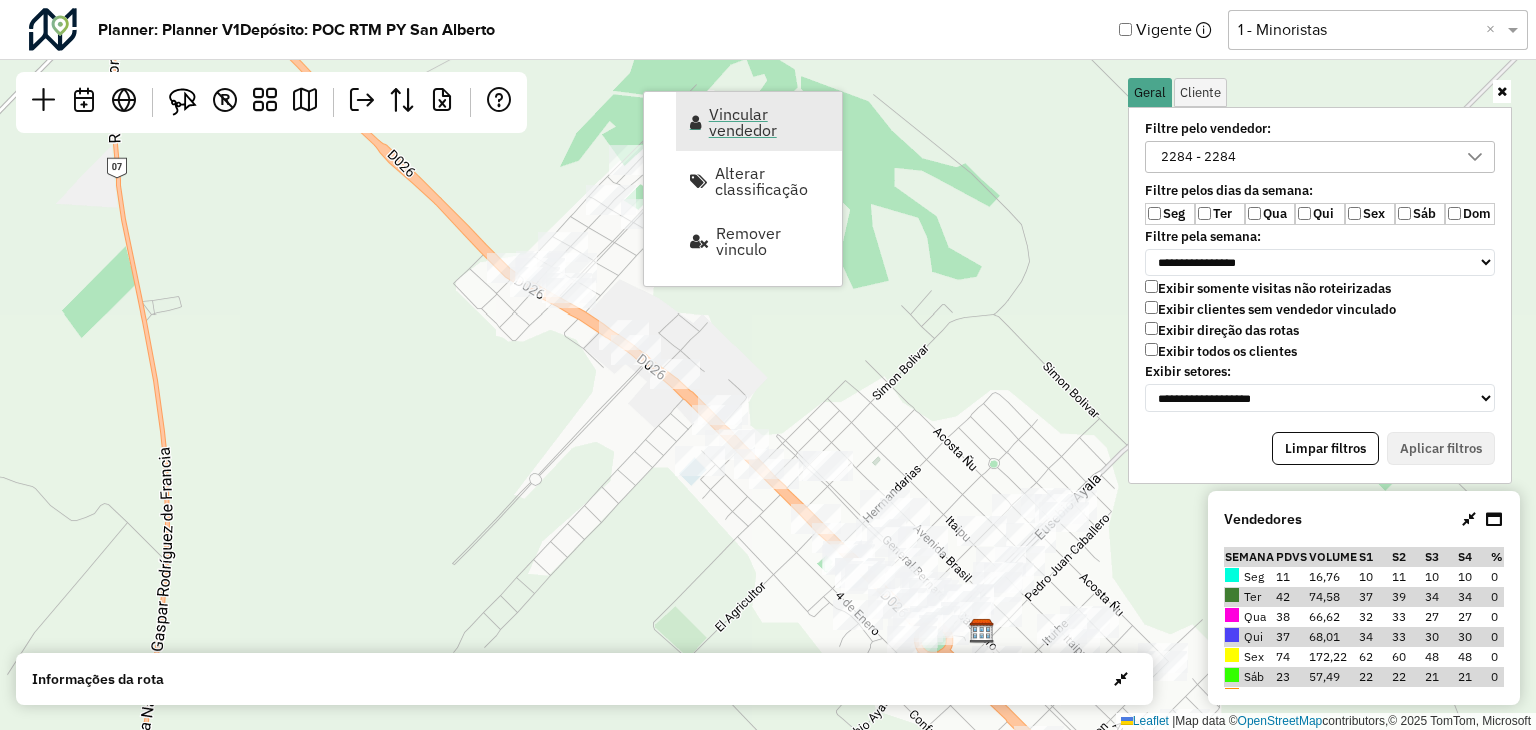 click on "Vincular vendedor" at bounding box center [759, 121] 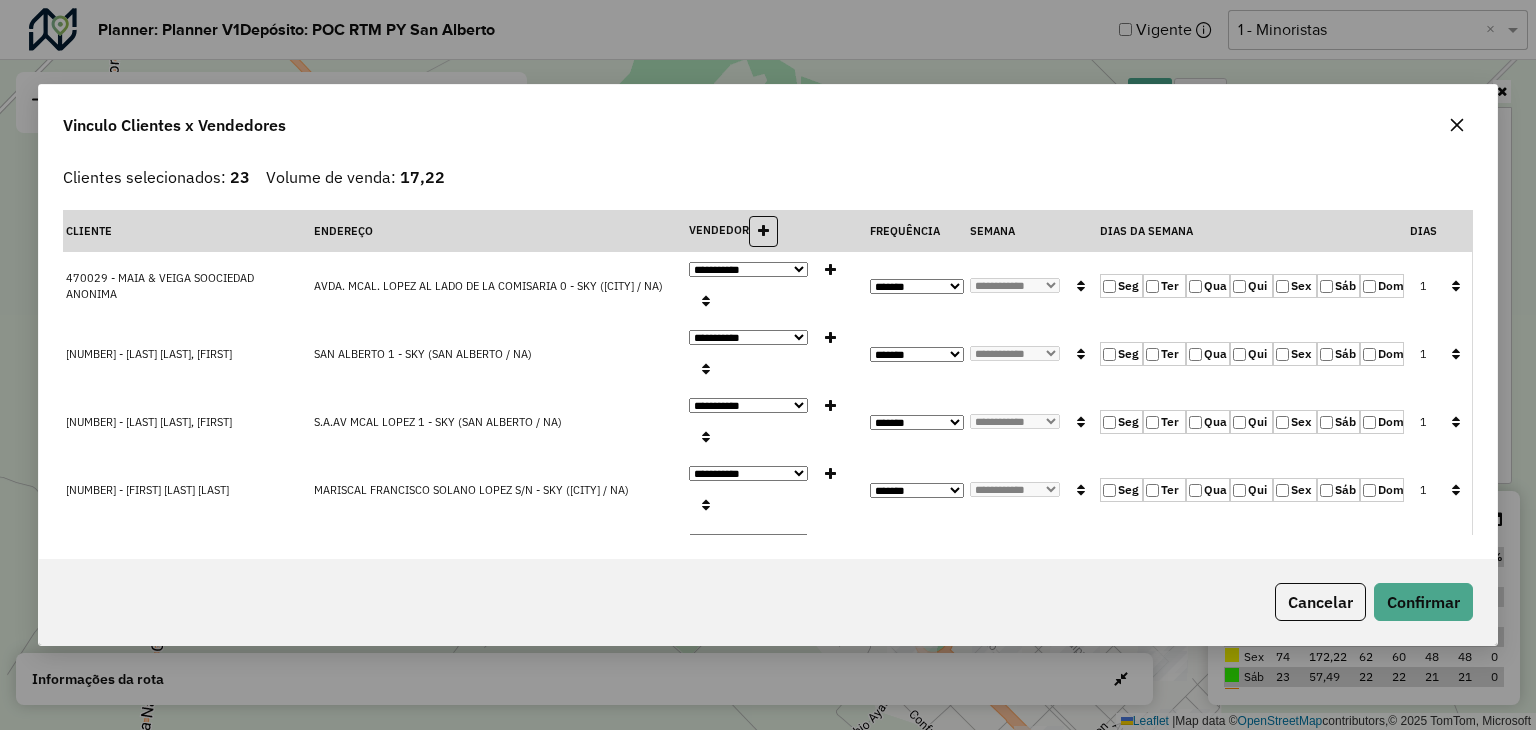 click on "Seg" 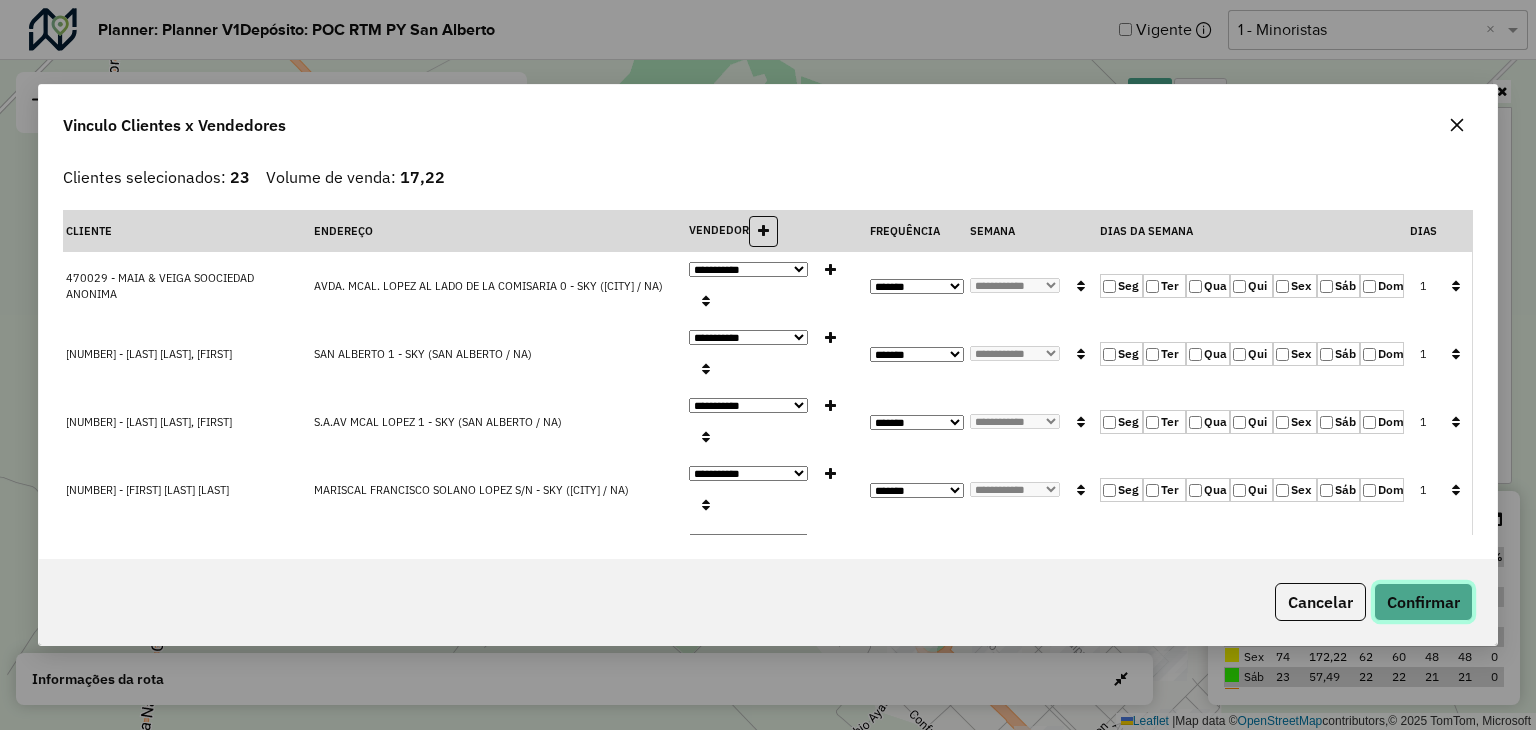 drag, startPoint x: 1454, startPoint y: 605, endPoint x: 1110, endPoint y: 376, distance: 413.25174 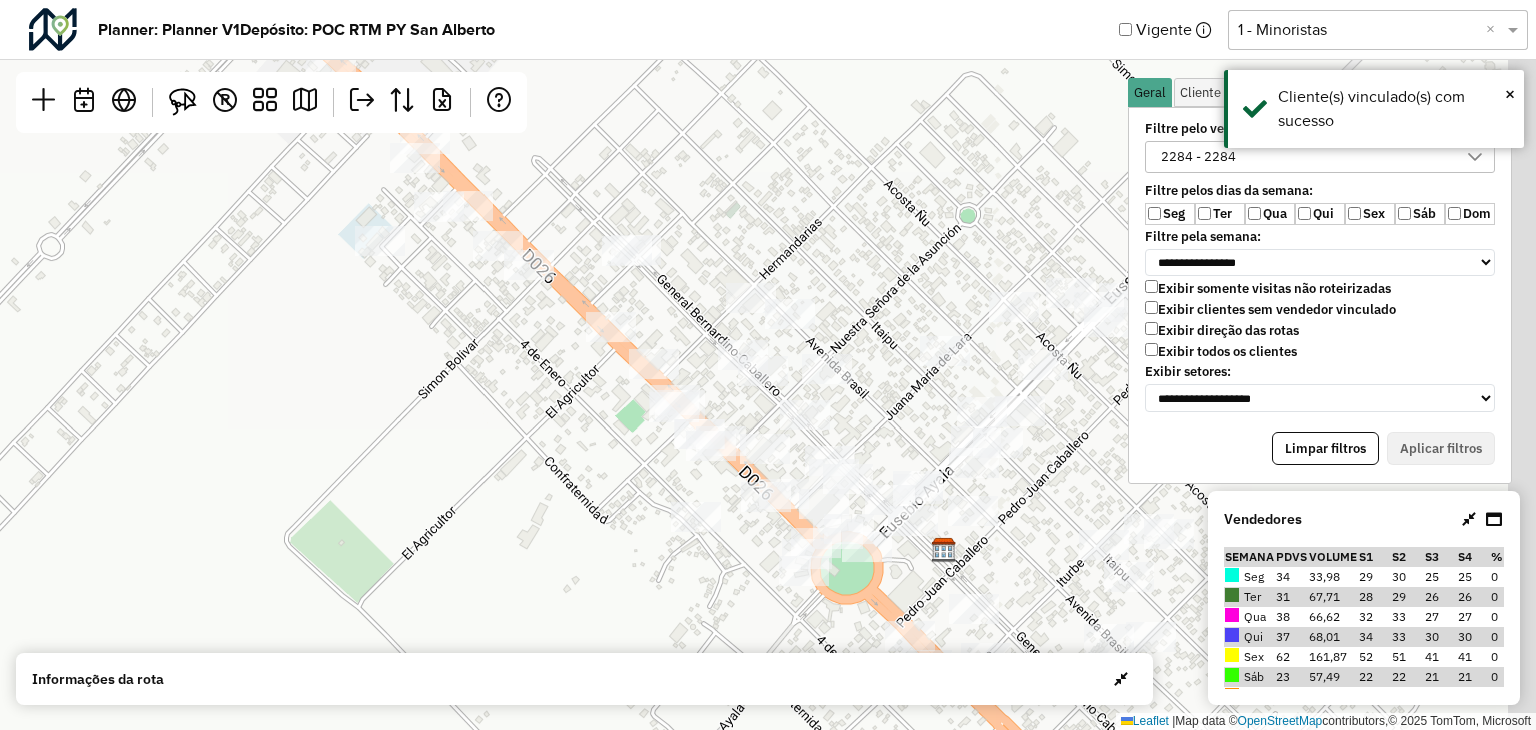 drag, startPoint x: 862, startPoint y: 281, endPoint x: 840, endPoint y: 276, distance: 22.561028 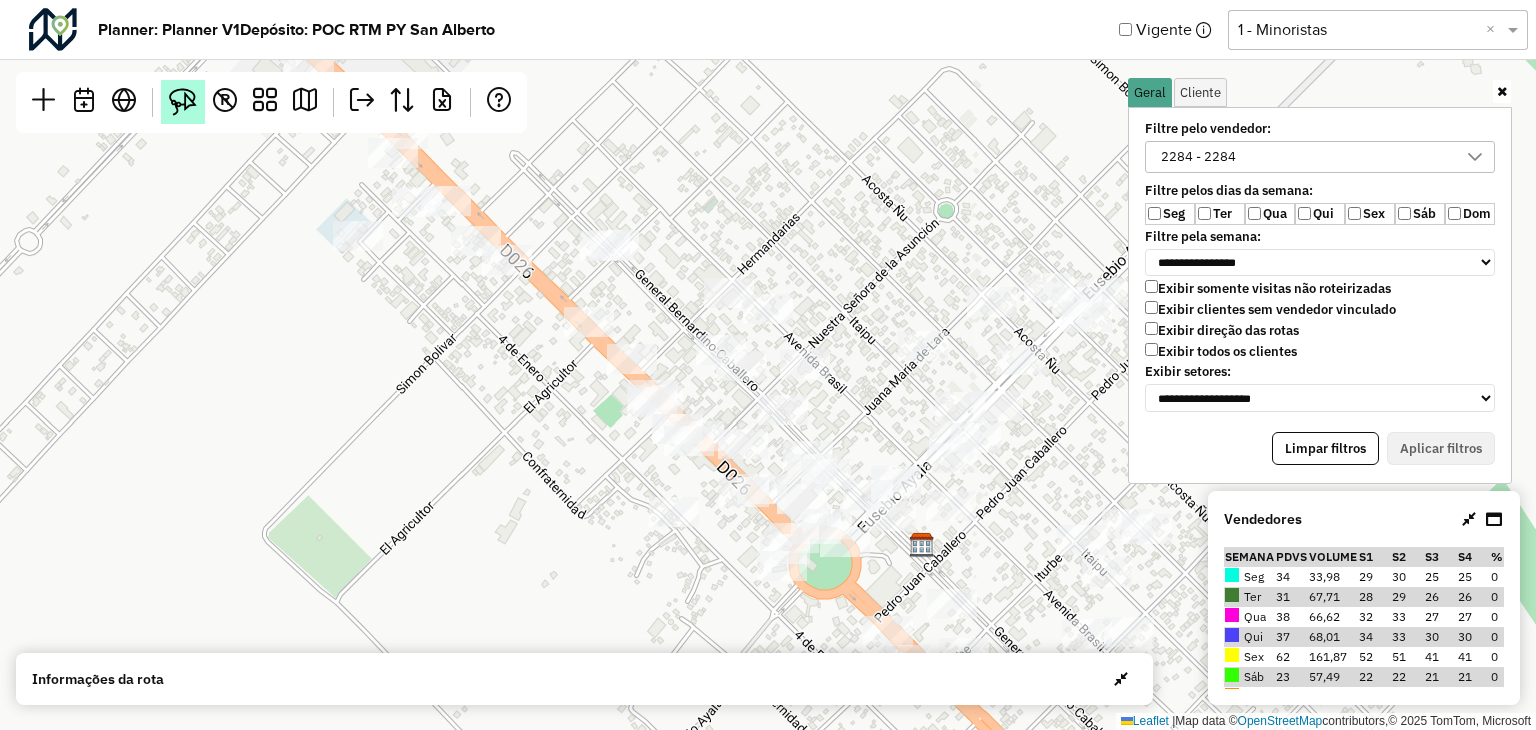 click at bounding box center [183, 102] 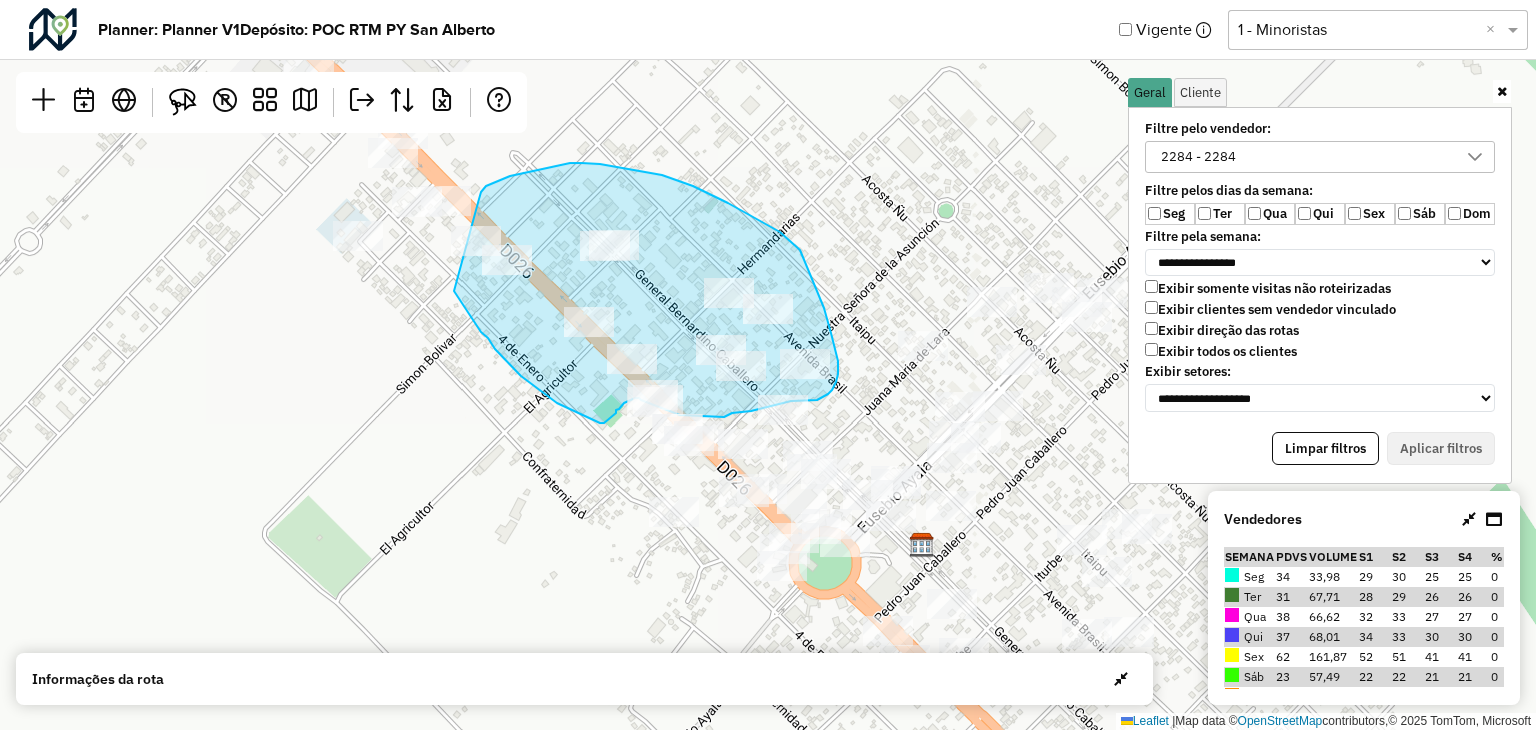 drag, startPoint x: 454, startPoint y: 291, endPoint x: 479, endPoint y: 206, distance: 88.60023 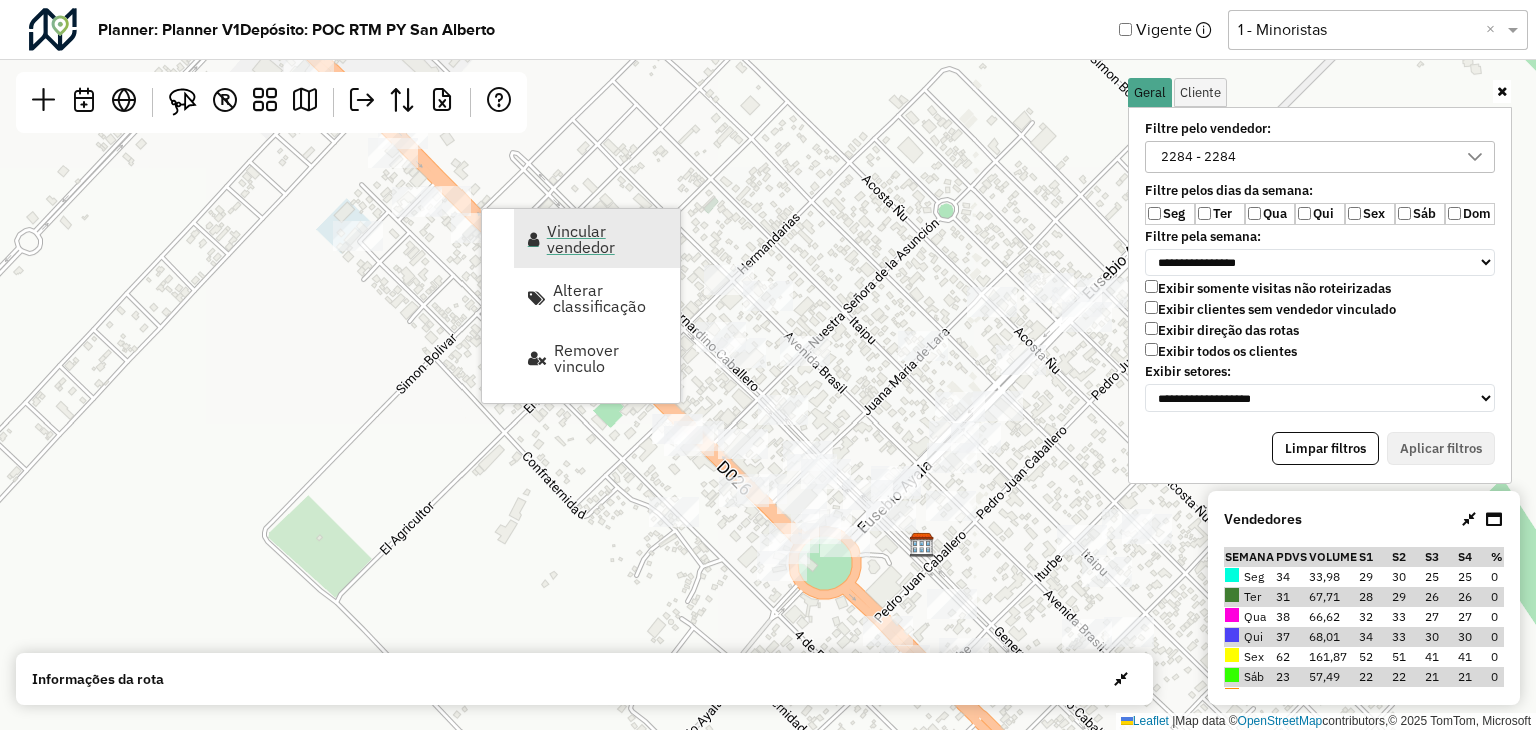 click on "Vincular vendedor" at bounding box center [607, 239] 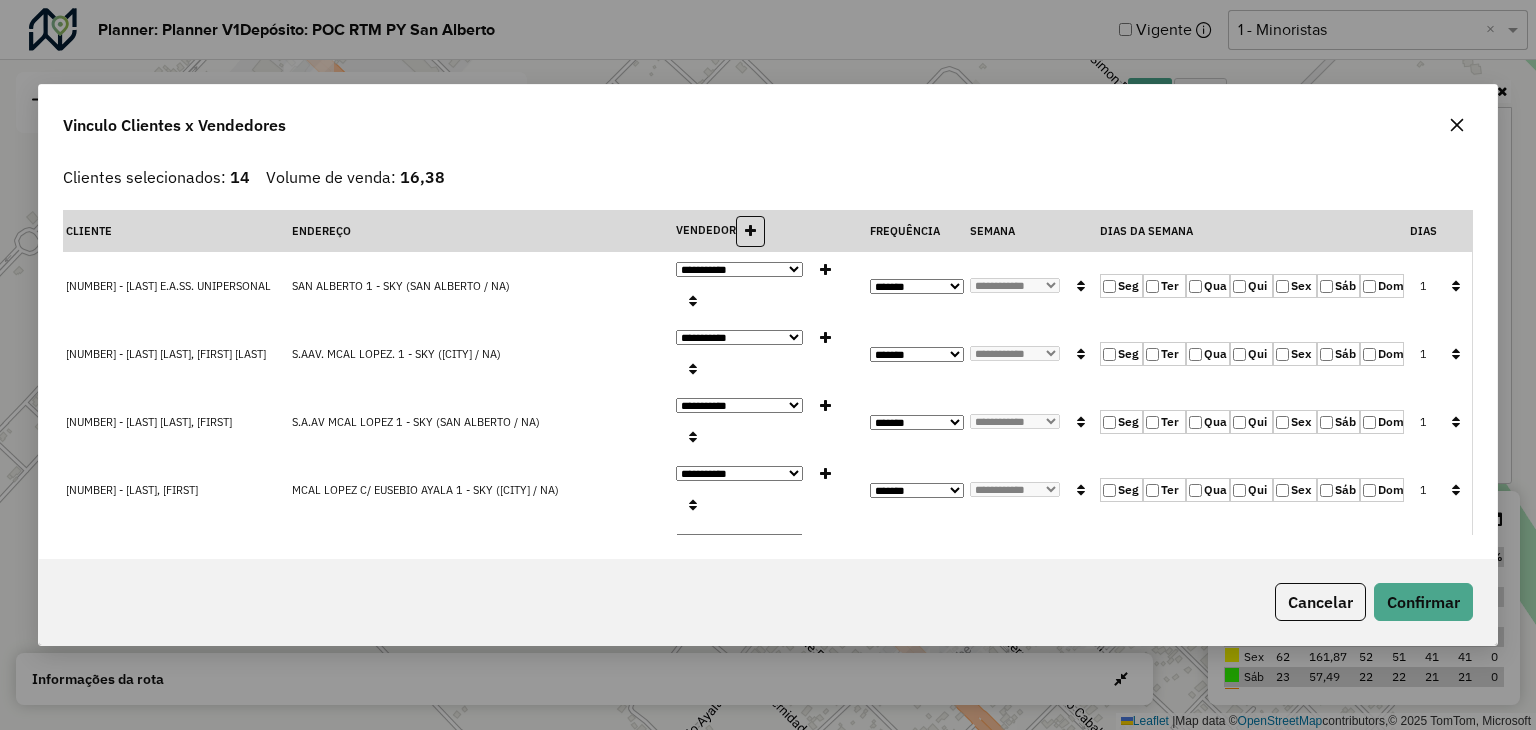 click 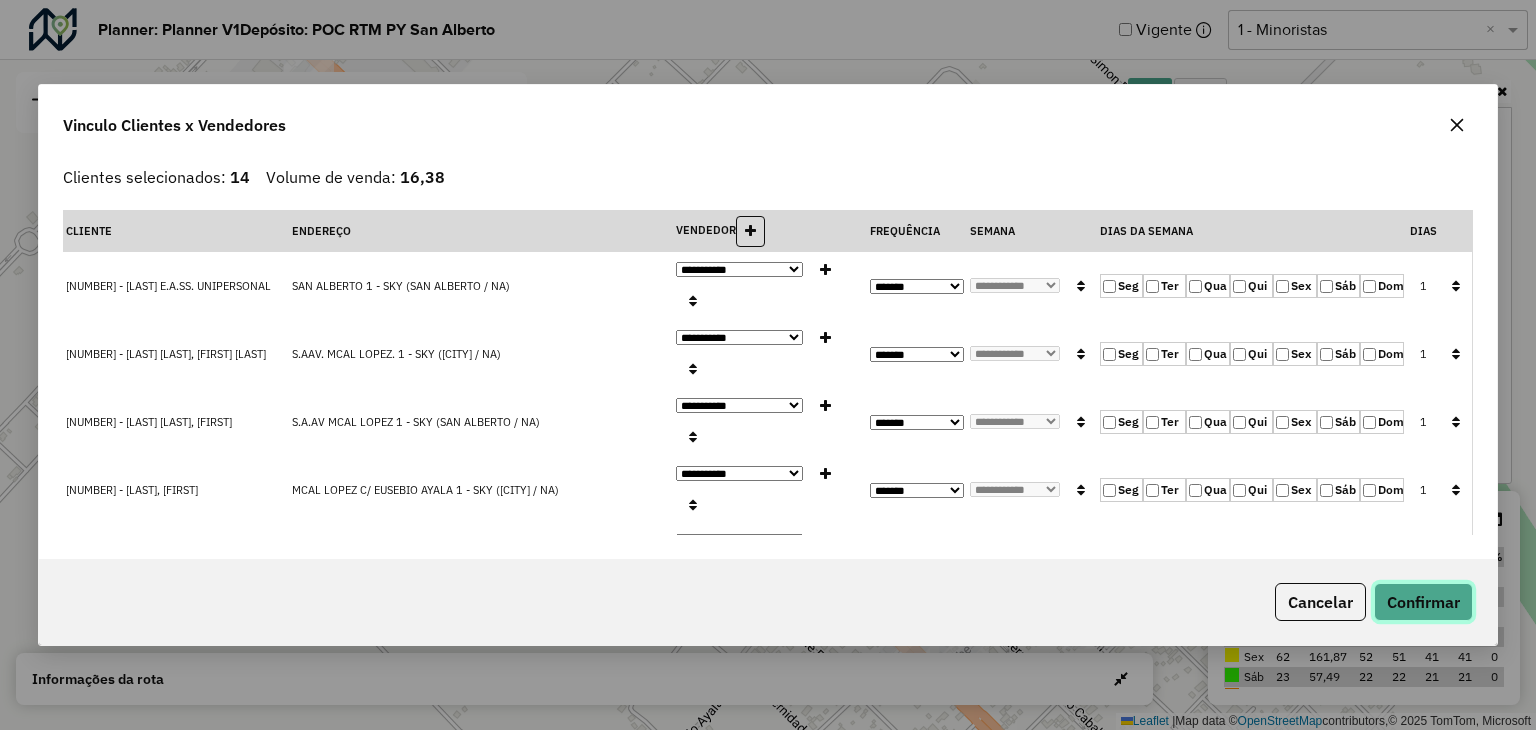 click on "Confirmar" 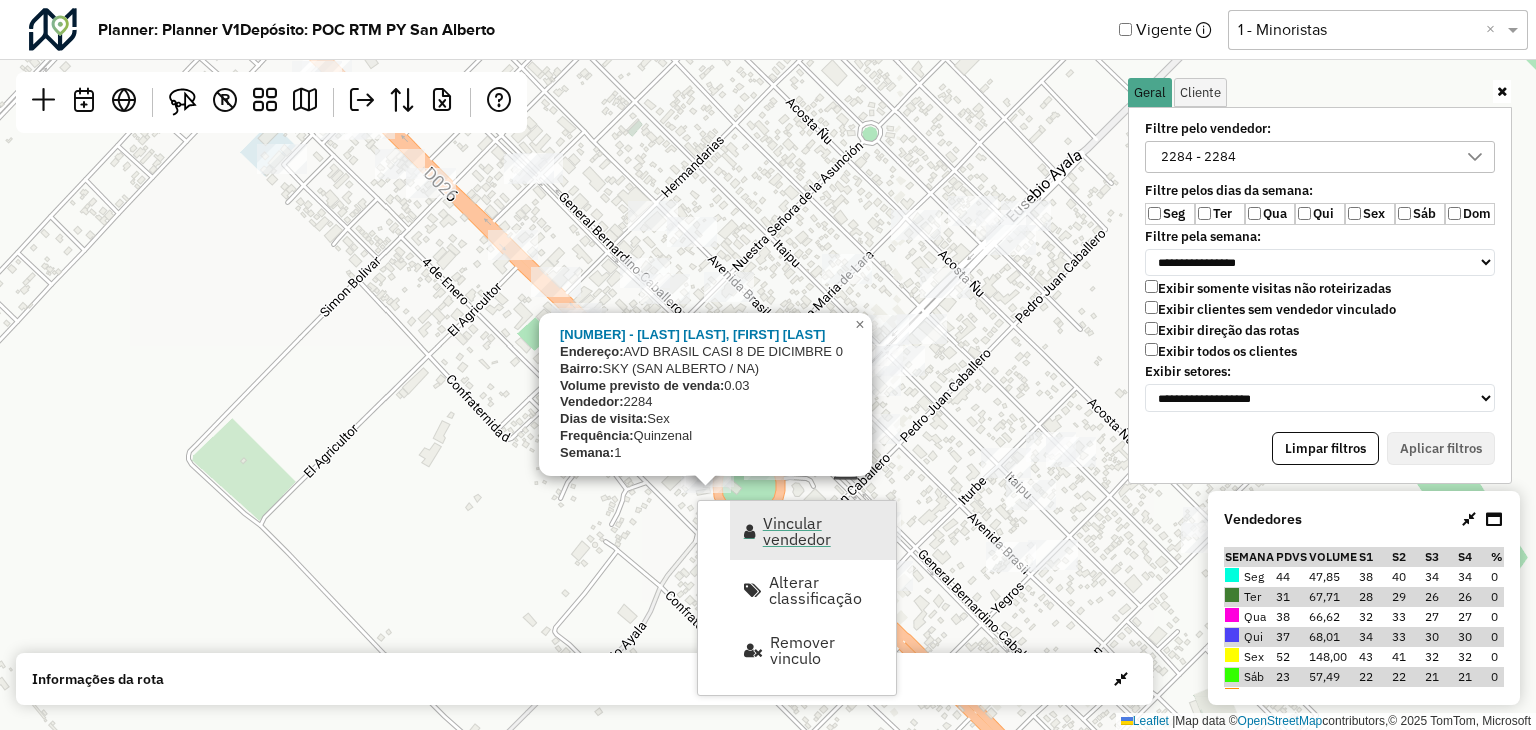 click on "Vincular vendedor" at bounding box center (823, 531) 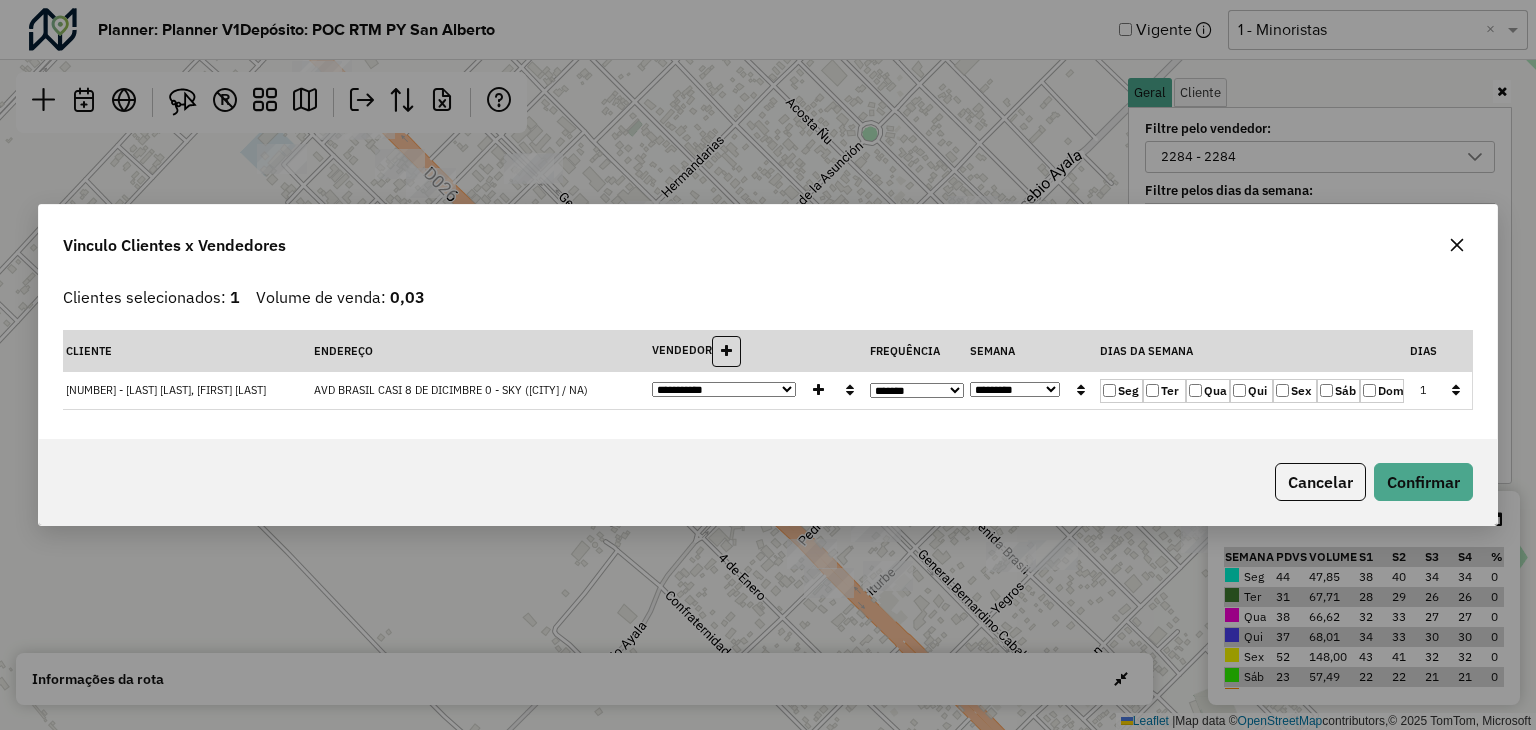 click on "**********" 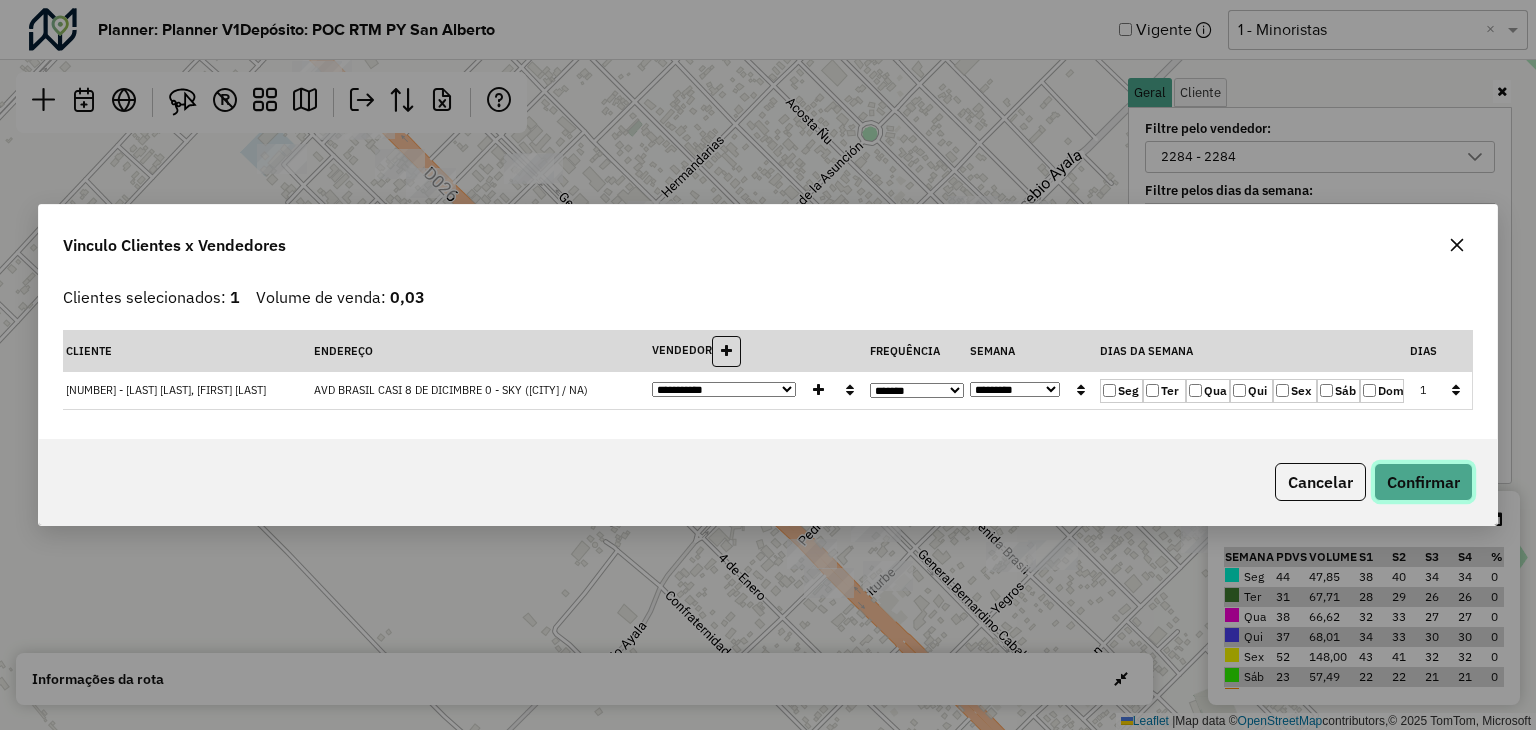 click on "Confirmar" 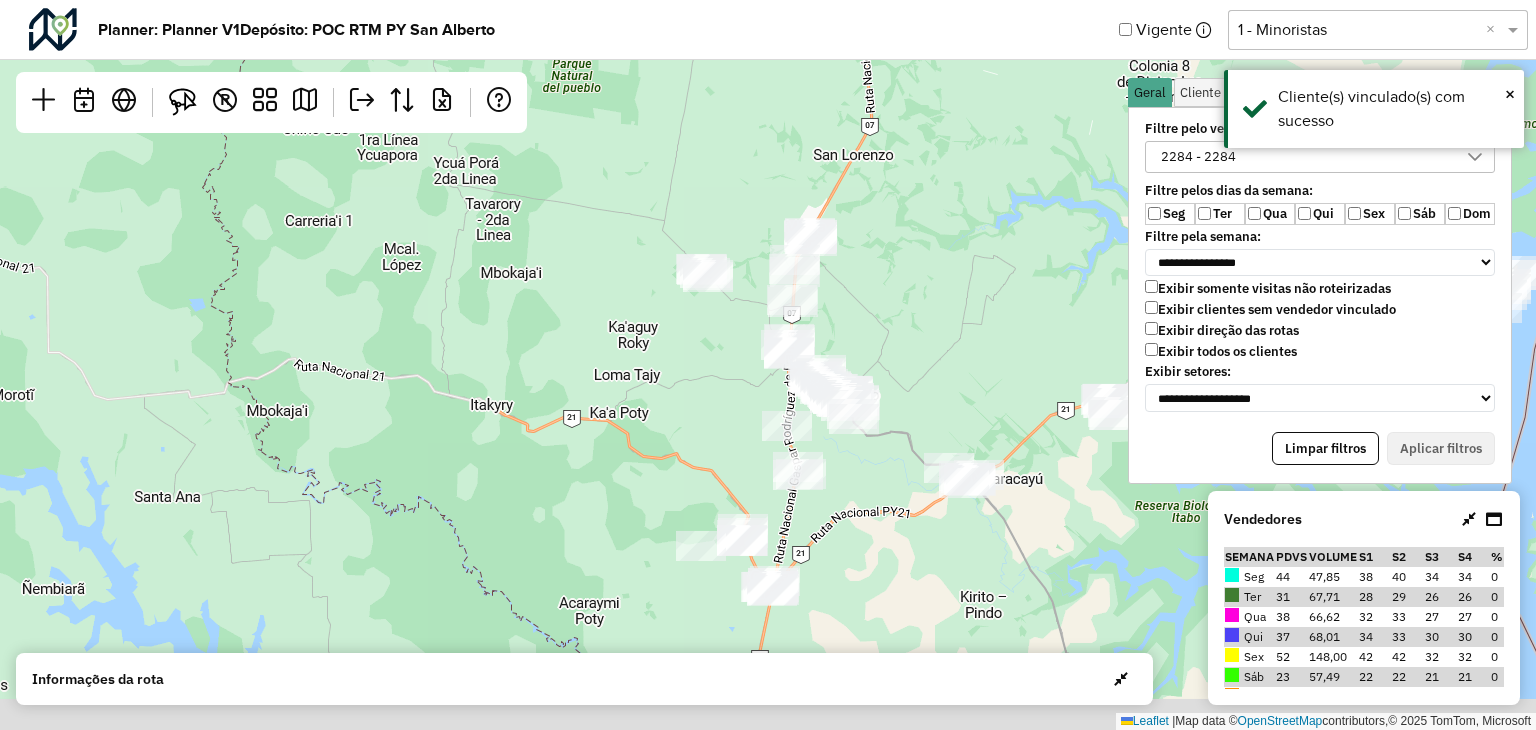 drag, startPoint x: 898, startPoint y: 380, endPoint x: 870, endPoint y: 371, distance: 29.410883 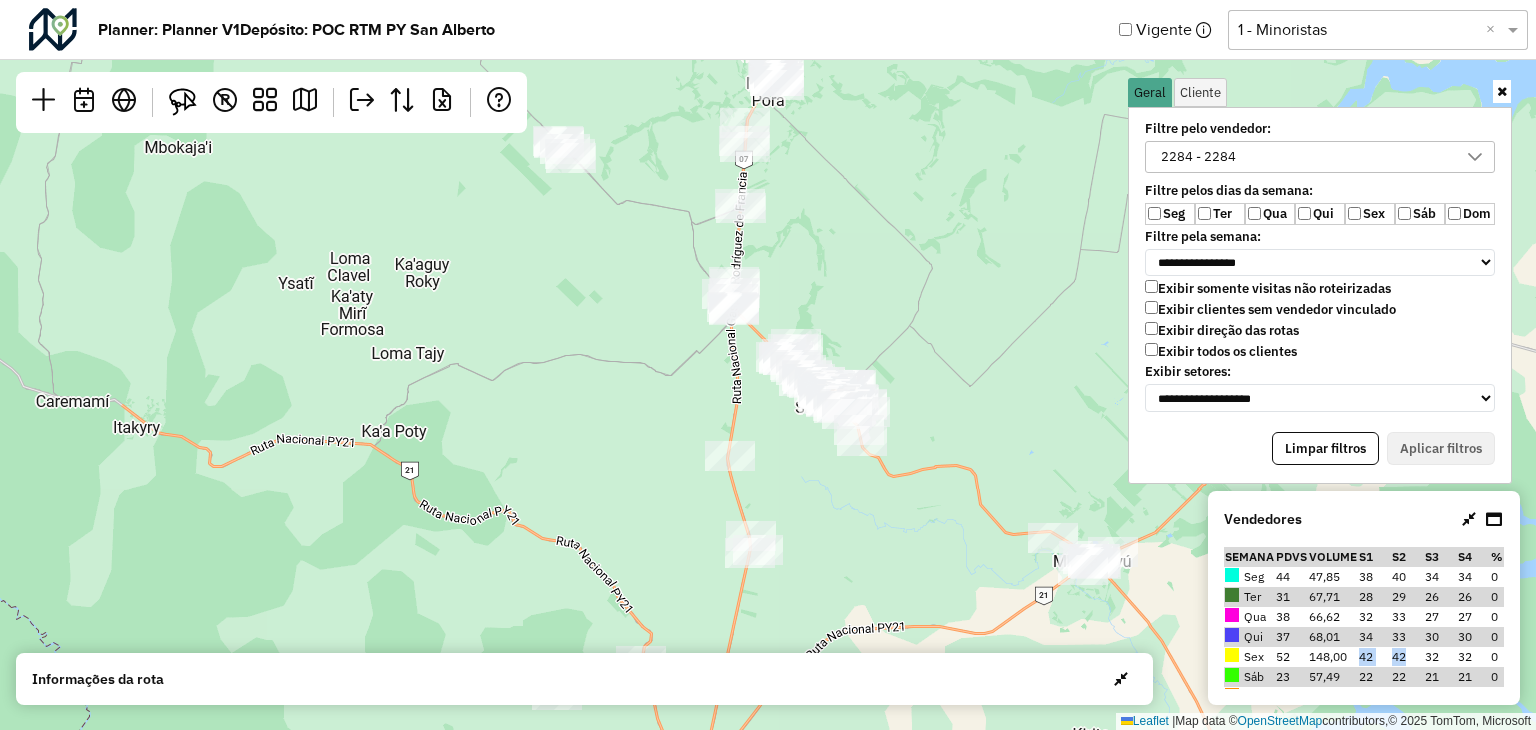 drag, startPoint x: 1351, startPoint y: 660, endPoint x: 1404, endPoint y: 657, distance: 53.08484 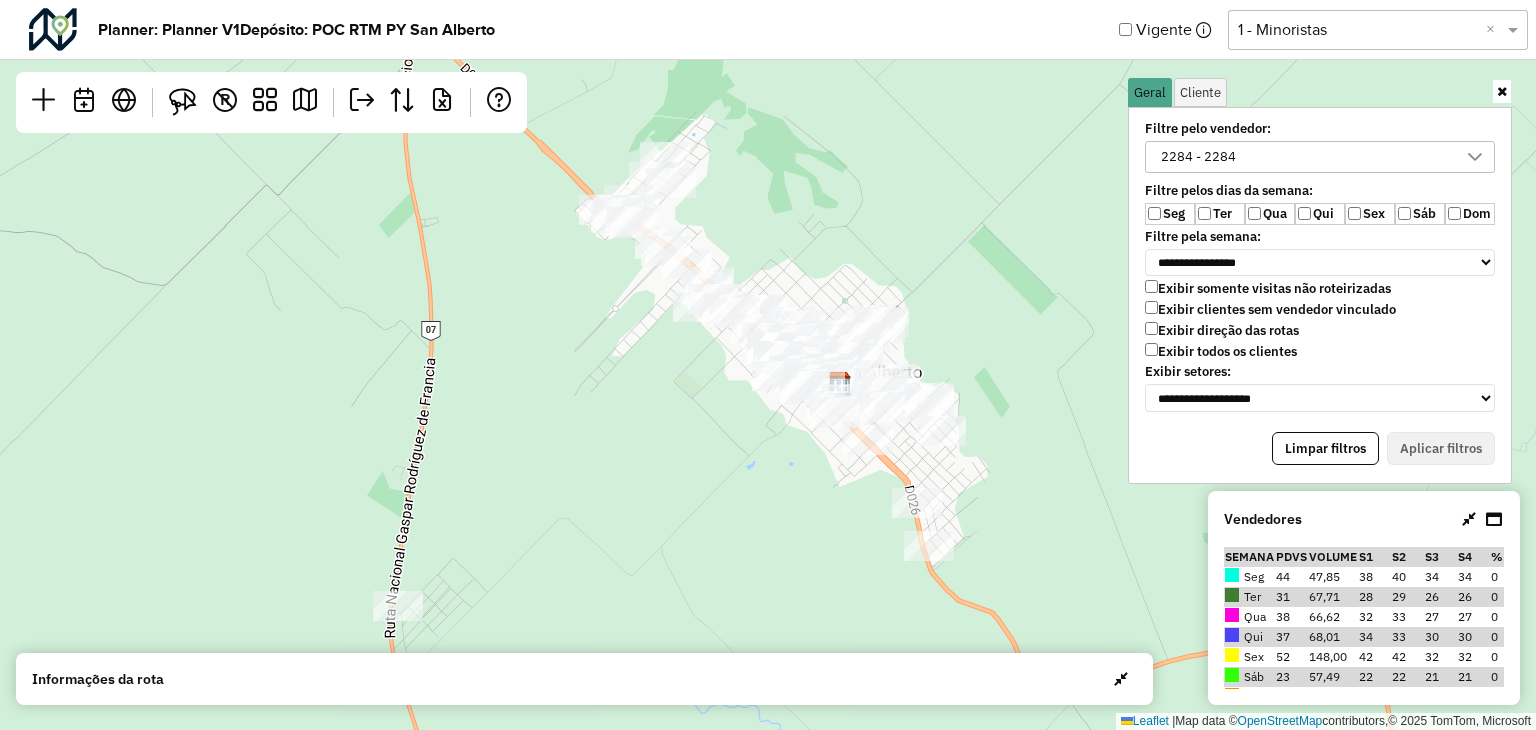 click on "32" at bounding box center [1440, 657] 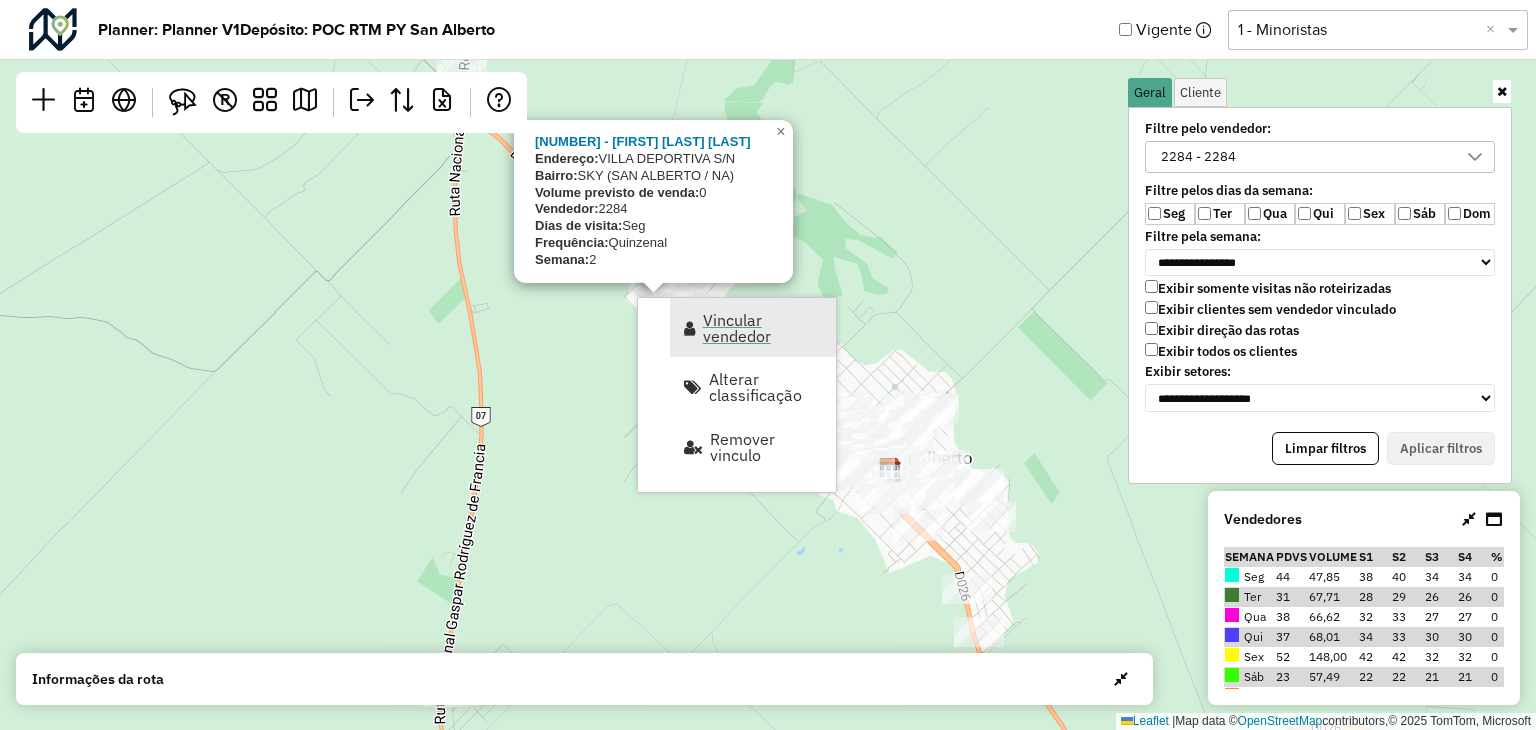 click on "Vincular vendedor" at bounding box center [753, 327] 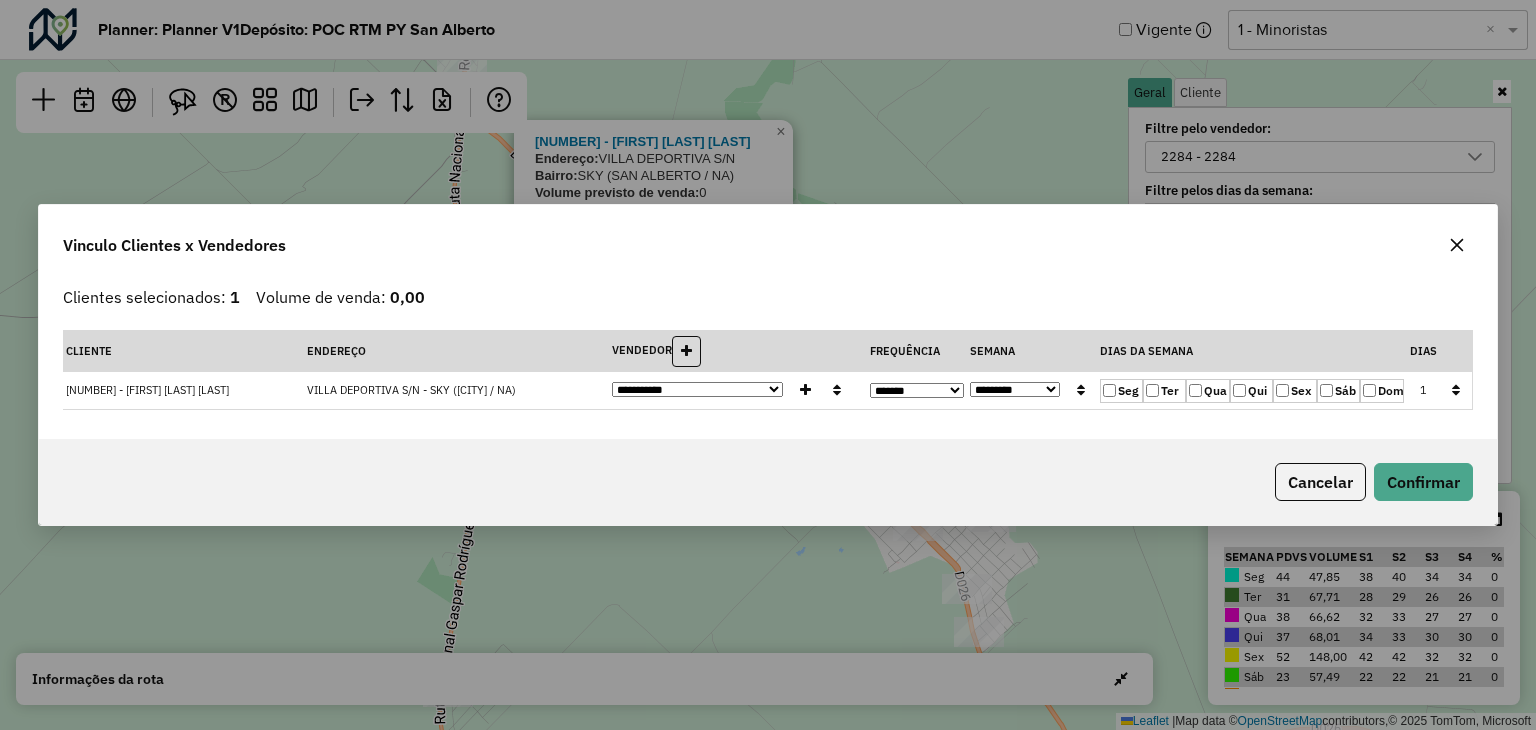 drag, startPoint x: 993, startPoint y: 377, endPoint x: 1002, endPoint y: 385, distance: 12.0415945 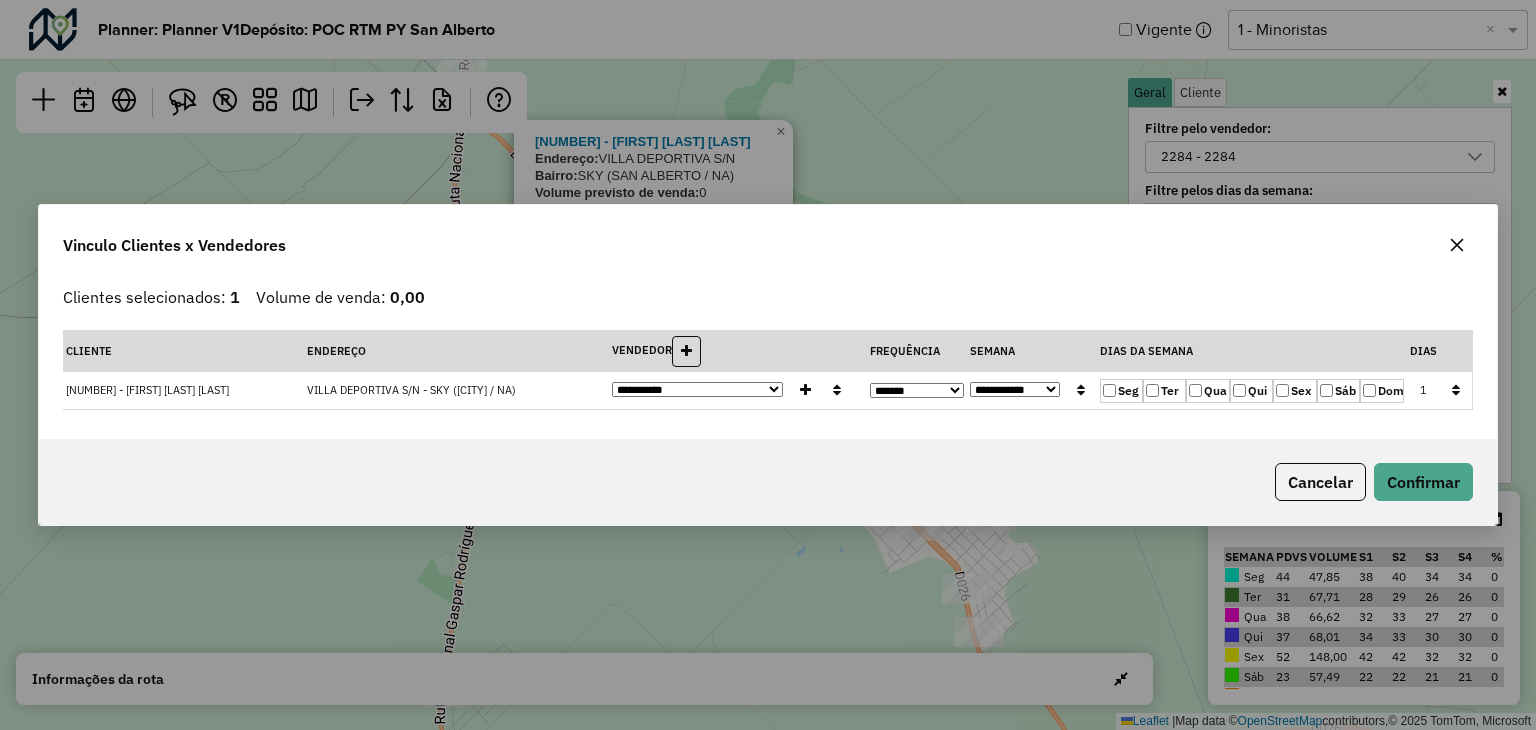click on "**********" 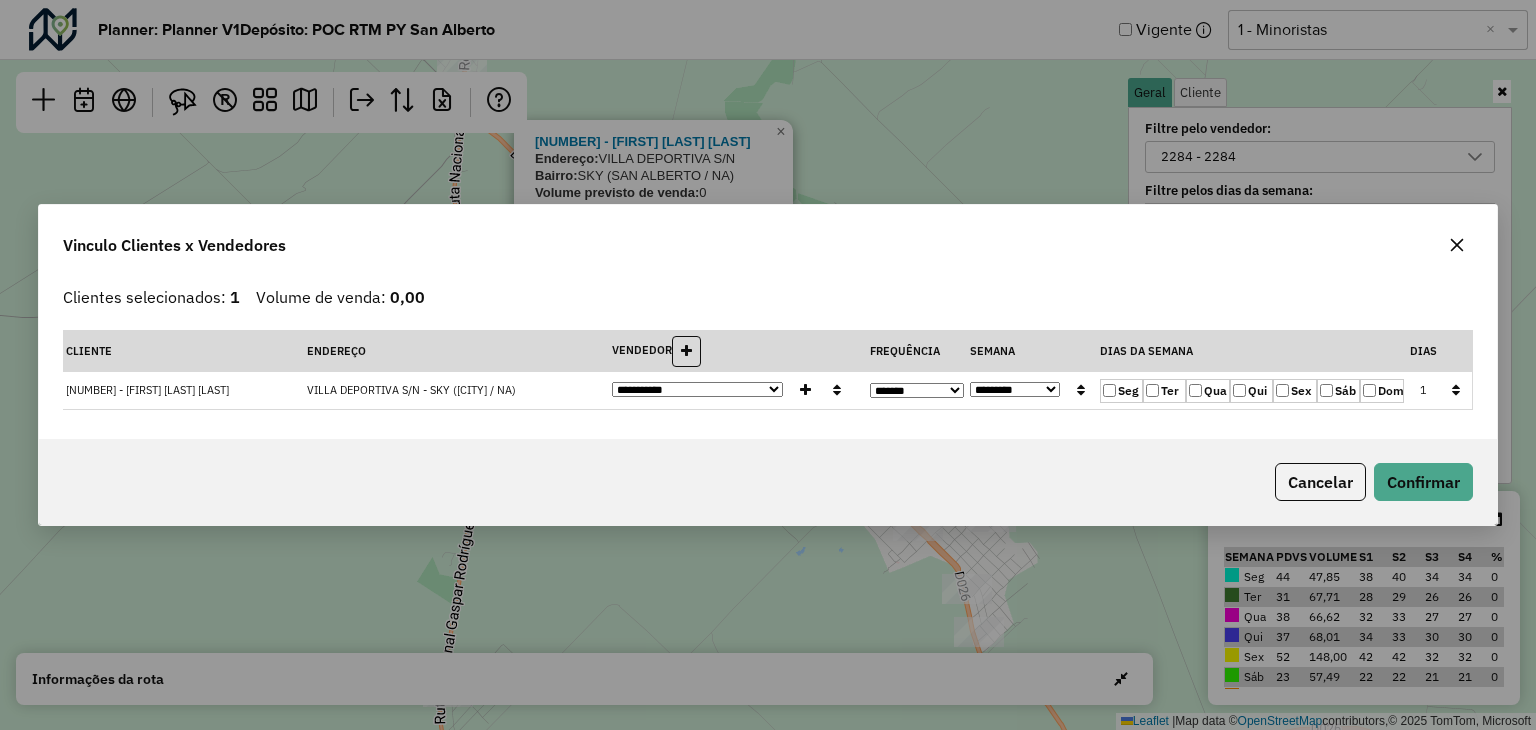 click on "**********" 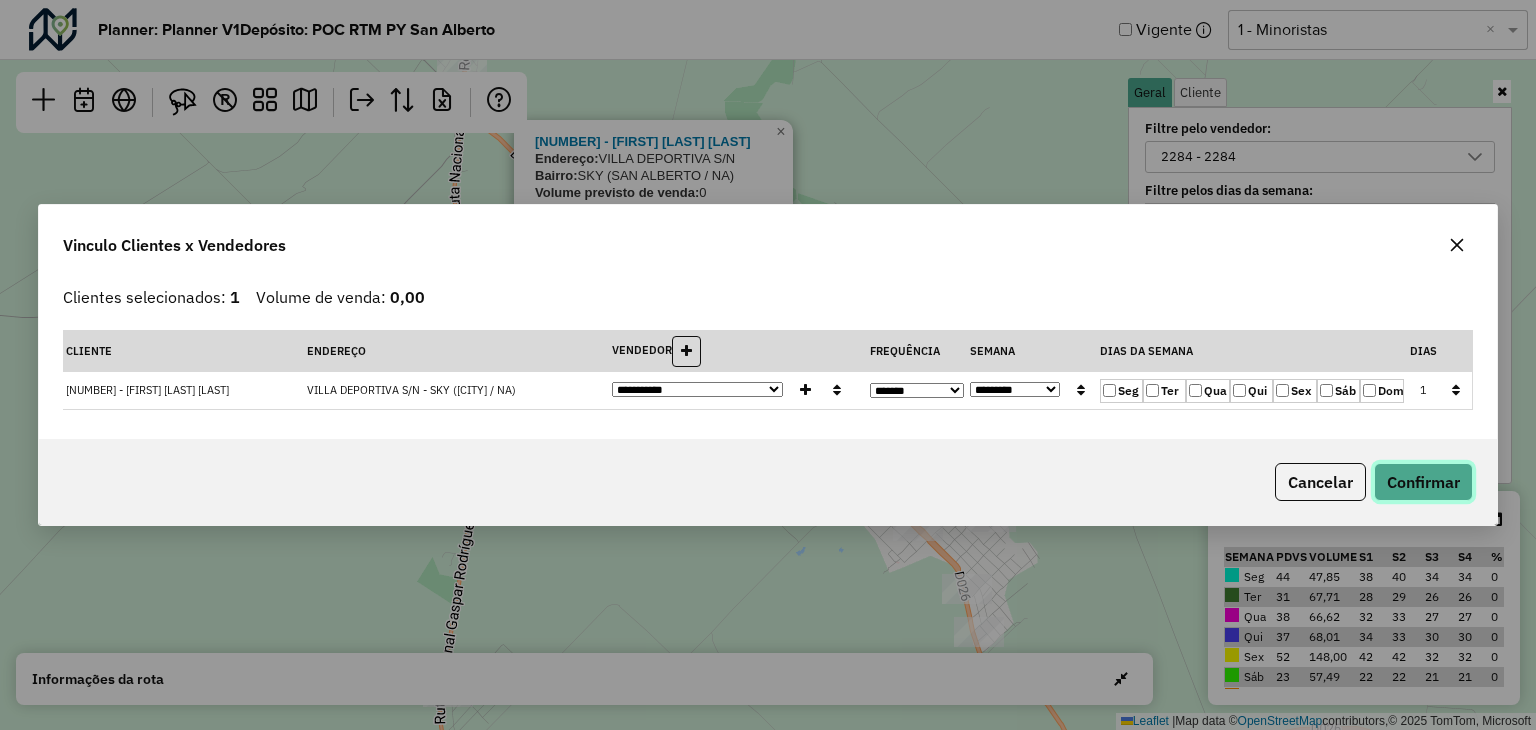 drag, startPoint x: 1400, startPoint y: 483, endPoint x: 1306, endPoint y: 494, distance: 94.641426 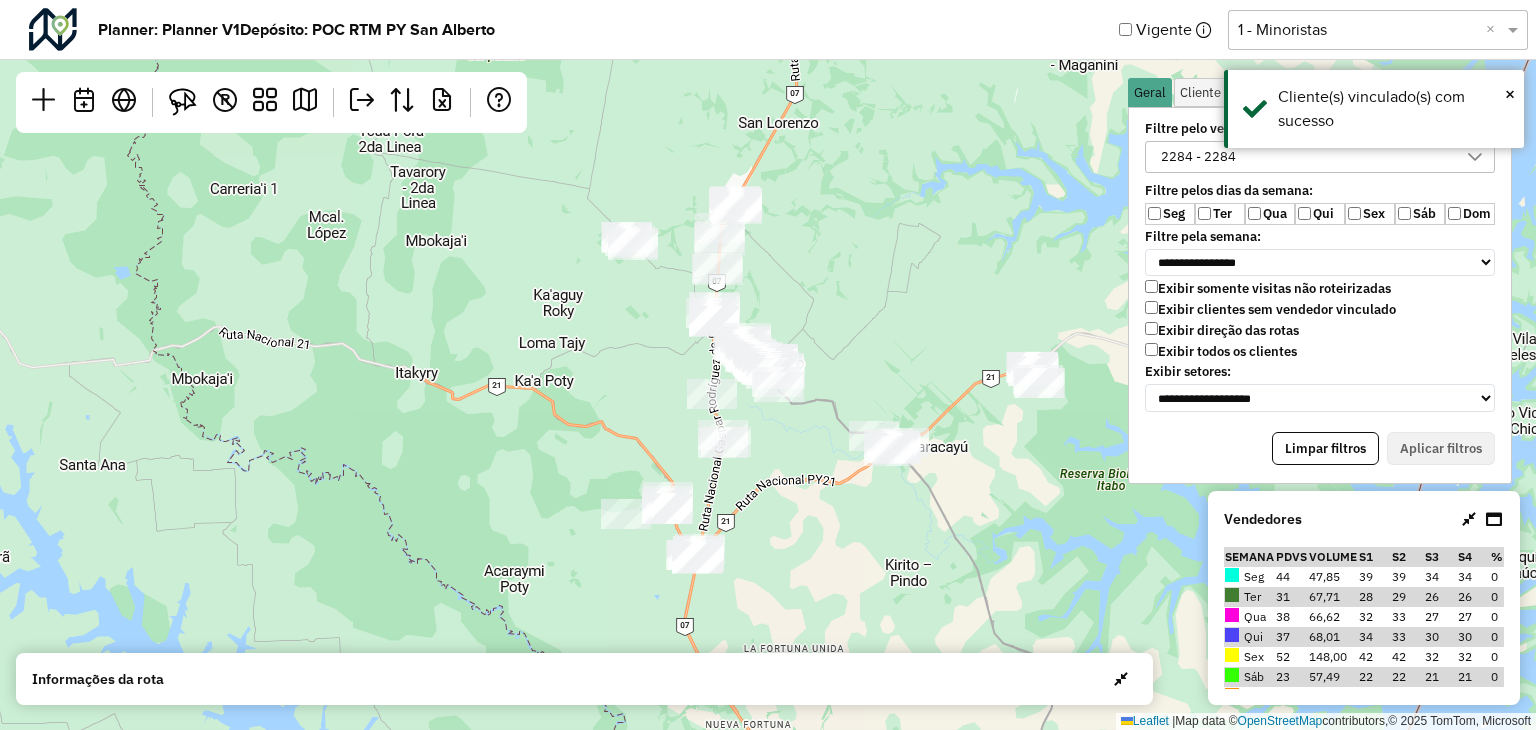 drag, startPoint x: 934, startPoint y: 317, endPoint x: 923, endPoint y: 309, distance: 13.601471 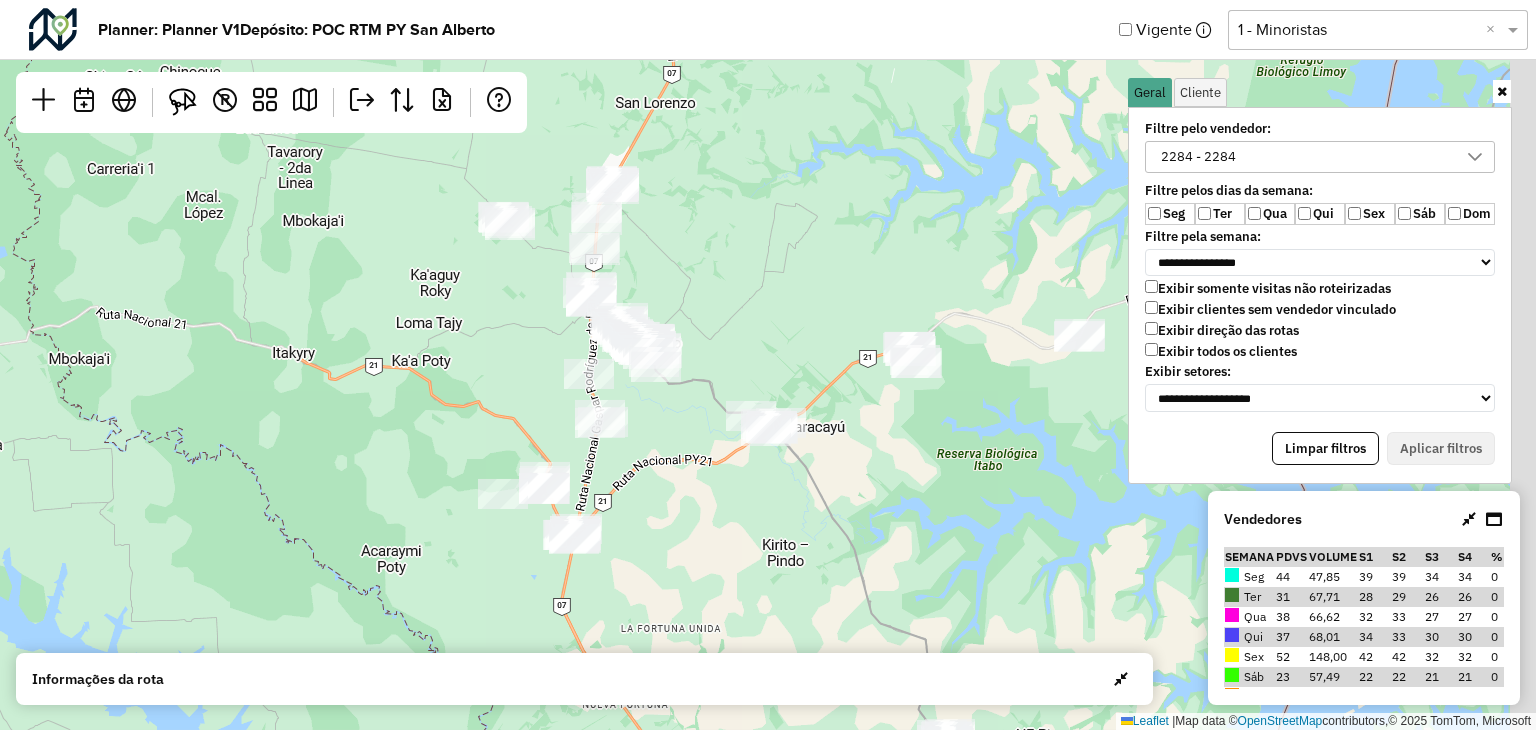 drag, startPoint x: 936, startPoint y: 393, endPoint x: 855, endPoint y: 398, distance: 81.154175 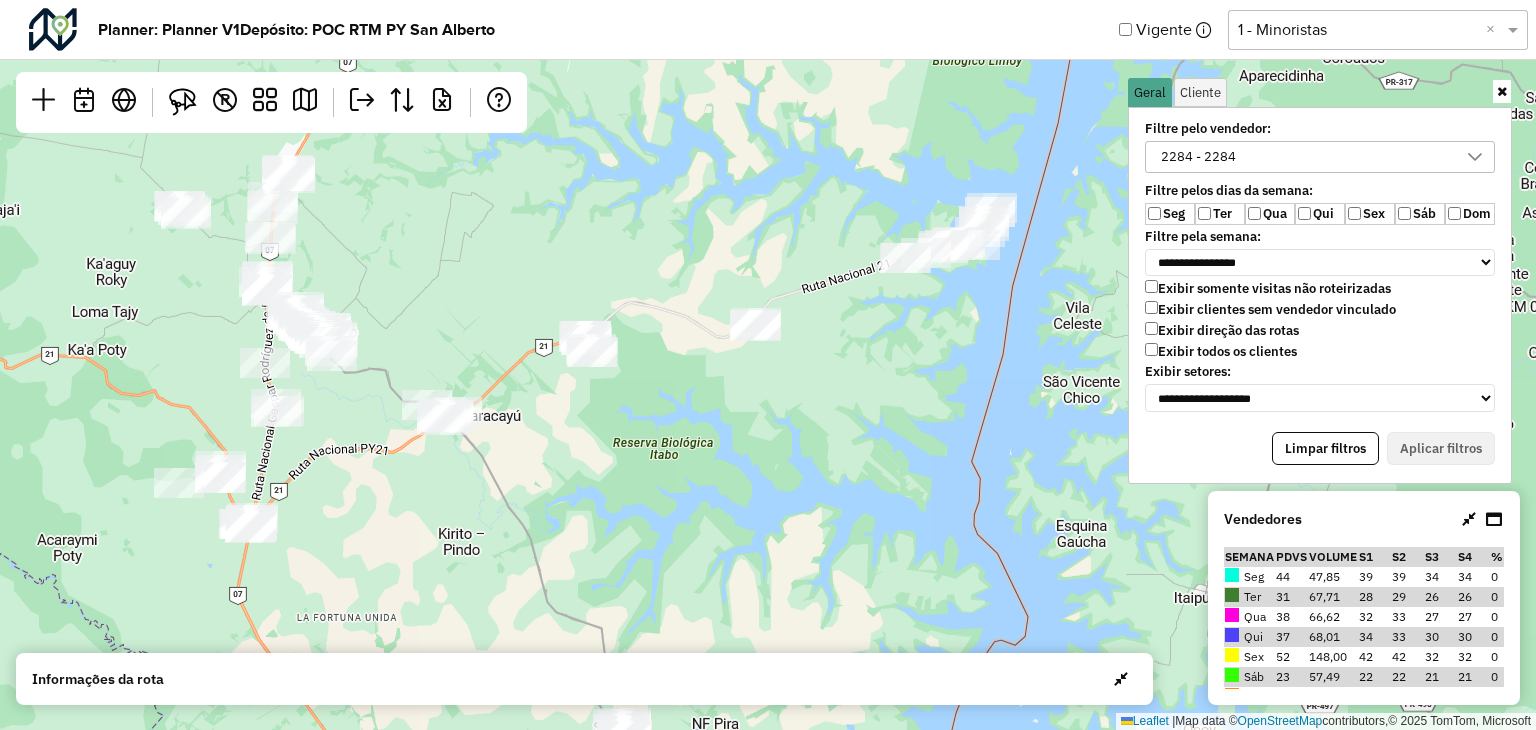 drag, startPoint x: 940, startPoint y: 539, endPoint x: 627, endPoint y: 532, distance: 313.07828 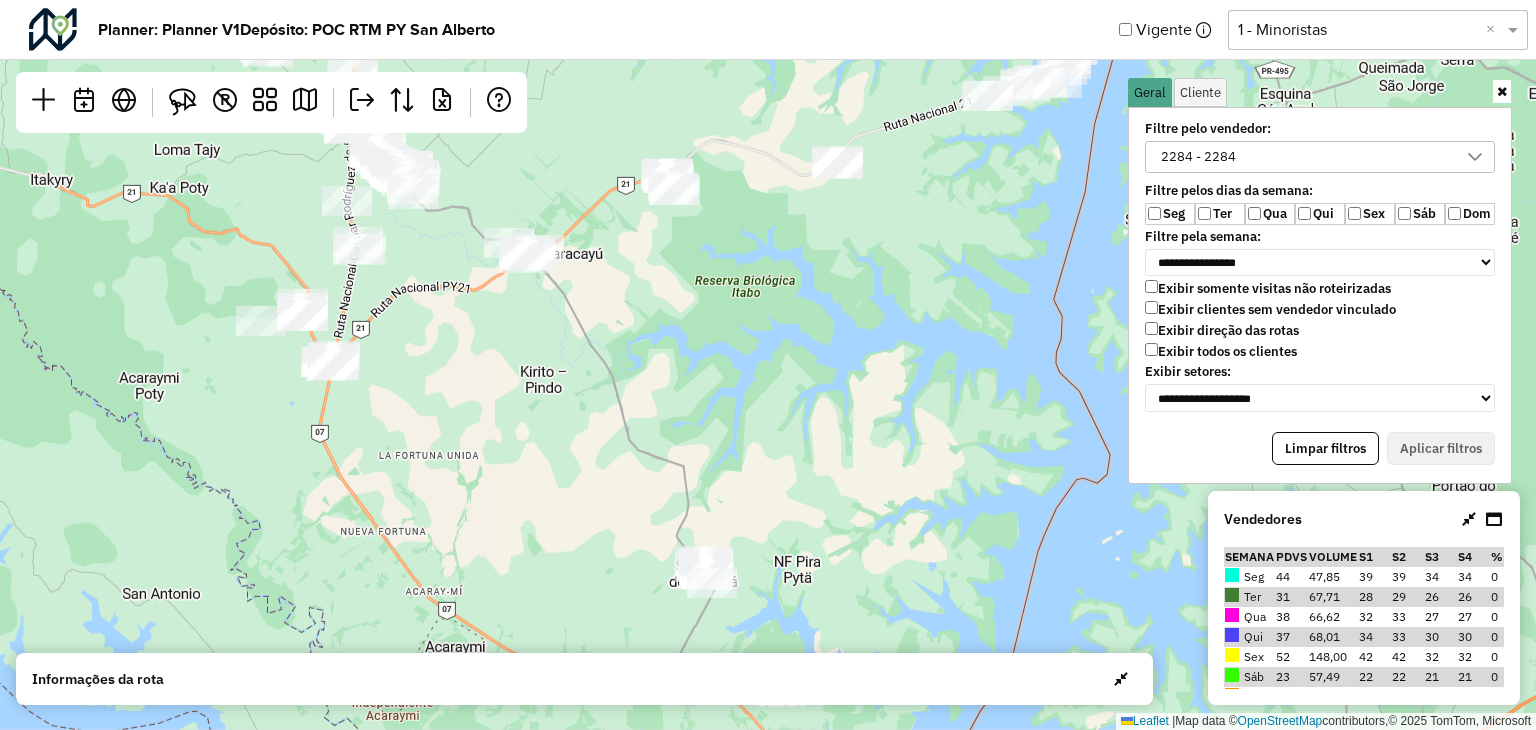 drag, startPoint x: 806, startPoint y: 647, endPoint x: 888, endPoint y: 485, distance: 181.57092 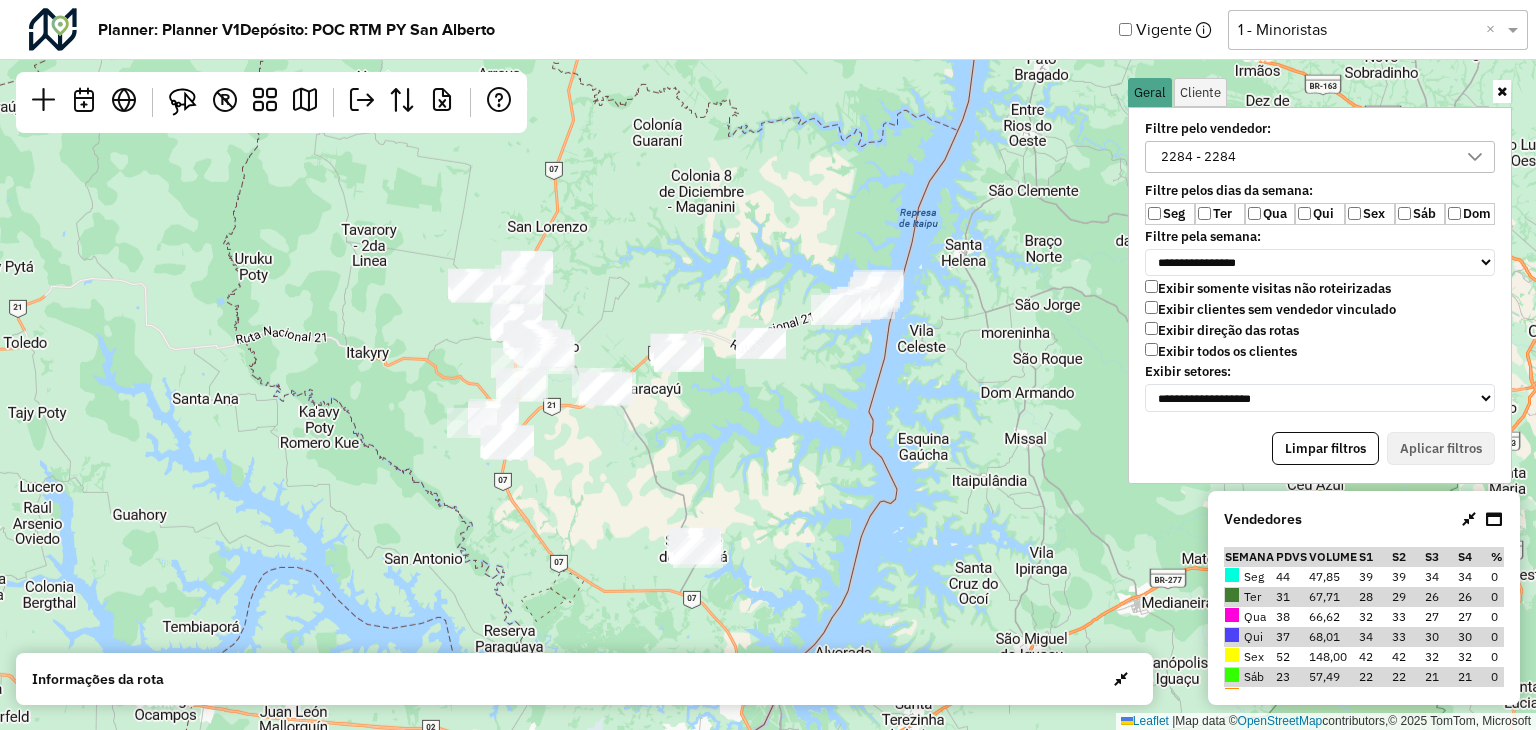 drag, startPoint x: 813, startPoint y: 374, endPoint x: 726, endPoint y: 376, distance: 87.02299 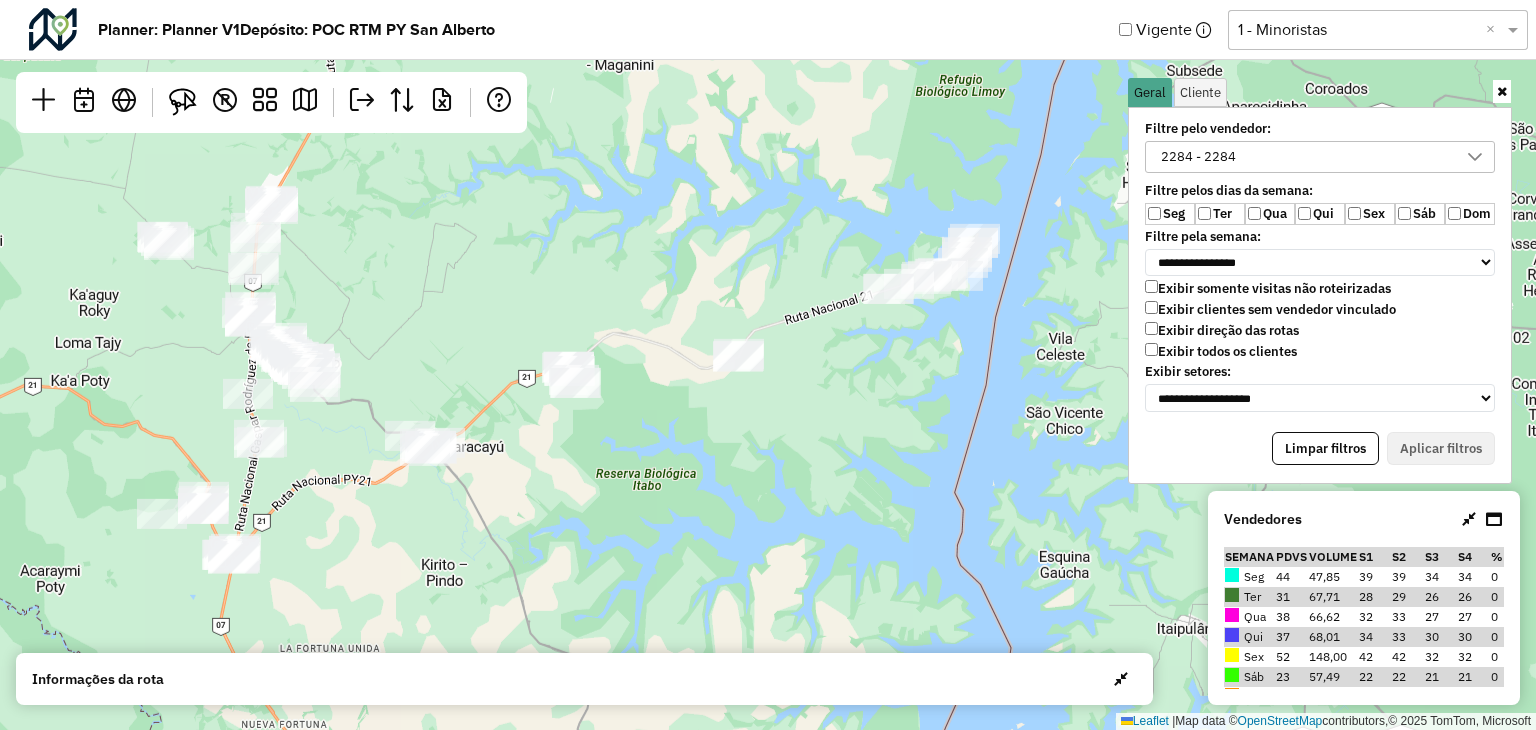 drag, startPoint x: 818, startPoint y: 389, endPoint x: 836, endPoint y: 382, distance: 19.313208 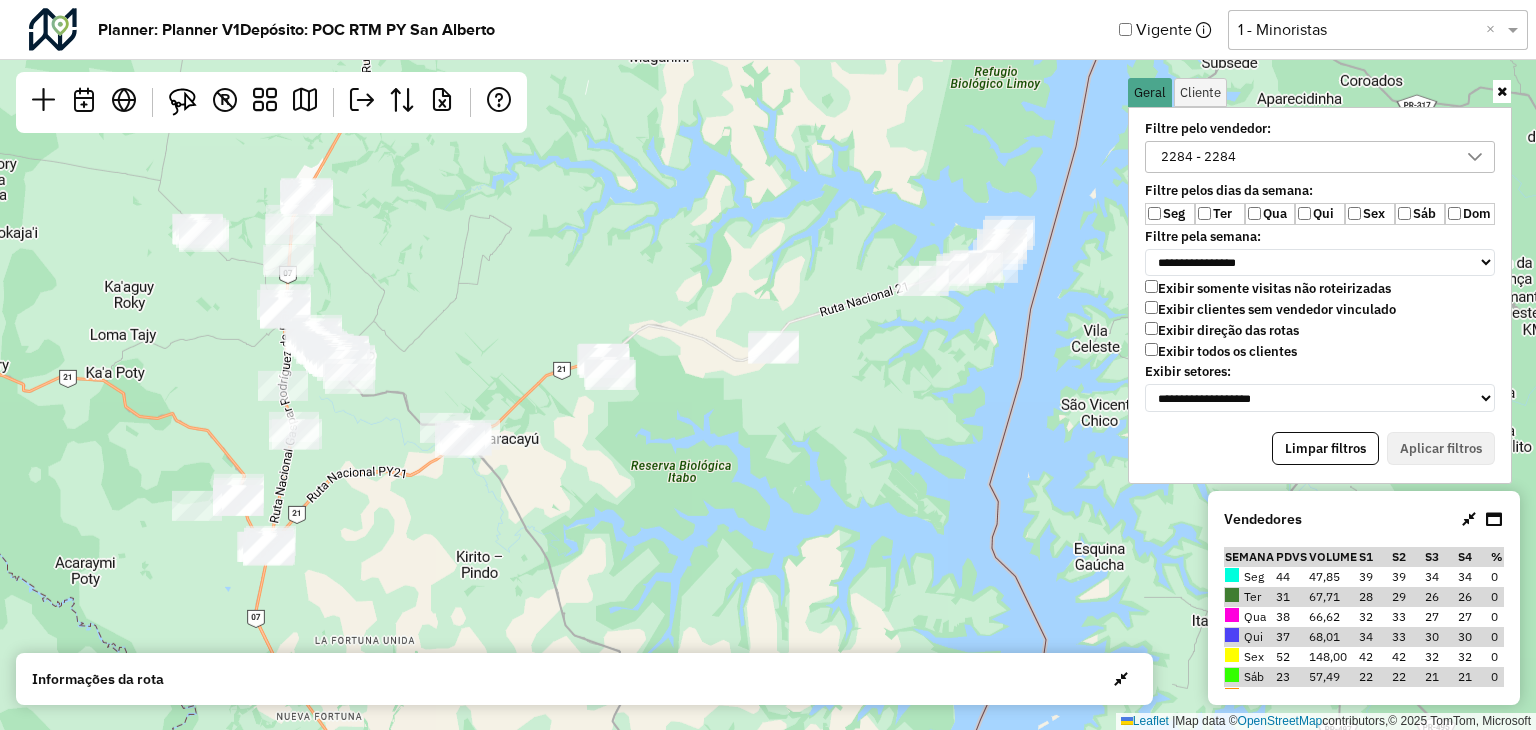 drag, startPoint x: 833, startPoint y: 485, endPoint x: 868, endPoint y: 477, distance: 35.902645 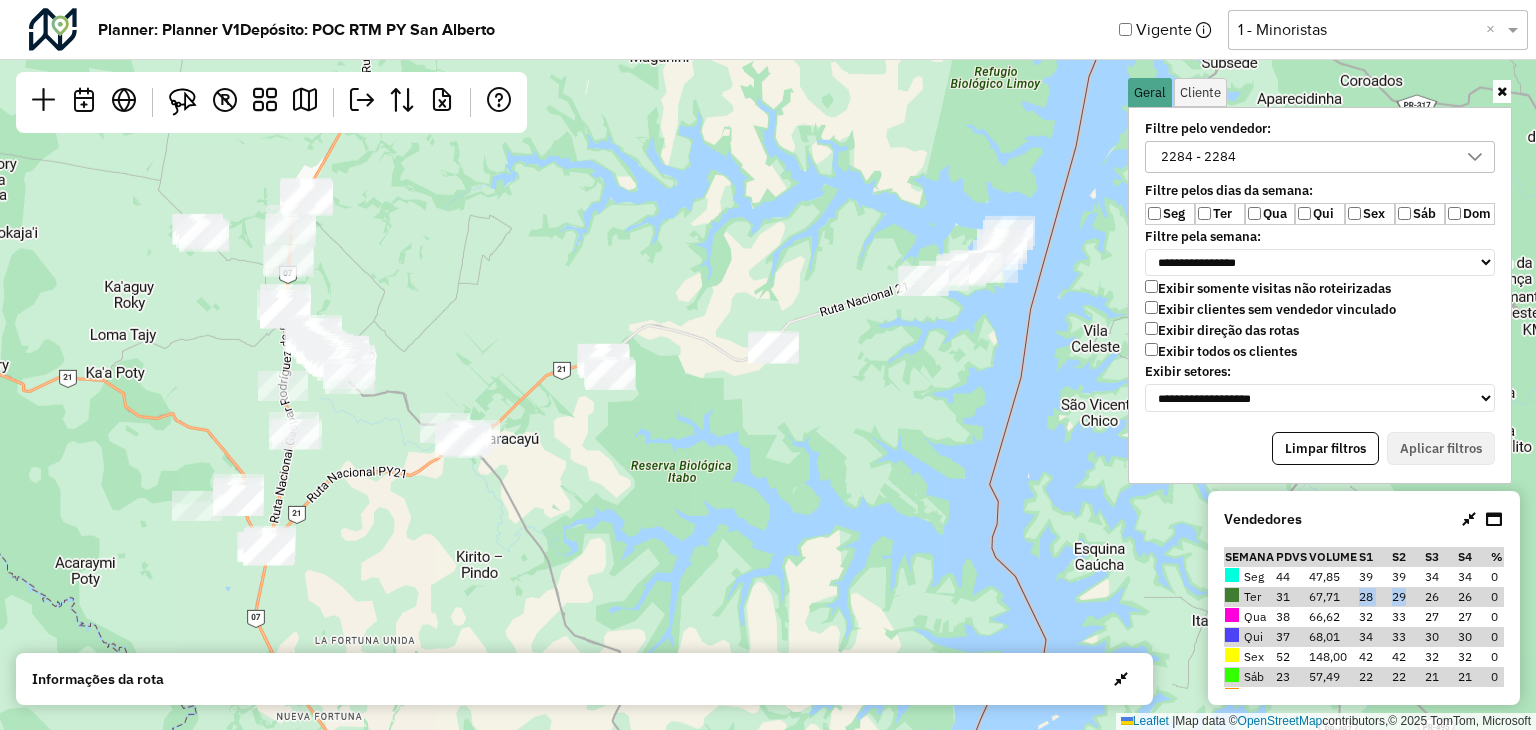 drag, startPoint x: 1346, startPoint y: 601, endPoint x: 1400, endPoint y: 591, distance: 54.91812 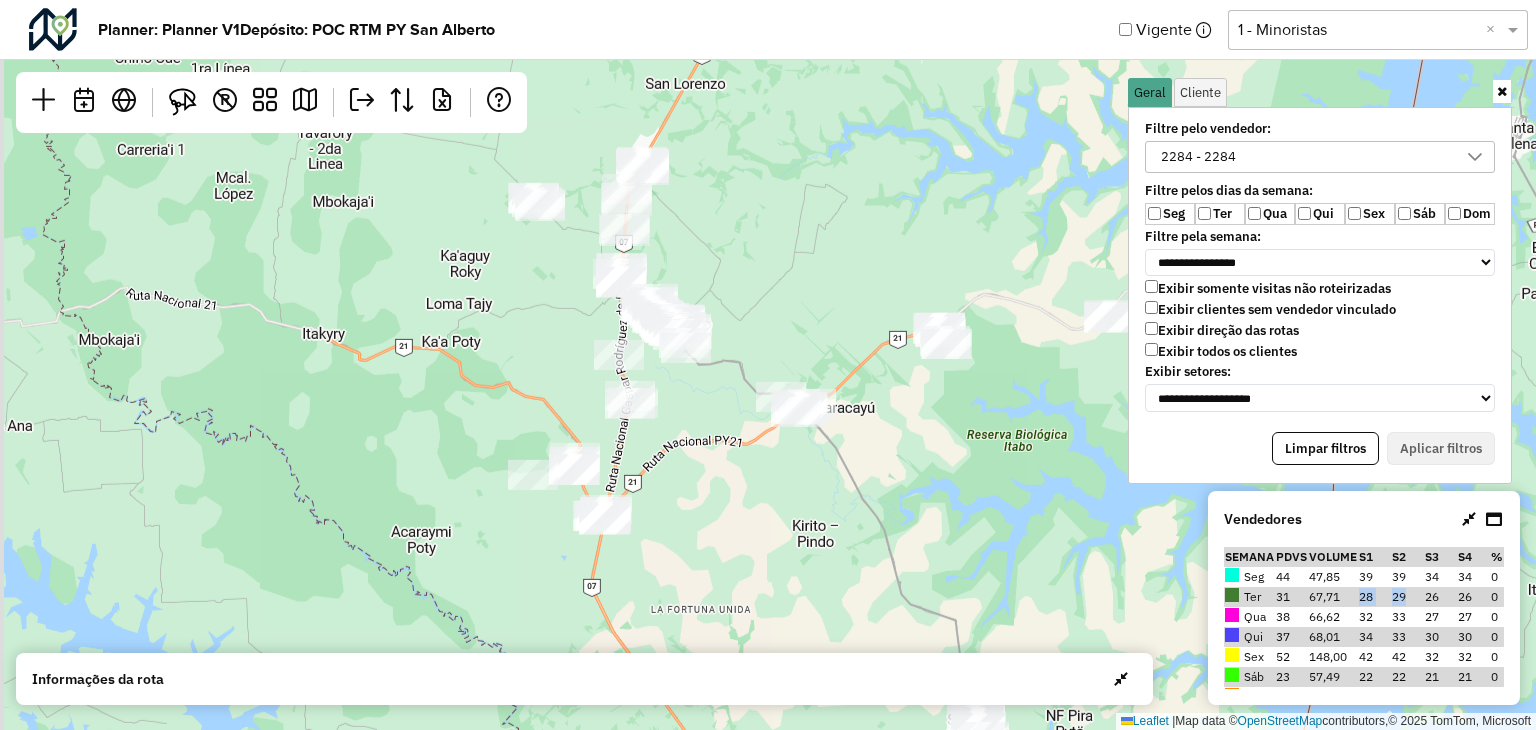drag, startPoint x: 454, startPoint y: 458, endPoint x: 840, endPoint y: 389, distance: 392.1186 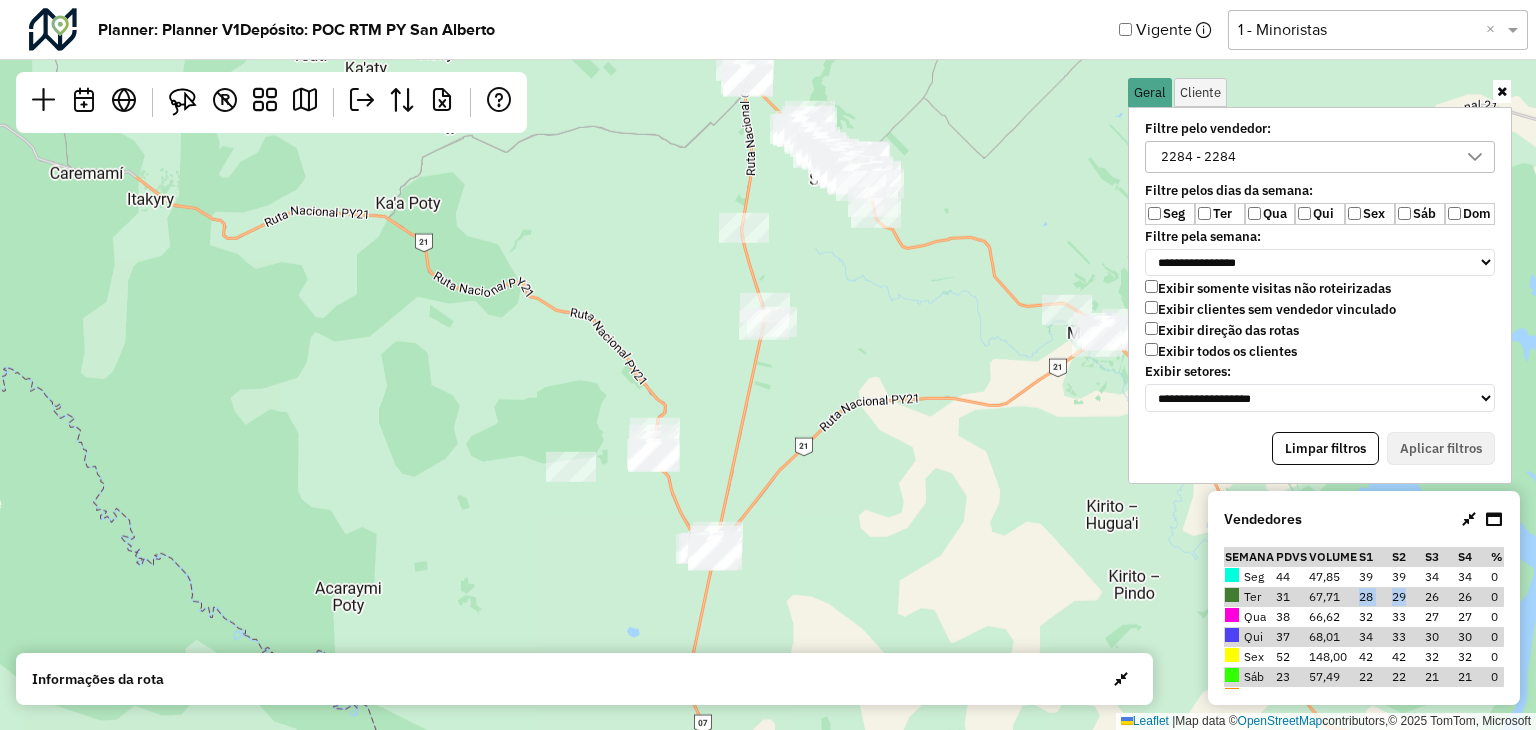drag, startPoint x: 824, startPoint y: 453, endPoint x: 827, endPoint y: 401, distance: 52.086468 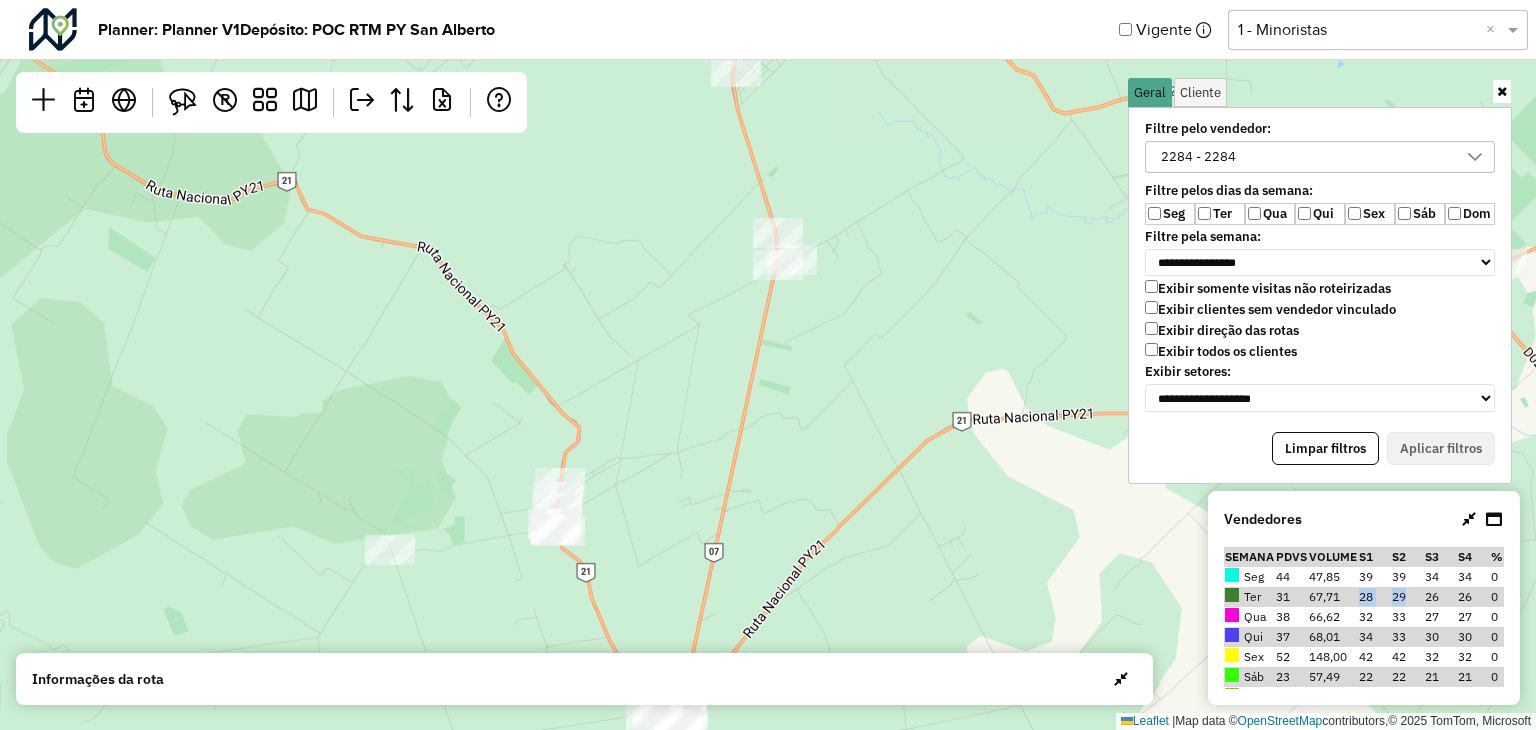 drag, startPoint x: 874, startPoint y: 345, endPoint x: 874, endPoint y: 481, distance: 136 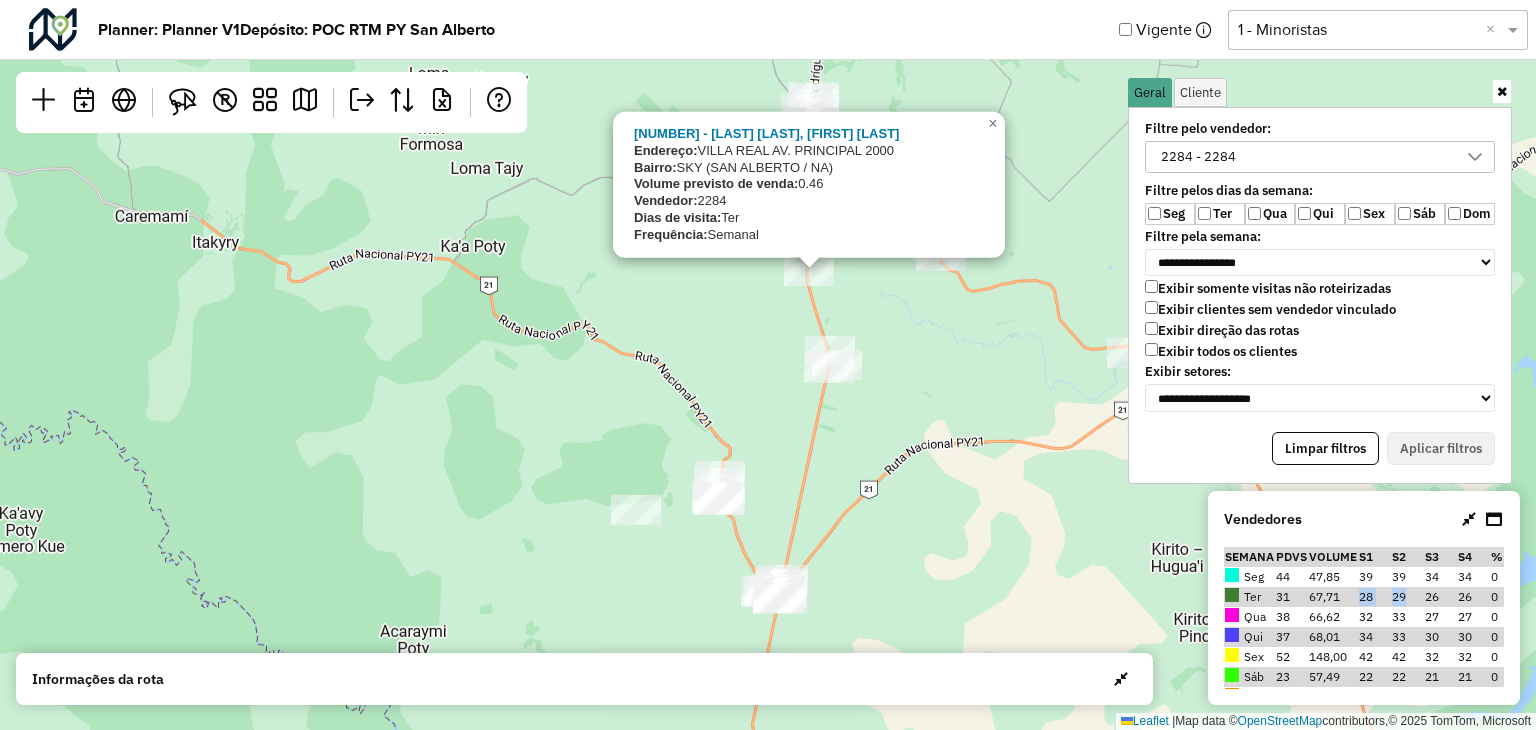 click on "470675 - FERNANDEZ ROMERRO, SANDRA ELIZABETH
Endereço:  VILLA REAL AV. PRINCIPAL                     2000
Bairro:  SKY (SAN ALBERTO / NA)
Volume previsto de venda:  0.46
Vendedor:  2284
Dias de visita:  Ter
Frequência:  Semanal
×  Leaflet   |  Map data ©  OpenStreetMap  contributors,© 2025 TomTom, Microsoft" 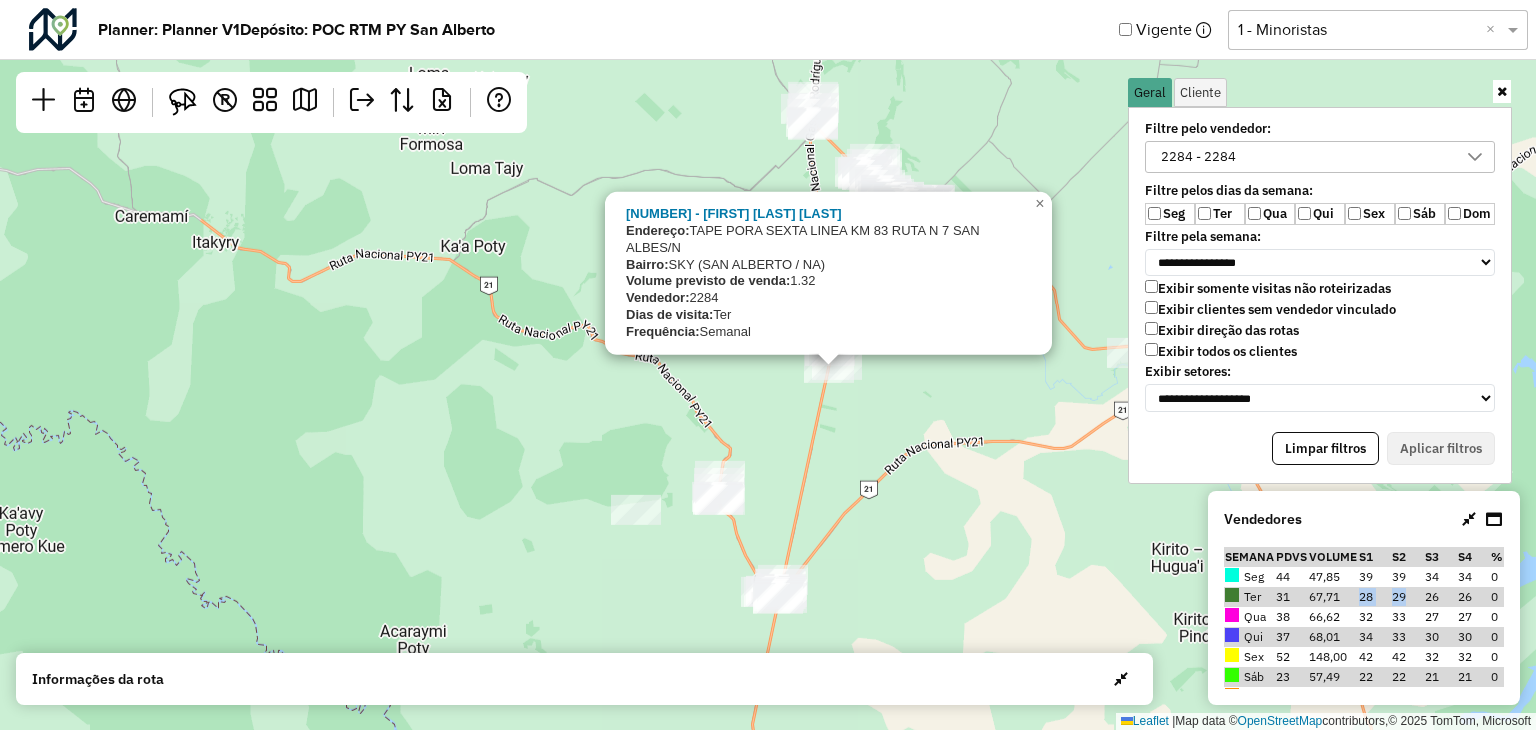 click on "79645 - ROBERTO CARLOS RAMIREZ LOPEZ
Endereço:  TAPE PORA SEXTA LINEA KM 83 RUTA N 7 SAN ALBES/N
Bairro:  SKY (SAN ALBERTO / NA)
Volume previsto de venda:  1.32
Vendedor:  2284
Dias de visita:  Ter
Frequência:  Semanal
×  Leaflet   |  Map data ©  OpenStreetMap  contributors,© 2025 TomTom, Microsoft" 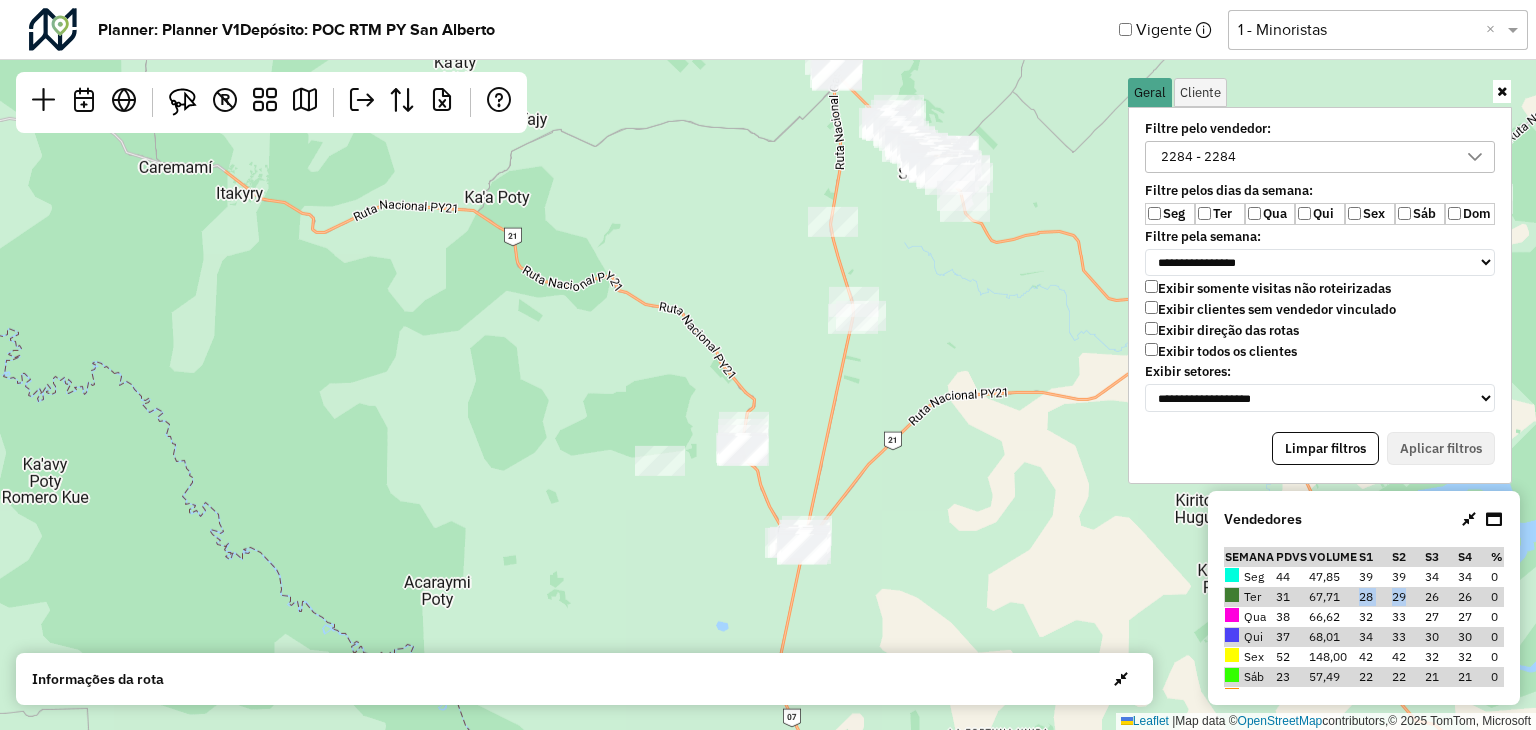 click on "Leaflet   |  Map data ©  OpenStreetMap  contributors,© 2025 TomTom, Microsoft" 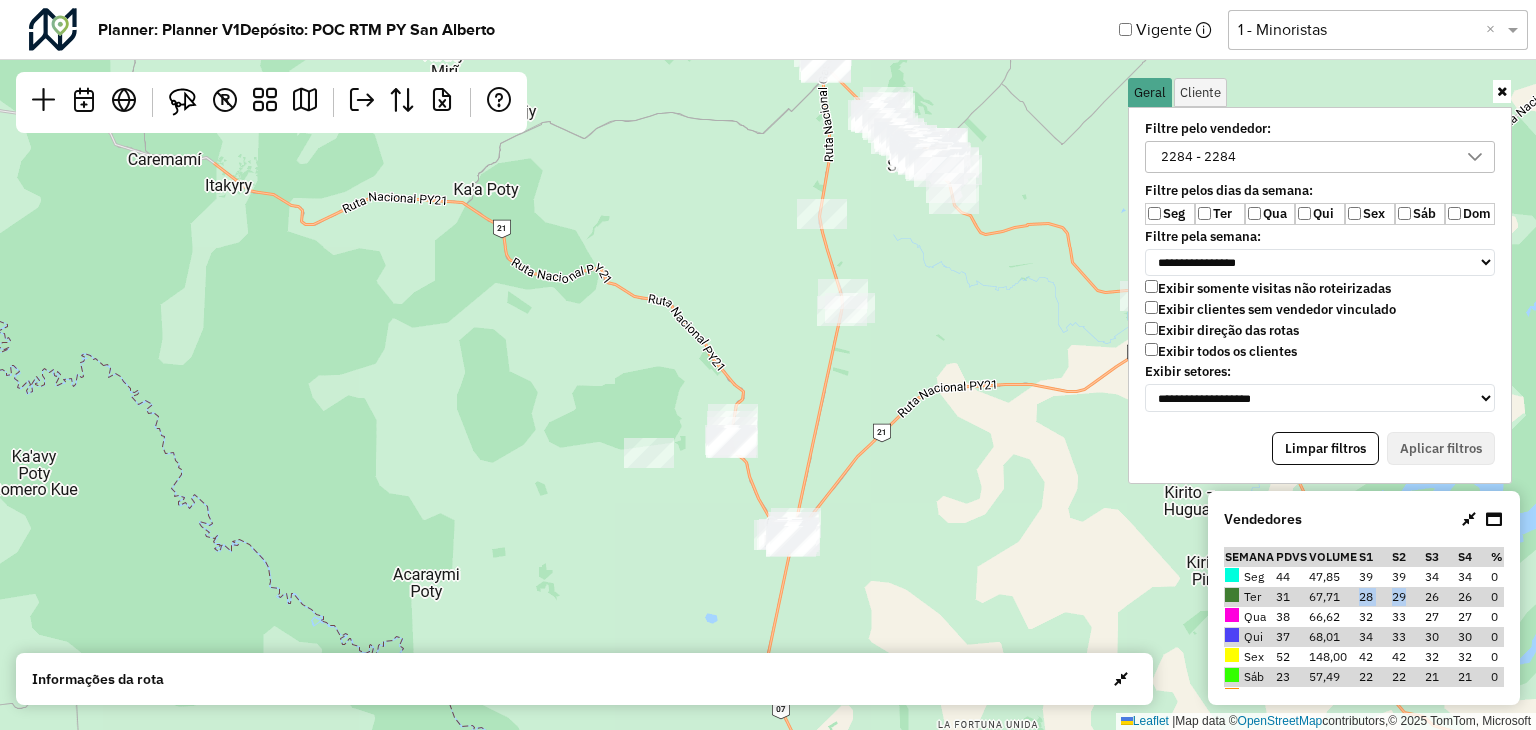 click on "Leaflet   |  Map data ©  OpenStreetMap  contributors,© 2025 TomTom, Microsoft" 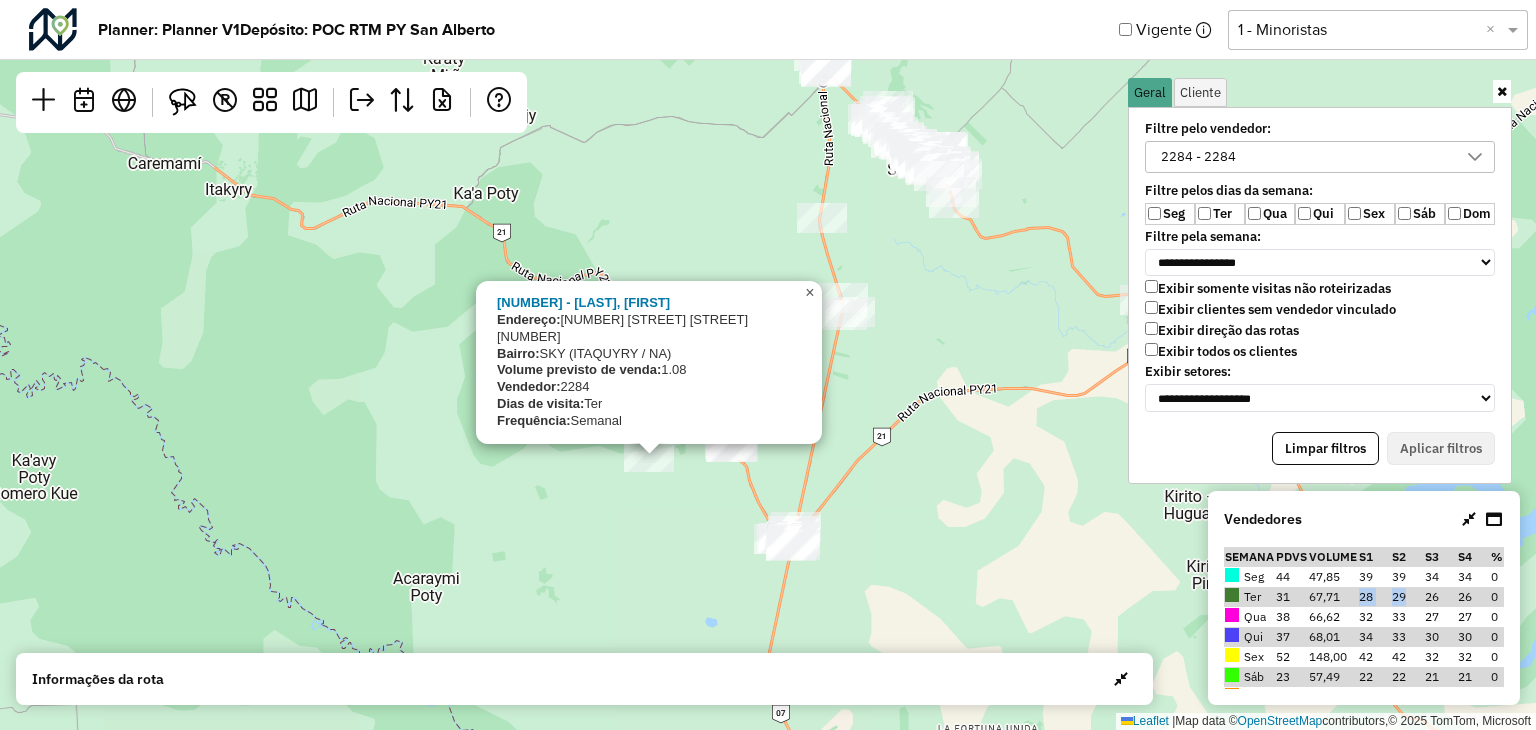 click on "×" 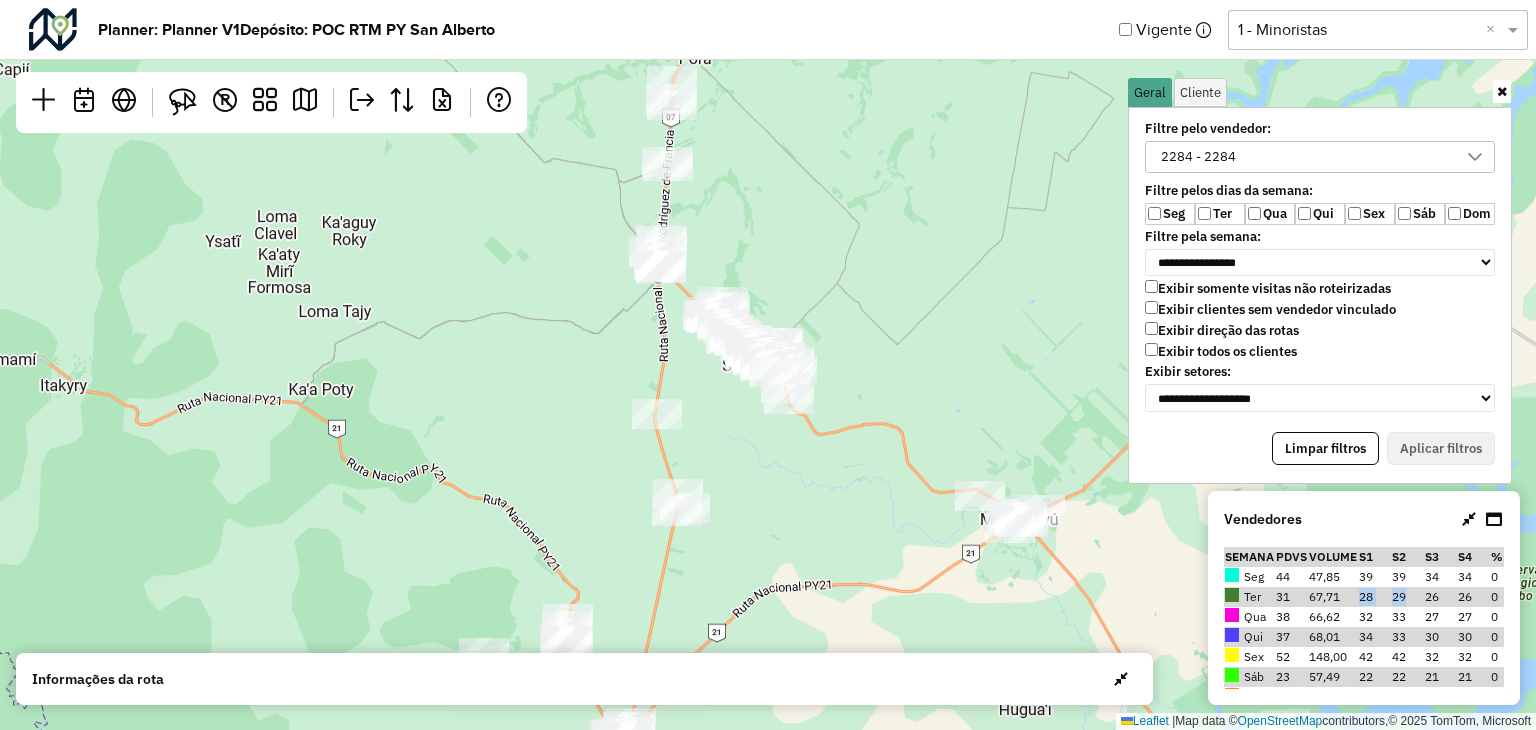 drag, startPoint x: 904, startPoint y: 286, endPoint x: 739, endPoint y: 482, distance: 256.205 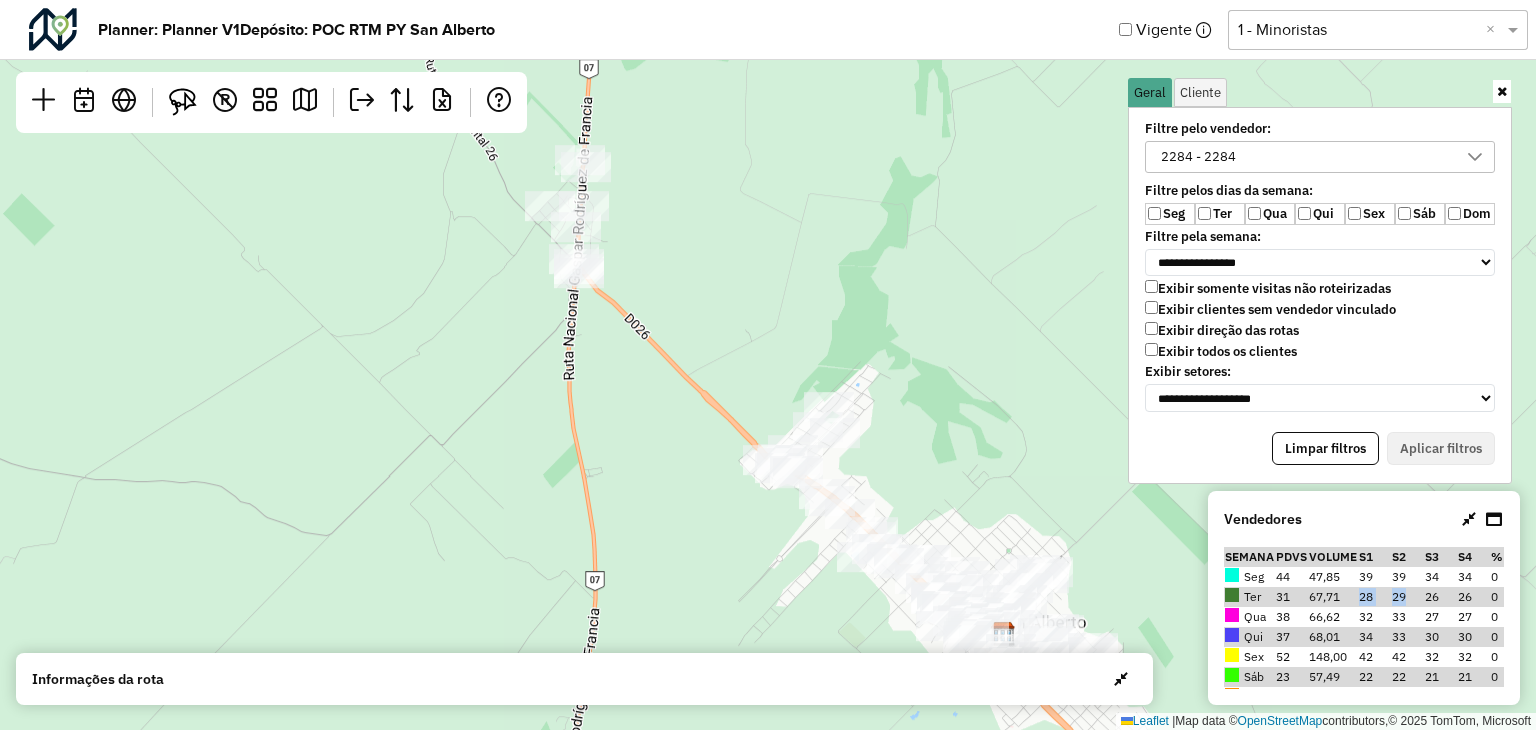 click on "Leaflet   |  Map data ©  OpenStreetMap  contributors,© 2025 TomTom, Microsoft" 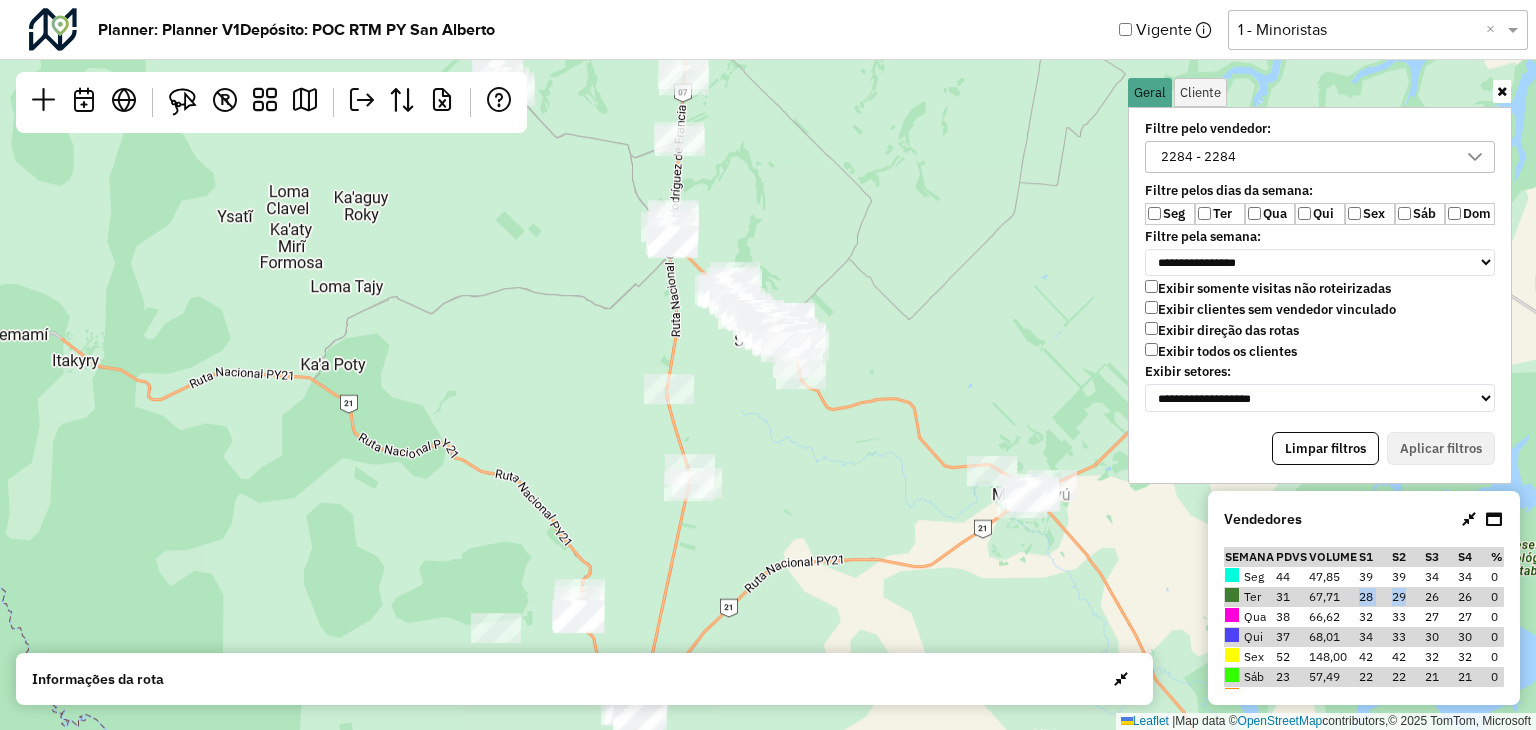 drag, startPoint x: 844, startPoint y: 301, endPoint x: 849, endPoint y: 289, distance: 13 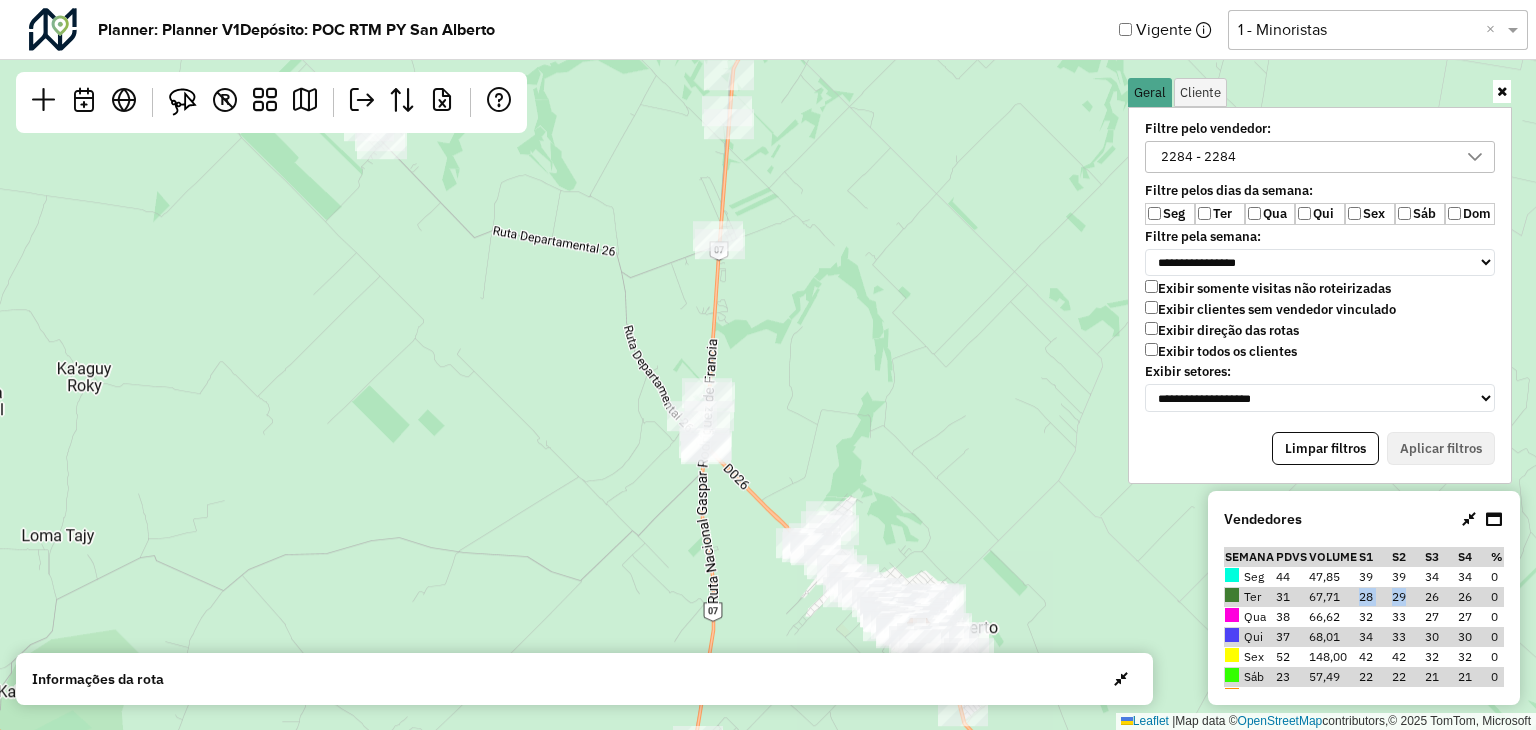 drag, startPoint x: 844, startPoint y: 286, endPoint x: 847, endPoint y: 297, distance: 11.401754 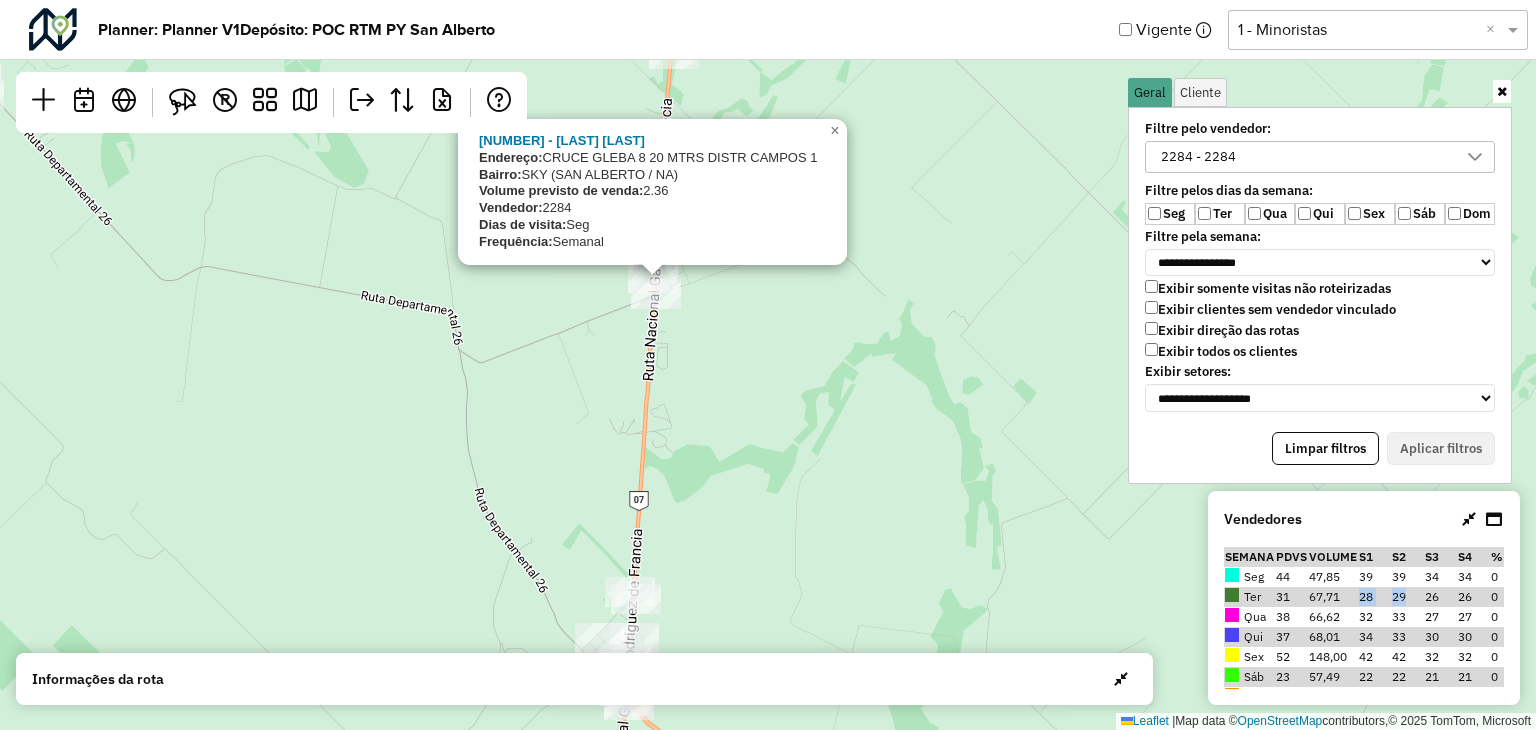 drag, startPoint x: 664, startPoint y: 264, endPoint x: 668, endPoint y: 361, distance: 97.082436 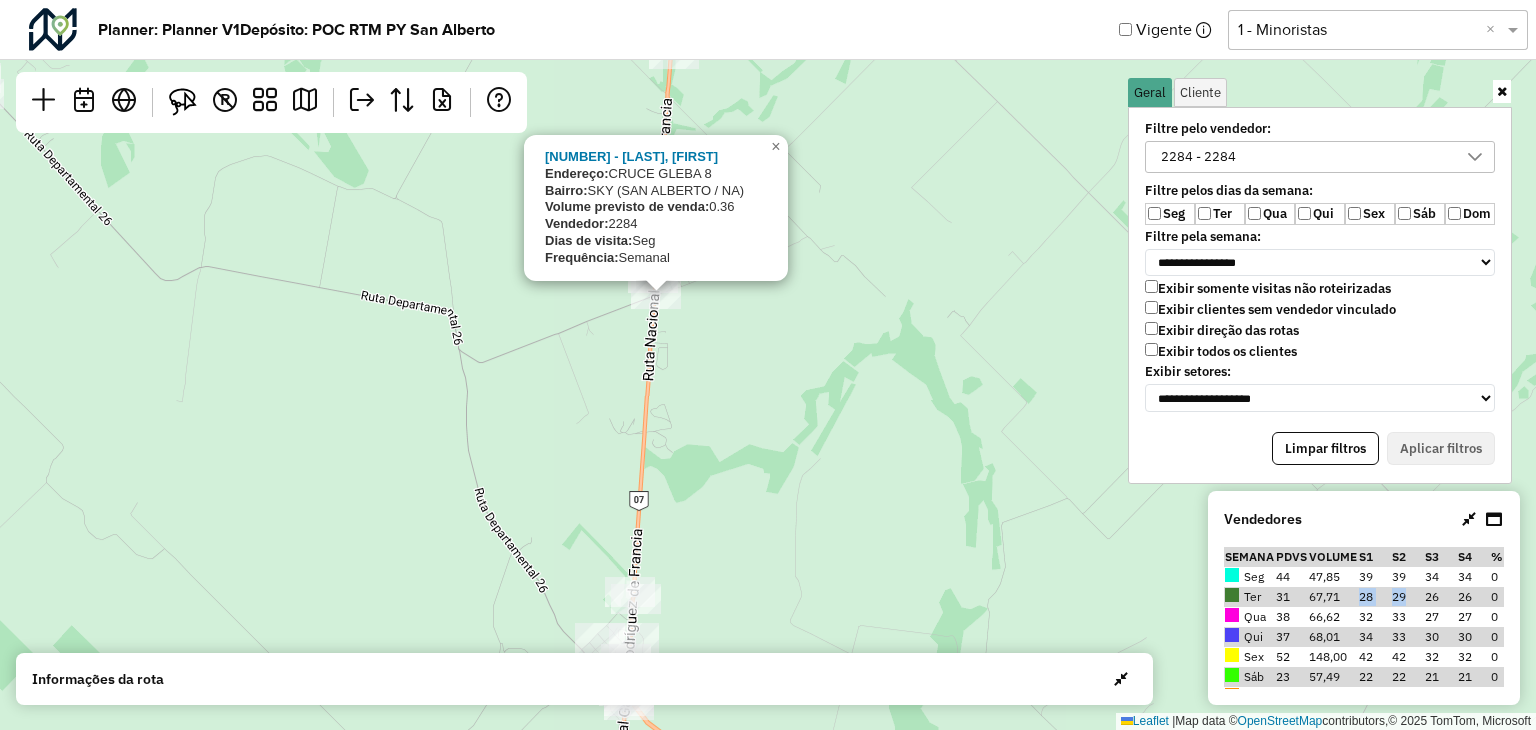 click on "470001 - BODNARIUC, EZEQQUIEL
Endereço:  CRUCE GLEBA                                  8
Bairro:  SKY (SAN ALBERTO / NA)
Volume previsto de venda:  0.36
Vendedor:  2284
Dias de visita:  Seg
Frequência:  Semanal
×  Leaflet   |  Map data ©  OpenStreetMap  contributors,© 2025 TomTom, Microsoft" 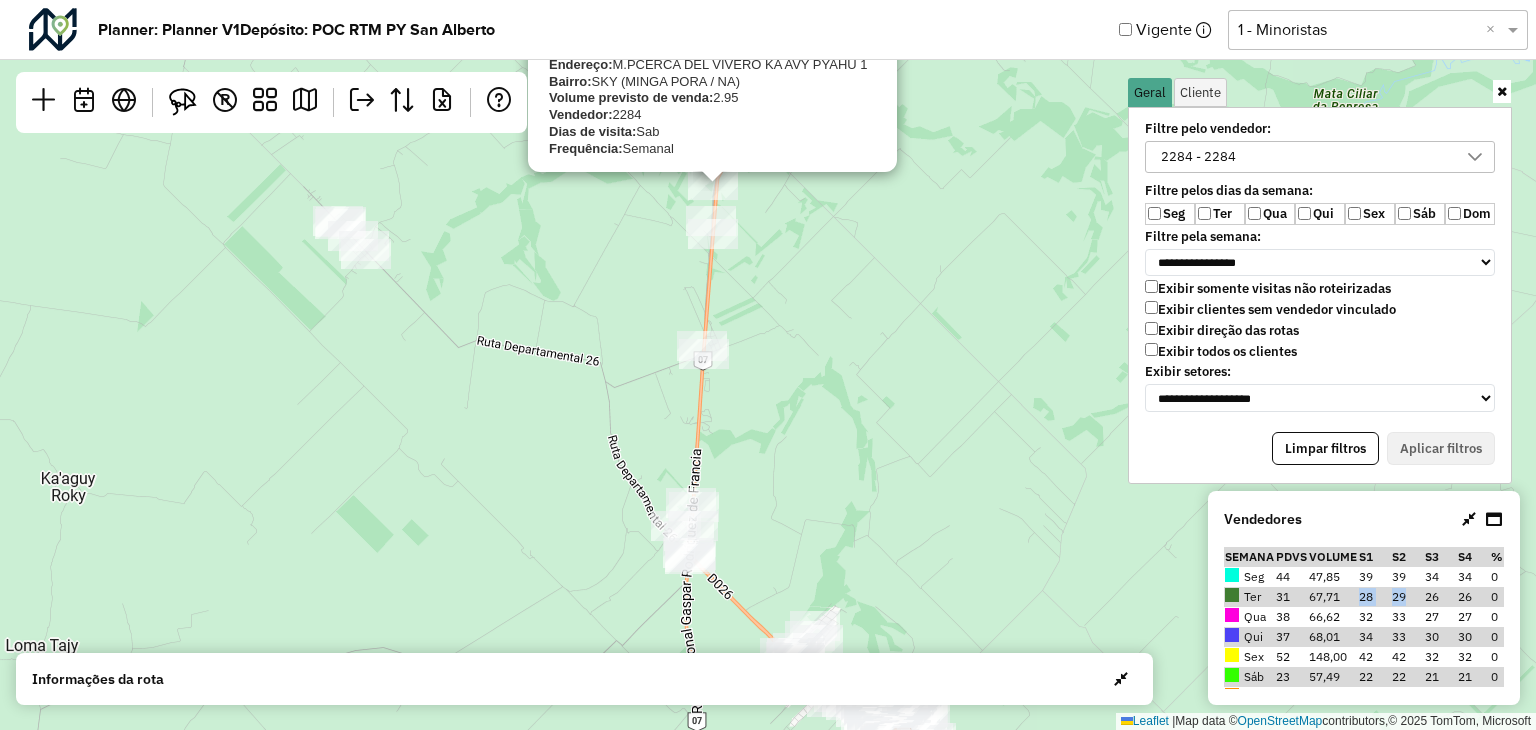 drag, startPoint x: 794, startPoint y: 223, endPoint x: 784, endPoint y: 266, distance: 44.14748 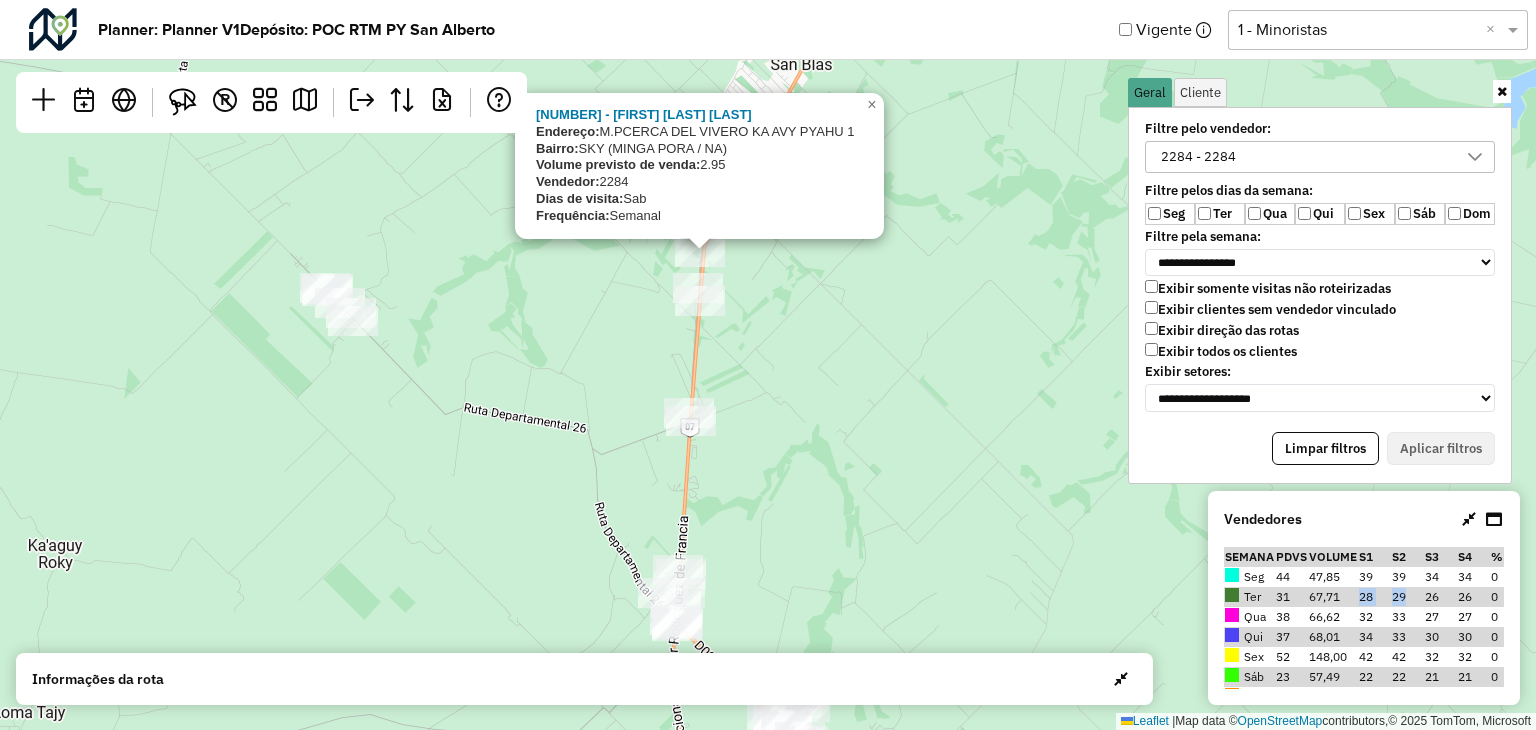 drag, startPoint x: 784, startPoint y: 260, endPoint x: 772, endPoint y: 305, distance: 46.572525 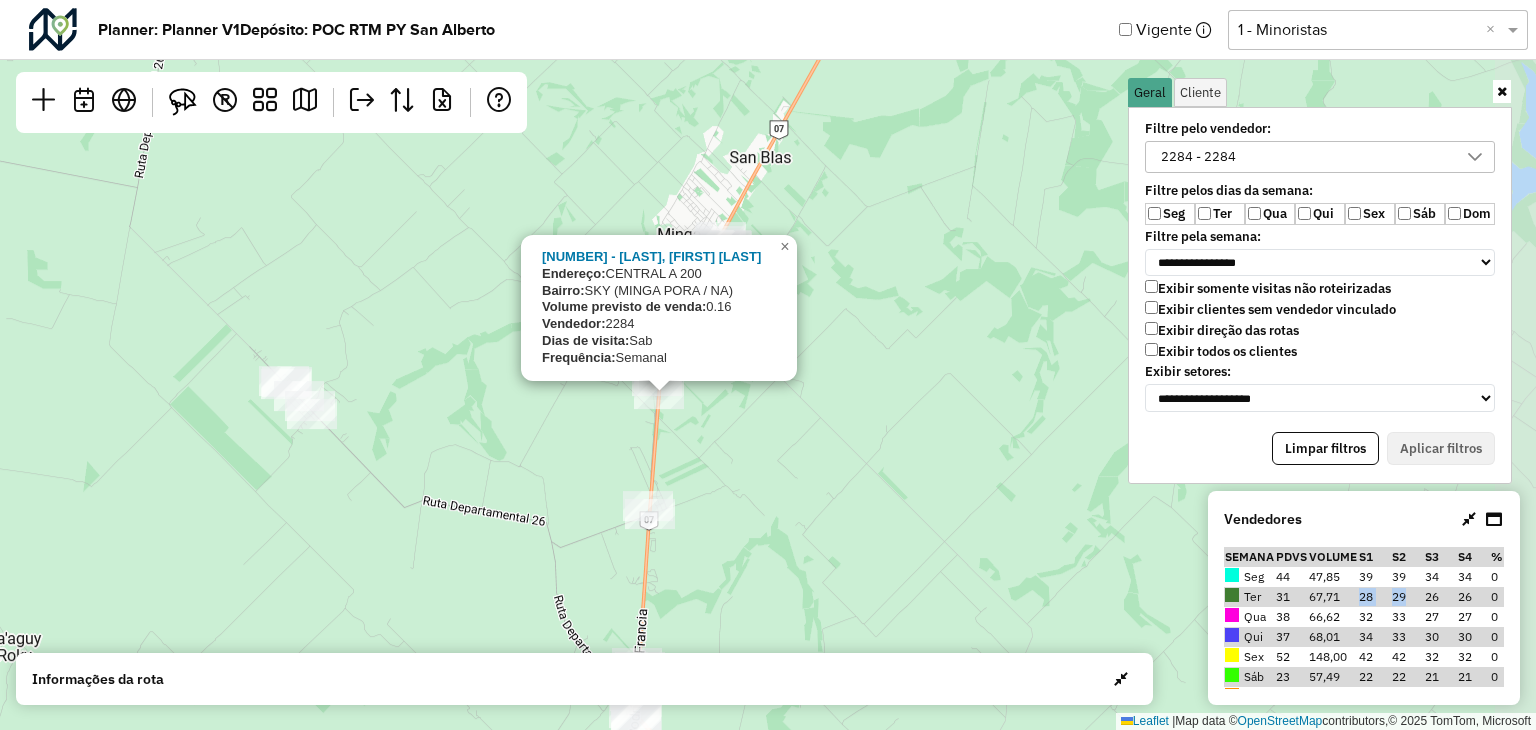 drag, startPoint x: 744, startPoint y: 333, endPoint x: 727, endPoint y: 385, distance: 54.708317 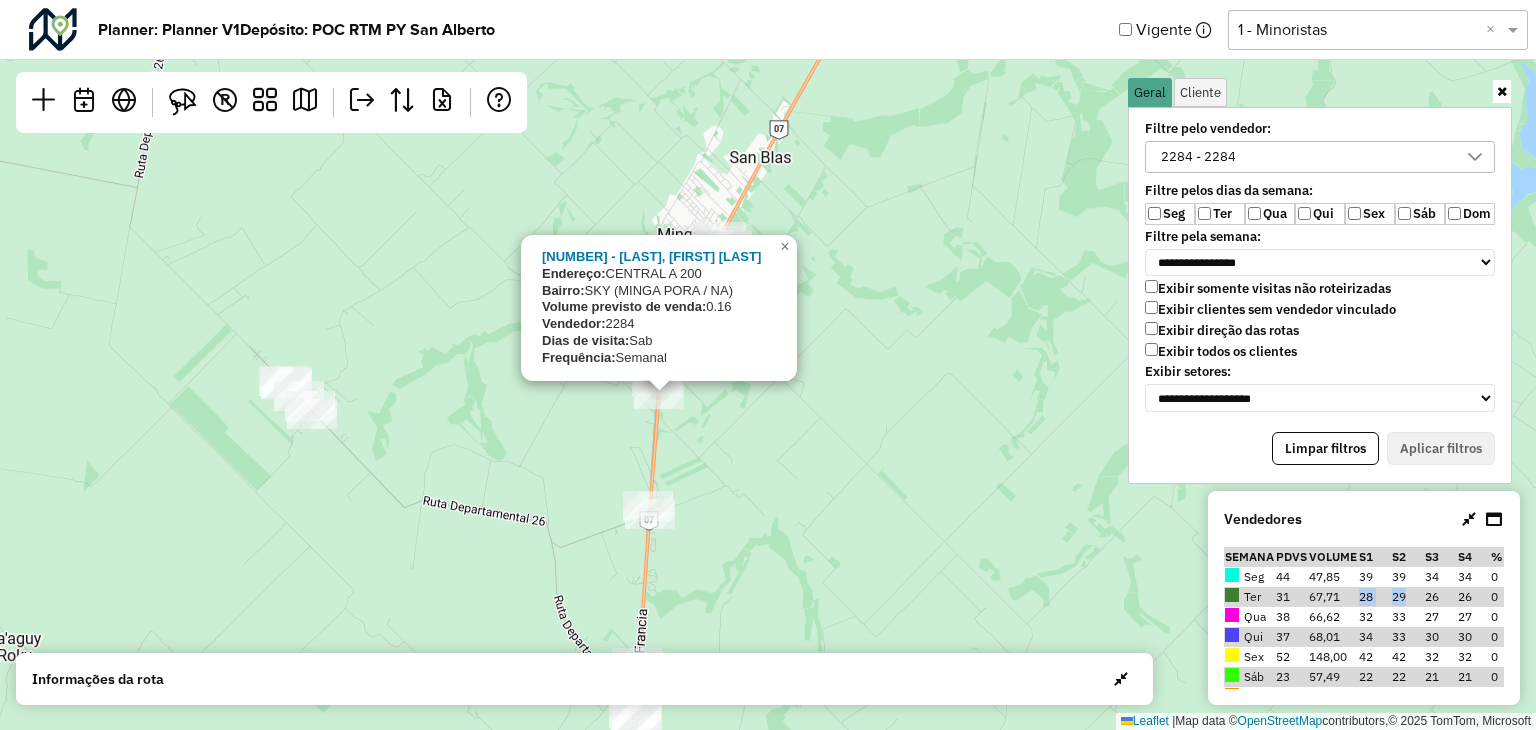 click on "470416 - ACOSTA, CRISTIAAN DAVID
Endereço:  CENTRAL A                                    200
Bairro:  SKY (MINGA PORA / NA)
Volume previsto de venda:  0.16
Vendedor:  2284
Dias de visita:  Sab
Frequência:  Semanal
×  Leaflet   |  Map data ©  OpenStreetMap  contributors,© 2025 TomTom, Microsoft" 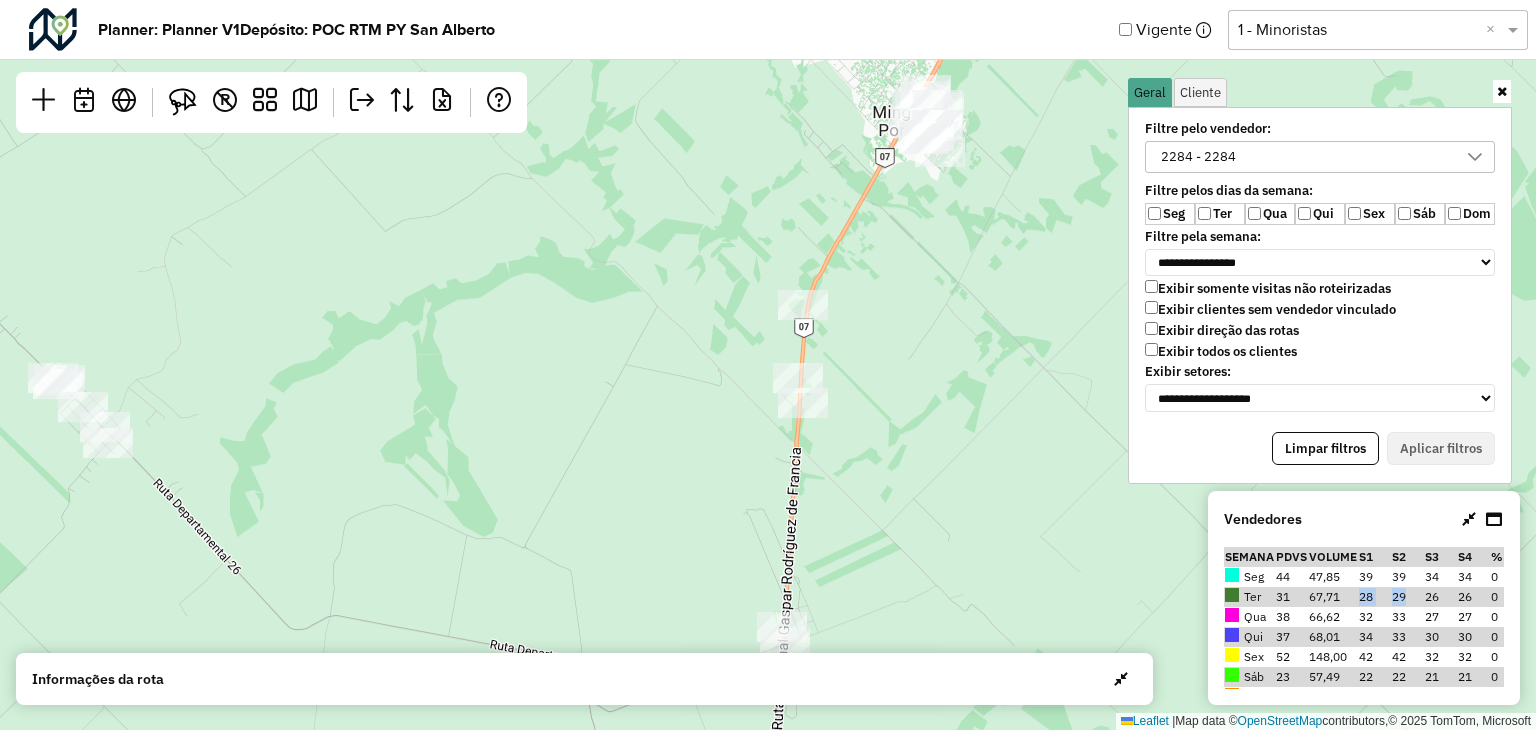 drag, startPoint x: 820, startPoint y: 412, endPoint x: 988, endPoint y: 385, distance: 170.1558 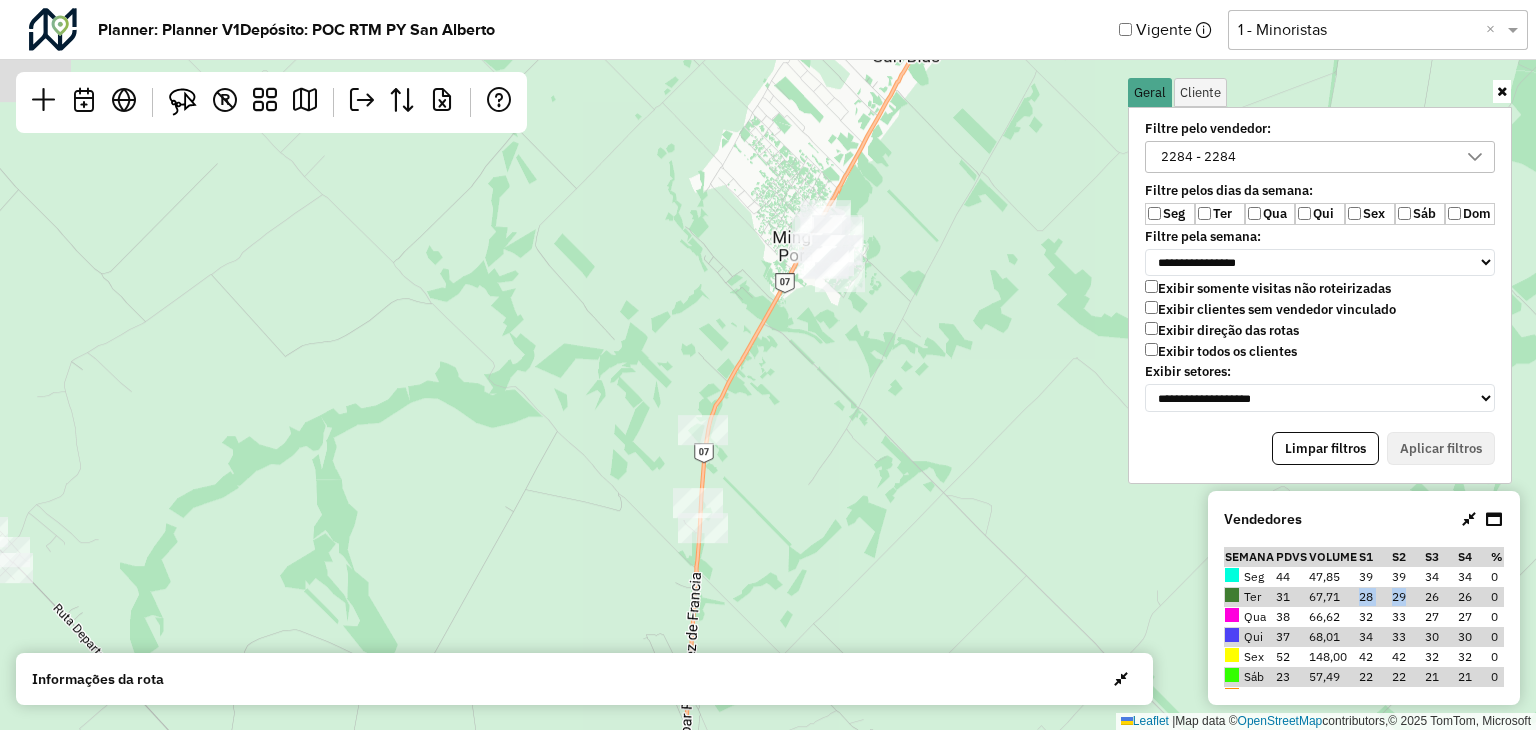drag, startPoint x: 960, startPoint y: 292, endPoint x: 864, endPoint y: 392, distance: 138.62178 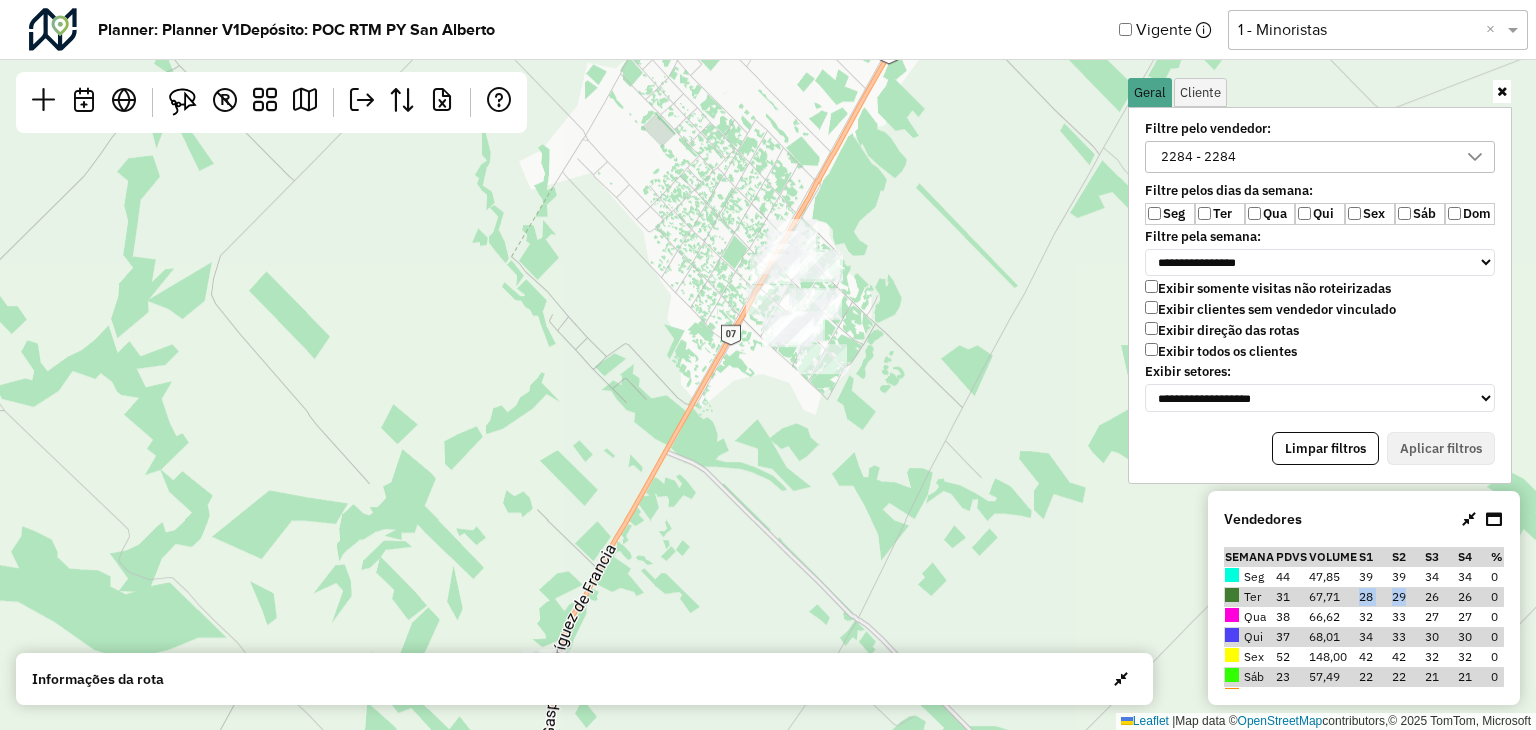 drag, startPoint x: 963, startPoint y: 222, endPoint x: 944, endPoint y: 261, distance: 43.382023 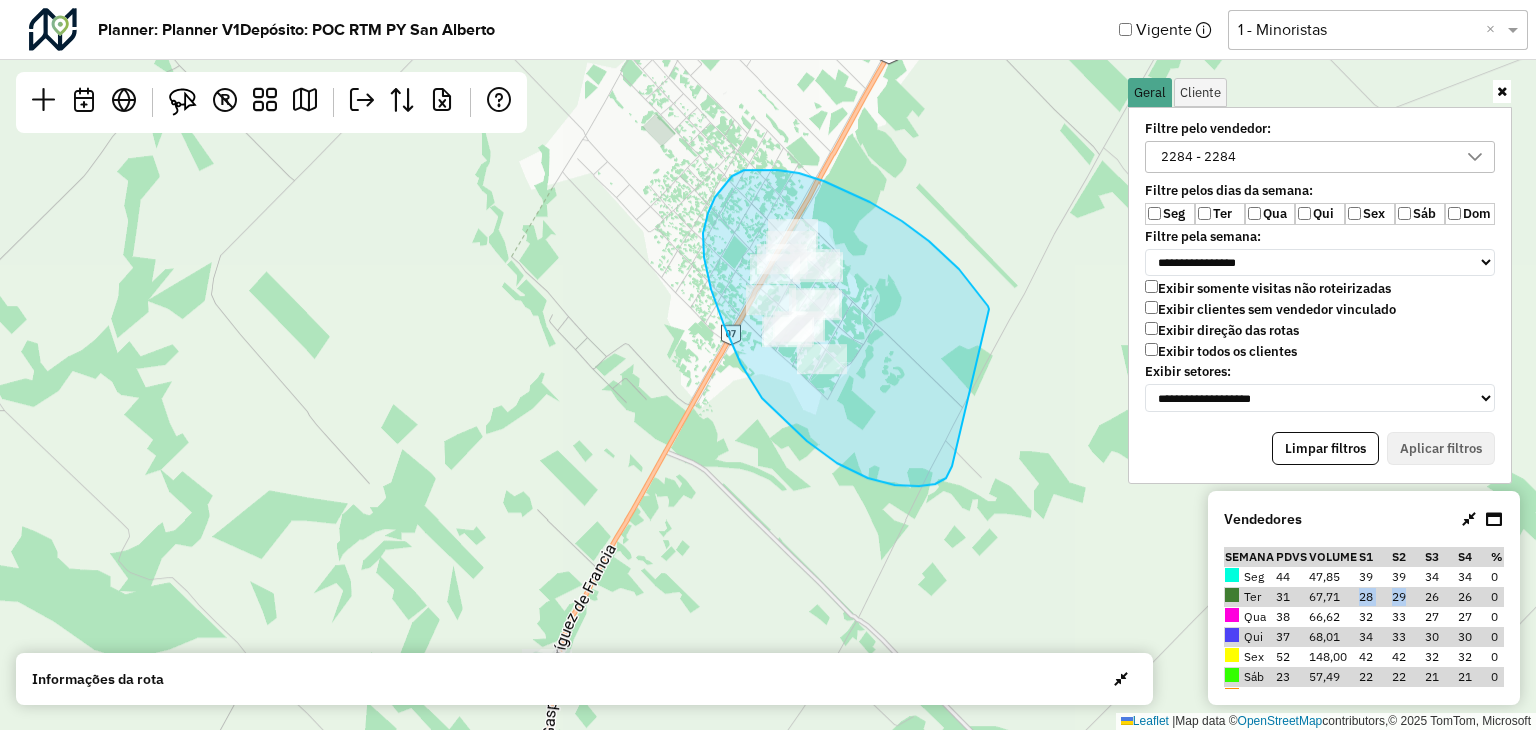 drag, startPoint x: 989, startPoint y: 309, endPoint x: 952, endPoint y: 465, distance: 160.32779 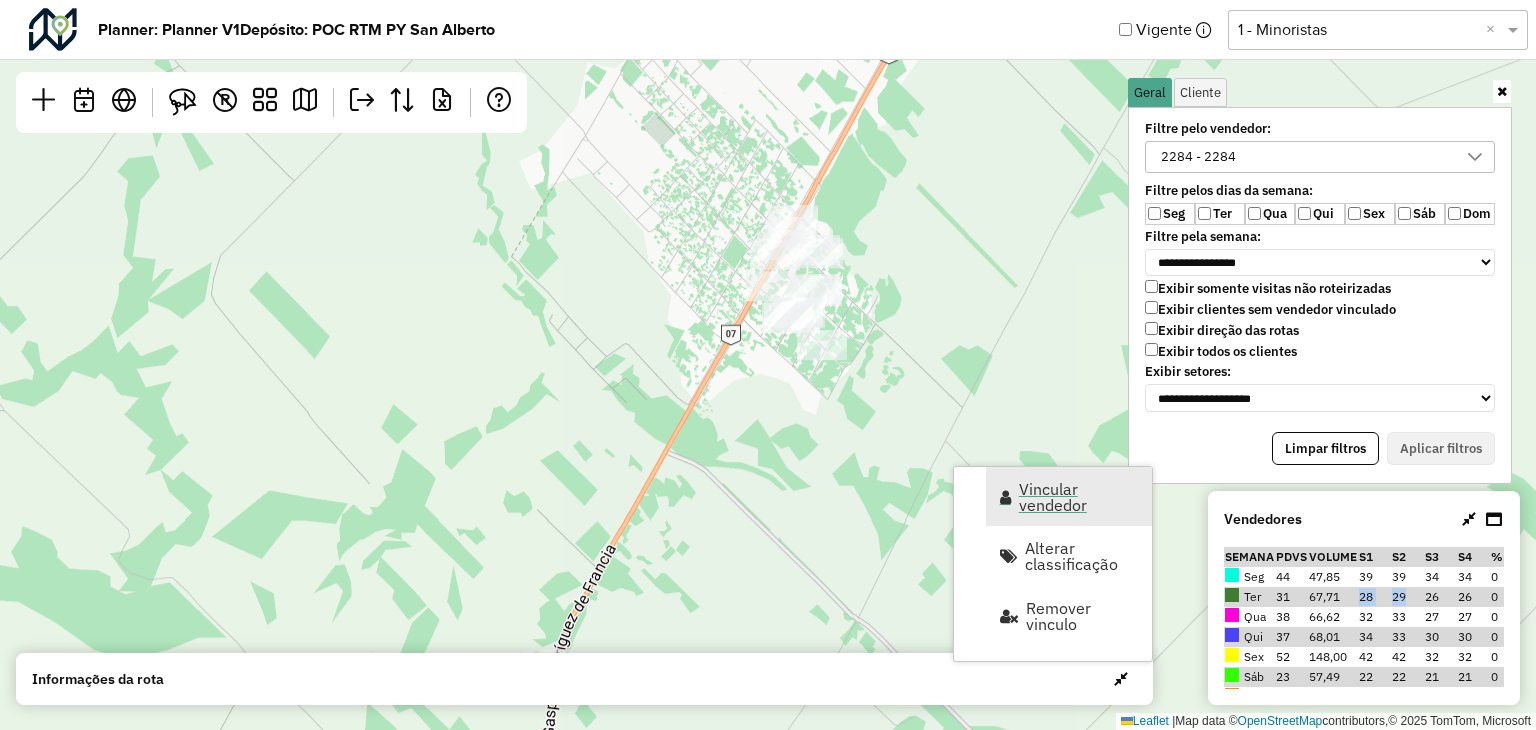 click on "Vincular vendedor" at bounding box center [1079, 497] 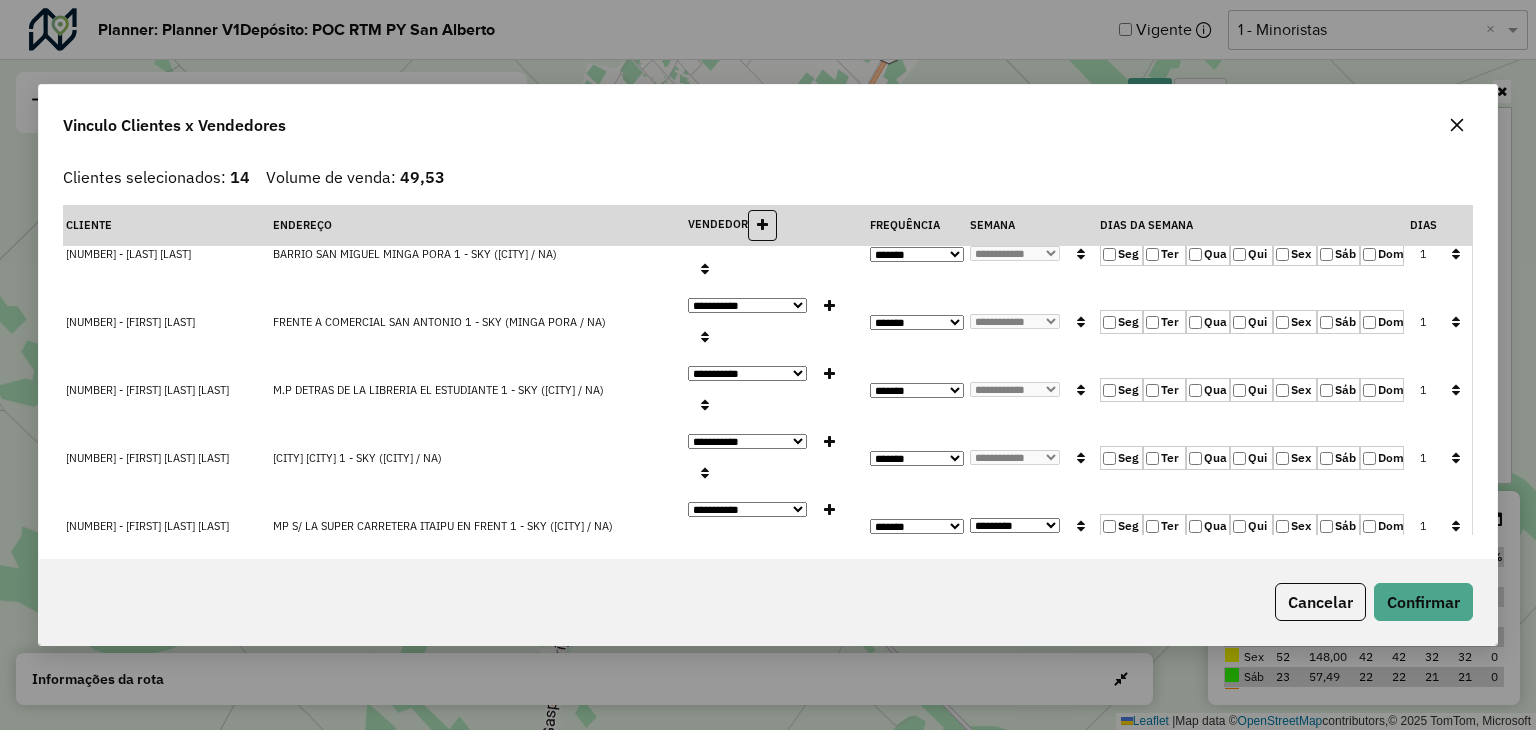 scroll, scrollTop: 663, scrollLeft: 0, axis: vertical 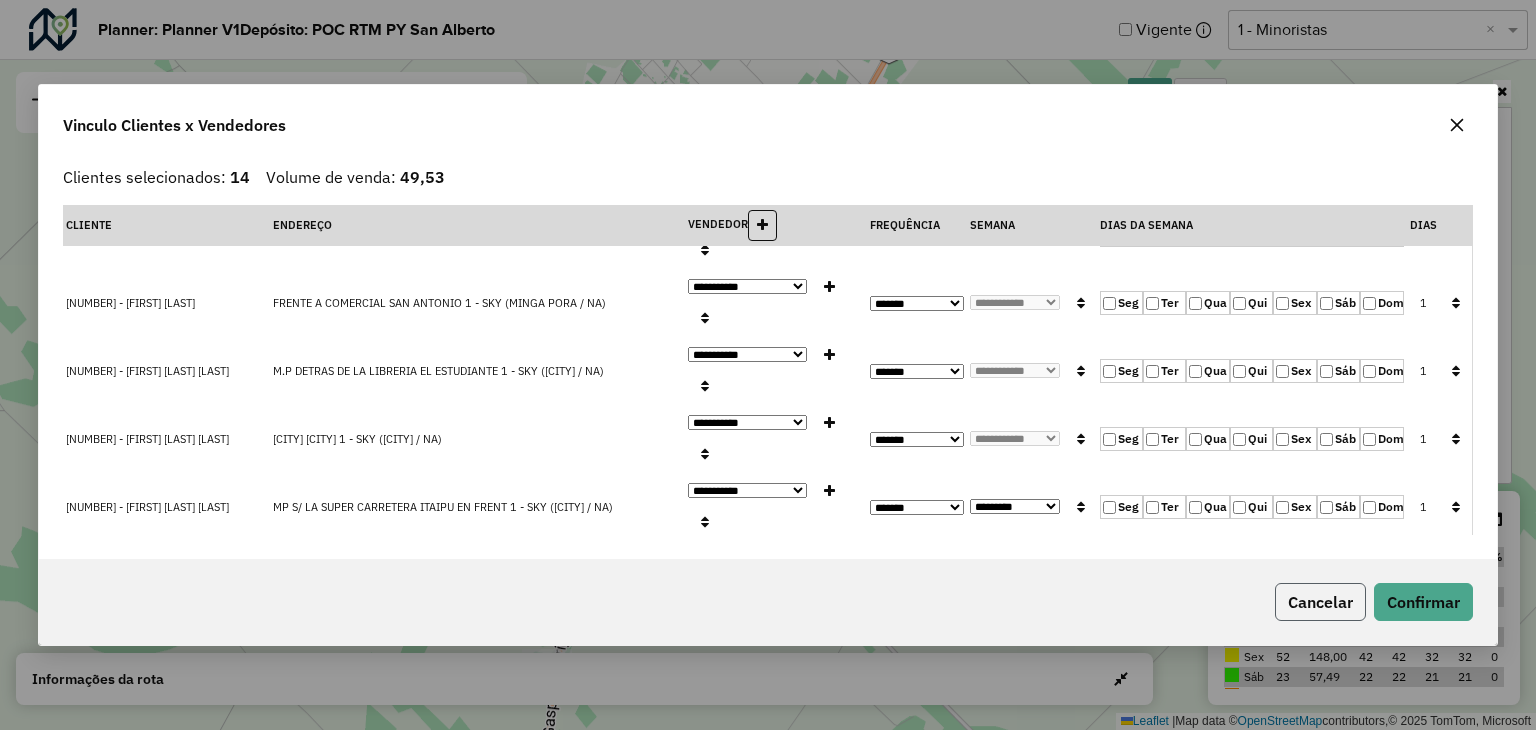 click on "Cancelar" 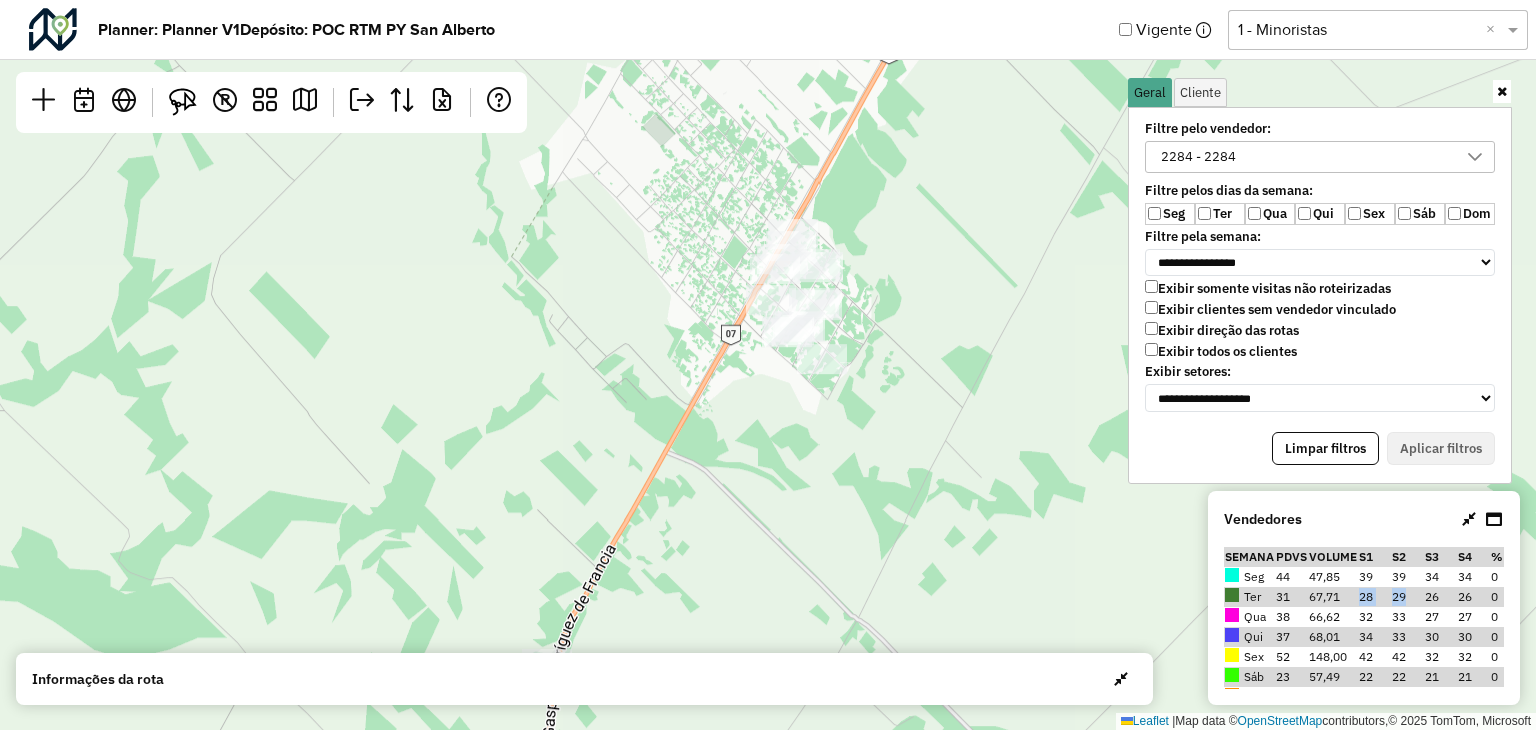 scroll, scrollTop: 0, scrollLeft: 0, axis: both 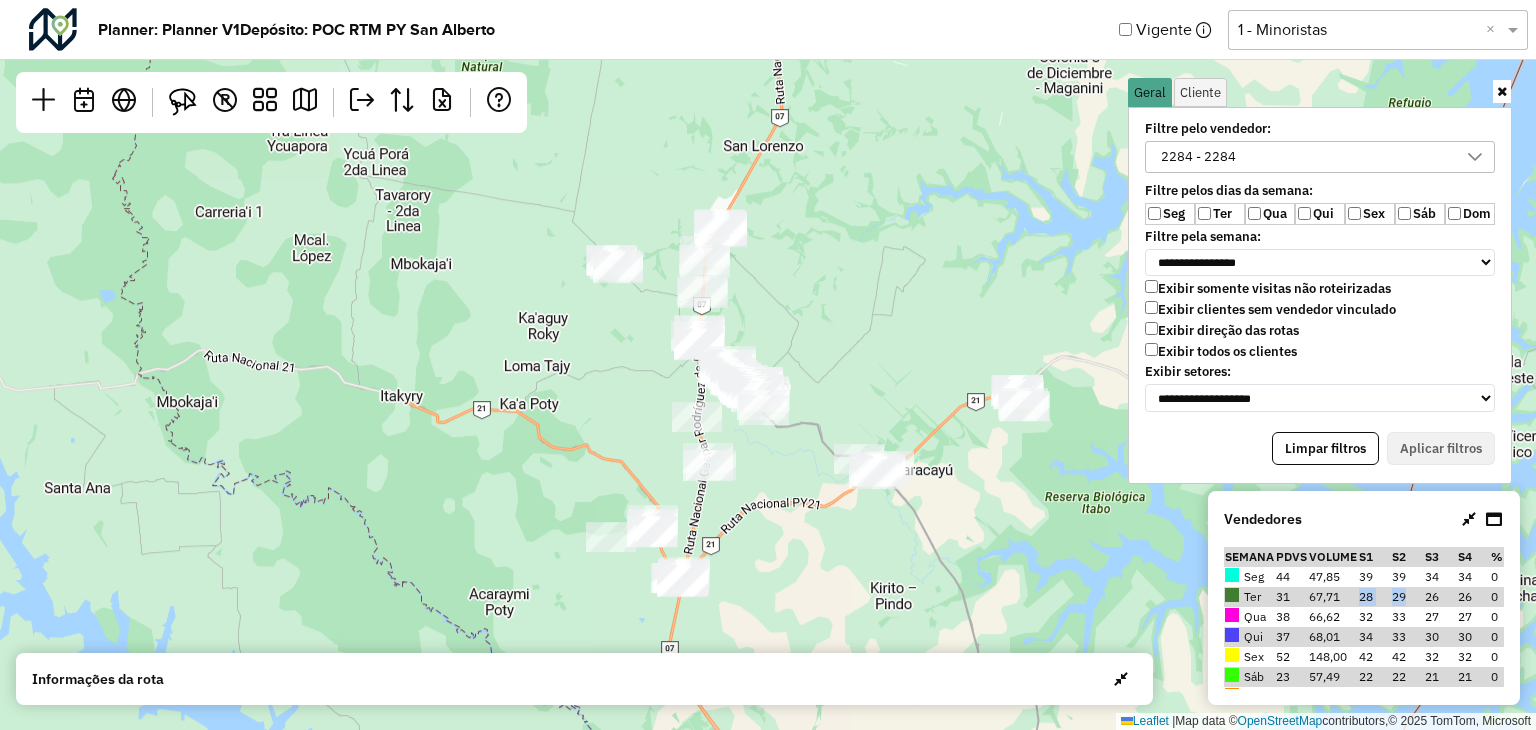 drag, startPoint x: 863, startPoint y: 260, endPoint x: 846, endPoint y: 262, distance: 17.117243 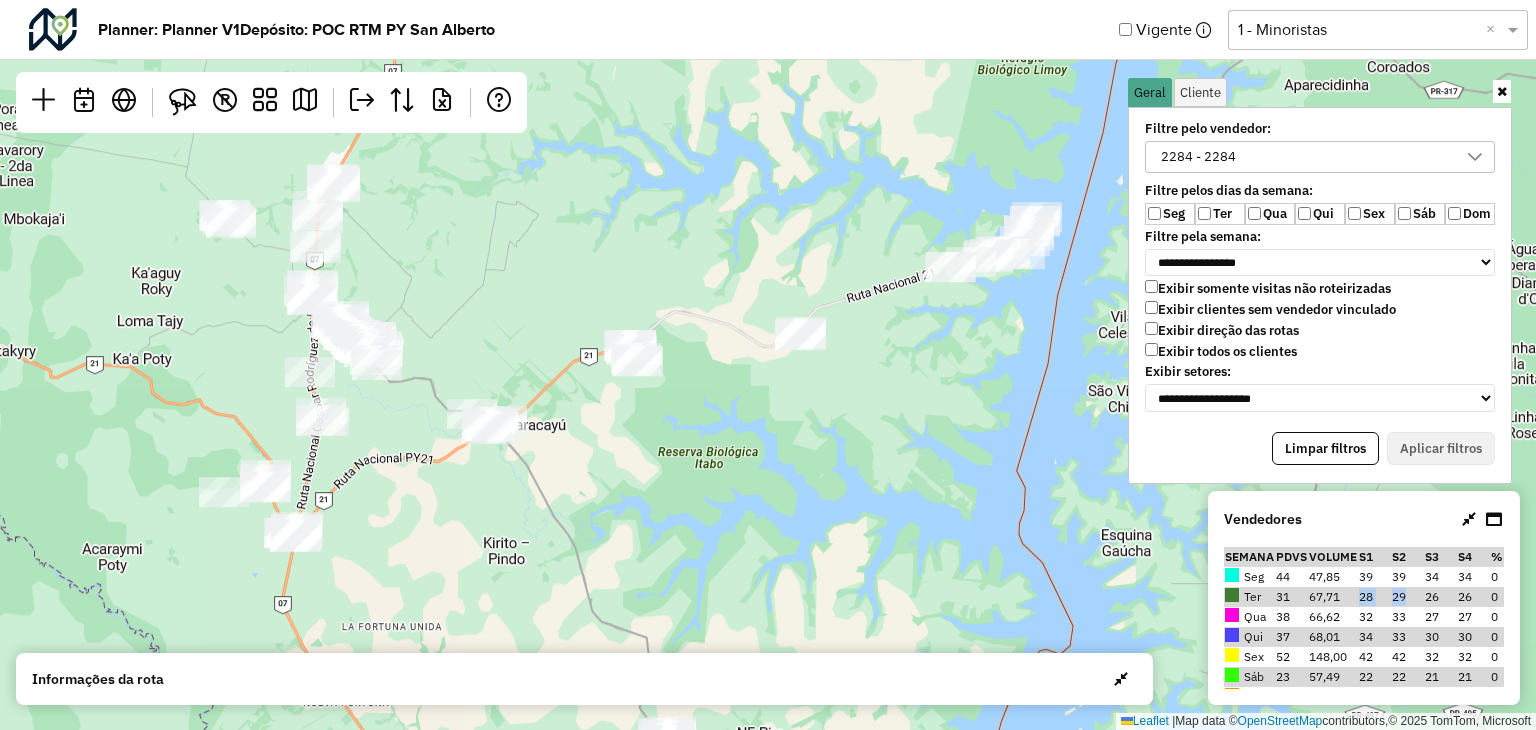 drag, startPoint x: 846, startPoint y: 262, endPoint x: 459, endPoint y: 217, distance: 389.60748 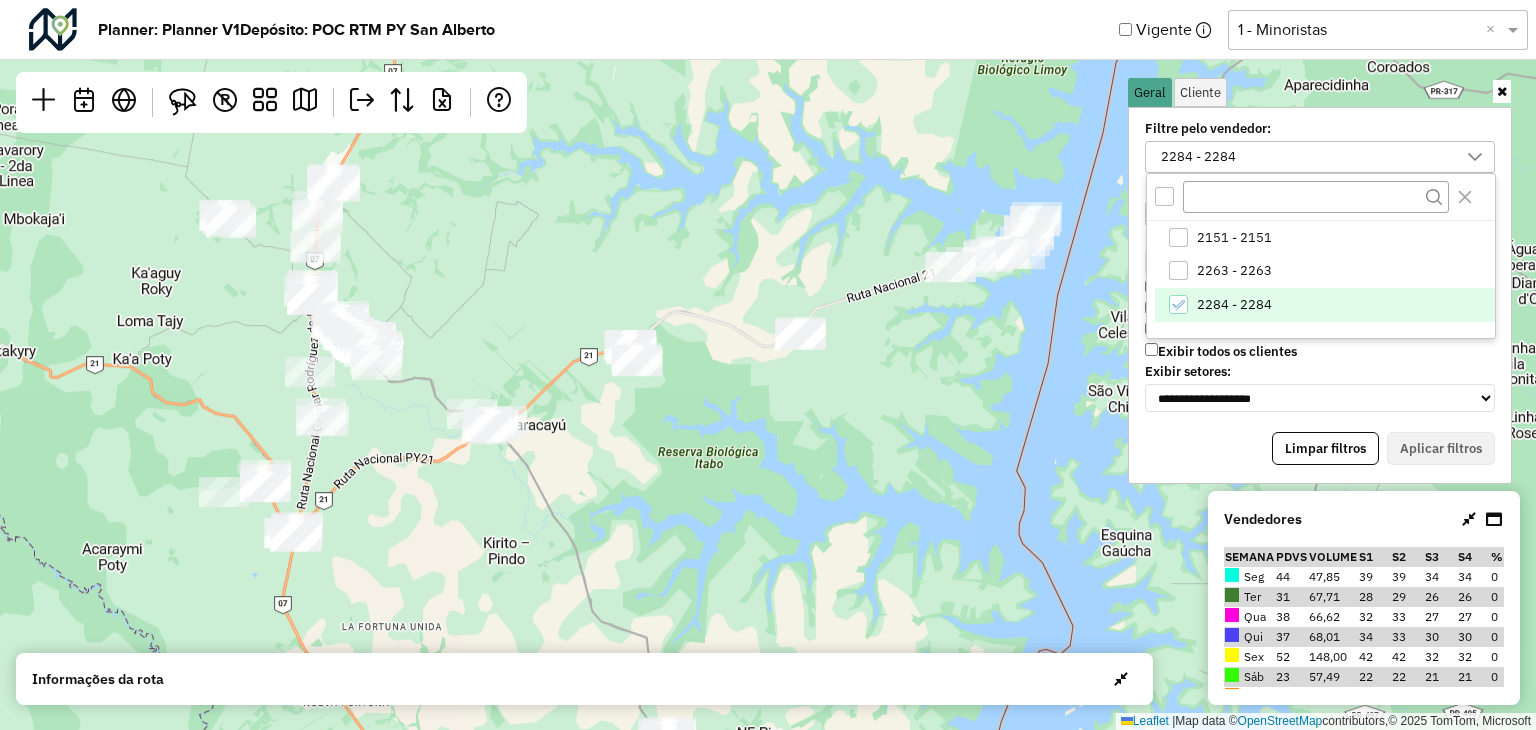 click on "2284 - 2284" at bounding box center (1234, 305) 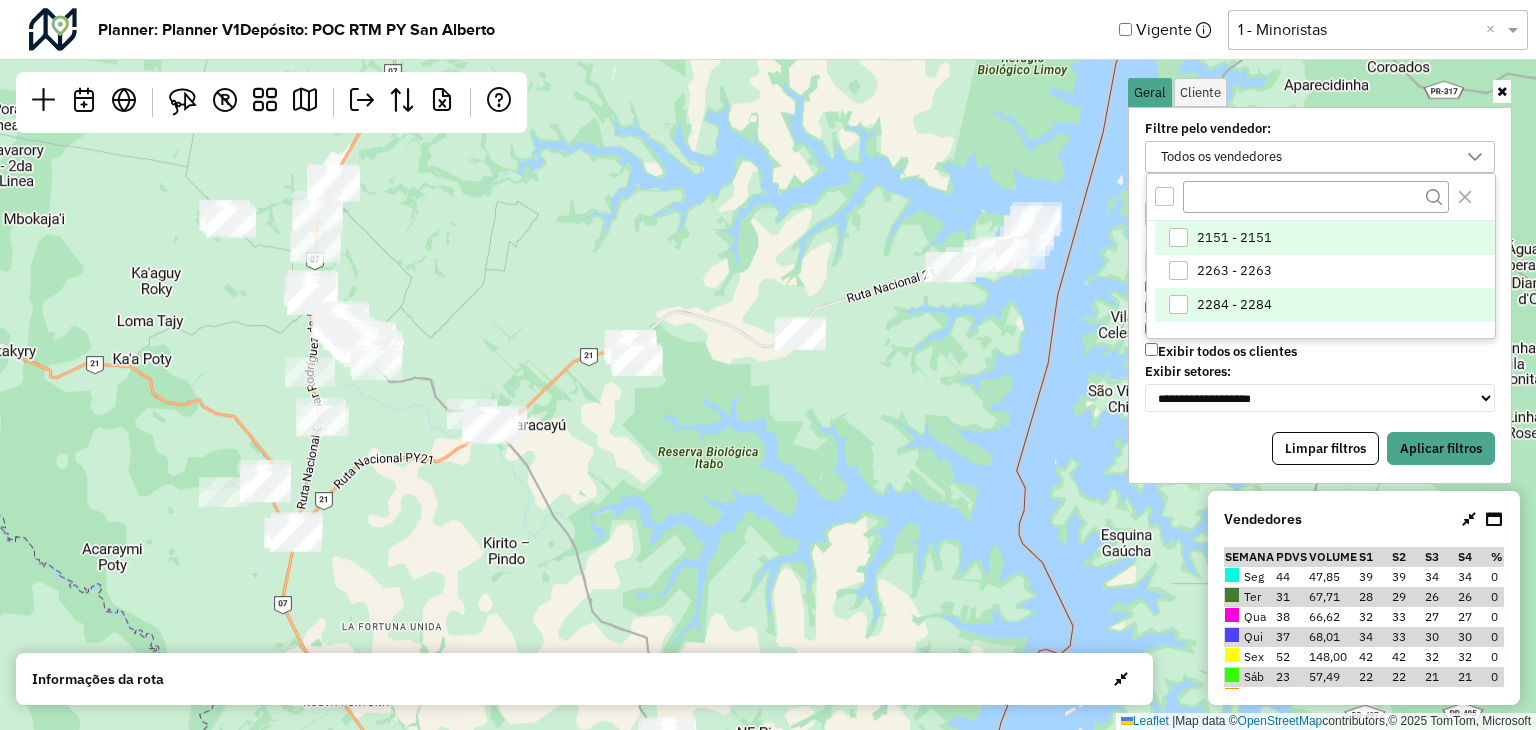 click on "2151 - 2151" at bounding box center (1234, 238) 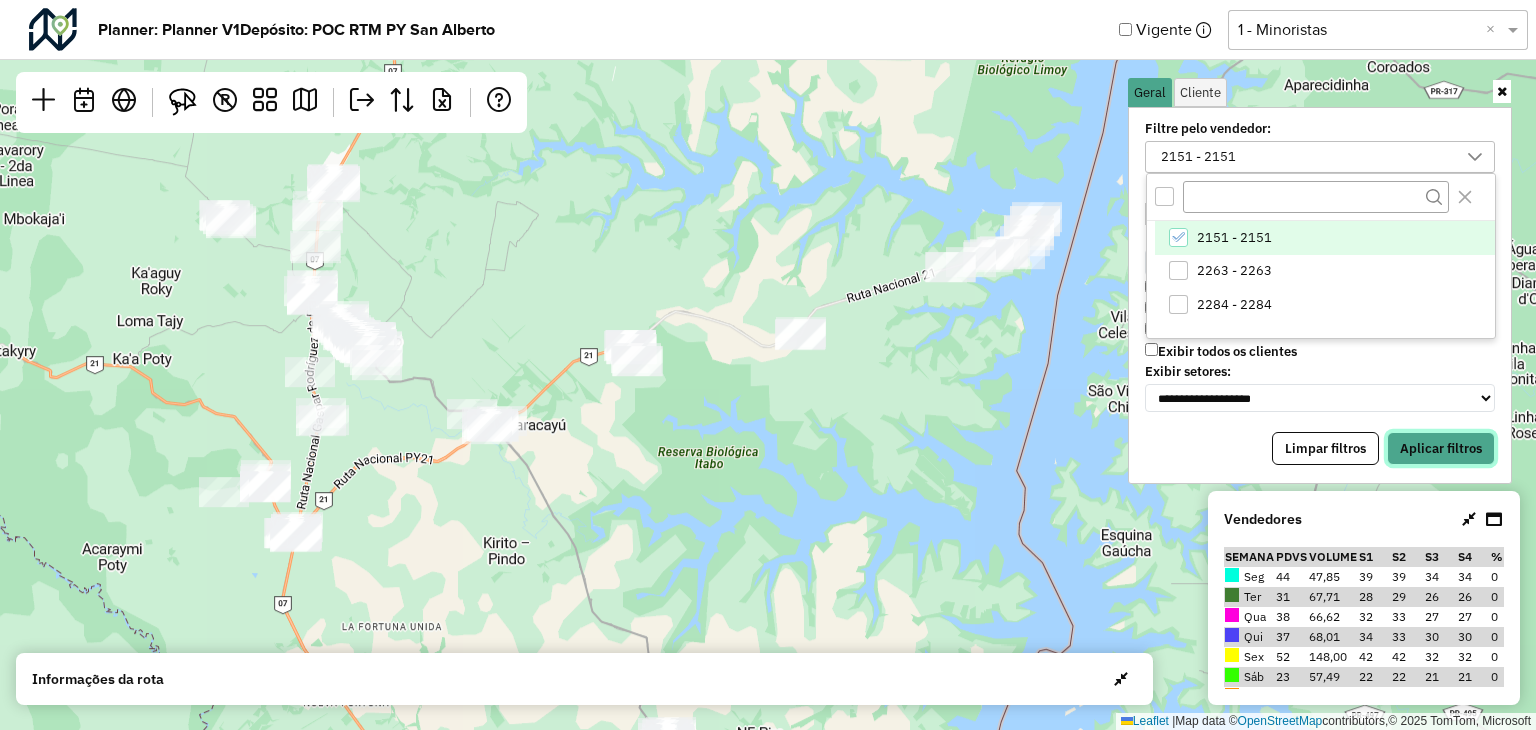 click on "Aplicar filtros" at bounding box center [1441, 449] 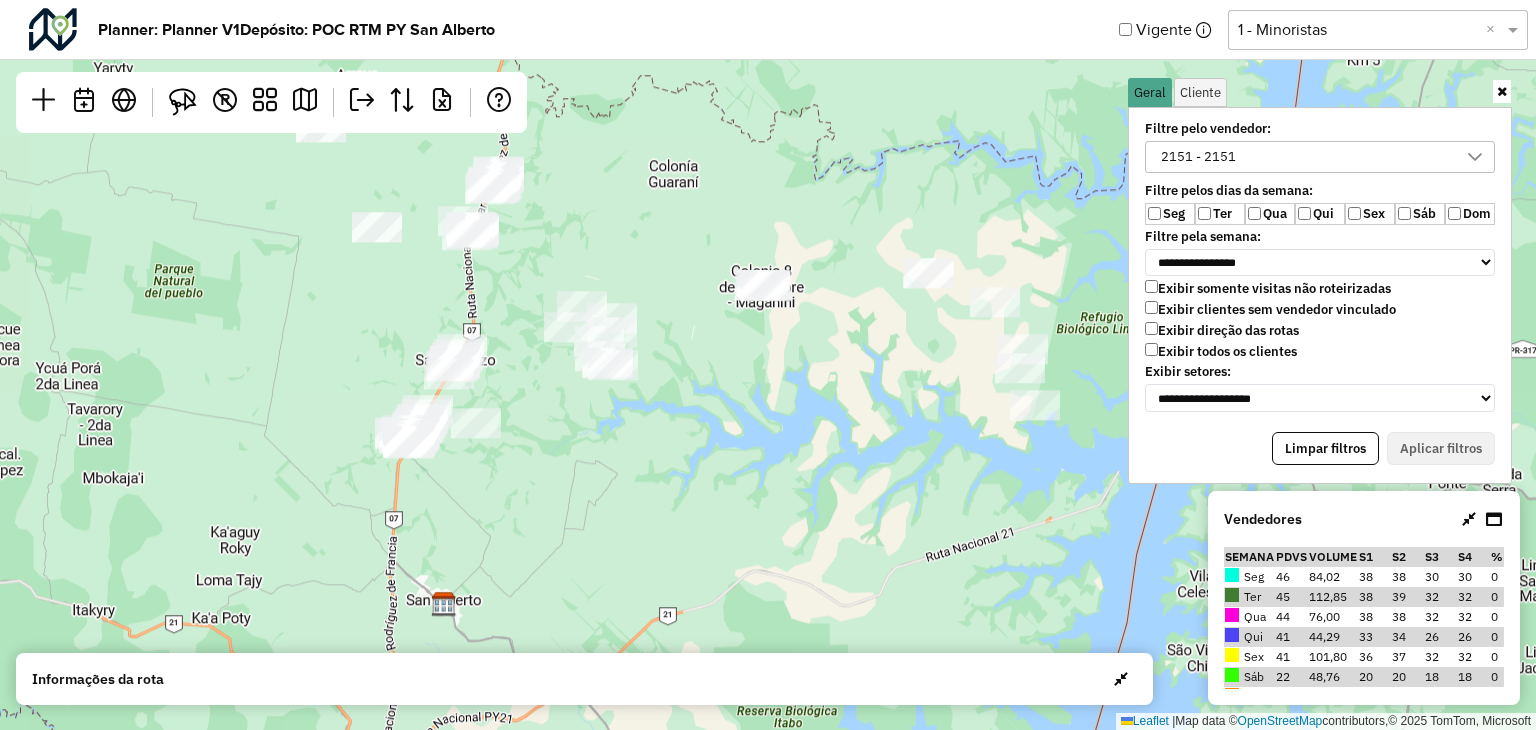drag, startPoint x: 760, startPoint y: 264, endPoint x: 839, endPoint y: 523, distance: 270.78036 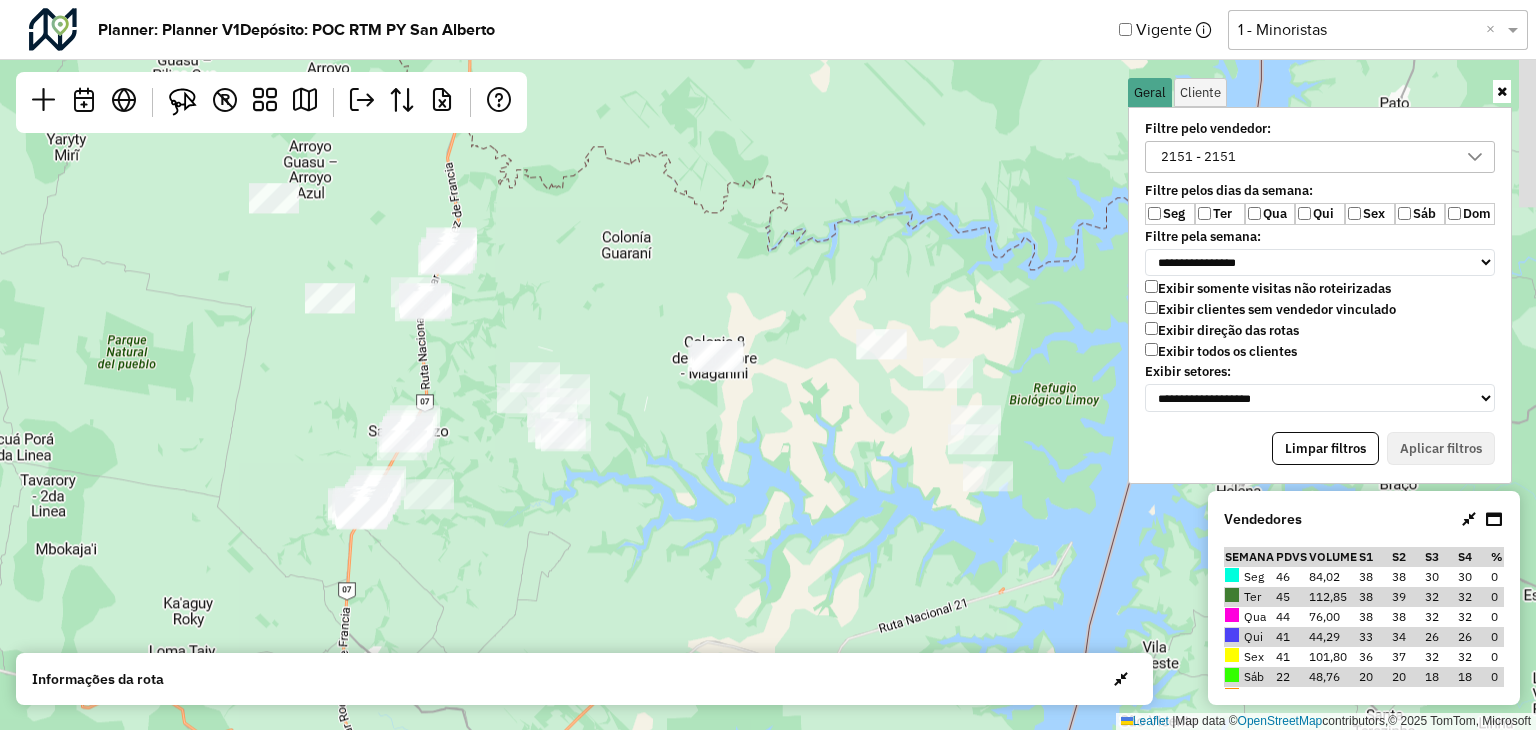 drag, startPoint x: 732, startPoint y: 467, endPoint x: 718, endPoint y: 494, distance: 30.413813 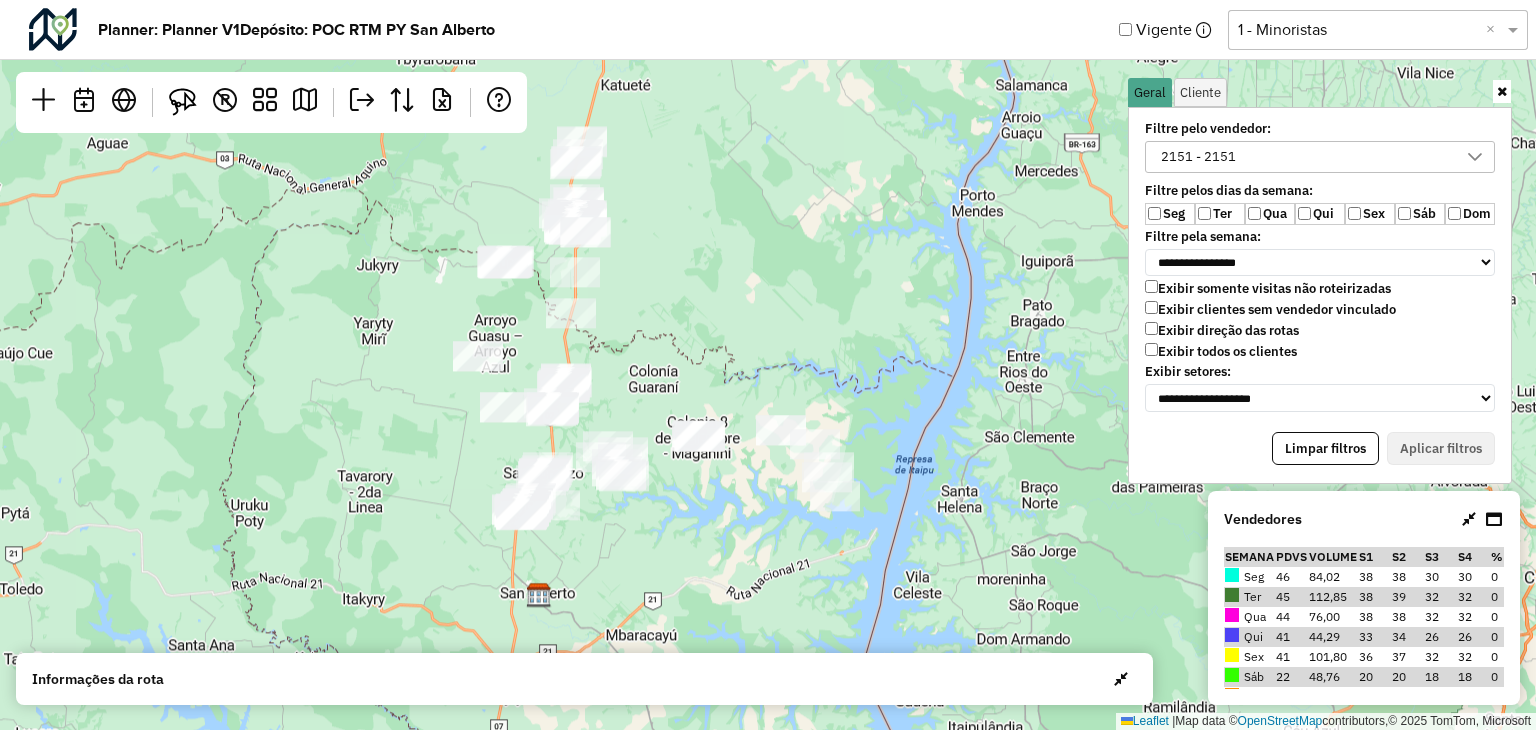 click on "Leaflet   |  Map data ©  OpenStreetMap  contributors,© 2025 TomTom, Microsoft" 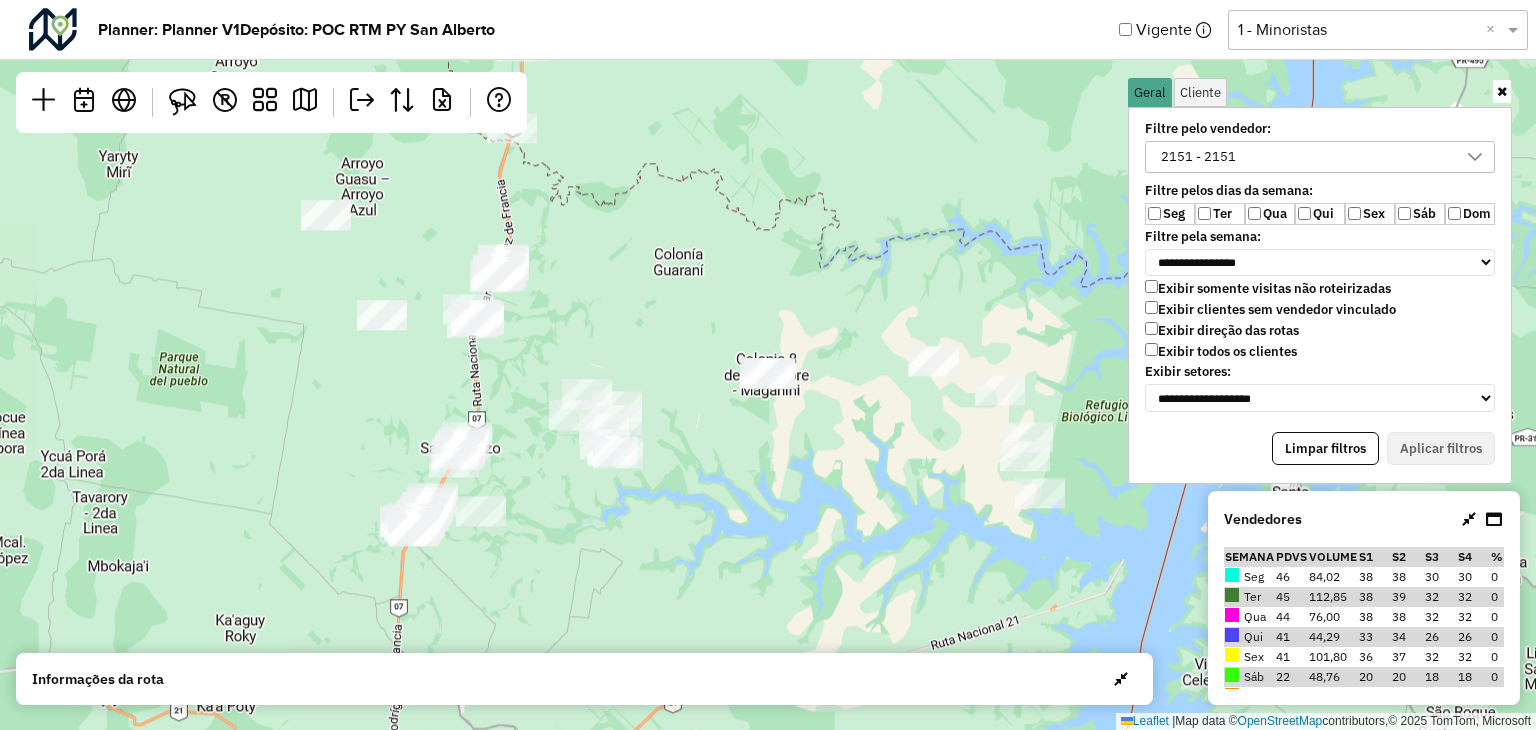 drag, startPoint x: 583, startPoint y: 445, endPoint x: 428, endPoint y: 397, distance: 162.26213 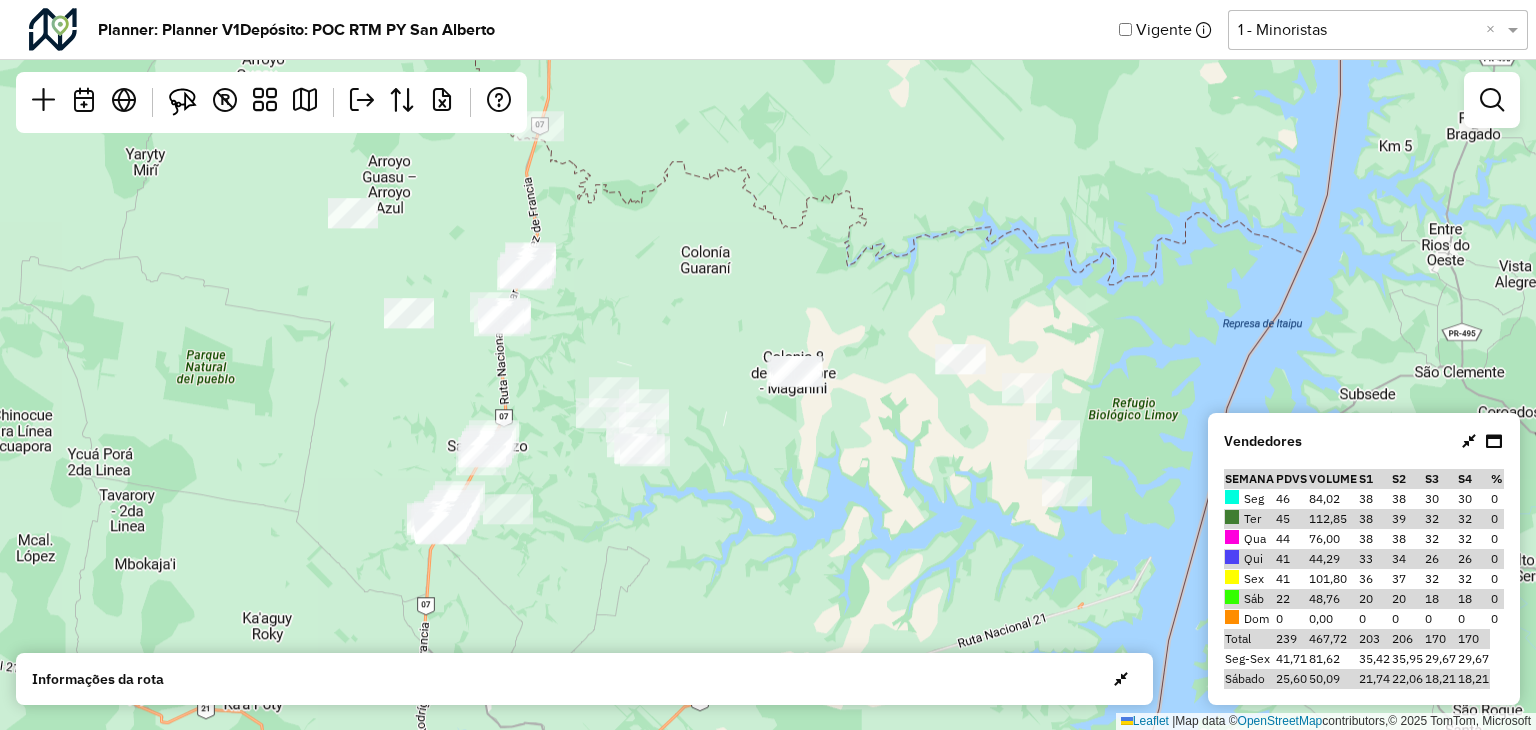 click on "Leaflet   |  Map data ©  OpenStreetMap  contributors,© 2025 TomTom, Microsoft" 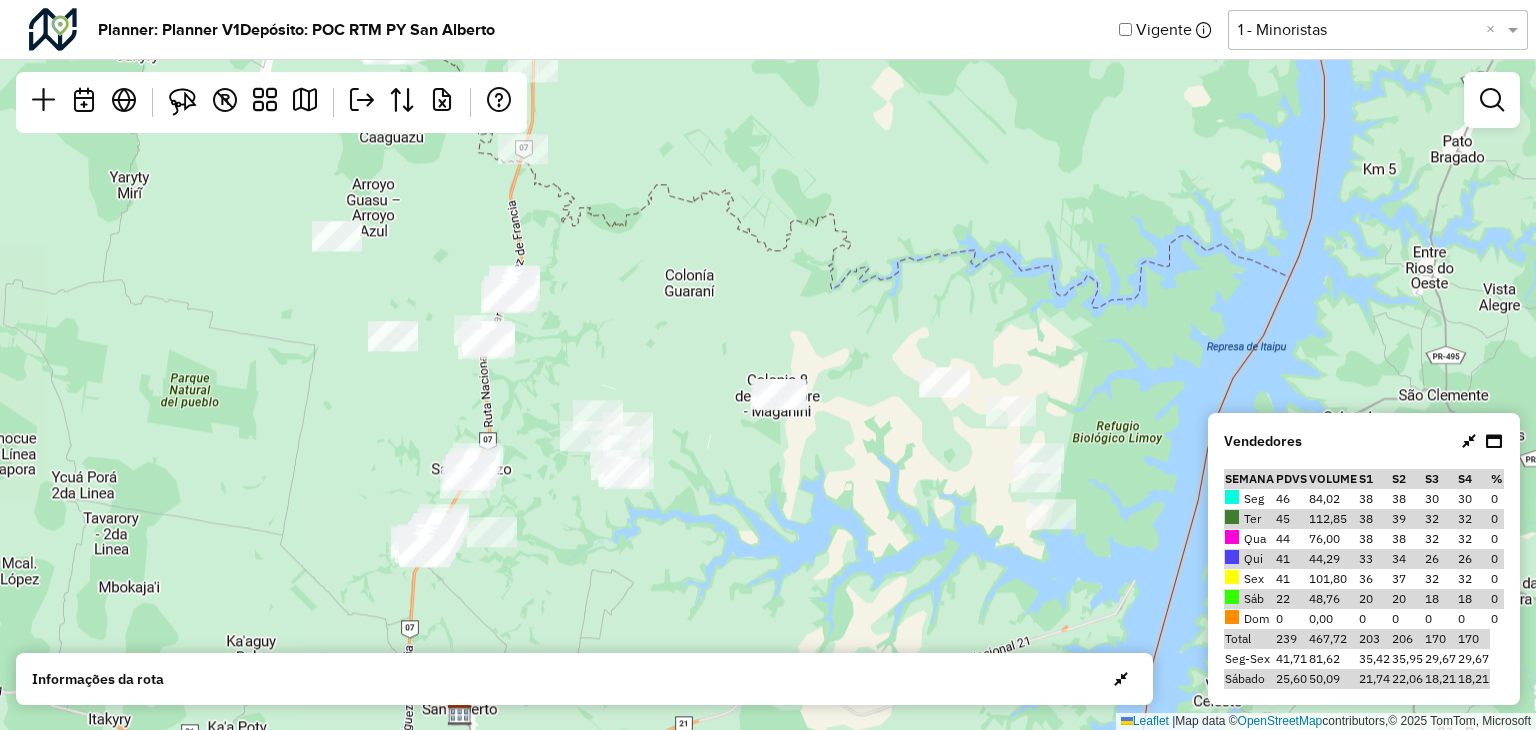 drag, startPoint x: 793, startPoint y: 233, endPoint x: 777, endPoint y: 256, distance: 28.01785 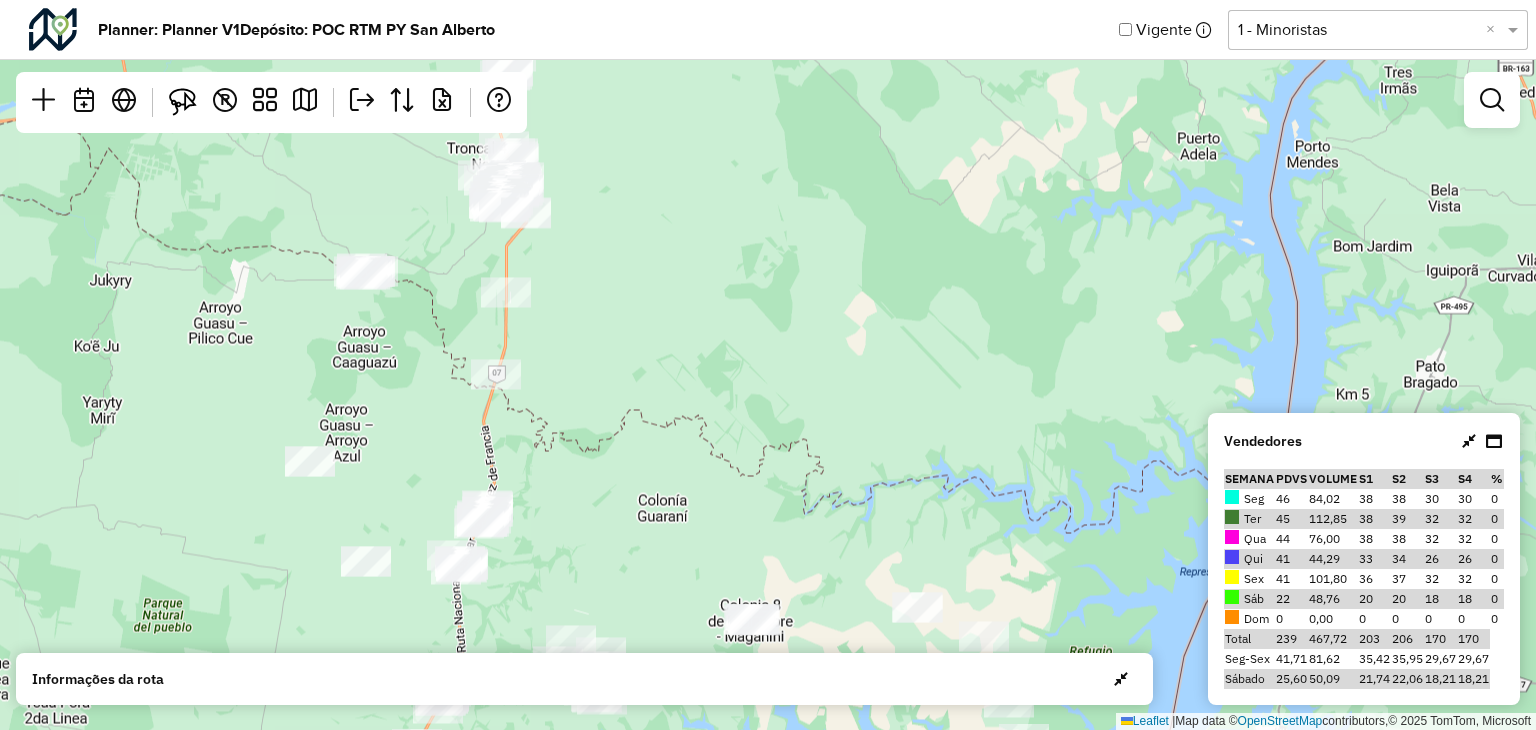 drag, startPoint x: 852, startPoint y: 234, endPoint x: 825, endPoint y: 459, distance: 226.61421 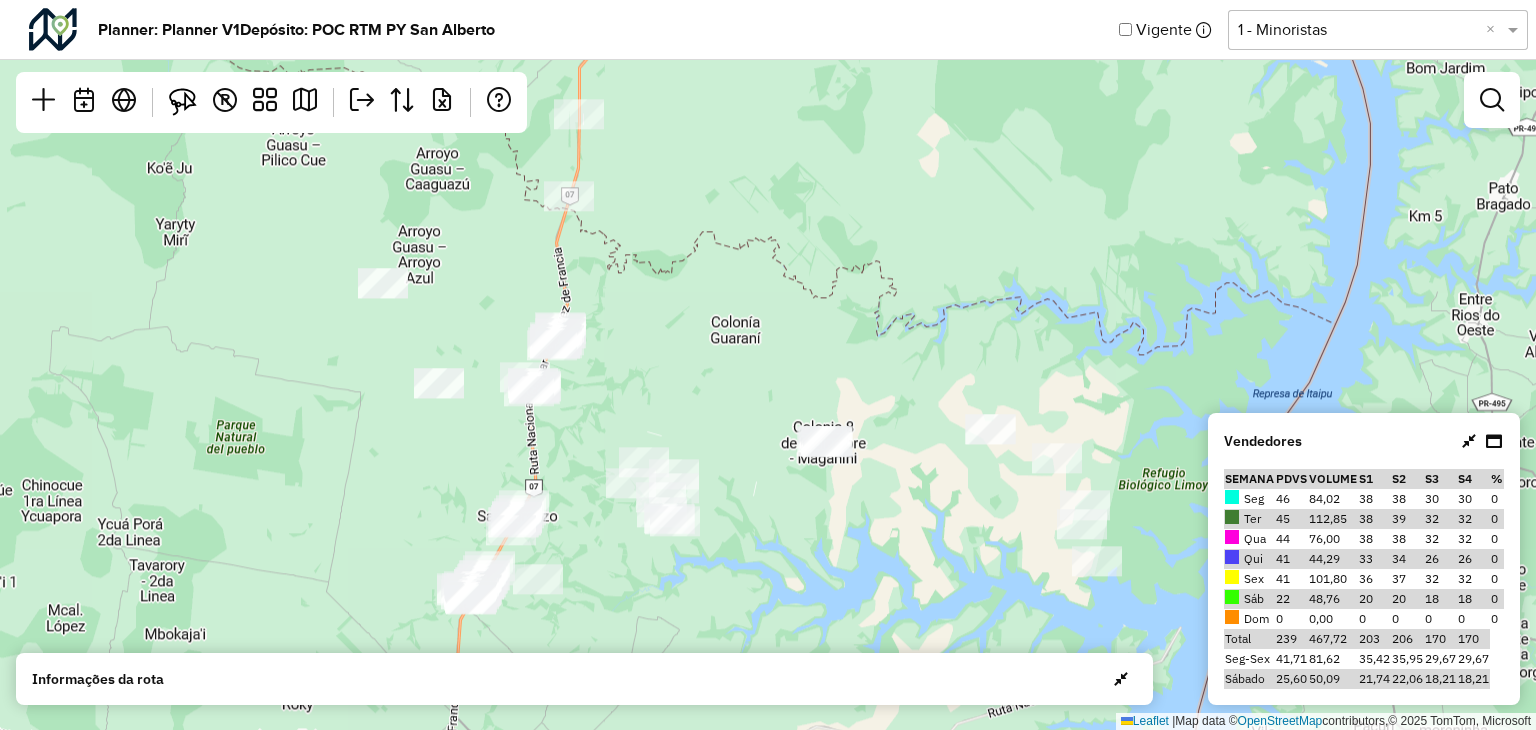 drag, startPoint x: 830, startPoint y: 308, endPoint x: 902, endPoint y: 127, distance: 194.79477 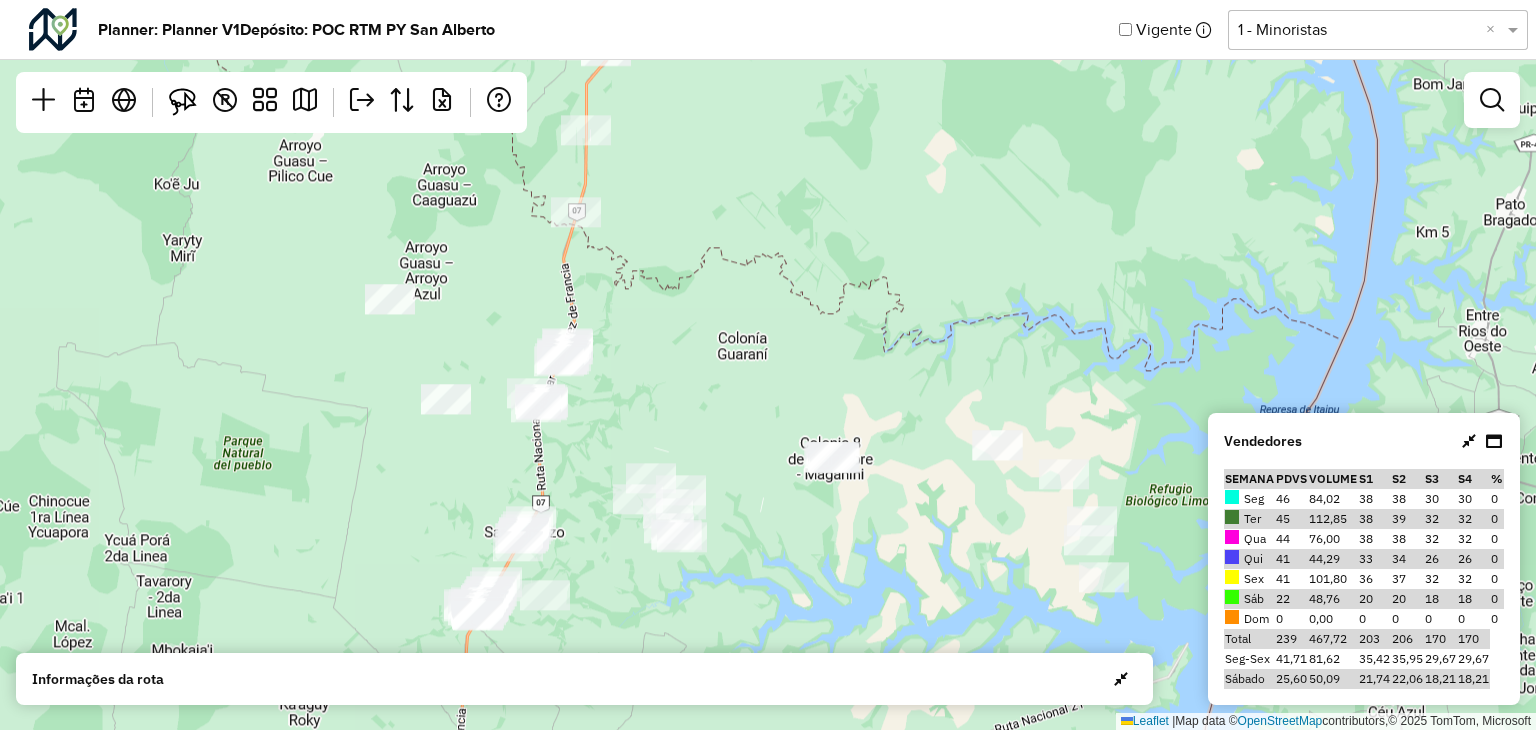 drag, startPoint x: 970, startPoint y: 230, endPoint x: 977, endPoint y: 246, distance: 17.464249 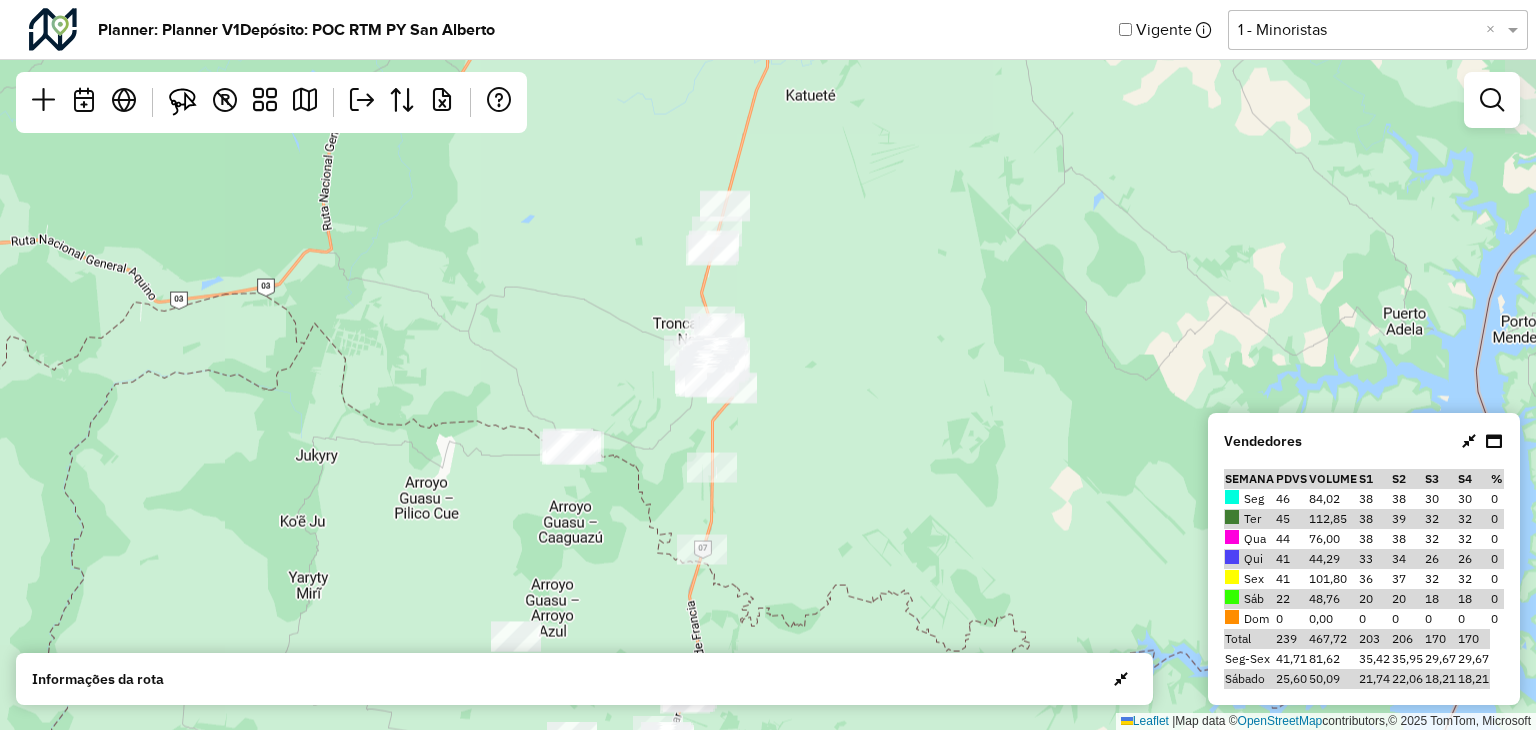 drag, startPoint x: 832, startPoint y: 235, endPoint x: 954, endPoint y: 561, distance: 348.08044 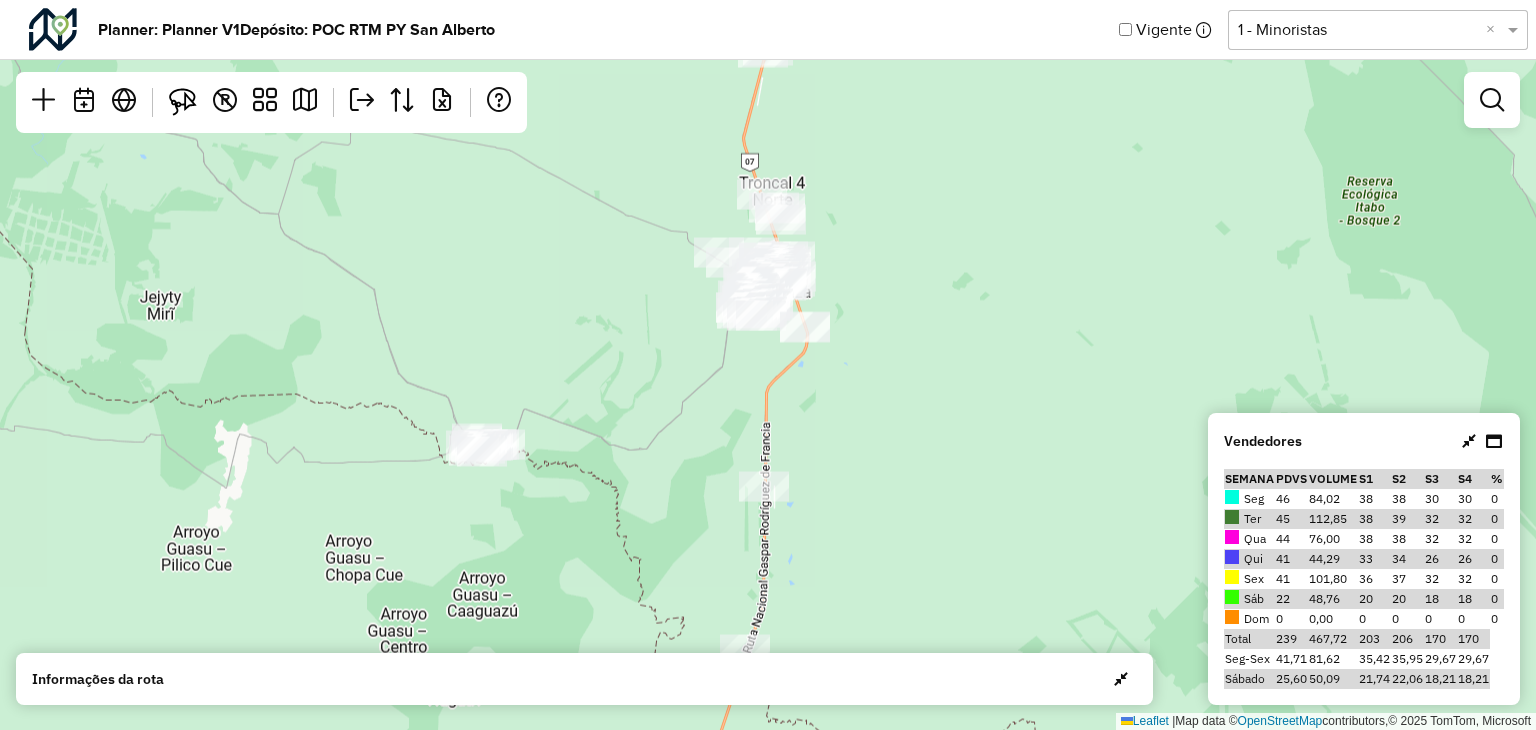 drag, startPoint x: 761, startPoint y: 373, endPoint x: 707, endPoint y: 489, distance: 127.95312 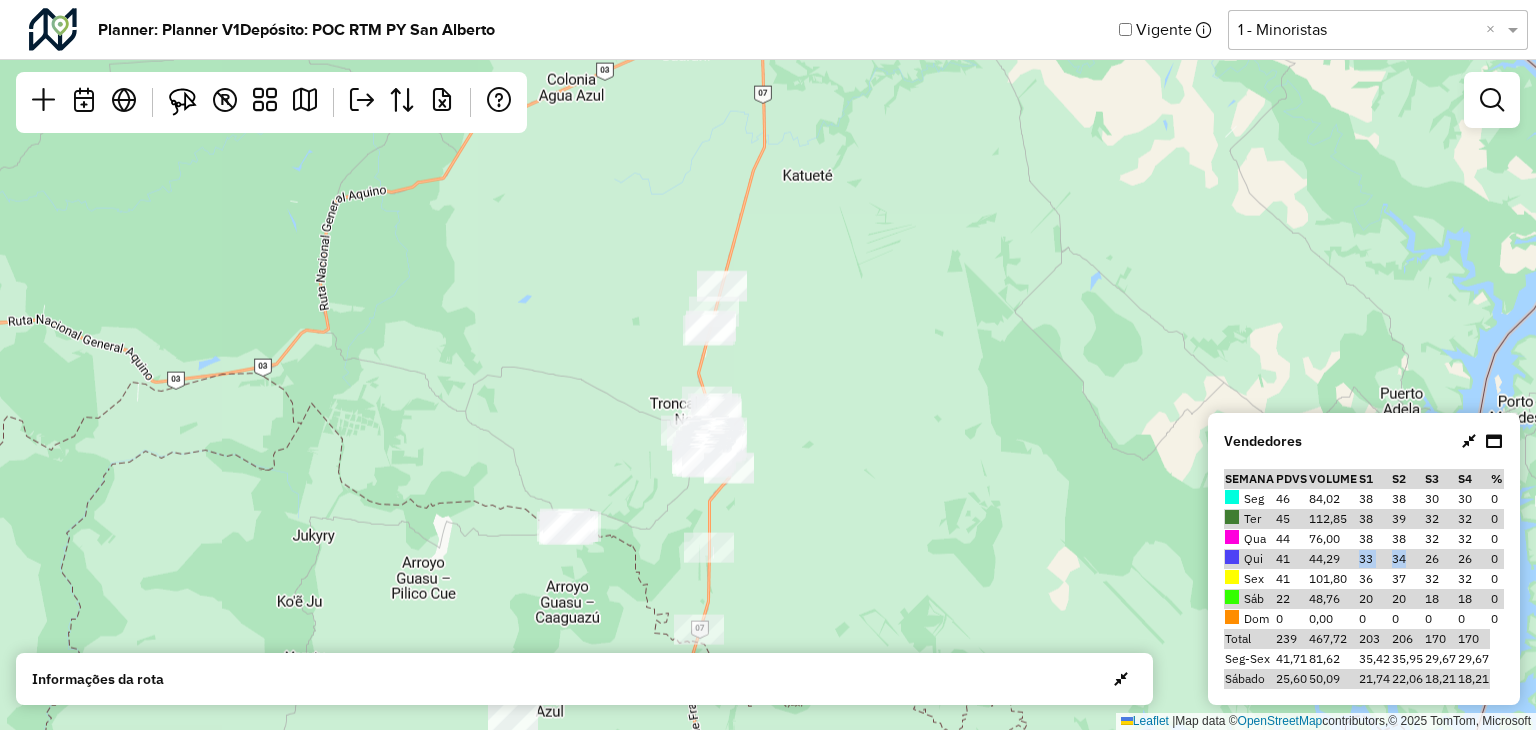 drag, startPoint x: 1356, startPoint y: 555, endPoint x: 1411, endPoint y: 551, distance: 55.145264 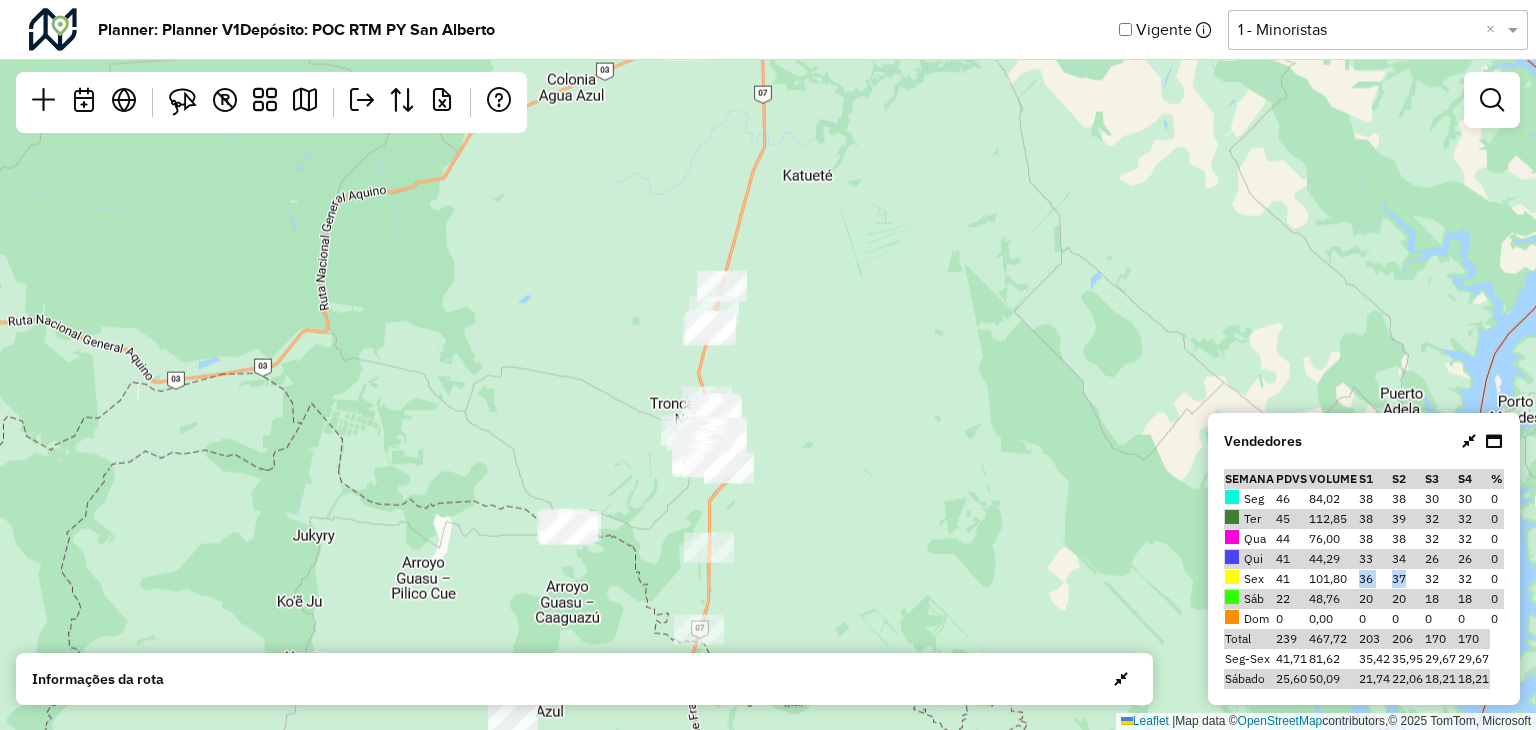drag, startPoint x: 1356, startPoint y: 584, endPoint x: 1386, endPoint y: 581, distance: 30.149628 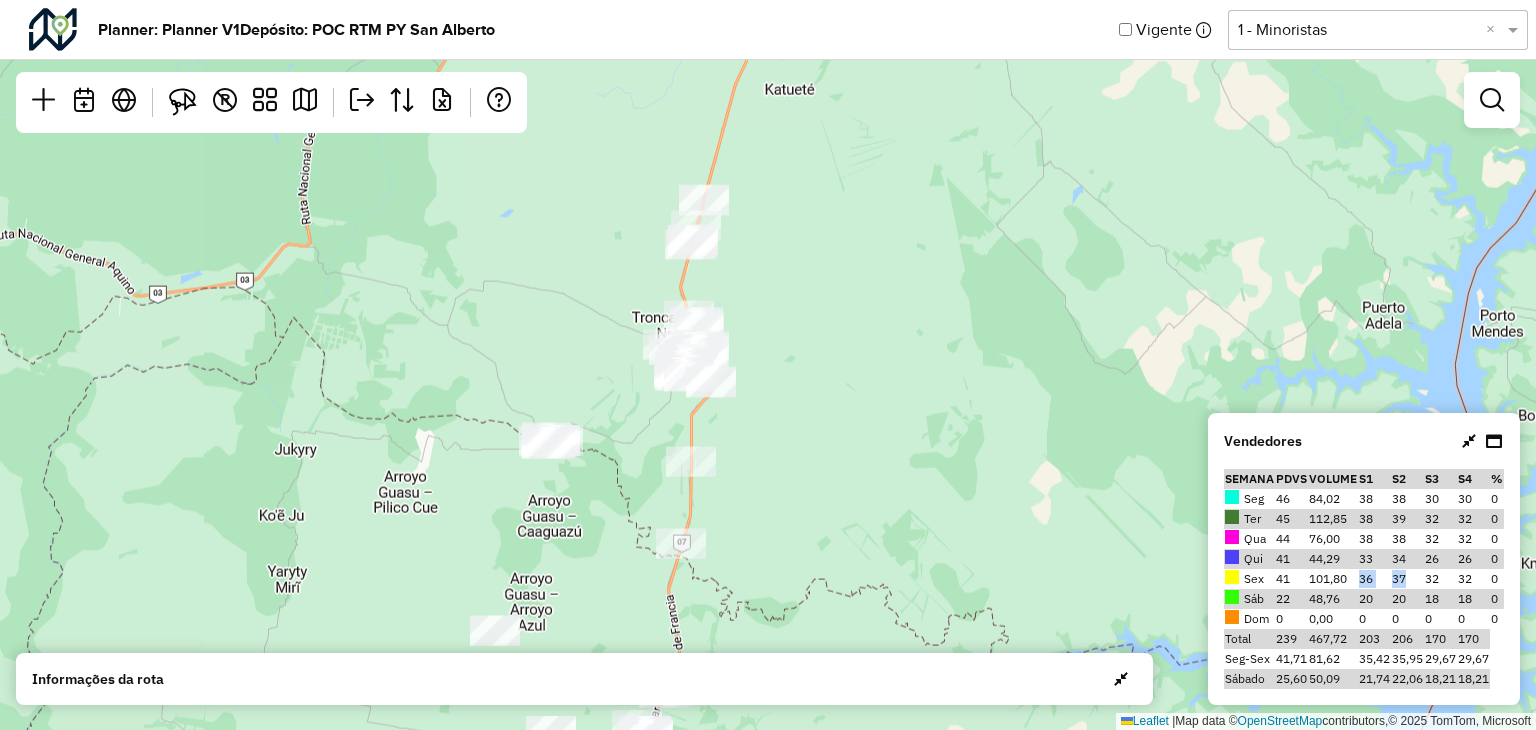 click 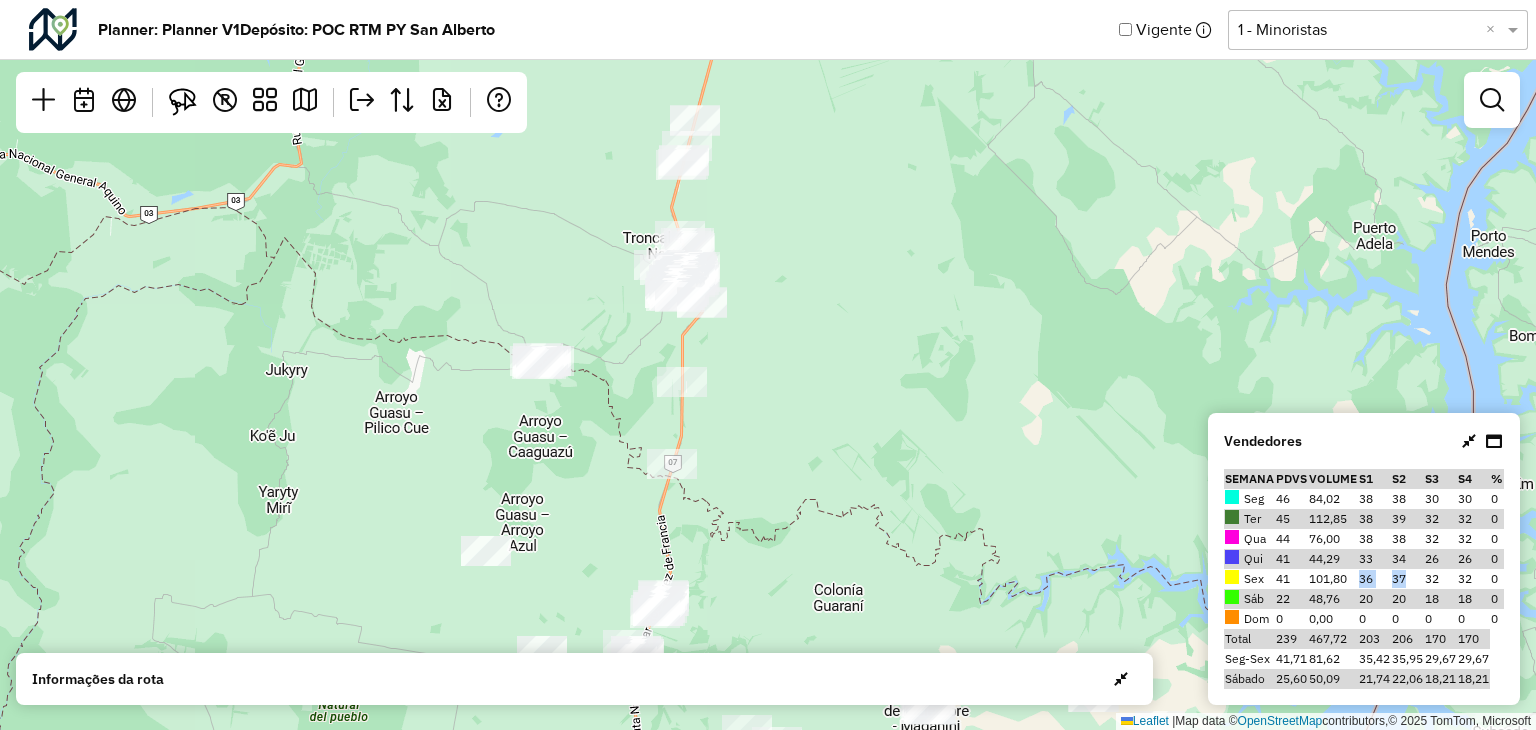drag, startPoint x: 783, startPoint y: 467, endPoint x: 758, endPoint y: 351, distance: 118.66339 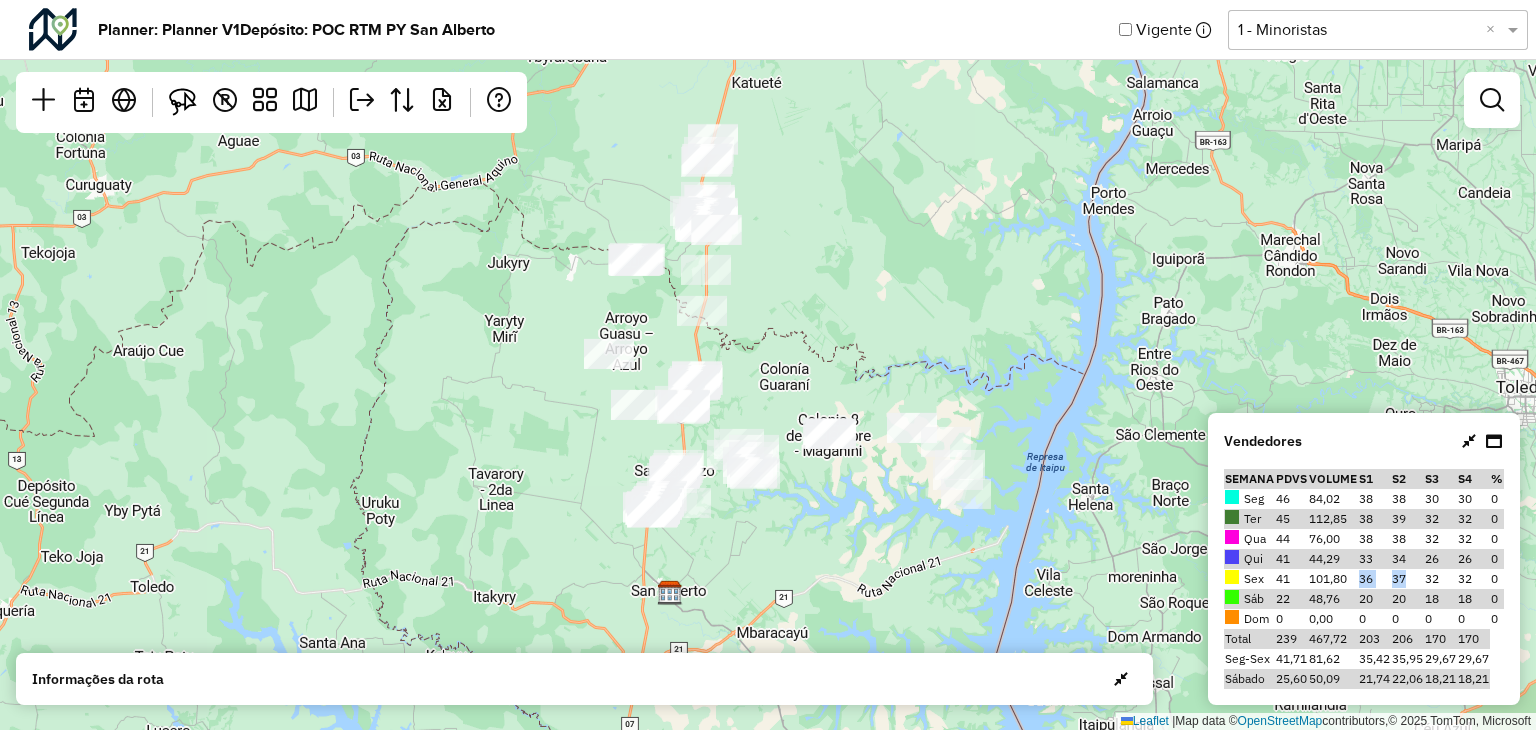 drag, startPoint x: 830, startPoint y: 357, endPoint x: 825, endPoint y: 297, distance: 60.207973 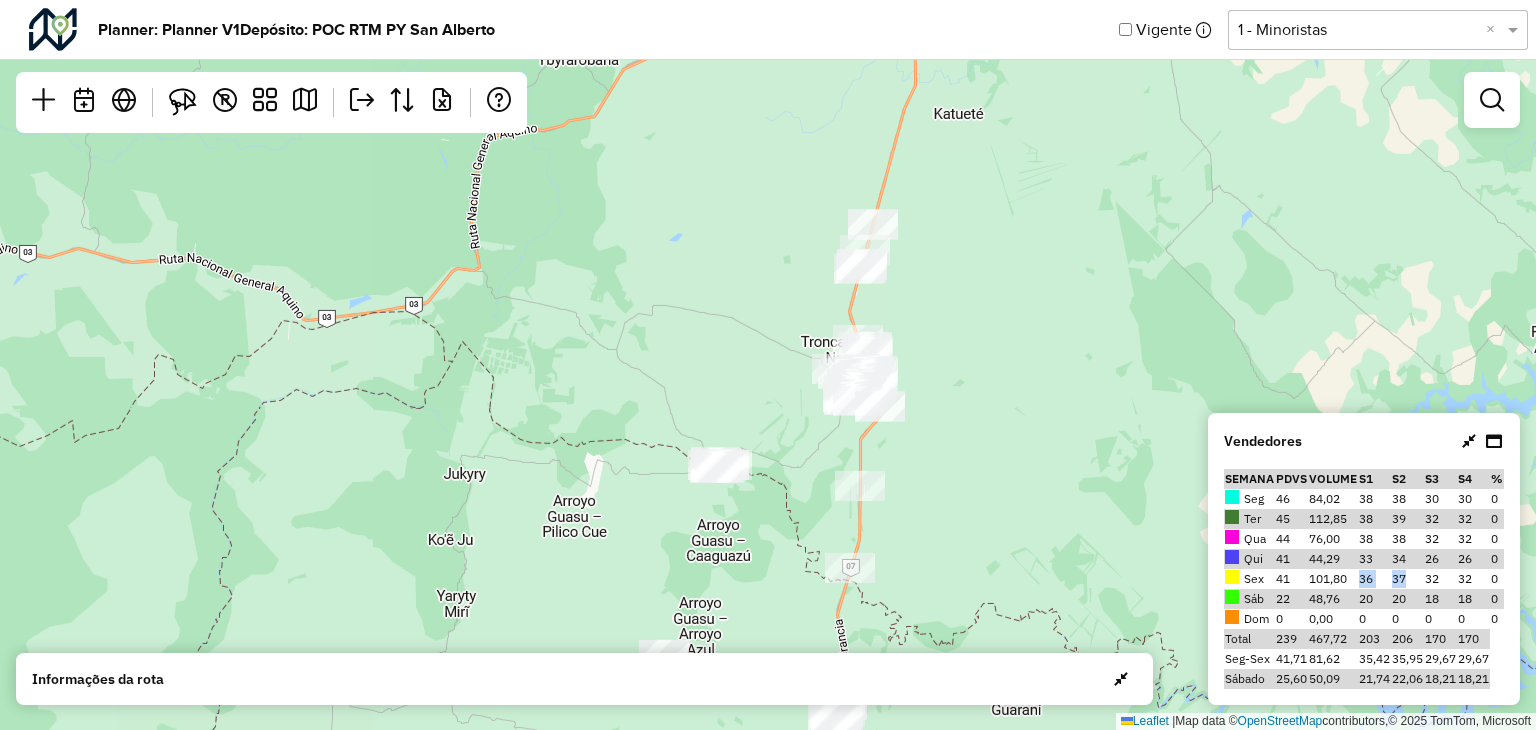 drag, startPoint x: 1024, startPoint y: 461, endPoint x: 995, endPoint y: 478, distance: 33.61547 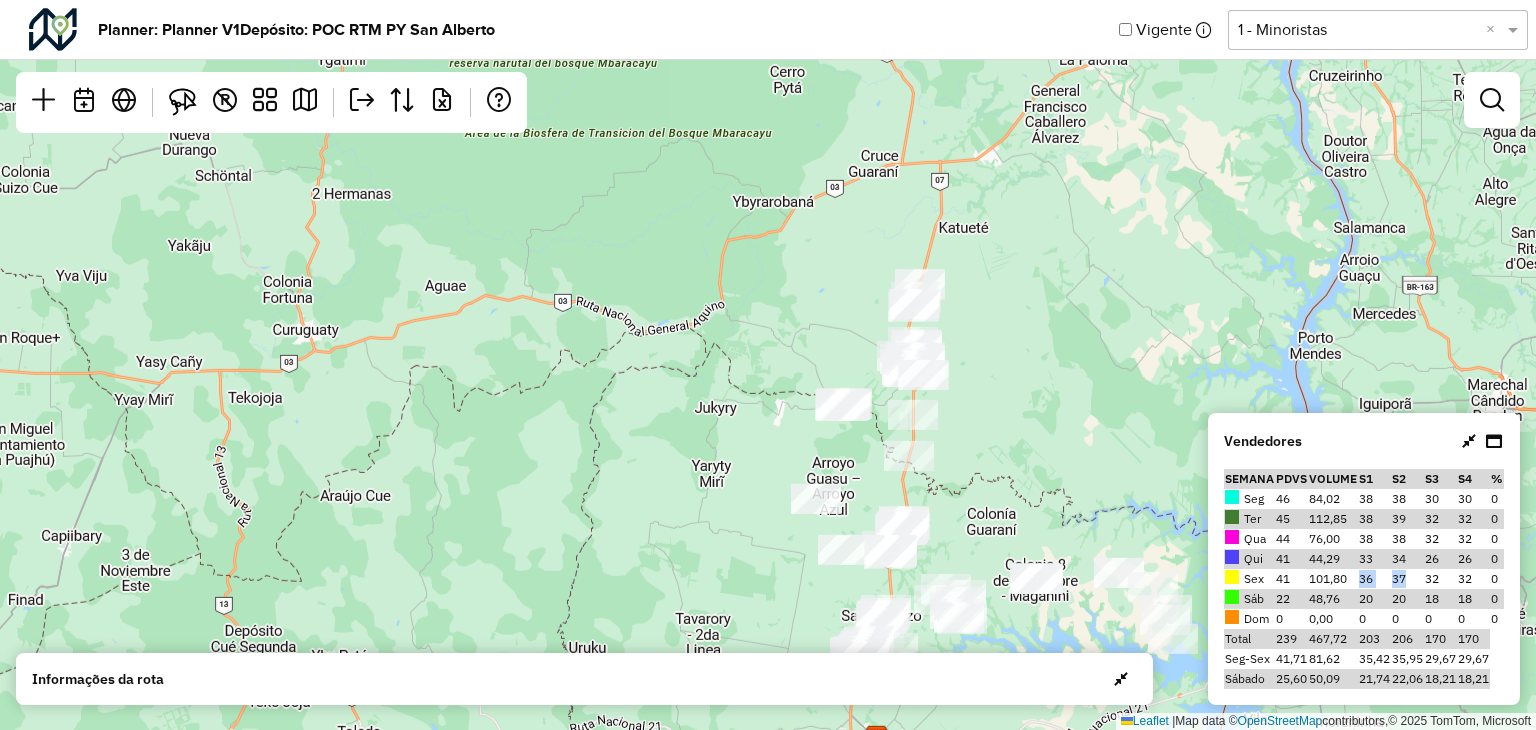 drag, startPoint x: 972, startPoint y: 389, endPoint x: 930, endPoint y: 246, distance: 149.04027 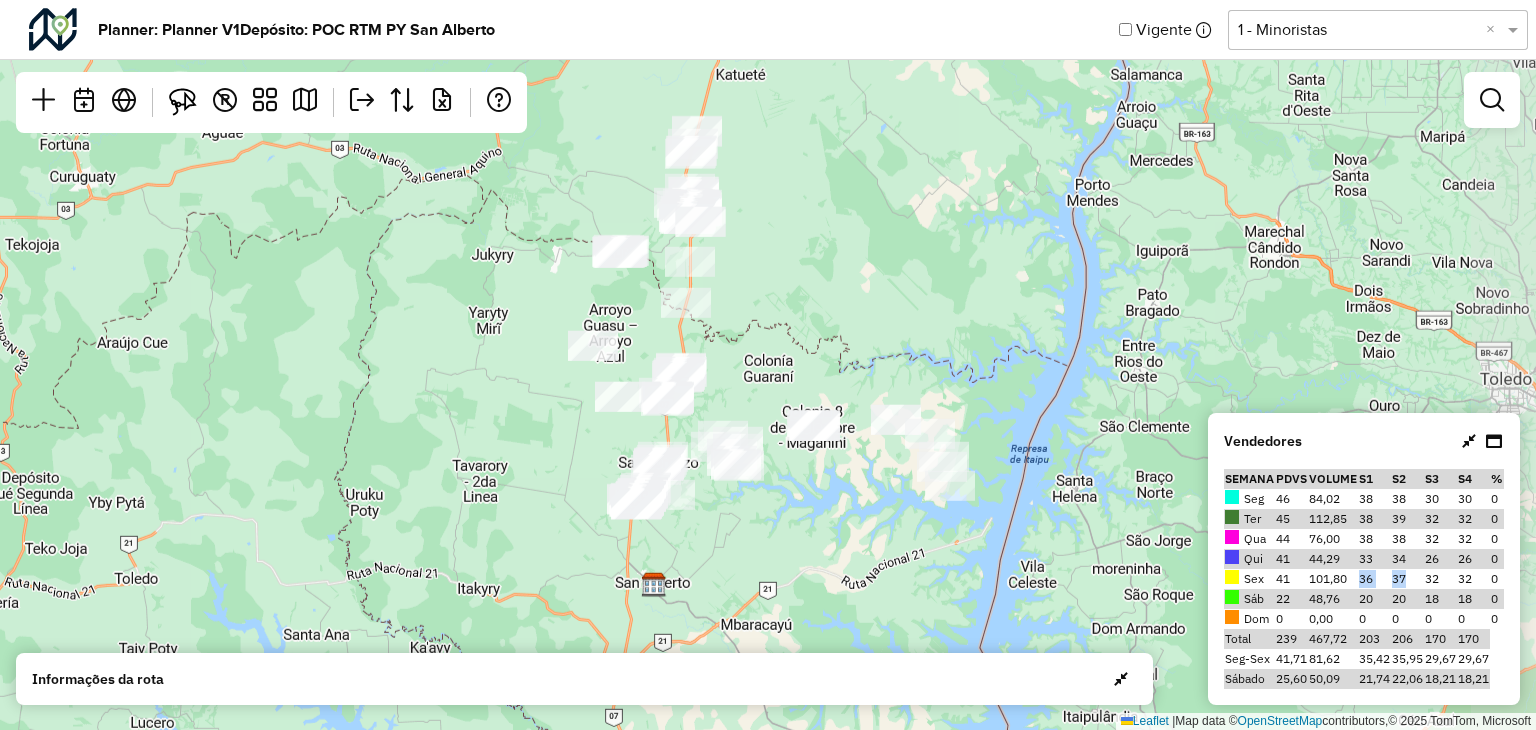 drag, startPoint x: 777, startPoint y: 300, endPoint x: 770, endPoint y: 319, distance: 20.248457 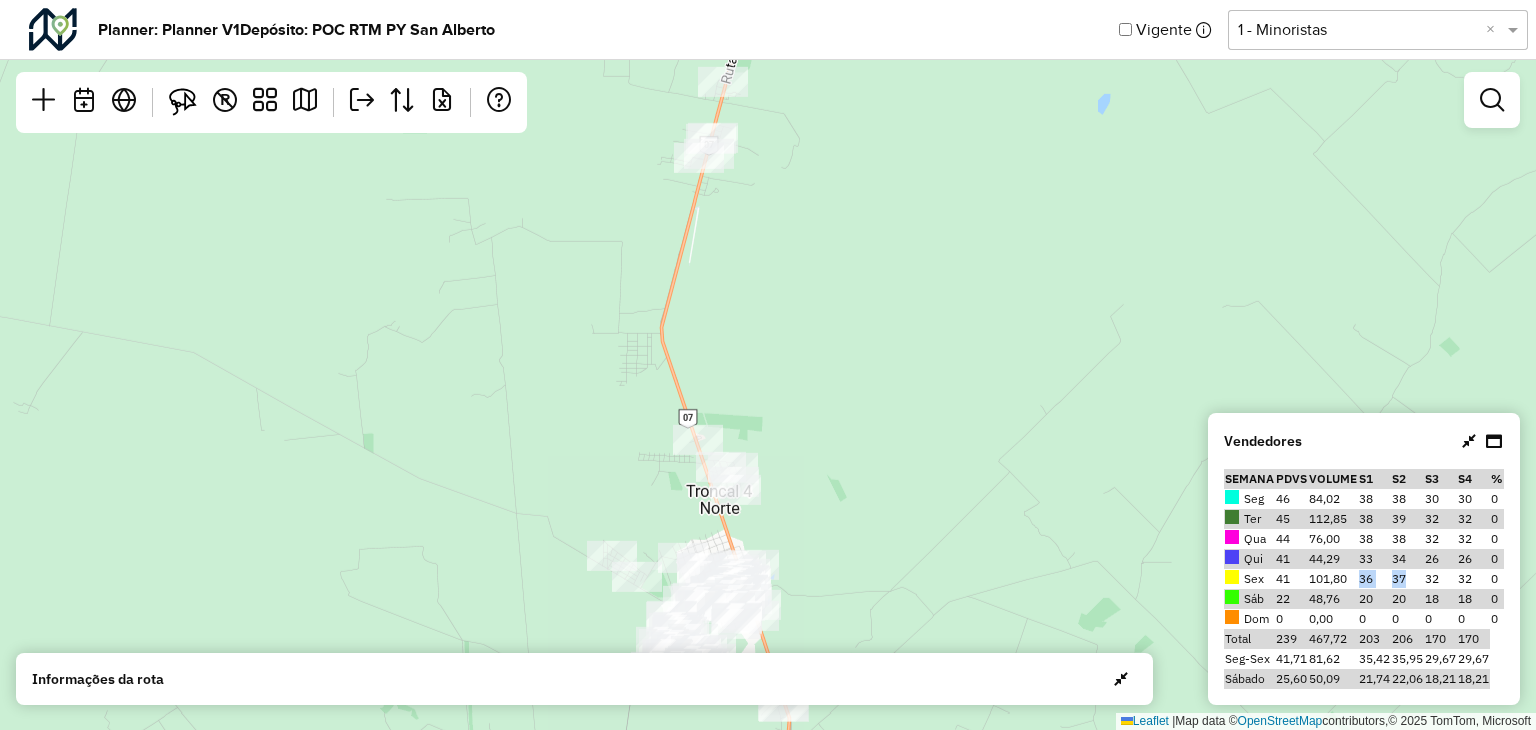click on "Leaflet   |  Map data ©  OpenStreetMap  contributors,© 2025 TomTom, Microsoft" 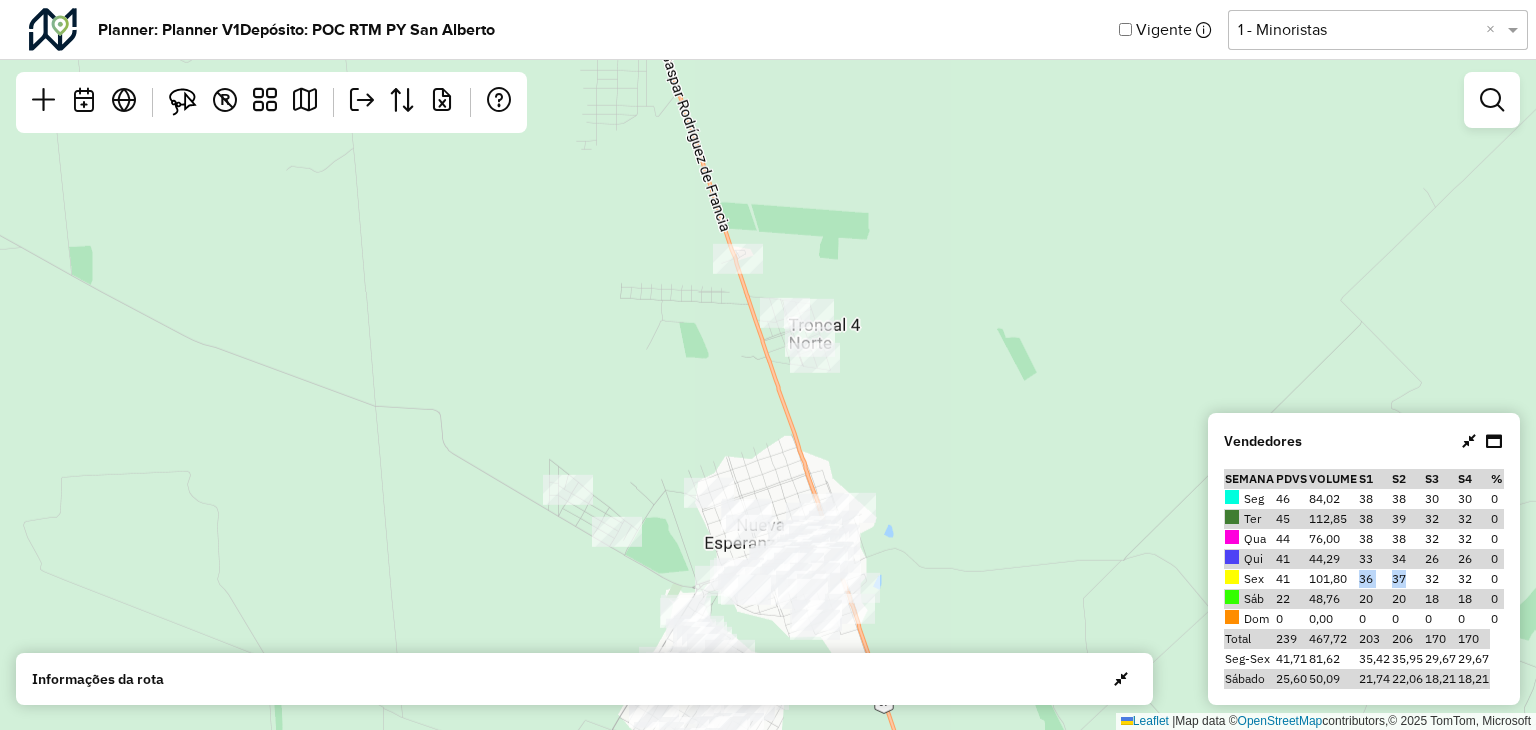drag, startPoint x: 1022, startPoint y: 488, endPoint x: 1016, endPoint y: 457, distance: 31.575306 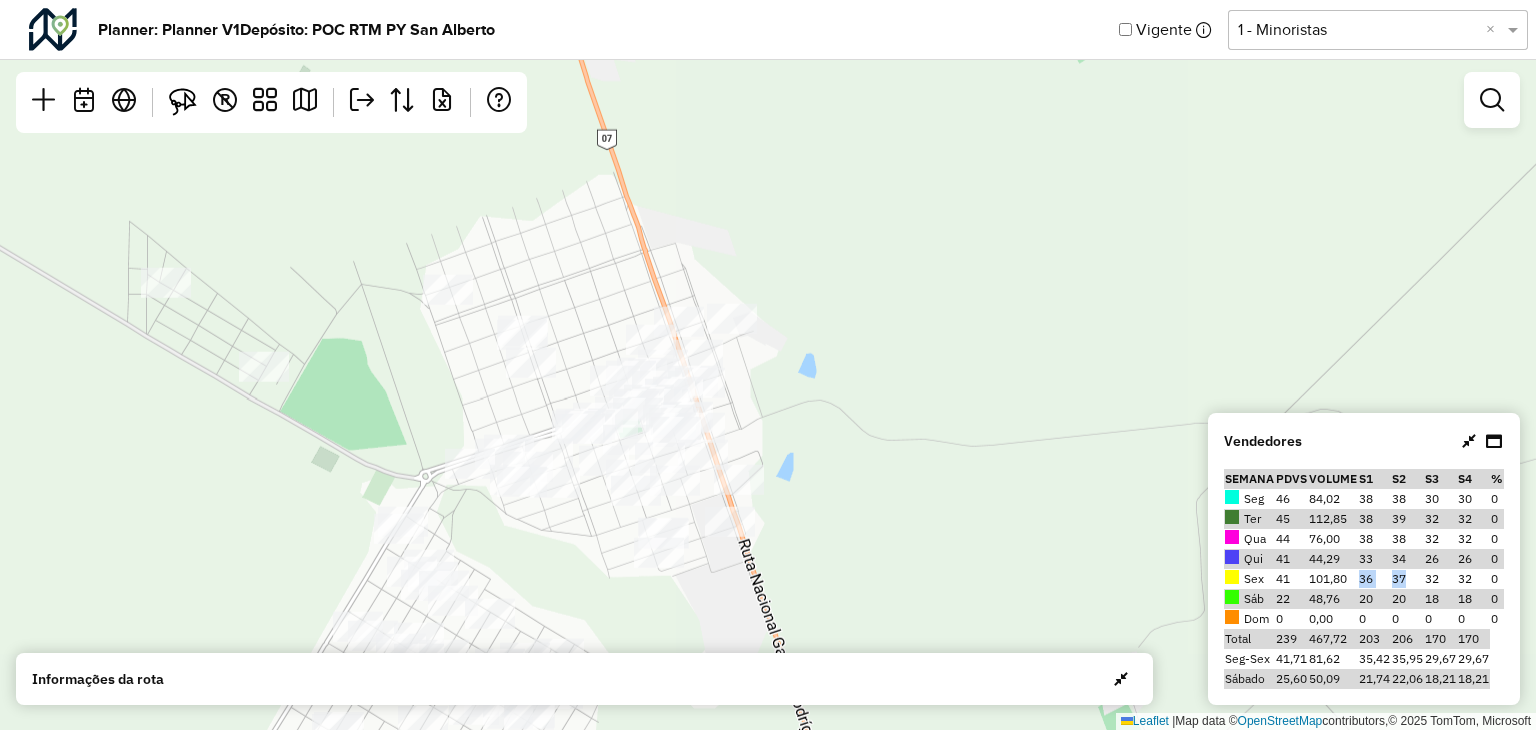 drag, startPoint x: 1022, startPoint y: 322, endPoint x: 903, endPoint y: 247, distance: 140.66272 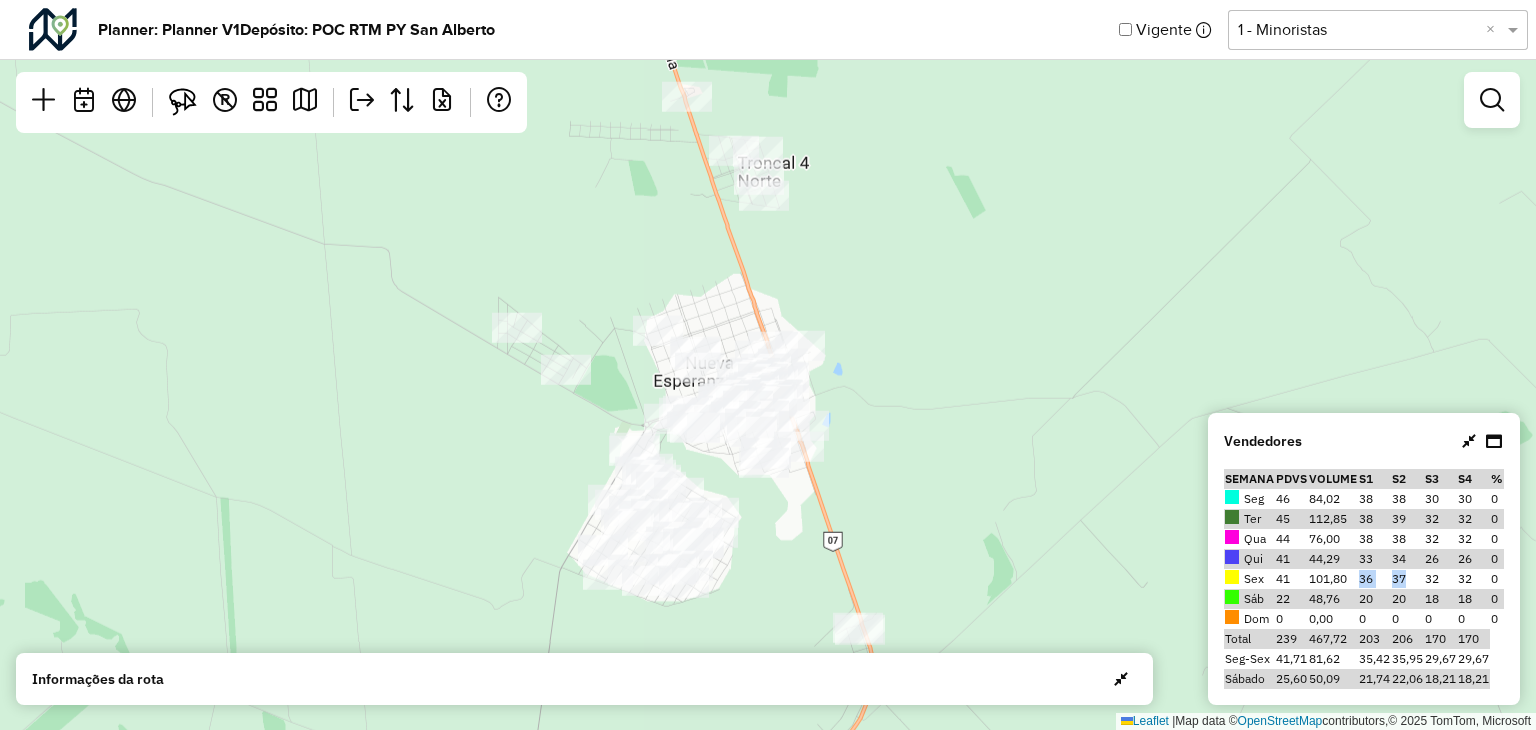 drag, startPoint x: 863, startPoint y: 360, endPoint x: 860, endPoint y: 341, distance: 19.235384 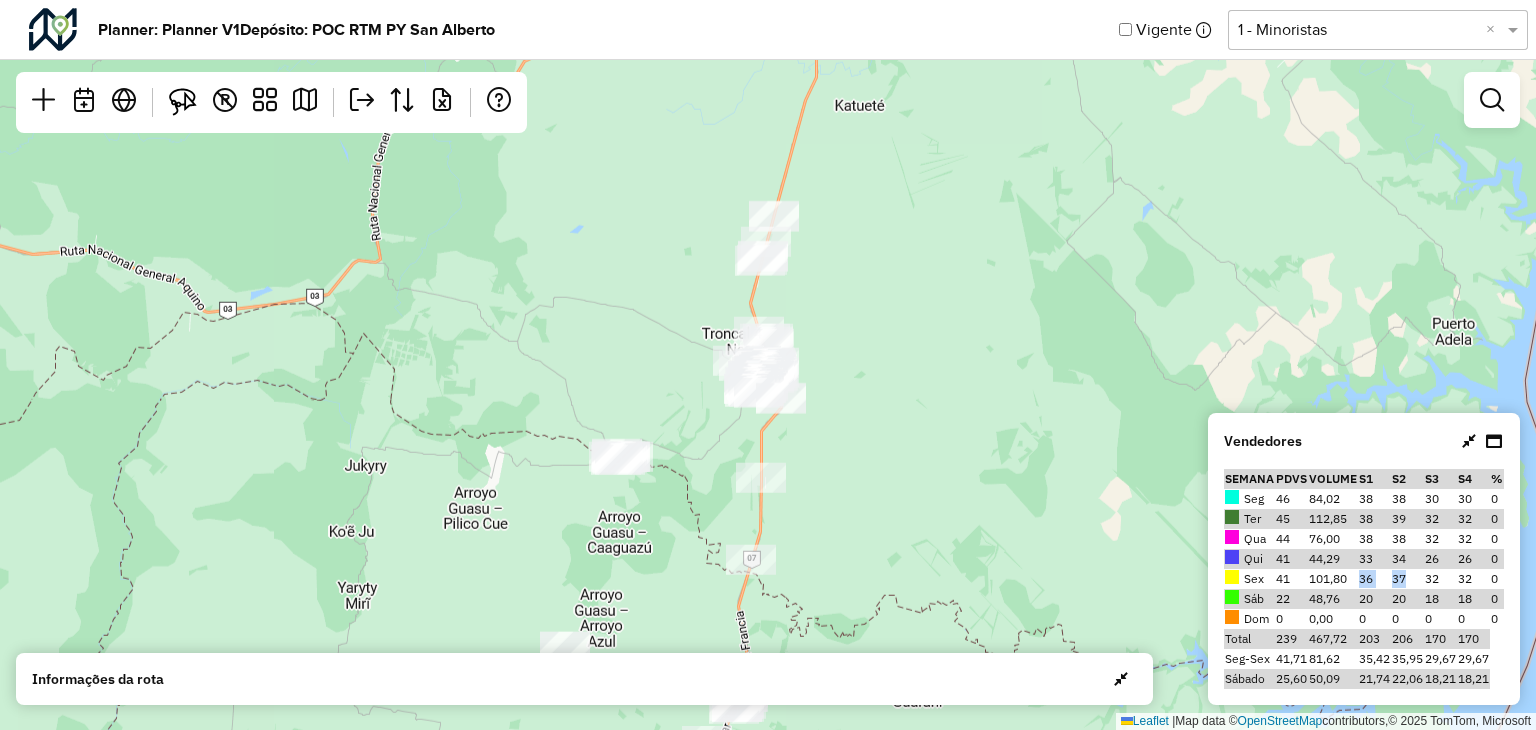click on "Leaflet   |  Map data ©  OpenStreetMap  contributors,© 2025 TomTom, Microsoft" 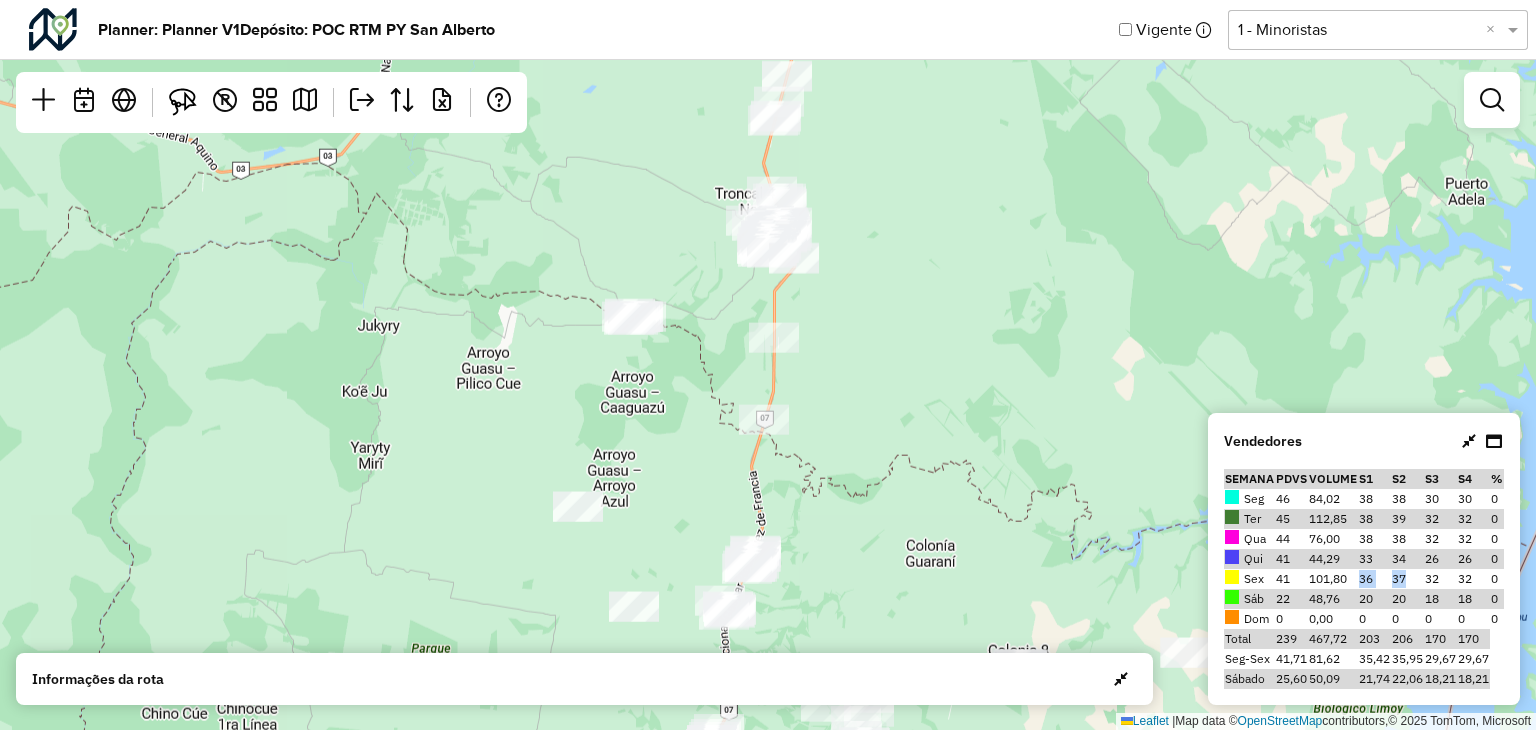 drag, startPoint x: 874, startPoint y: 334, endPoint x: 894, endPoint y: 213, distance: 122.641754 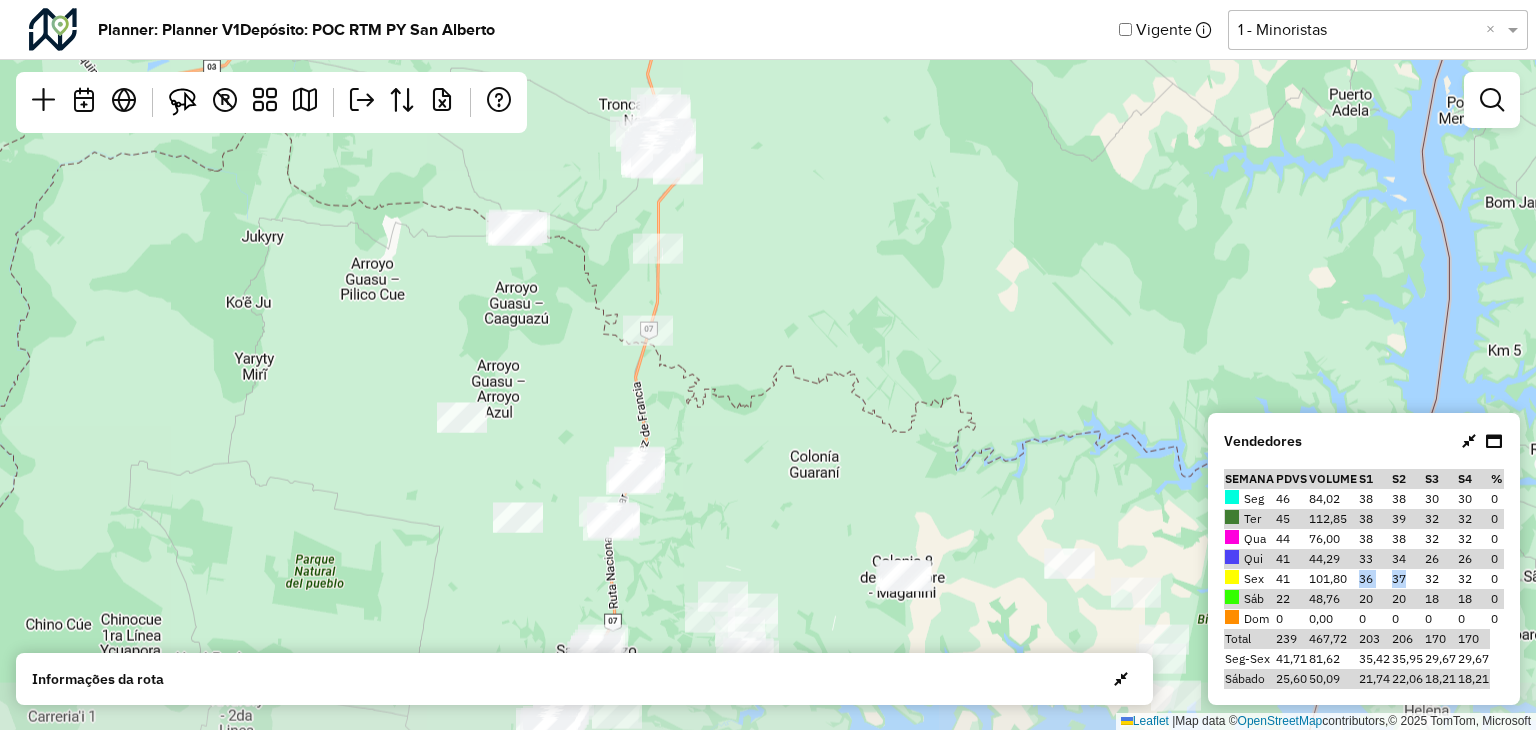 drag, startPoint x: 1020, startPoint y: 380, endPoint x: 893, endPoint y: 269, distance: 168.67128 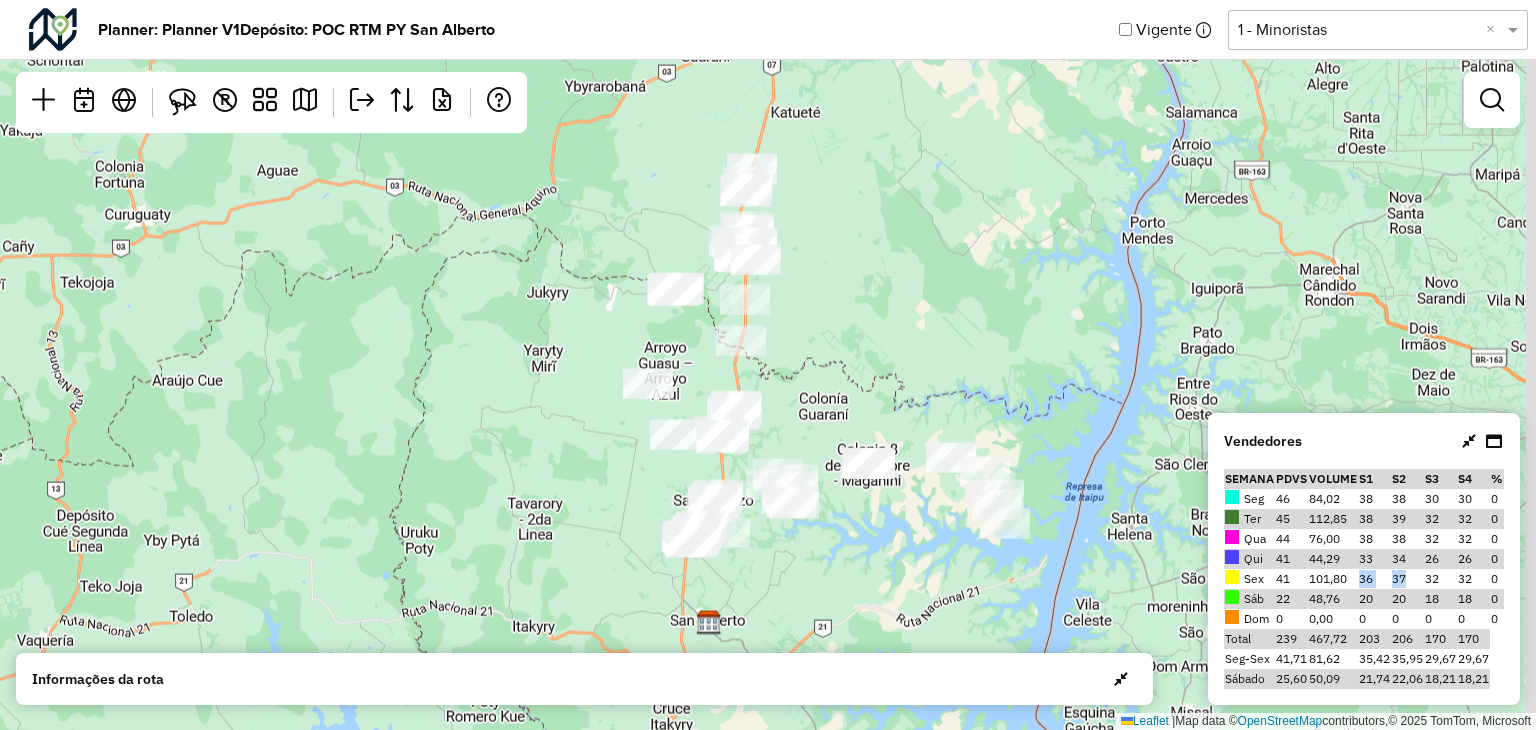 drag, startPoint x: 935, startPoint y: 265, endPoint x: 922, endPoint y: 306, distance: 43.011627 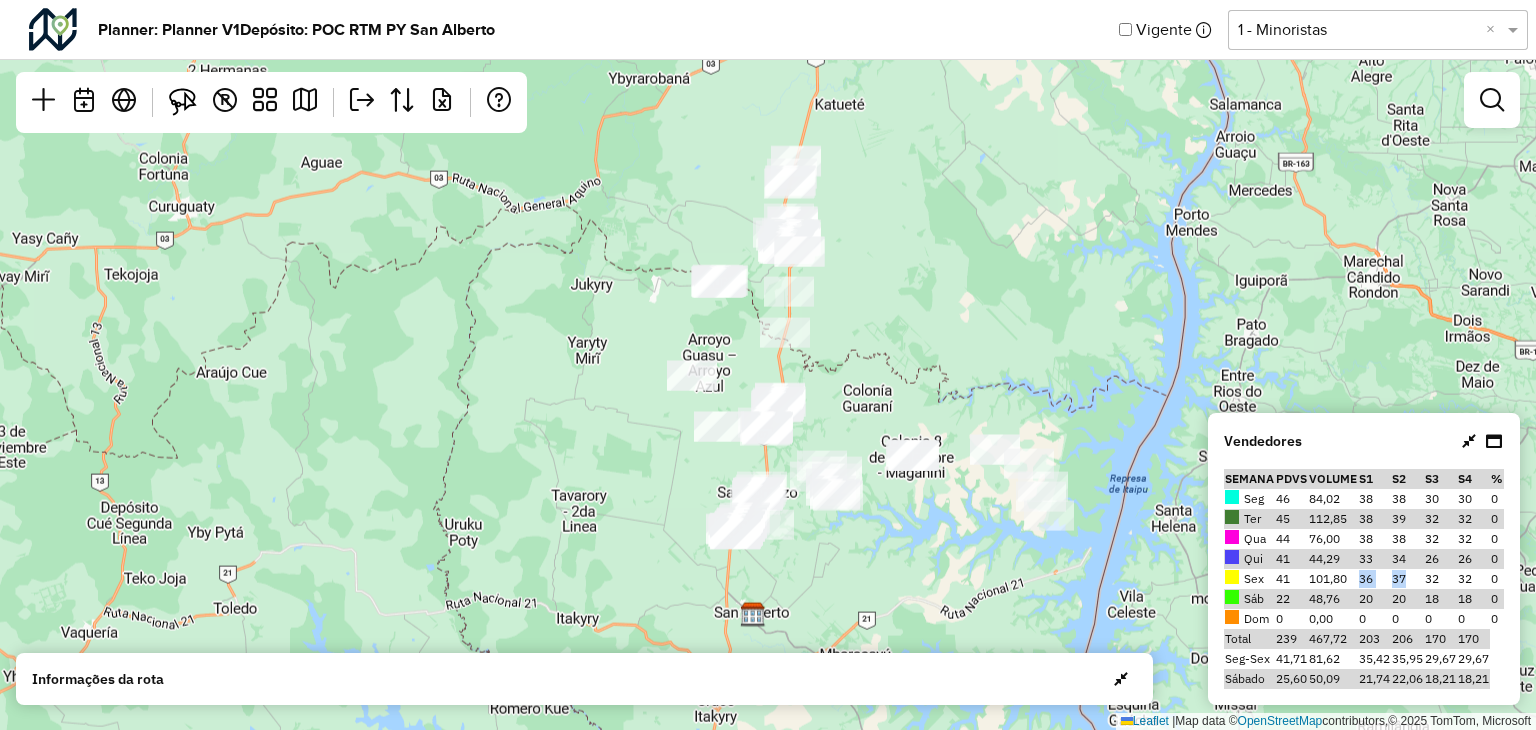 drag, startPoint x: 904, startPoint y: 351, endPoint x: 896, endPoint y: 331, distance: 21.540659 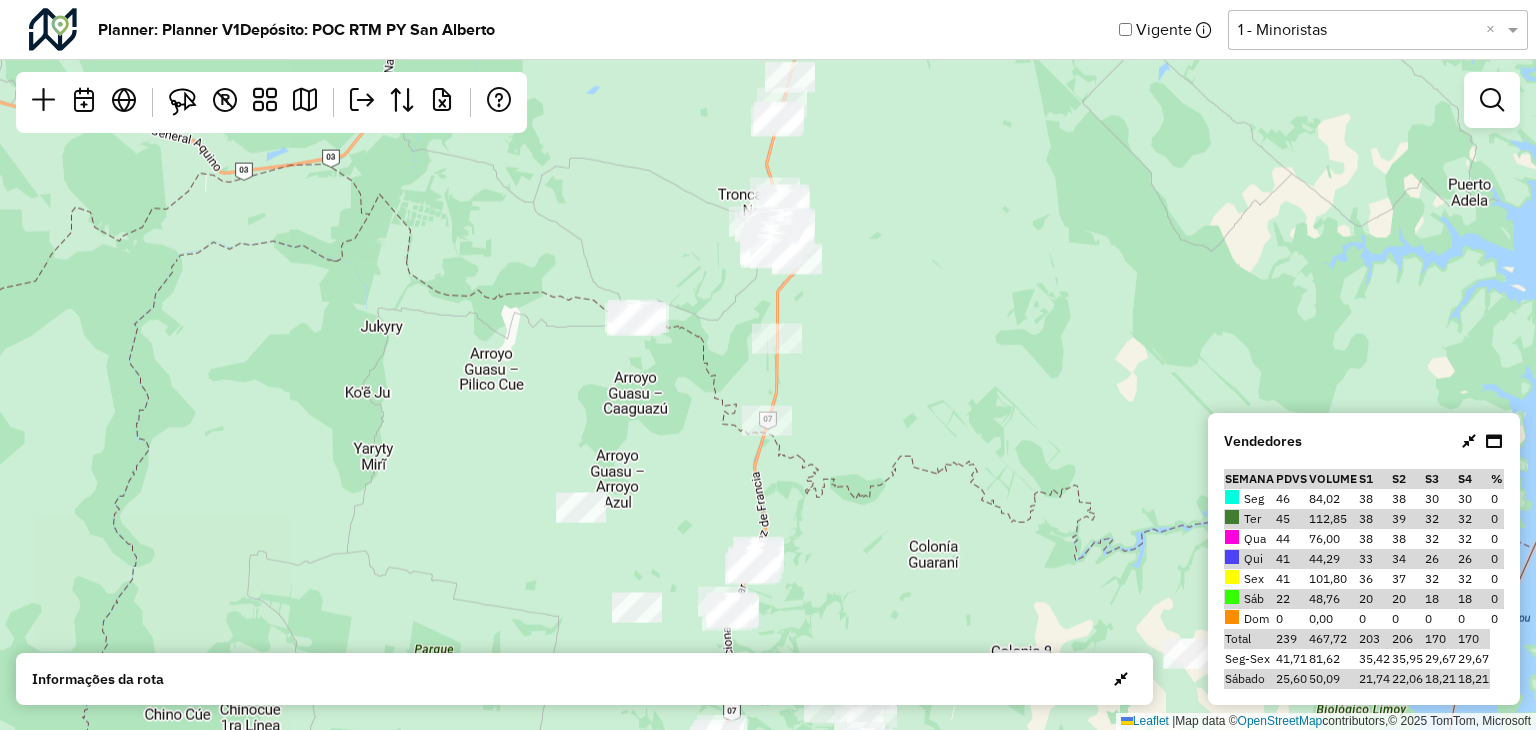 click on "22" at bounding box center [1291, 599] 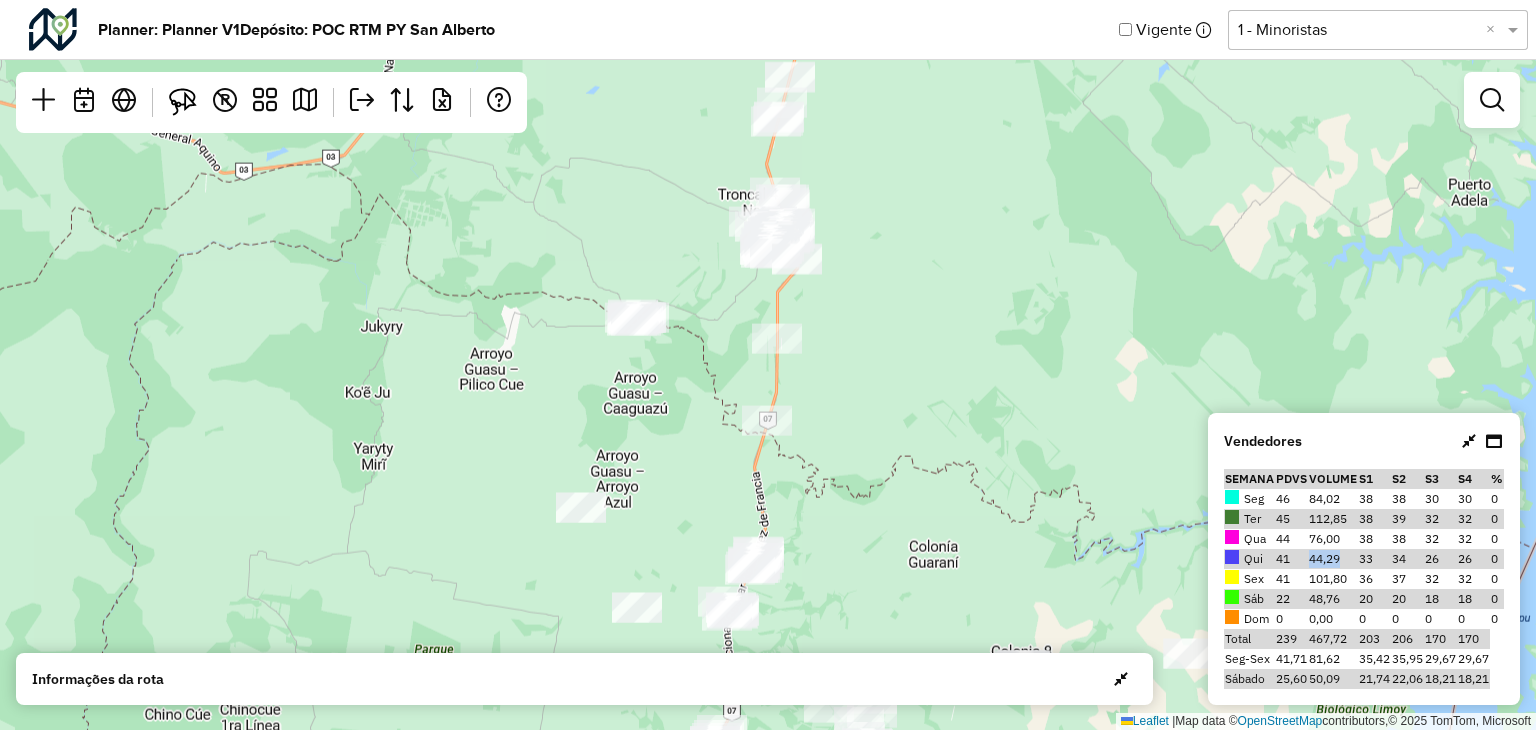 drag, startPoint x: 1306, startPoint y: 562, endPoint x: 1342, endPoint y: 558, distance: 36.221542 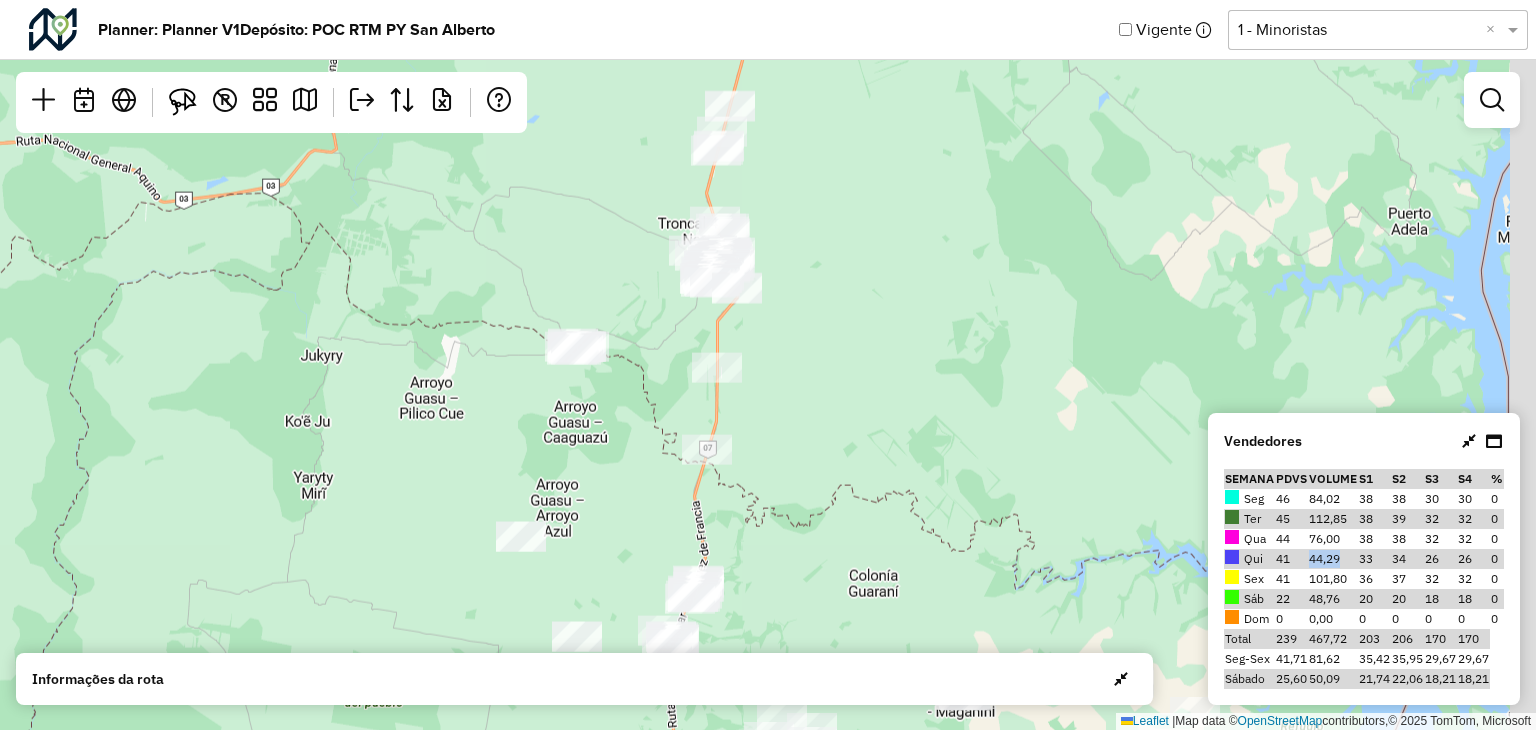 click on "Leaflet   |  Map data ©  OpenStreetMap  contributors,© 2025 TomTom, Microsoft" 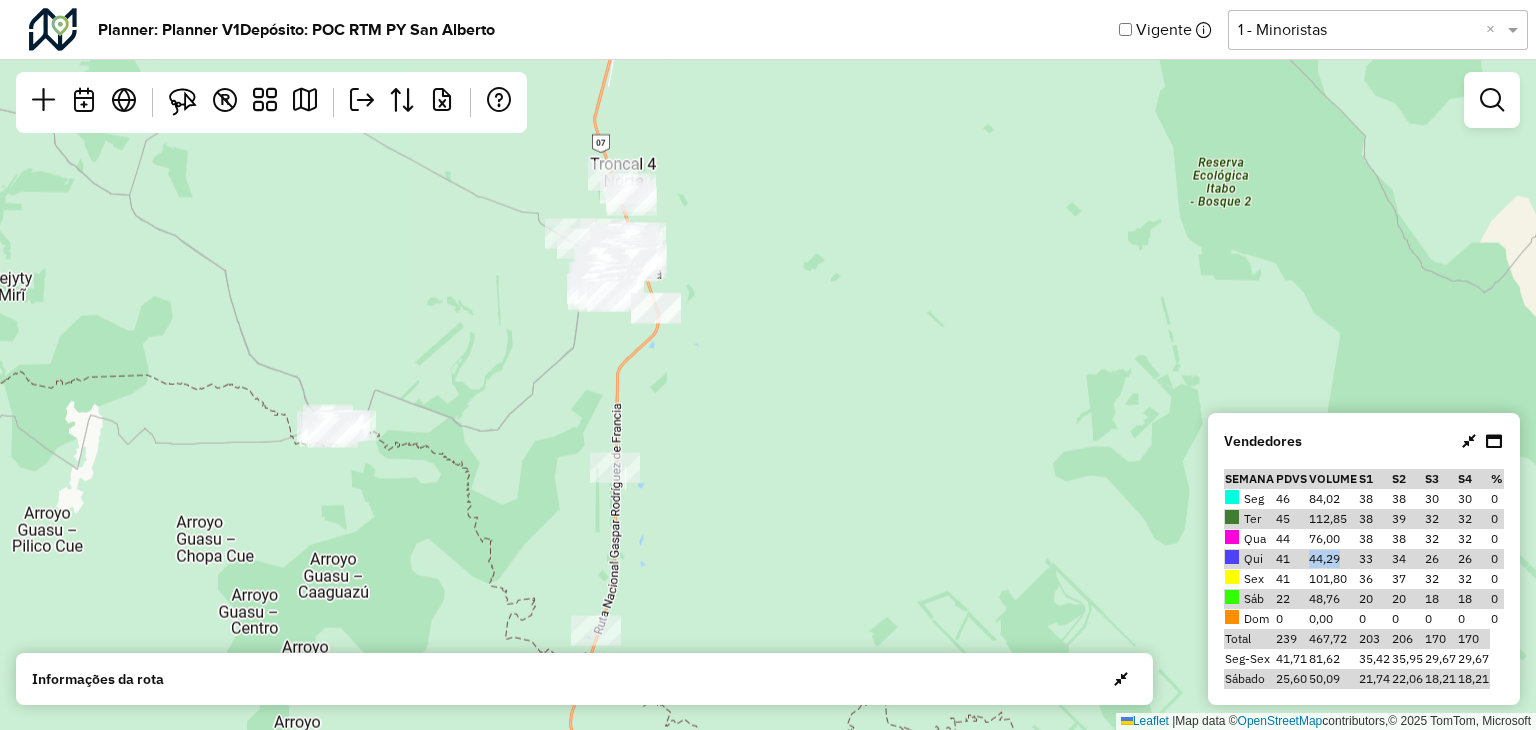 click on "Leaflet   |  Map data ©  OpenStreetMap  contributors,© 2025 TomTom, Microsoft" 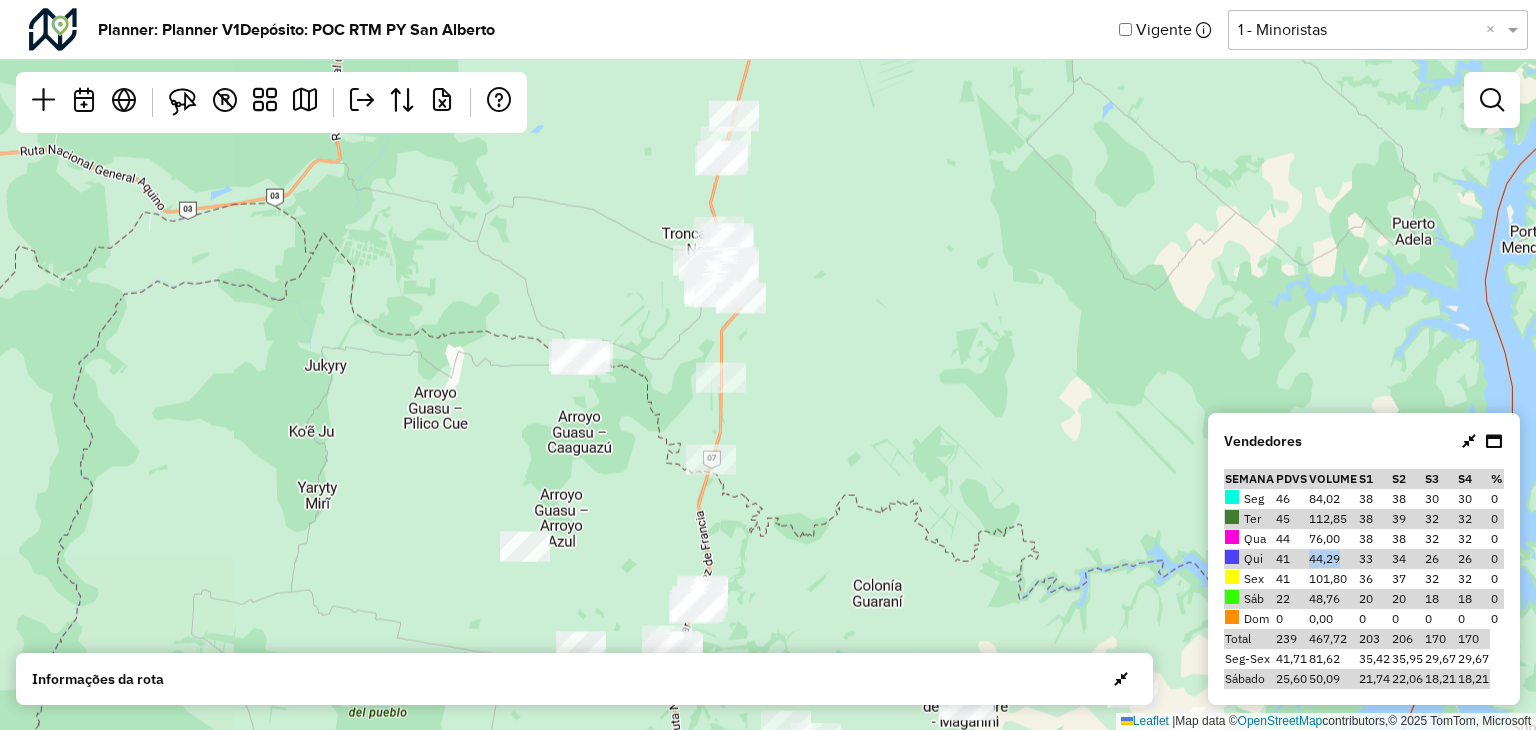 click on "Leaflet   |  Map data ©  OpenStreetMap  contributors,© 2025 TomTom, Microsoft" 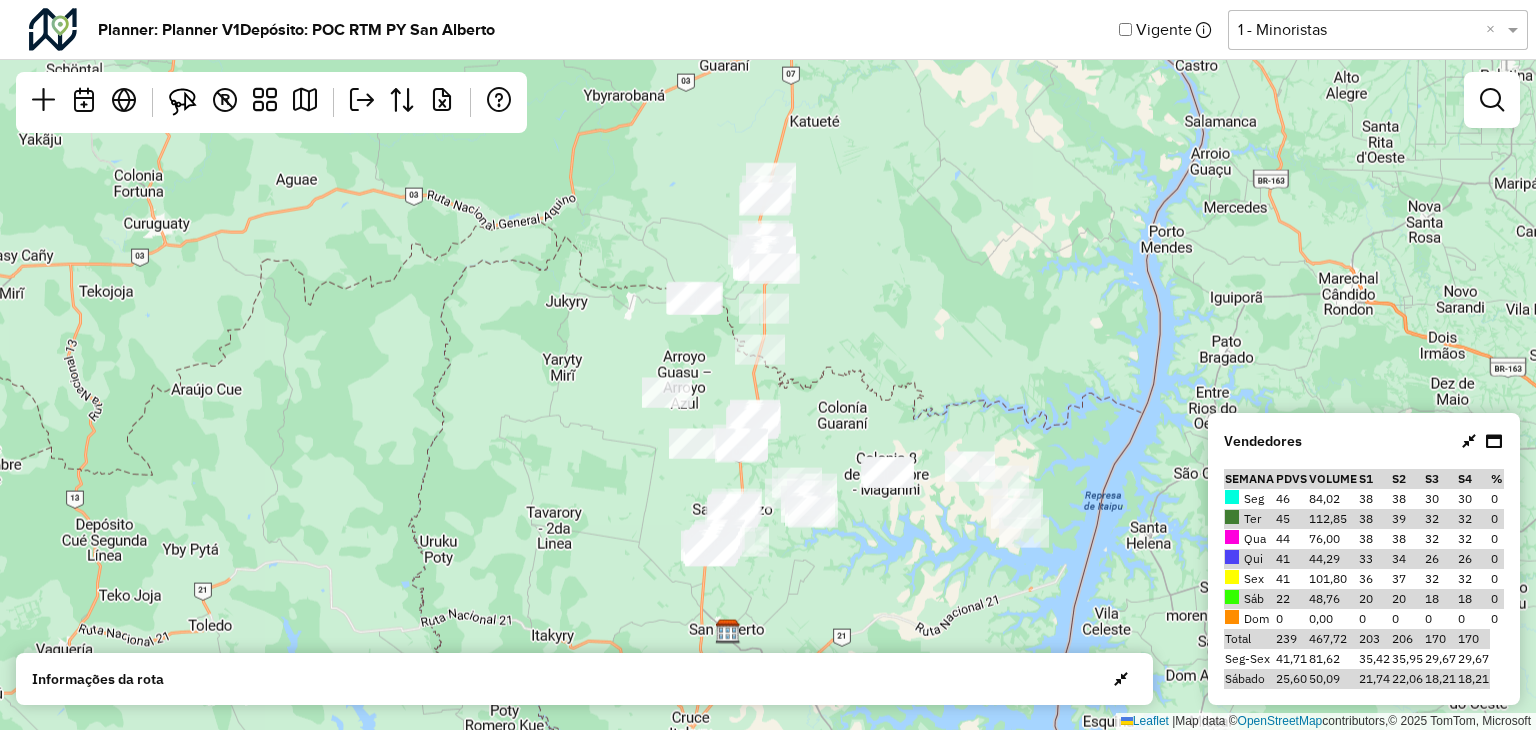 click on "76,00" at bounding box center (1333, 539) 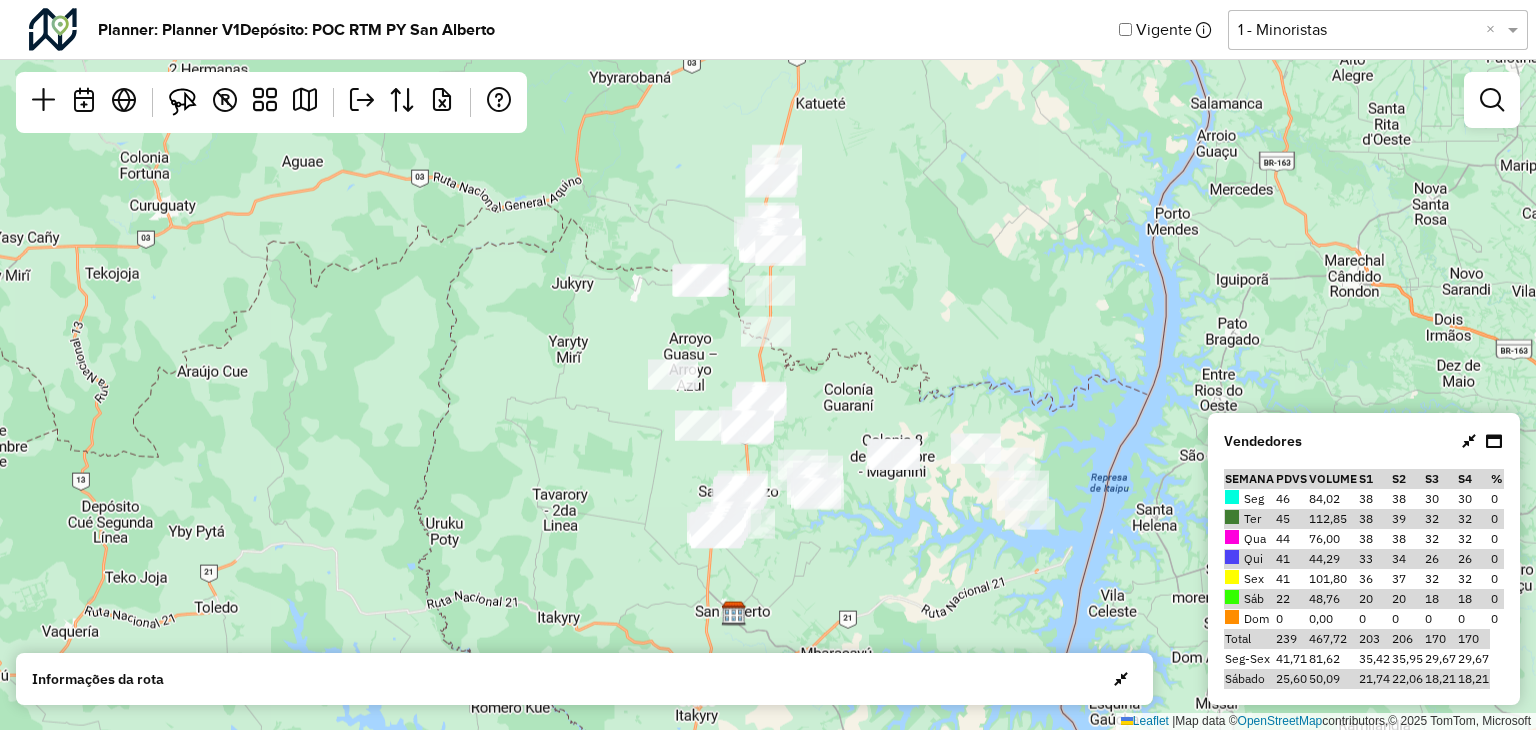 drag, startPoint x: 828, startPoint y: 396, endPoint x: 830, endPoint y: 359, distance: 37.054016 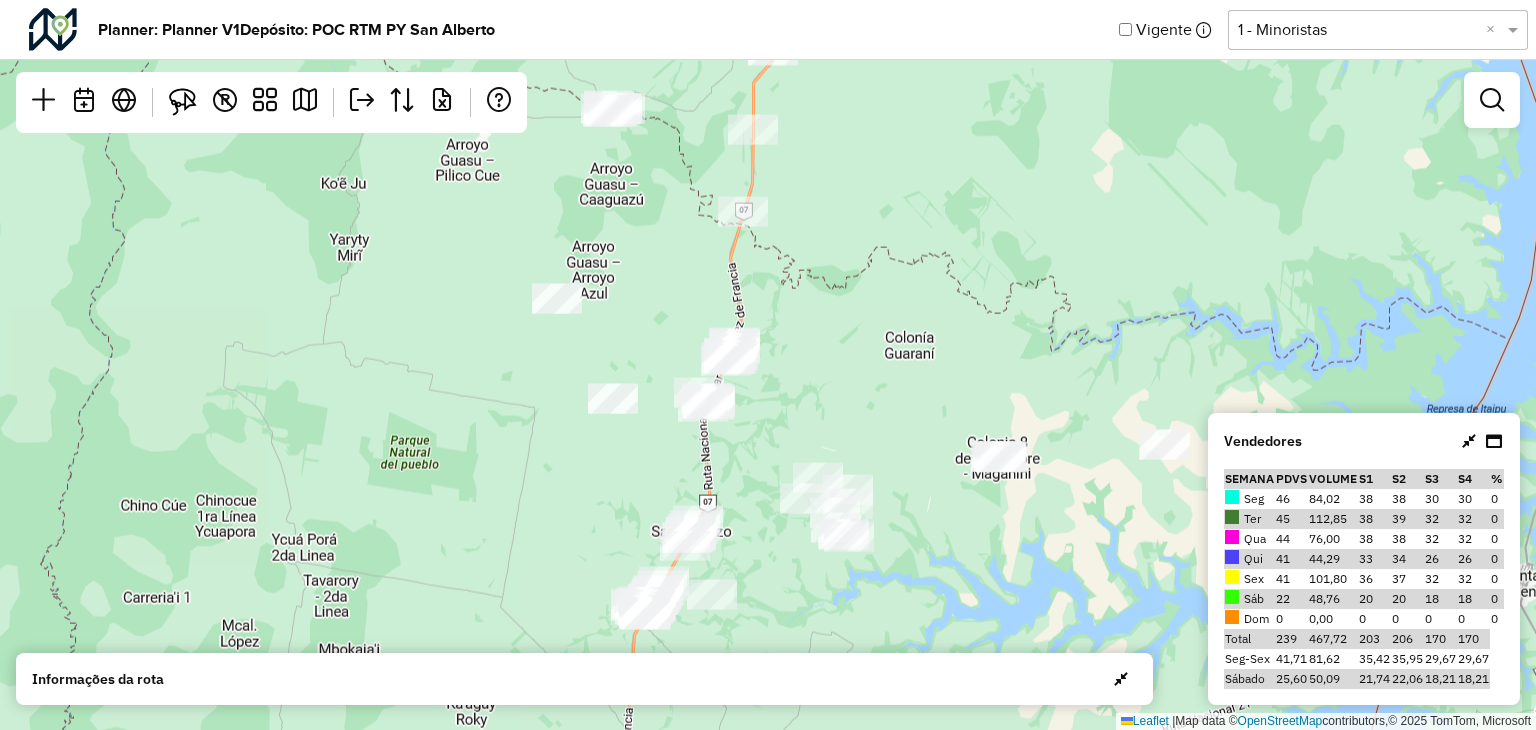 click on "Leaflet   |  Map data ©  OpenStreetMap  contributors,© 2025 TomTom, Microsoft" 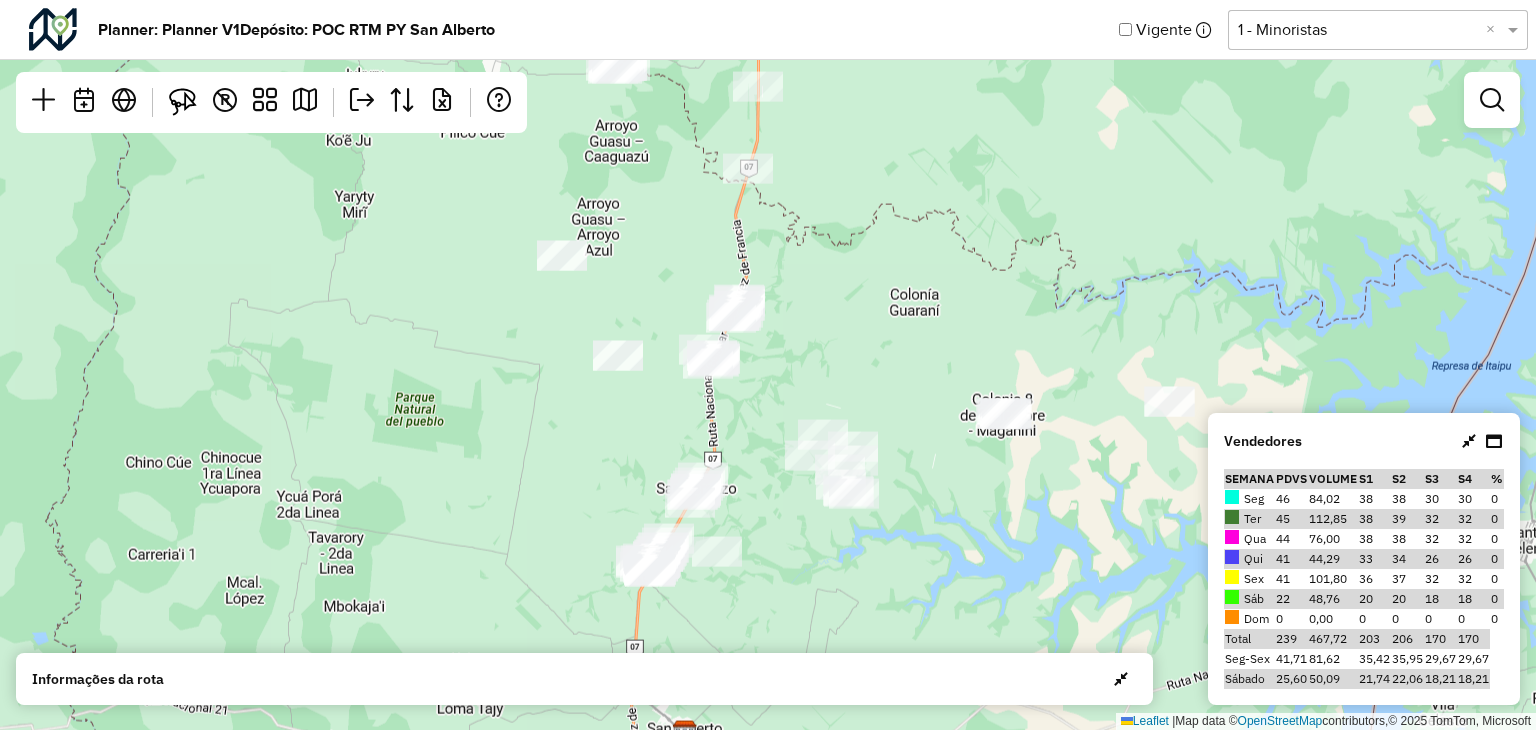 drag, startPoint x: 842, startPoint y: 303, endPoint x: 847, endPoint y: 245, distance: 58.21512 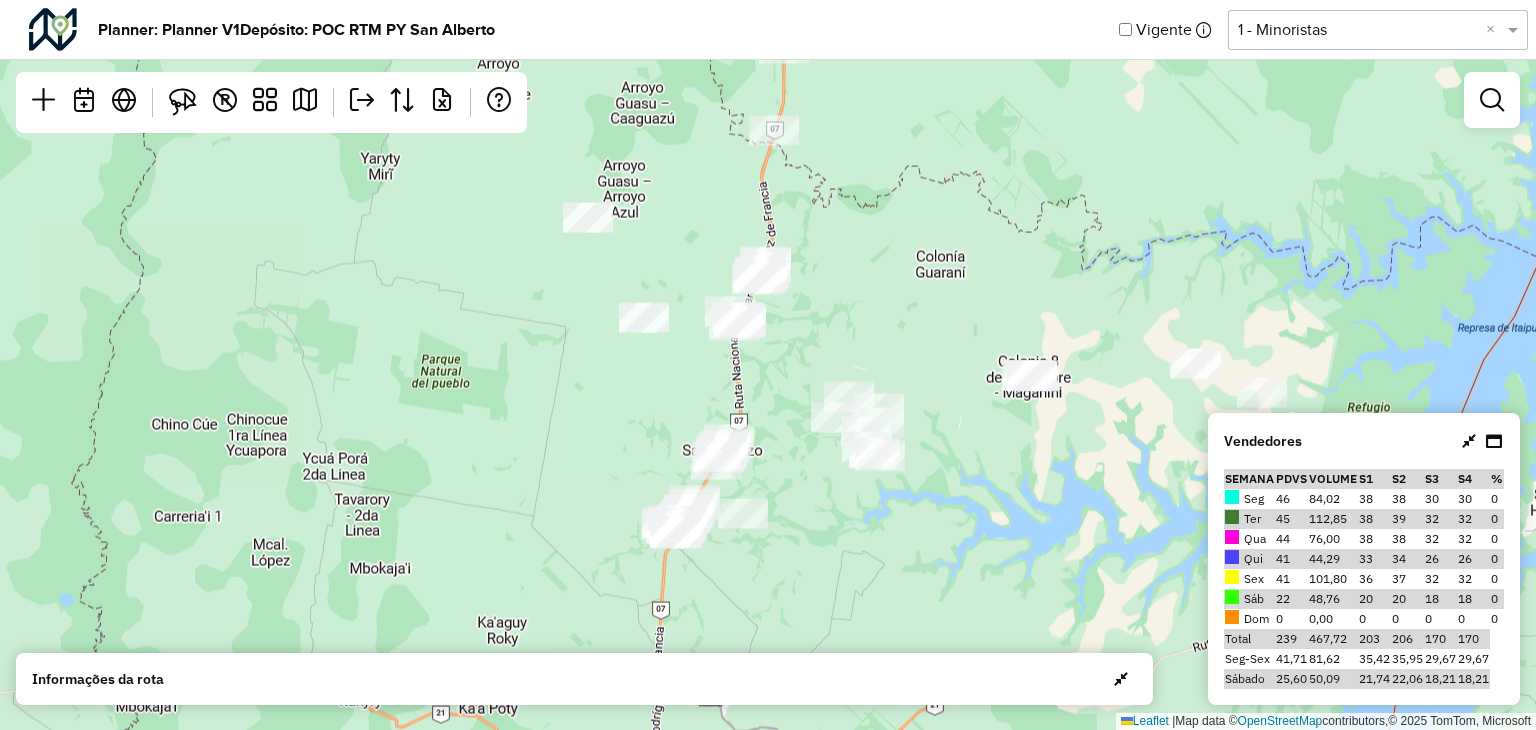 click on "Leaflet   |  Map data ©  OpenStreetMap  contributors,© 2025 TomTom, Microsoft" 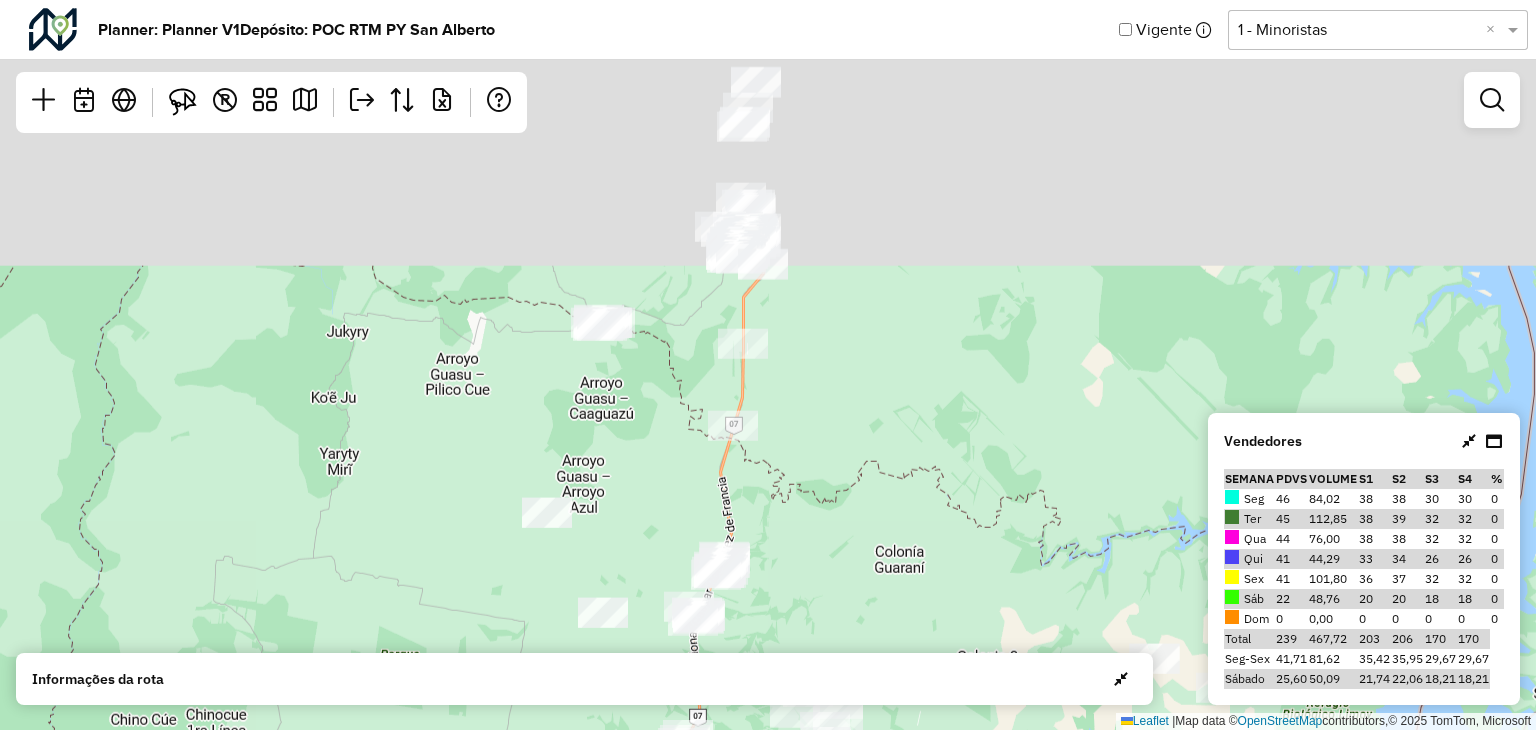 drag, startPoint x: 794, startPoint y: 200, endPoint x: 760, endPoint y: 501, distance: 302.91418 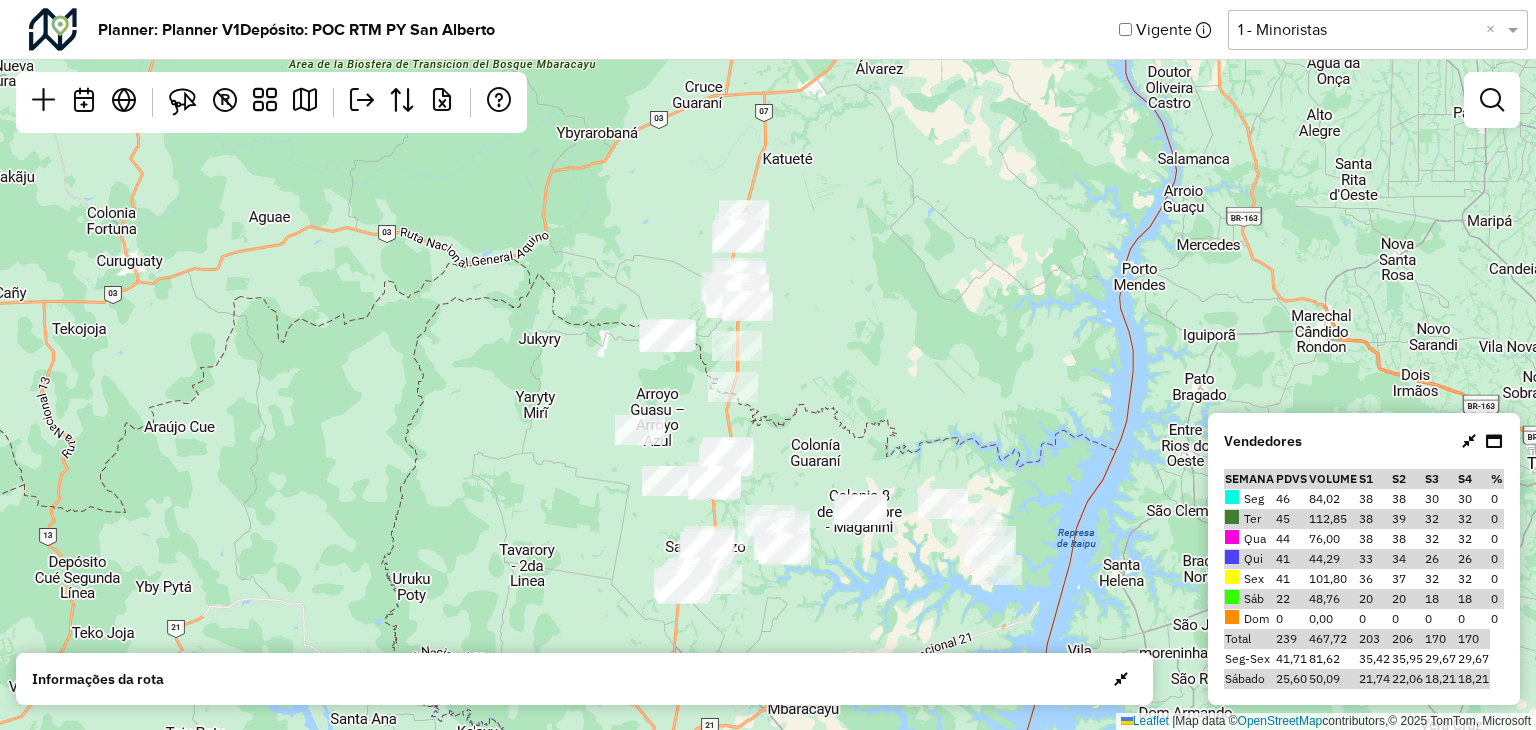 drag, startPoint x: 820, startPoint y: 326, endPoint x: 813, endPoint y: 314, distance: 13.892444 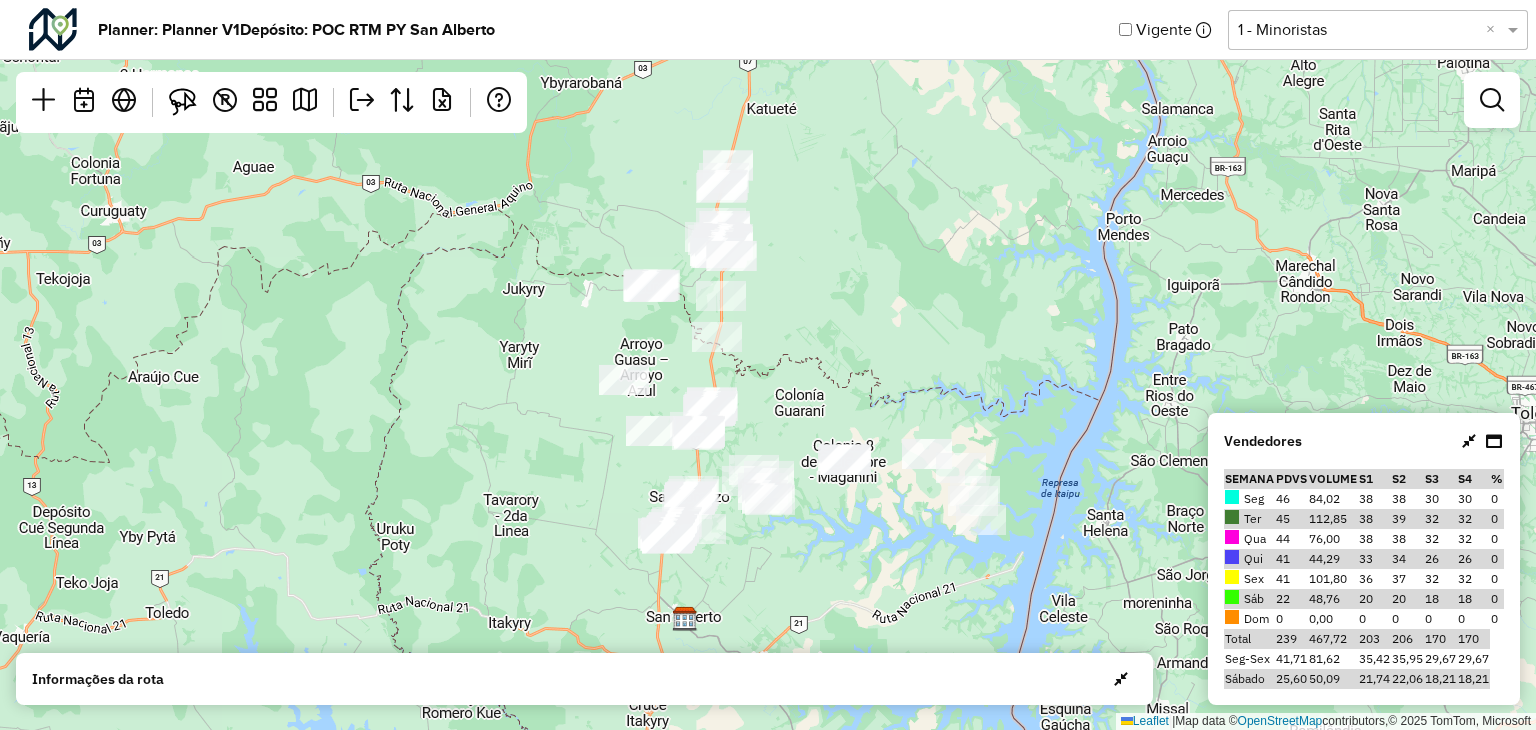 drag, startPoint x: 875, startPoint y: 307, endPoint x: 866, endPoint y: 269, distance: 39.051247 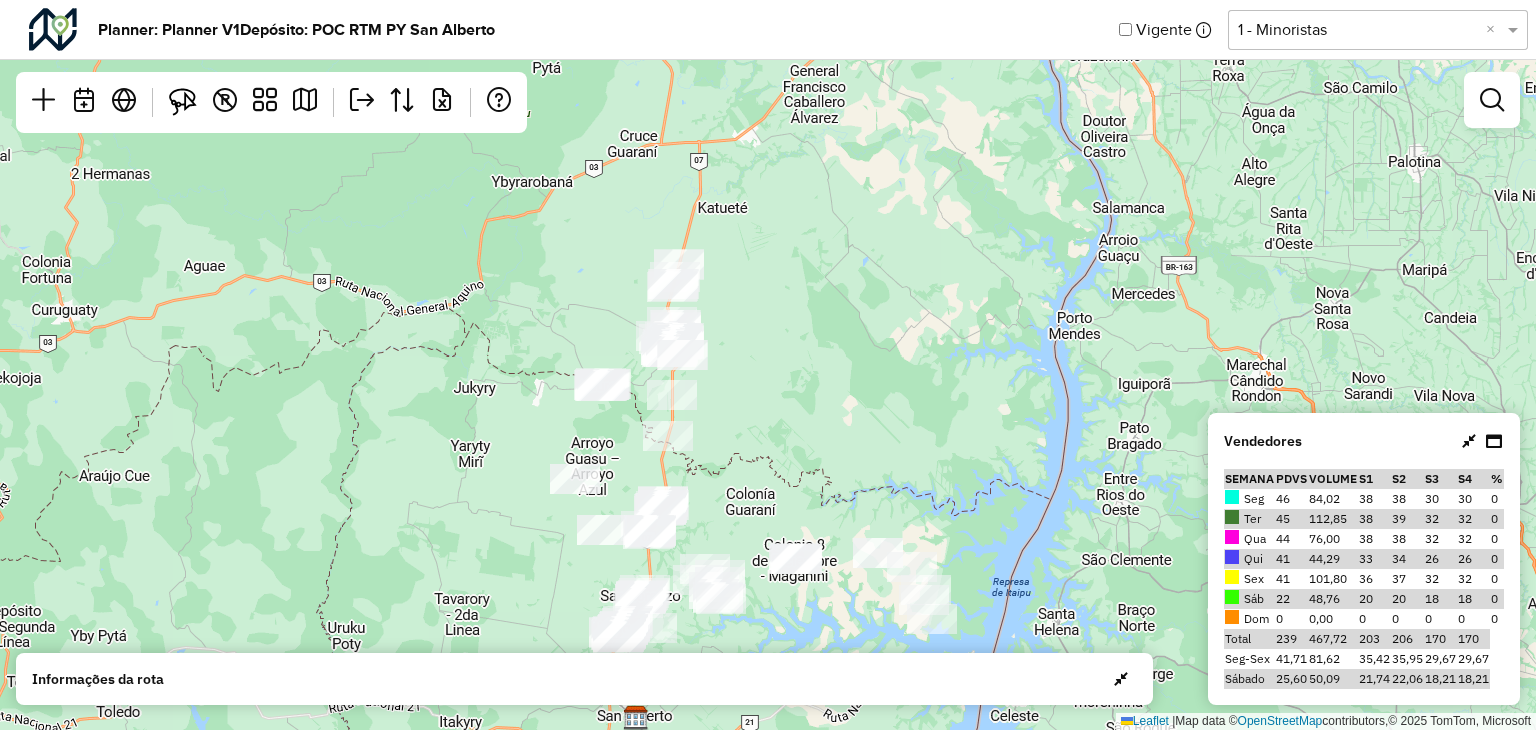 drag, startPoint x: 868, startPoint y: 389, endPoint x: 860, endPoint y: 440, distance: 51.62364 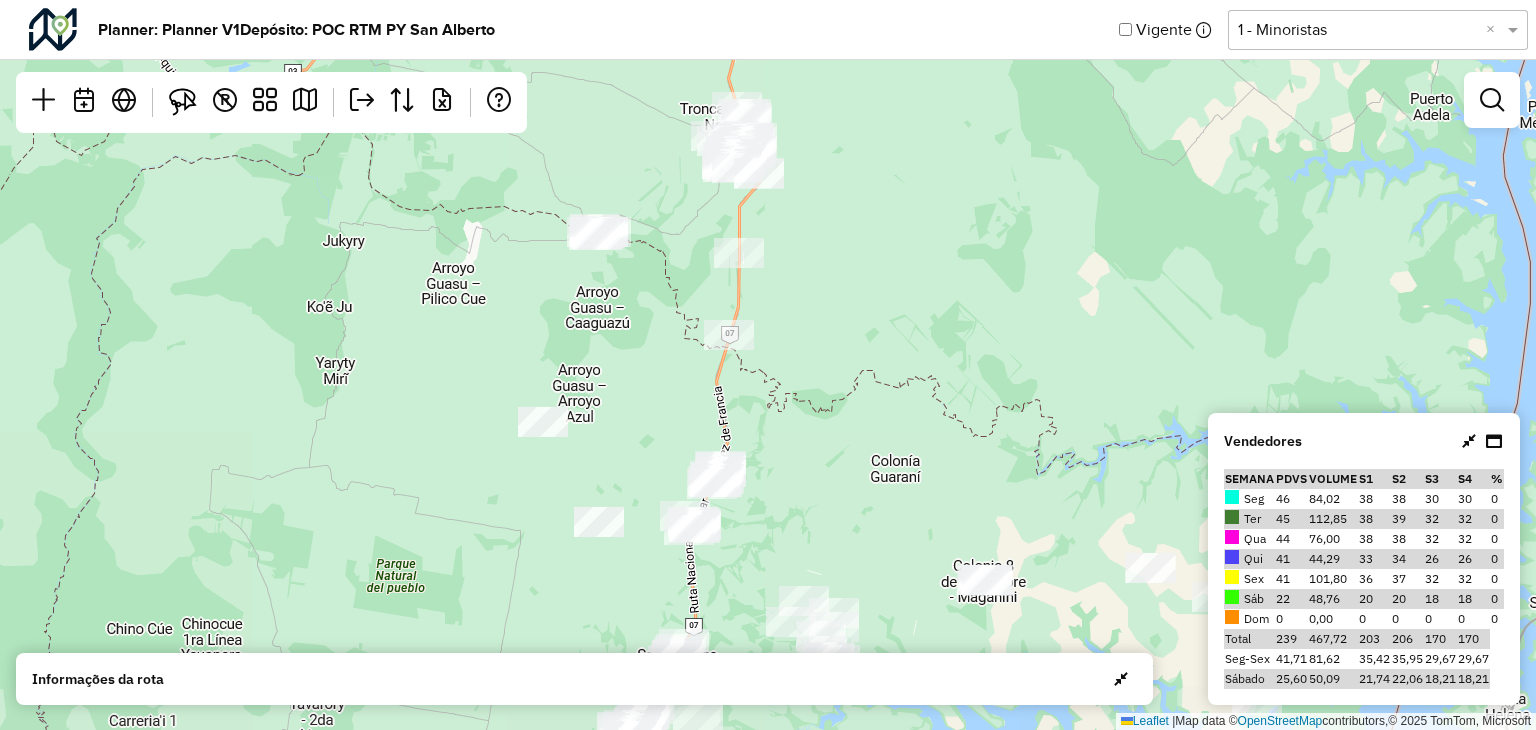 drag, startPoint x: 849, startPoint y: 413, endPoint x: 880, endPoint y: 301, distance: 116.21101 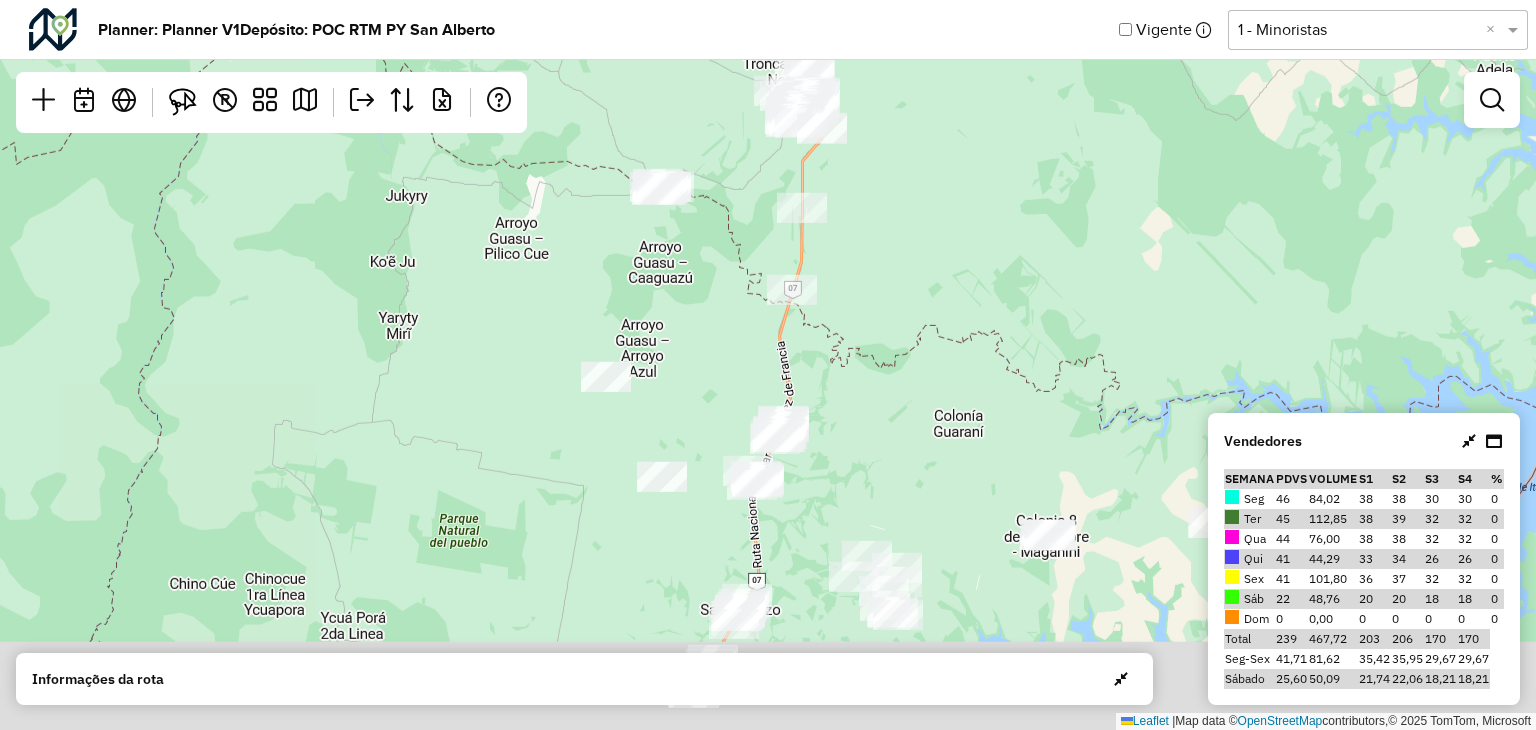 drag, startPoint x: 875, startPoint y: 368, endPoint x: 900, endPoint y: 145, distance: 224.39697 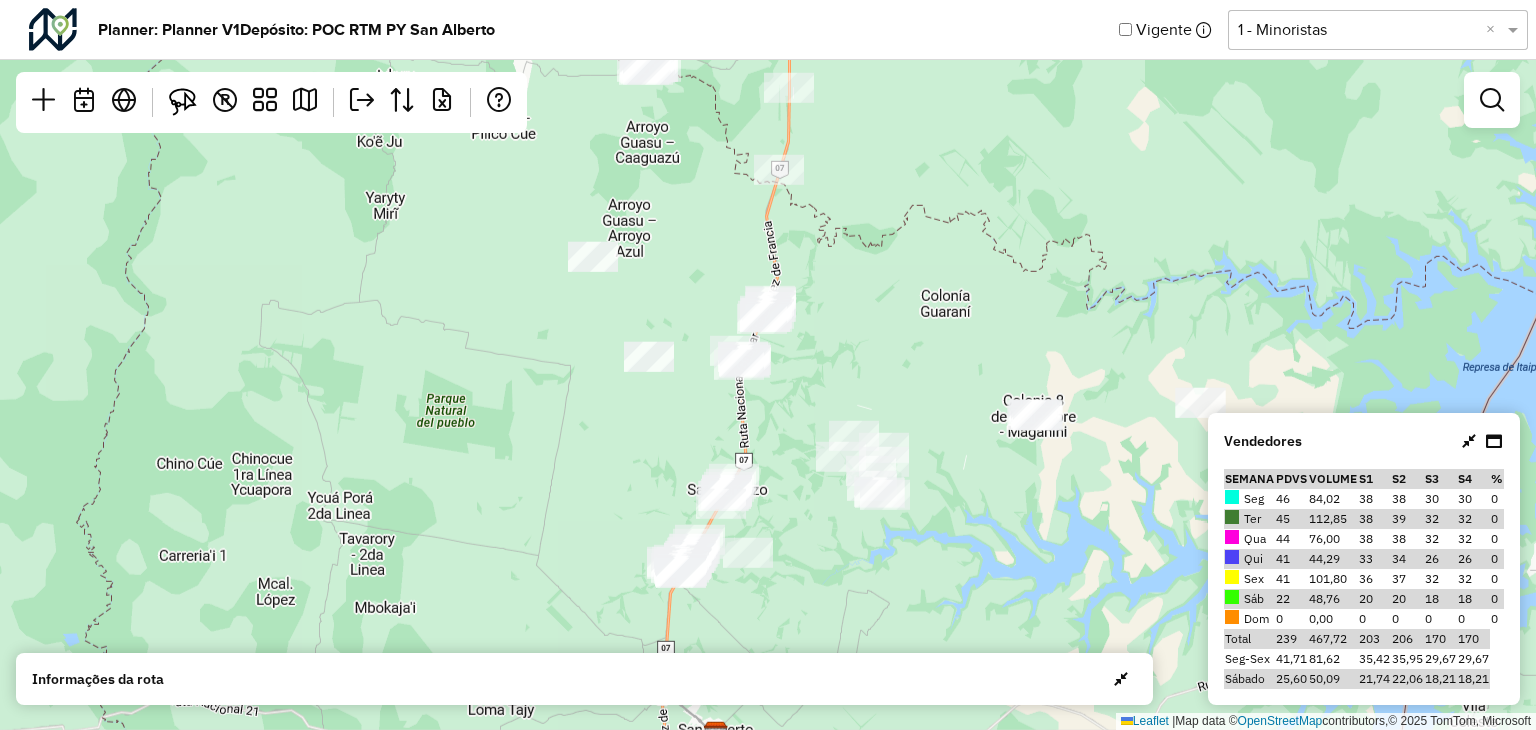 click on "Leaflet   |  Map data ©  OpenStreetMap  contributors,© 2025 TomTom, Microsoft" 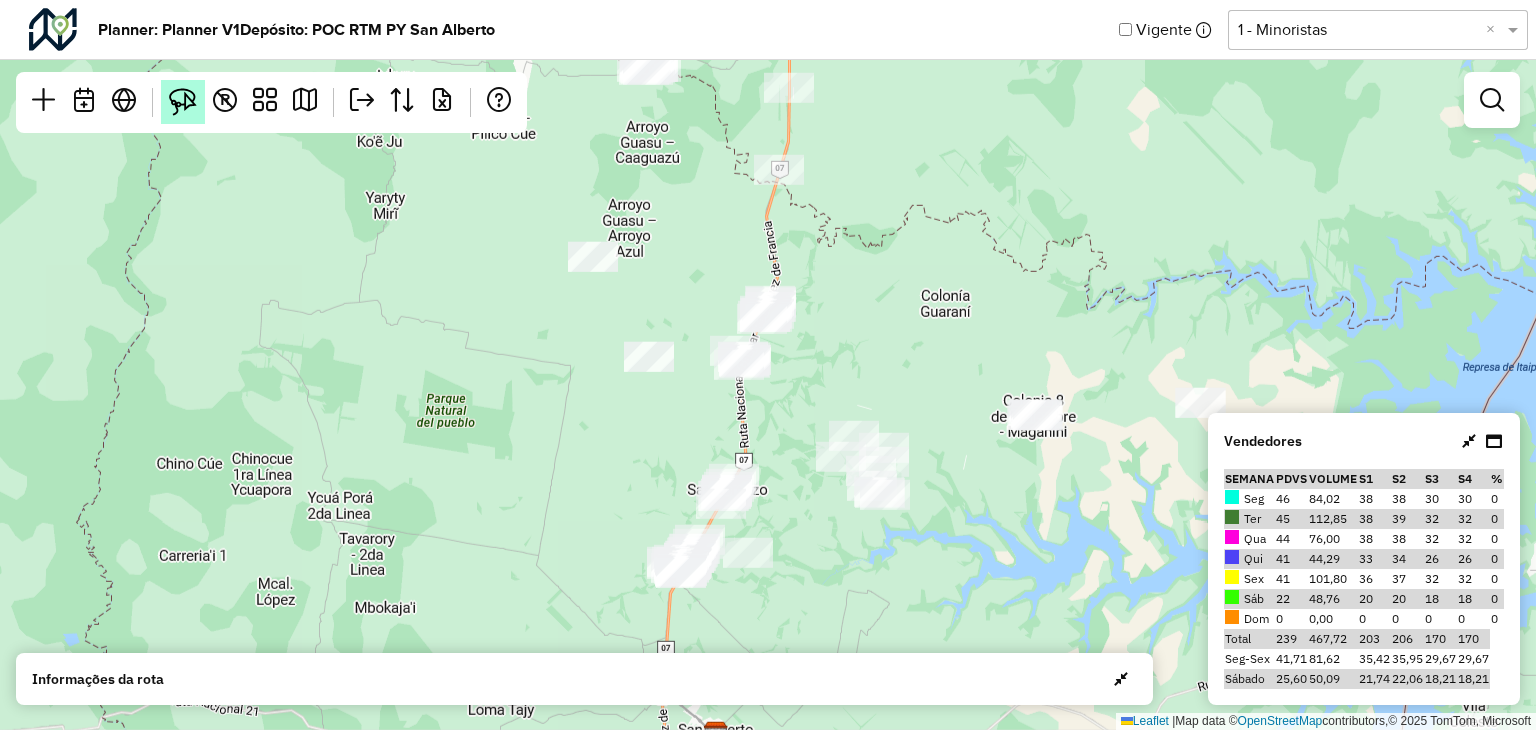 click at bounding box center [183, 102] 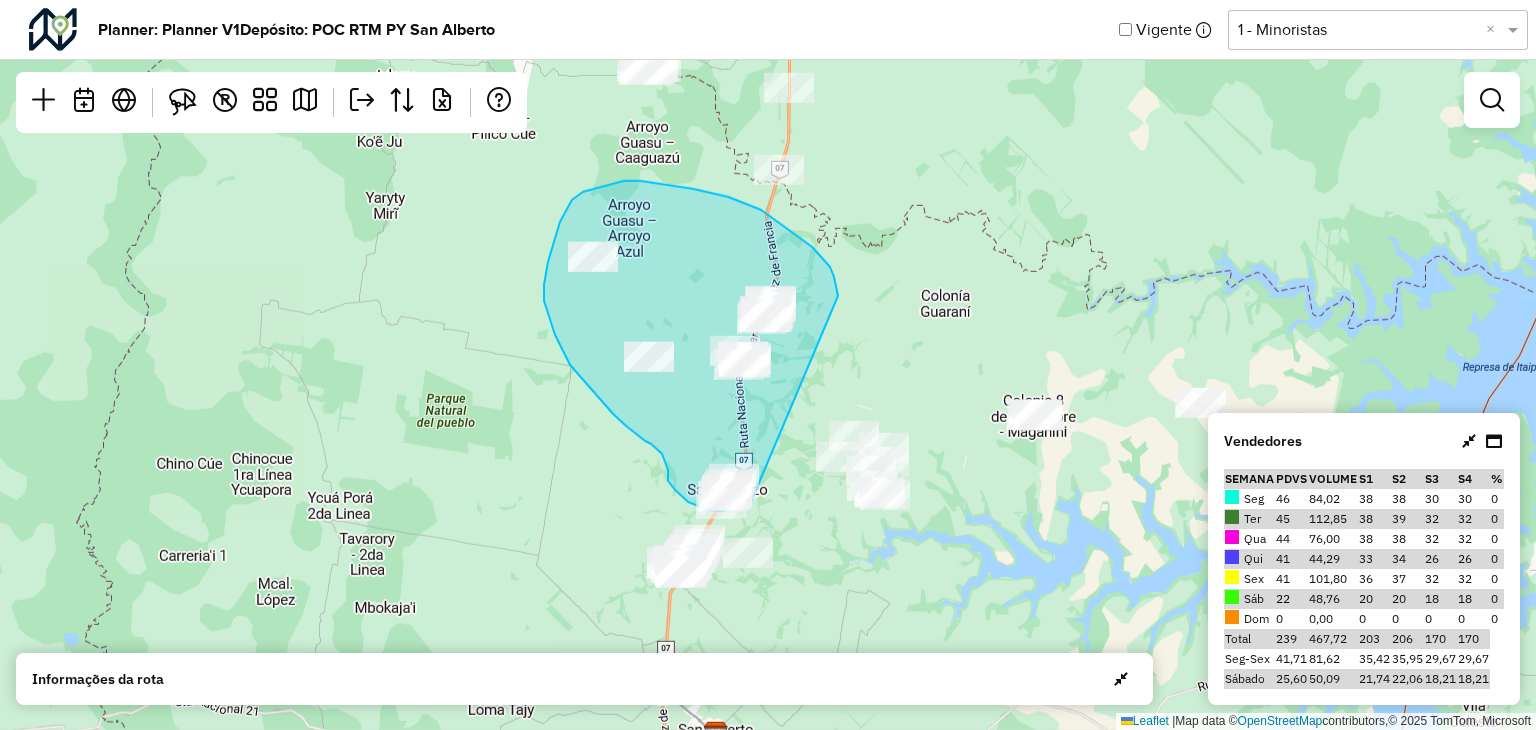 drag, startPoint x: 838, startPoint y: 296, endPoint x: 763, endPoint y: 509, distance: 225.81851 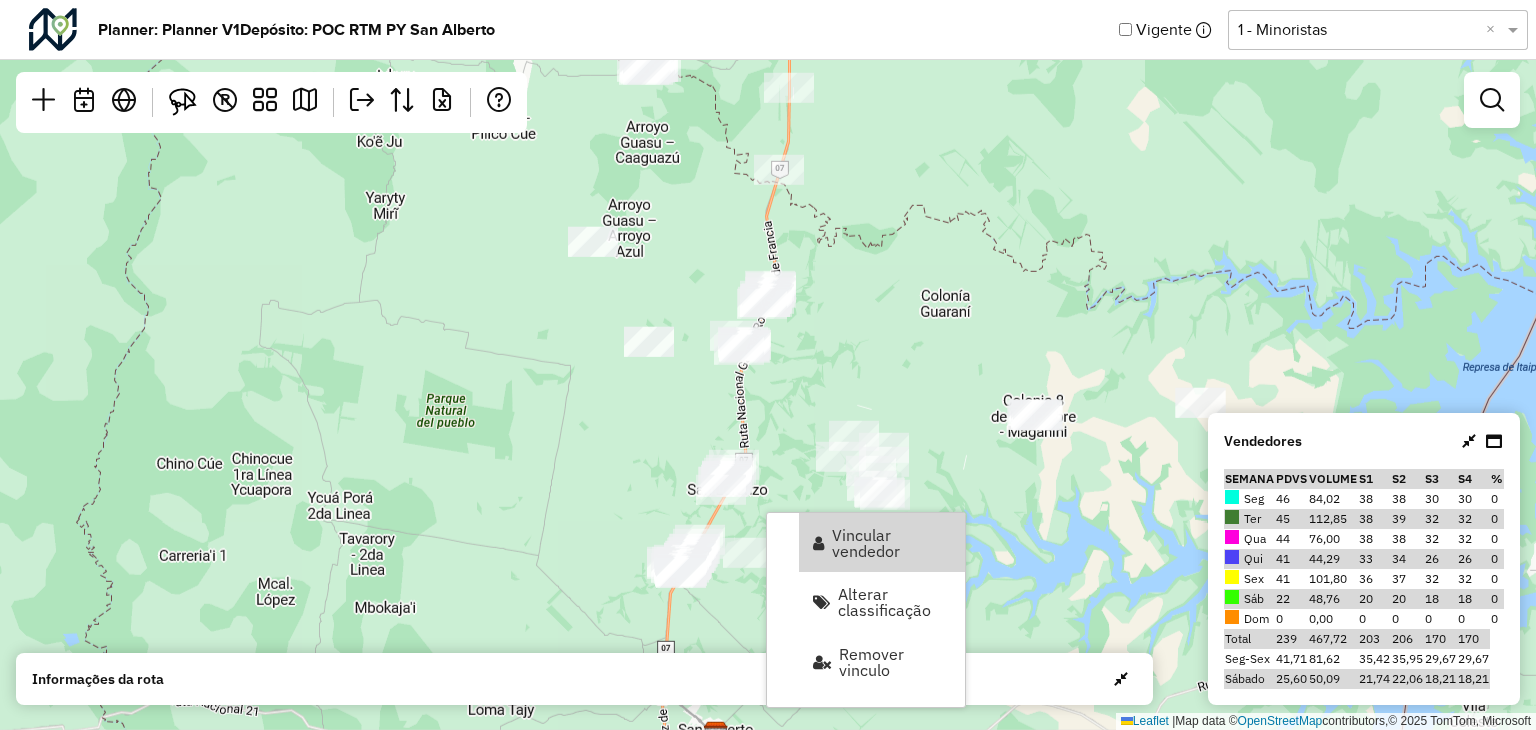 drag, startPoint x: 912, startPoint y: 544, endPoint x: 1203, endPoint y: 385, distance: 331.6052 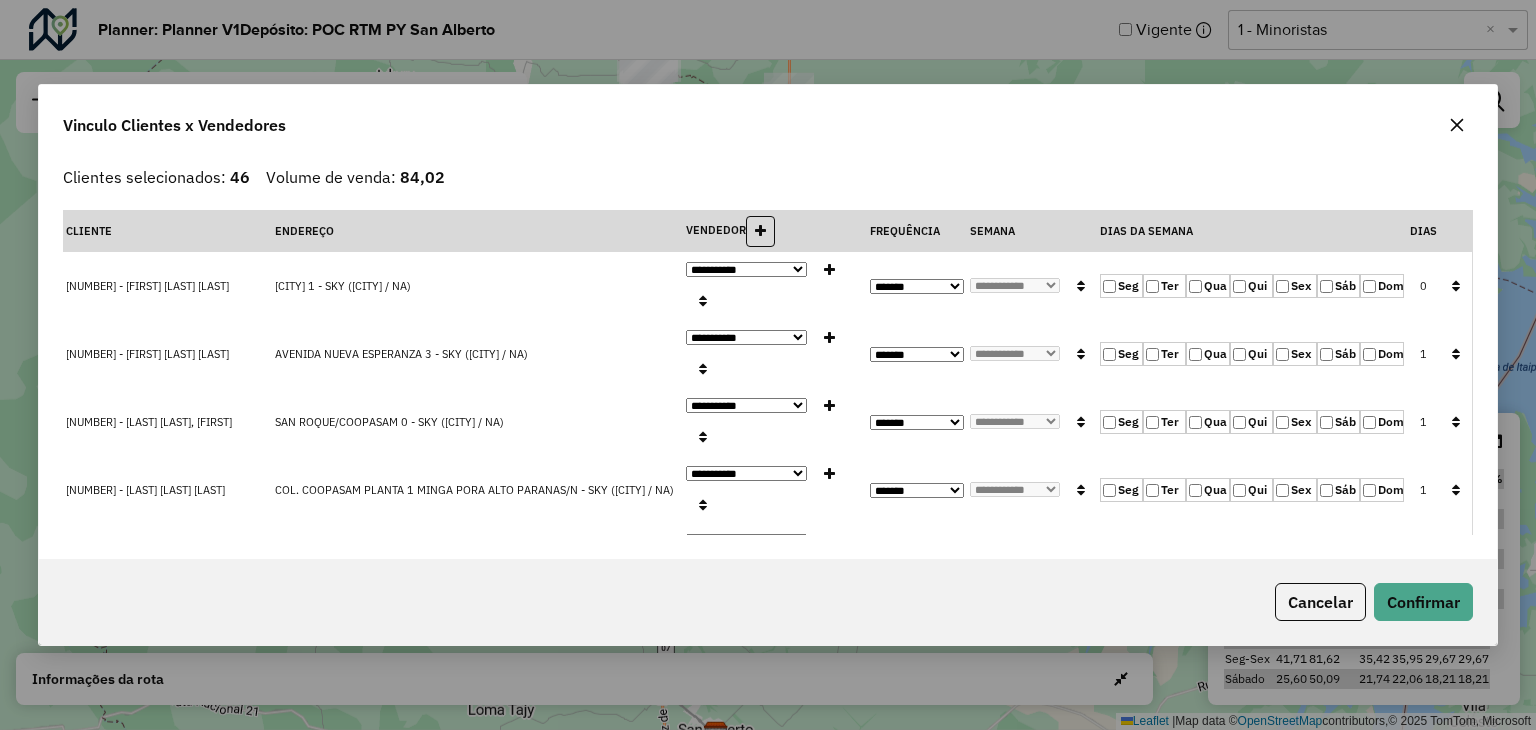 click on "Sex" 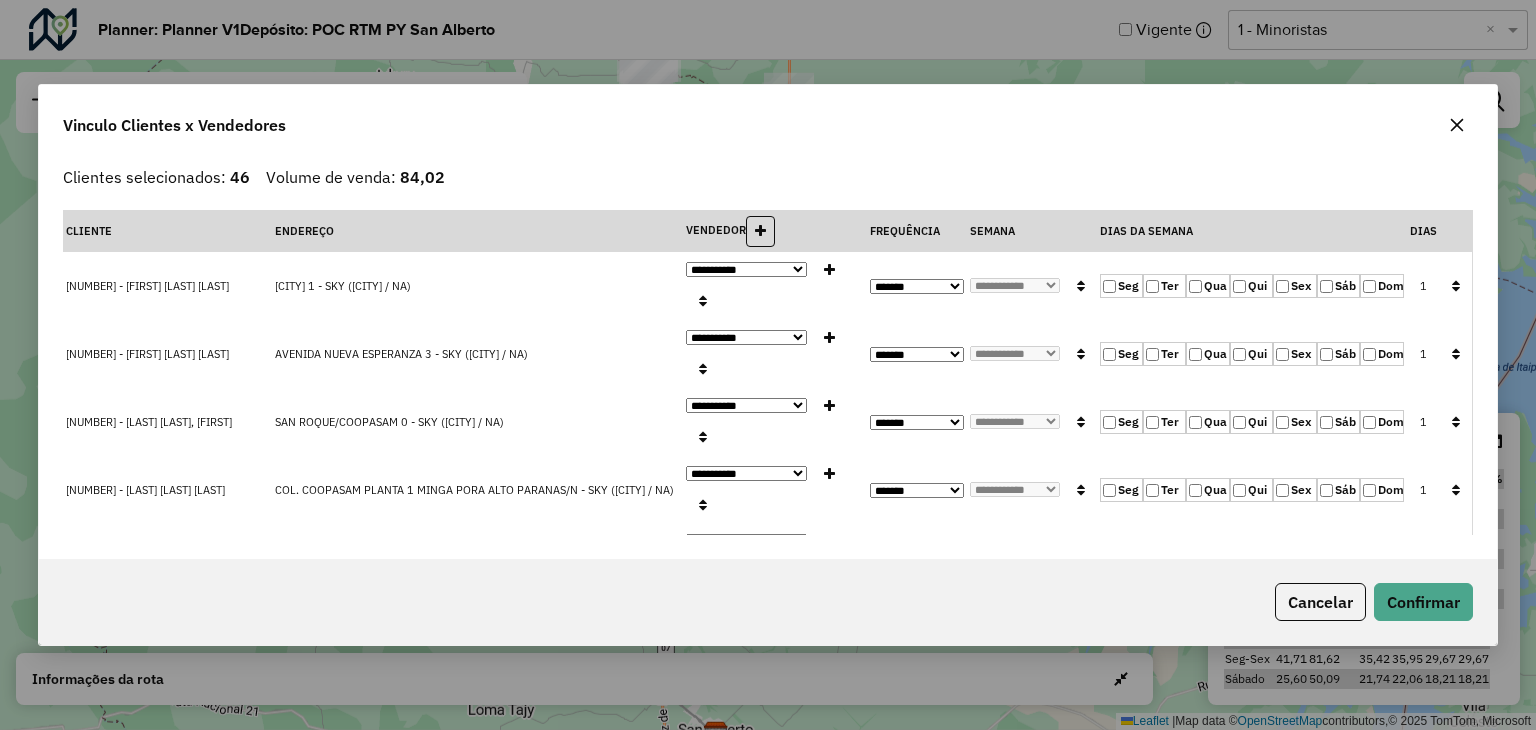 click 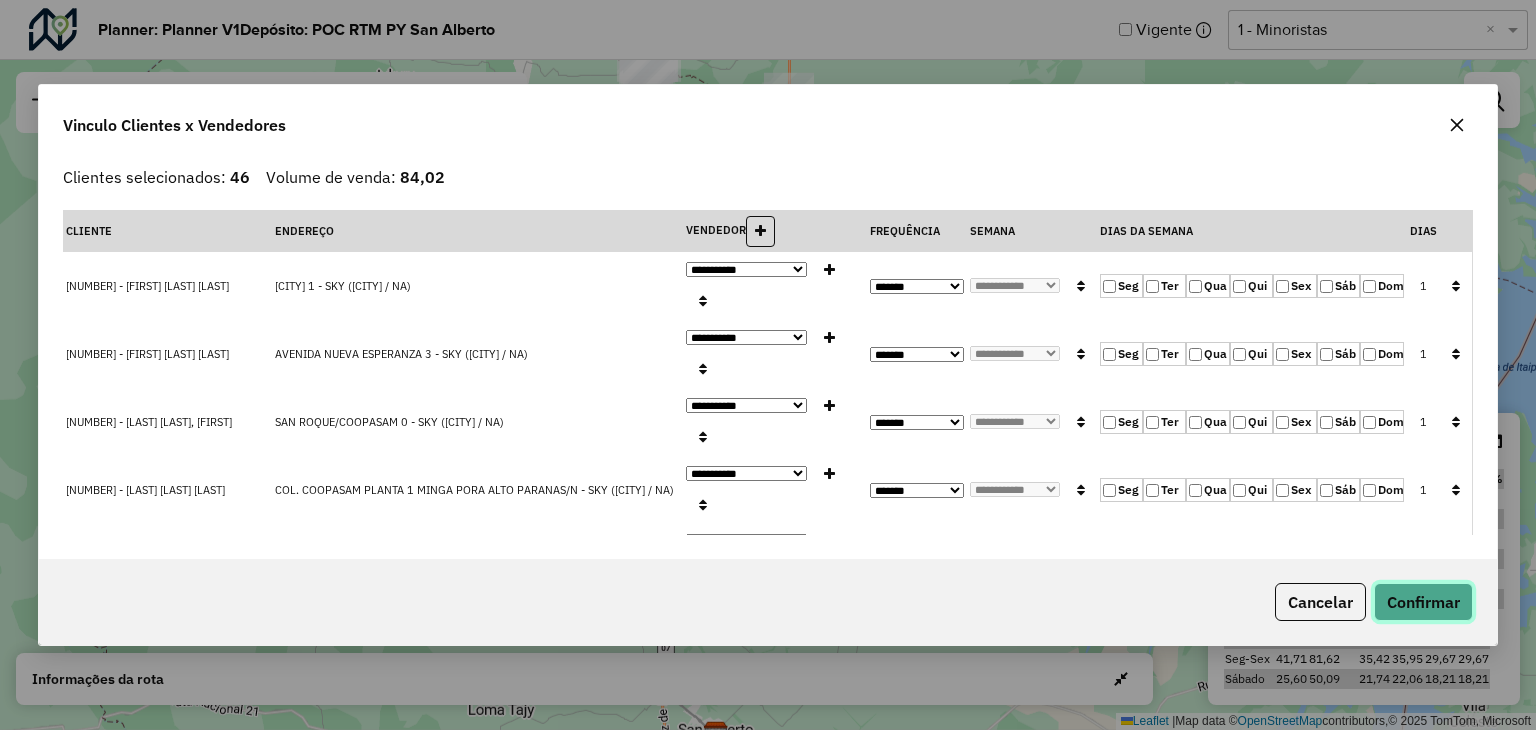 click on "Confirmar" 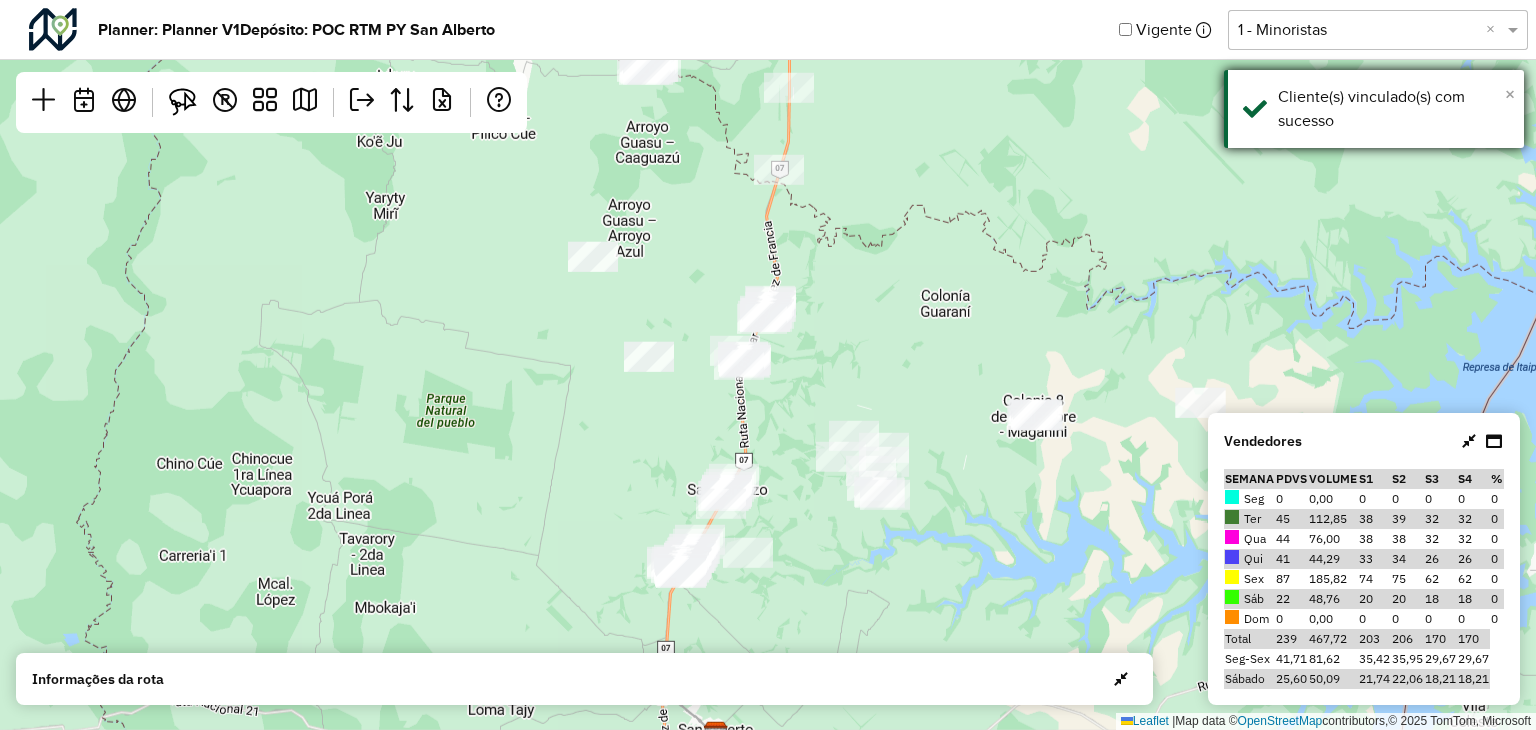 click on "×" at bounding box center (1510, 94) 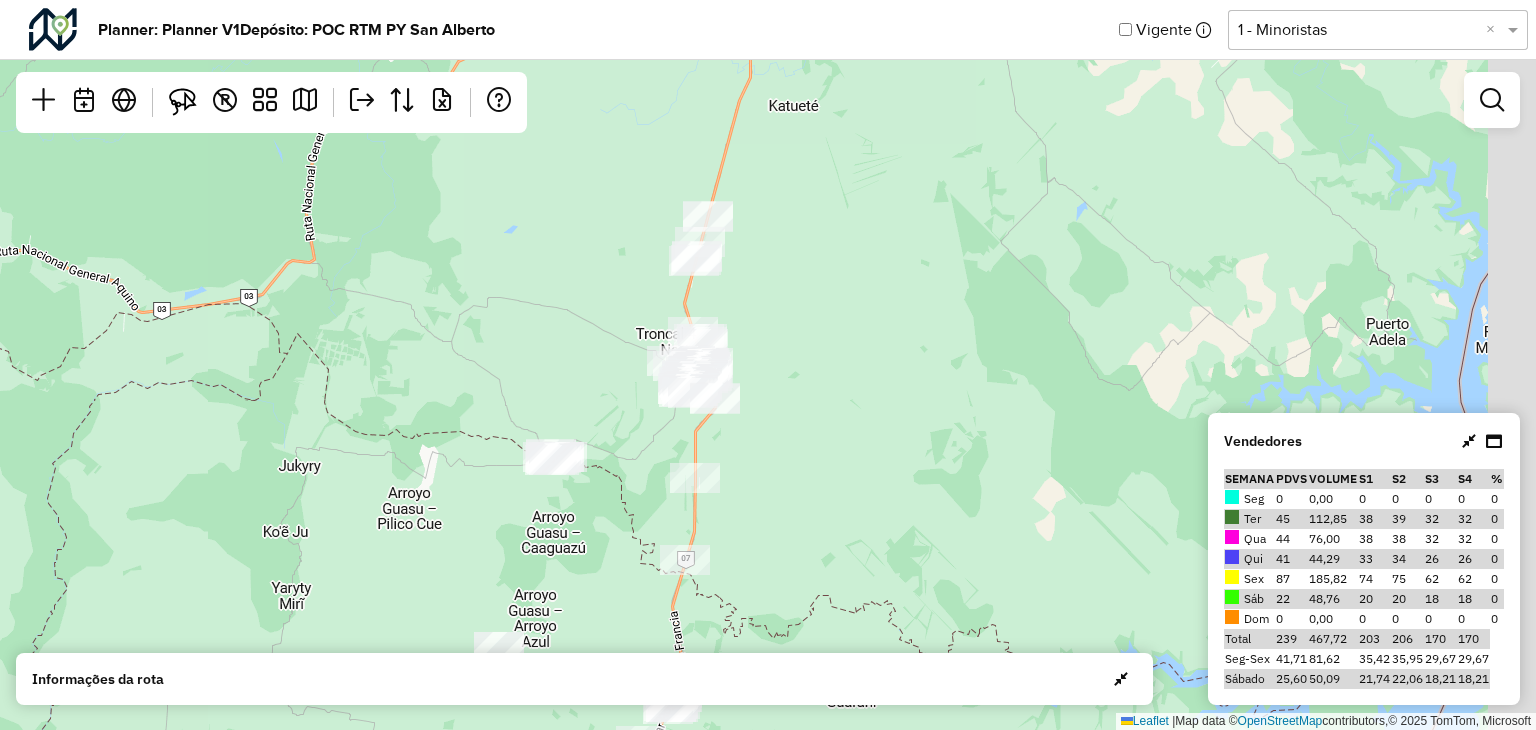 drag, startPoint x: 912, startPoint y: 219, endPoint x: 818, endPoint y: 609, distance: 401.1683 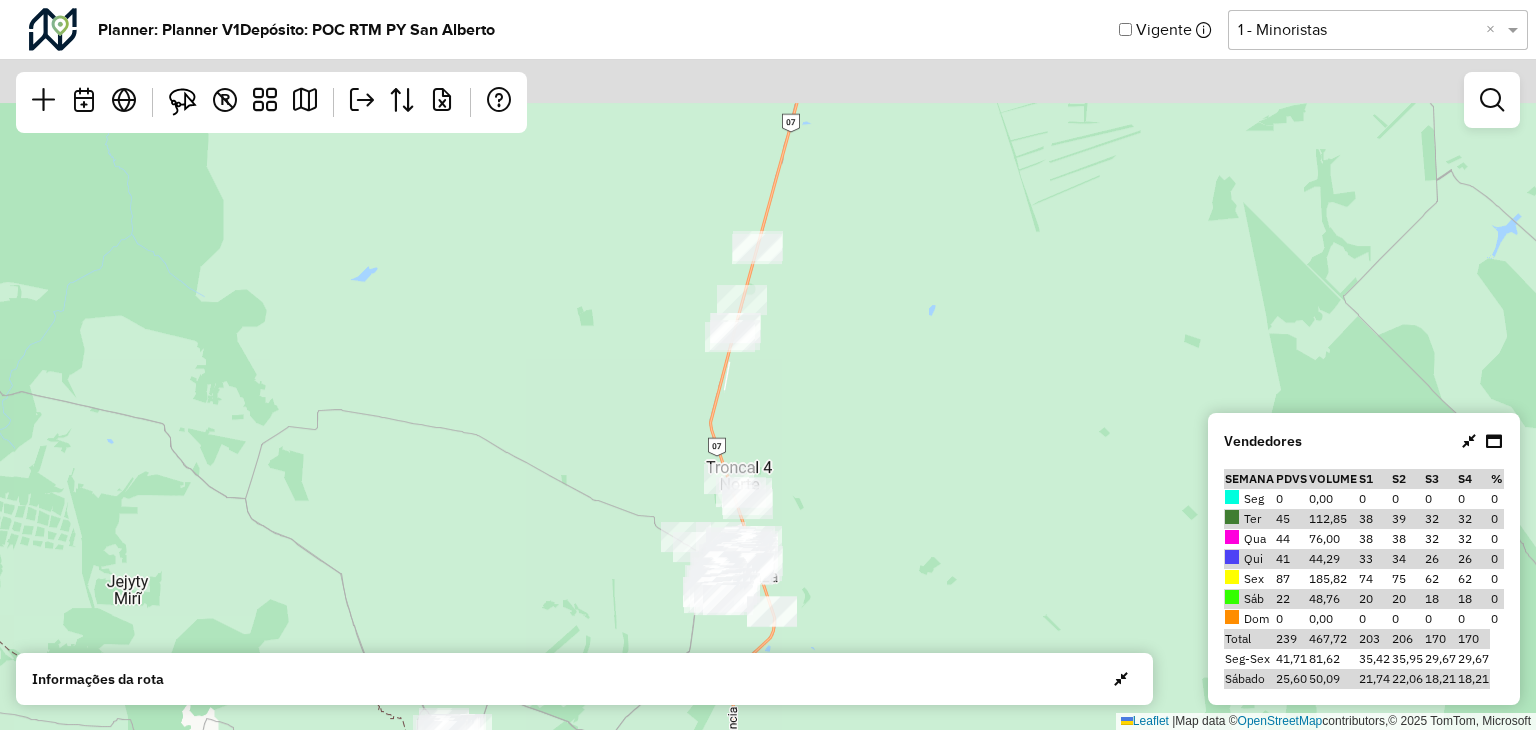 drag, startPoint x: 859, startPoint y: 169, endPoint x: 867, endPoint y: 337, distance: 168.19037 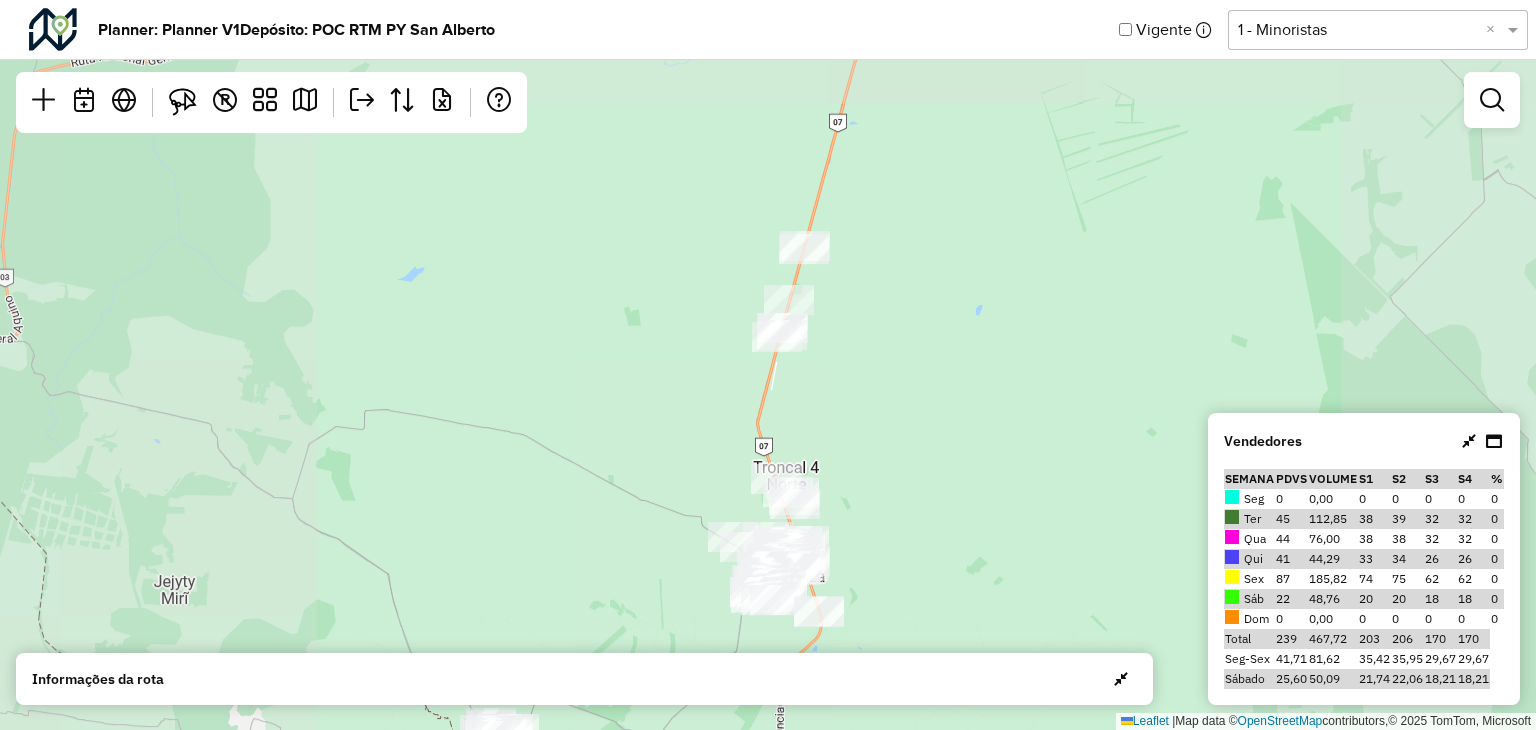 drag, startPoint x: 913, startPoint y: 372, endPoint x: 907, endPoint y: 391, distance: 19.924858 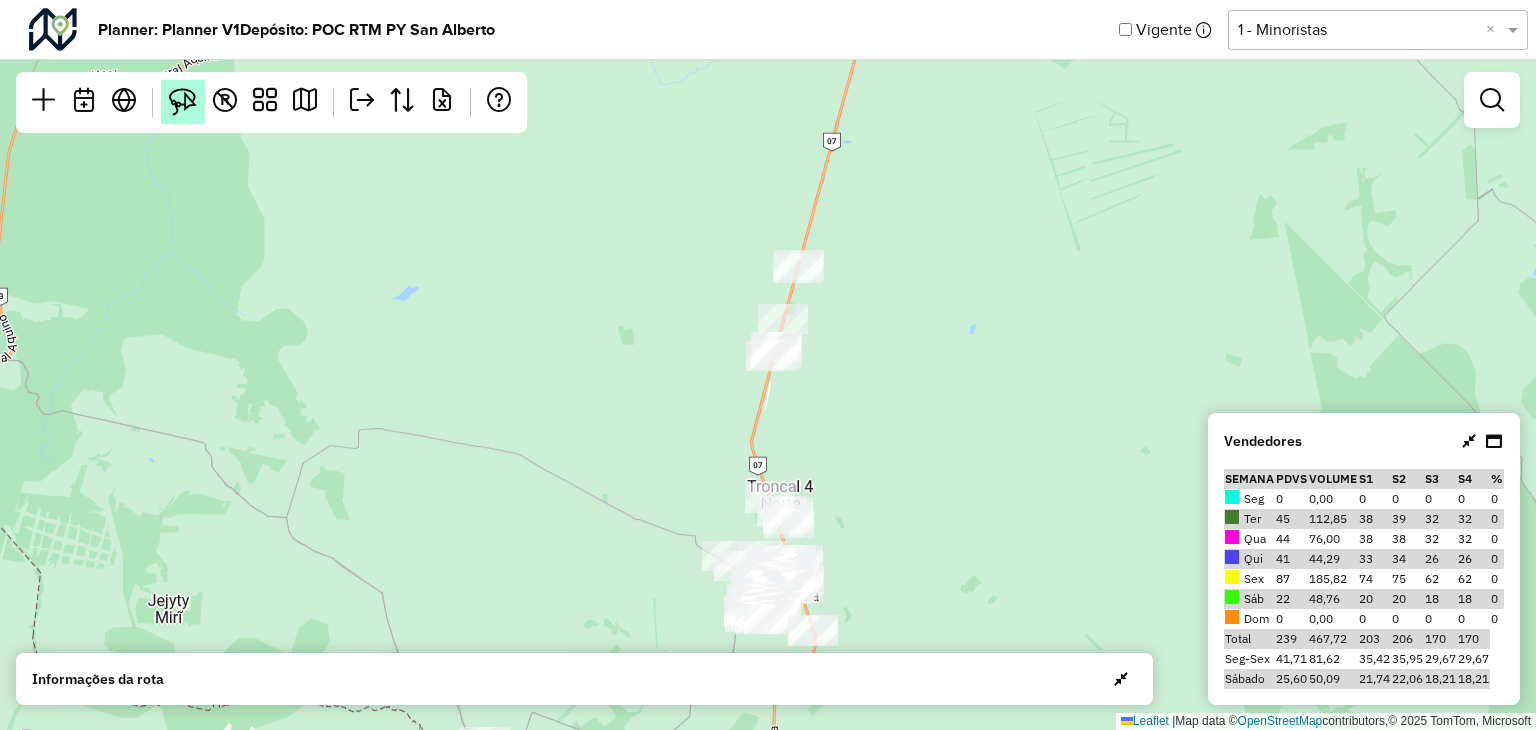click at bounding box center [183, 102] 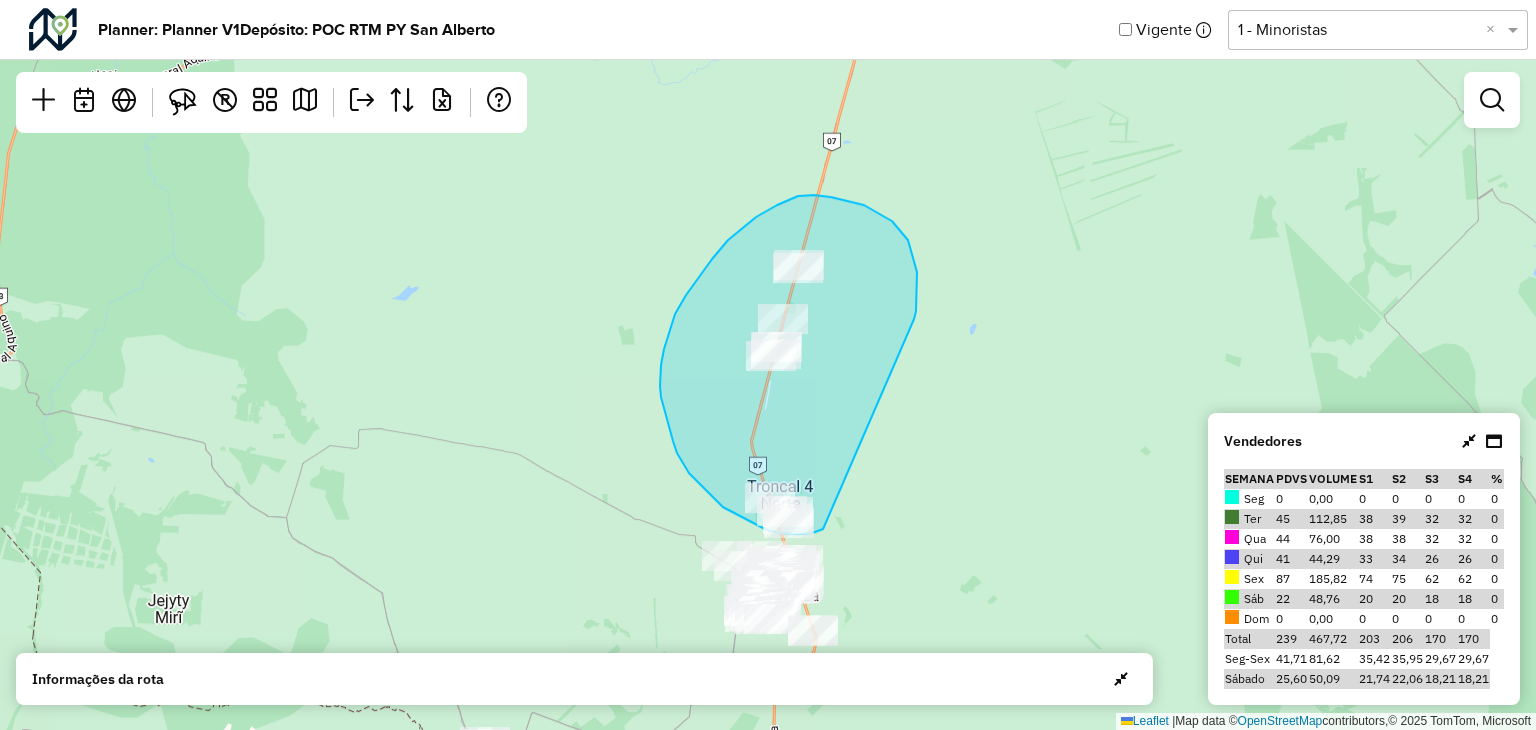 drag, startPoint x: 892, startPoint y: 221, endPoint x: 840, endPoint y: 523, distance: 306.44412 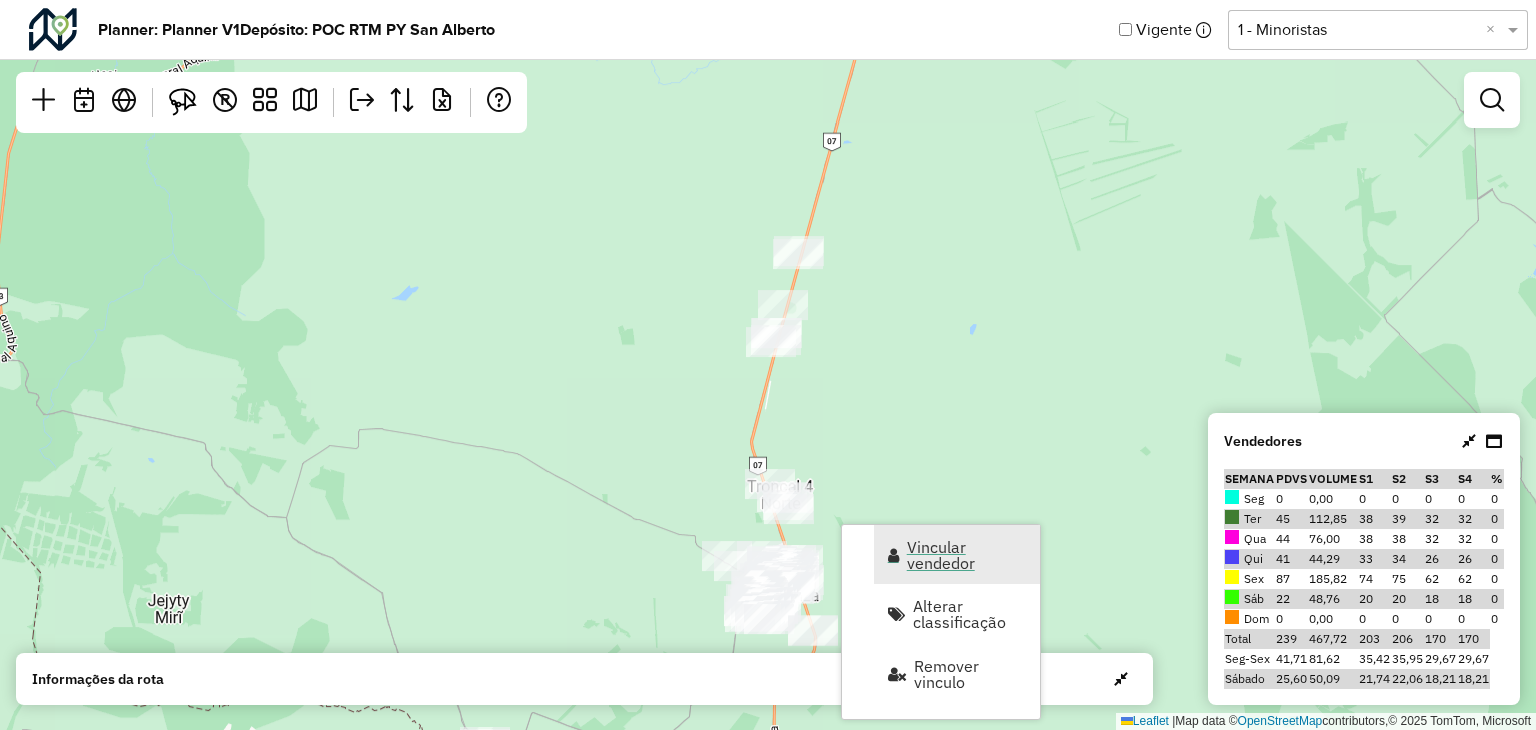 click on "Vincular vendedor" at bounding box center (967, 555) 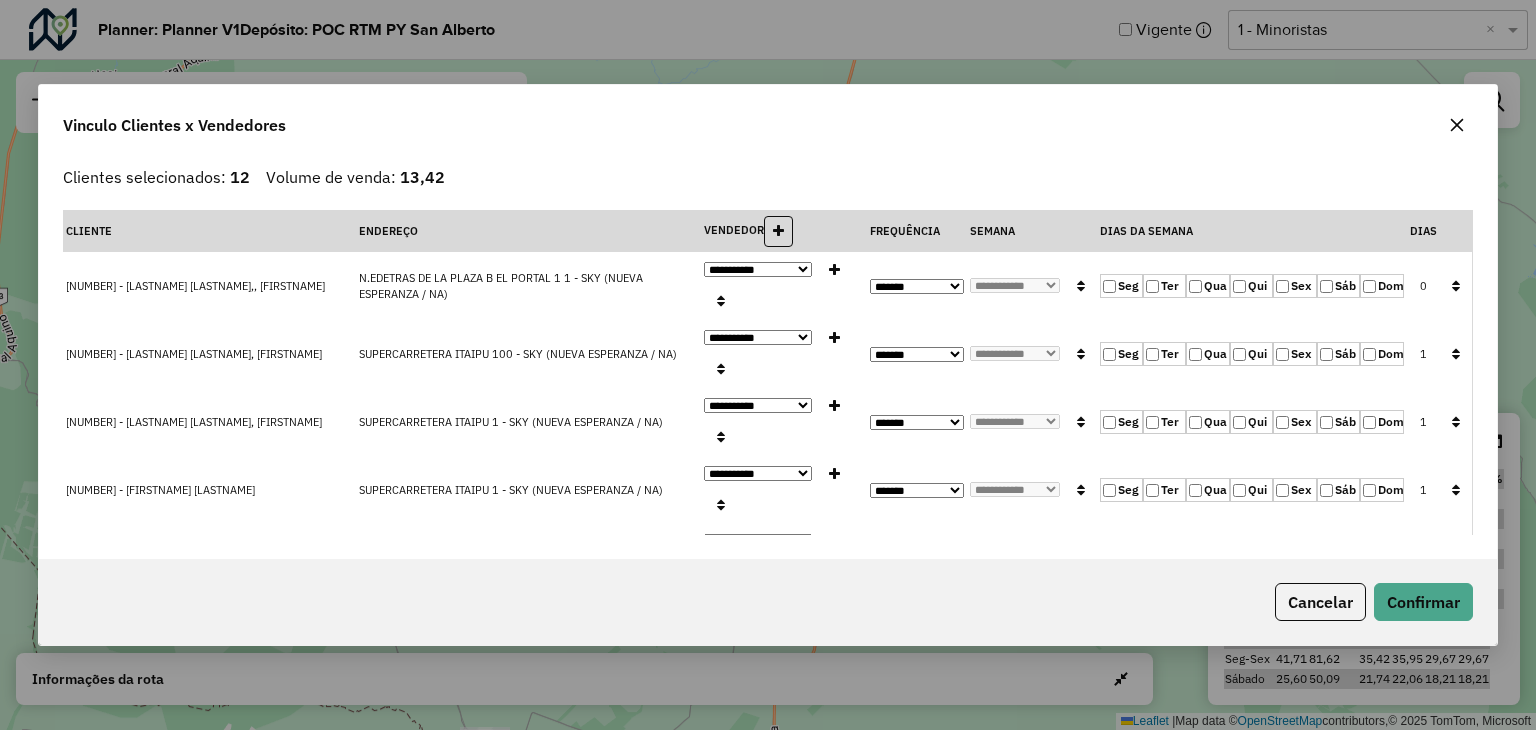 select on "********" 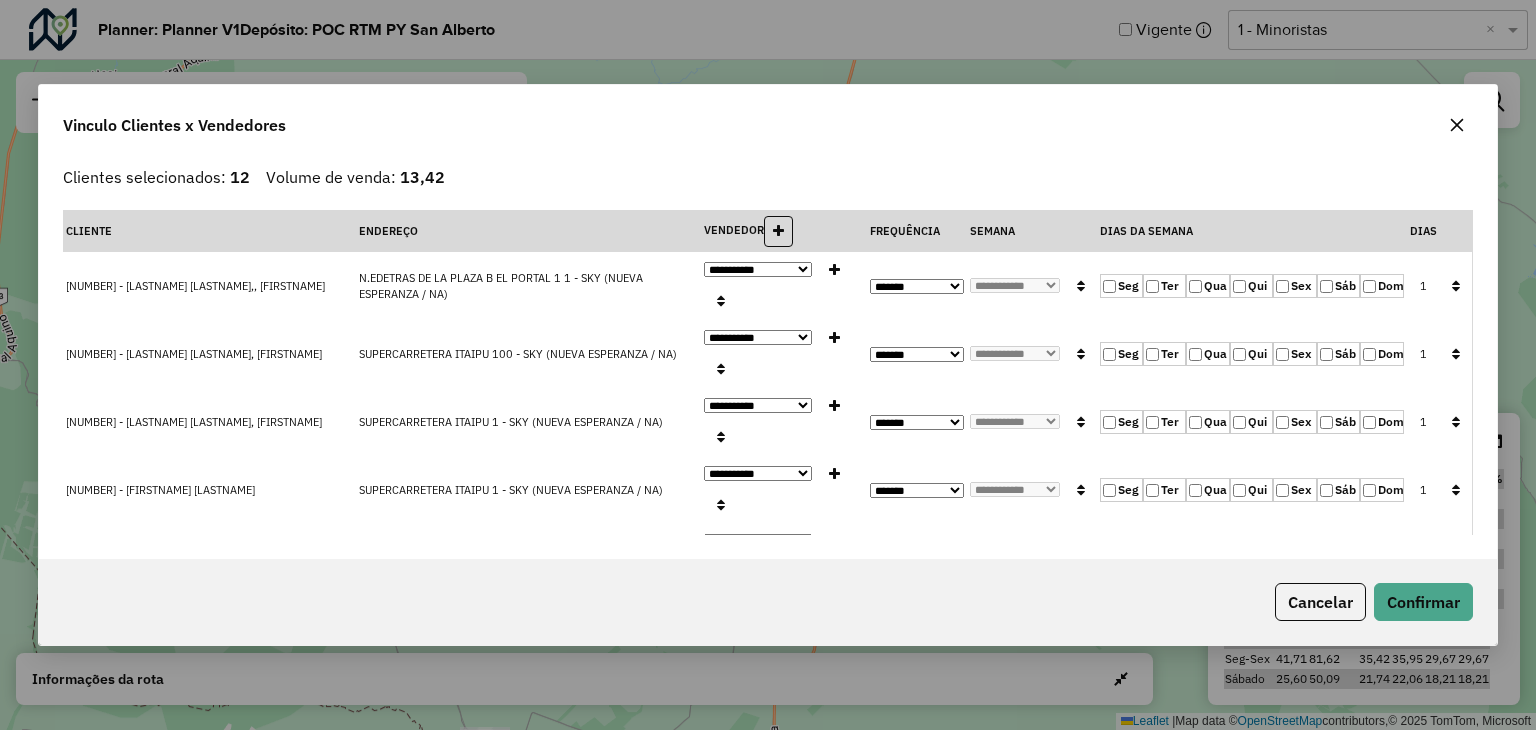 click 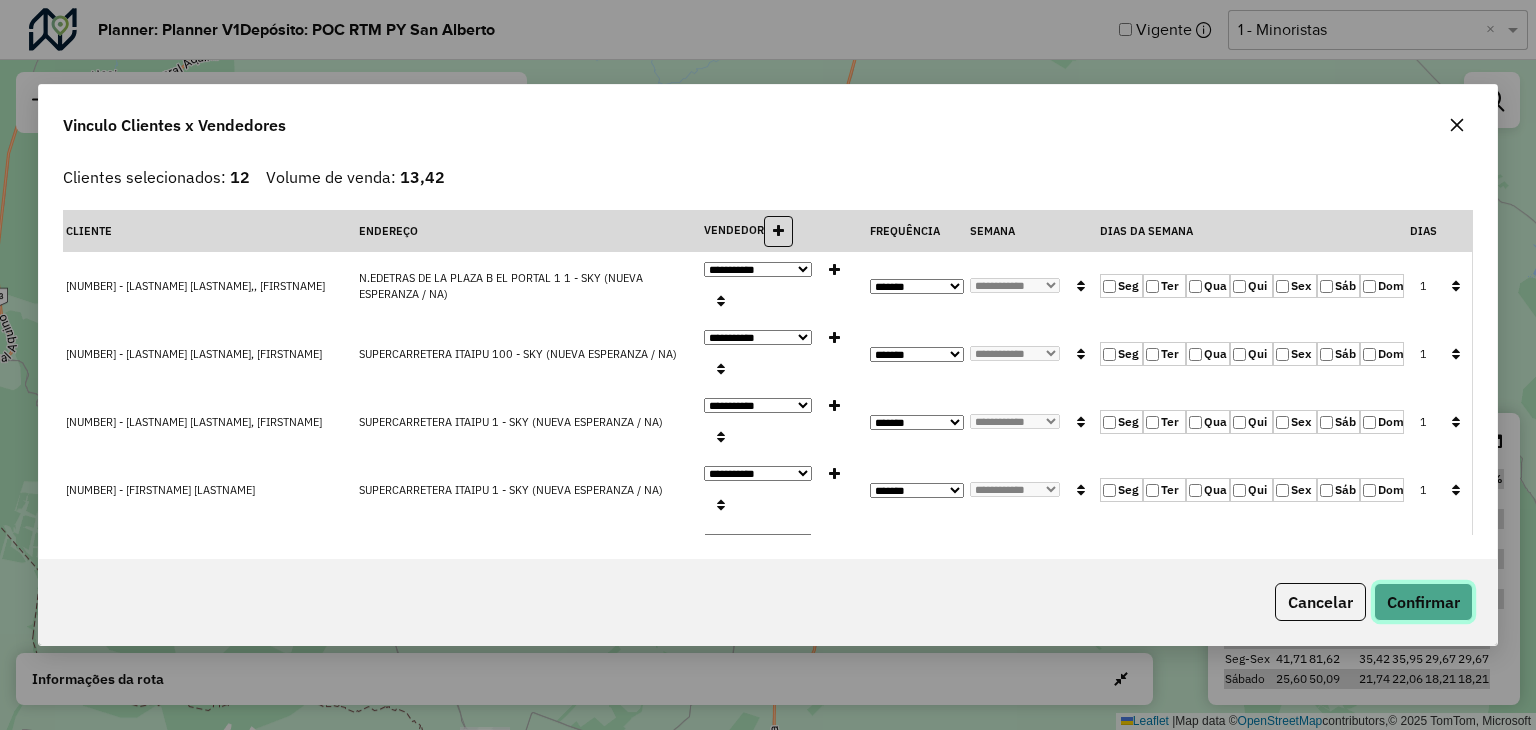 click on "Confirmar" 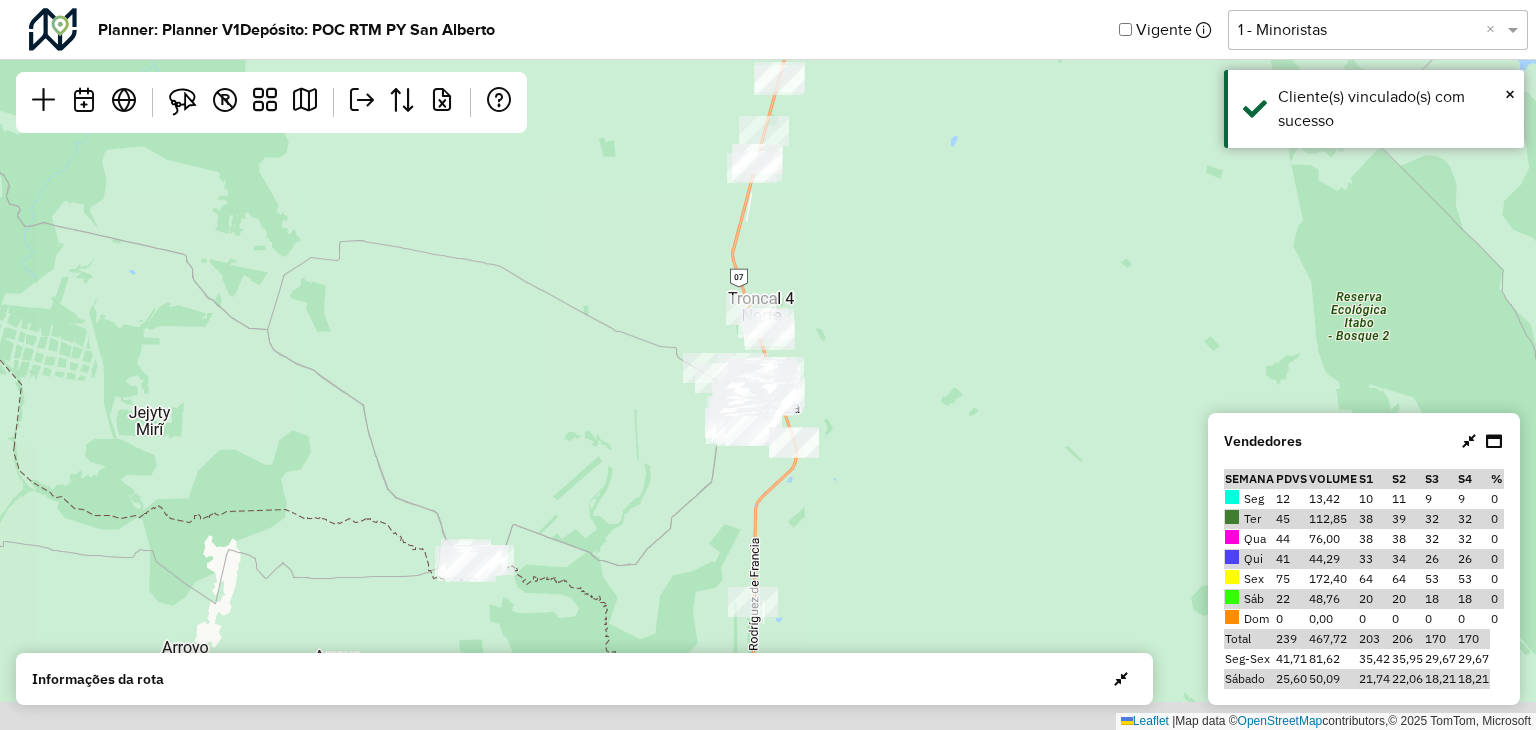 drag, startPoint x: 835, startPoint y: 489, endPoint x: 816, endPoint y: 301, distance: 188.95767 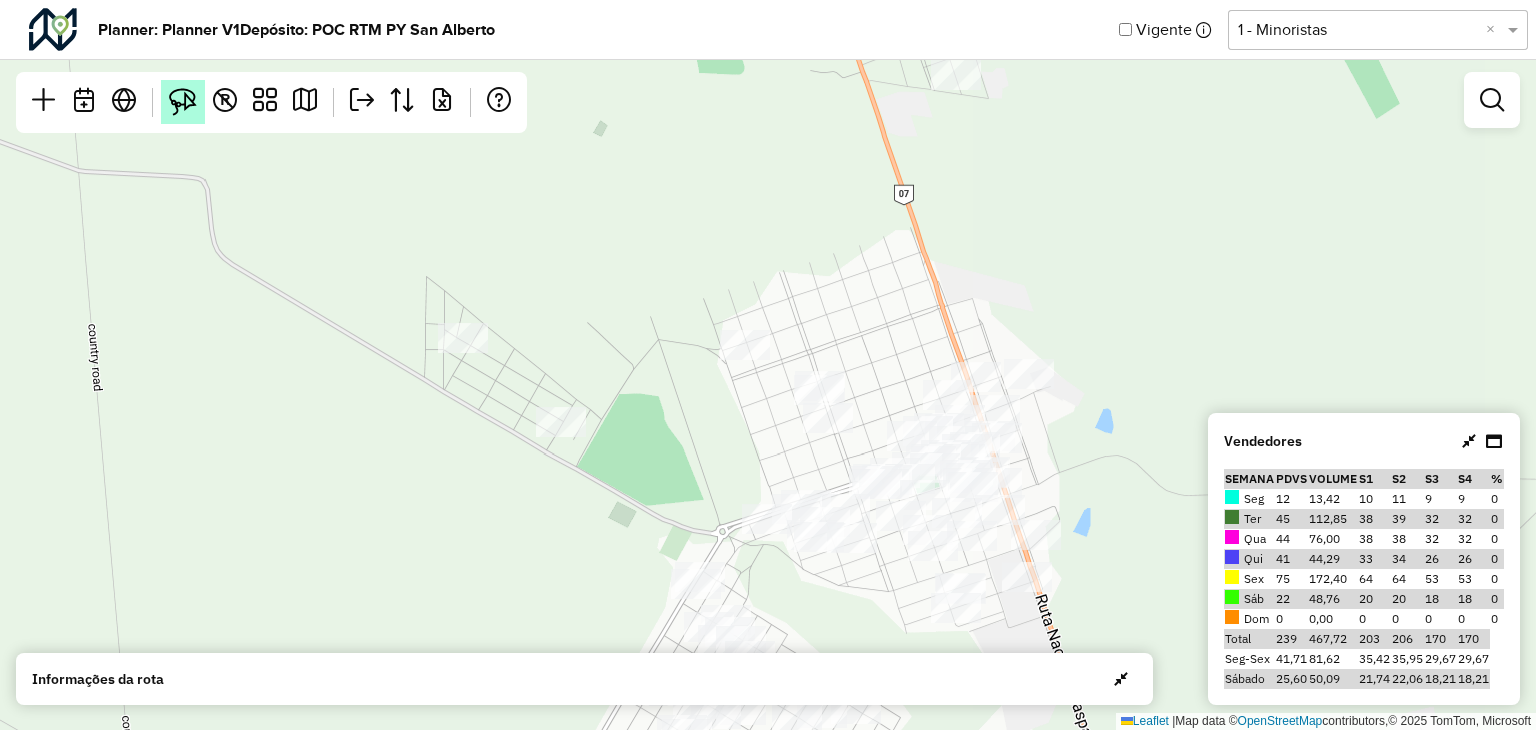 click at bounding box center [183, 102] 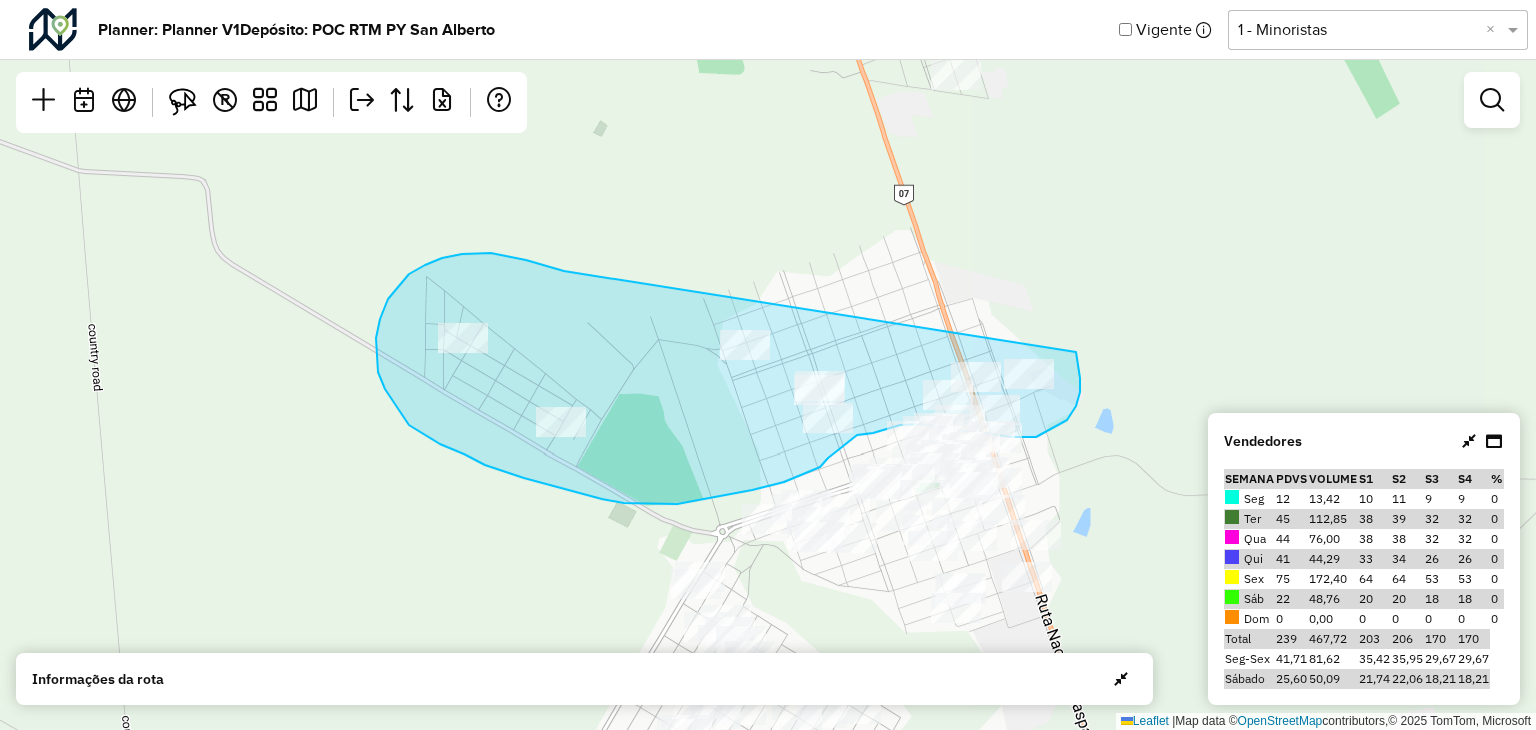drag, startPoint x: 491, startPoint y: 253, endPoint x: 1076, endPoint y: 352, distance: 593.3178 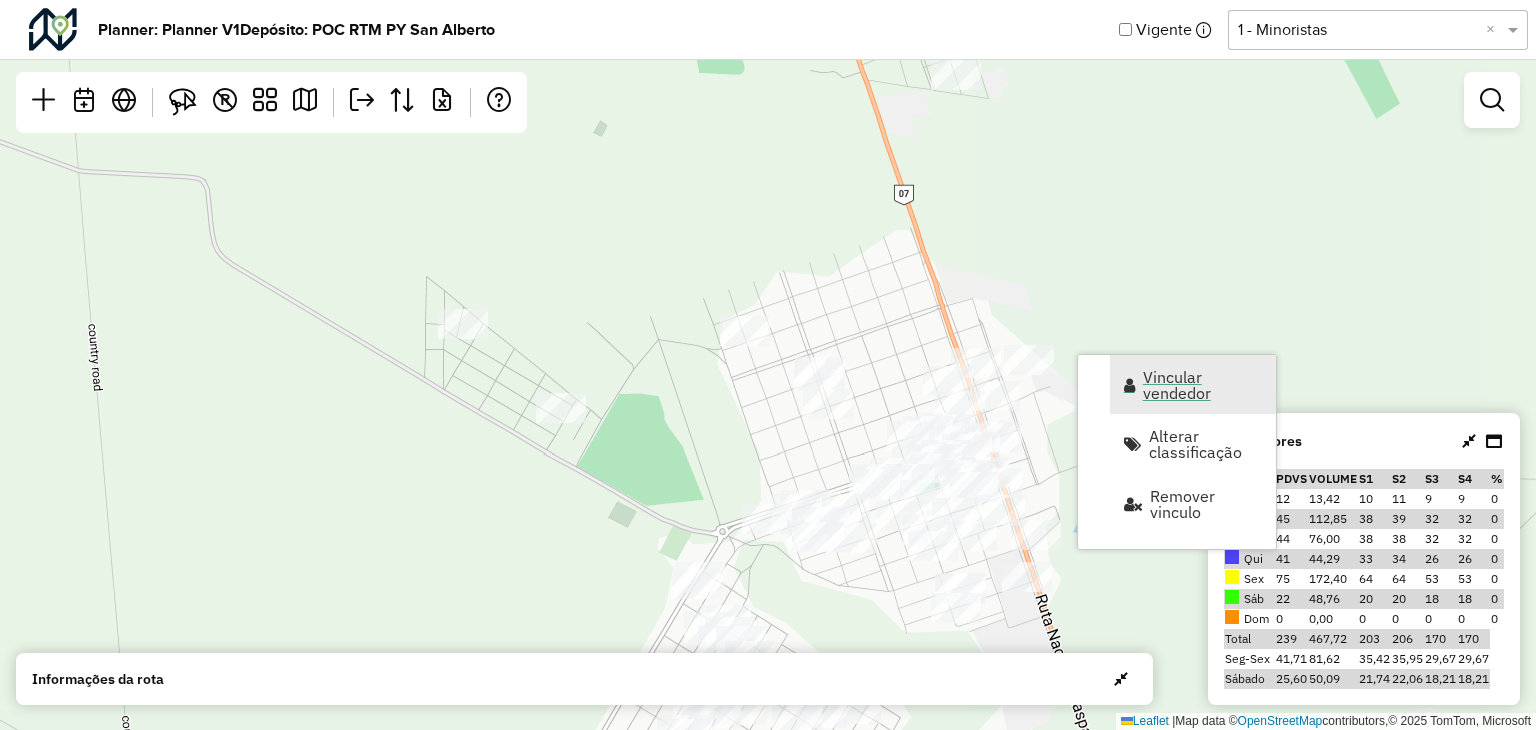 click on "Vincular vendedor" at bounding box center (1193, 384) 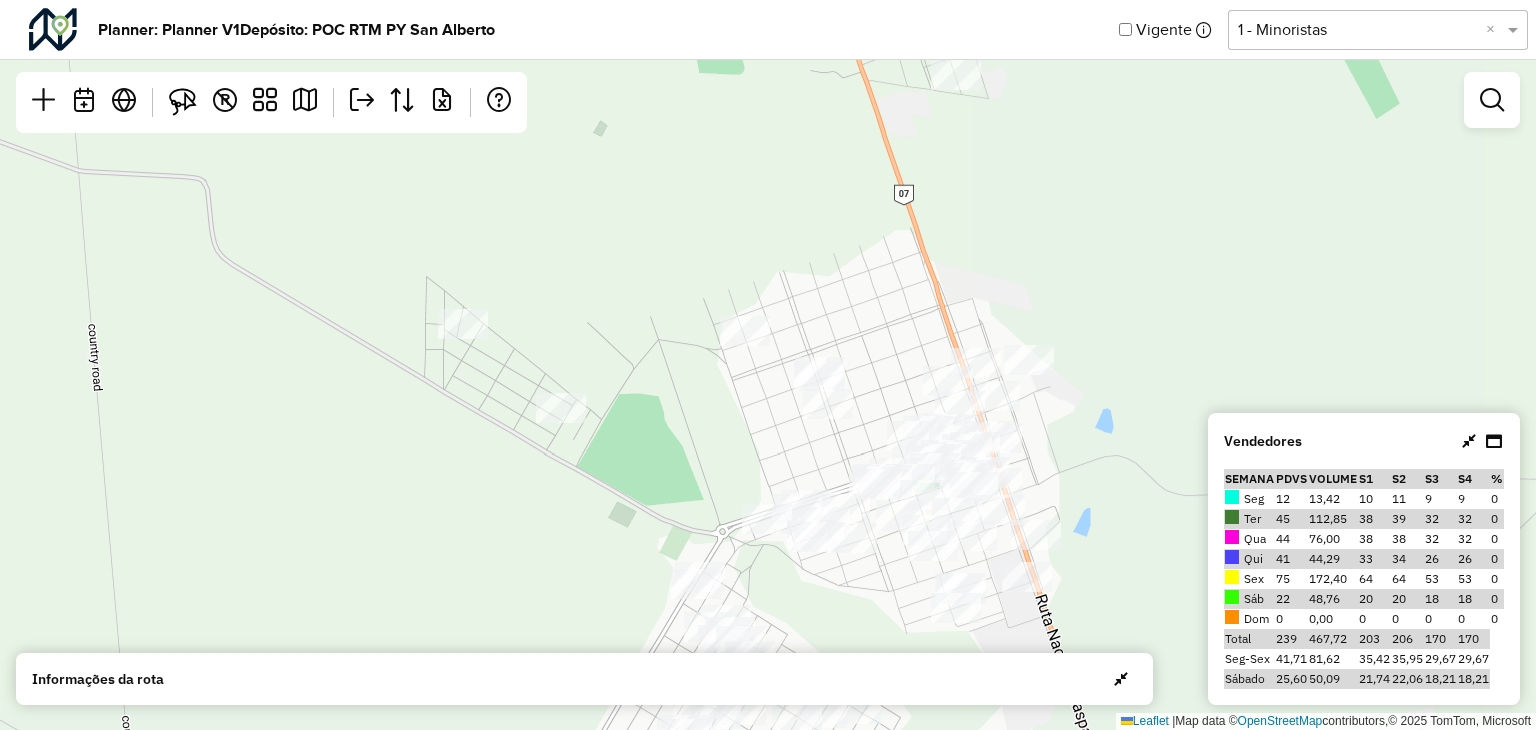 select on "********" 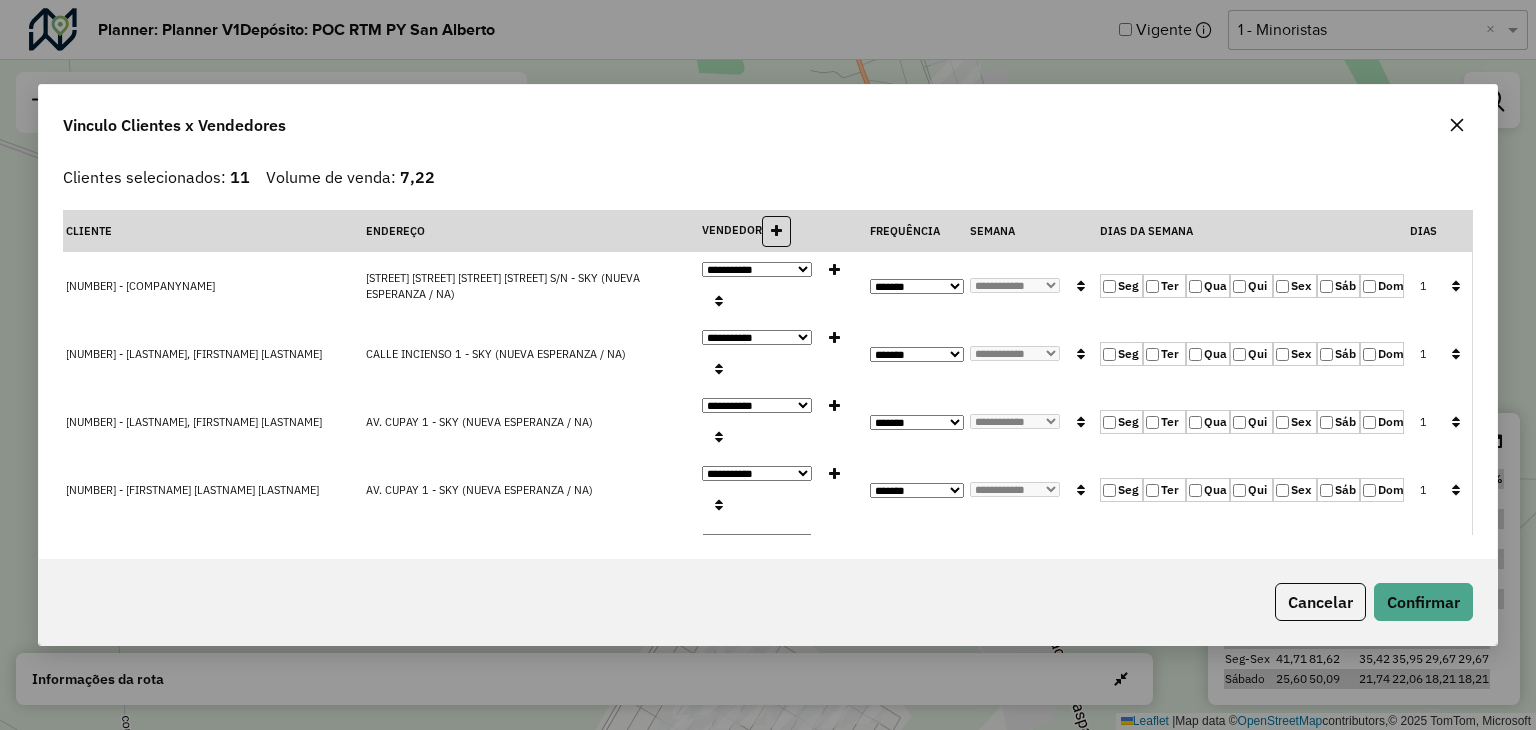 click on "Seg" 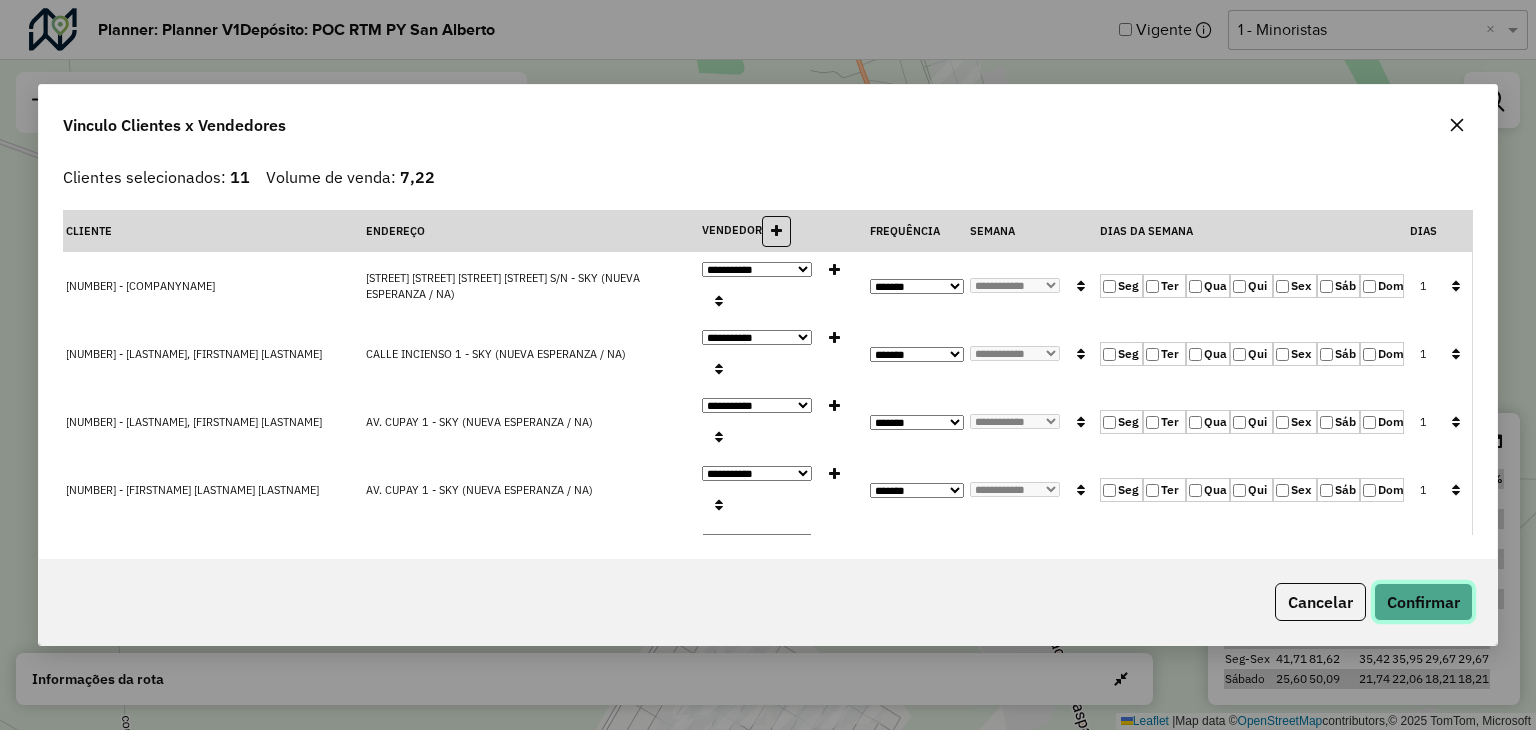 click on "Confirmar" 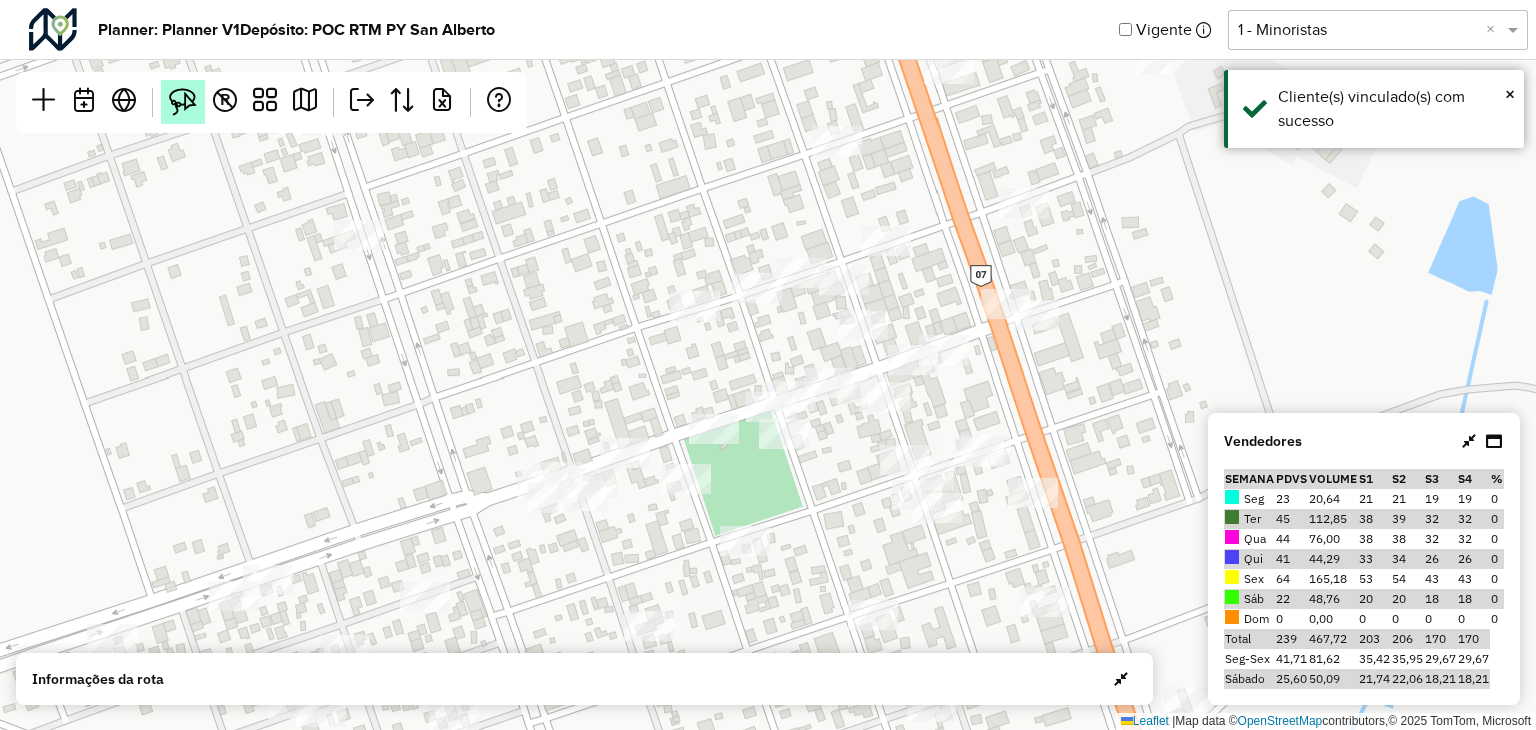 click at bounding box center [183, 102] 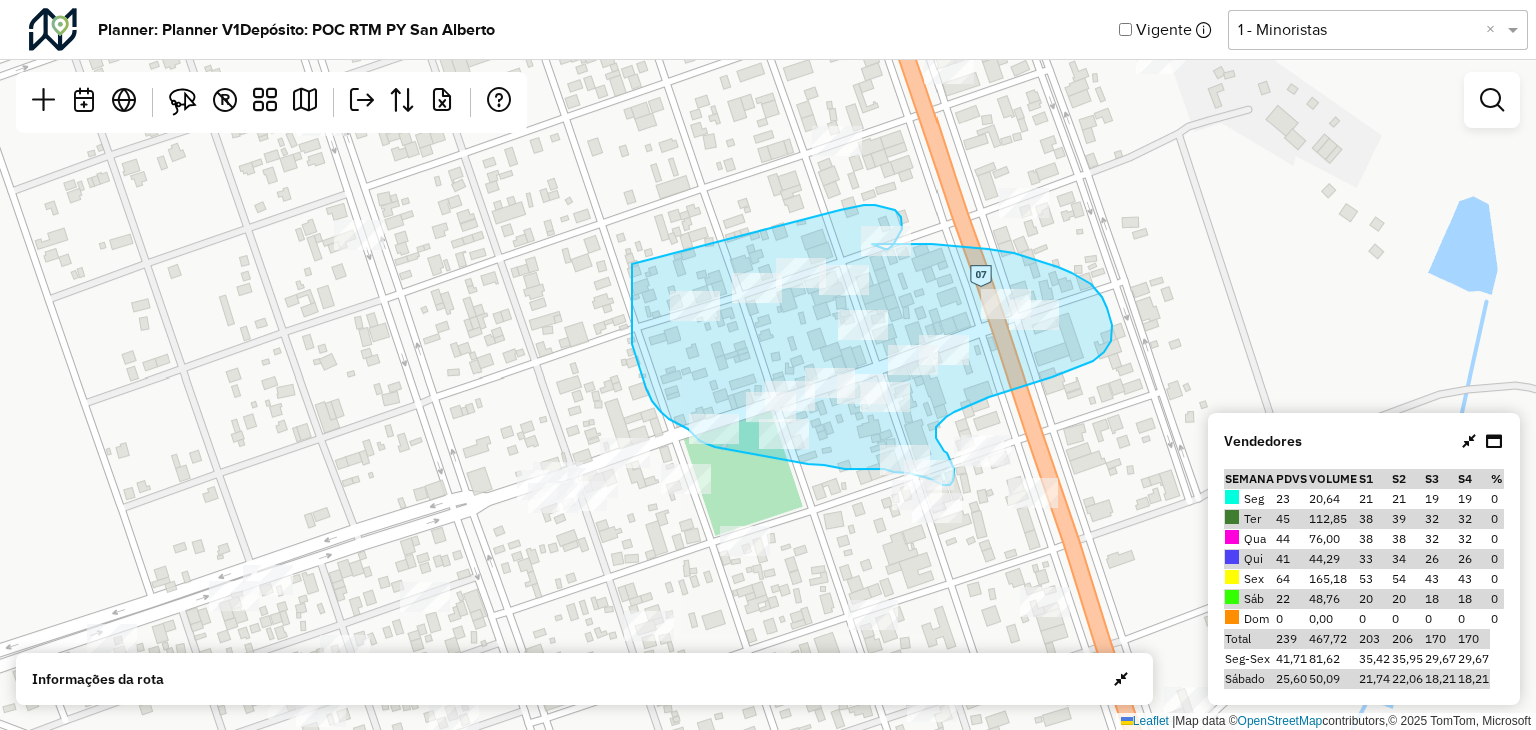 drag, startPoint x: 632, startPoint y: 264, endPoint x: 840, endPoint y: 210, distance: 214.89532 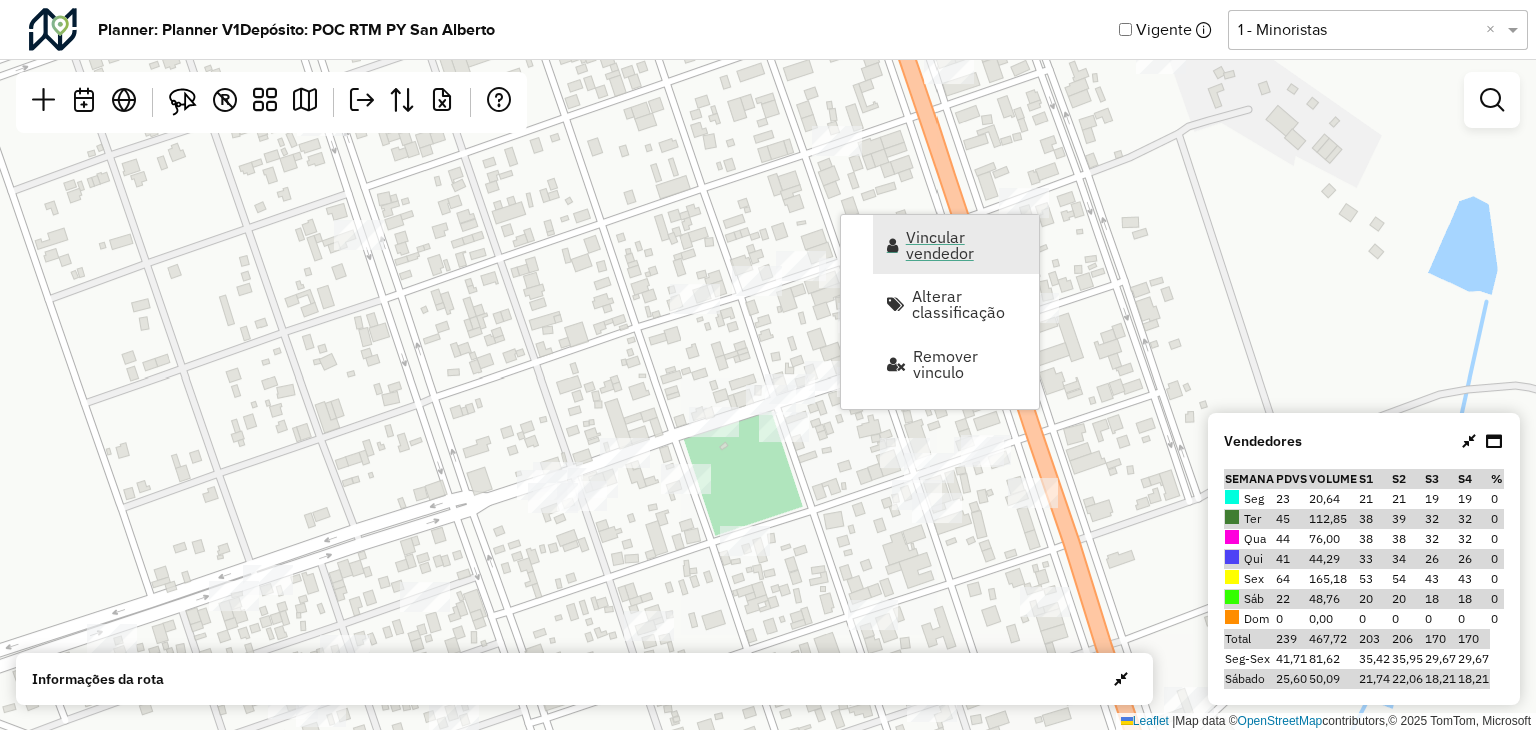 click on "Vincular vendedor" at bounding box center (966, 245) 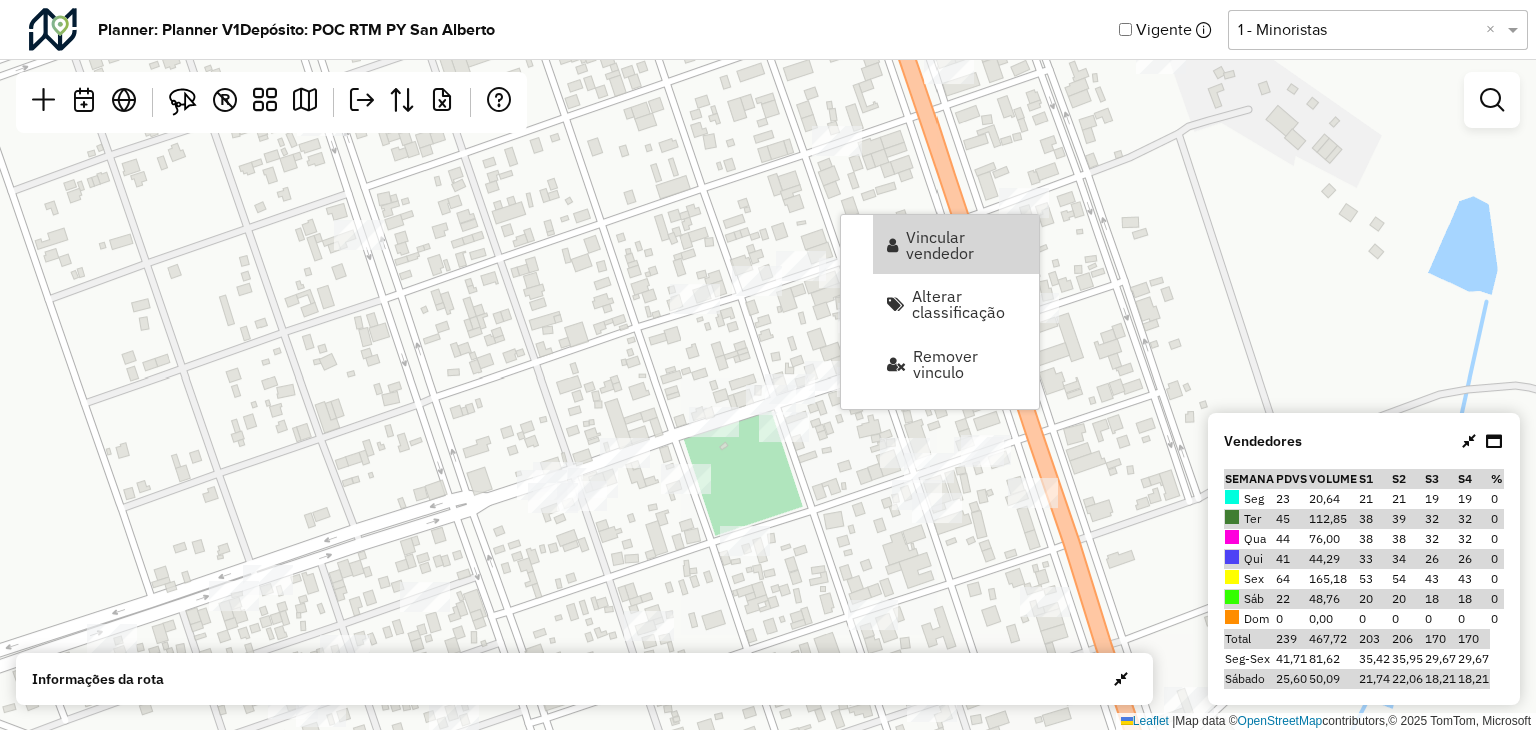 select on "********" 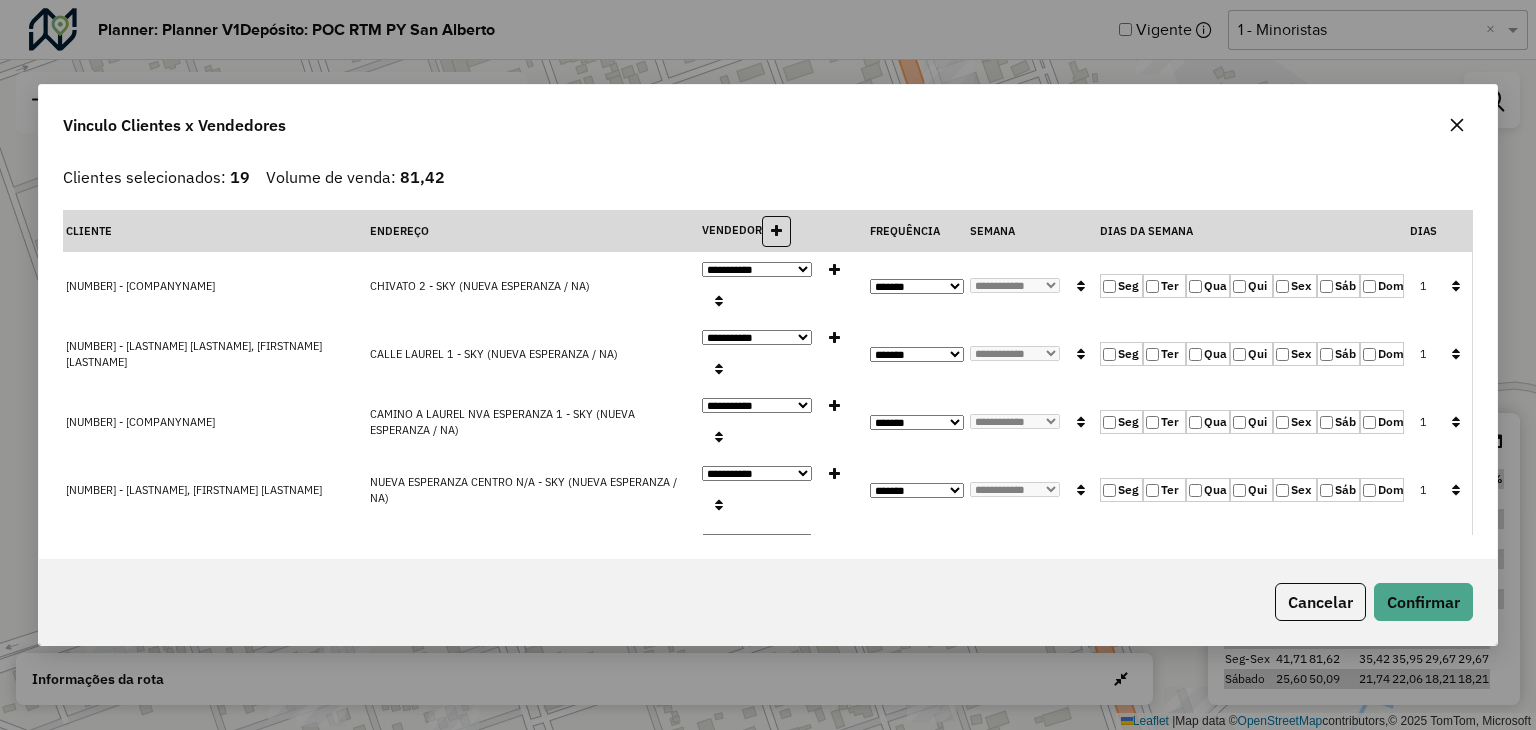 click on "Sex" 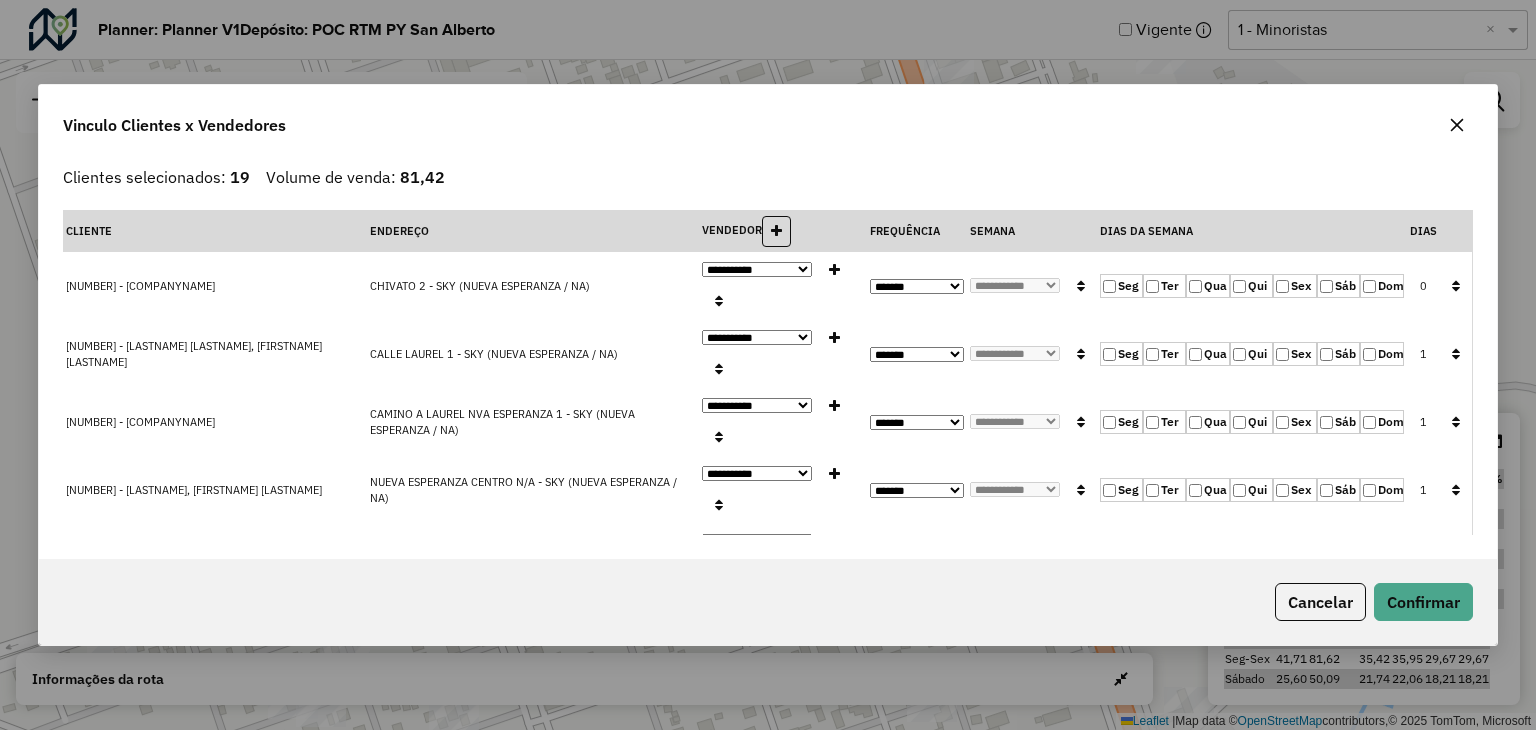 click on "Seg" 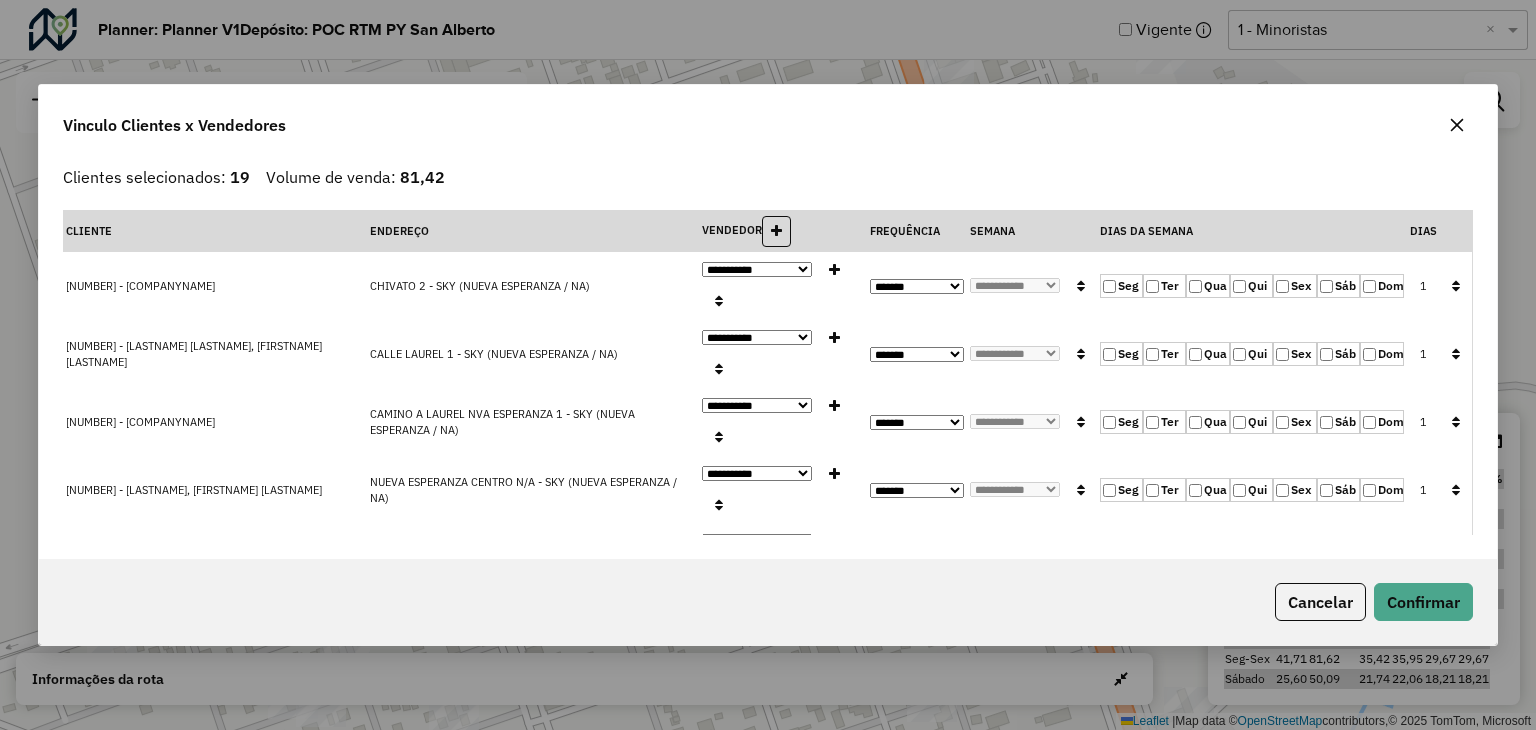 click 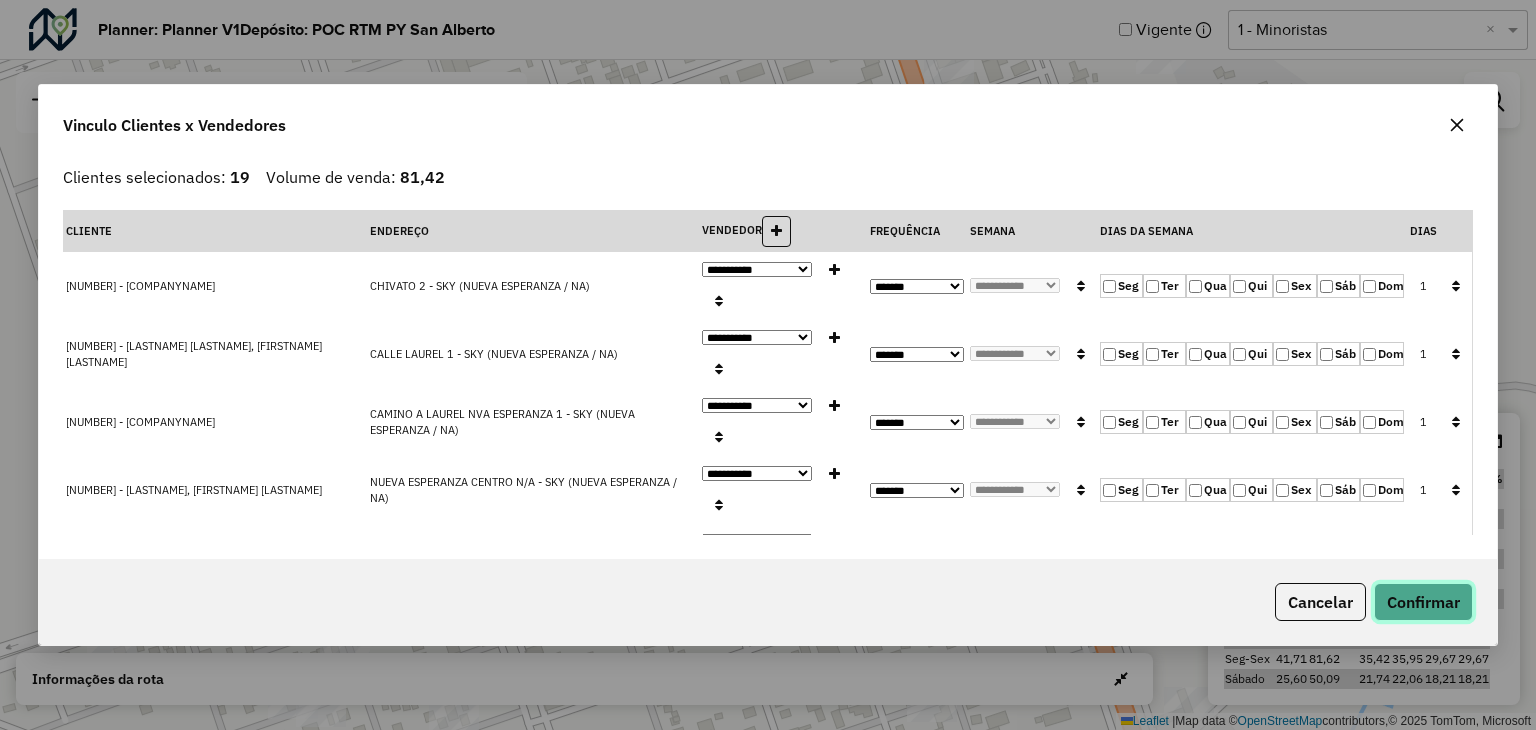 click on "Confirmar" 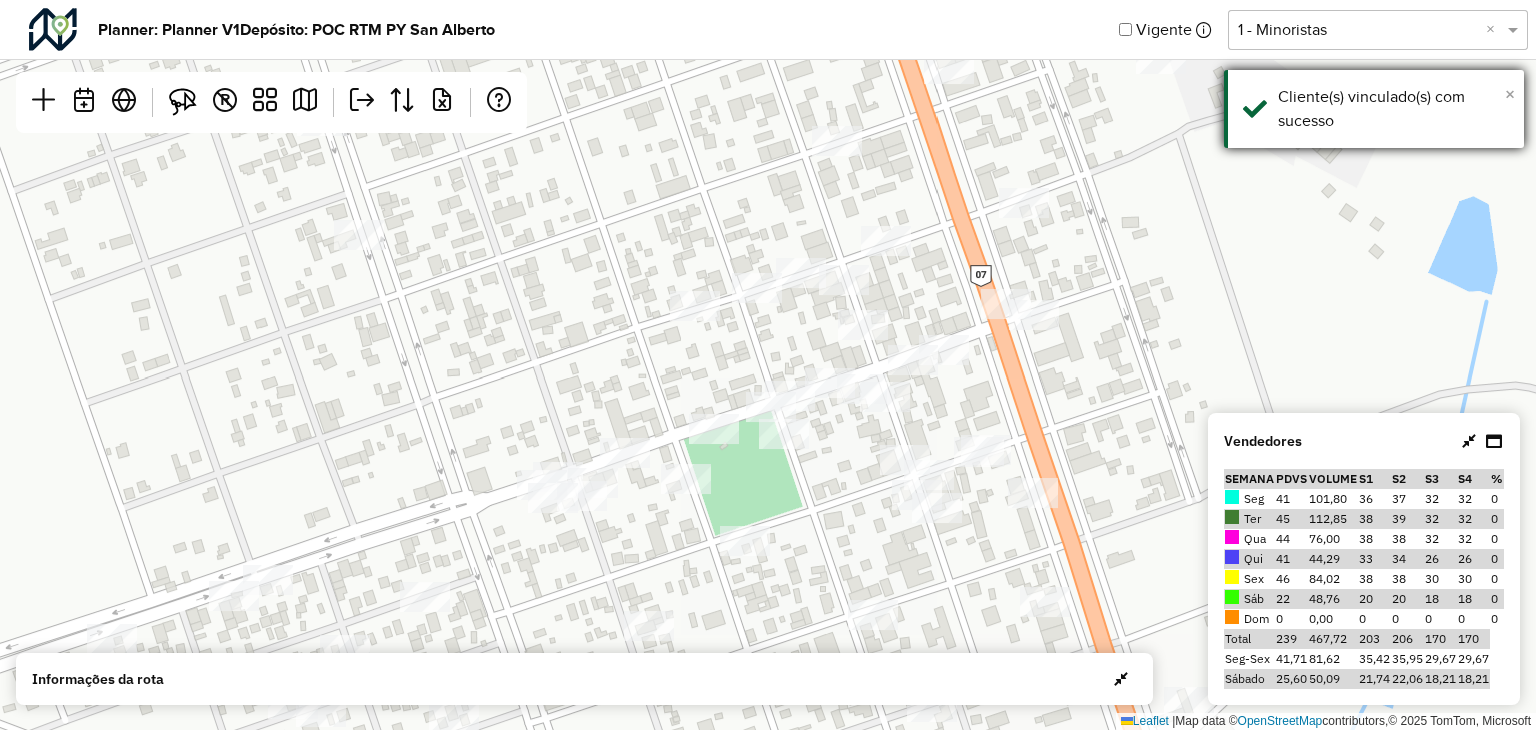 click on "×" at bounding box center [1510, 94] 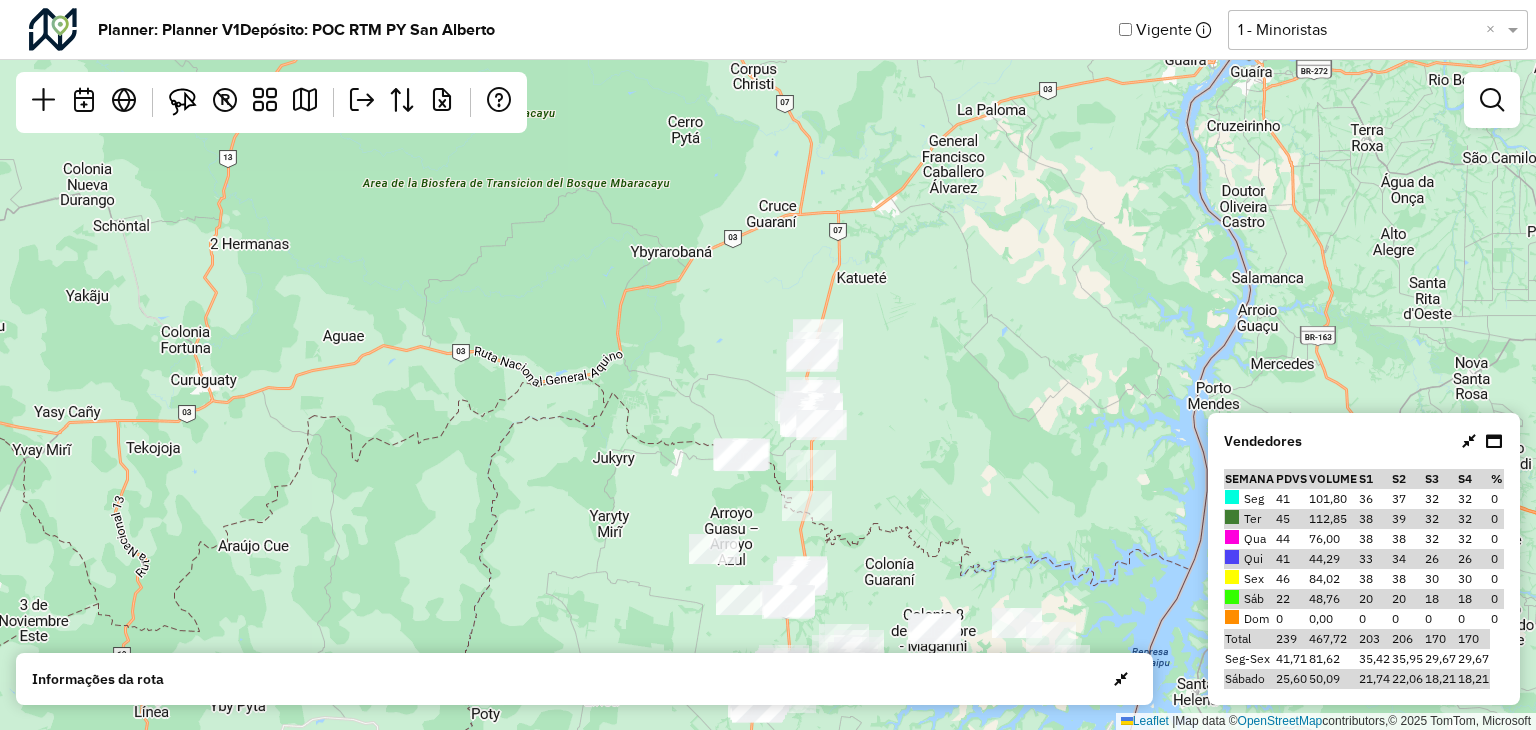 drag, startPoint x: 879, startPoint y: 399, endPoint x: 890, endPoint y: 349, distance: 51.1957 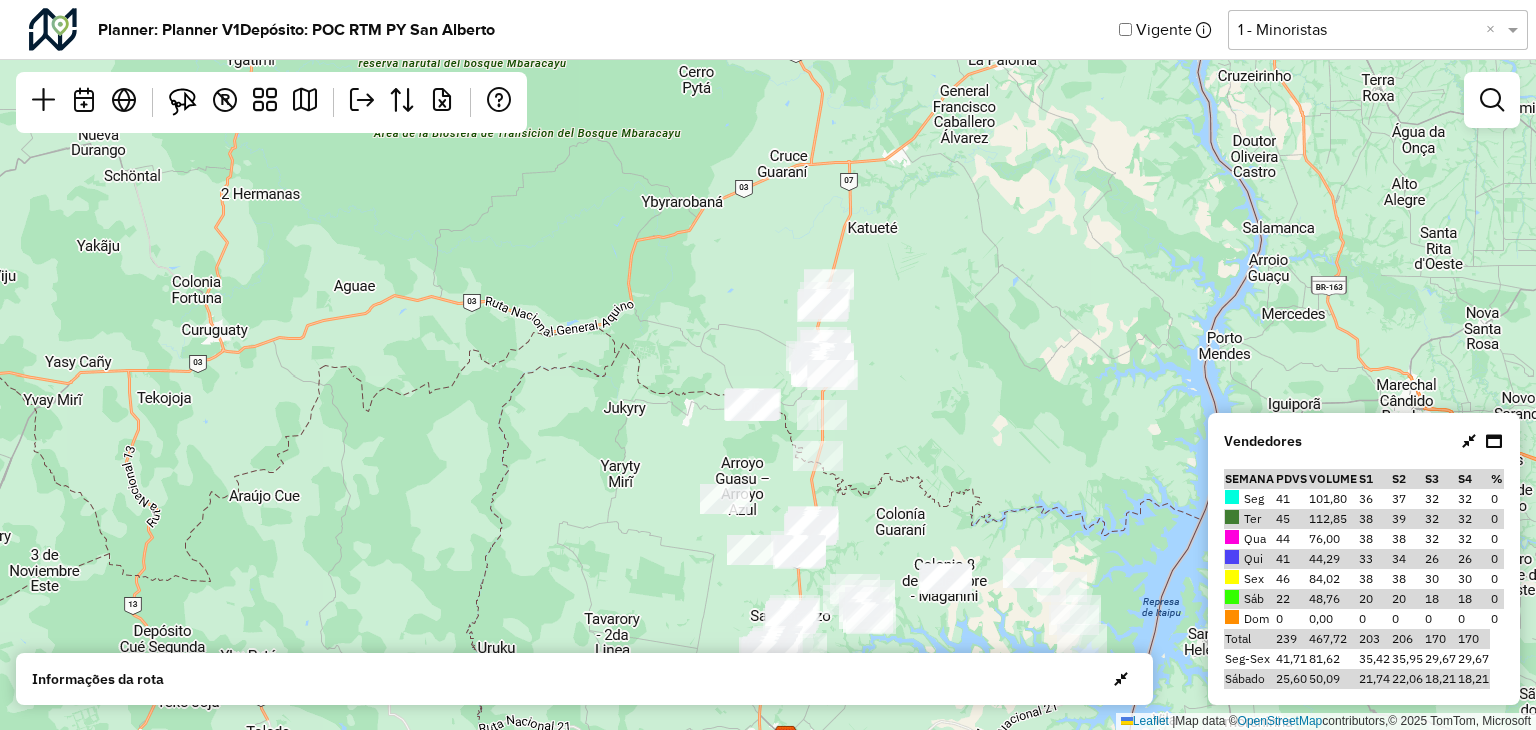 drag, startPoint x: 907, startPoint y: 457, endPoint x: 905, endPoint y: 419, distance: 38.052597 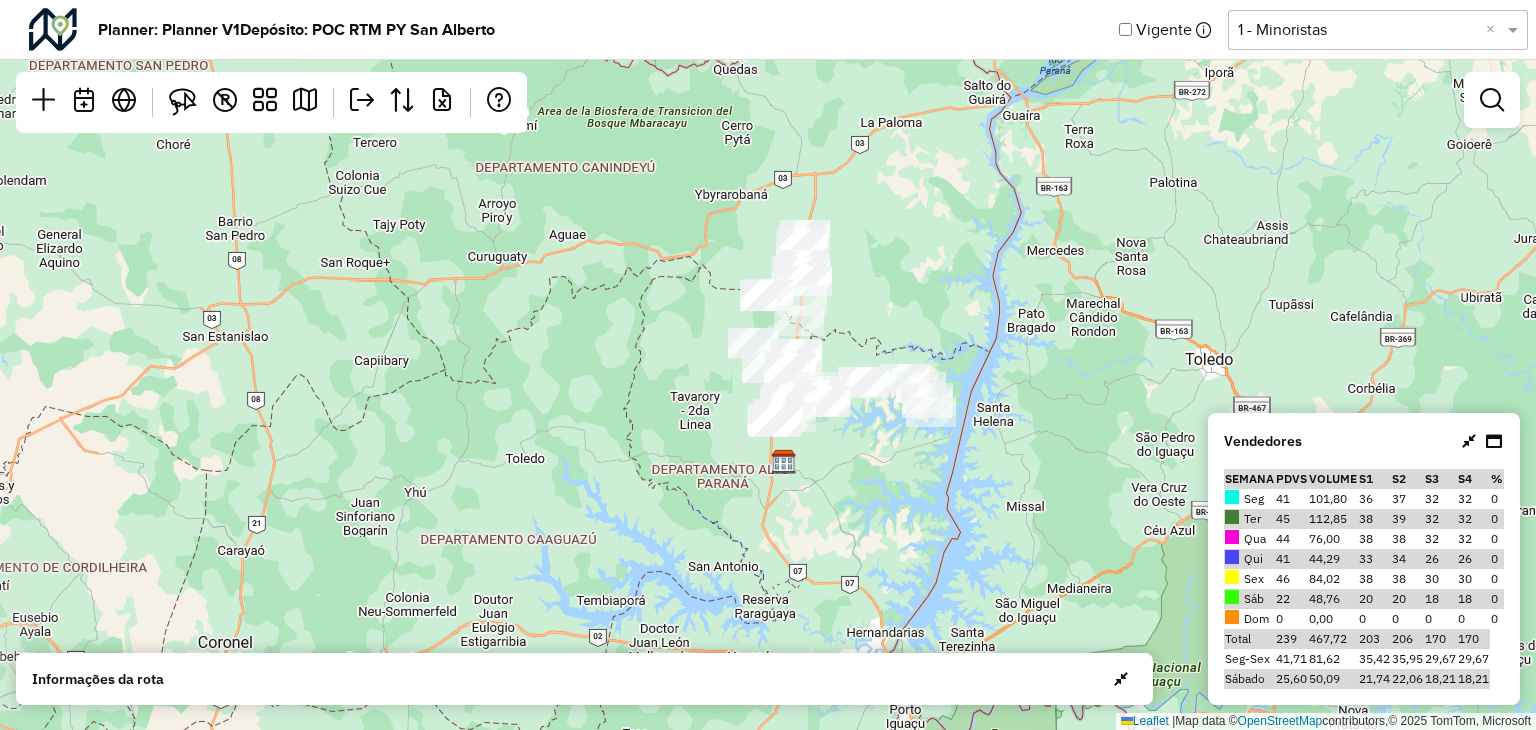 click on "Leaflet   |  Map data ©  OpenStreetMap  contributors,© 2025 TomTom, Microsoft" 